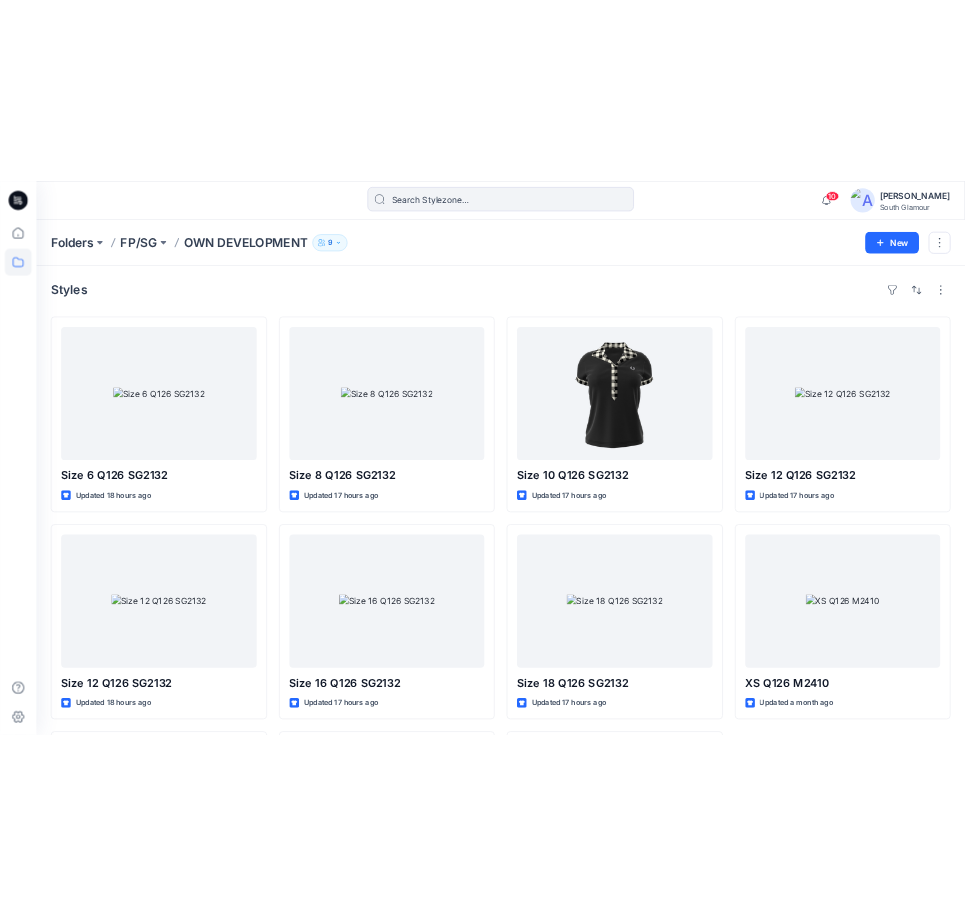 scroll, scrollTop: 0, scrollLeft: 0, axis: both 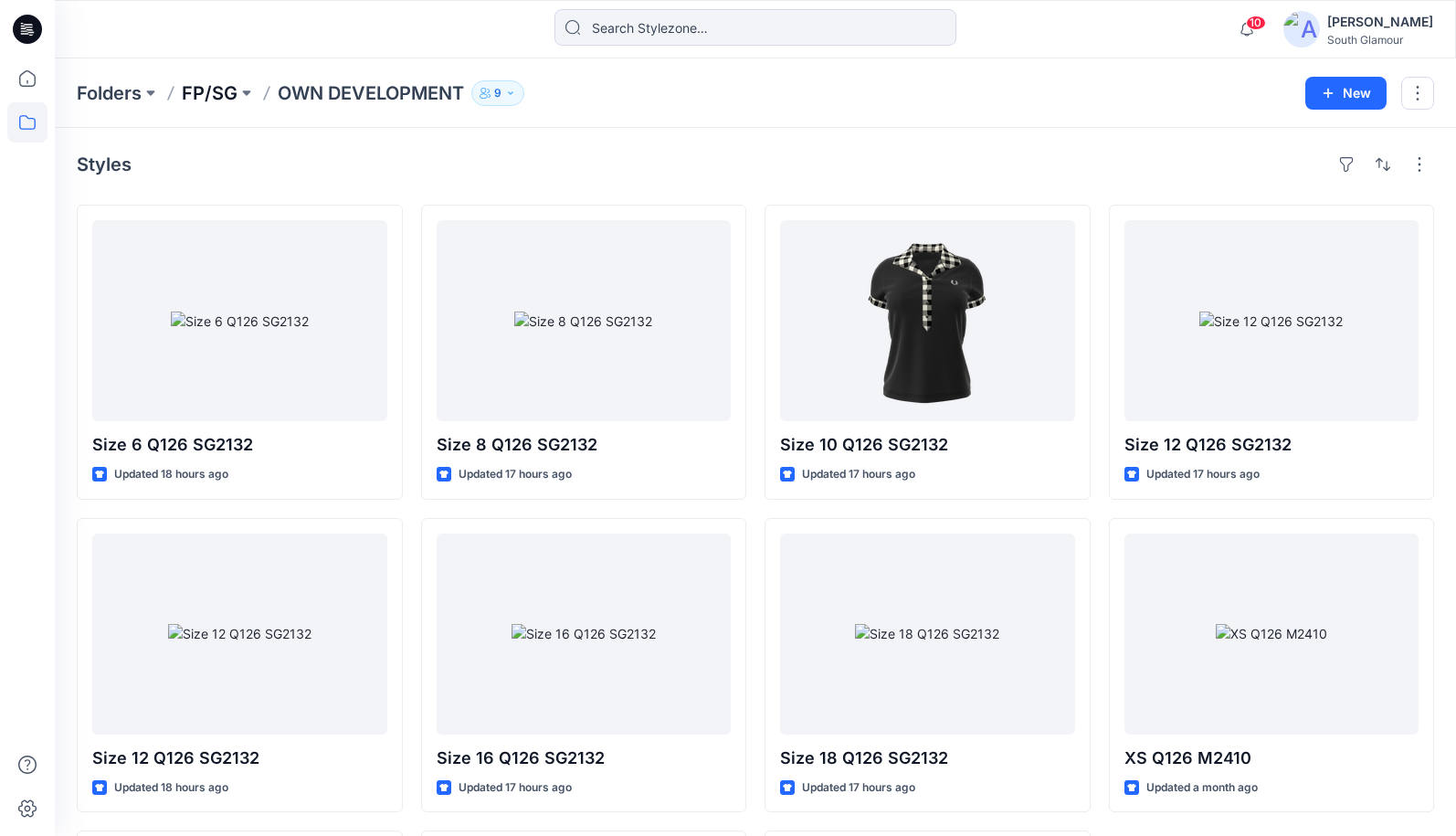 click on "FP/SG" at bounding box center [209, 93] 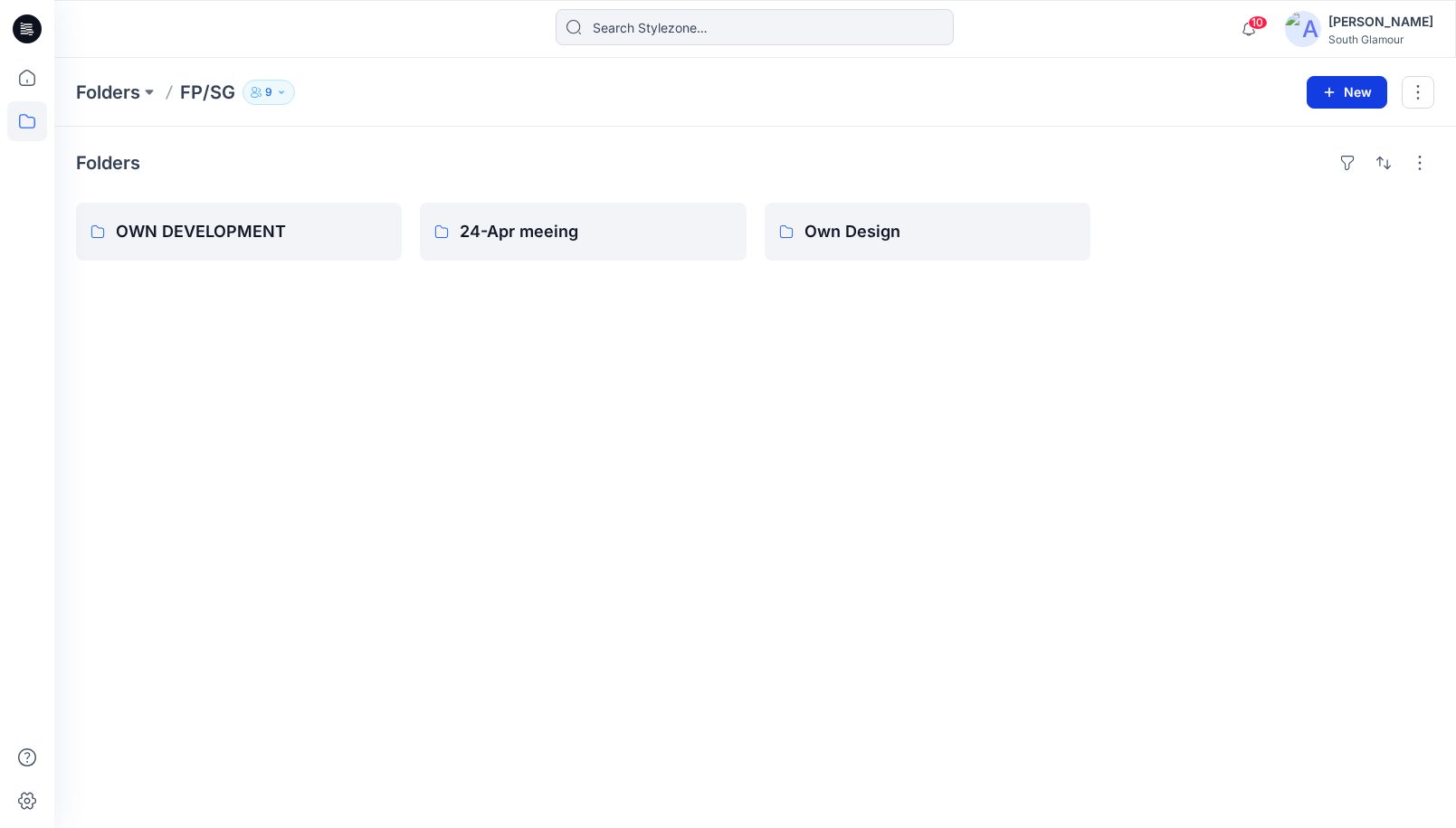 click on "New" at bounding box center [1347, 92] 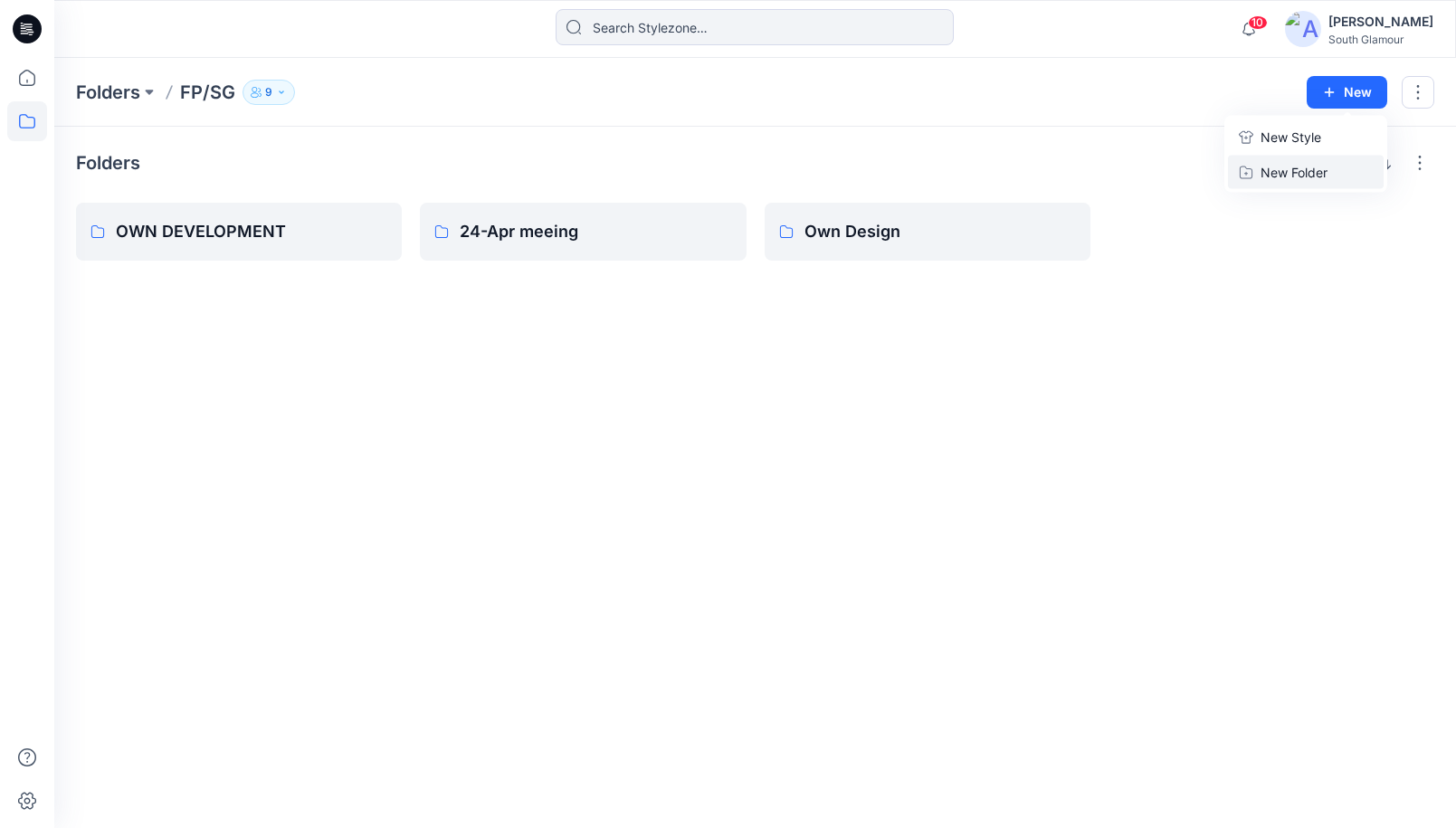 click on "New Folder" at bounding box center [1294, 172] 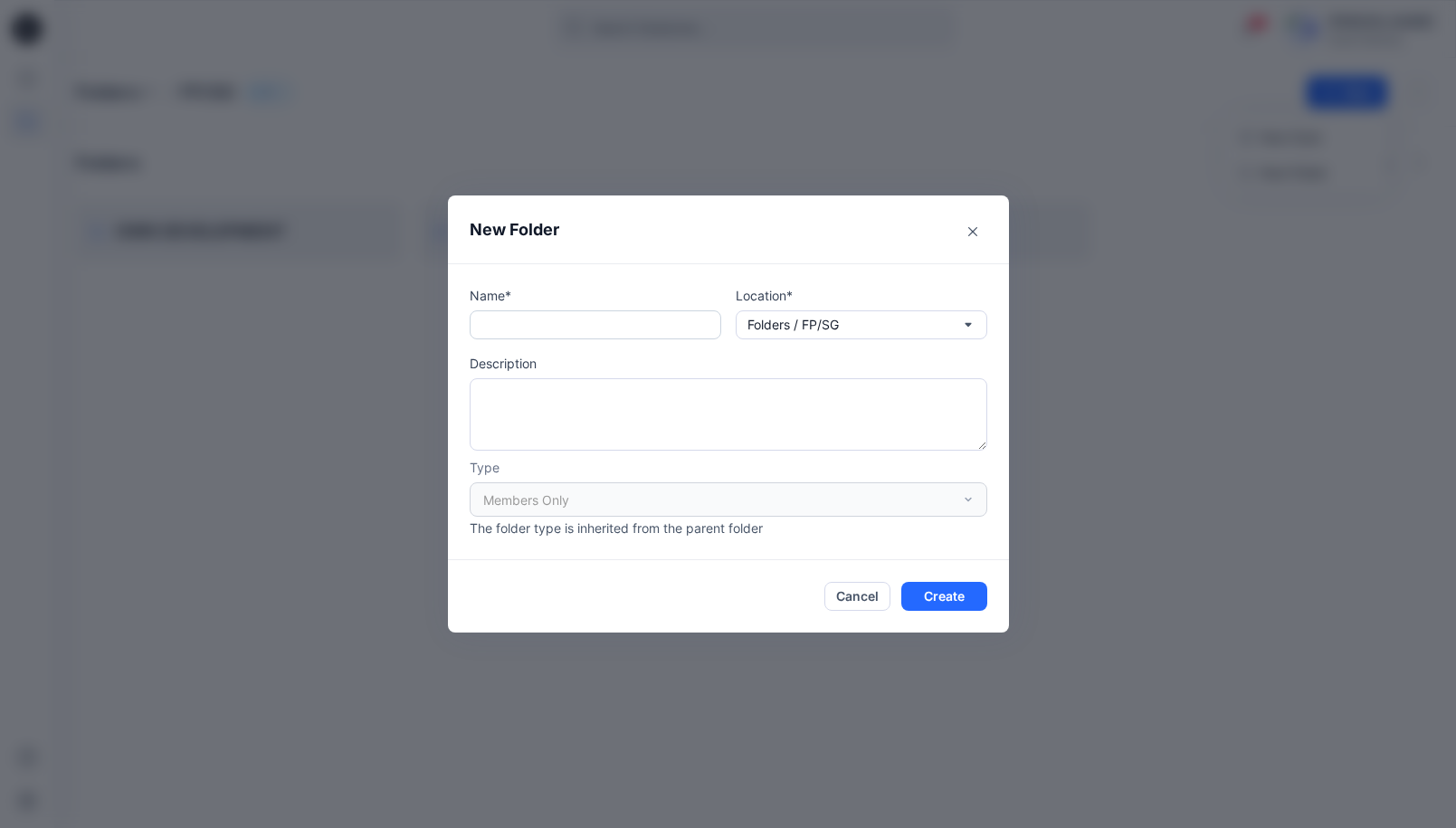 click at bounding box center (595, 325) 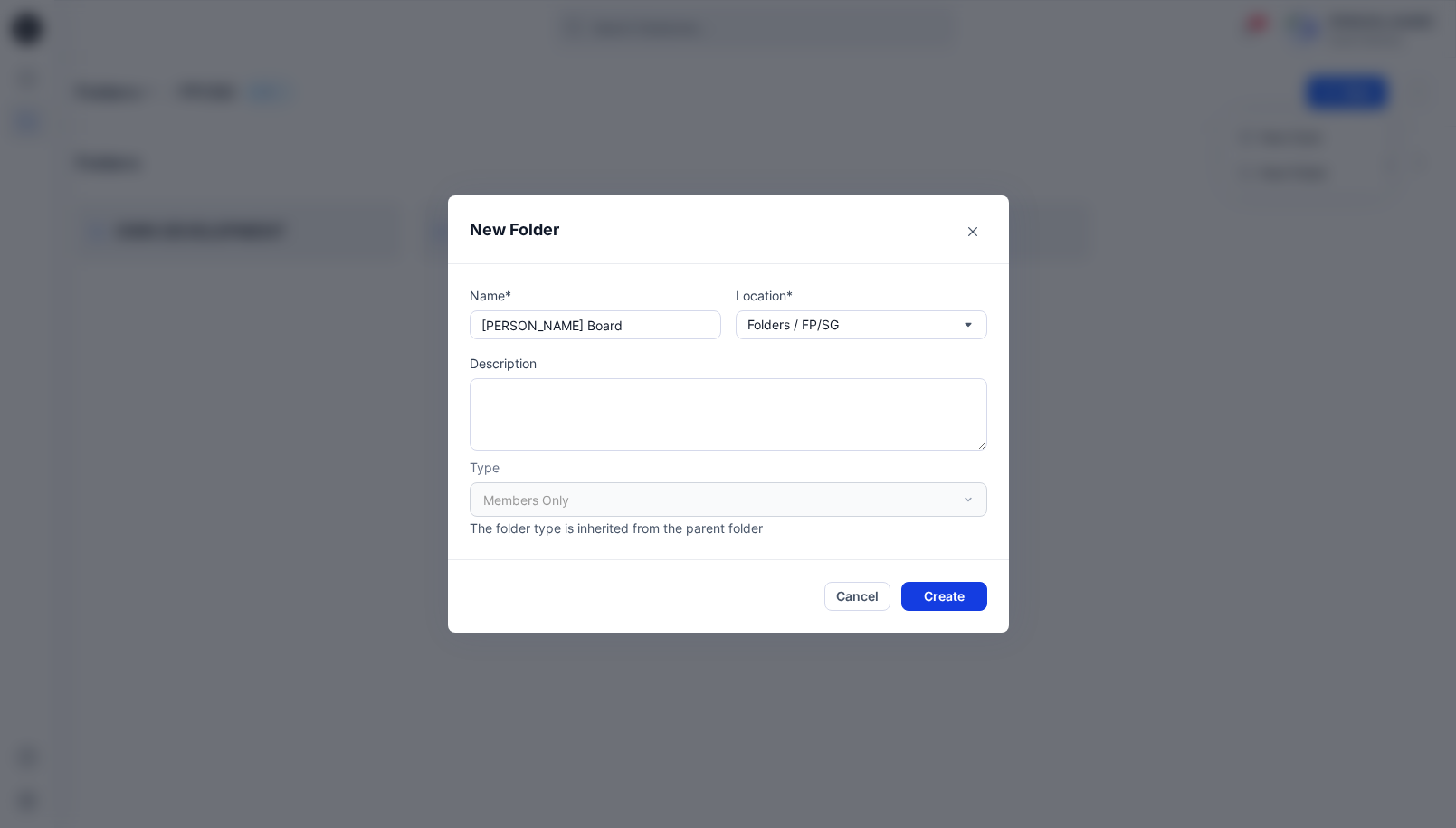 type on "[PERSON_NAME] Board" 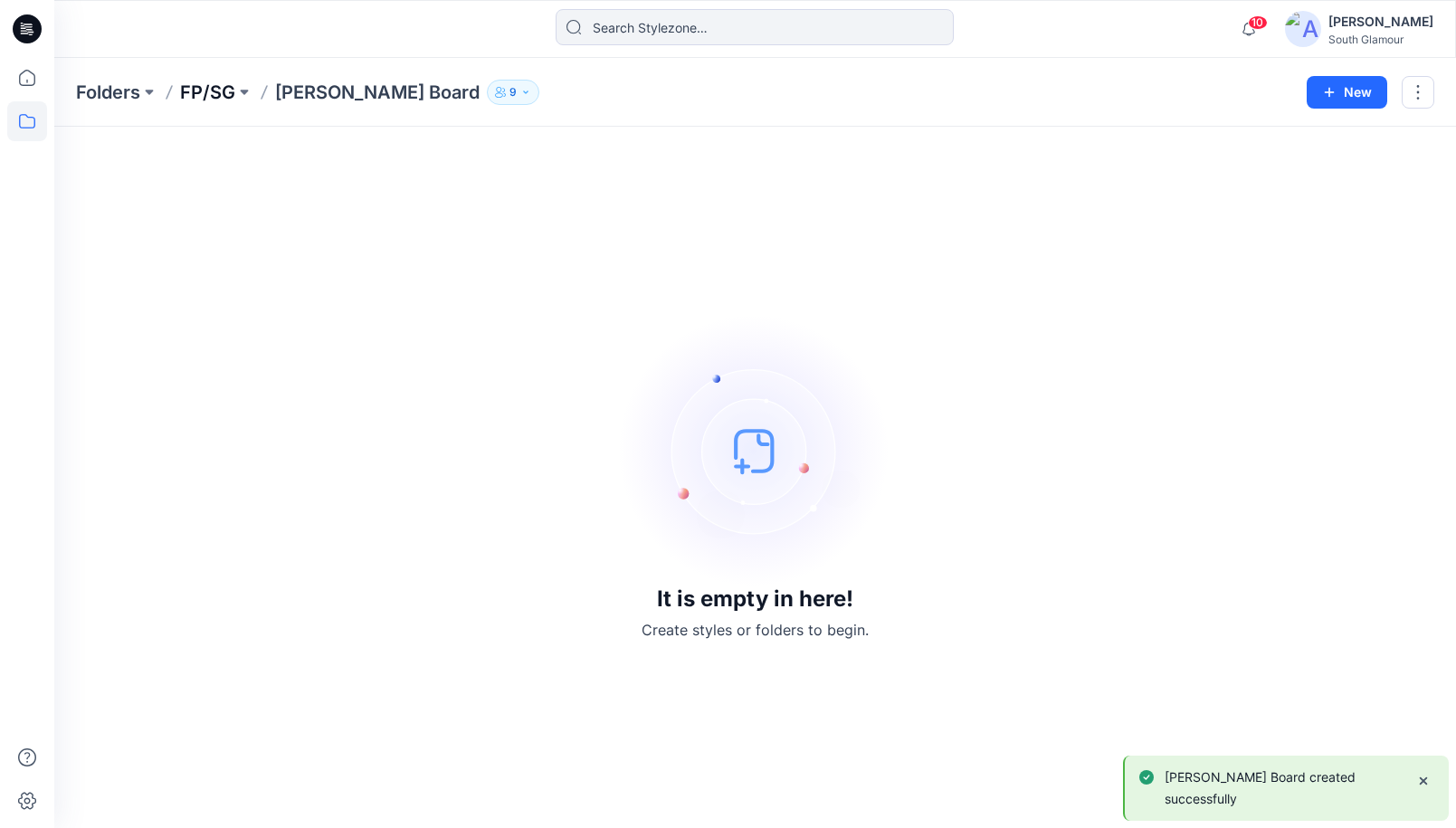click on "FP/SG" at bounding box center (207, 92) 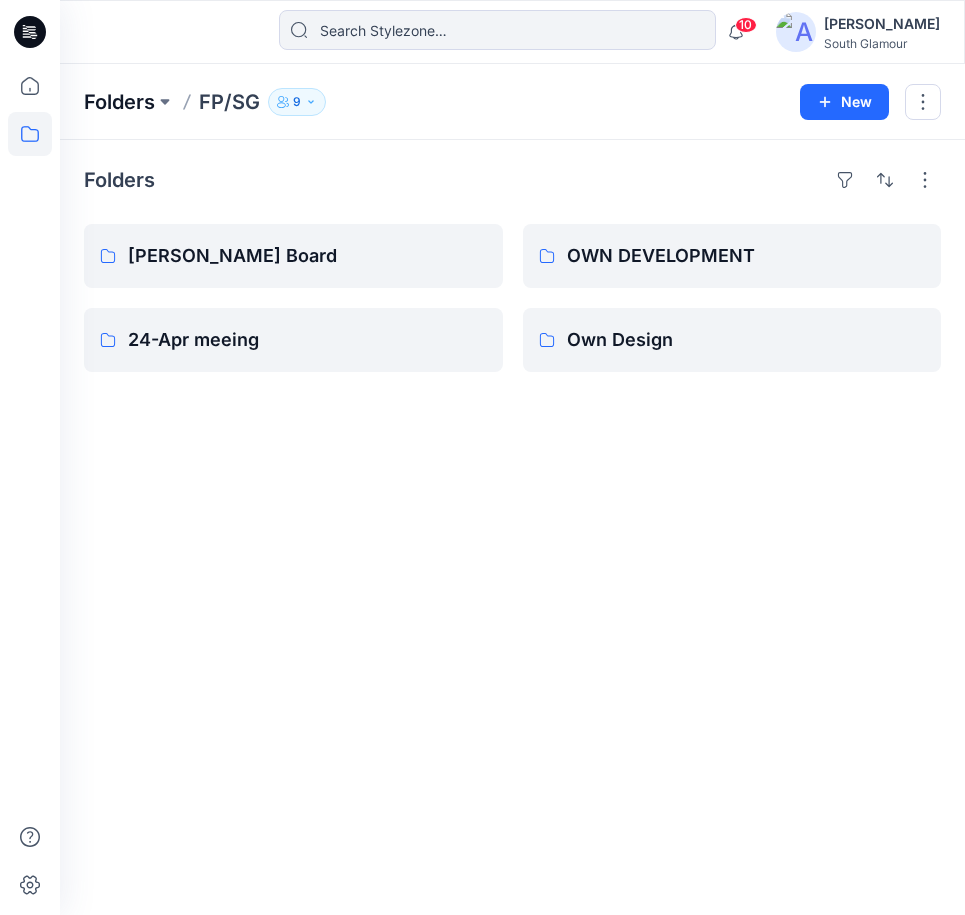 click on "Folders" at bounding box center [119, 102] 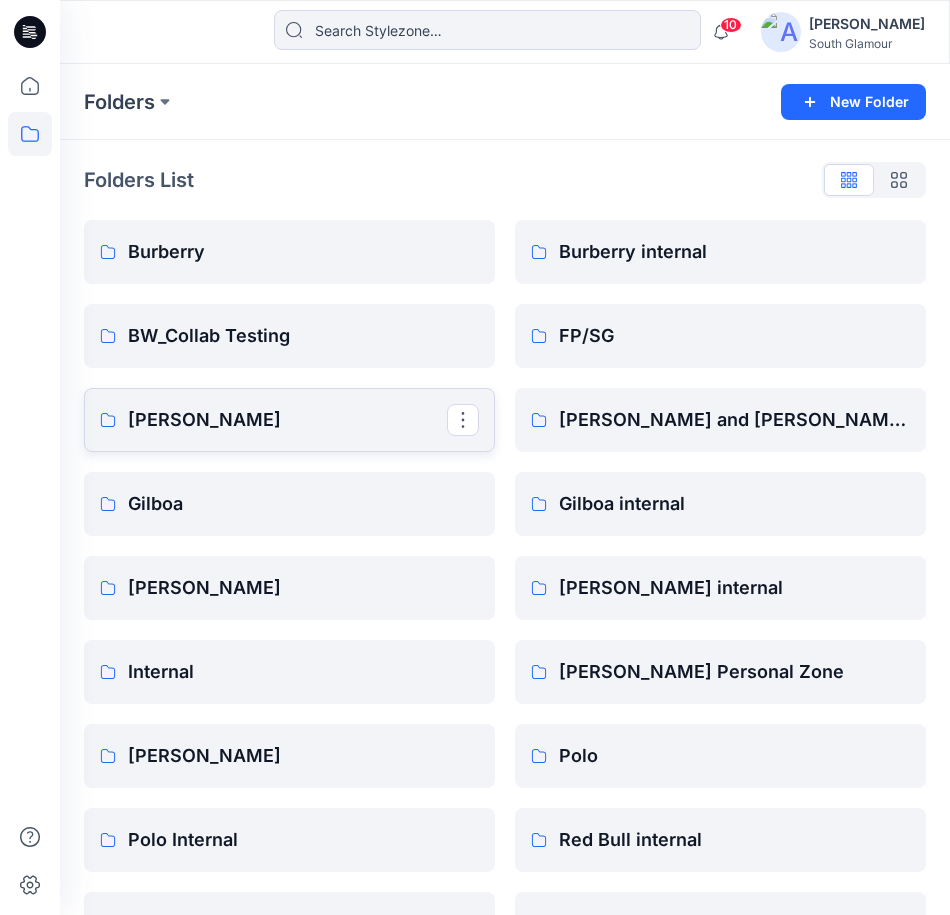 click on "[PERSON_NAME]" at bounding box center [287, 420] 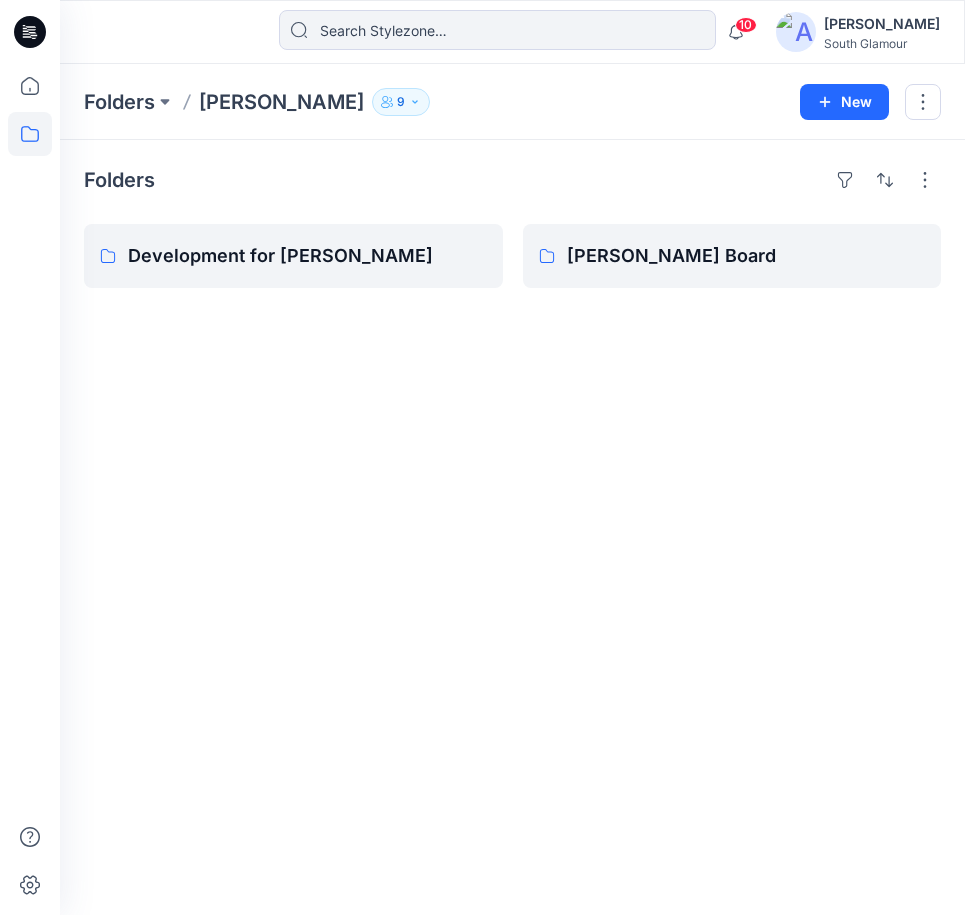 click 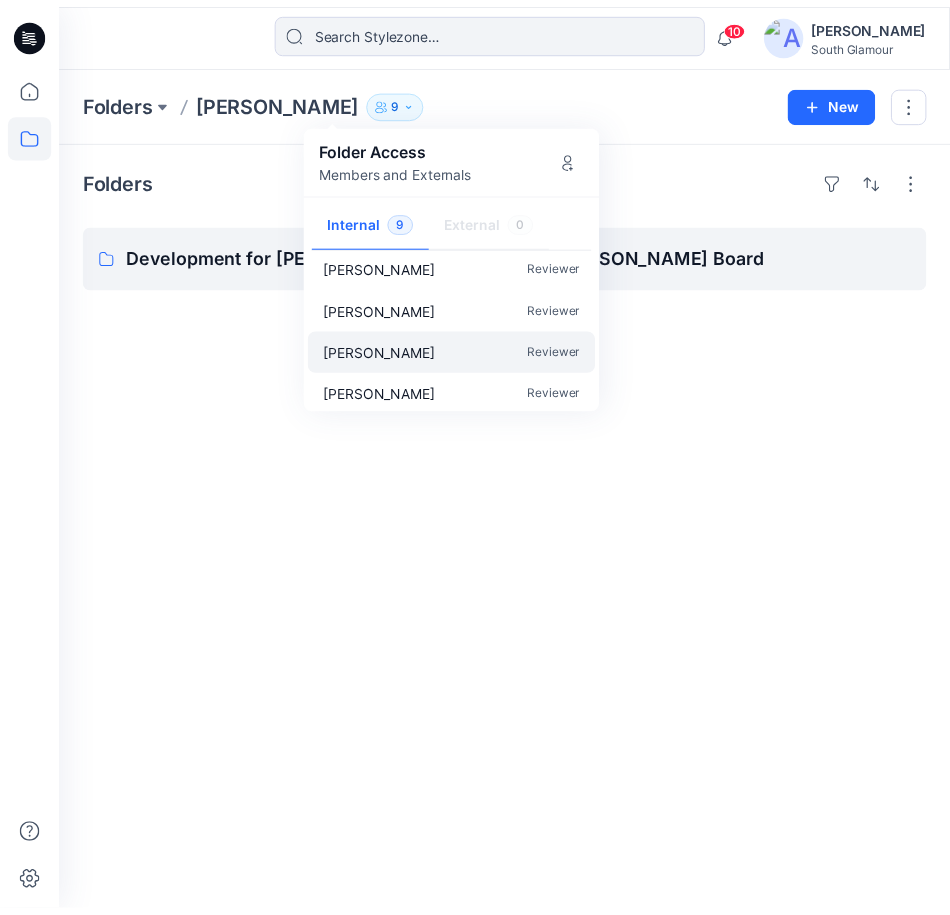 scroll, scrollTop: 0, scrollLeft: 0, axis: both 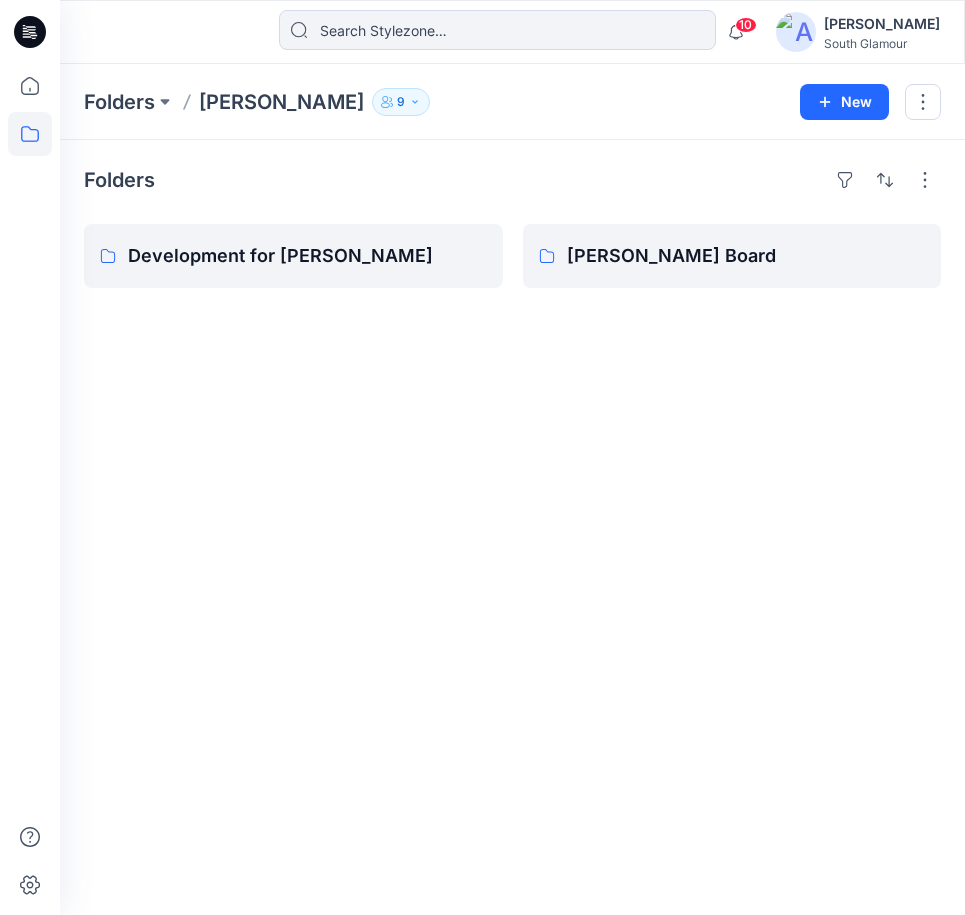 click on "Folders Development for [PERSON_NAME] [PERSON_NAME] Board" at bounding box center (512, 527) 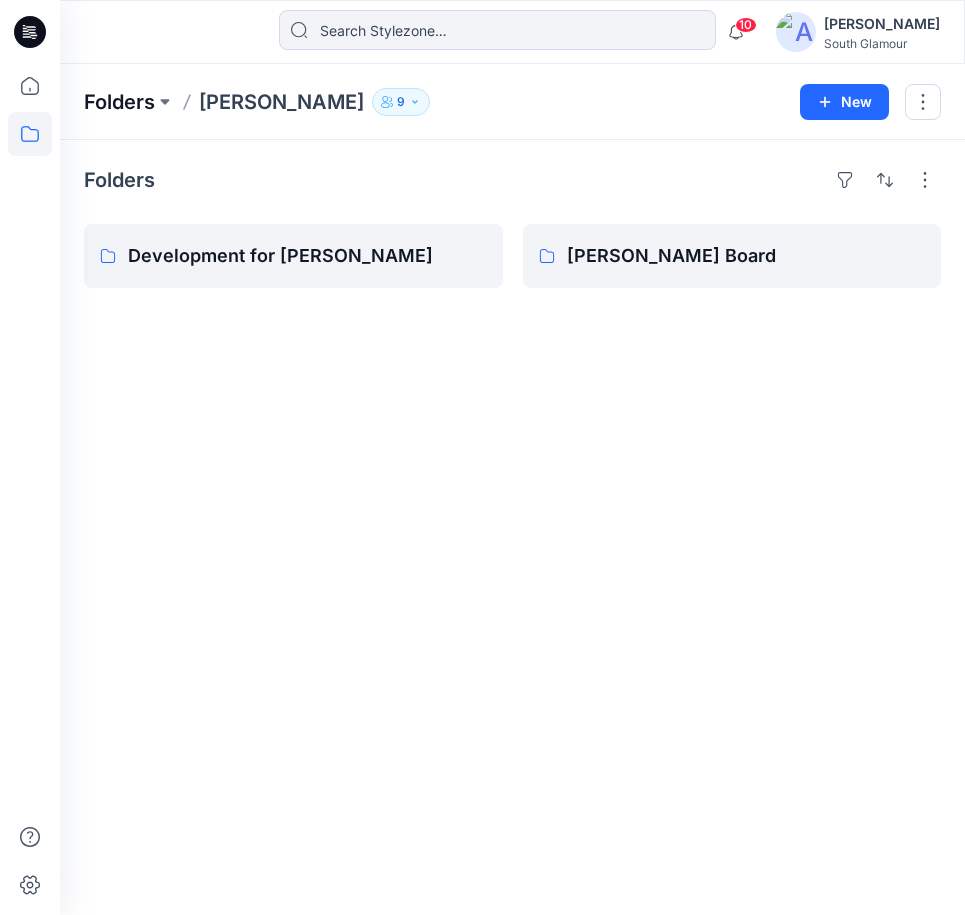 click on "Folders" at bounding box center [119, 102] 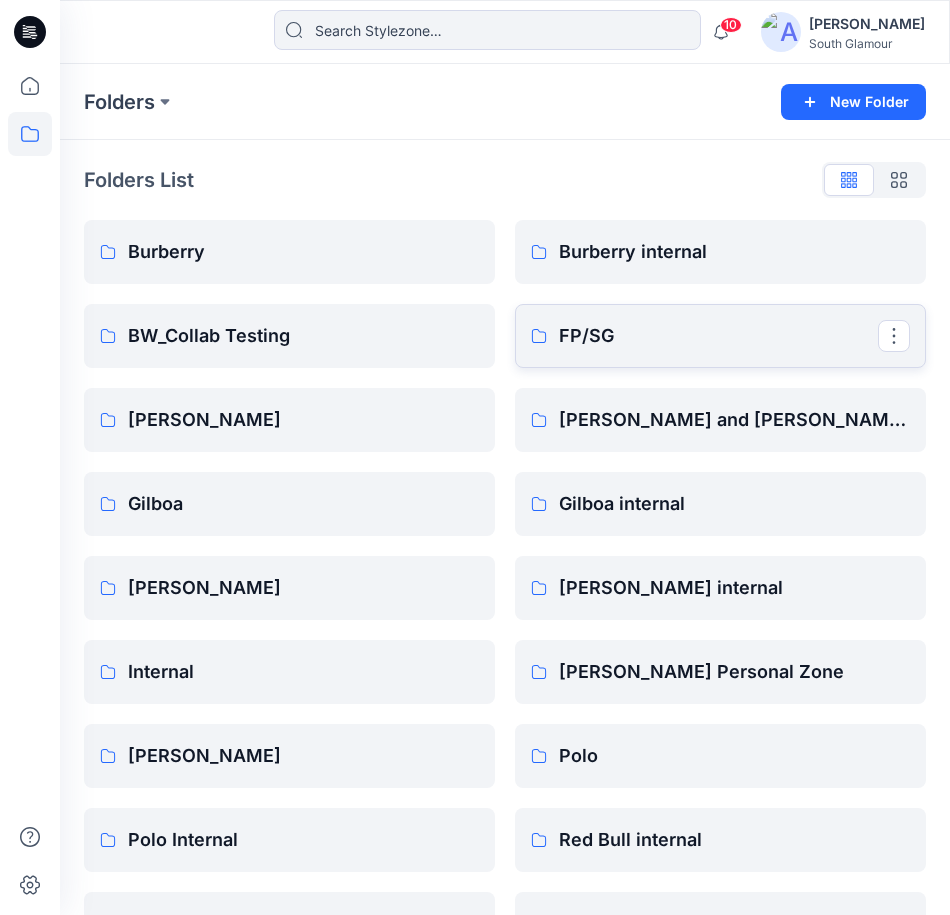 click on "FP/SG" at bounding box center (720, 336) 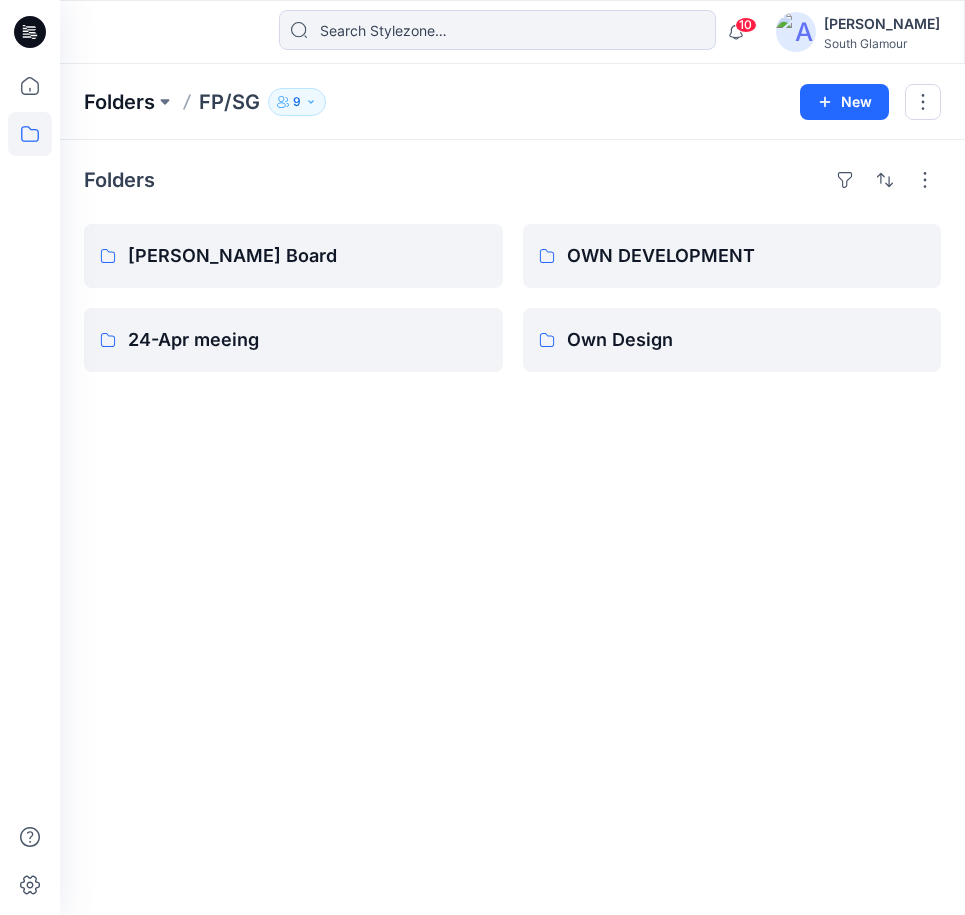 click on "Folders" at bounding box center (119, 102) 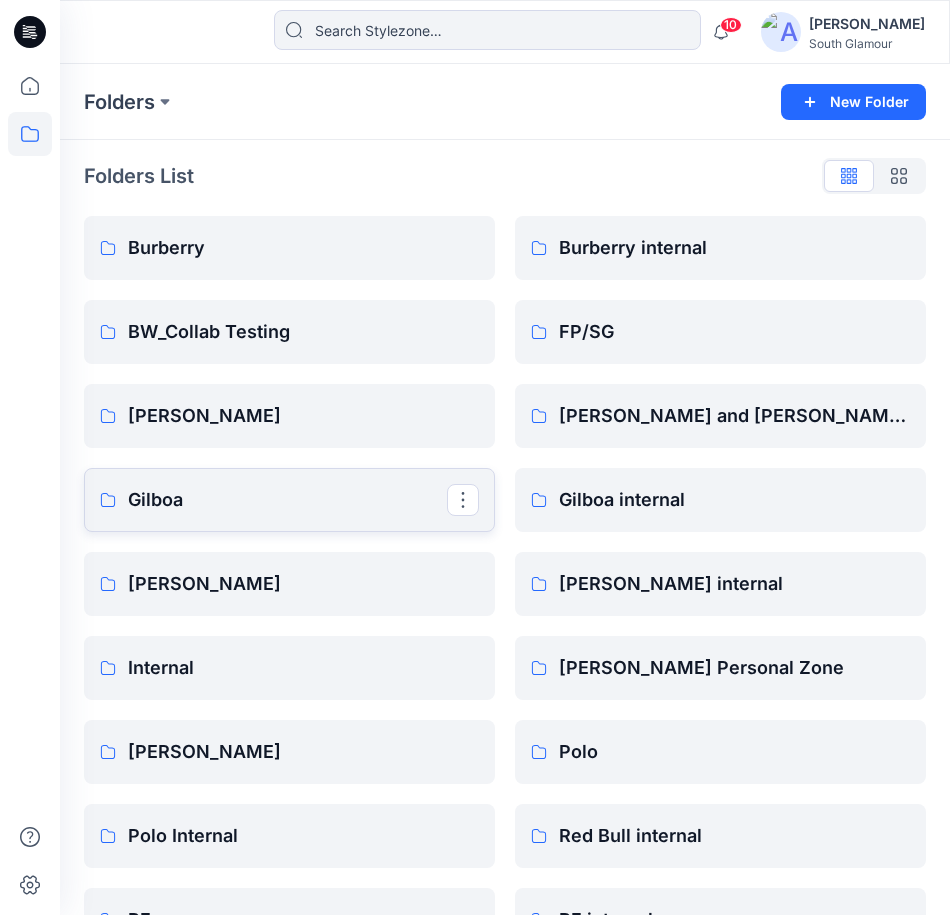 scroll, scrollTop: 20, scrollLeft: 0, axis: vertical 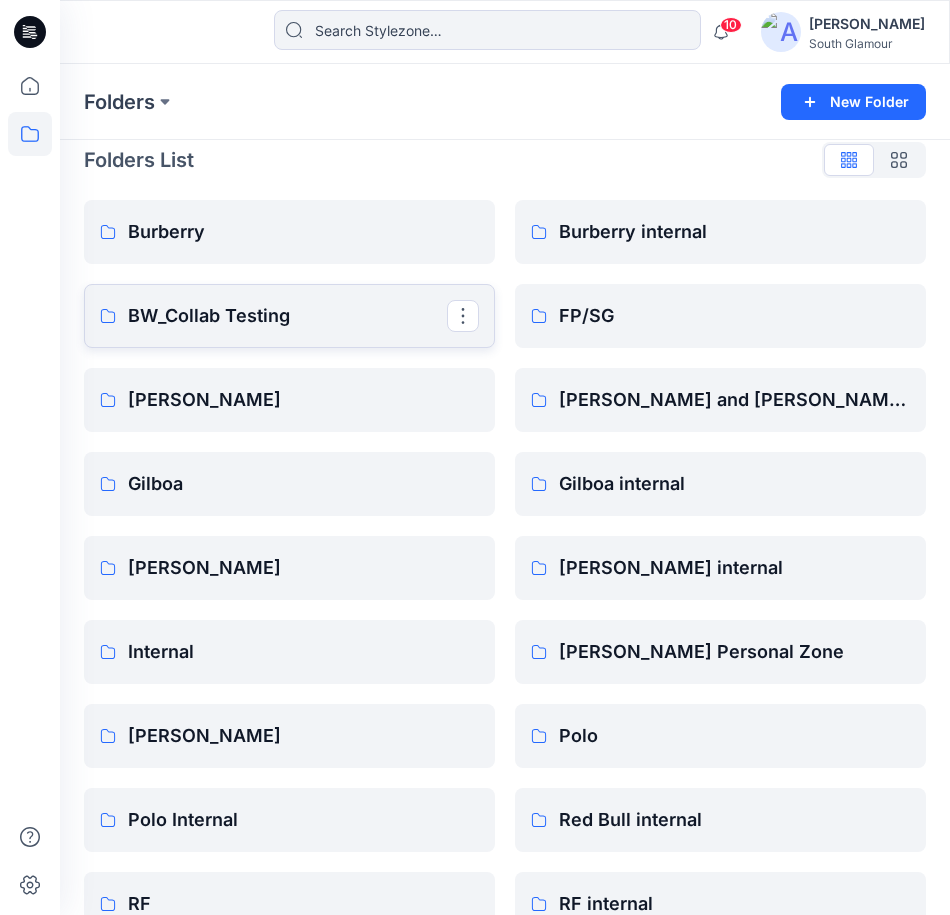 click on "BW_Collab Testing" at bounding box center [287, 316] 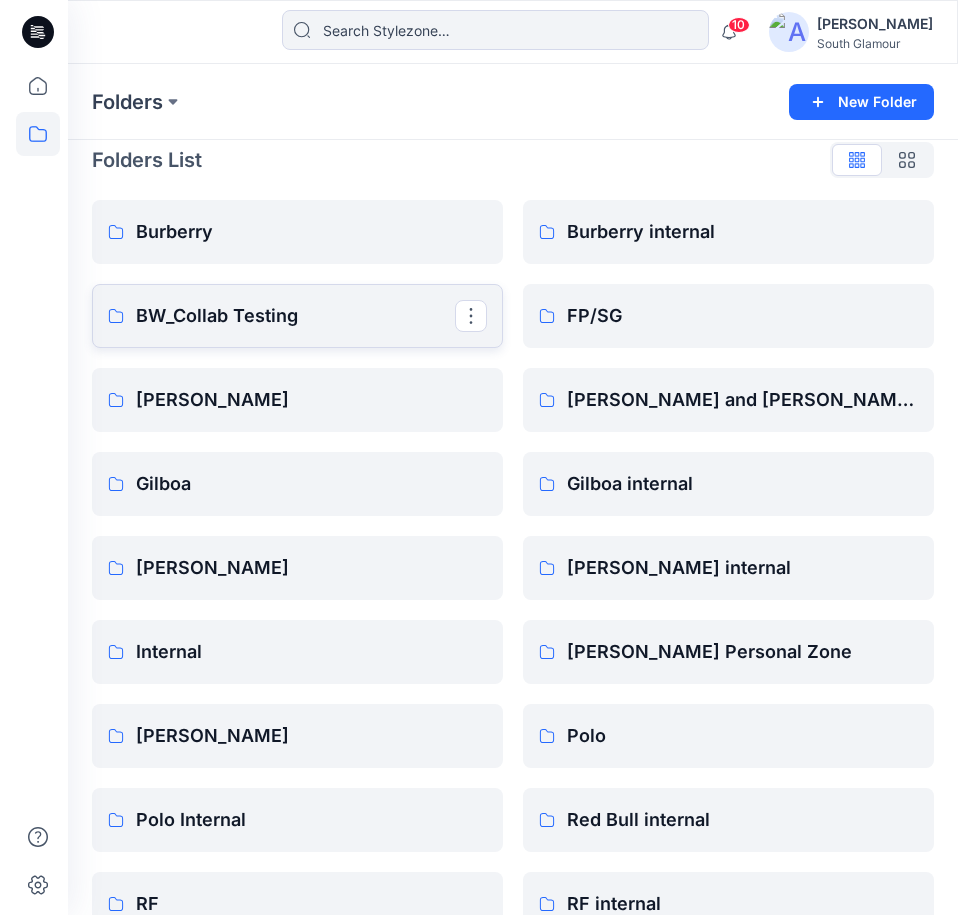 scroll, scrollTop: 0, scrollLeft: 0, axis: both 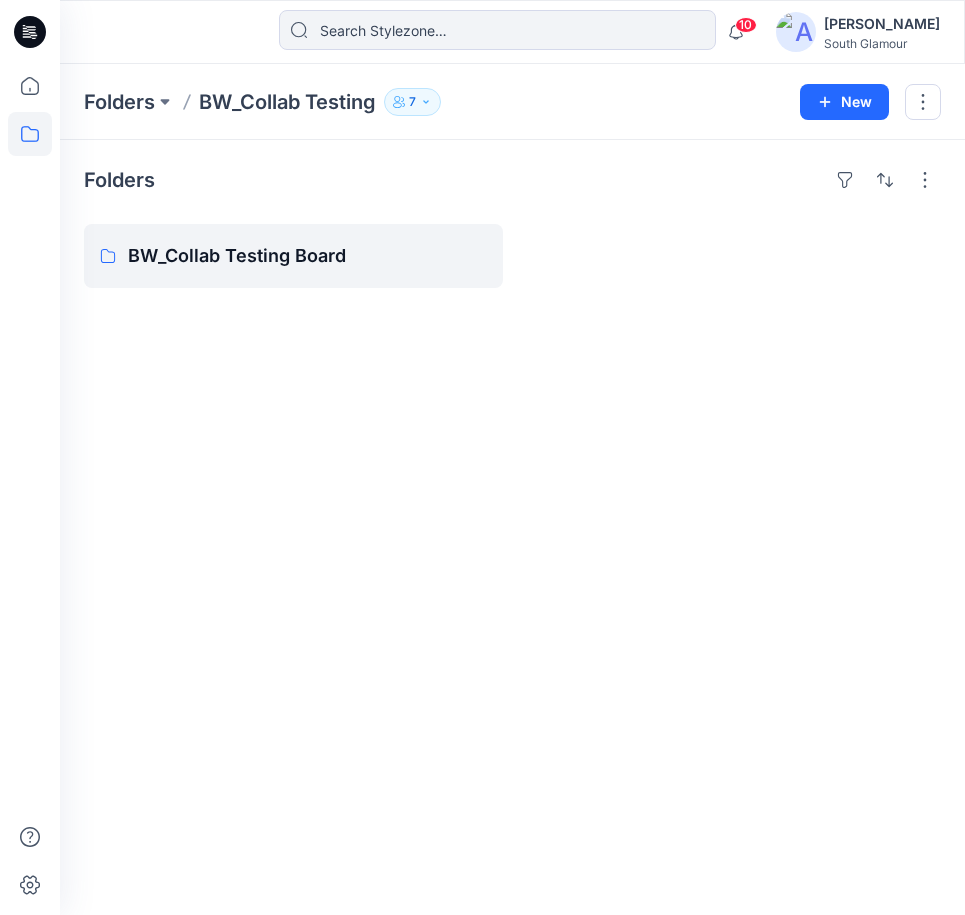 click 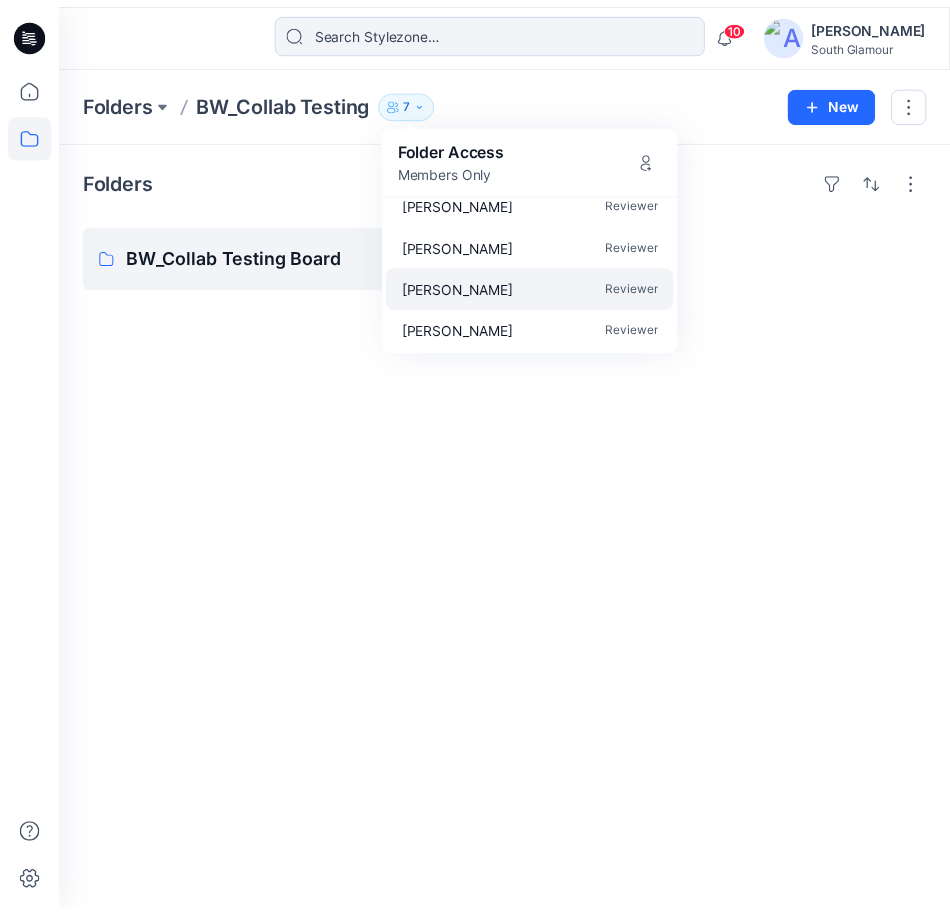 scroll, scrollTop: 144, scrollLeft: 0, axis: vertical 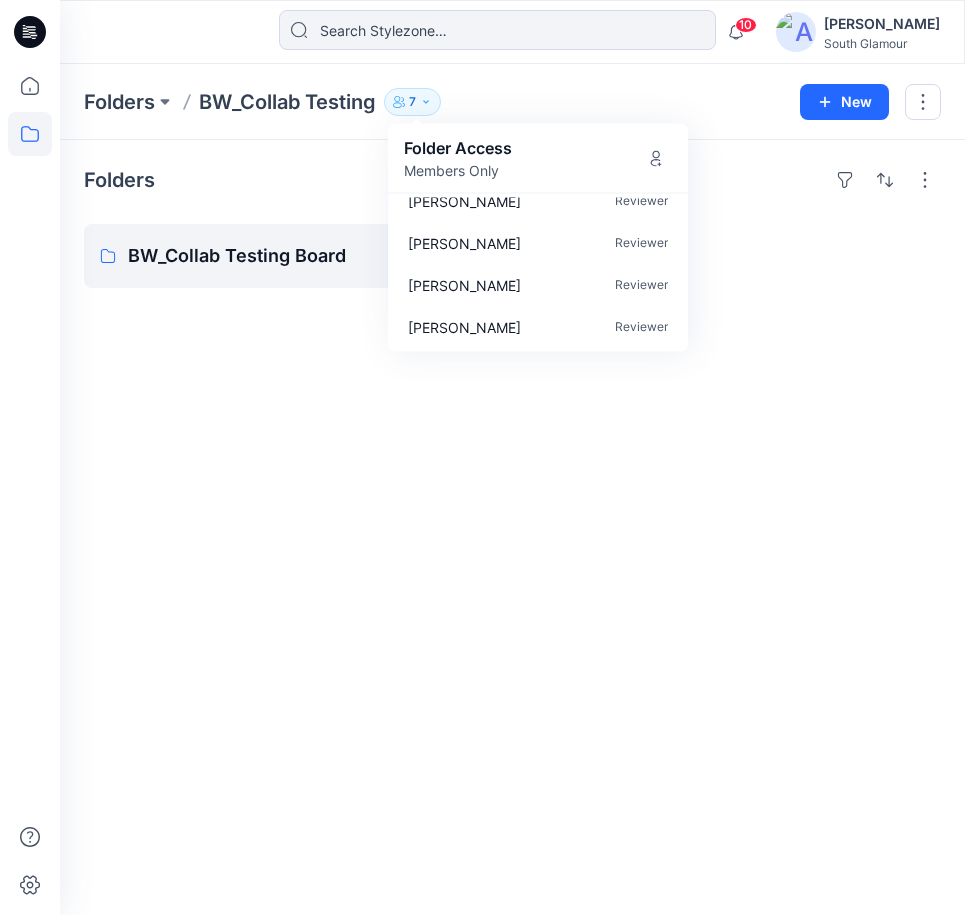 click on "Folders BW_Collab Testing Board" at bounding box center (512, 527) 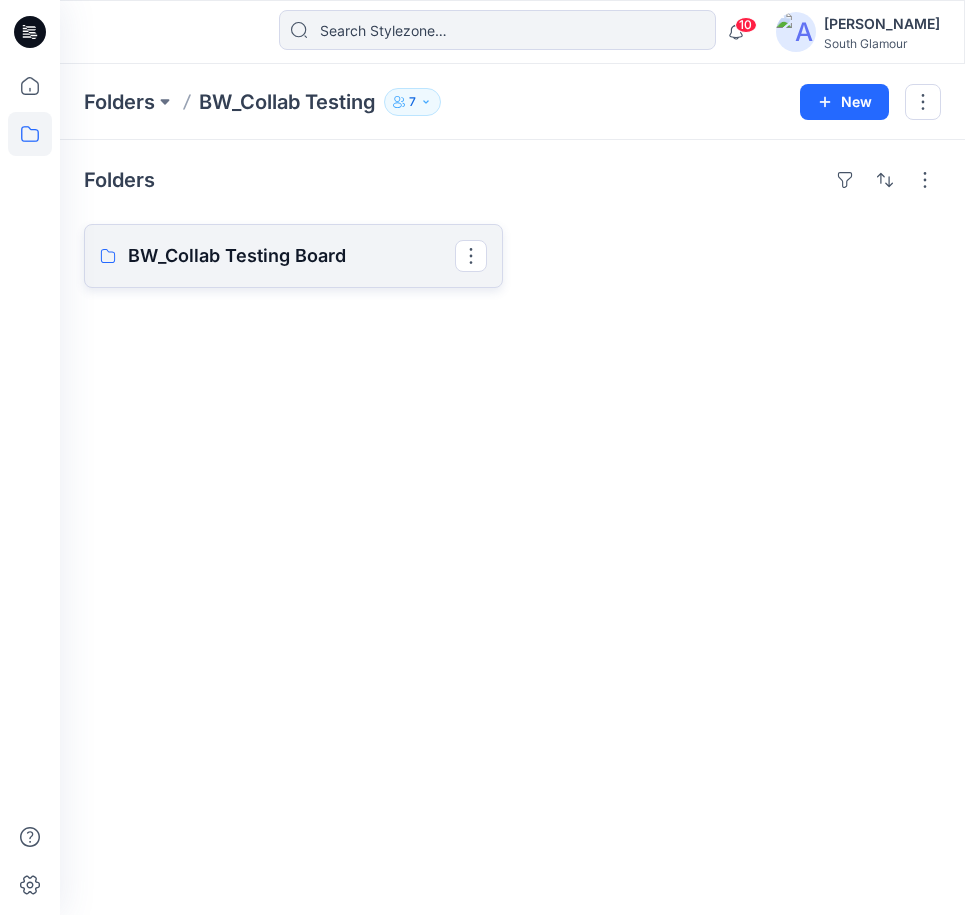click on "BW_Collab Testing Board" at bounding box center (291, 256) 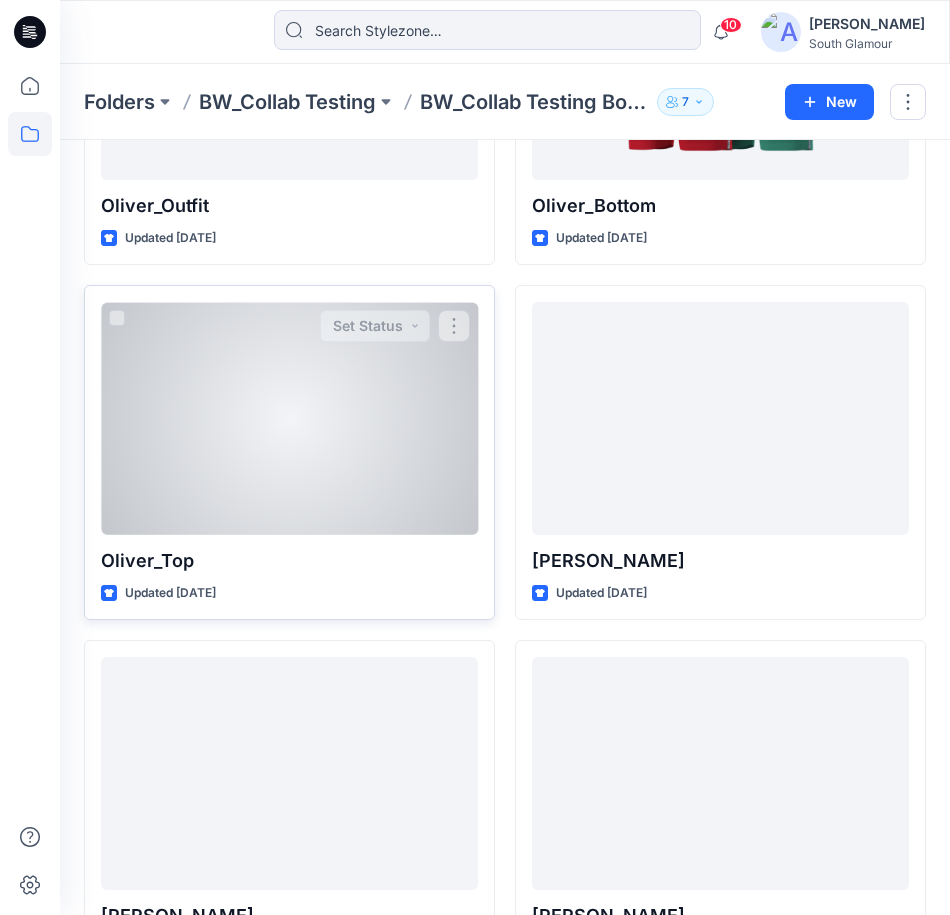 scroll, scrollTop: 374, scrollLeft: 0, axis: vertical 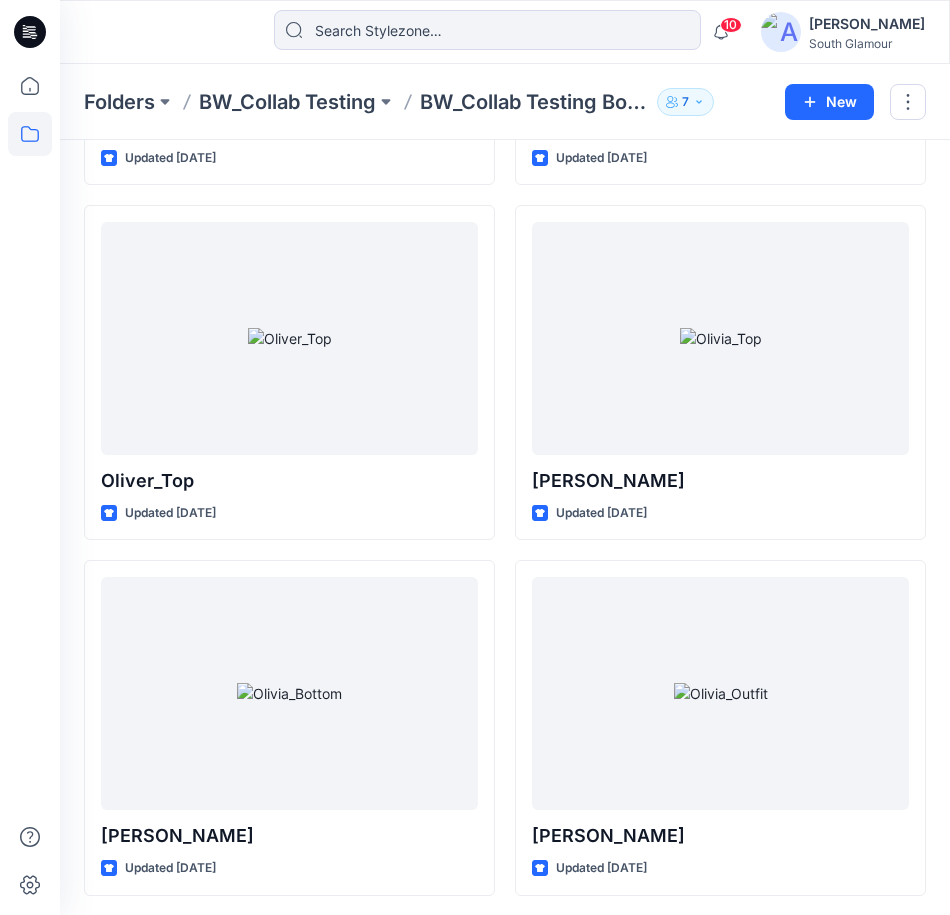 click 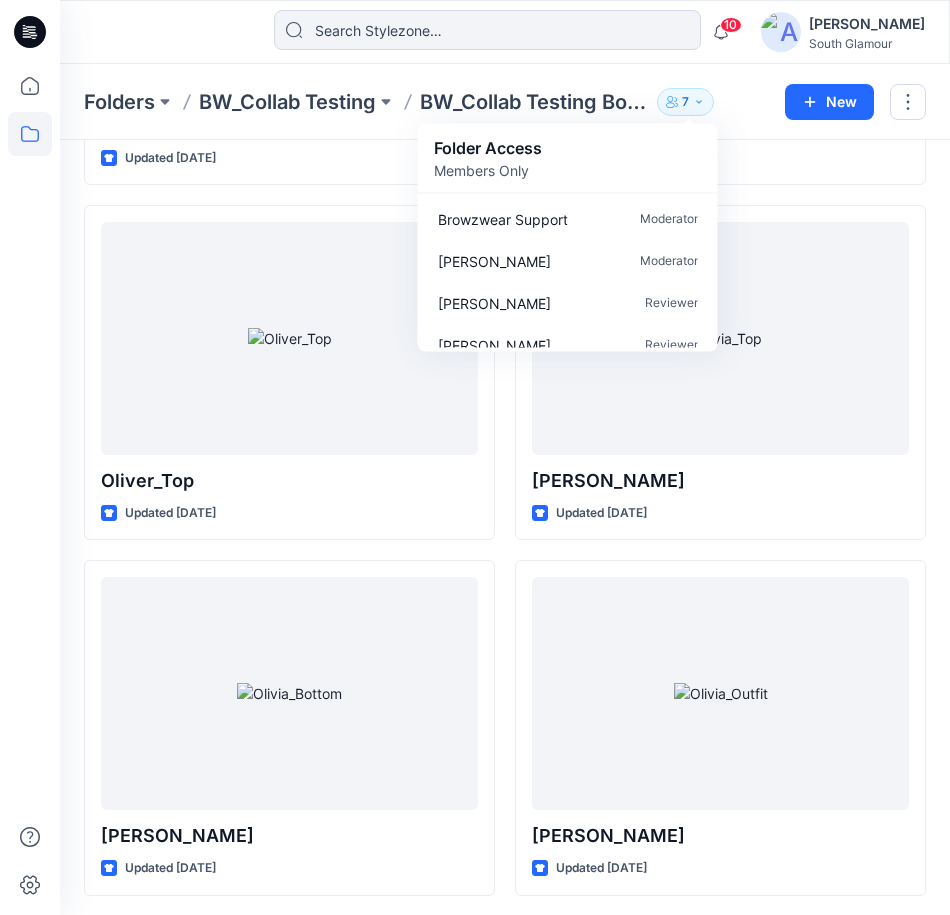 click on "Folders BW_Collab Testing BW_Collab Testing Board 7 Folder Access Members Only Browzwear Support Moderator [PERSON_NAME] Moderator [PERSON_NAME] Reviewer [PERSON_NAME] Reviewer [PERSON_NAME] Reviewer [PERSON_NAME] Reviewer [PERSON_NAME] Reviewer New" at bounding box center (505, 102) 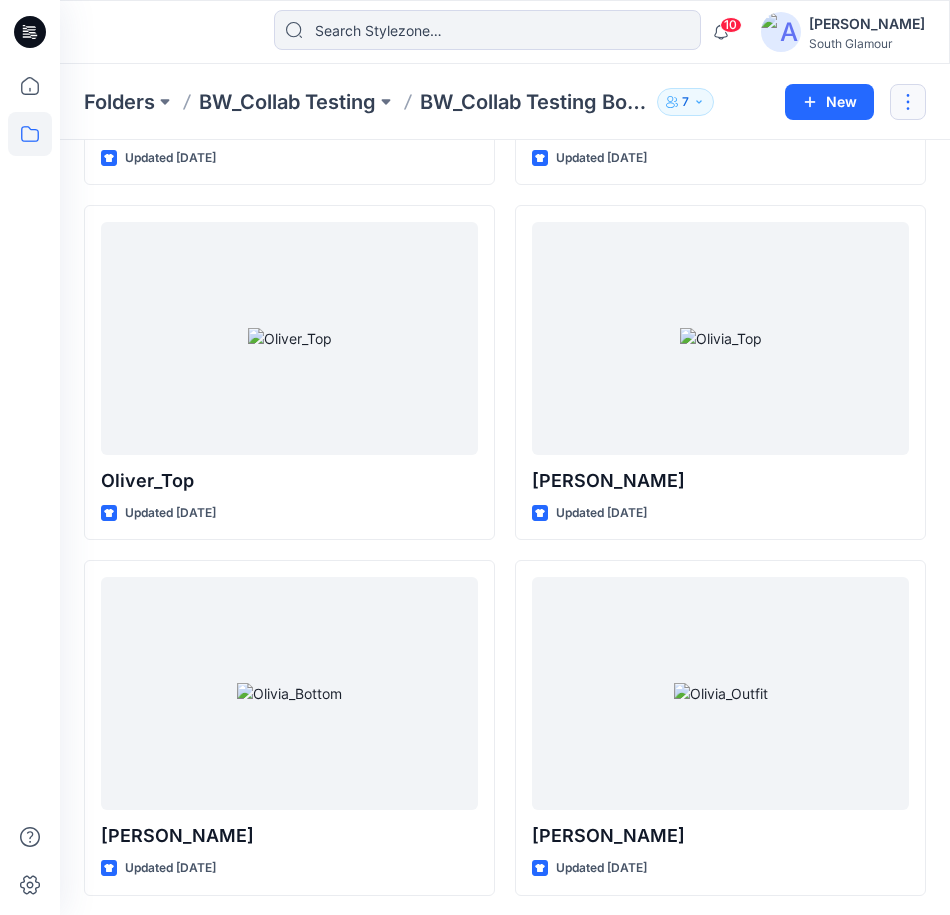 click at bounding box center [908, 102] 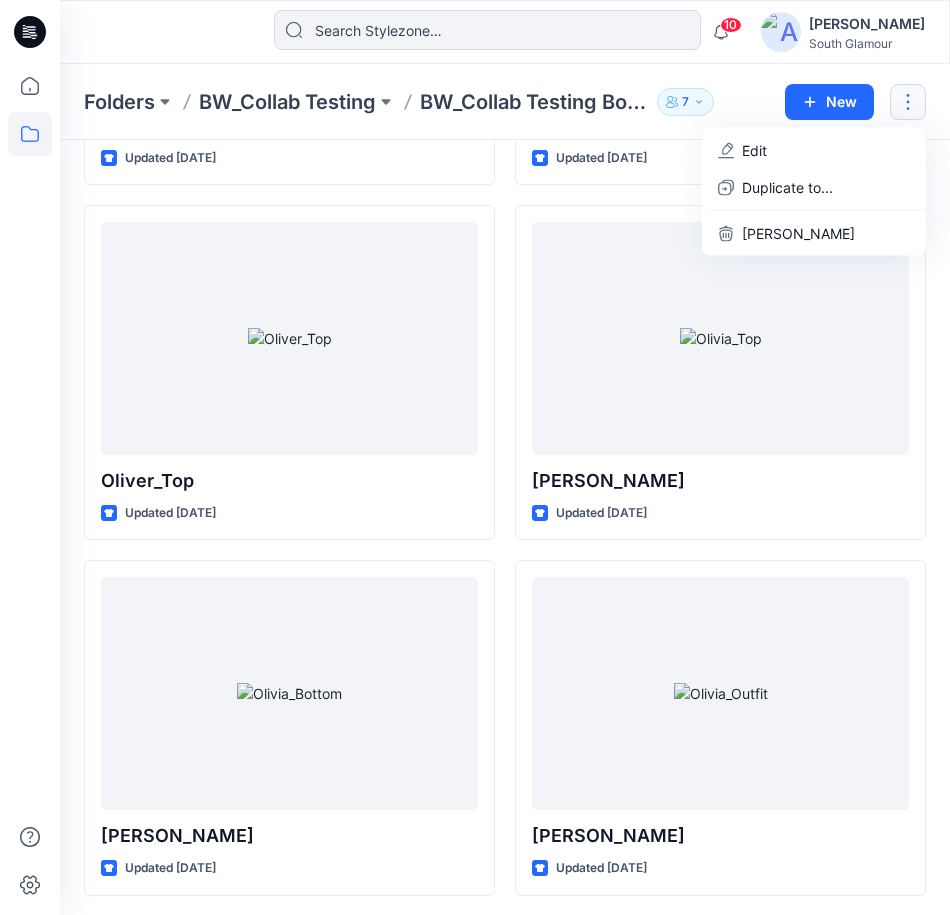 click on "Folders BW_Collab Testing BW_Collab Testing Board 7 Folder Access Members Only Browzwear Support Moderator [PERSON_NAME] Moderator [PERSON_NAME] Reviewer [PERSON_NAME] Reviewer [PERSON_NAME] Reviewer [PERSON_NAME] Reviewer [PERSON_NAME] Reviewer" at bounding box center [427, 102] 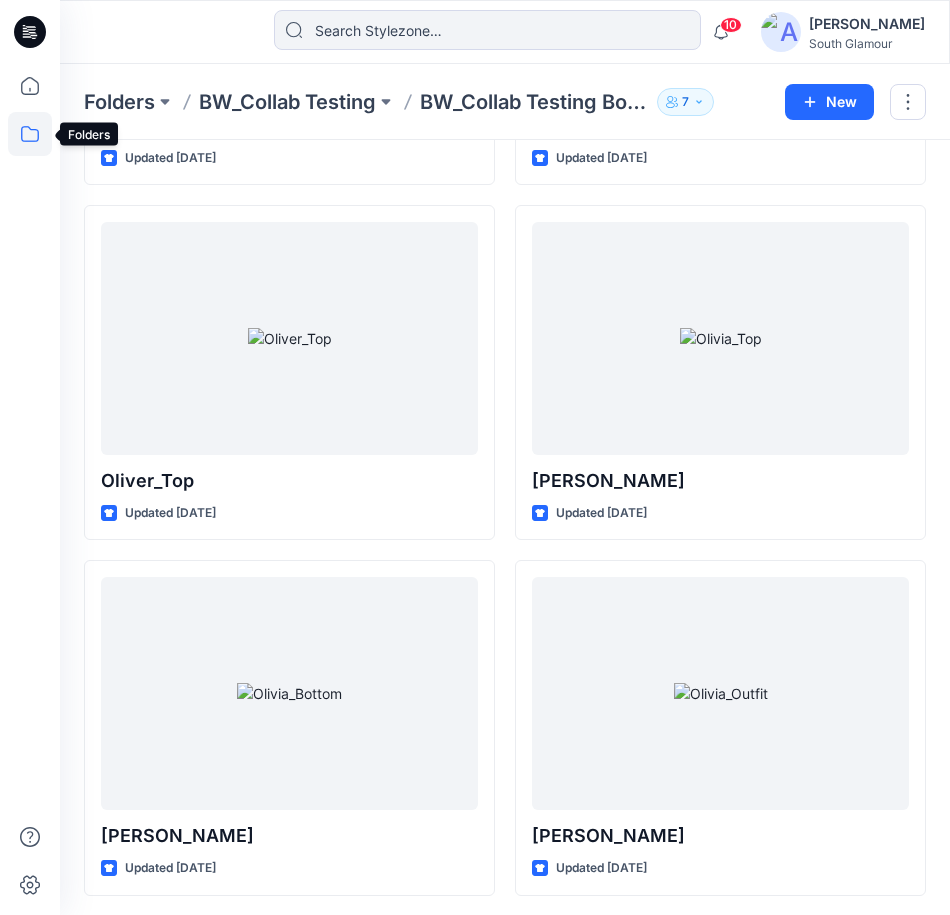 click 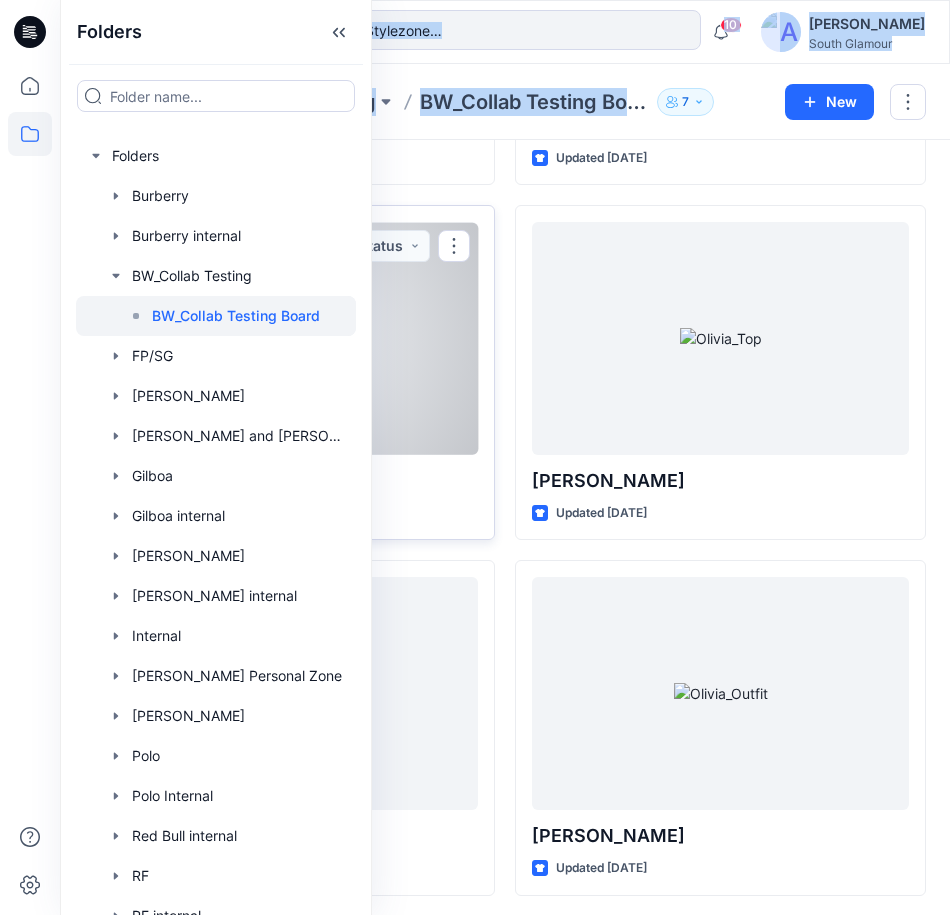 drag, startPoint x: 359, startPoint y: 336, endPoint x: 433, endPoint y: 347, distance: 74.8131 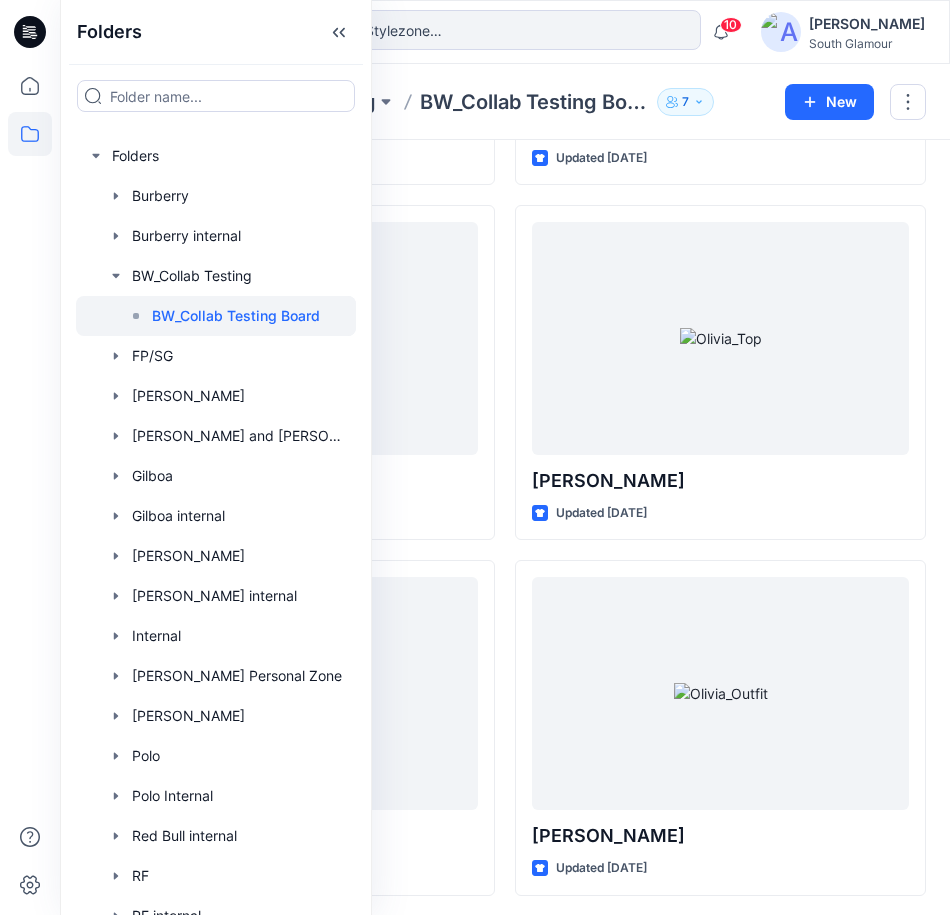 click on "Oliver_Bottom Updated [DATE] [PERSON_NAME] Updated [DATE] [PERSON_NAME] Updated [DATE]" at bounding box center (720, 373) 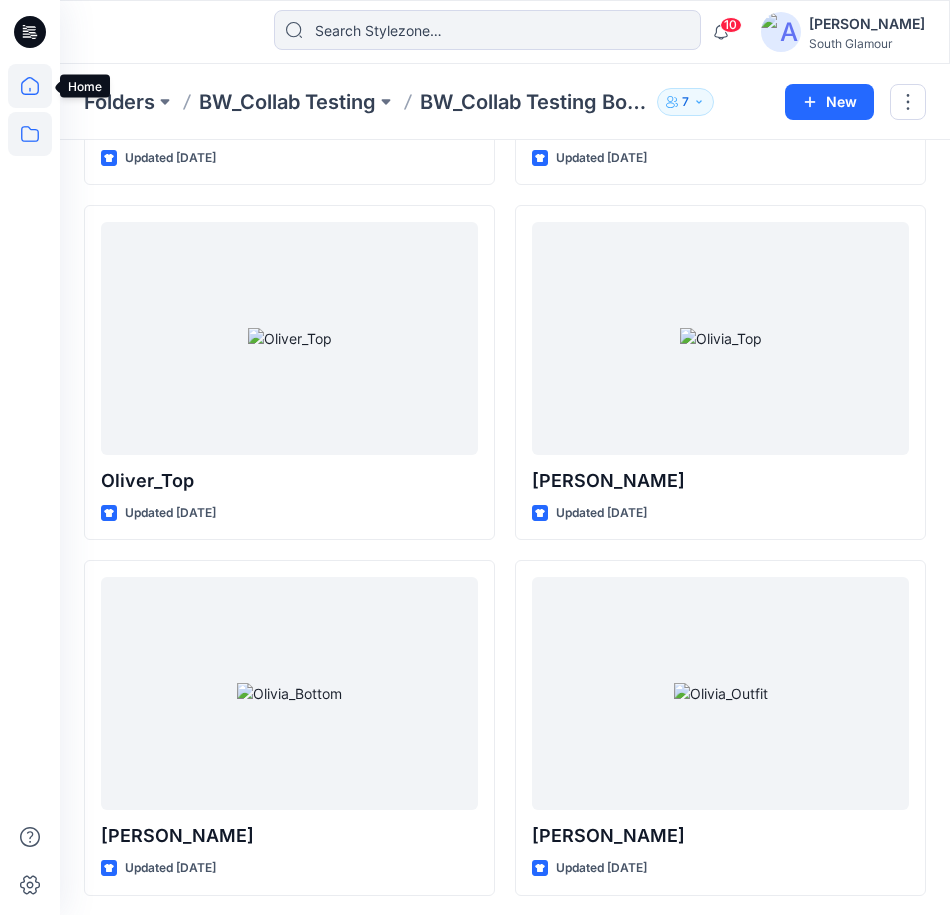 click 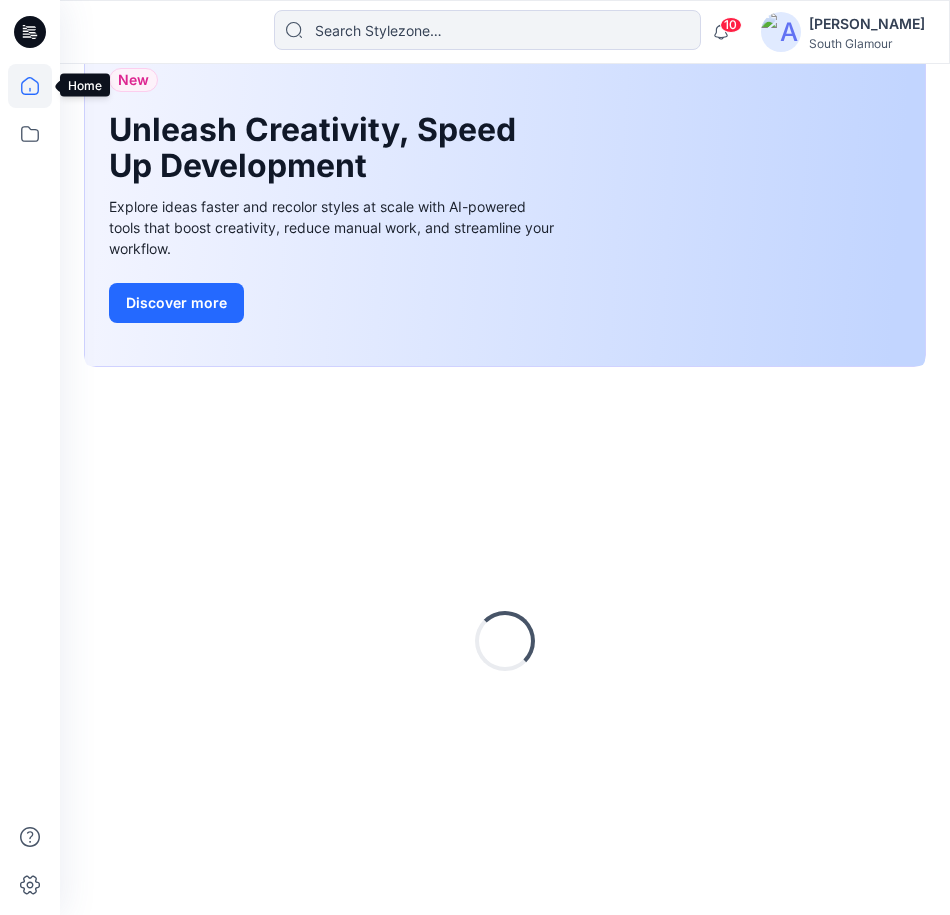 scroll, scrollTop: 147, scrollLeft: 0, axis: vertical 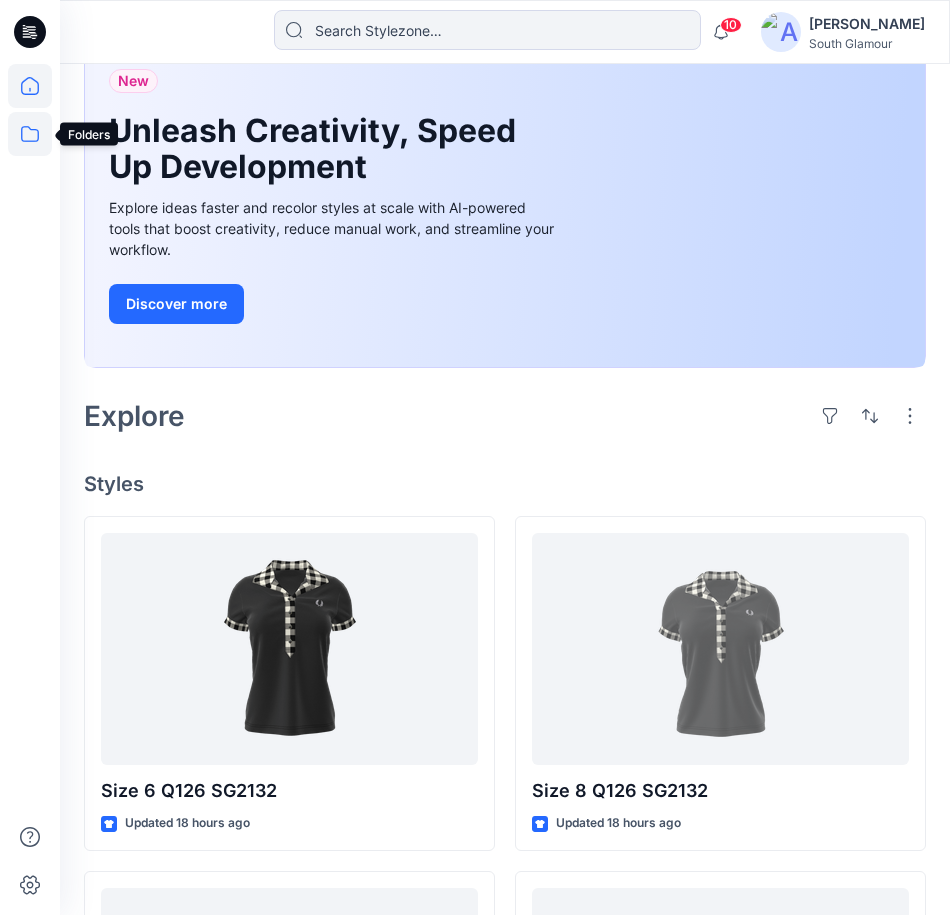 click 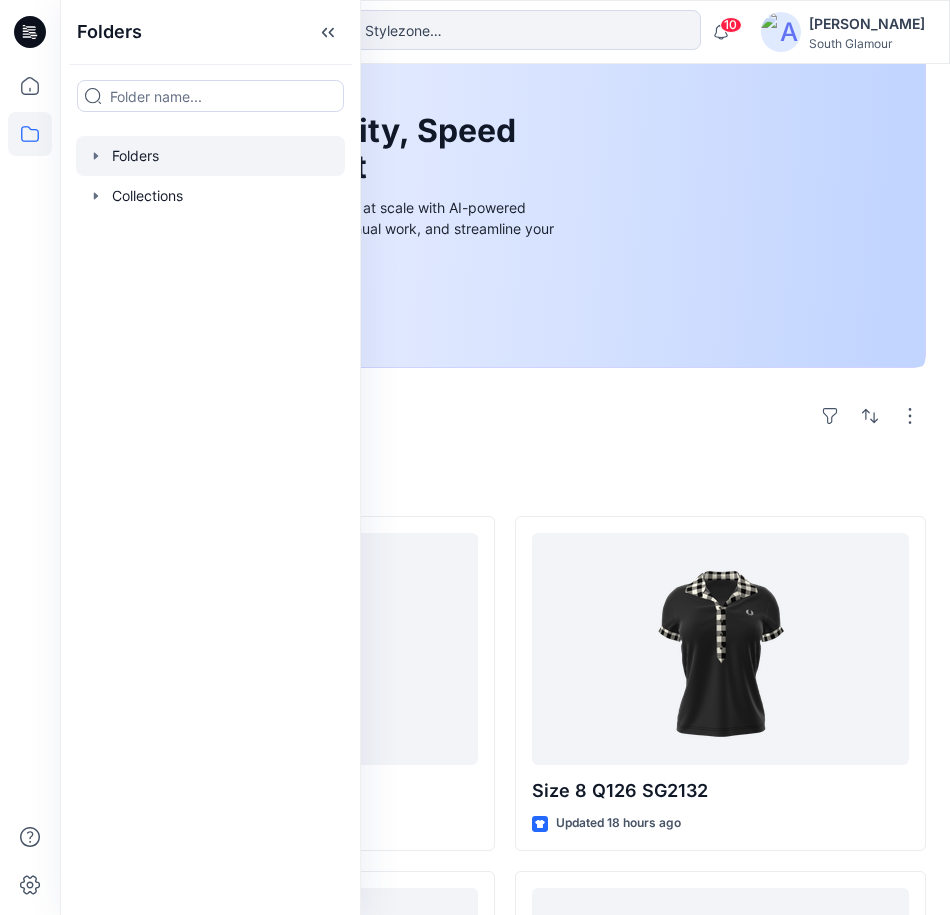 click at bounding box center (210, 156) 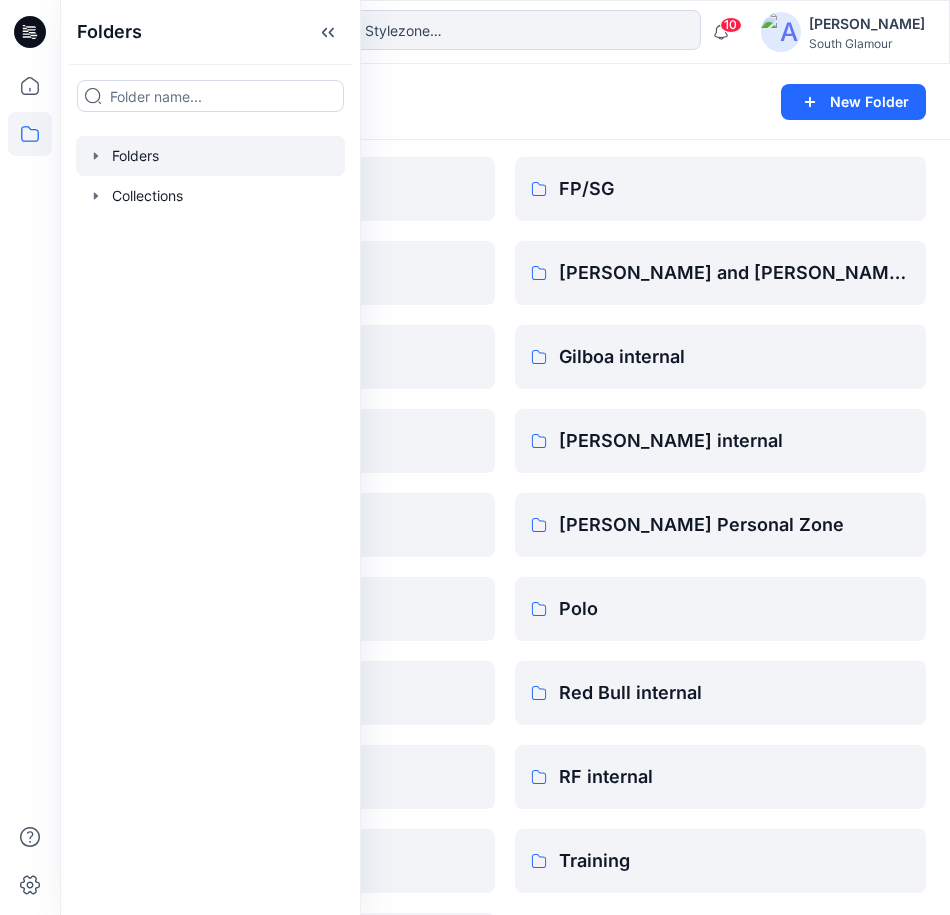 click on "Folders New Folder" at bounding box center [505, 102] 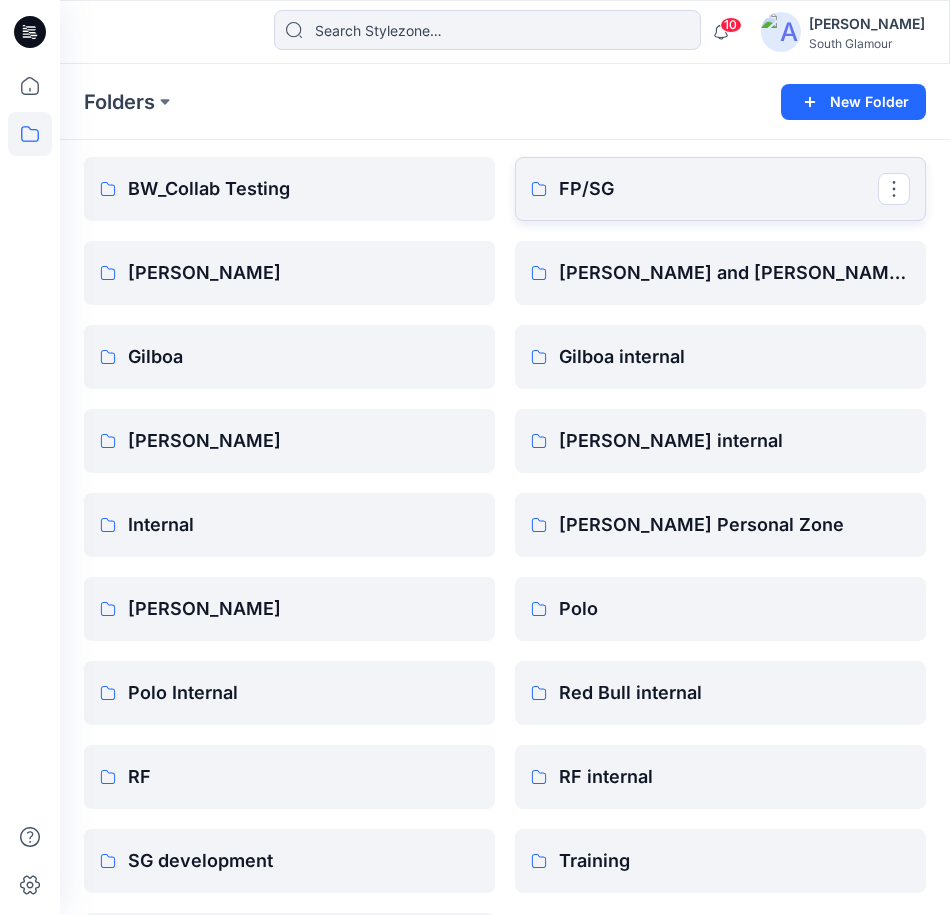 click on "FP/SG" at bounding box center (718, 189) 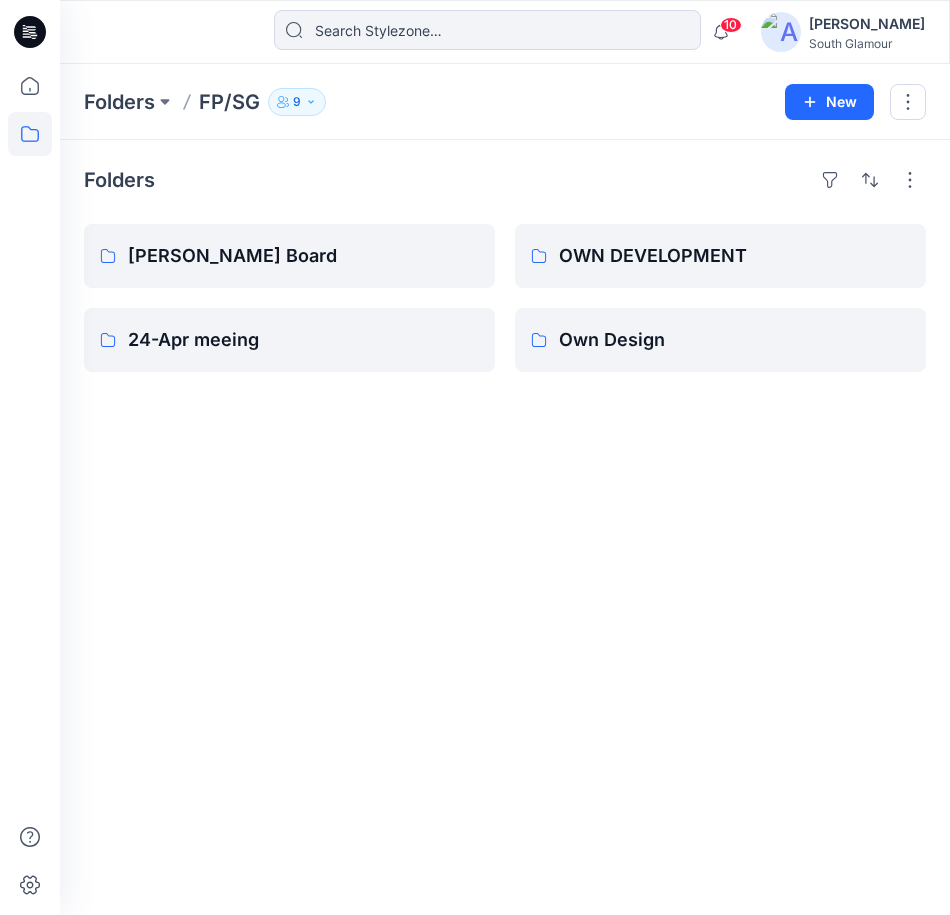 scroll, scrollTop: 0, scrollLeft: 0, axis: both 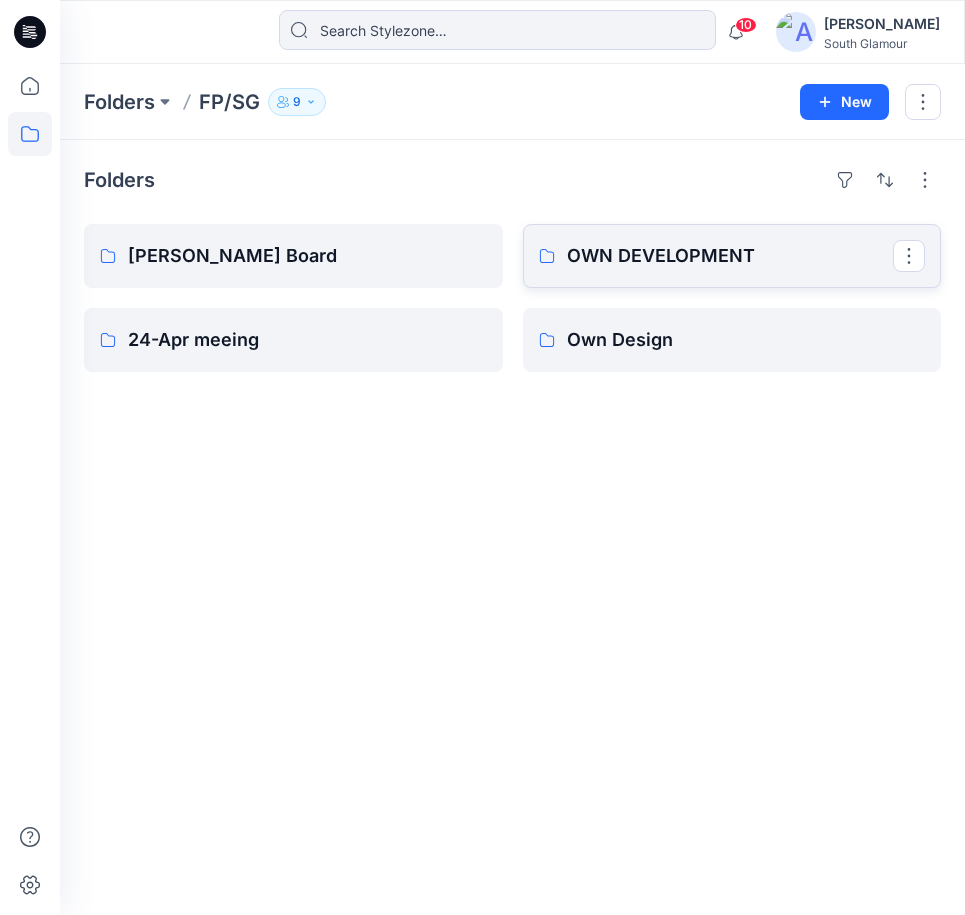 click on "OWN DEVELOPMENT" at bounding box center [730, 256] 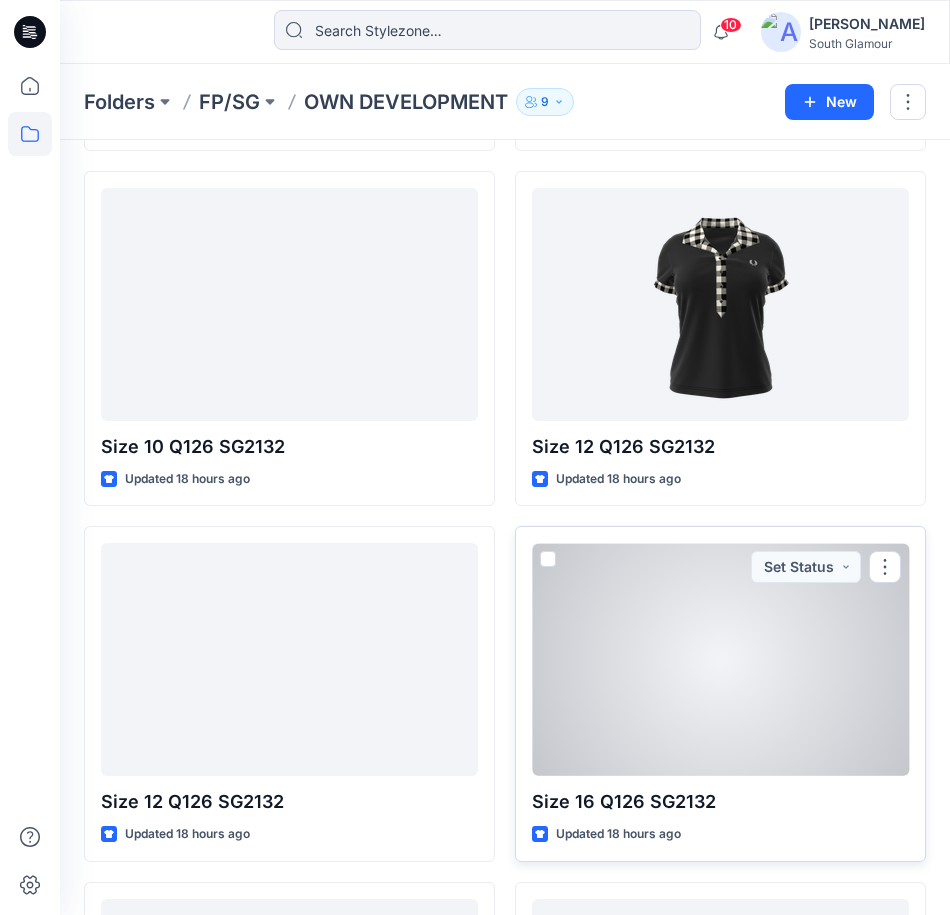scroll, scrollTop: 0, scrollLeft: 0, axis: both 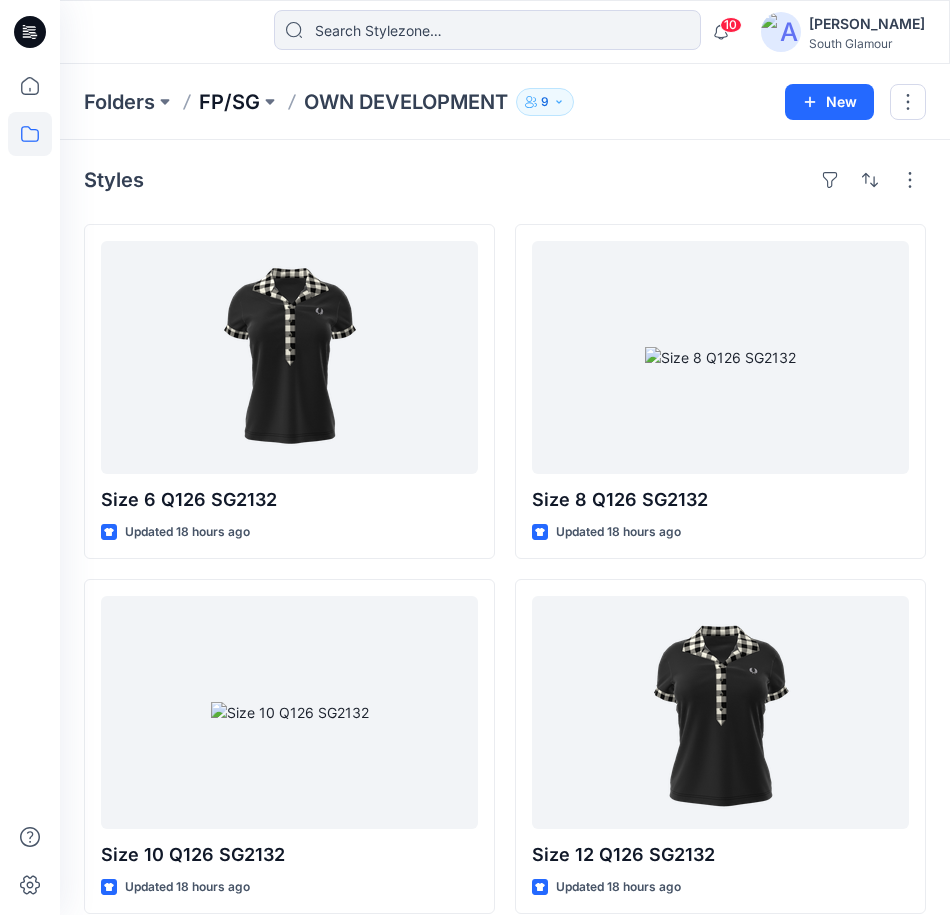 click on "FP/SG" at bounding box center (229, 102) 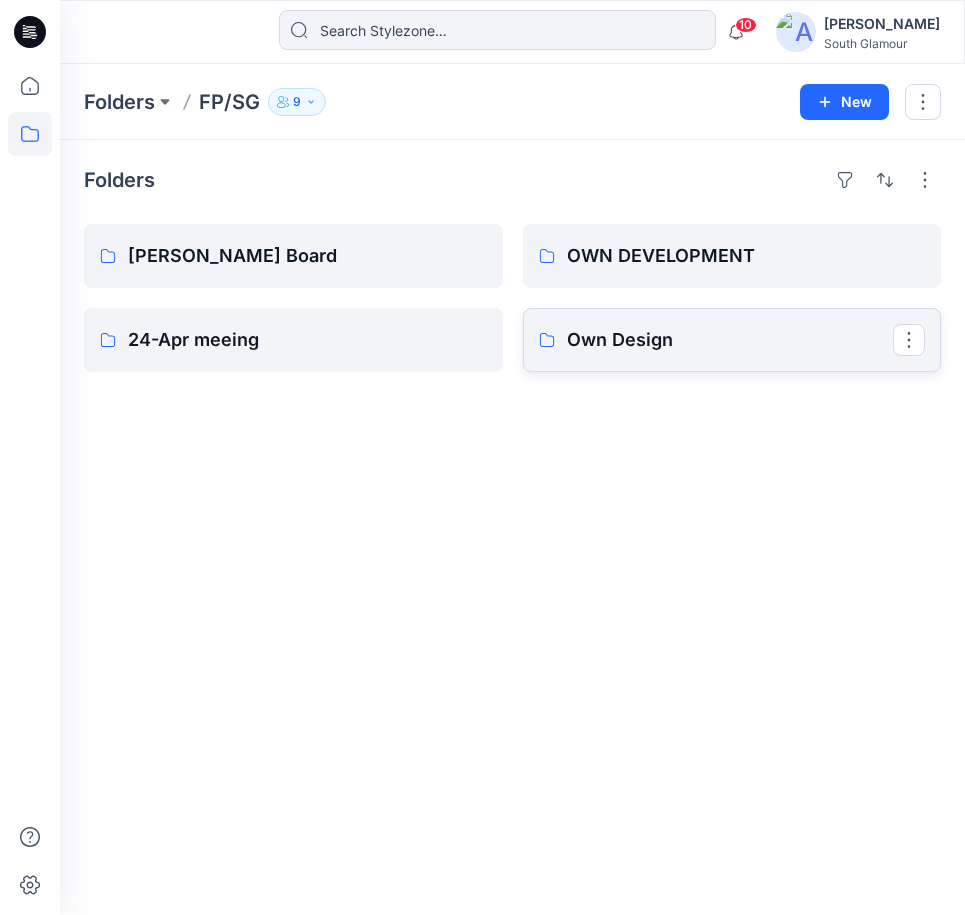 click on "Own Design" at bounding box center [730, 340] 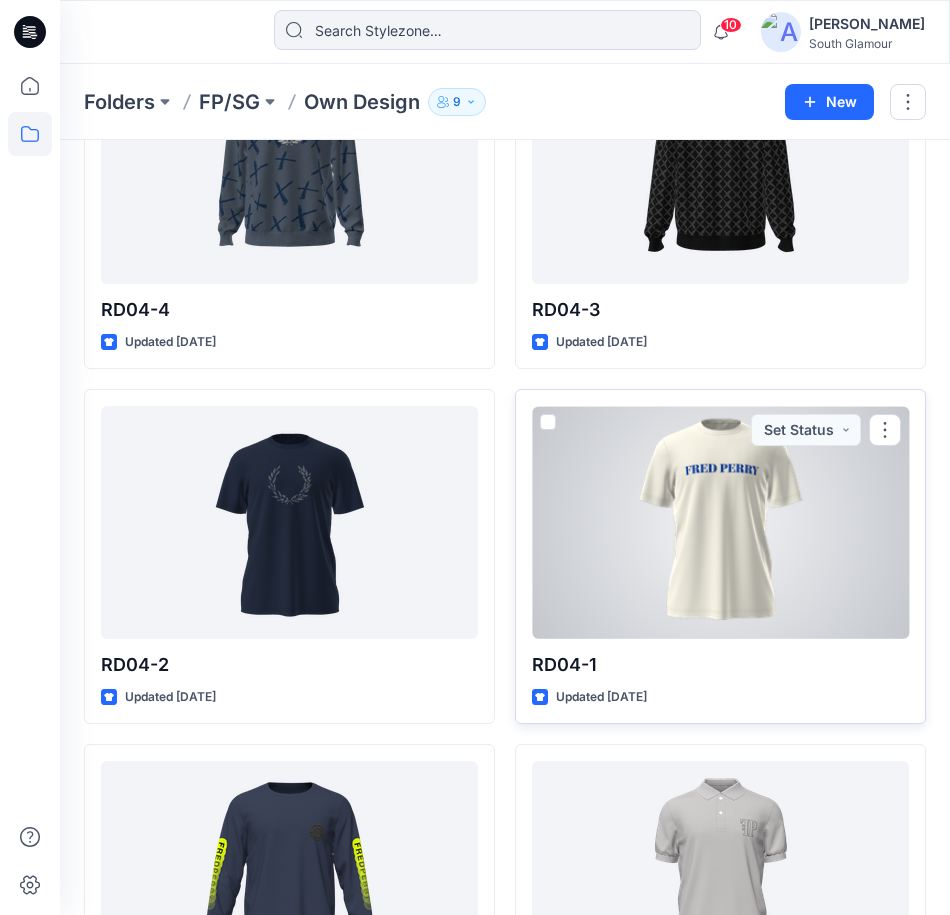 scroll, scrollTop: 0, scrollLeft: 0, axis: both 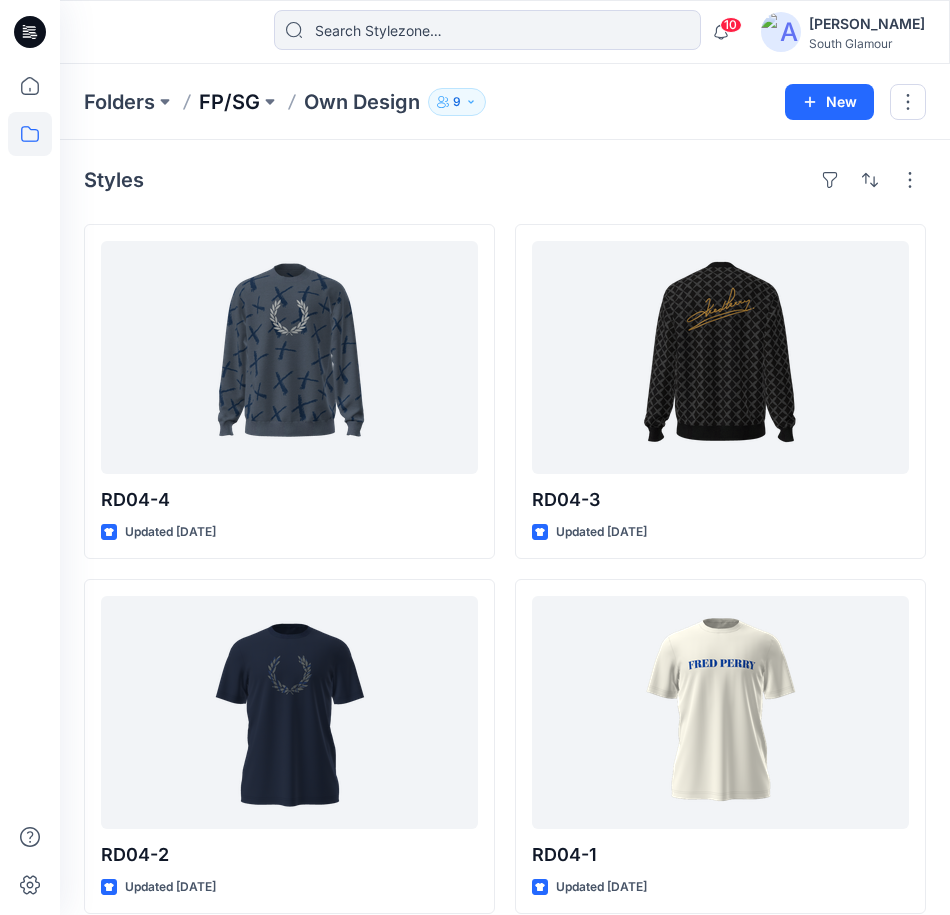 click on "FP/SG" at bounding box center [229, 102] 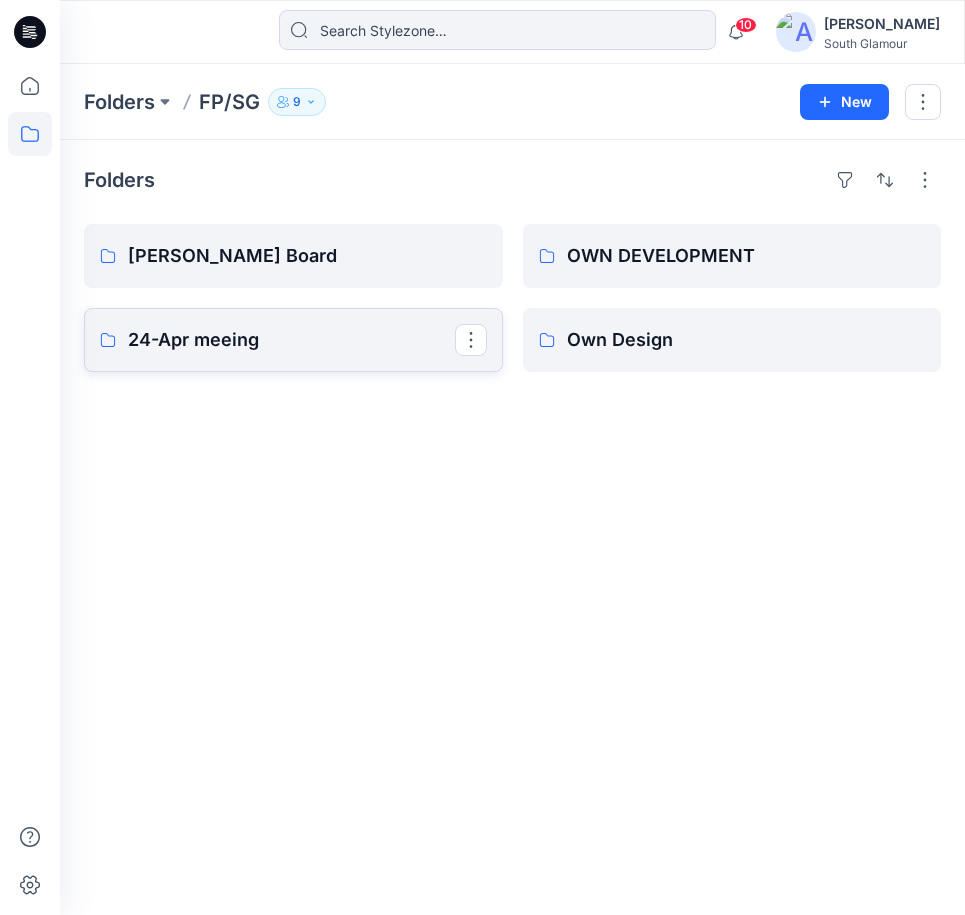 click on "24-Apr meeing" at bounding box center [291, 340] 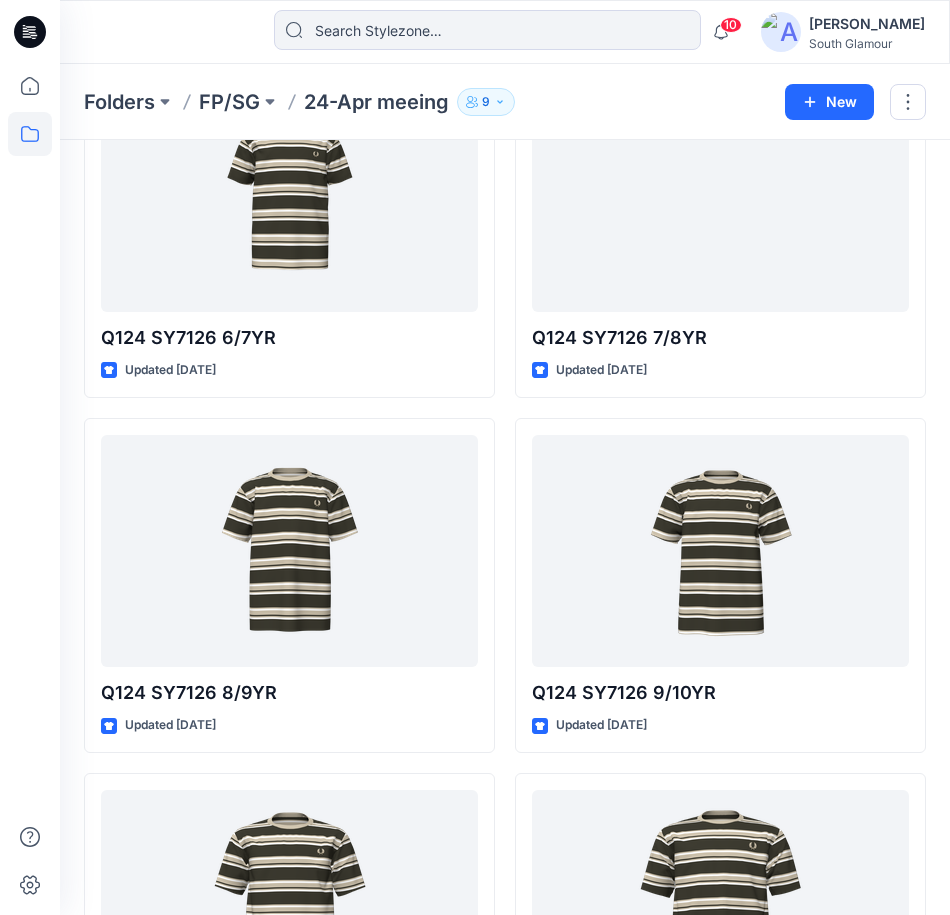 scroll, scrollTop: 0, scrollLeft: 0, axis: both 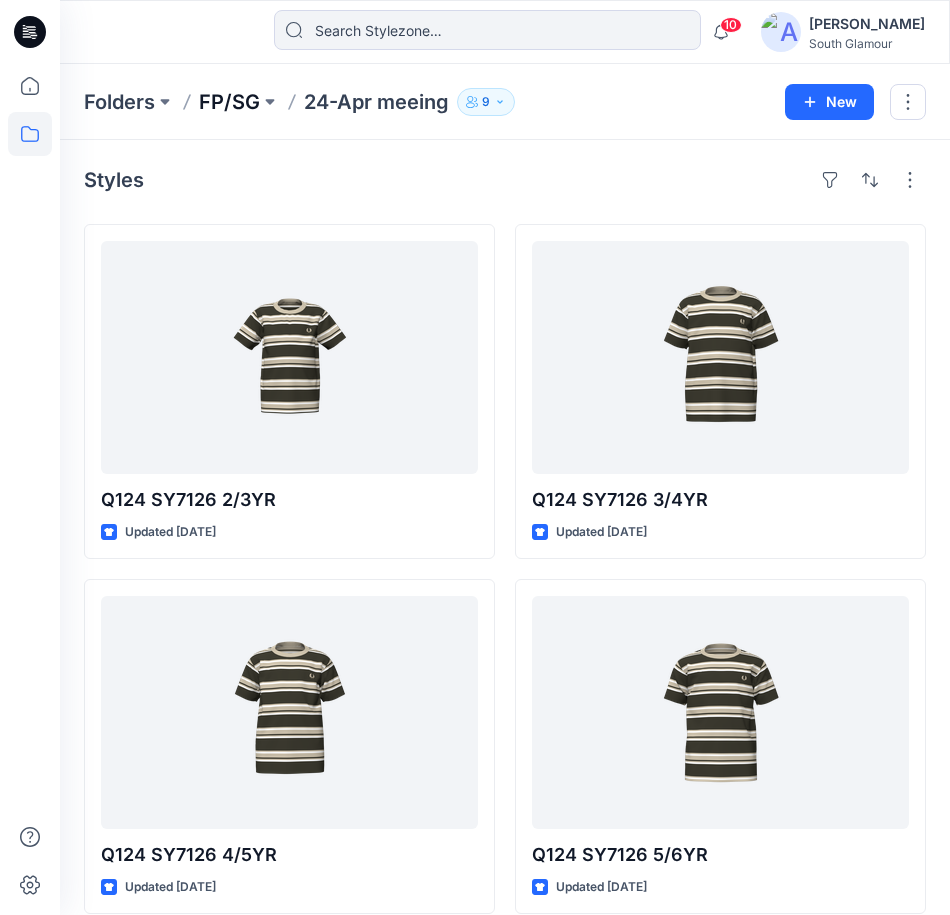 click on "FP/SG" at bounding box center (229, 102) 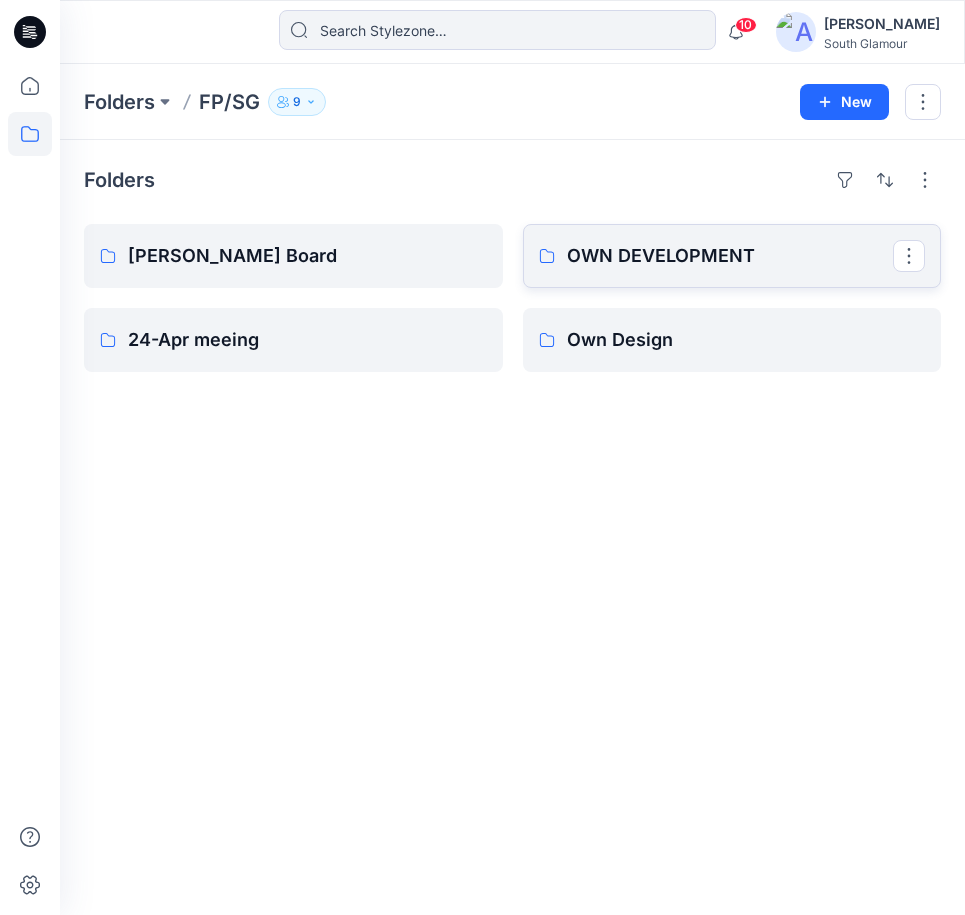 click on "OWN DEVELOPMENT" at bounding box center (730, 256) 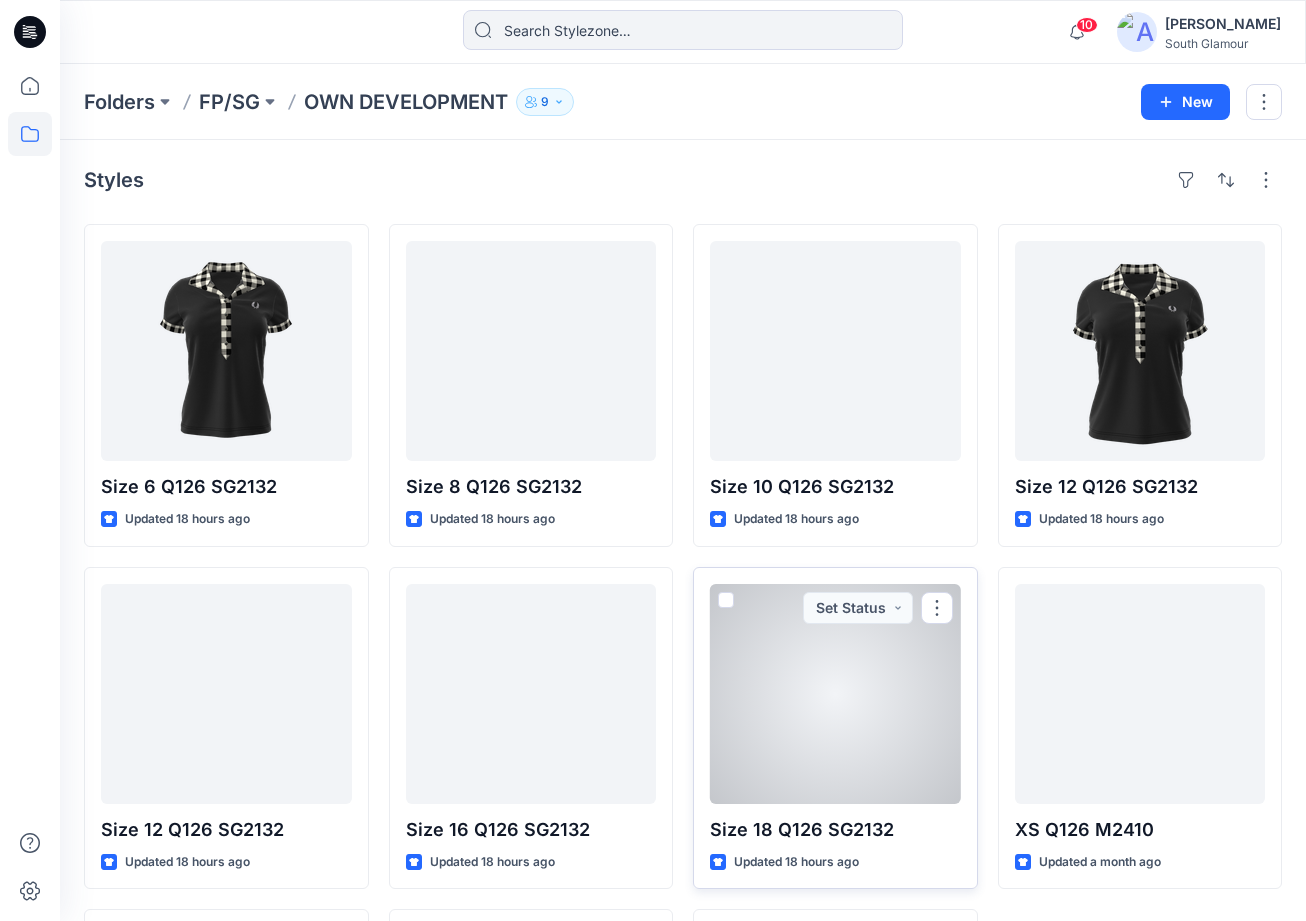 scroll, scrollTop: 330, scrollLeft: 0, axis: vertical 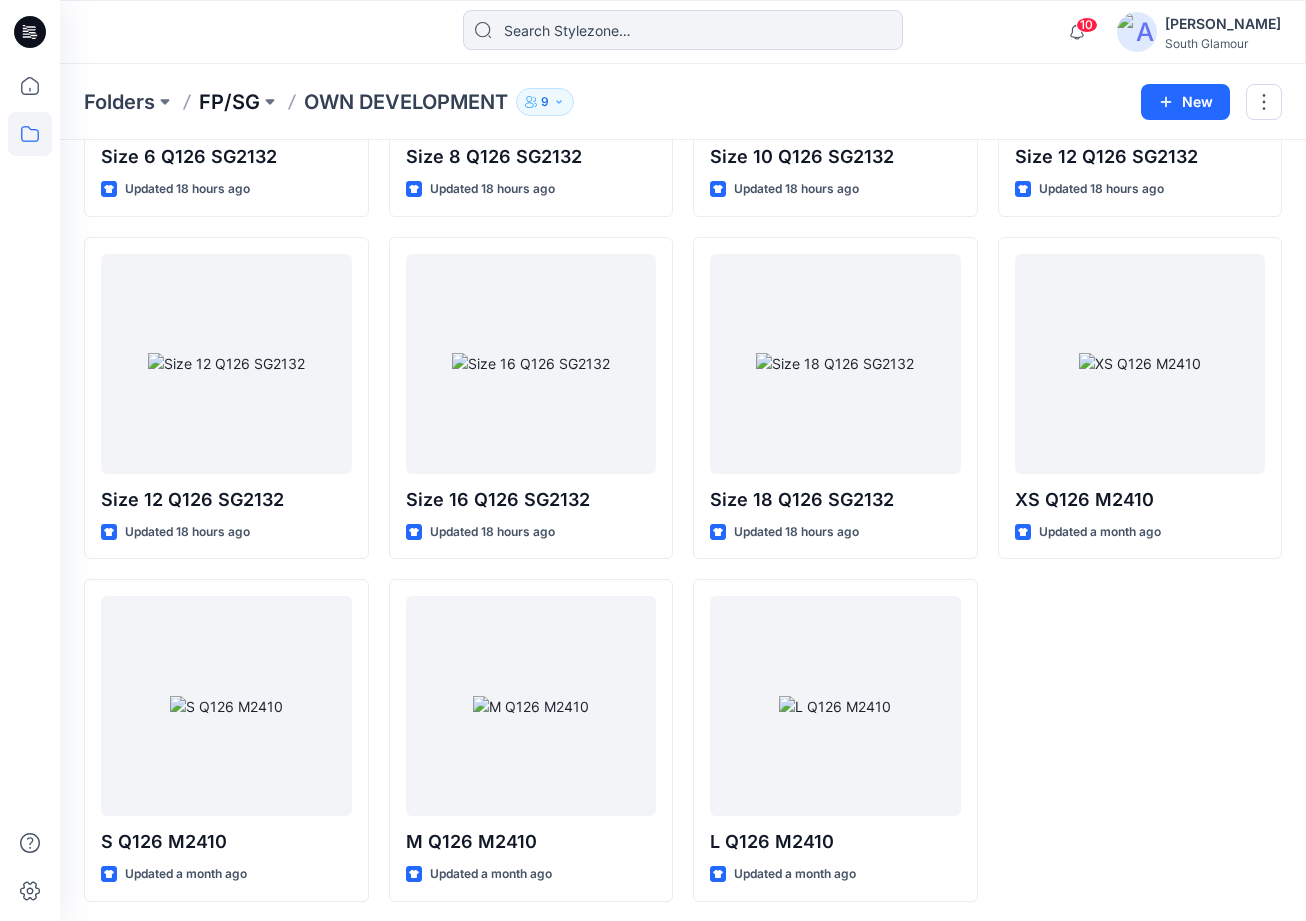 click on "FP/SG" at bounding box center (229, 102) 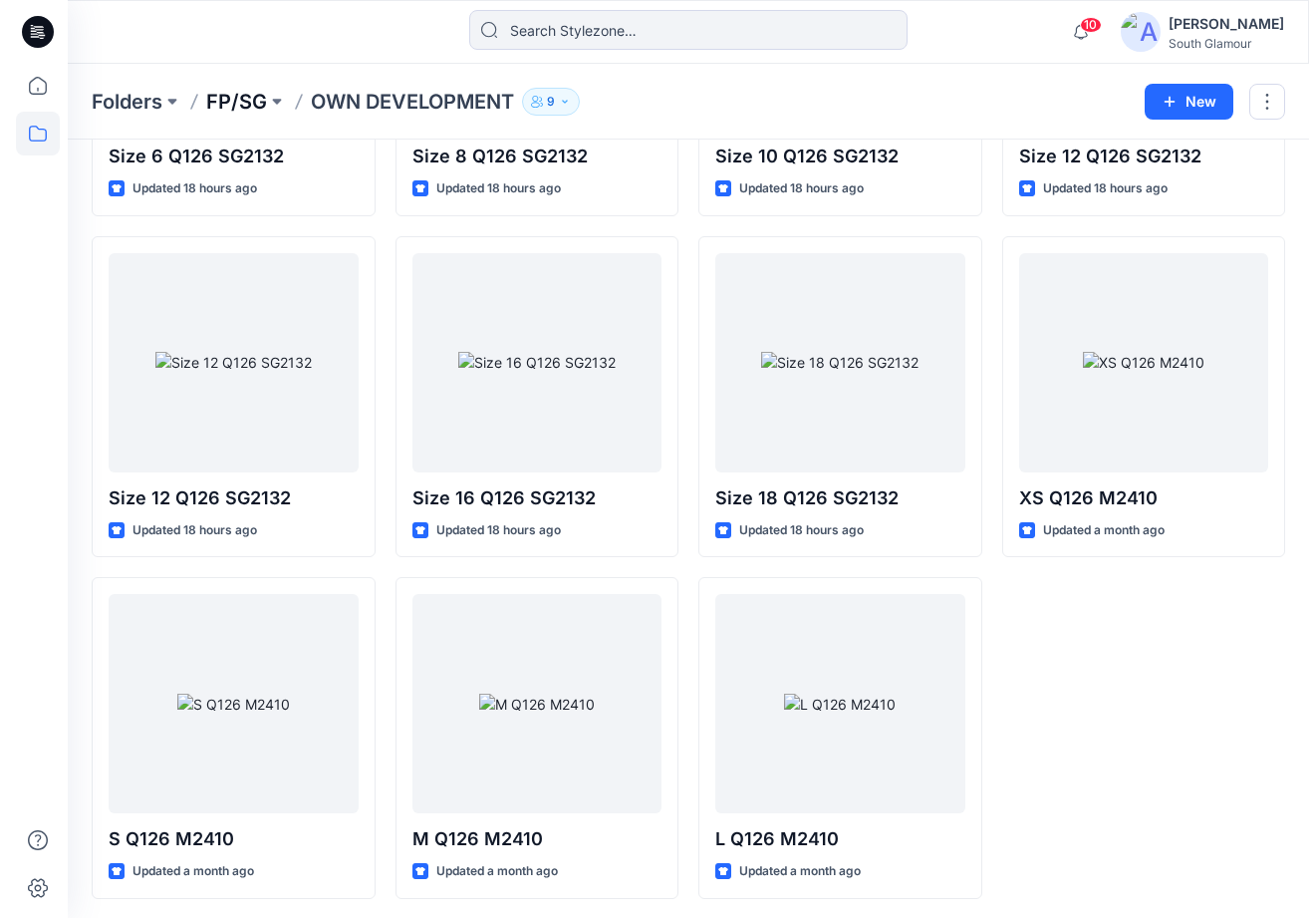 scroll, scrollTop: 0, scrollLeft: 0, axis: both 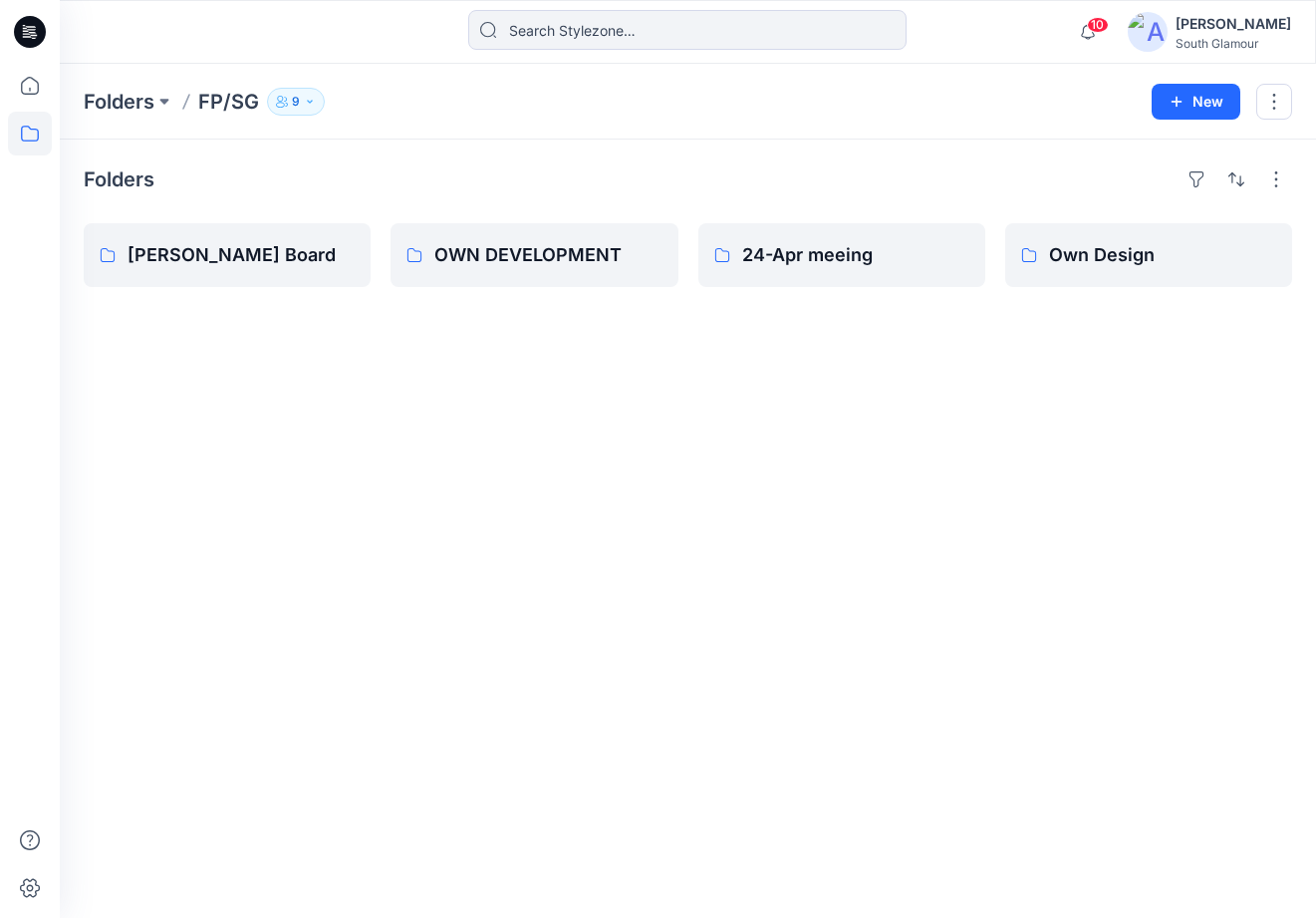 click on "9" at bounding box center (296, 102) 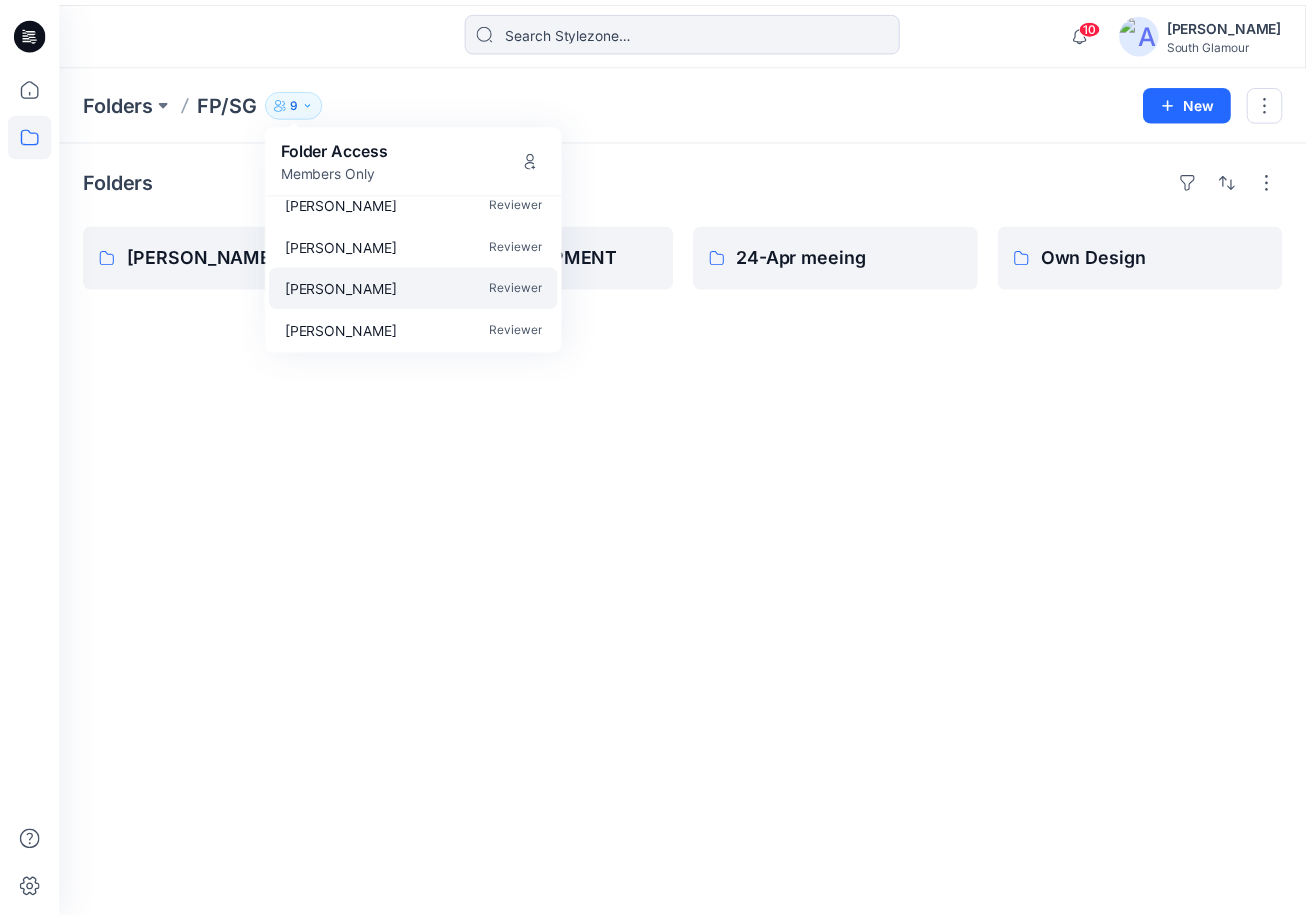 scroll, scrollTop: 143, scrollLeft: 0, axis: vertical 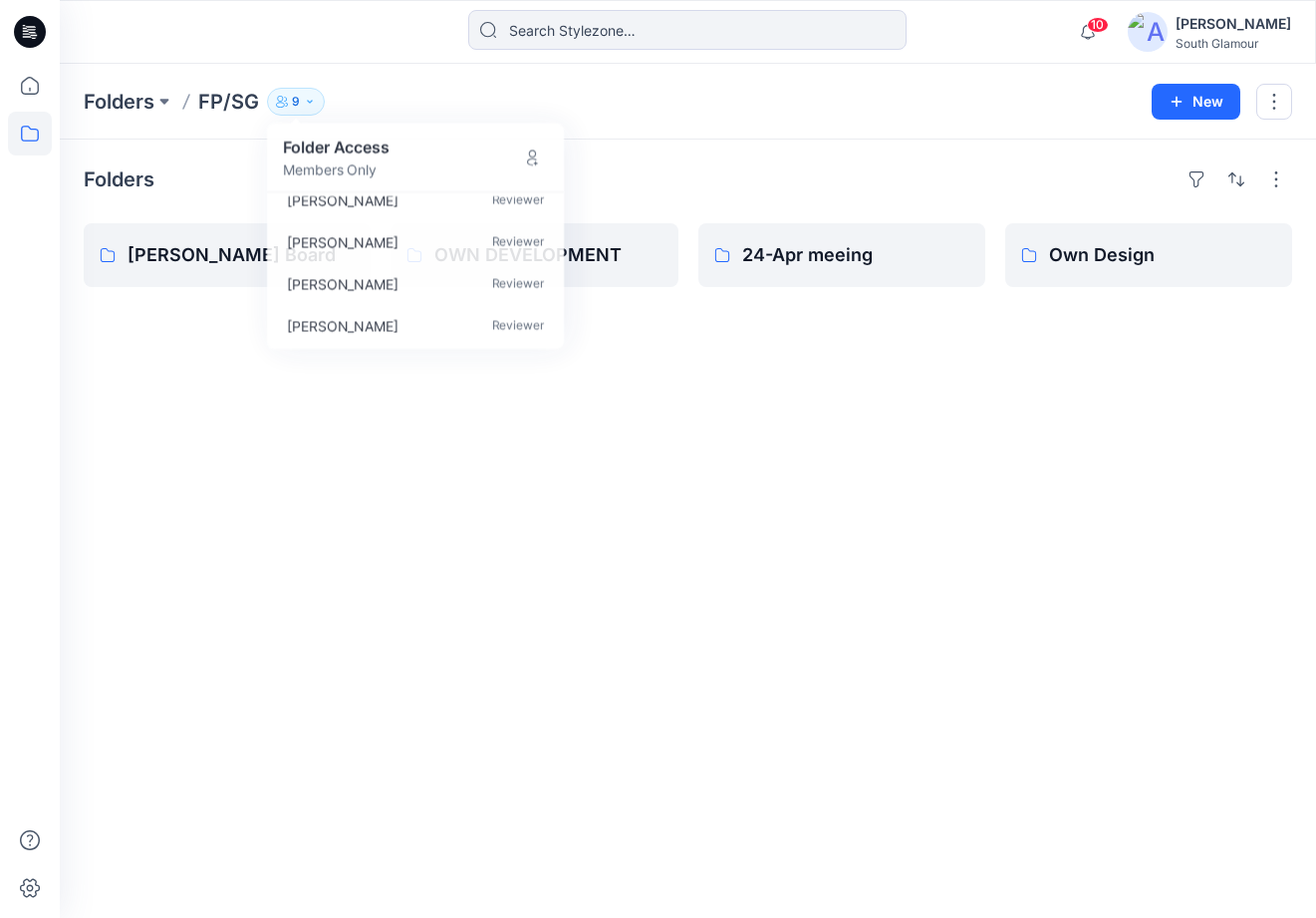 click on "Folders [PERSON_NAME] Board OWN DEVELOPMENT 24-Apr meeing Own Design" at bounding box center [687, 528] 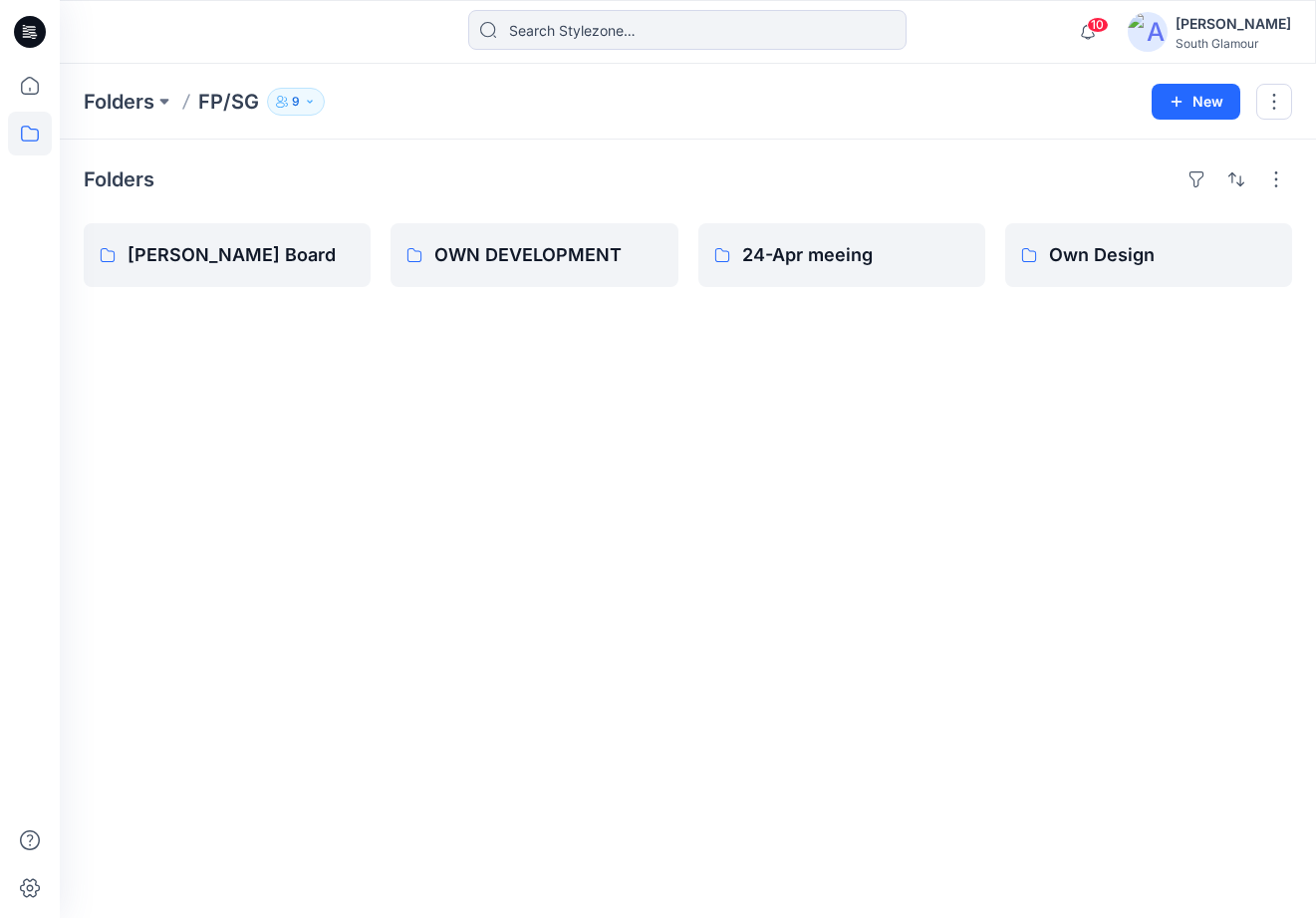 click on "Folders [PERSON_NAME] Board OWN DEVELOPMENT 24-Apr meeing Own Design" at bounding box center (687, 528) 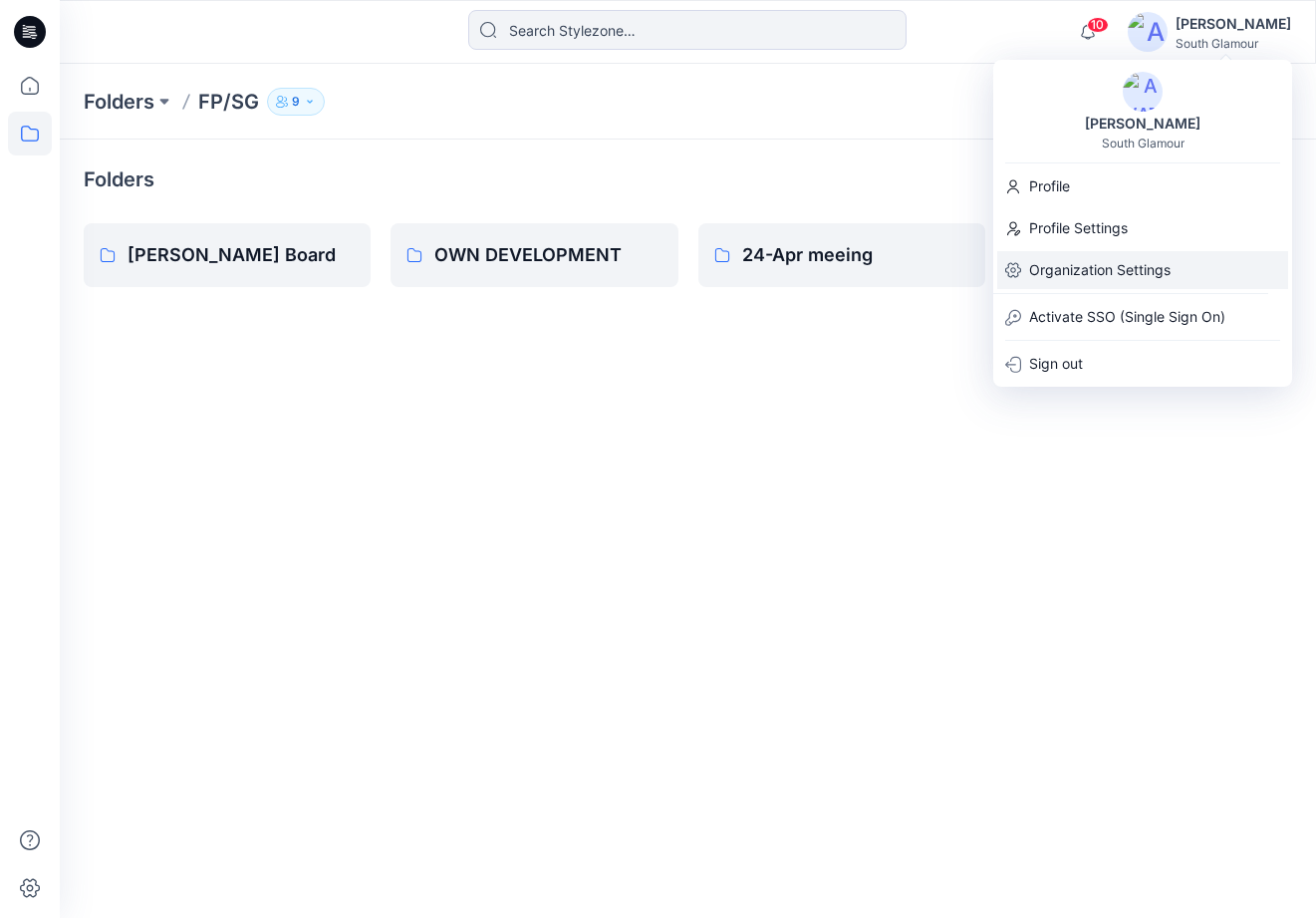 click on "Organization Settings" at bounding box center [1100, 270] 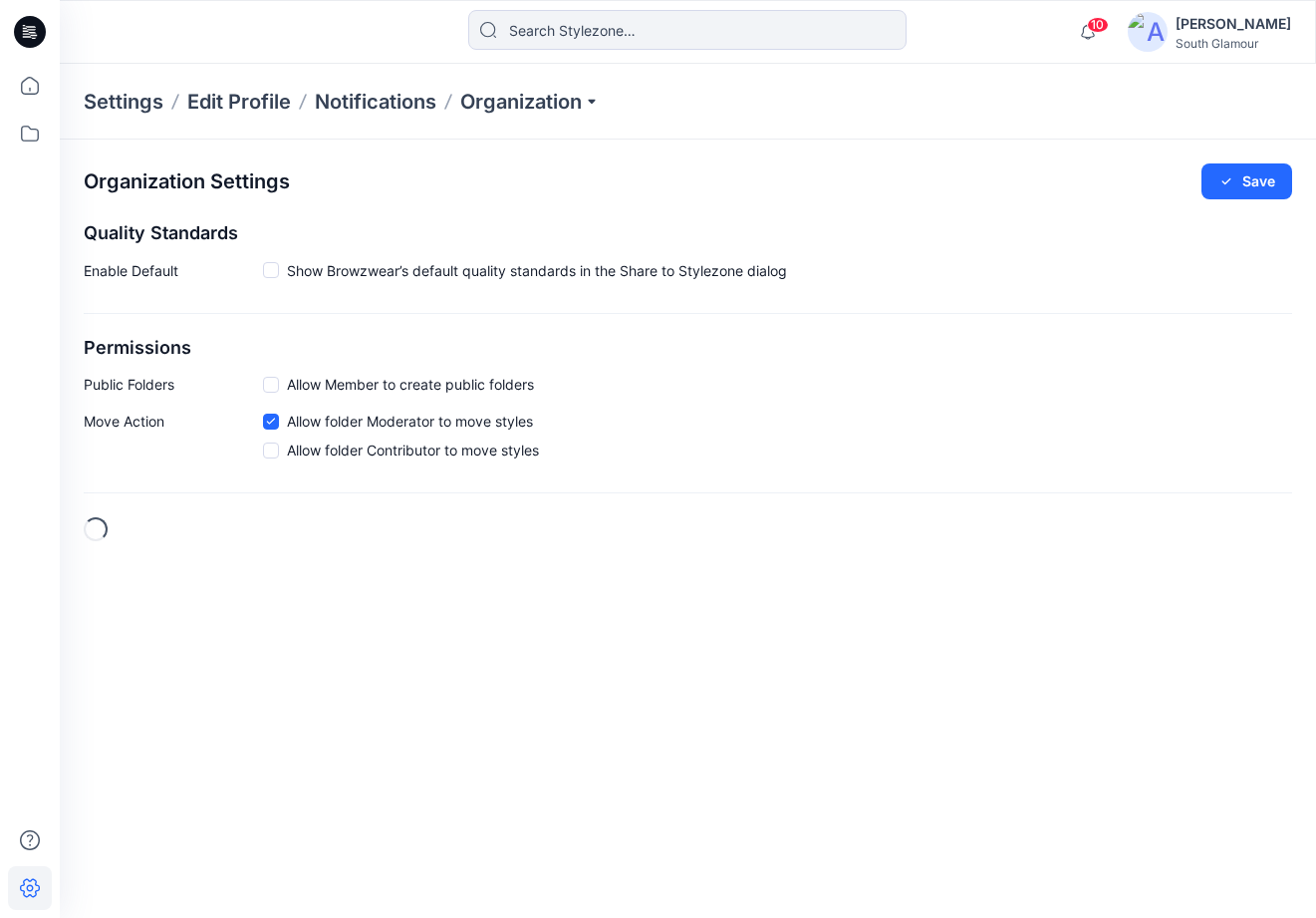 checkbox on "true" 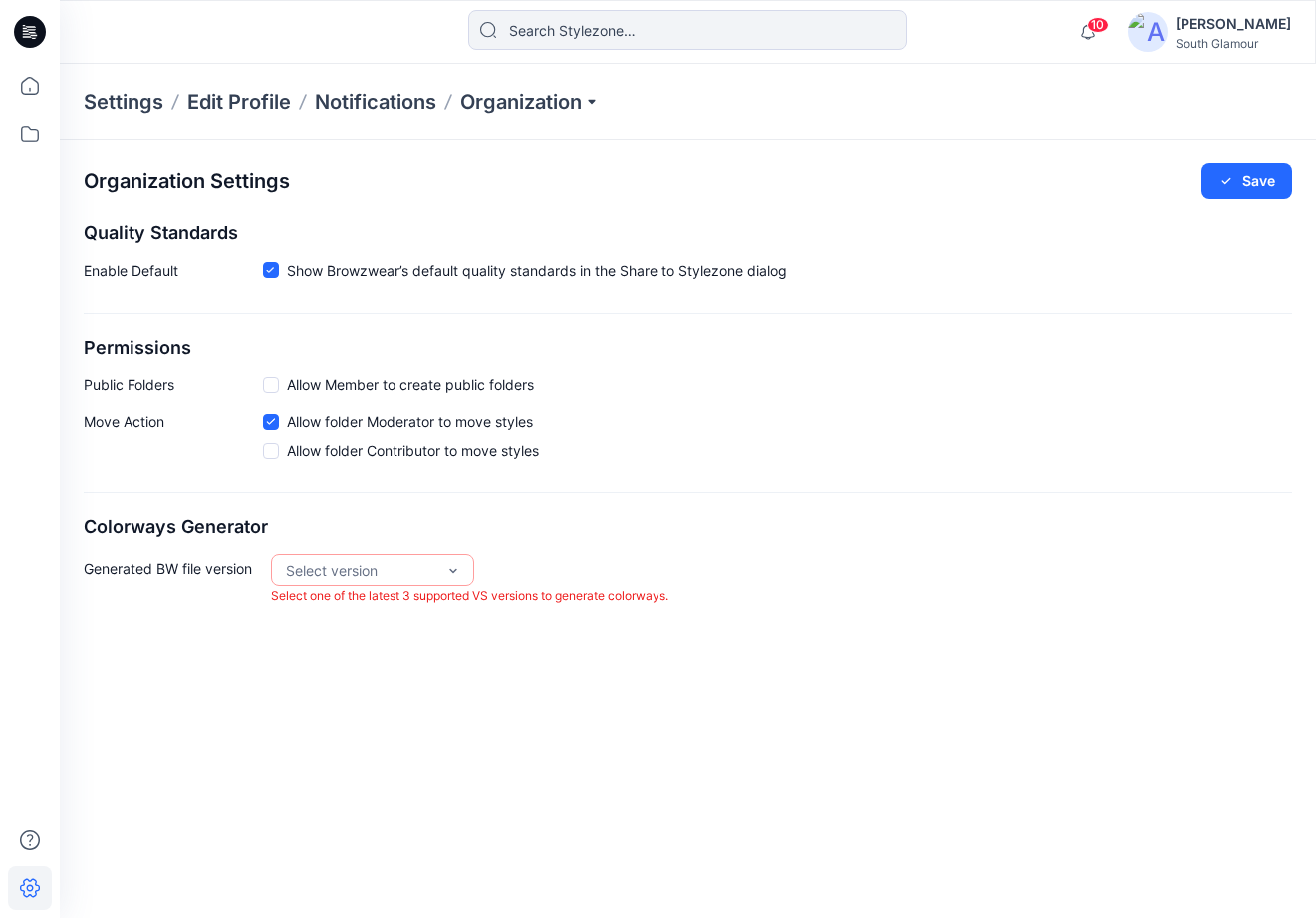 click on "[PERSON_NAME]" at bounding box center [1233, 24] 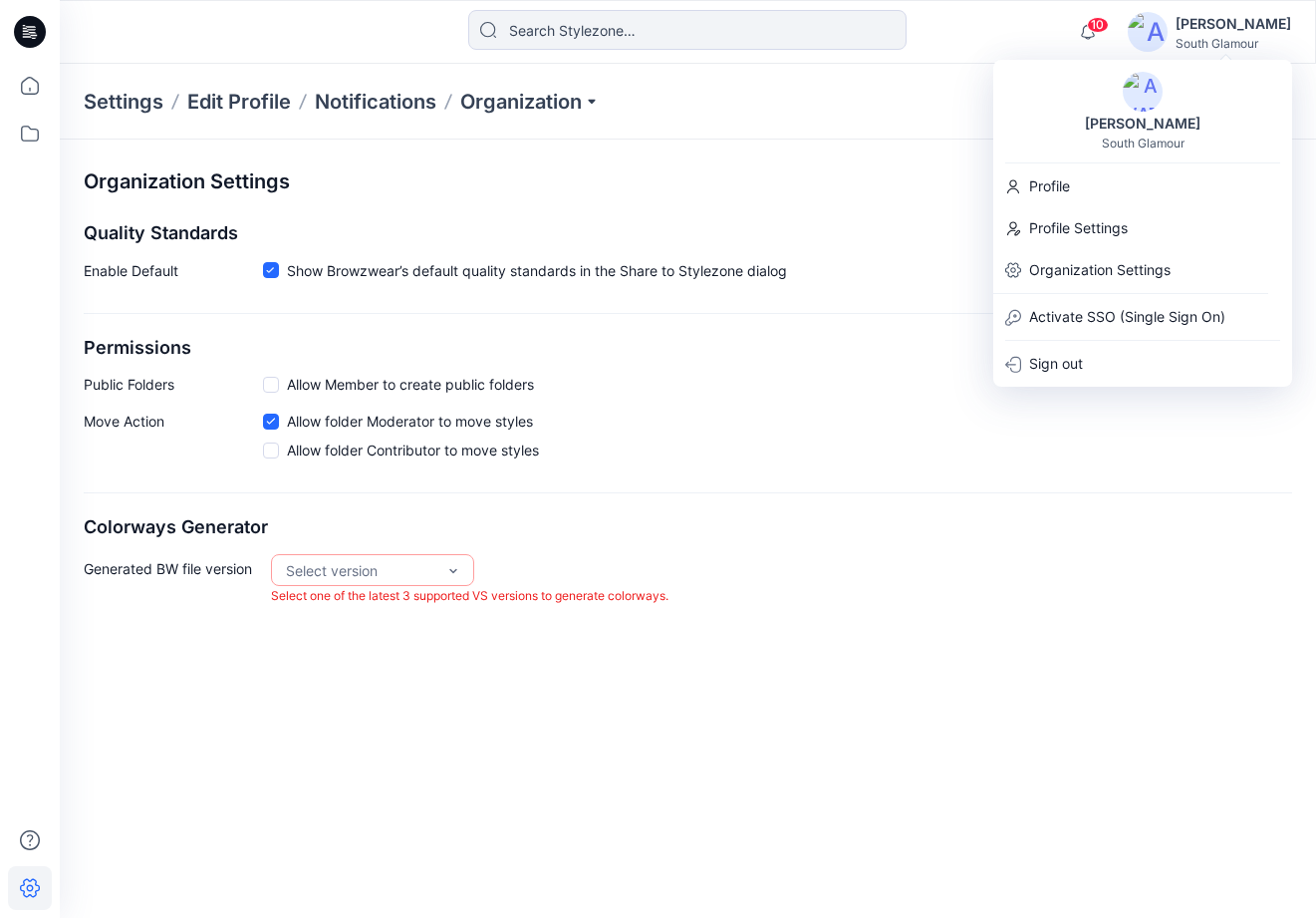 click on "Organization Settings Save" at bounding box center (687, 181) 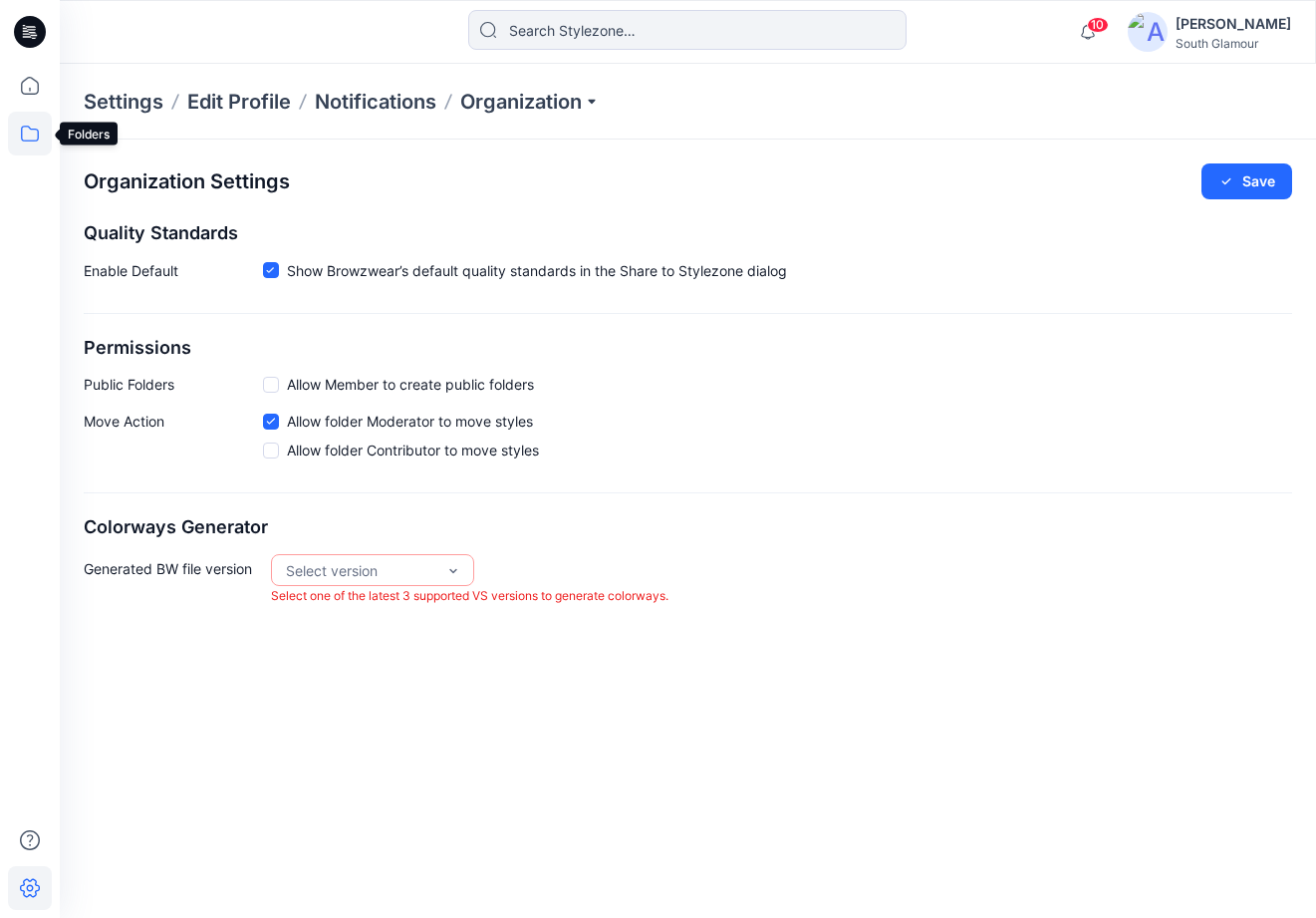 click 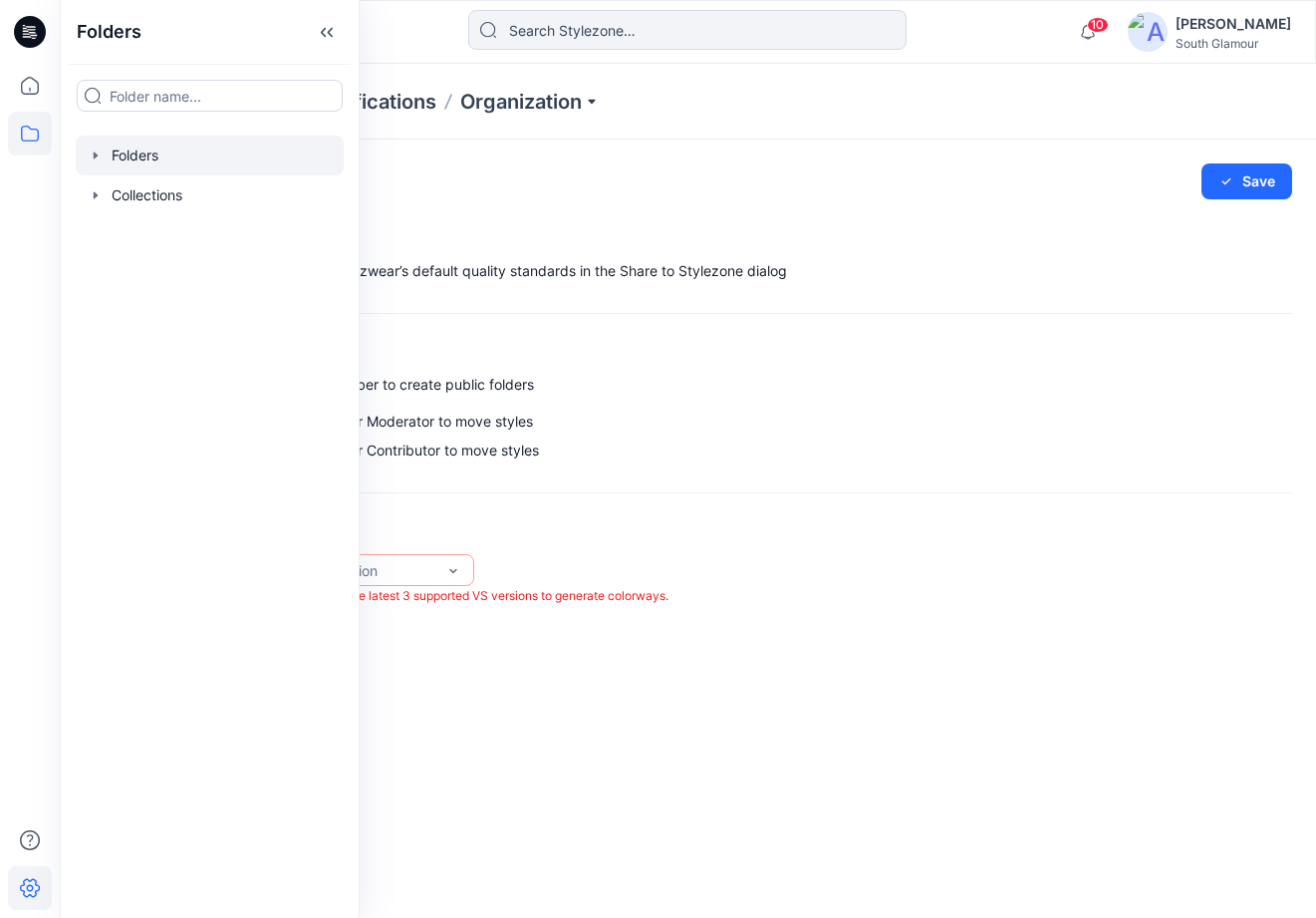 click at bounding box center (209, 155) 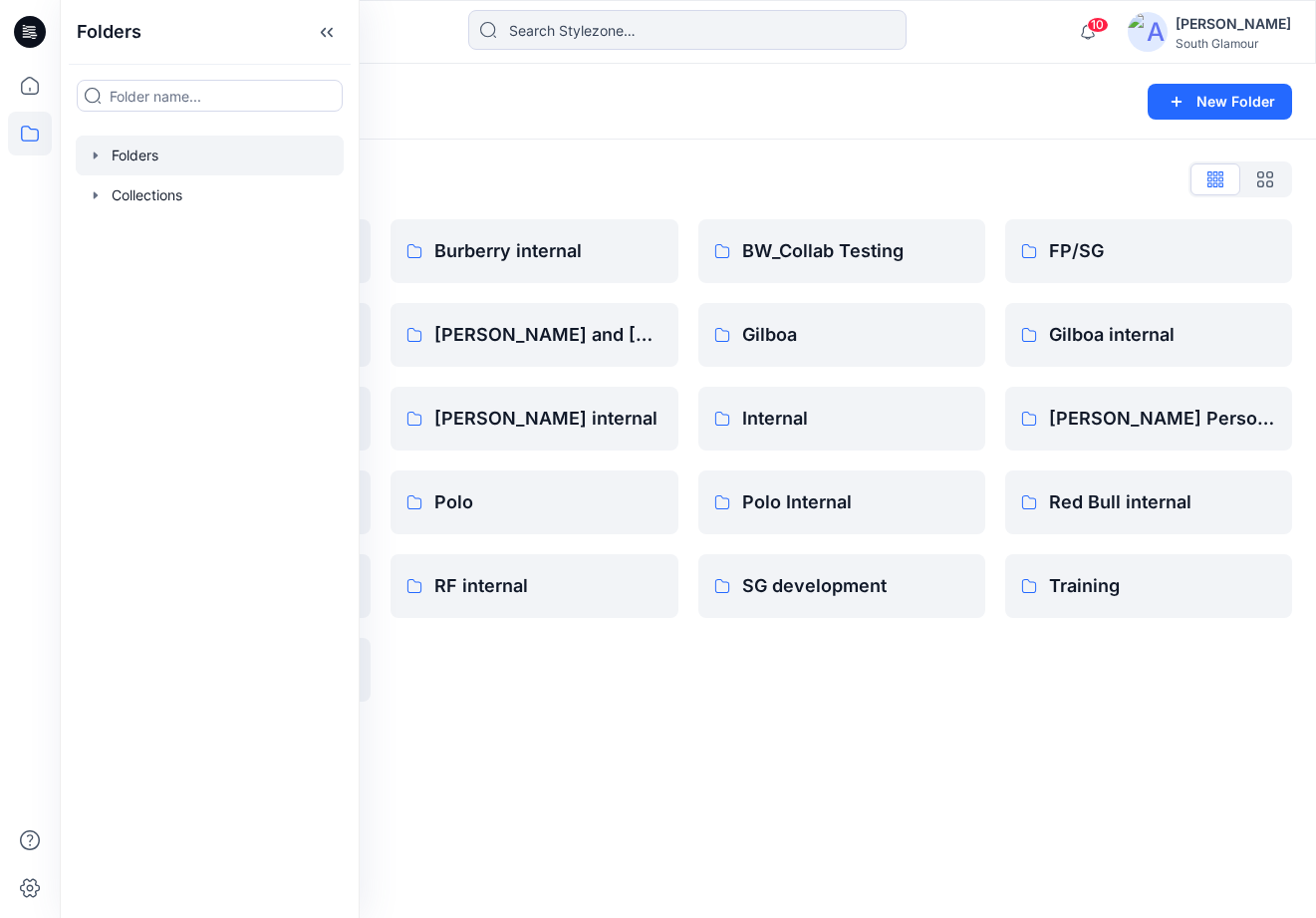 click on "Folders New Folder" at bounding box center (687, 102) 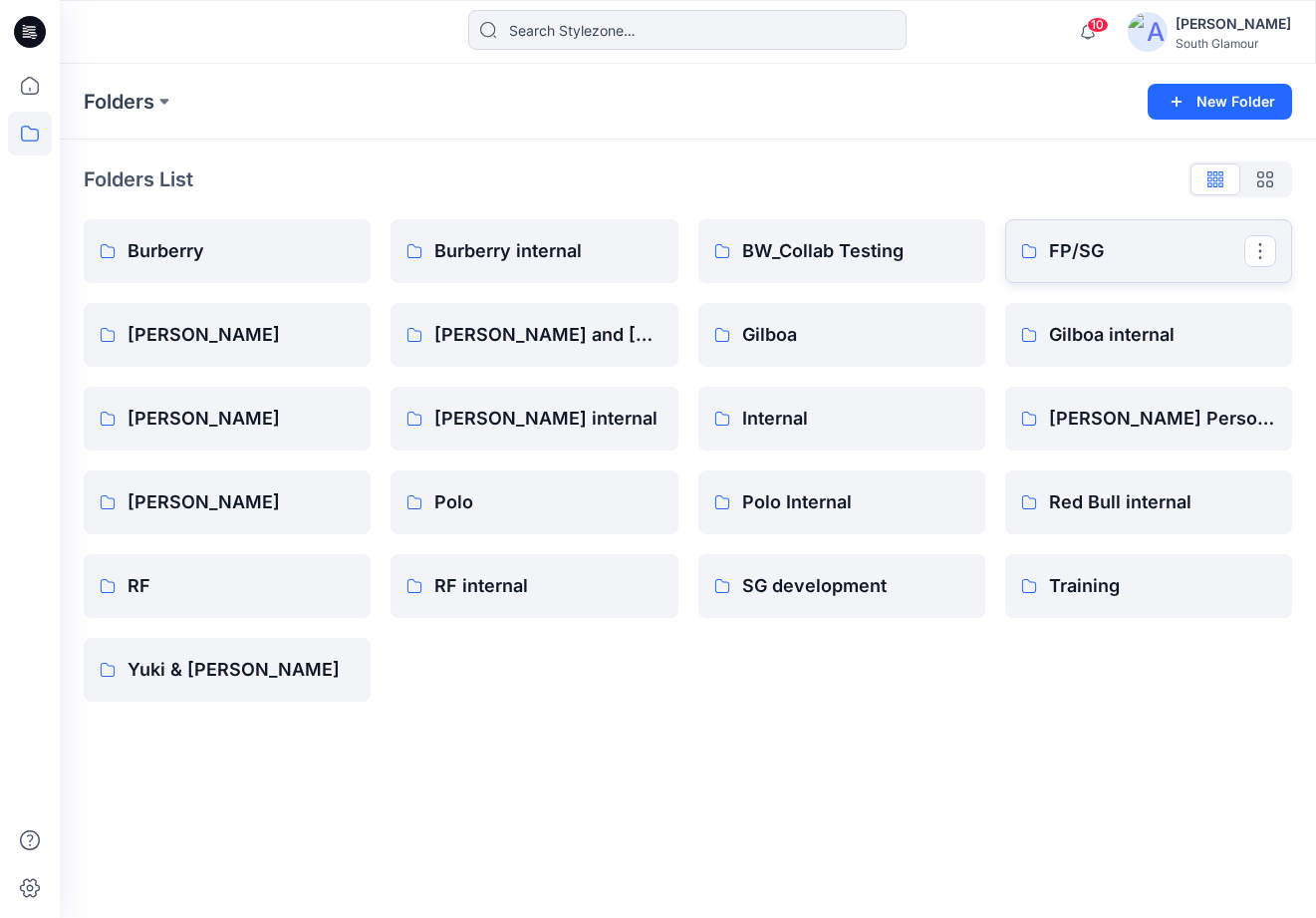 click on "FP/SG" at bounding box center (1147, 251) 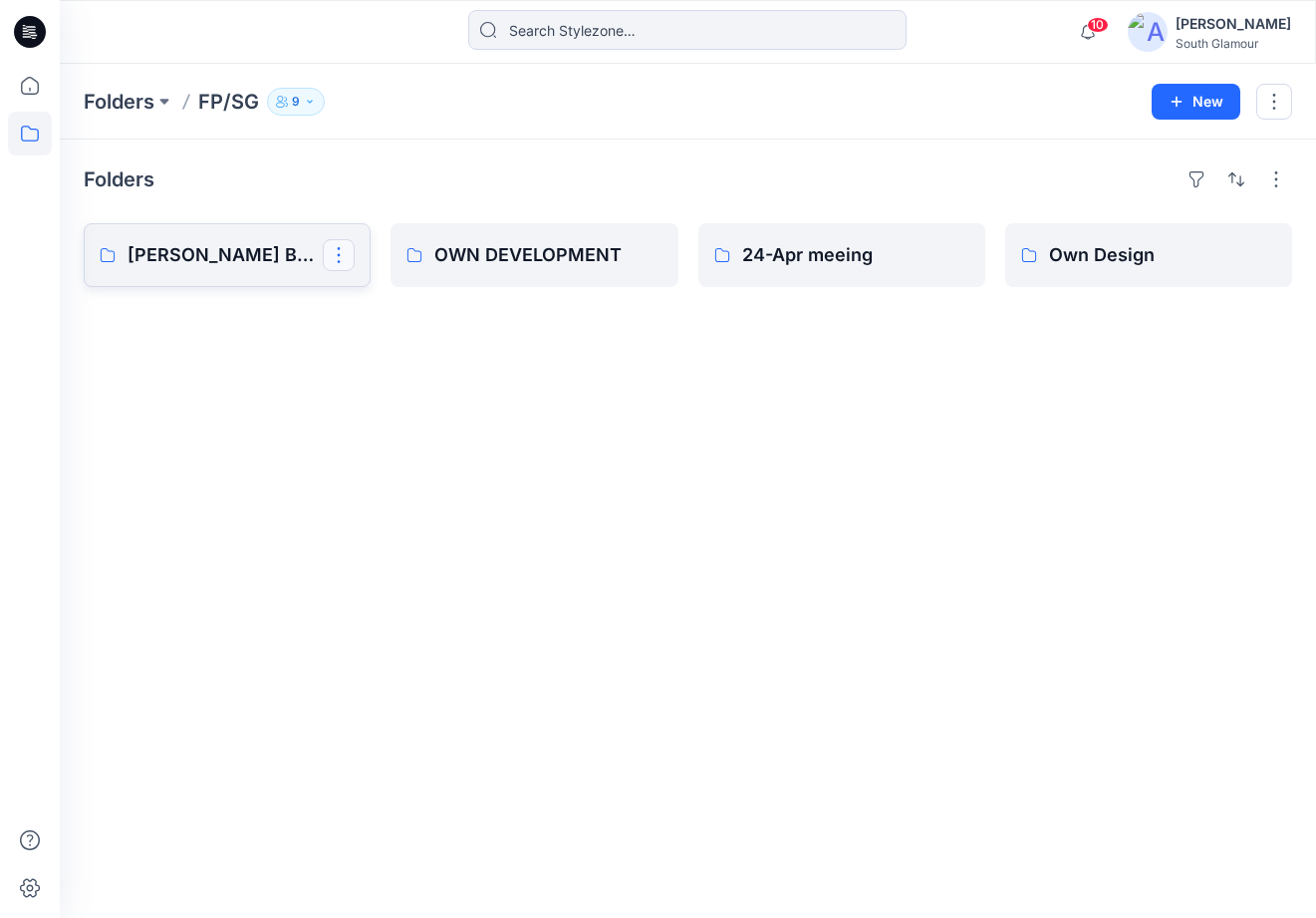 click at bounding box center (339, 255) 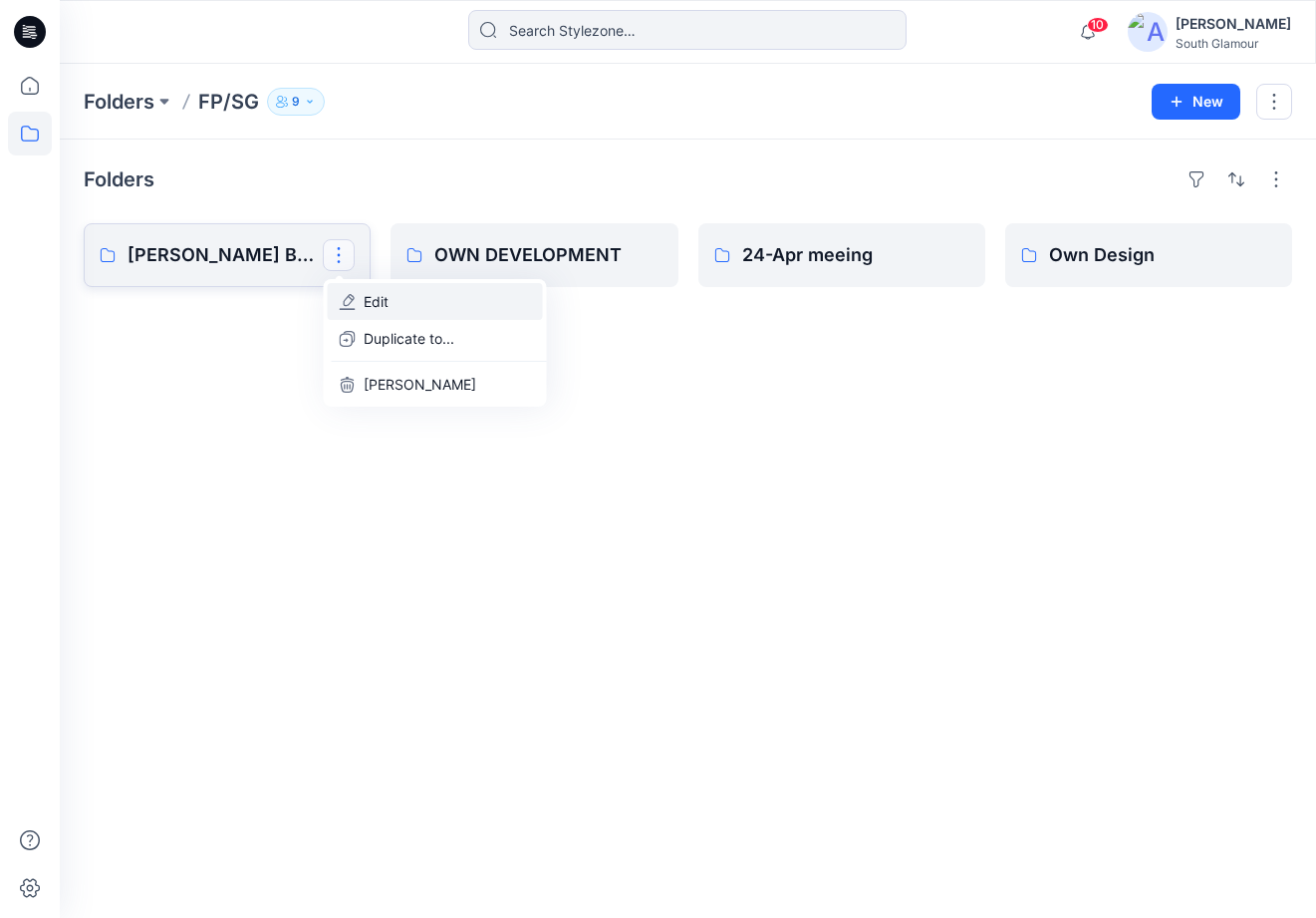 click on "Edit" at bounding box center (376, 301) 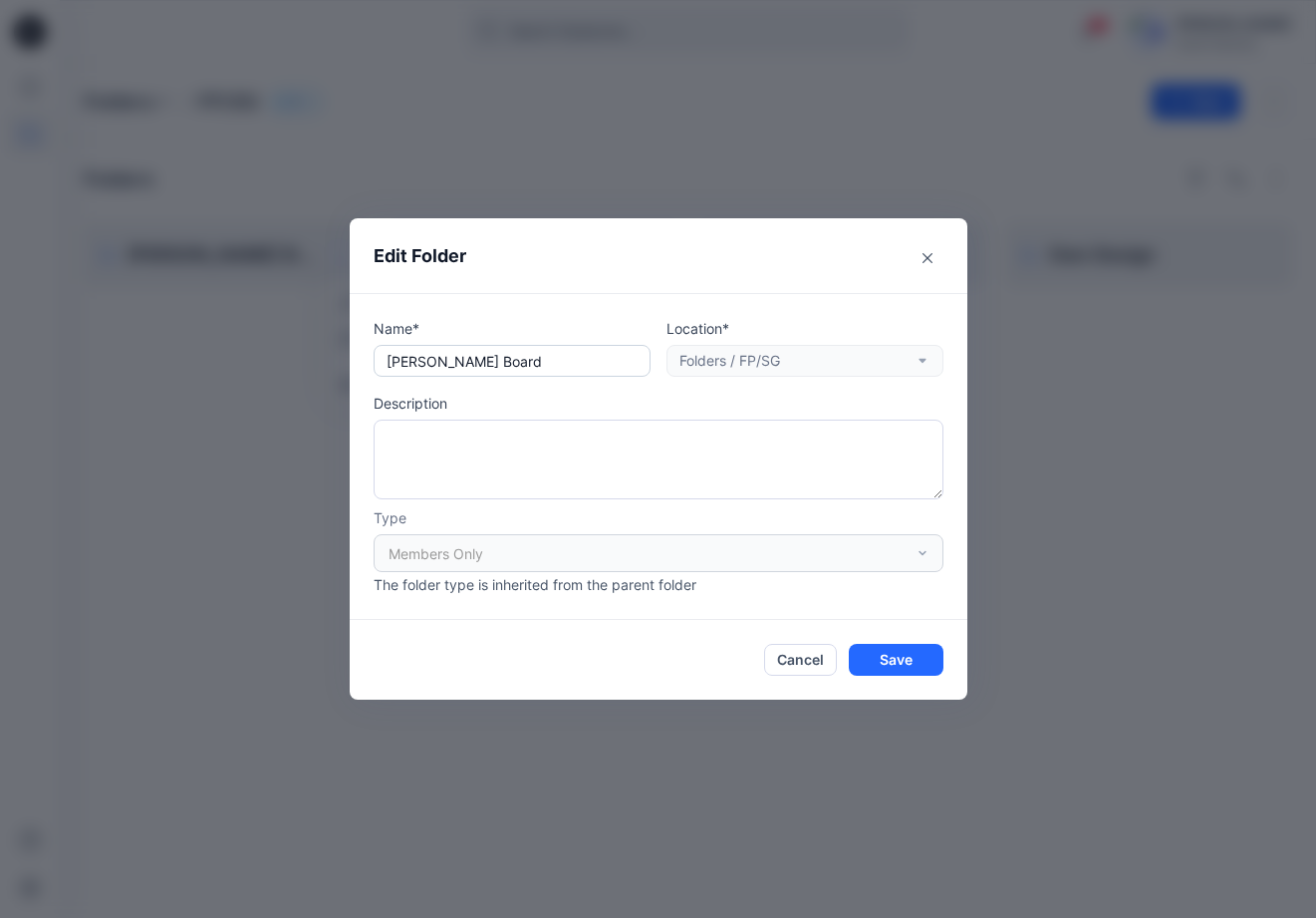 drag, startPoint x: 507, startPoint y: 361, endPoint x: 459, endPoint y: 363, distance: 48.04165 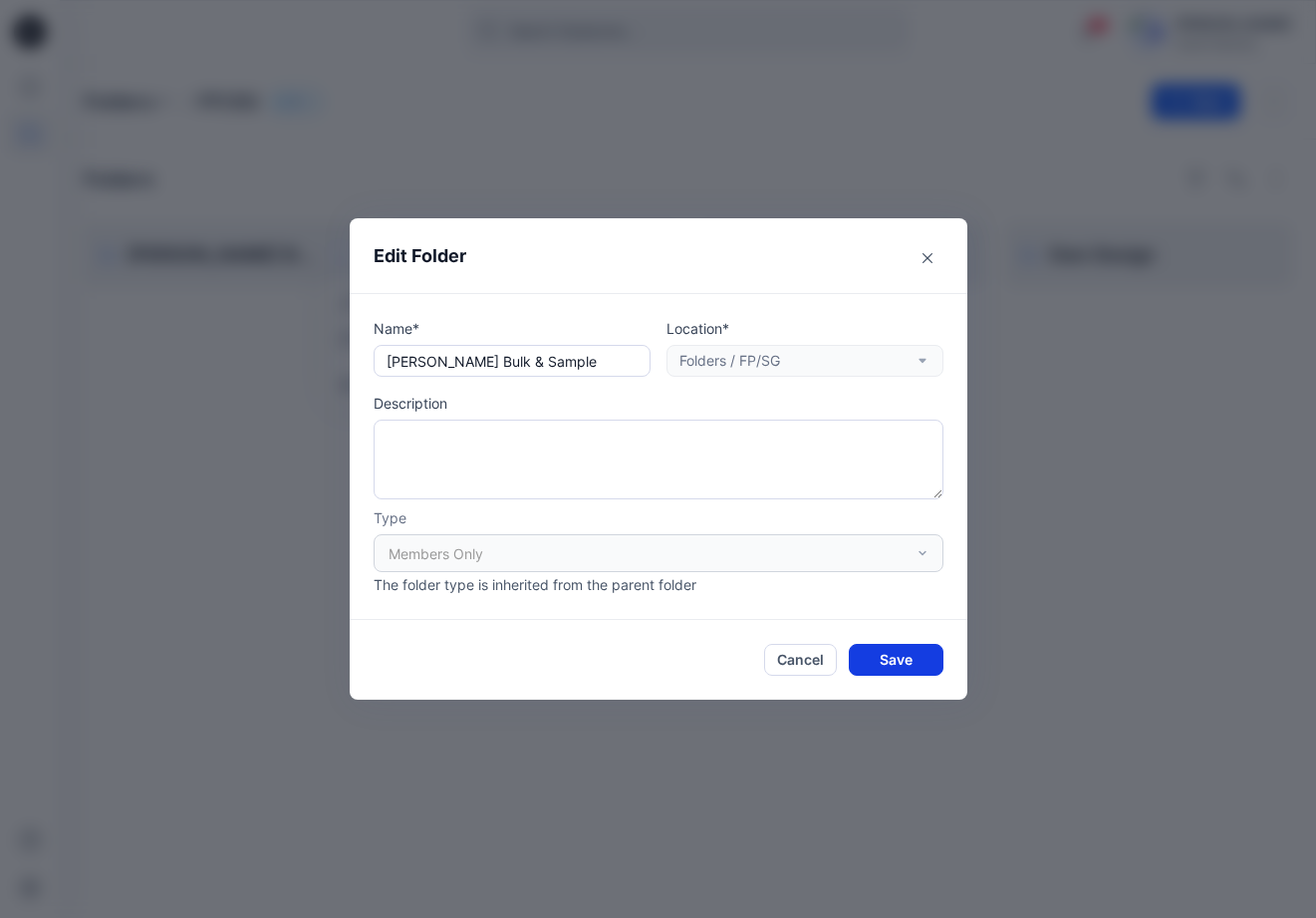 type on "[PERSON_NAME] Bulk & Sample" 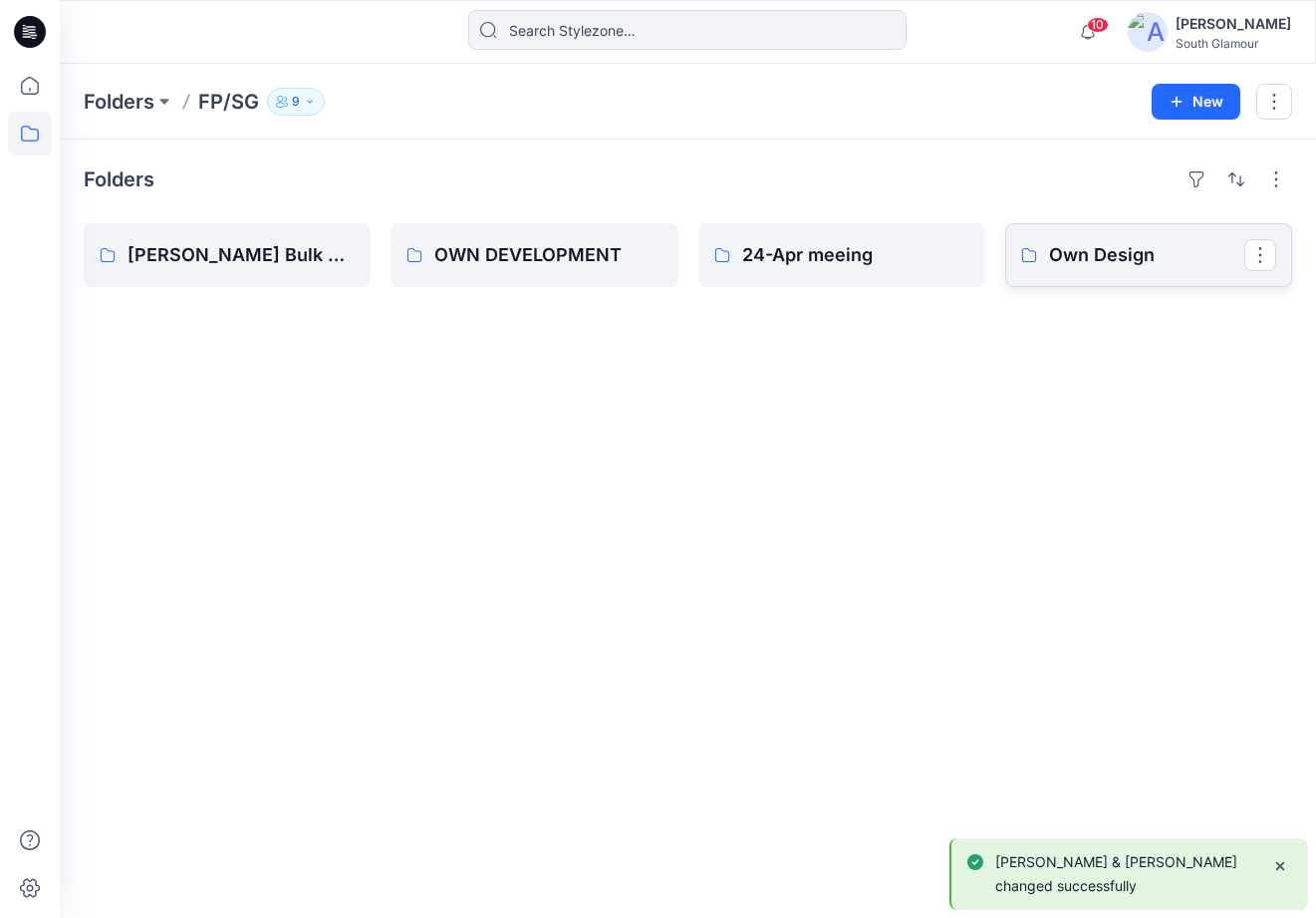 click on "Own Design" at bounding box center (1147, 255) 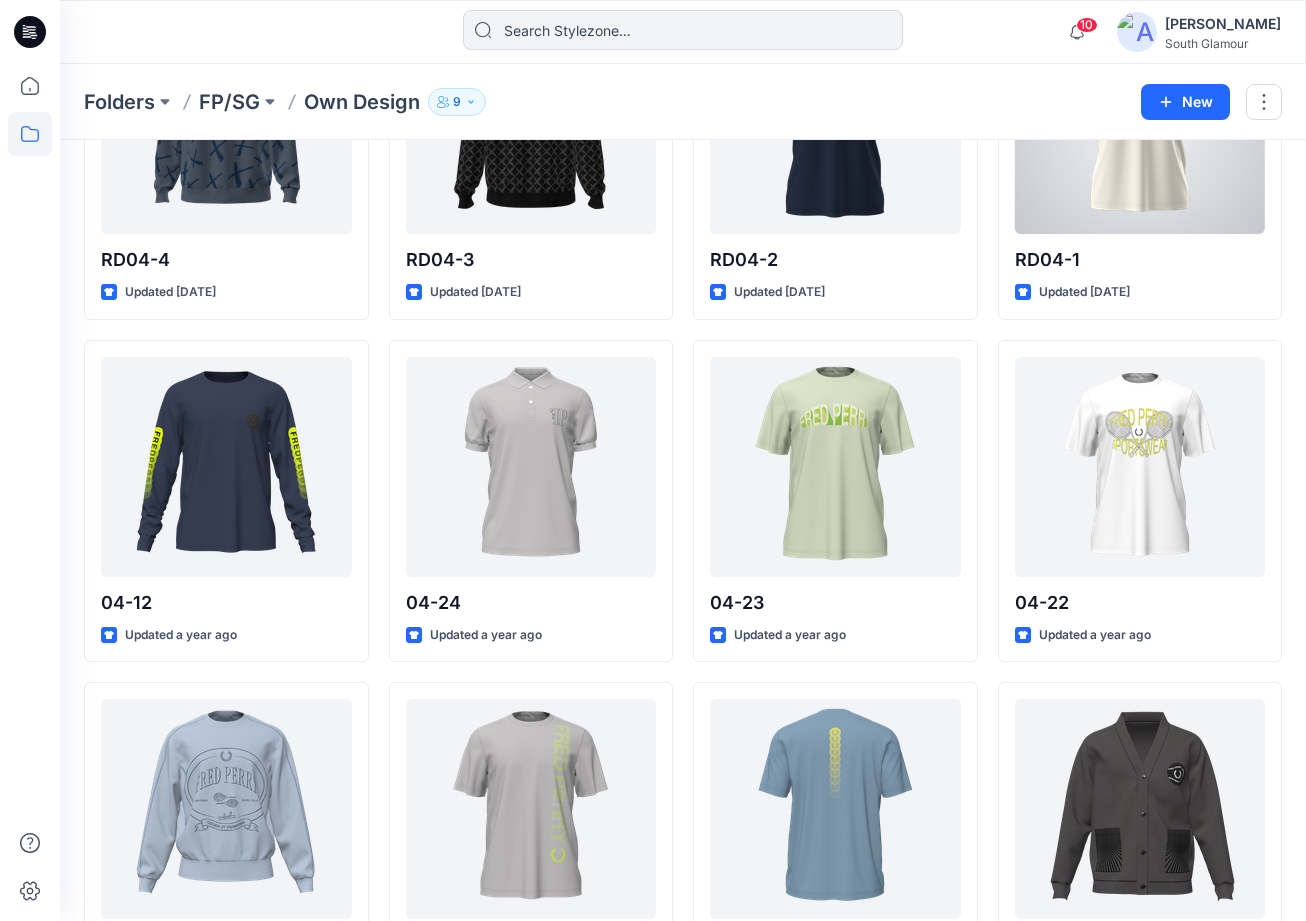 scroll, scrollTop: 0, scrollLeft: 0, axis: both 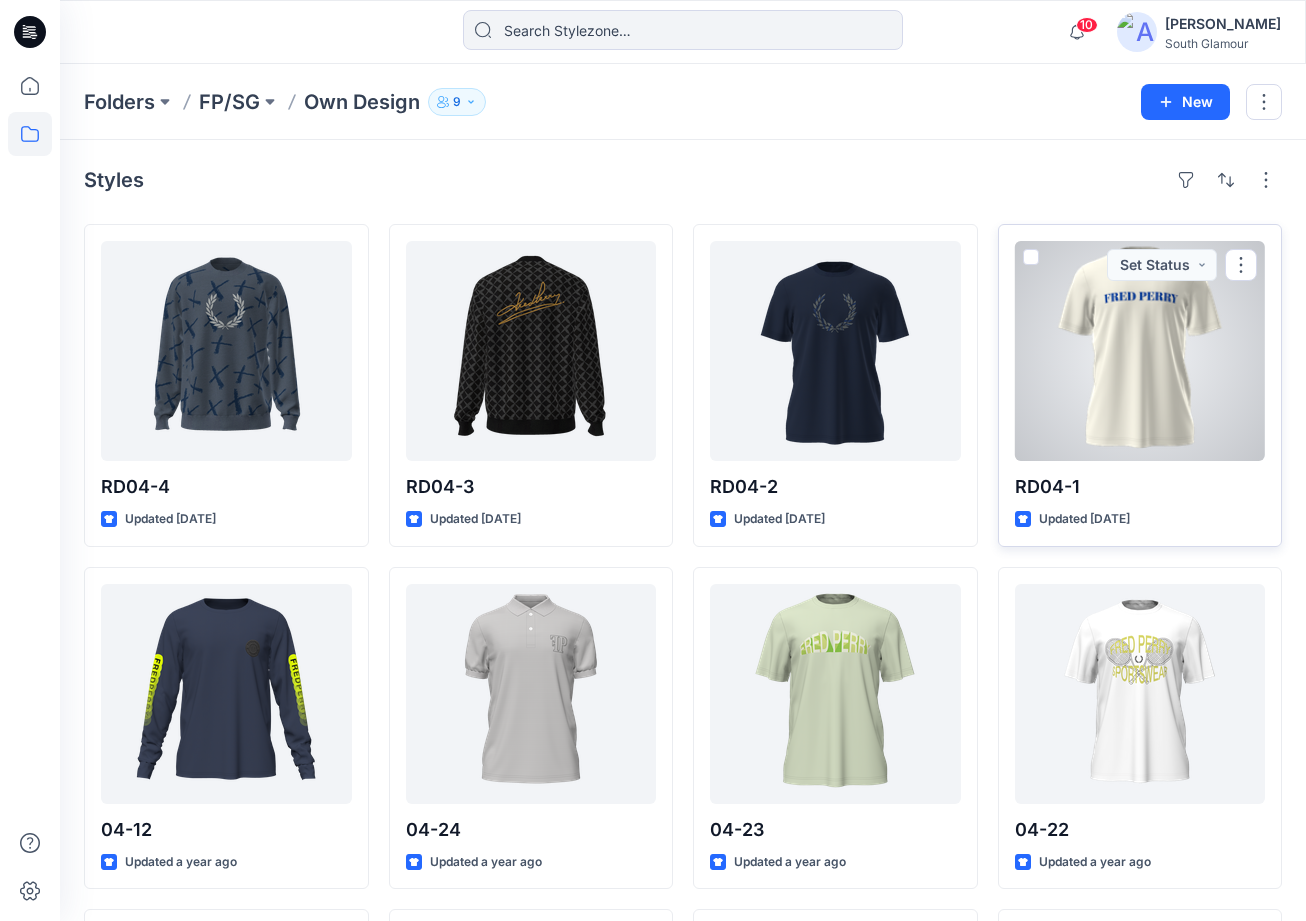 click at bounding box center [1031, 257] 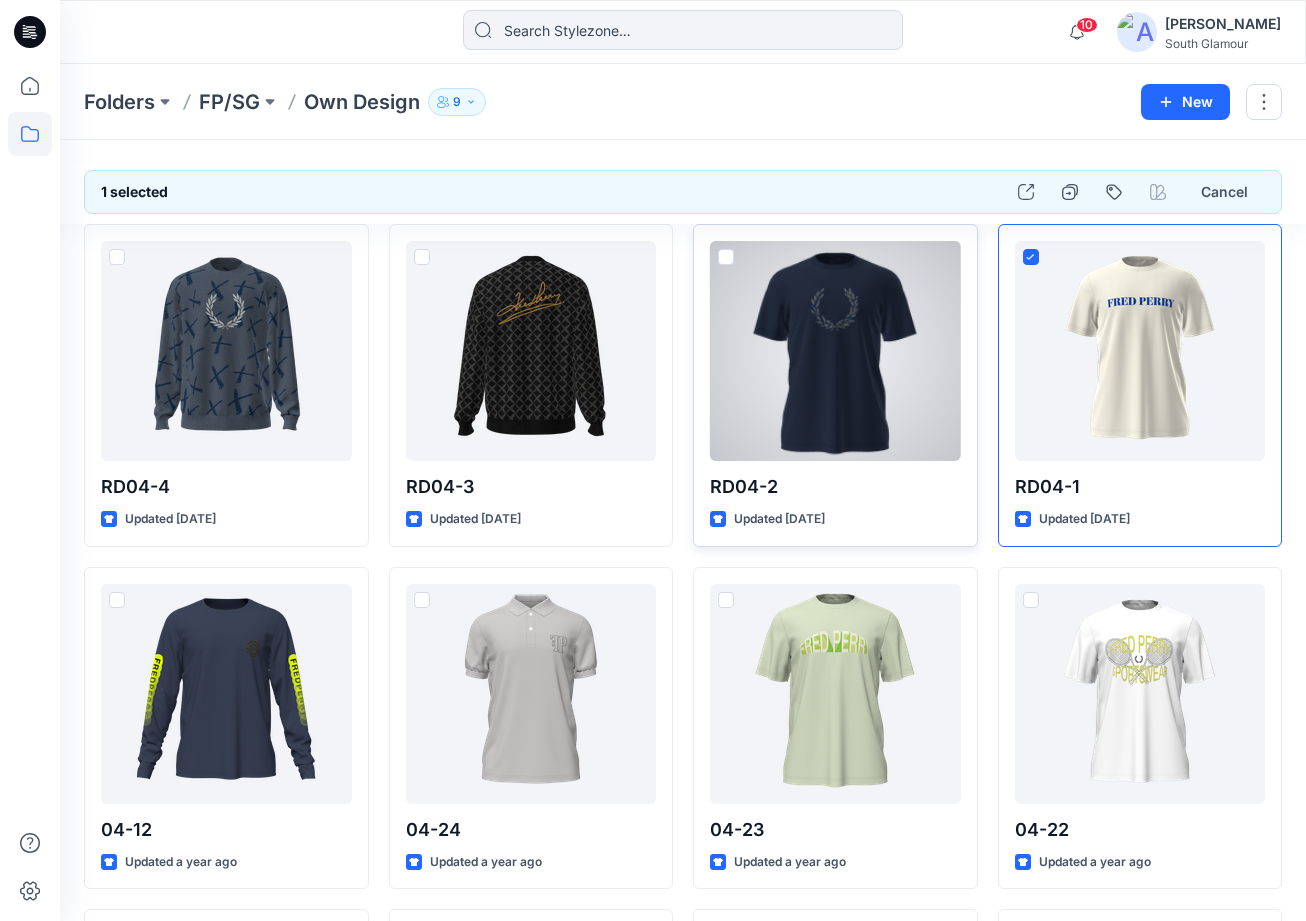 click at bounding box center (726, 257) 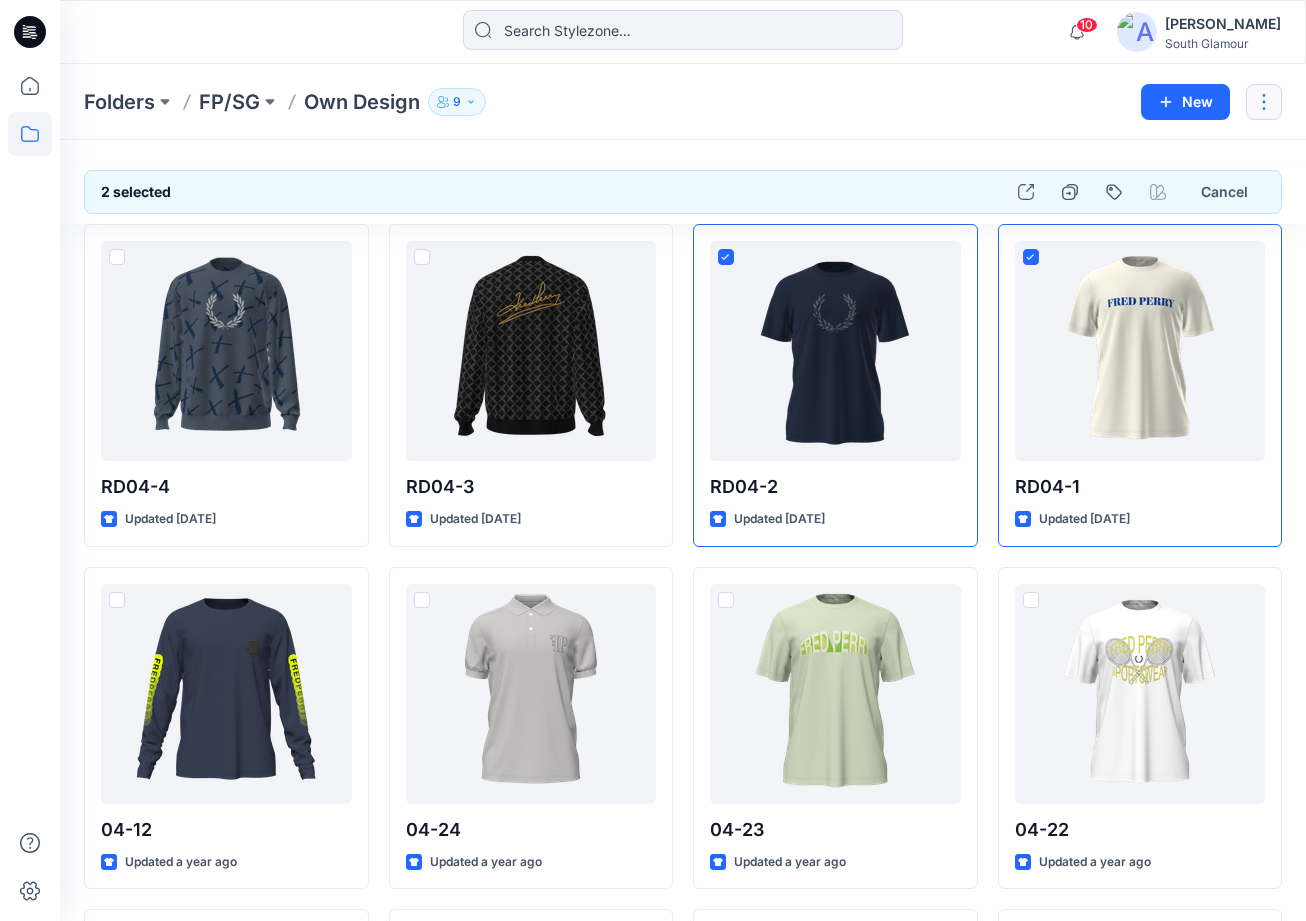 click at bounding box center (1264, 102) 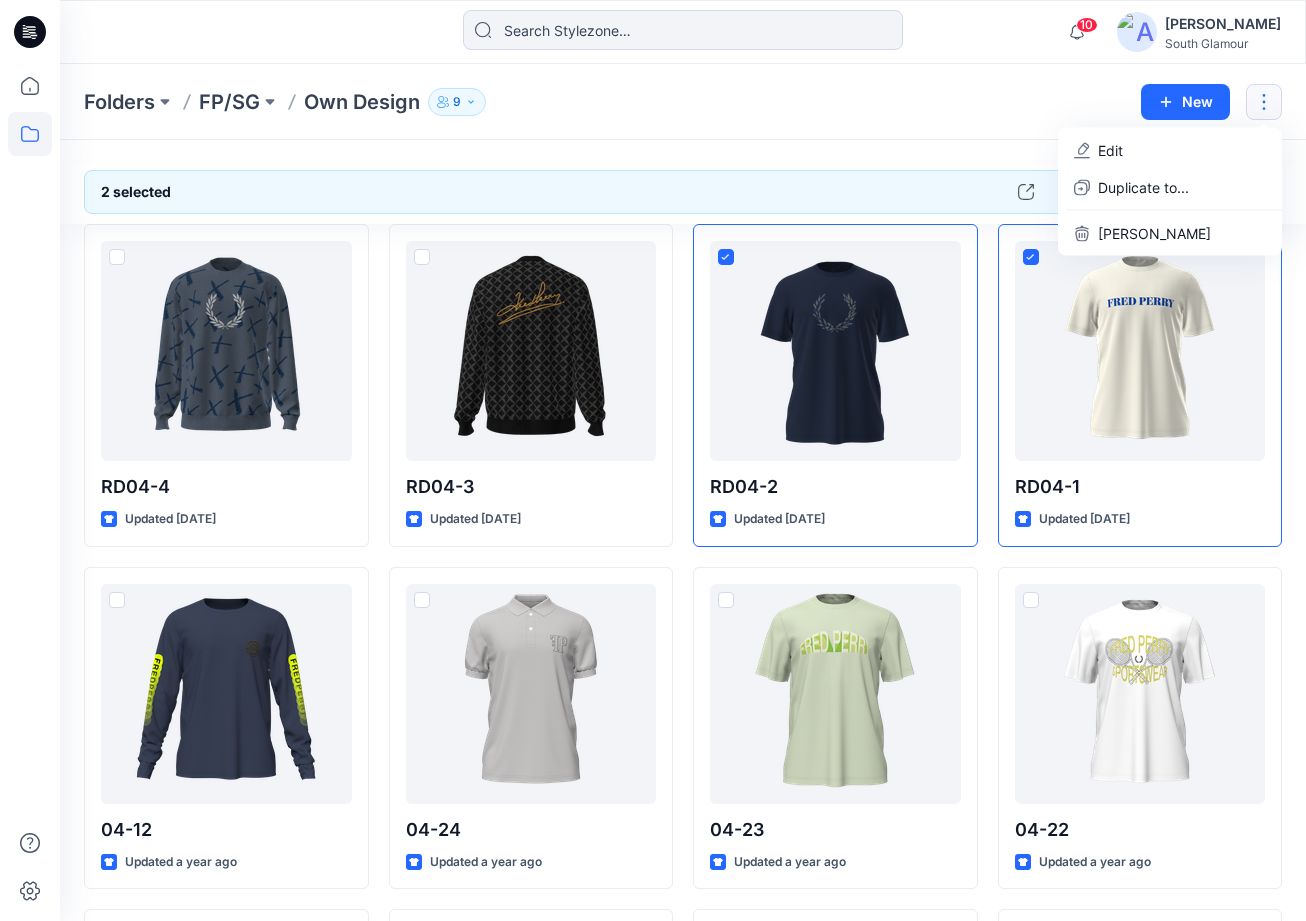 click on "2 selected     Cancel RD04-4 Updated [DATE] 04-12 Updated a year ago 04-21 Updated a year ago 04-17 Updated a year ago 04-13 Updated a year ago 04-8 Updated a year ago 04-4 Updated a year ago RD-FP-H41' Updated [DATE] RD-FP-T75 Updated [DATE] RD-FP-40' Updated [DATE] RD-FP40 Updated [DATE] new fabric development F Updated [DATE] new fabric development B' Updated [DATE] Rainbow2 Updated [DATE] RD-FP29 Updated [DATE] RD-FP25 Updated [DATE] RD-FP02 Updated [DATE] RD-FP17 Updated [DATE] M38(T)-SGM27594 Updated [DATE] RD-FP12 Updated [DATE] RD-FP06 Updated [DATE] RD-FP01 Updated [DATE] RD04-3 Updated [DATE] 04-24 Updated a year ago 04-20 Updated a year ago 04-16 Updated a year ago 04-11 Updated a year ago 04-7 Updated a year ago 04-3 Updated a year ago RD-FP-T40'' Updated [DATE] RD-FP-T50' Updated [DATE] RD-FP-T44 Updated [DATE] RD-FP30' Updated [DATE] new fabric development G Updated [DATE] rainbow1" at bounding box center (683, 3952) 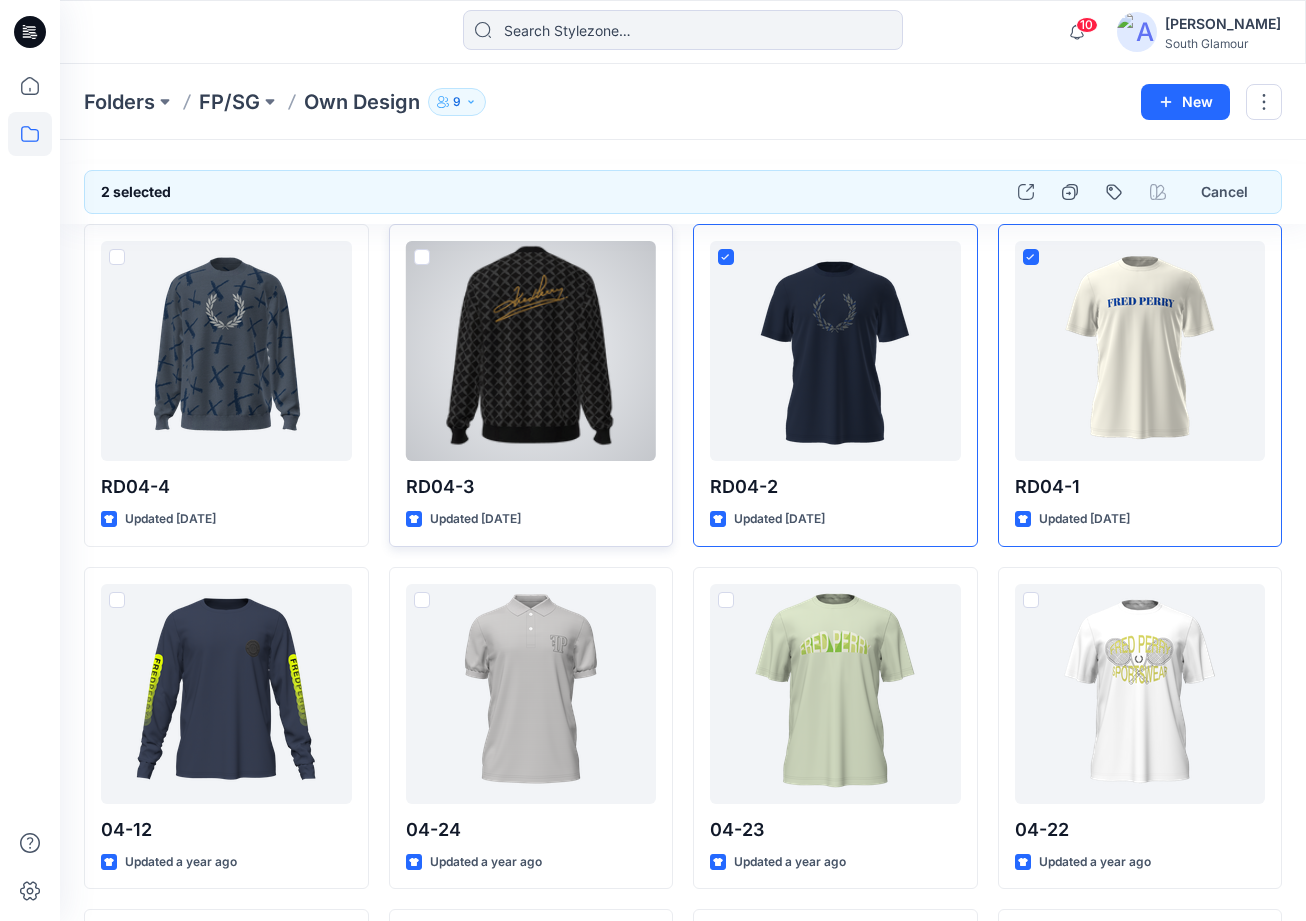 click at bounding box center (422, 257) 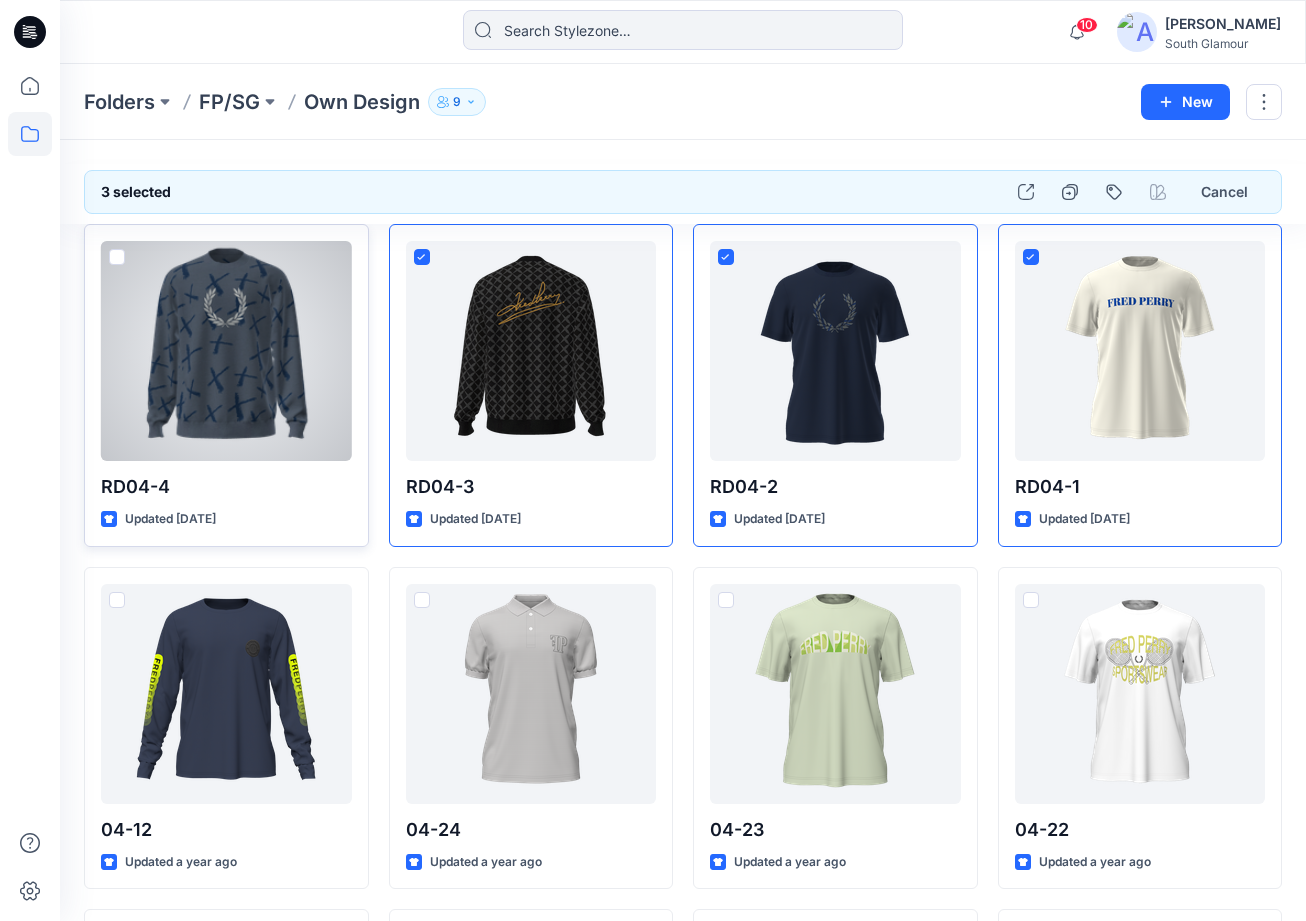 click at bounding box center (117, 257) 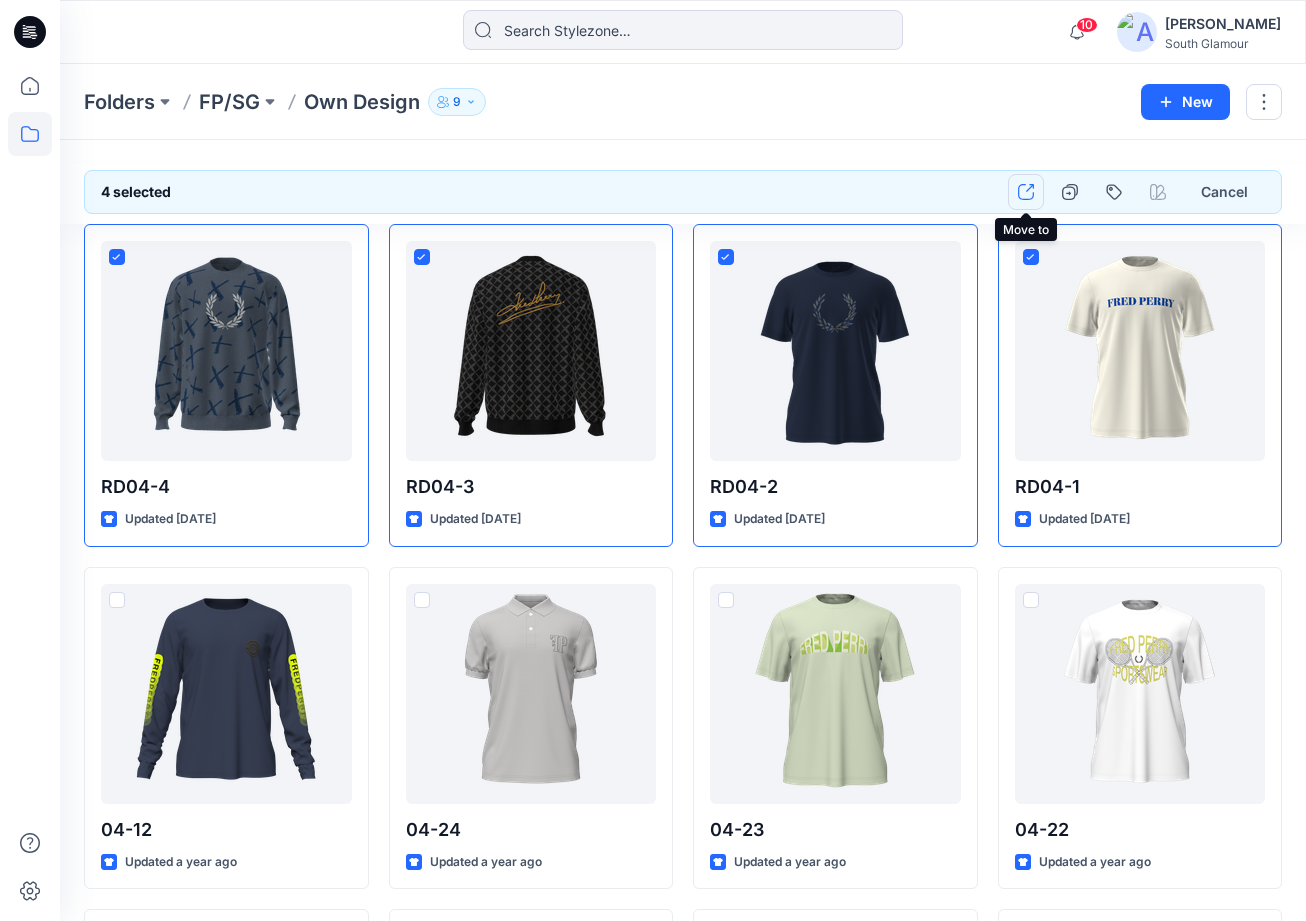 click 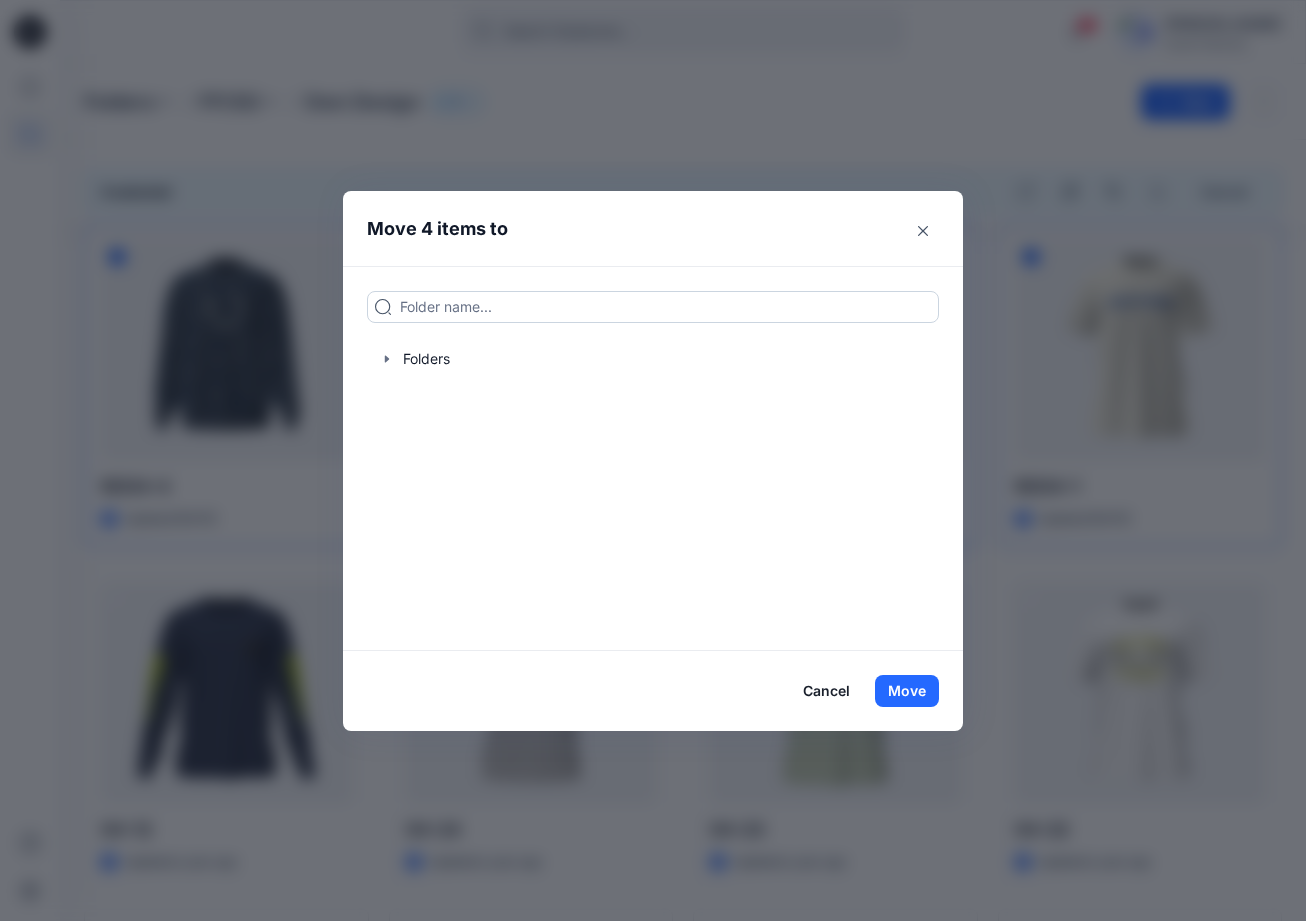 click at bounding box center [653, 307] 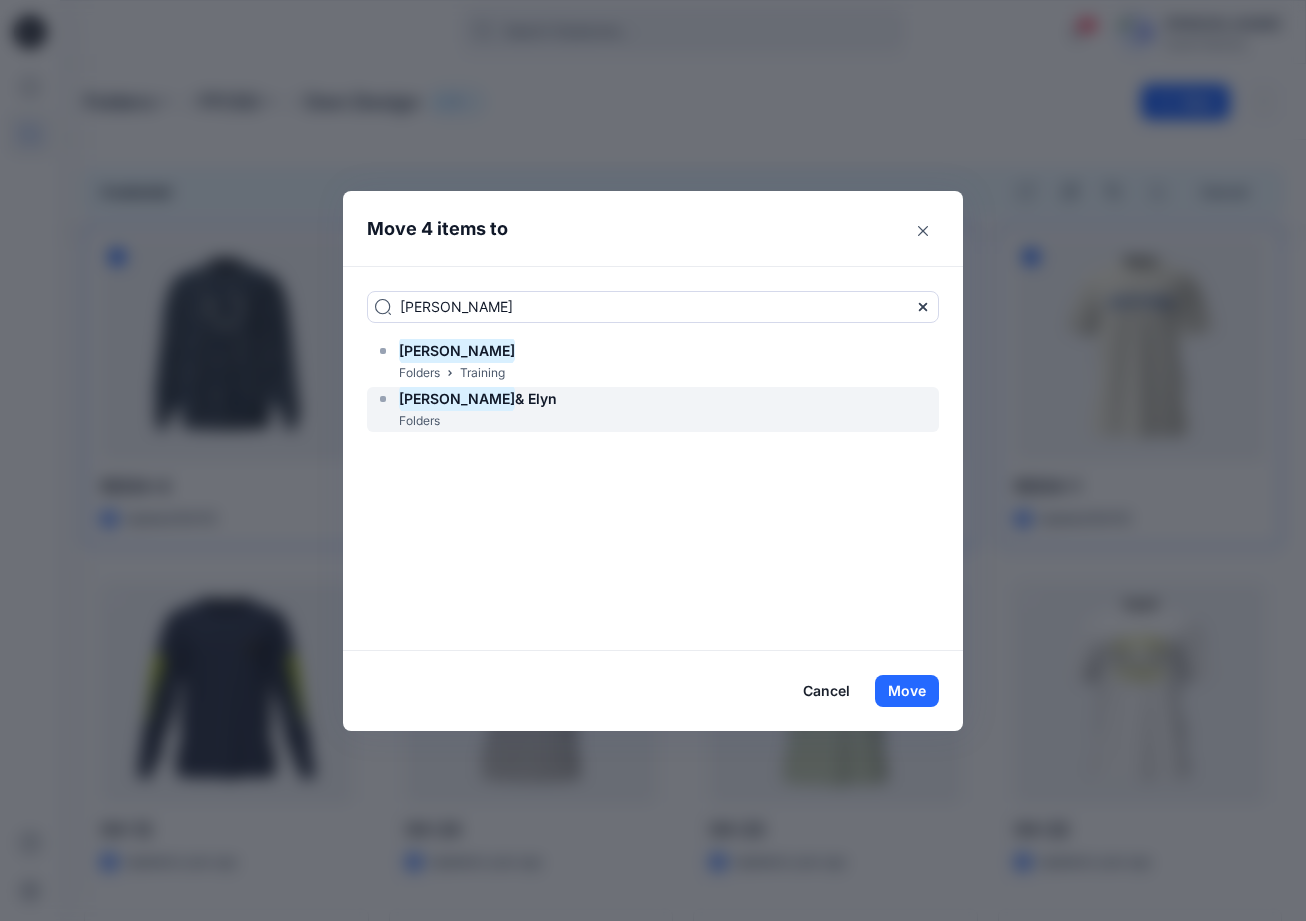type on "[PERSON_NAME]" 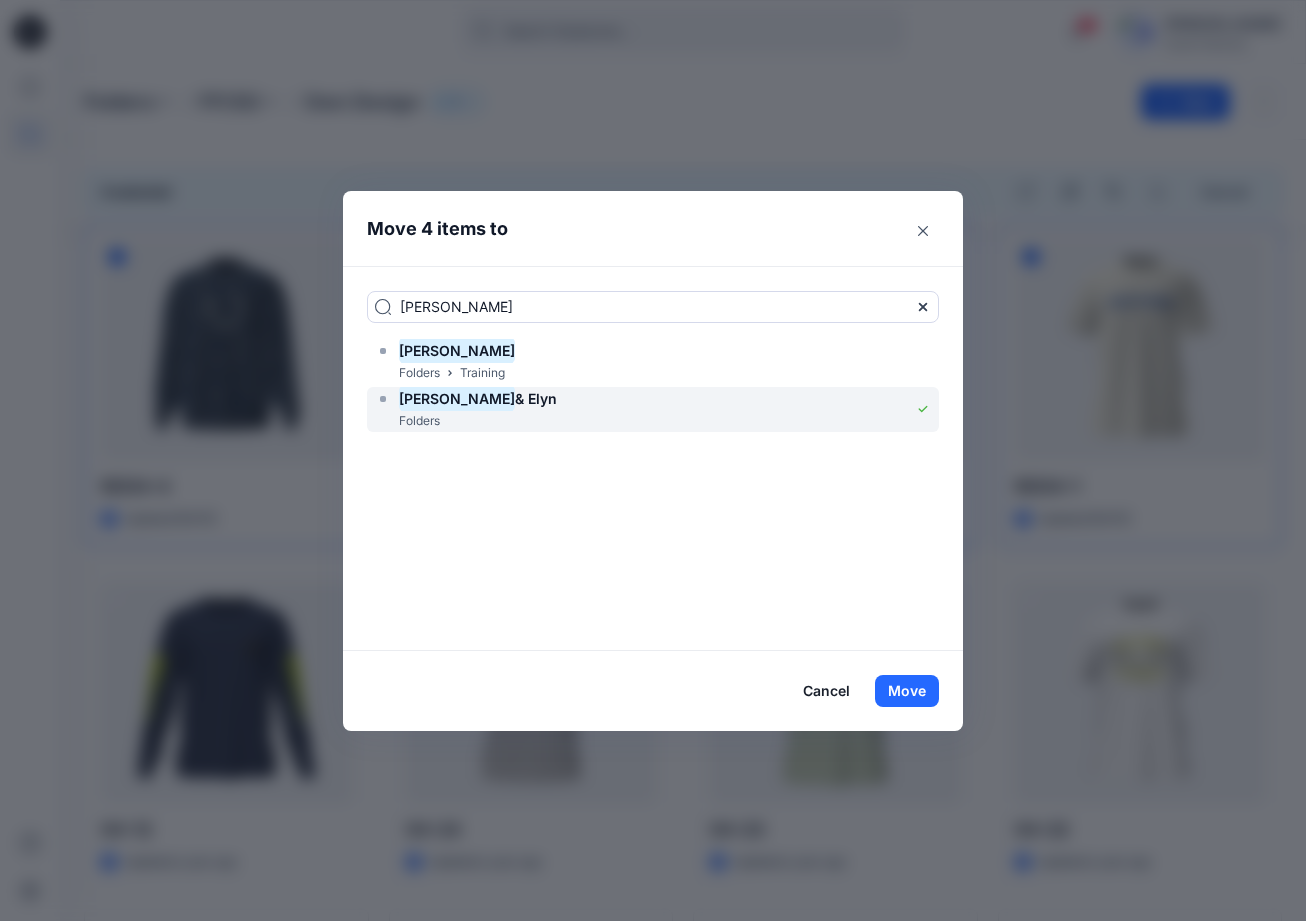 click on "Yuki  & [PERSON_NAME]" at bounding box center (478, 399) 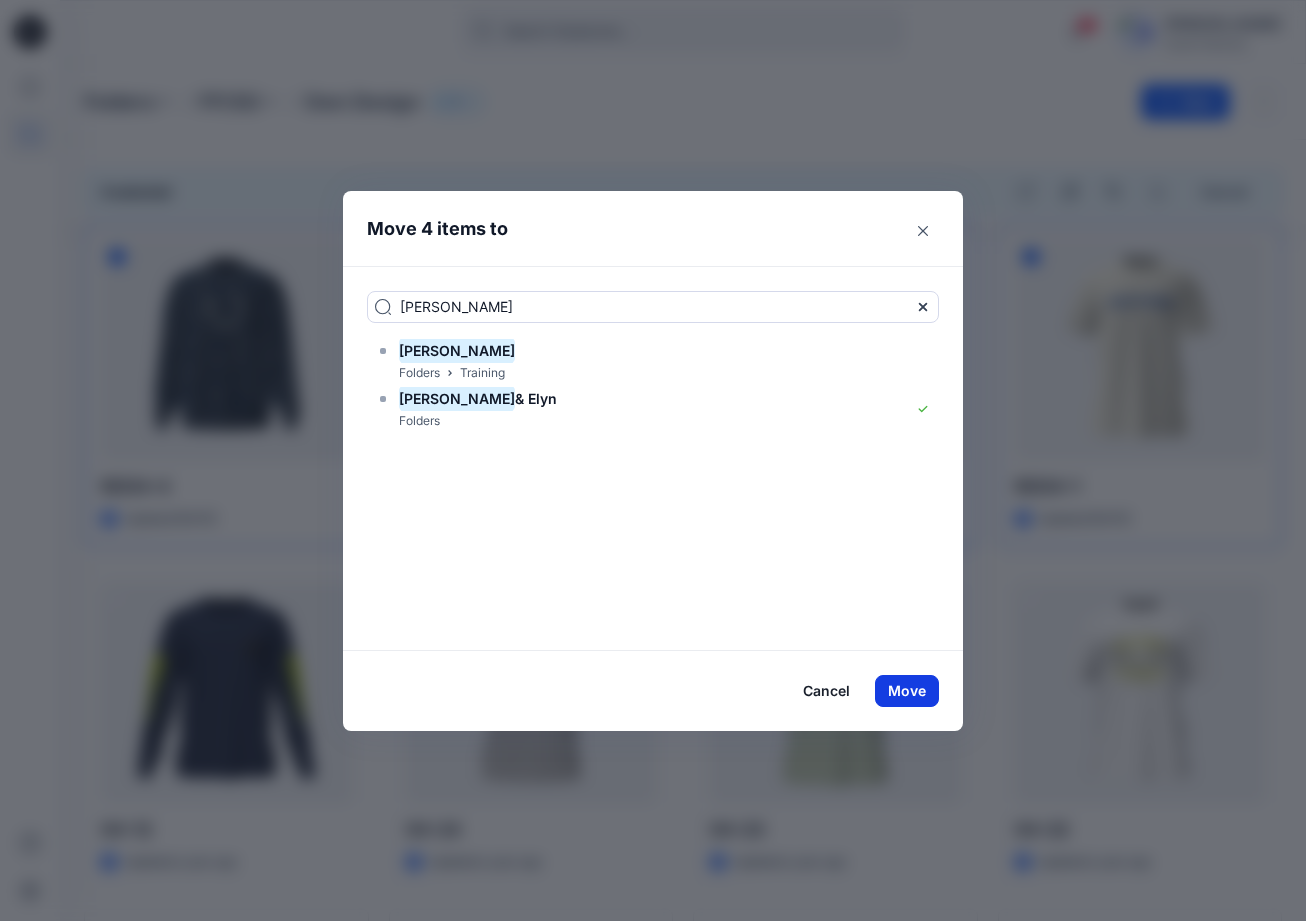 click on "Move" at bounding box center [907, 691] 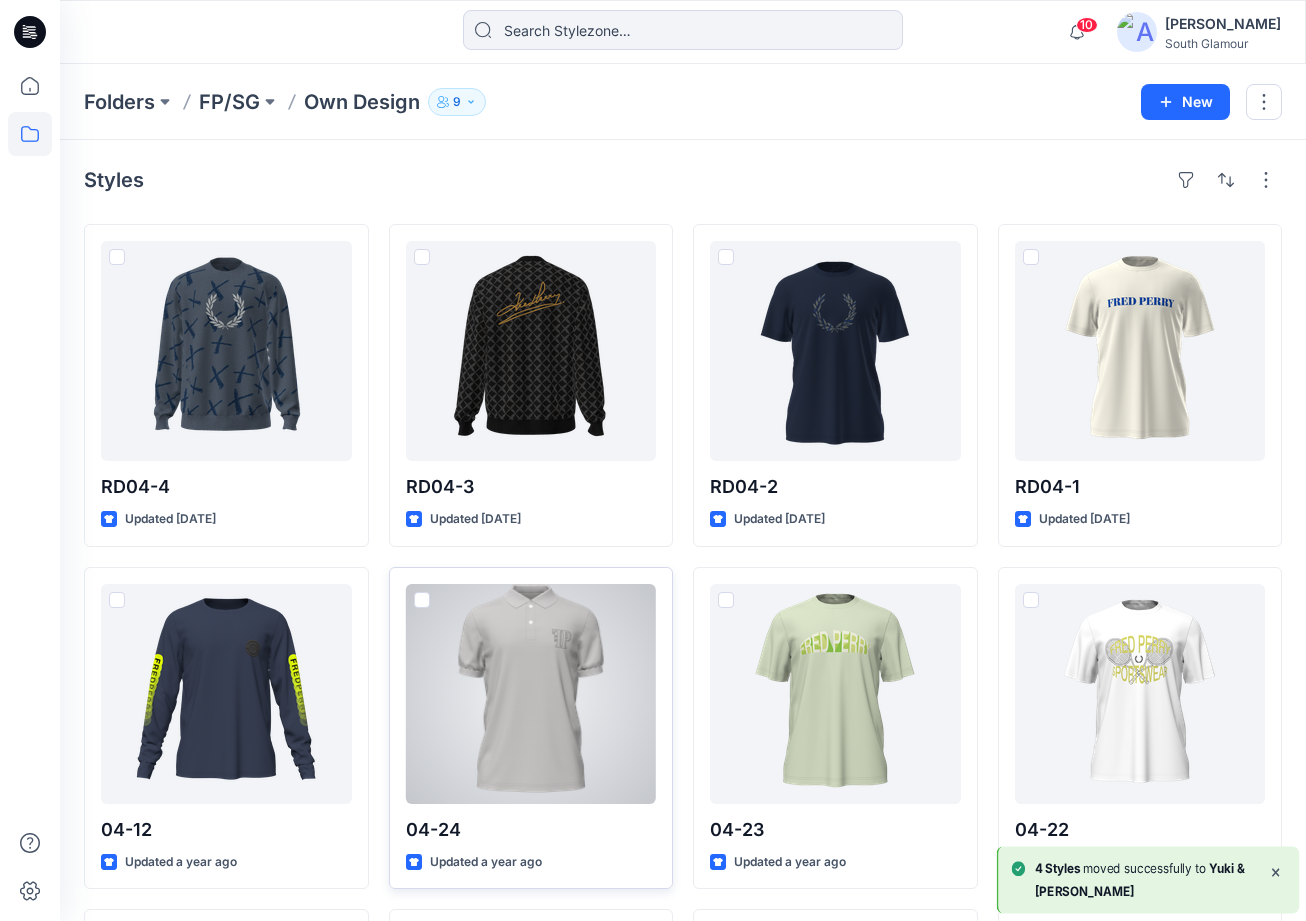 checkbox on "false" 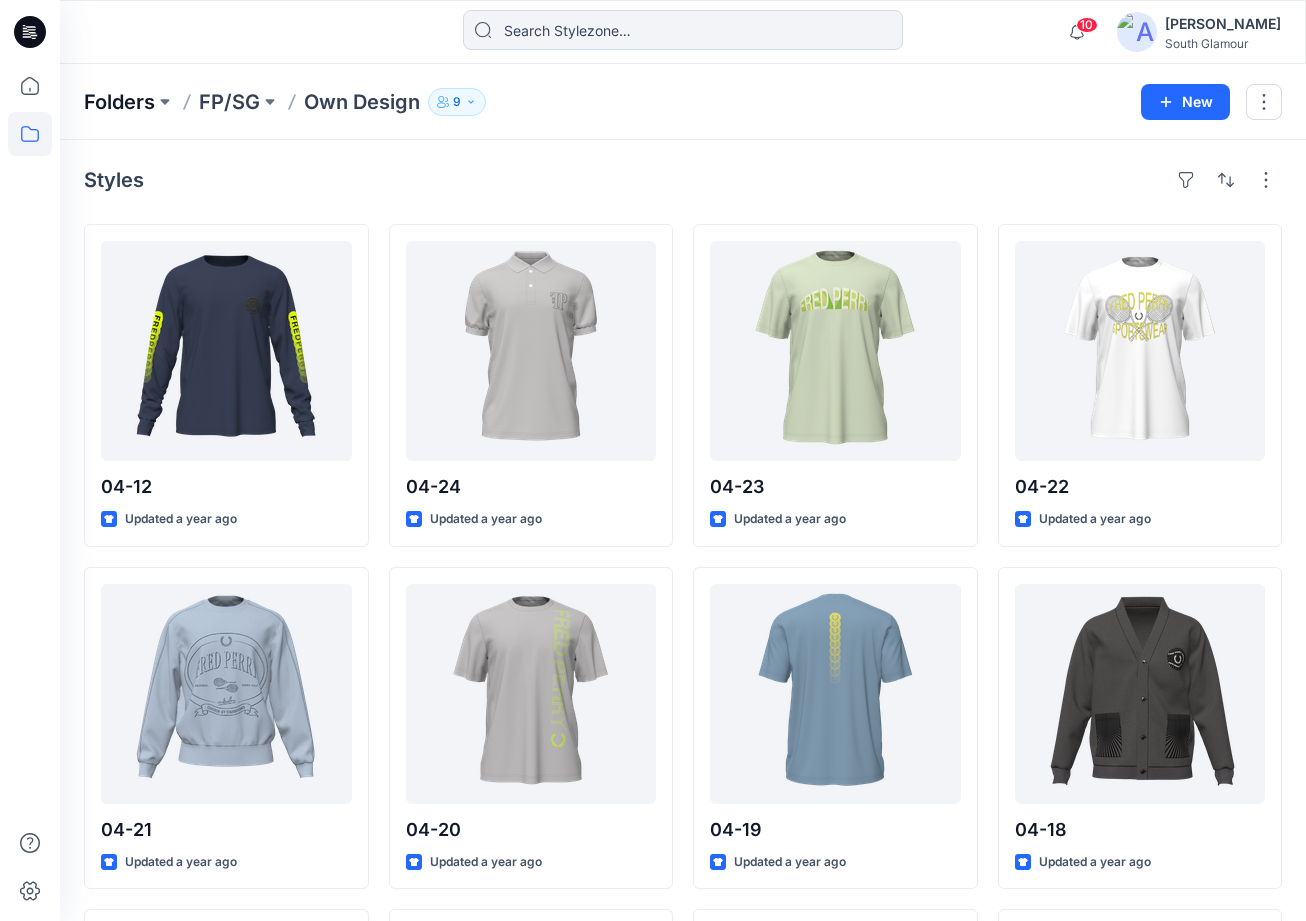 click on "Folders" at bounding box center [119, 102] 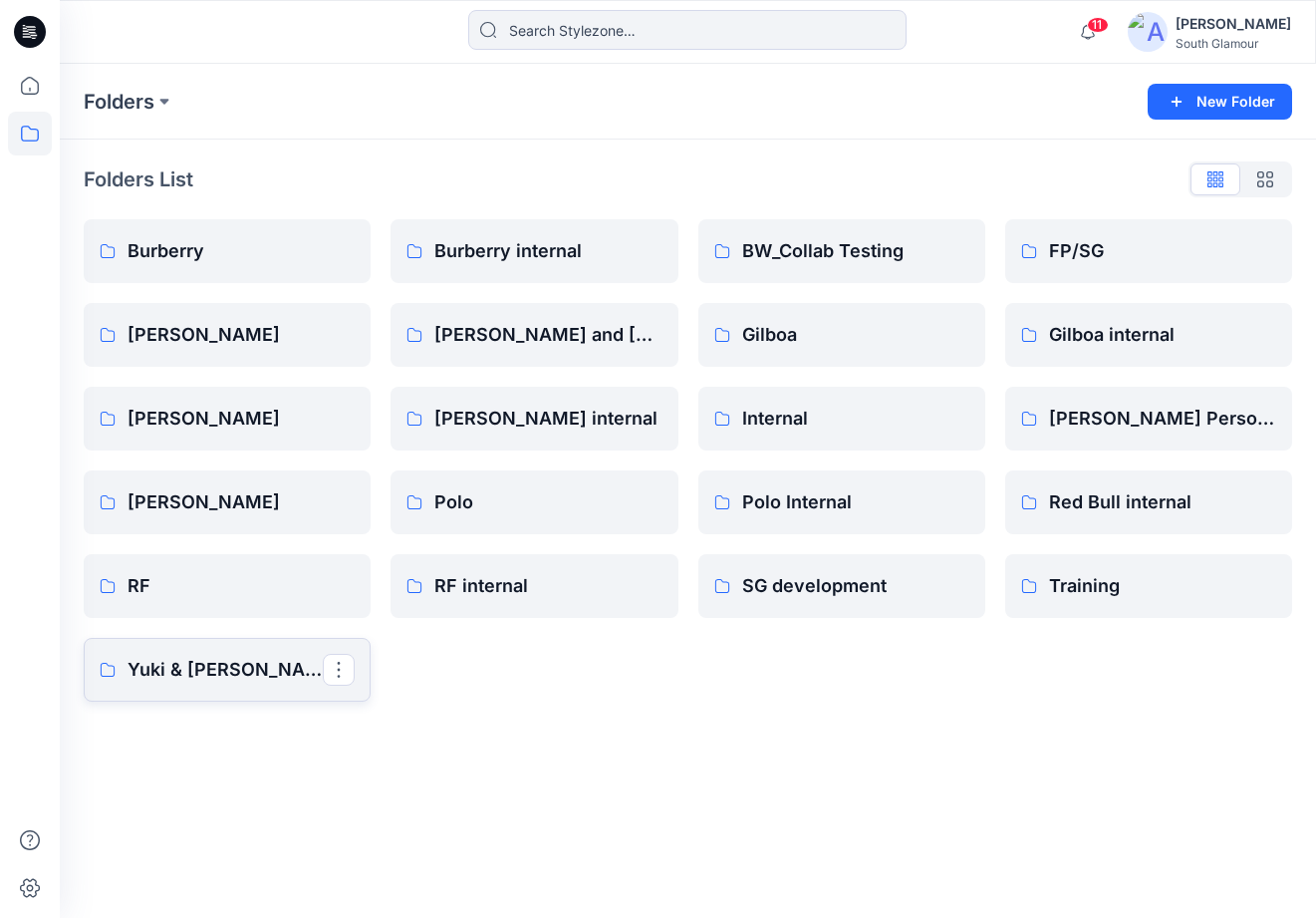 click on "Yuki & [PERSON_NAME]" at bounding box center (225, 670) 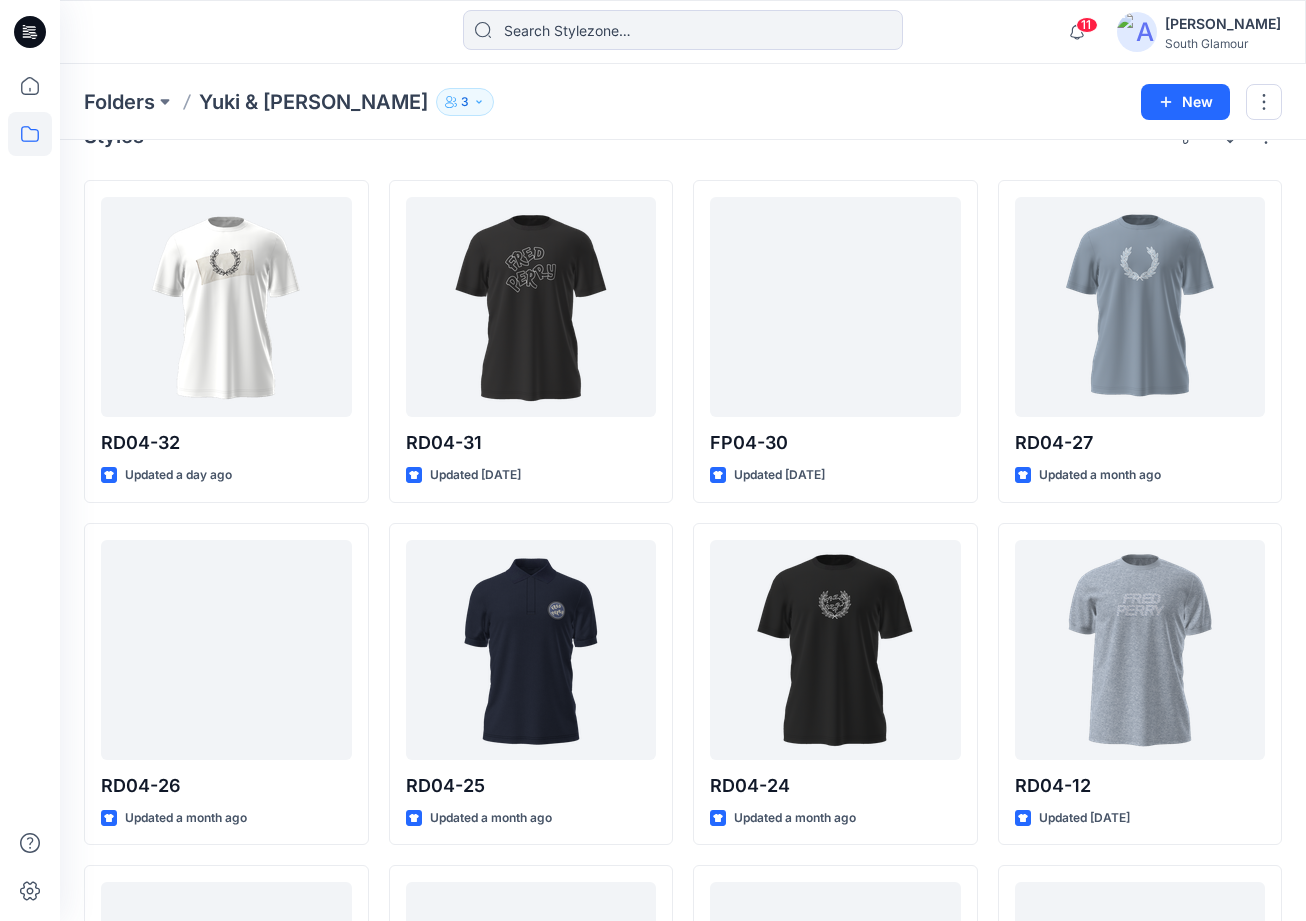 scroll, scrollTop: 0, scrollLeft: 0, axis: both 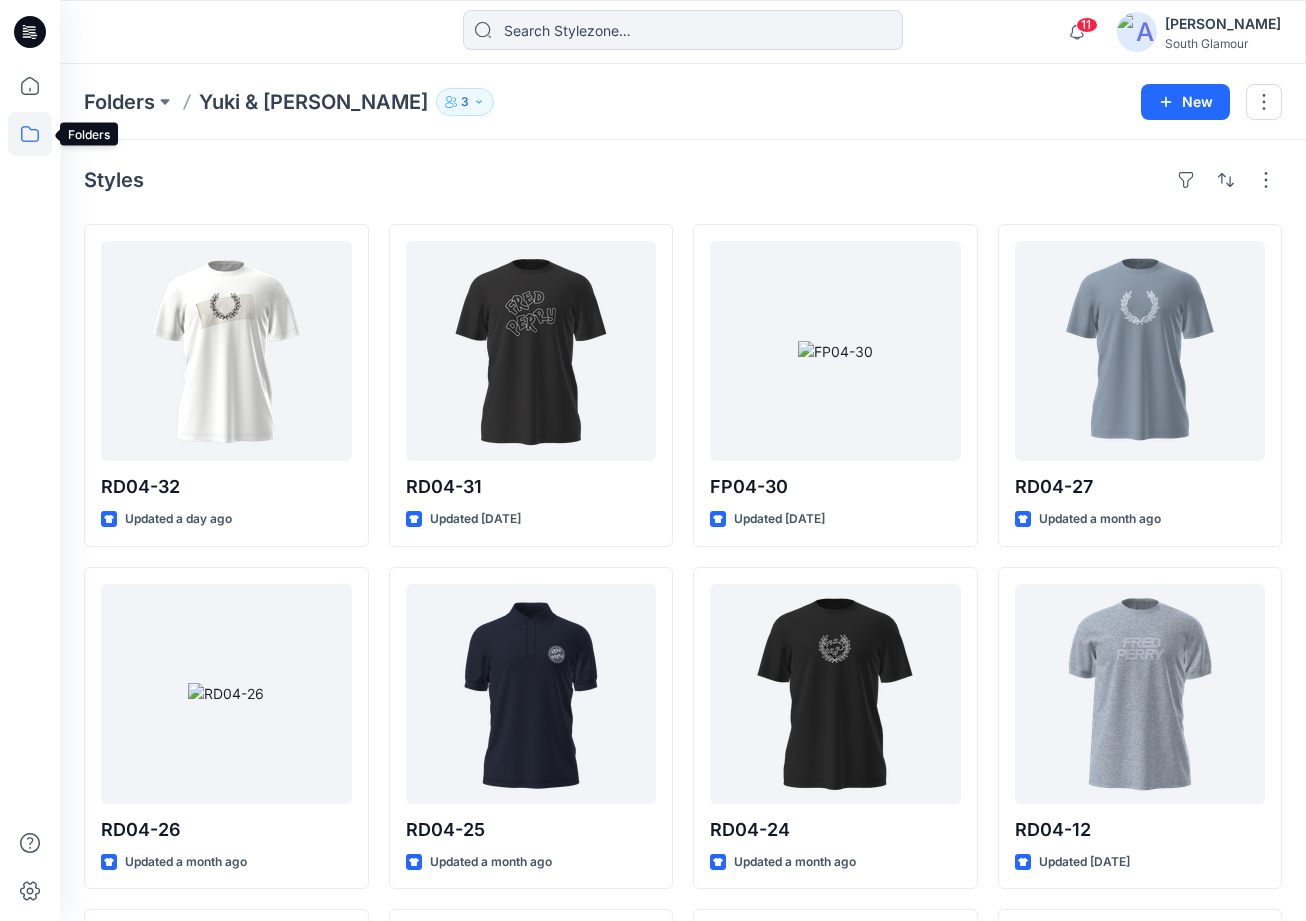 click 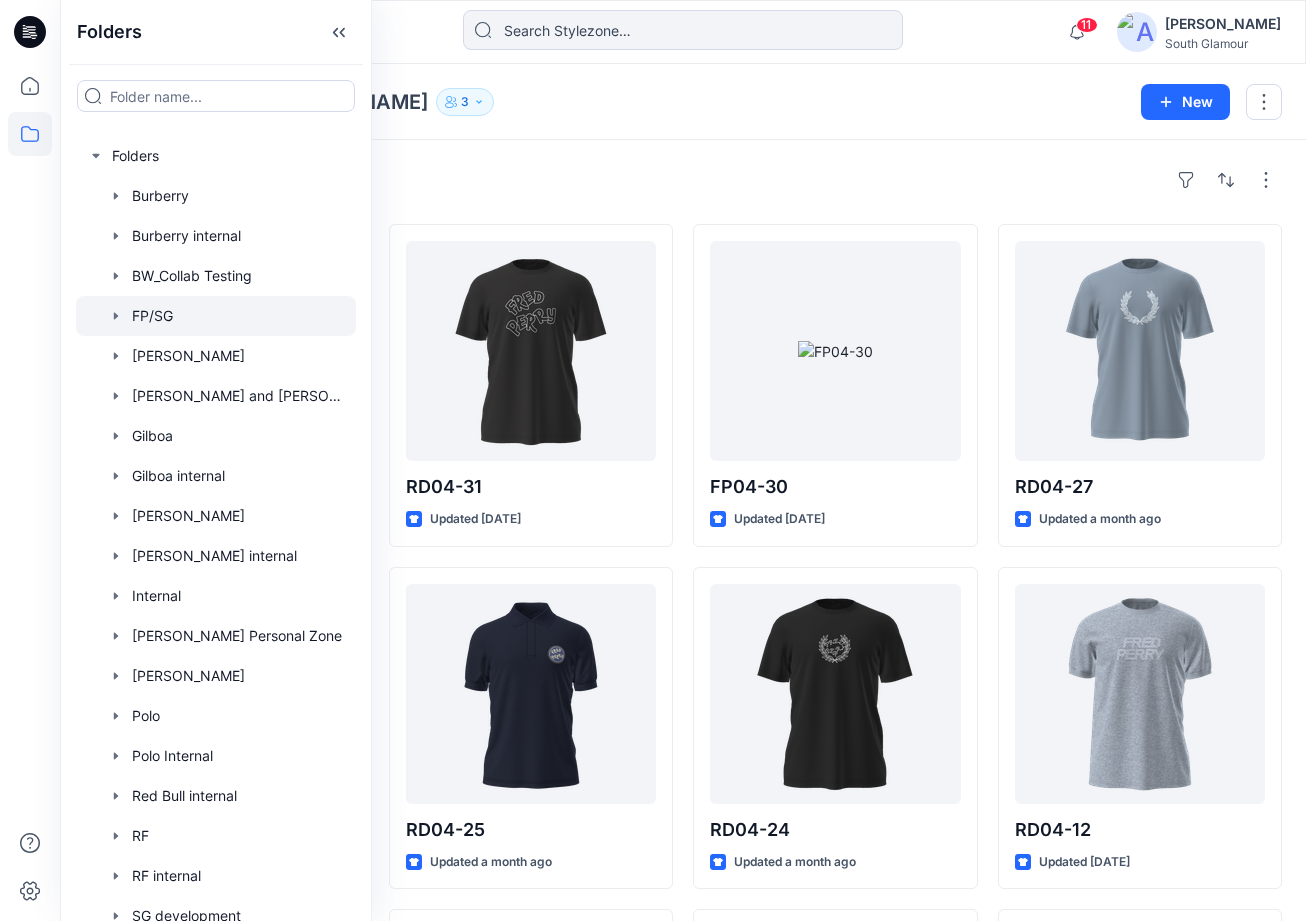 click at bounding box center (216, 316) 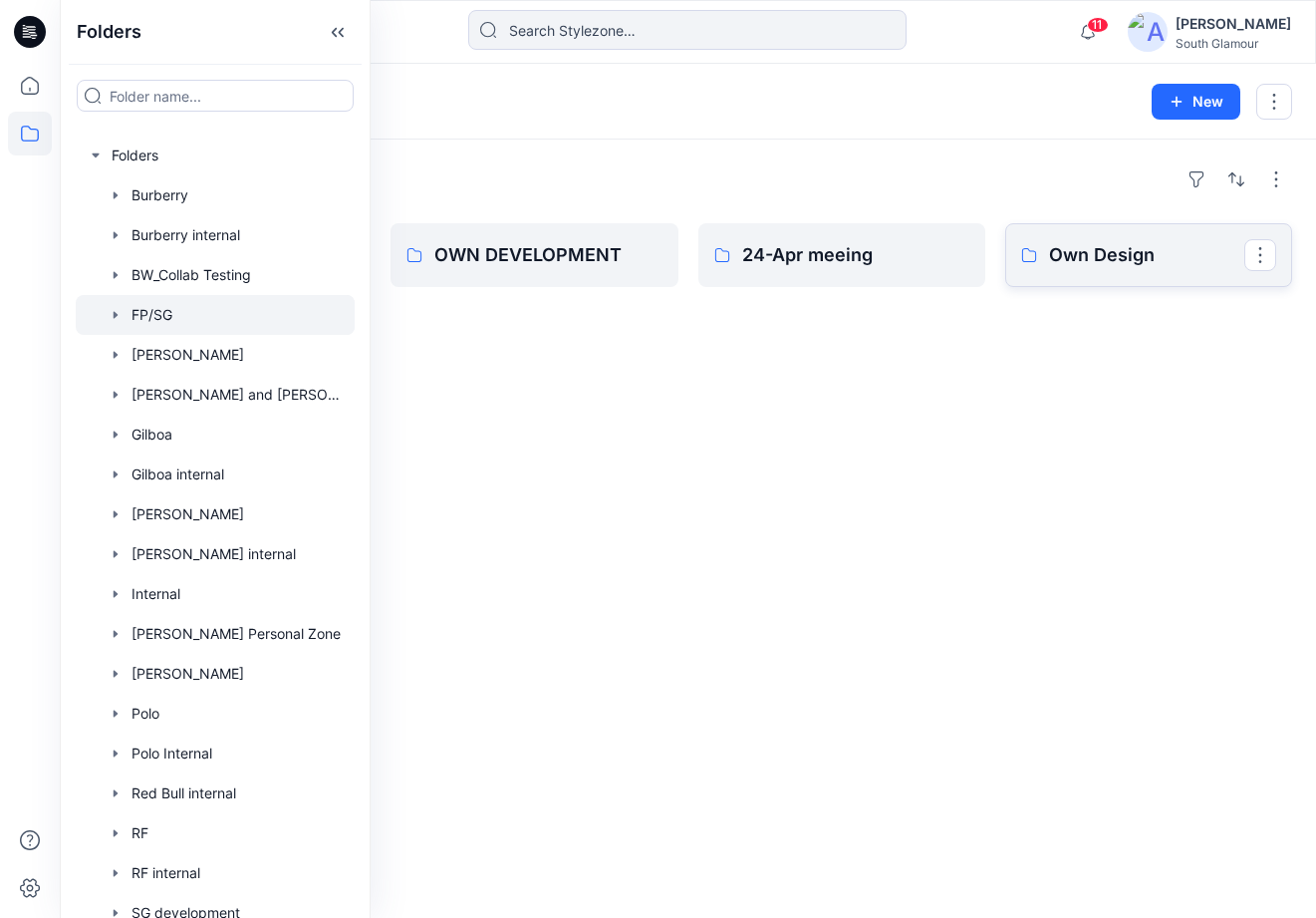 click on "Own Design" at bounding box center (1147, 255) 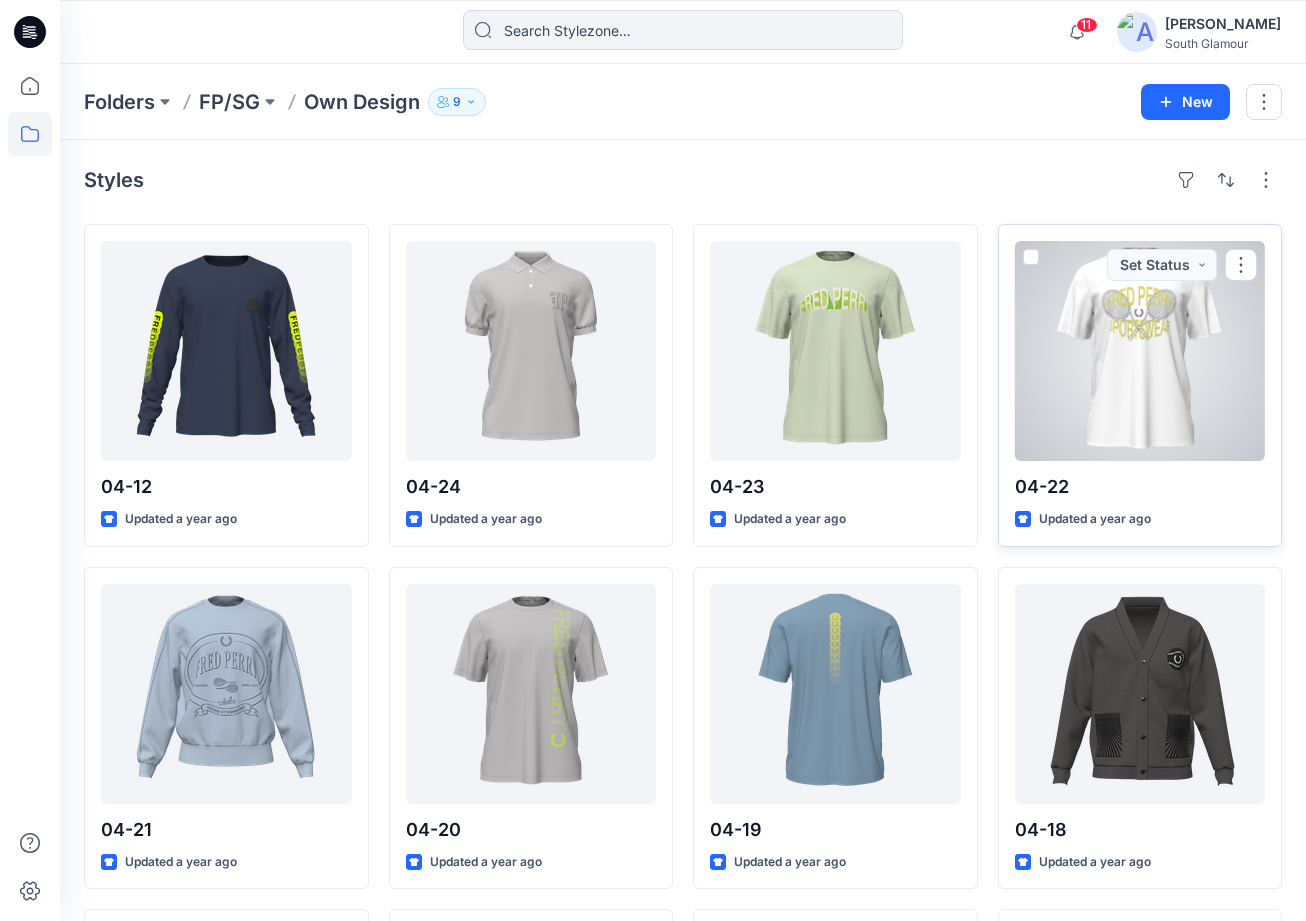 click at bounding box center [1031, 257] 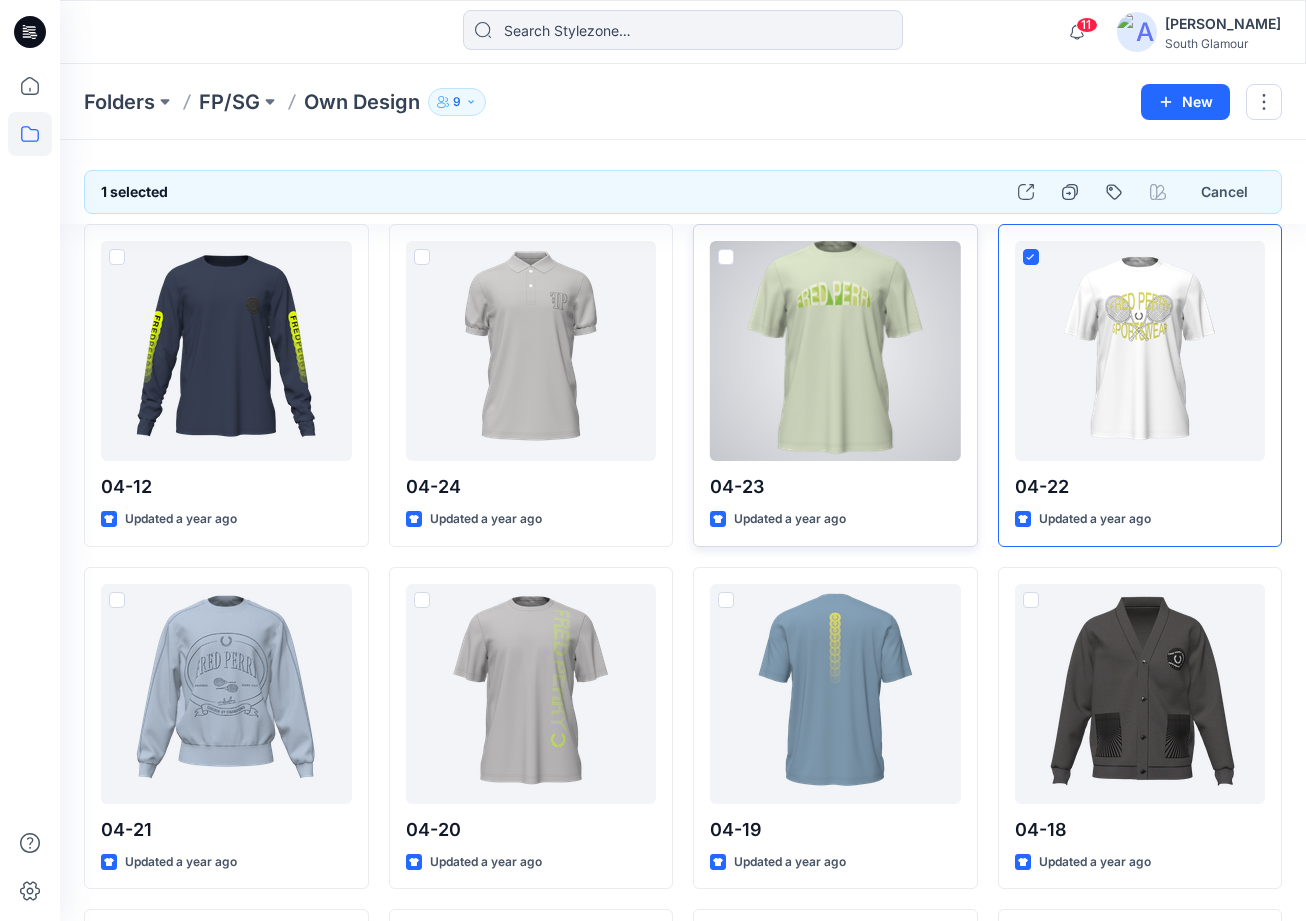 click at bounding box center (726, 257) 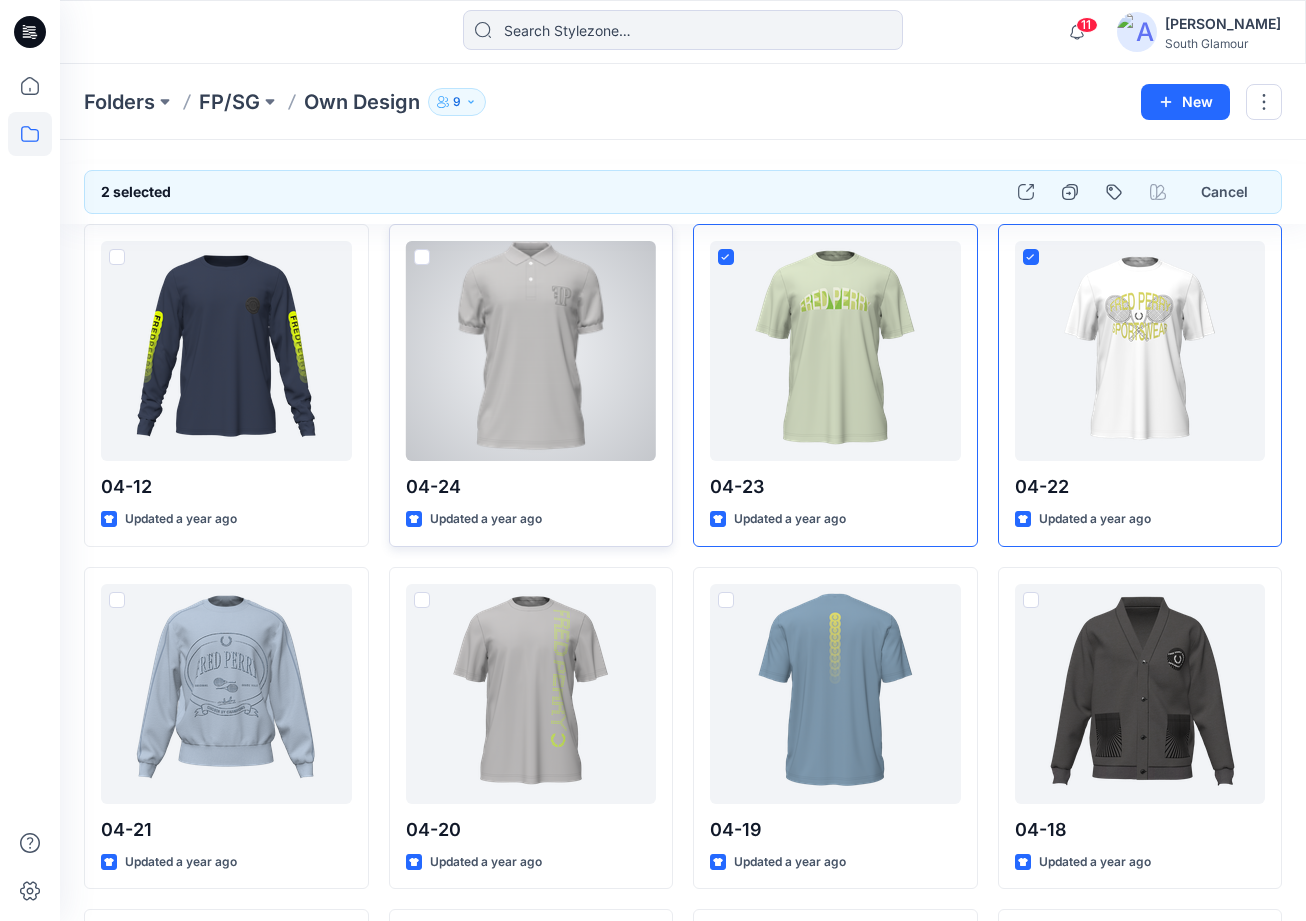 click at bounding box center (422, 257) 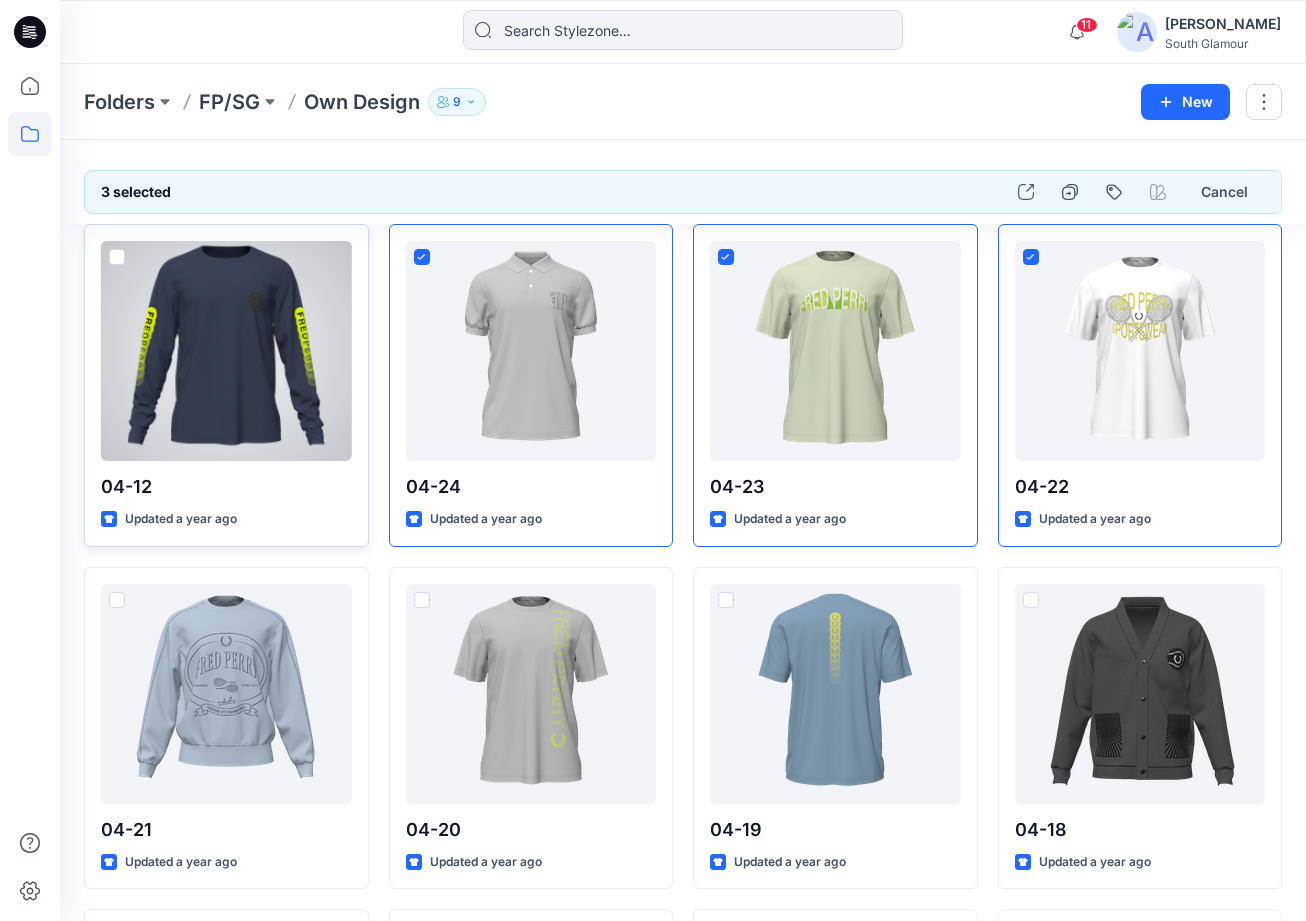 click at bounding box center [117, 257] 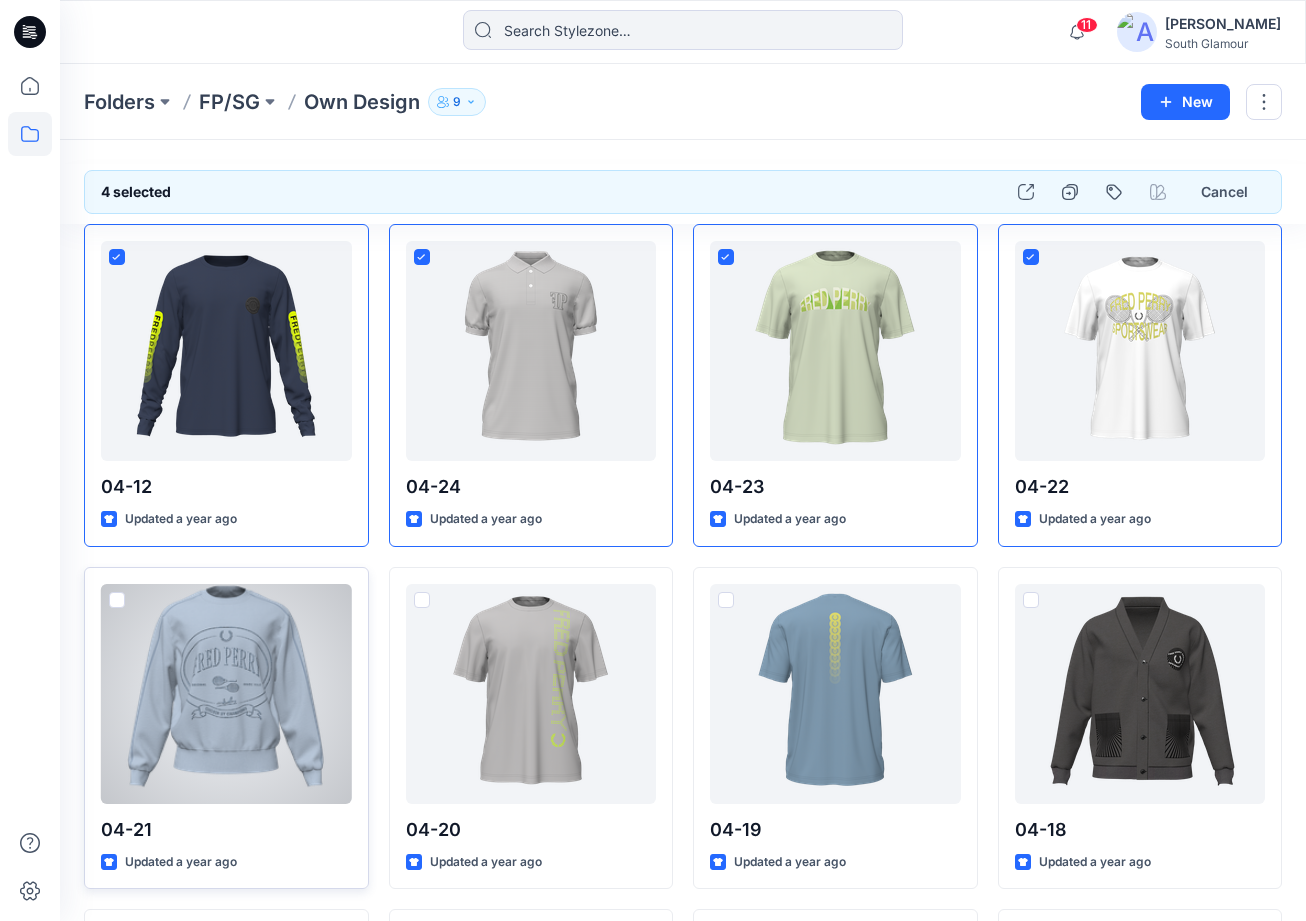 click at bounding box center (117, 600) 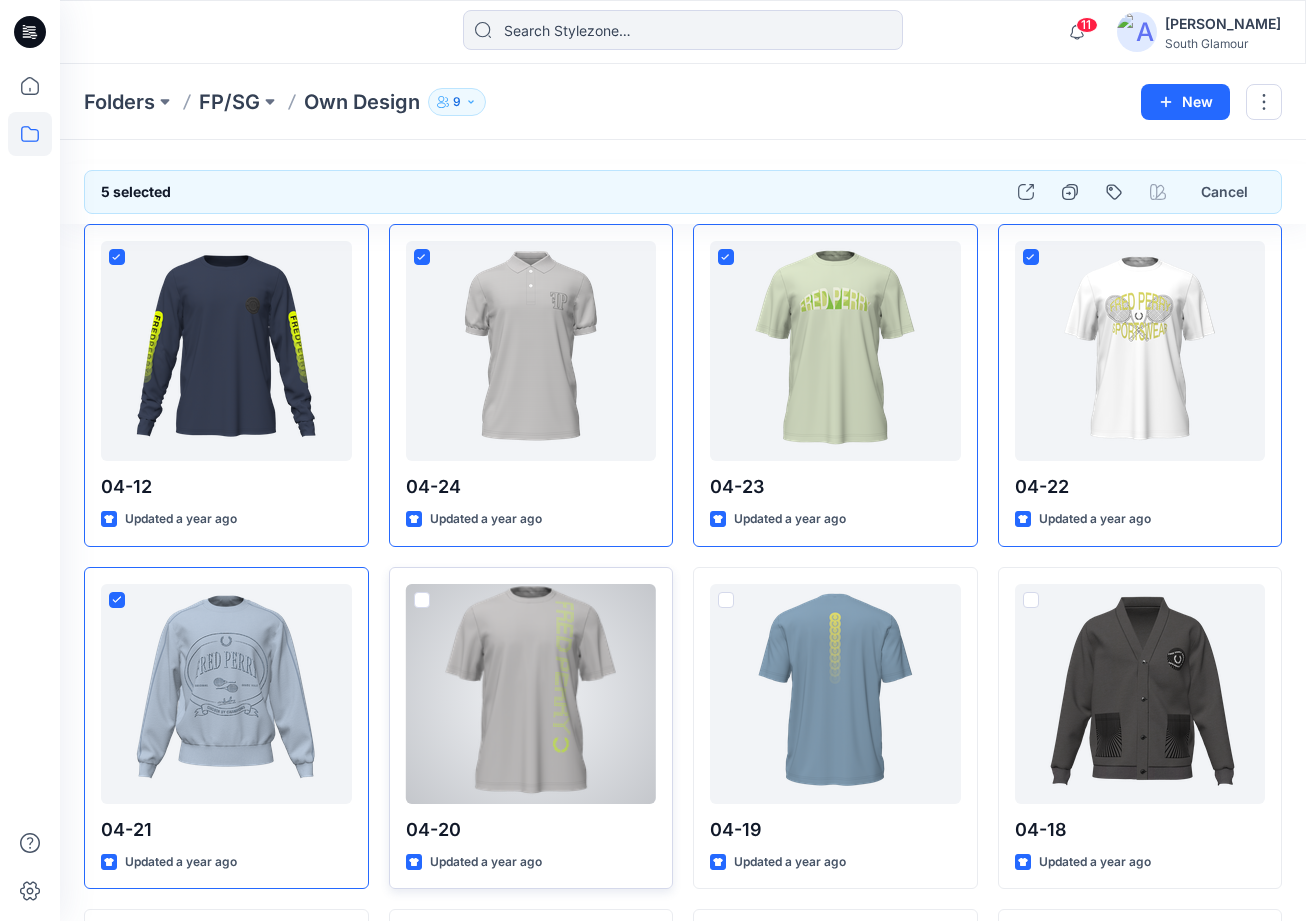 click at bounding box center [422, 600] 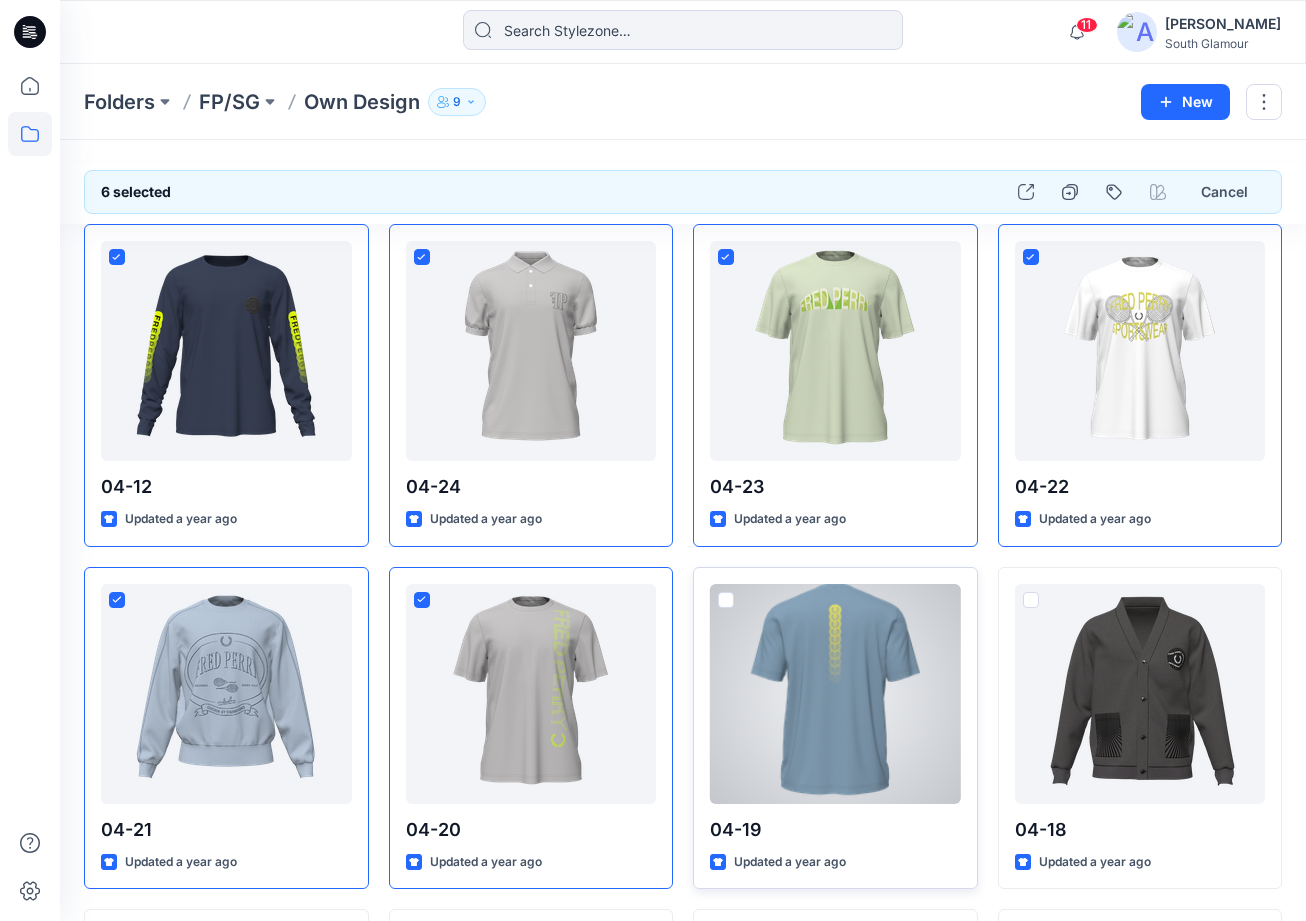 click at bounding box center [726, 600] 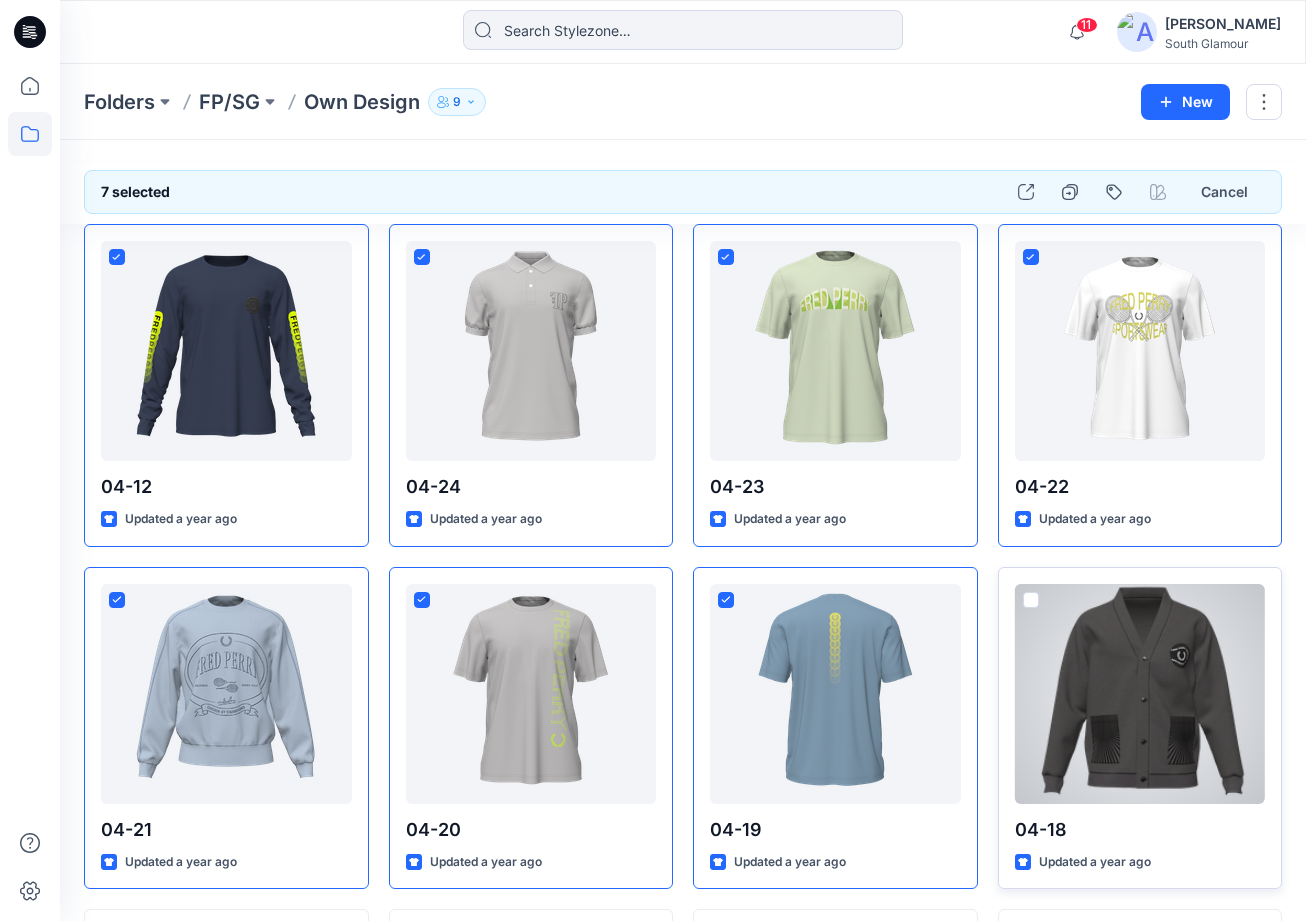 click at bounding box center (1031, 600) 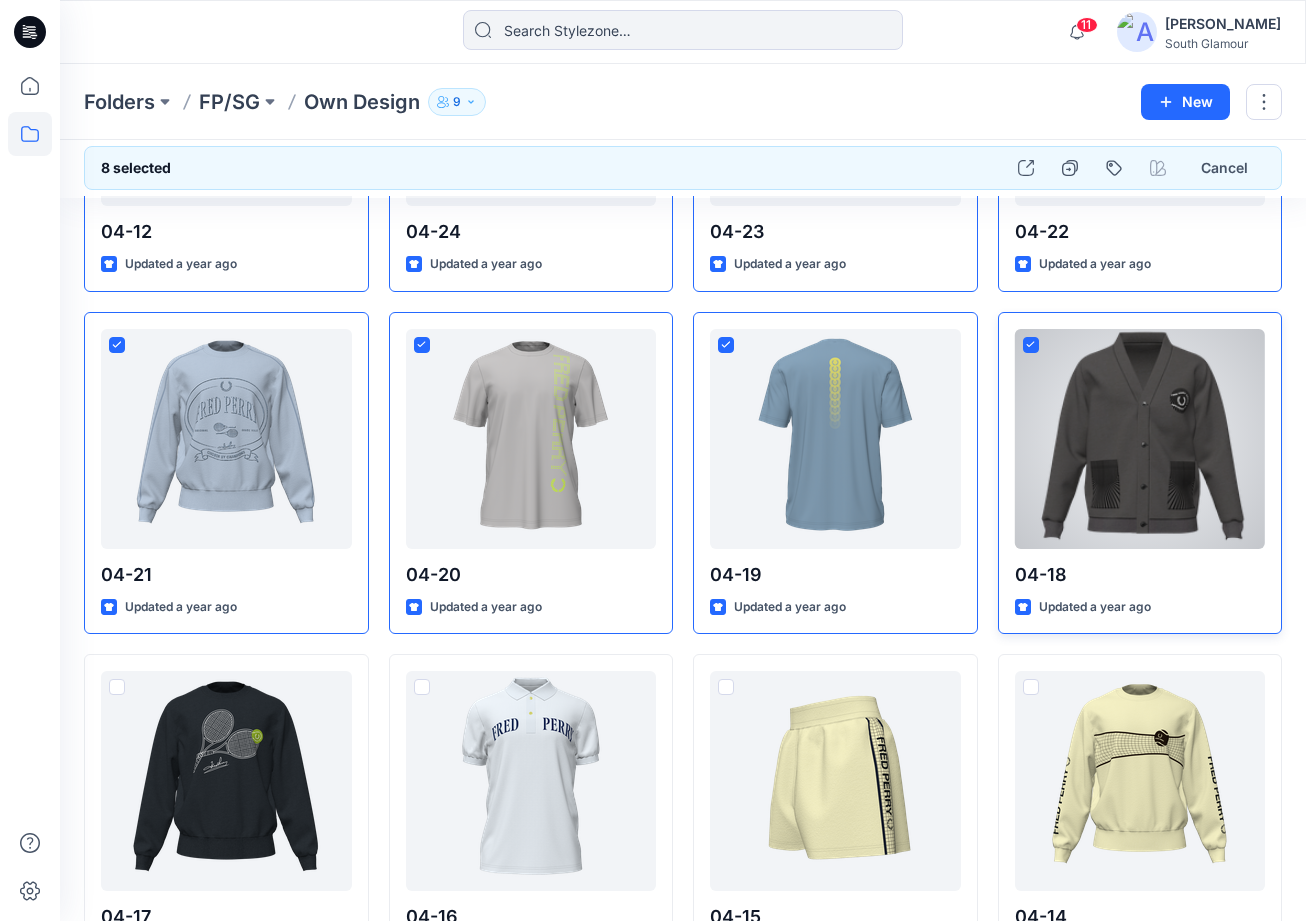 scroll, scrollTop: 259, scrollLeft: 0, axis: vertical 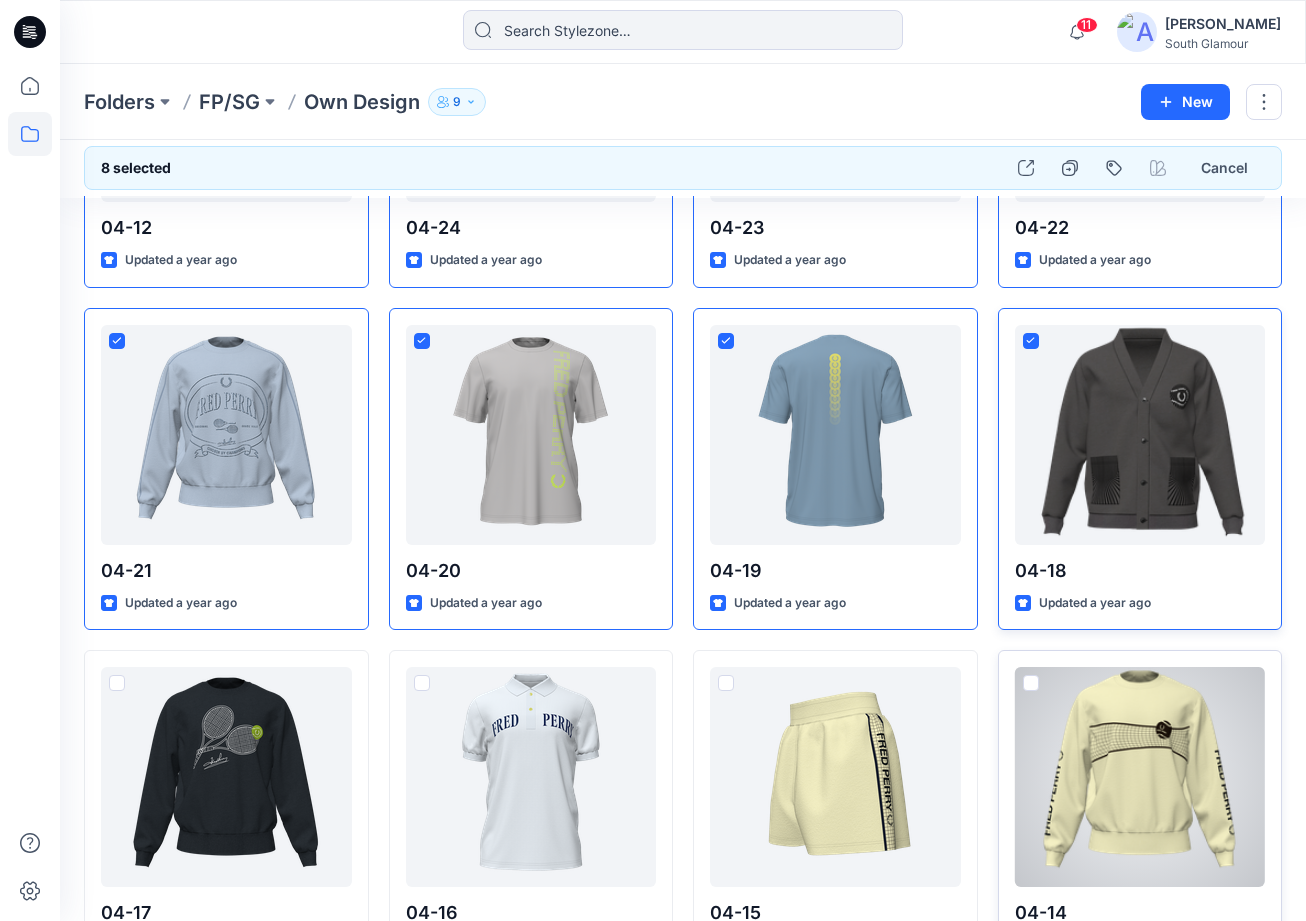 click at bounding box center (1031, 683) 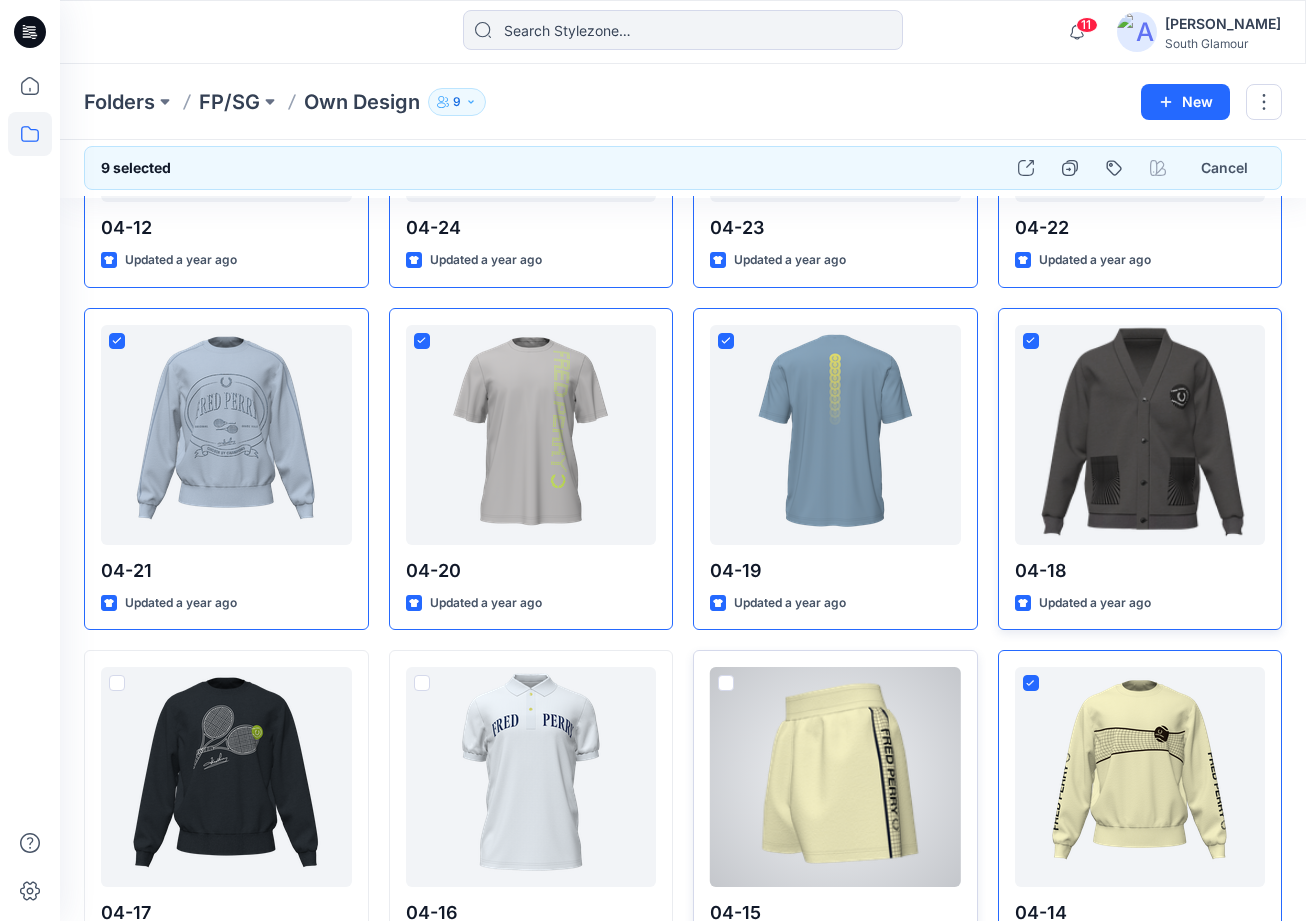 click at bounding box center [726, 683] 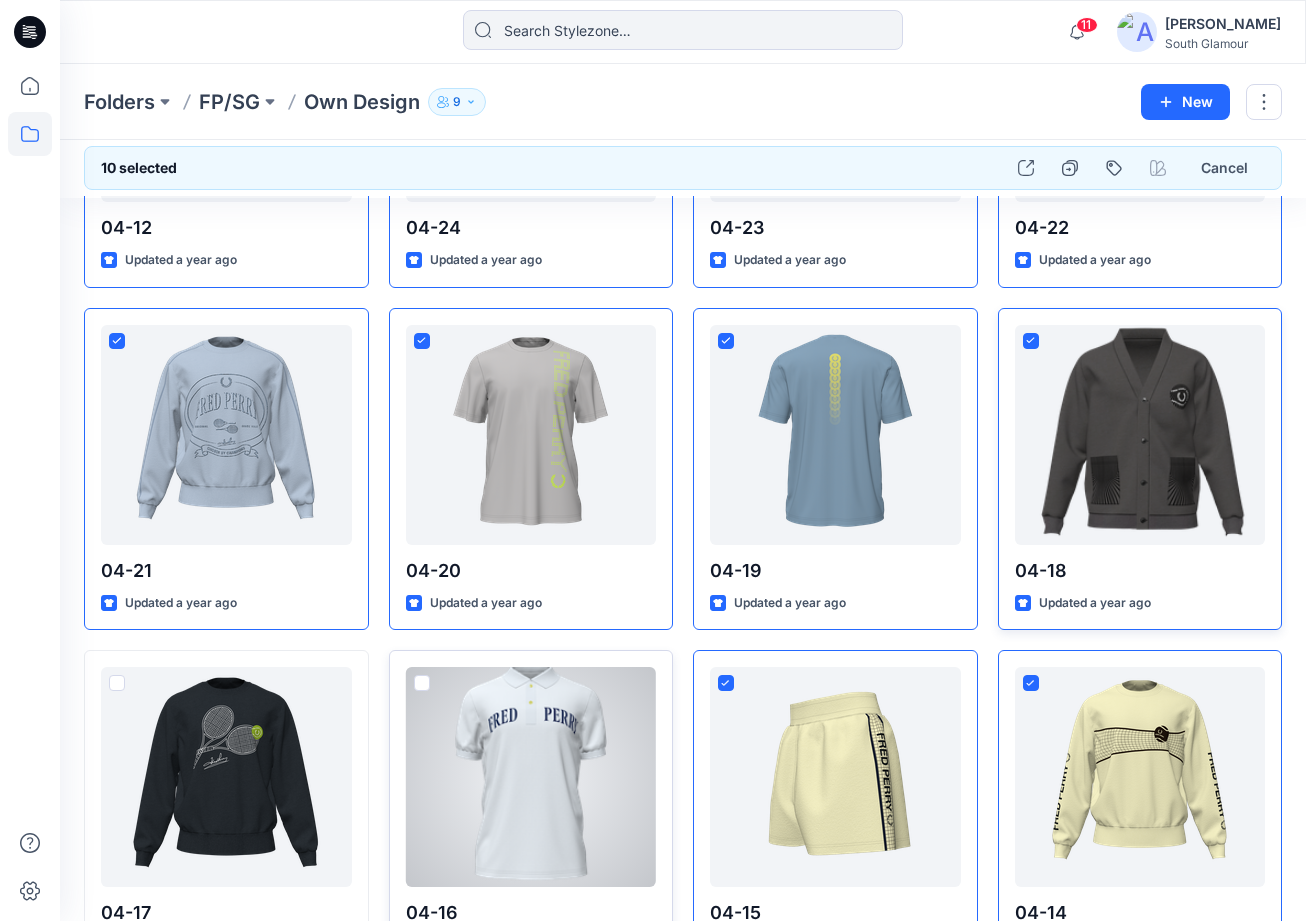 click at bounding box center (422, 683) 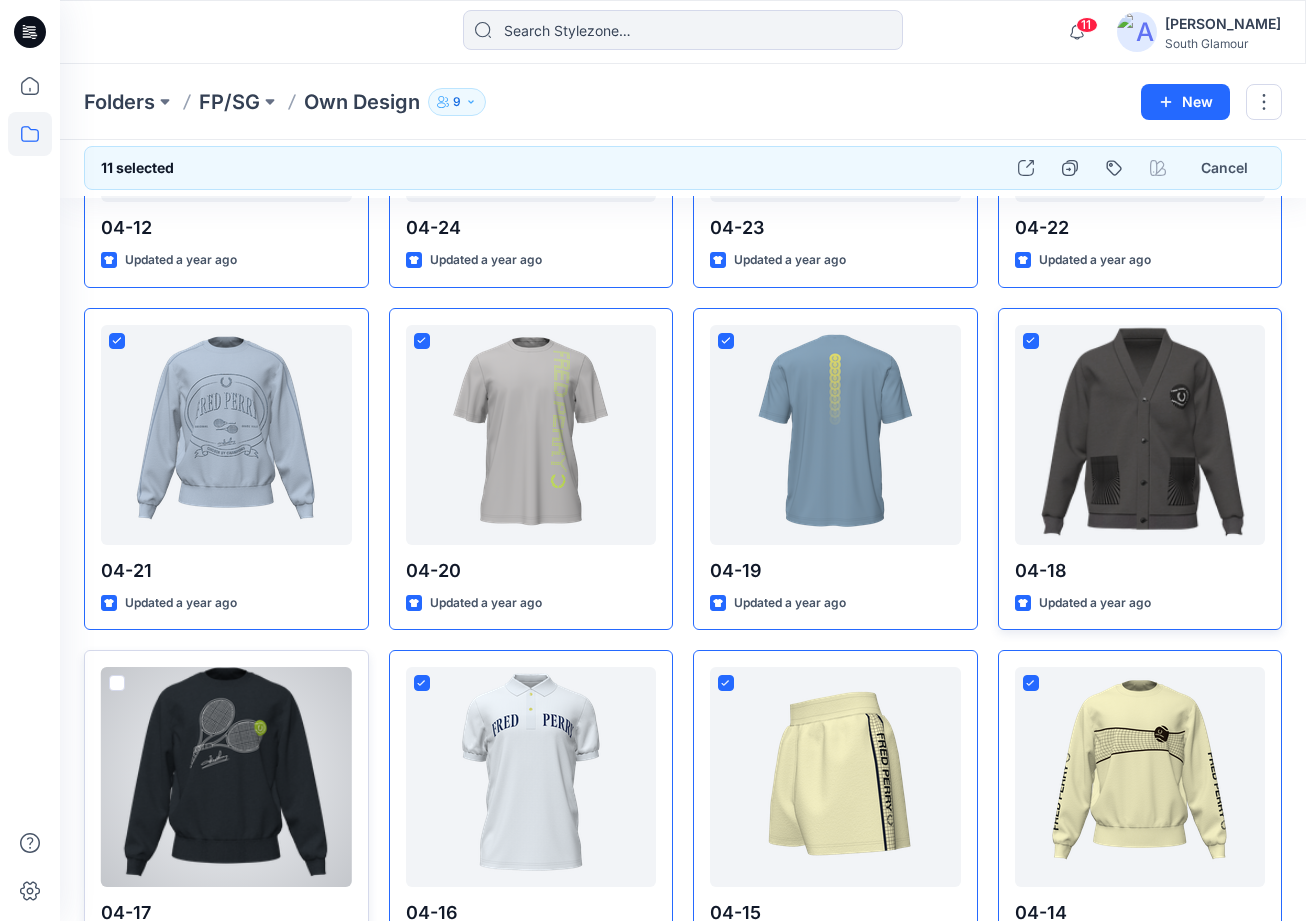 click at bounding box center (117, 683) 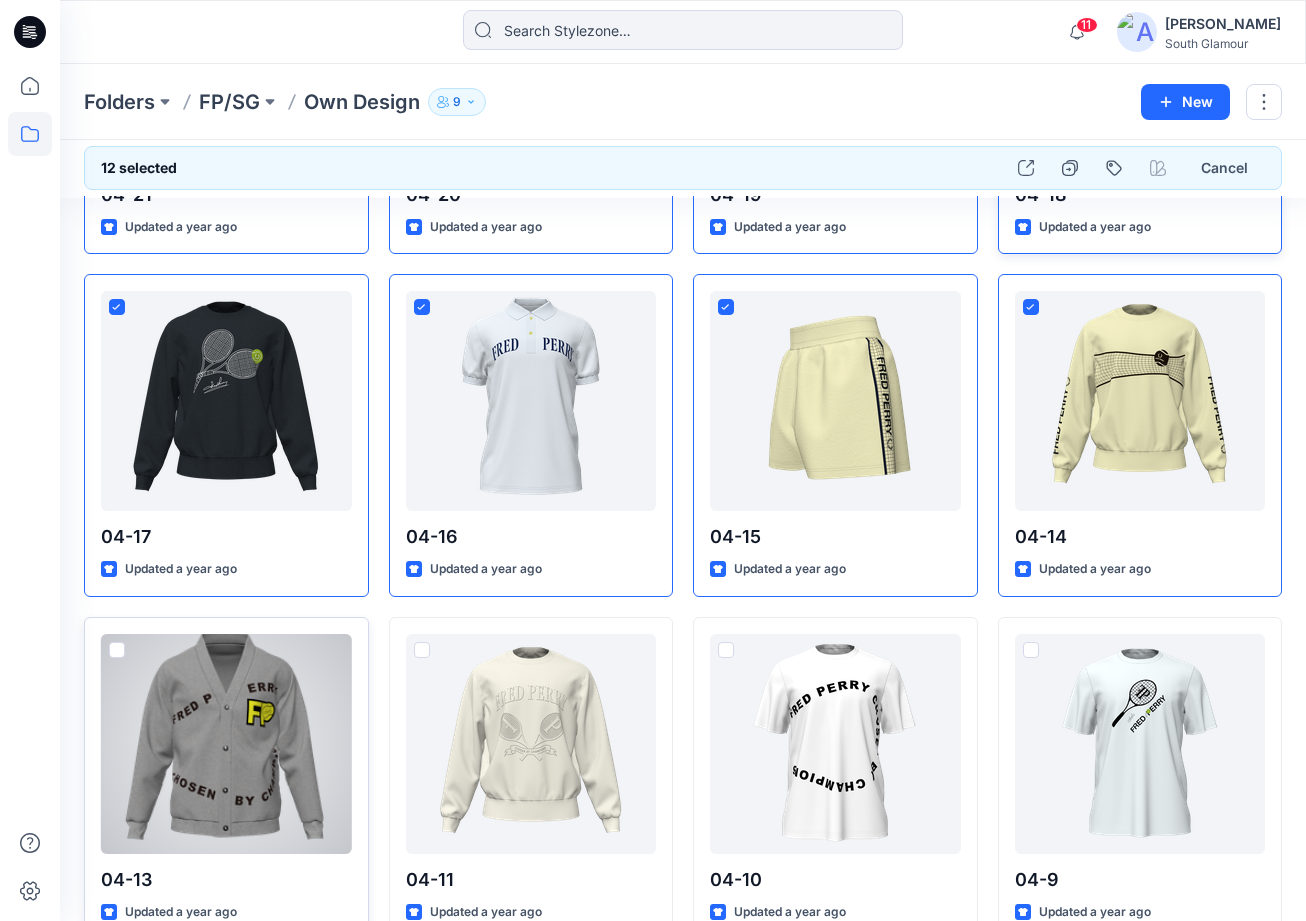 scroll, scrollTop: 738, scrollLeft: 0, axis: vertical 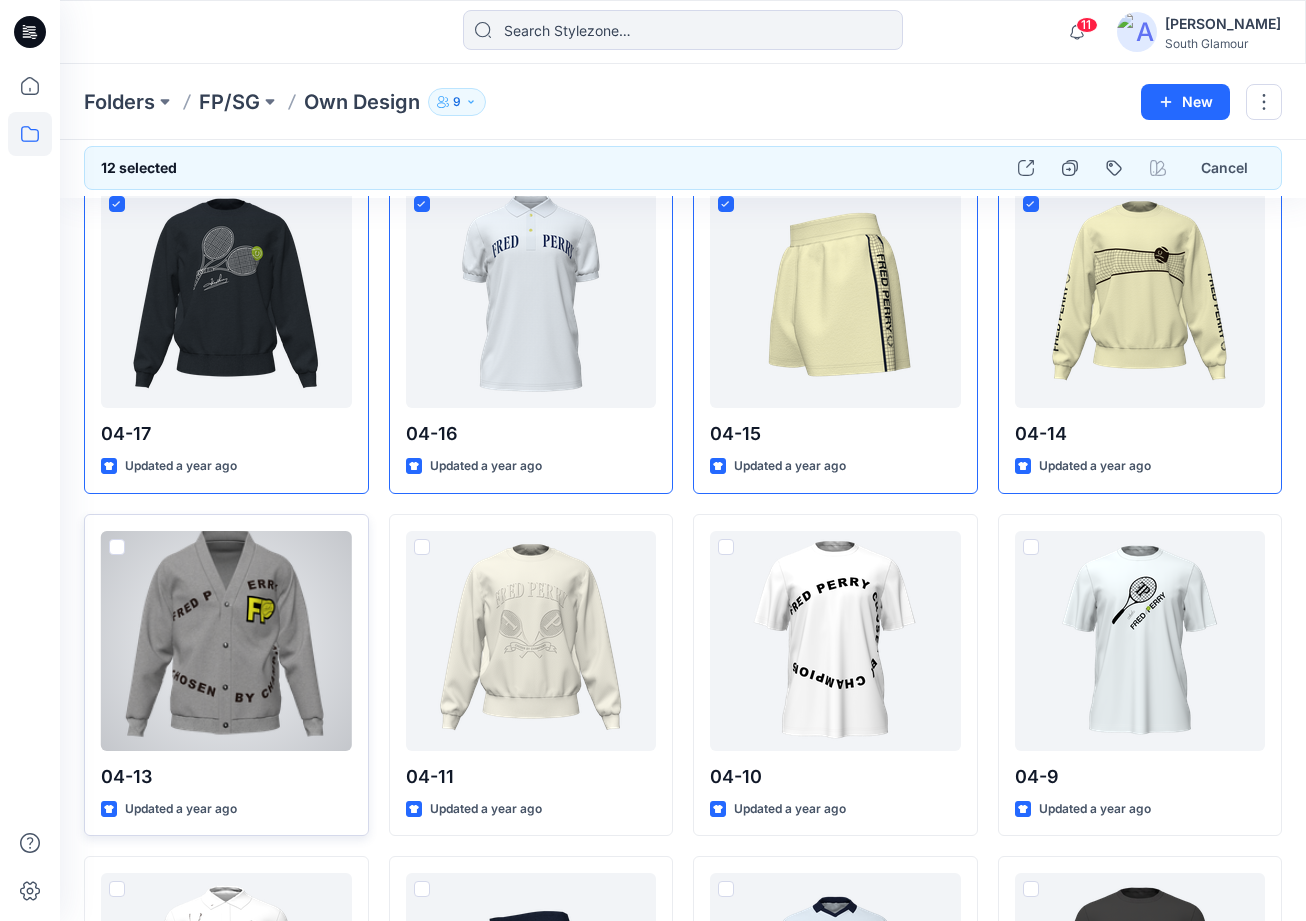 click at bounding box center (117, 547) 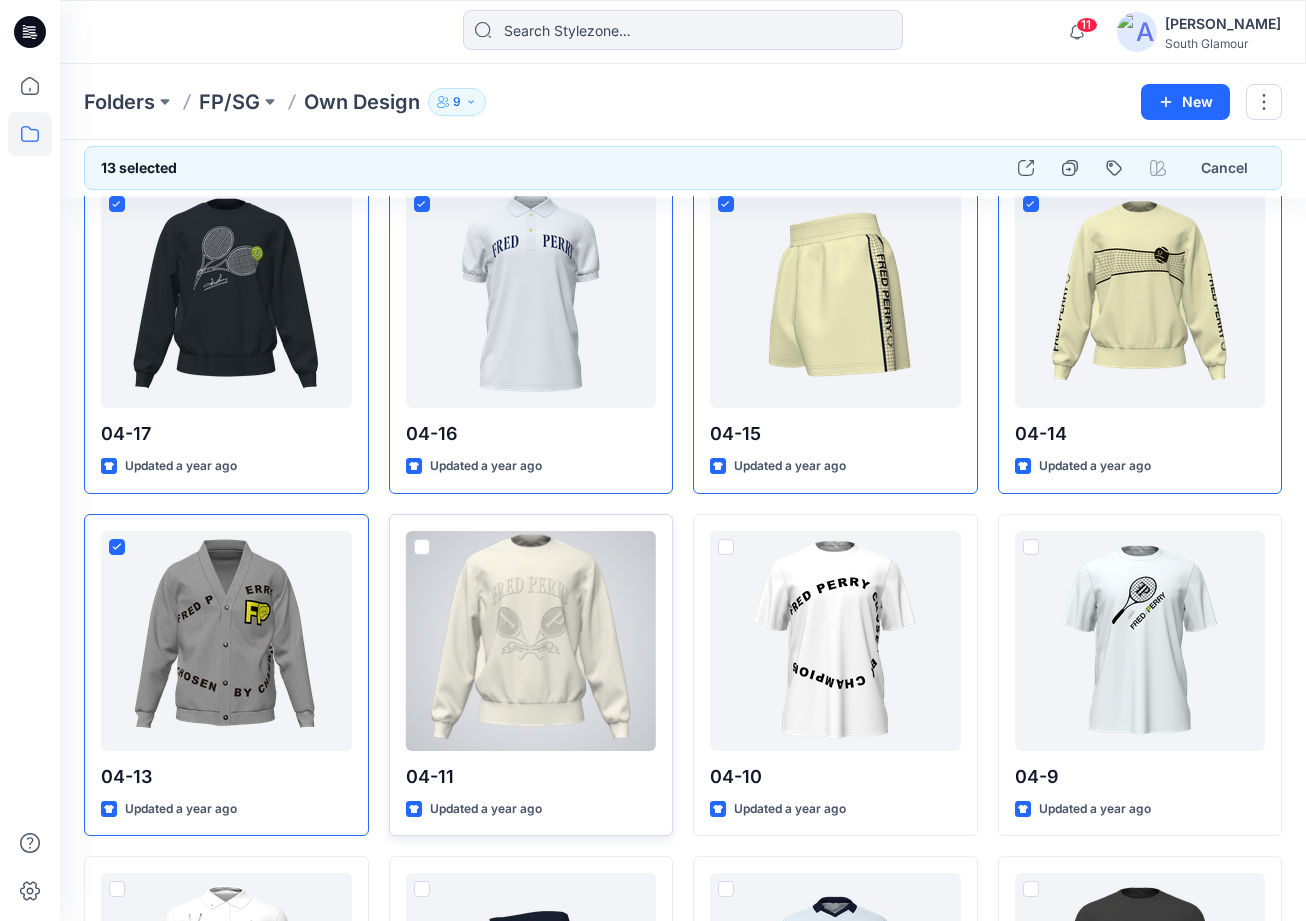 click at bounding box center (422, 547) 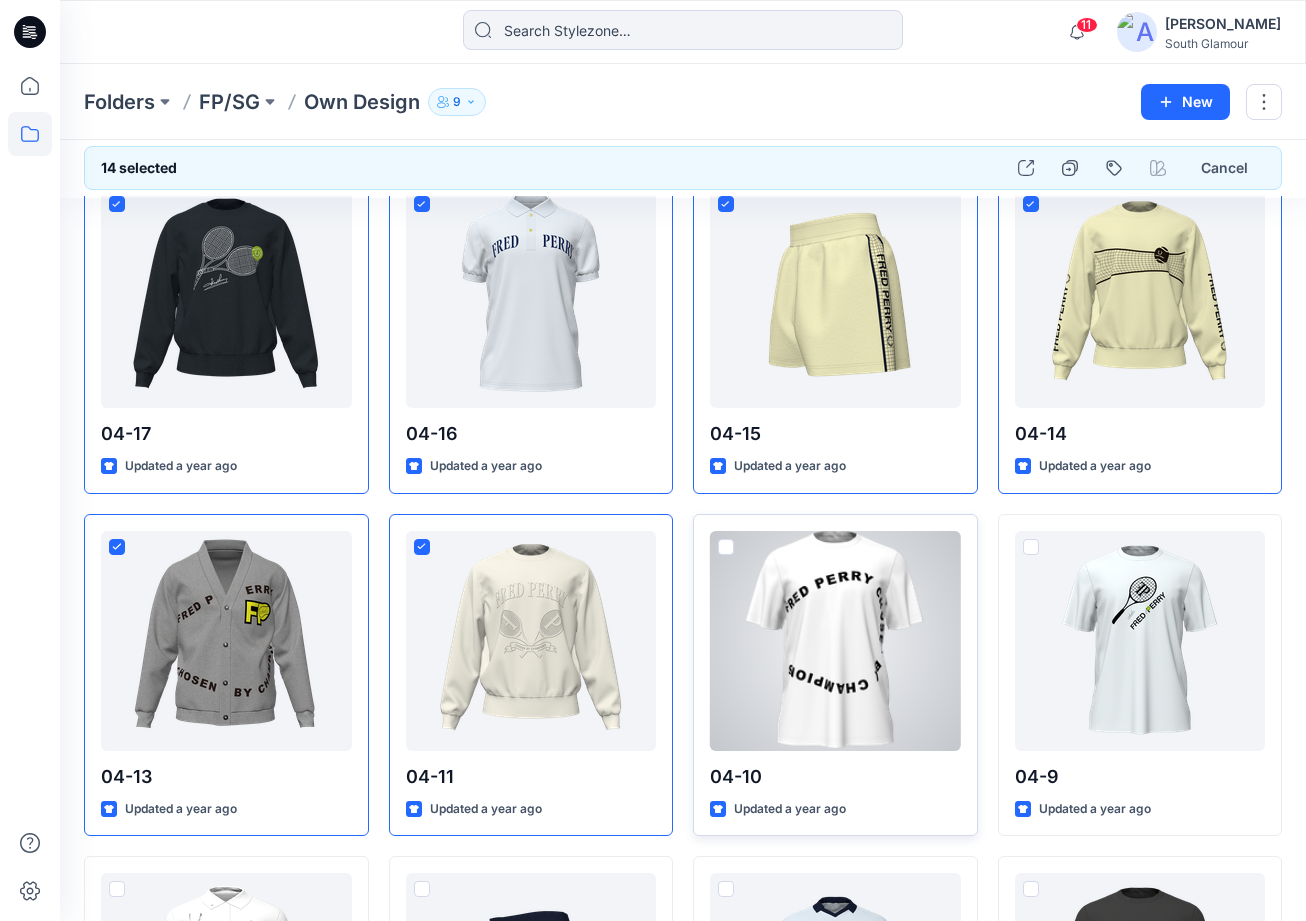 click at bounding box center [726, 547] 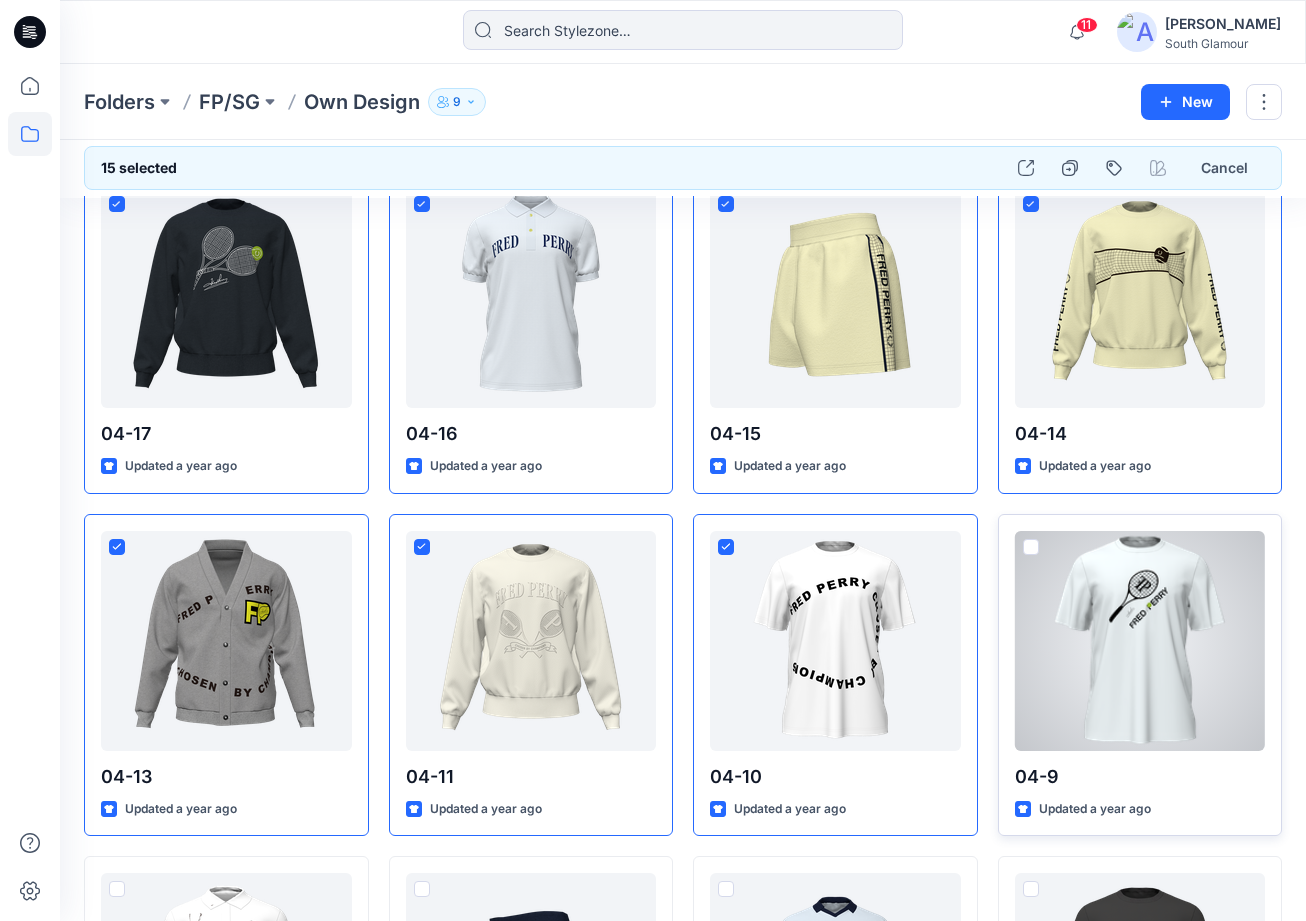 click at bounding box center [1031, 547] 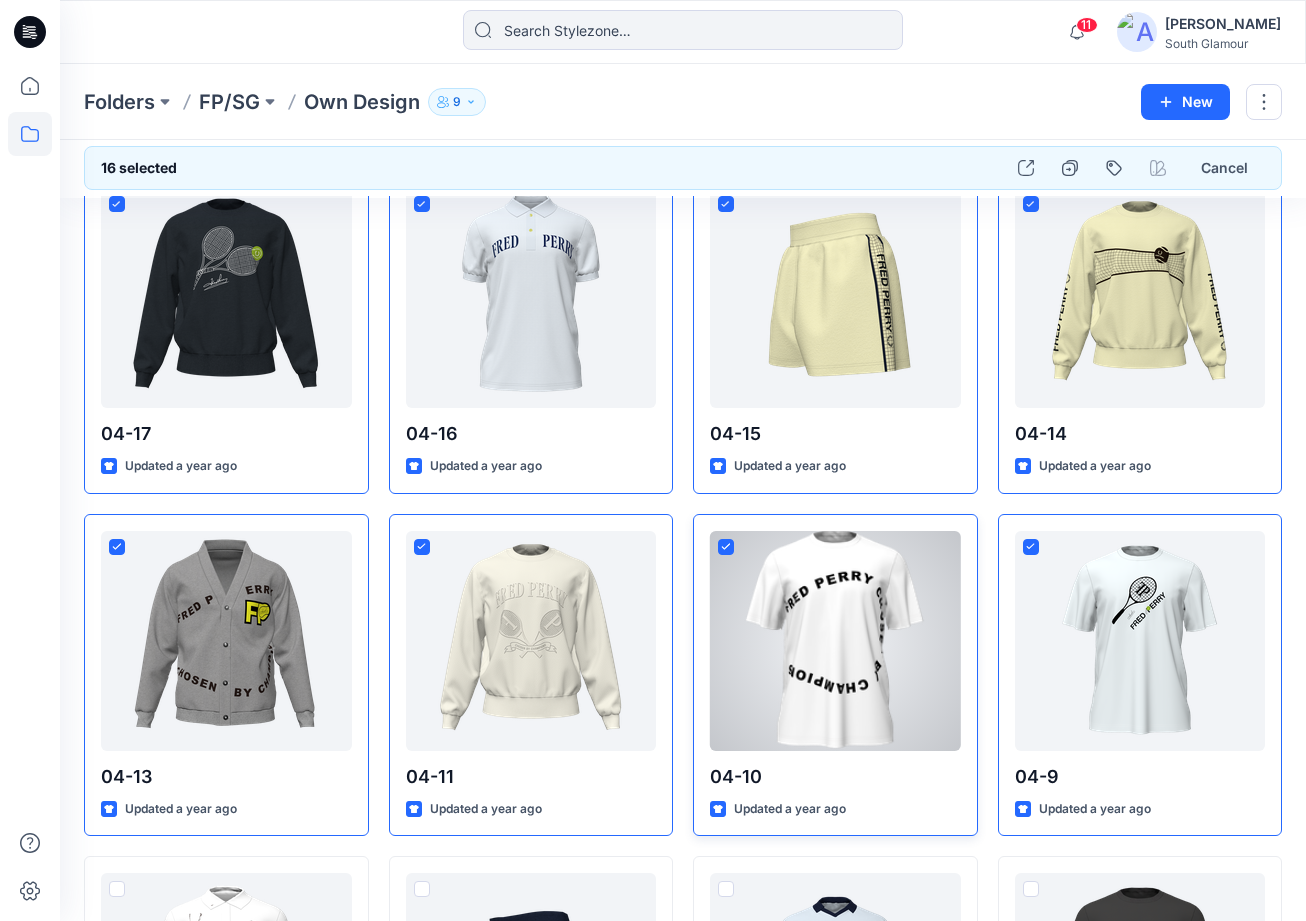 scroll, scrollTop: 1079, scrollLeft: 0, axis: vertical 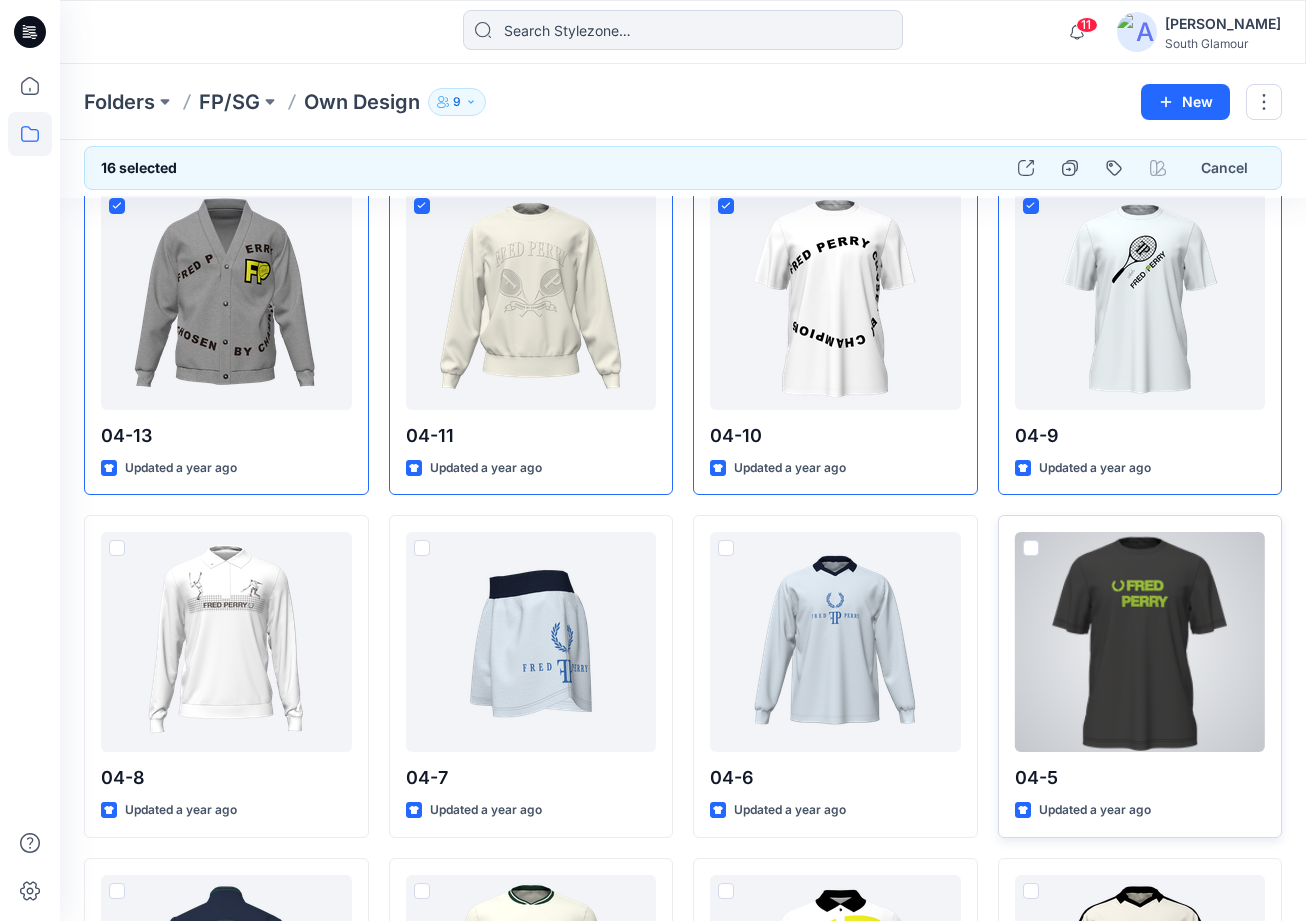 click at bounding box center (1031, 548) 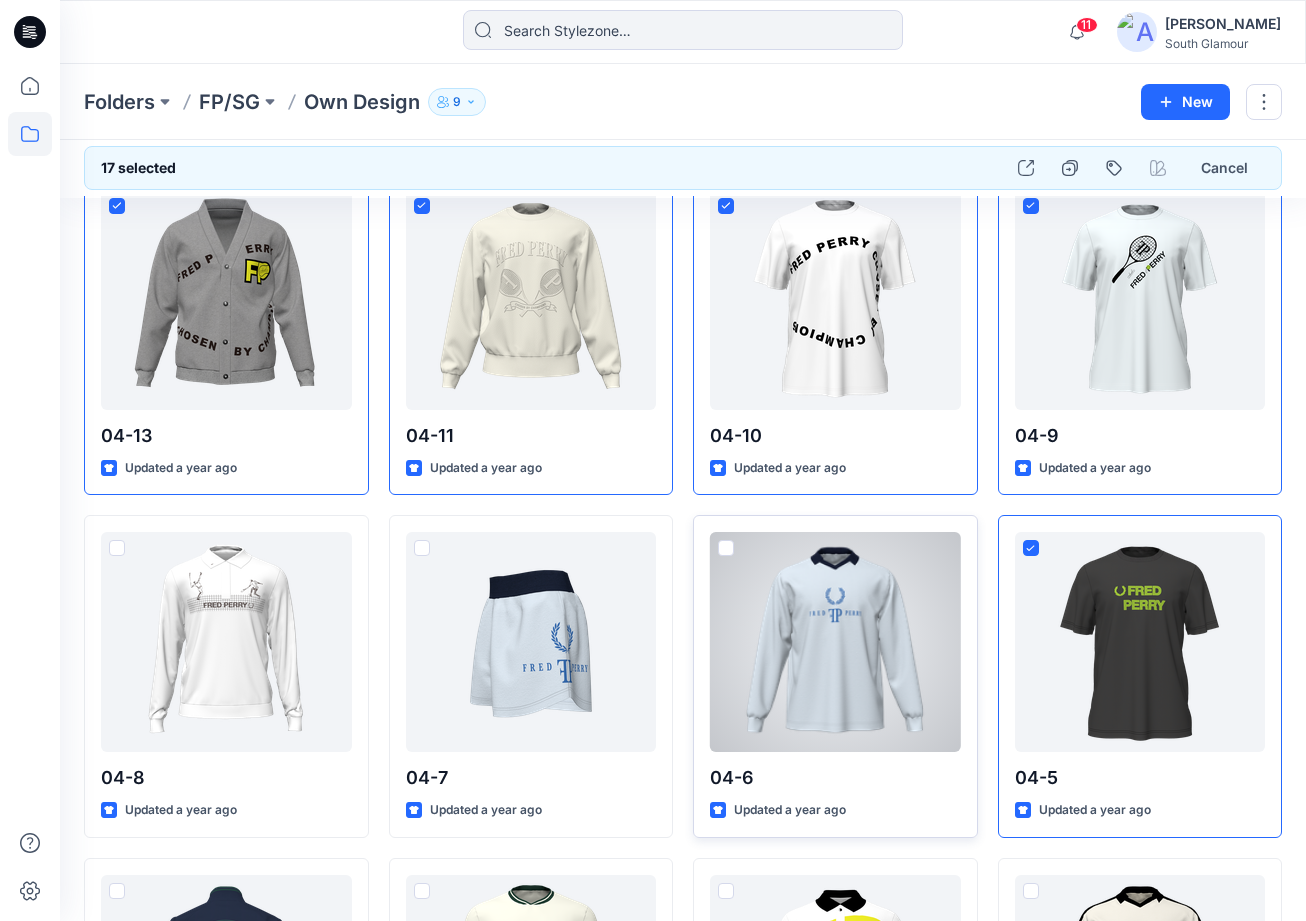 click at bounding box center [726, 548] 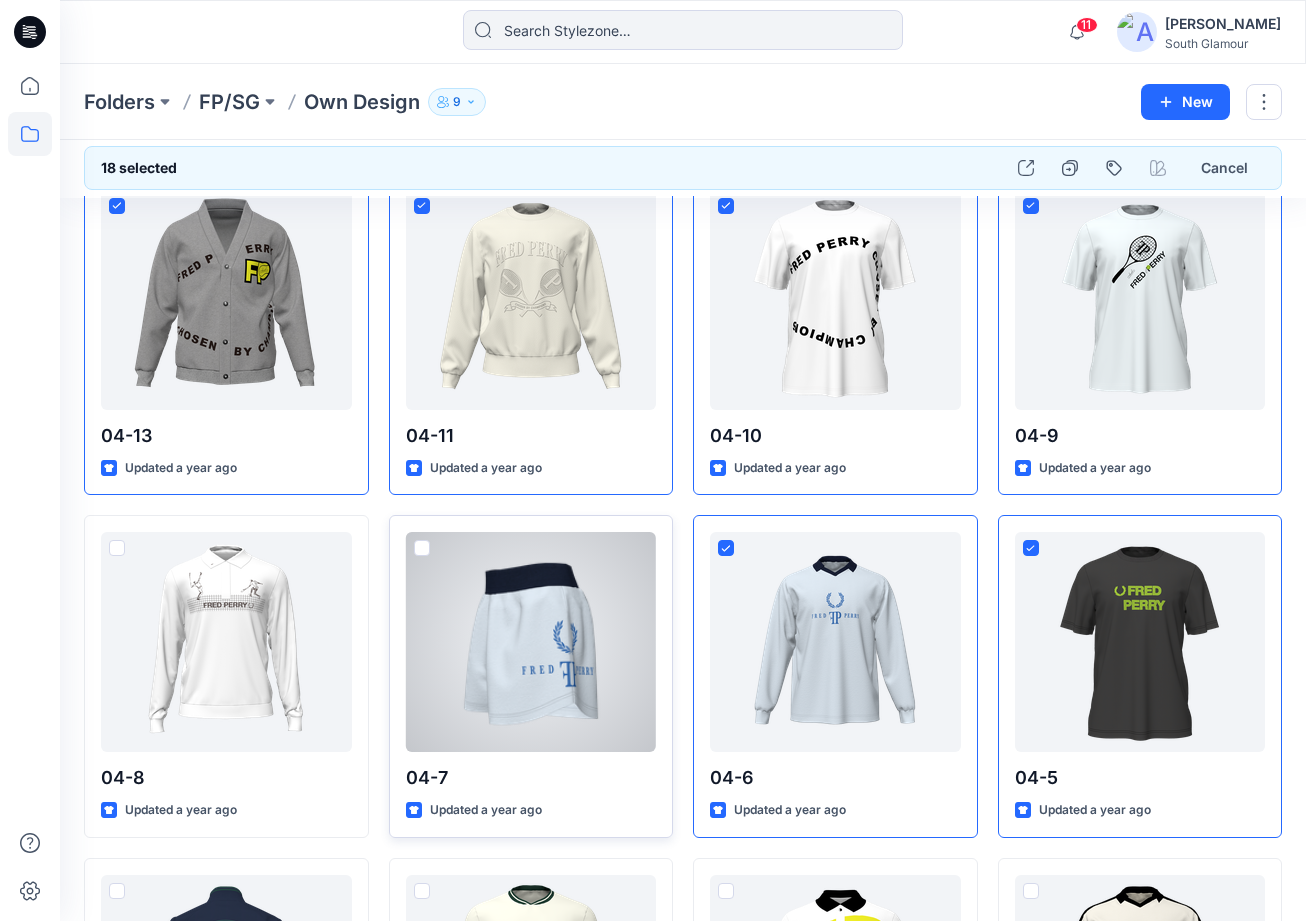 click at bounding box center [422, 548] 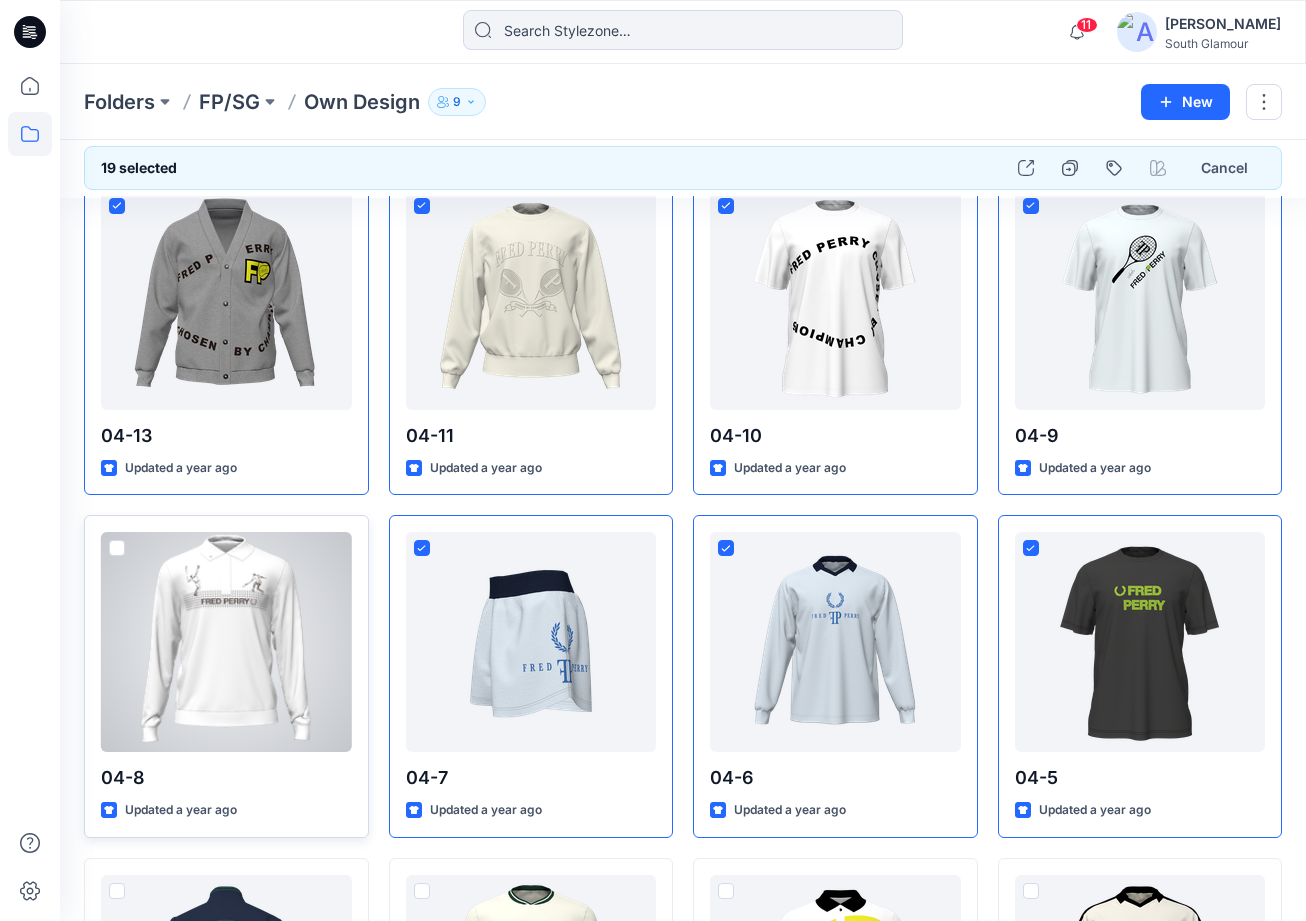 click at bounding box center (117, 548) 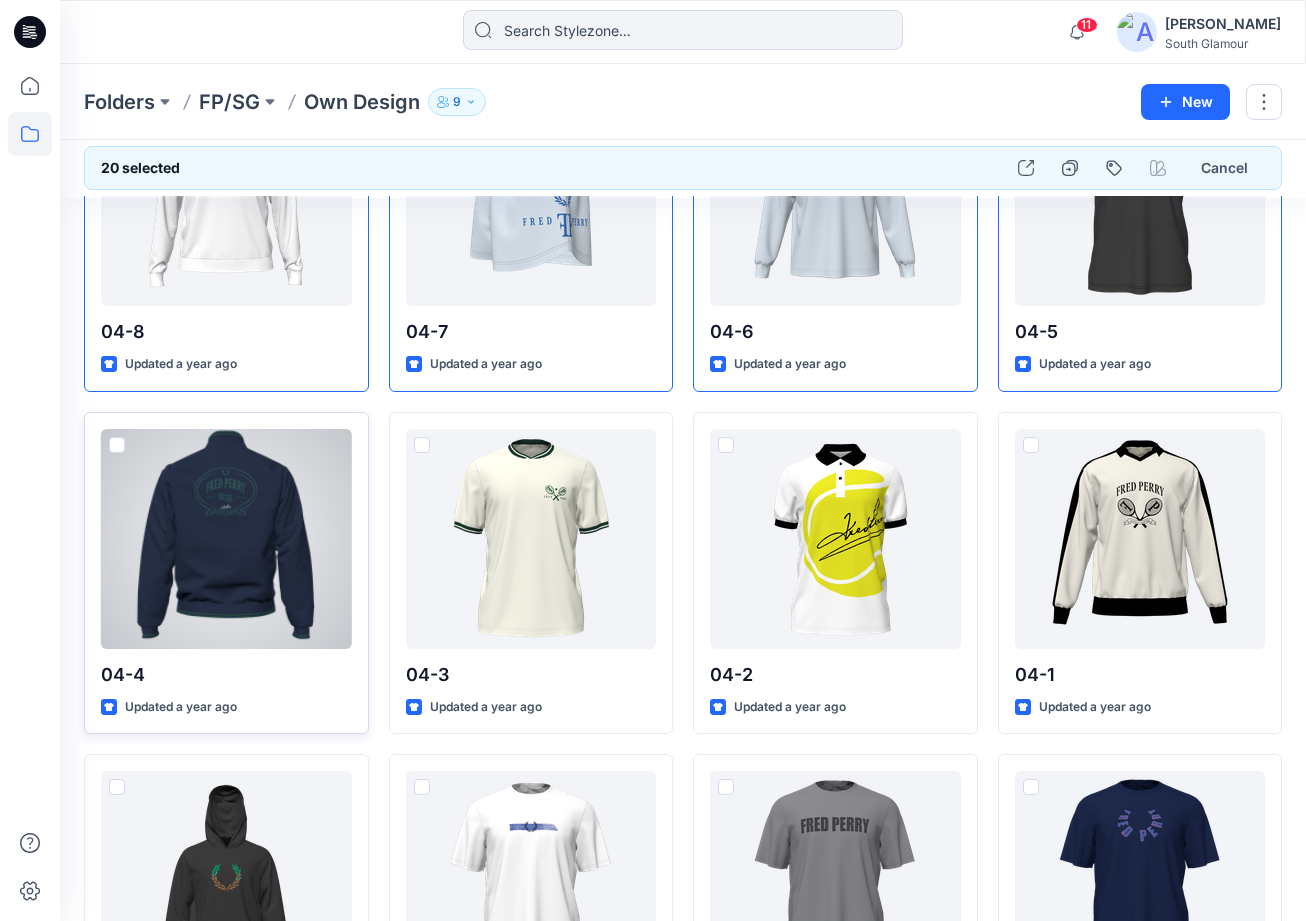 scroll, scrollTop: 1456, scrollLeft: 0, axis: vertical 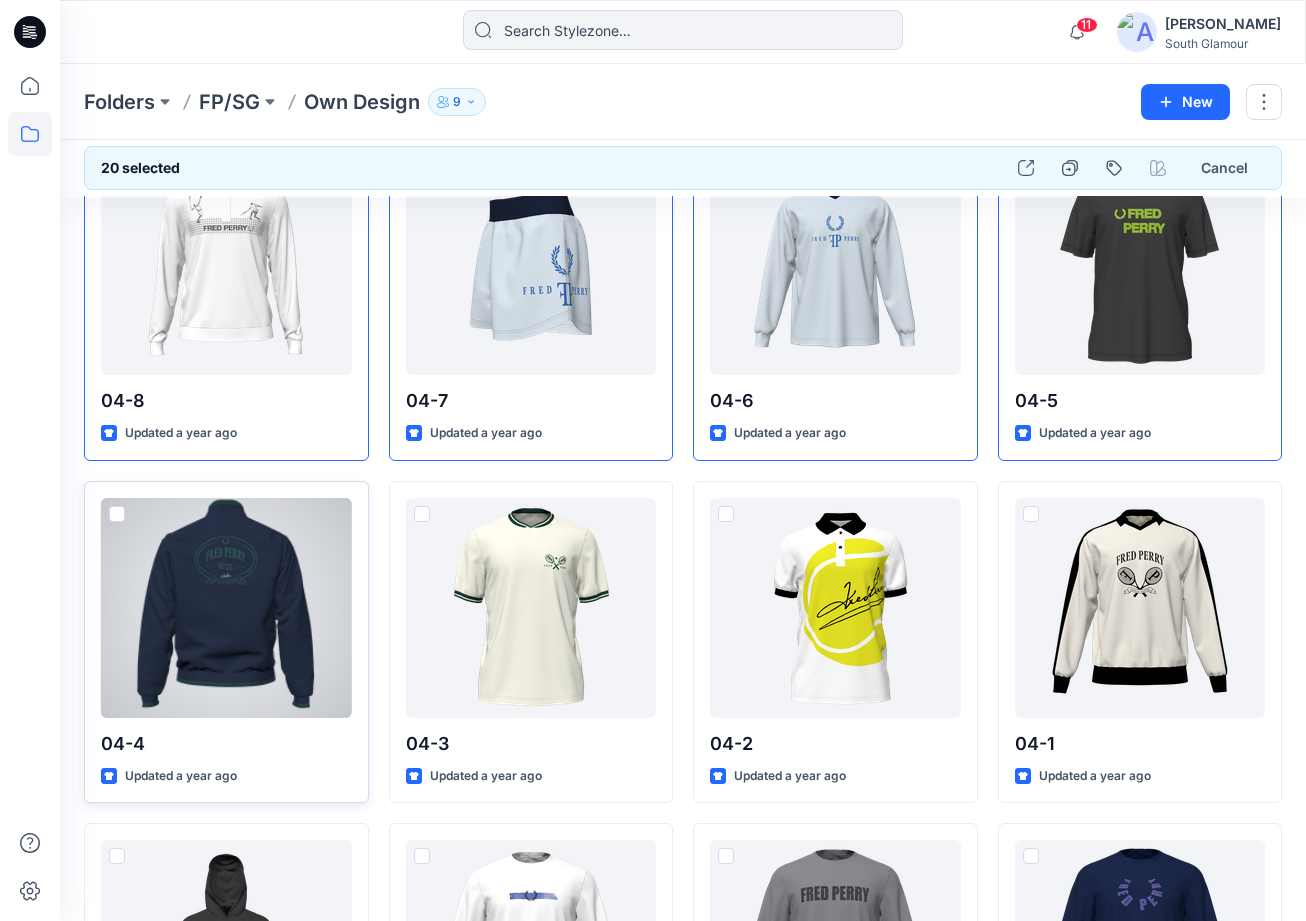 click at bounding box center [117, 514] 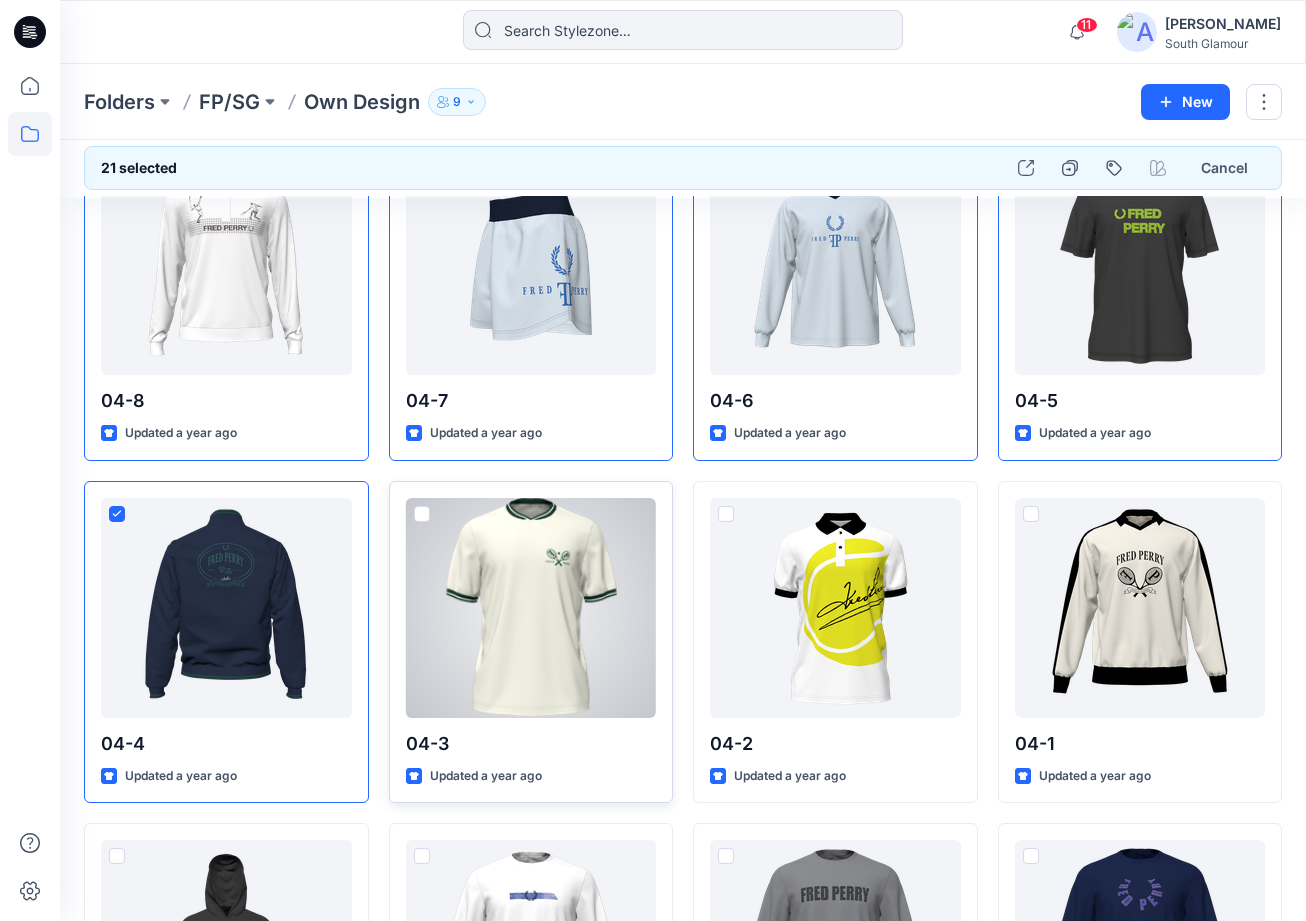 click at bounding box center (422, 514) 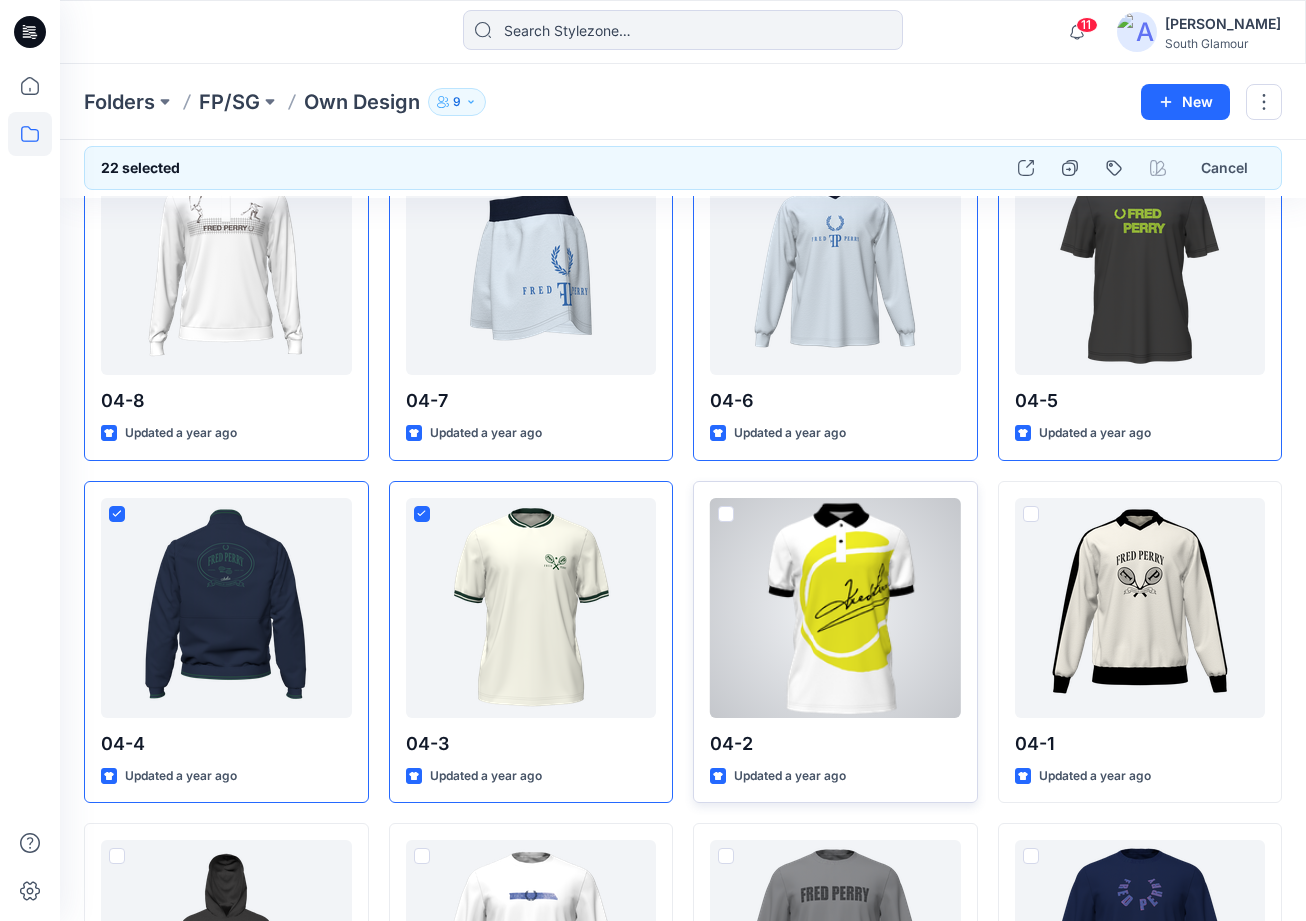 click at bounding box center (726, 514) 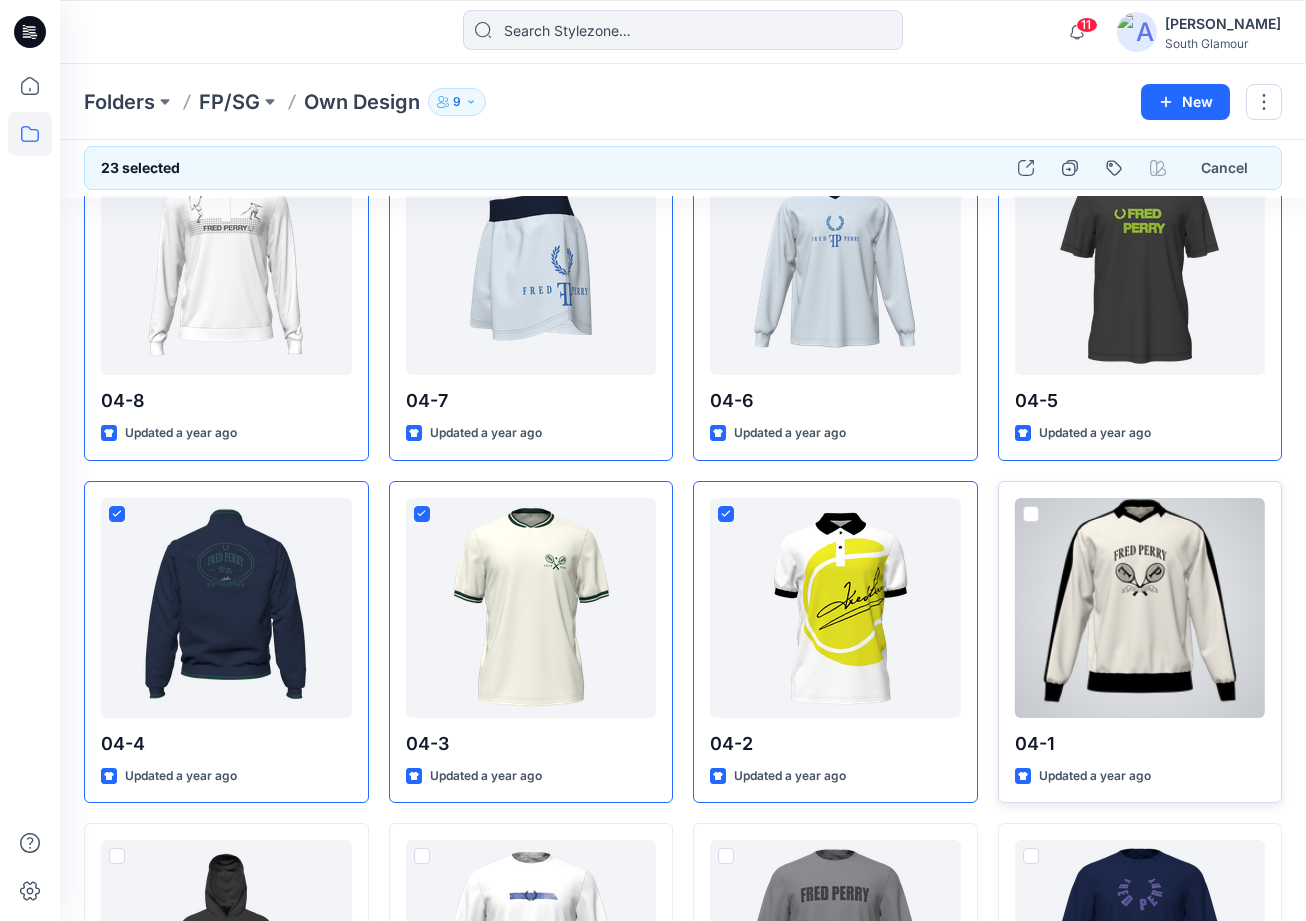 click at bounding box center [1031, 514] 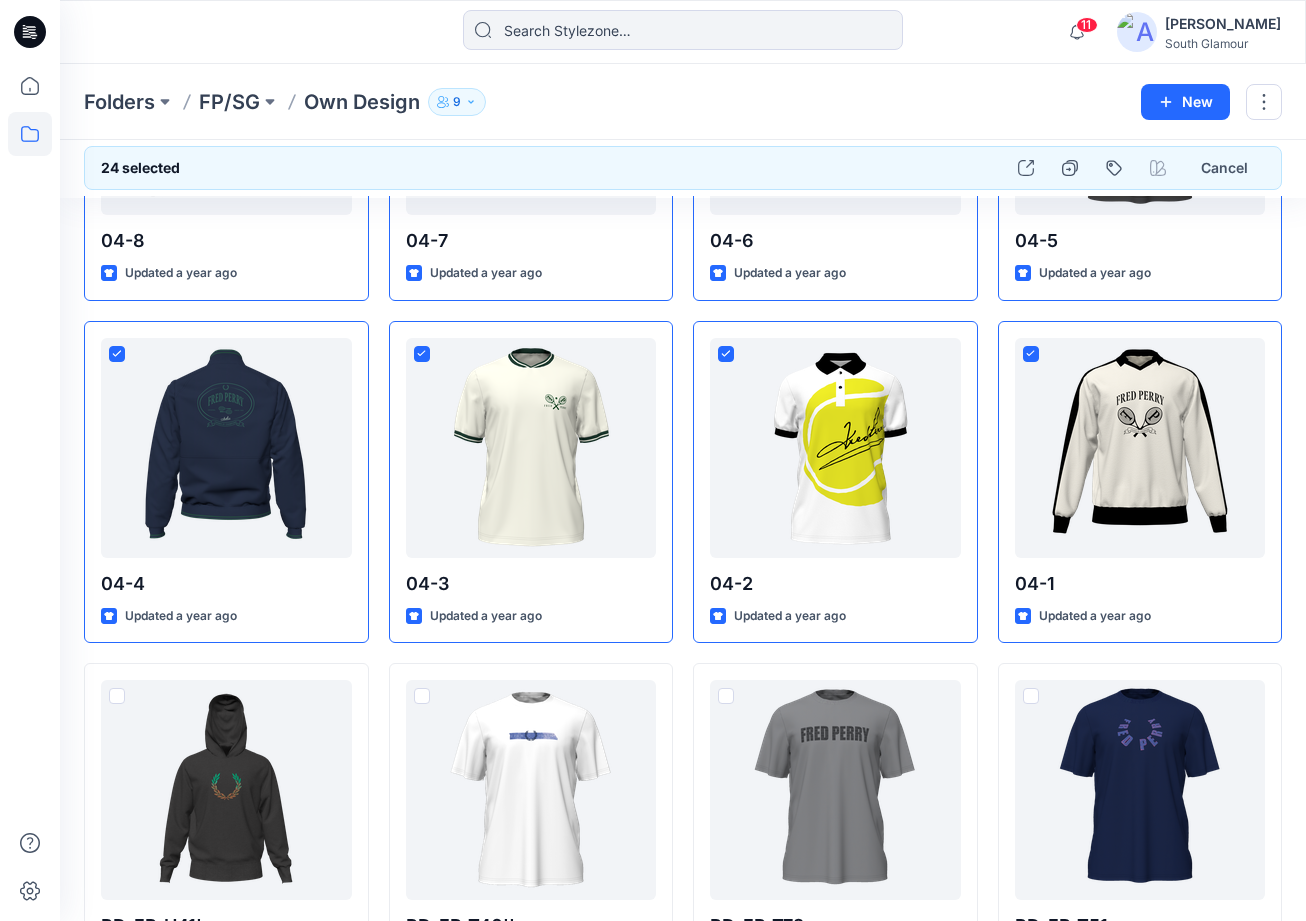 scroll, scrollTop: 1754, scrollLeft: 0, axis: vertical 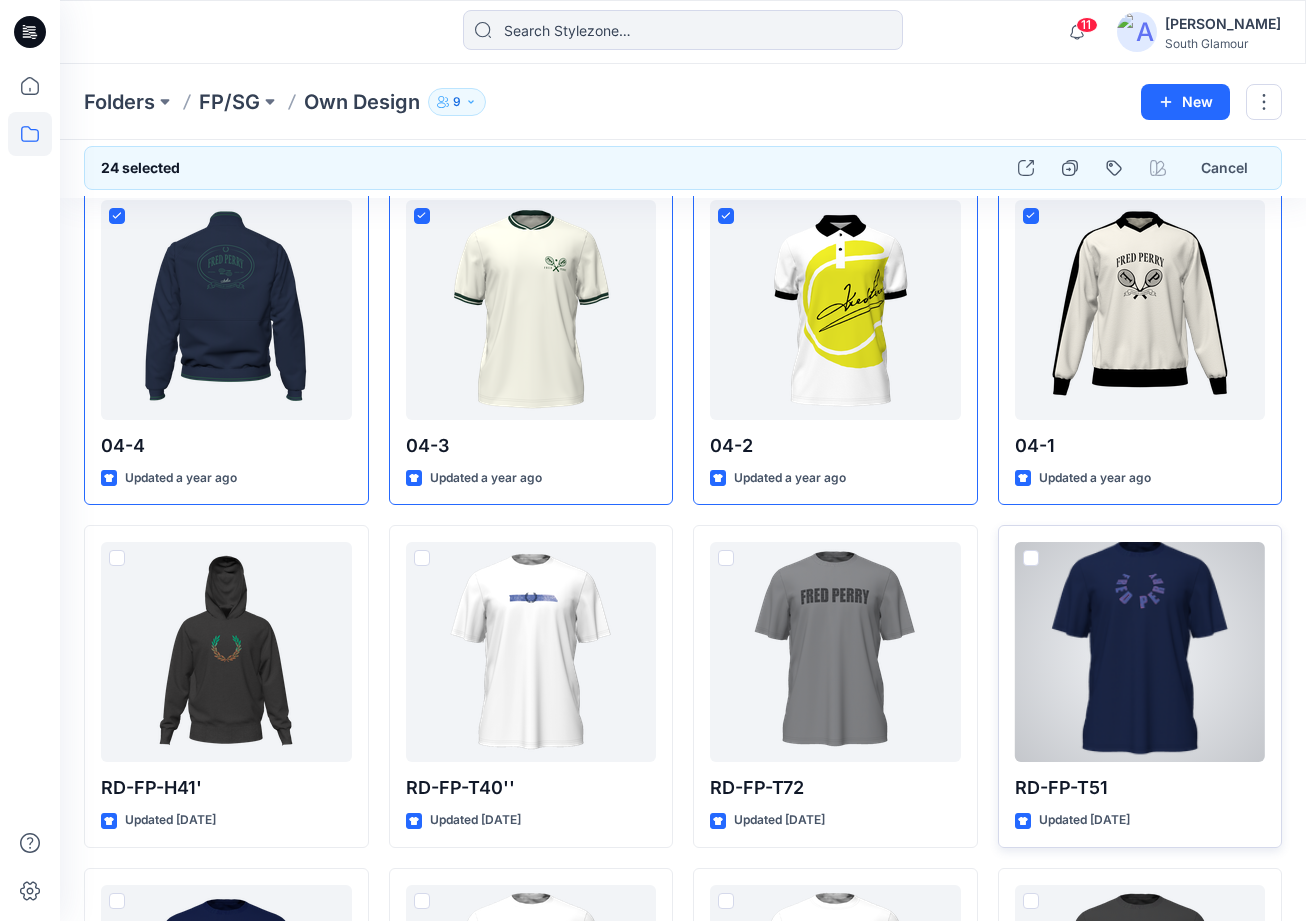 click at bounding box center (1031, 558) 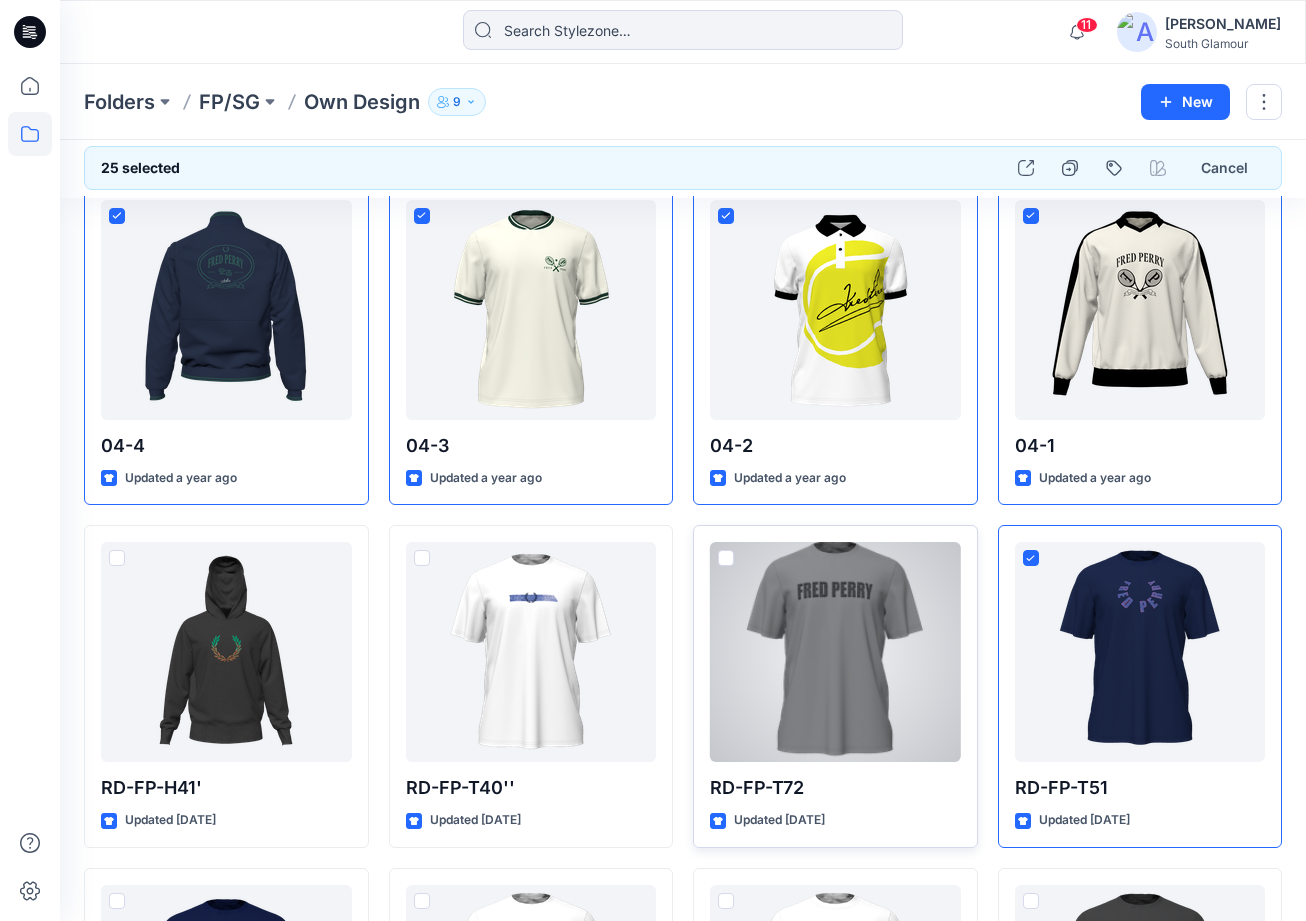 click at bounding box center [726, 558] 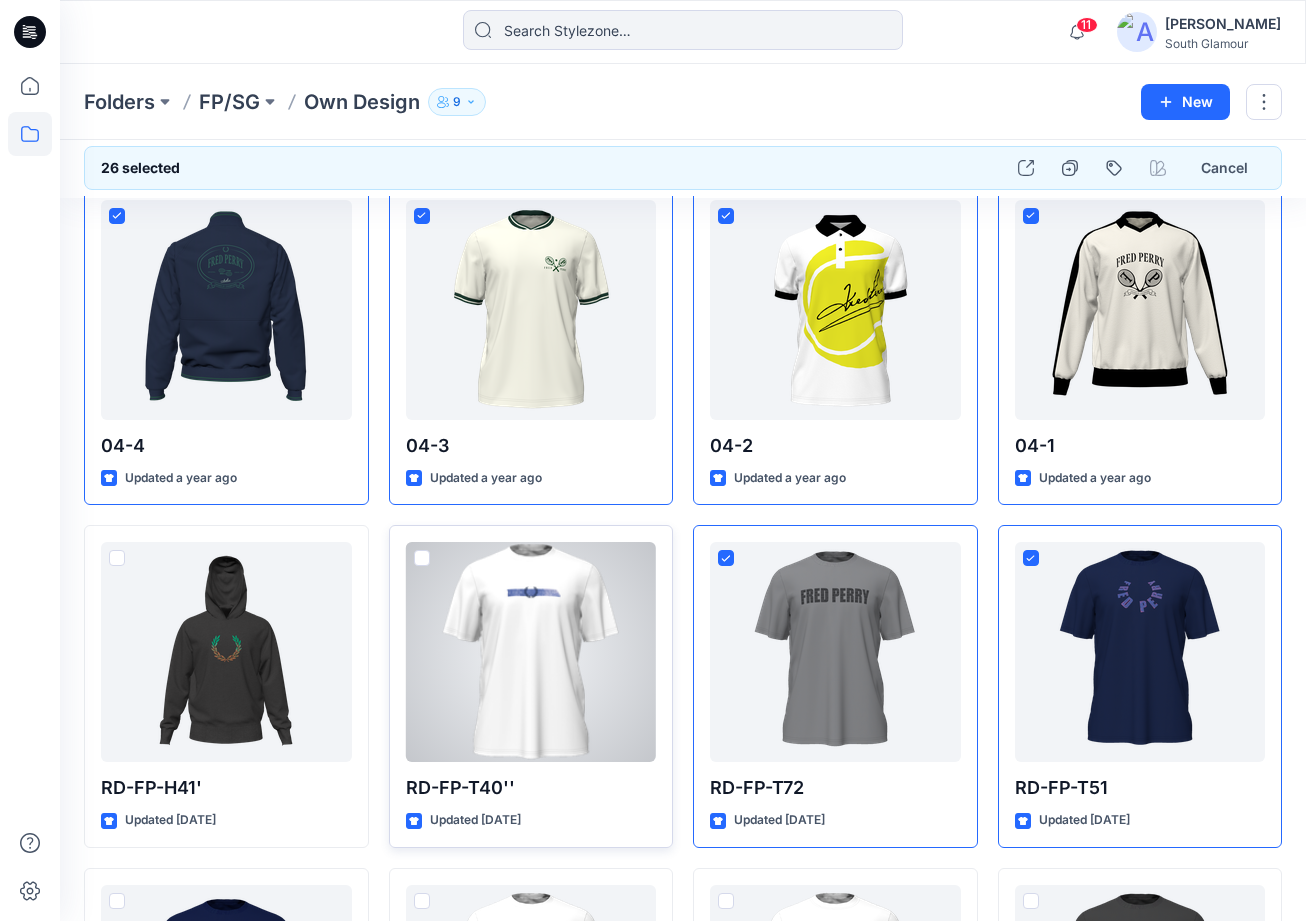 click at bounding box center [422, 558] 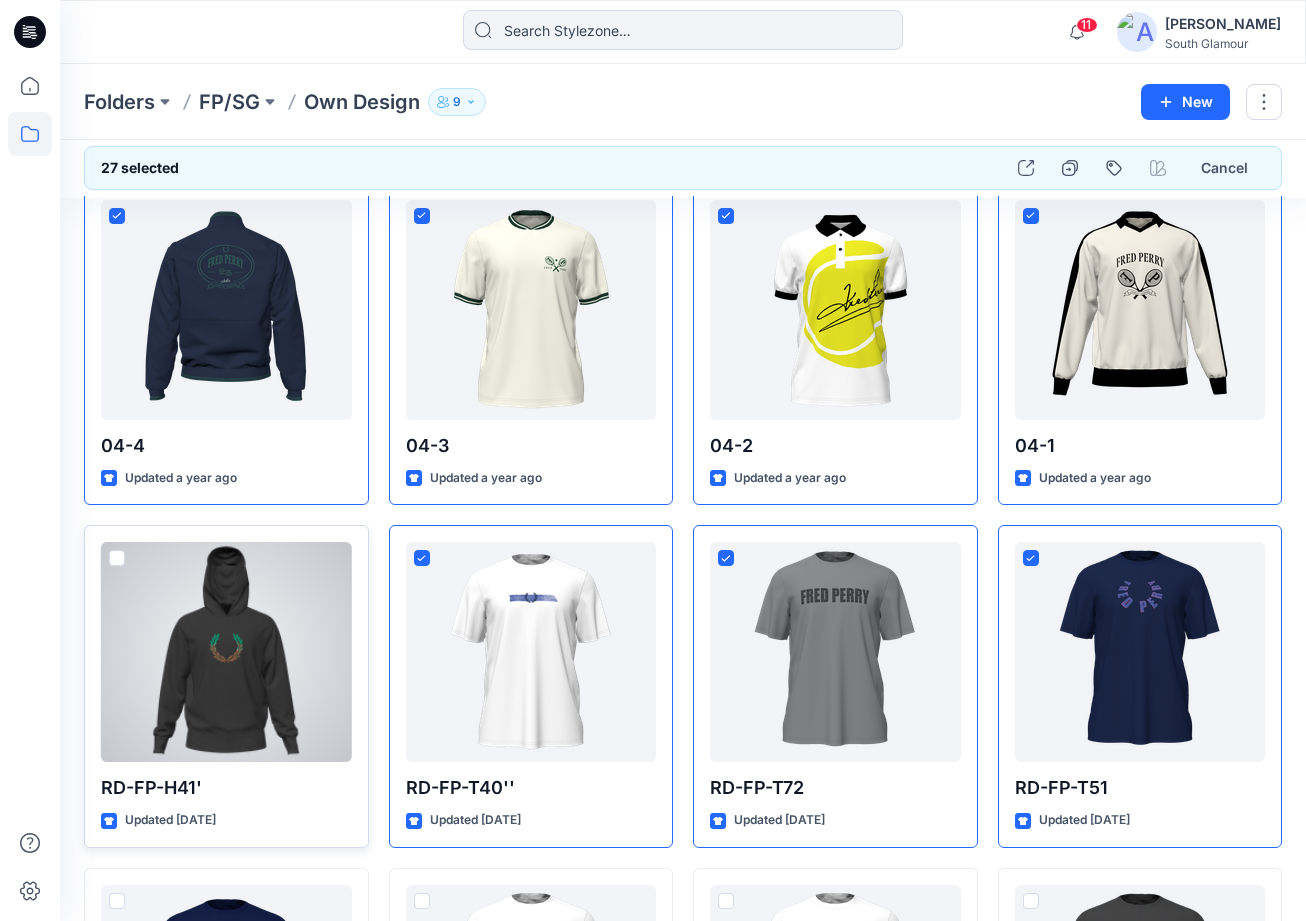 click at bounding box center (117, 558) 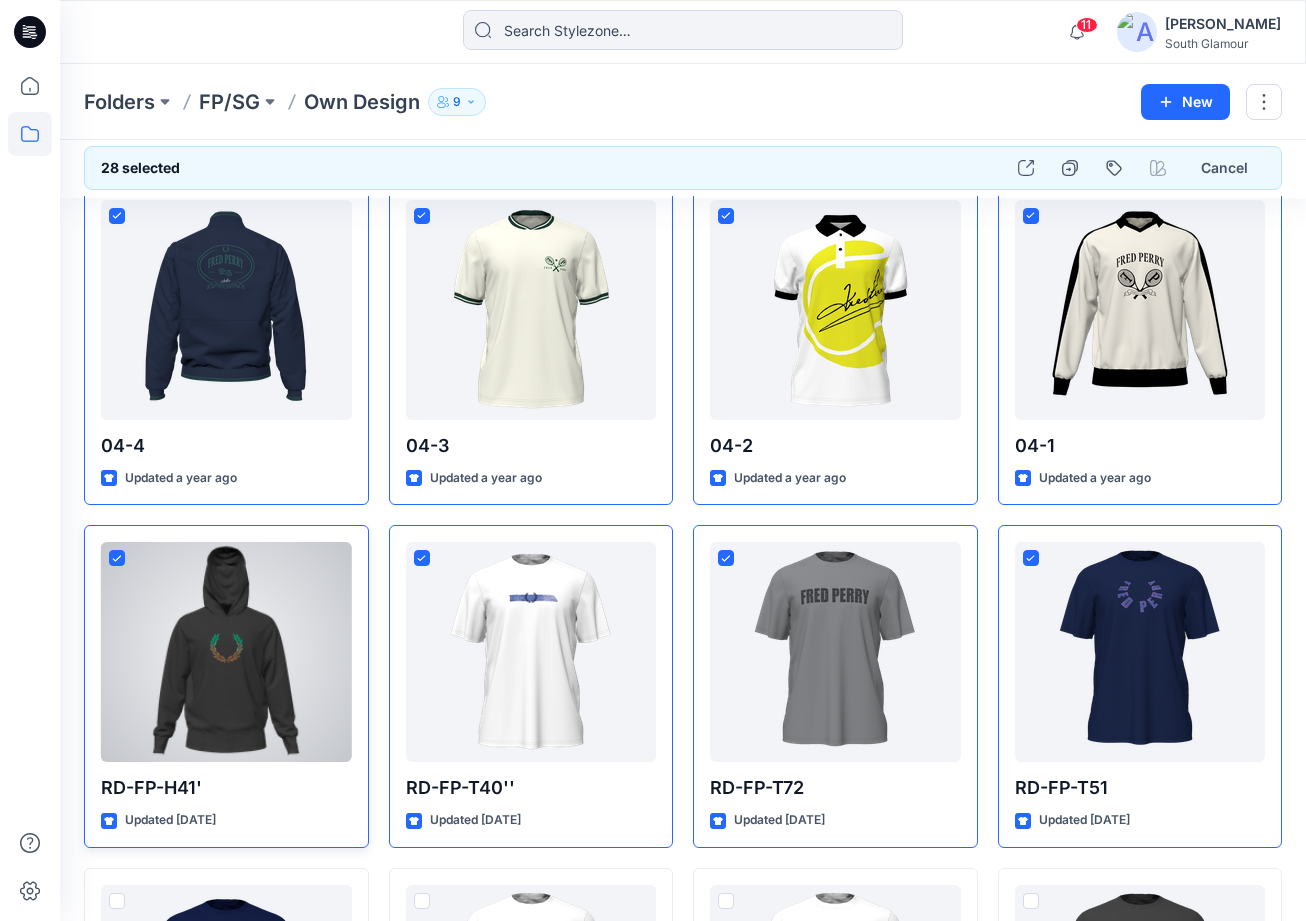 scroll, scrollTop: 1923, scrollLeft: 0, axis: vertical 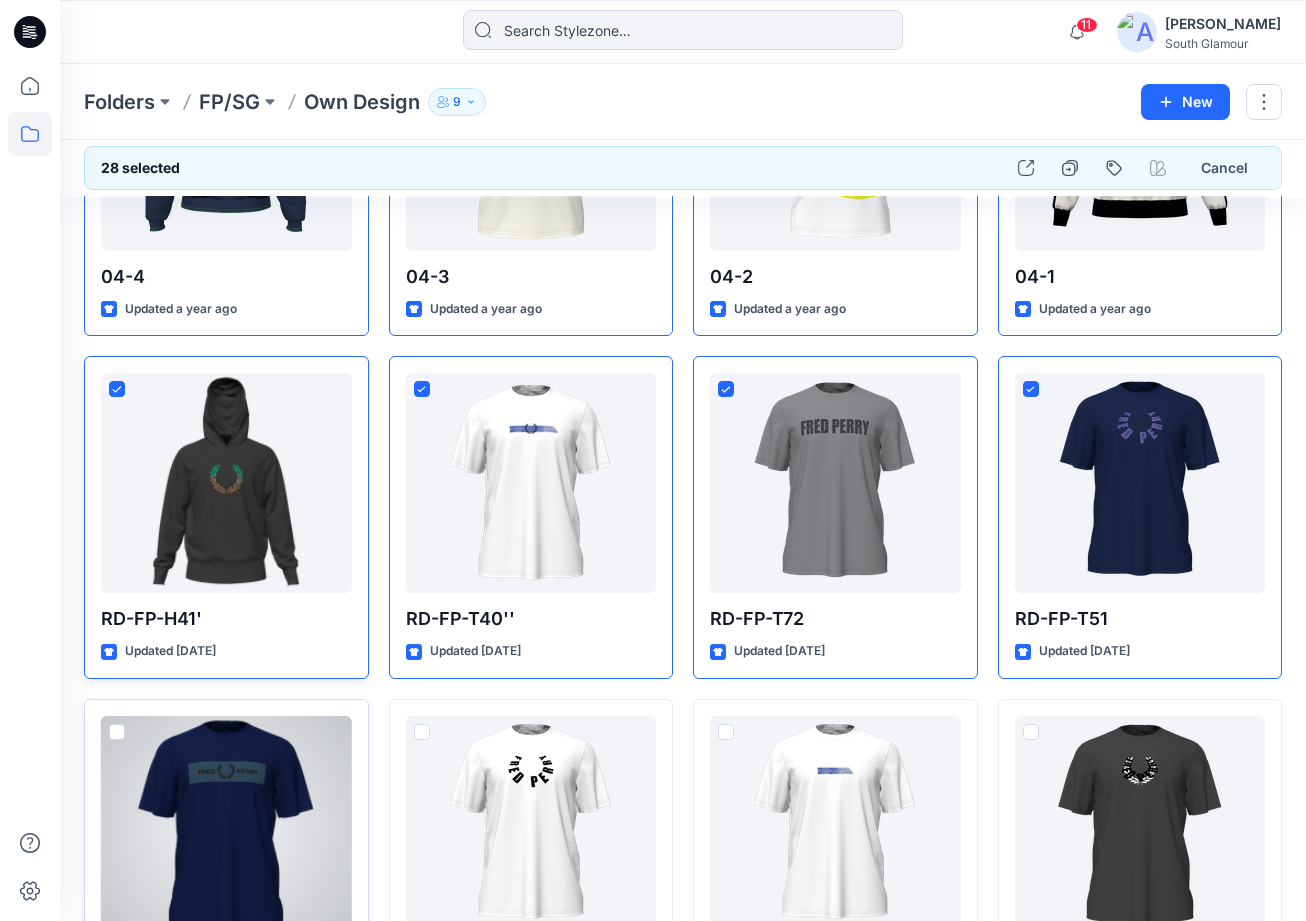 click at bounding box center (117, 732) 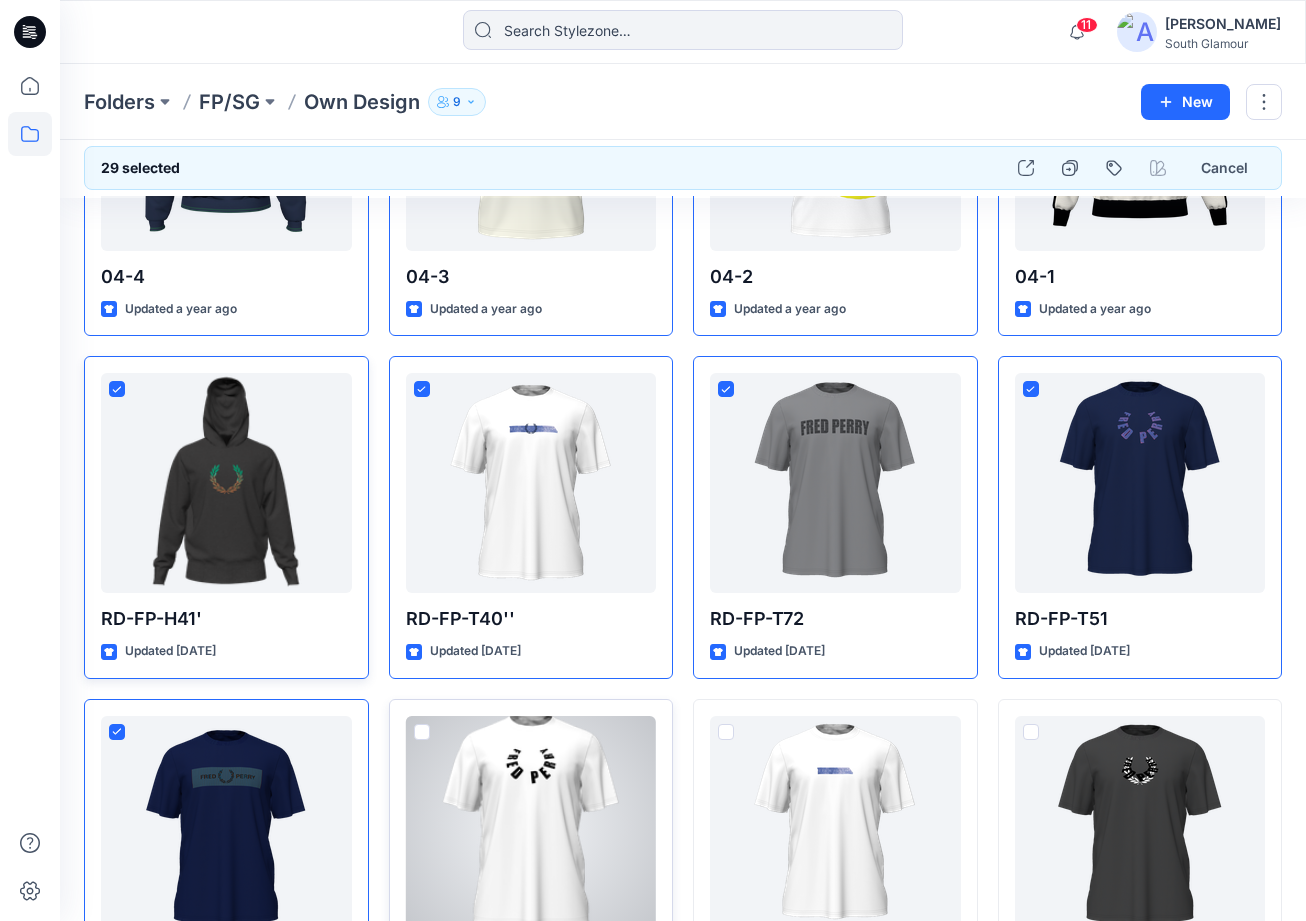 click at bounding box center [422, 732] 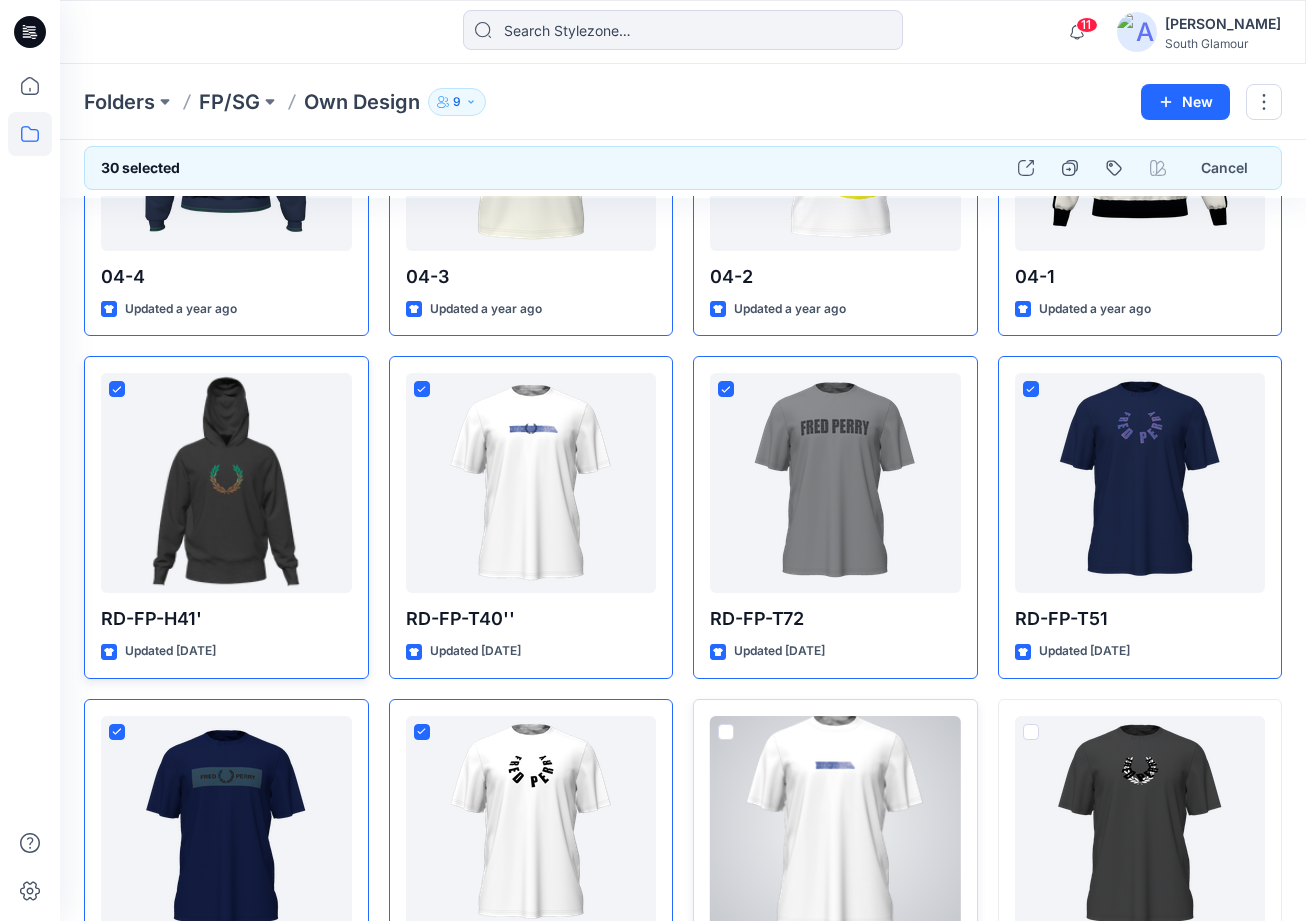 click at bounding box center (726, 732) 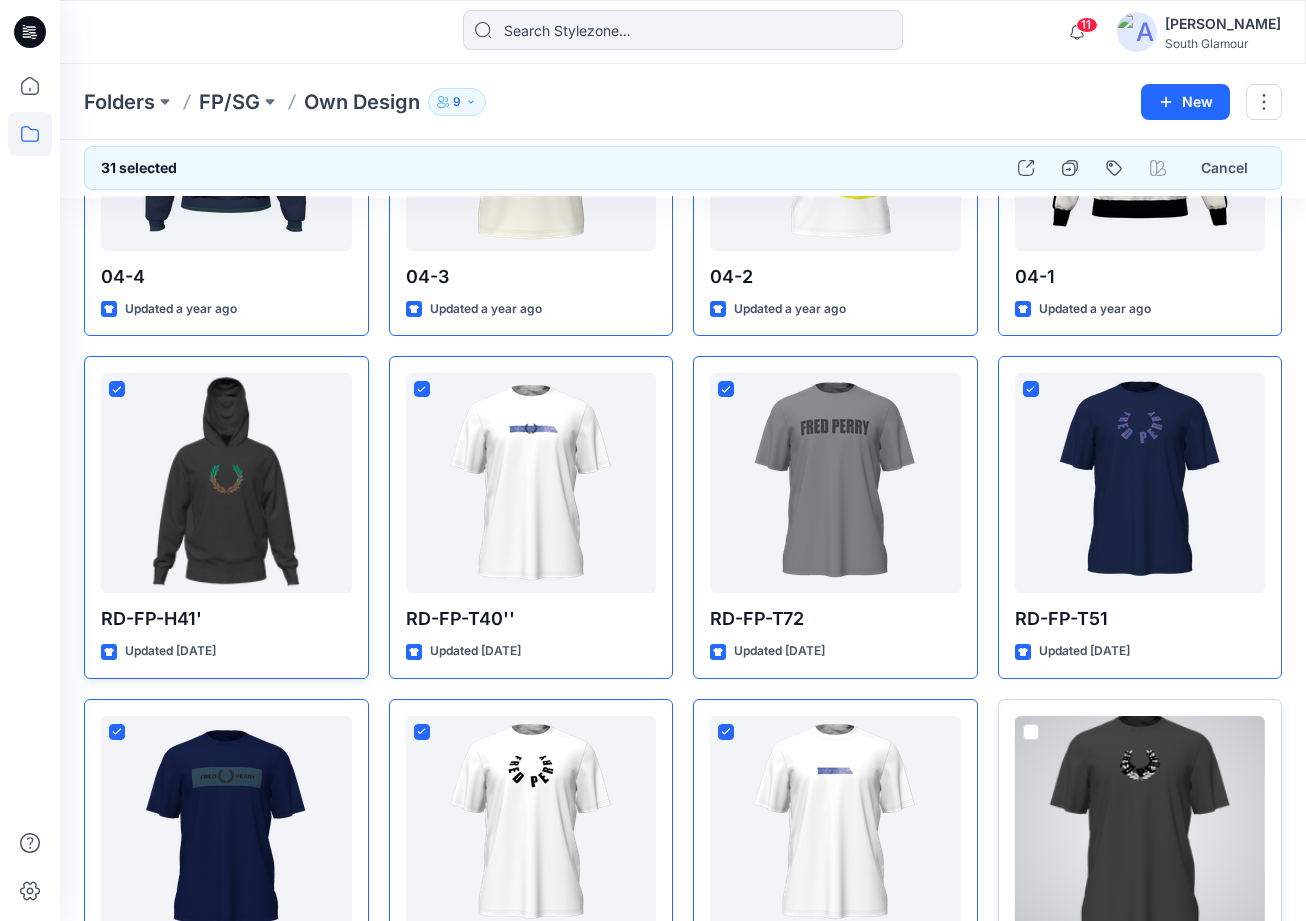 click at bounding box center [1031, 732] 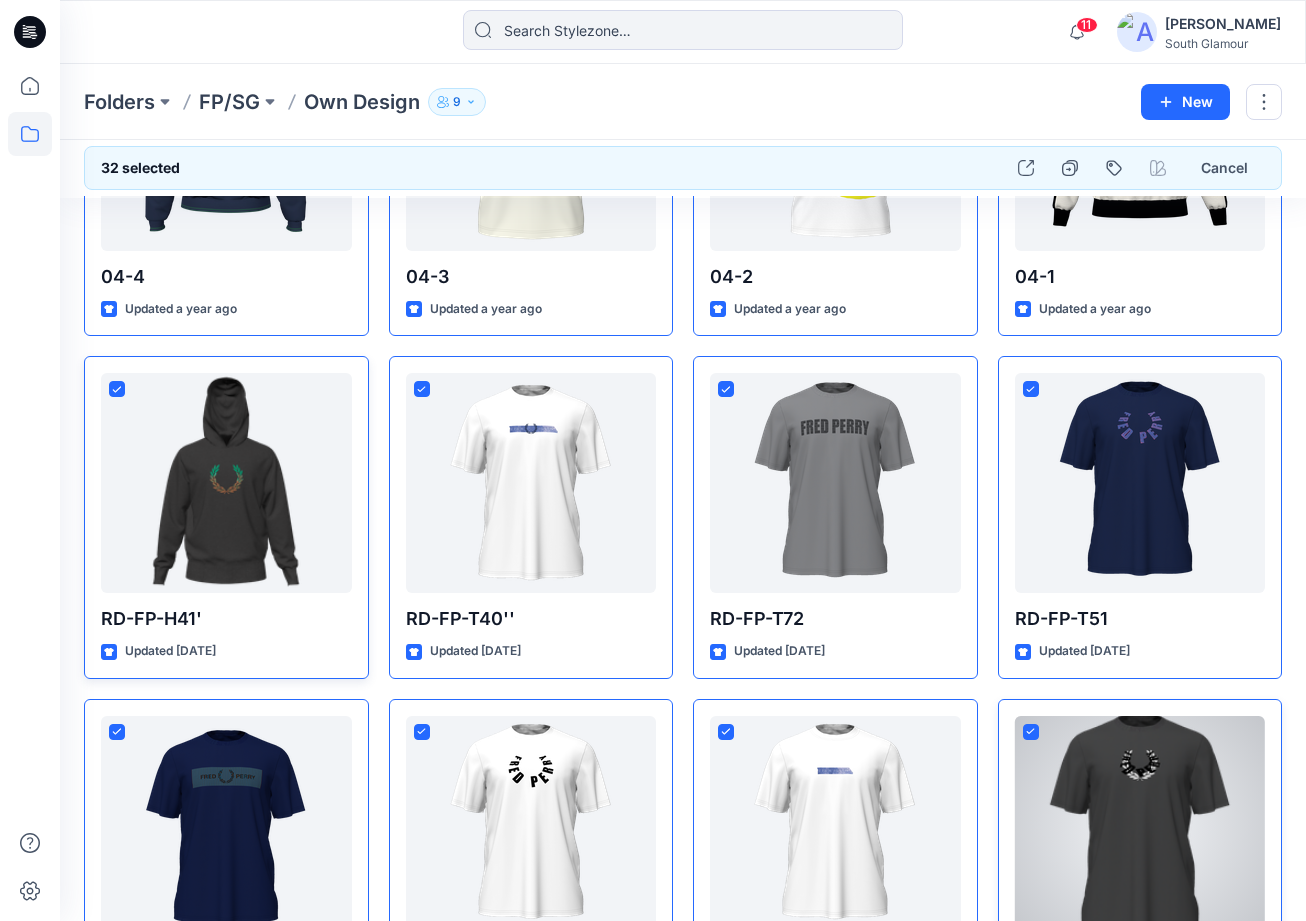 scroll, scrollTop: 2271, scrollLeft: 0, axis: vertical 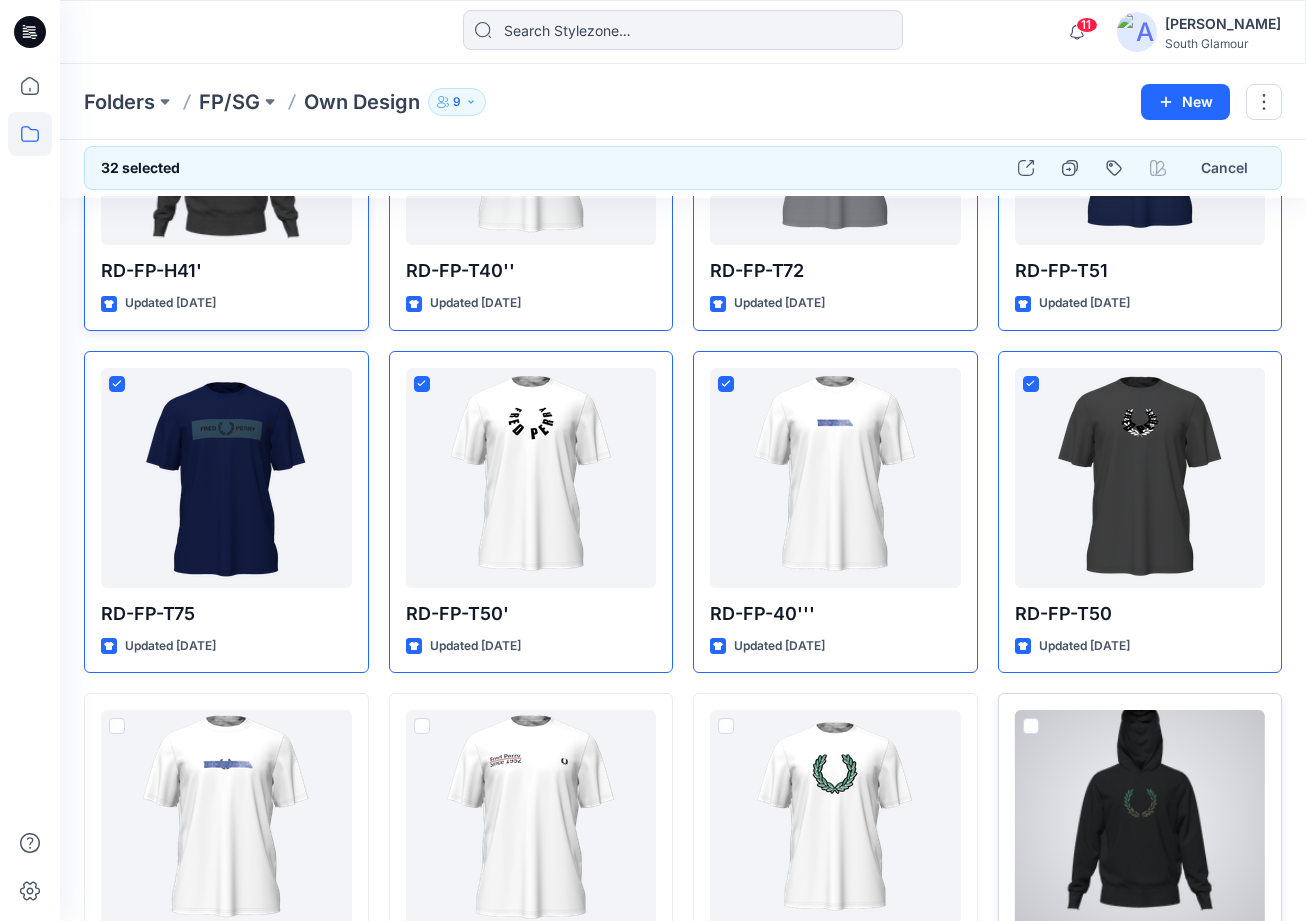 click at bounding box center [1031, 726] 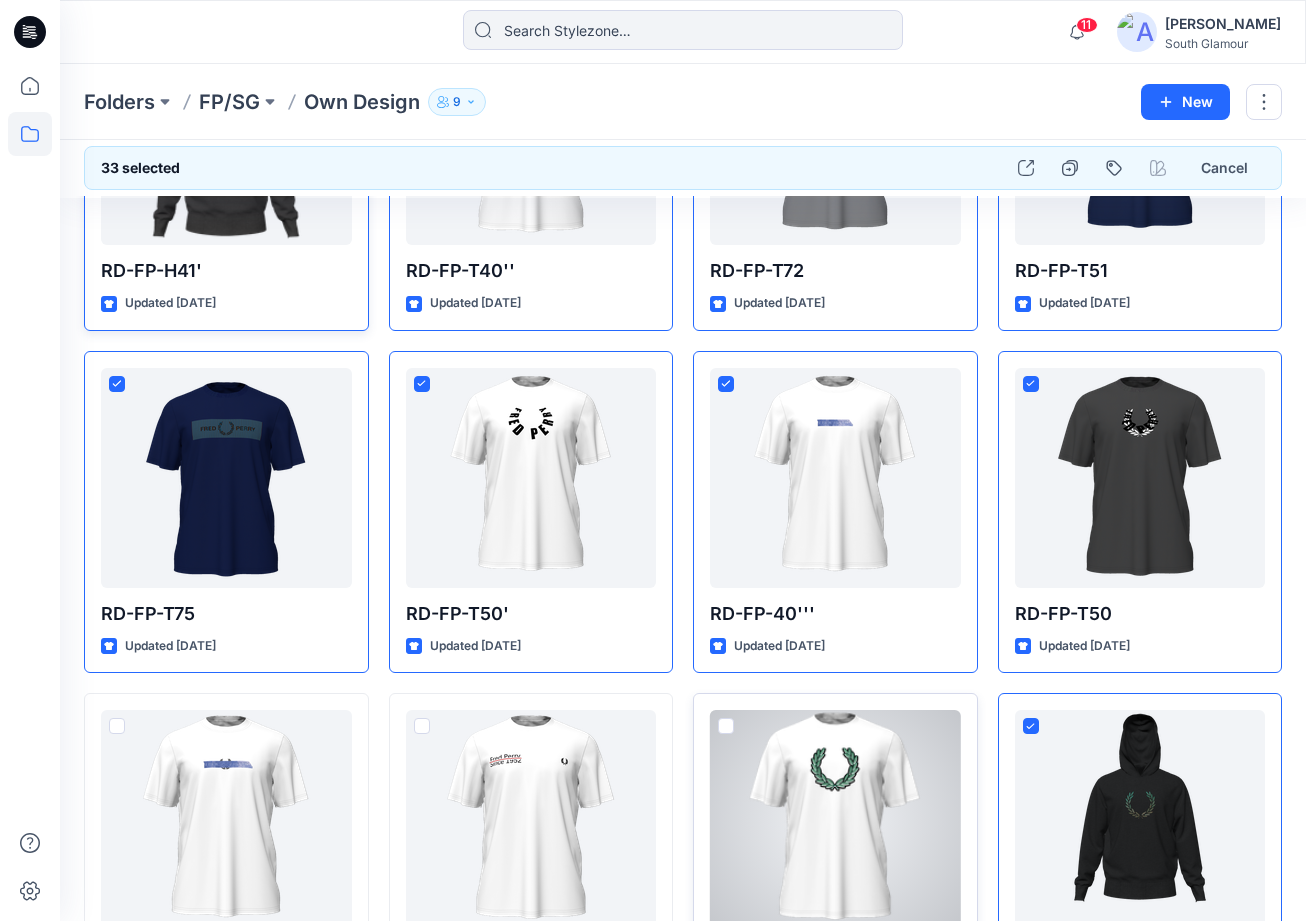 click at bounding box center (726, 726) 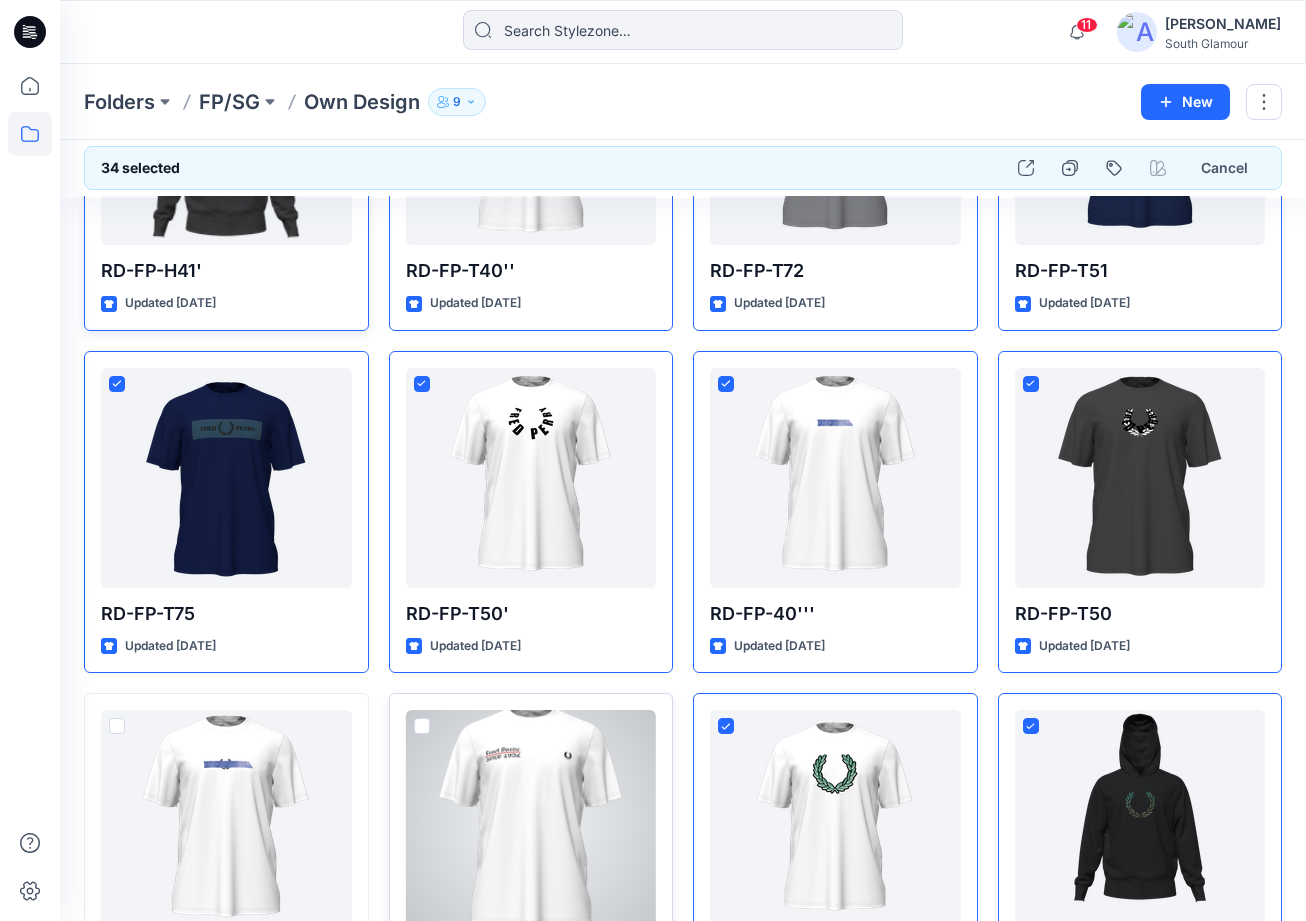 click at bounding box center [422, 726] 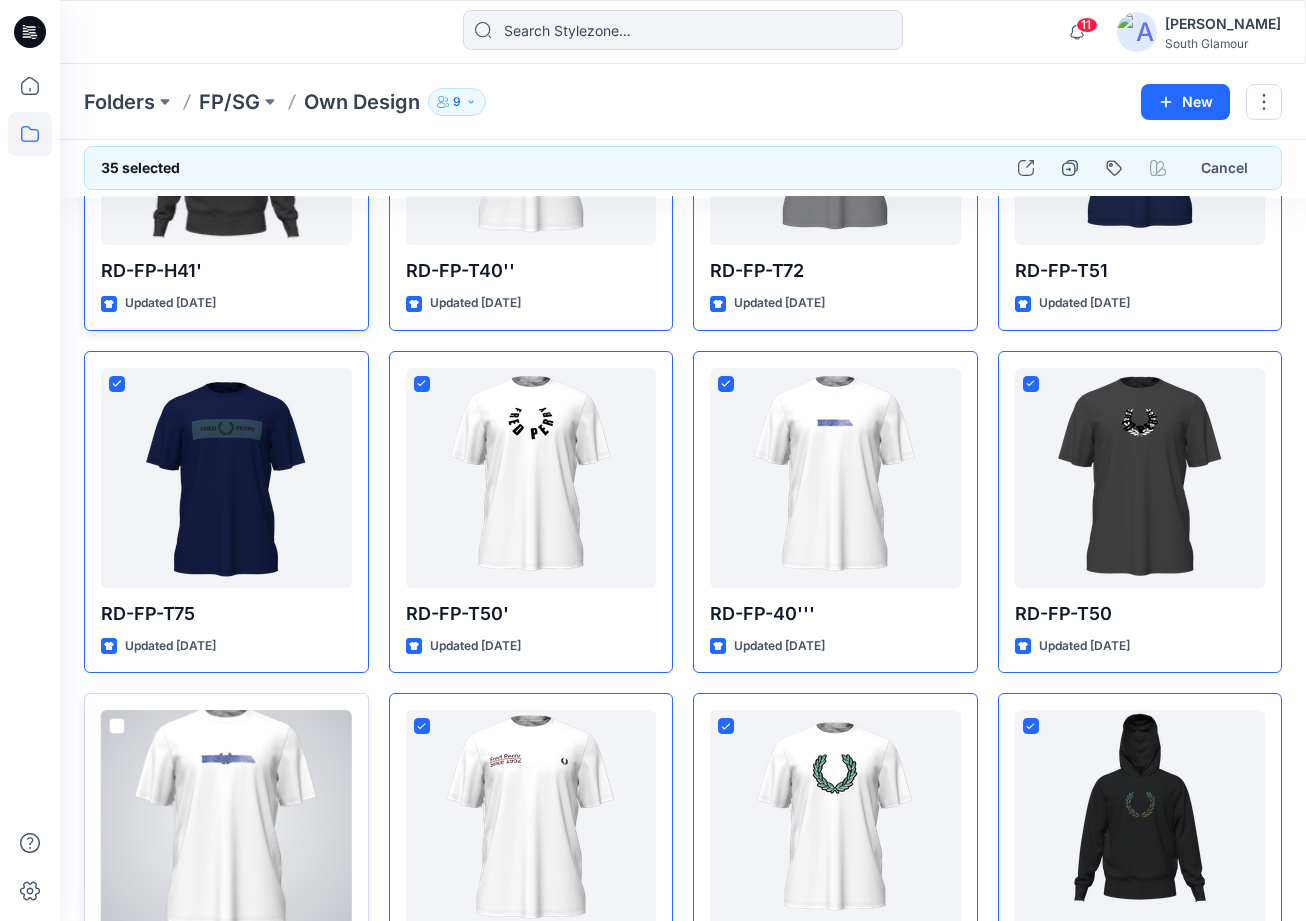 click at bounding box center (117, 726) 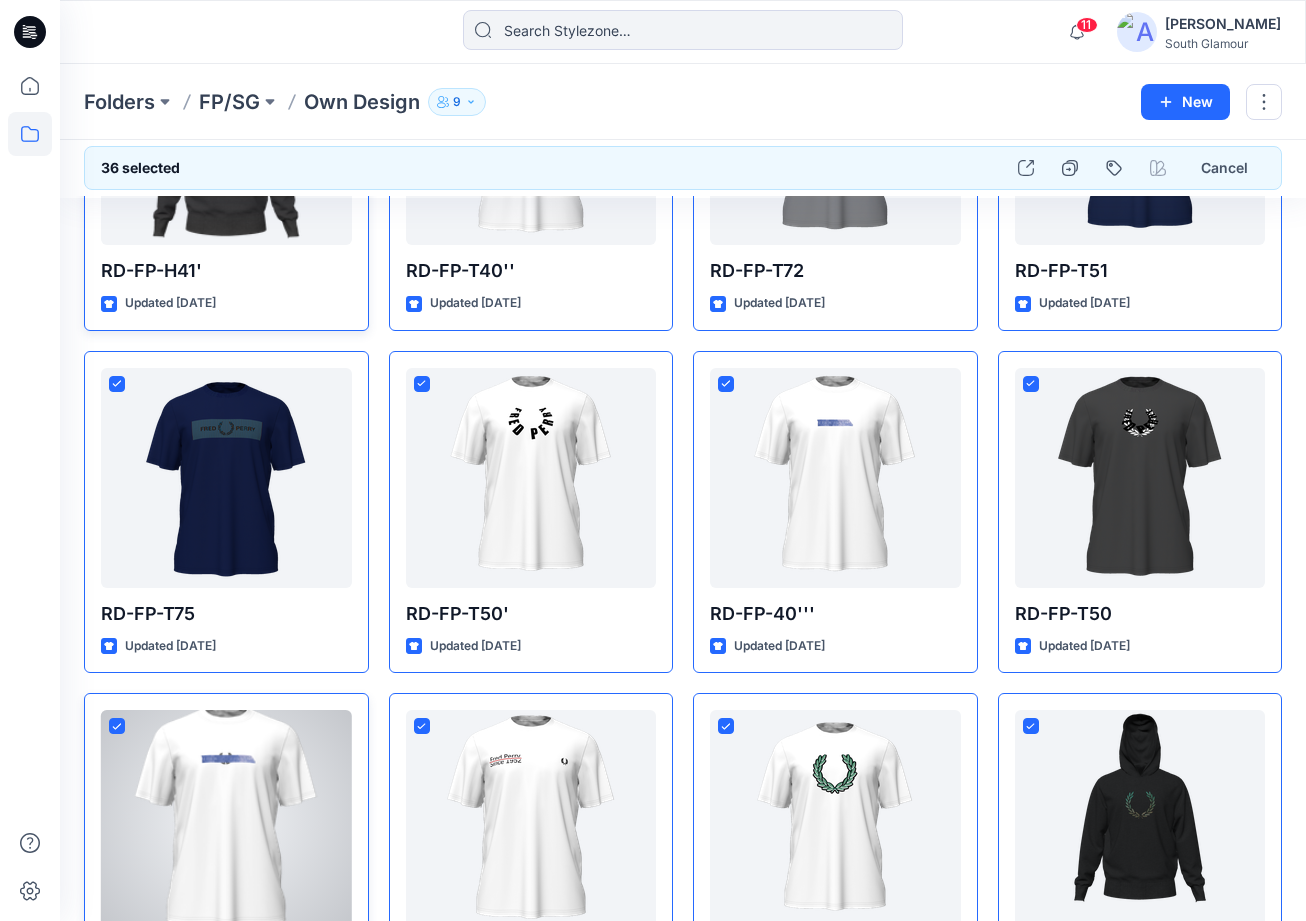scroll, scrollTop: 2668, scrollLeft: 0, axis: vertical 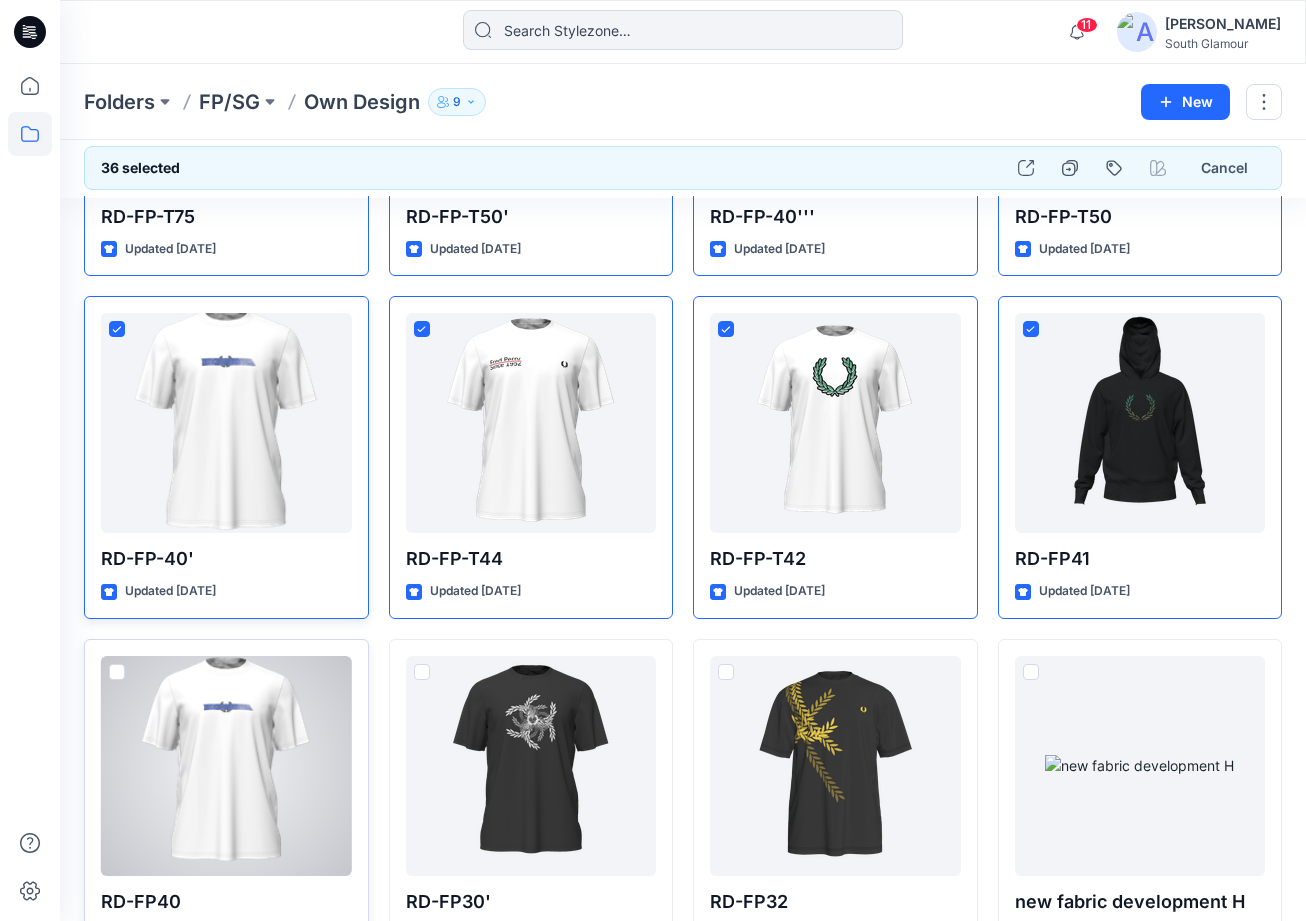 click at bounding box center [117, 672] 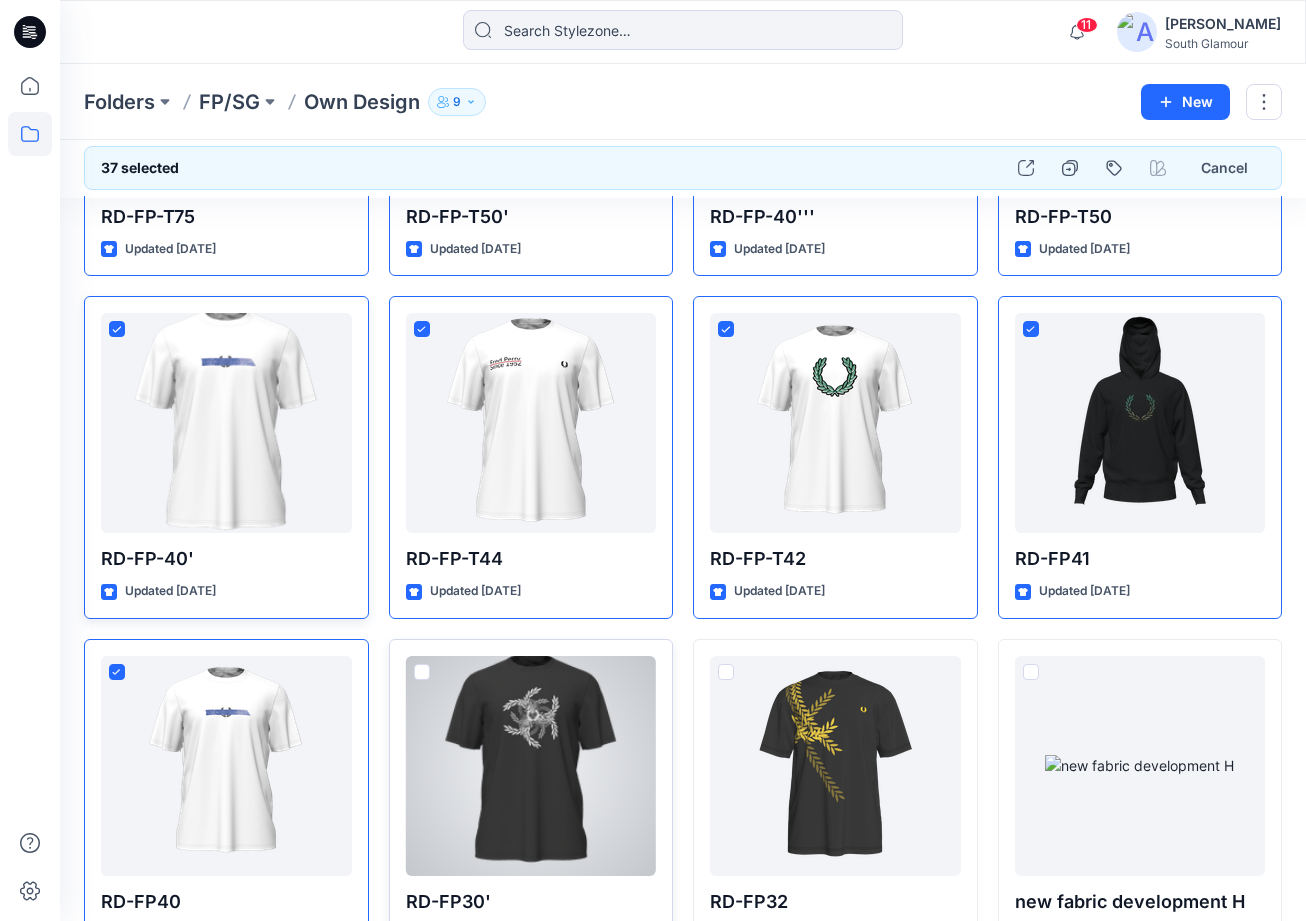 click at bounding box center [422, 672] 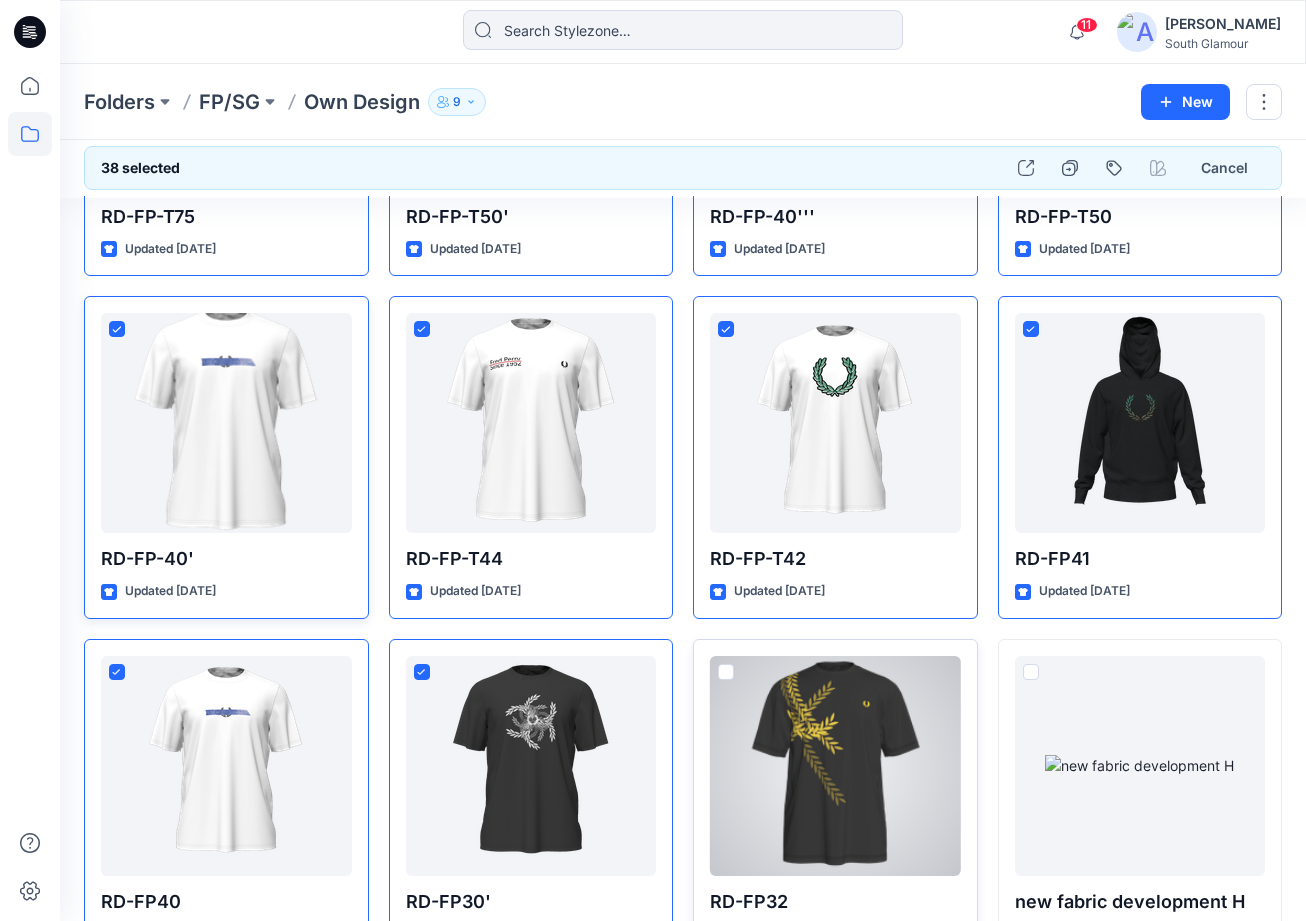 click at bounding box center (726, 672) 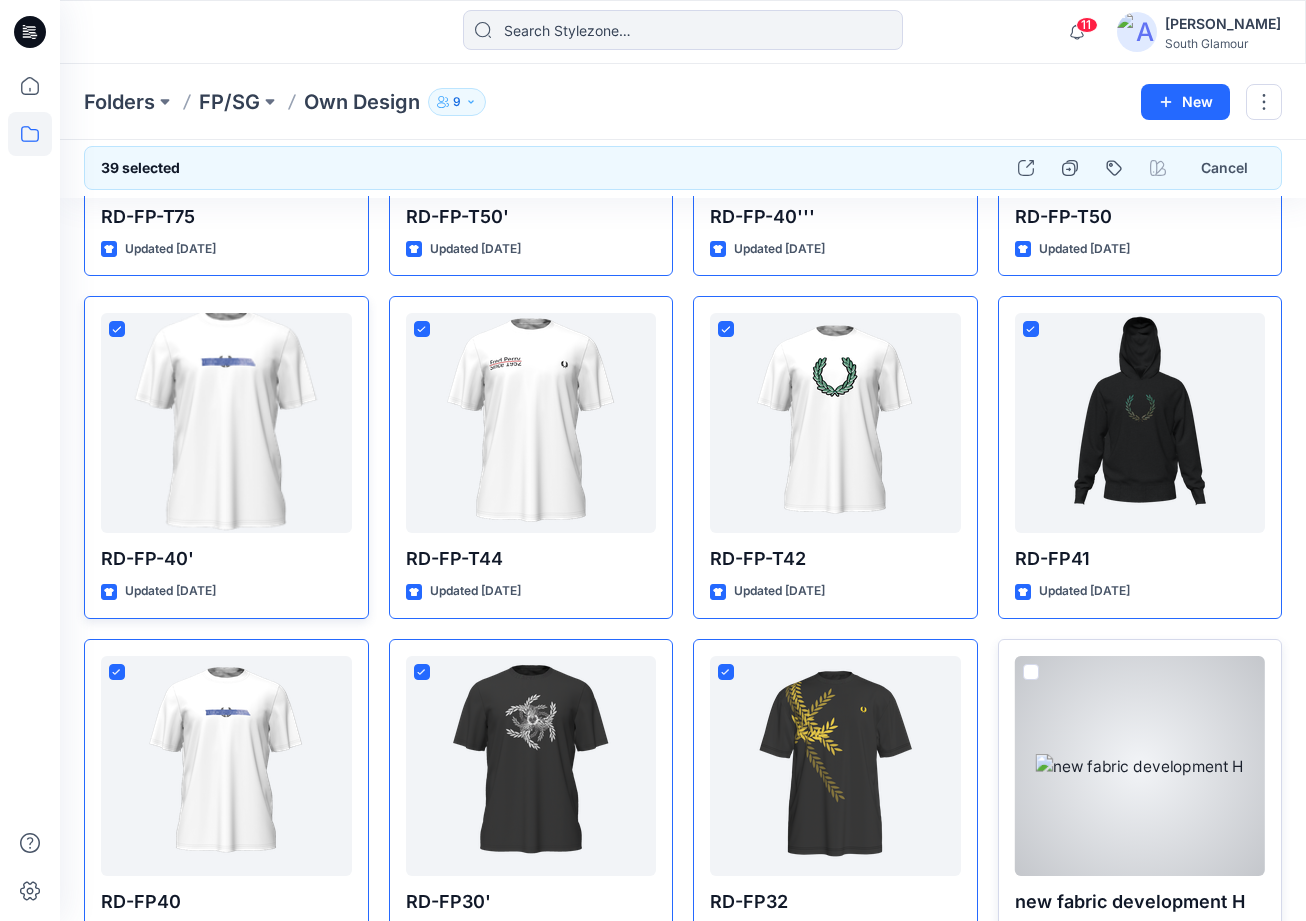 click at bounding box center [1031, 672] 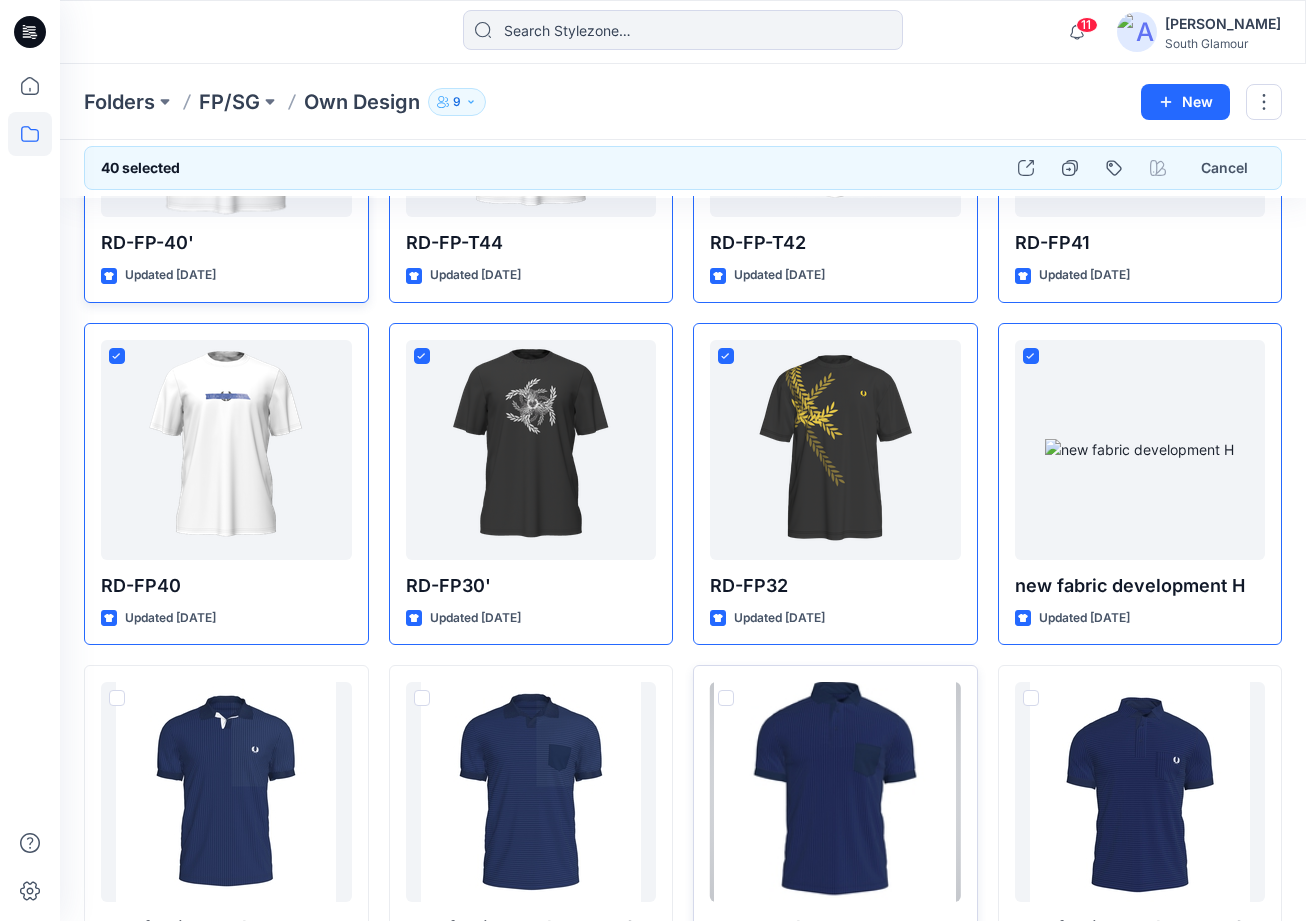scroll, scrollTop: 2988, scrollLeft: 0, axis: vertical 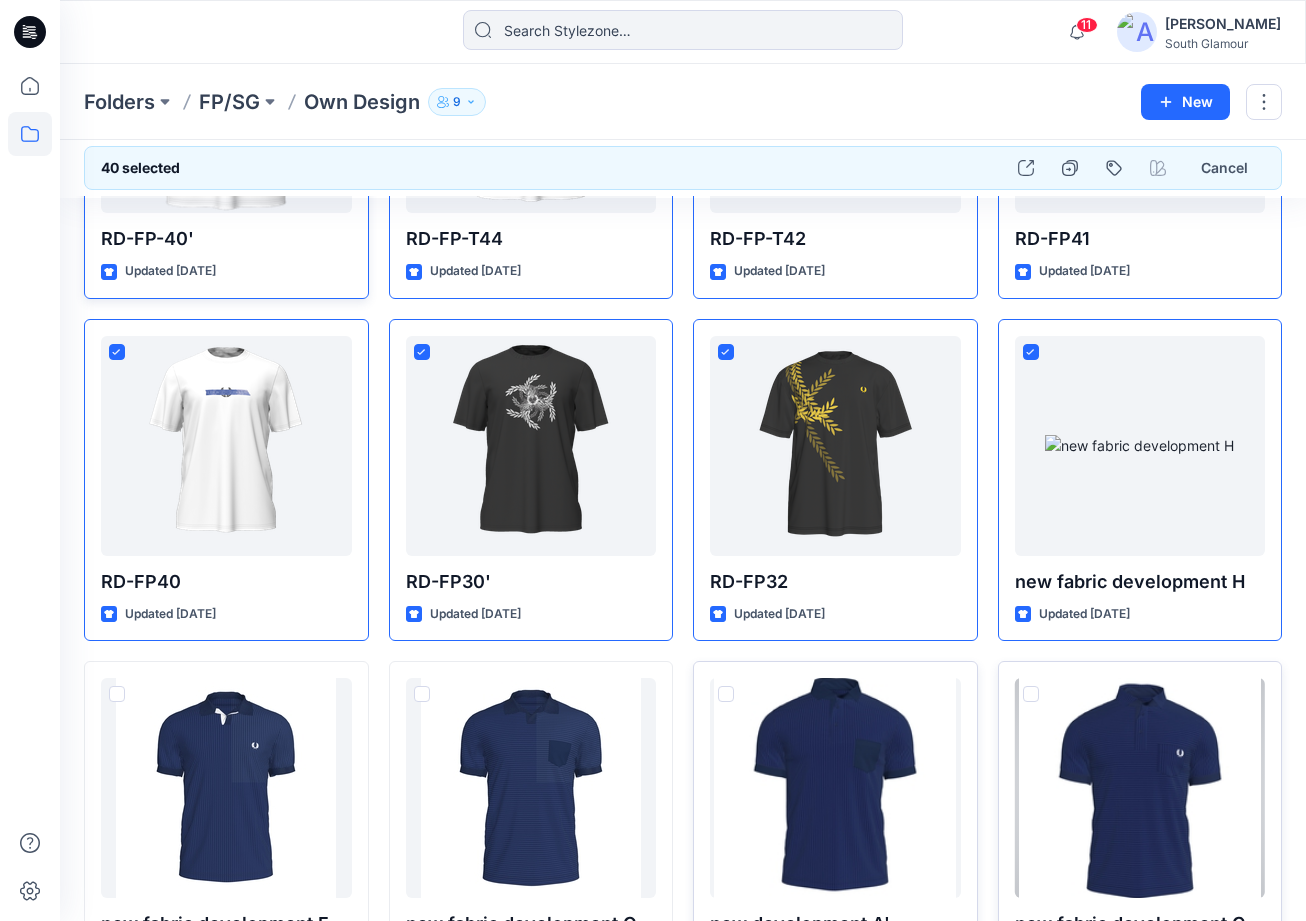 click at bounding box center [1031, 694] 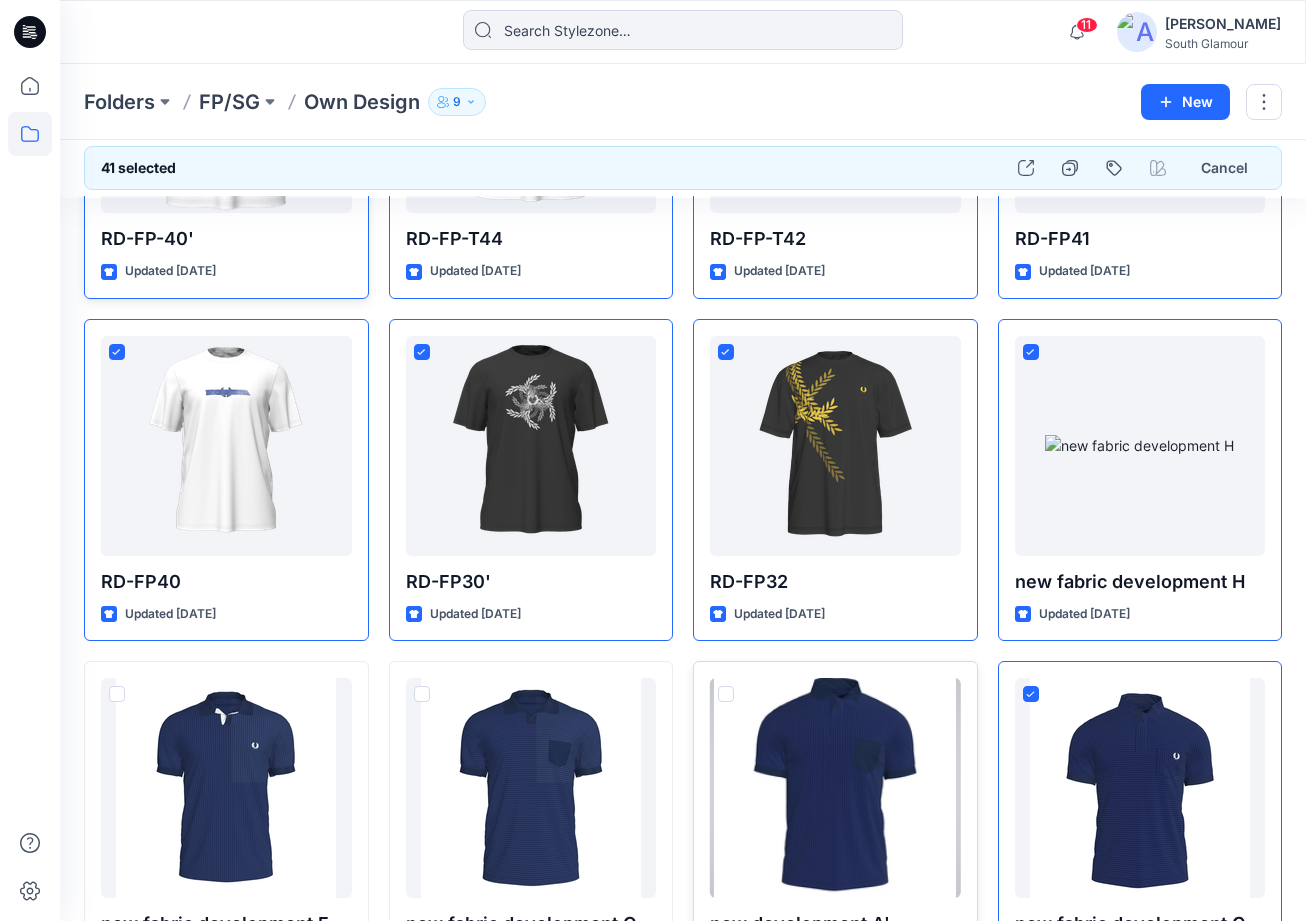 click at bounding box center (726, 694) 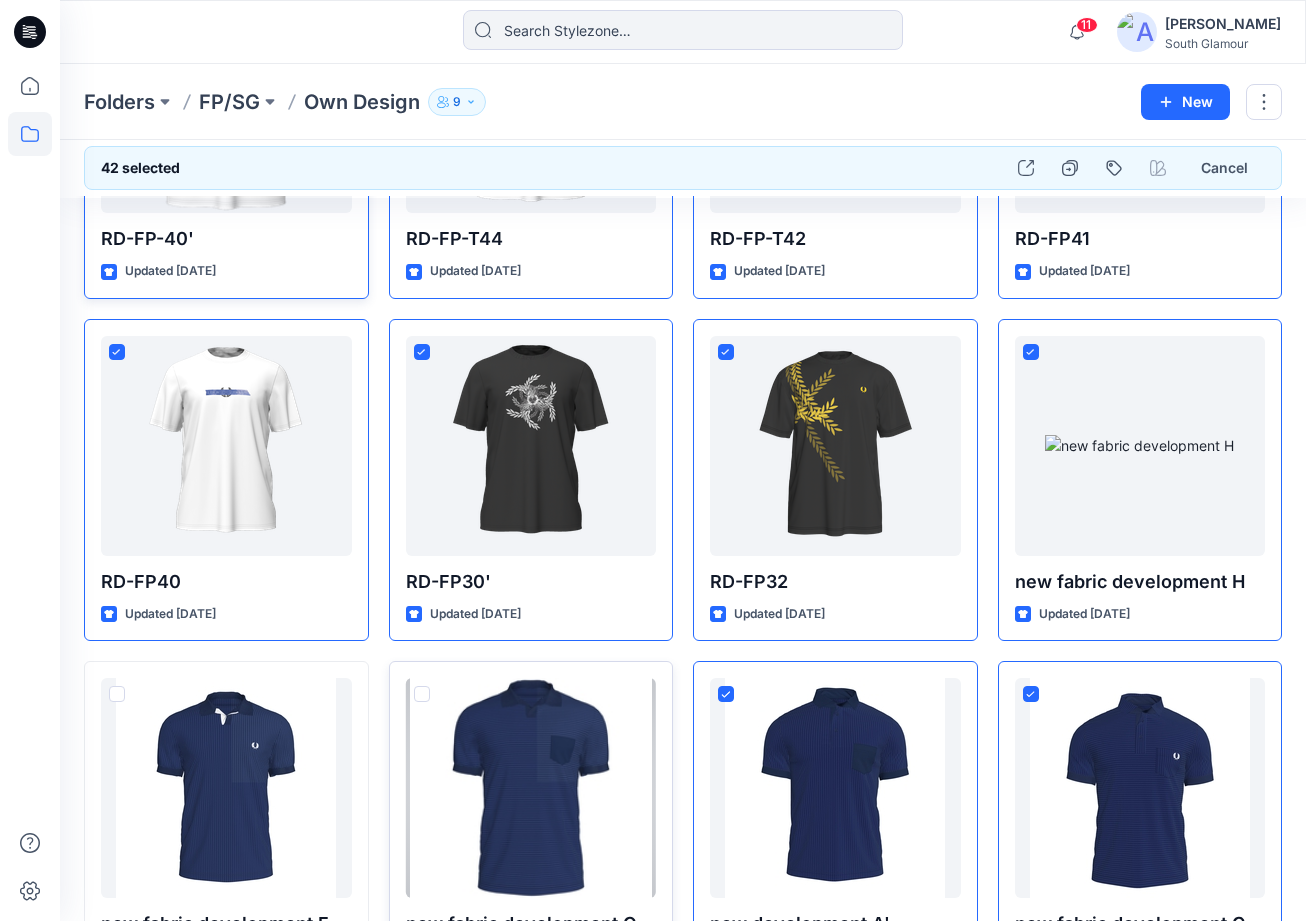 click at bounding box center [422, 694] 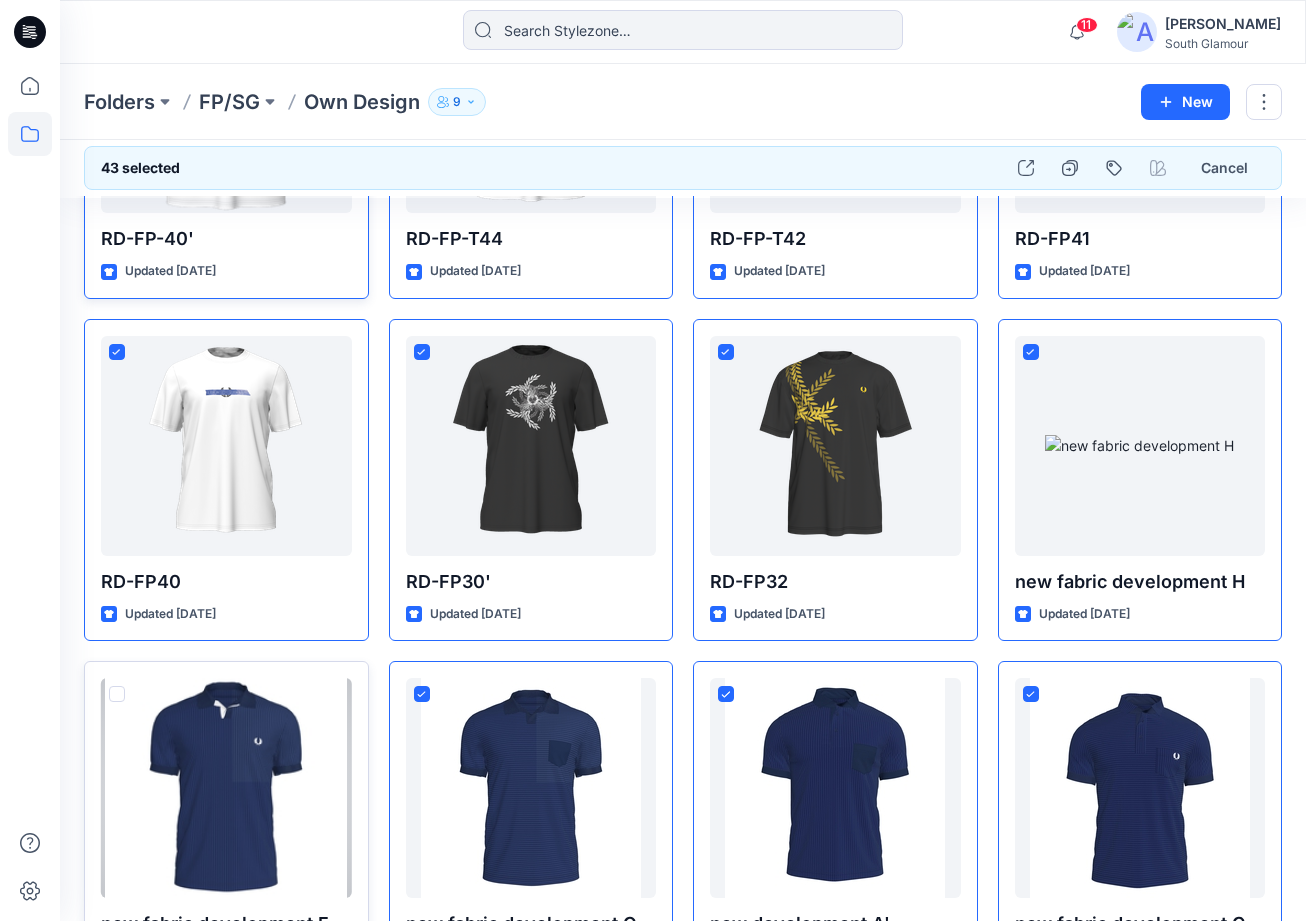 click at bounding box center (117, 694) 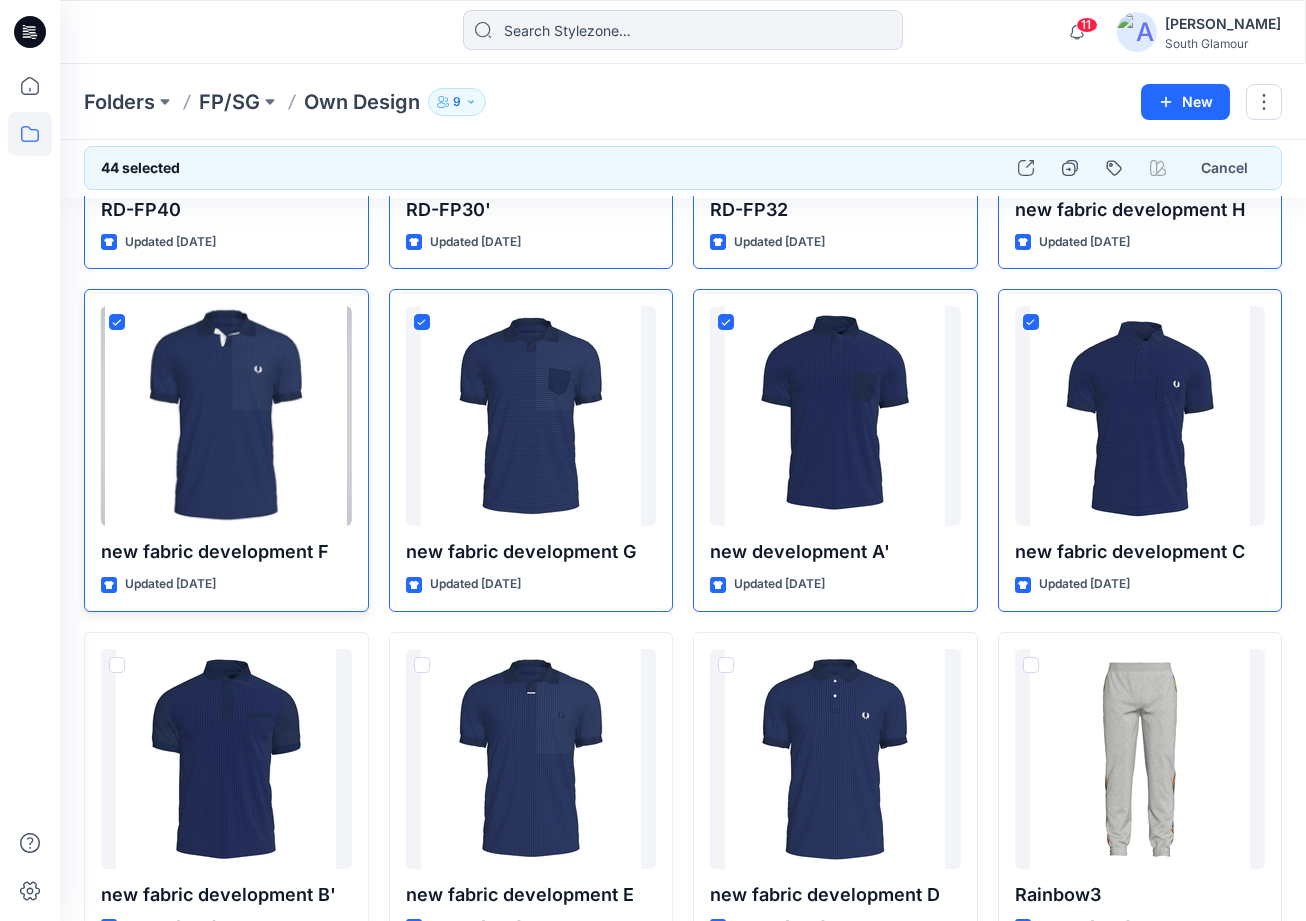 scroll, scrollTop: 3566, scrollLeft: 0, axis: vertical 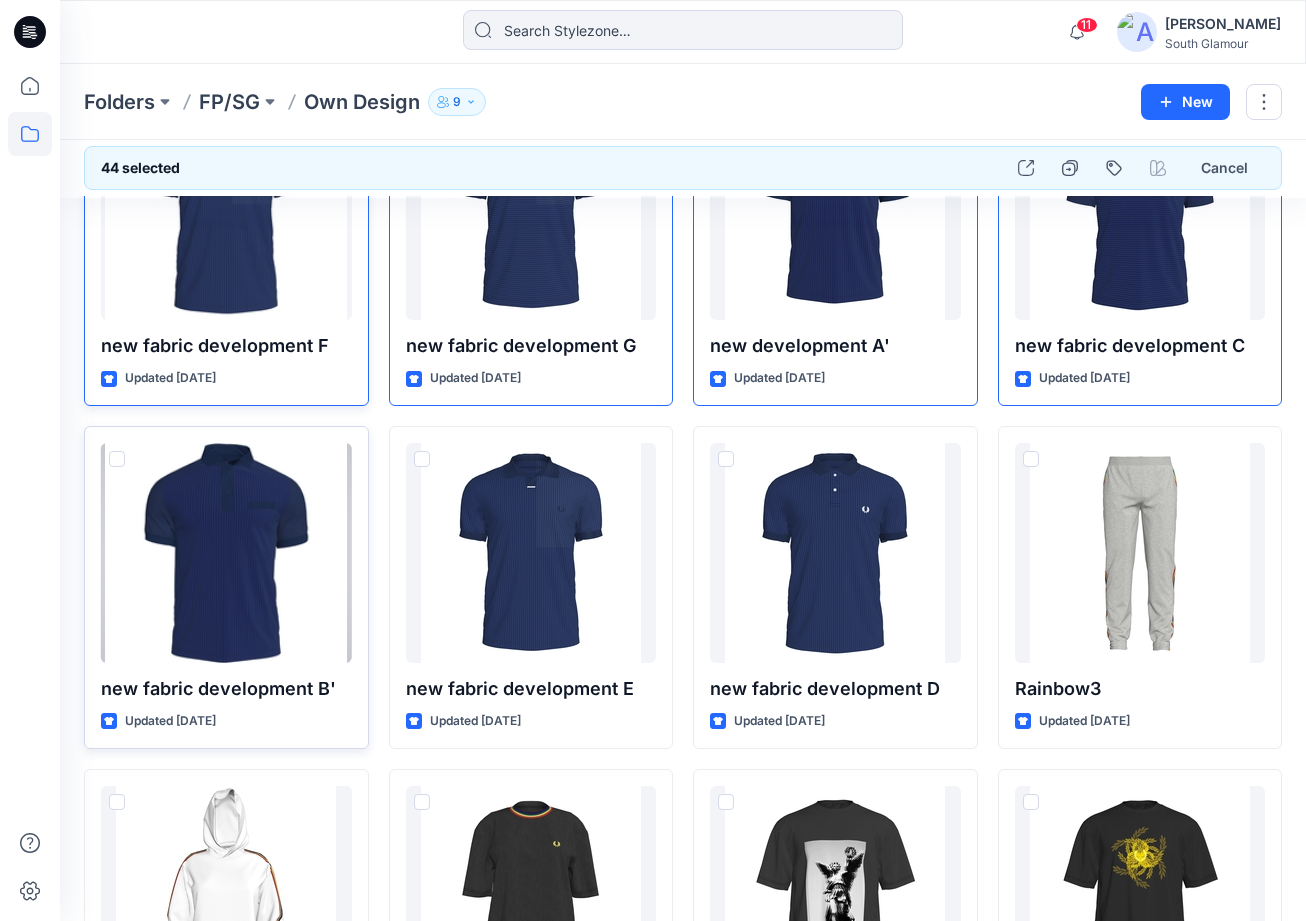 click at bounding box center [117, 459] 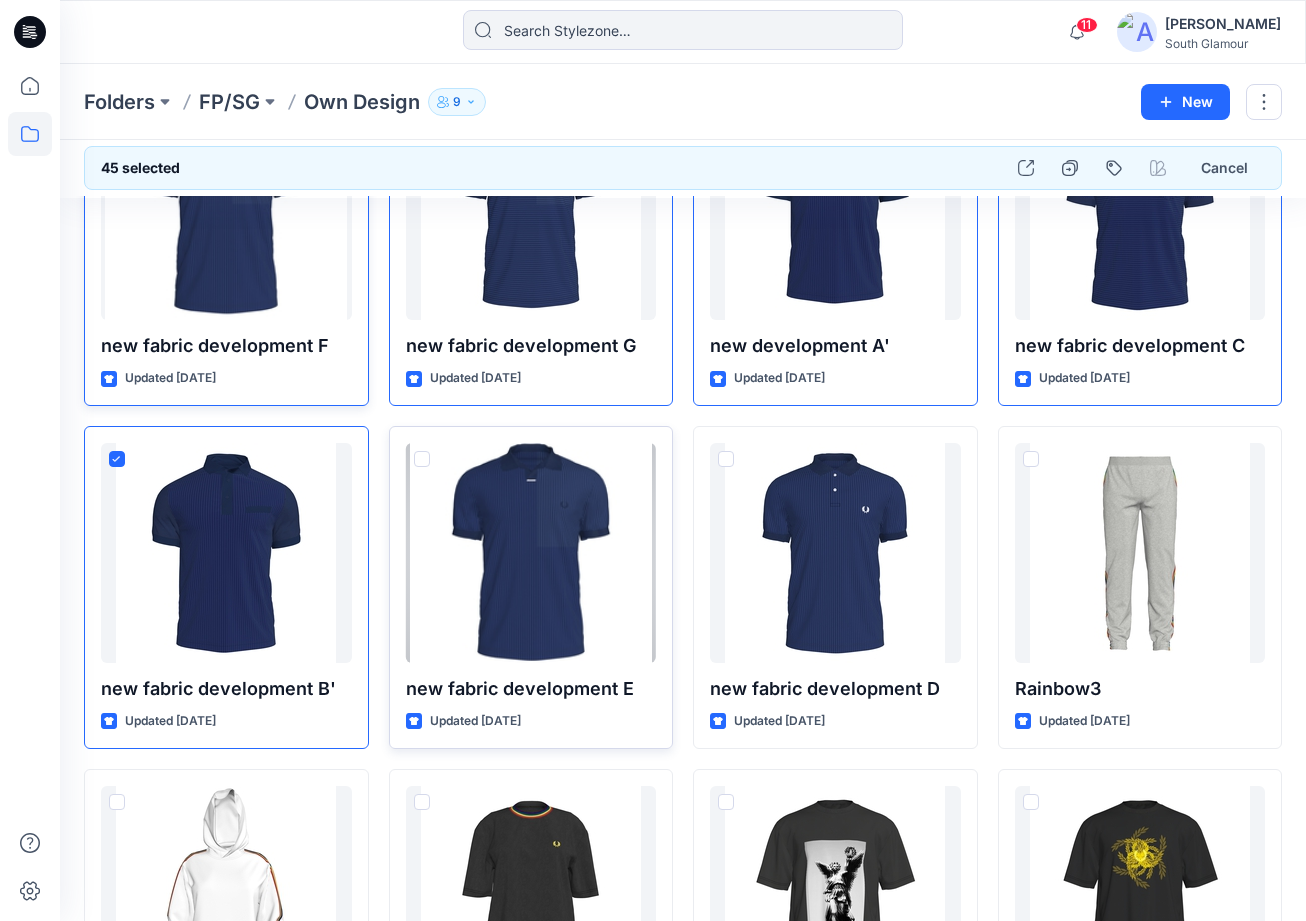 click at bounding box center (422, 459) 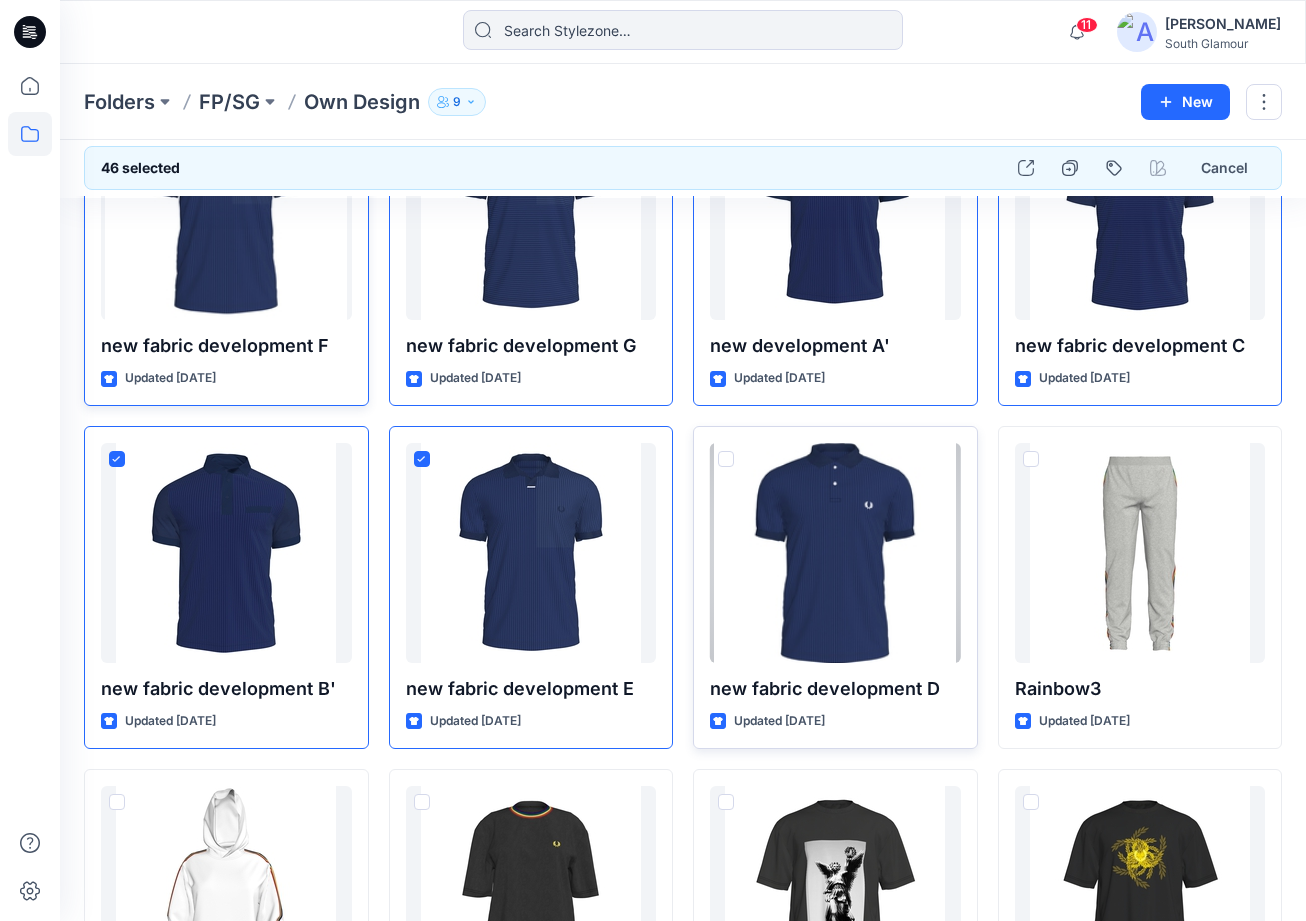 click at bounding box center (726, 459) 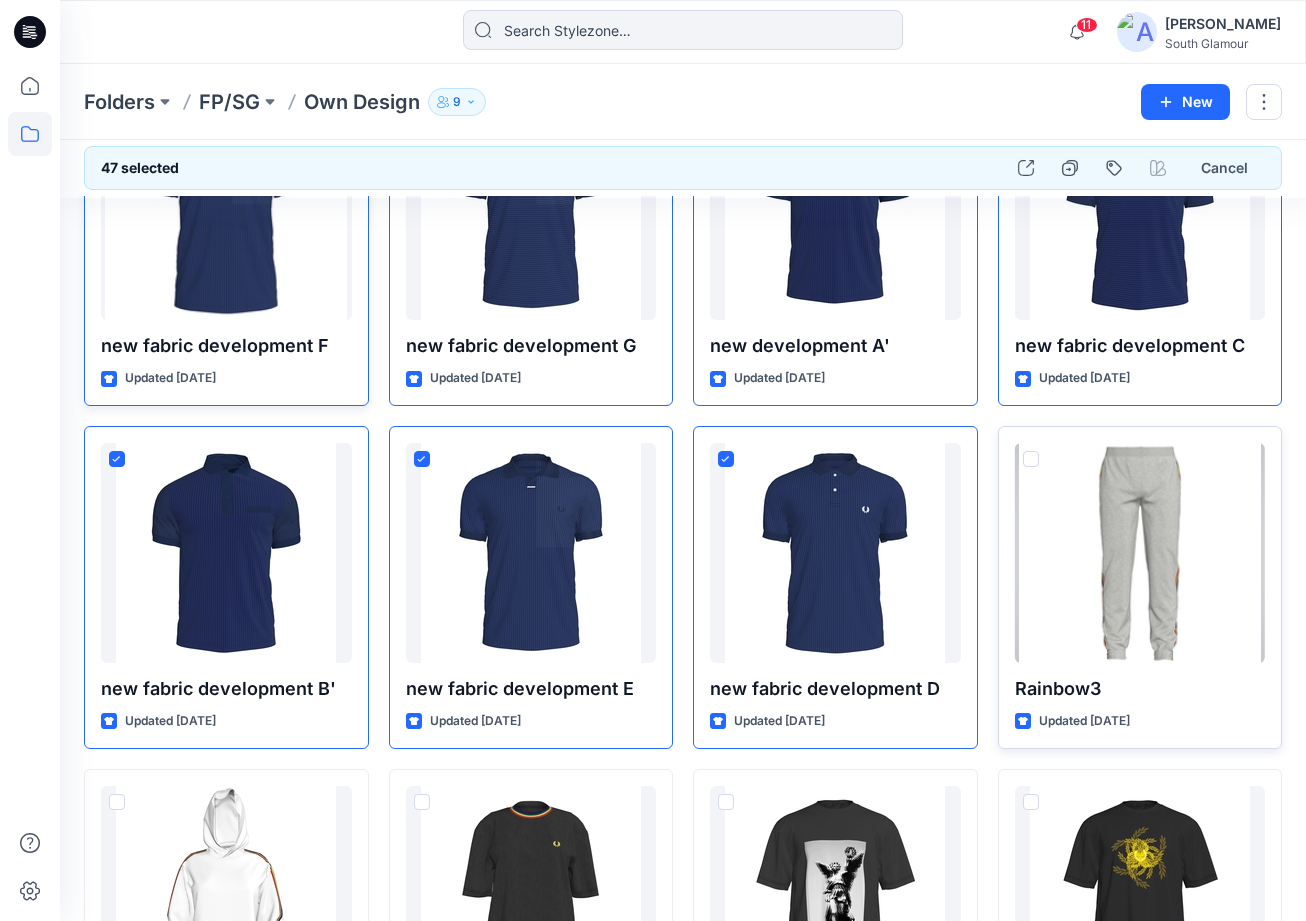 click at bounding box center [1031, 459] 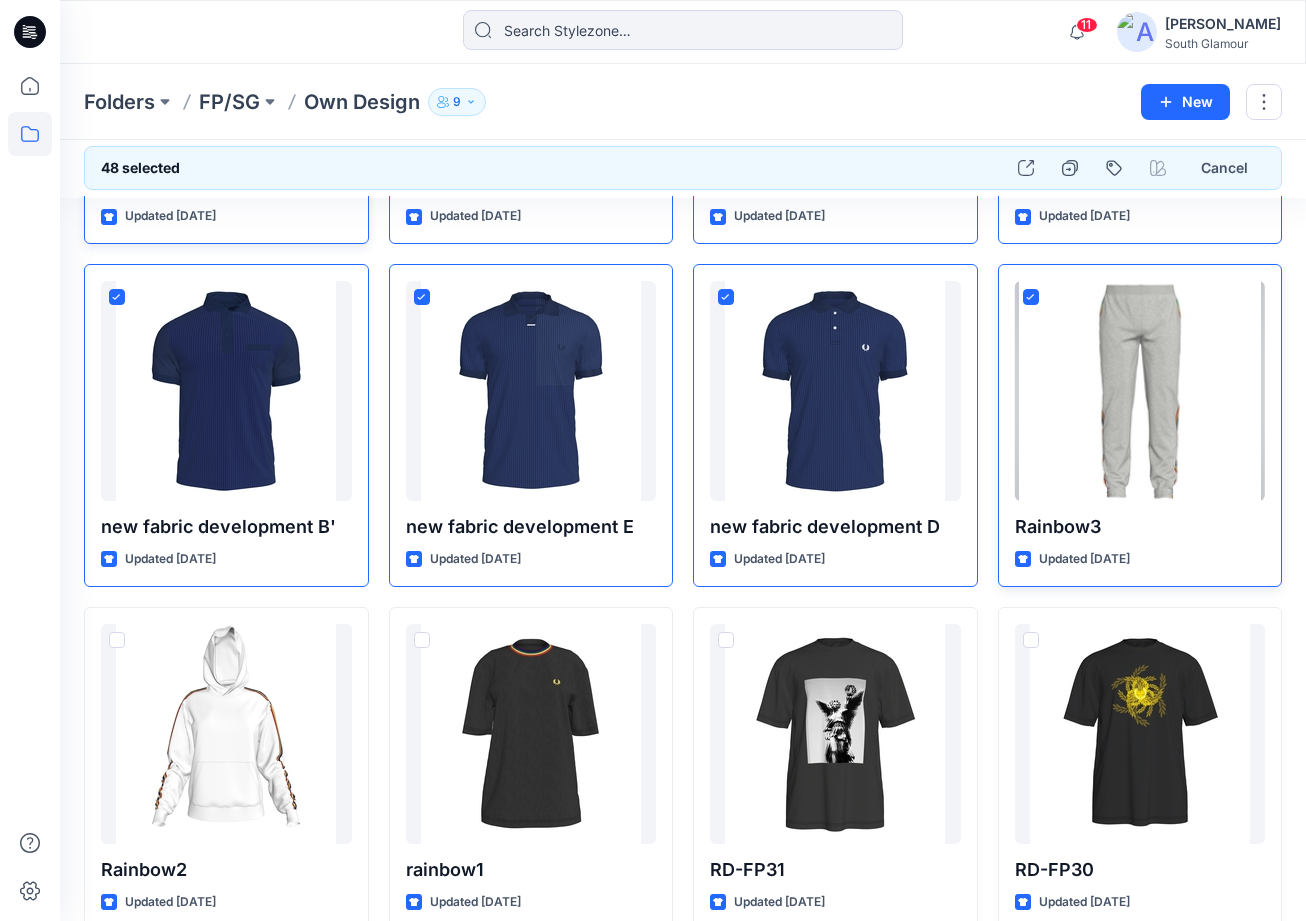 scroll, scrollTop: 3882, scrollLeft: 0, axis: vertical 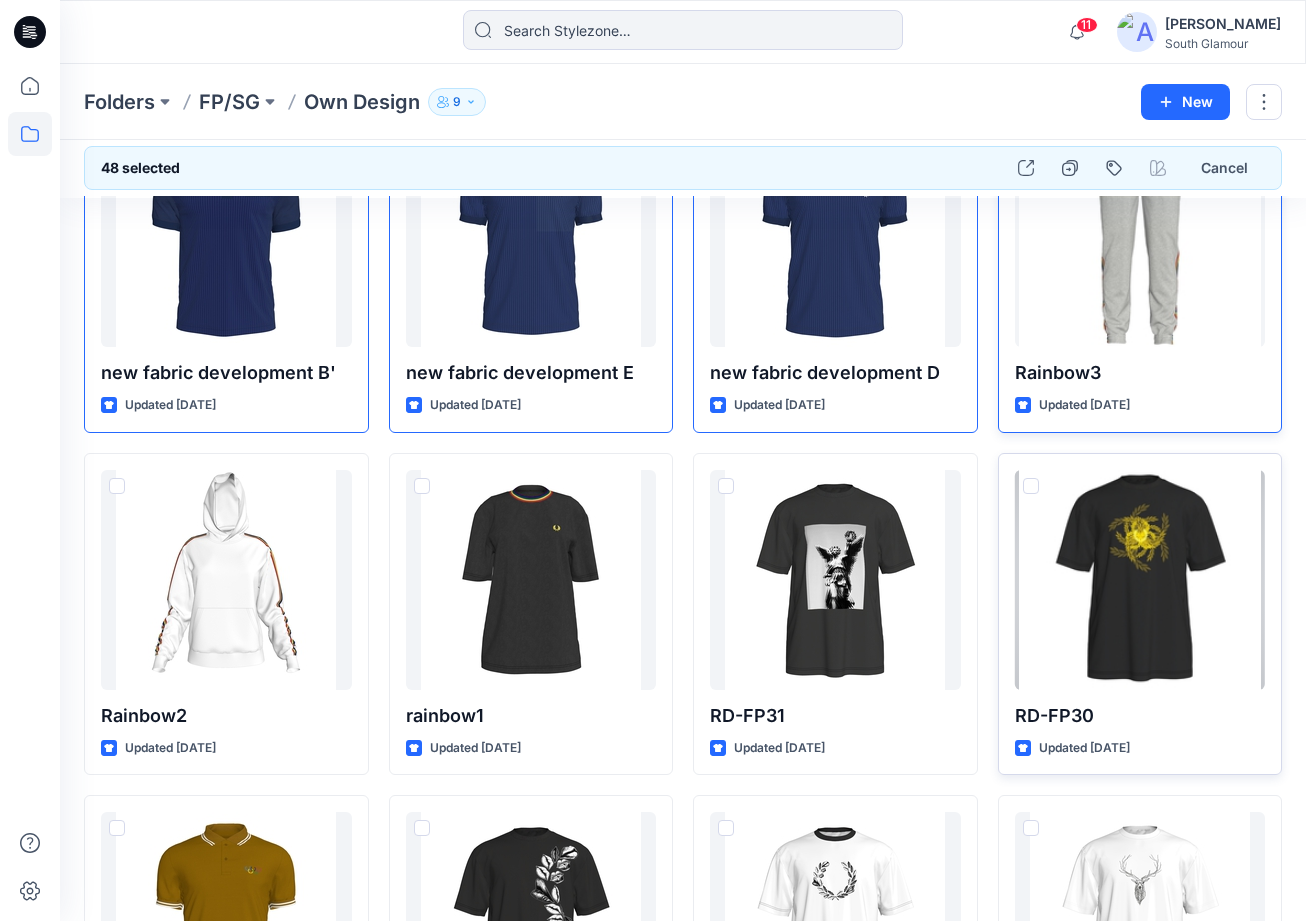 click at bounding box center [1031, 486] 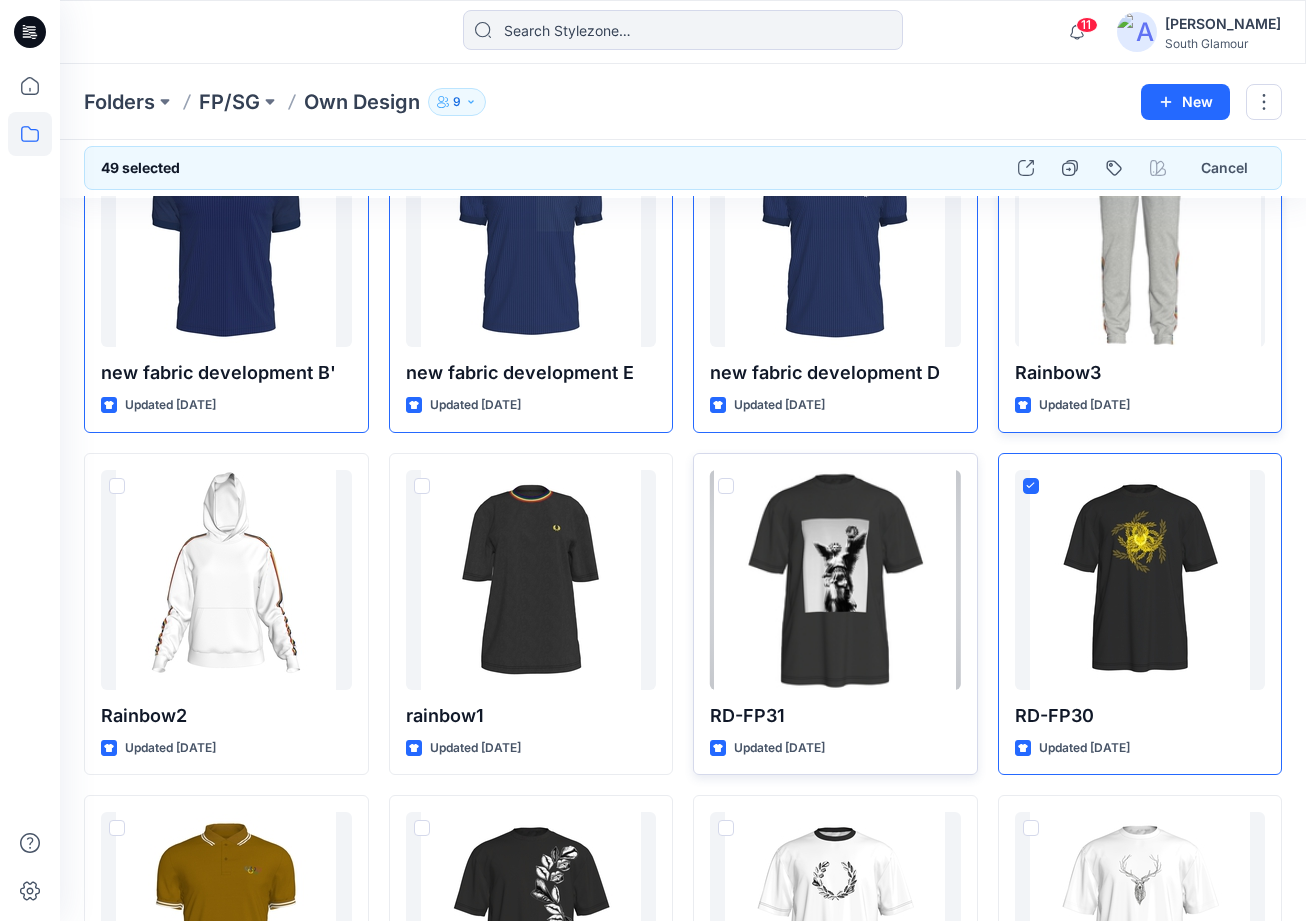 click at bounding box center (726, 486) 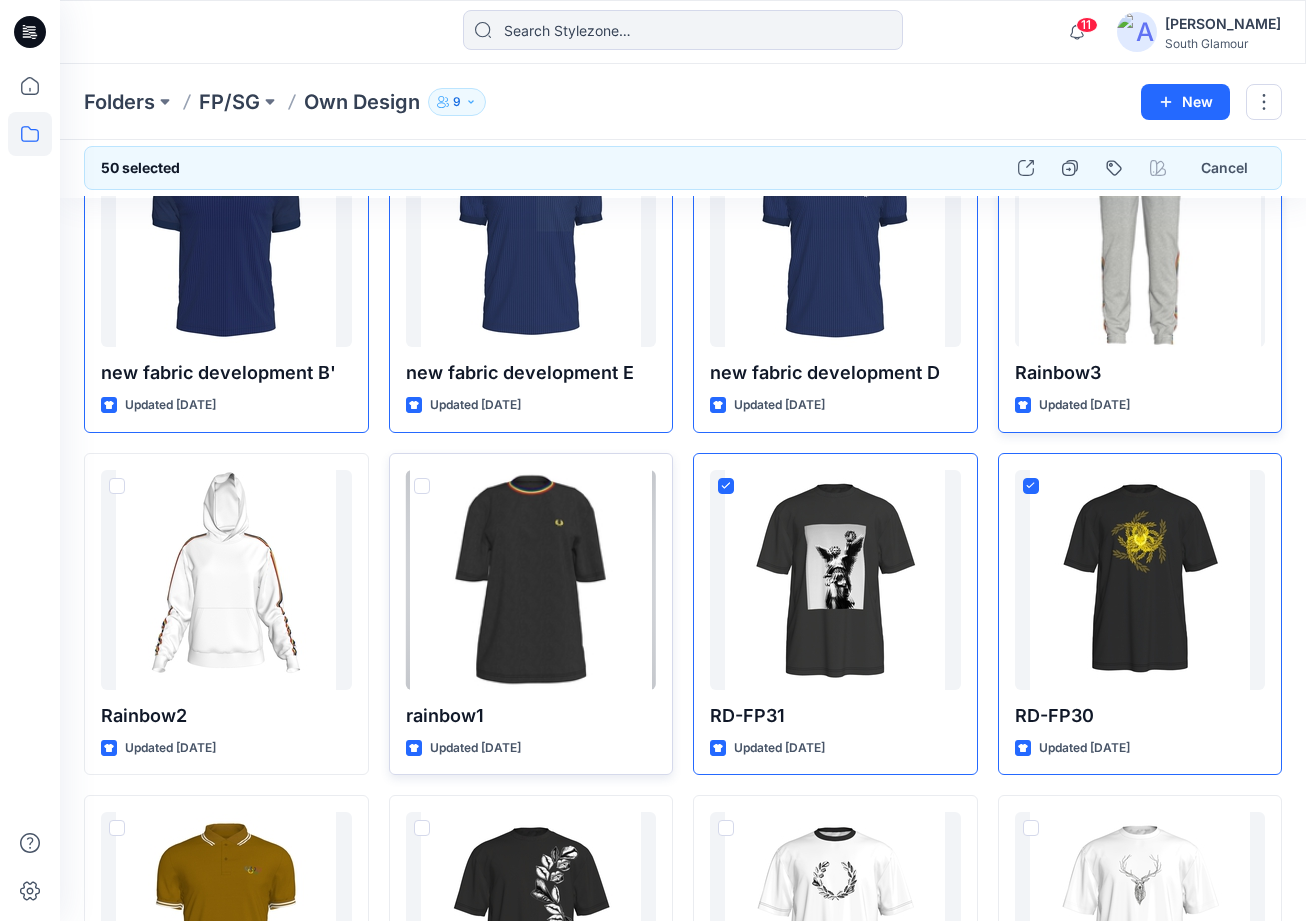 click at bounding box center [422, 486] 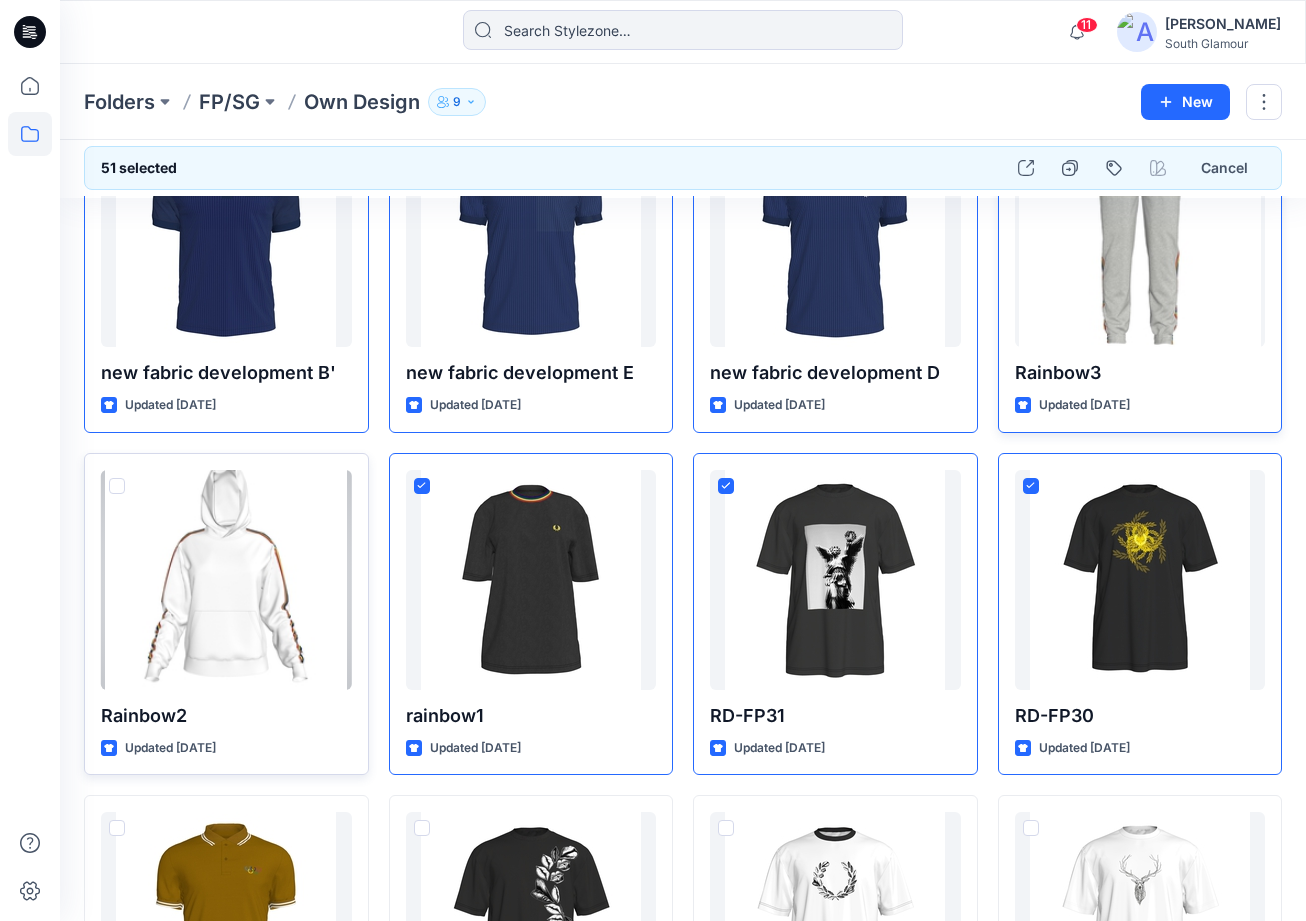 click at bounding box center (117, 486) 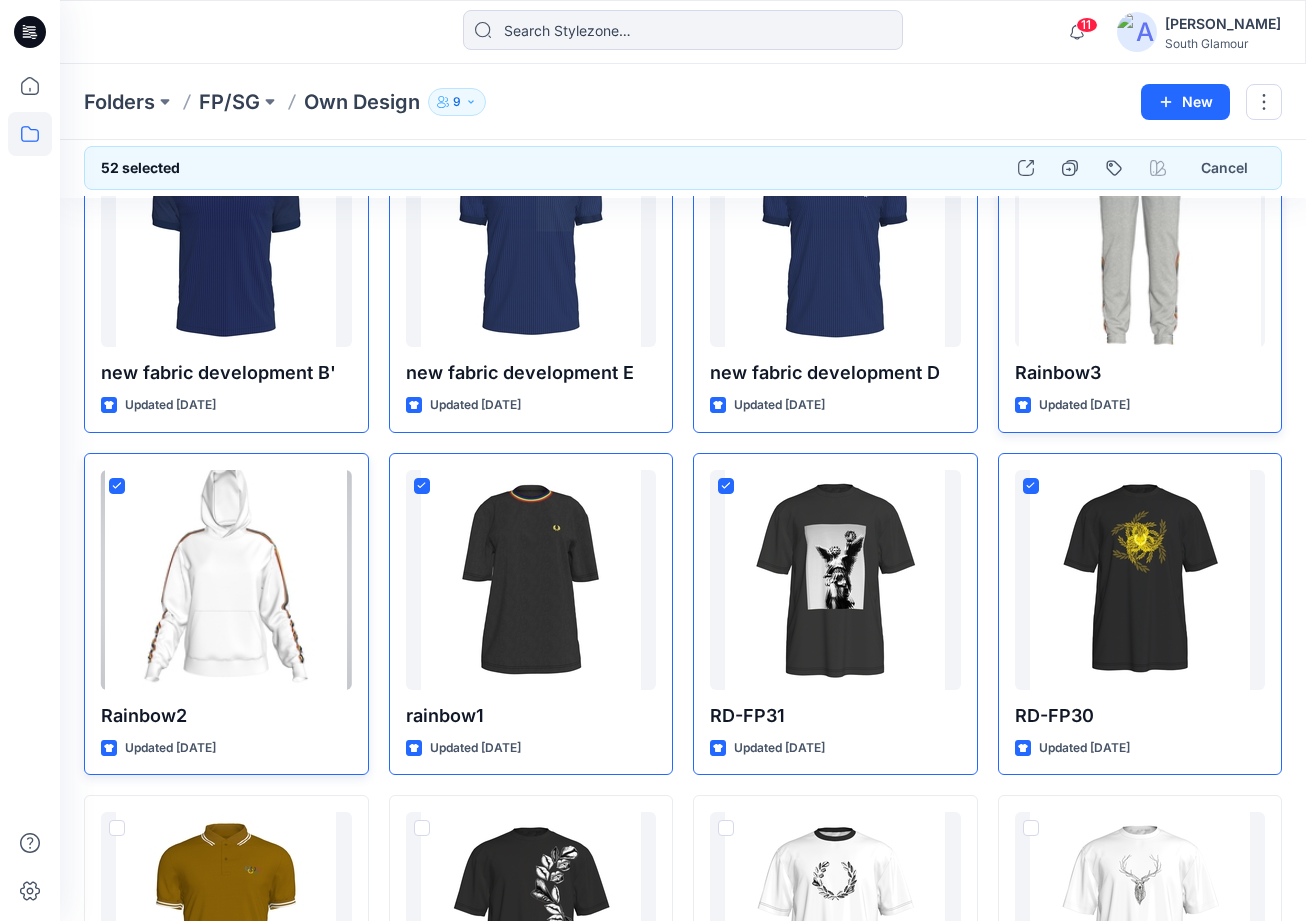 scroll, scrollTop: 4053, scrollLeft: 0, axis: vertical 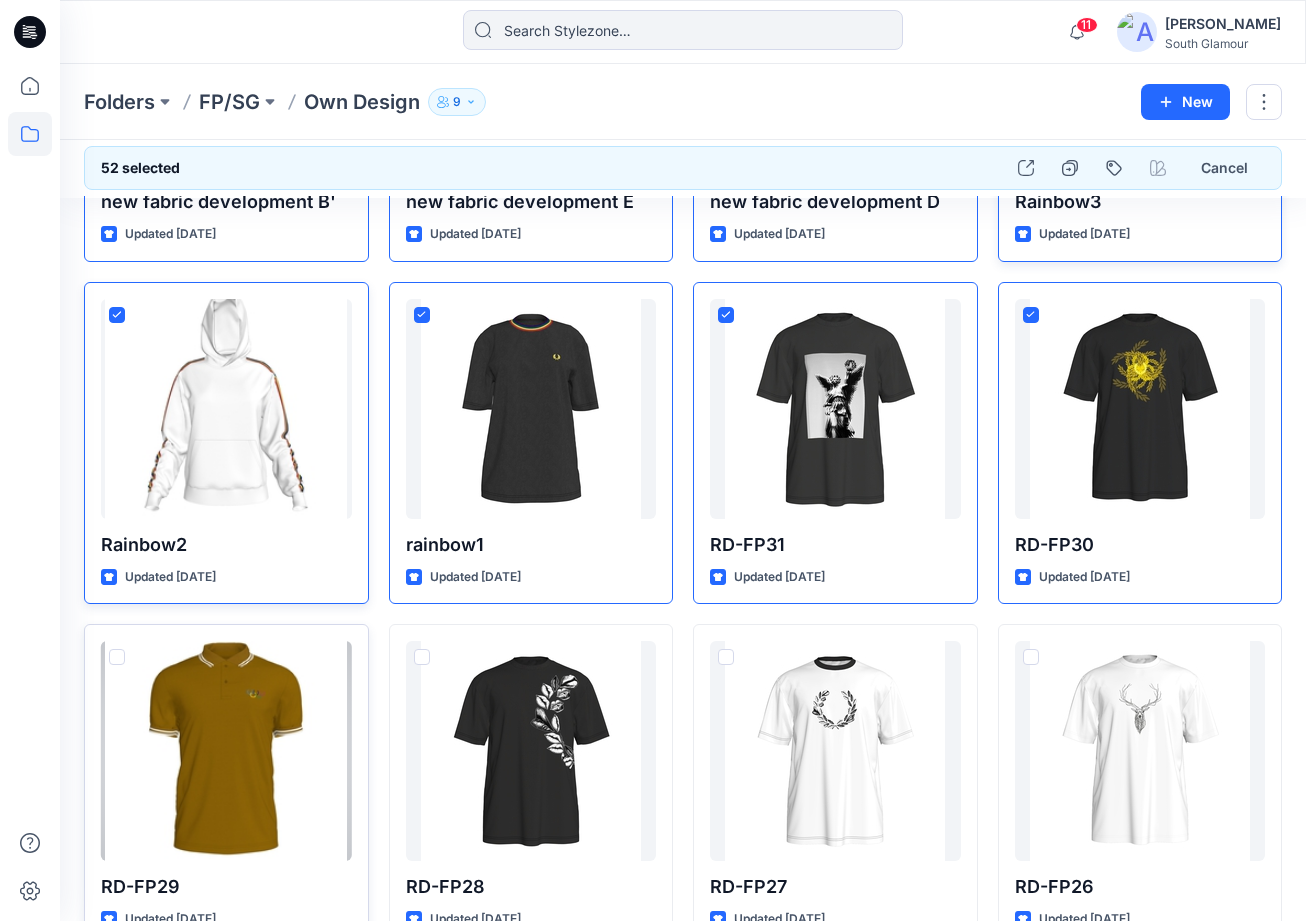 click at bounding box center (117, 657) 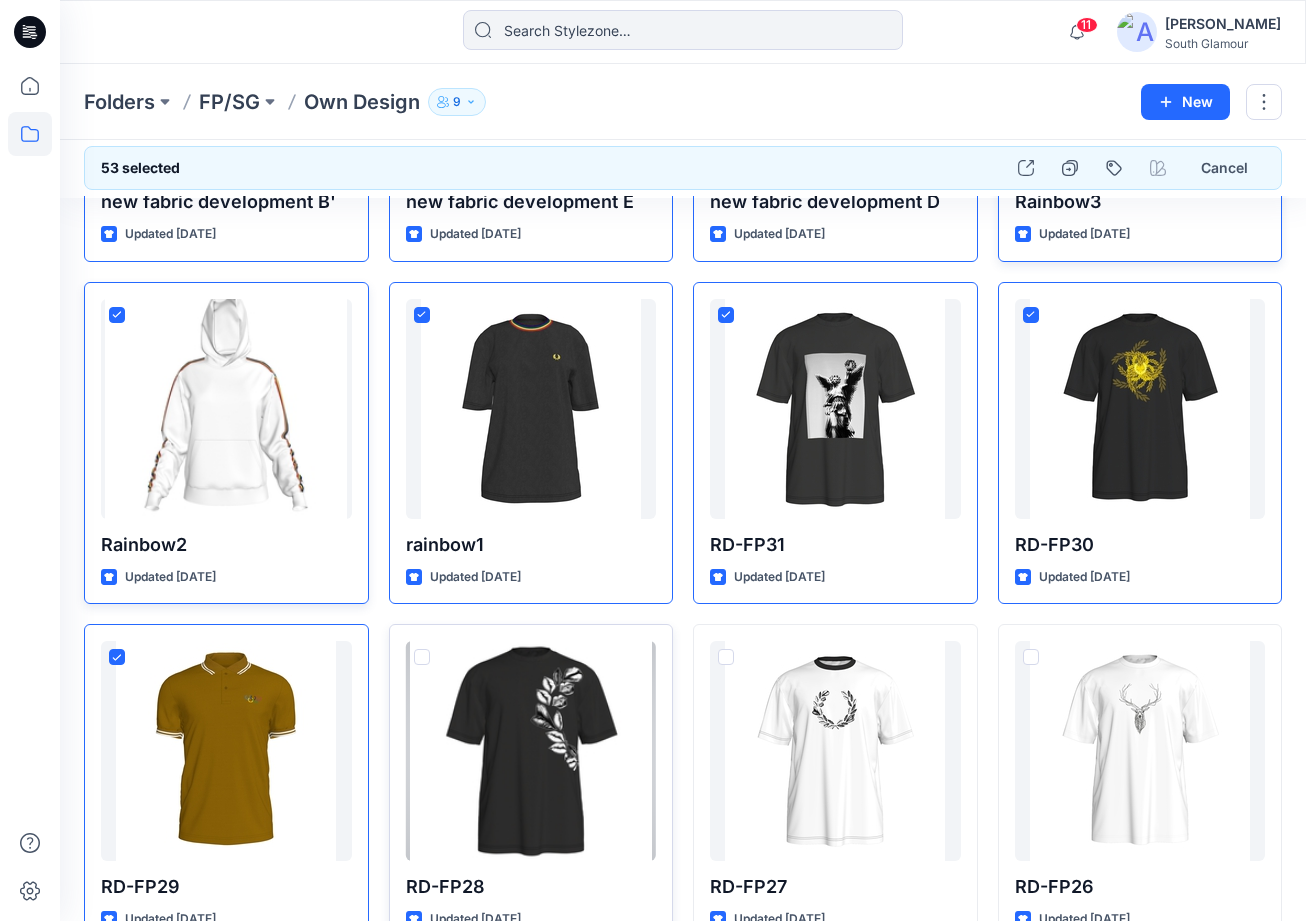 click at bounding box center (422, 657) 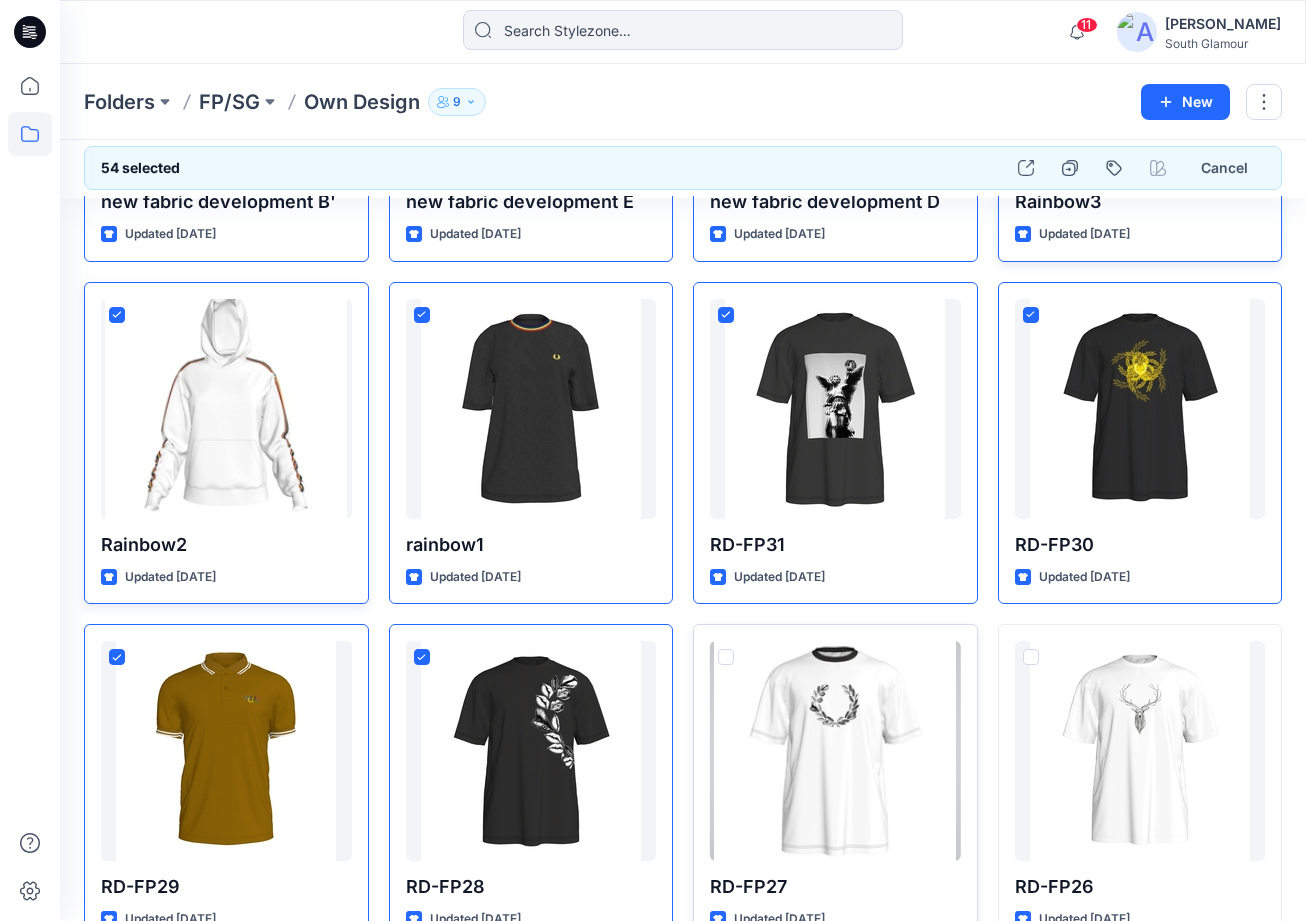 click at bounding box center (726, 657) 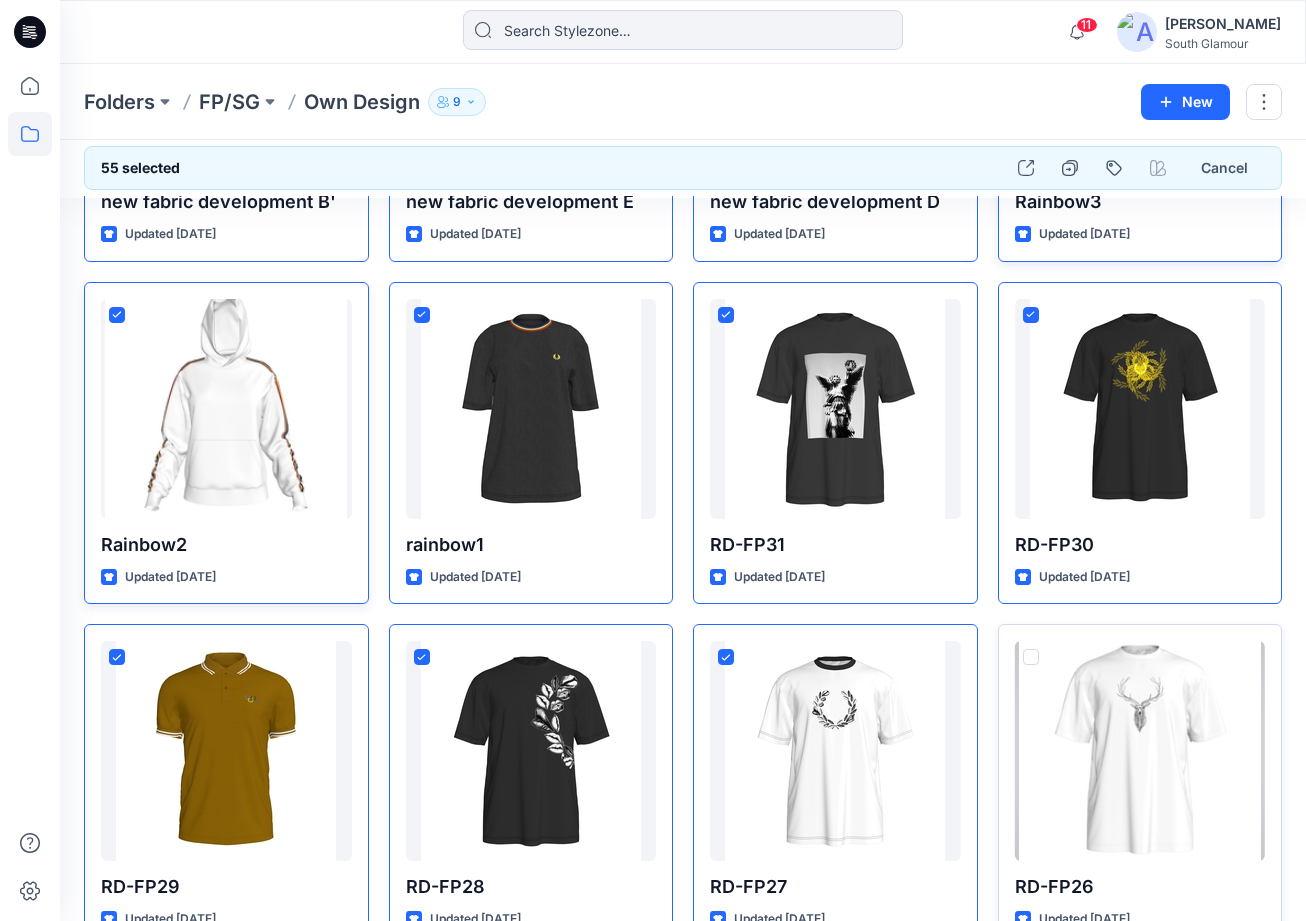 click at bounding box center [1031, 657] 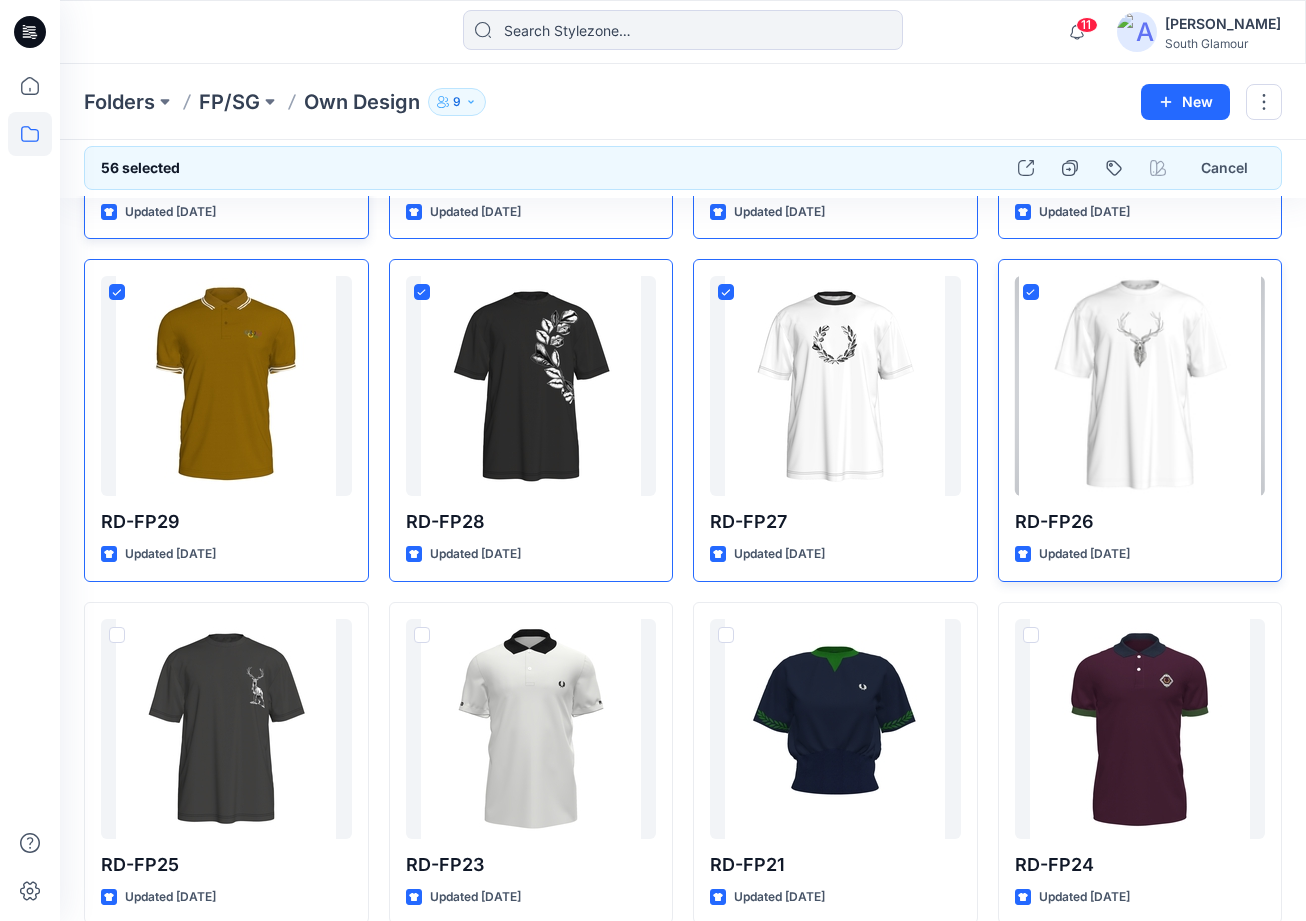 scroll, scrollTop: 4608, scrollLeft: 0, axis: vertical 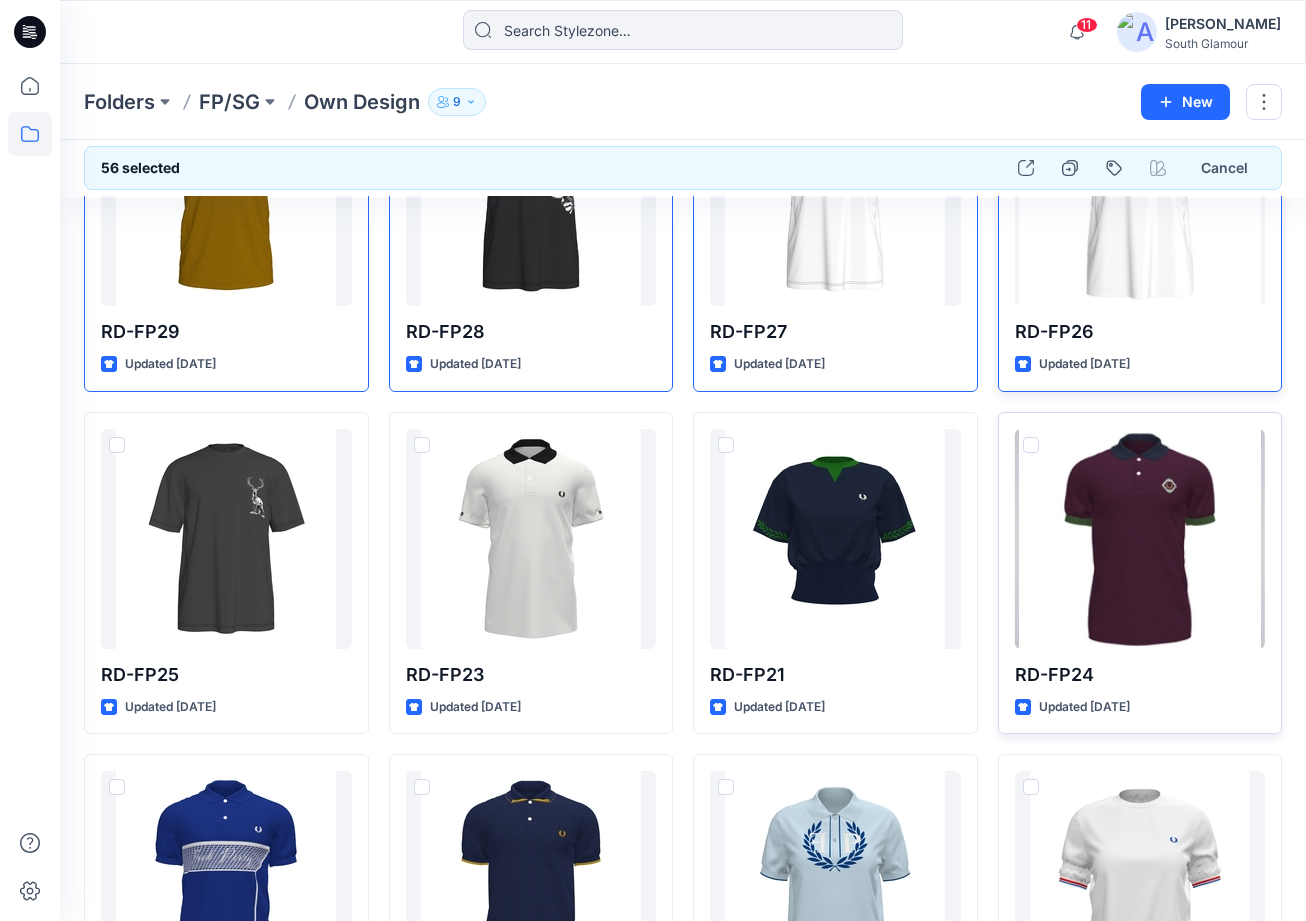 click at bounding box center (1031, 445) 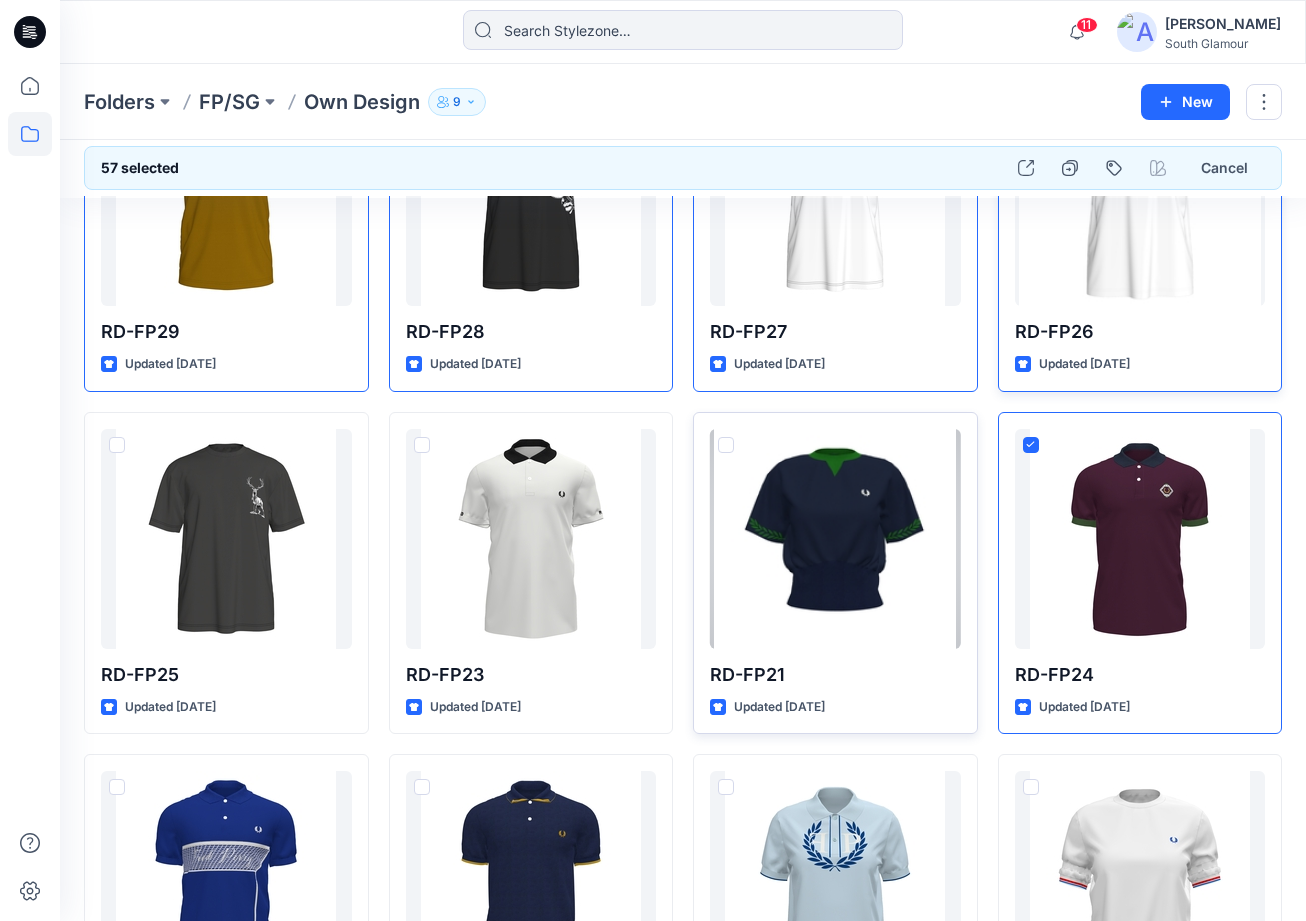 click at bounding box center [726, 445] 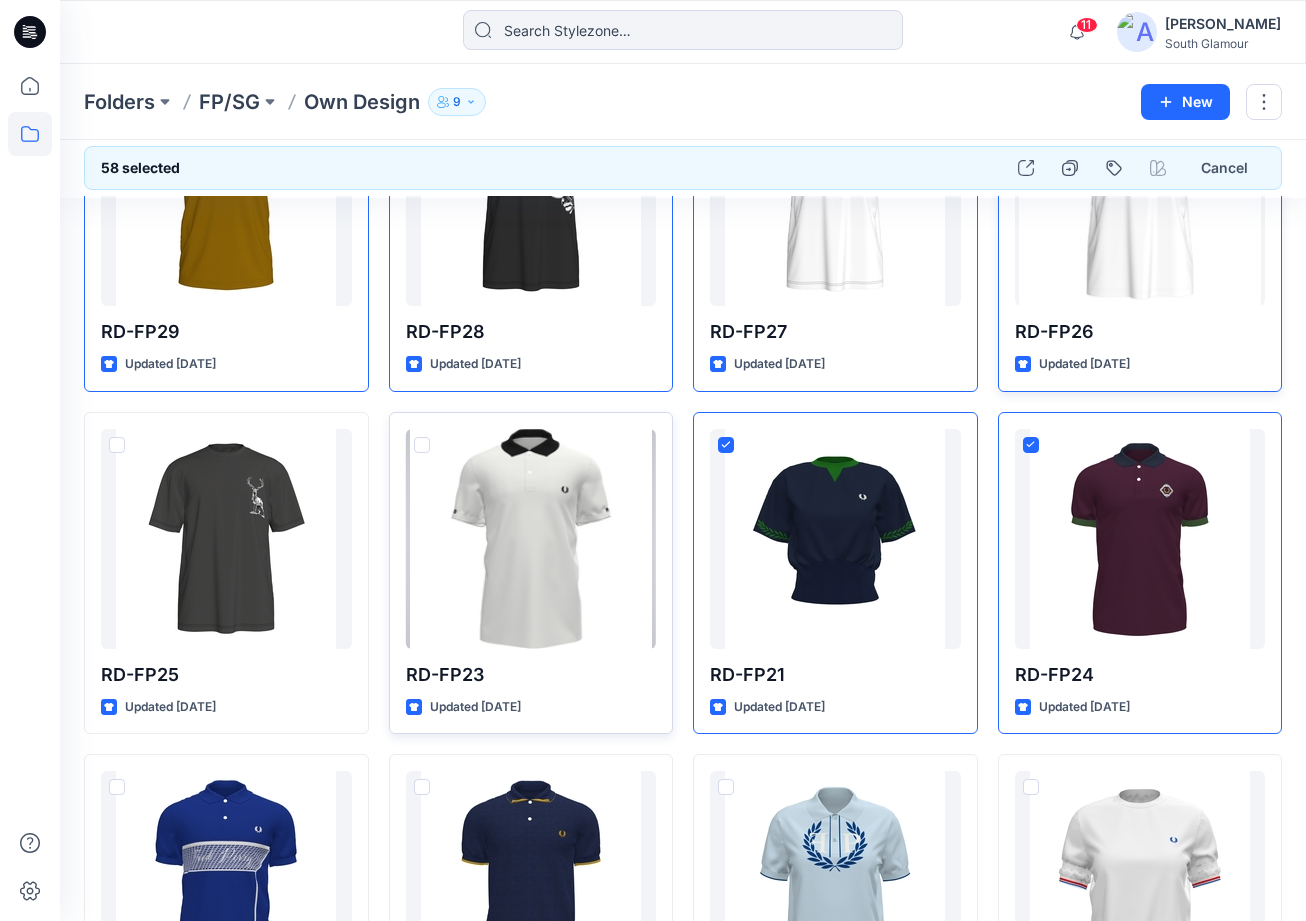 click at bounding box center [422, 445] 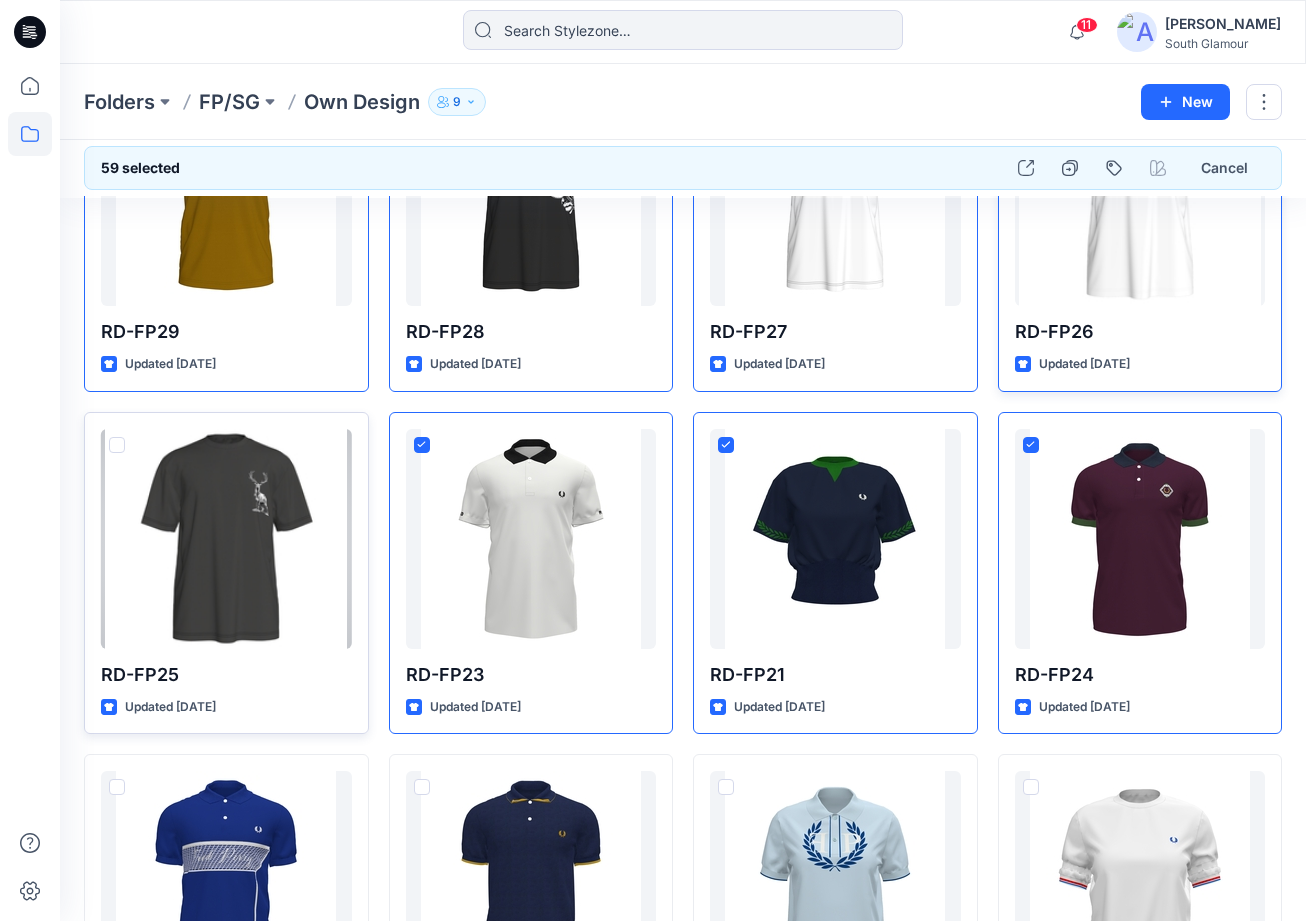 click at bounding box center (117, 445) 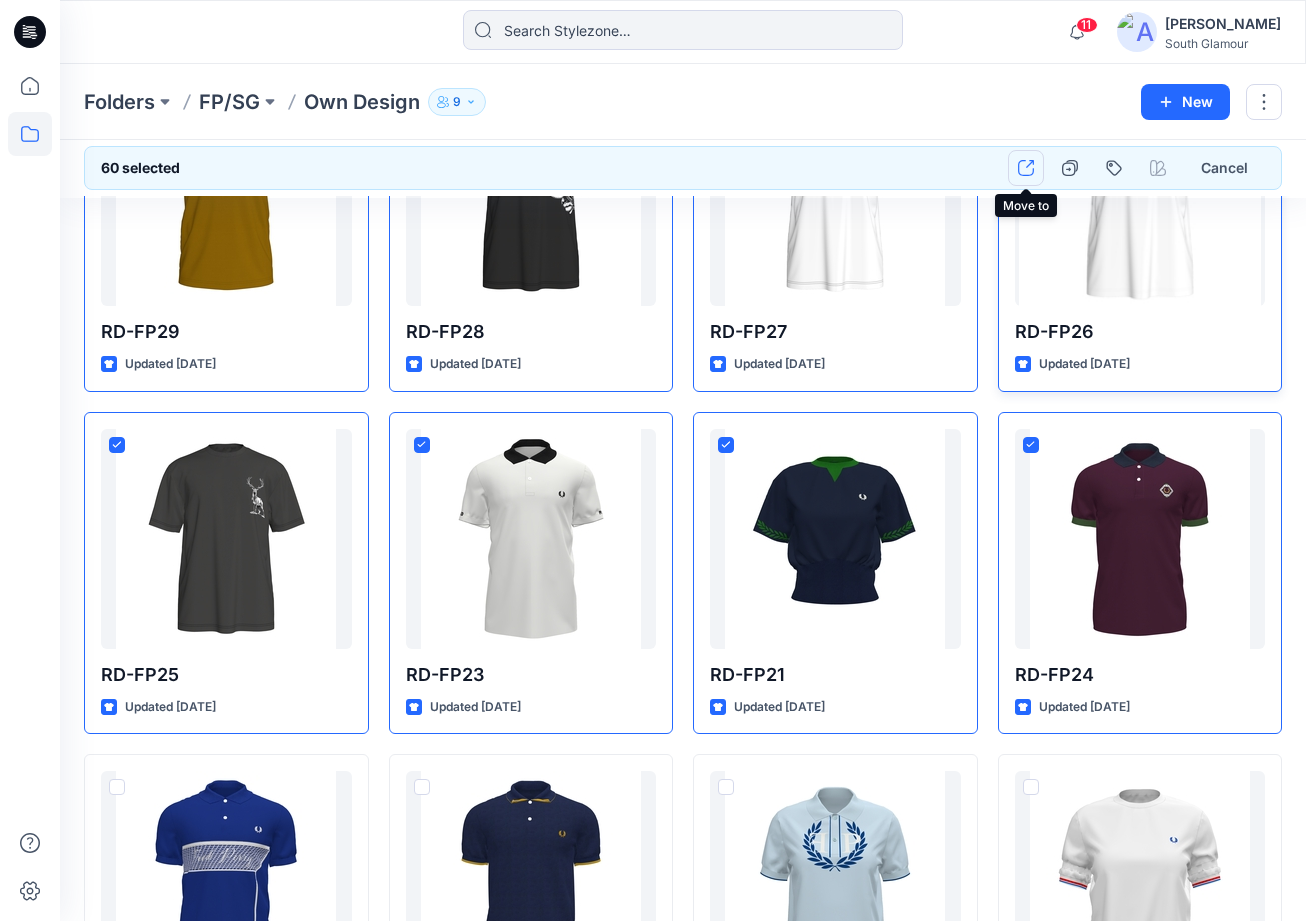 click 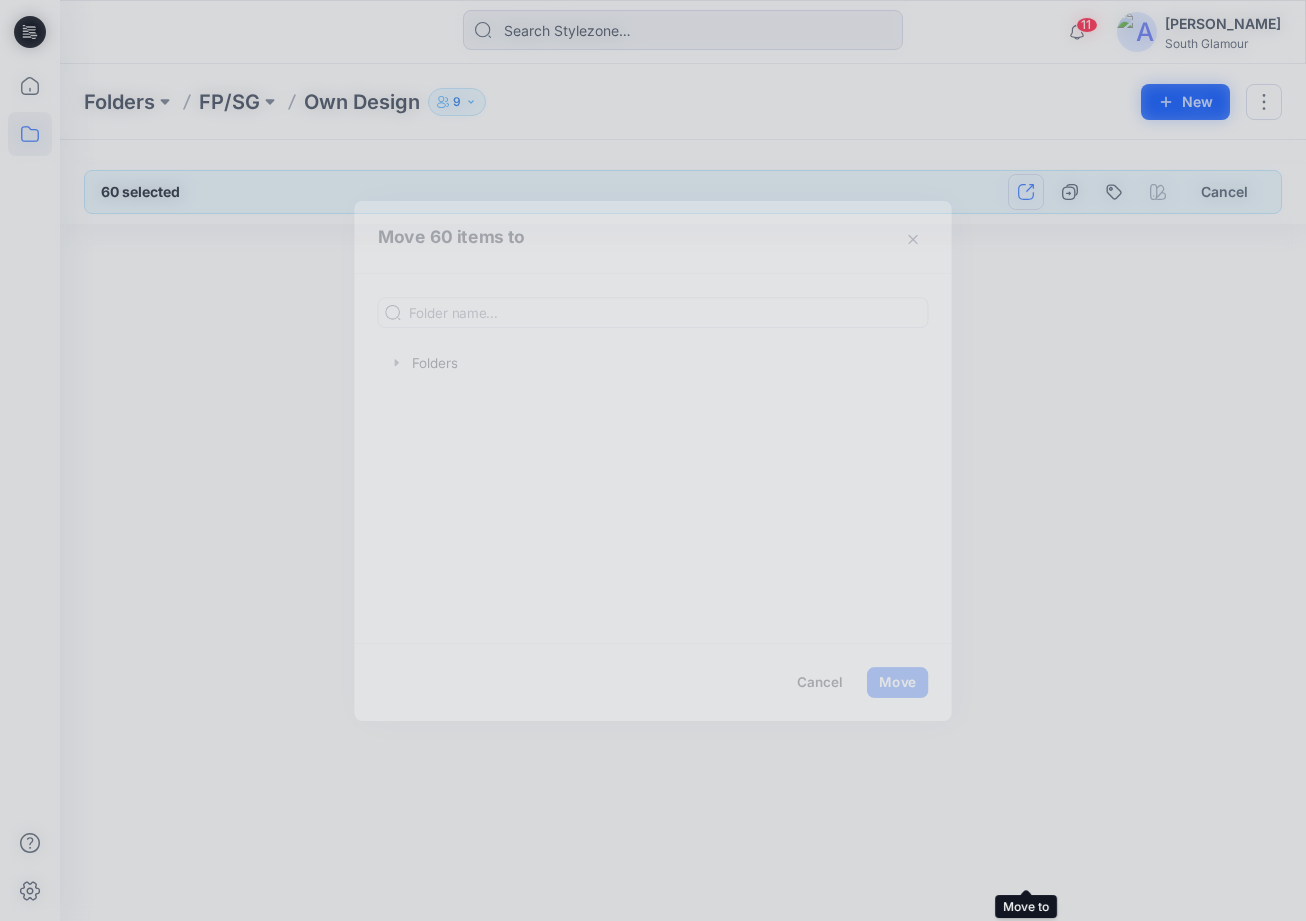 scroll, scrollTop: 0, scrollLeft: 0, axis: both 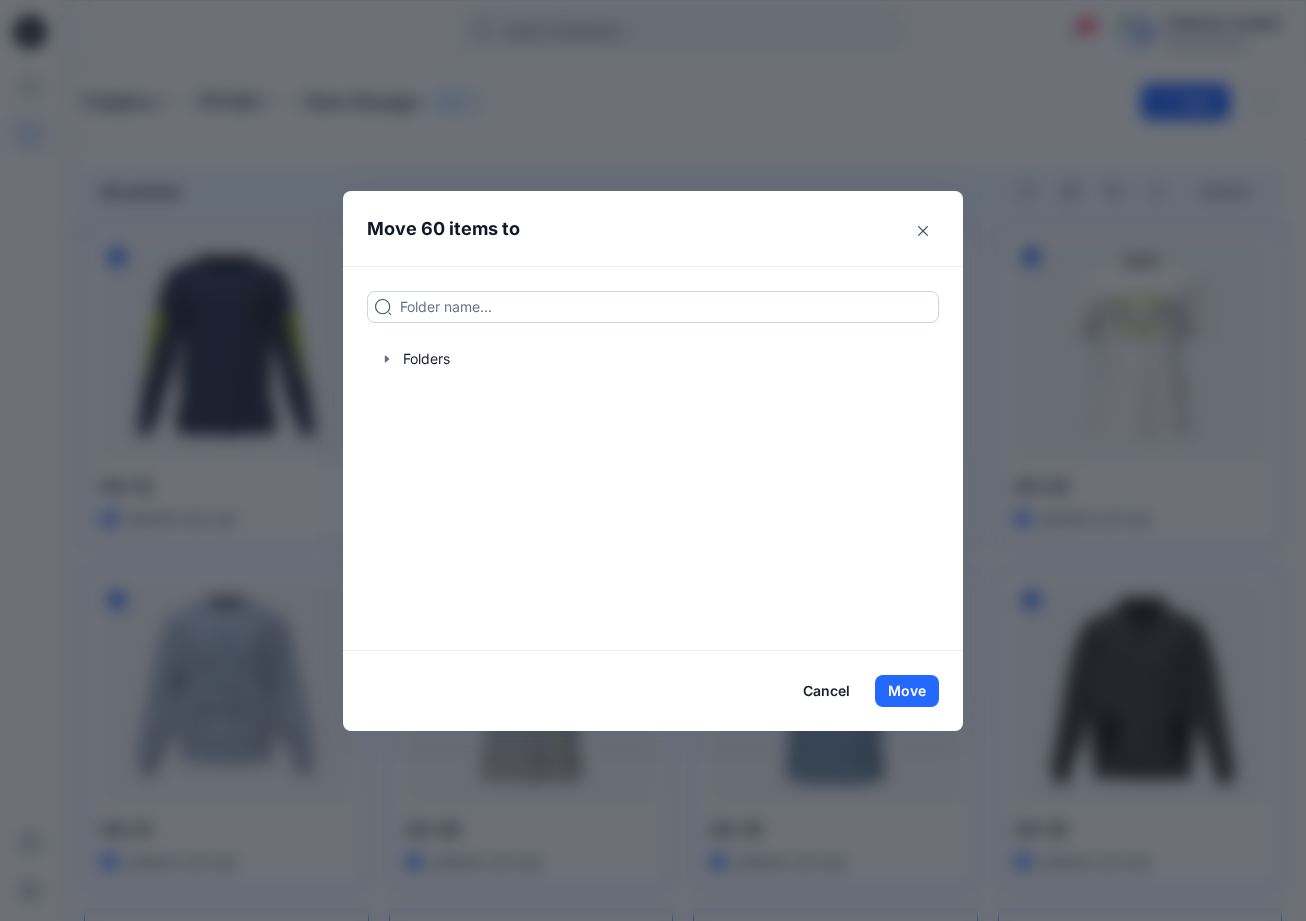 click at bounding box center (653, 307) 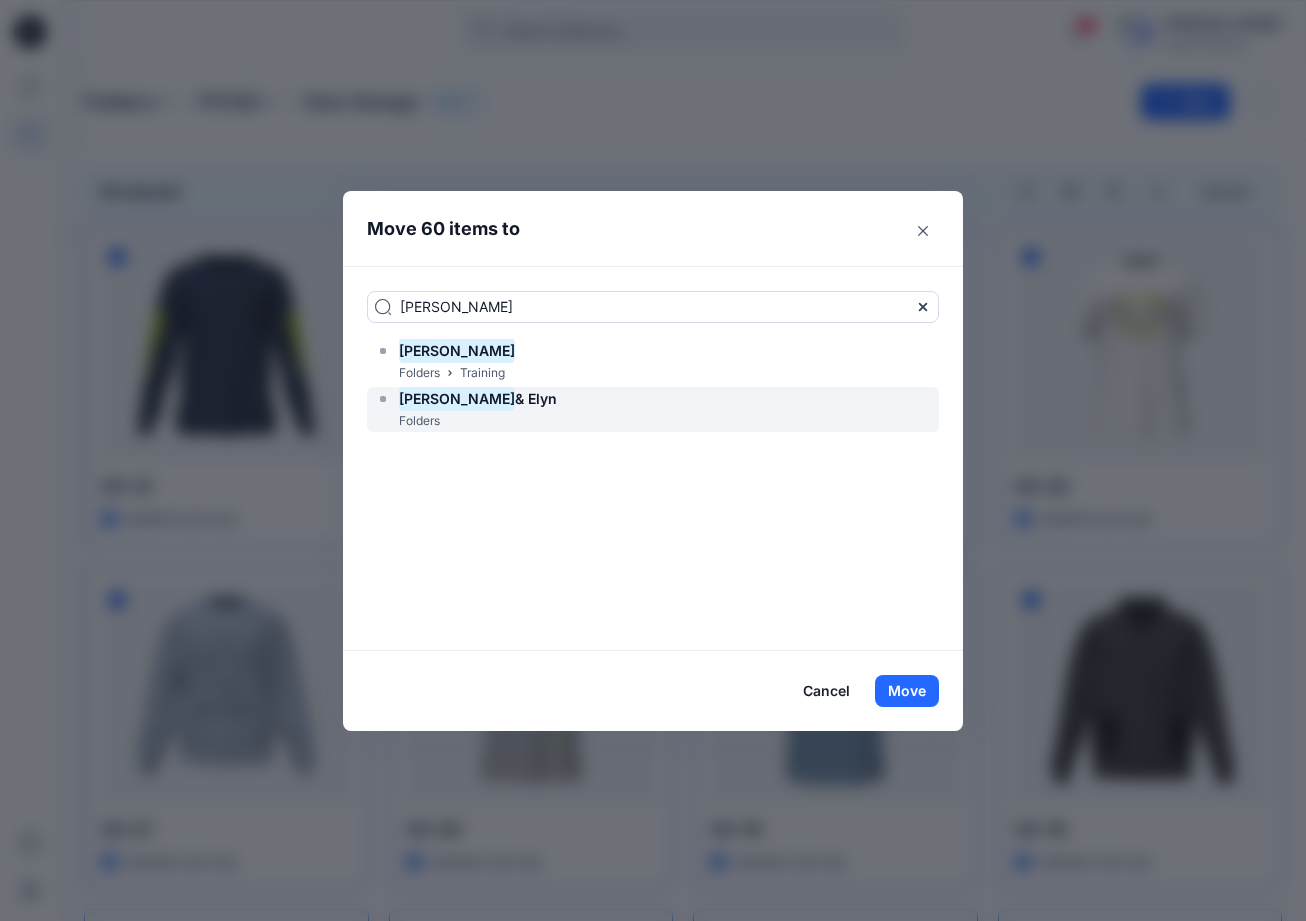 type on "[PERSON_NAME]" 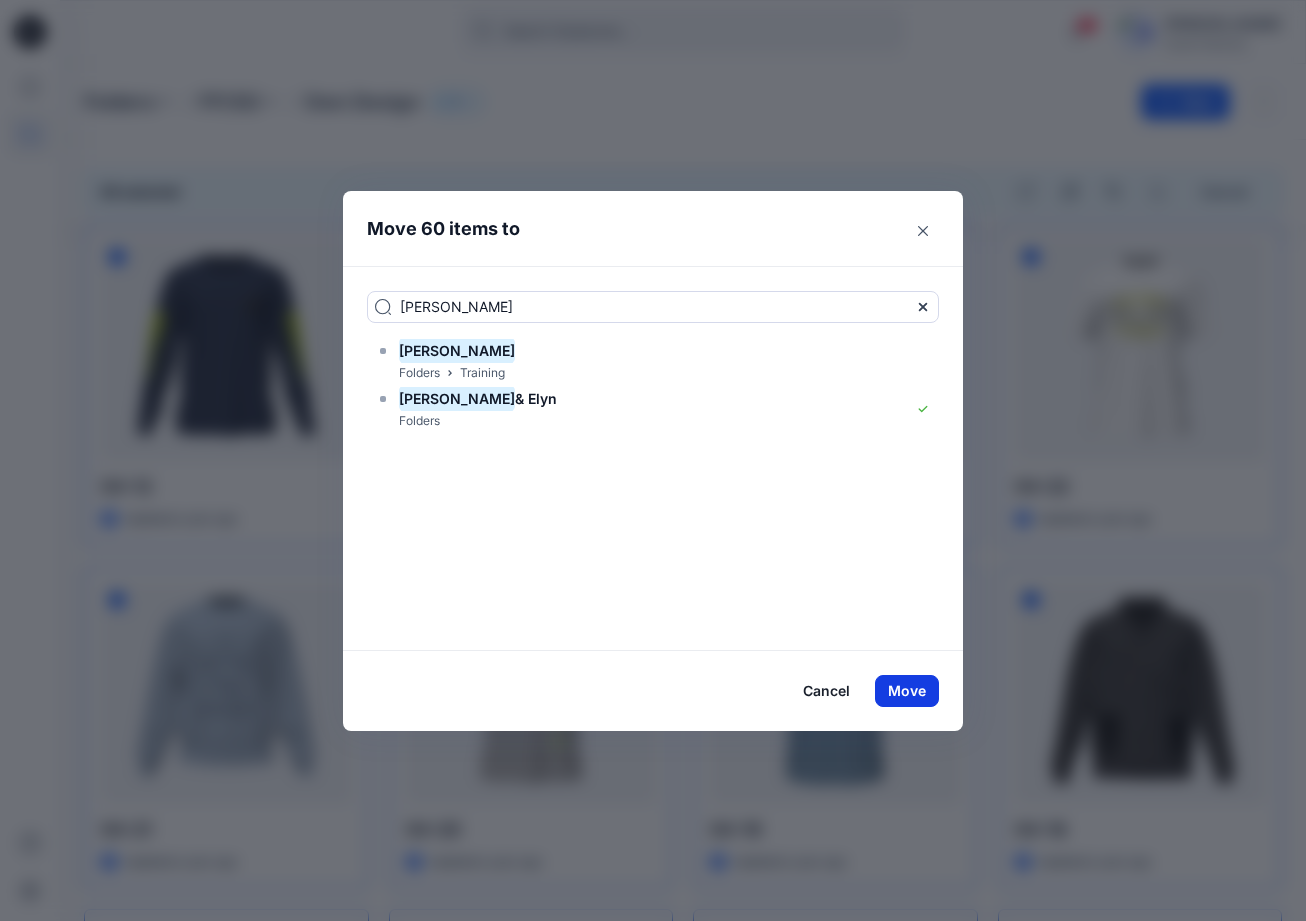 click on "Move" at bounding box center (907, 691) 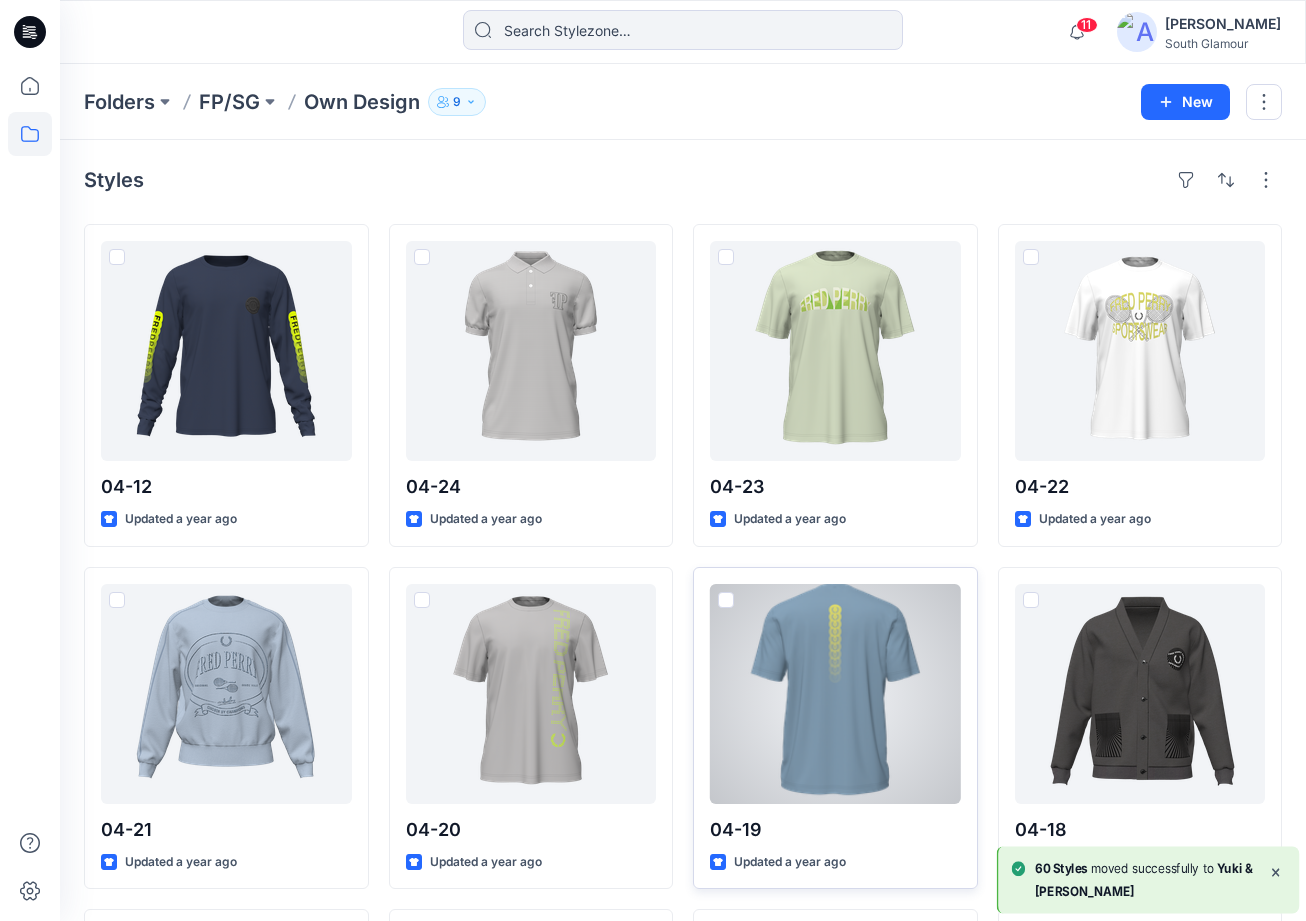 checkbox on "false" 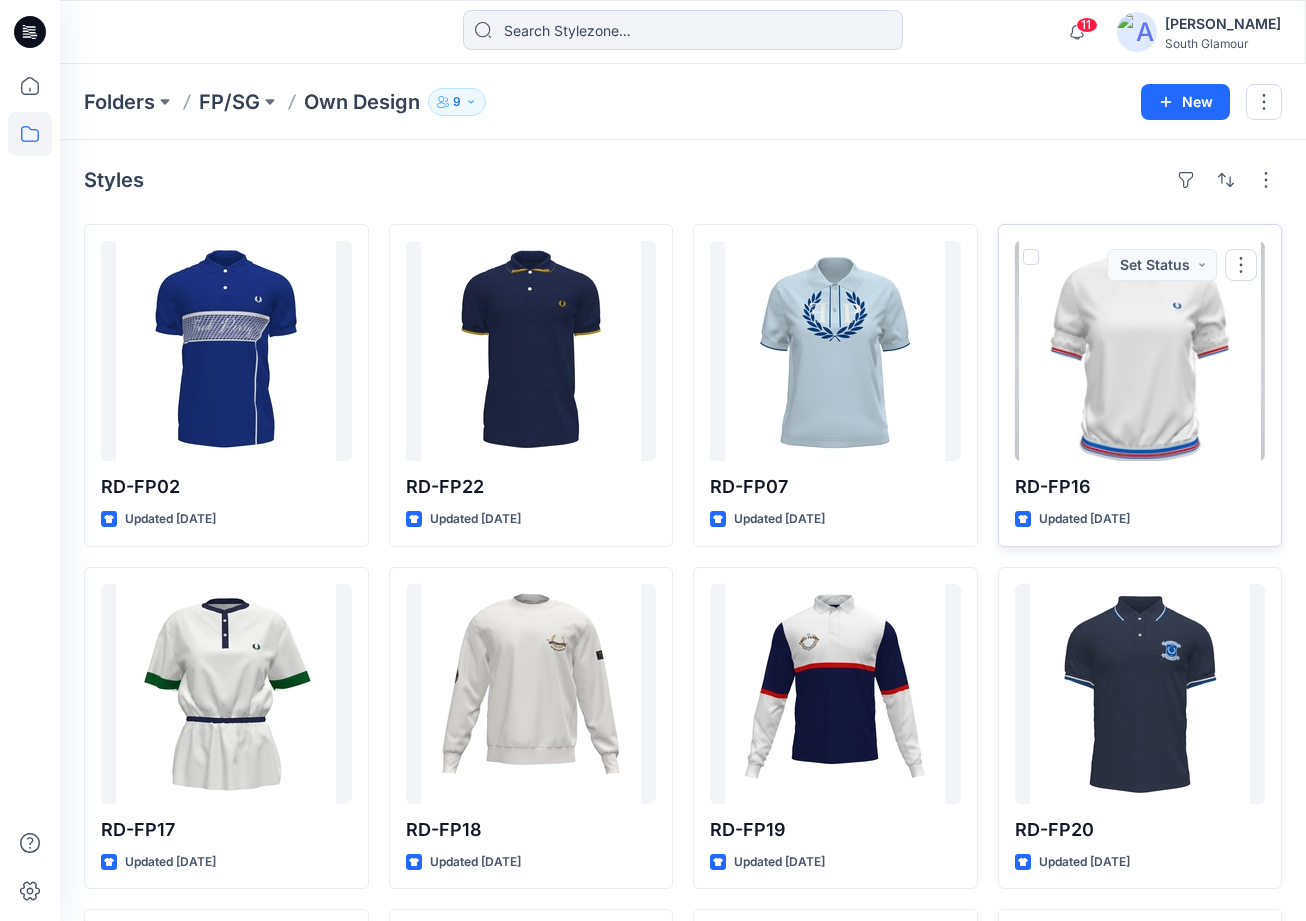 click at bounding box center (1031, 257) 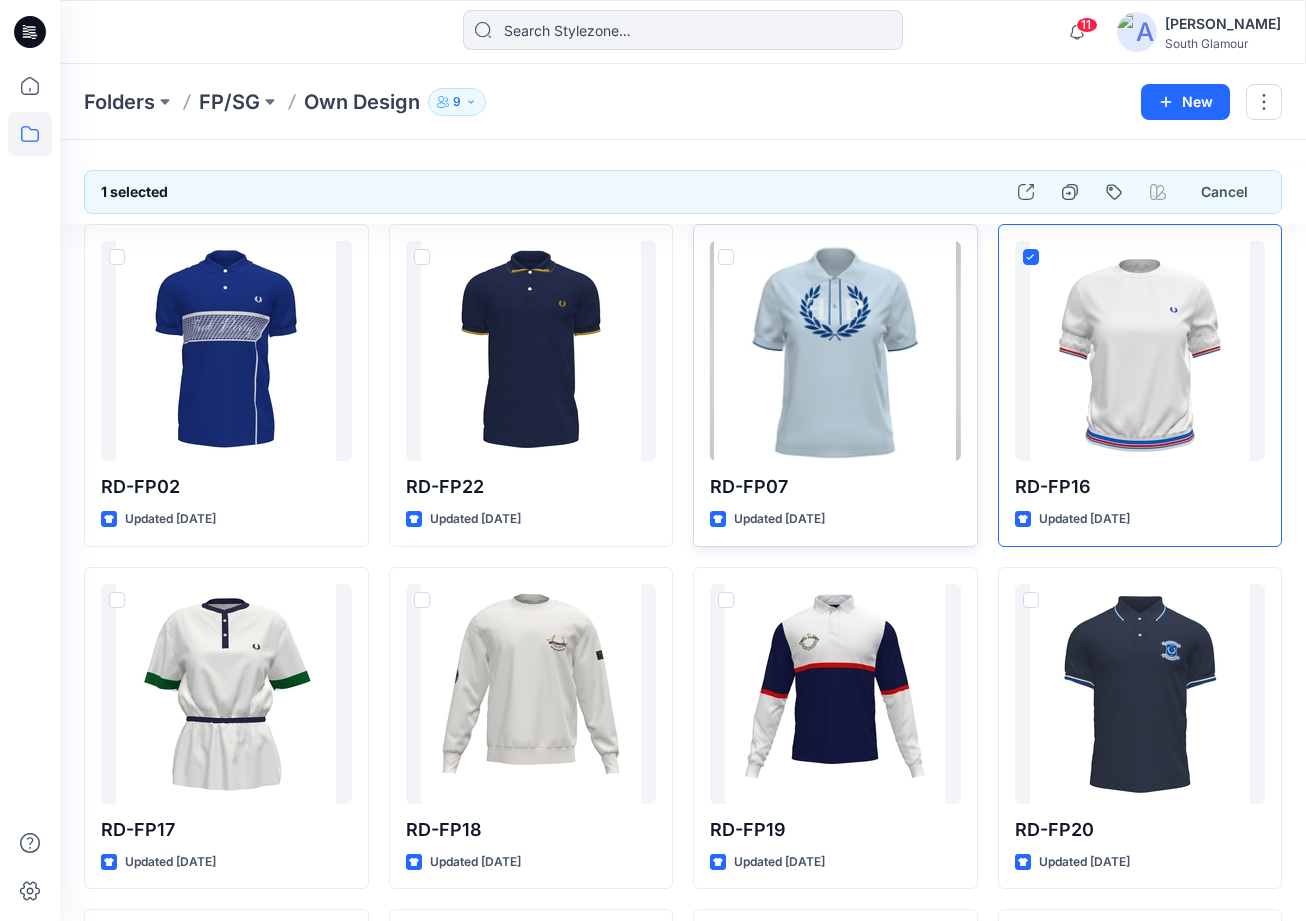click at bounding box center [726, 257] 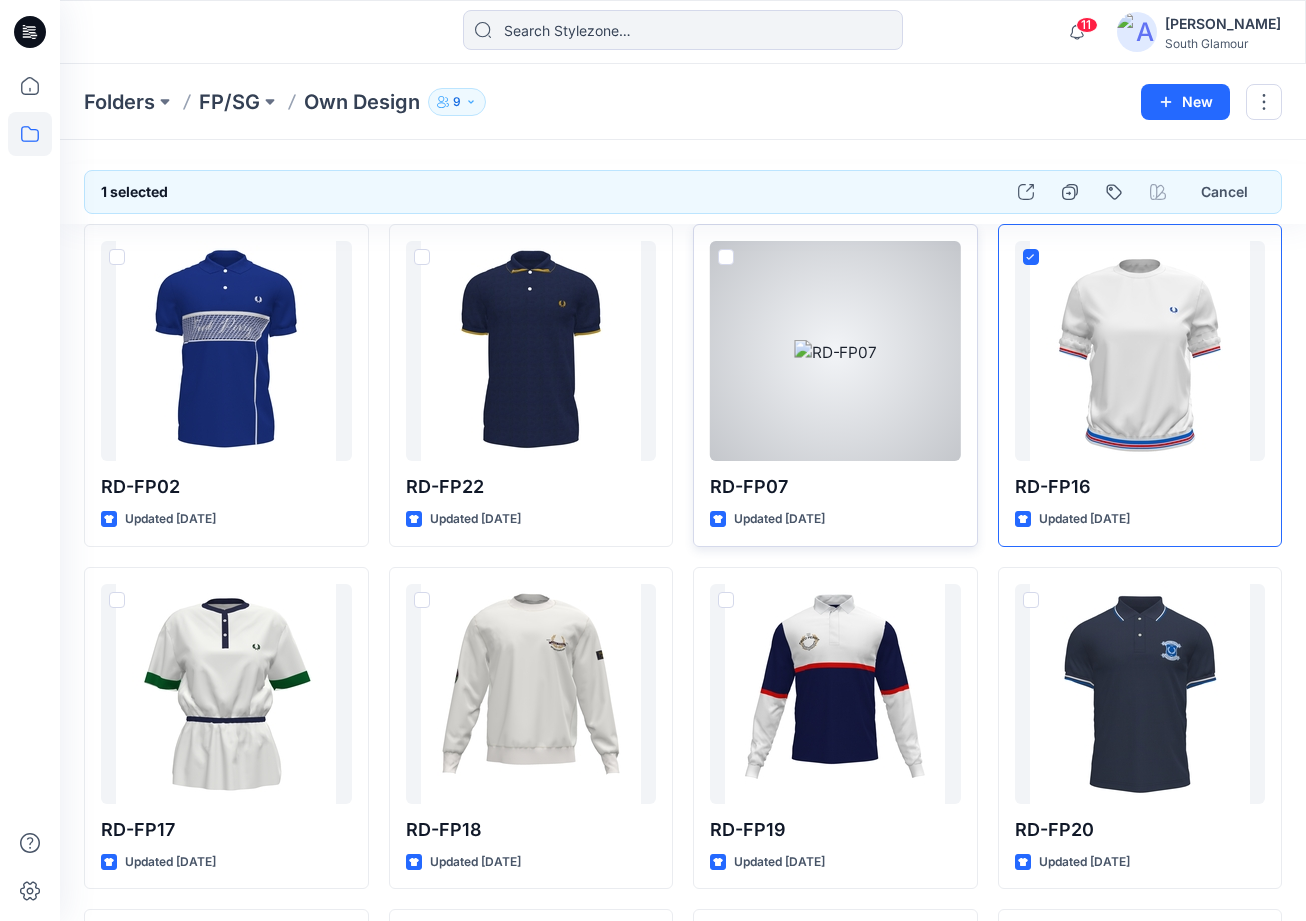 click at bounding box center (725, 258) 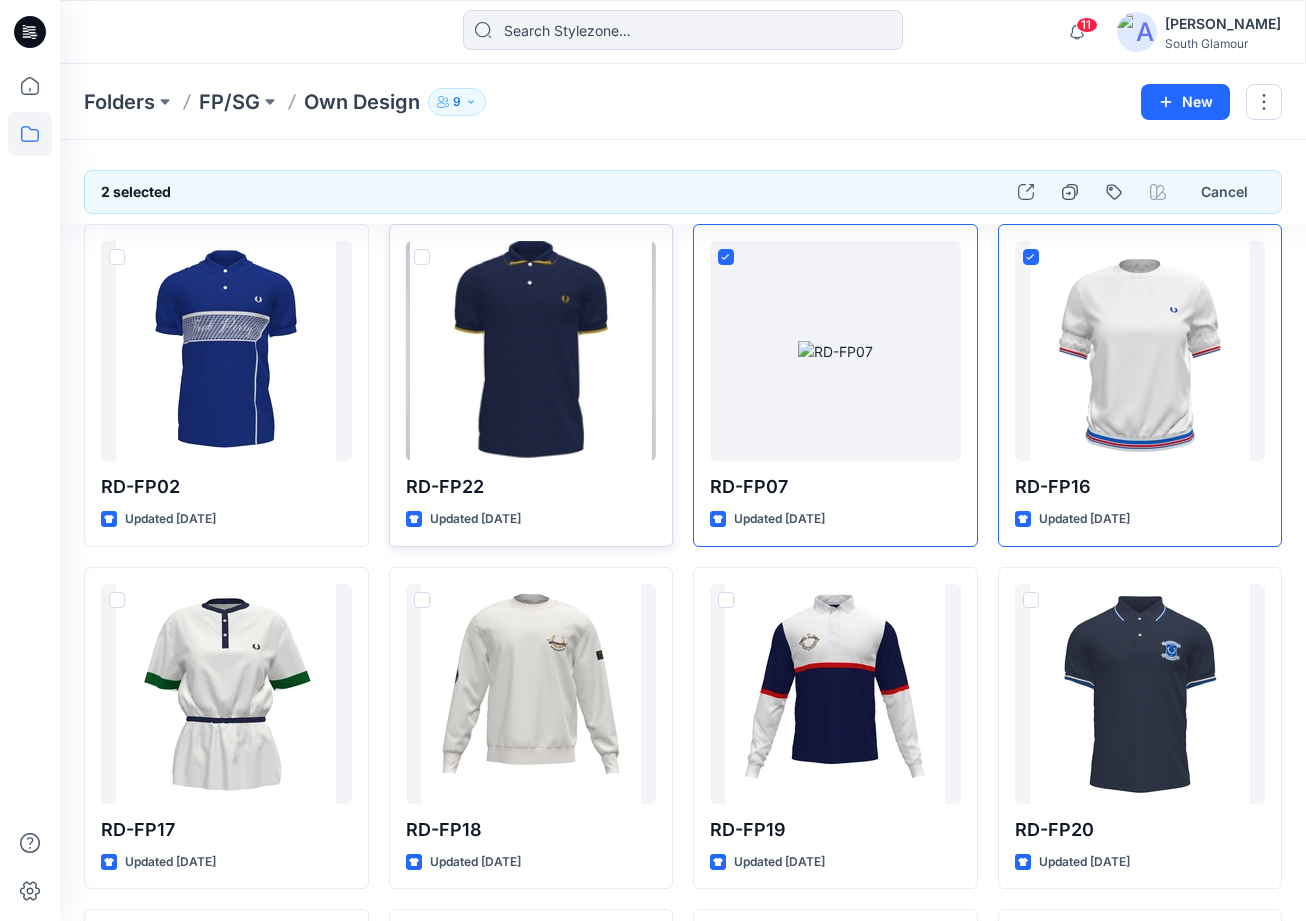 click at bounding box center (422, 257) 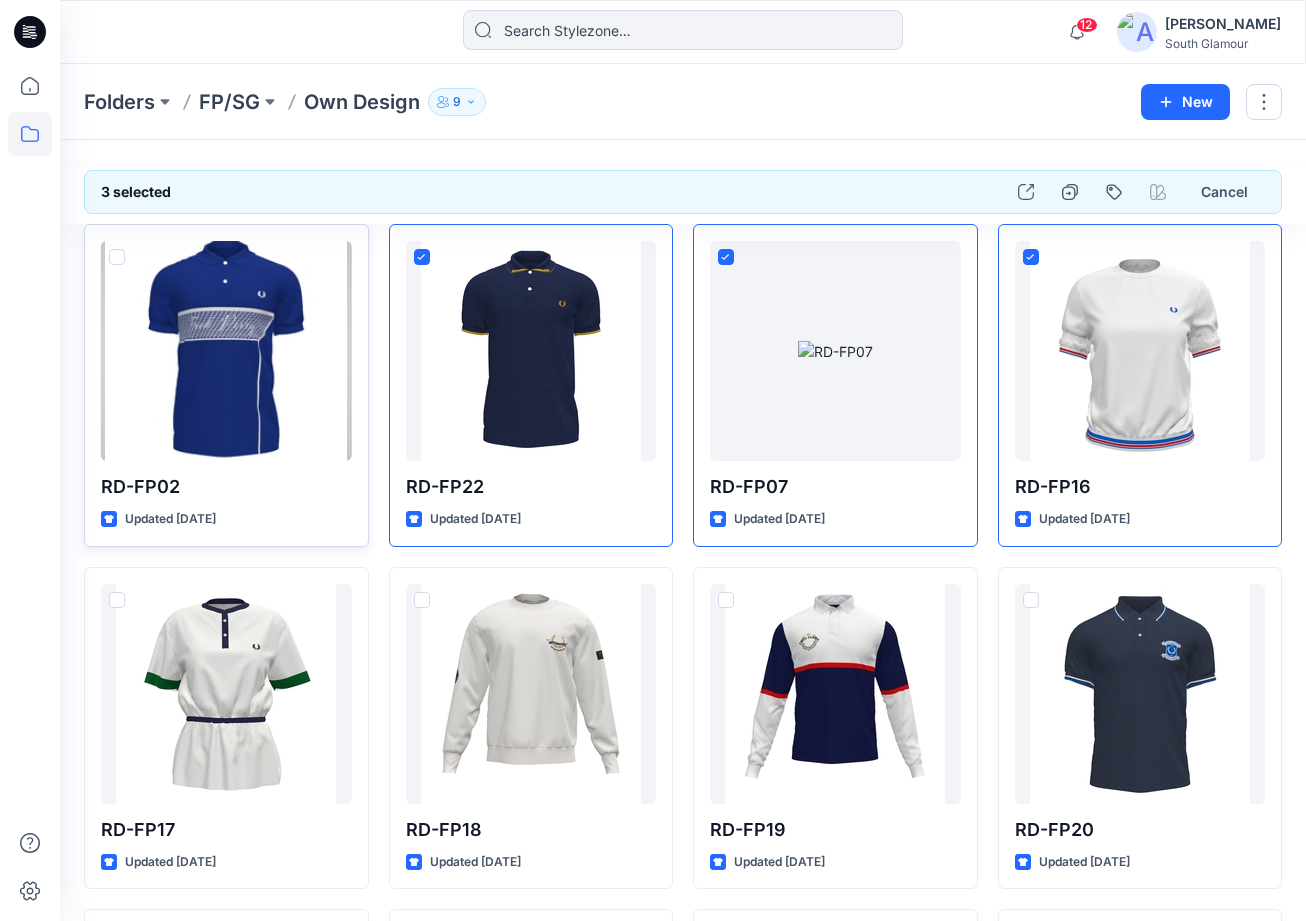 click at bounding box center [117, 257] 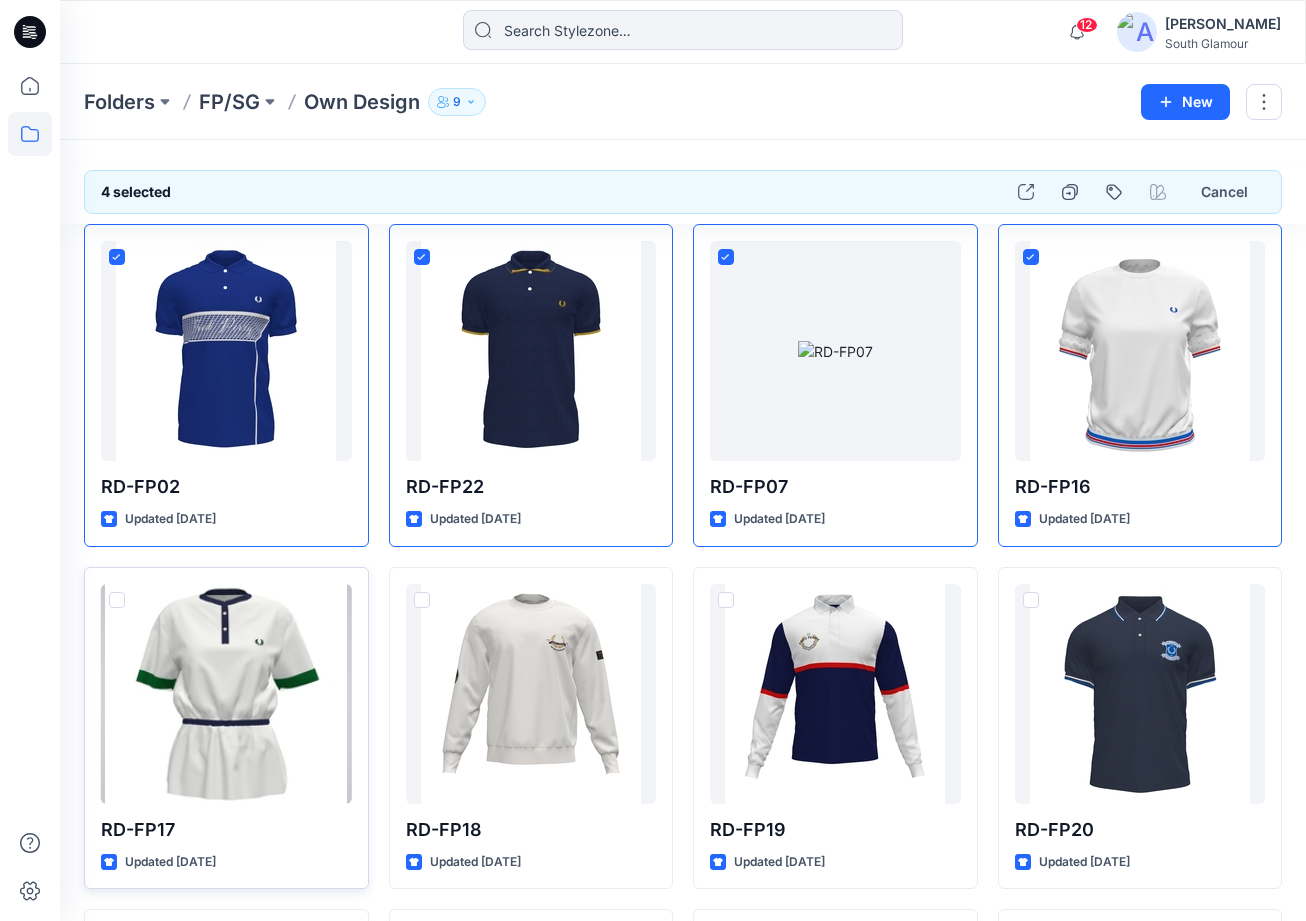 click at bounding box center (117, 604) 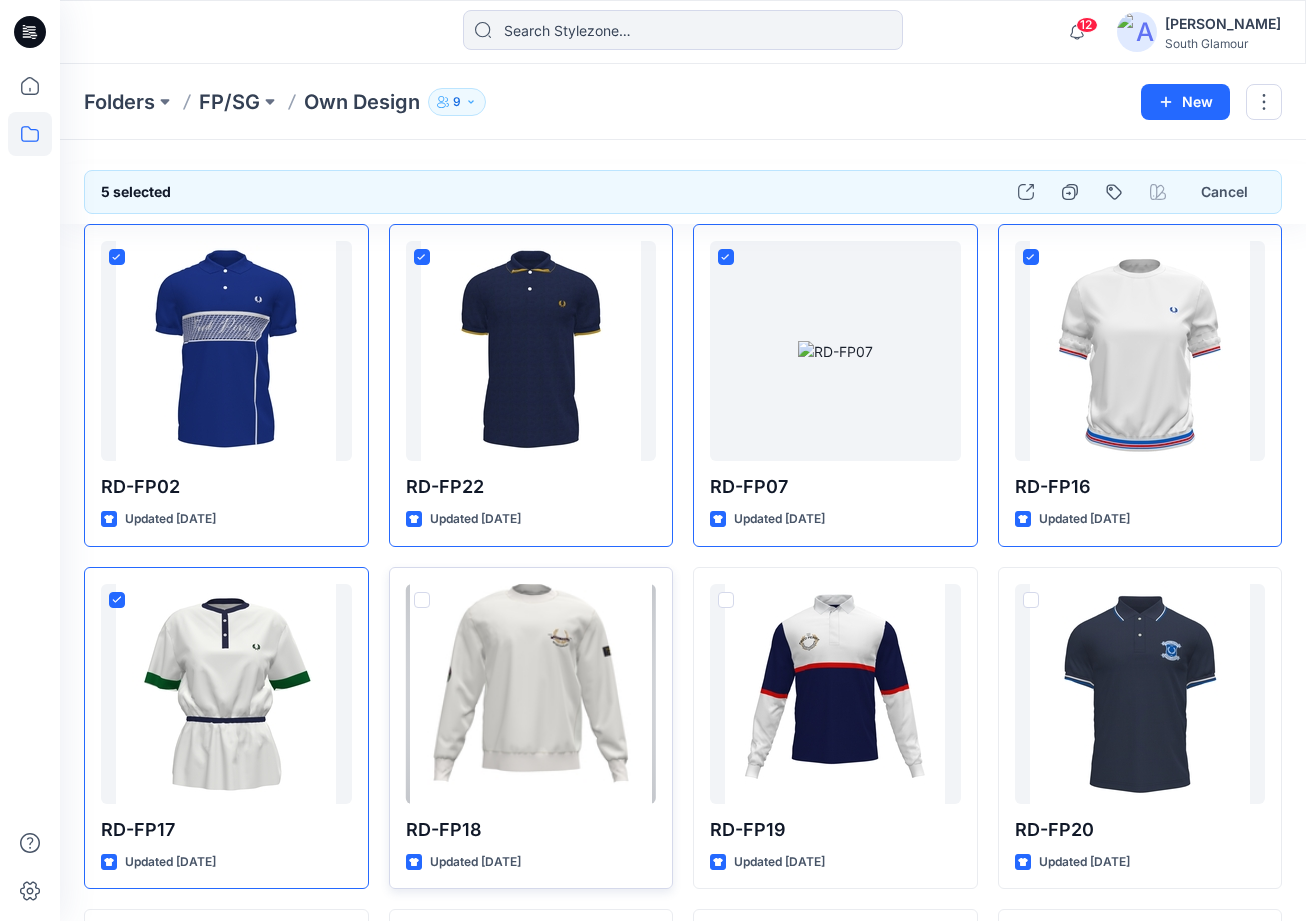 click at bounding box center [422, 600] 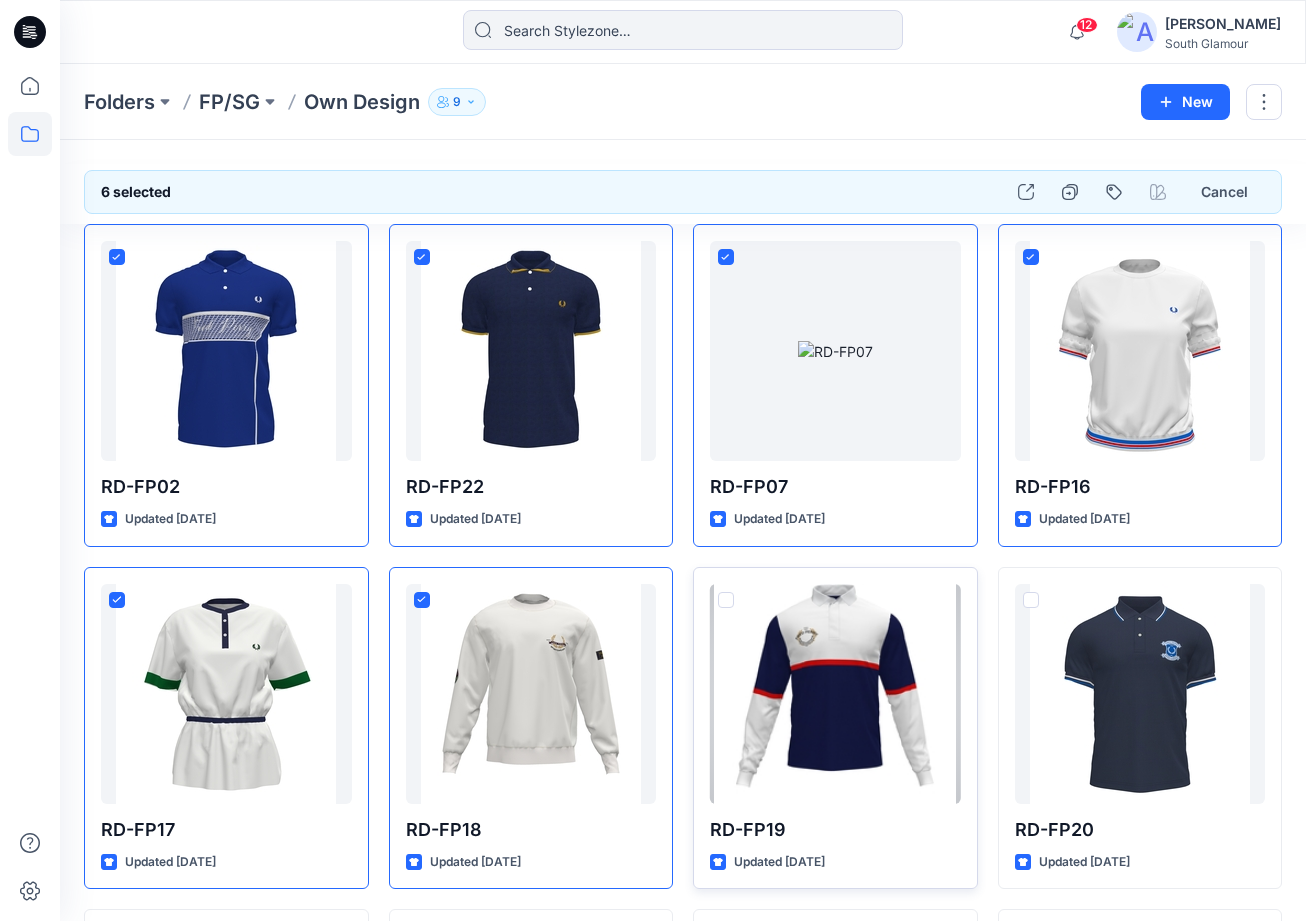 drag, startPoint x: 722, startPoint y: 600, endPoint x: 746, endPoint y: 600, distance: 24 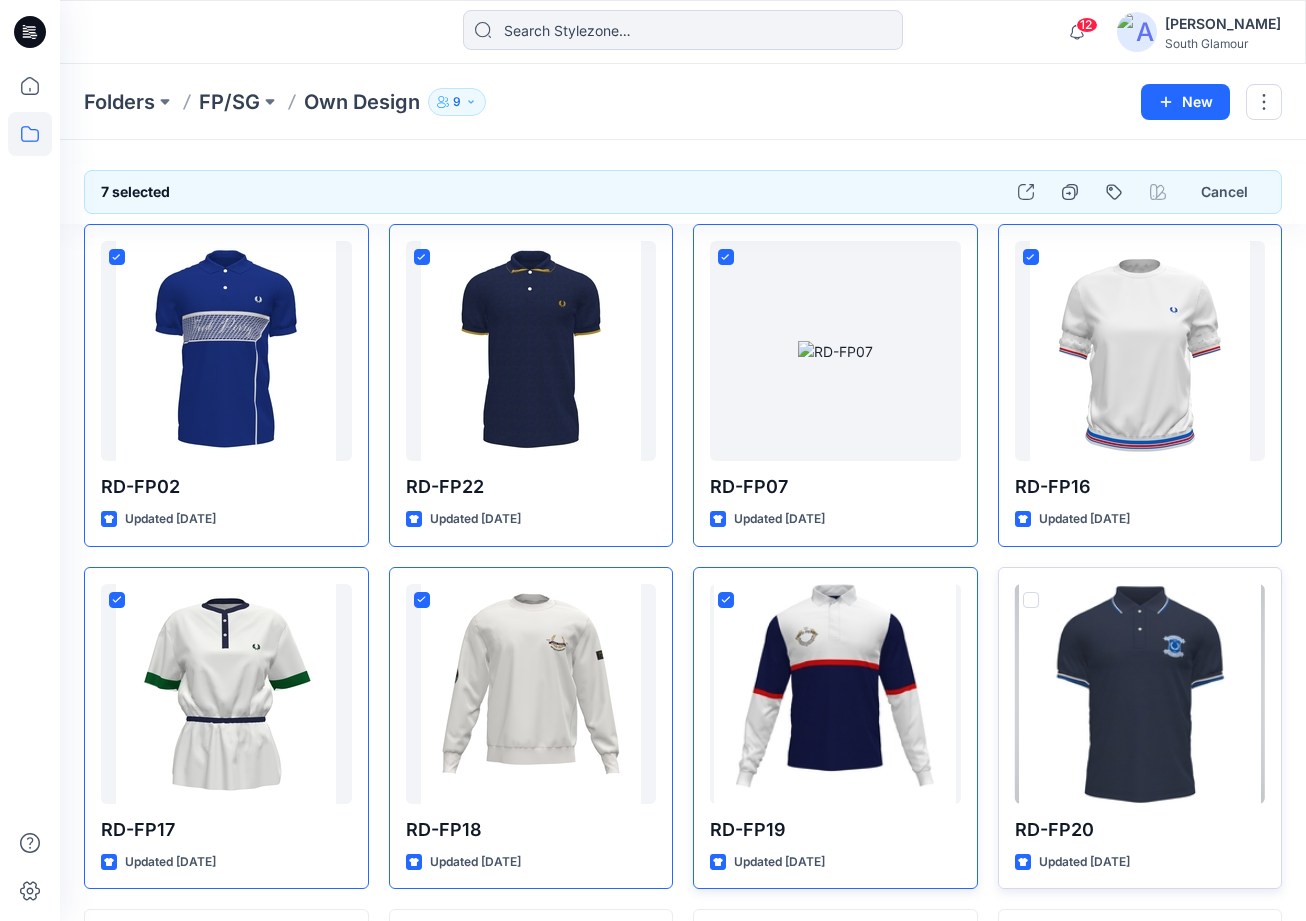 click at bounding box center [1031, 600] 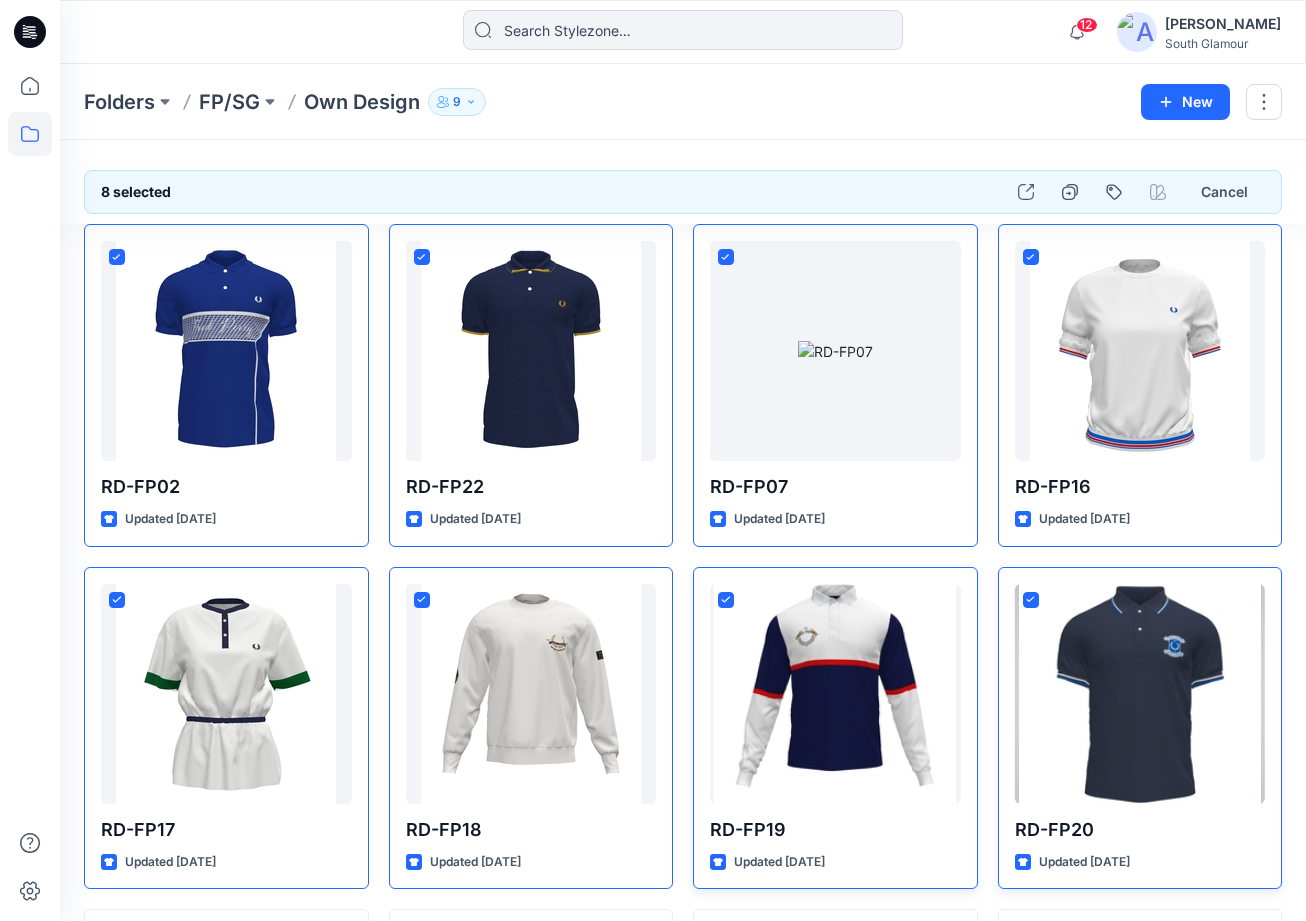 scroll, scrollTop: 369, scrollLeft: 0, axis: vertical 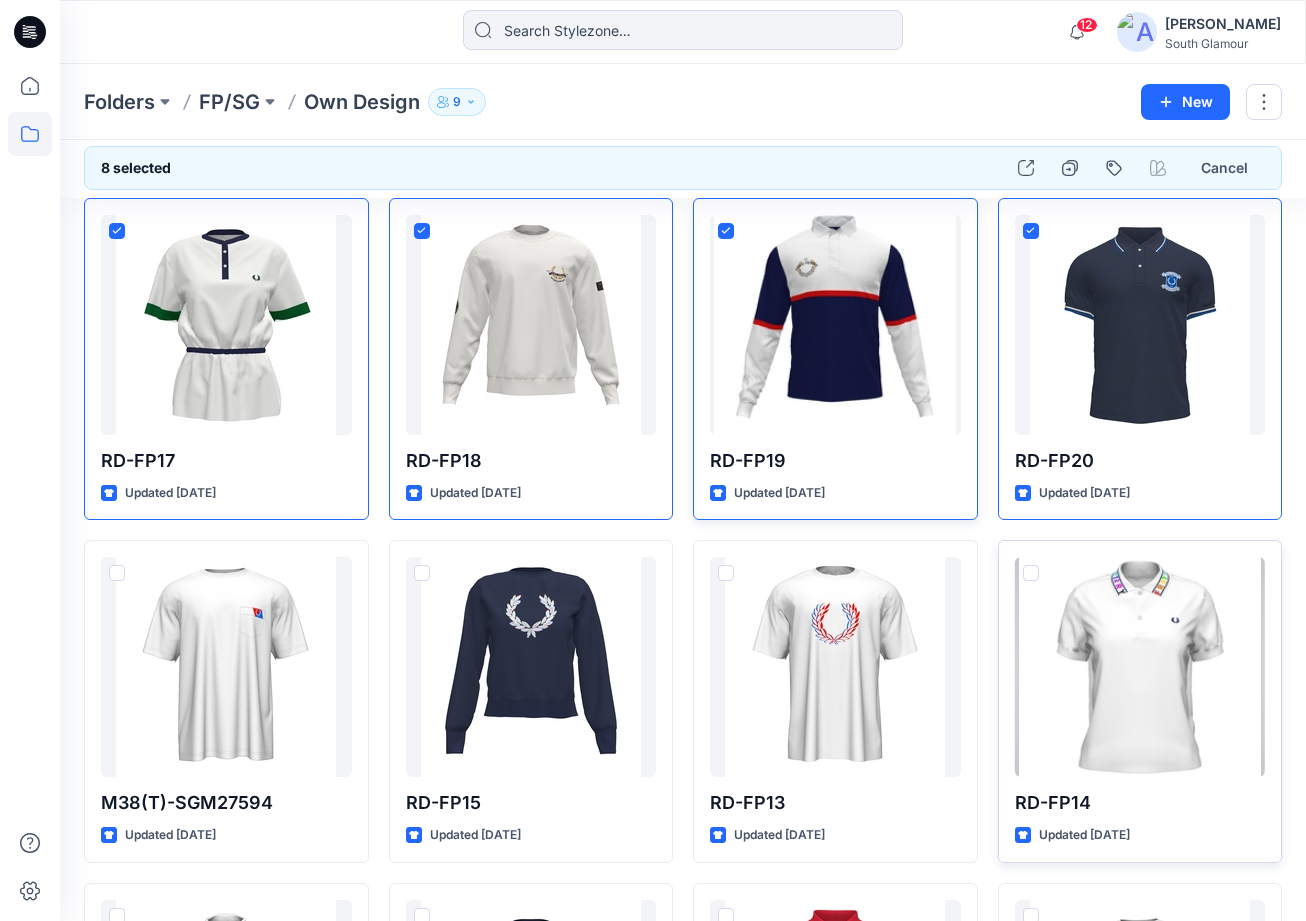 click at bounding box center [1031, 573] 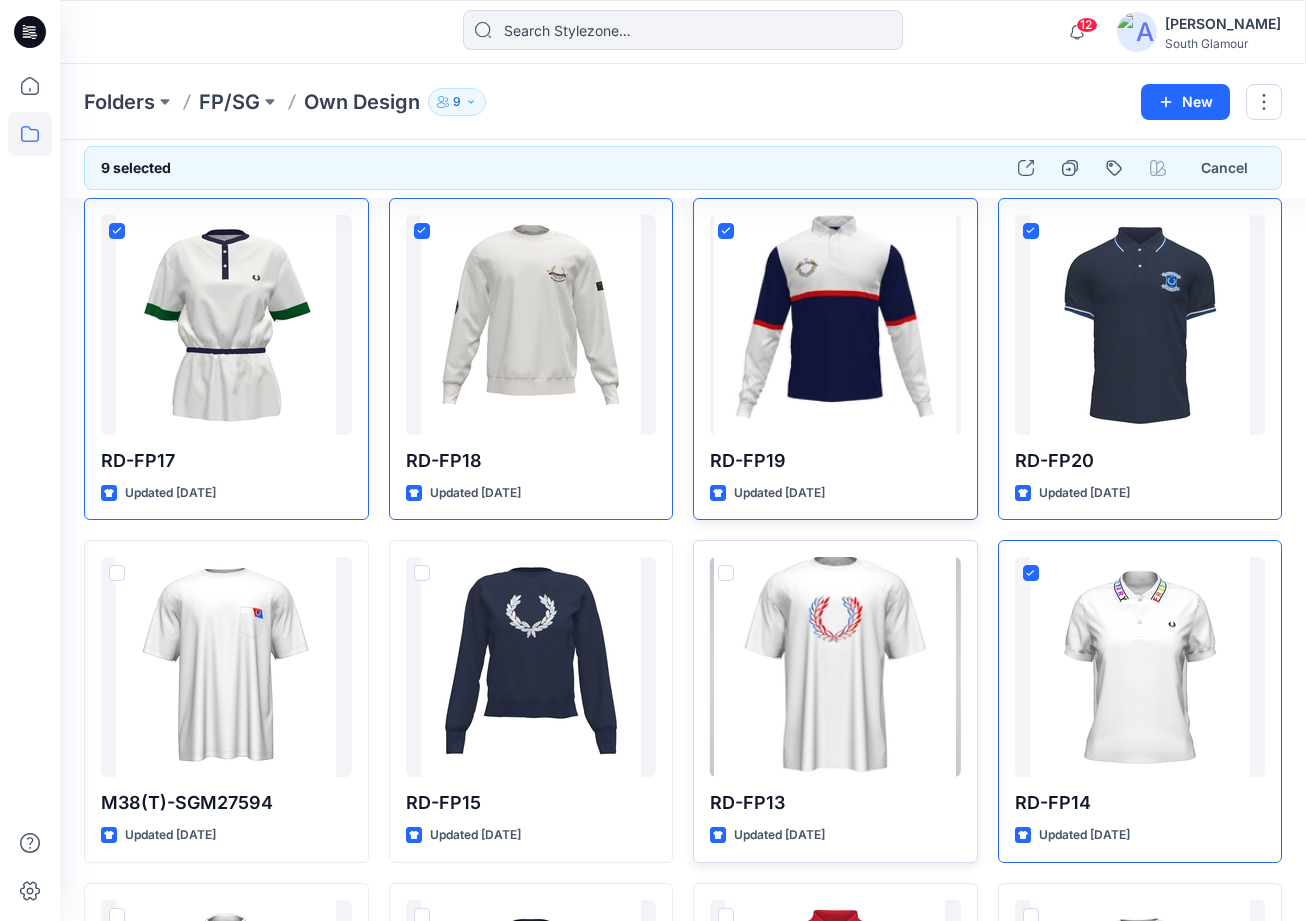 click at bounding box center [726, 573] 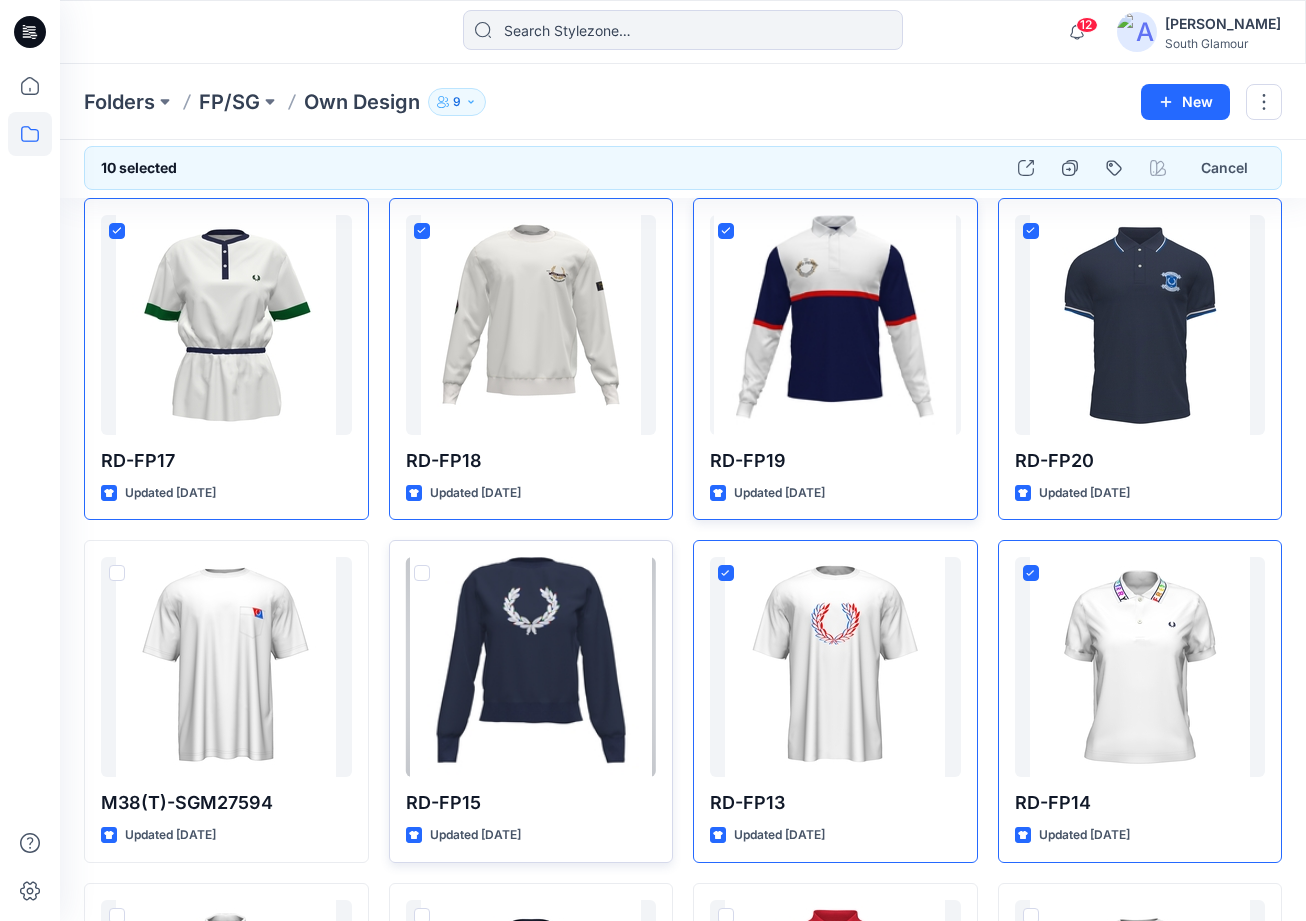 click at bounding box center [422, 573] 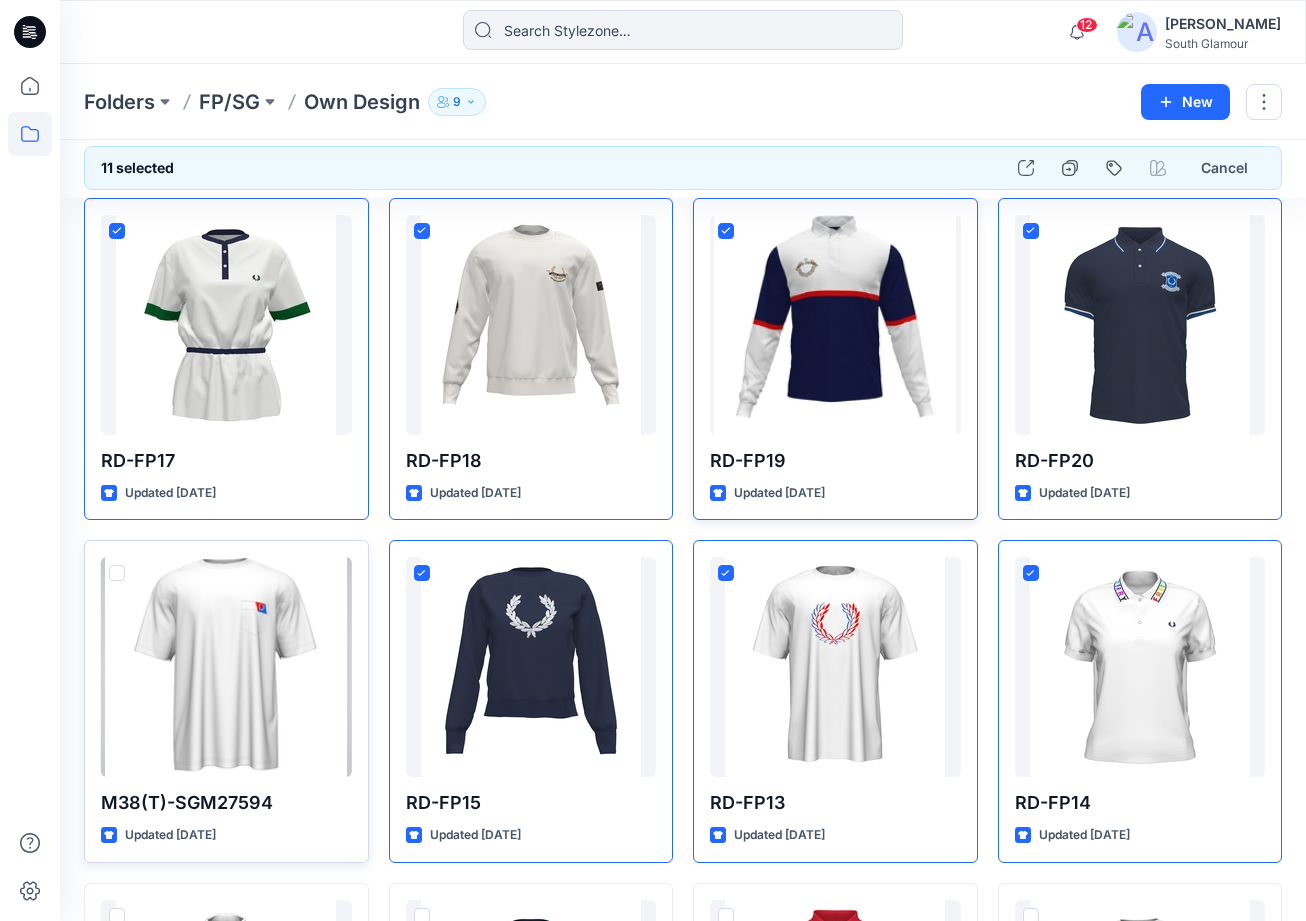 click at bounding box center (117, 573) 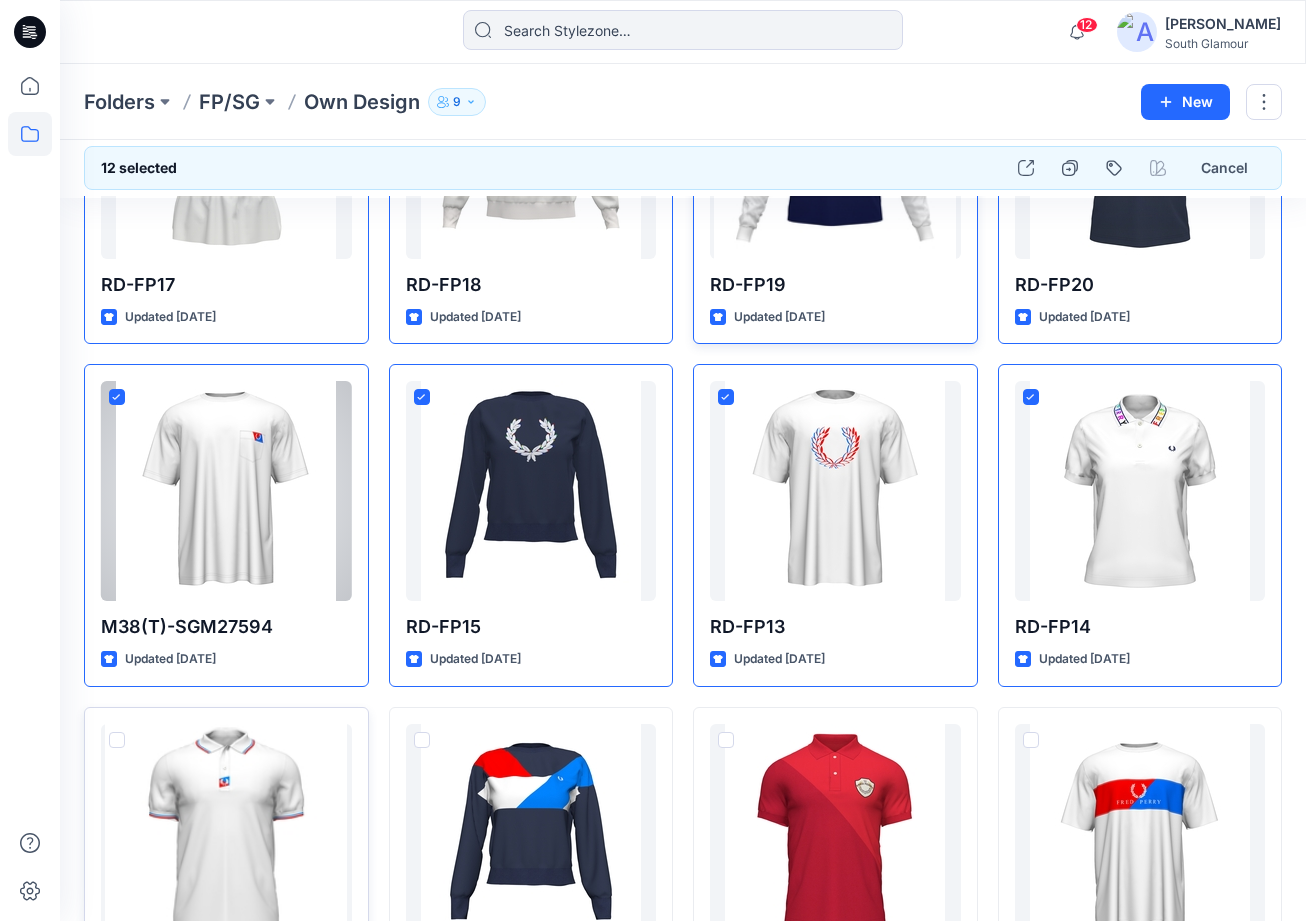 scroll, scrollTop: 667, scrollLeft: 0, axis: vertical 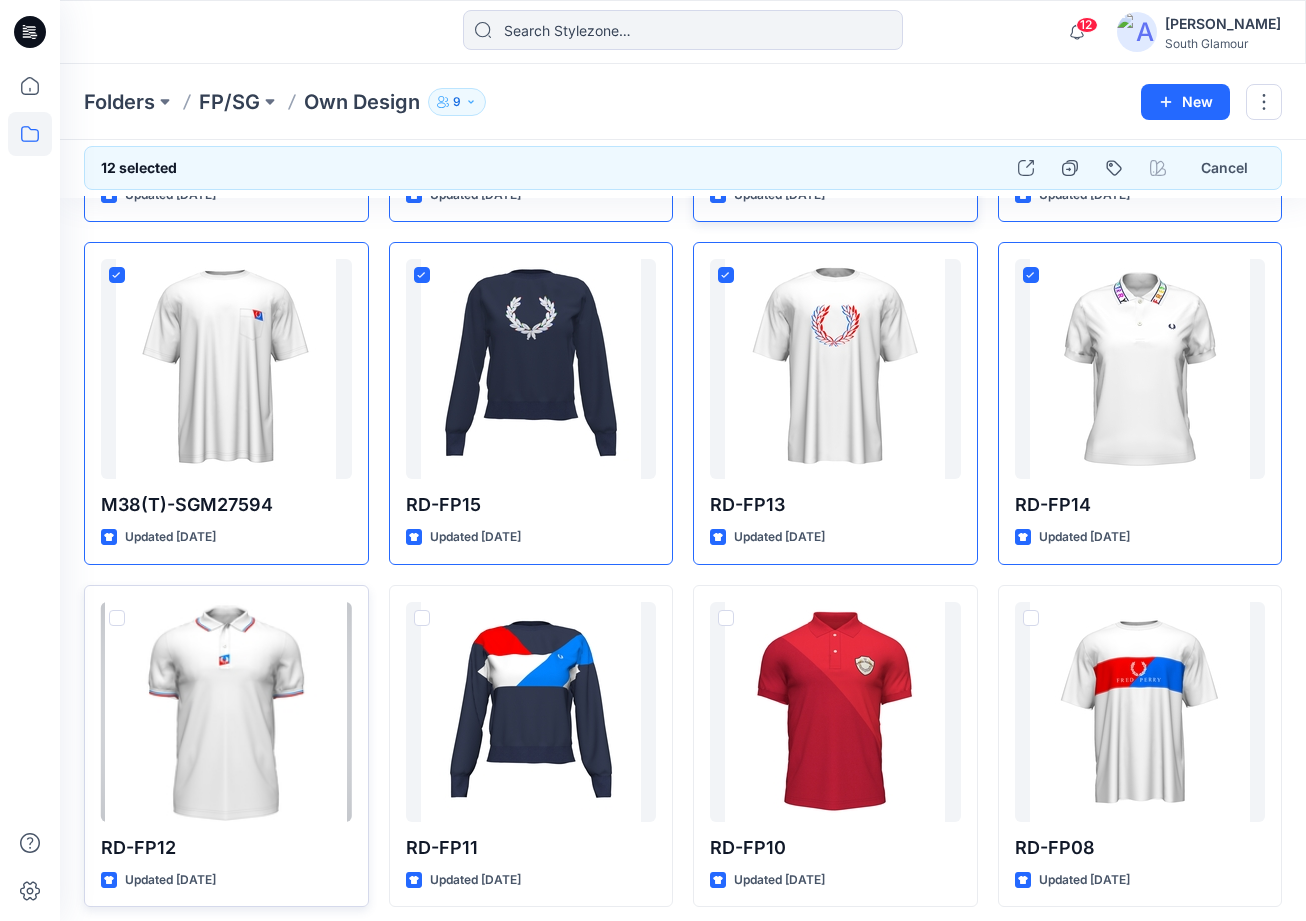 click at bounding box center [117, 618] 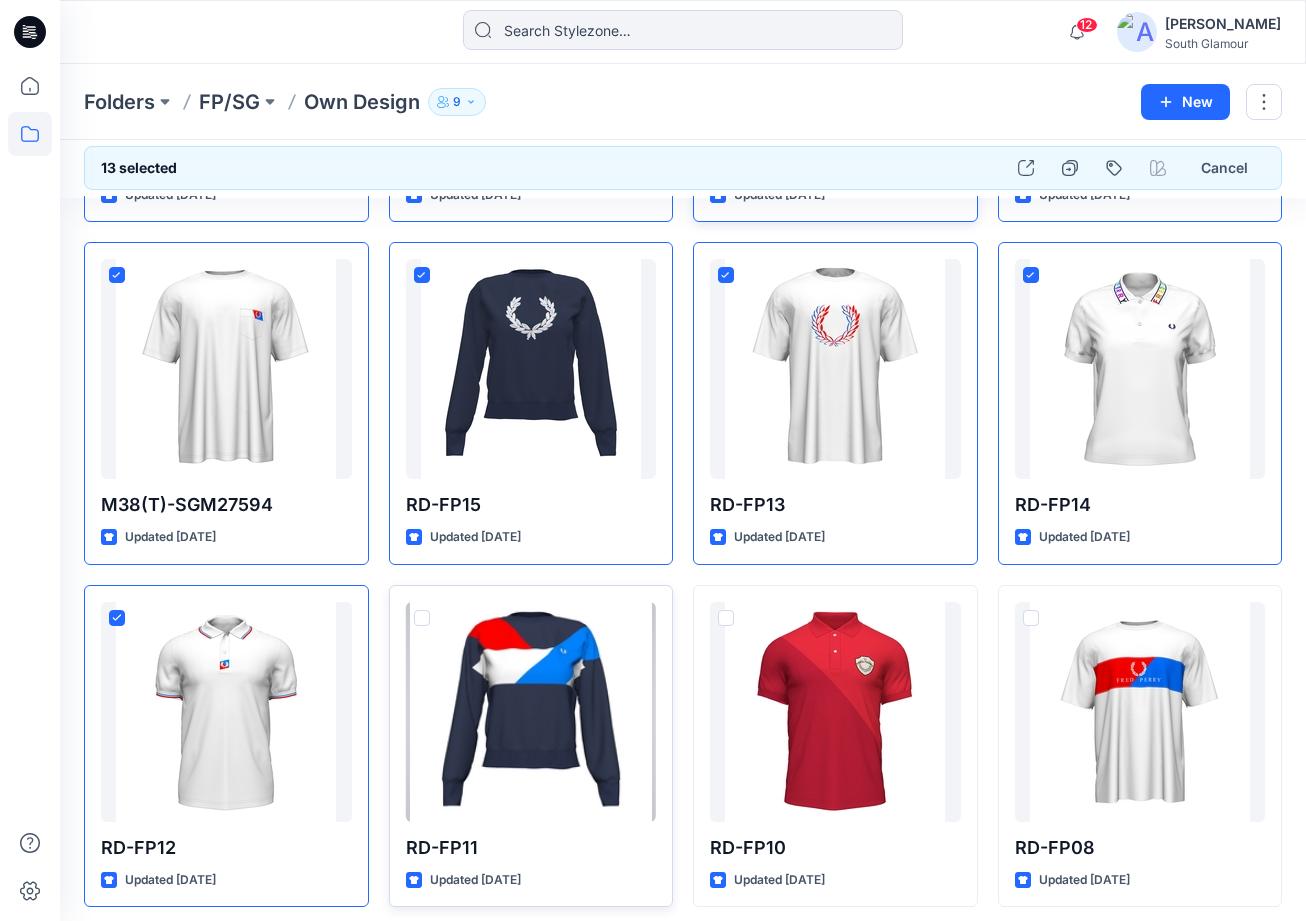 click at bounding box center (422, 618) 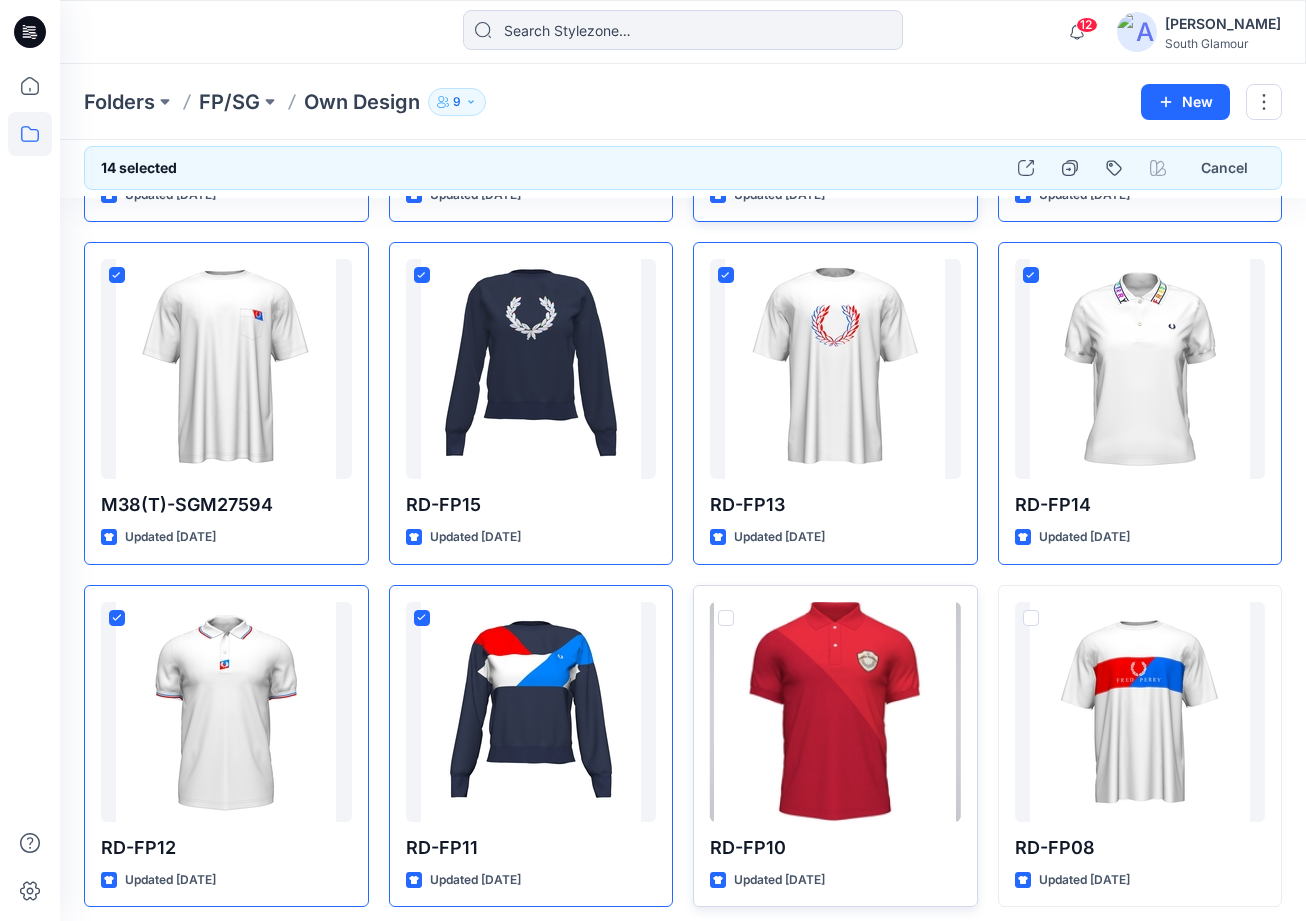 click at bounding box center [726, 618] 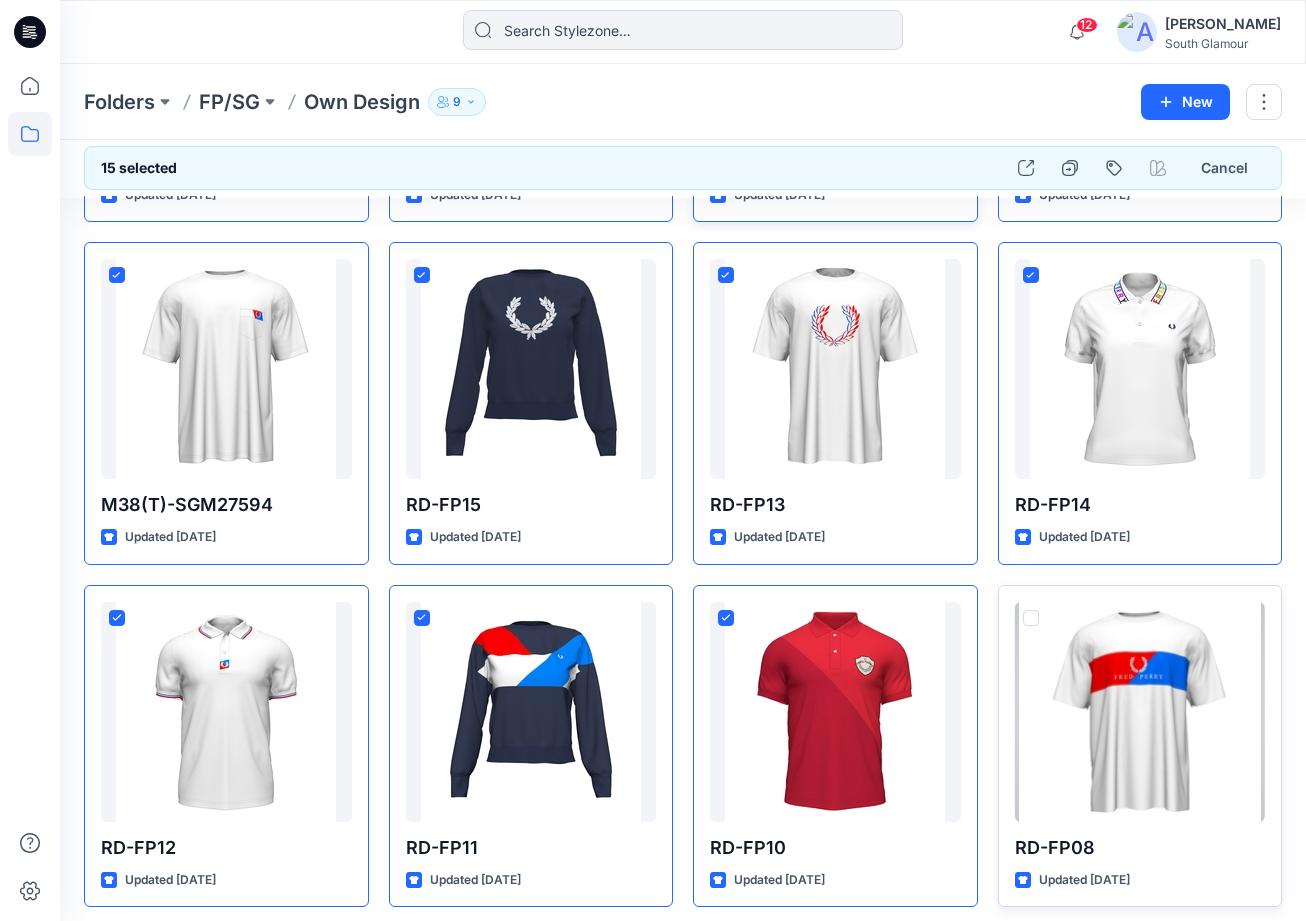 click at bounding box center [1031, 618] 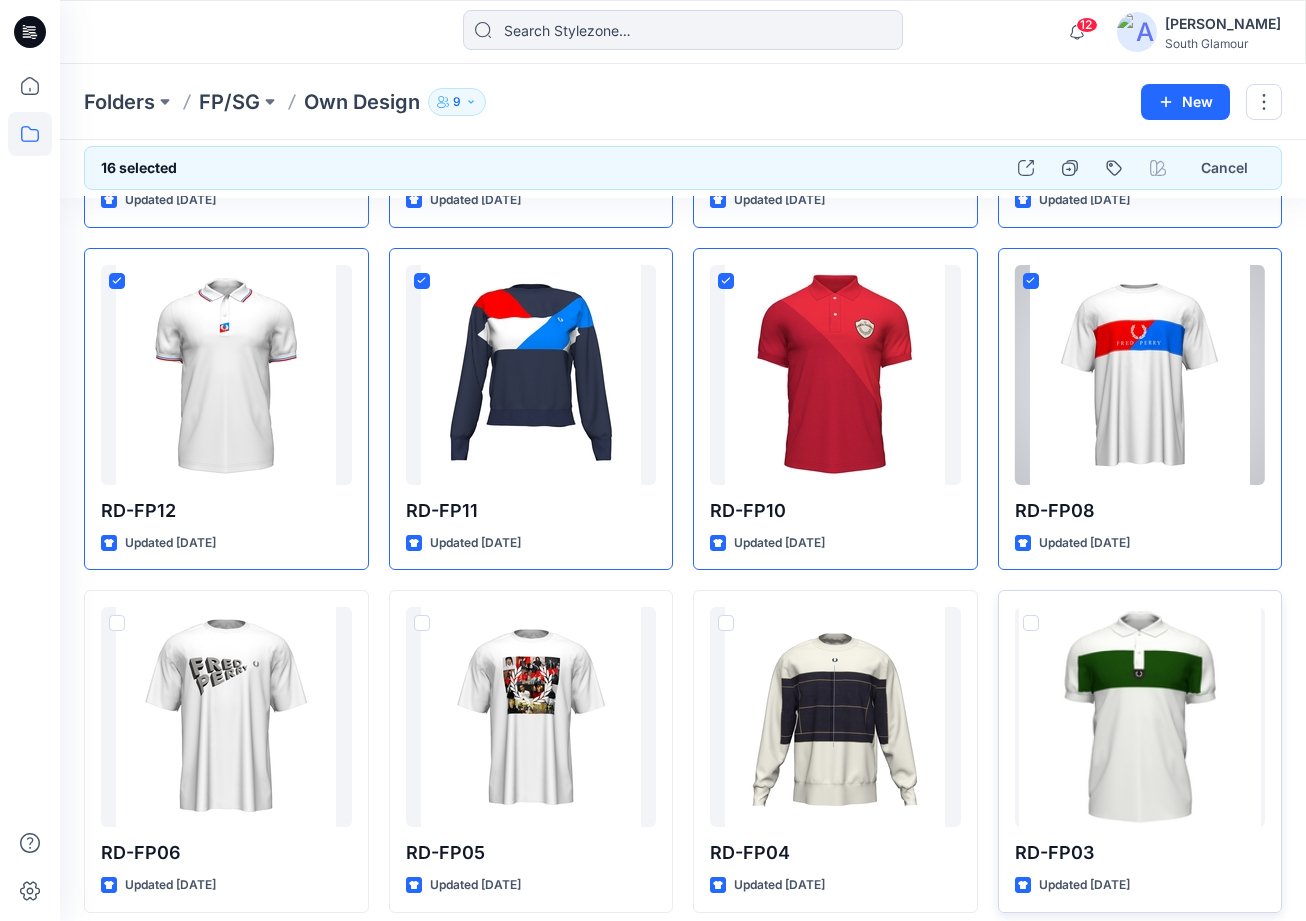 scroll, scrollTop: 1182, scrollLeft: 0, axis: vertical 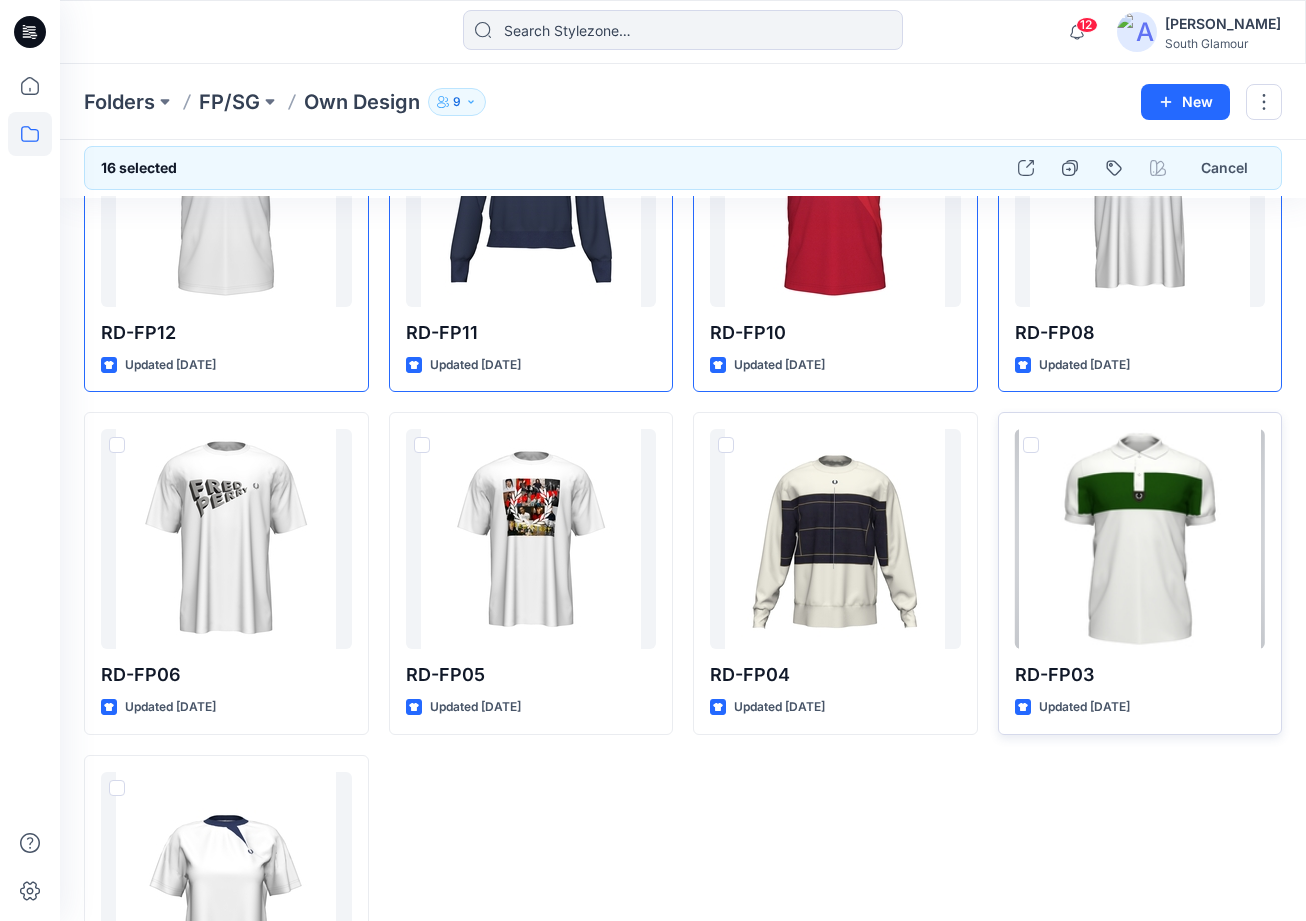 click at bounding box center (1031, 445) 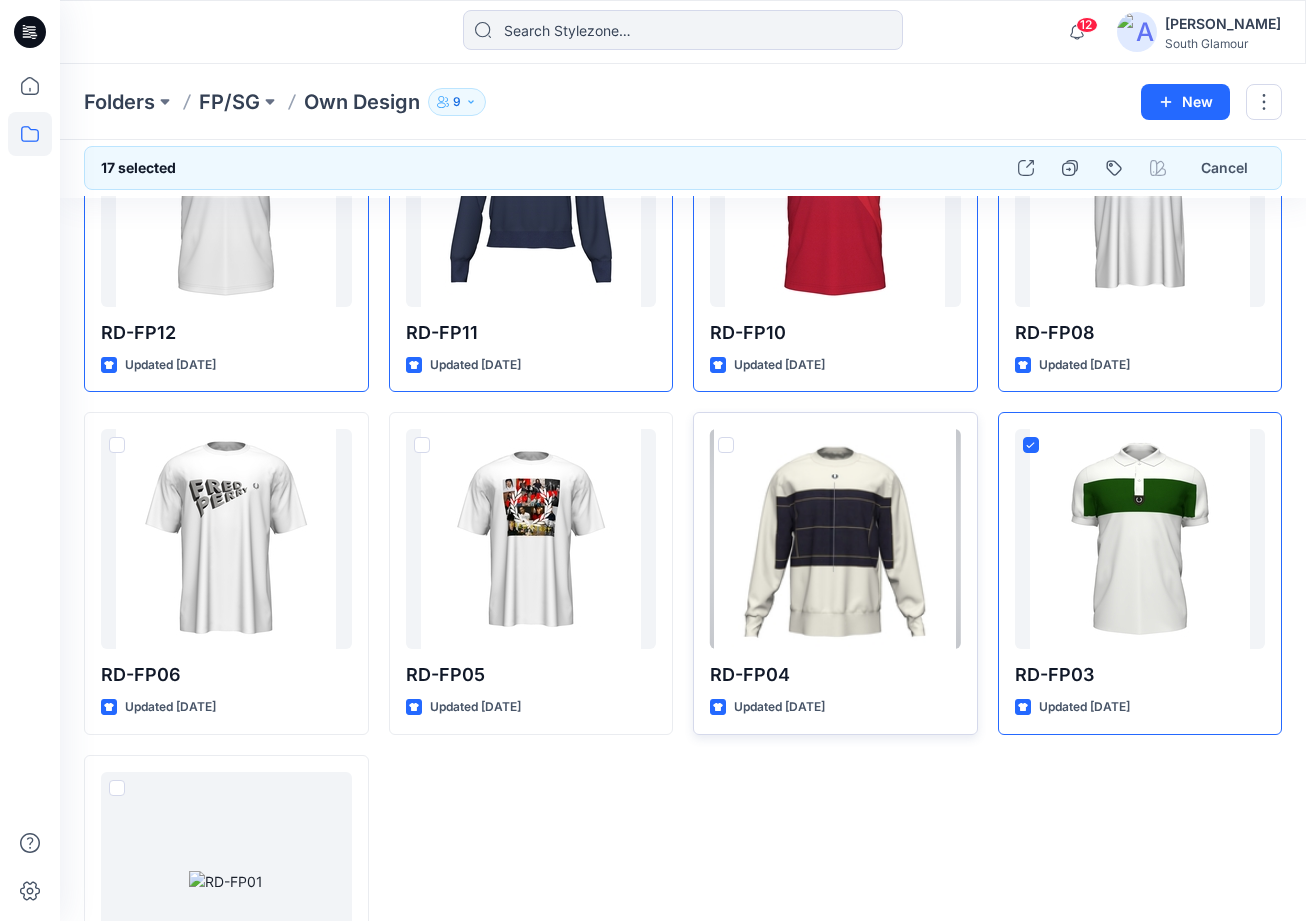 click at bounding box center (726, 445) 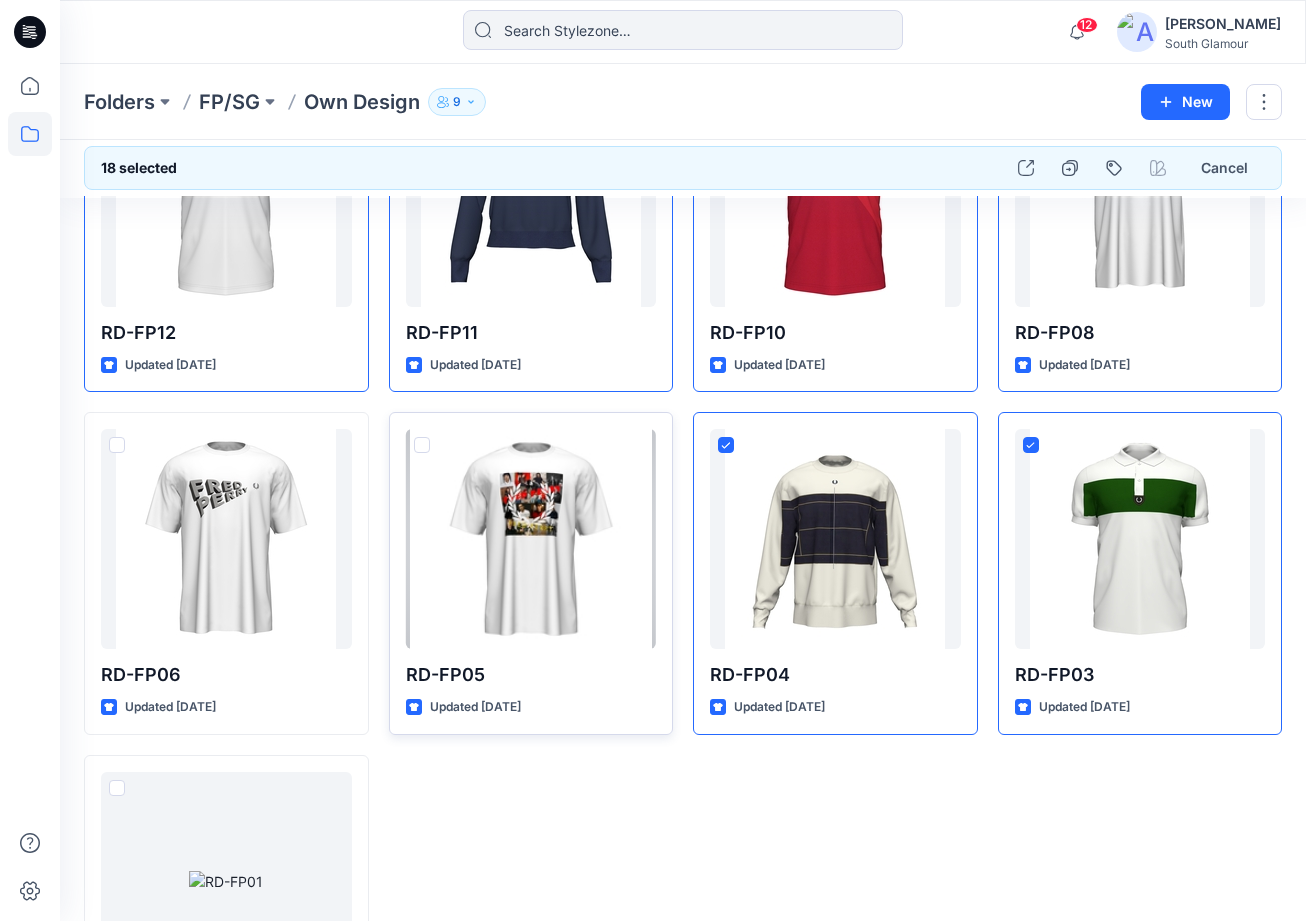 click at bounding box center [422, 445] 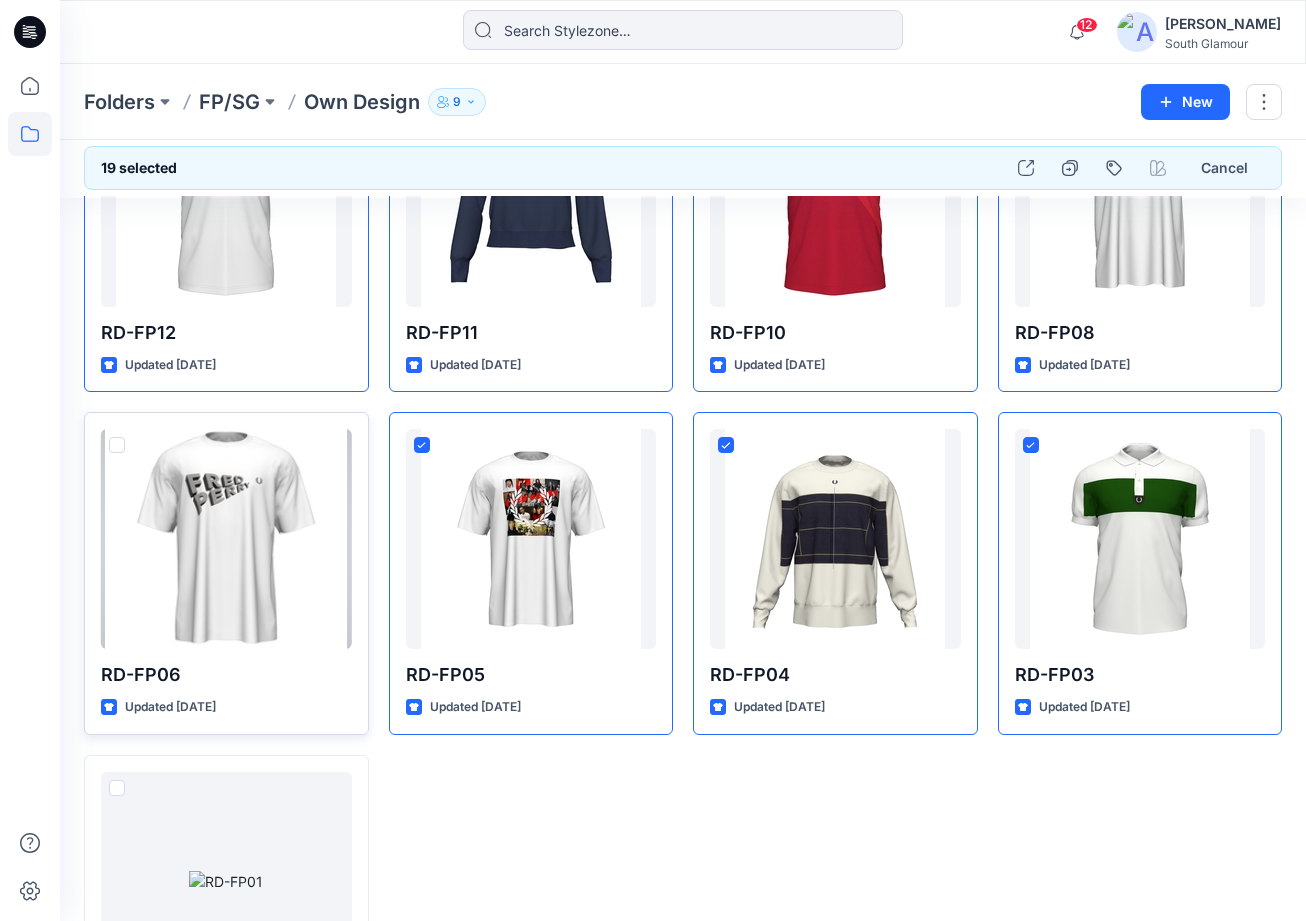 click at bounding box center [117, 445] 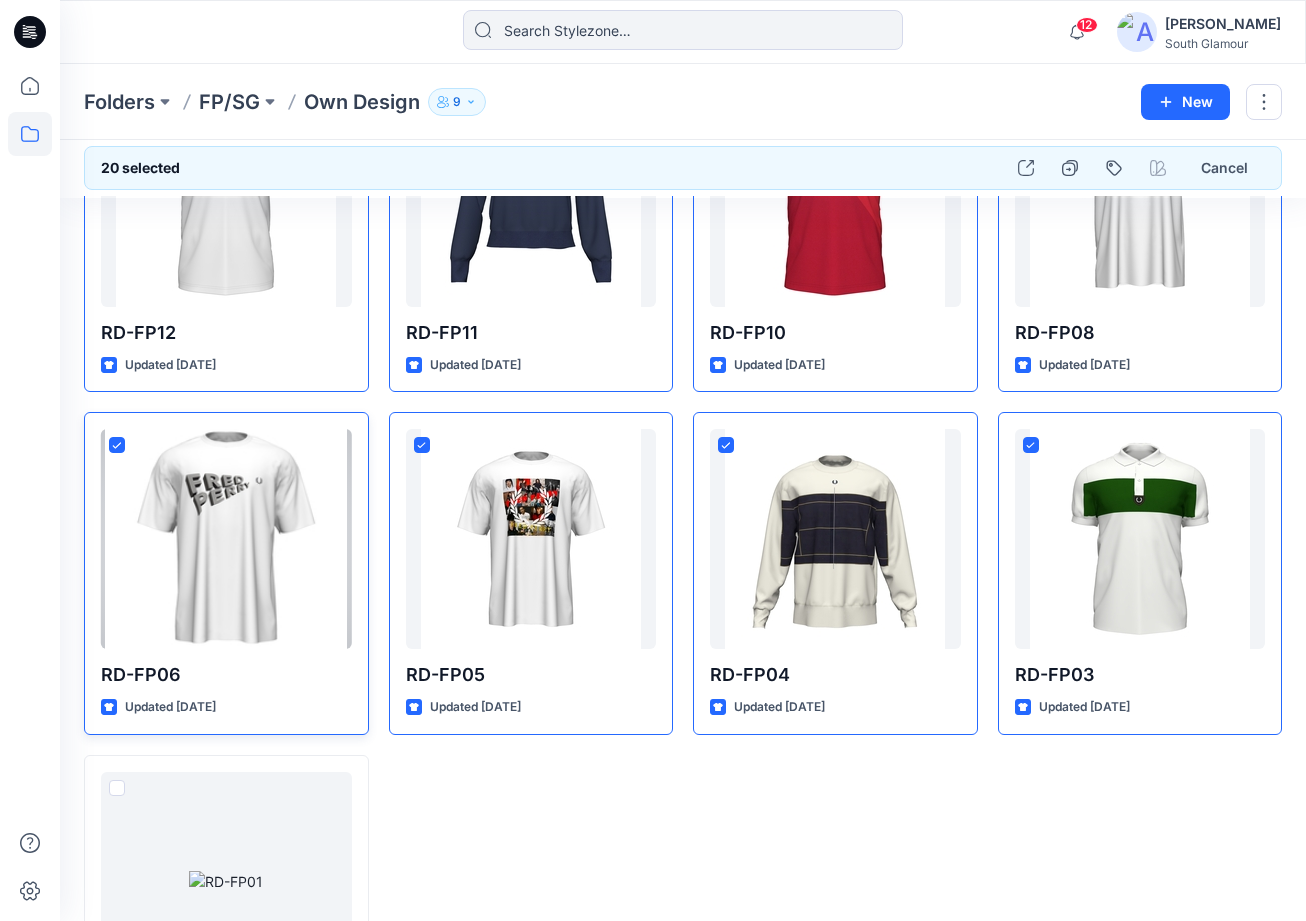 scroll, scrollTop: 1353, scrollLeft: 0, axis: vertical 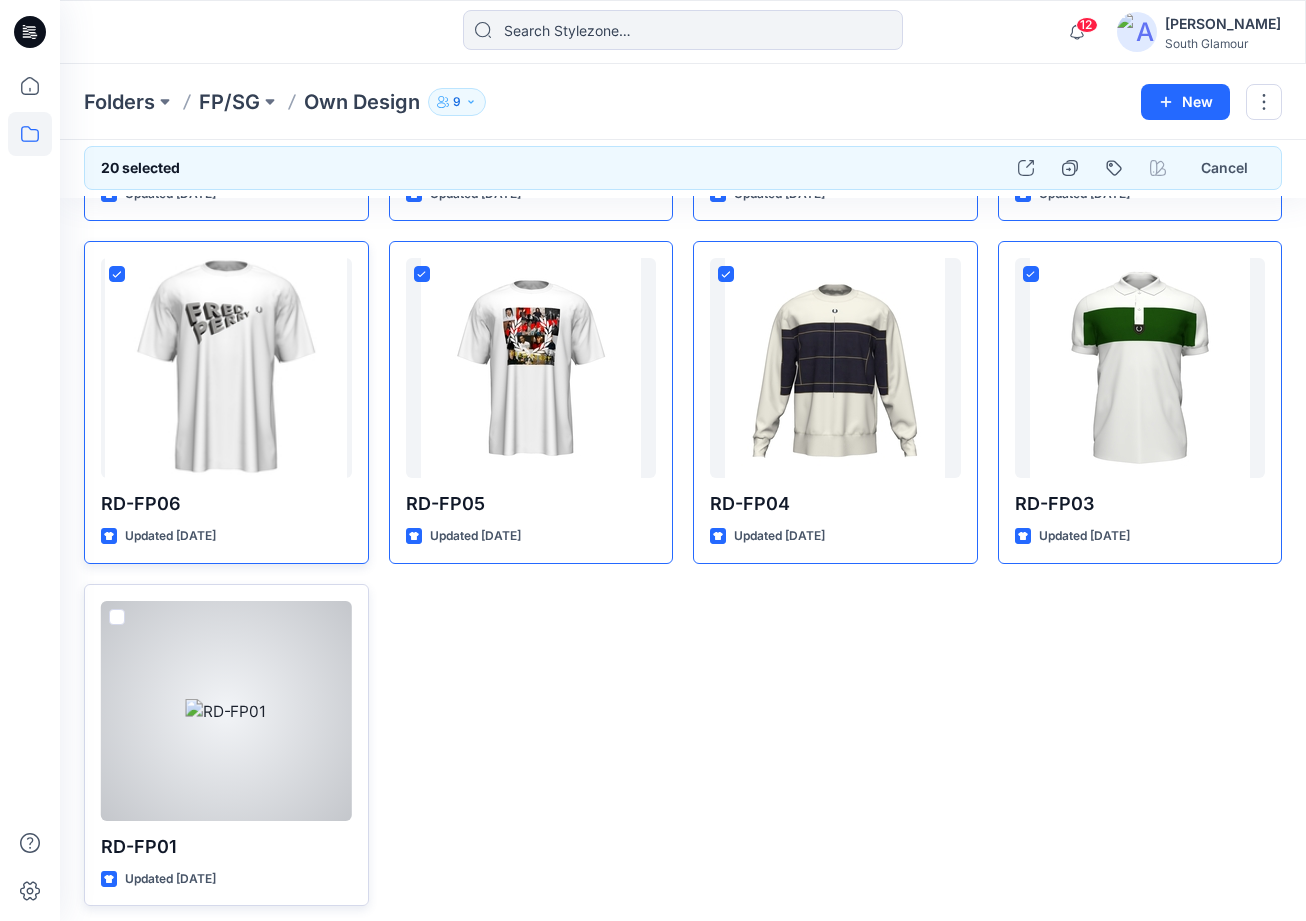 click at bounding box center [117, 617] 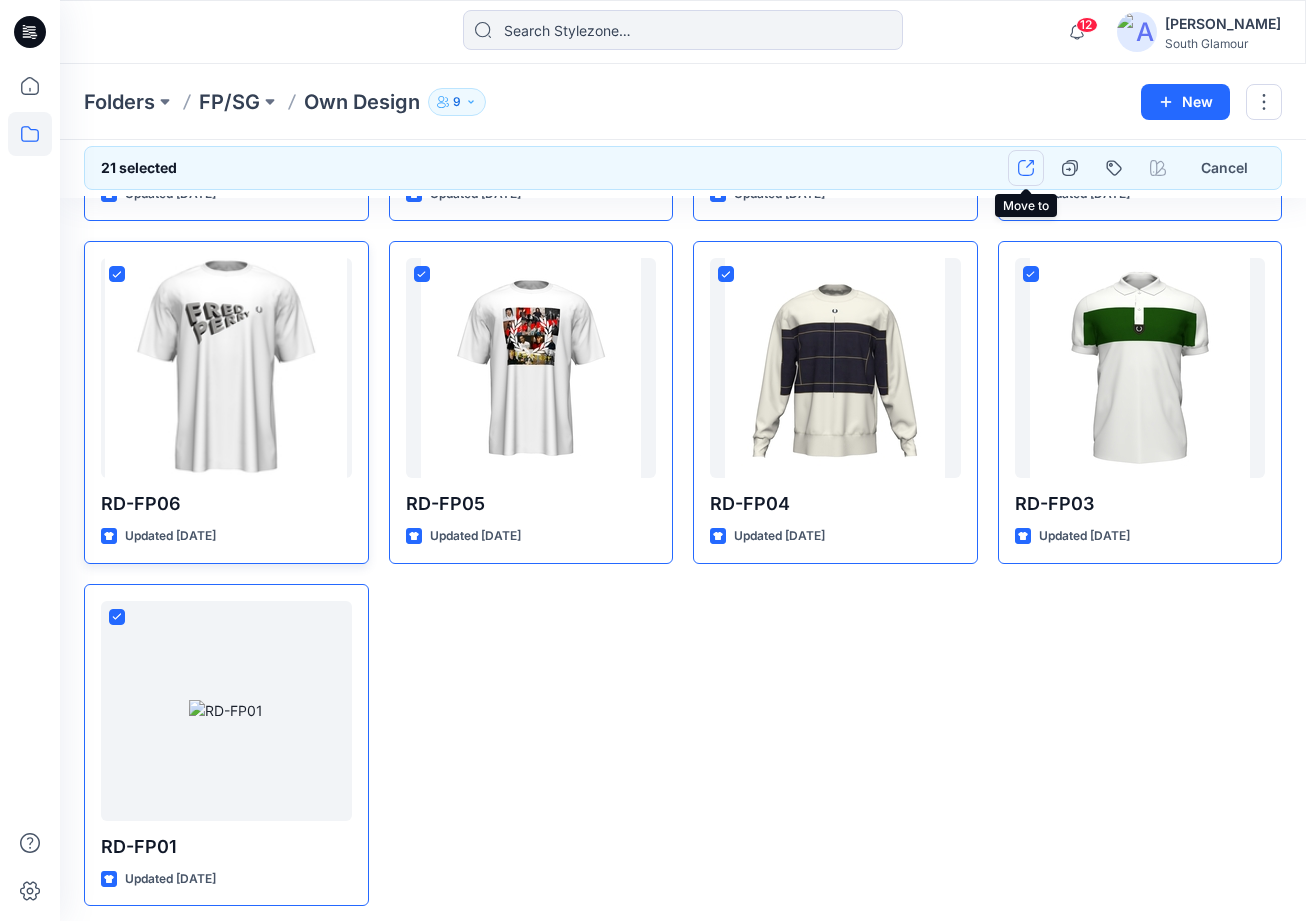 click 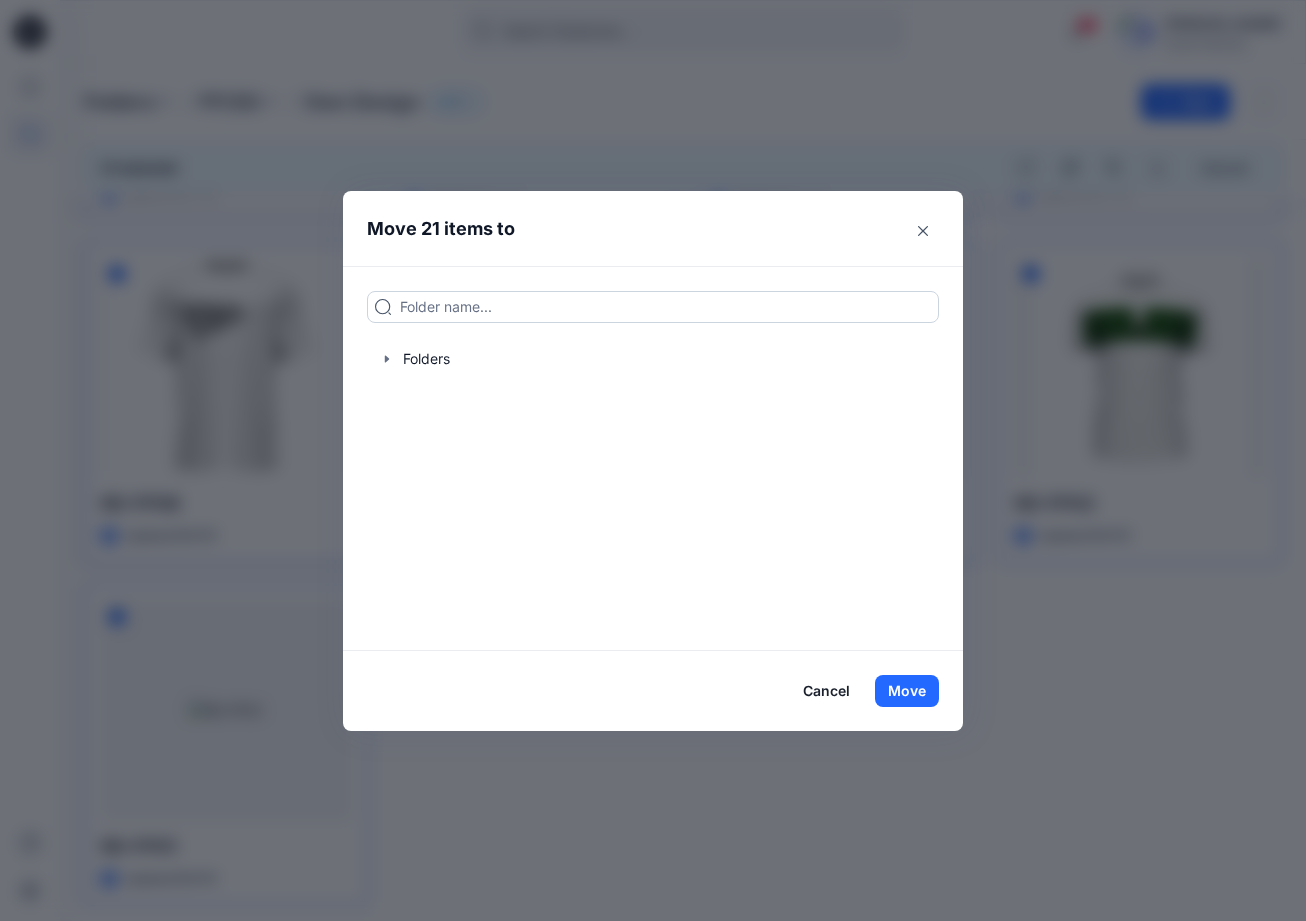 click at bounding box center (653, 307) 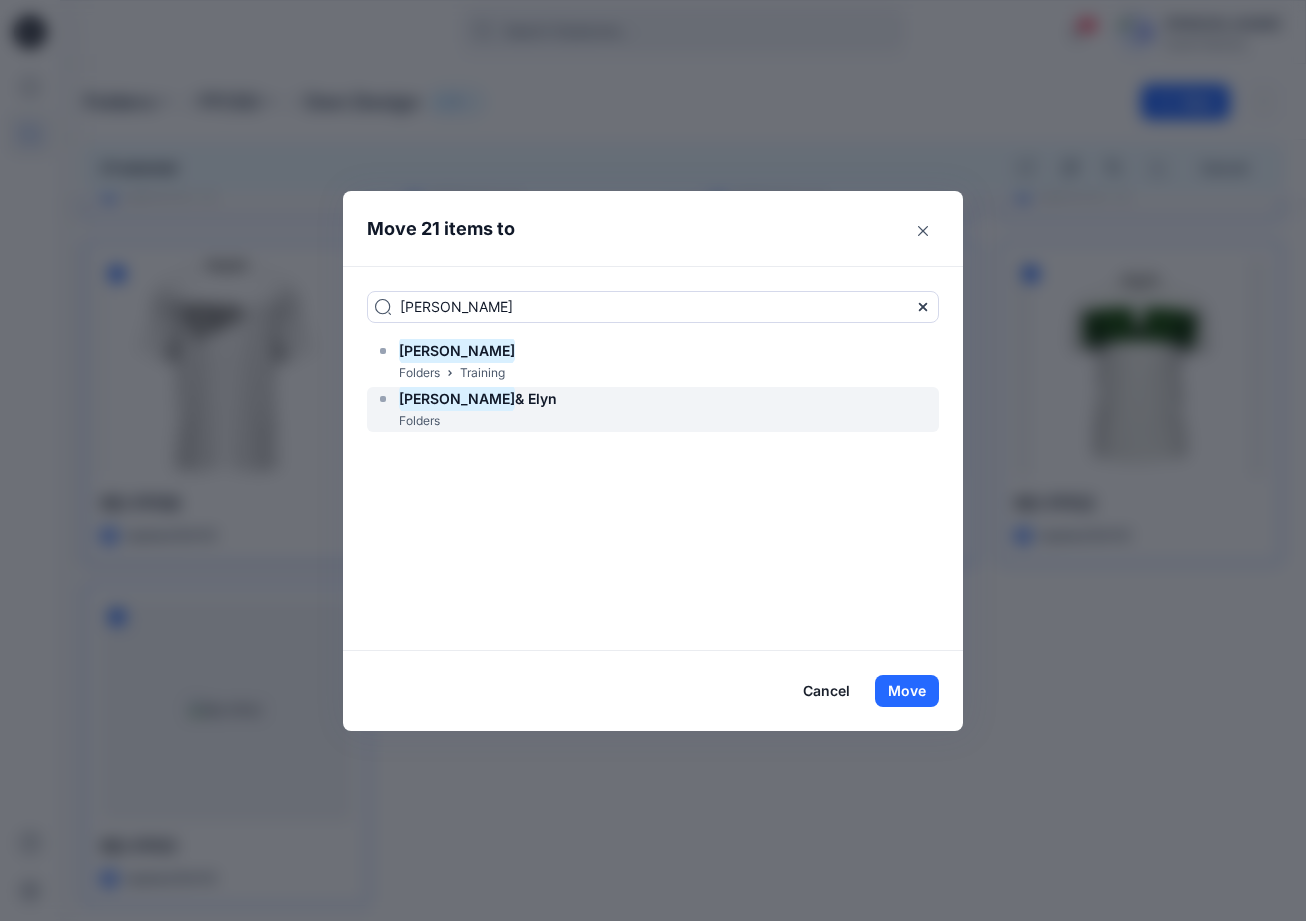 type on "[PERSON_NAME]" 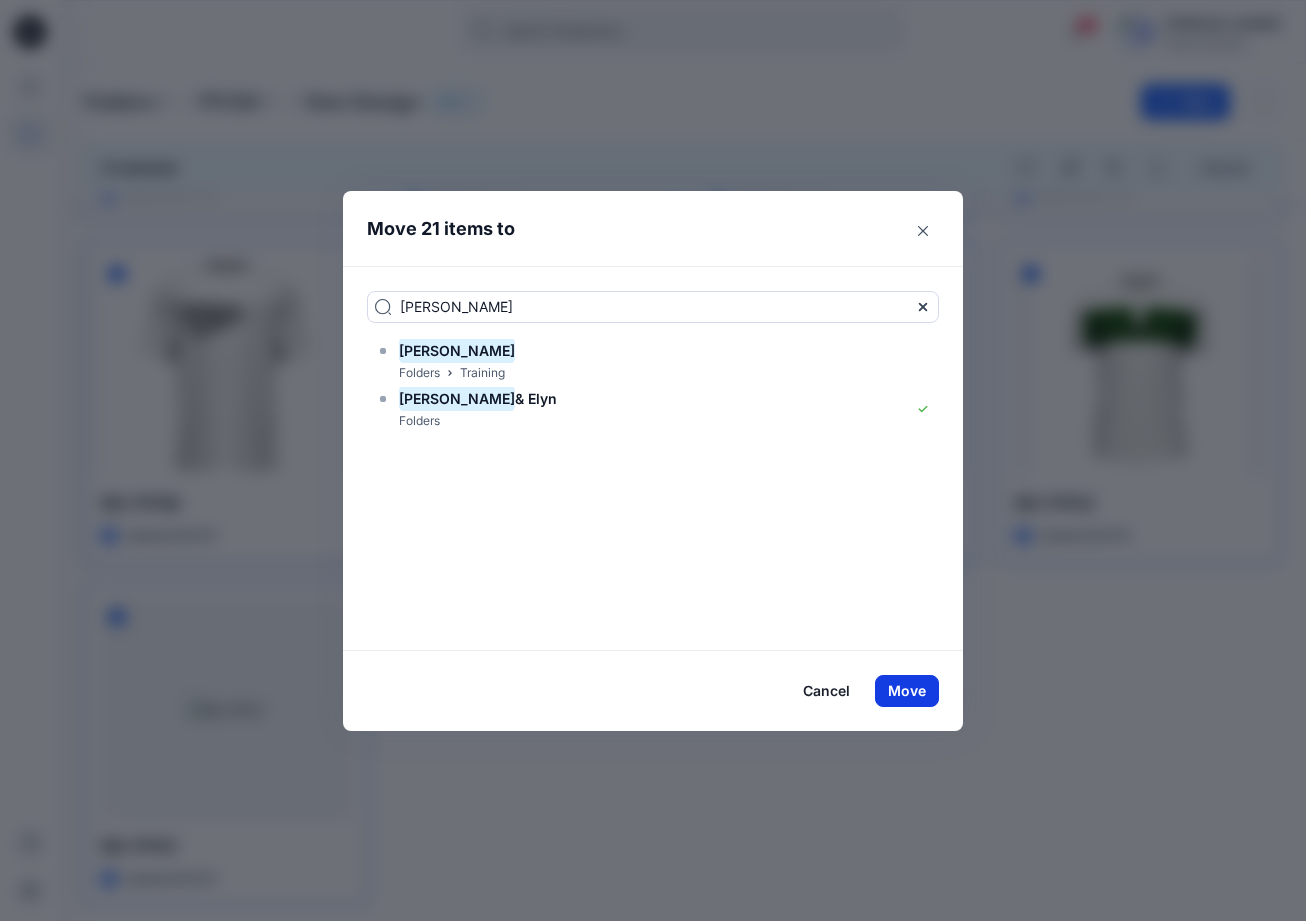 click on "Move" at bounding box center [907, 691] 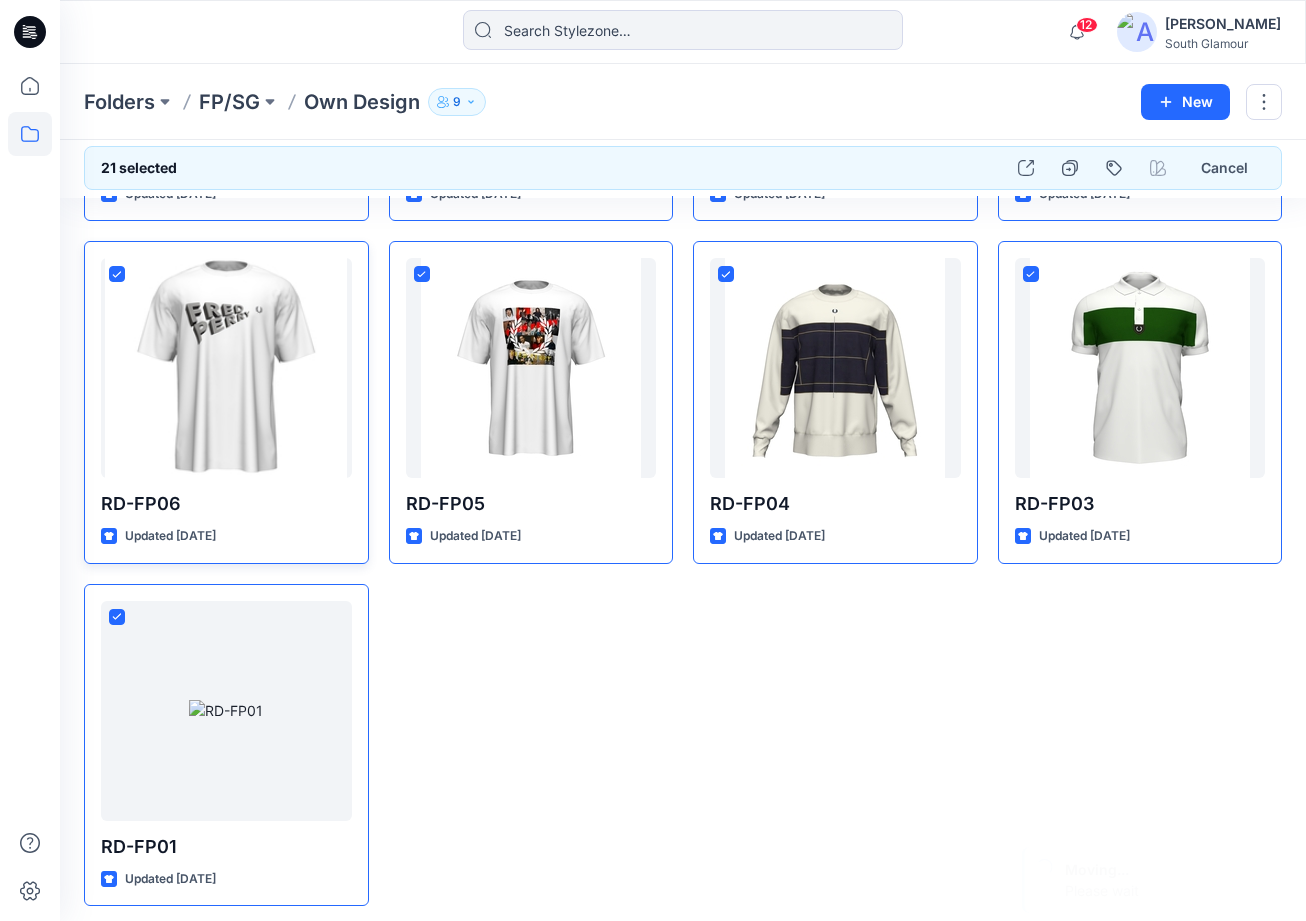 checkbox on "false" 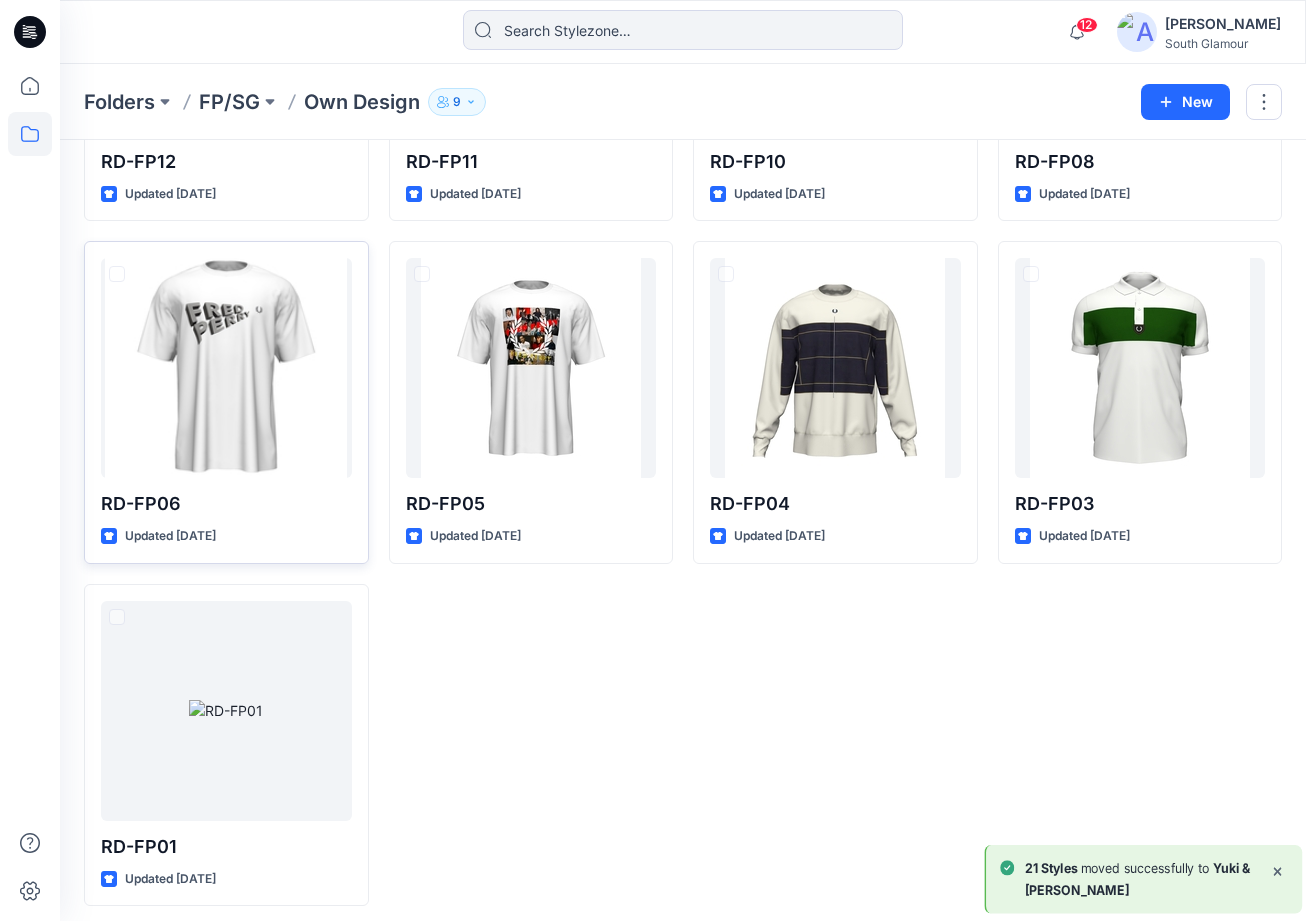scroll, scrollTop: 0, scrollLeft: 0, axis: both 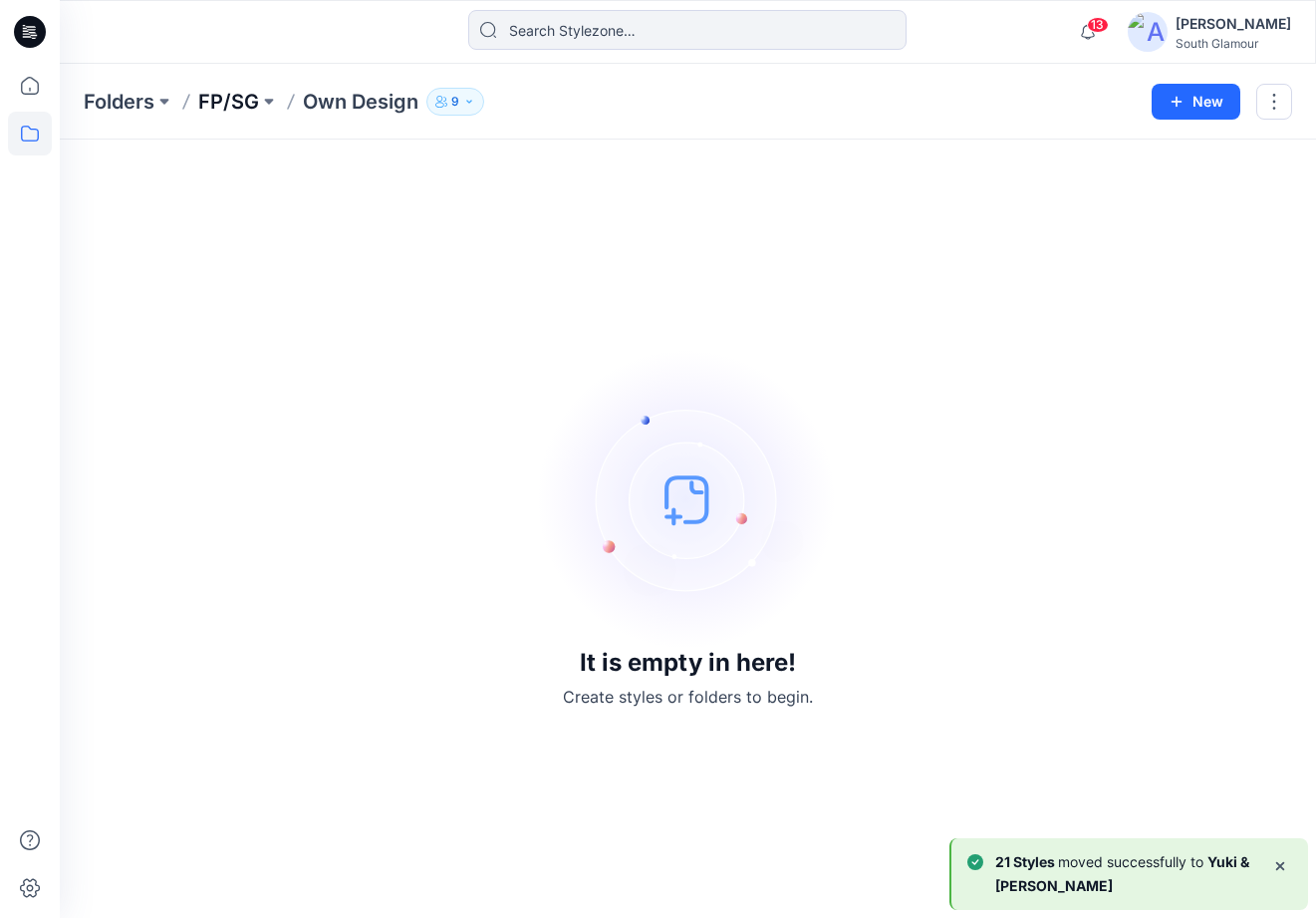 click on "FP/SG" at bounding box center [228, 102] 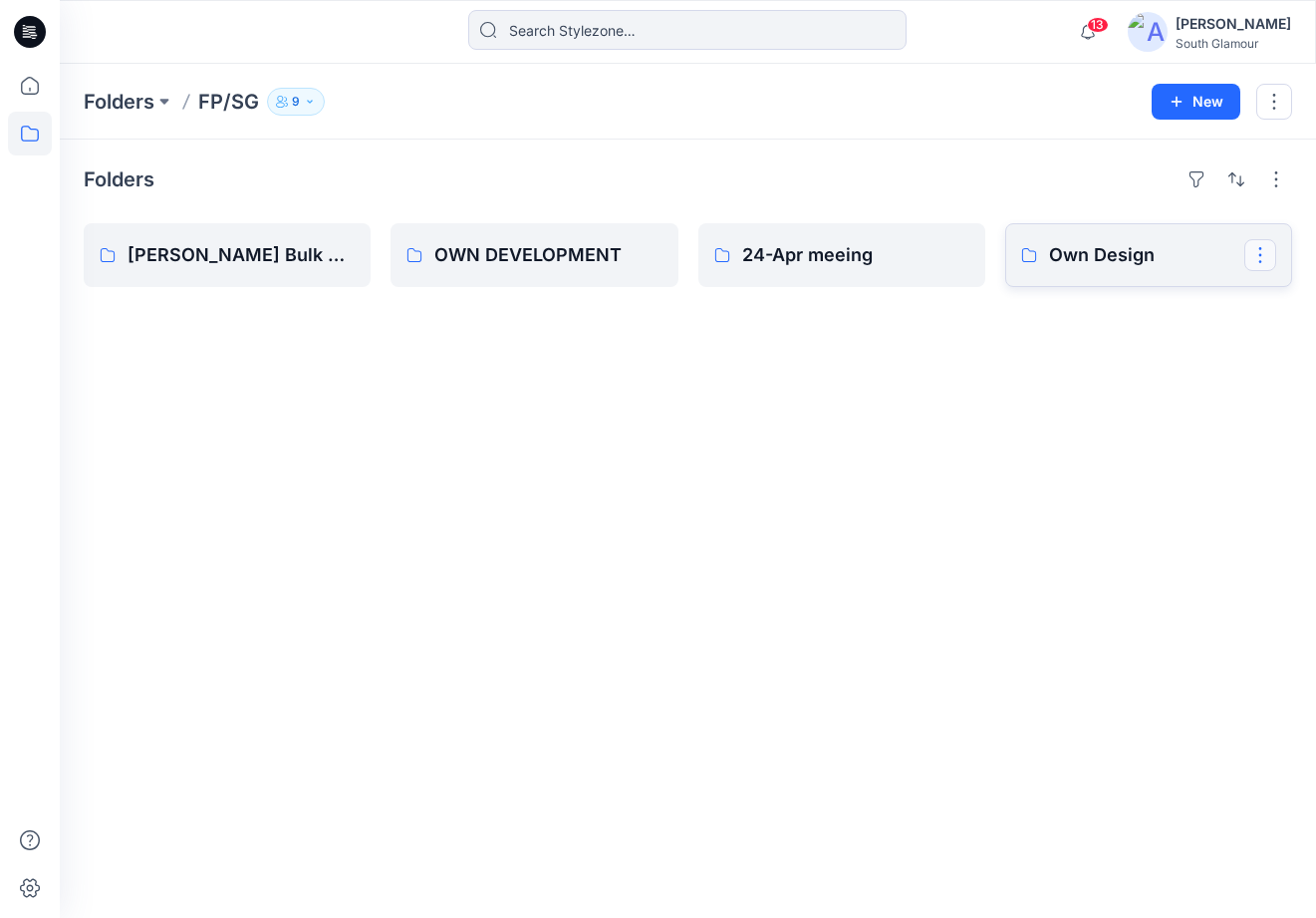 click at bounding box center (1260, 255) 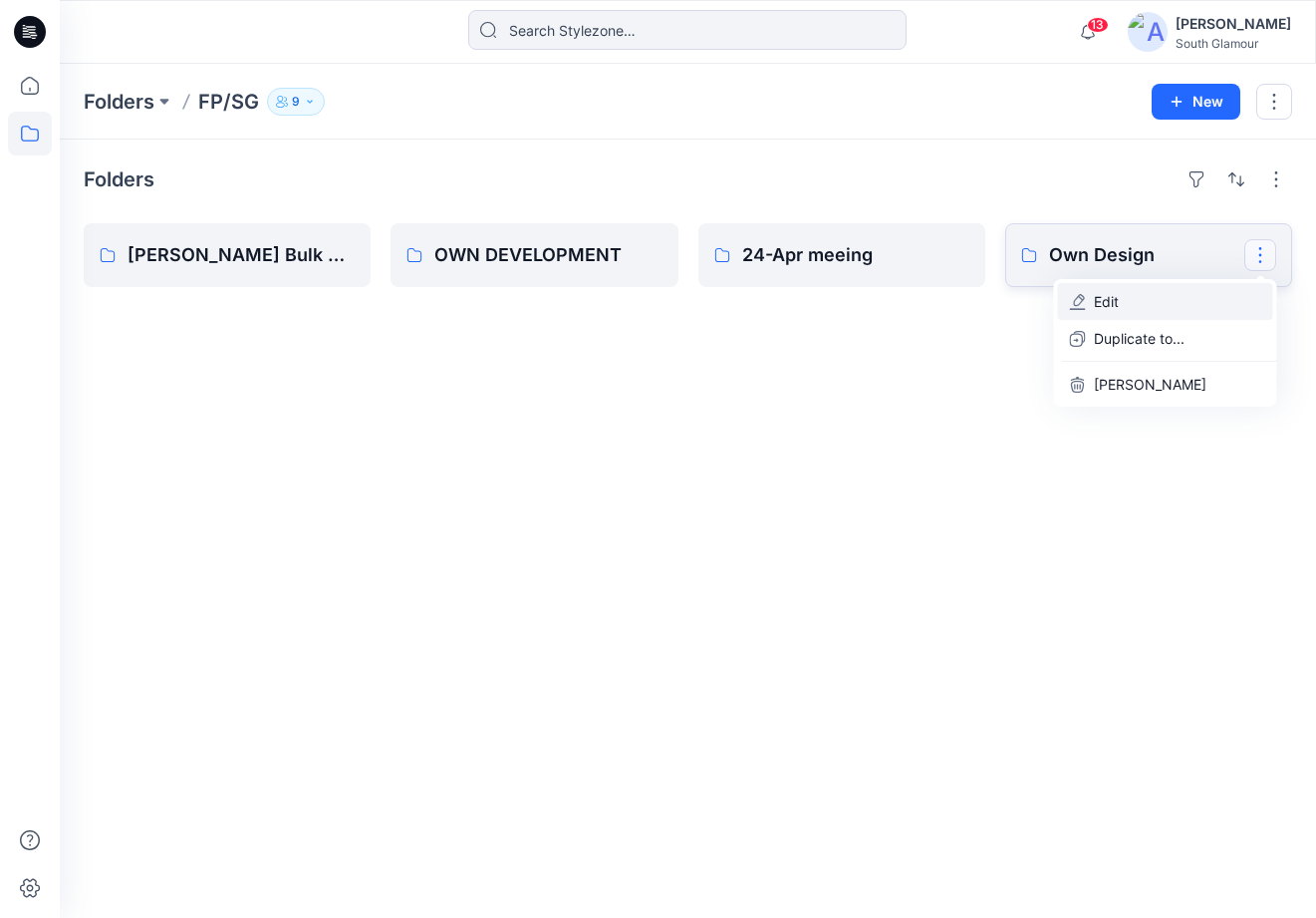 click on "Edit" at bounding box center (1166, 301) 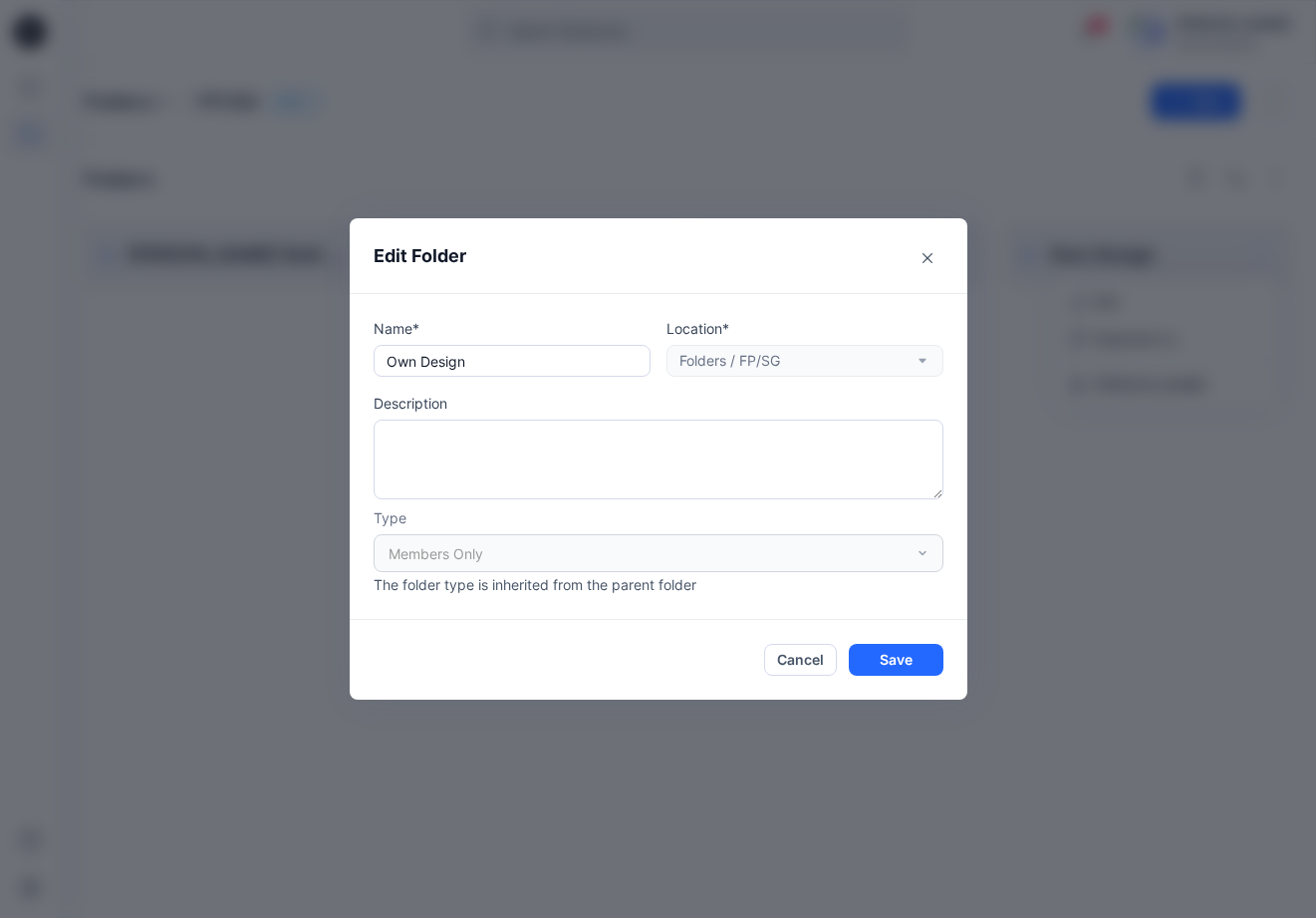 drag, startPoint x: 488, startPoint y: 364, endPoint x: 339, endPoint y: 362, distance: 149.01342 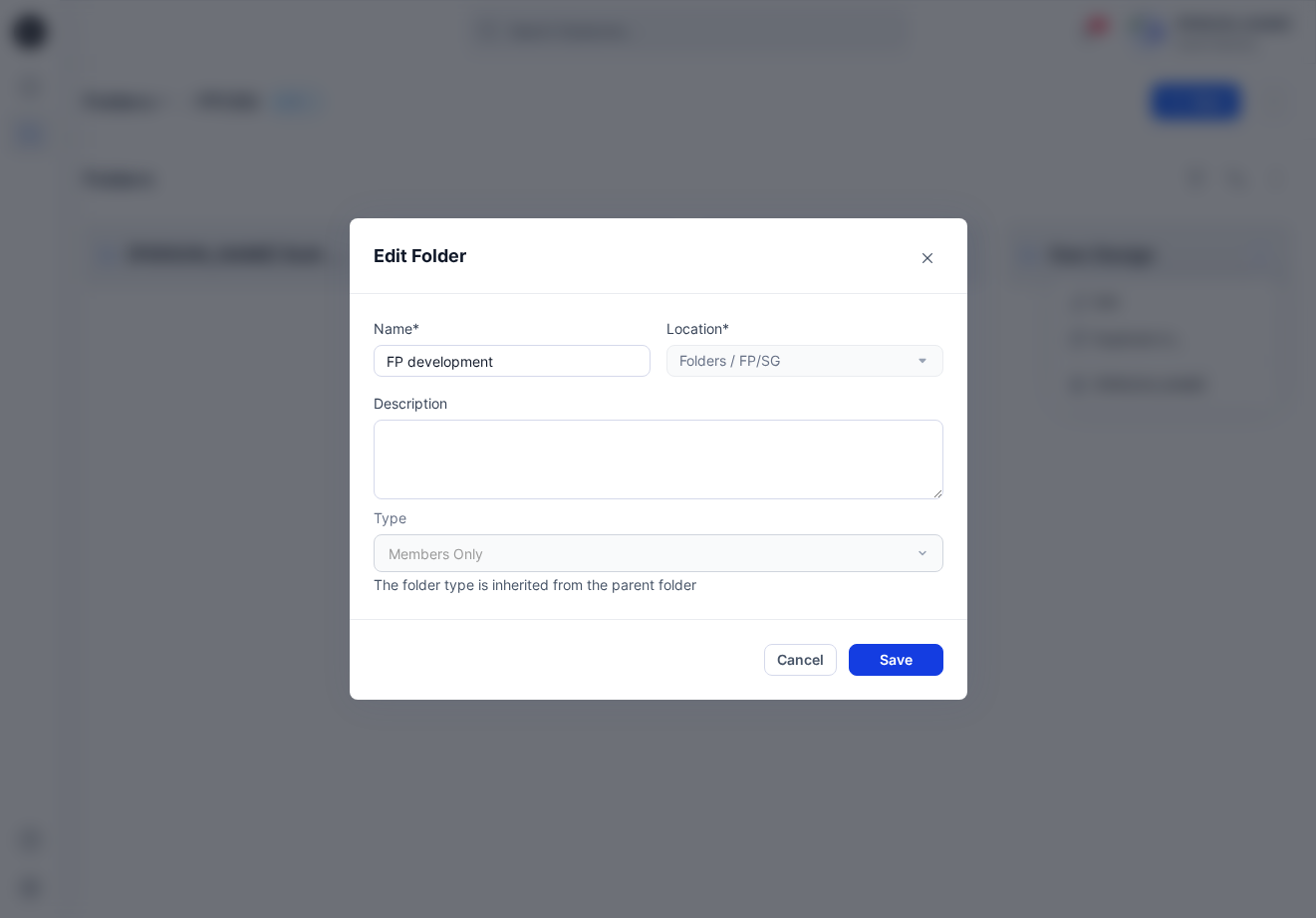 type on "FP development" 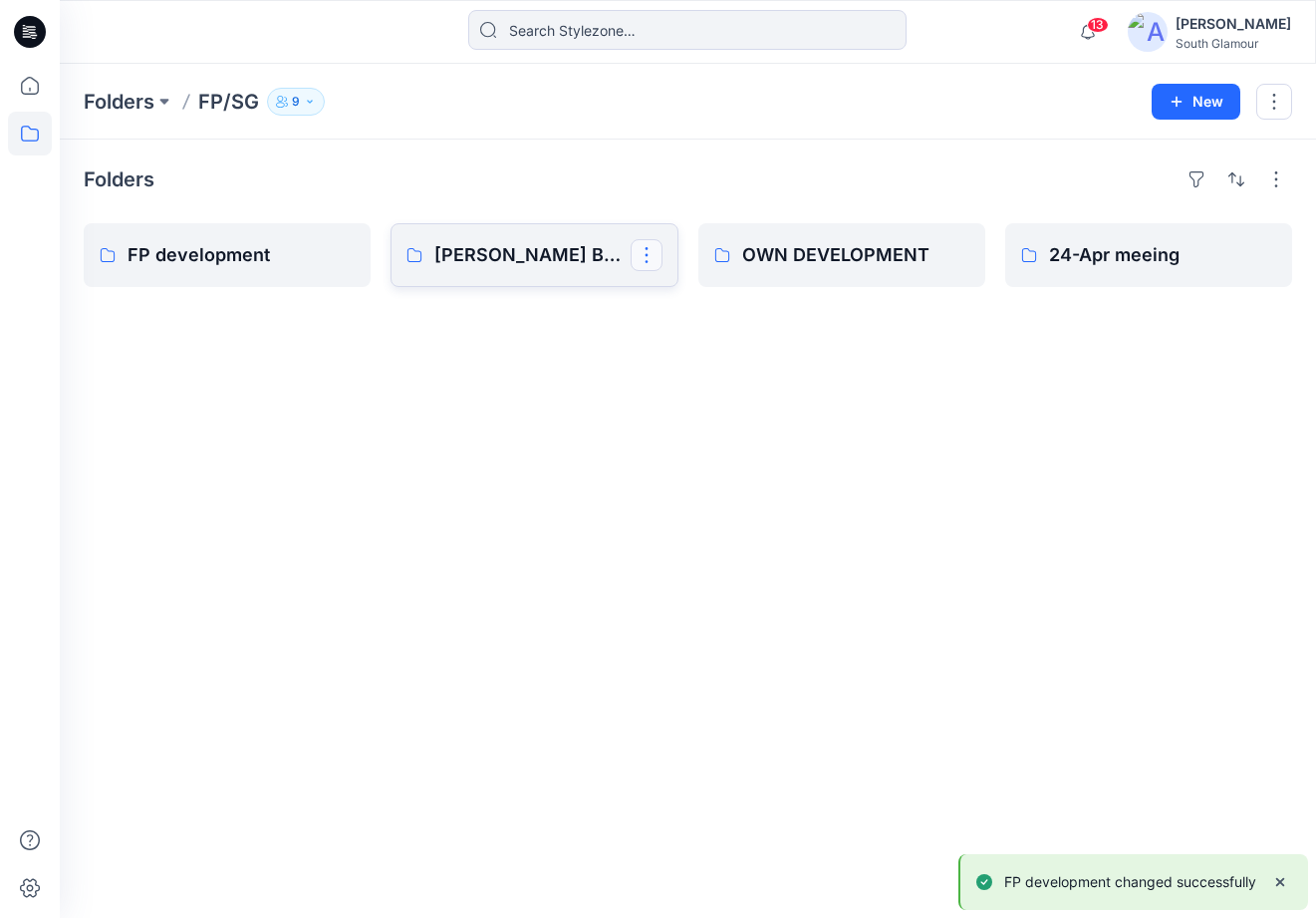 click at bounding box center [647, 255] 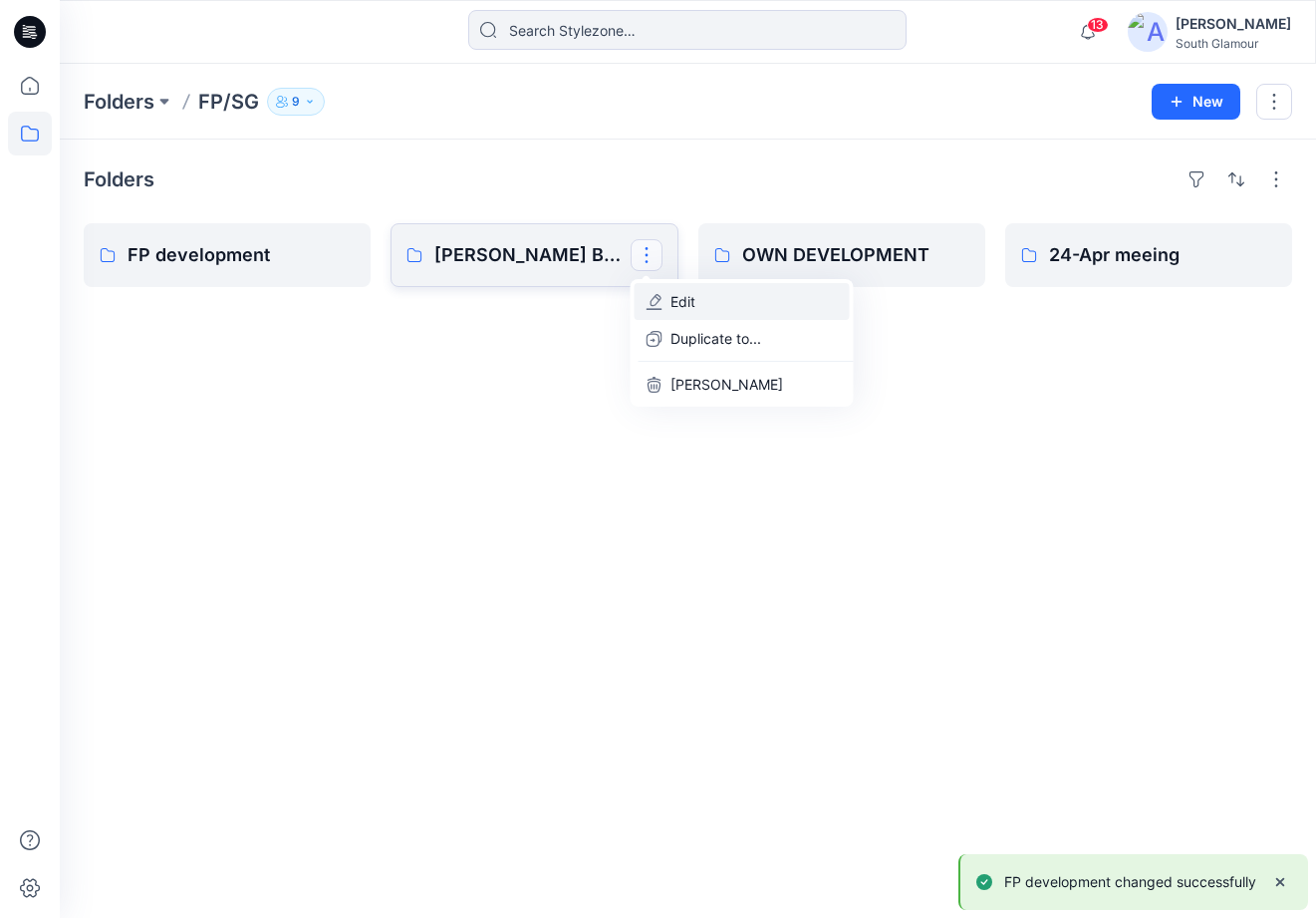 click on "Edit" at bounding box center (682, 301) 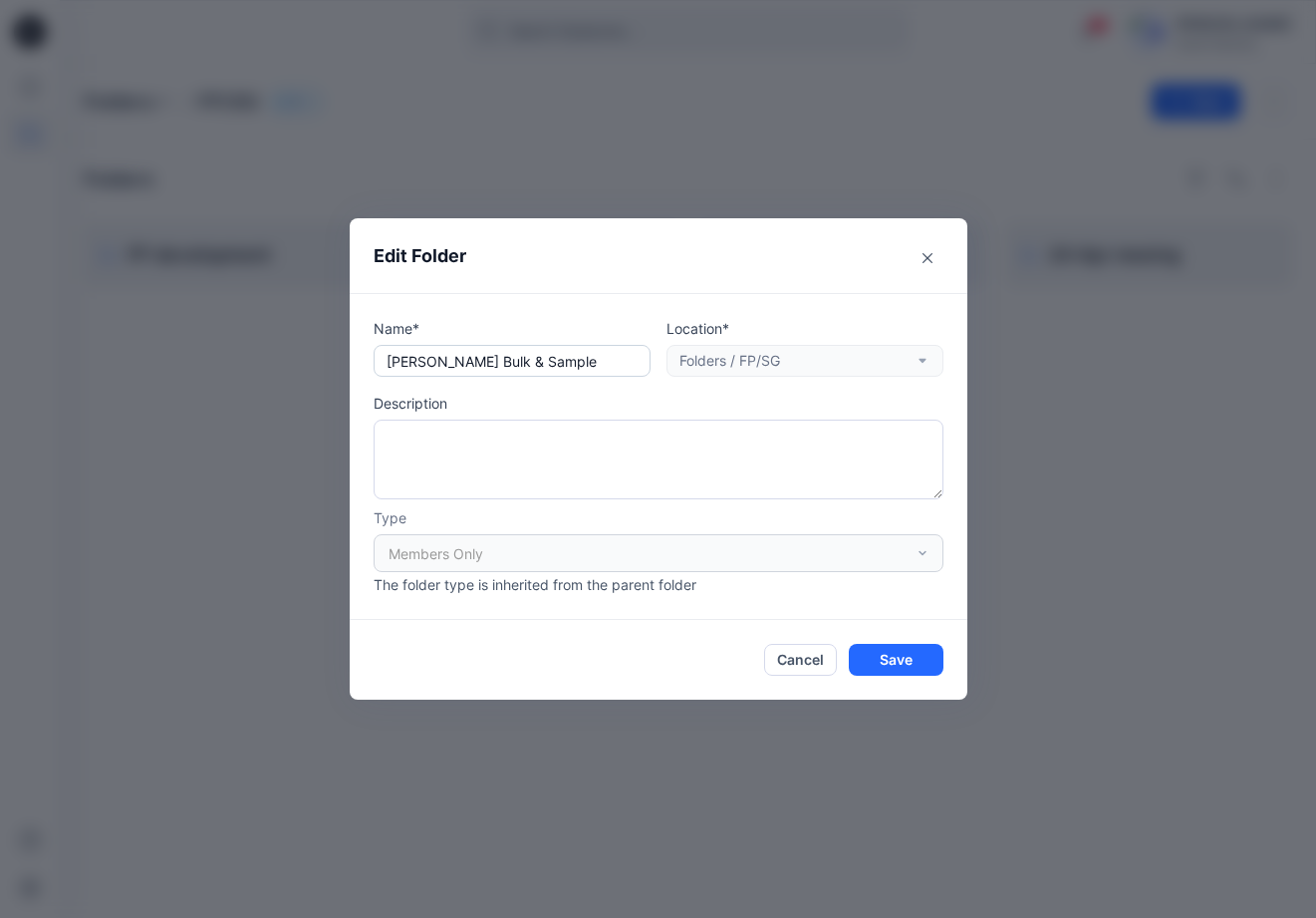 drag, startPoint x: 453, startPoint y: 364, endPoint x: 431, endPoint y: 364, distance: 22 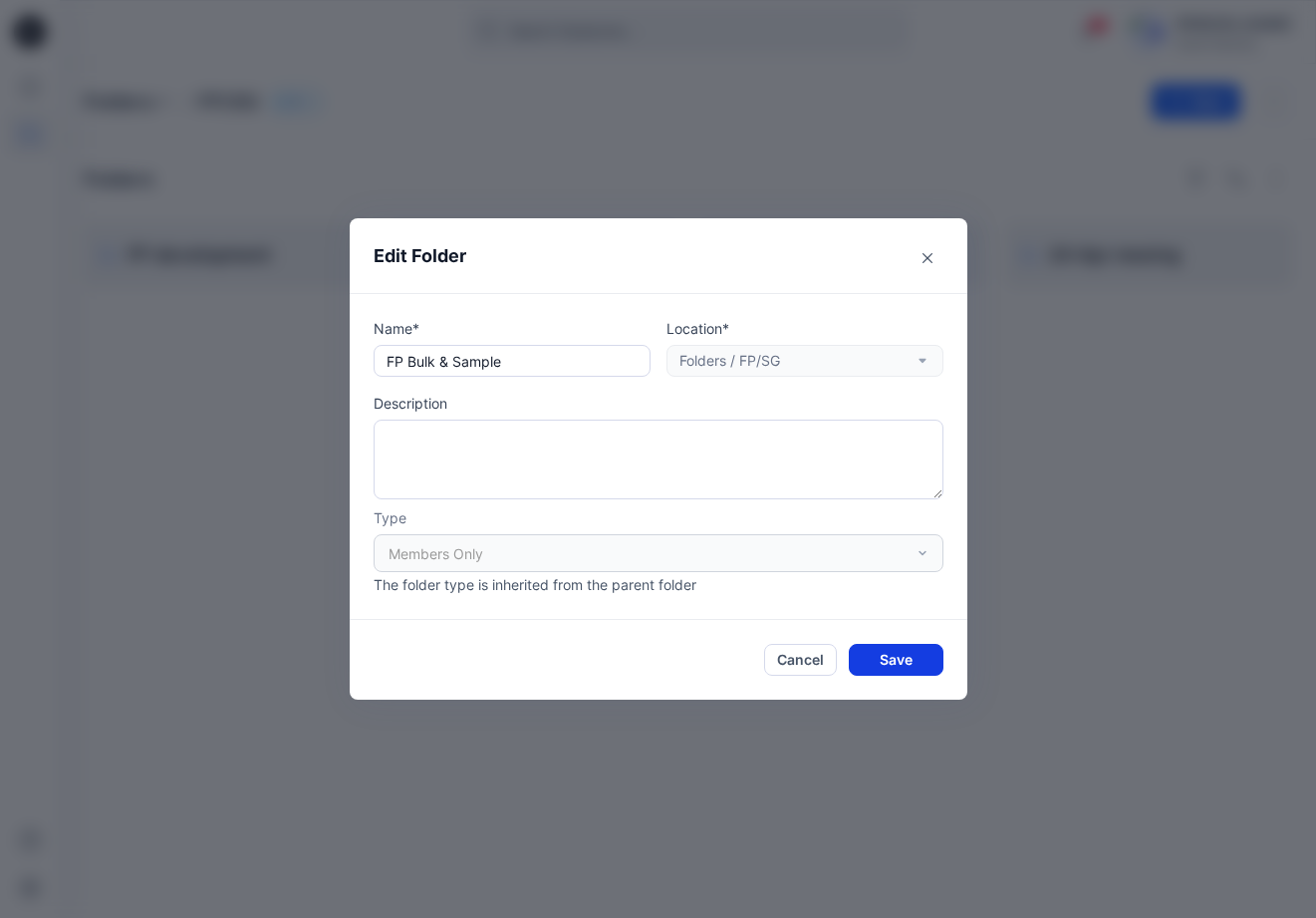 type on "FP Bulk & Sample" 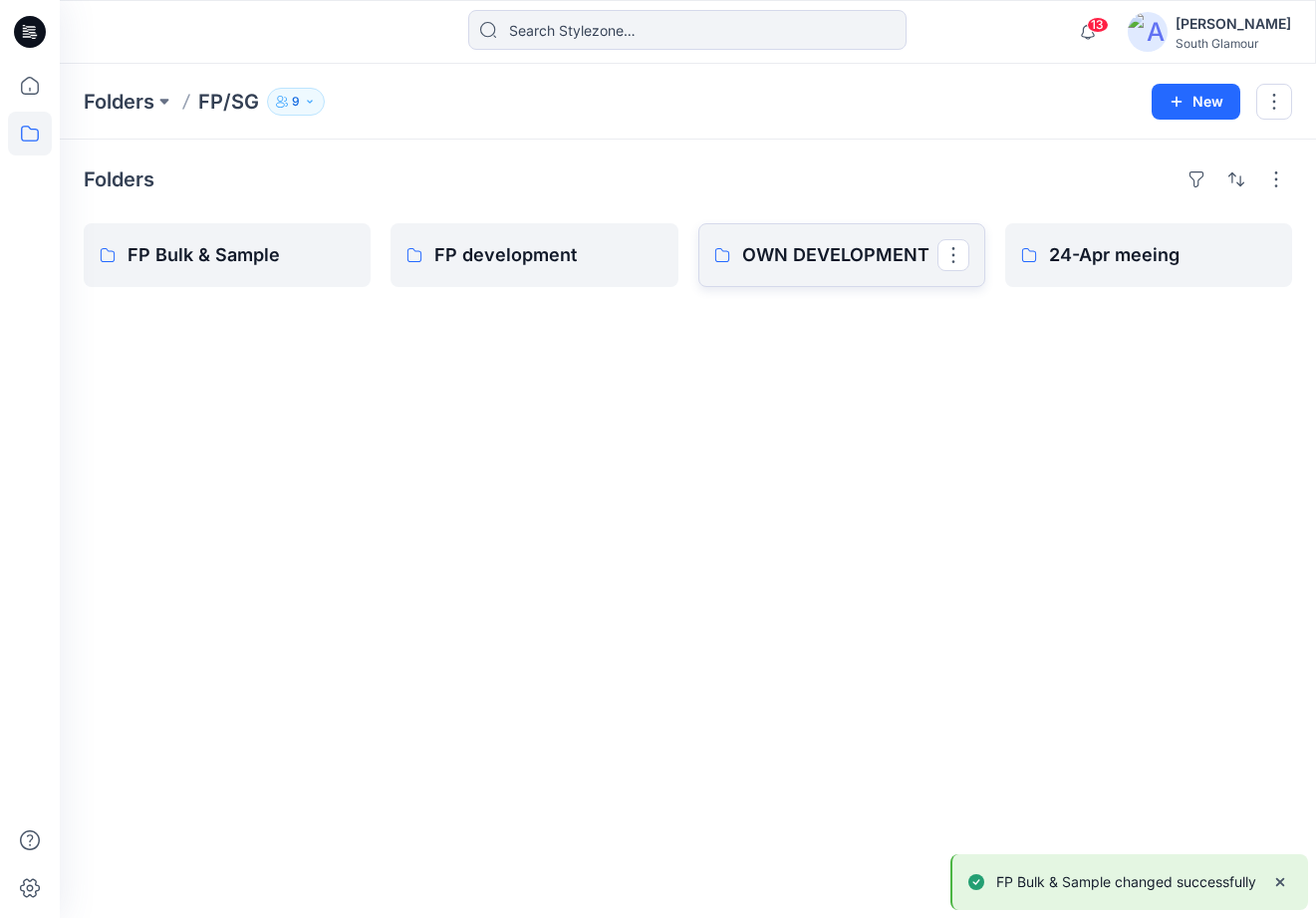 click on "OWN DEVELOPMENT" at bounding box center (840, 255) 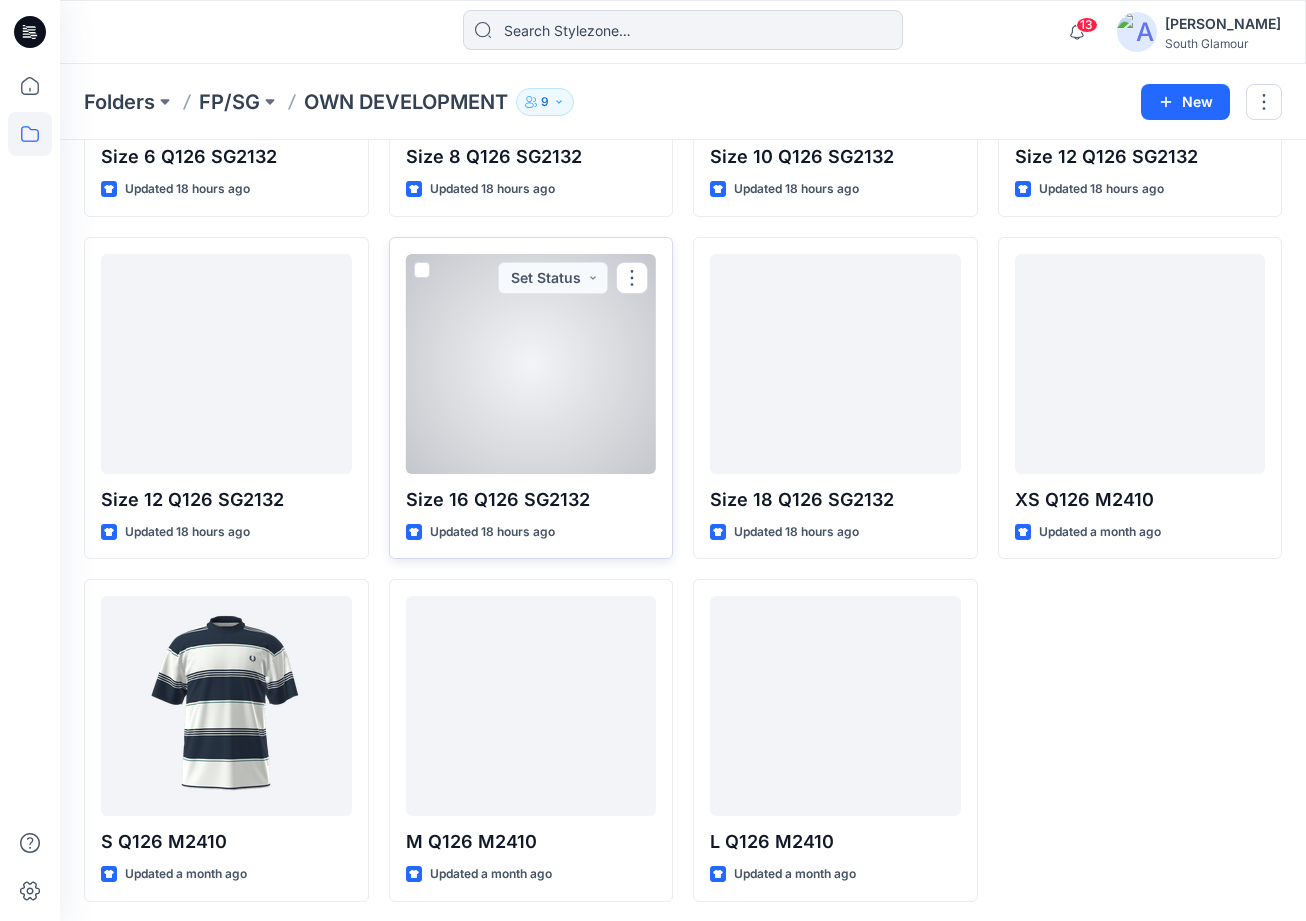 scroll, scrollTop: 0, scrollLeft: 0, axis: both 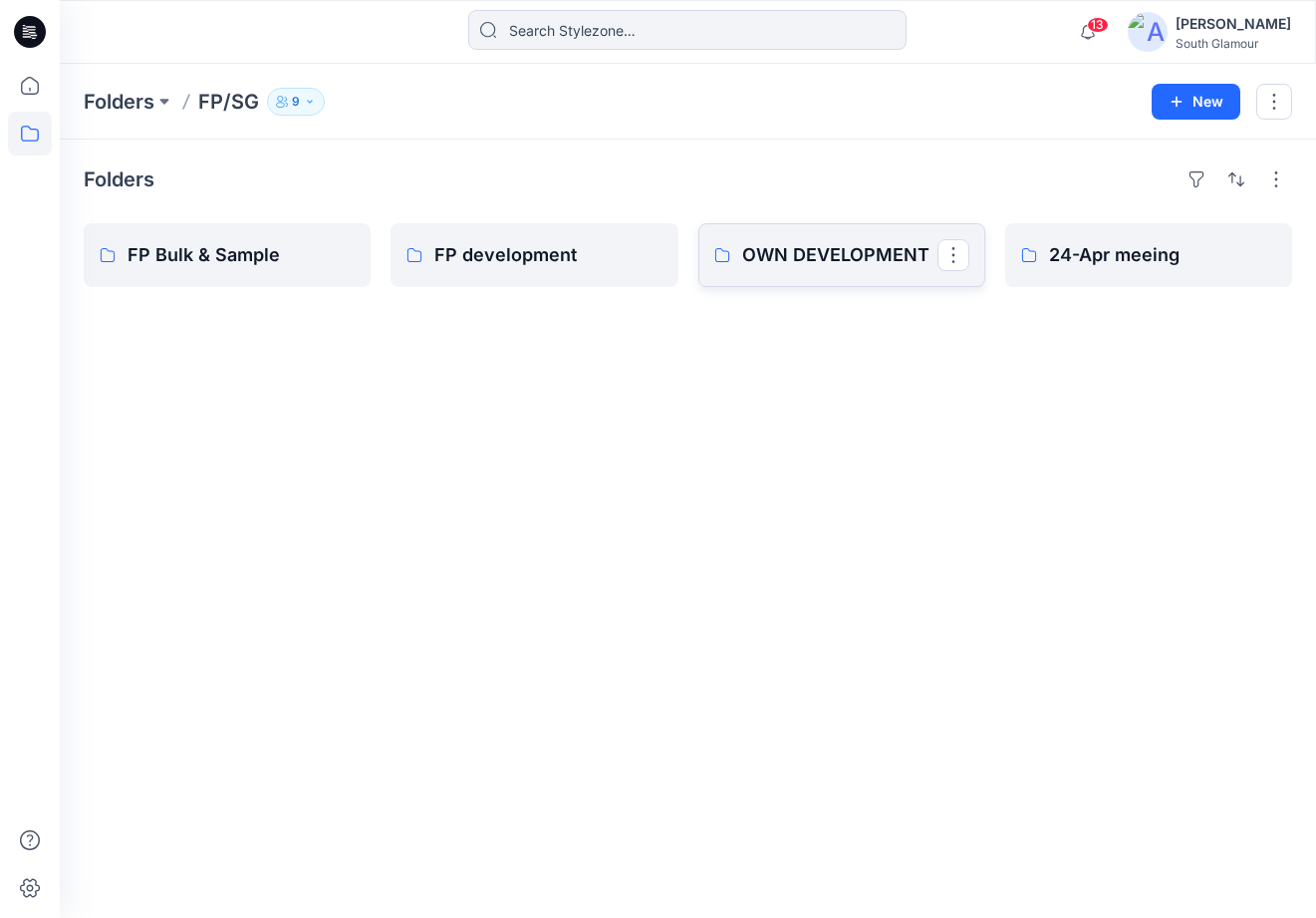 click on "OWN DEVELOPMENT" at bounding box center (840, 255) 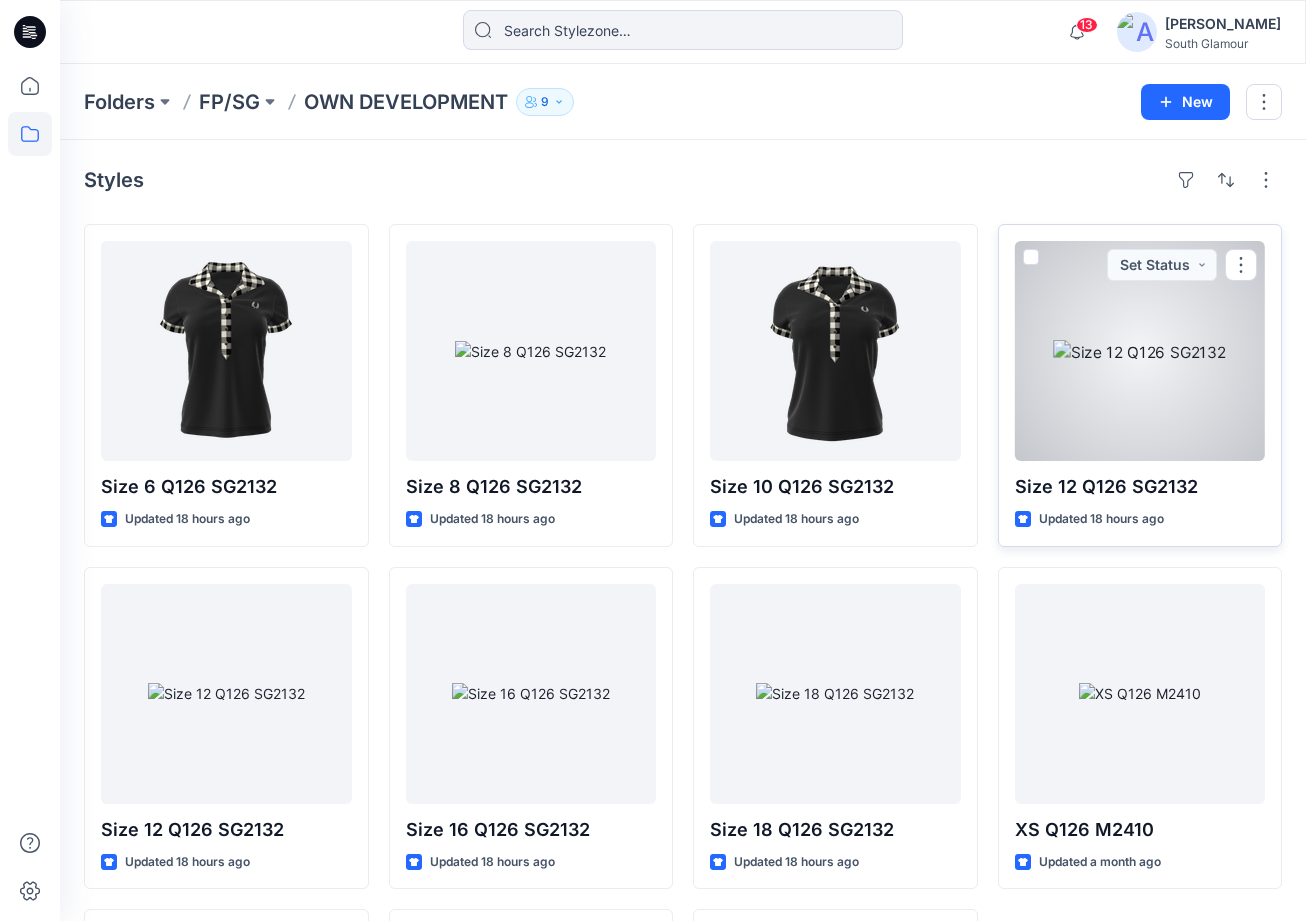 click at bounding box center [1031, 257] 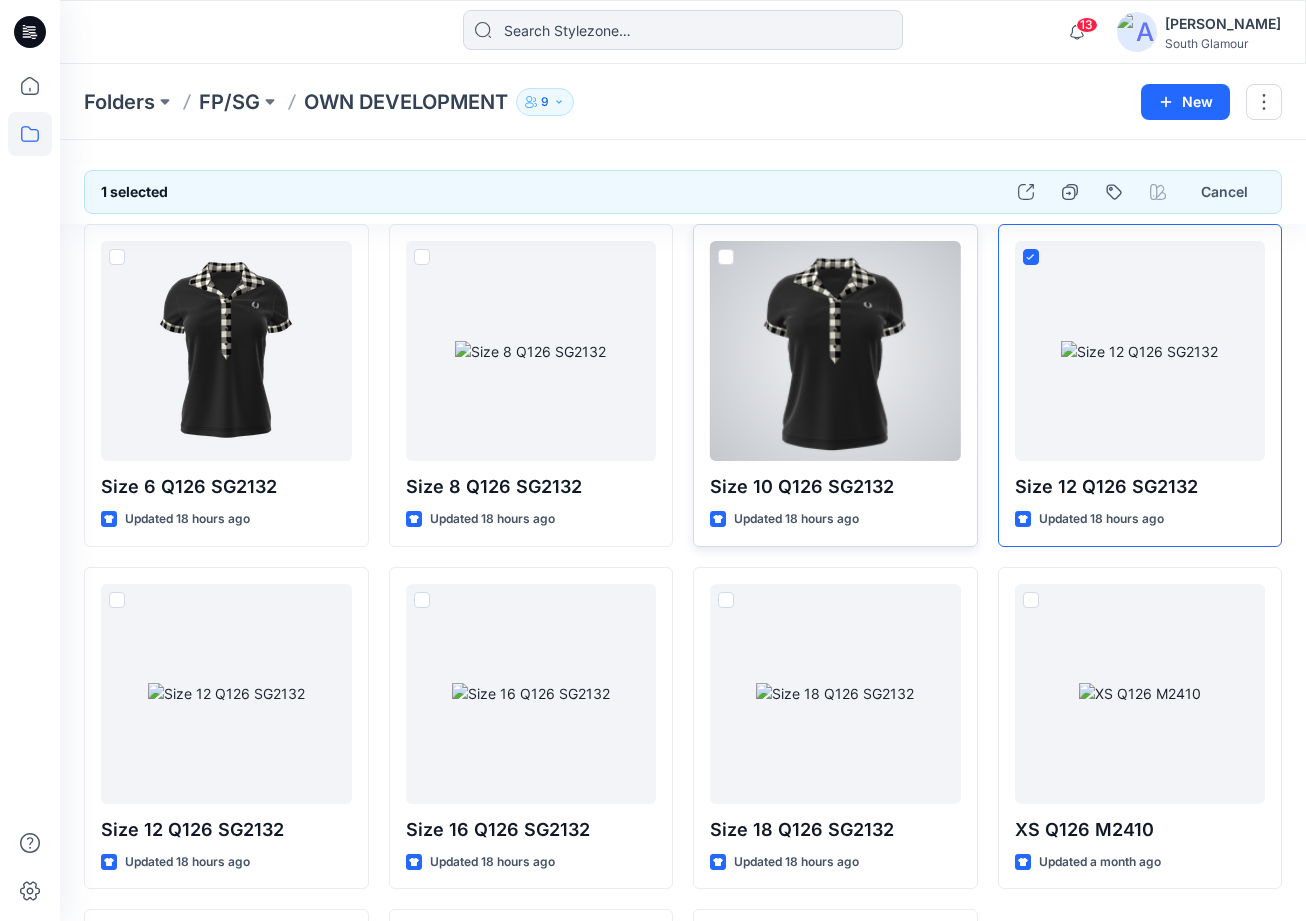 click at bounding box center [726, 257] 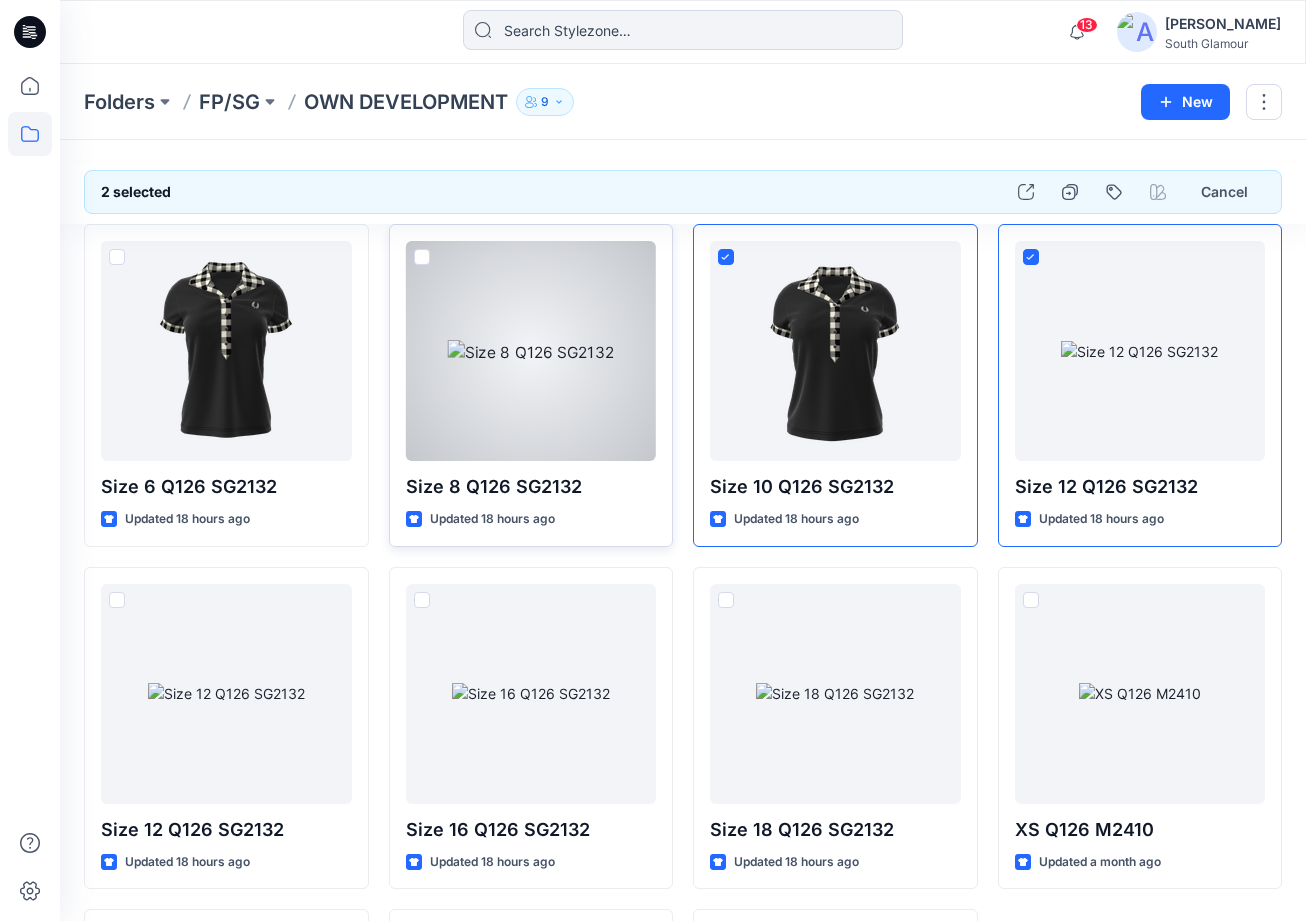 click at bounding box center (422, 257) 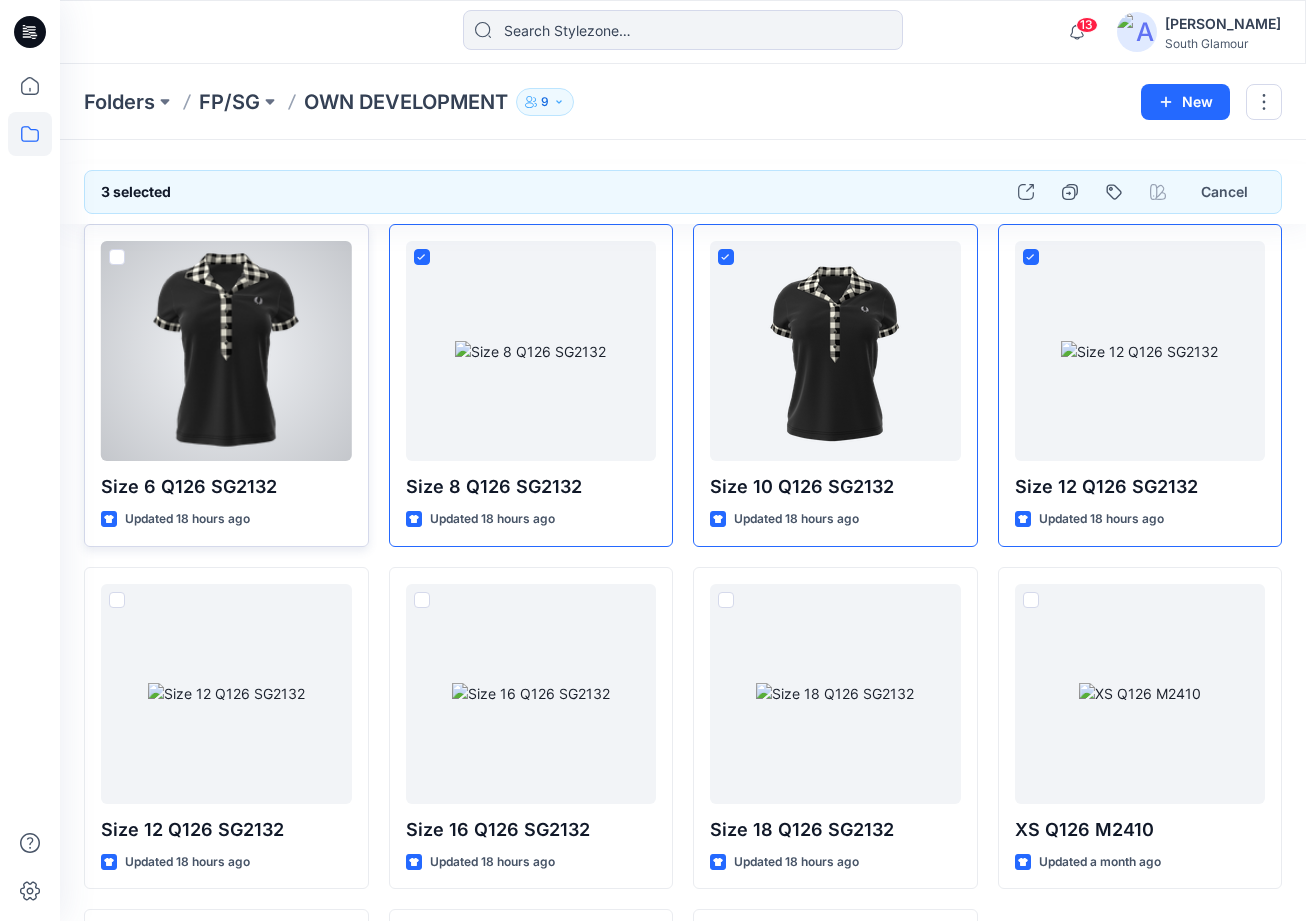 click at bounding box center [117, 257] 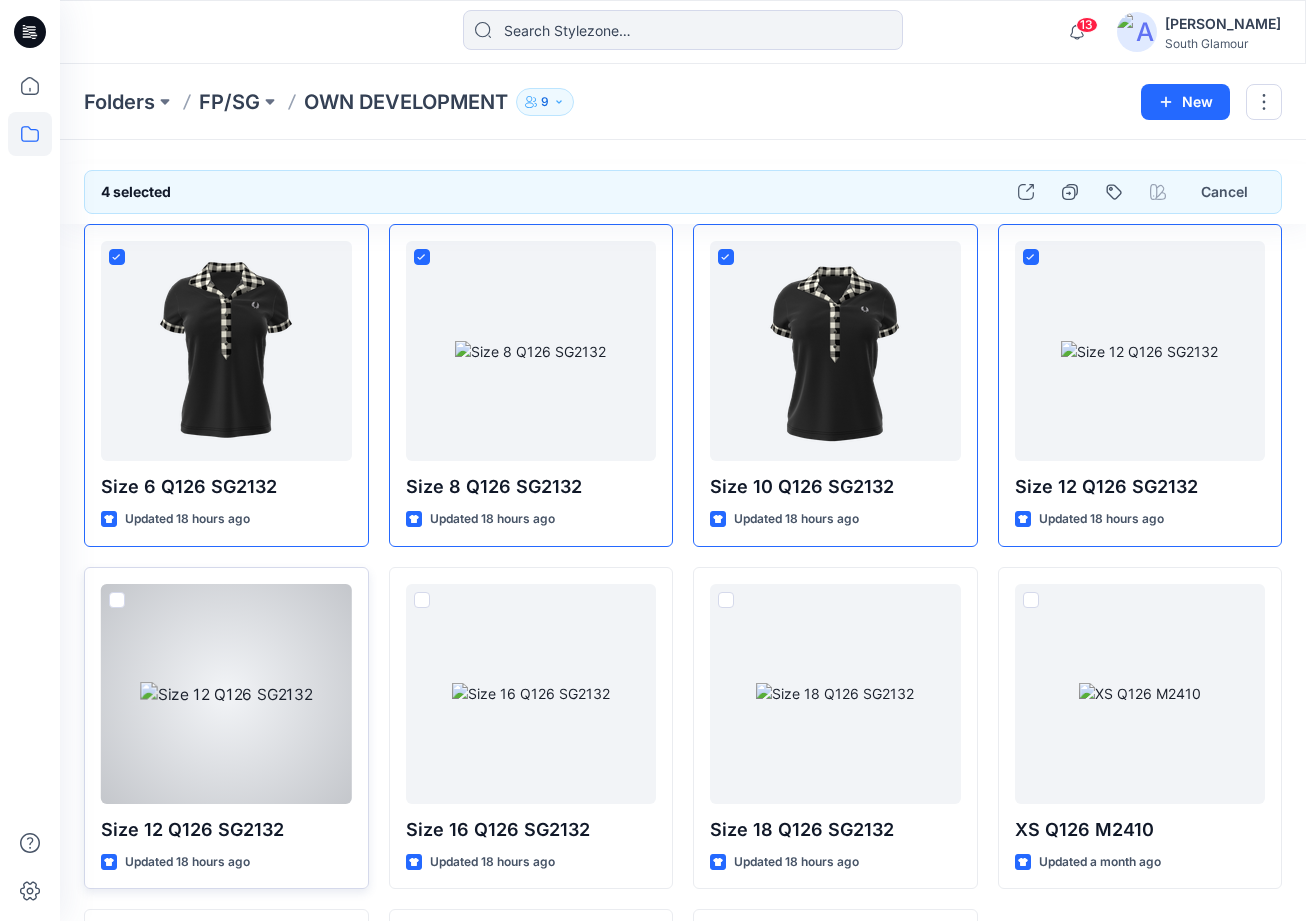click at bounding box center (117, 600) 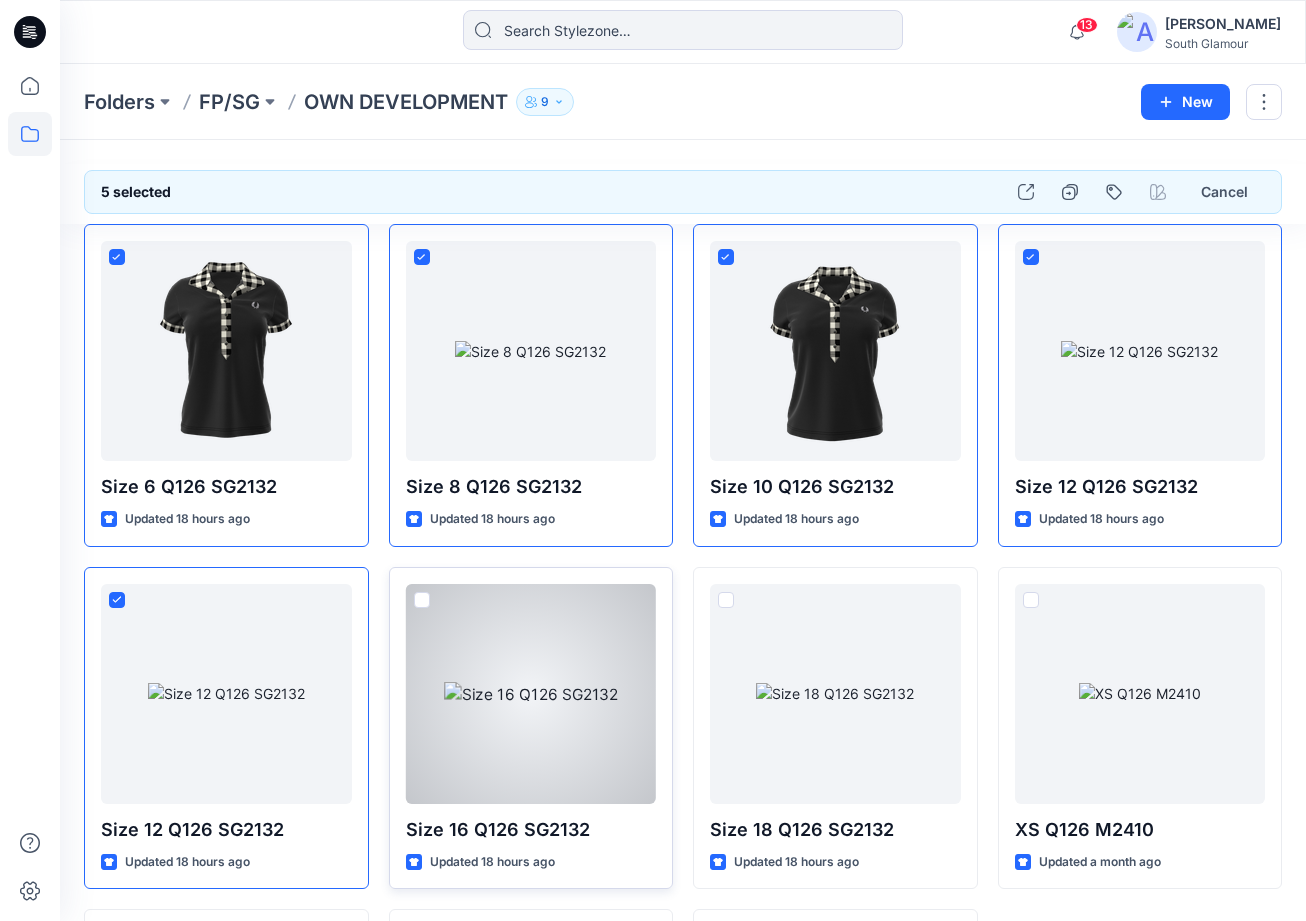 click at bounding box center (422, 600) 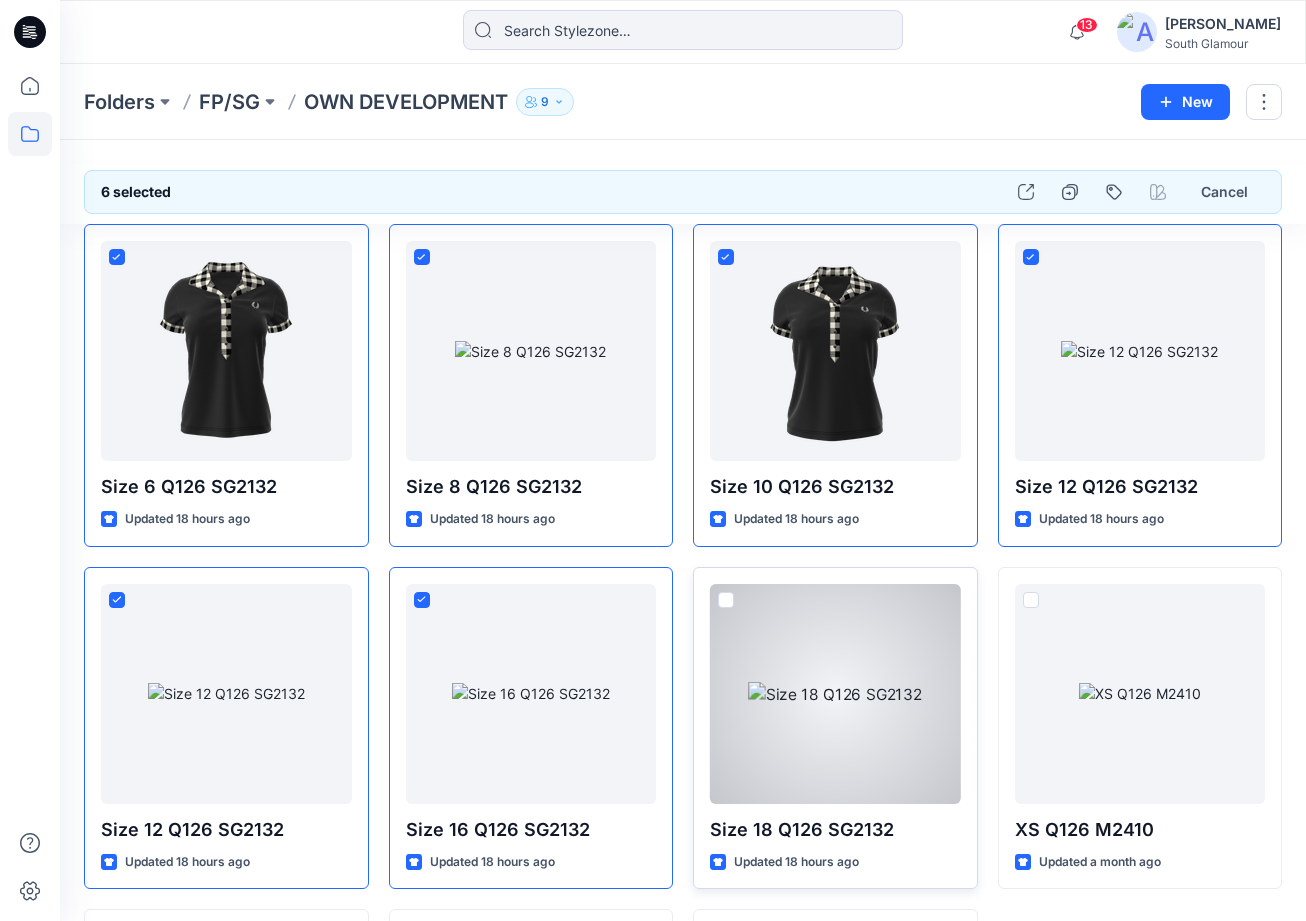 click at bounding box center (726, 600) 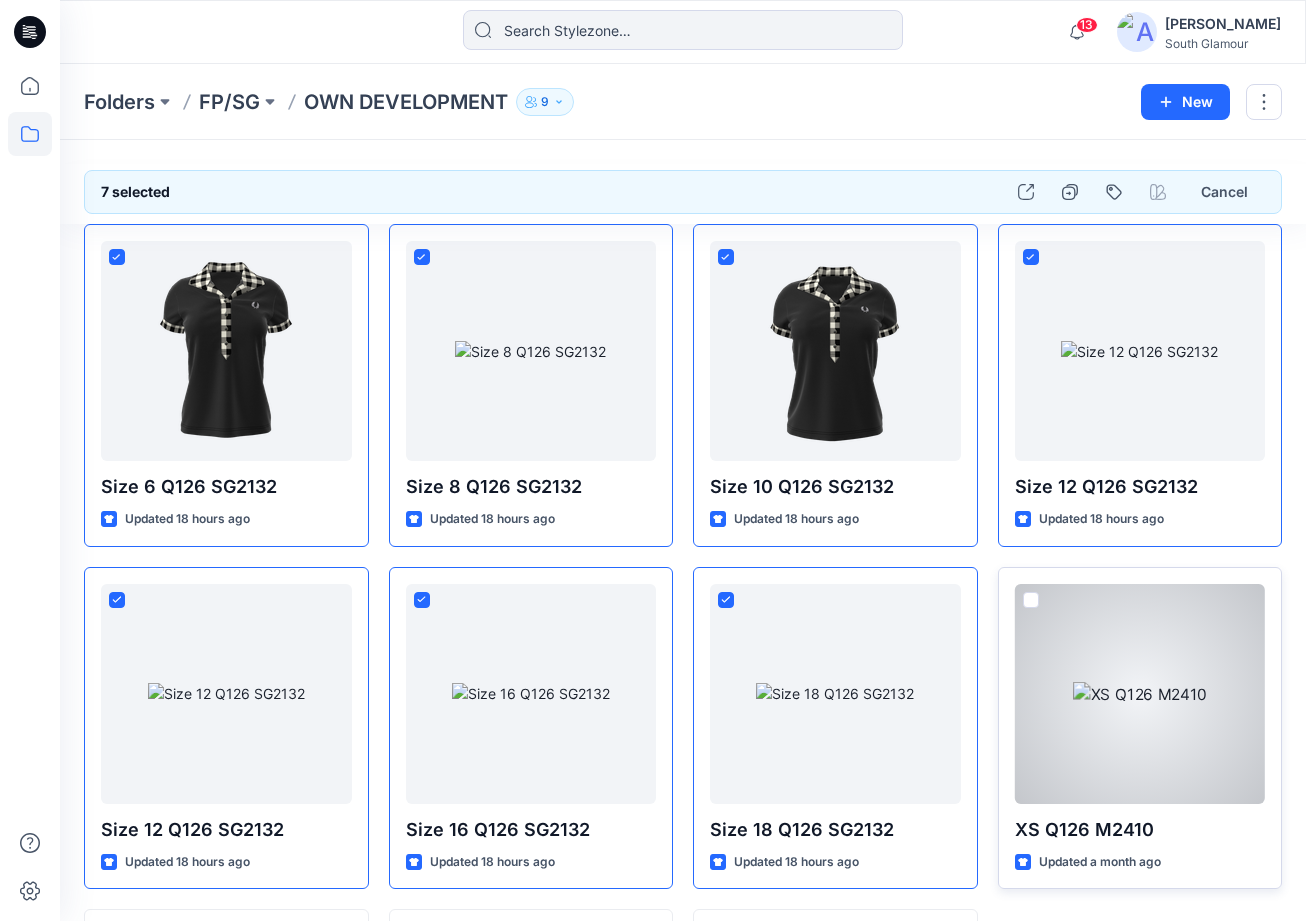 click at bounding box center (1031, 600) 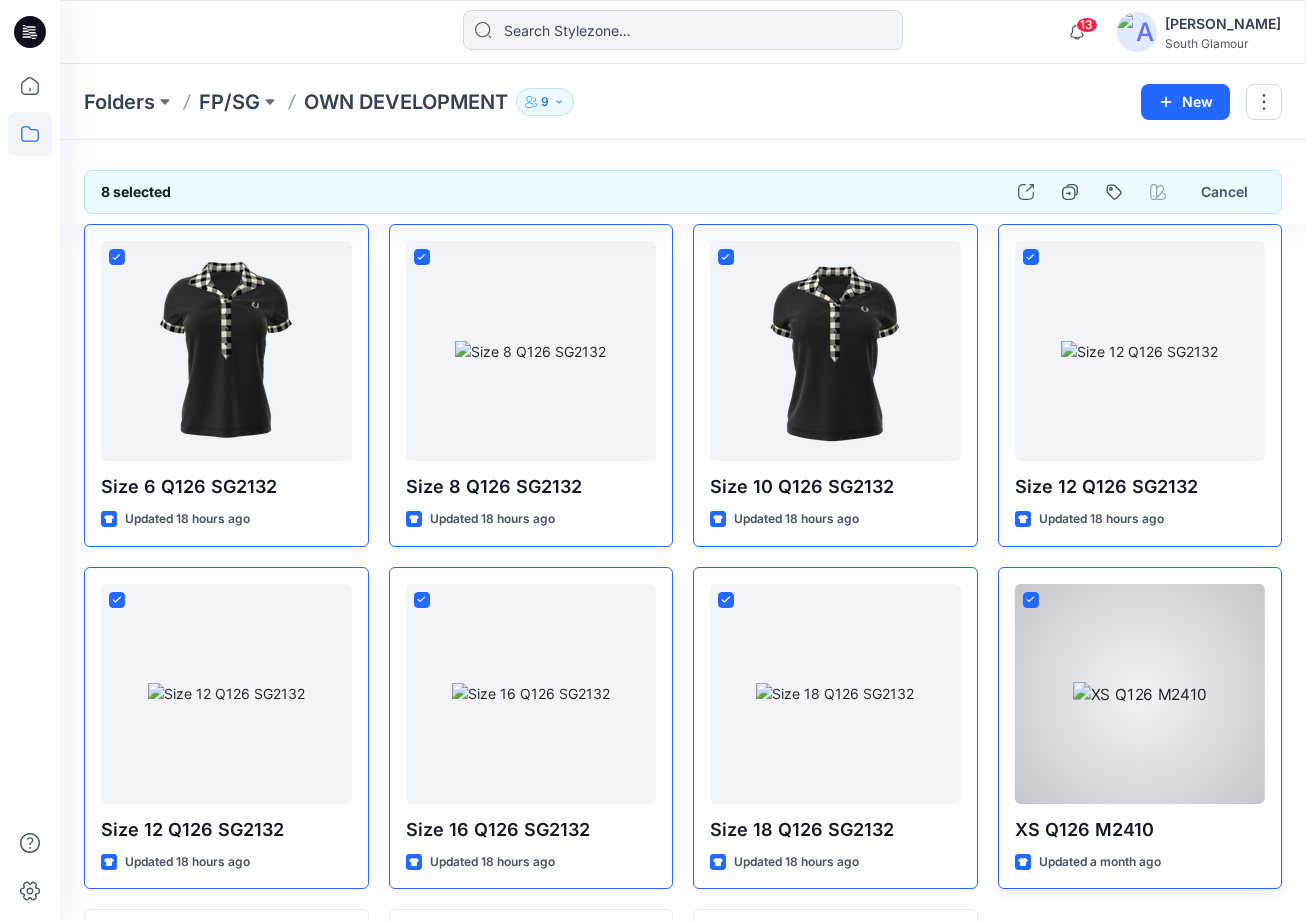 scroll, scrollTop: 330, scrollLeft: 0, axis: vertical 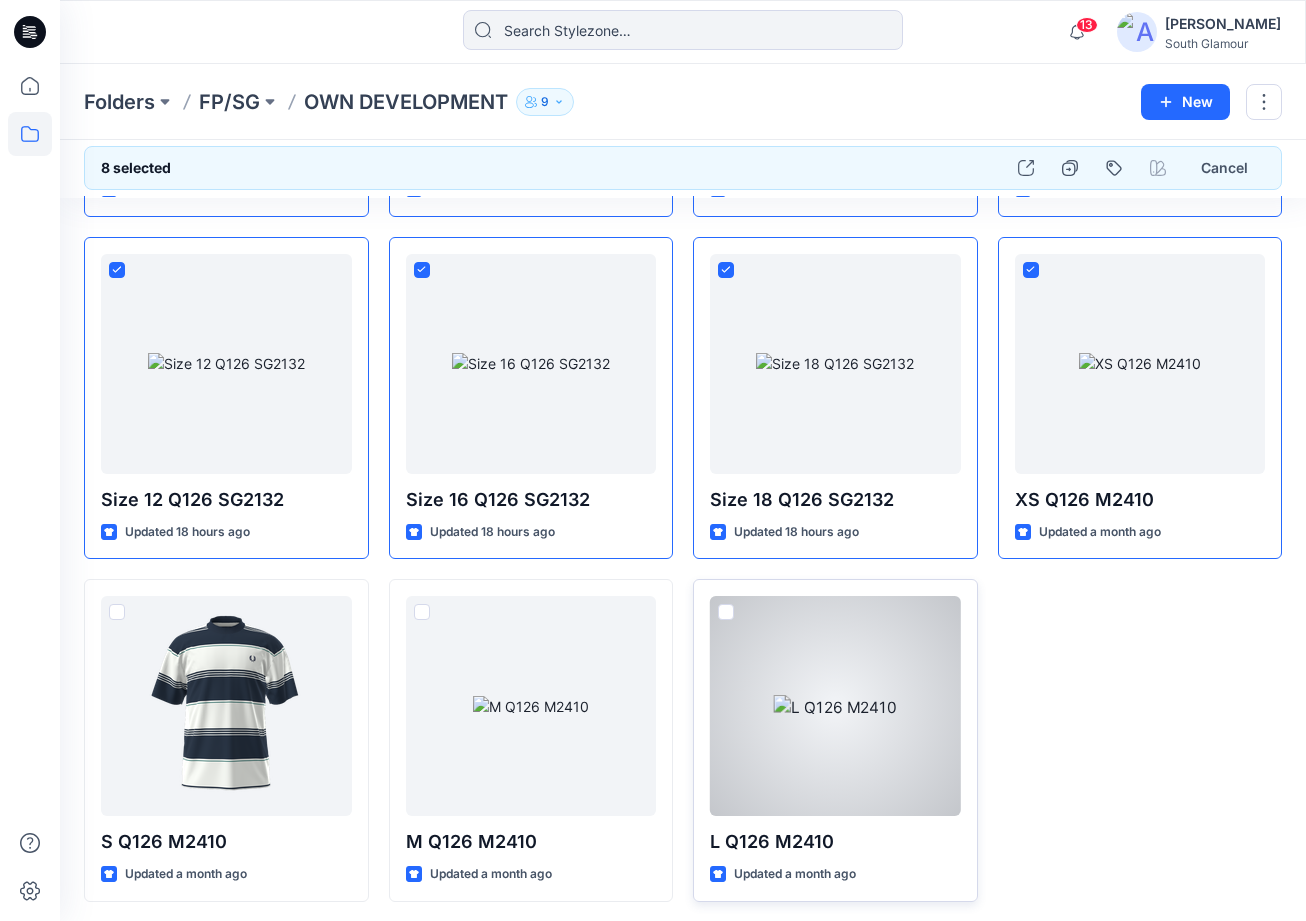 click at bounding box center (726, 612) 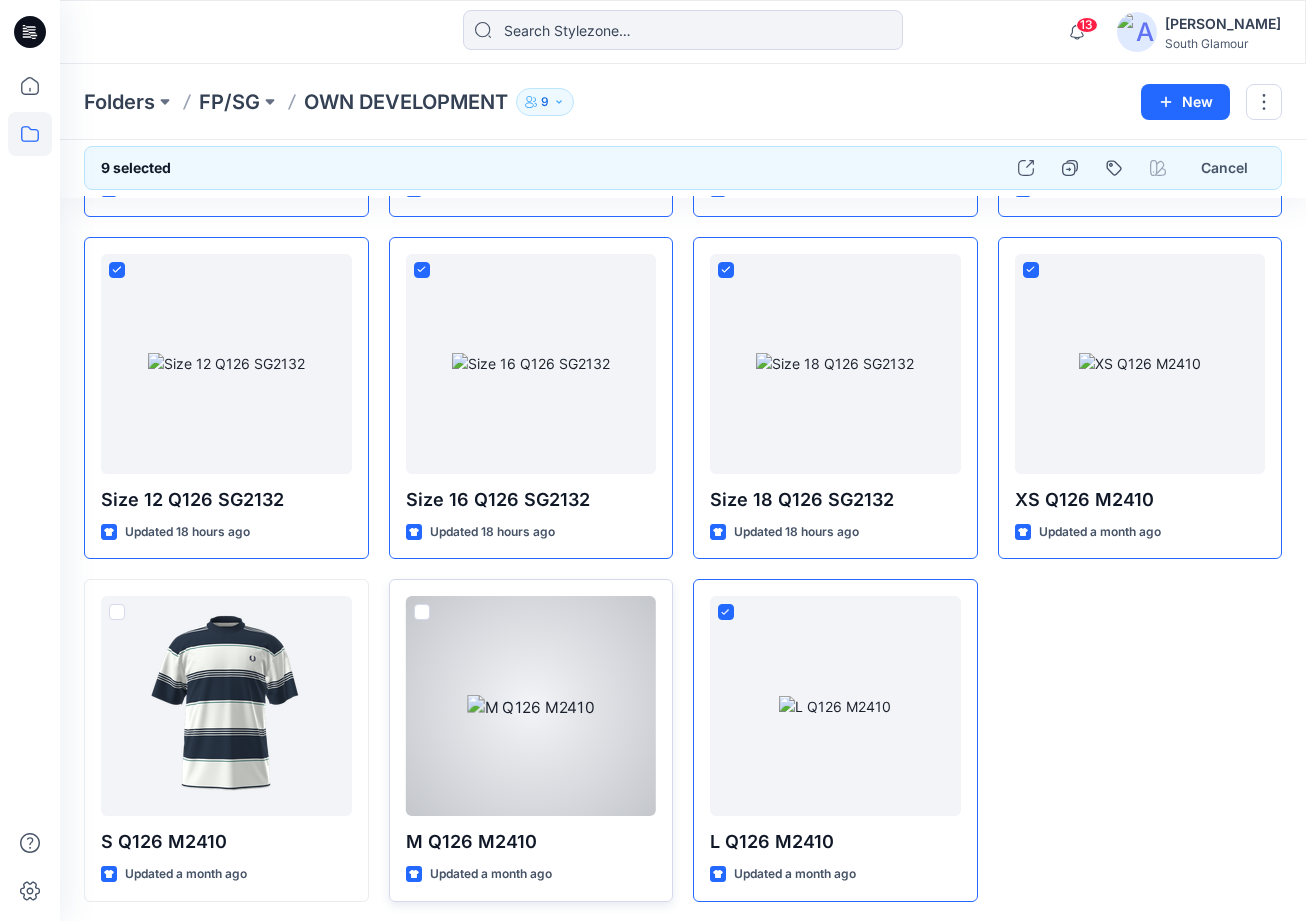 click at bounding box center [422, 612] 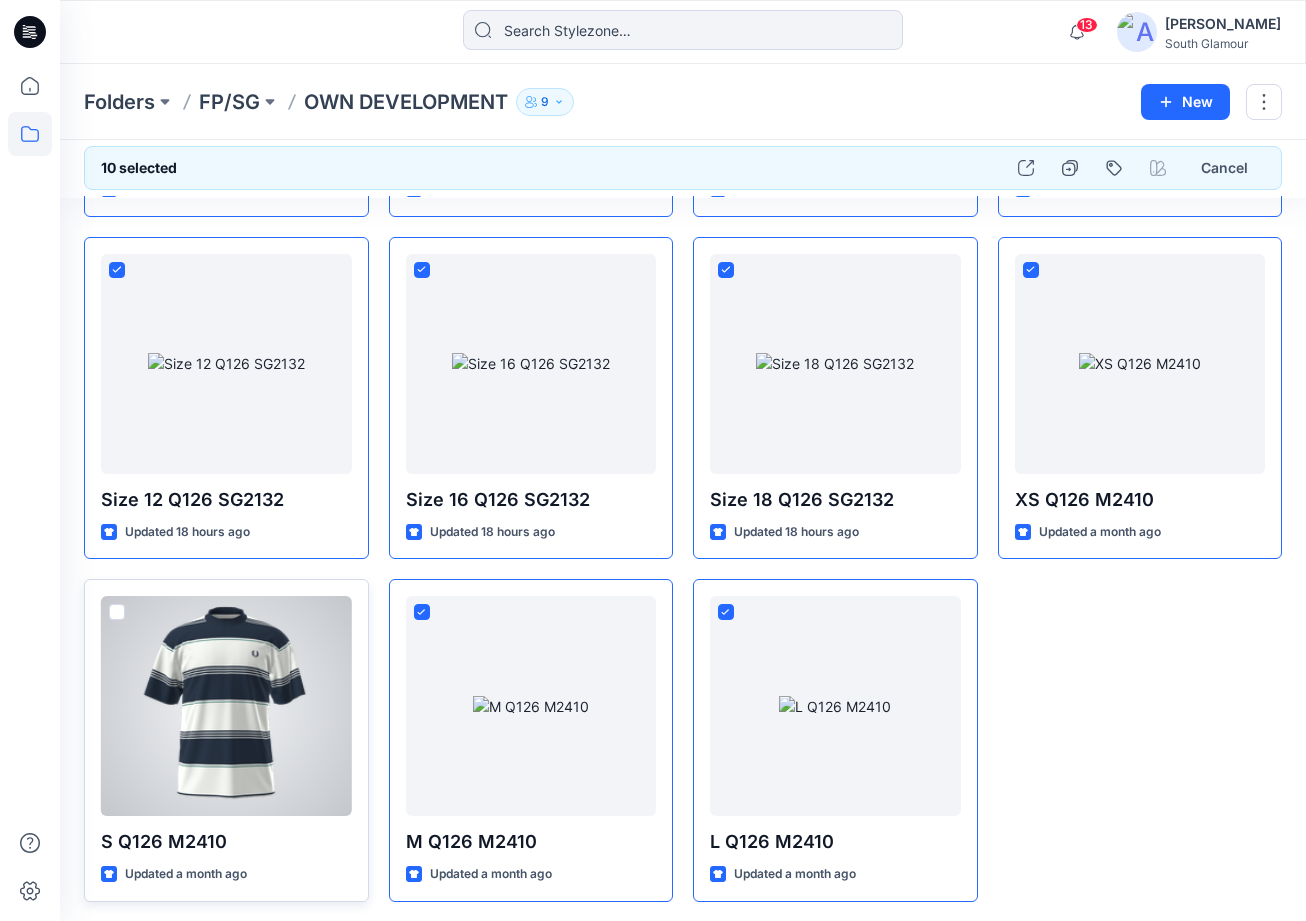 drag, startPoint x: 114, startPoint y: 611, endPoint x: 163, endPoint y: 600, distance: 50.219517 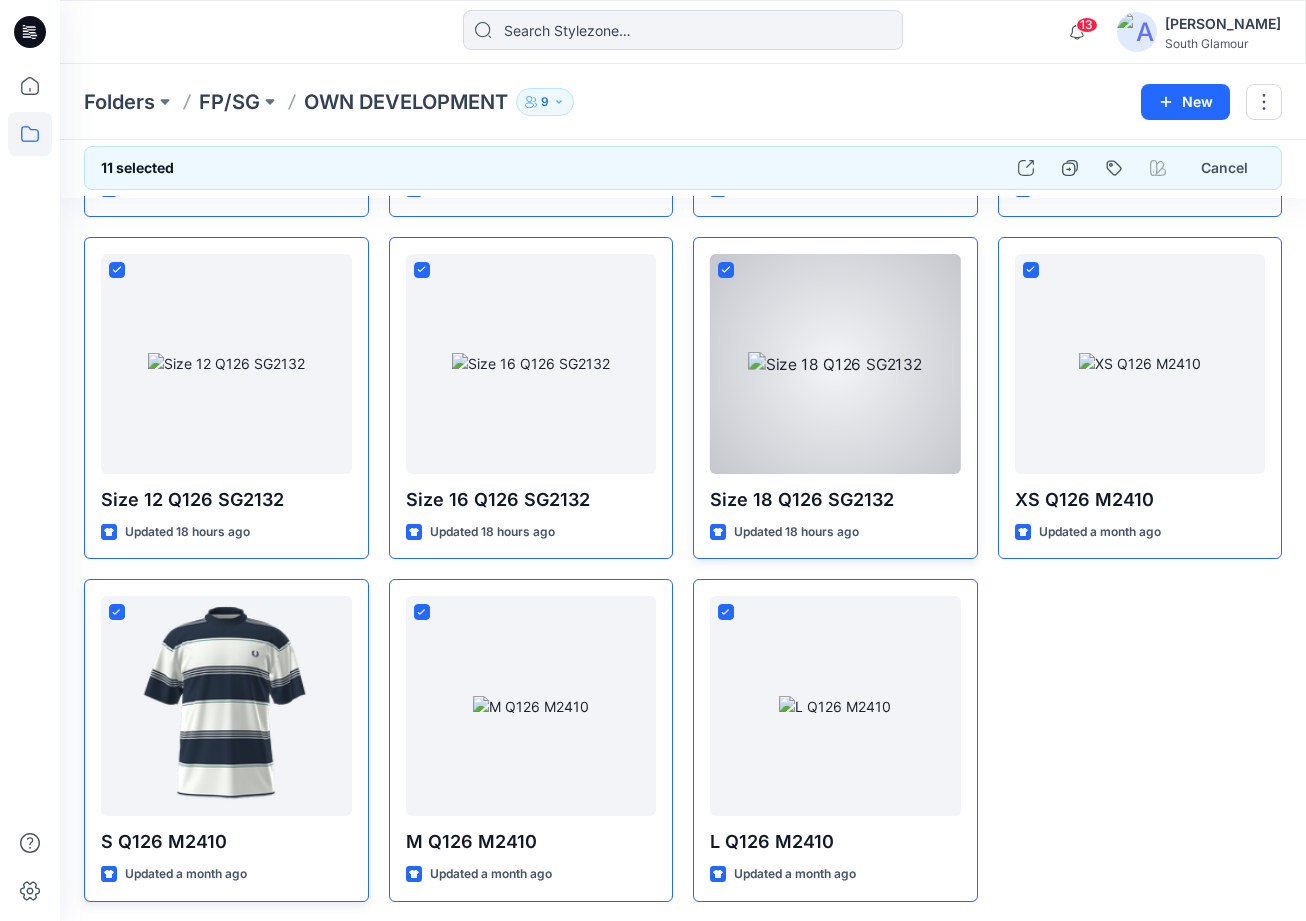 scroll, scrollTop: 0, scrollLeft: 0, axis: both 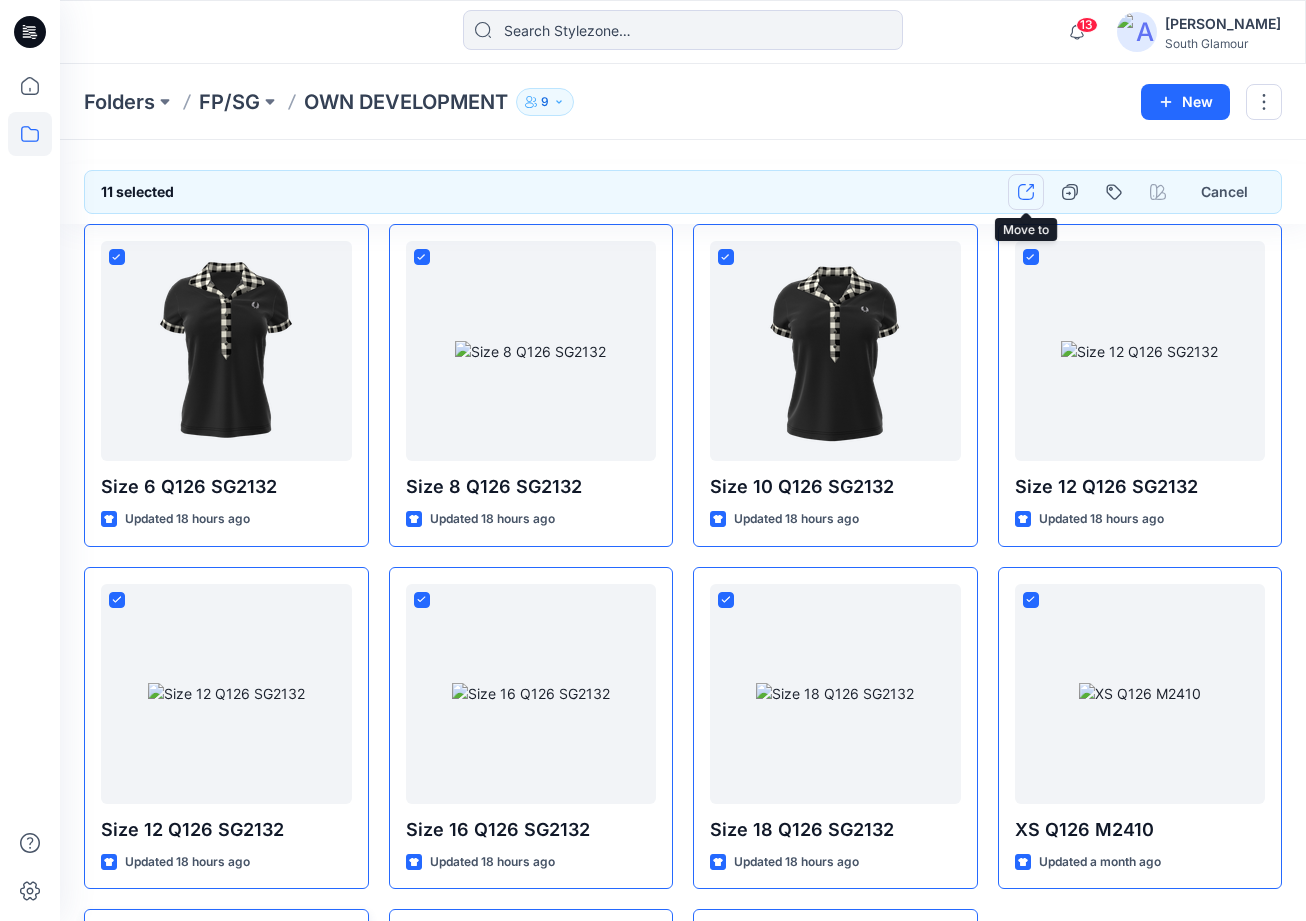 click 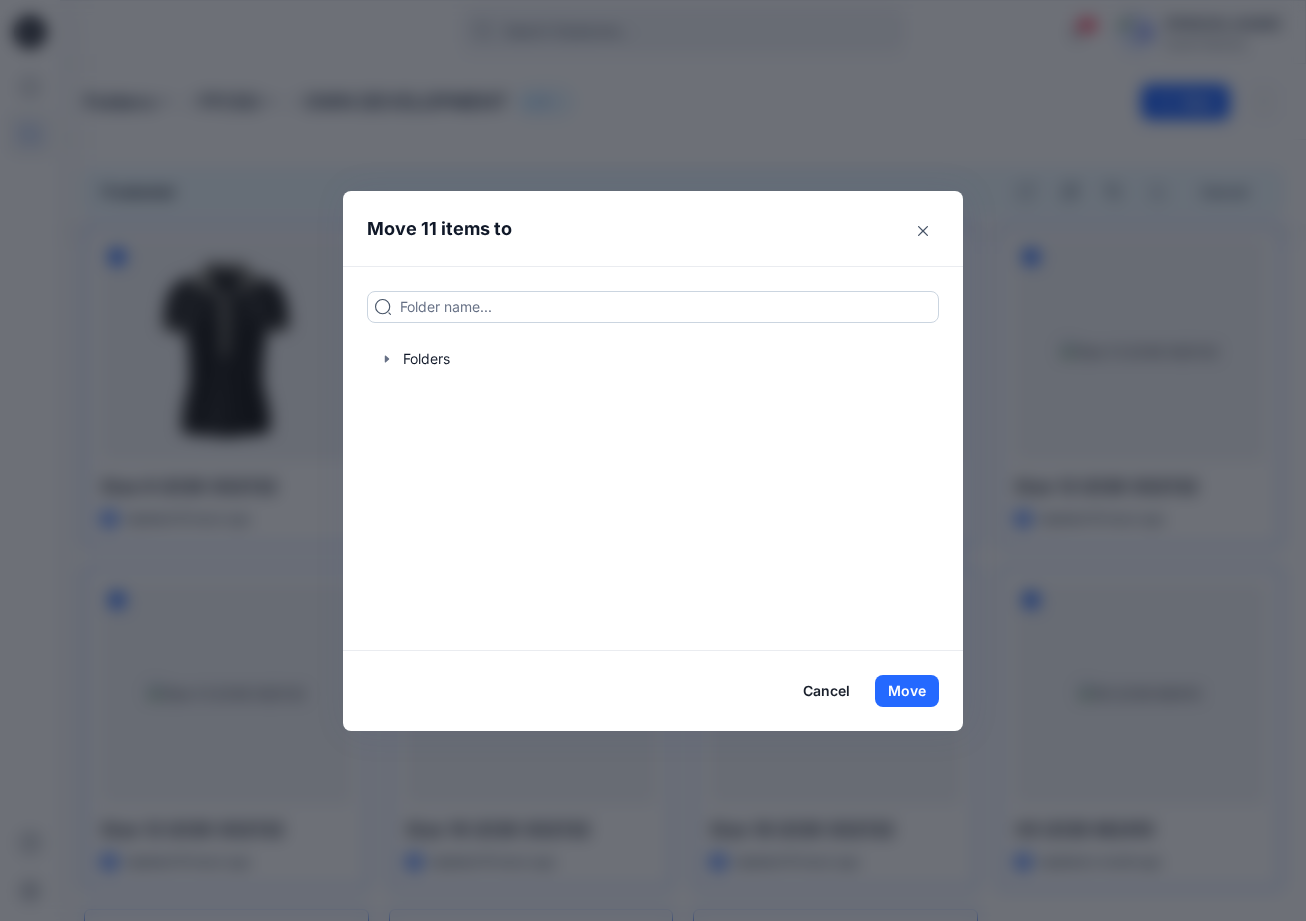 click at bounding box center [653, 307] 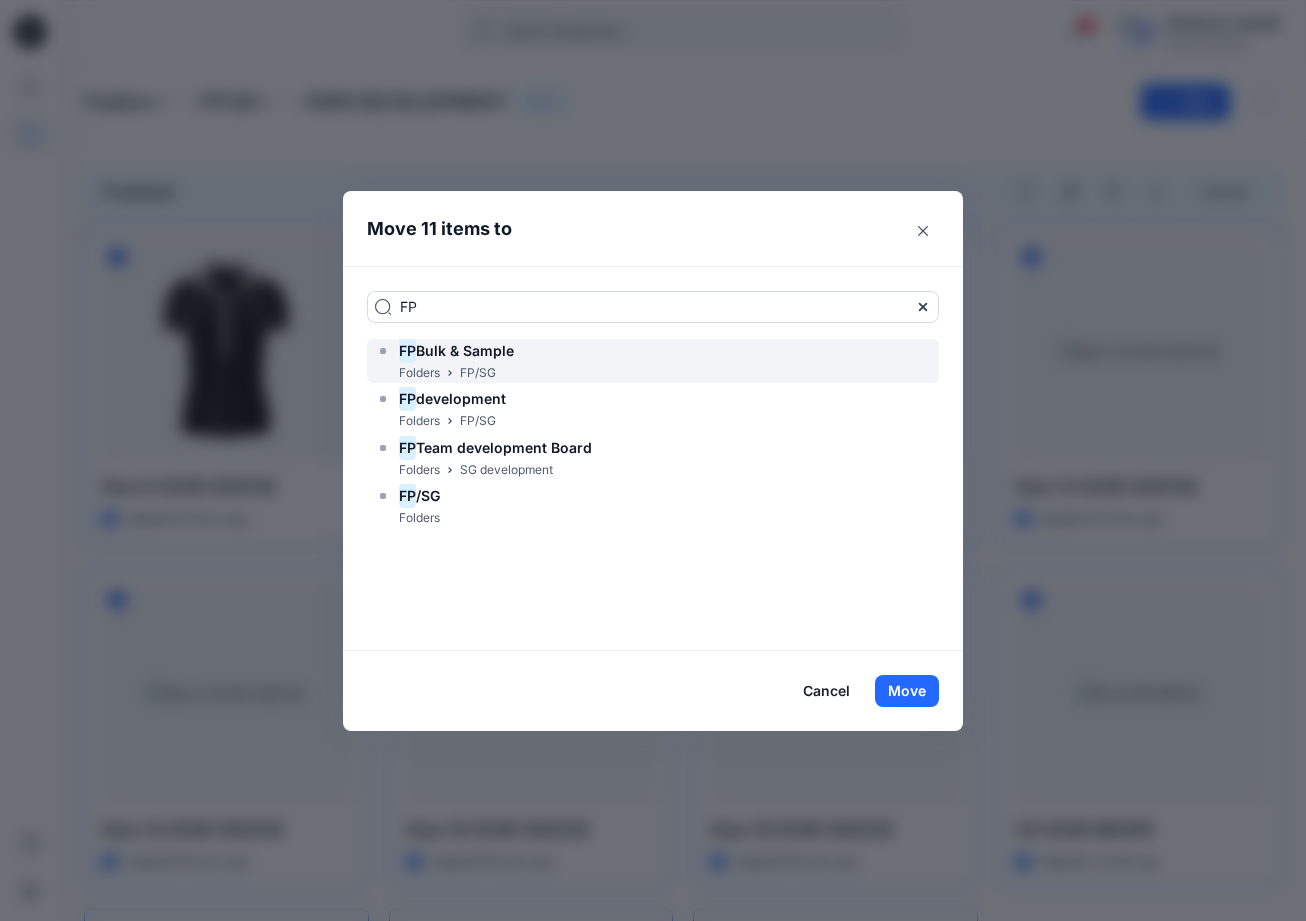 type on "FP" 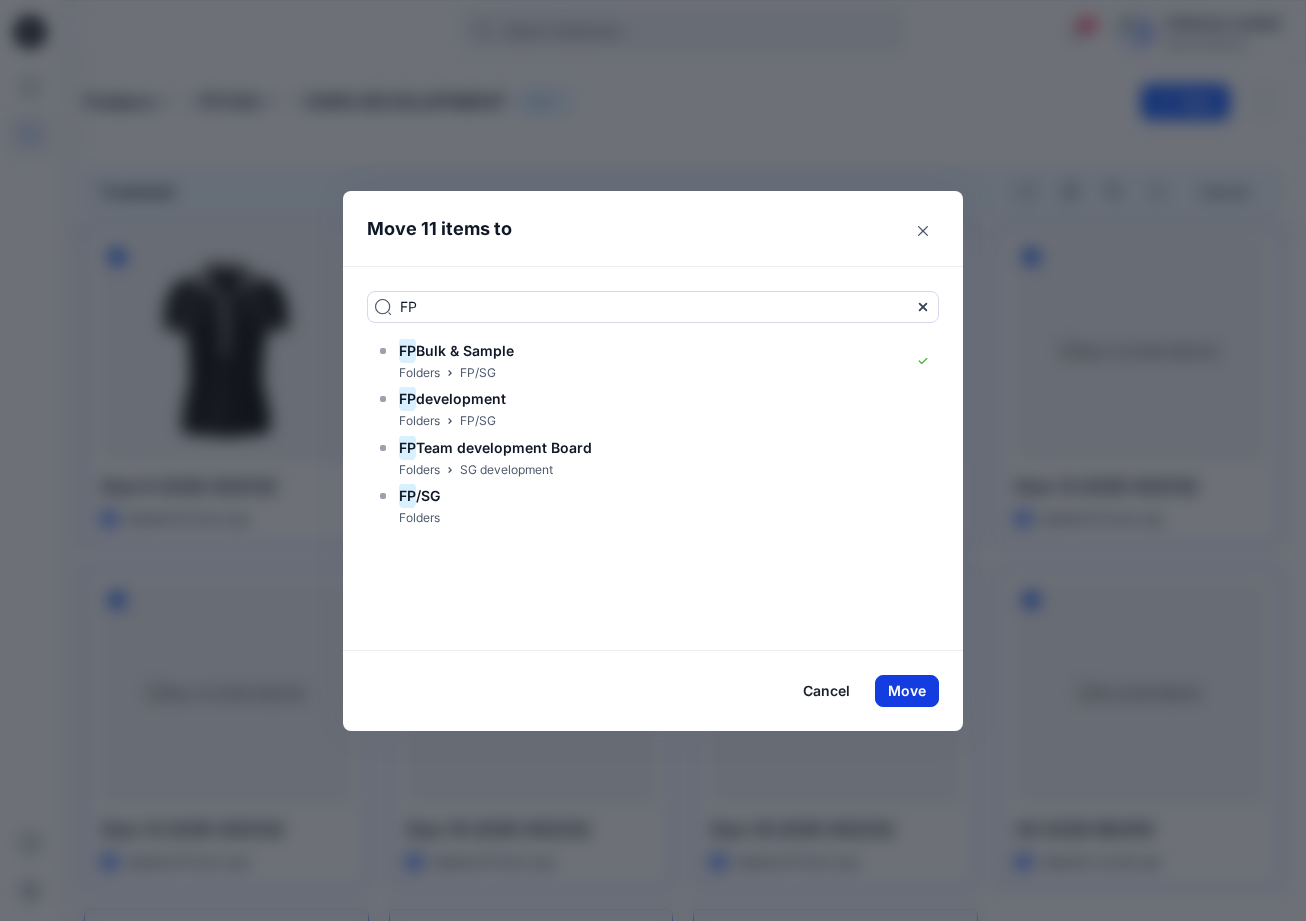click on "Move" at bounding box center [907, 691] 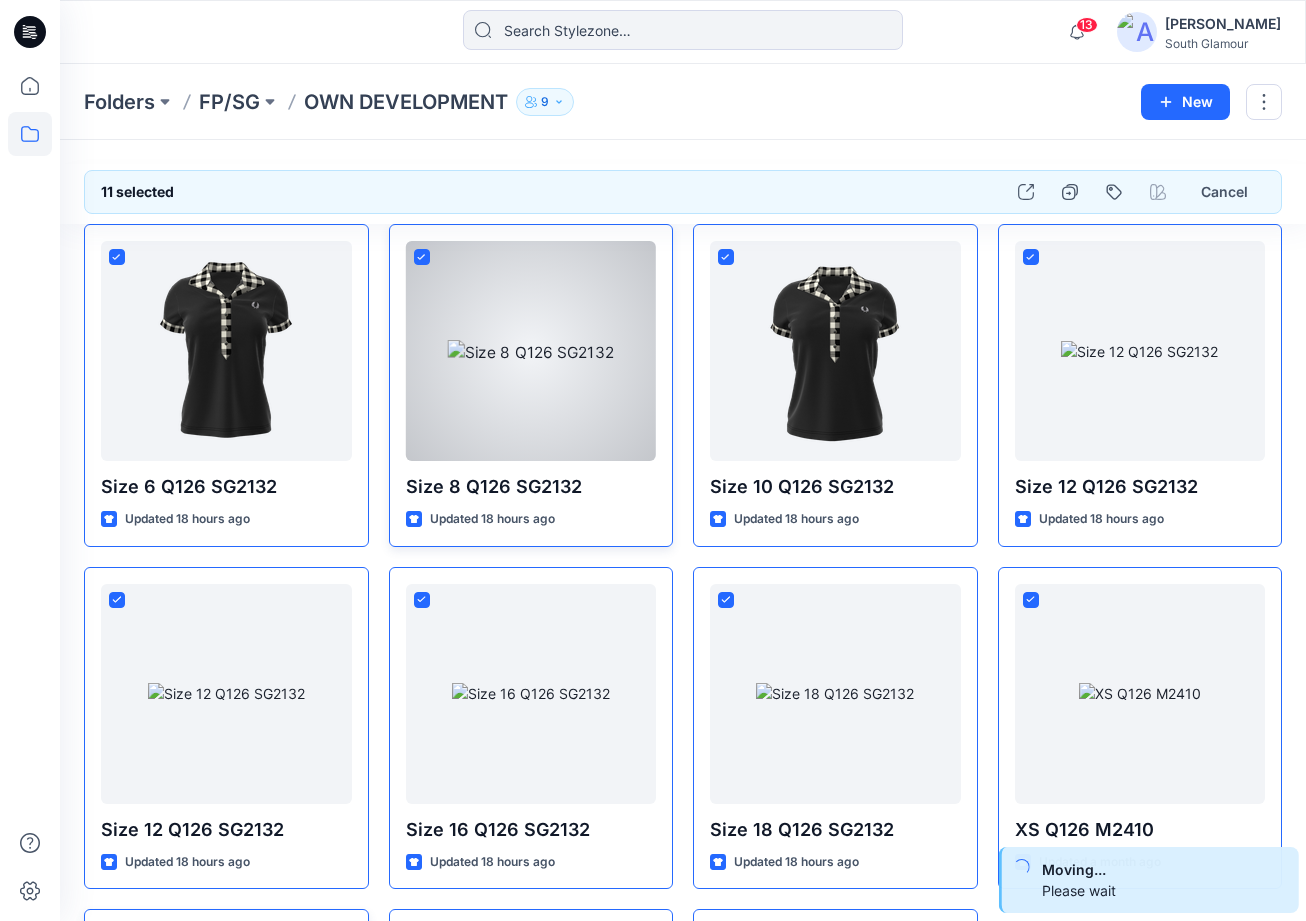 checkbox on "false" 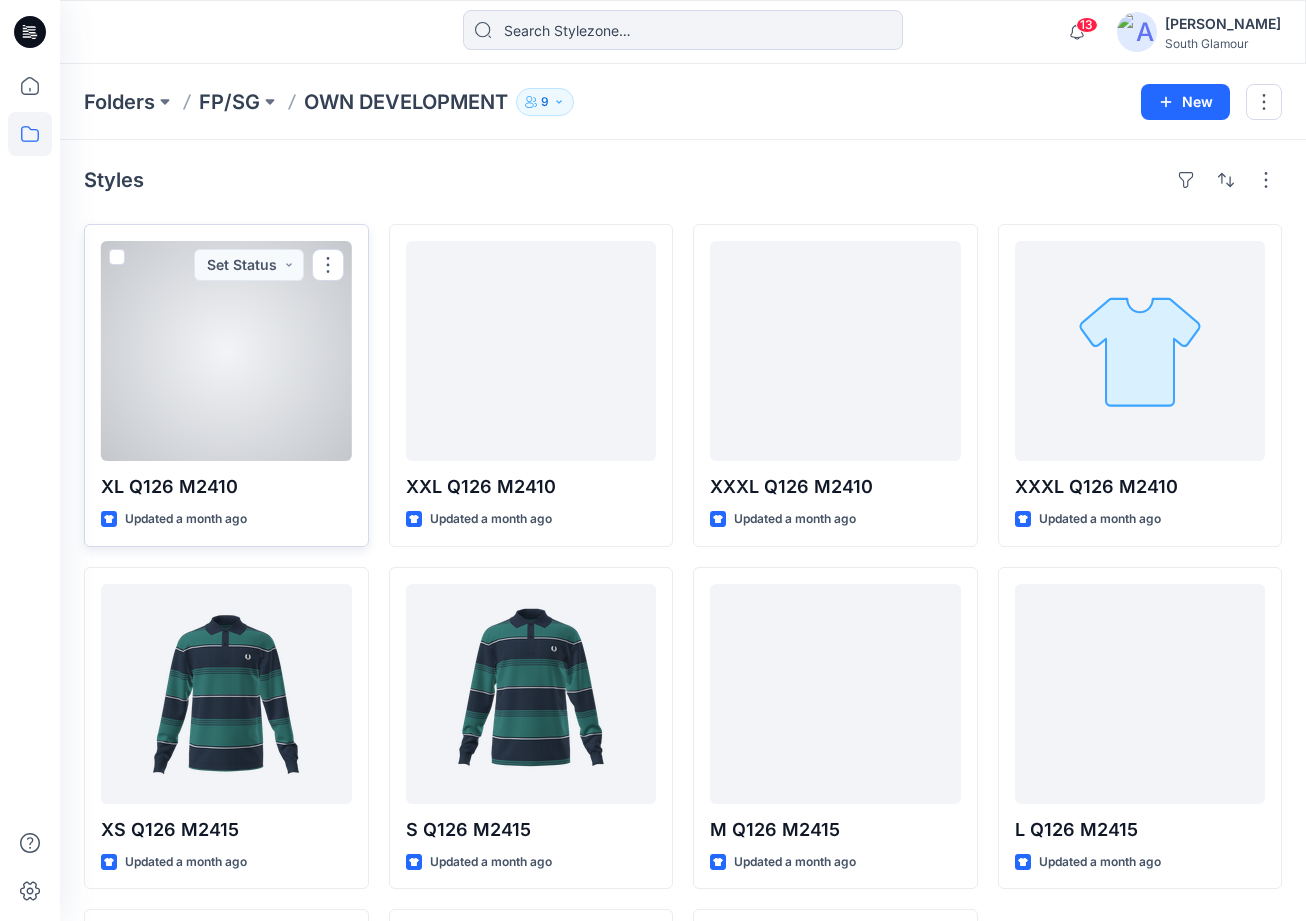click at bounding box center (117, 257) 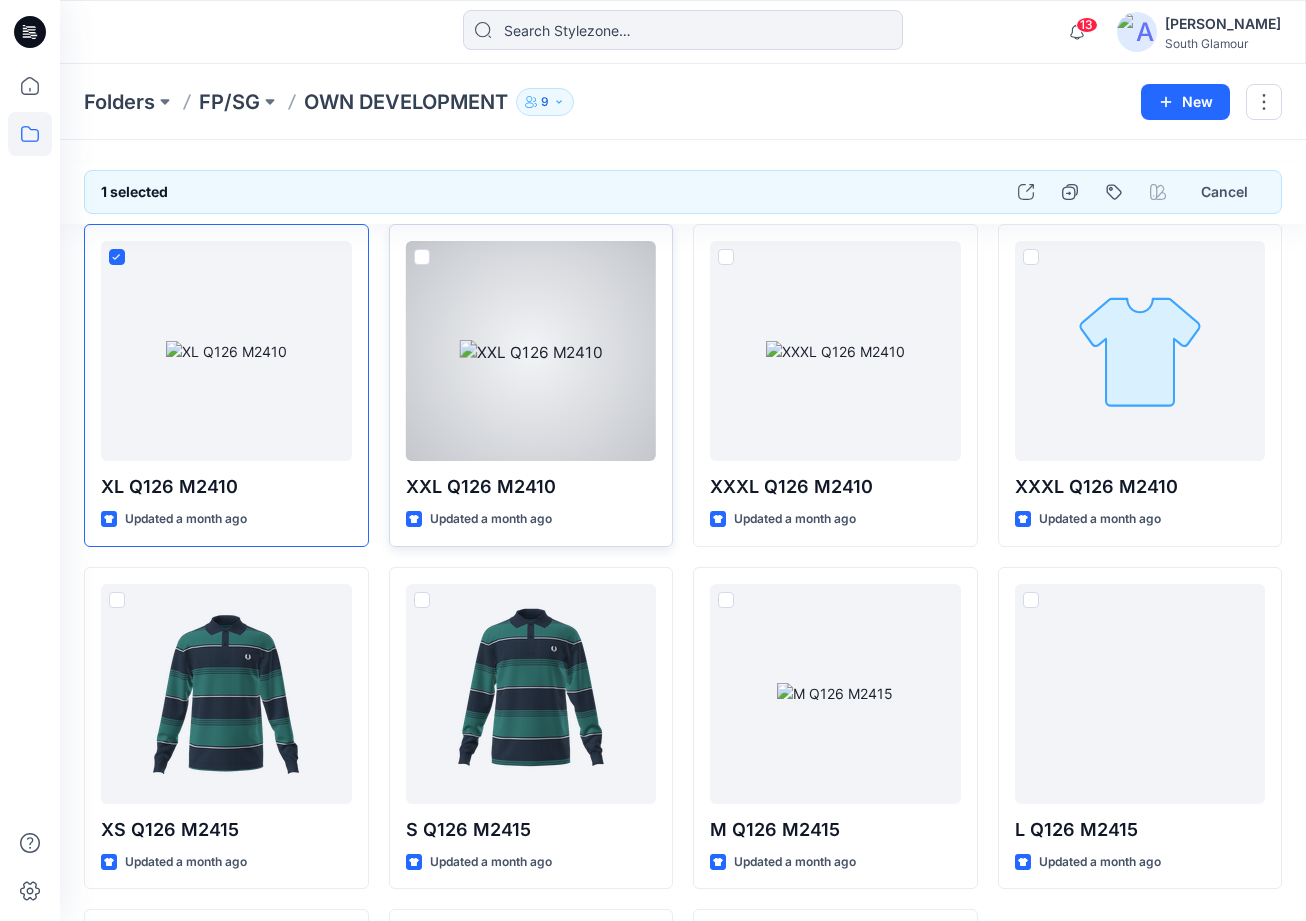 click at bounding box center [422, 257] 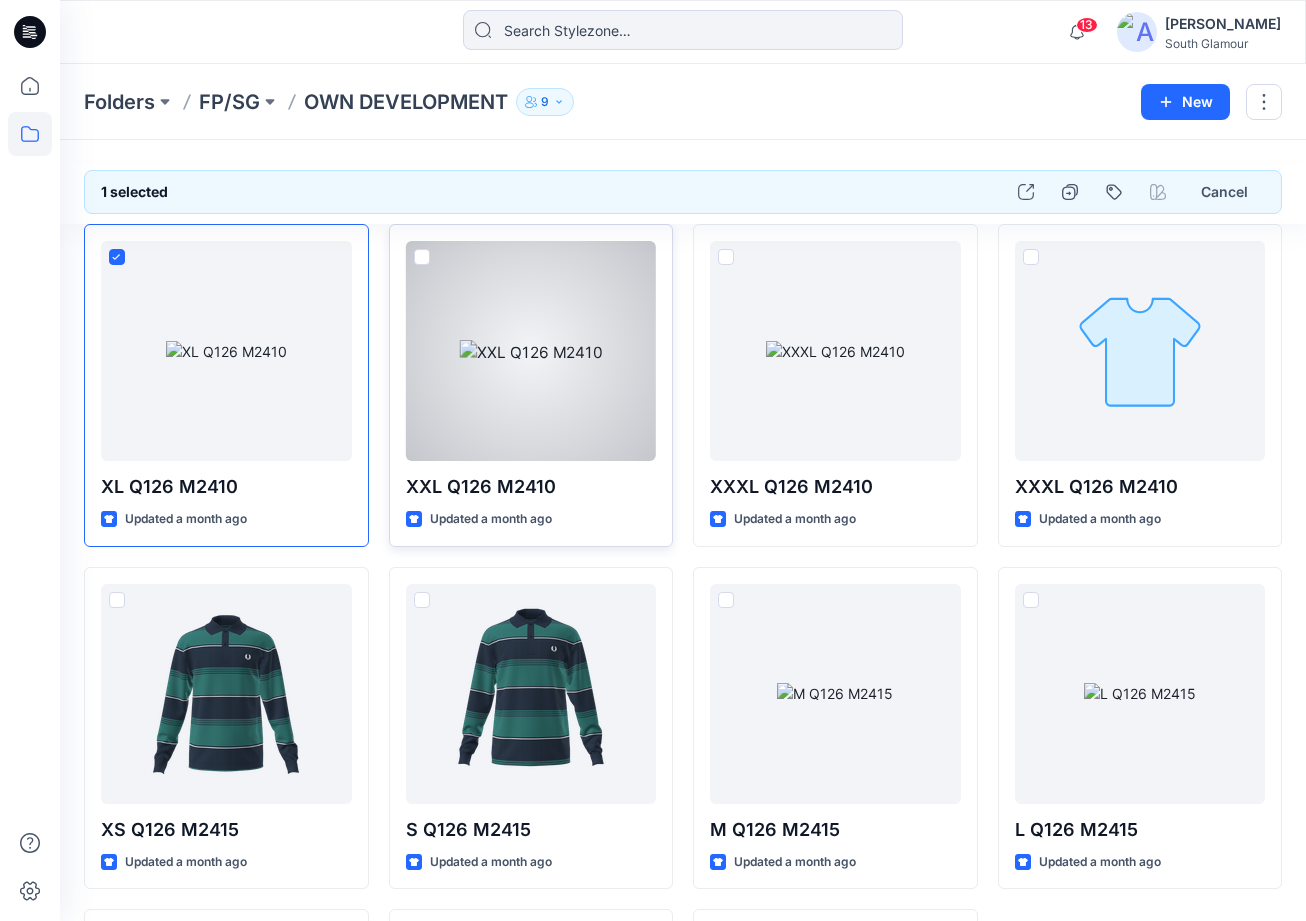 click at bounding box center (421, 258) 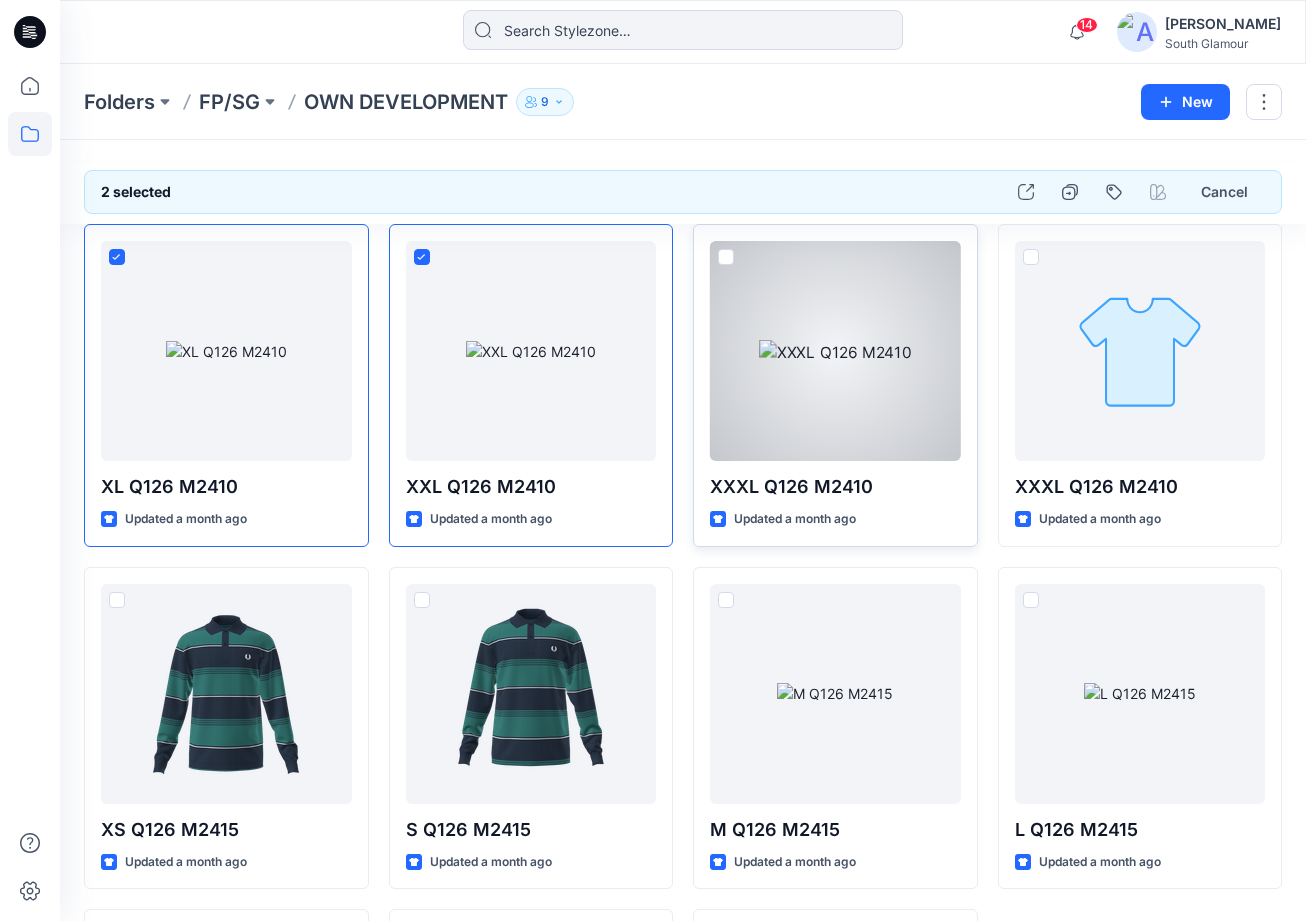 click at bounding box center (726, 257) 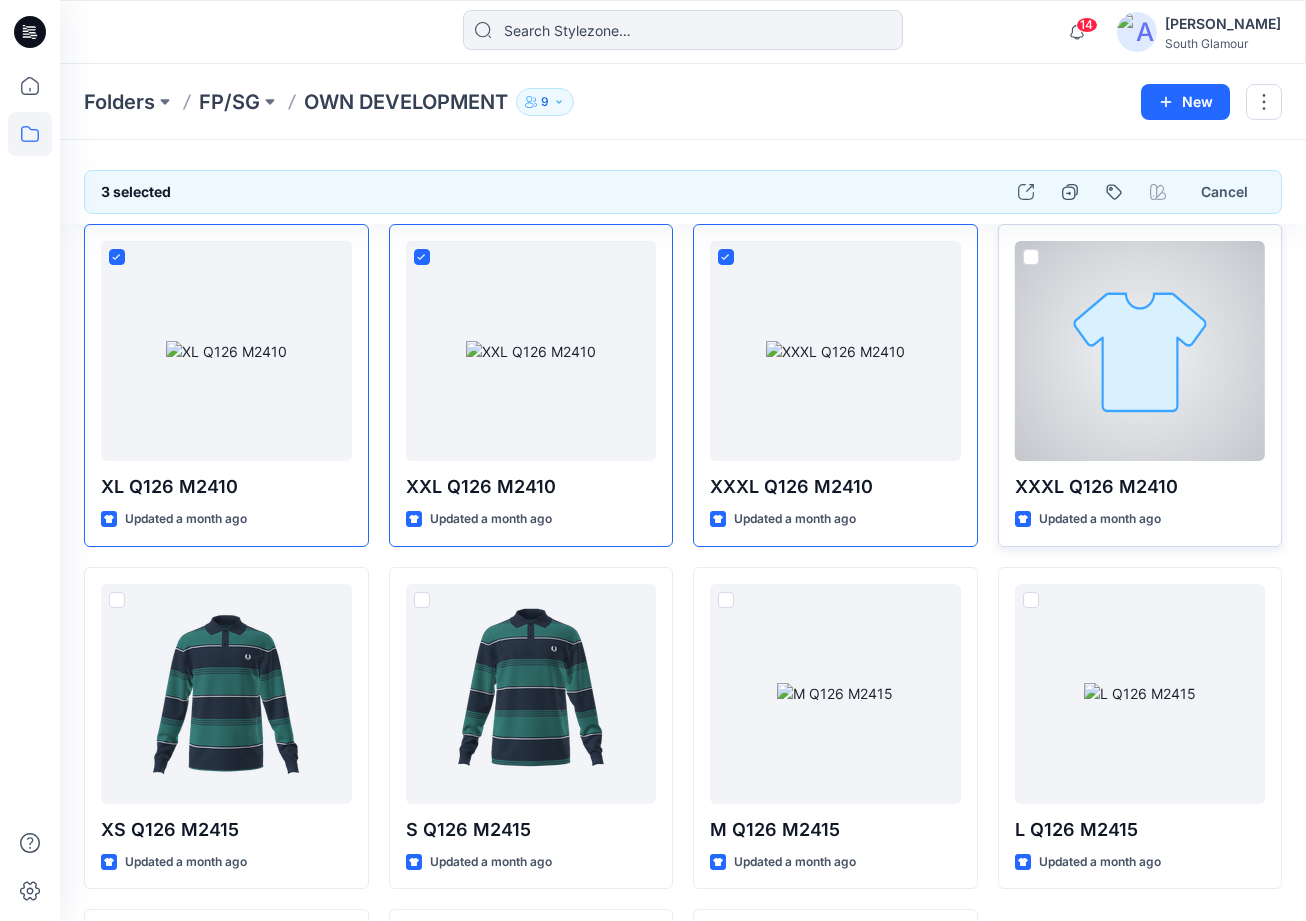 click at bounding box center (1031, 257) 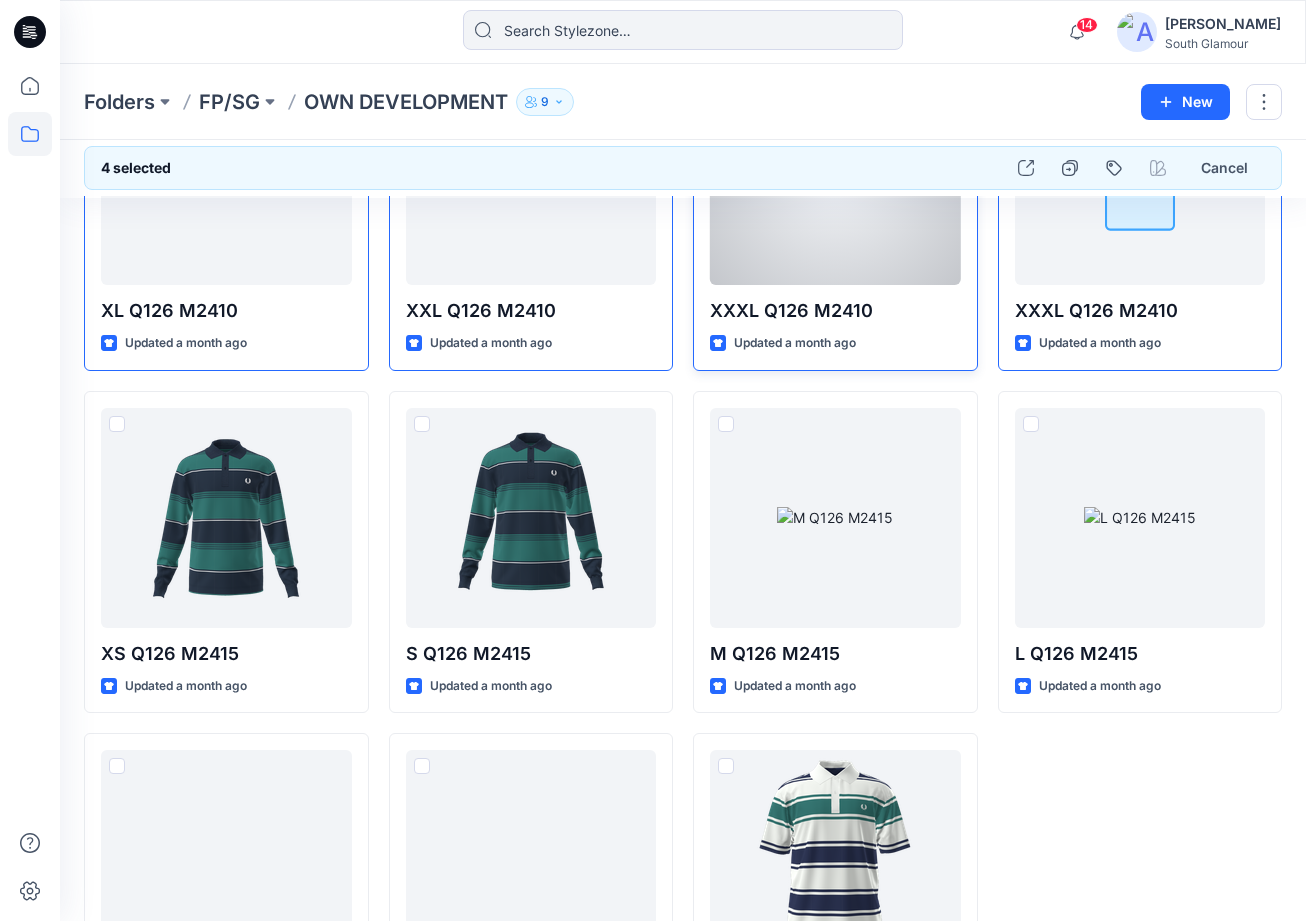 scroll, scrollTop: 267, scrollLeft: 0, axis: vertical 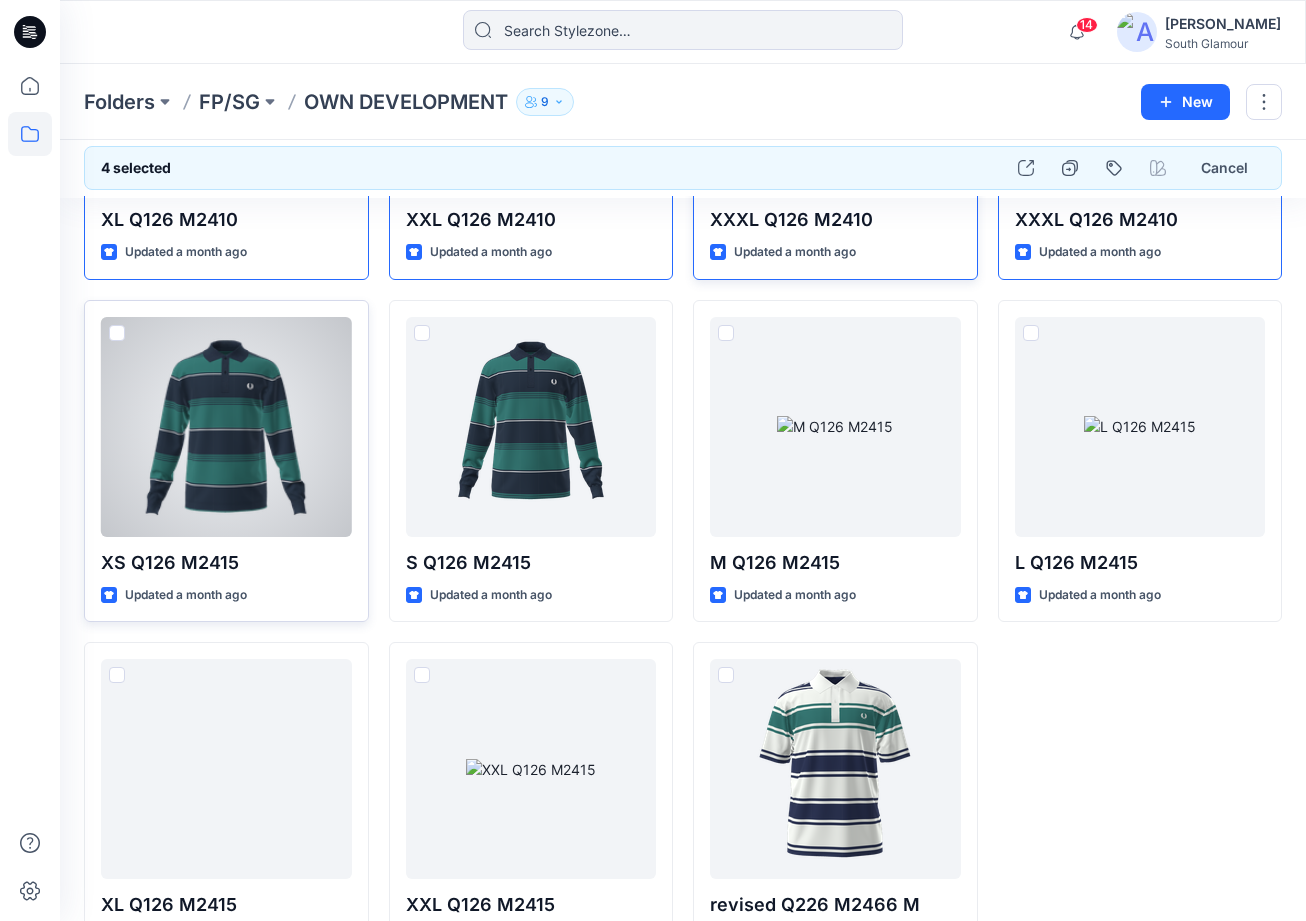 click at bounding box center [117, 333] 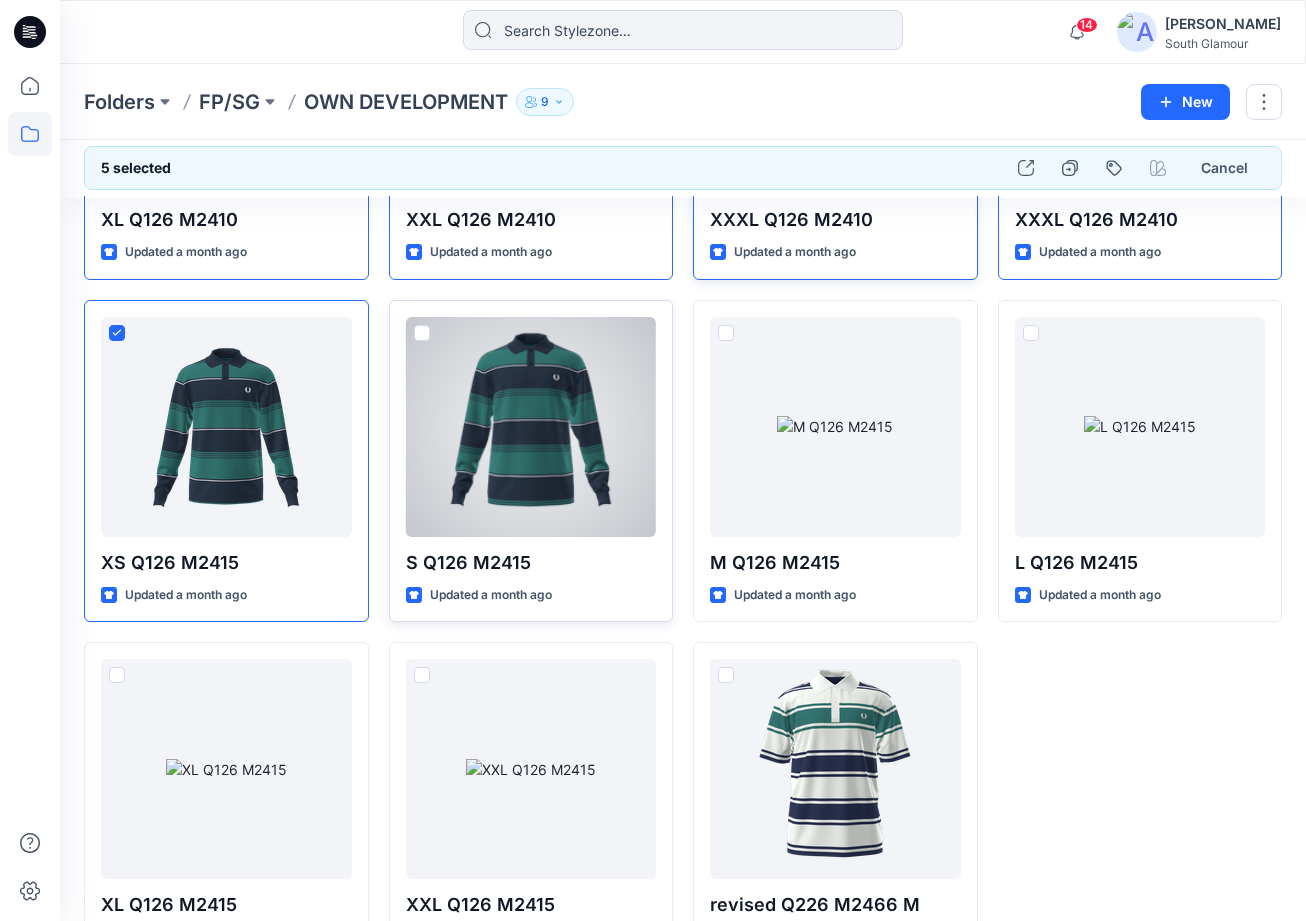 click at bounding box center [422, 333] 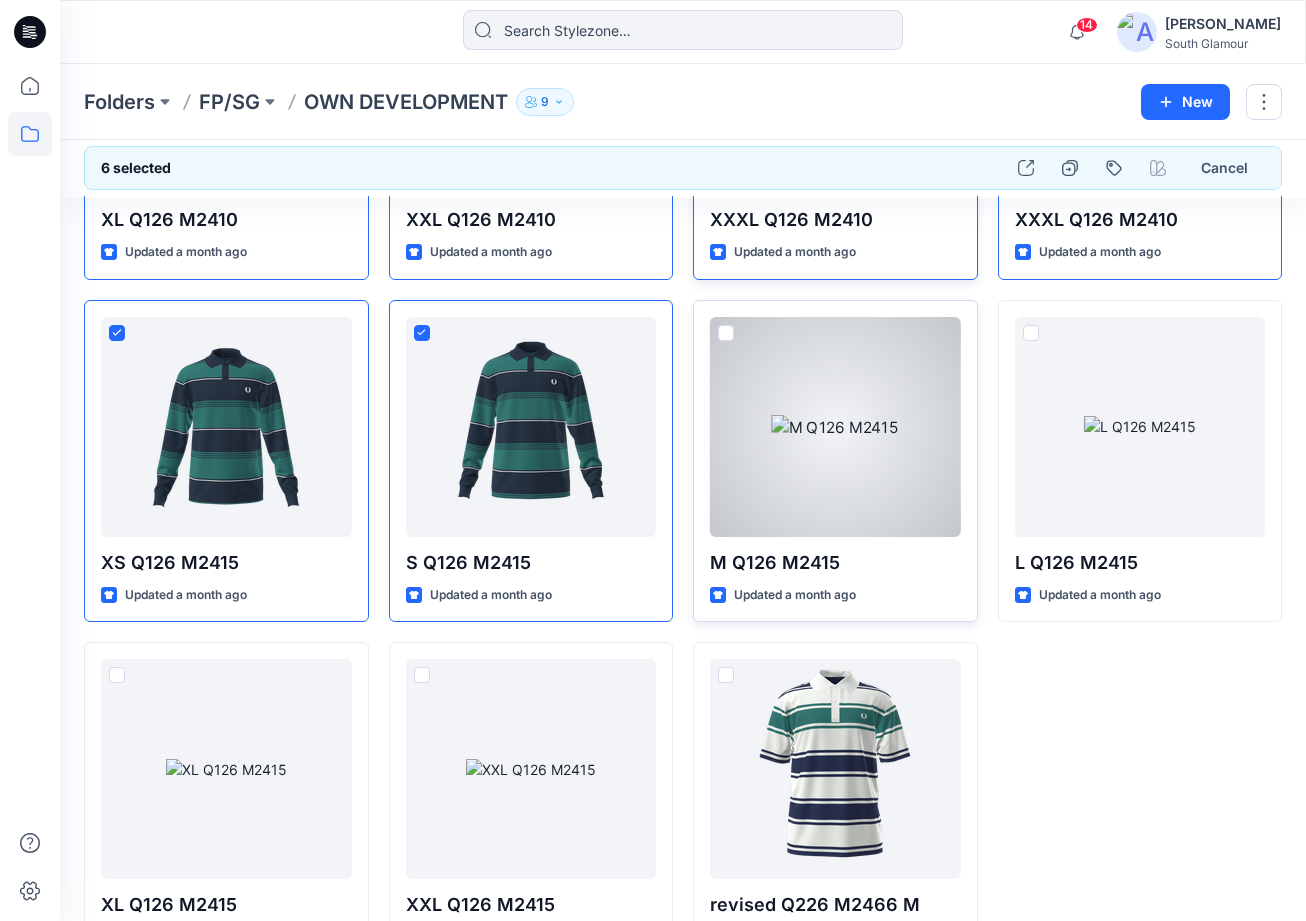 click at bounding box center [726, 333] 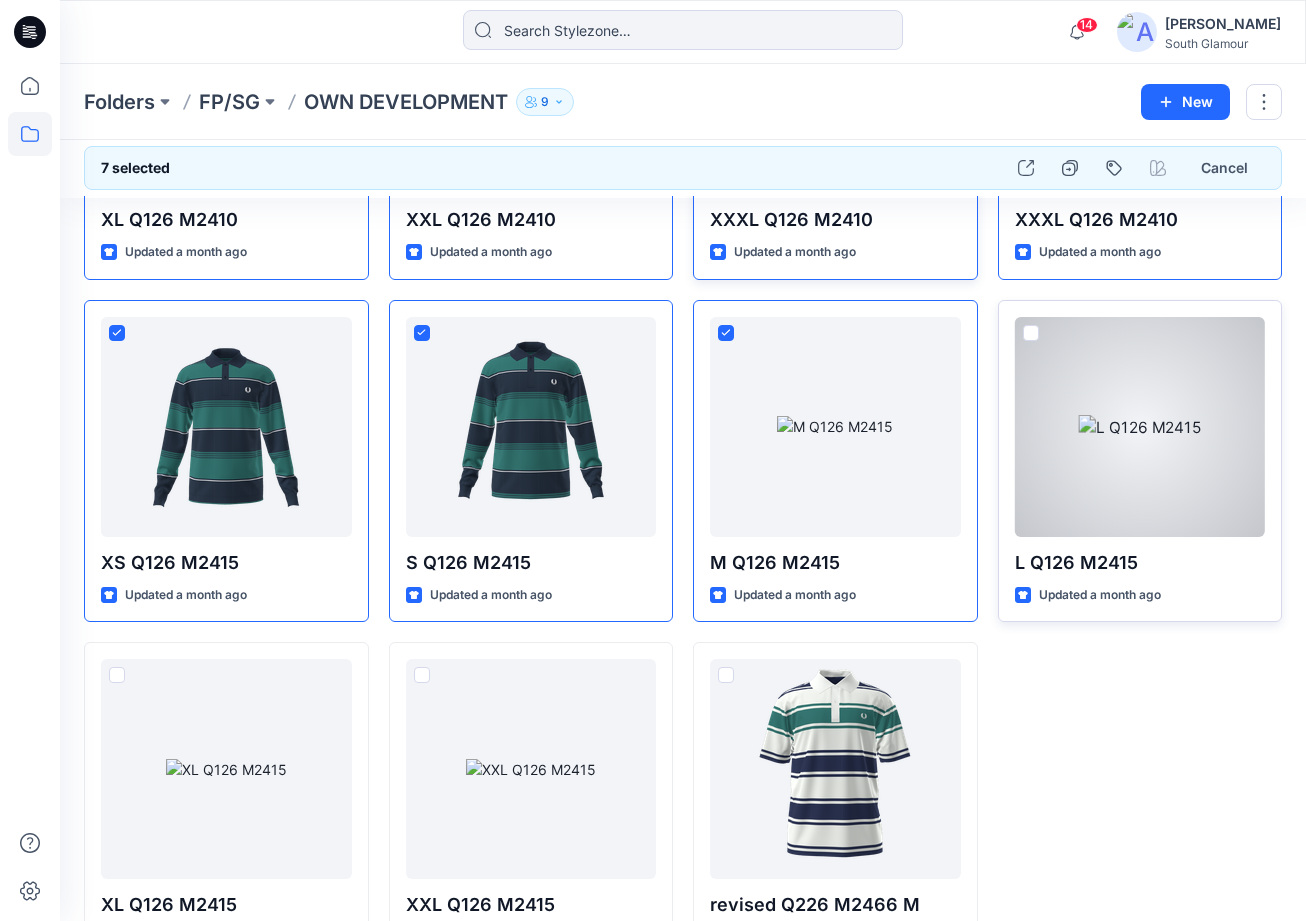 click at bounding box center [1031, 333] 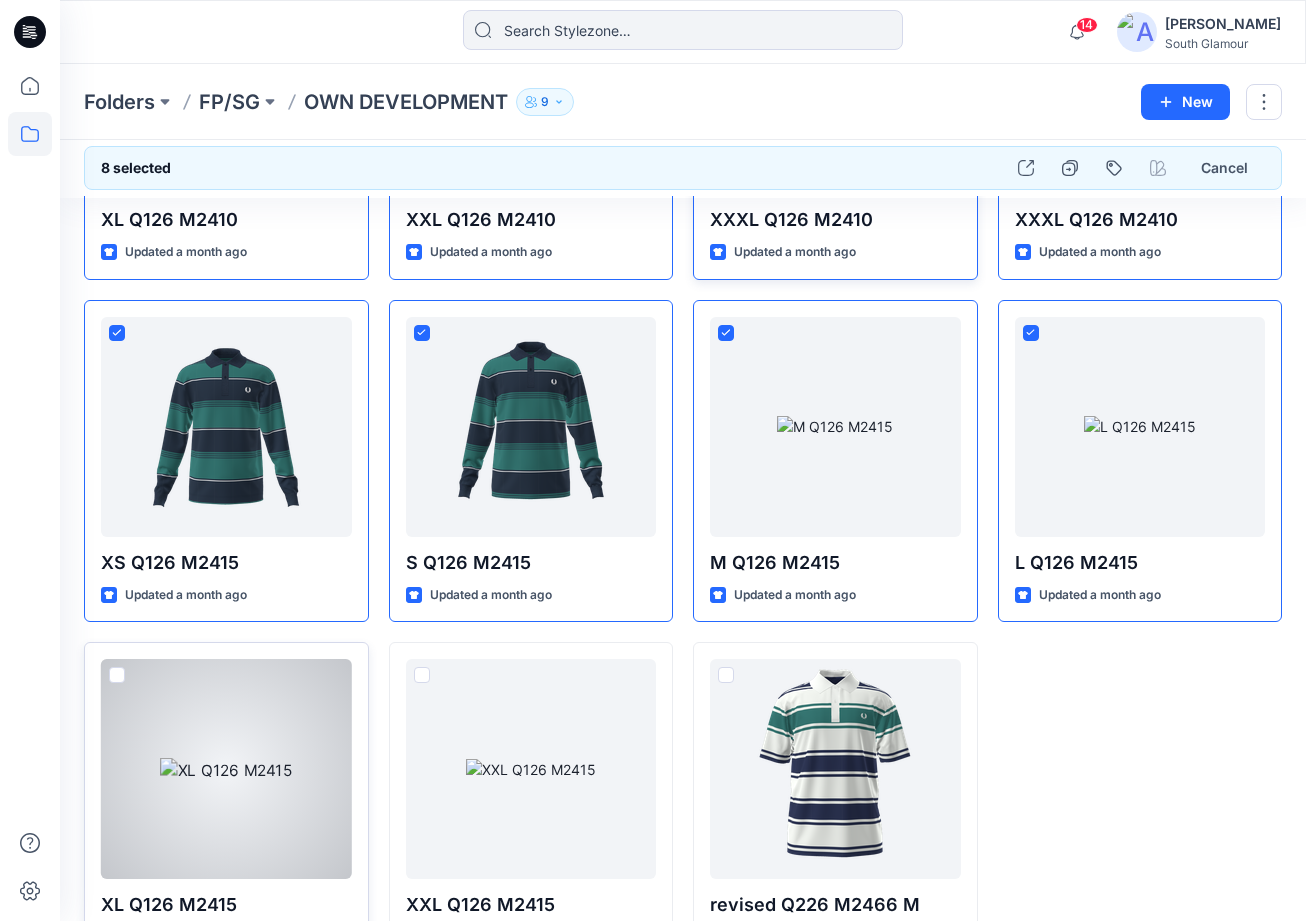 click at bounding box center [117, 675] 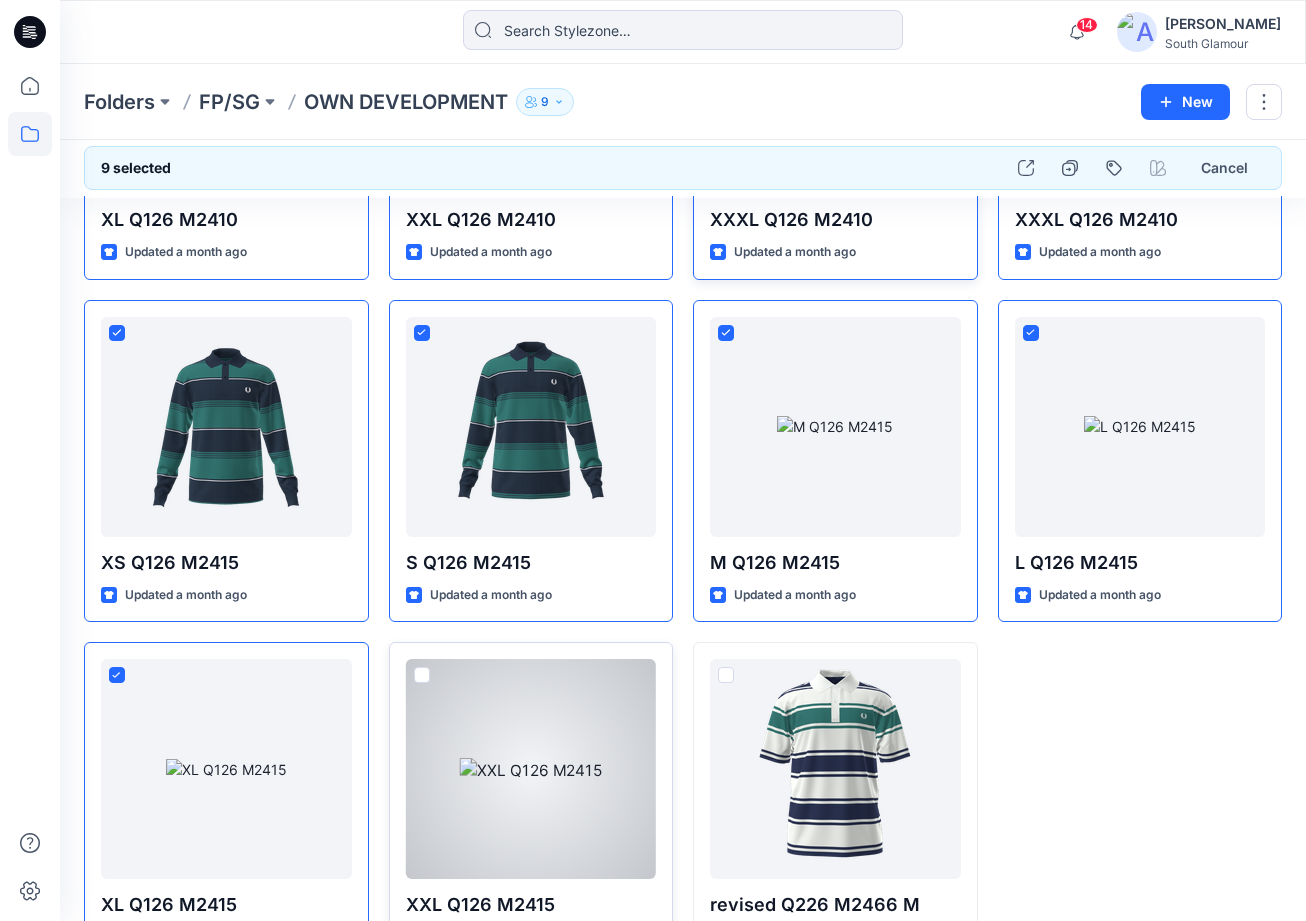 click at bounding box center [422, 675] 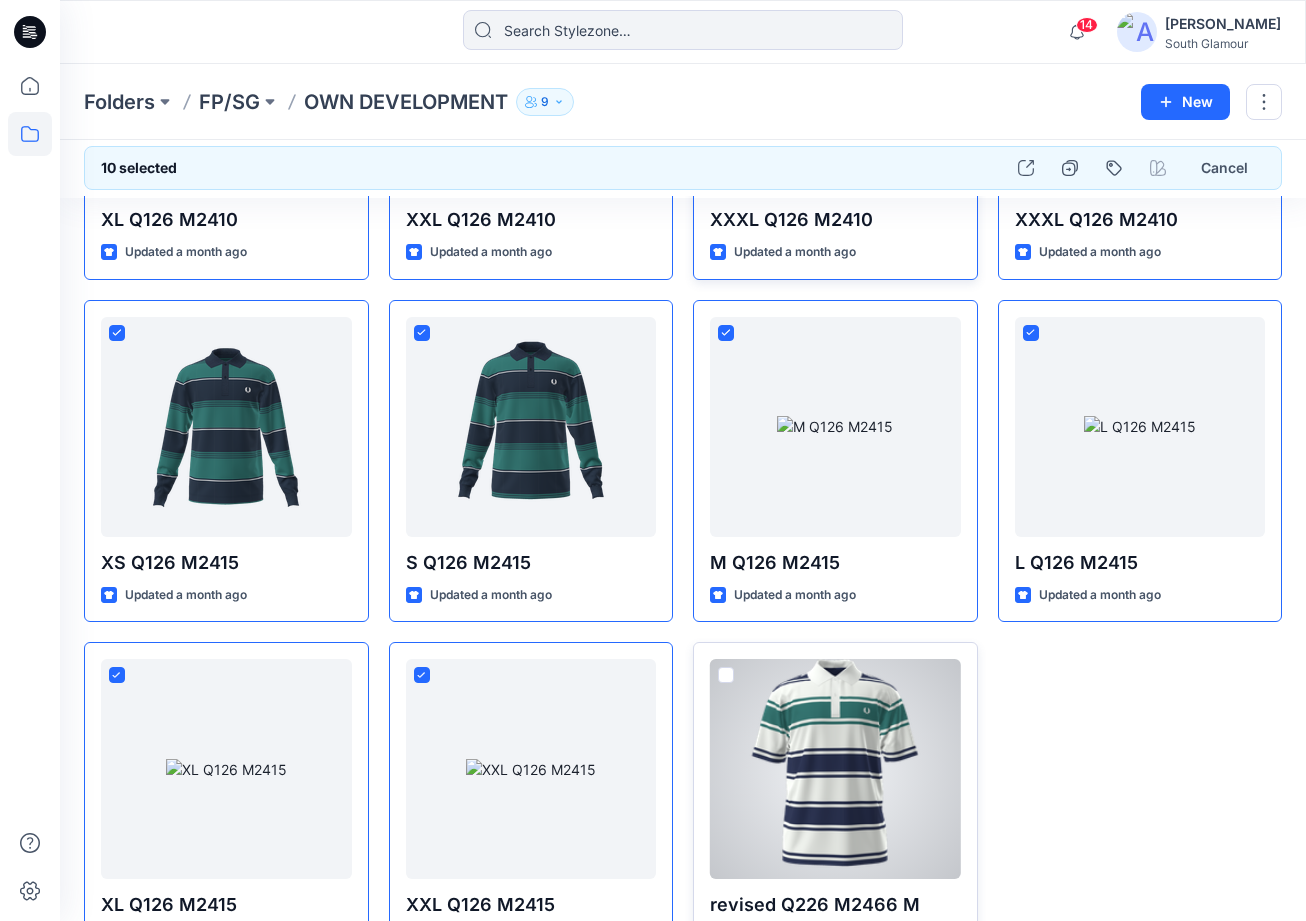 click at bounding box center [726, 675] 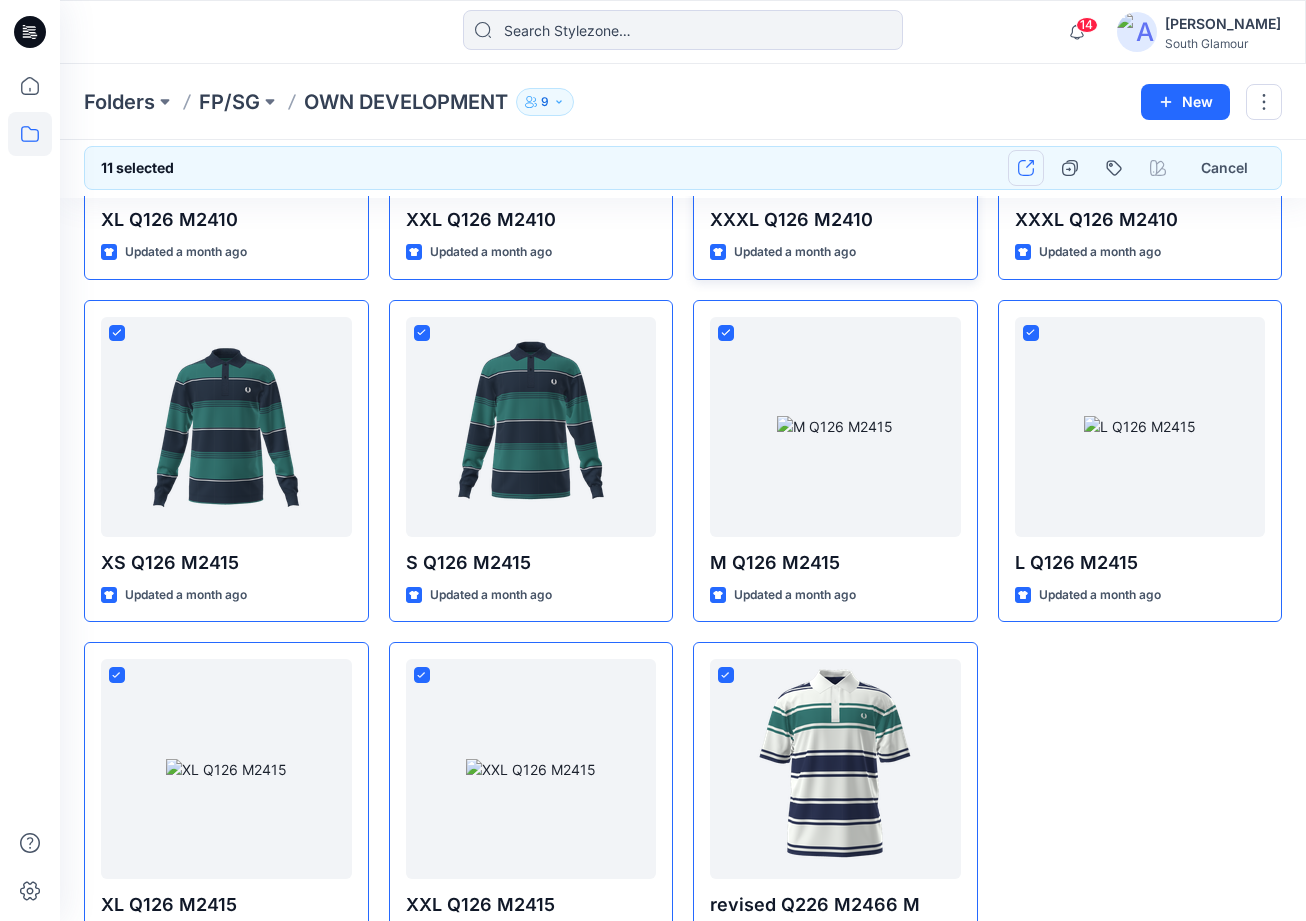 click 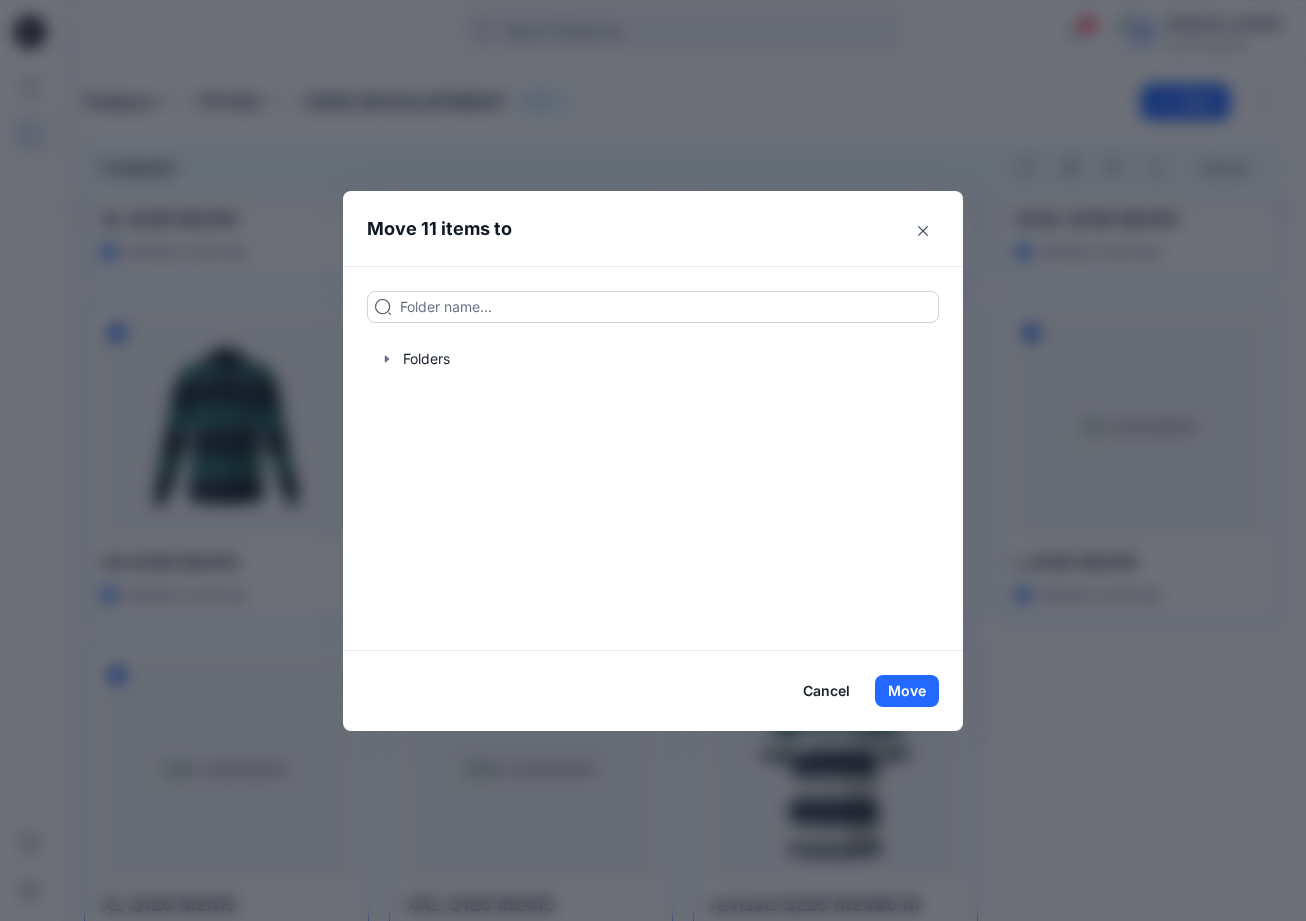 click at bounding box center [653, 307] 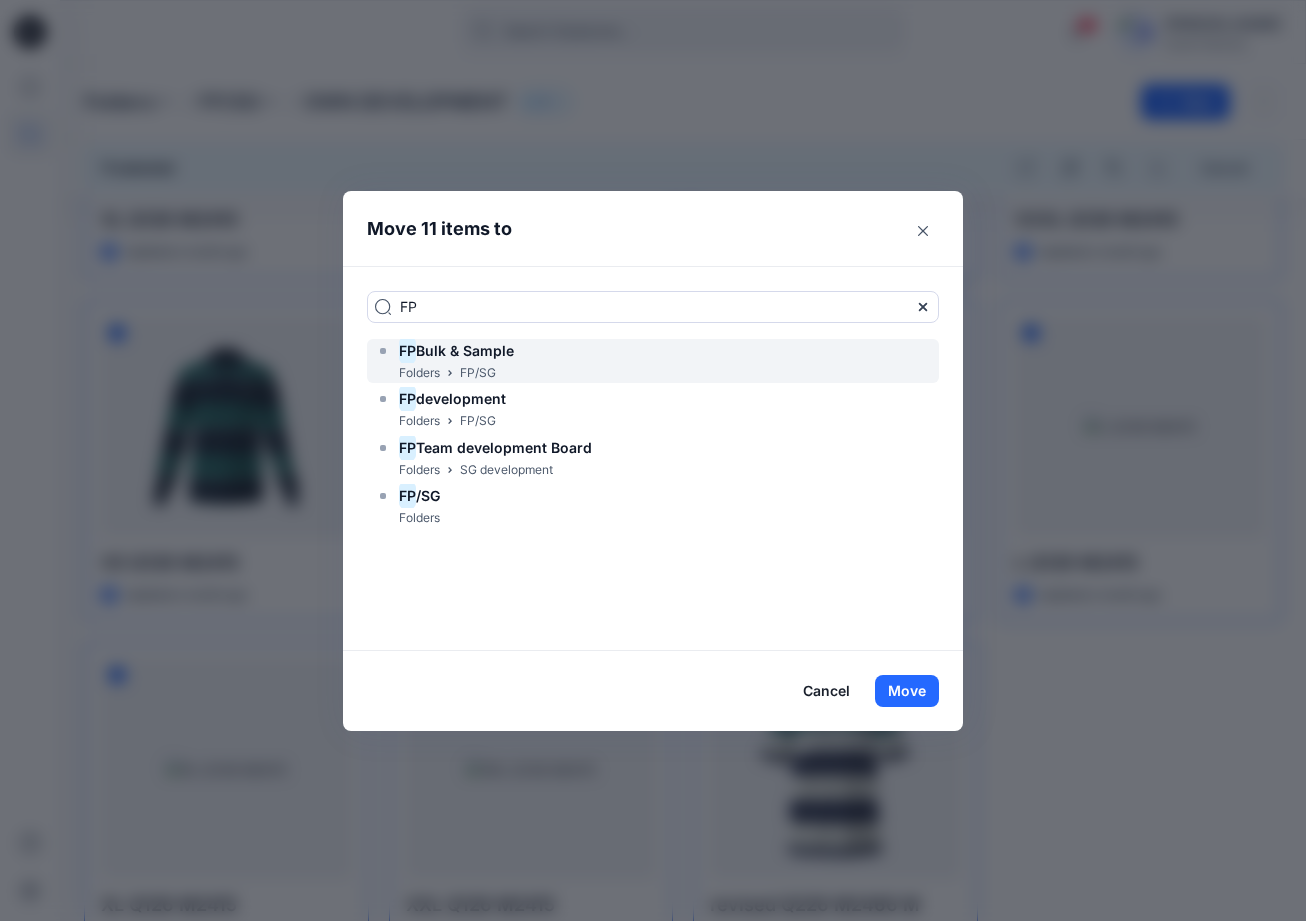 click on "Bulk & Sample" at bounding box center (465, 350) 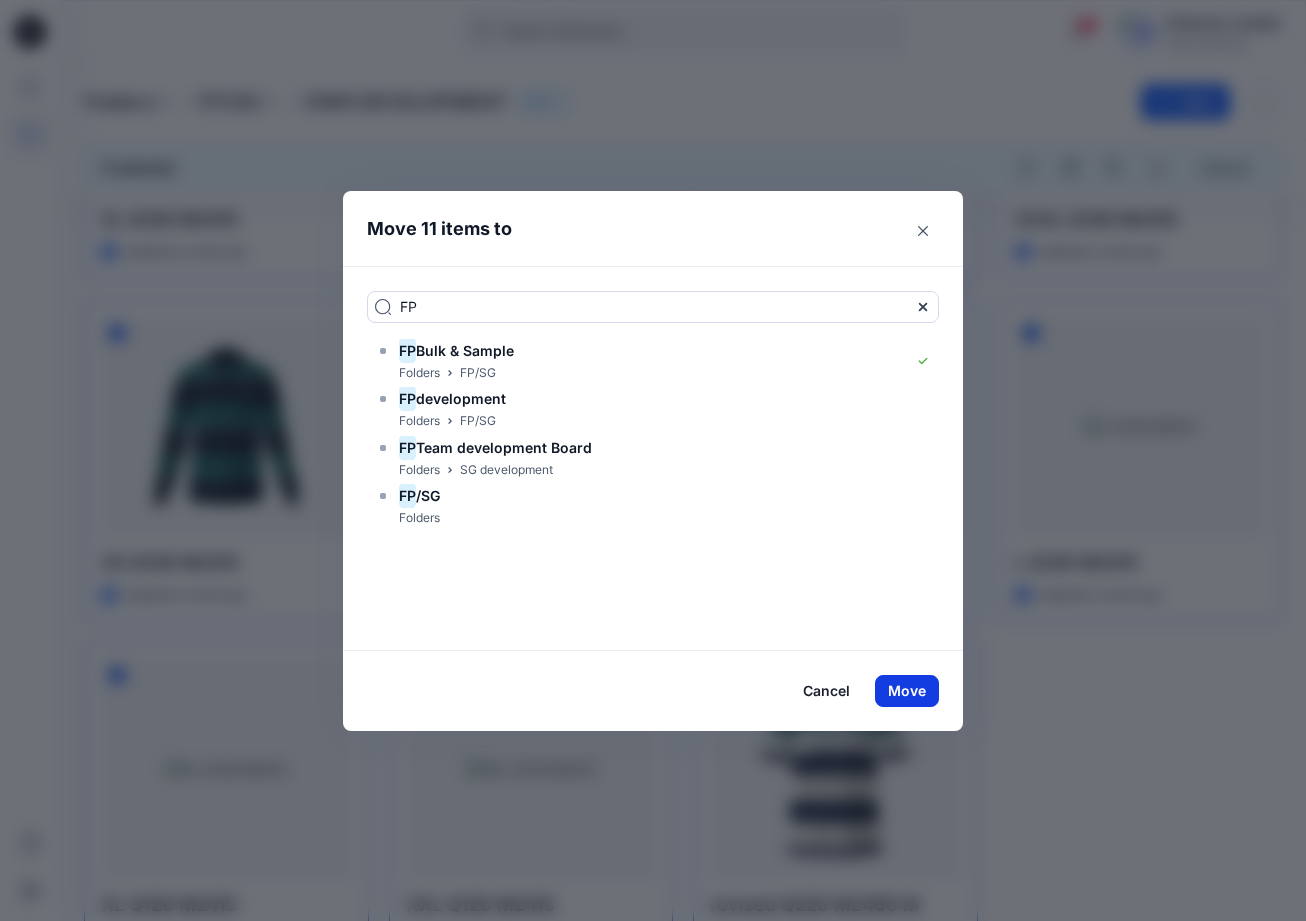 click on "Move" at bounding box center [907, 691] 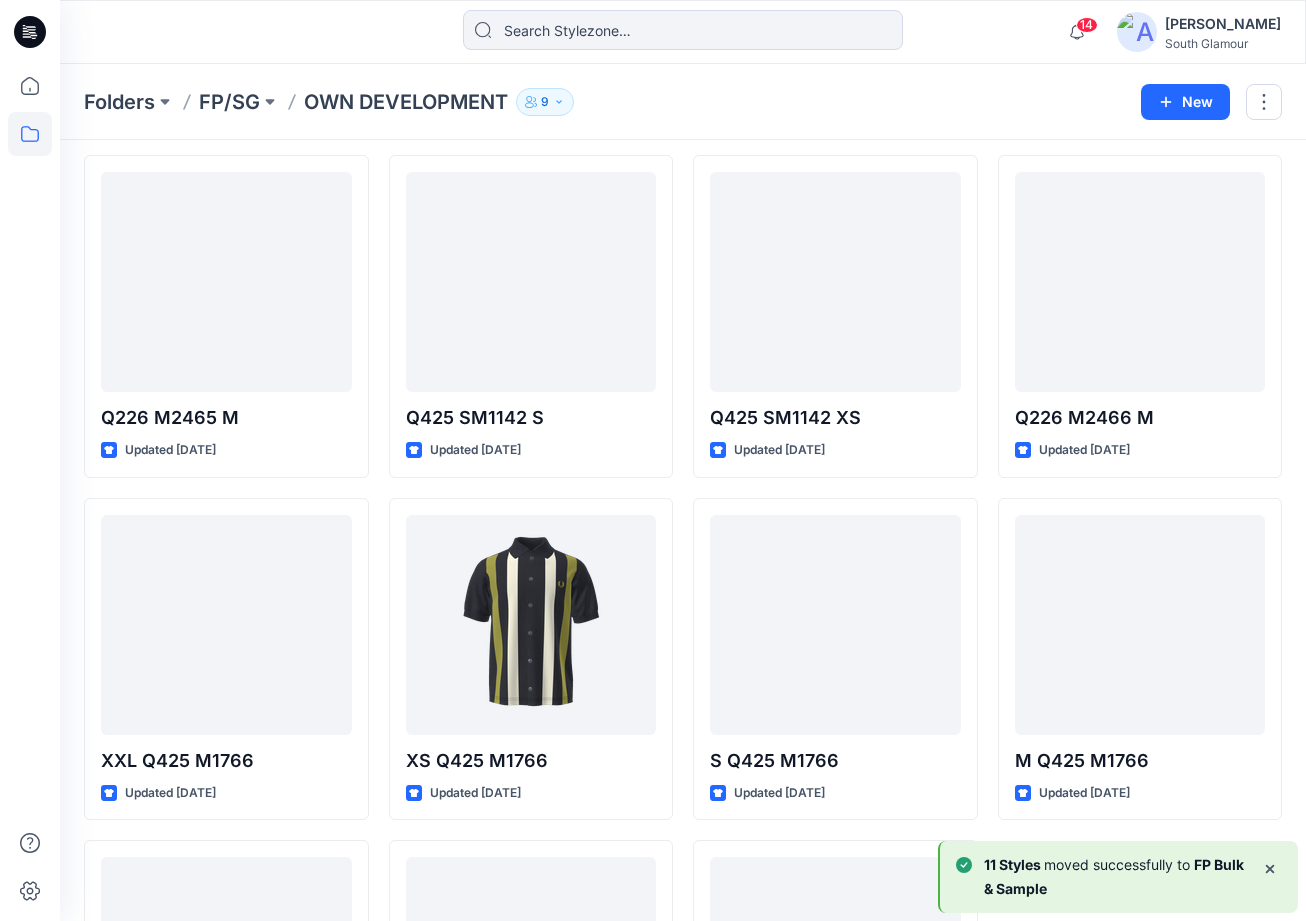 scroll, scrollTop: 0, scrollLeft: 0, axis: both 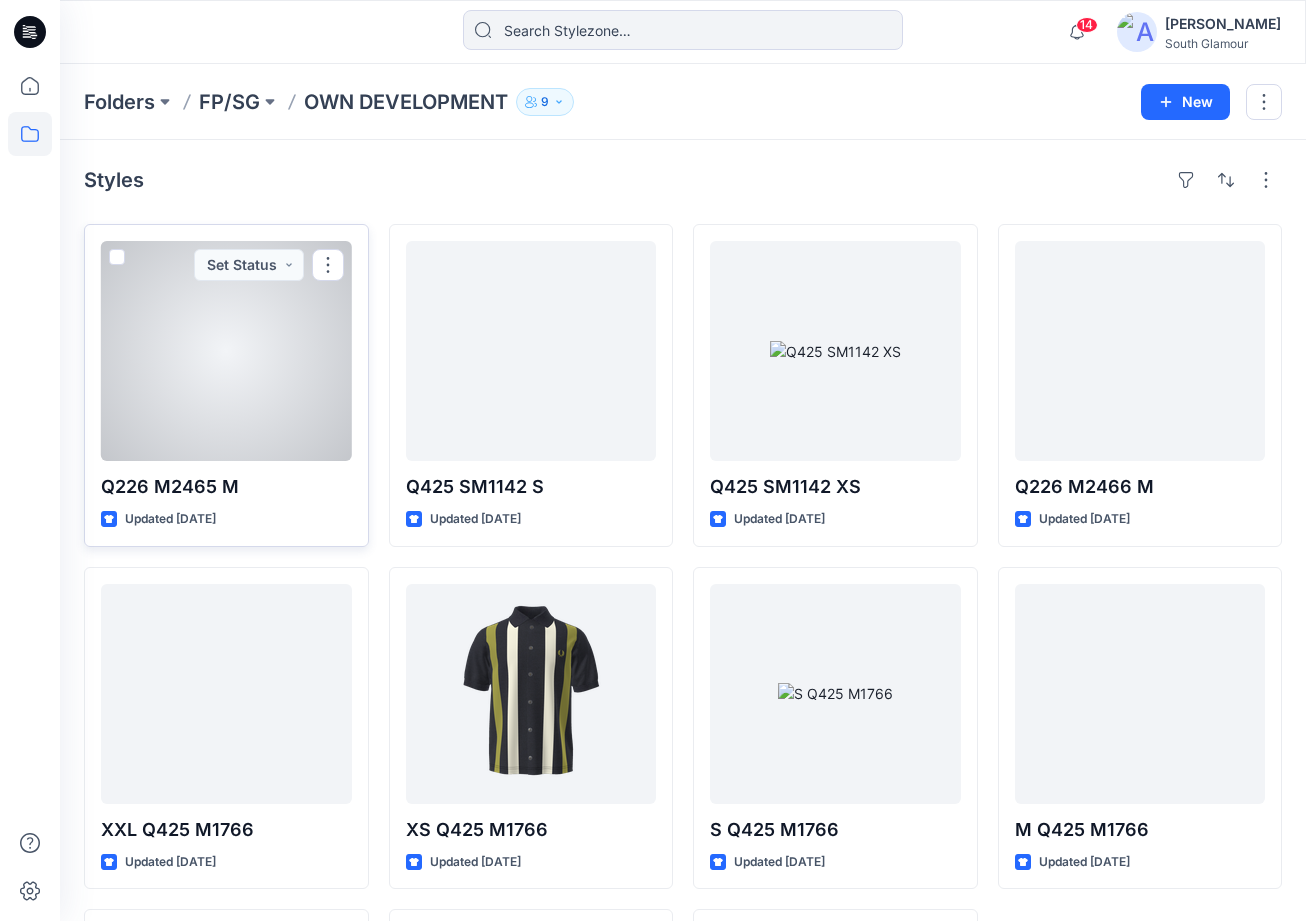 click at bounding box center [117, 257] 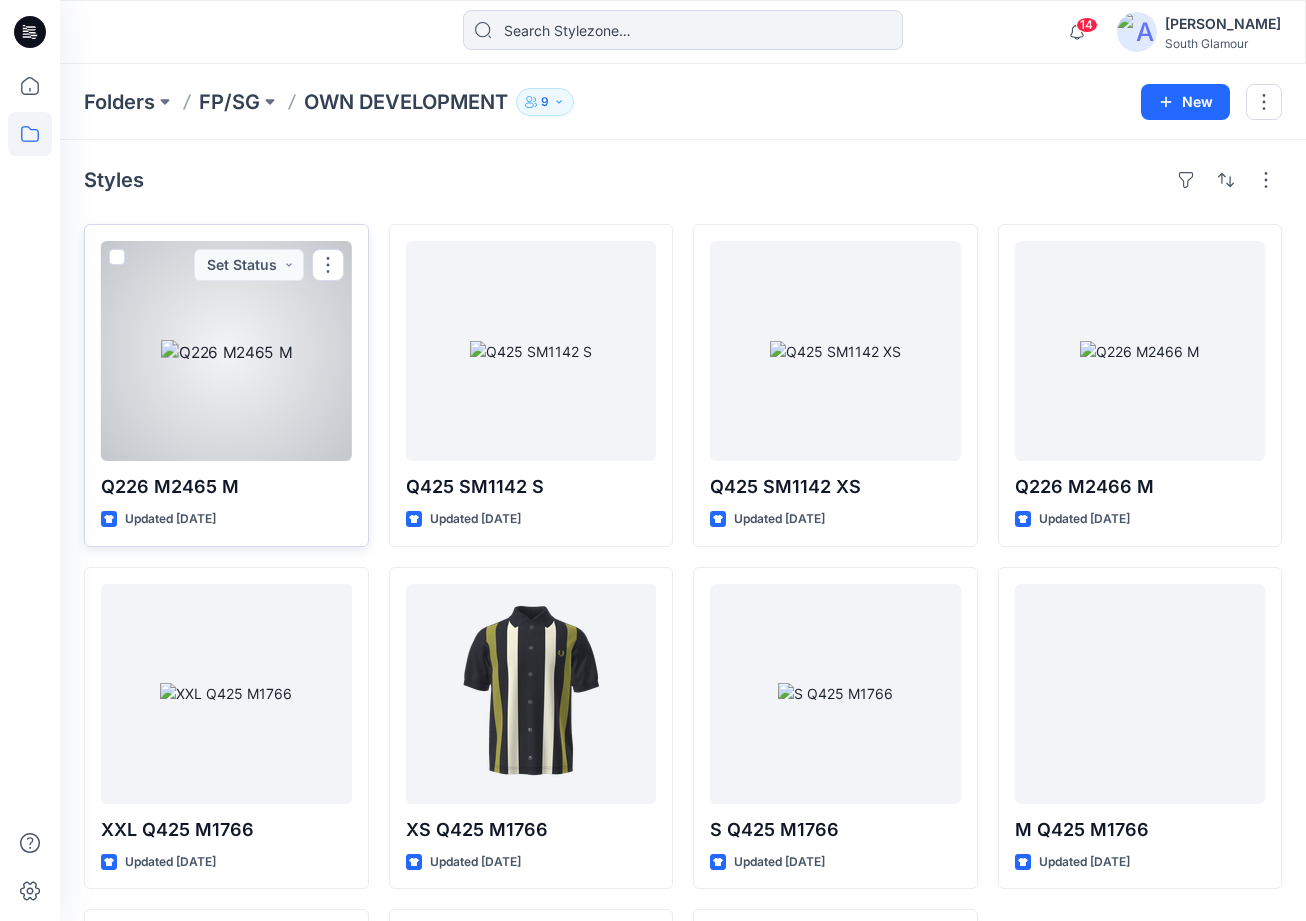 click at bounding box center (116, 258) 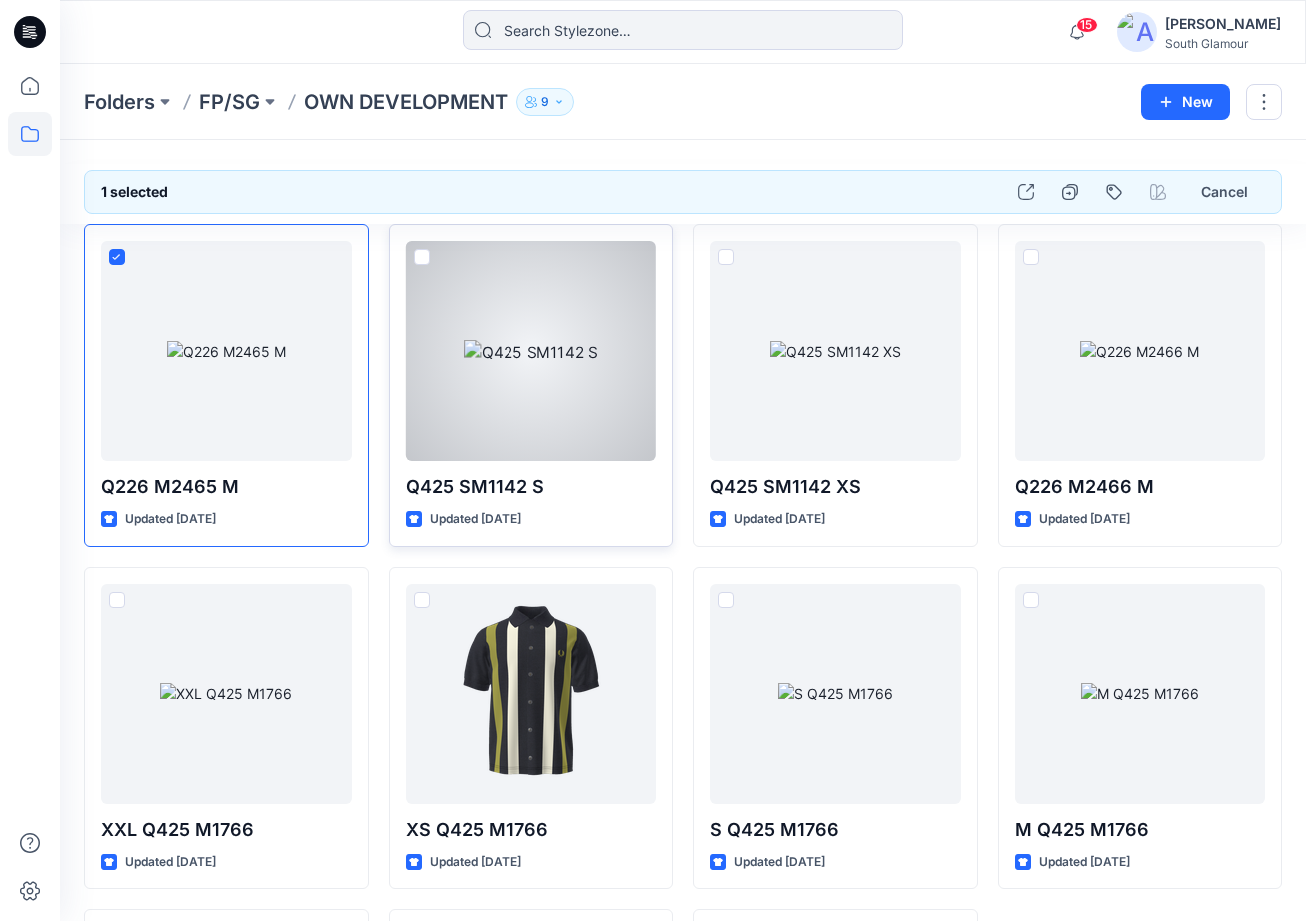 click at bounding box center (422, 257) 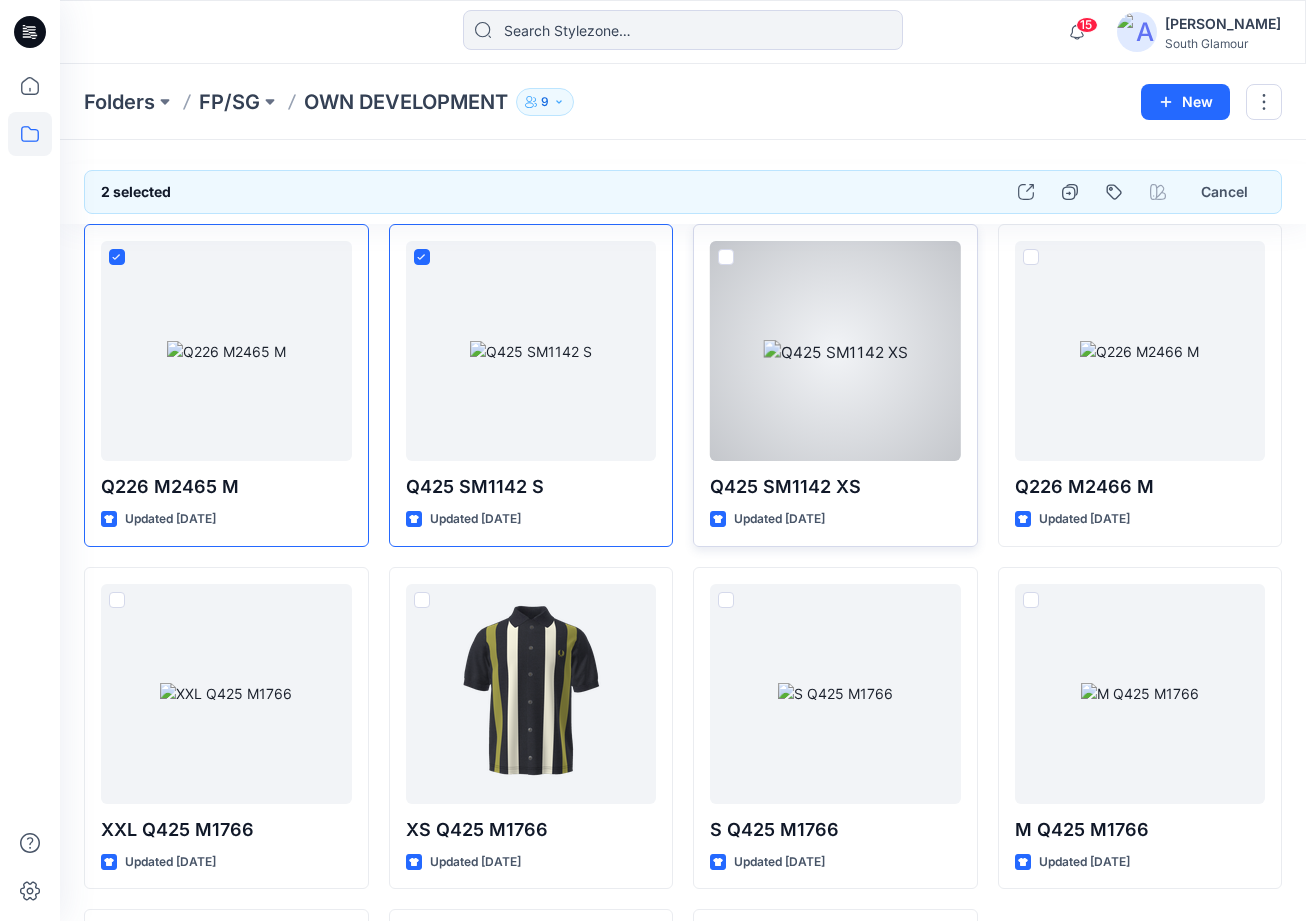 click at bounding box center [726, 257] 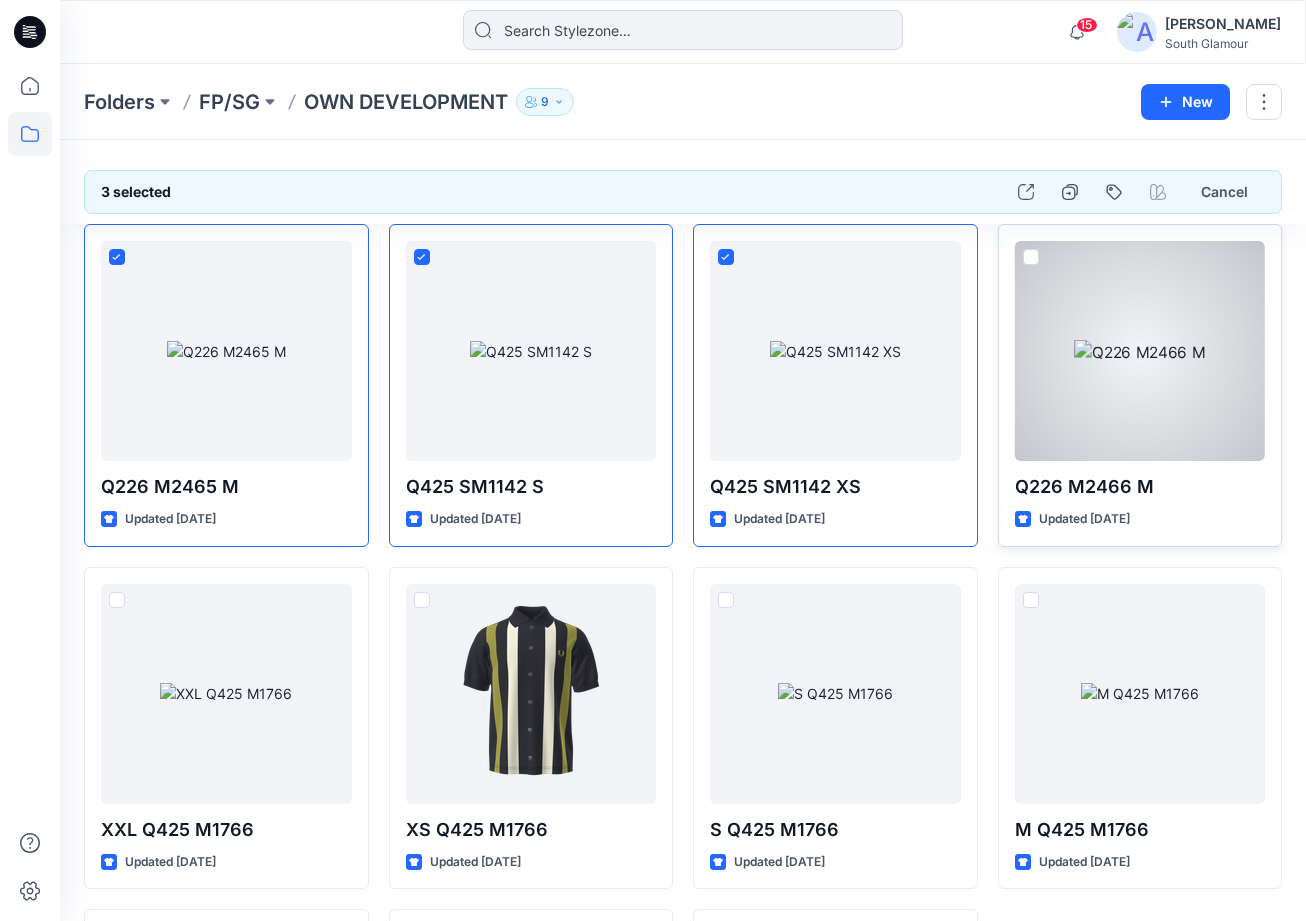 click at bounding box center (1031, 257) 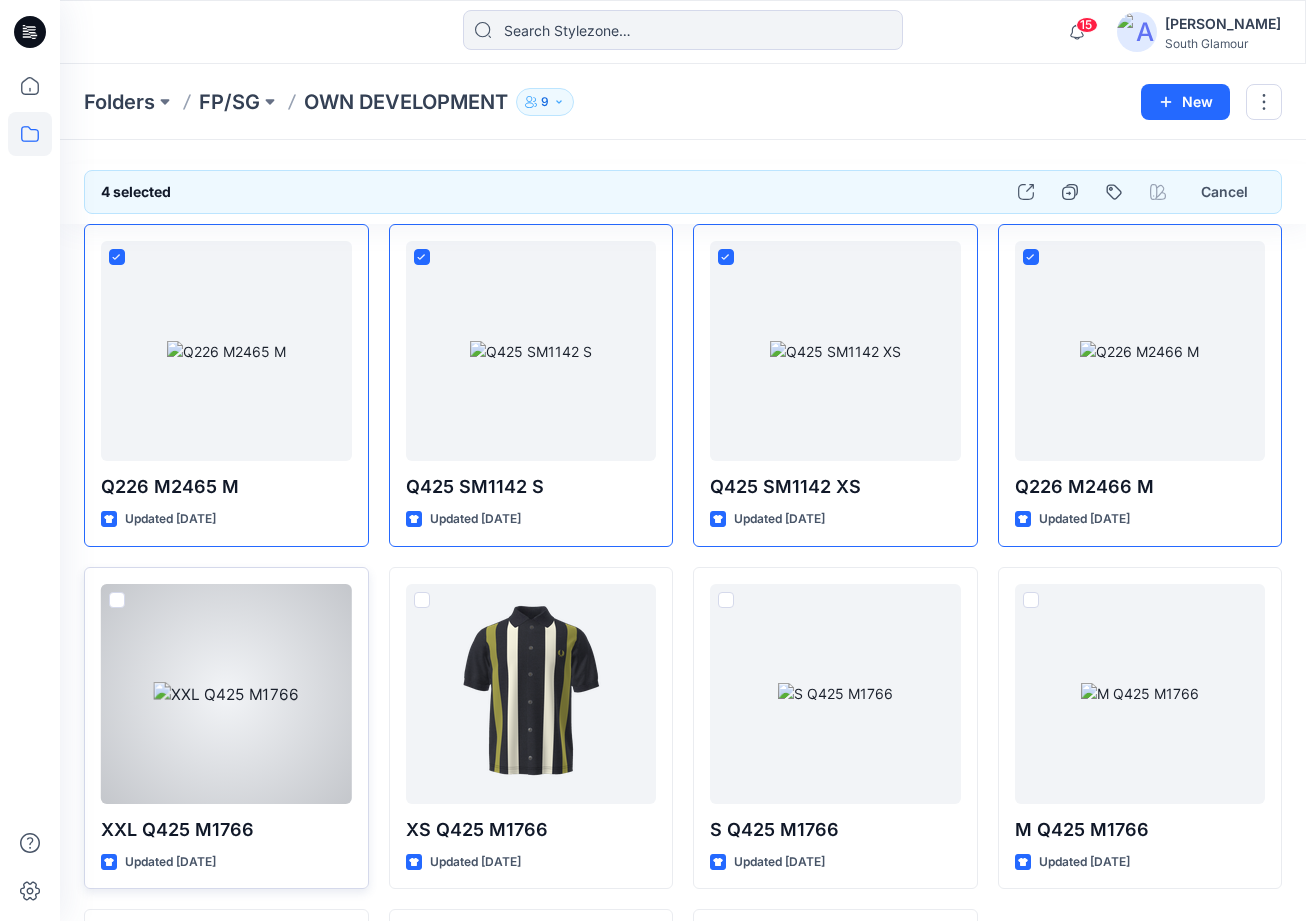 click at bounding box center (117, 600) 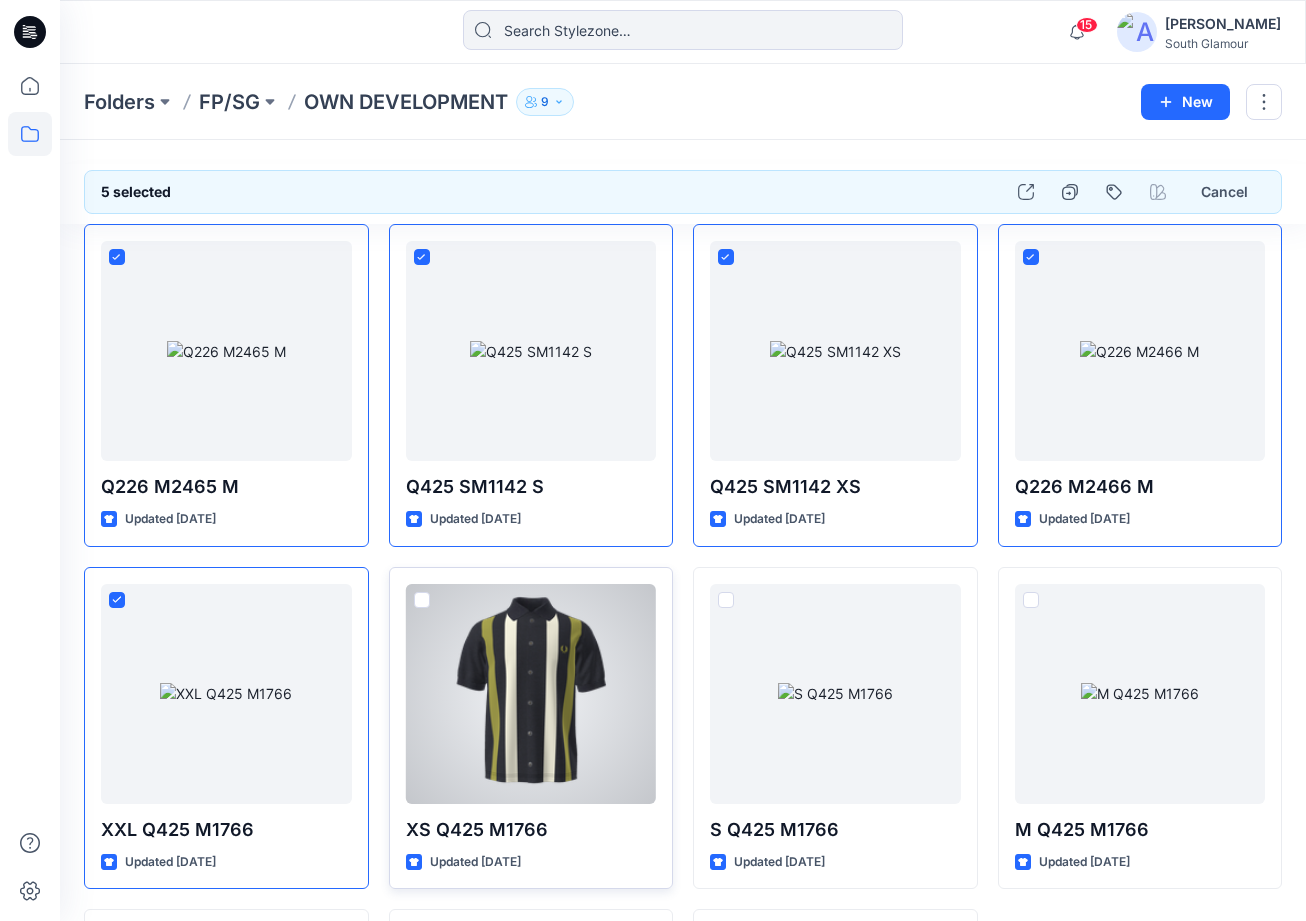 click at bounding box center (422, 600) 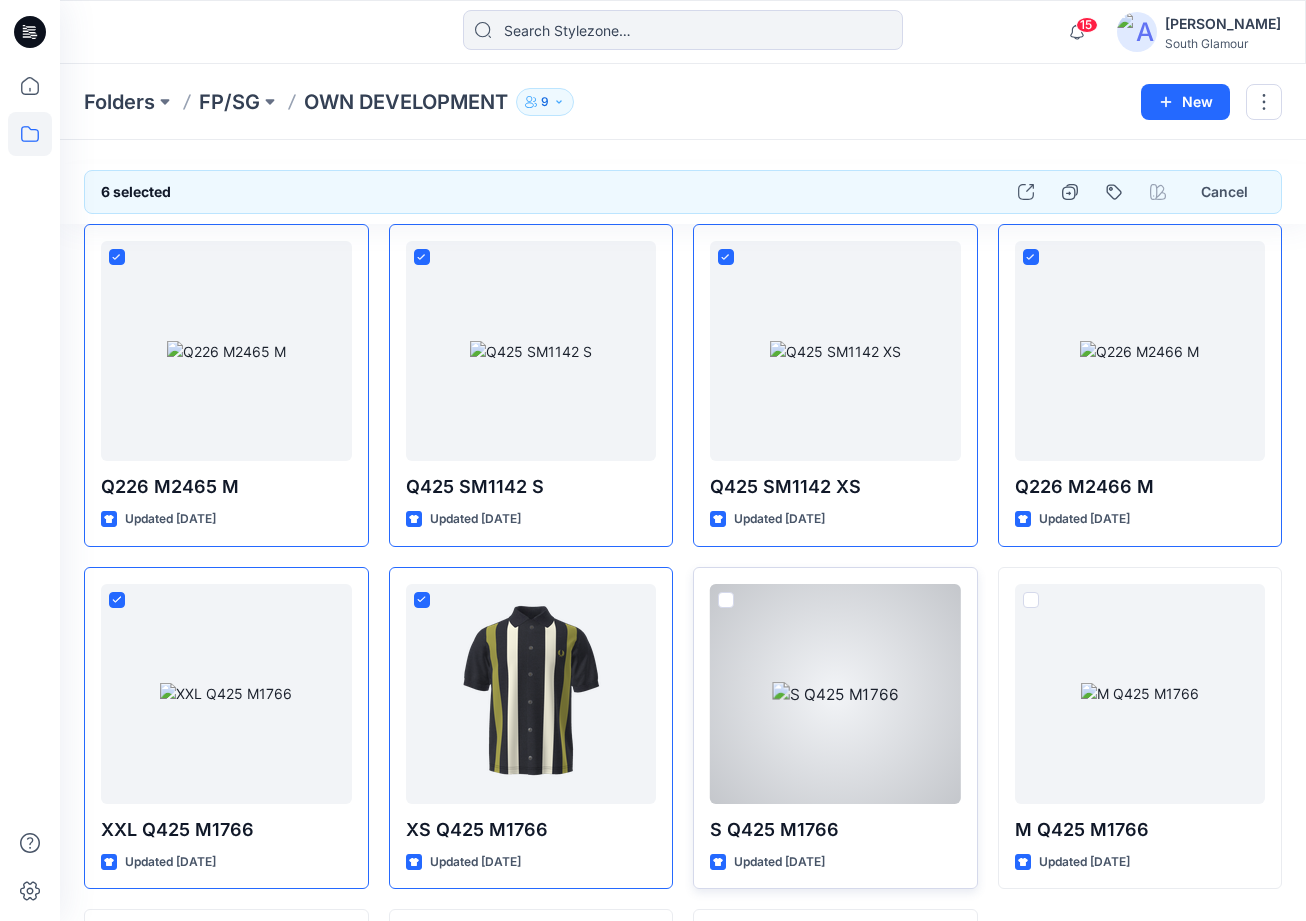 click at bounding box center [726, 600] 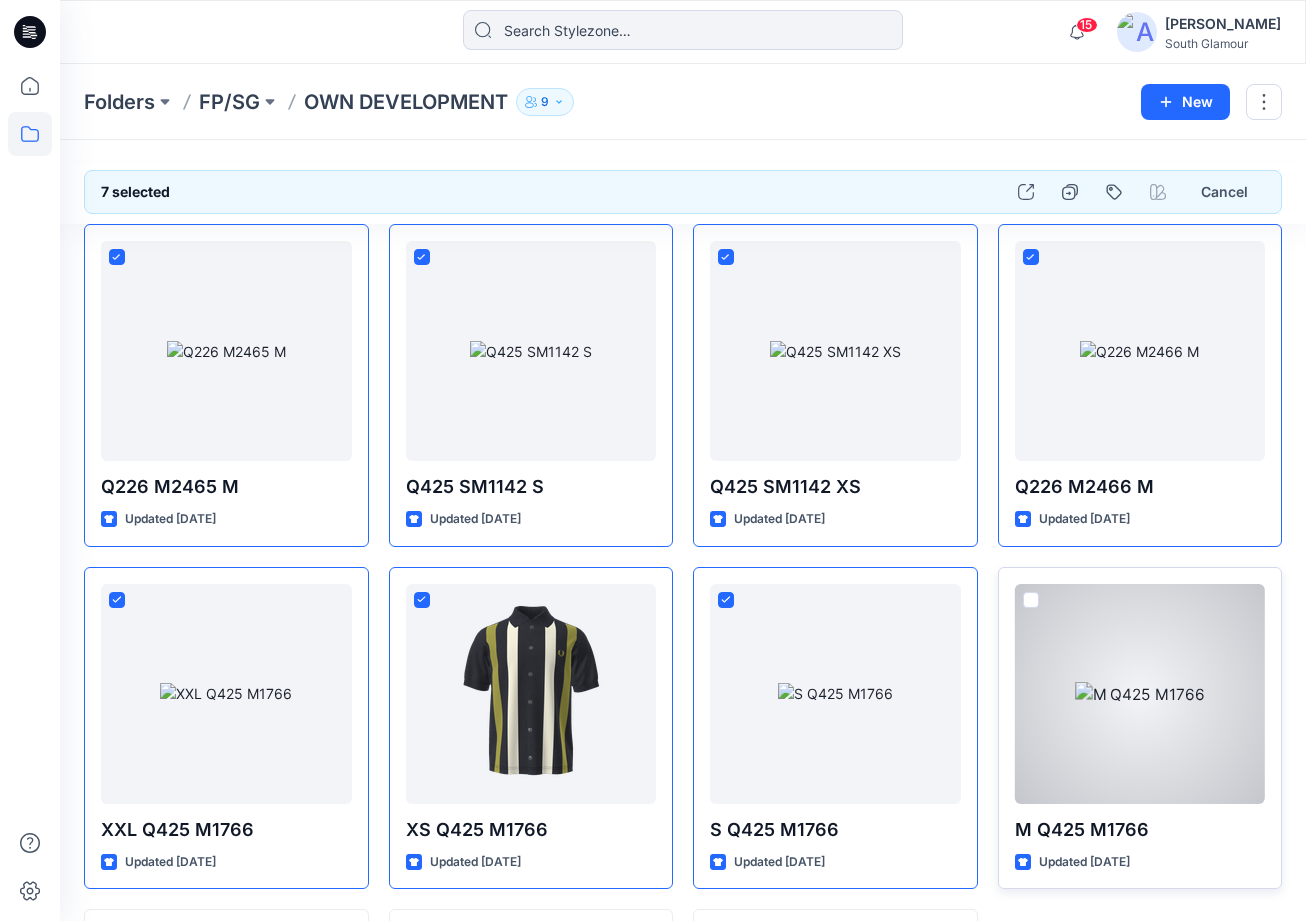 click at bounding box center [1031, 600] 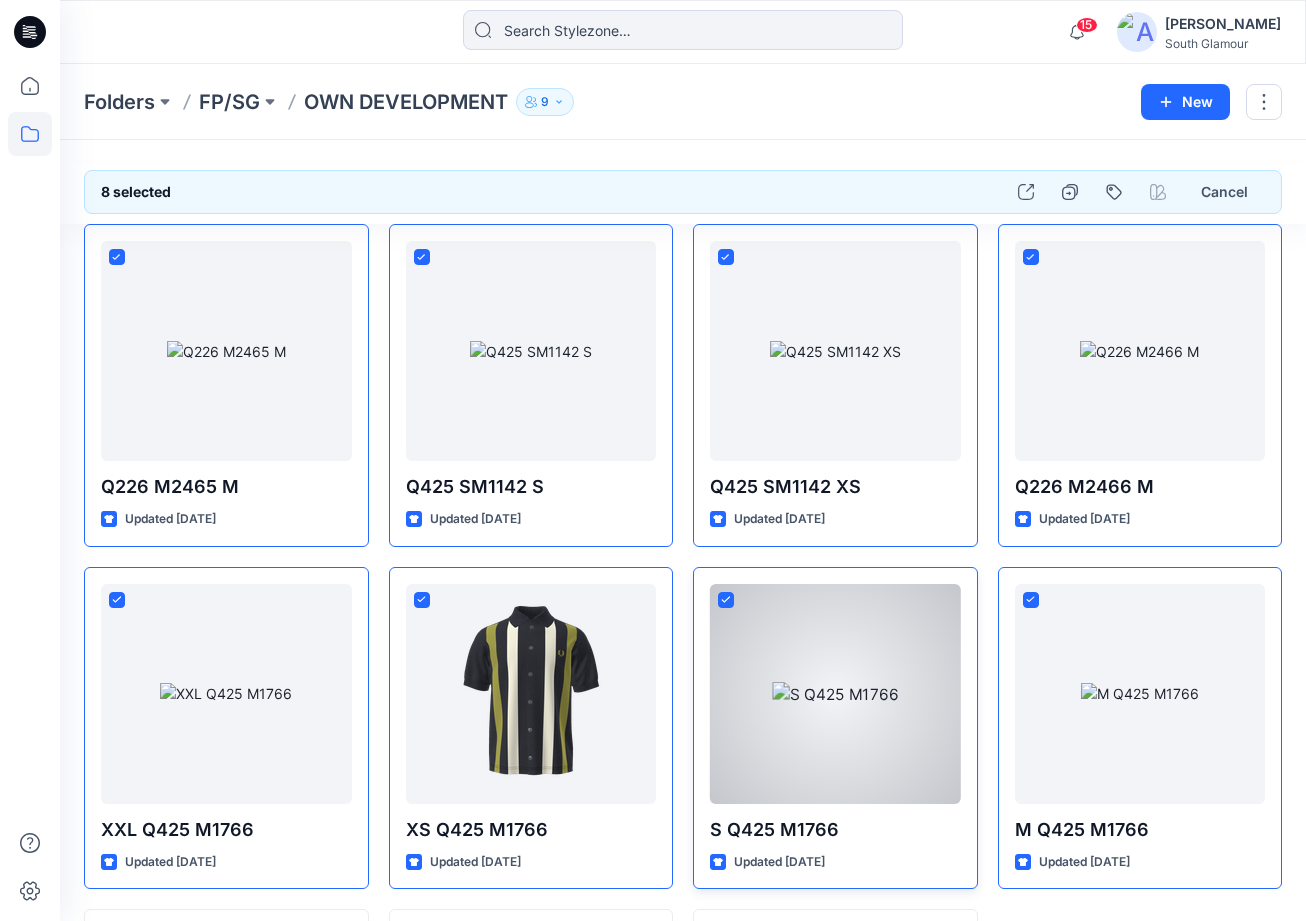 scroll, scrollTop: 330, scrollLeft: 0, axis: vertical 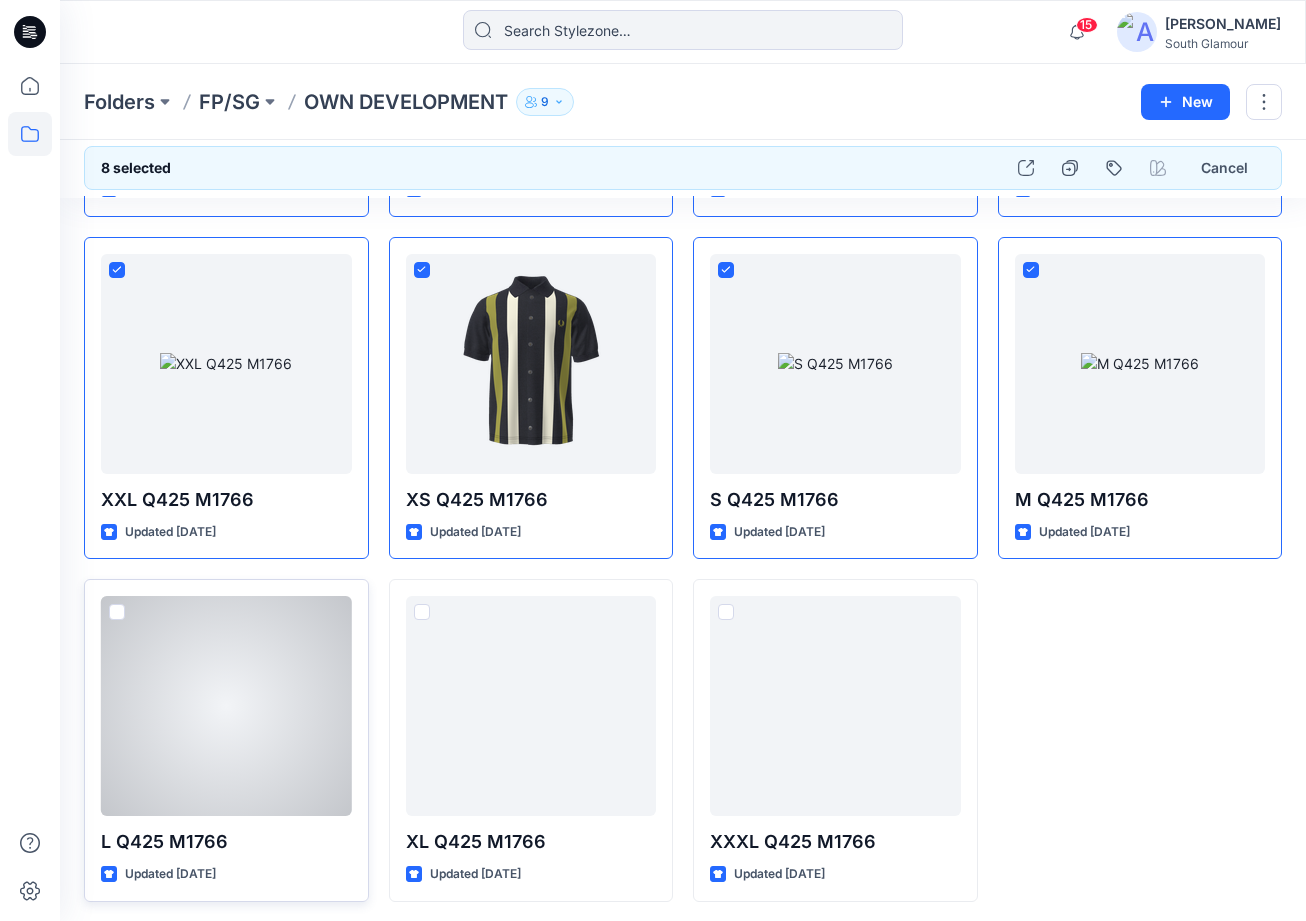 click at bounding box center [117, 612] 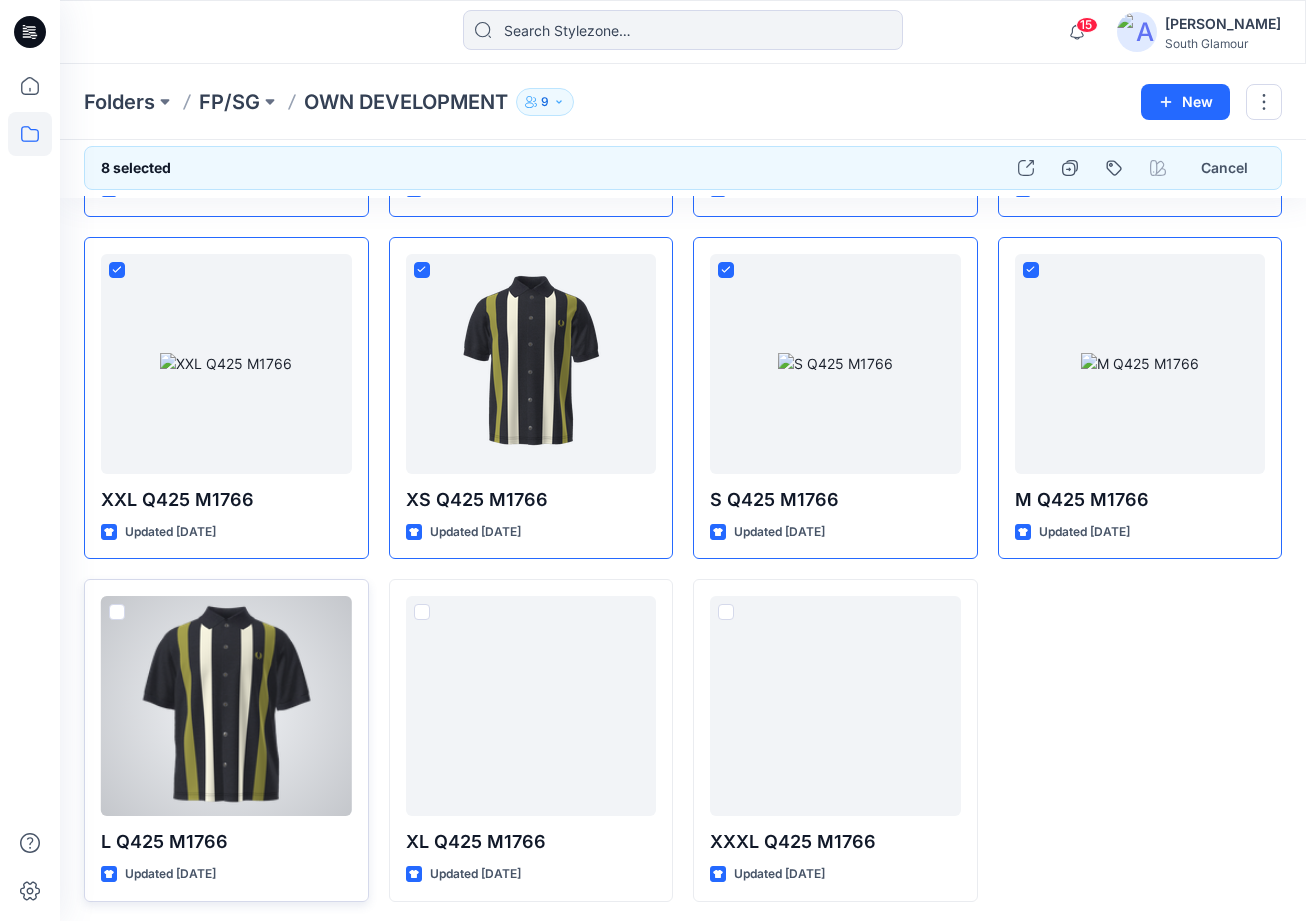 click at bounding box center (116, 613) 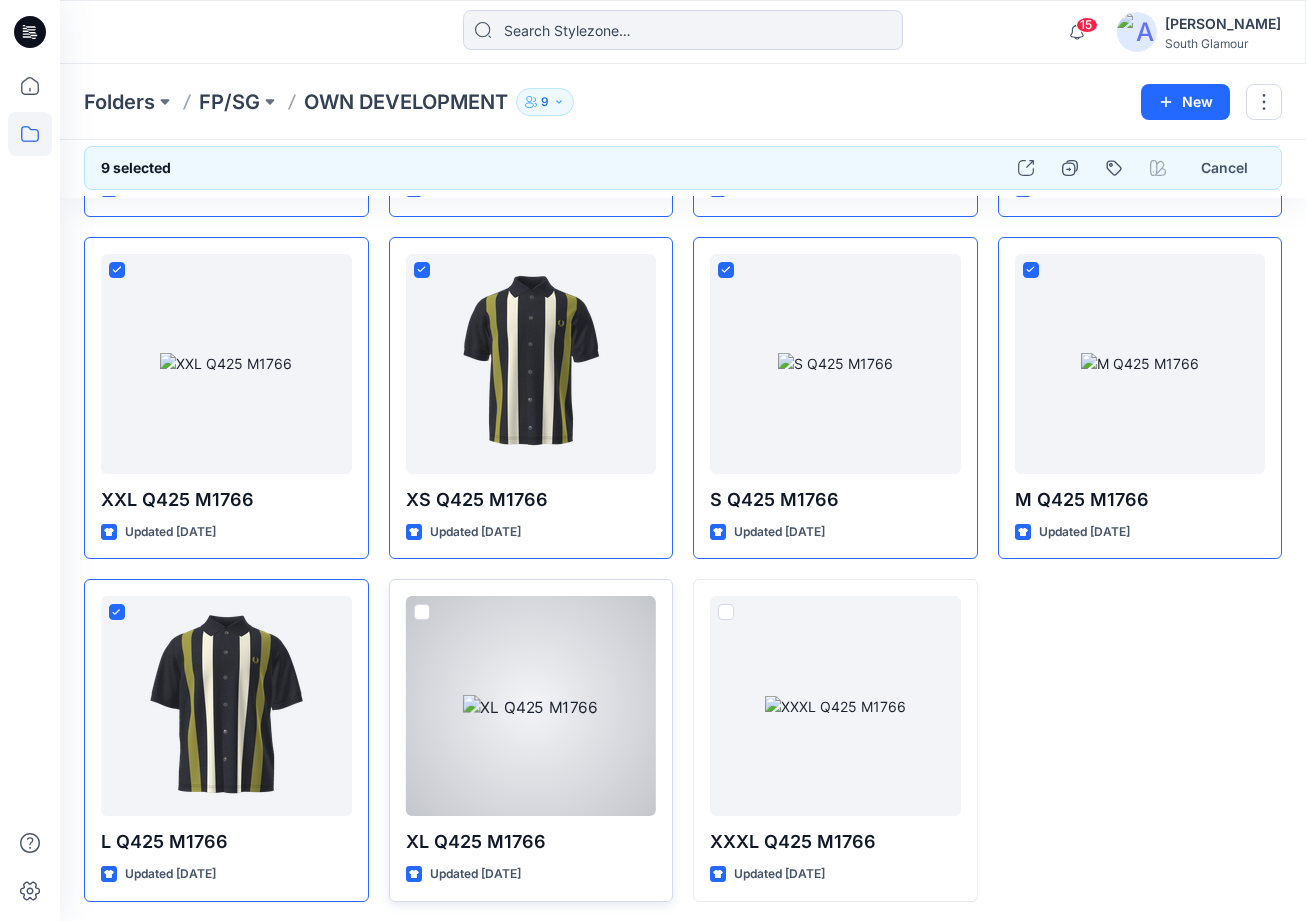 click at bounding box center (422, 612) 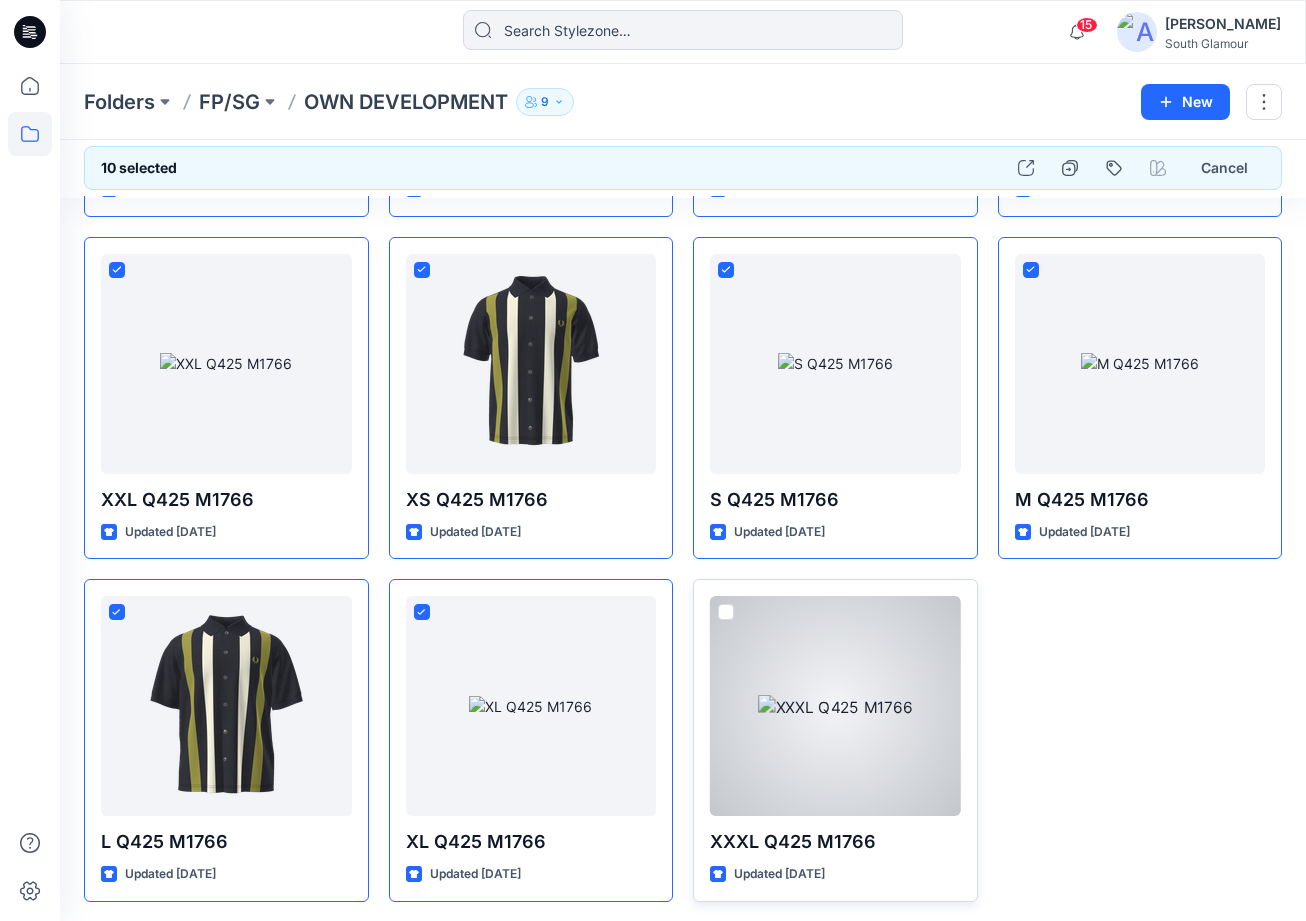 click at bounding box center [726, 612] 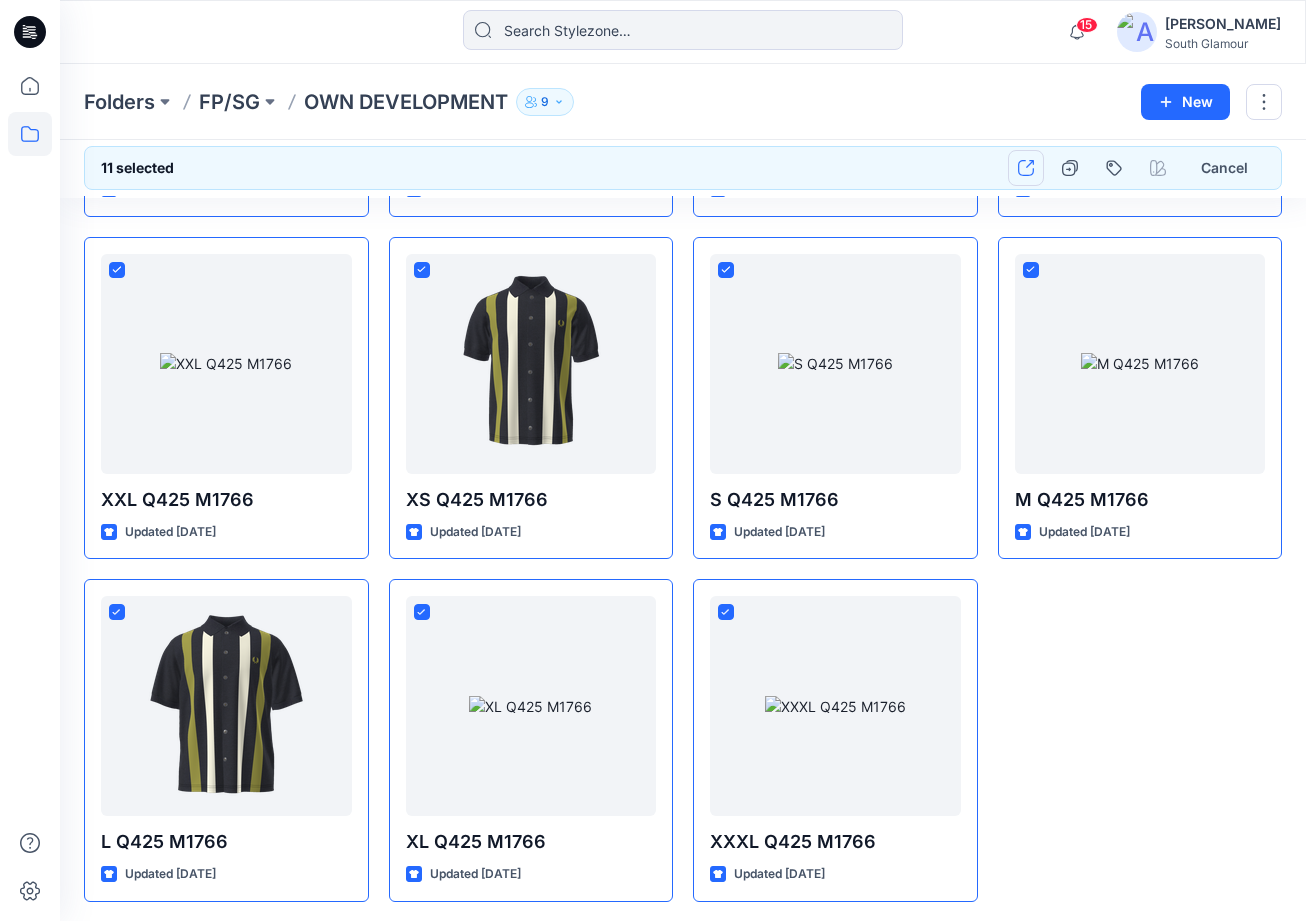 click at bounding box center [1026, 168] 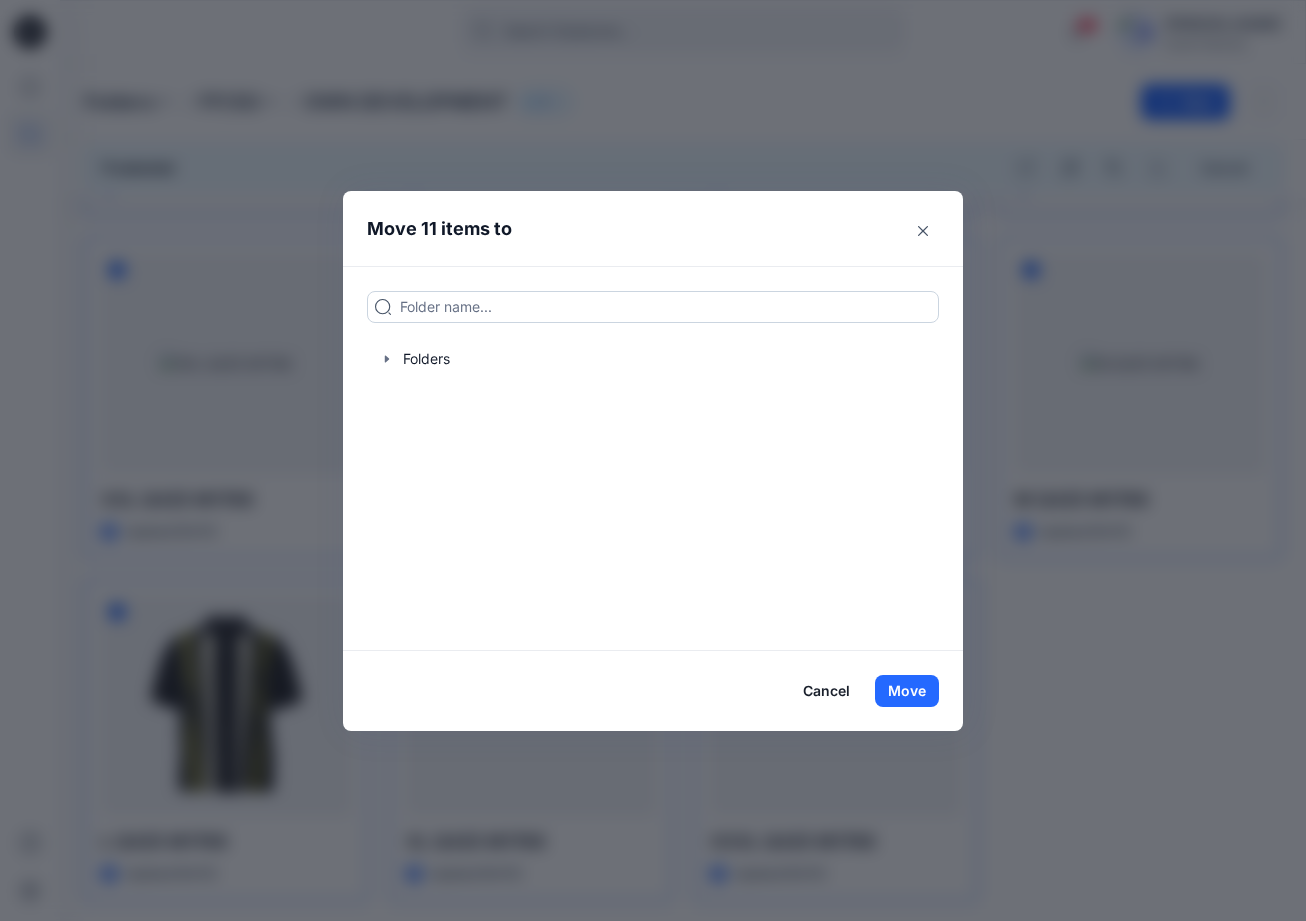 click at bounding box center (653, 307) 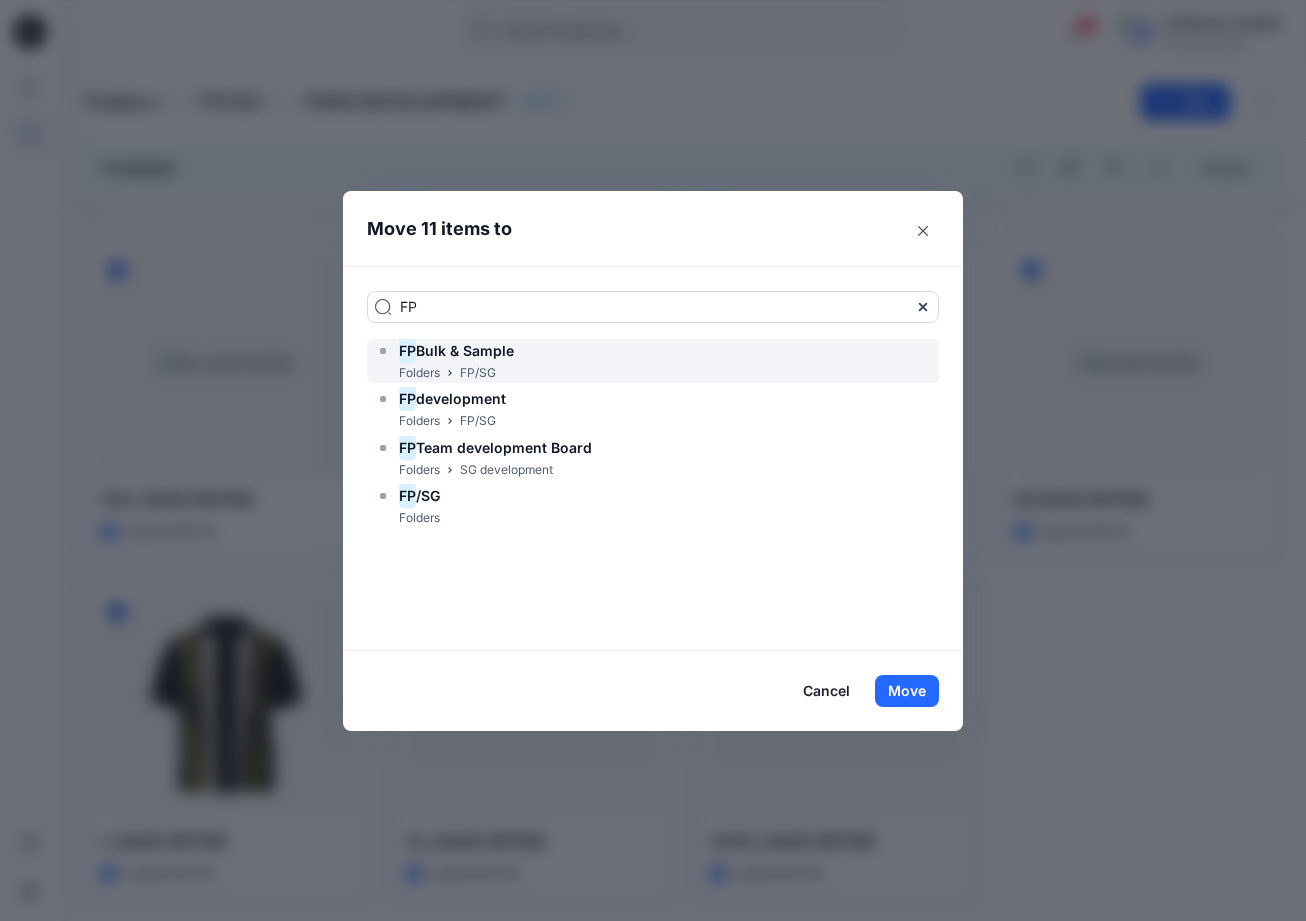 click on "Bulk & Sample" at bounding box center [465, 350] 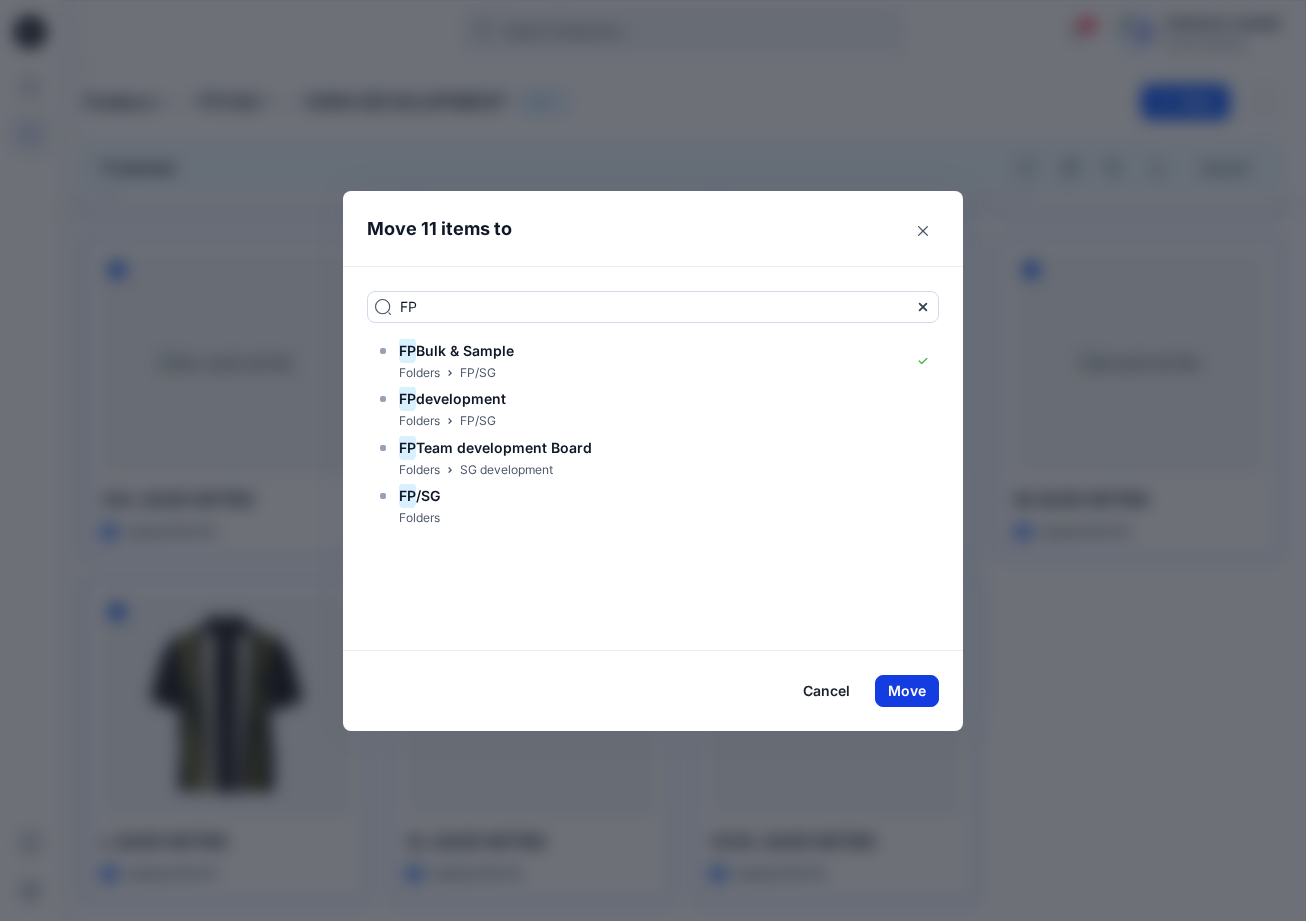 click on "Move" at bounding box center [907, 691] 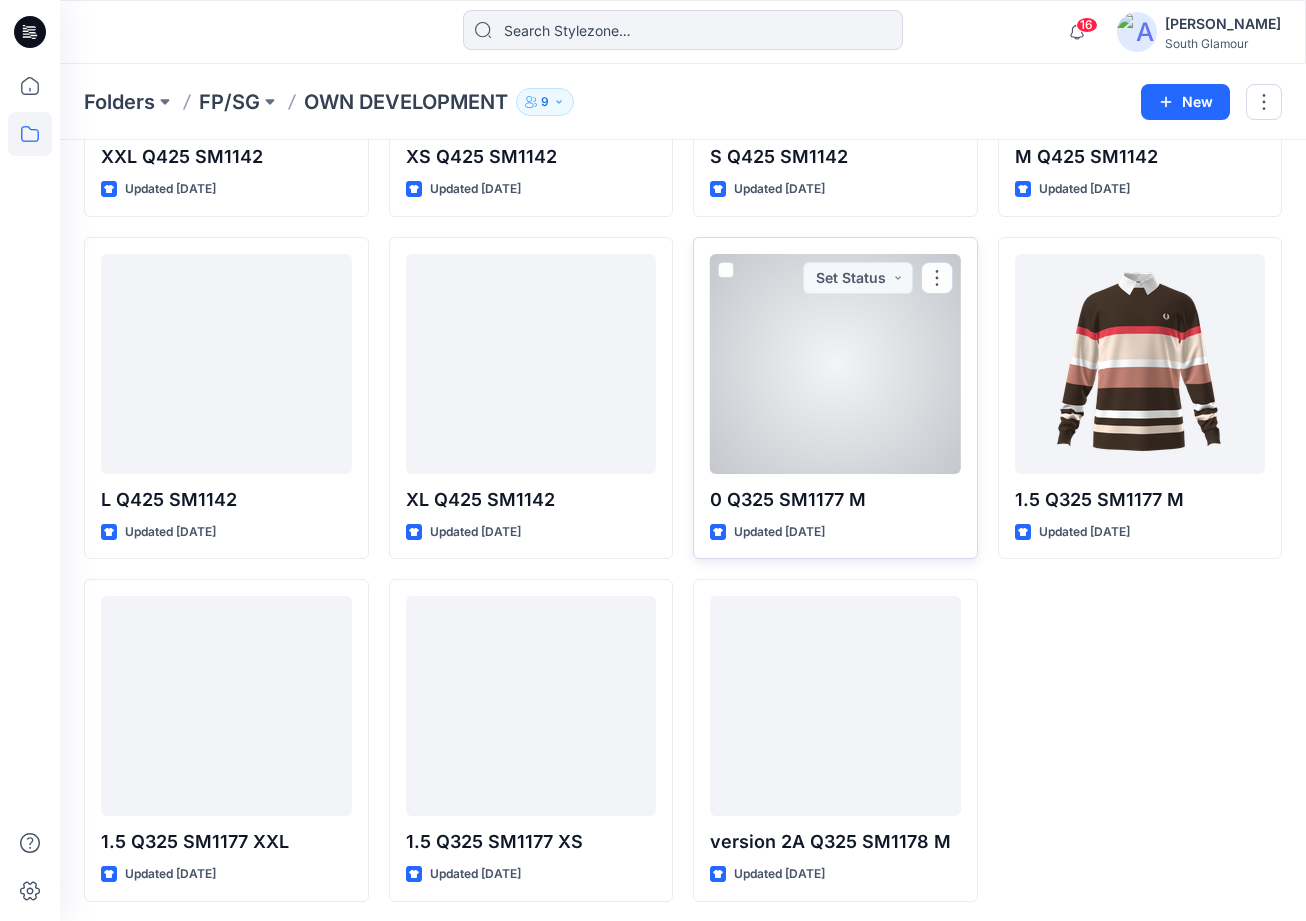 scroll, scrollTop: 0, scrollLeft: 0, axis: both 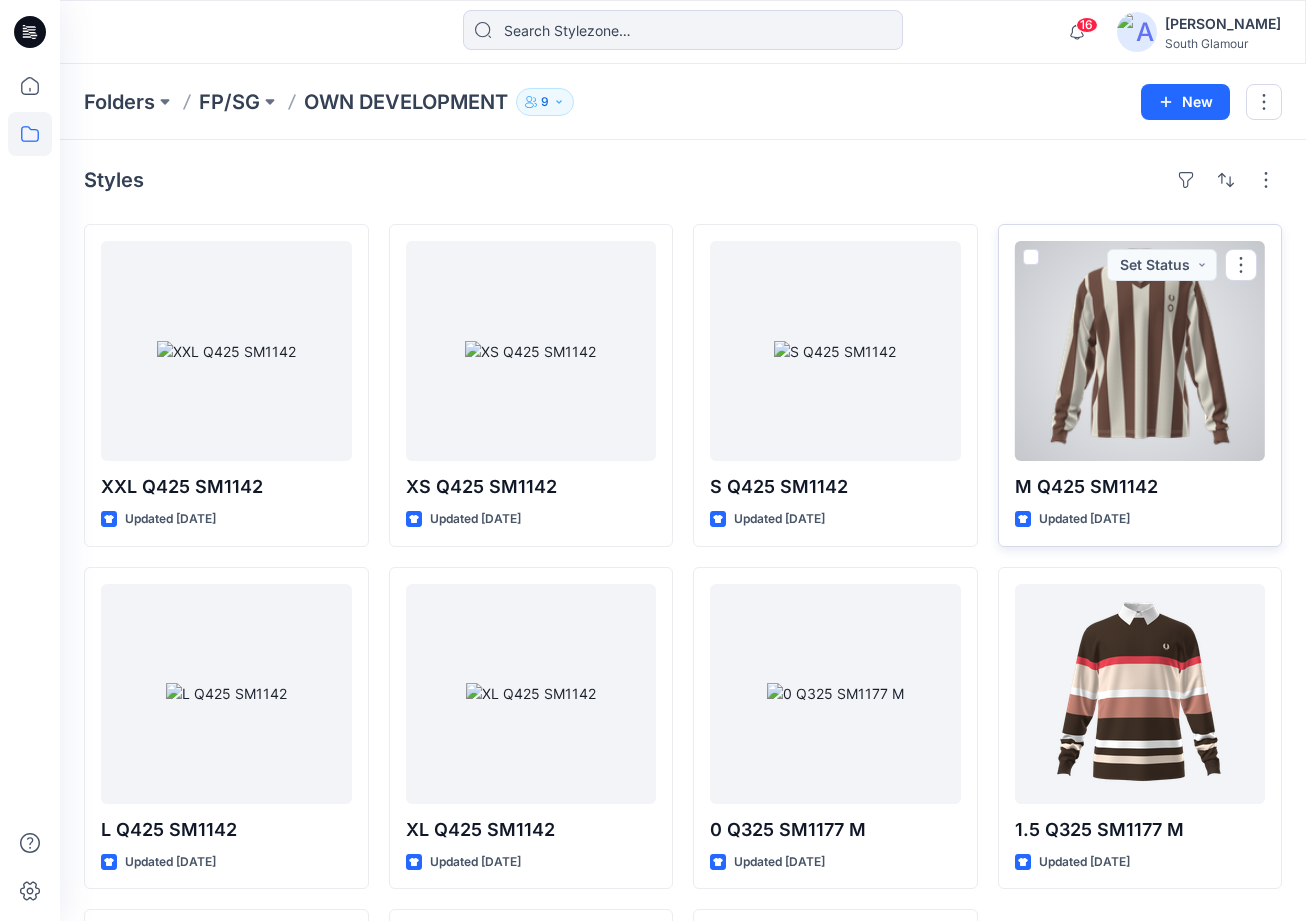 click at bounding box center [1031, 257] 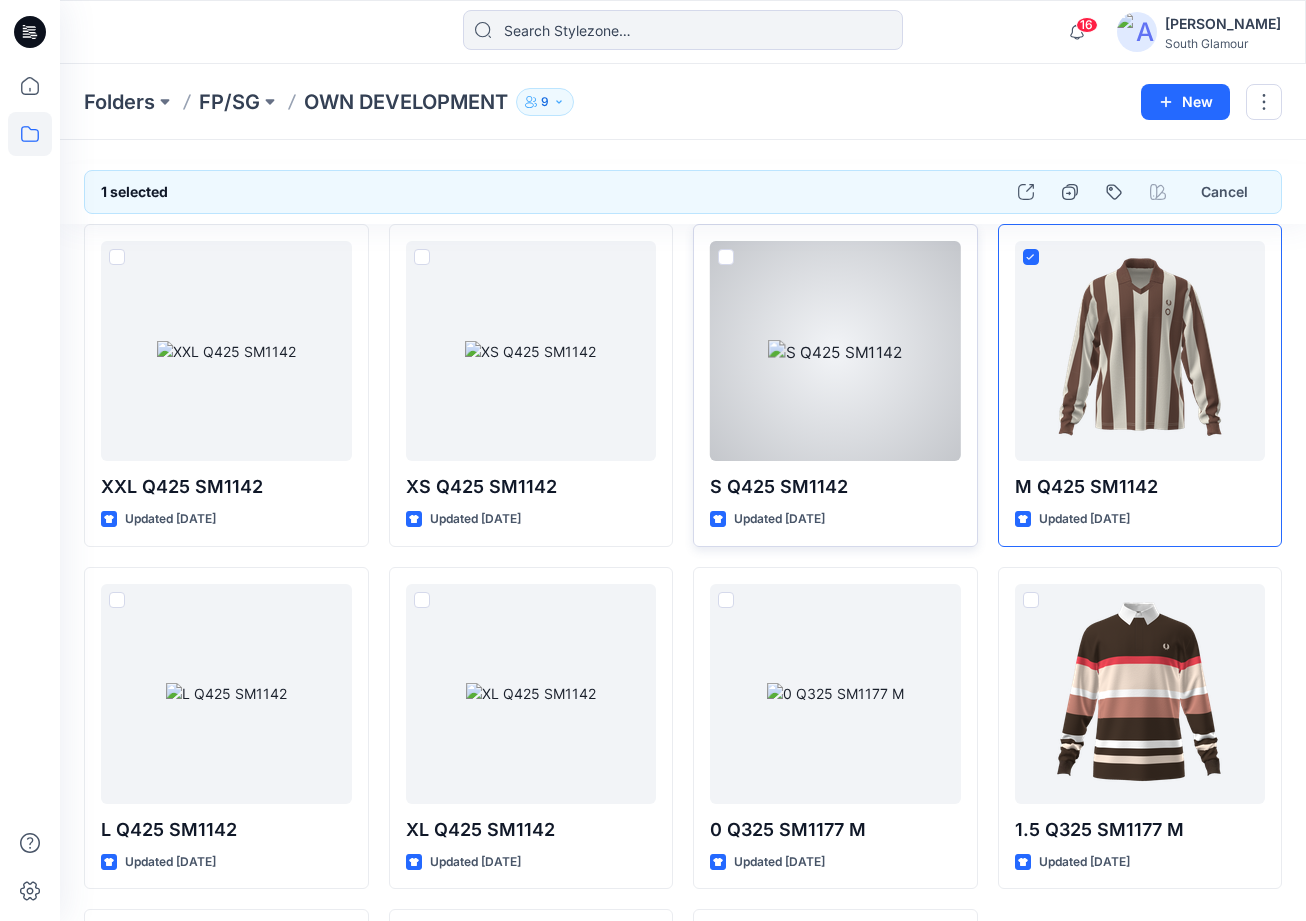 click at bounding box center (726, 257) 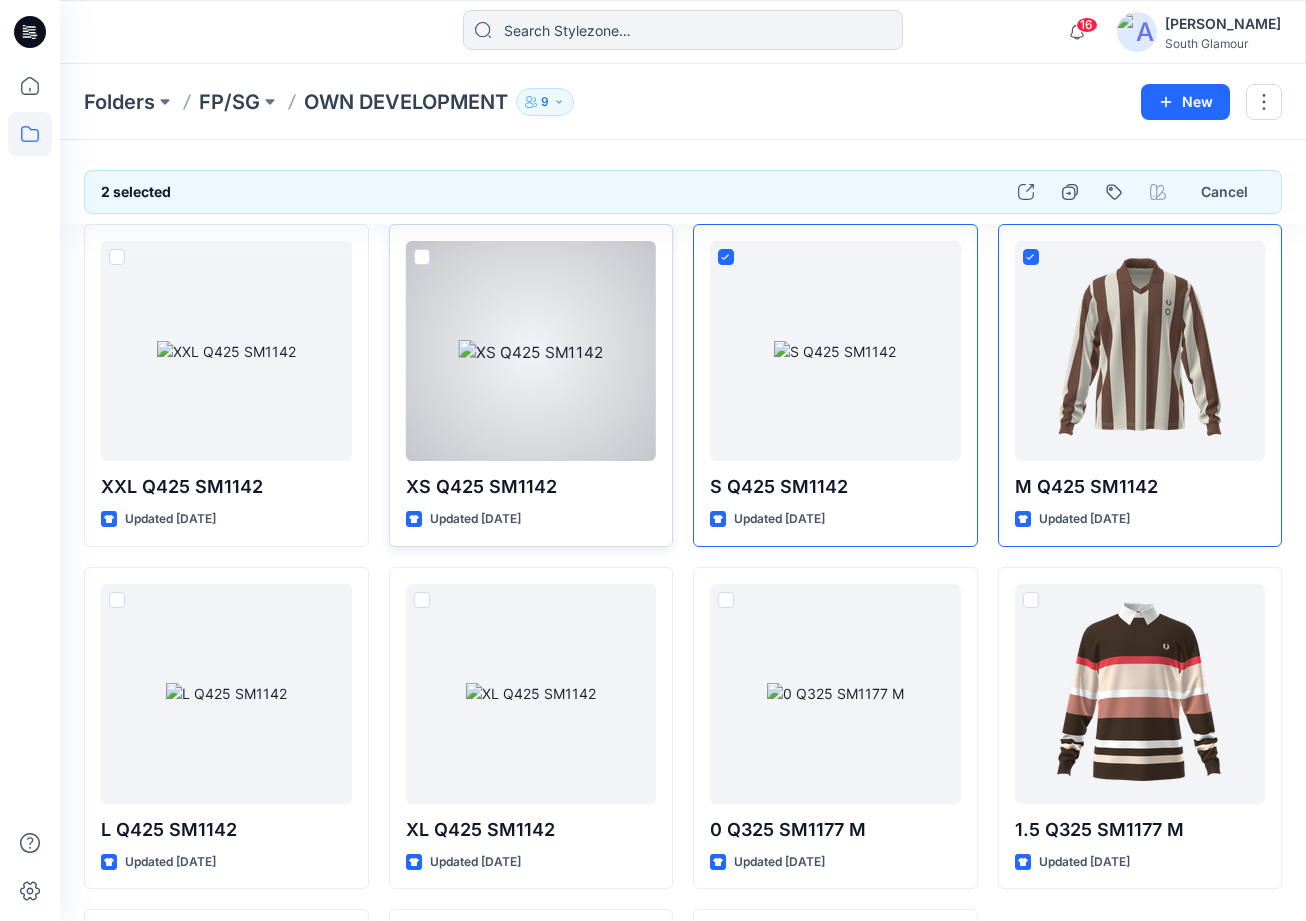 click at bounding box center [422, 257] 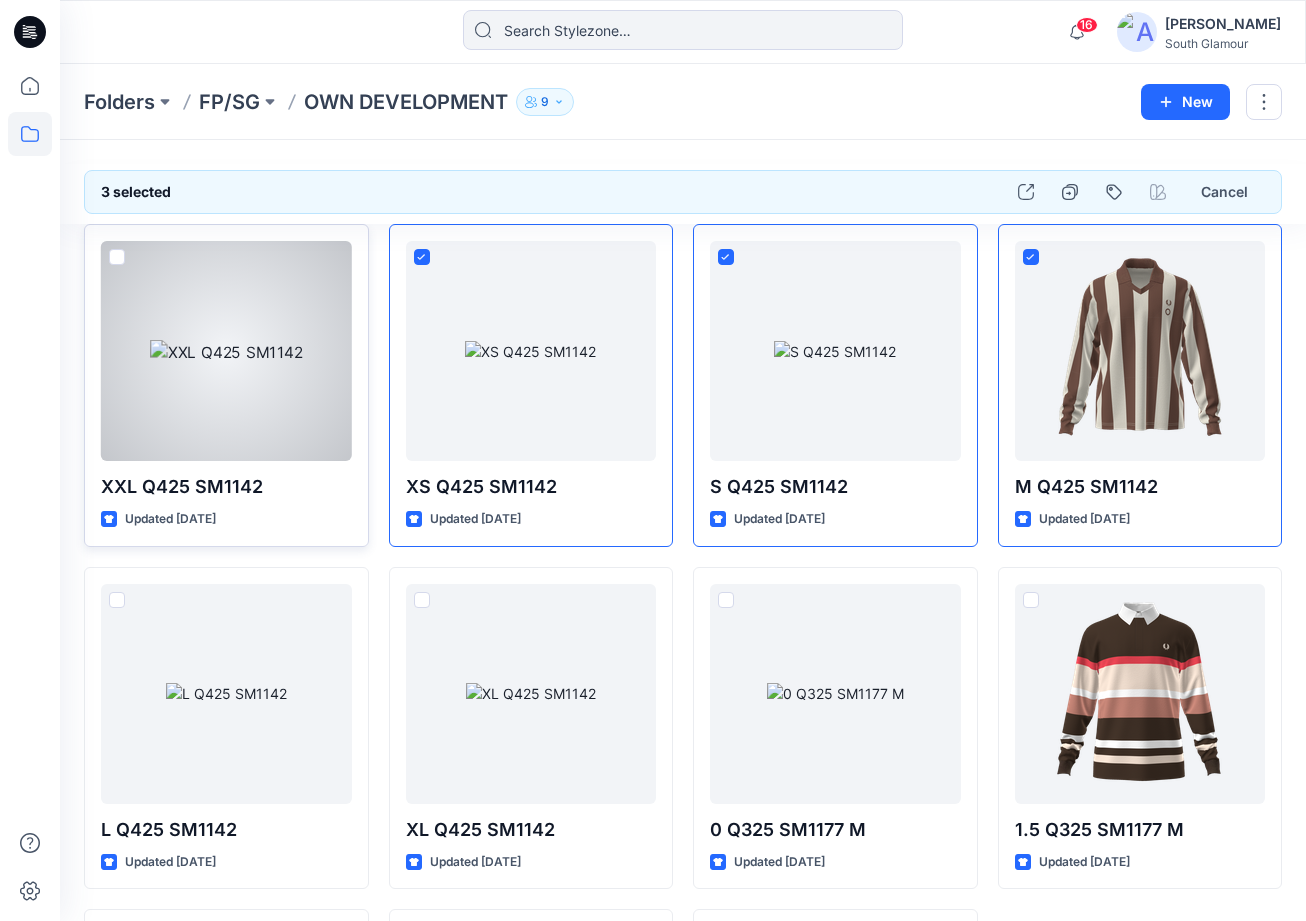 click at bounding box center [117, 257] 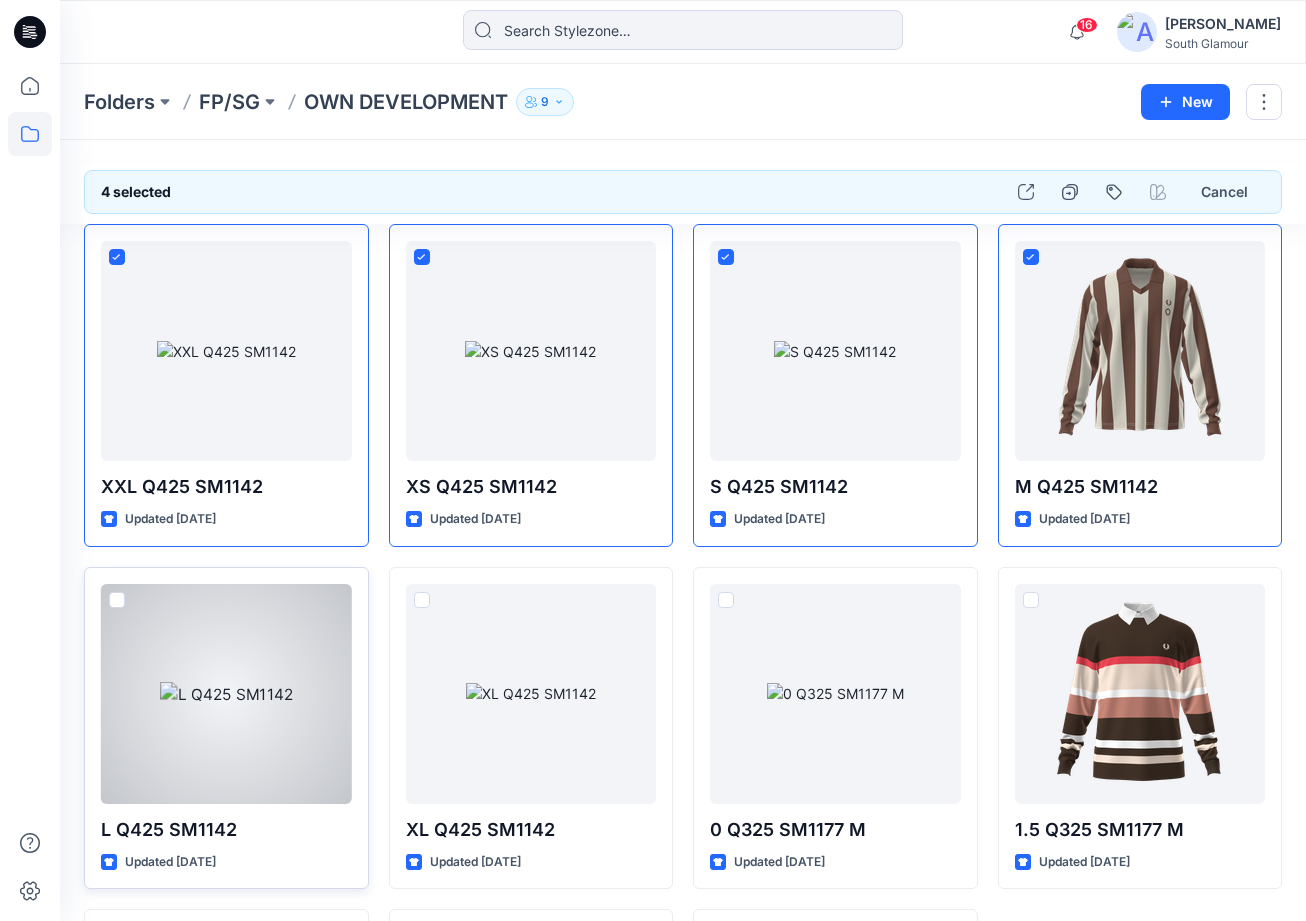 drag, startPoint x: 121, startPoint y: 600, endPoint x: 145, endPoint y: 598, distance: 24.083189 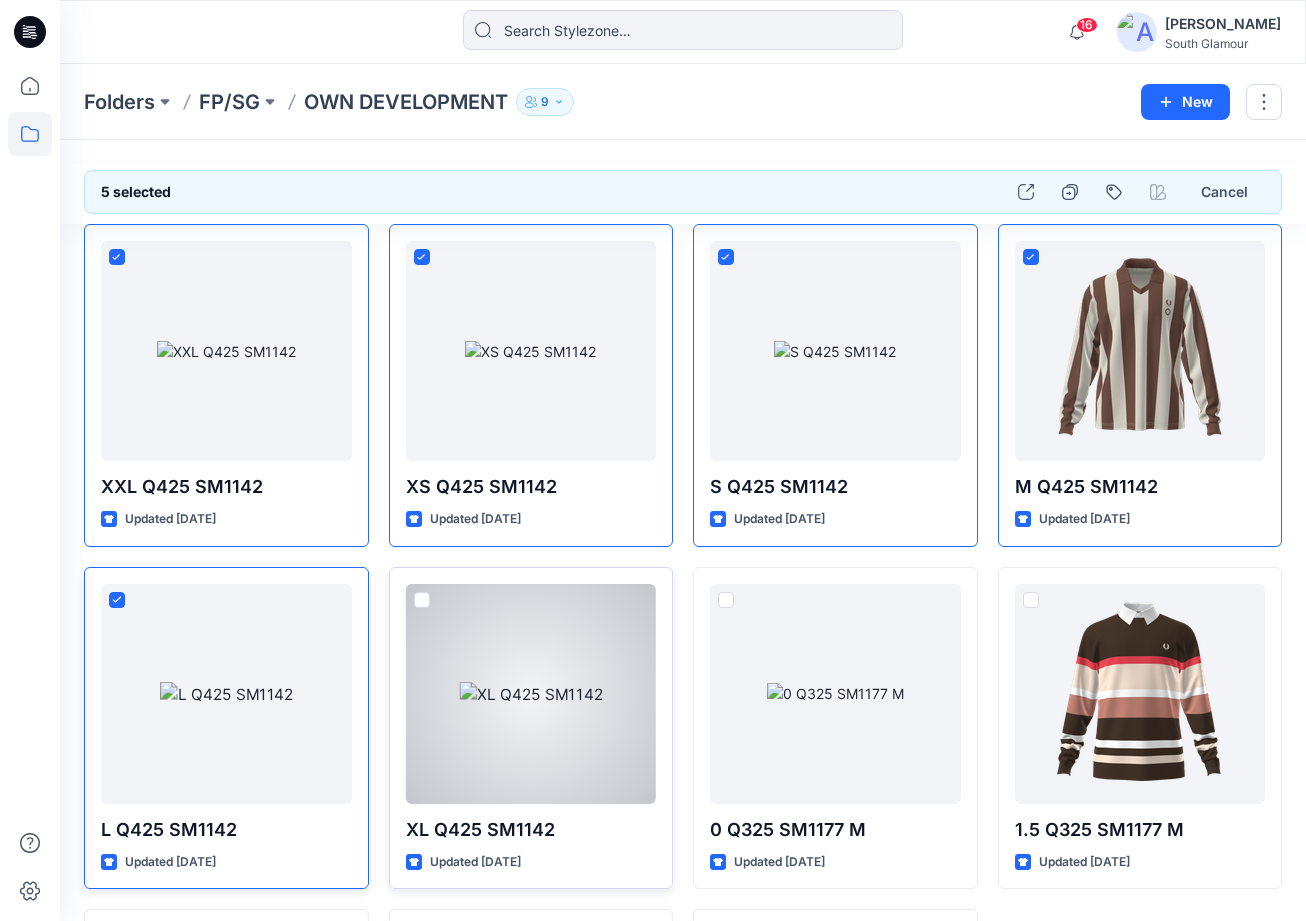 click at bounding box center (422, 600) 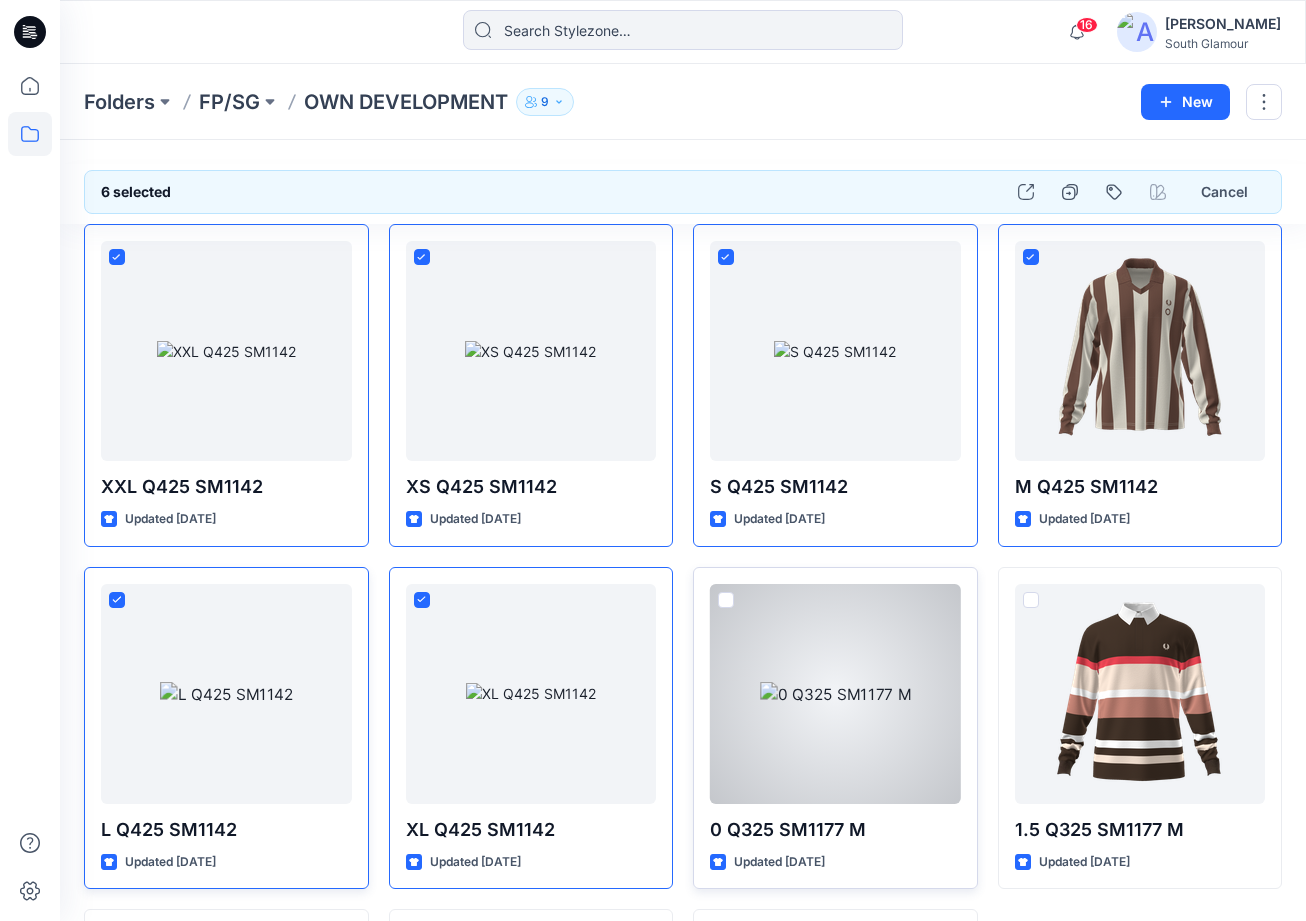 click at bounding box center (726, 600) 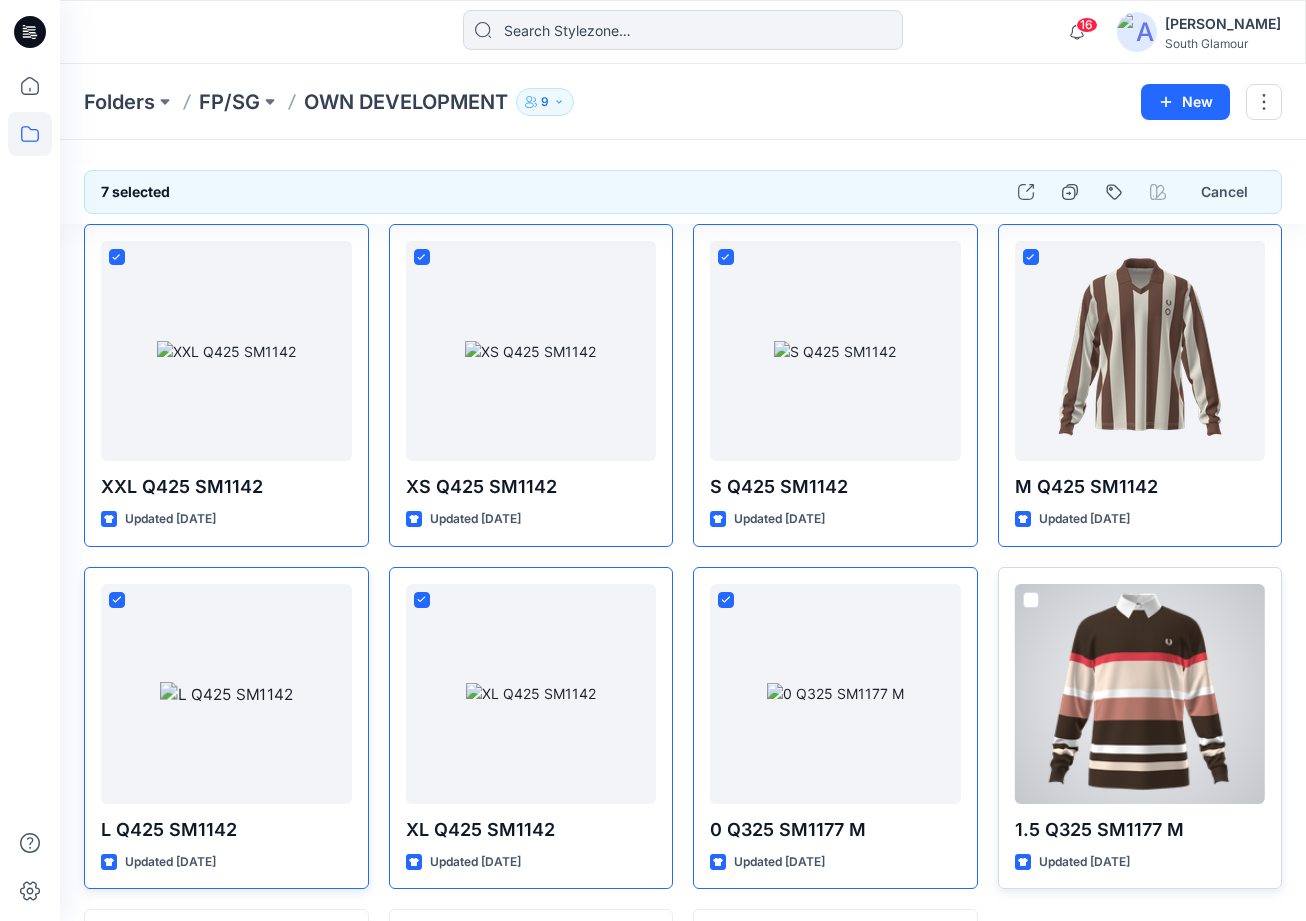 click at bounding box center (1031, 600) 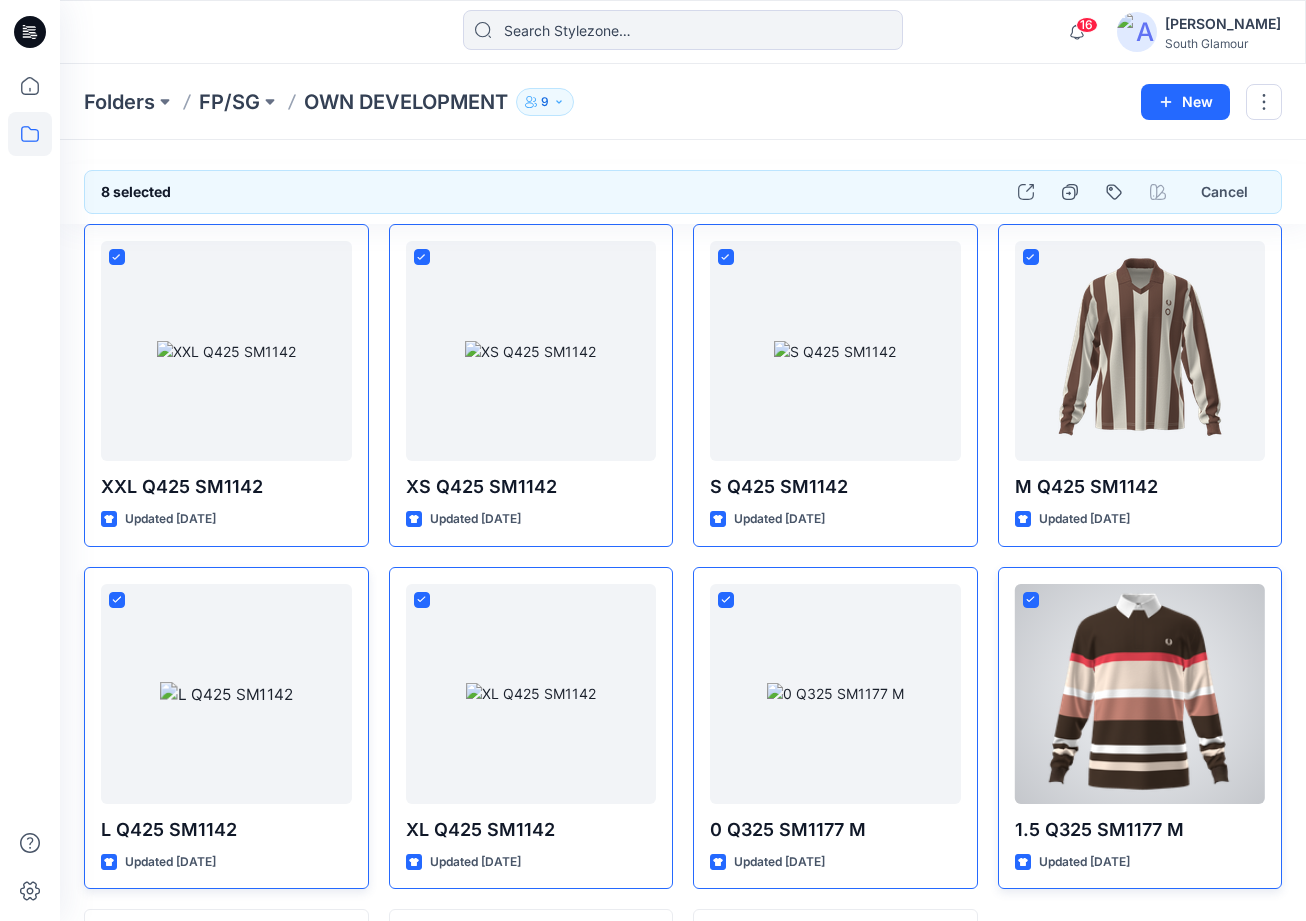 scroll, scrollTop: 330, scrollLeft: 0, axis: vertical 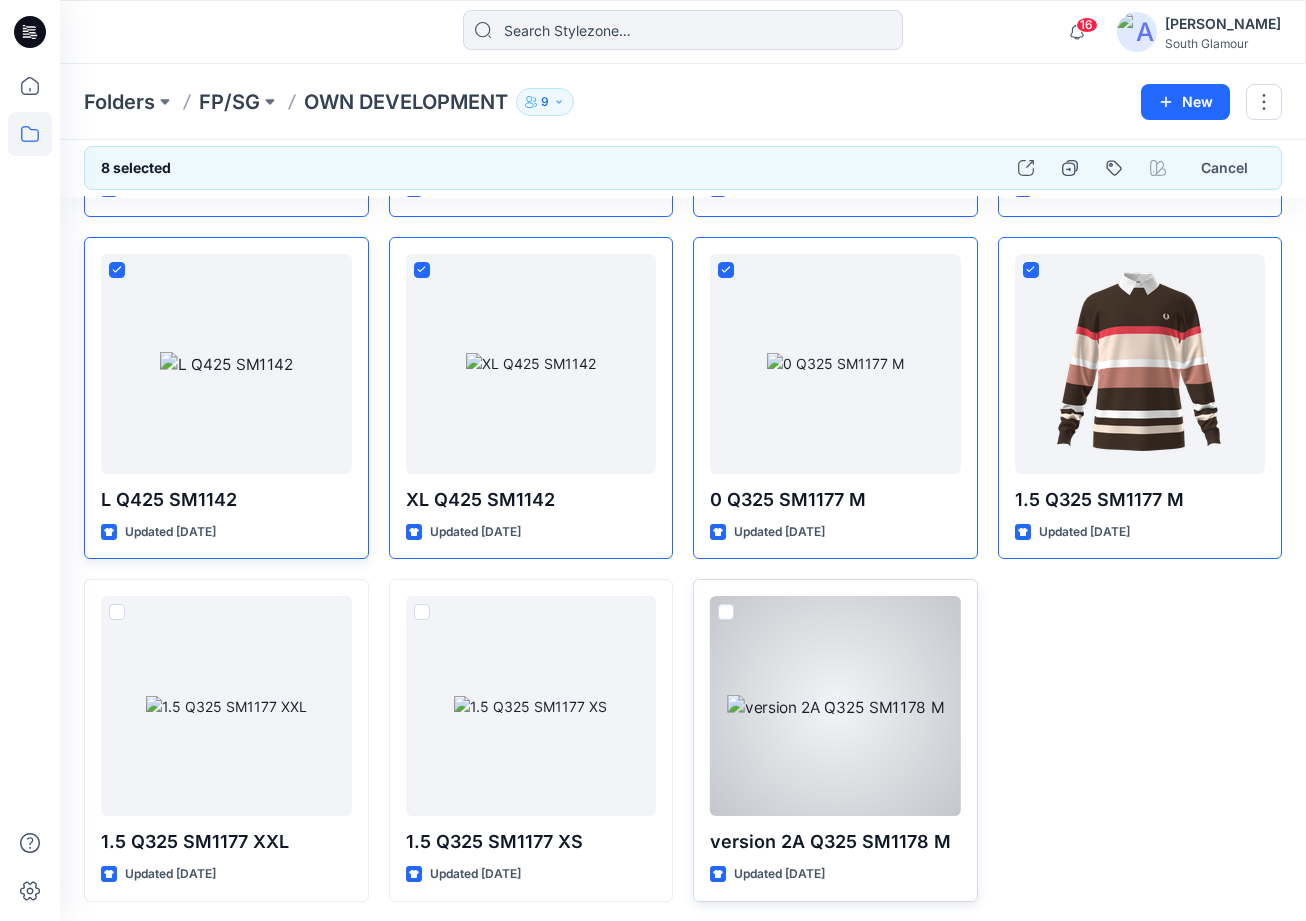 click at bounding box center (726, 612) 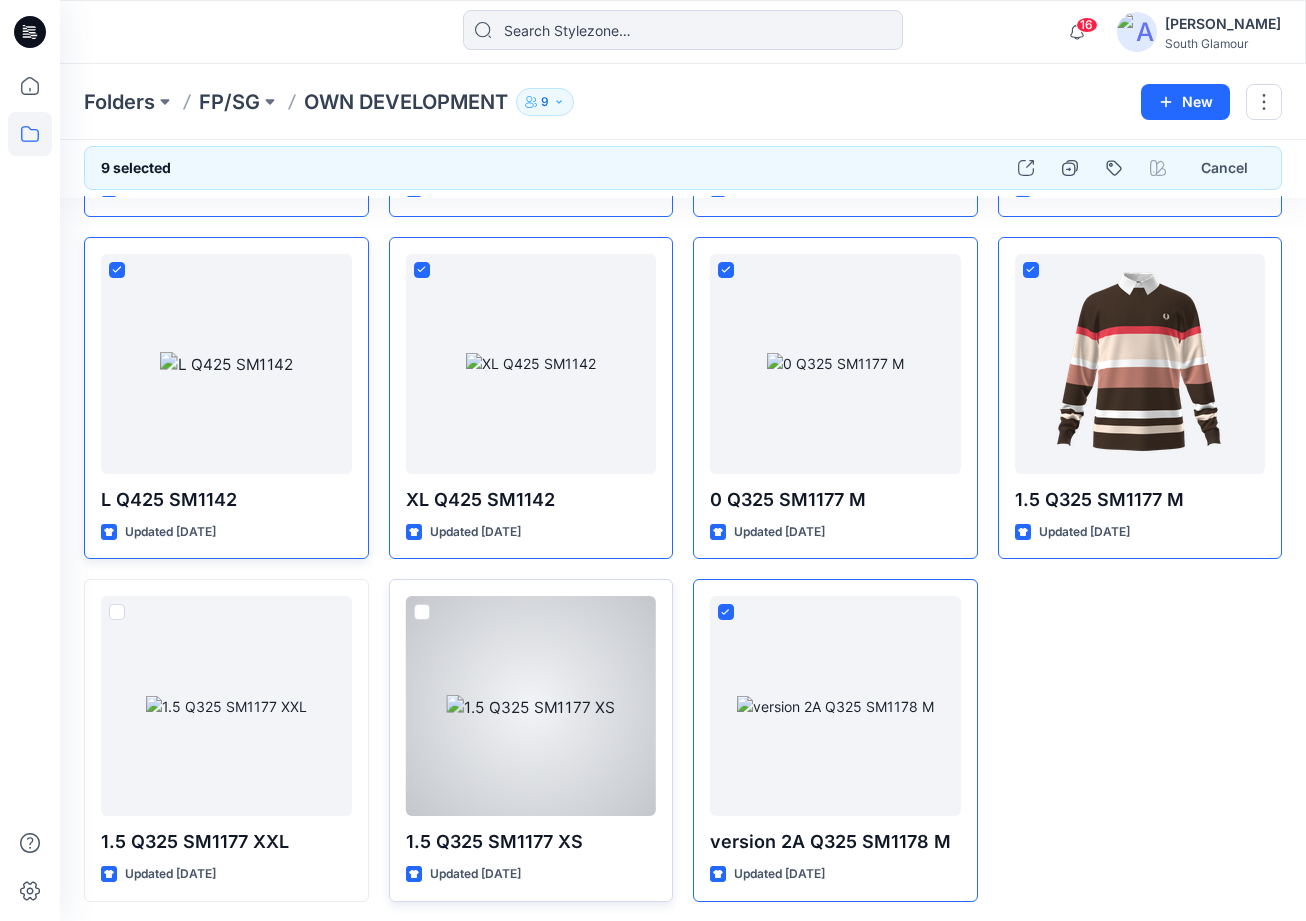 click at bounding box center [422, 612] 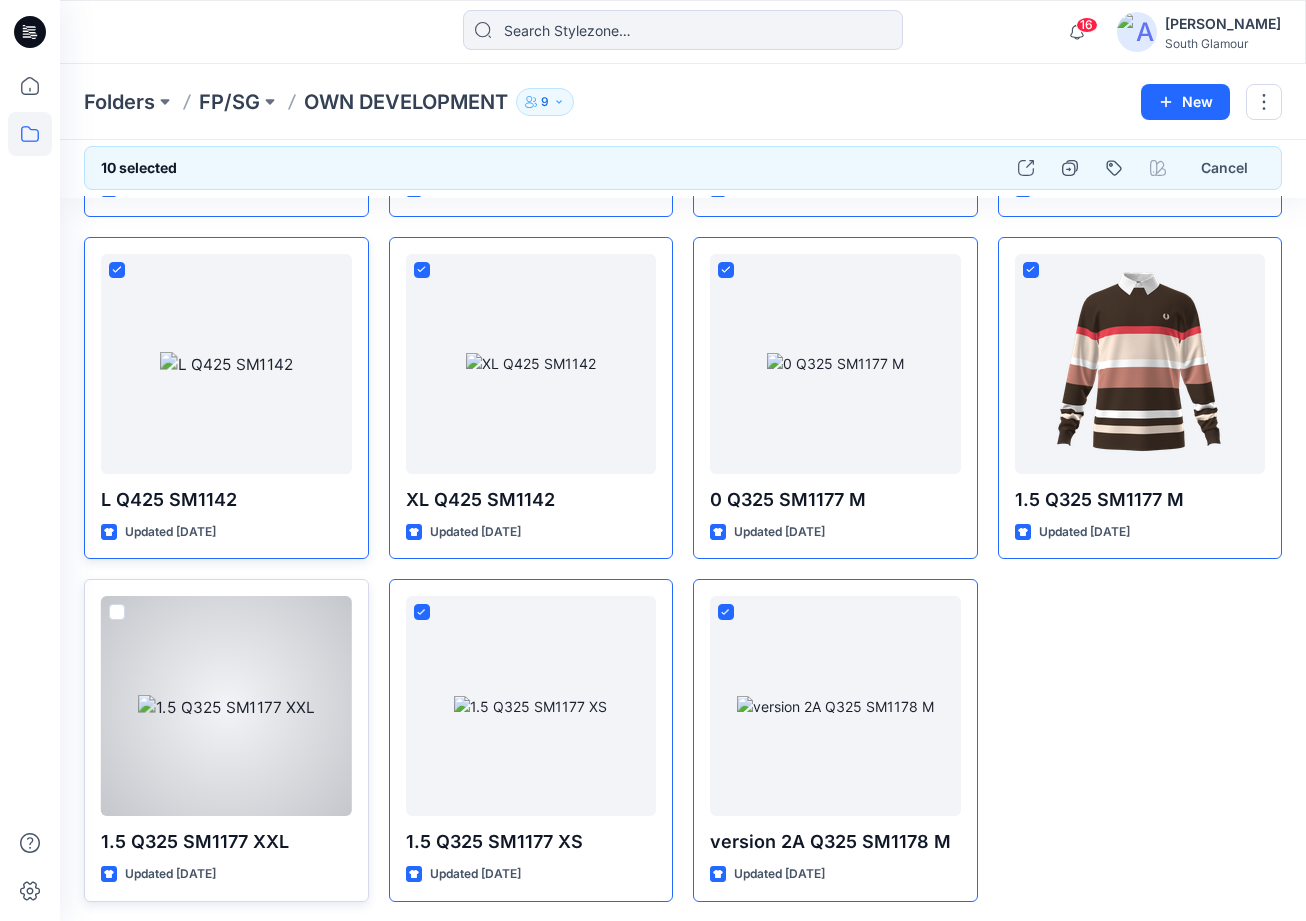 click at bounding box center (117, 612) 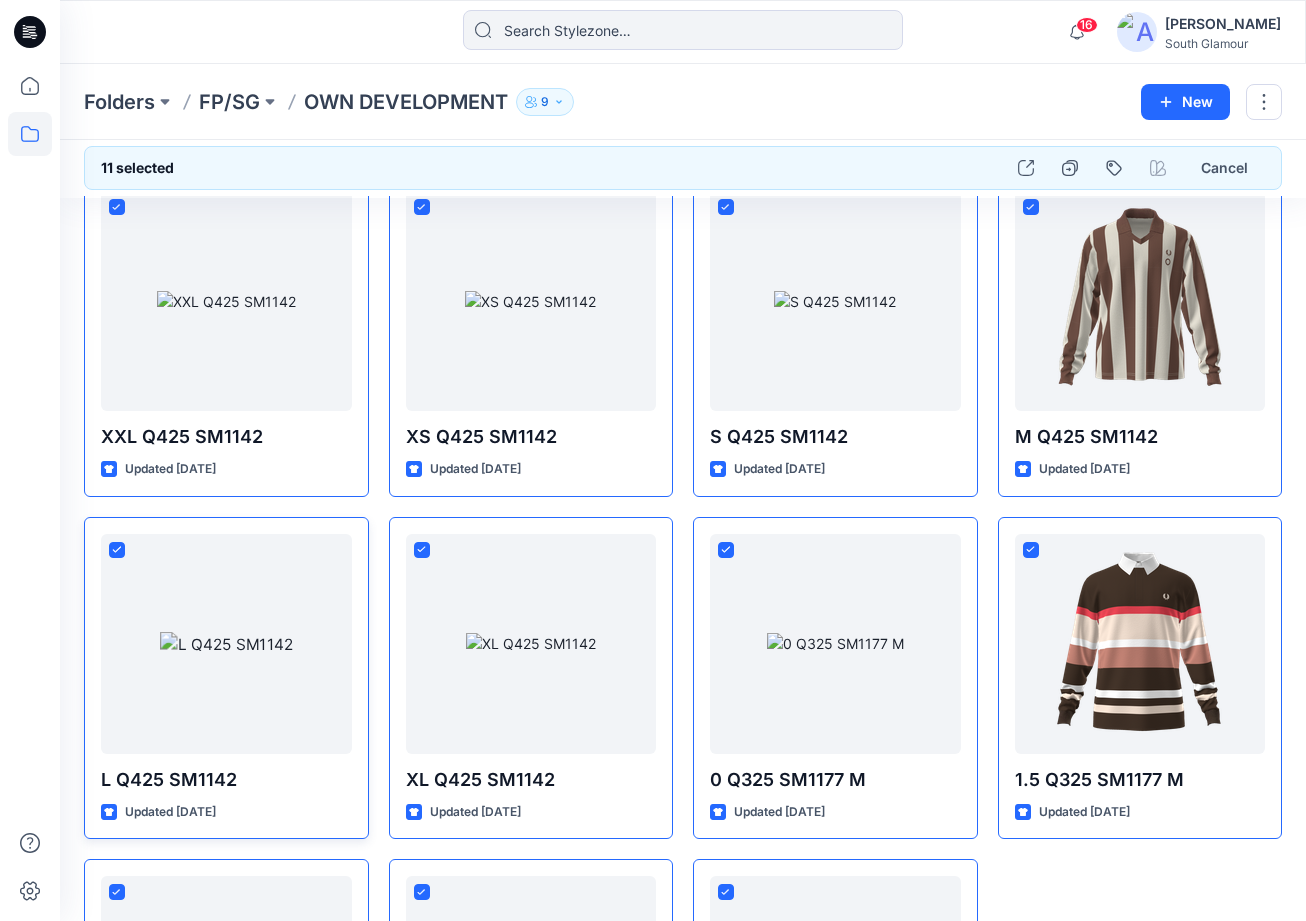 scroll, scrollTop: 0, scrollLeft: 0, axis: both 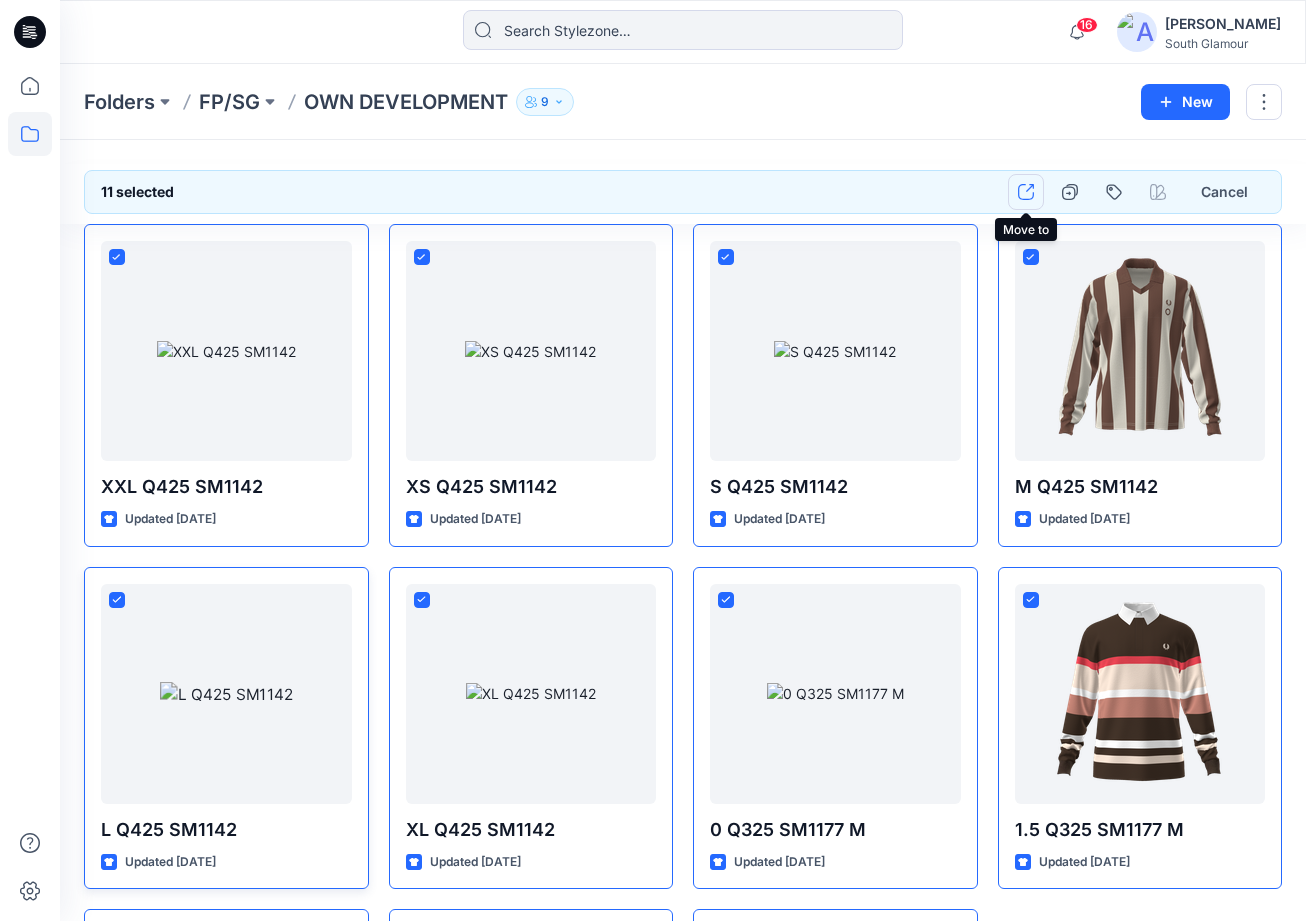 click 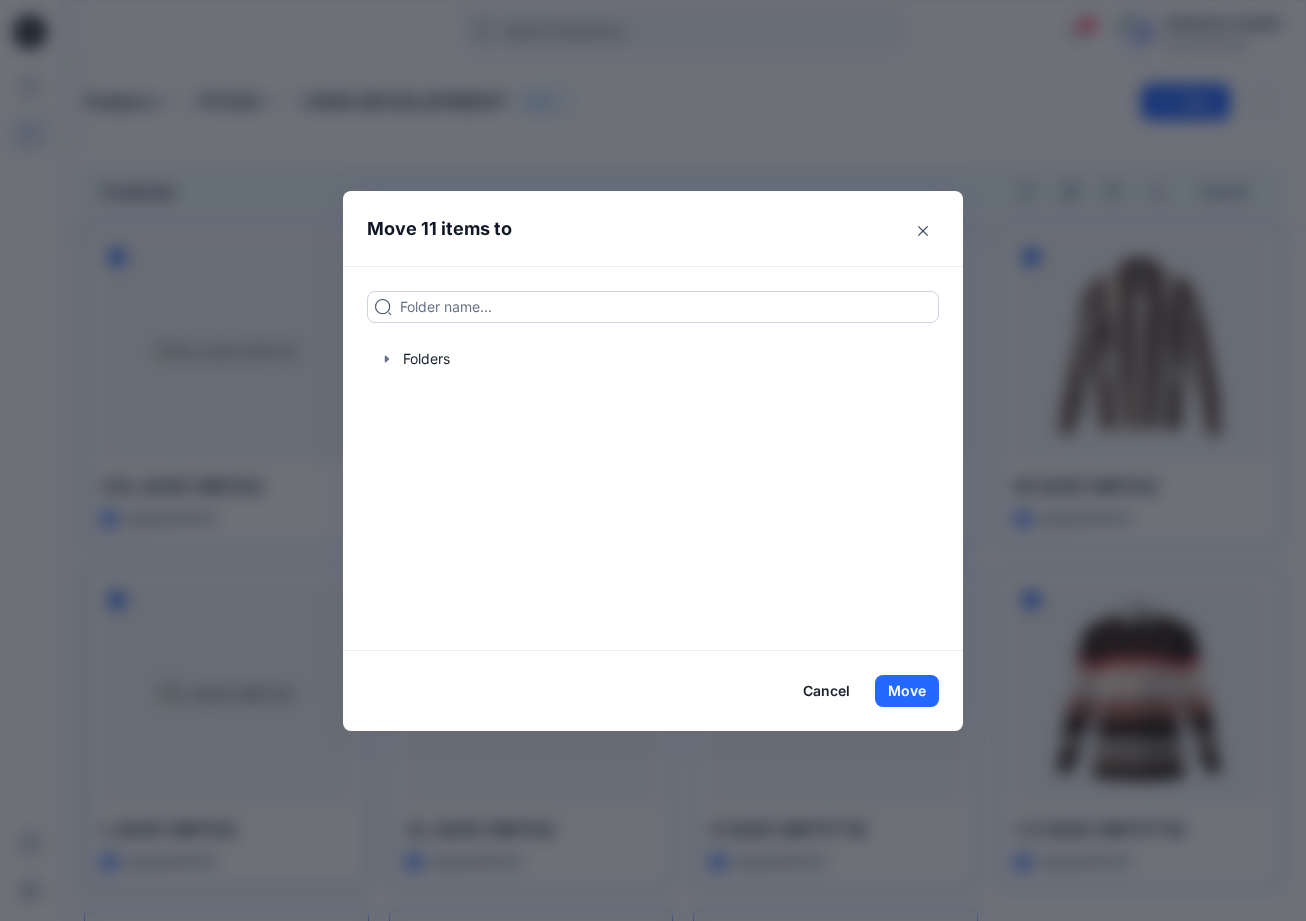 click at bounding box center (653, 307) 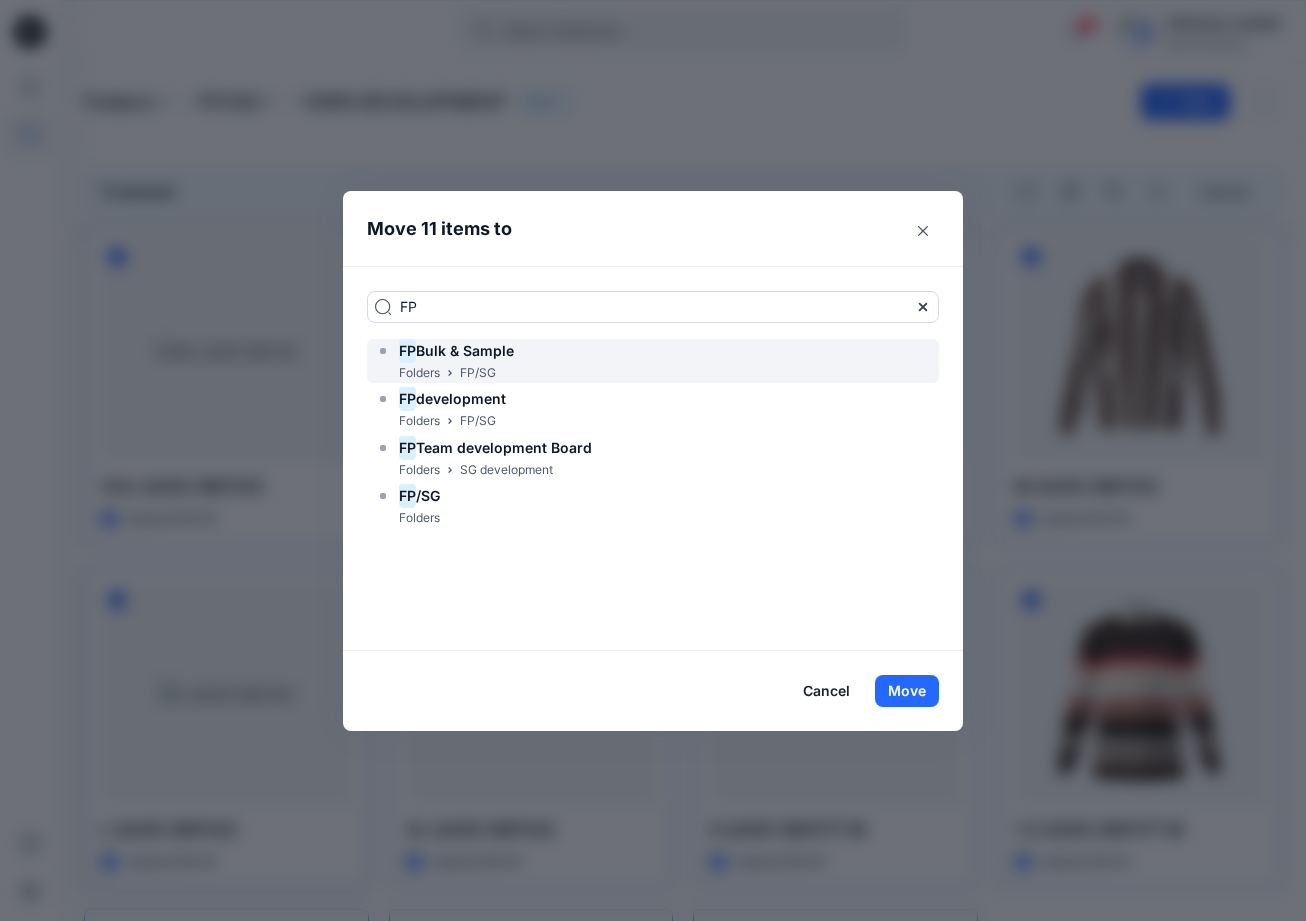 click on "Bulk & Sample" at bounding box center (465, 350) 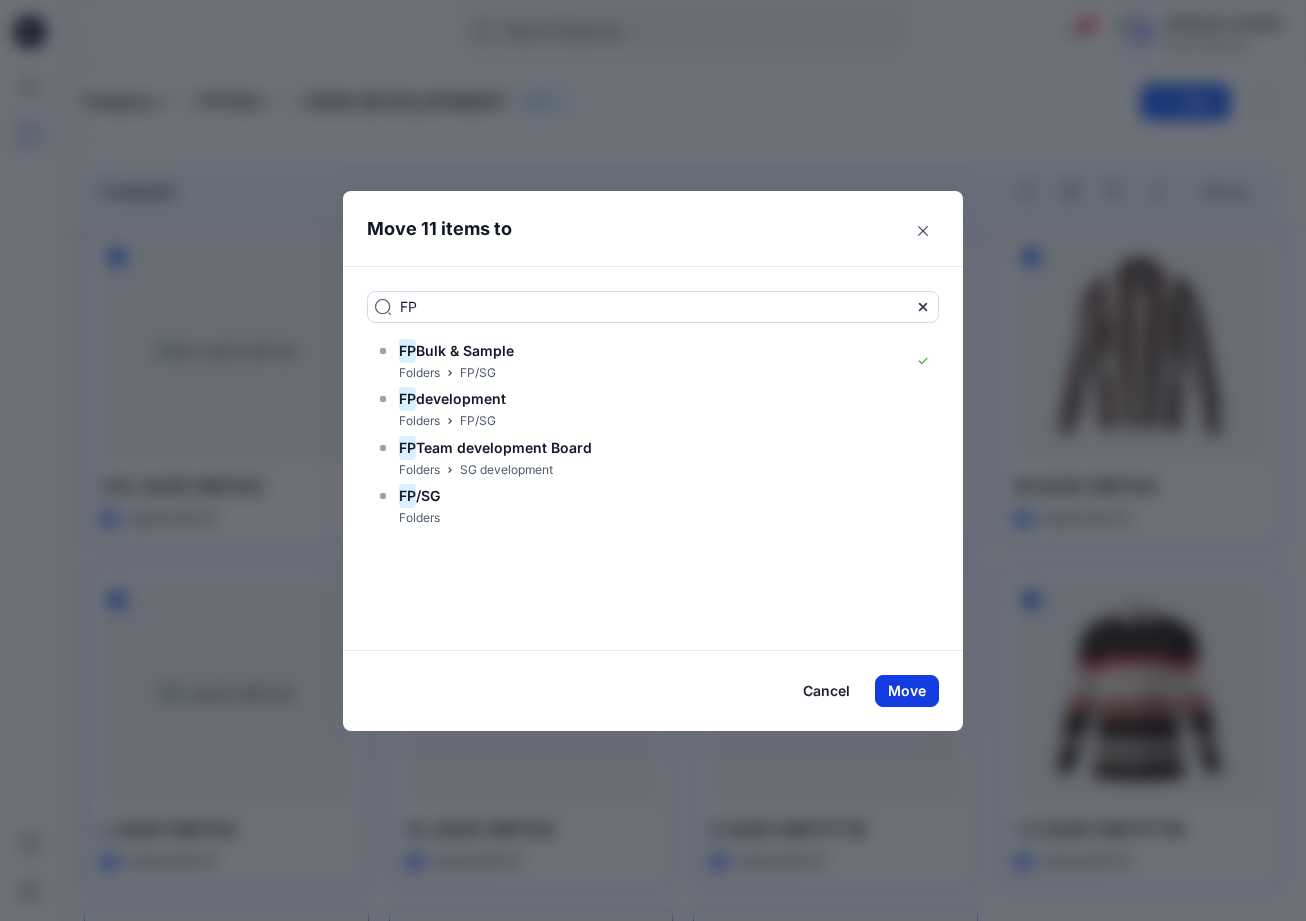 click on "Move" at bounding box center (907, 691) 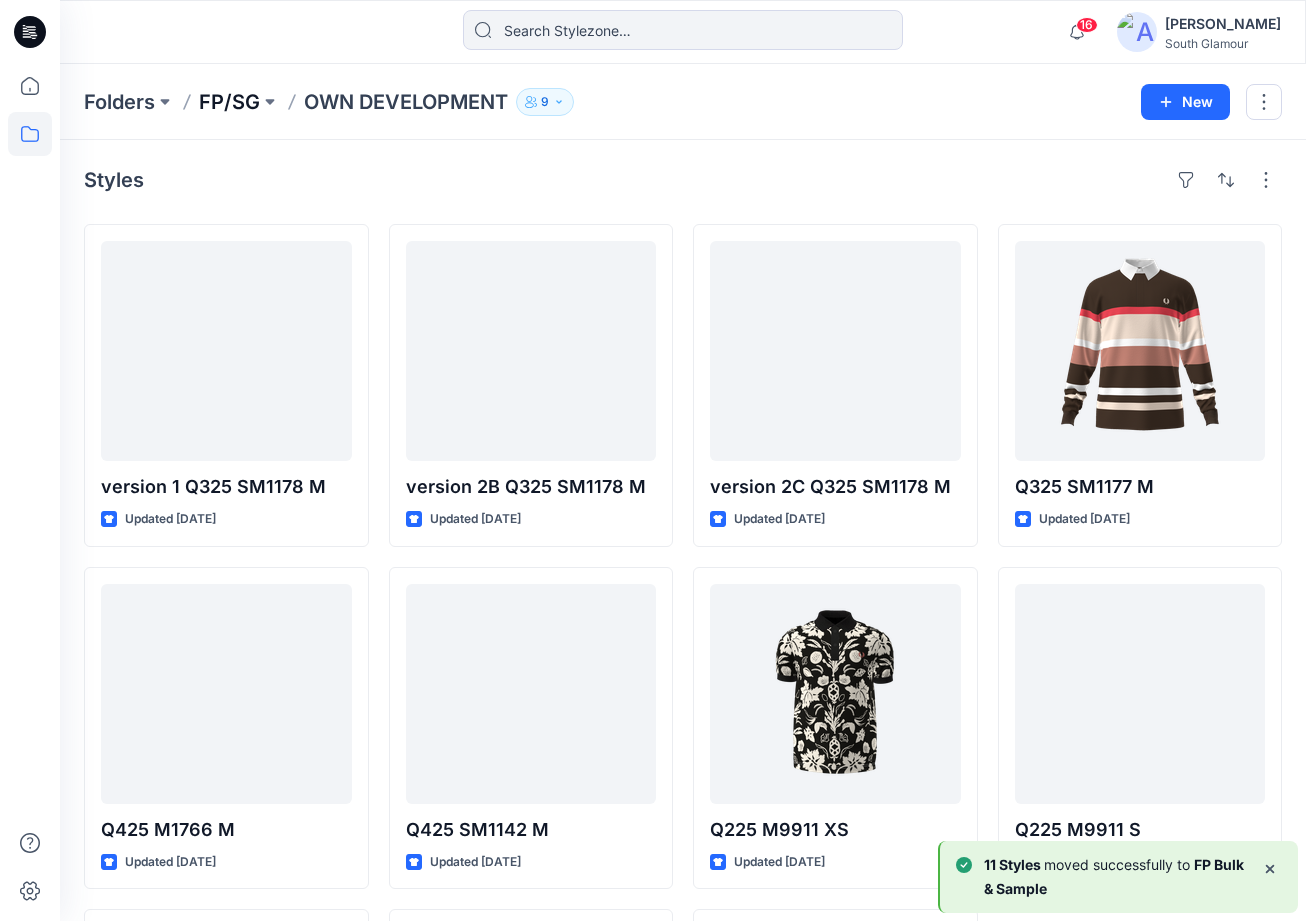 click on "FP/SG" at bounding box center [229, 102] 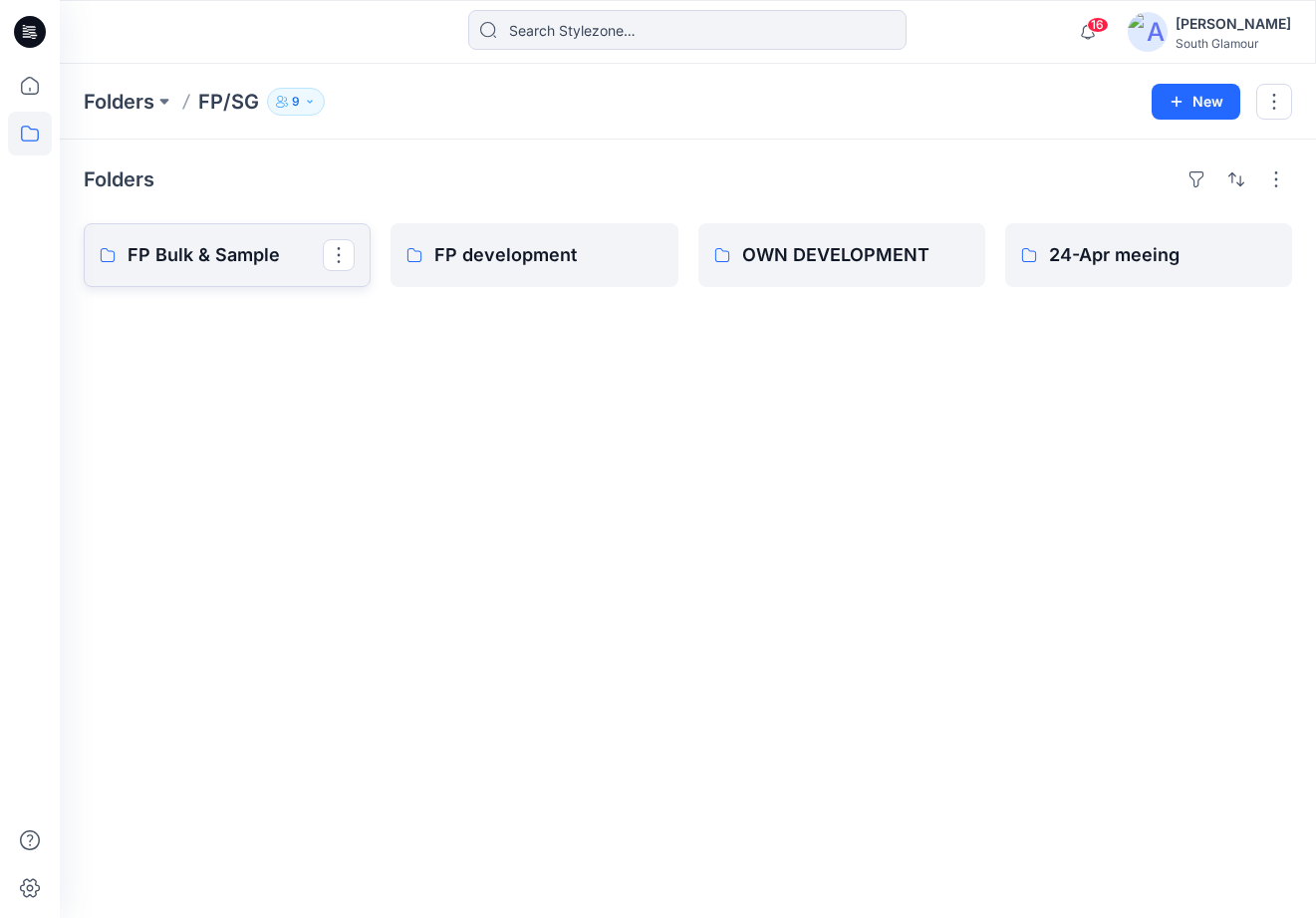 click on "FP Bulk & Sample" at bounding box center (227, 255) 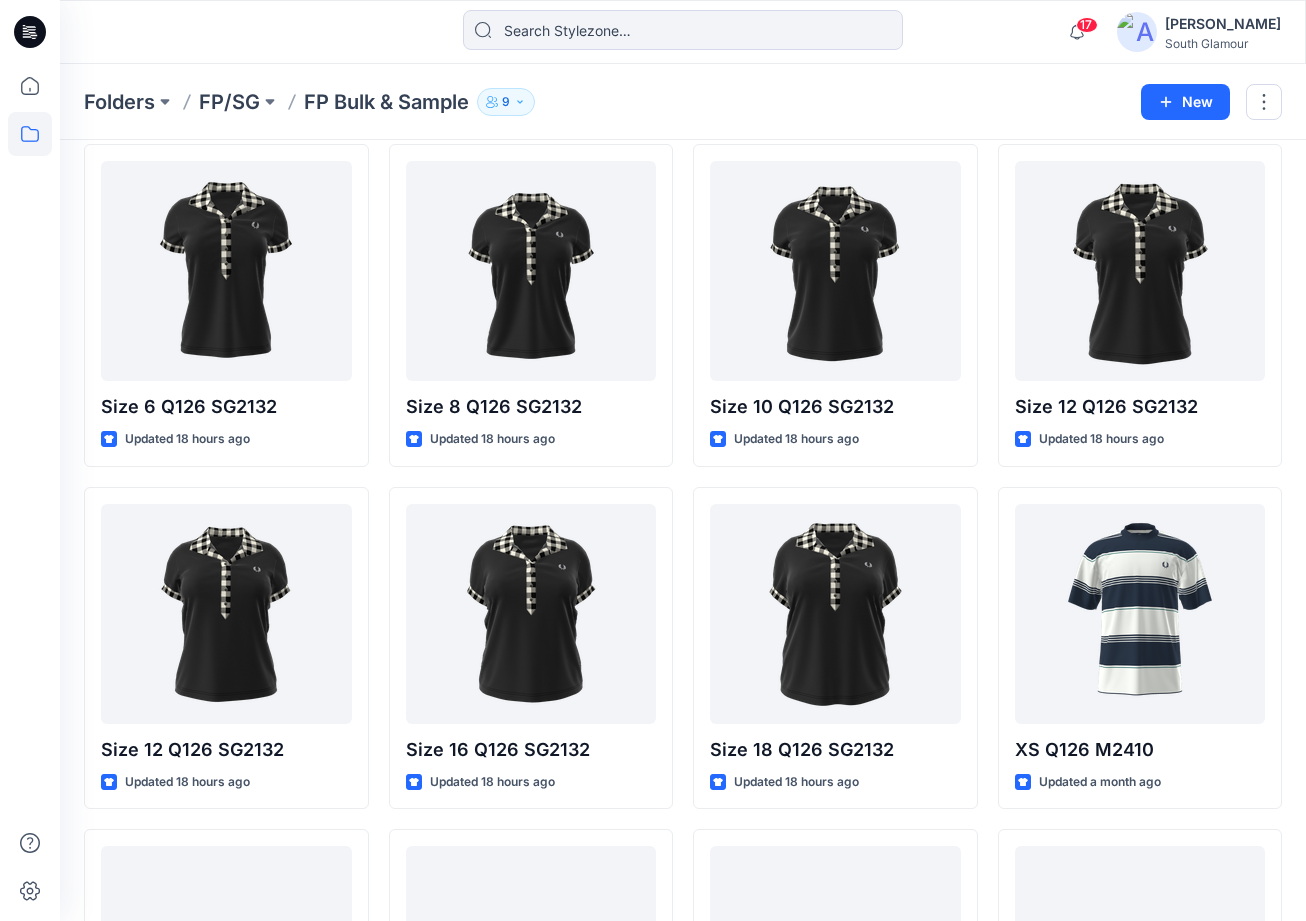 scroll, scrollTop: 0, scrollLeft: 0, axis: both 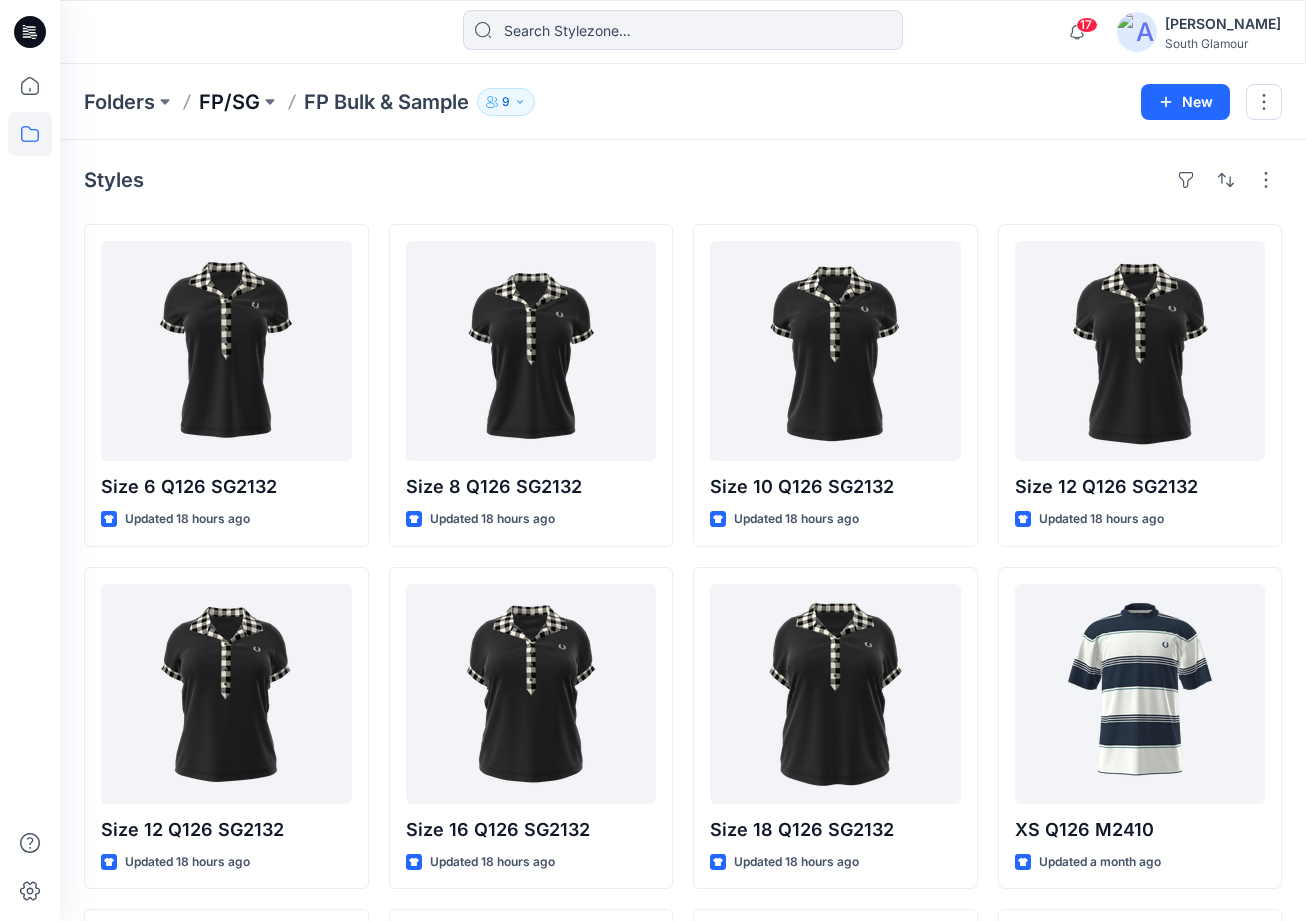 click on "FP/SG" at bounding box center [229, 102] 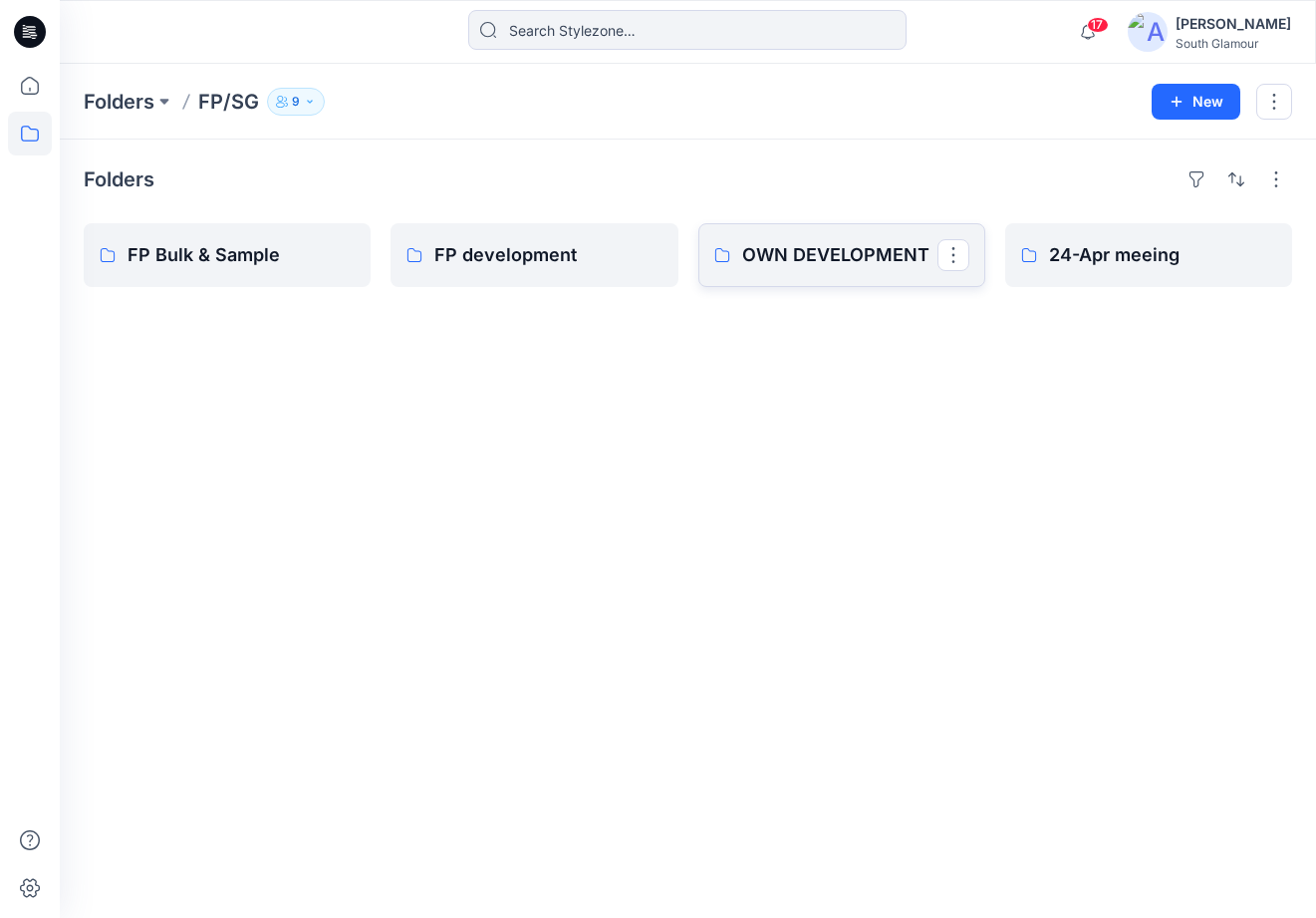 click on "OWN DEVELOPMENT" at bounding box center (840, 255) 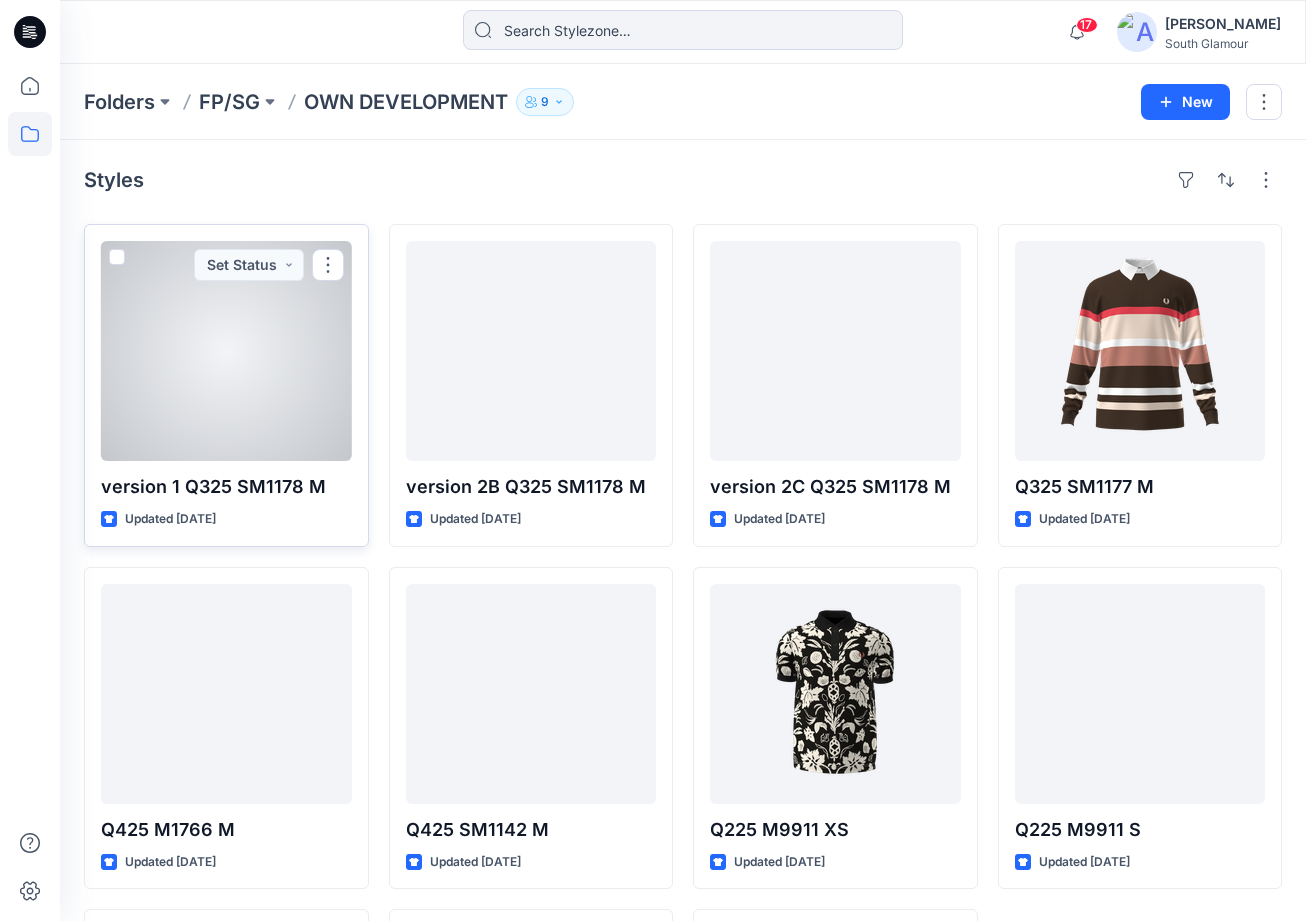 click at bounding box center [117, 257] 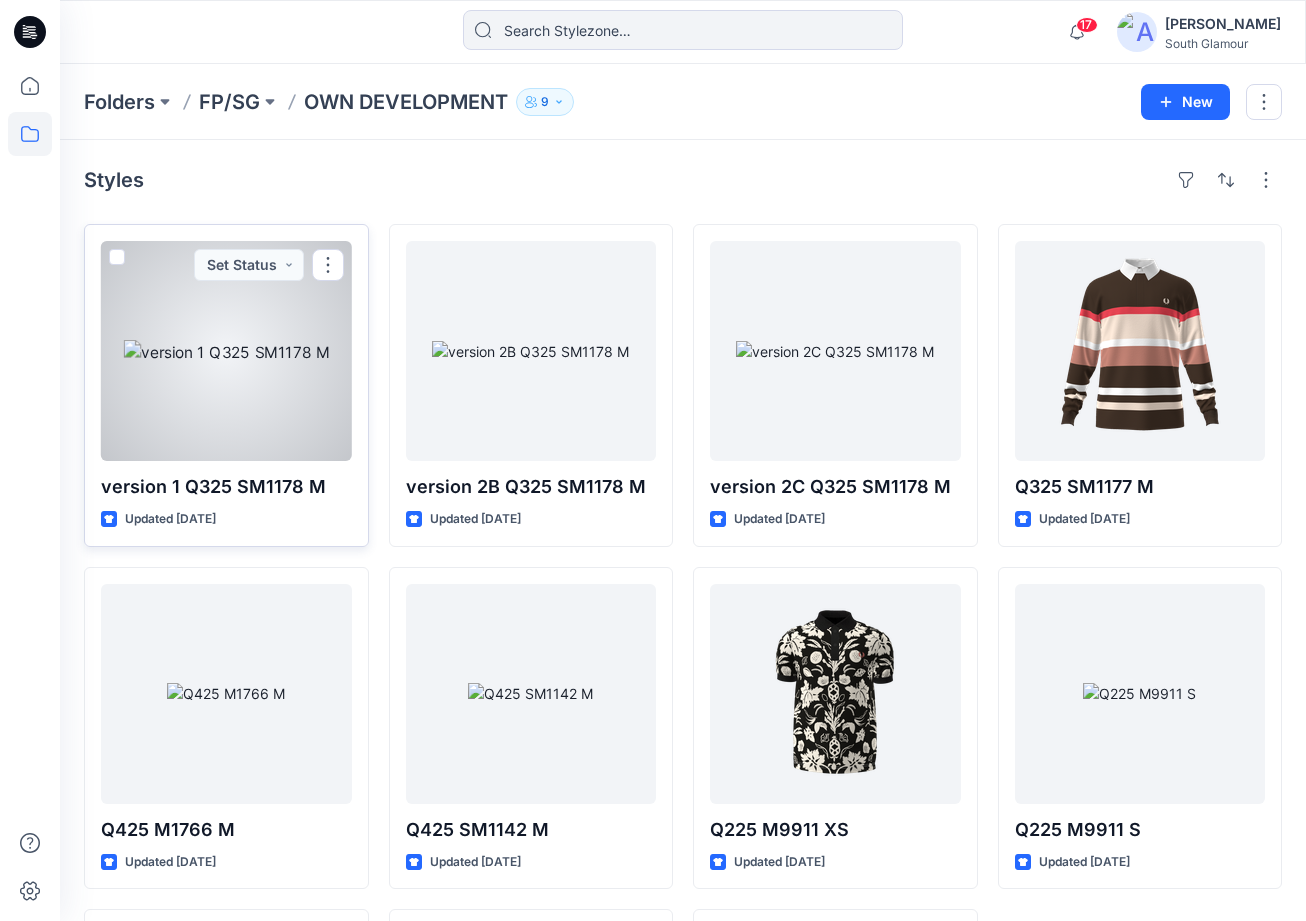 click at bounding box center [116, 258] 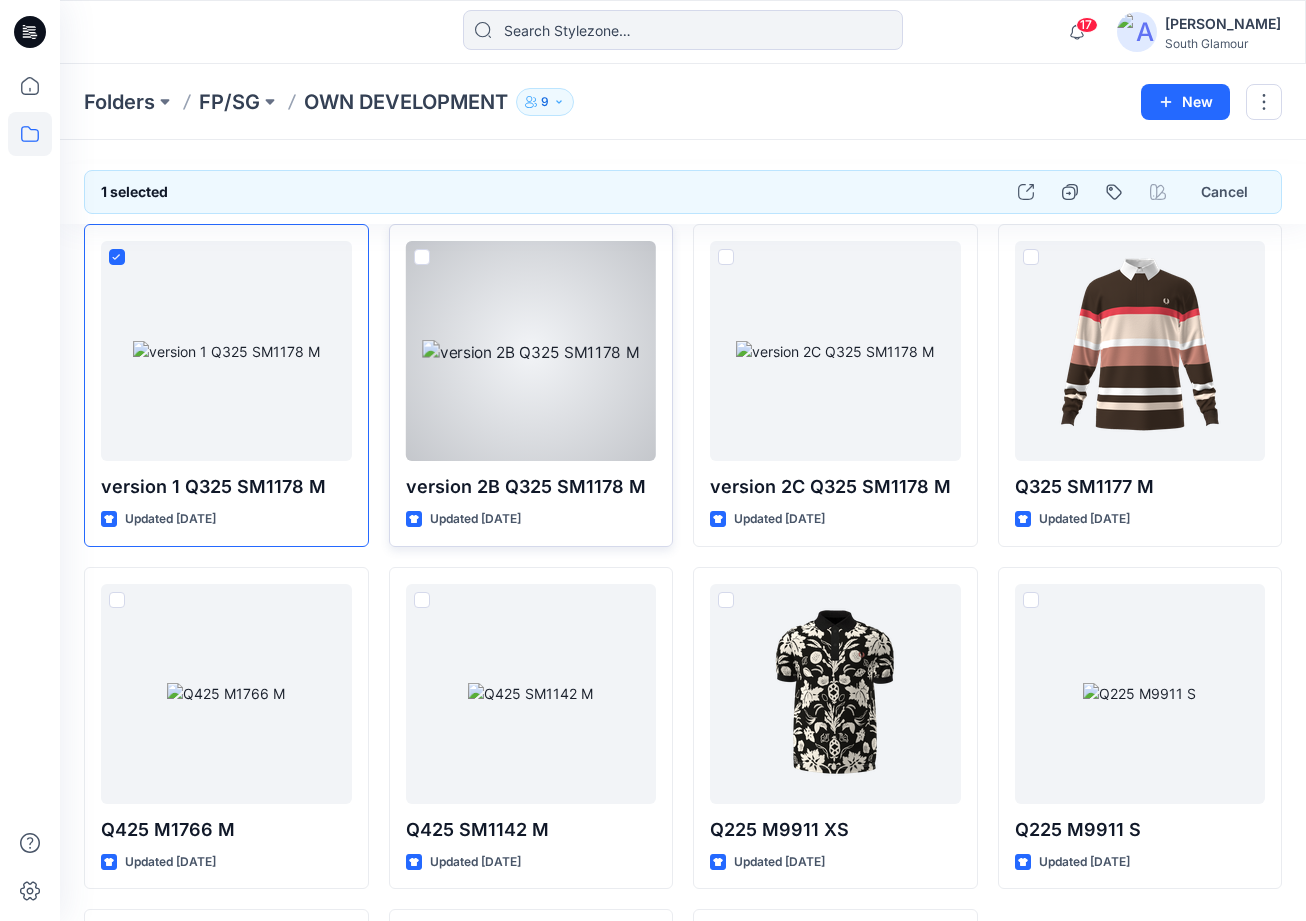 click at bounding box center (422, 257) 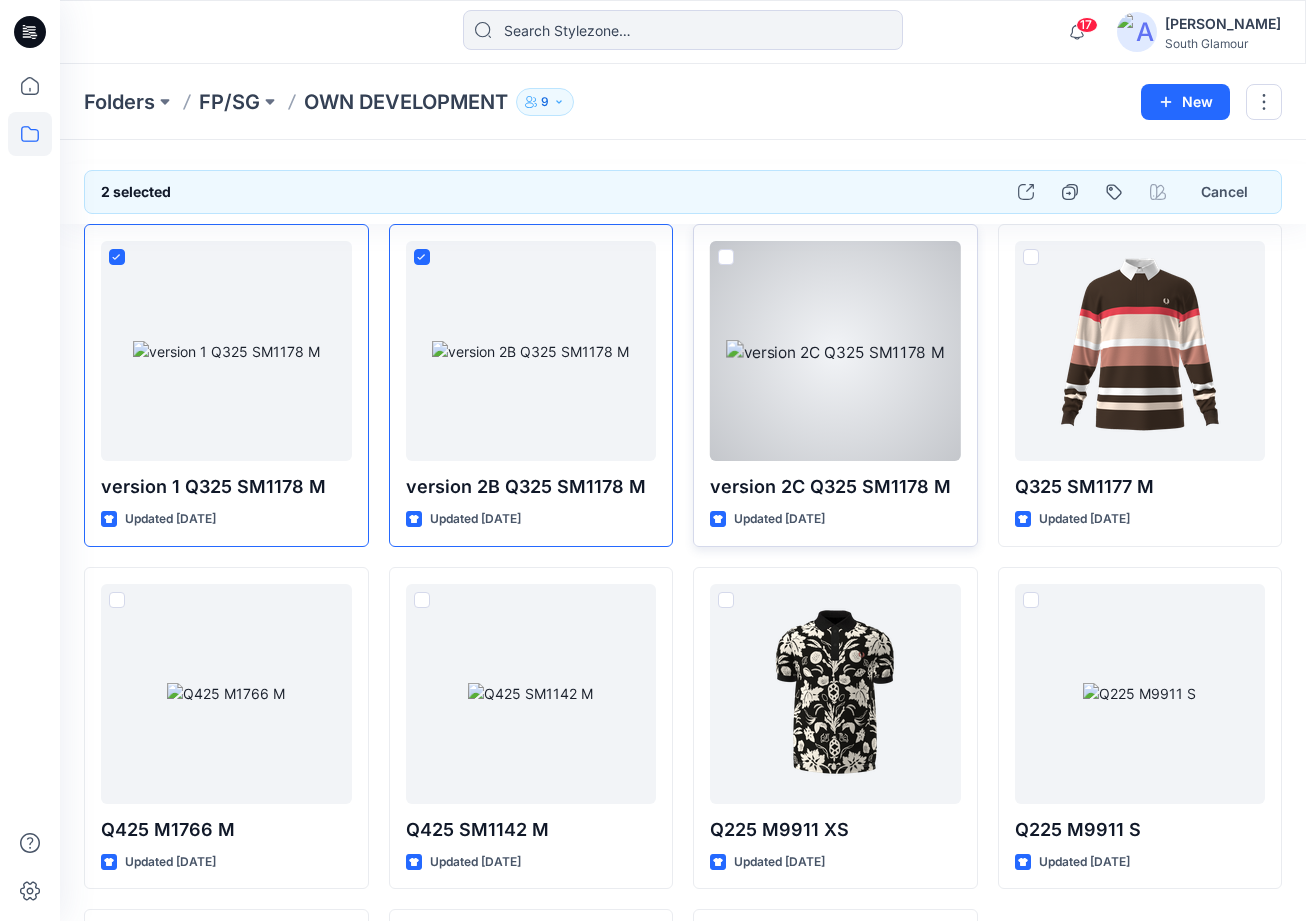 click at bounding box center [726, 257] 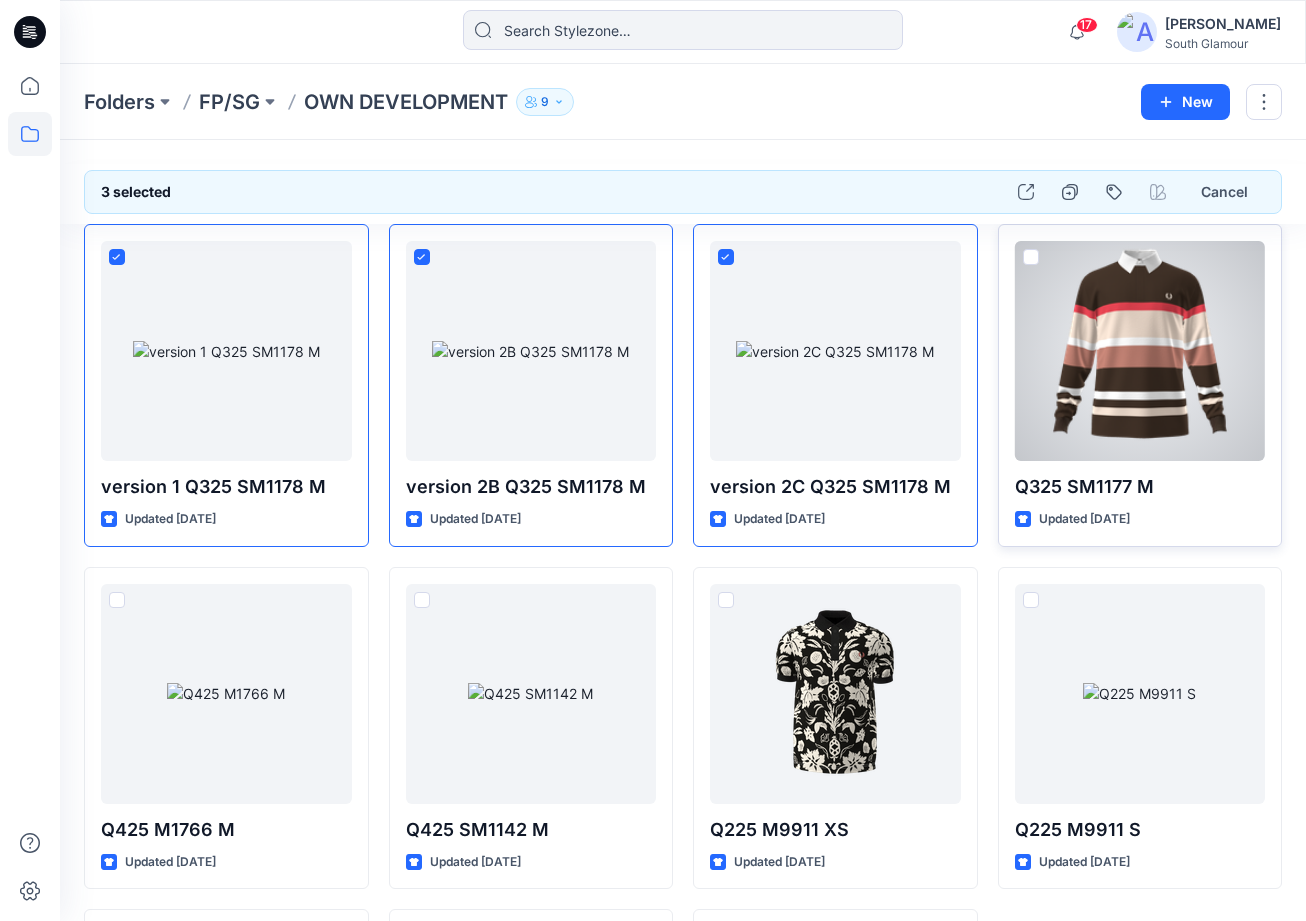 click at bounding box center (1031, 257) 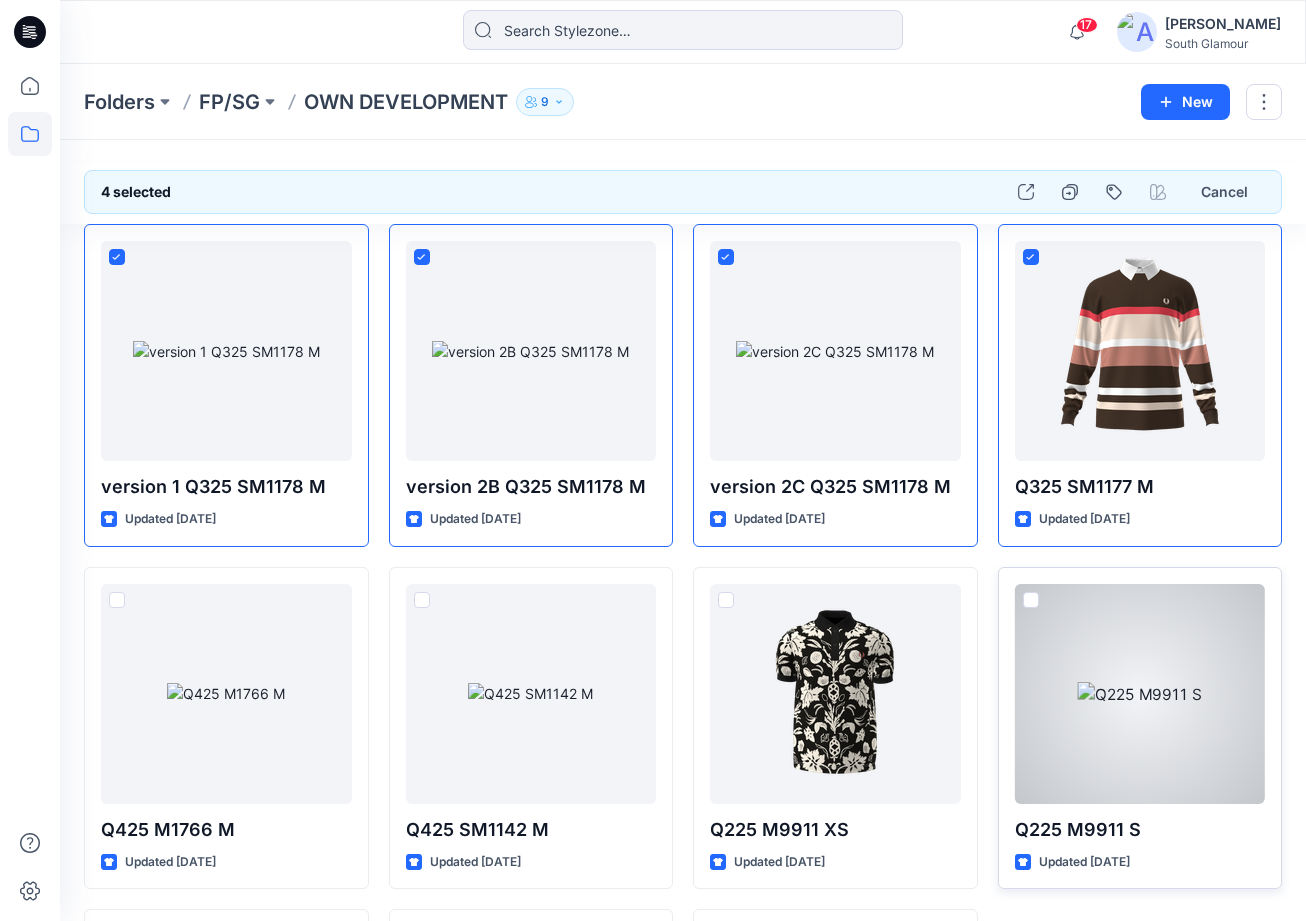 click at bounding box center (1031, 600) 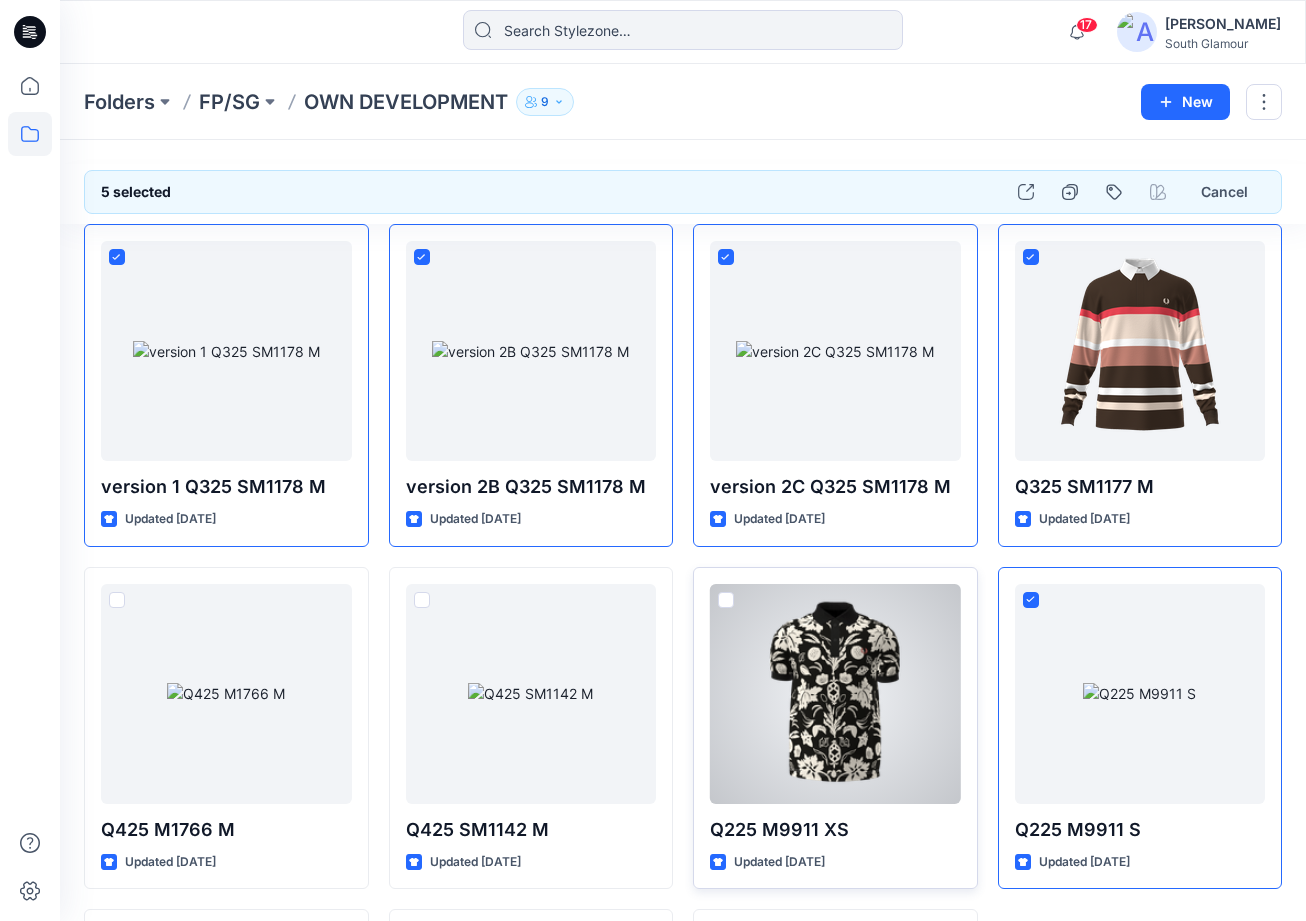 click at bounding box center (726, 600) 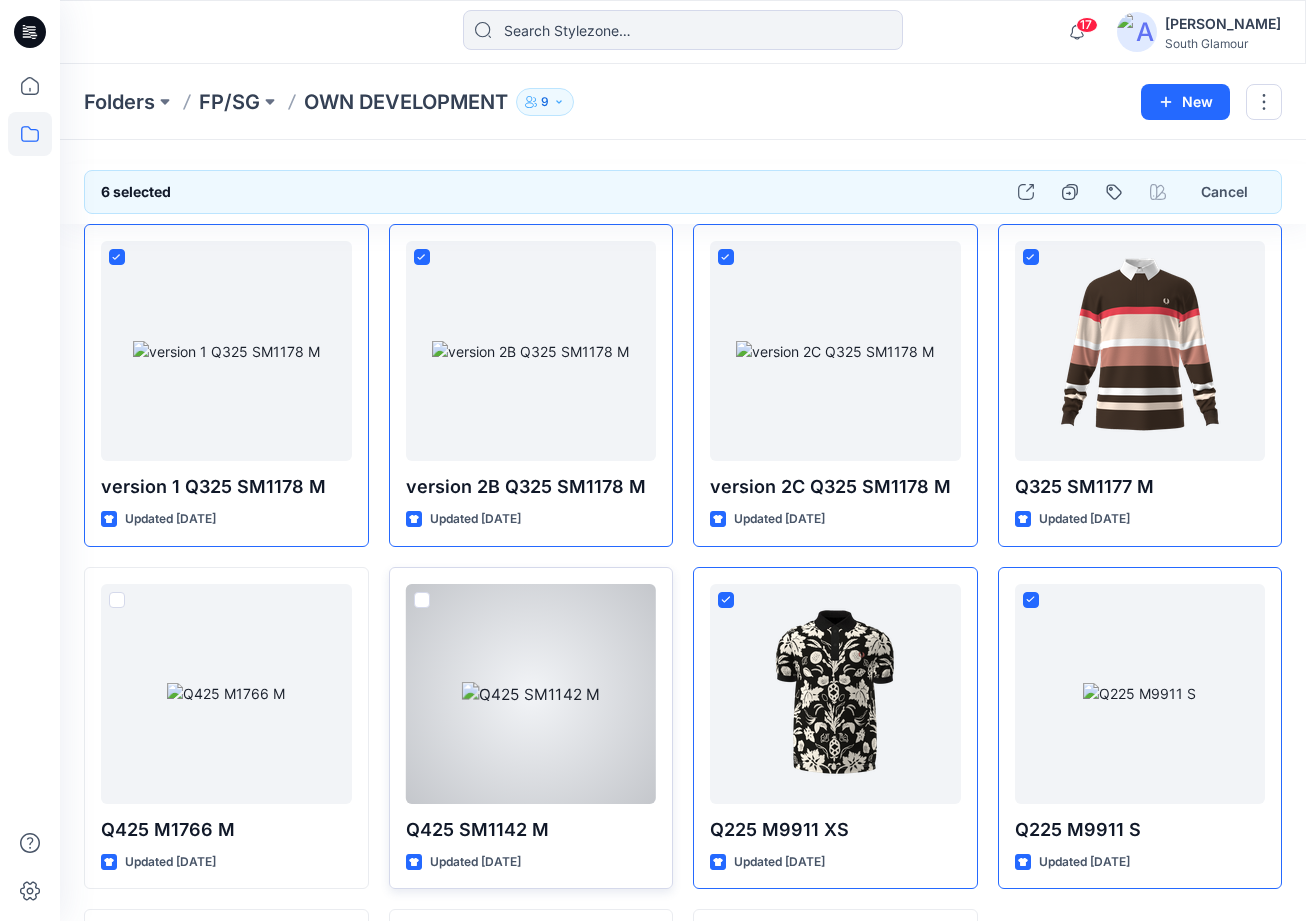 click at bounding box center (422, 600) 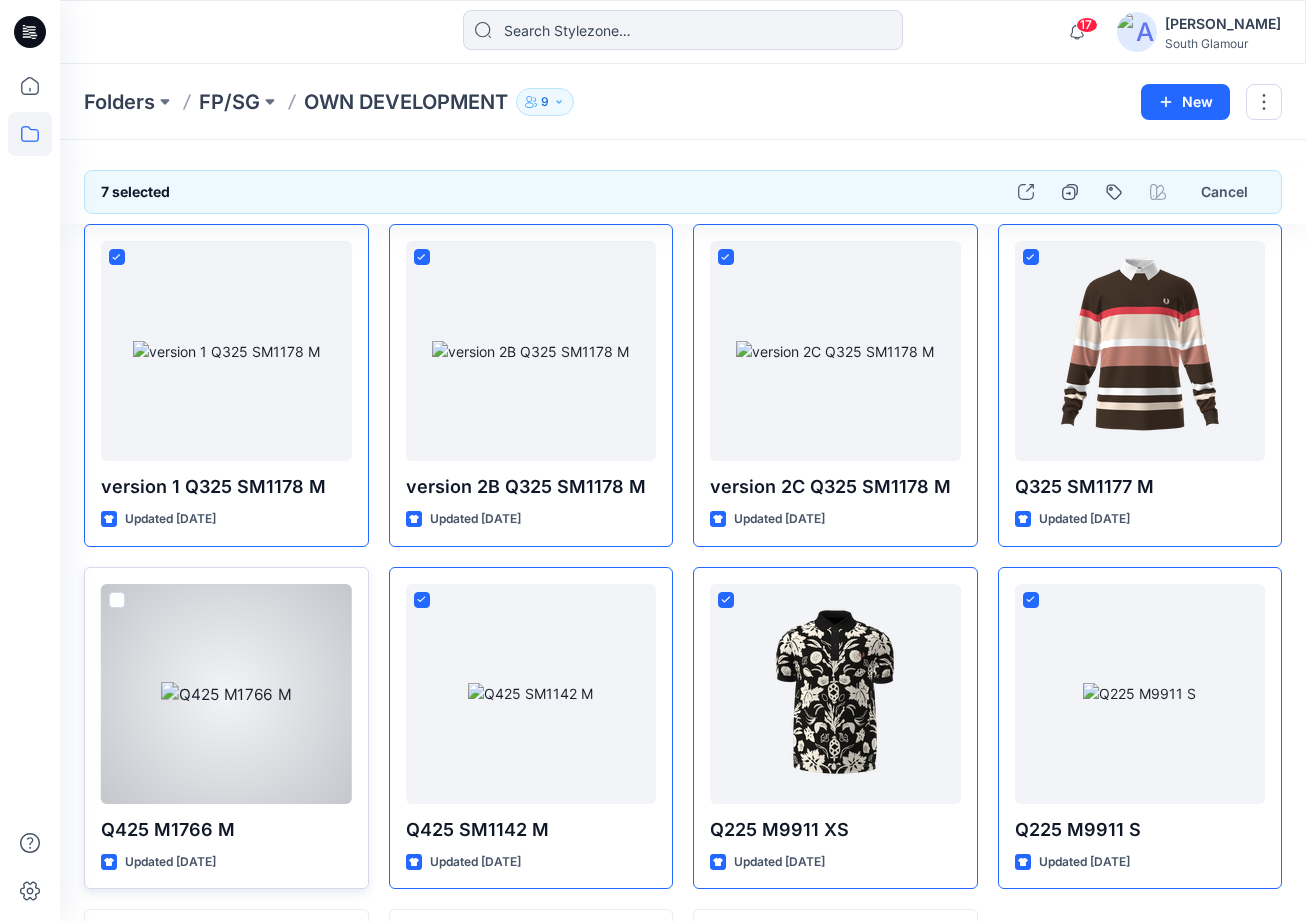 click at bounding box center [117, 600] 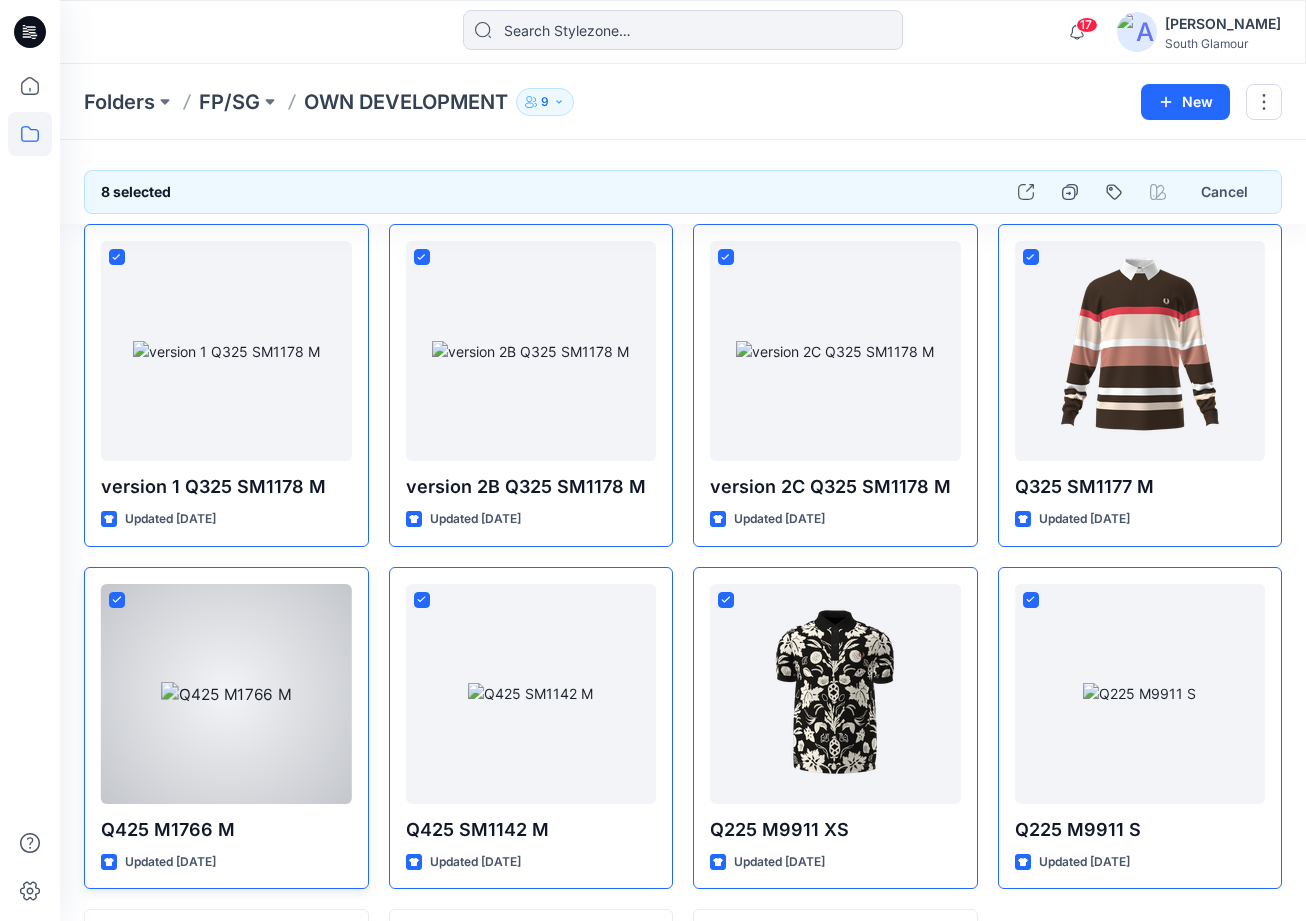 scroll, scrollTop: 330, scrollLeft: 0, axis: vertical 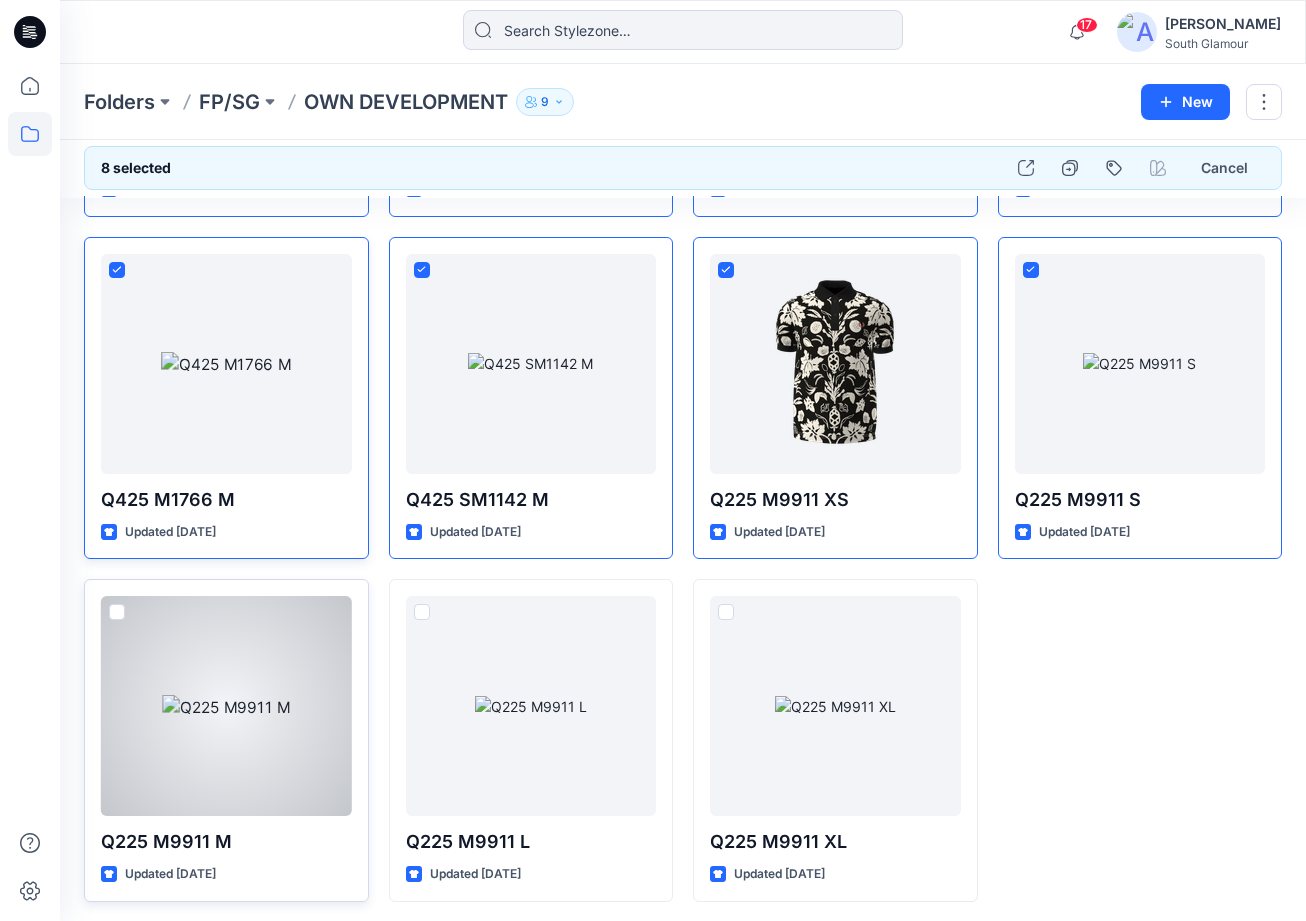 click at bounding box center (117, 612) 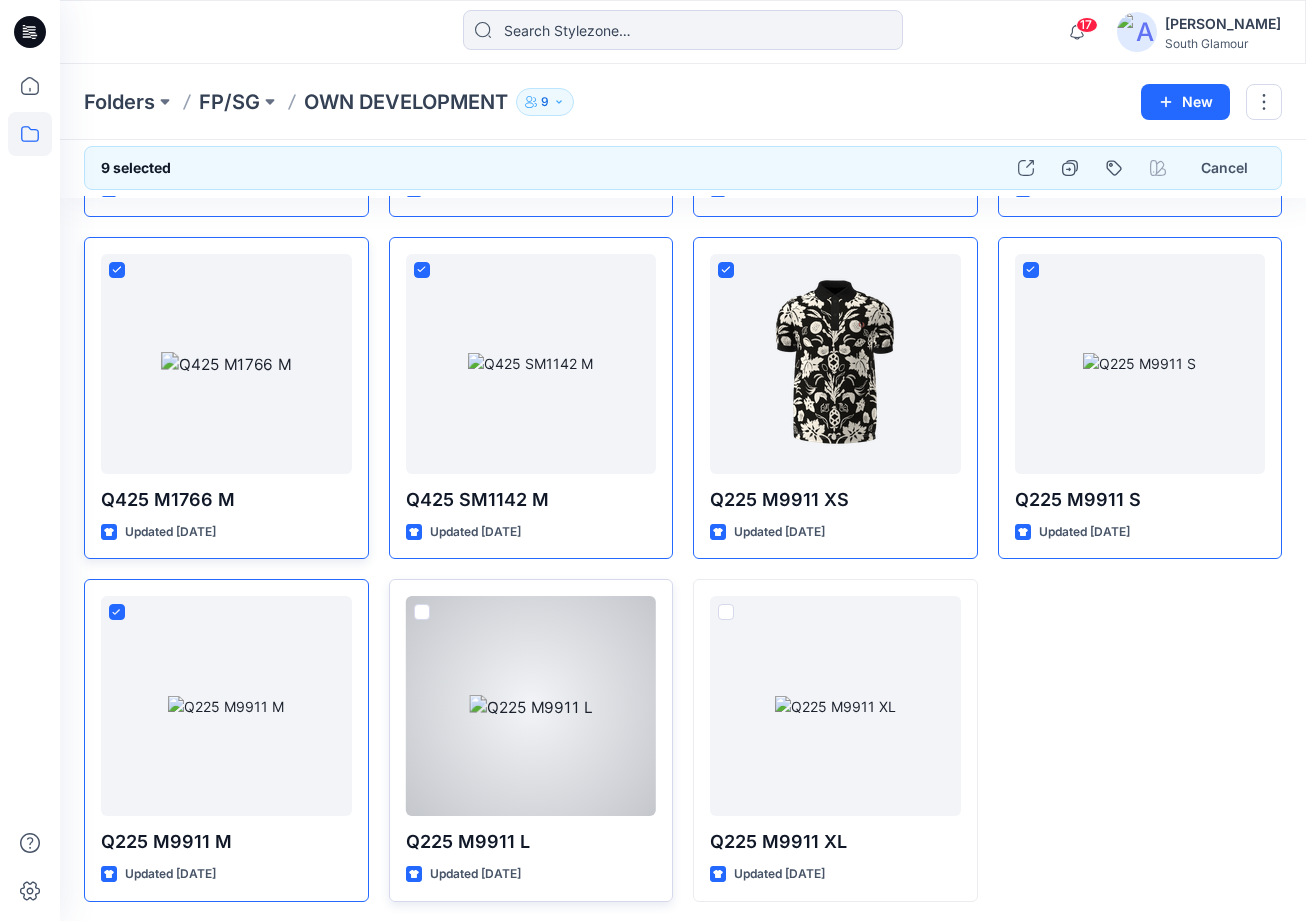click at bounding box center (422, 612) 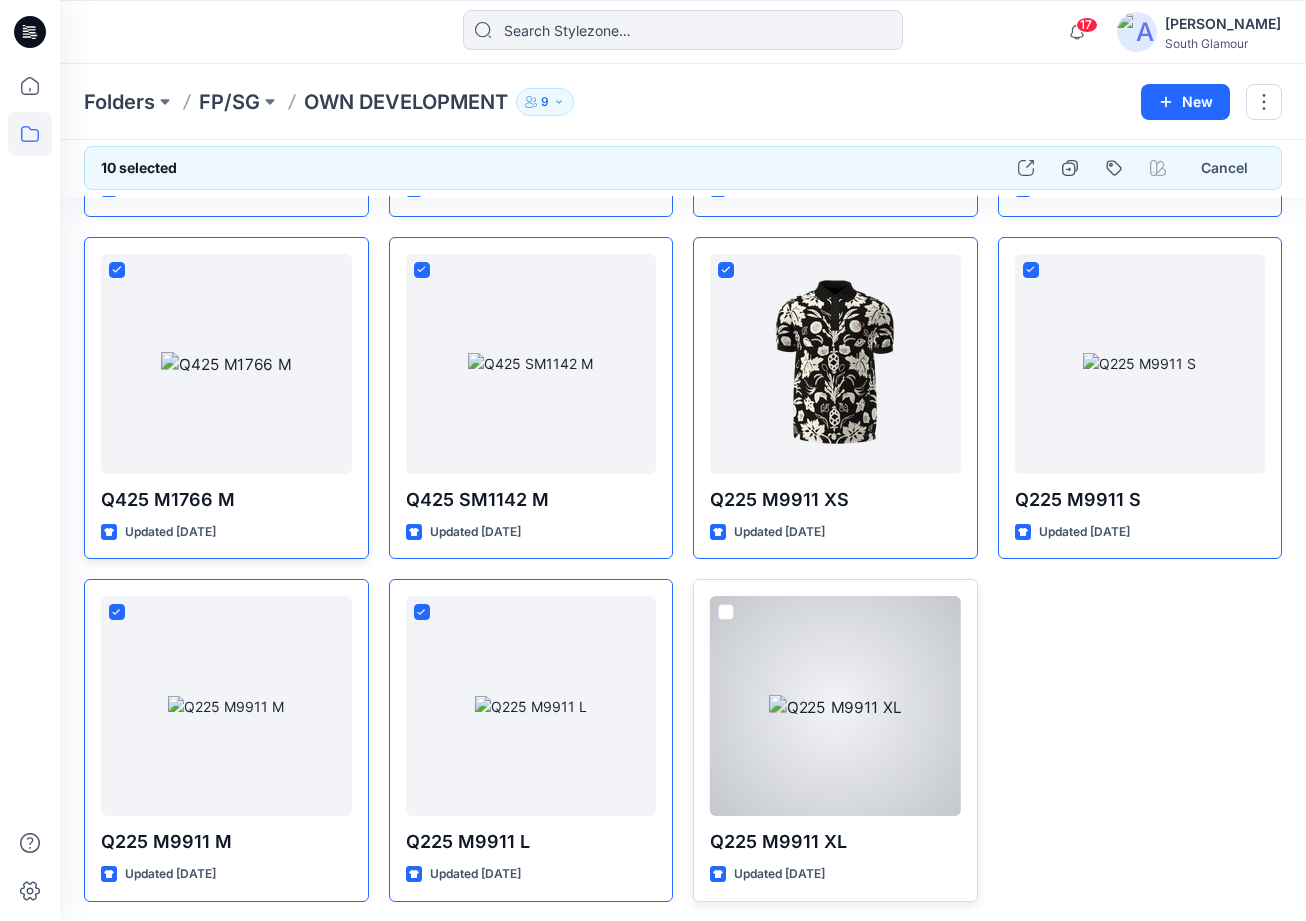 click at bounding box center [726, 612] 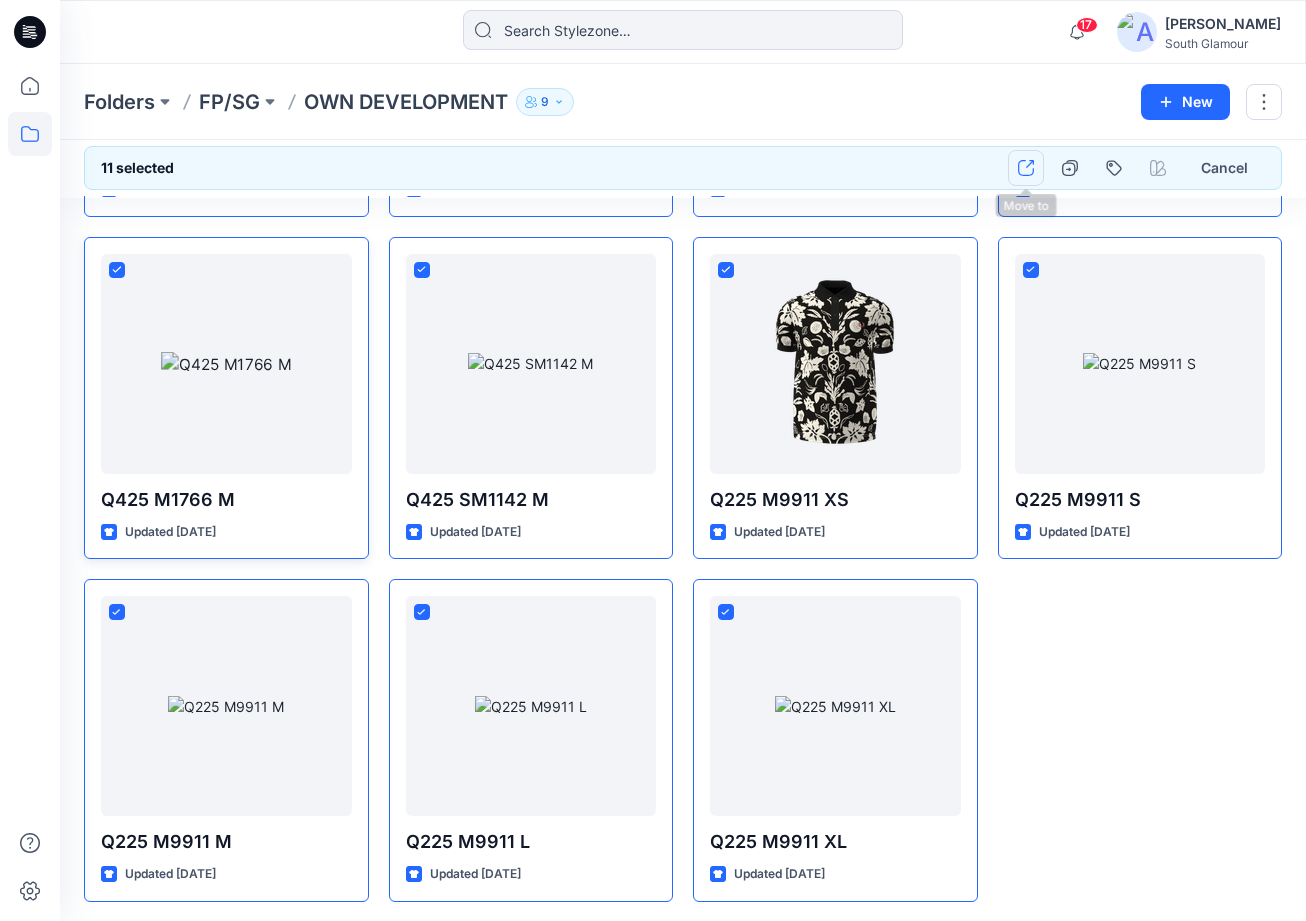 click 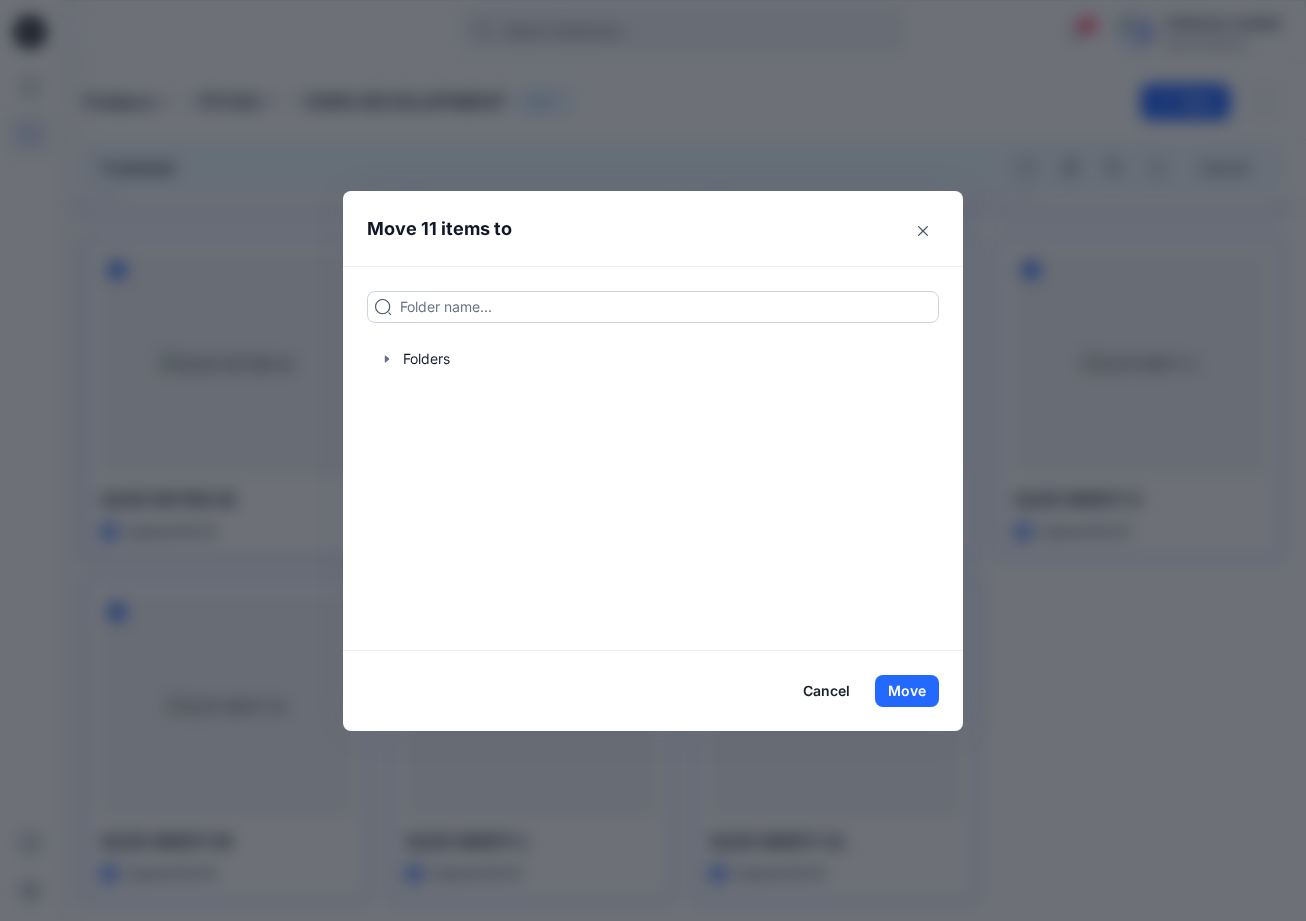 click at bounding box center (653, 307) 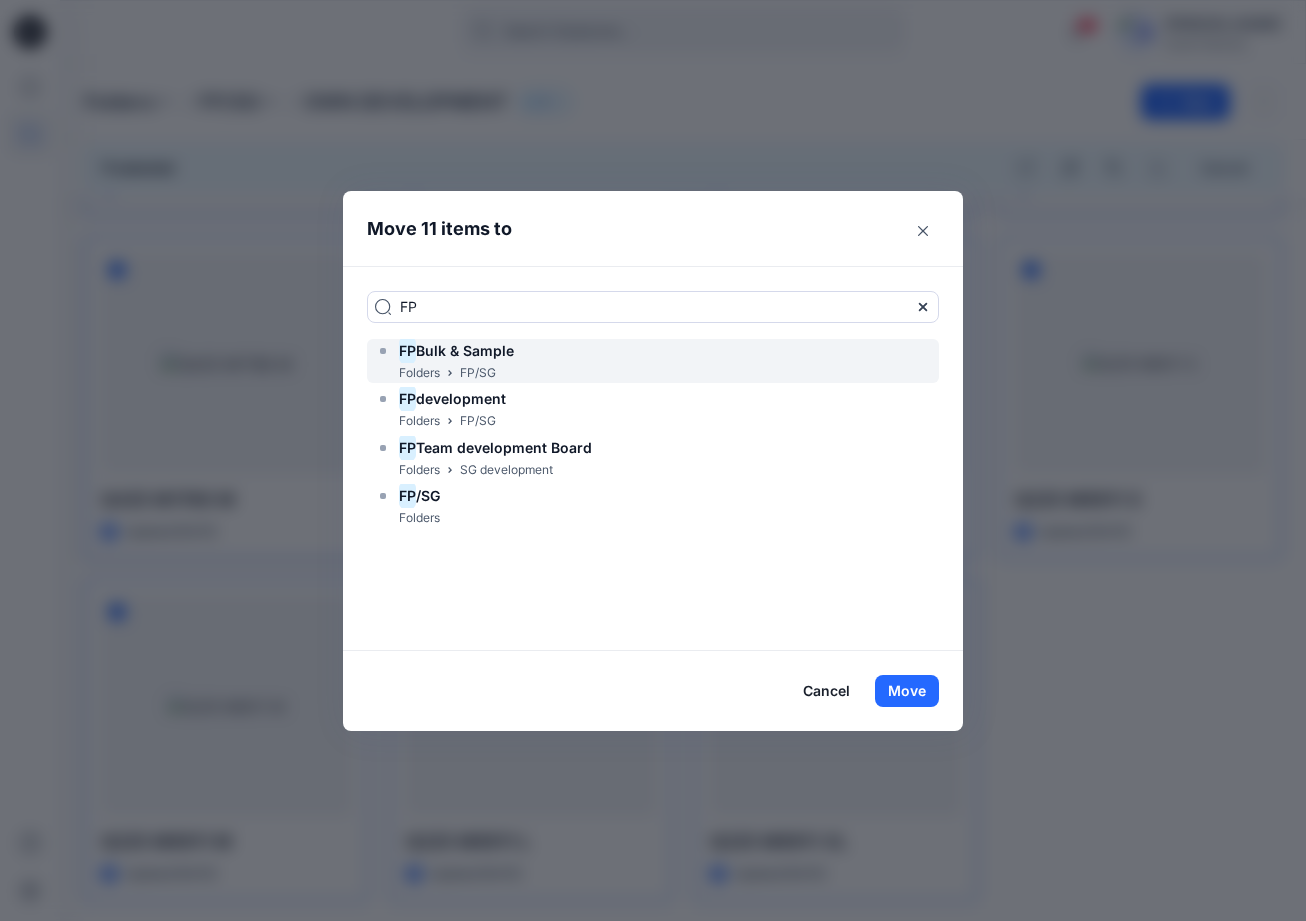 click on "Bulk & Sample" at bounding box center [465, 350] 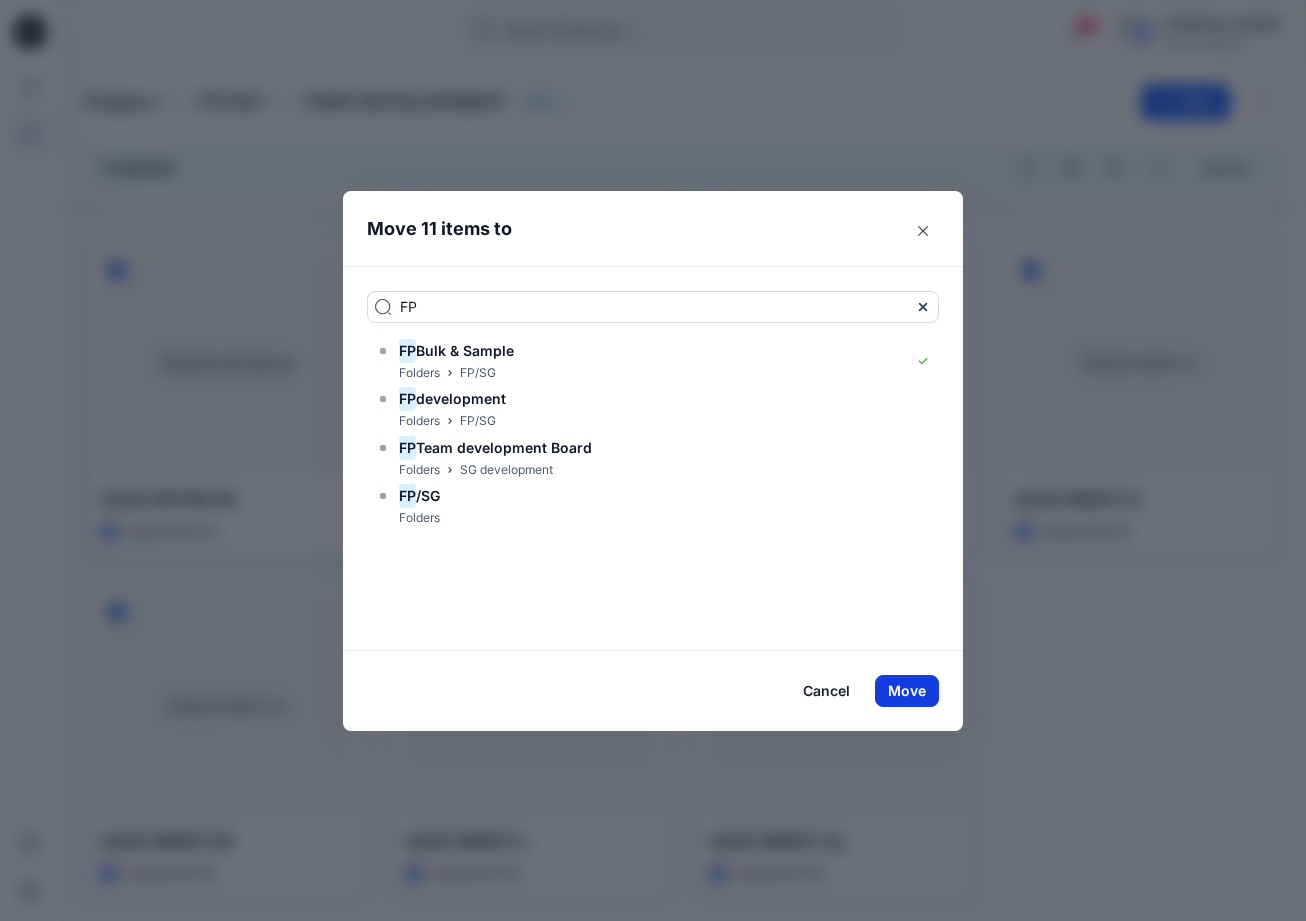 click on "Move" at bounding box center [907, 691] 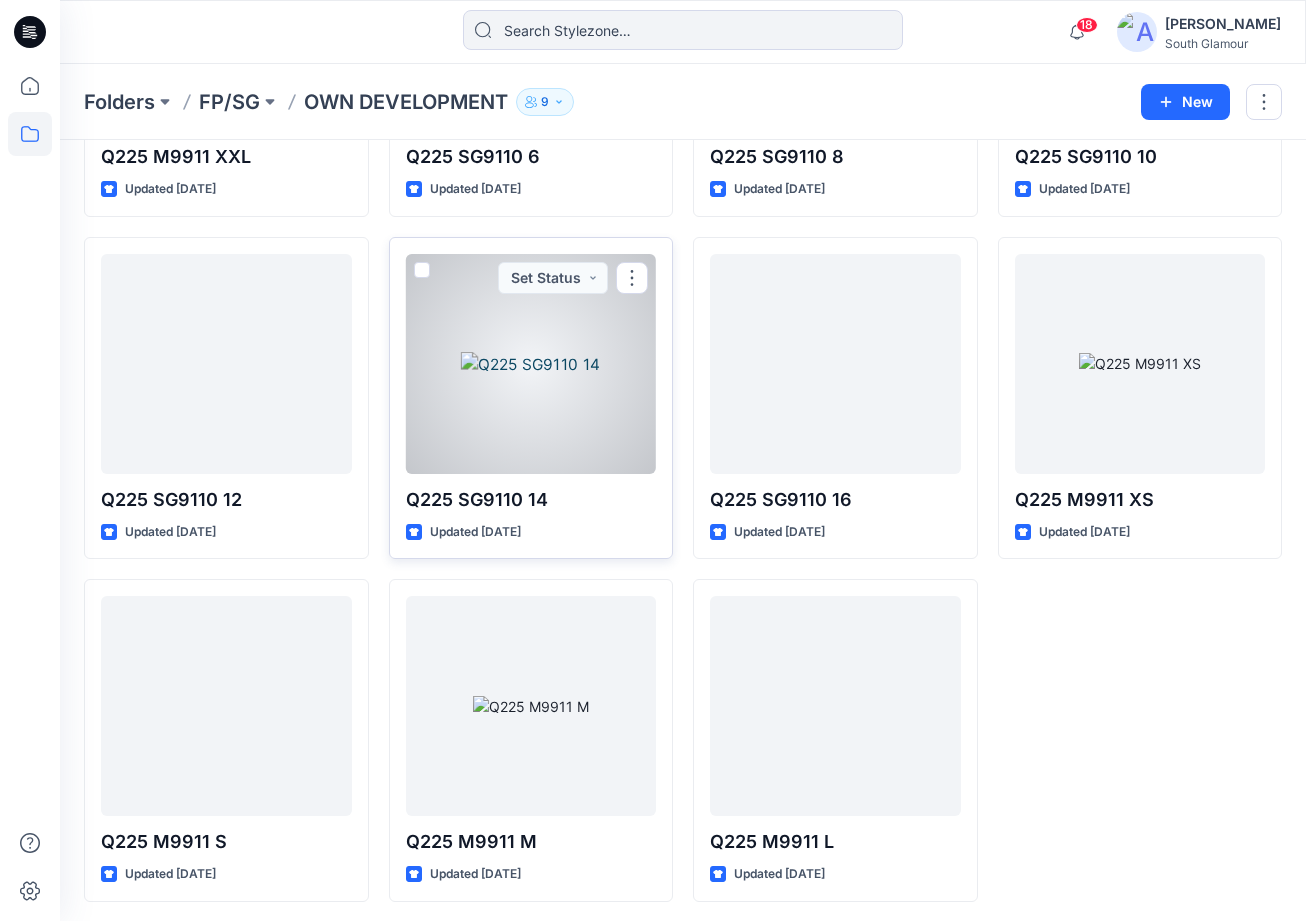 scroll, scrollTop: 0, scrollLeft: 0, axis: both 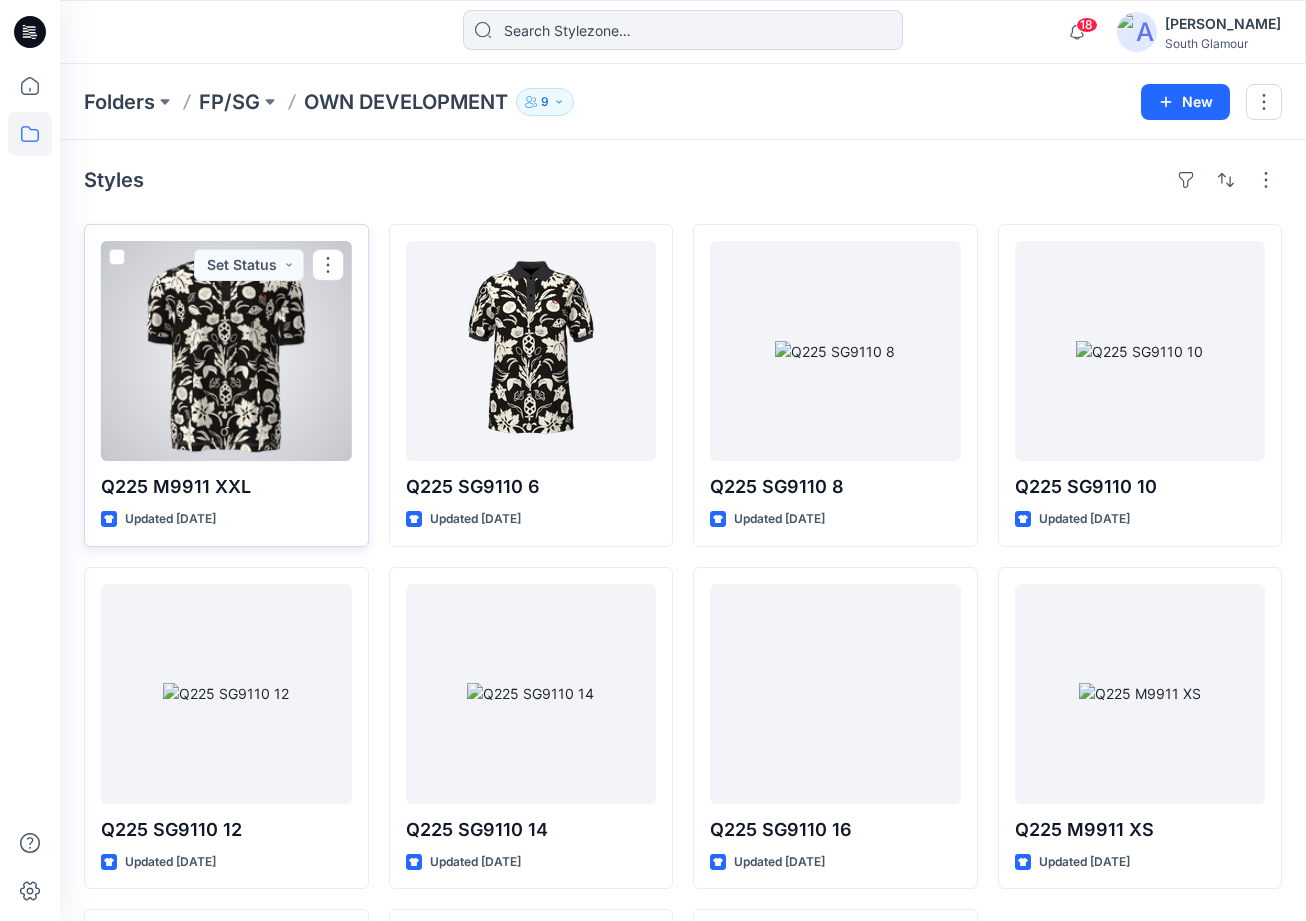 click at bounding box center (117, 257) 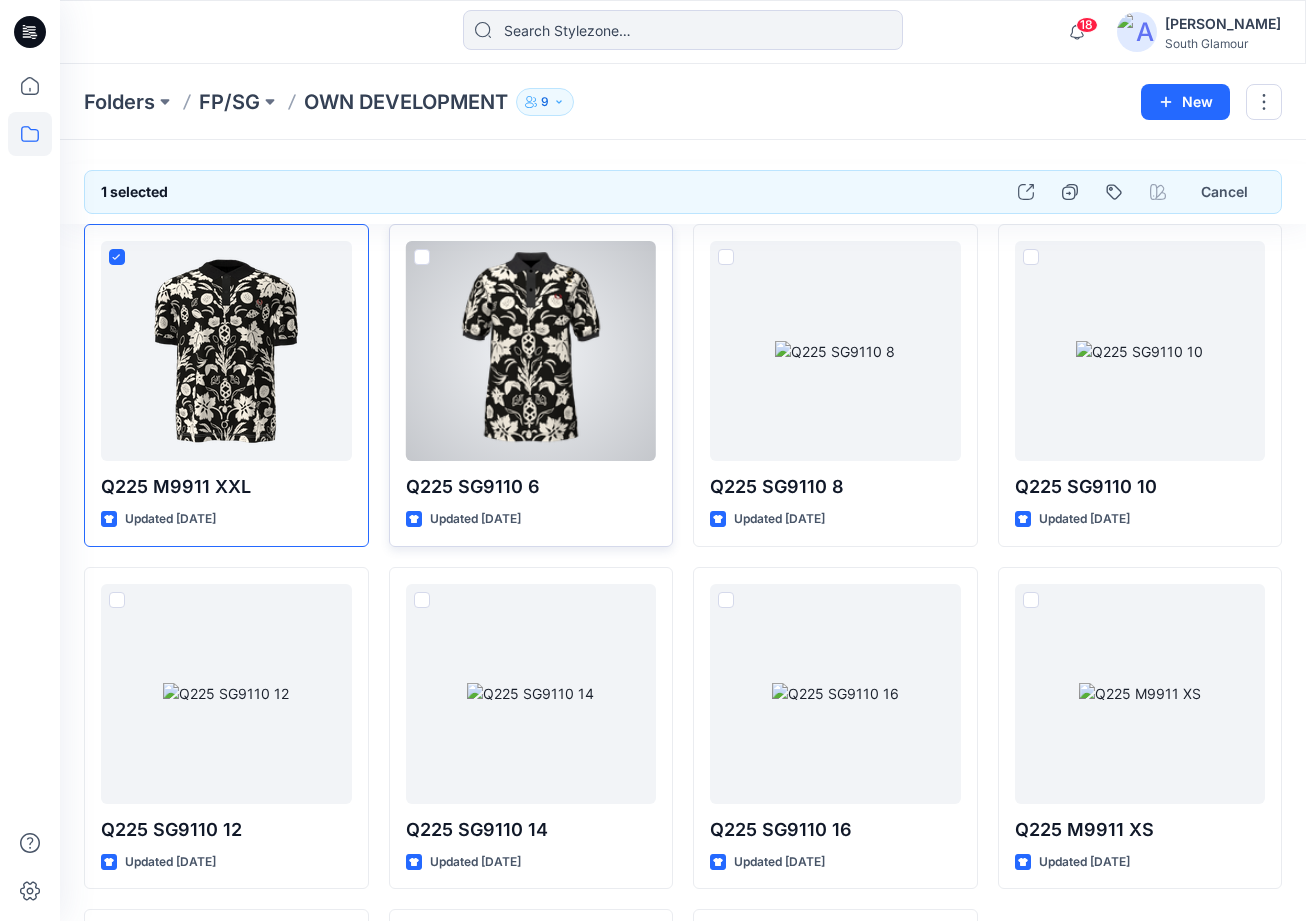 click at bounding box center (422, 257) 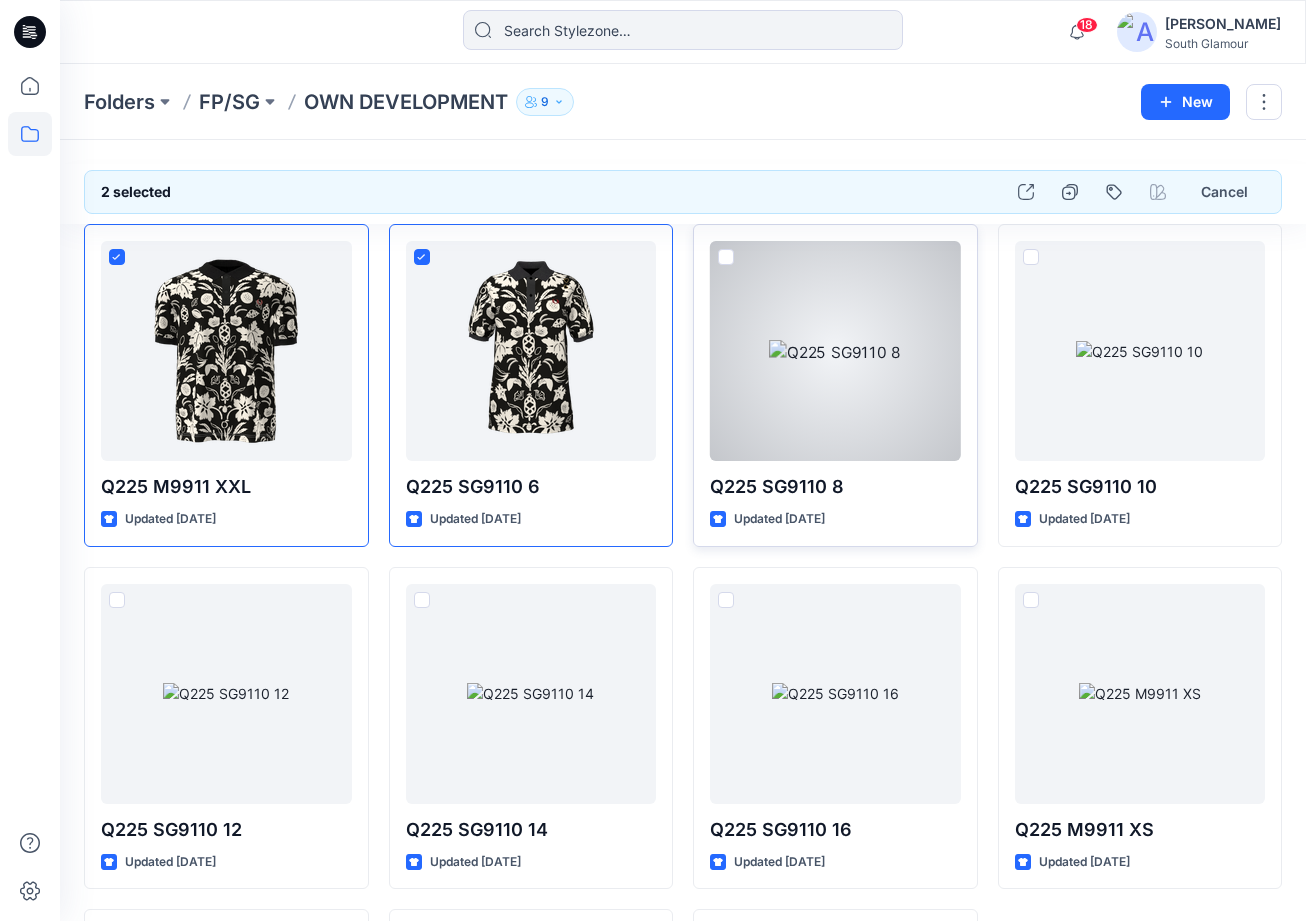 click at bounding box center (726, 257) 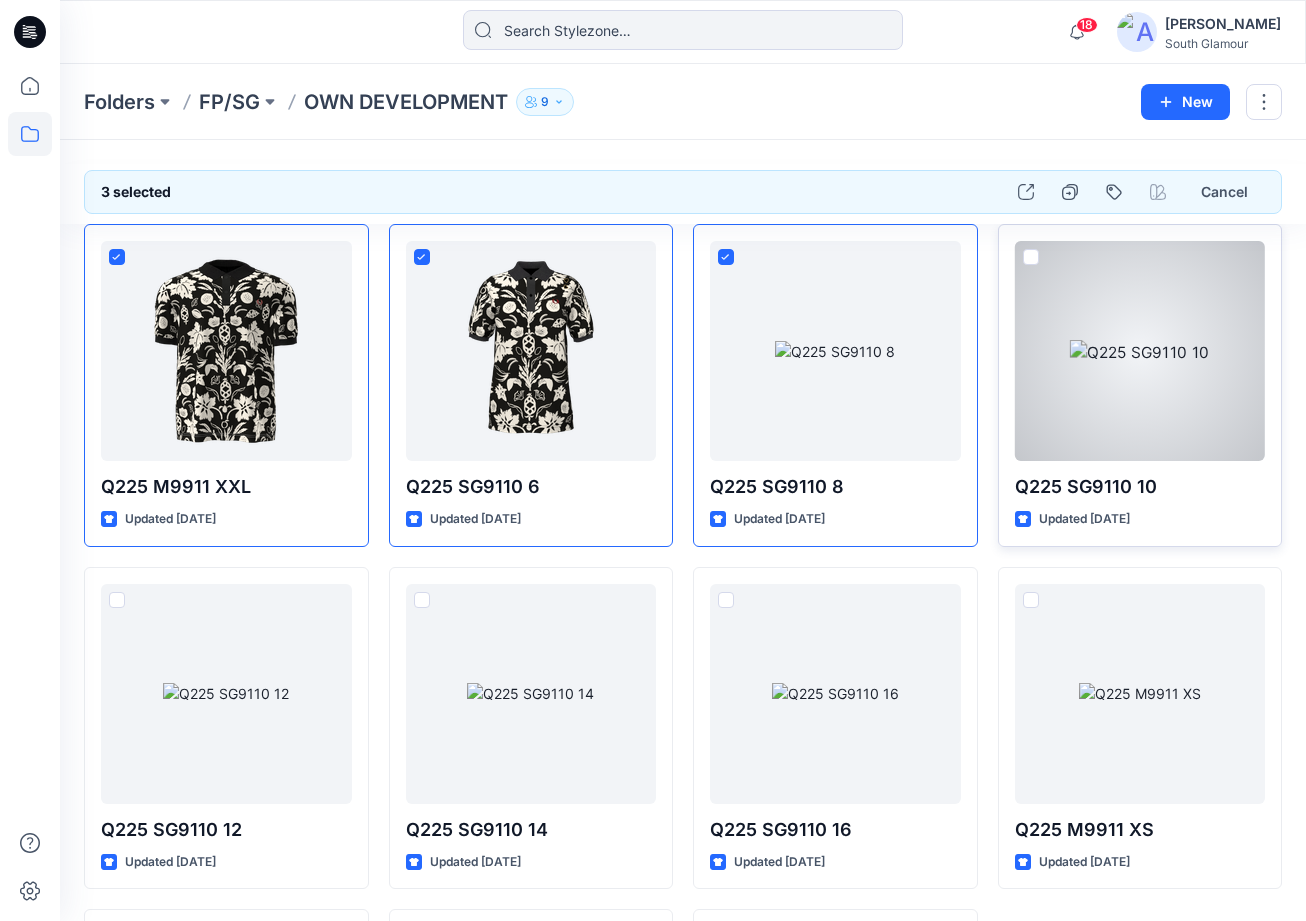 click at bounding box center (1031, 257) 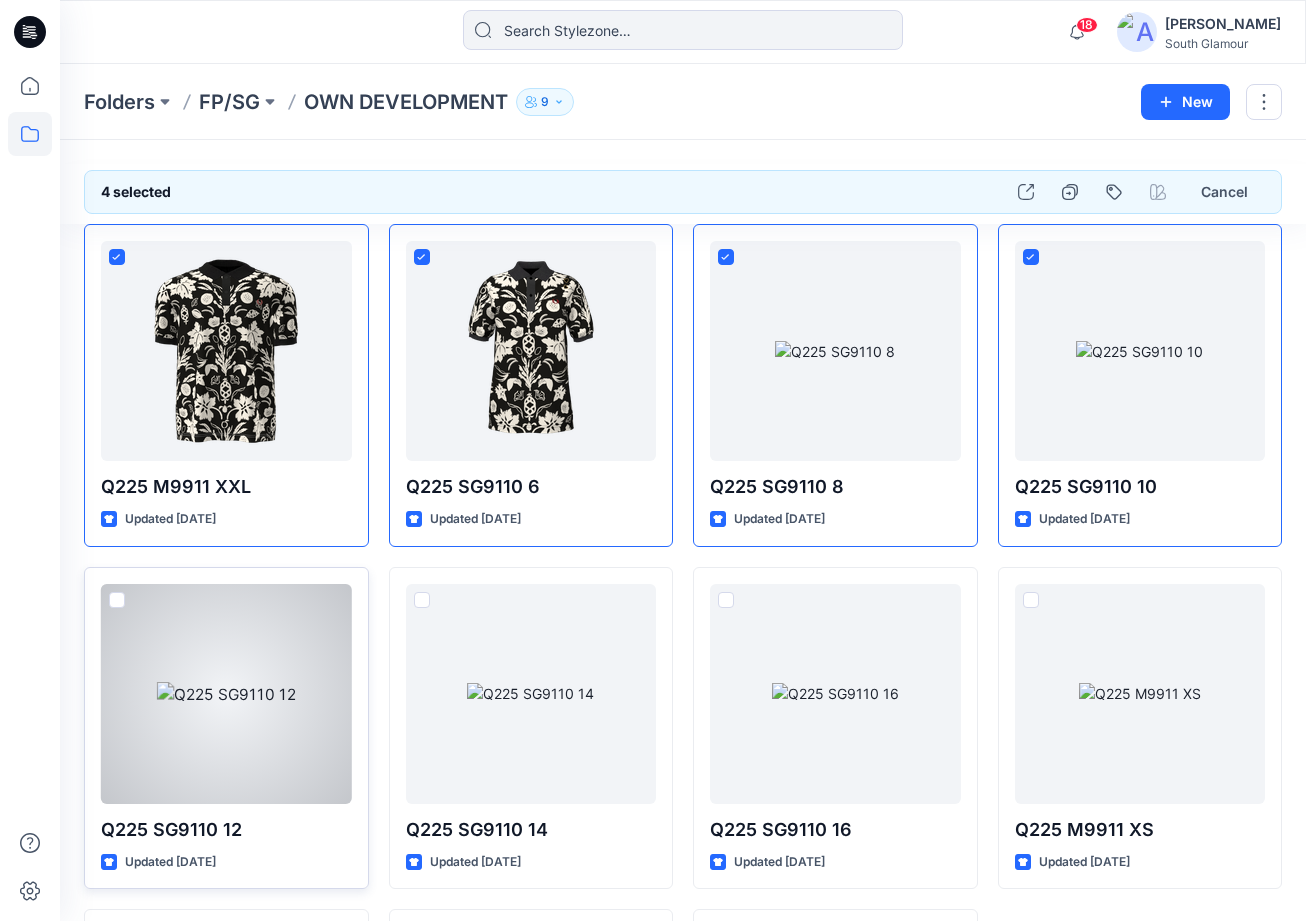 click at bounding box center (117, 600) 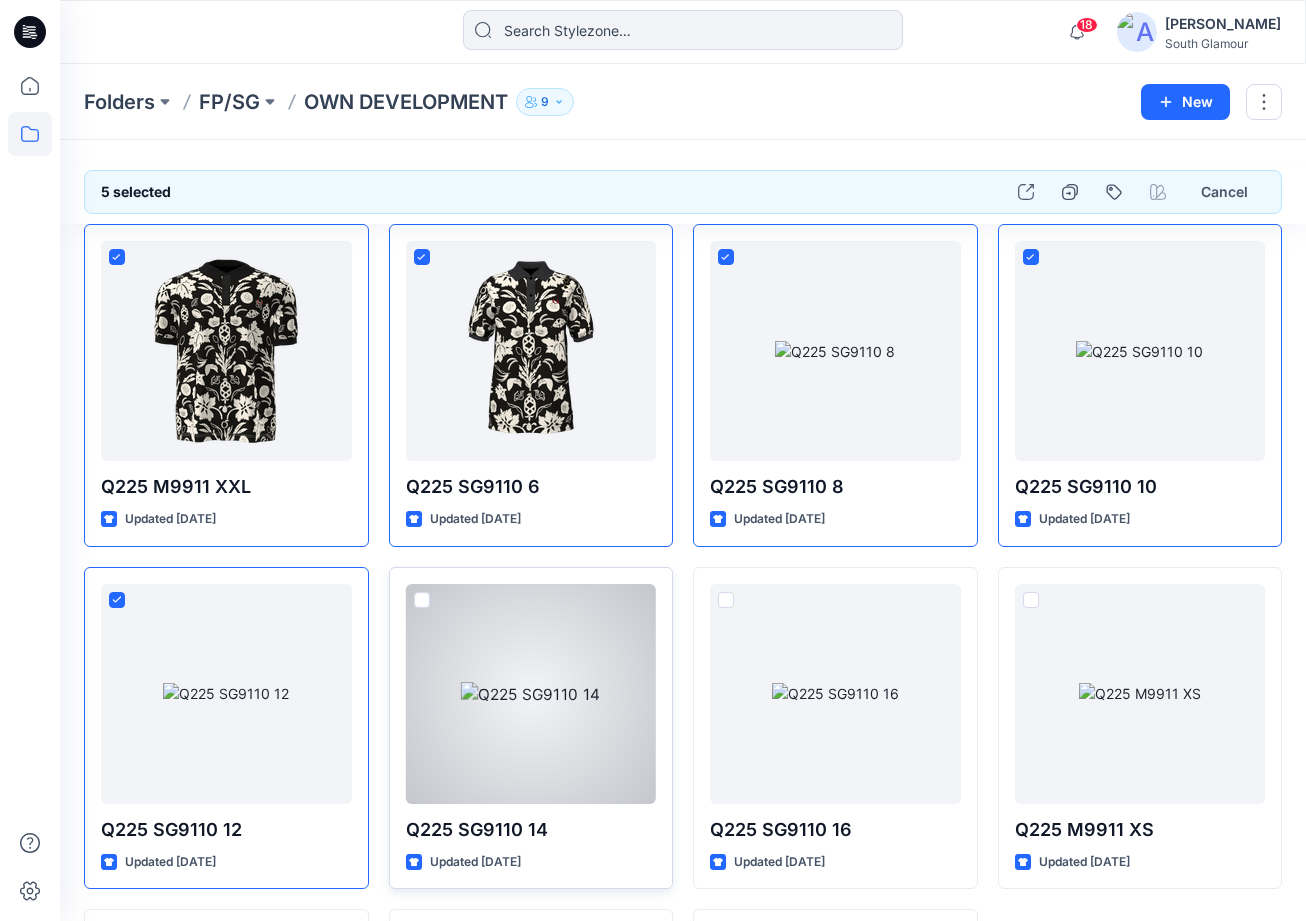 click at bounding box center [422, 600] 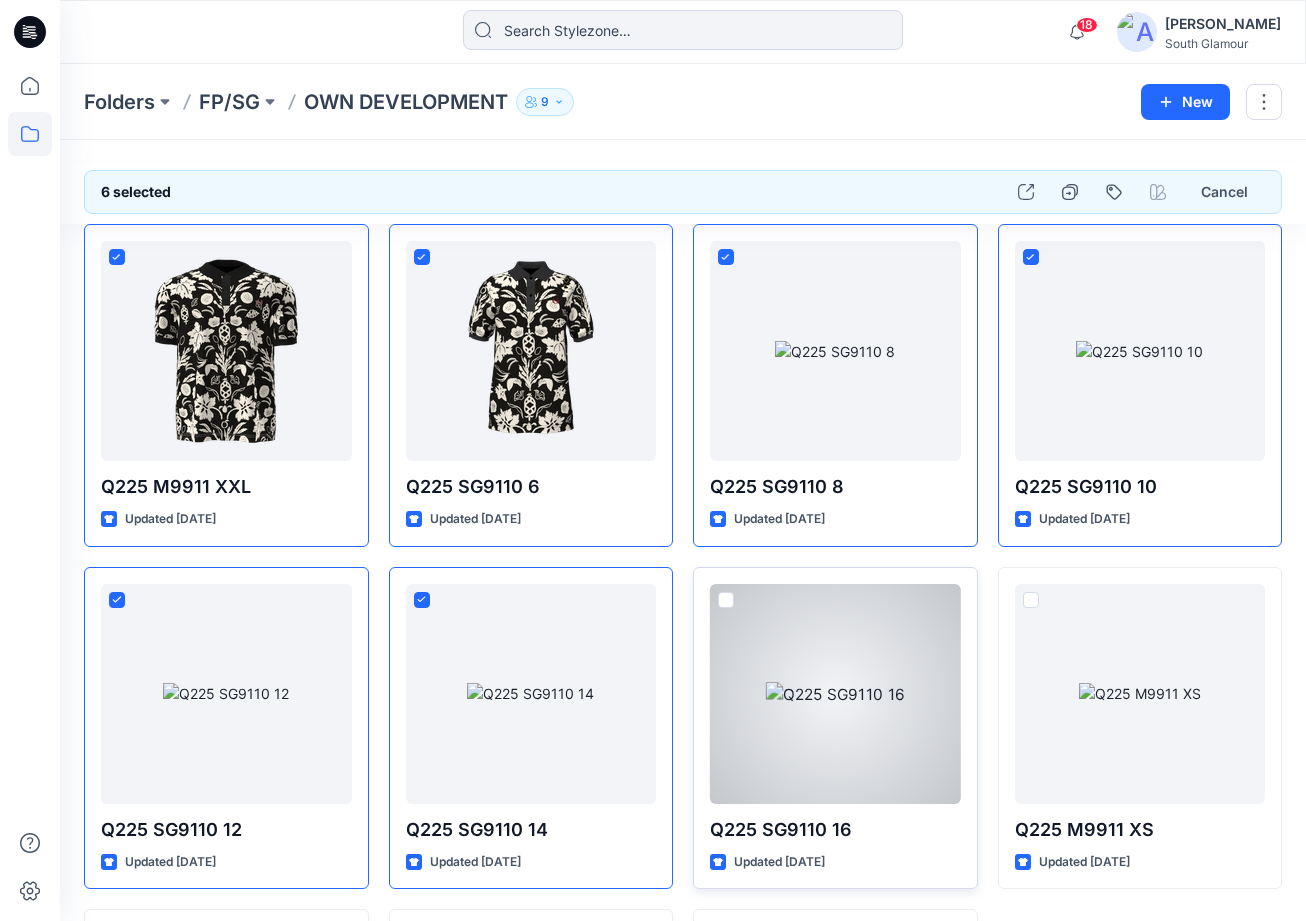 click at bounding box center [726, 600] 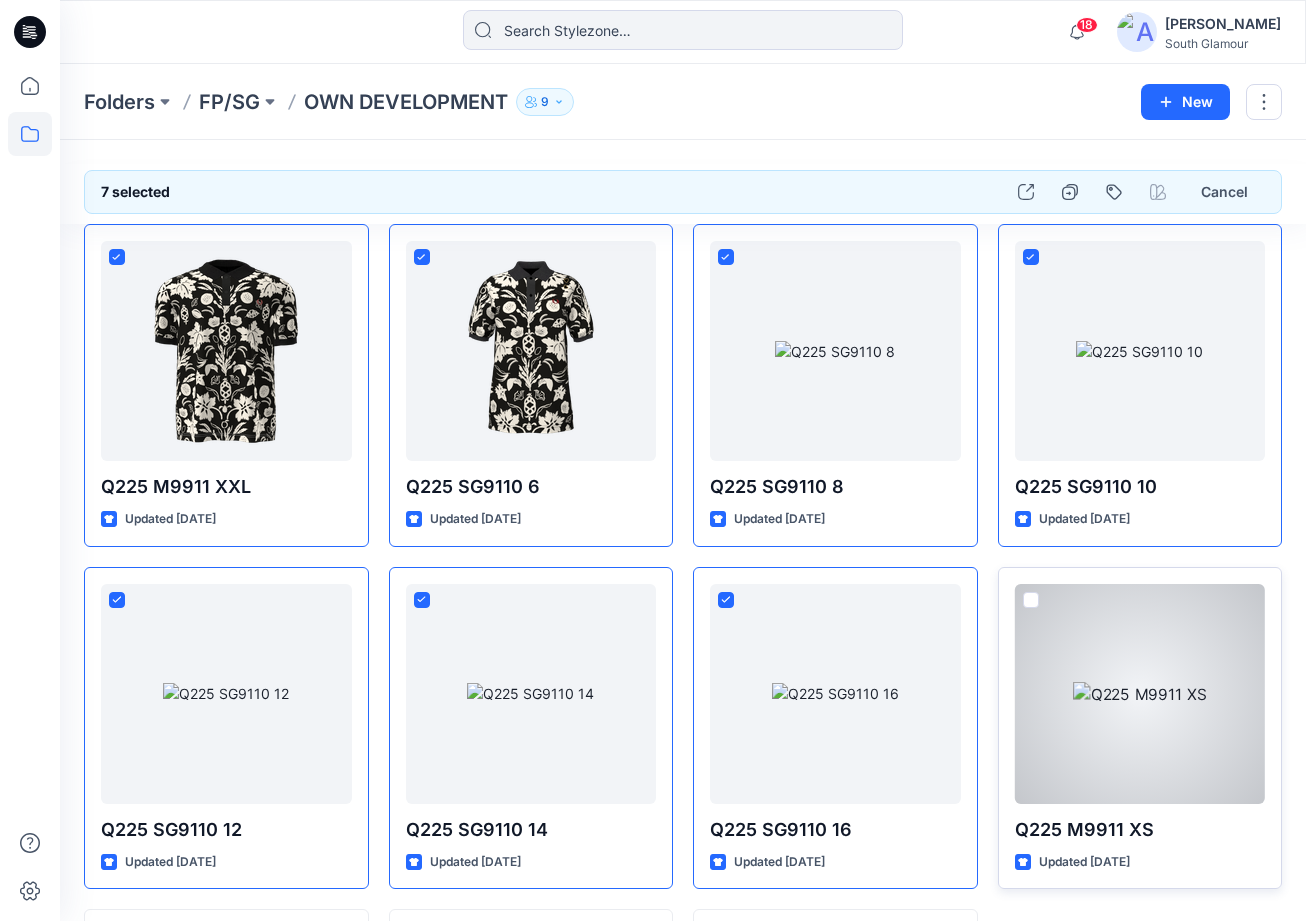 click at bounding box center (1031, 600) 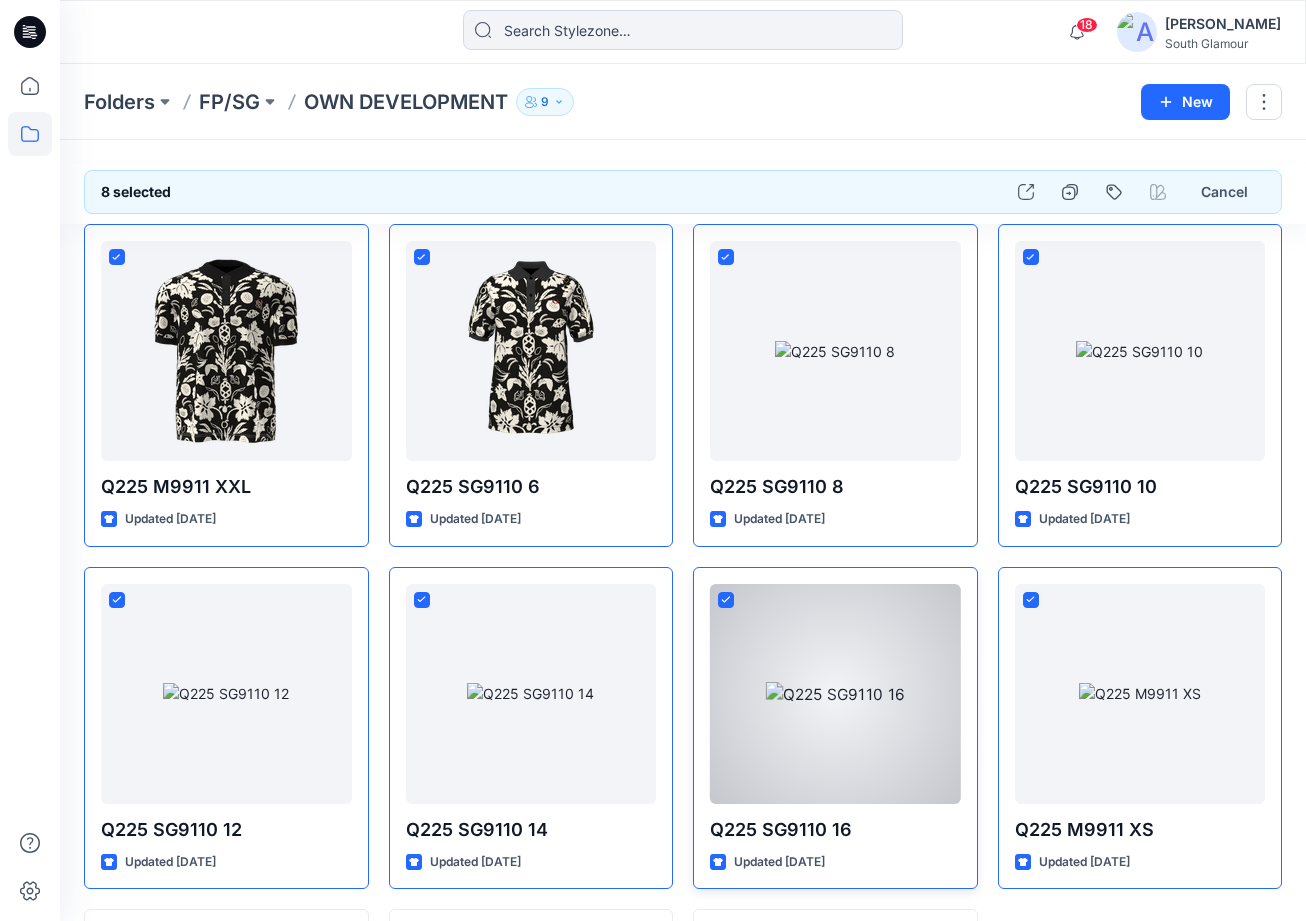 scroll, scrollTop: 330, scrollLeft: 0, axis: vertical 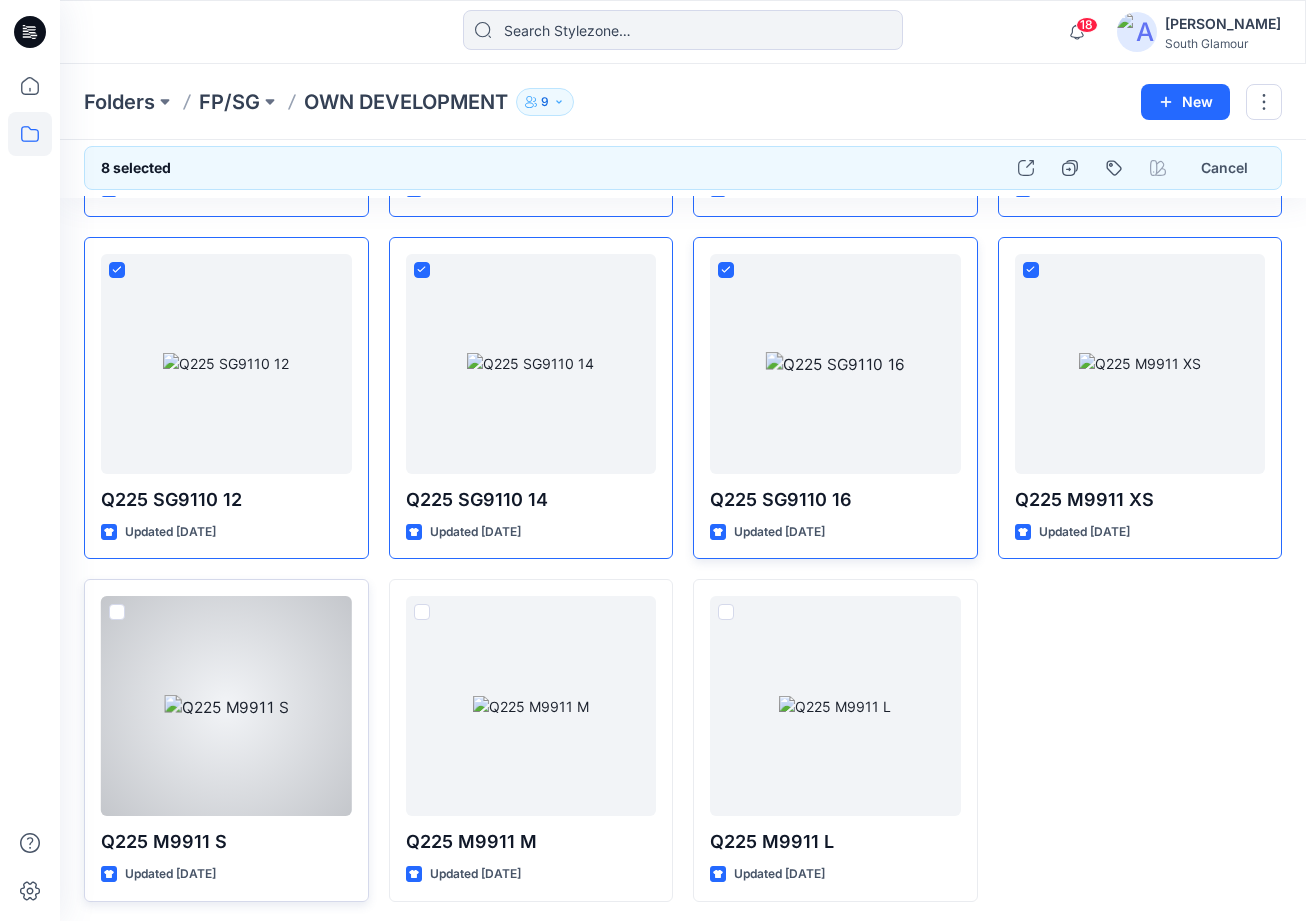click at bounding box center (117, 612) 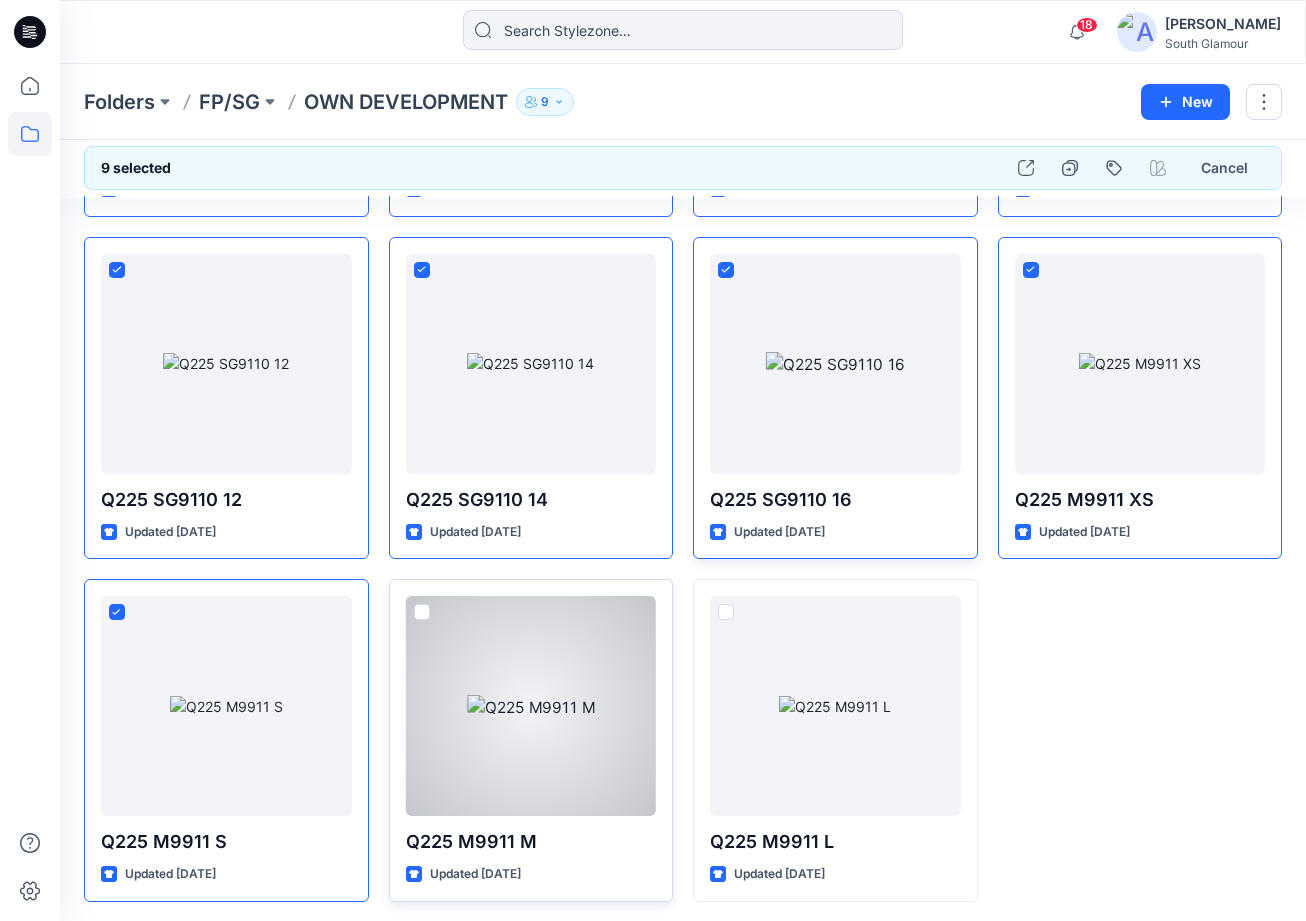 click at bounding box center [422, 612] 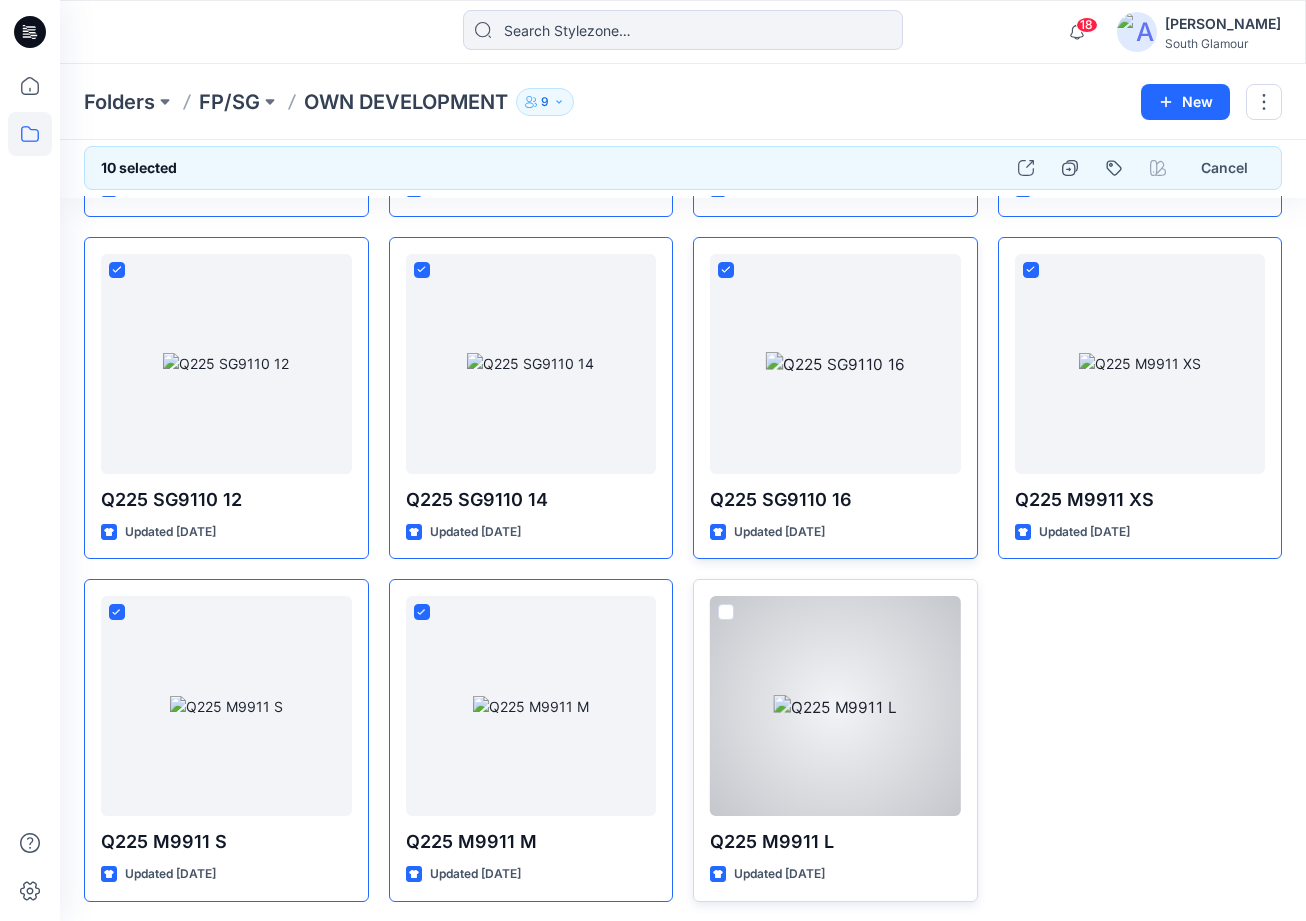 click at bounding box center [726, 612] 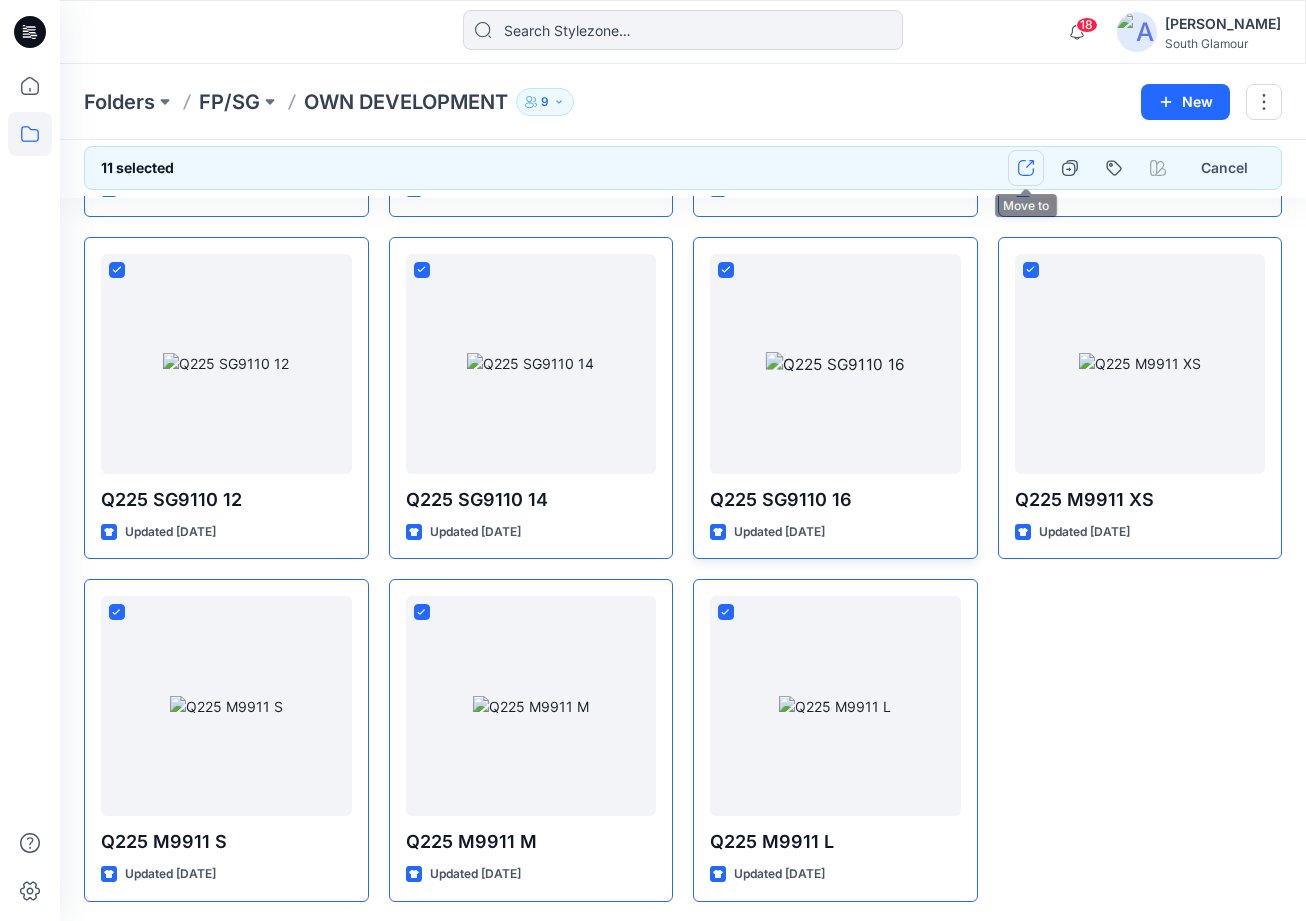 click 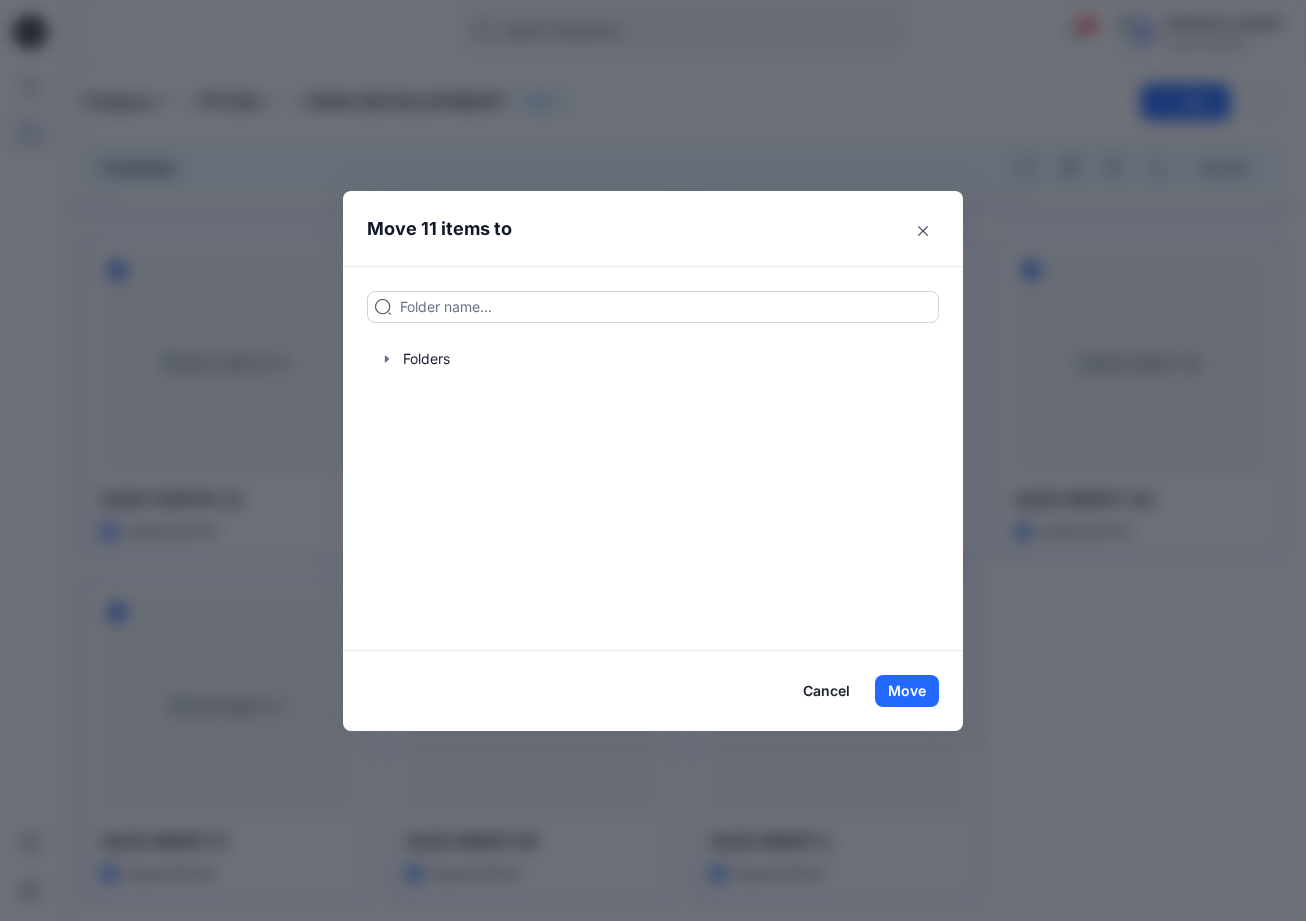 click at bounding box center (653, 307) 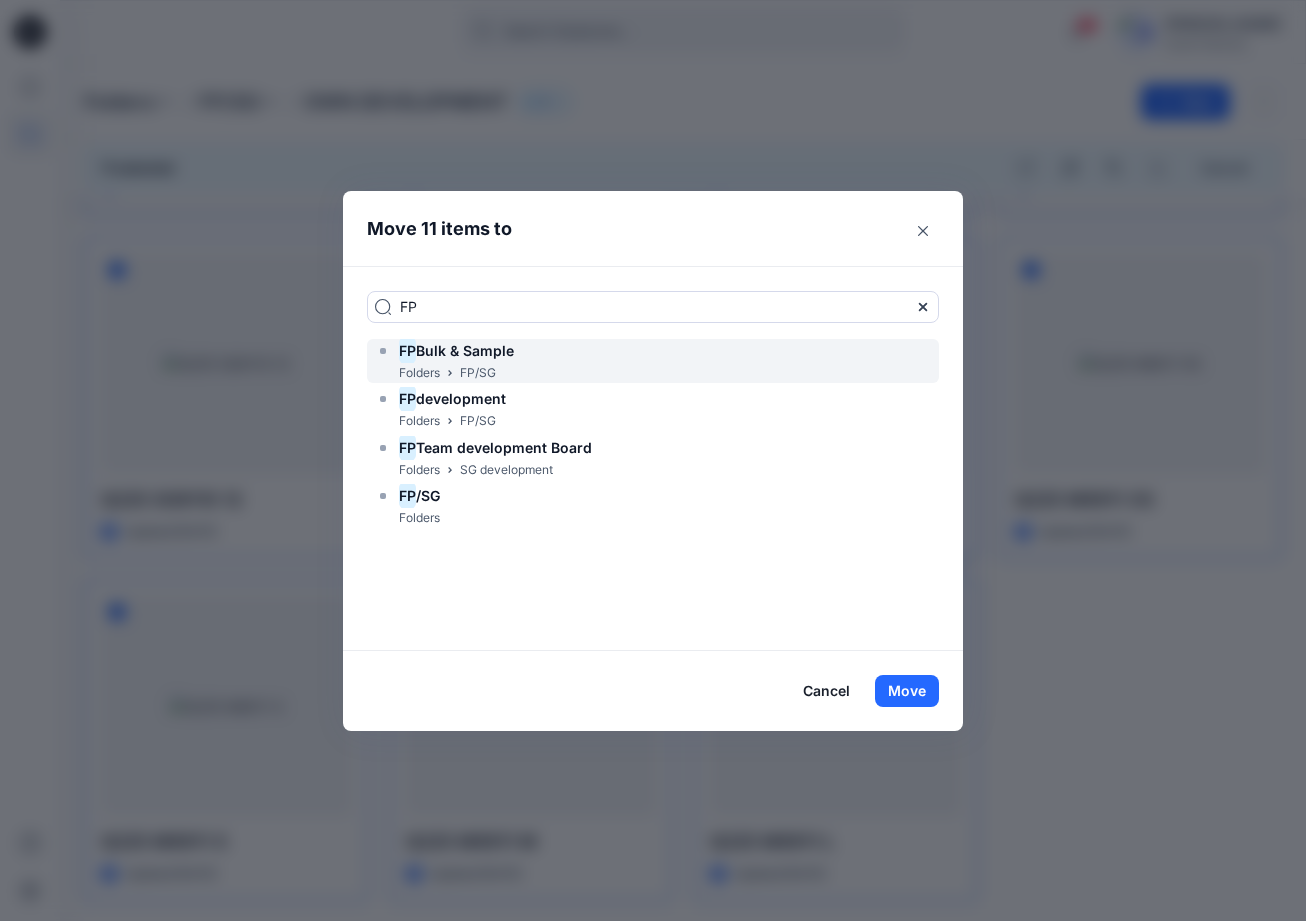 click on "Bulk & Sample" at bounding box center (465, 350) 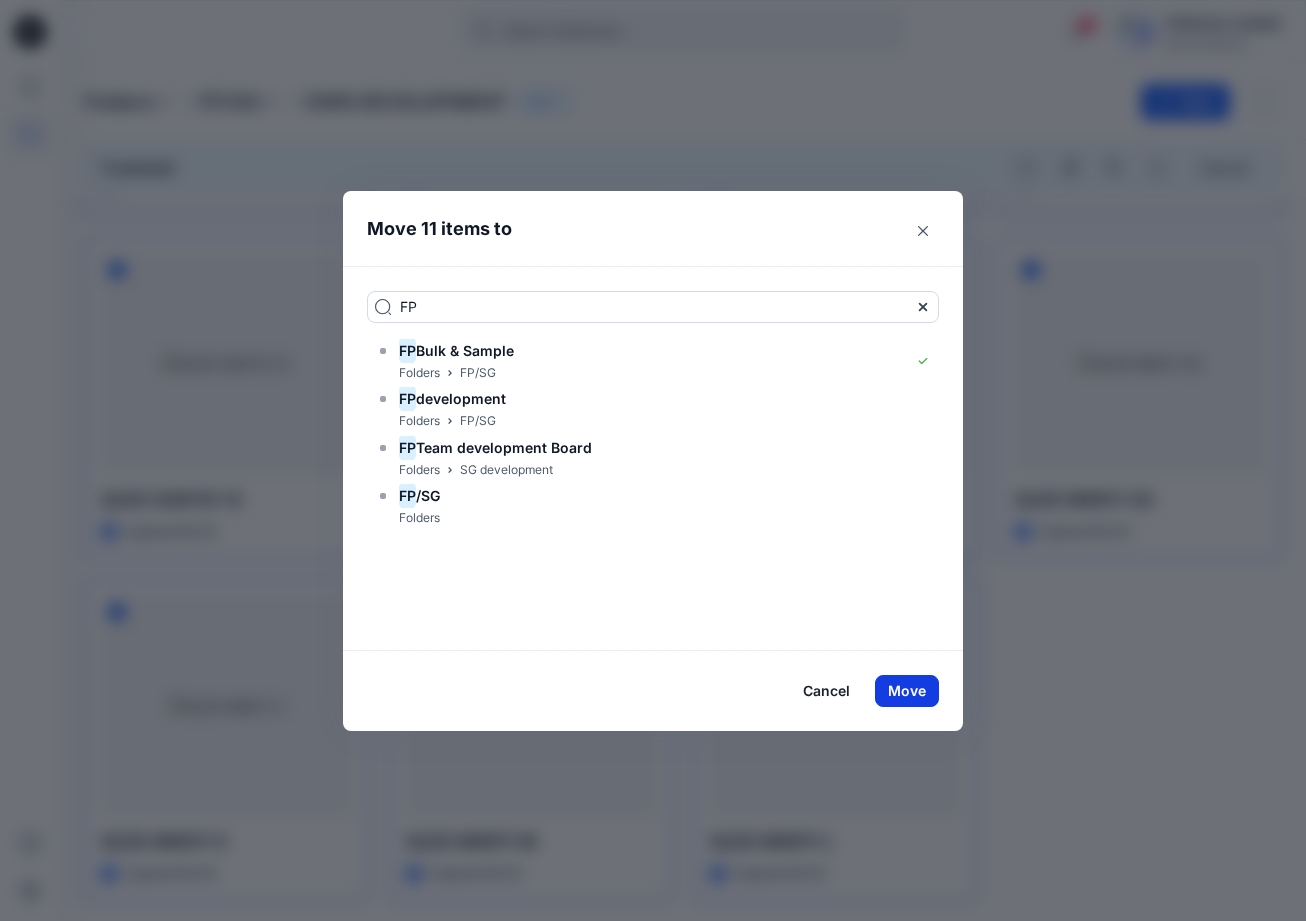 click on "Move" at bounding box center (907, 691) 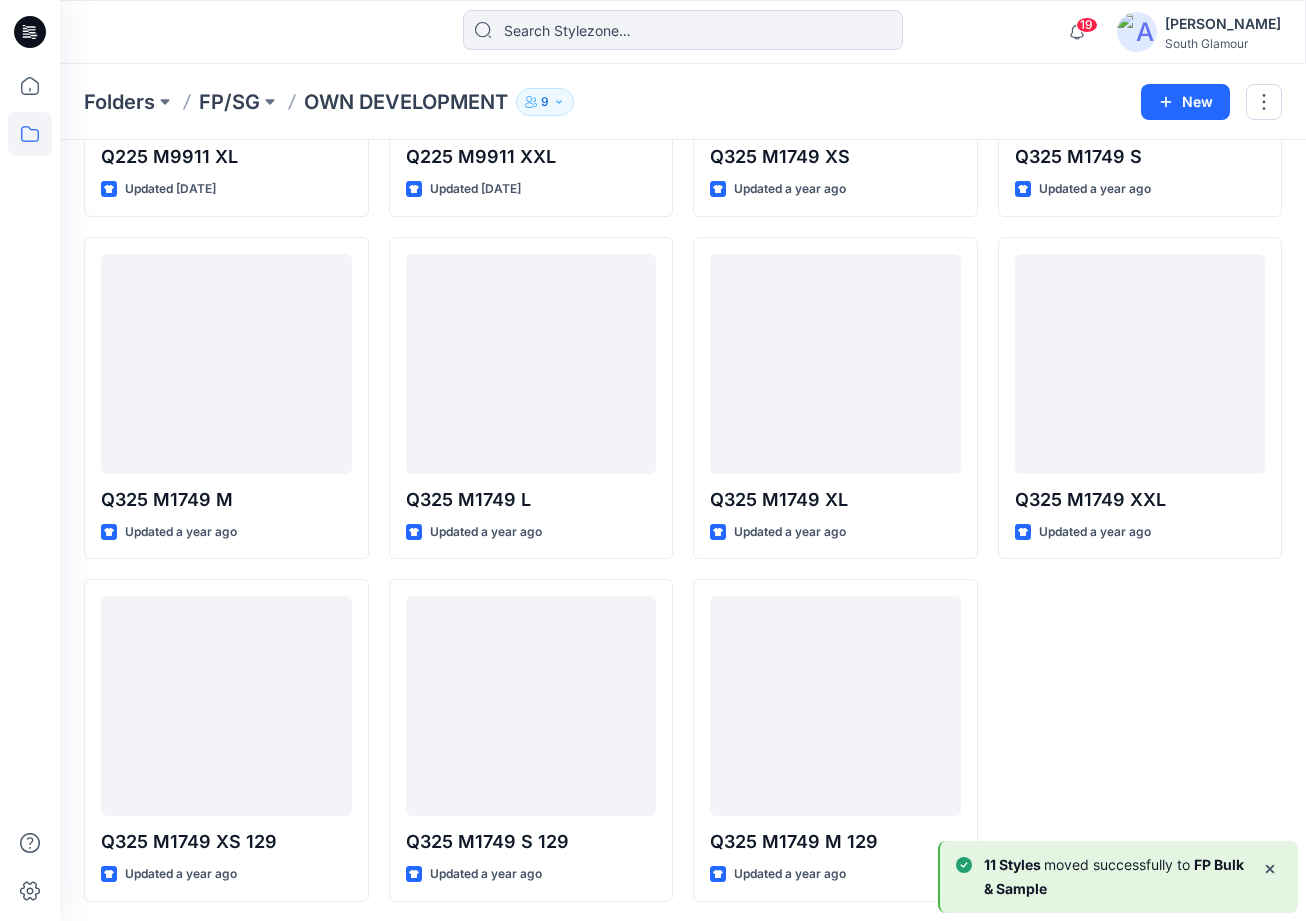 scroll, scrollTop: 0, scrollLeft: 0, axis: both 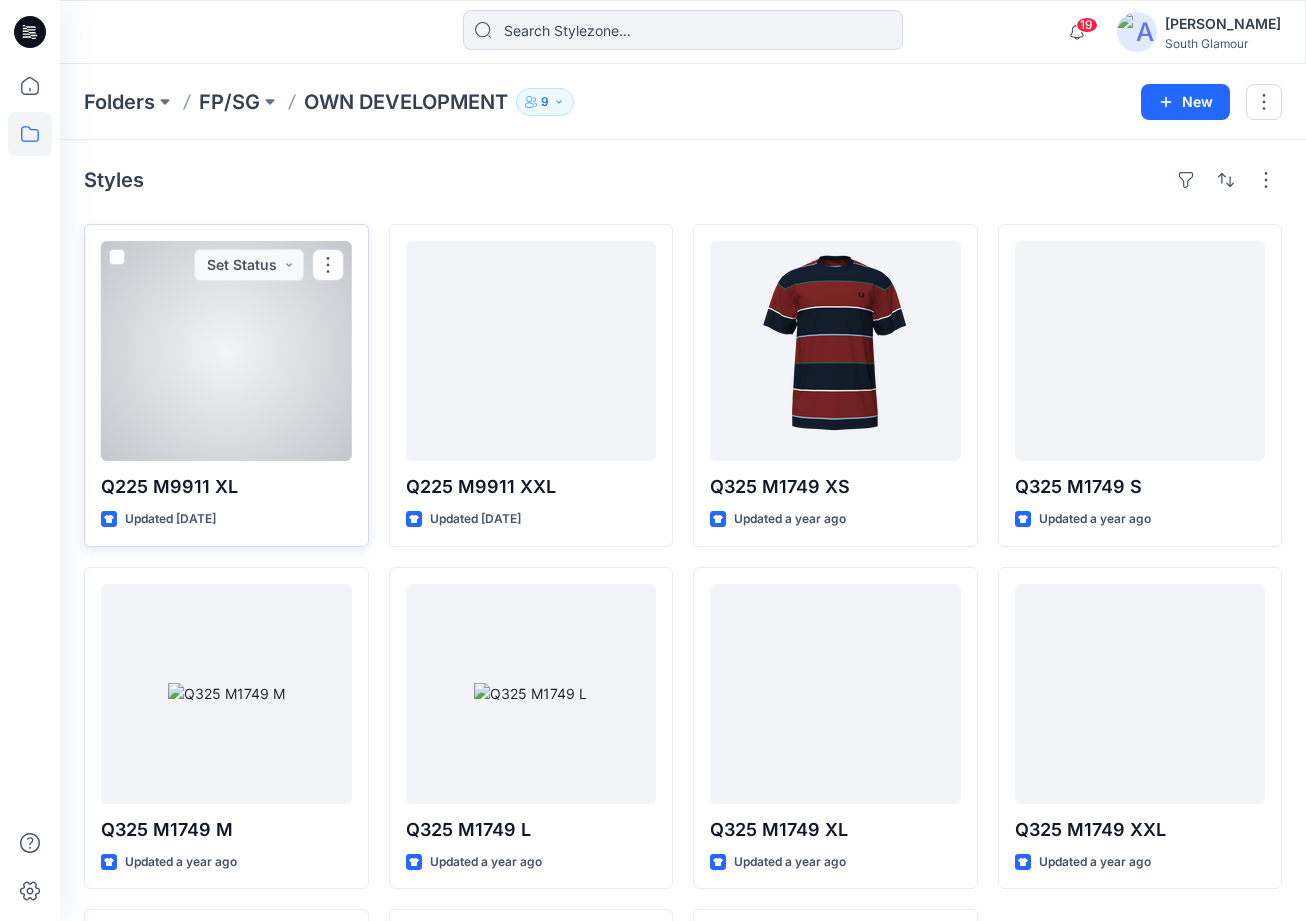 drag, startPoint x: 116, startPoint y: 260, endPoint x: 131, endPoint y: 254, distance: 16.155495 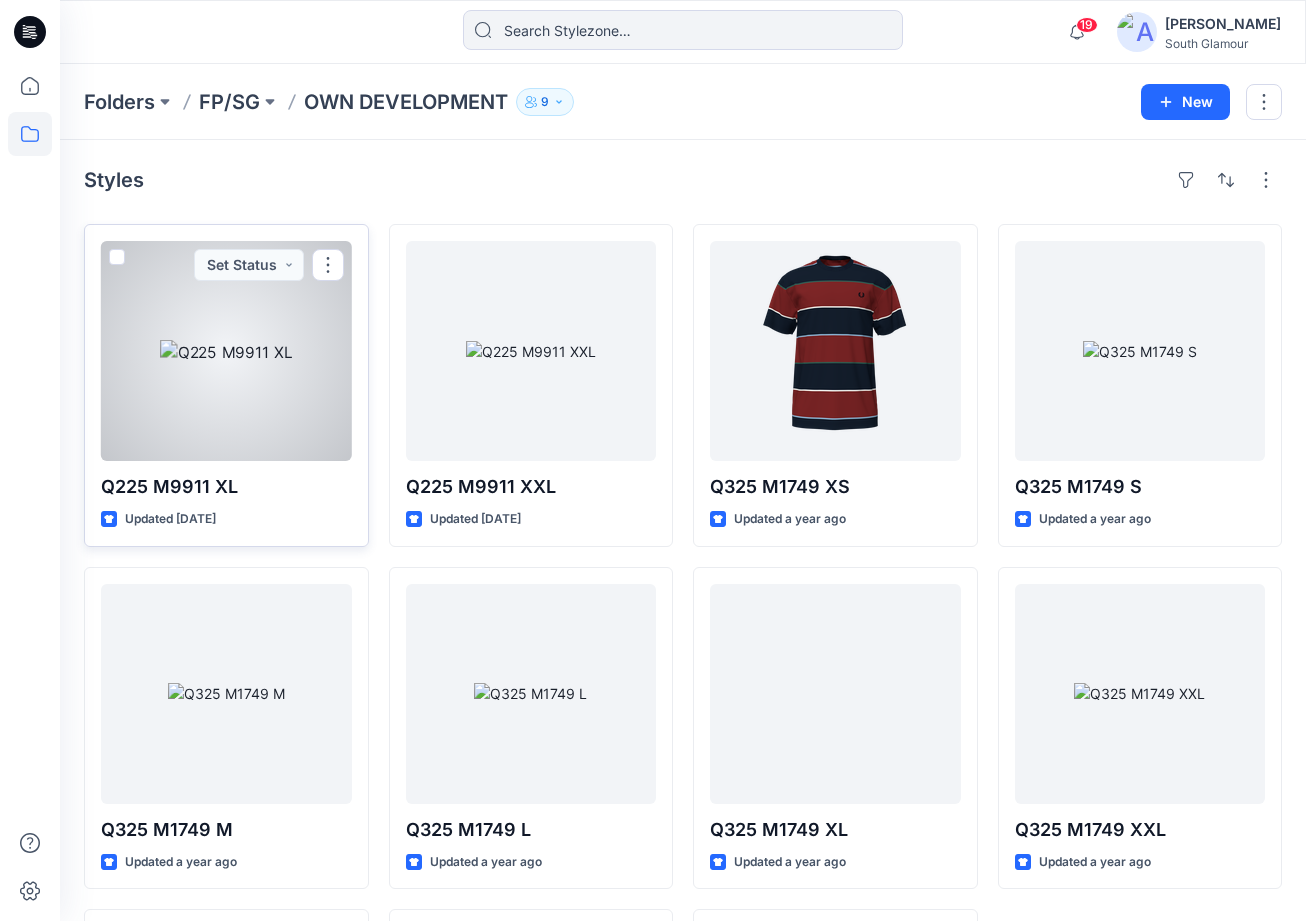 click at bounding box center [117, 257] 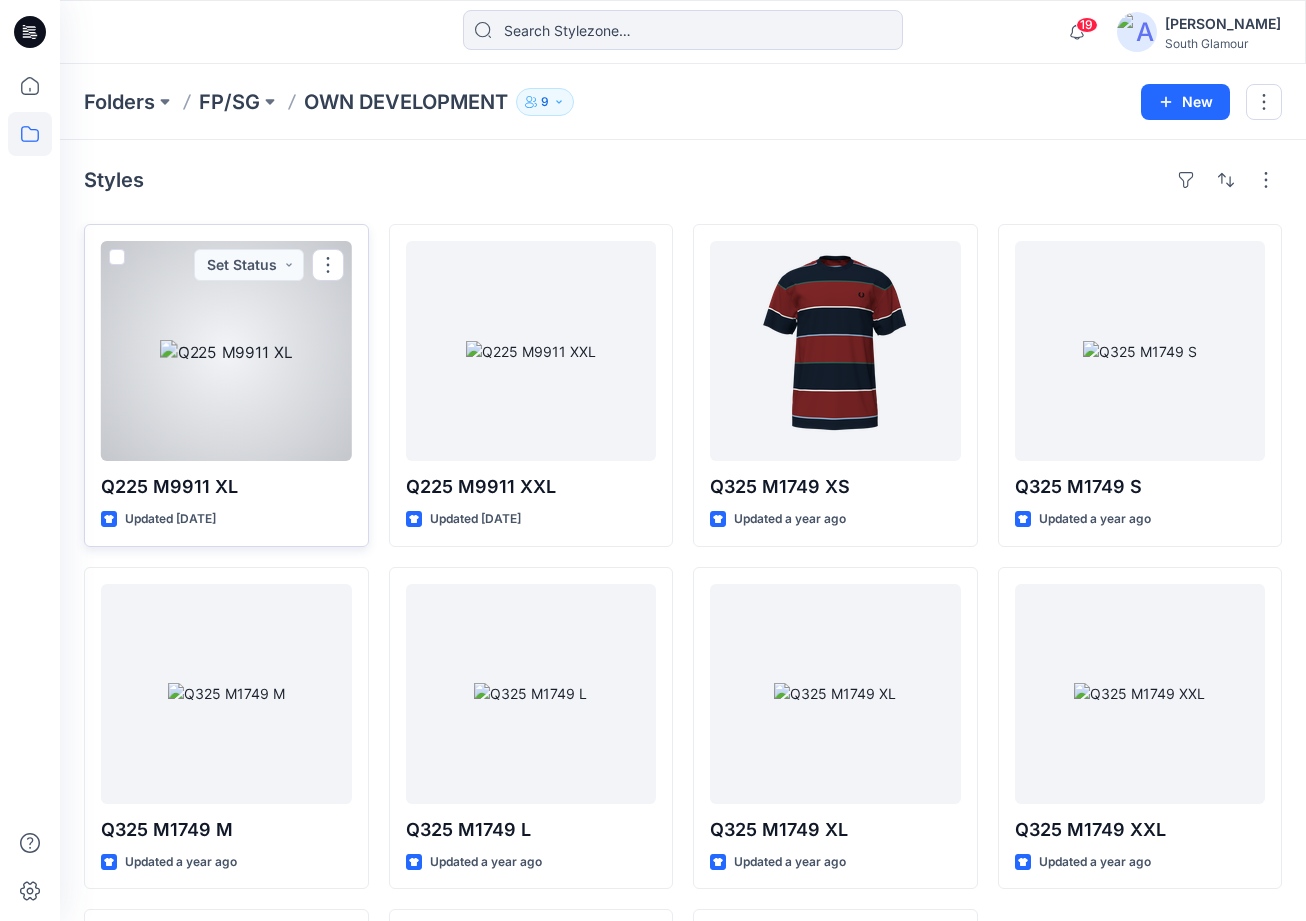 click at bounding box center (116, 258) 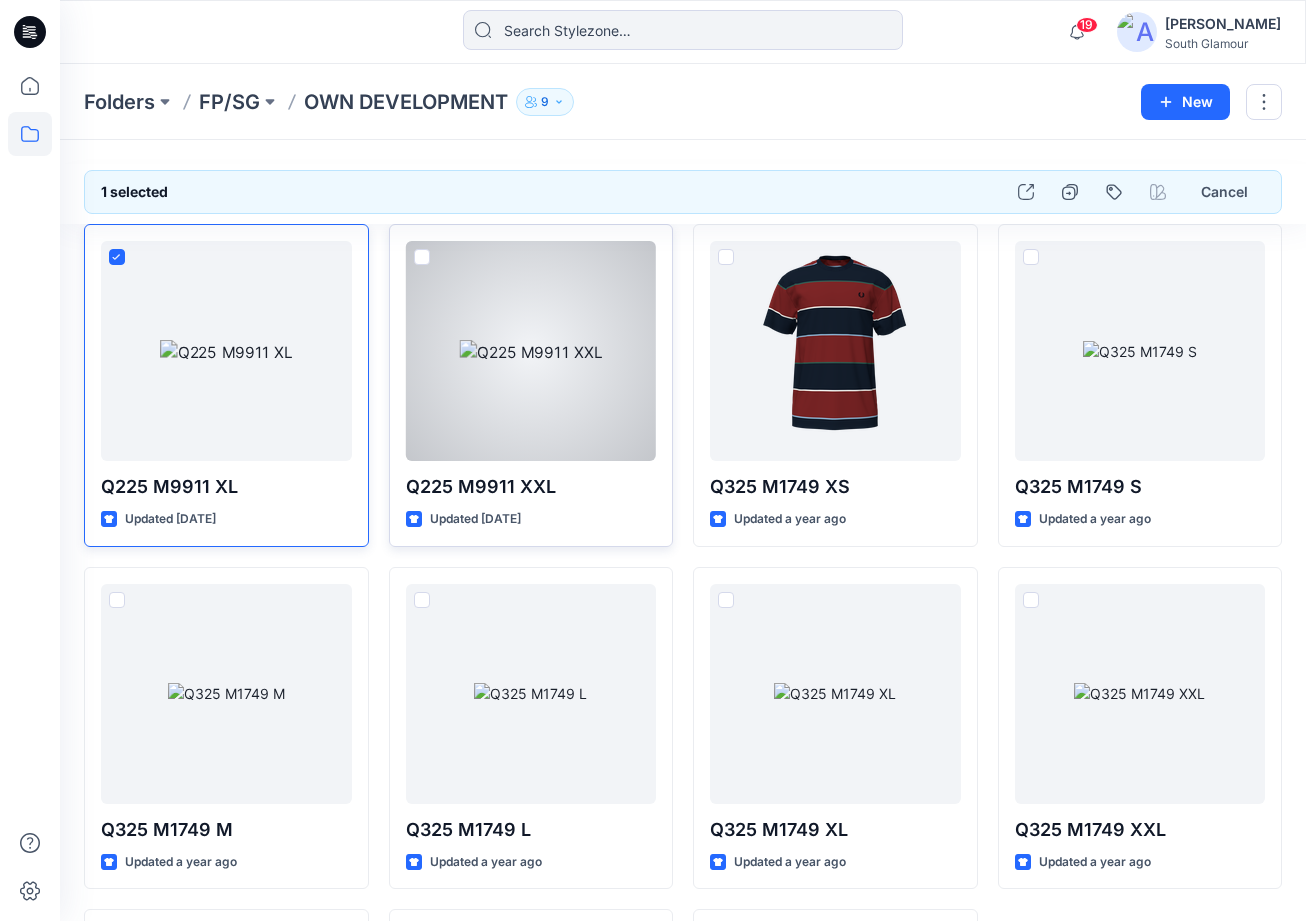 click at bounding box center [422, 257] 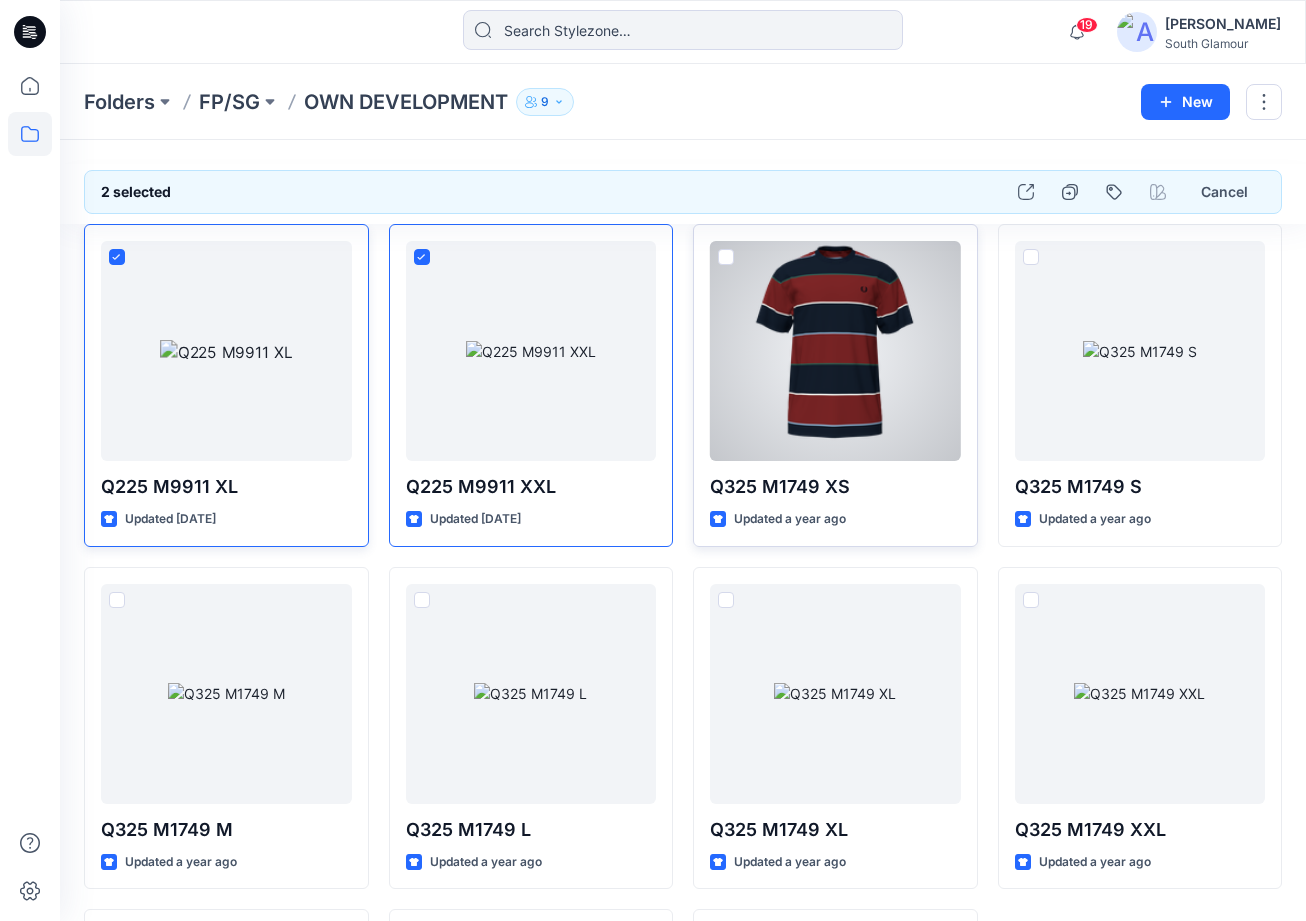 click at bounding box center [726, 257] 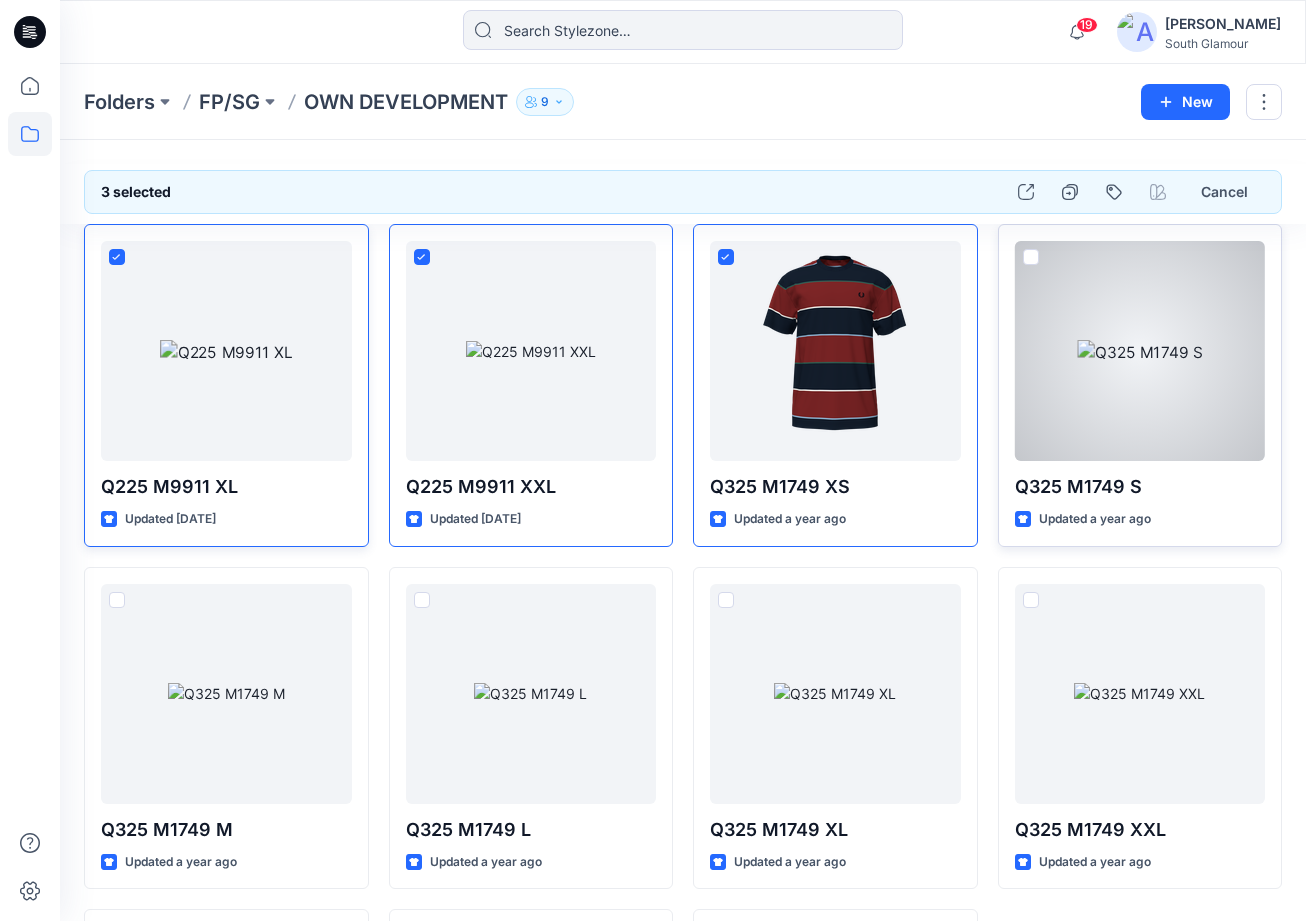 click at bounding box center [1031, 257] 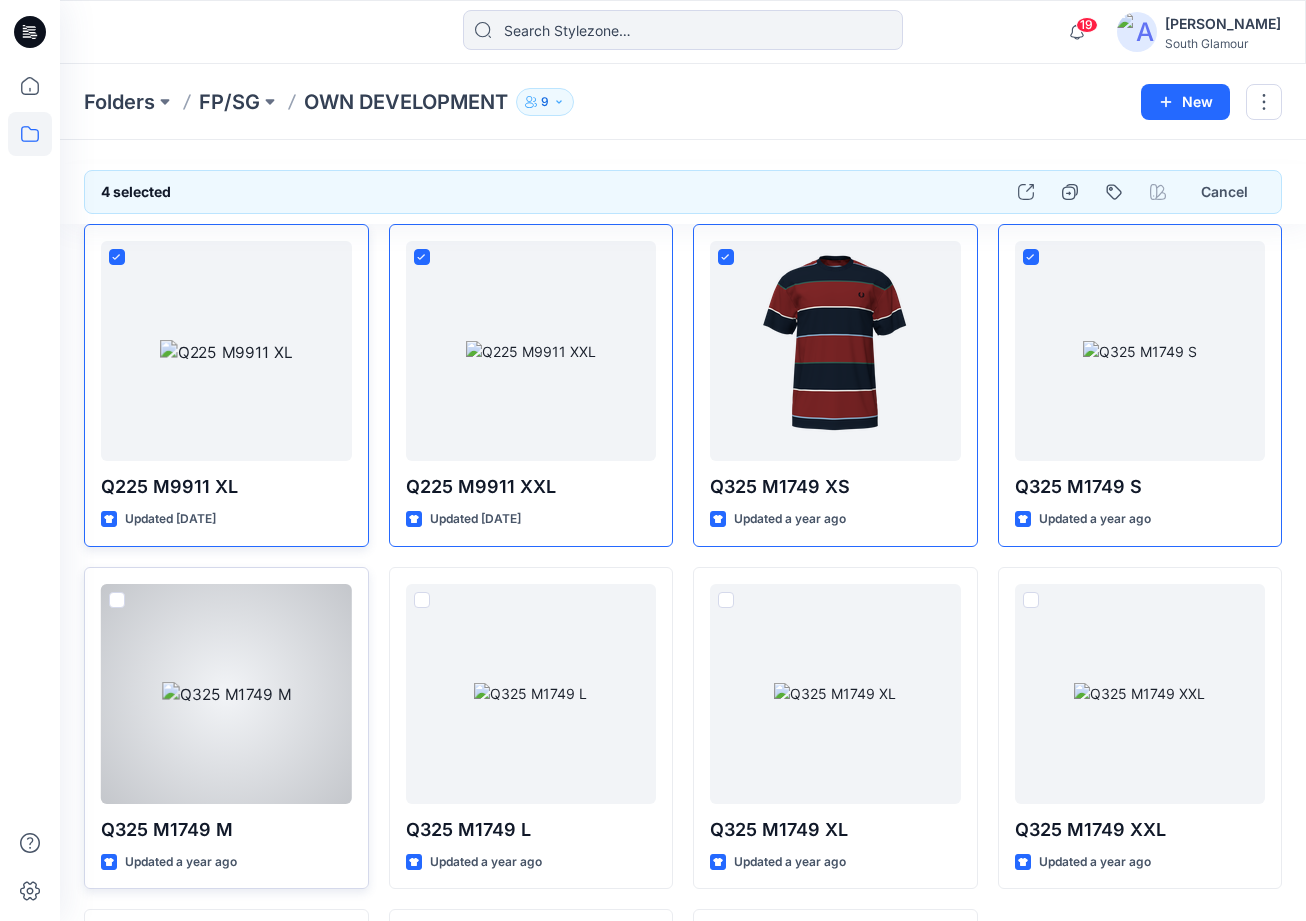 click at bounding box center [117, 600] 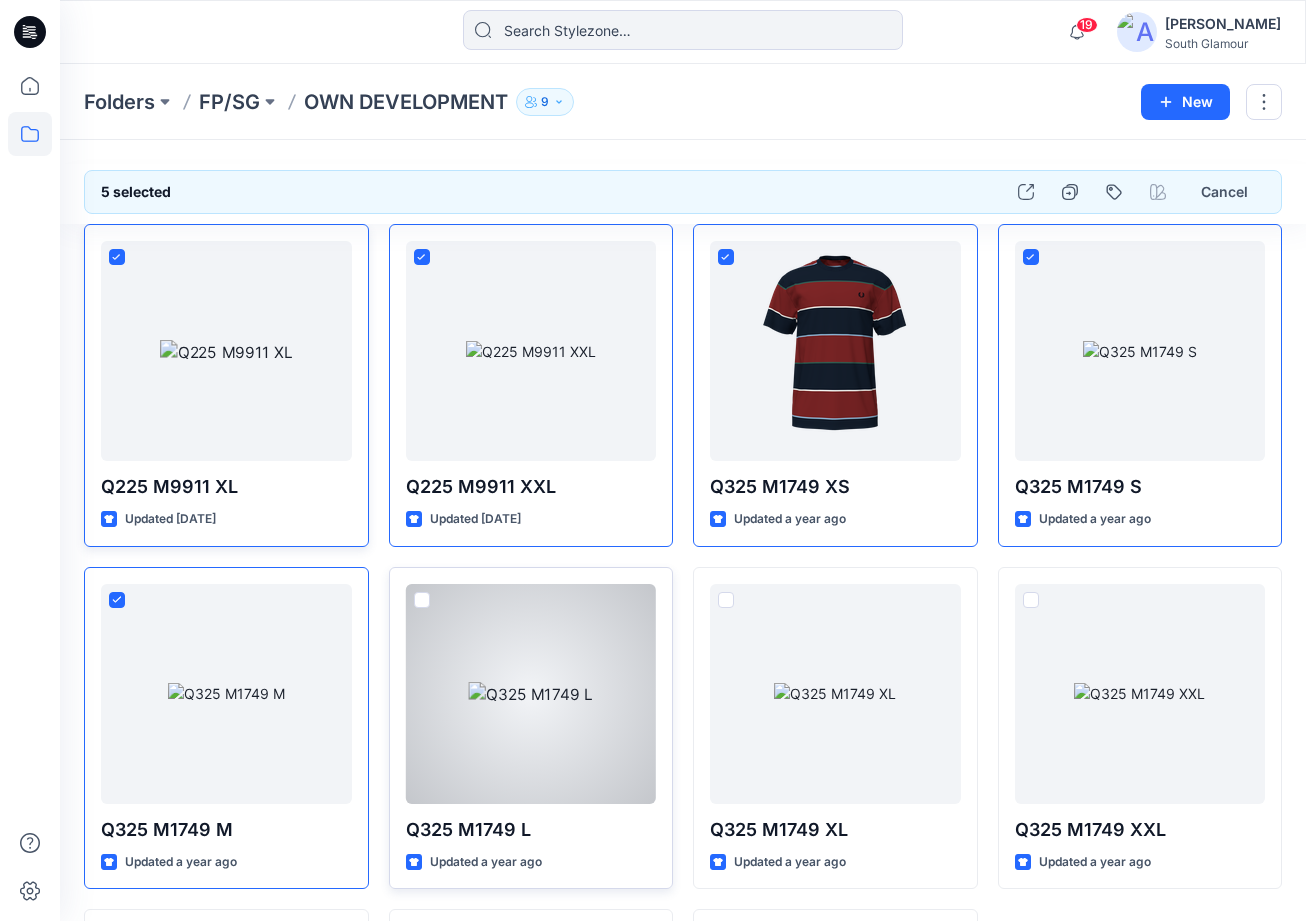 click at bounding box center (422, 600) 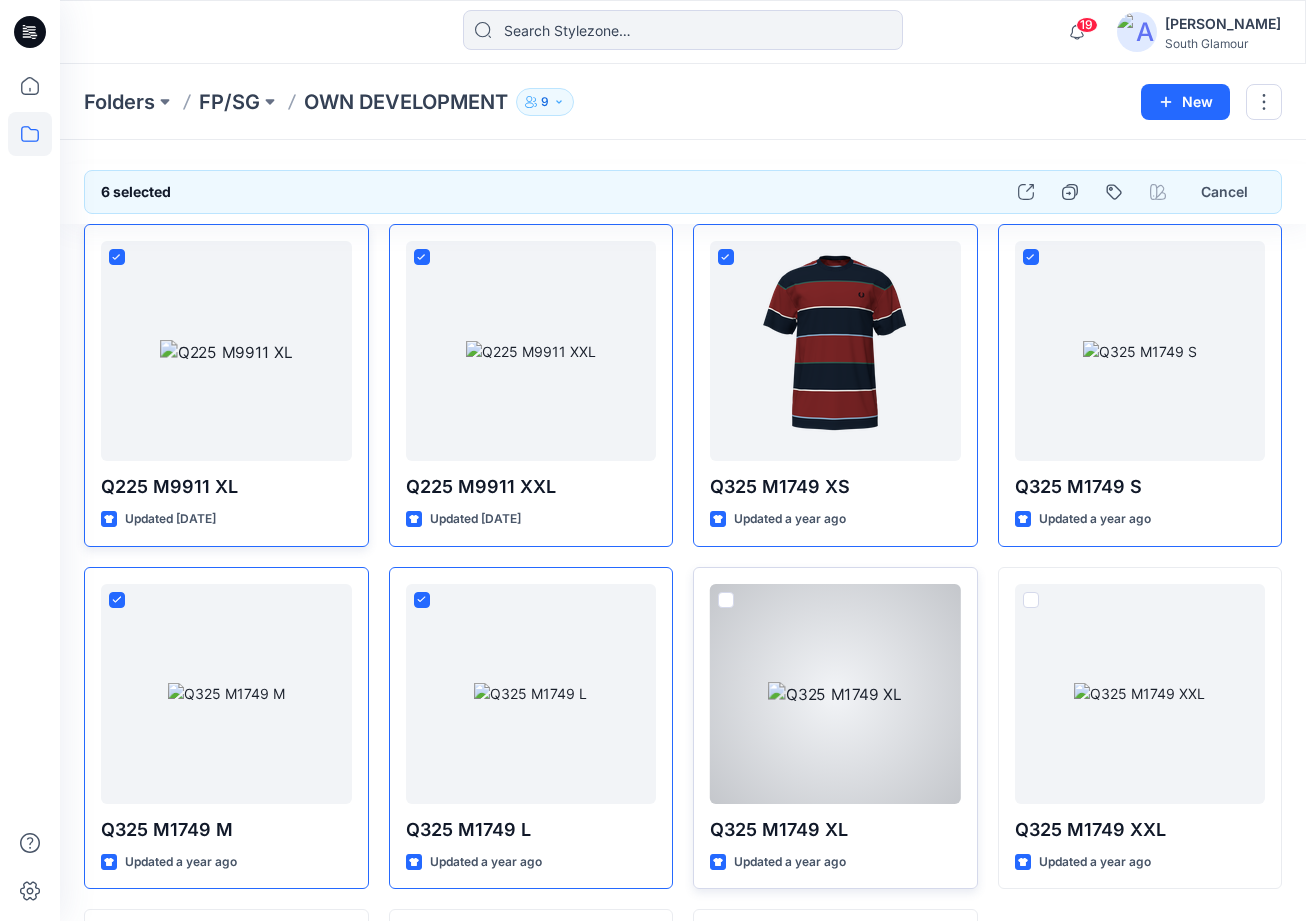 click at bounding box center [726, 600] 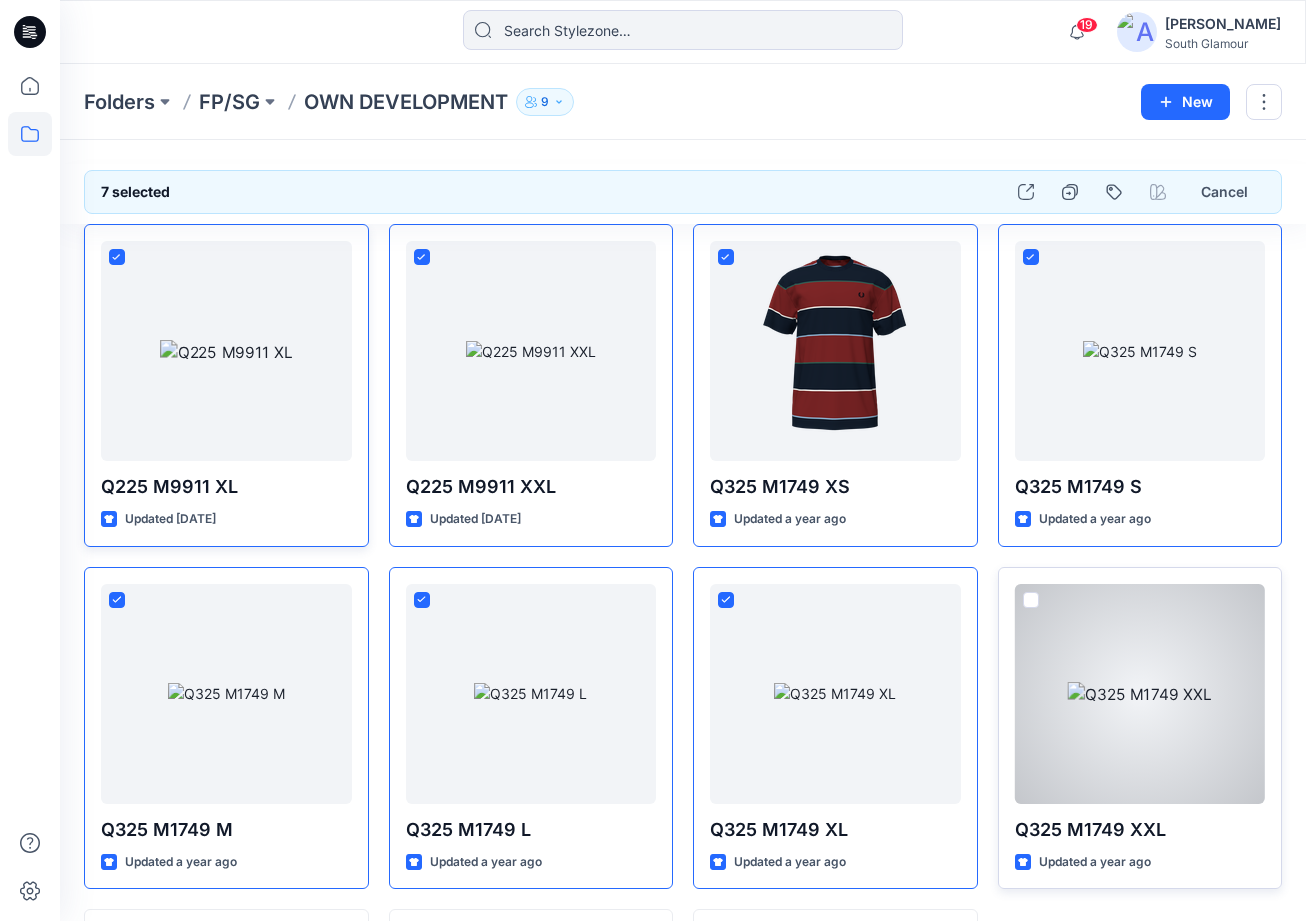 click at bounding box center [1031, 600] 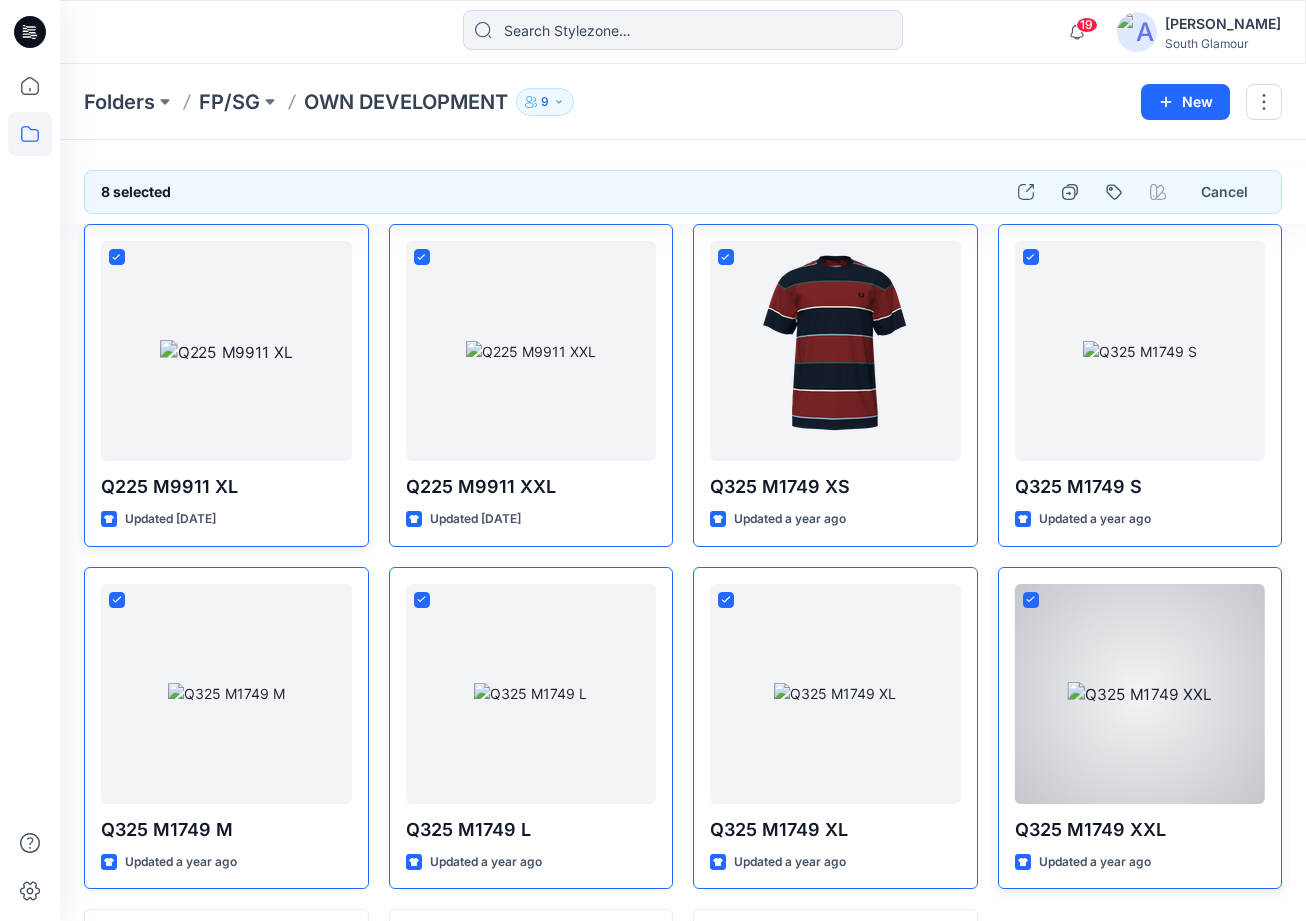 scroll, scrollTop: 330, scrollLeft: 0, axis: vertical 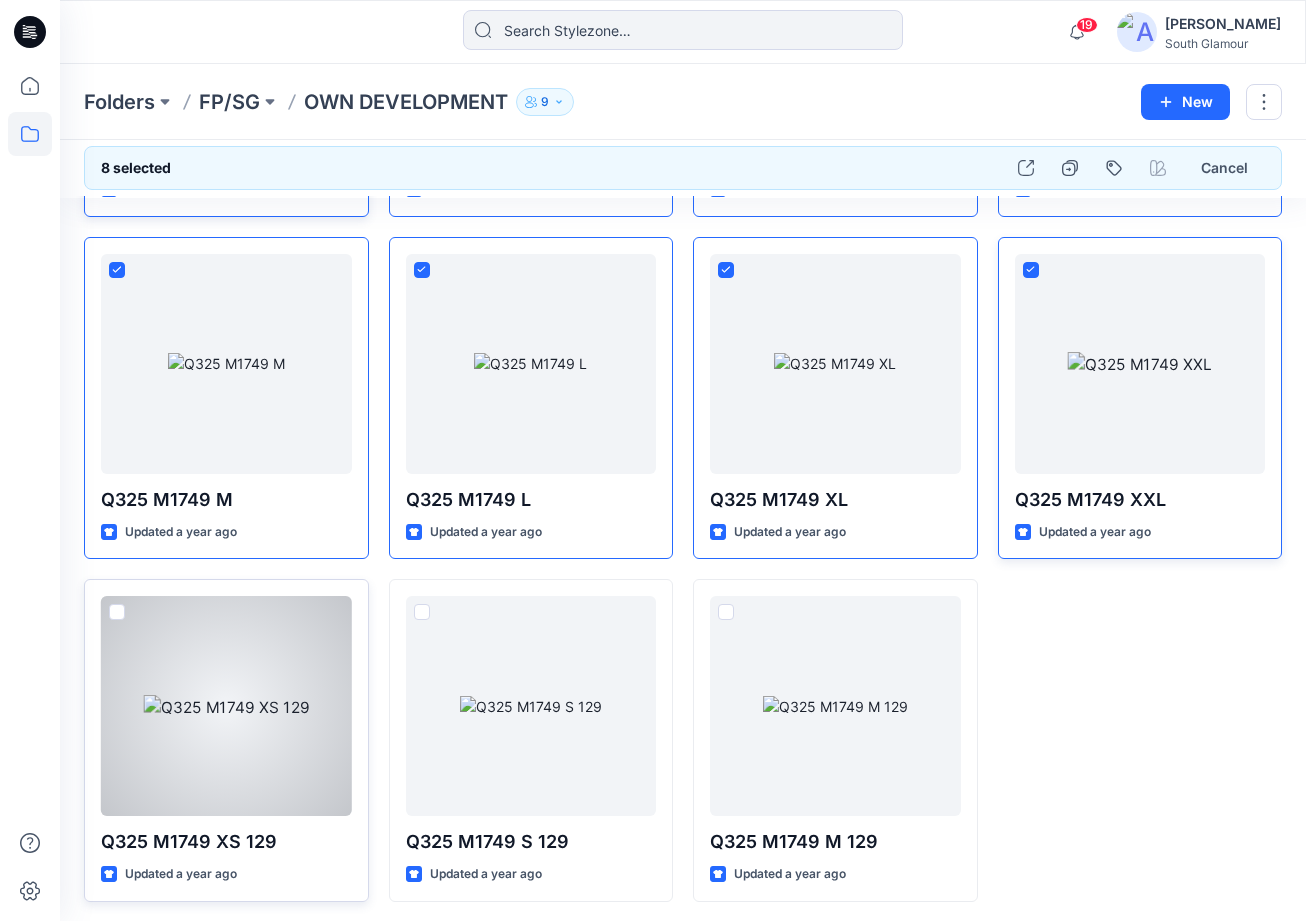 click at bounding box center [117, 612] 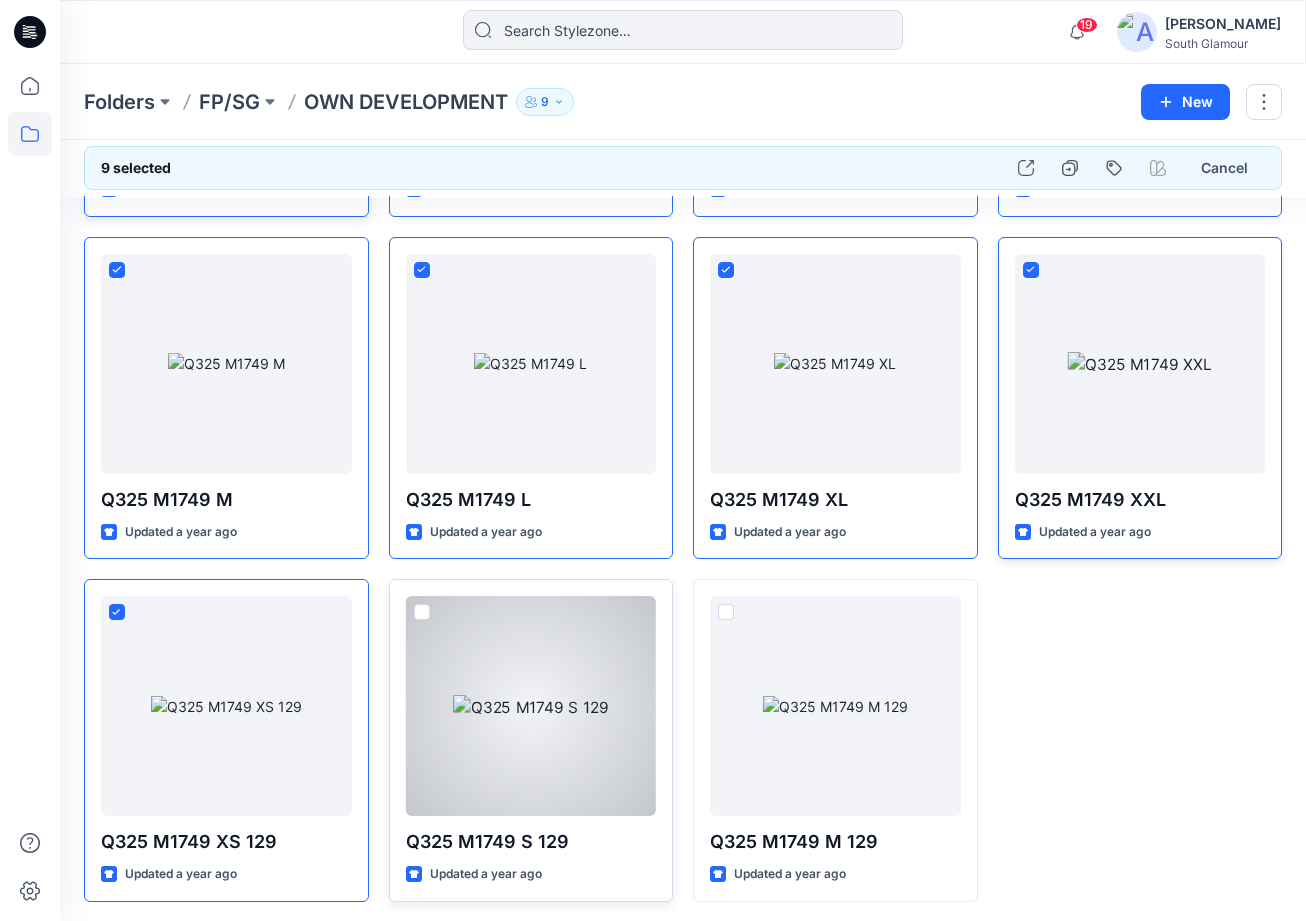 drag, startPoint x: 423, startPoint y: 611, endPoint x: 434, endPoint y: 608, distance: 11.401754 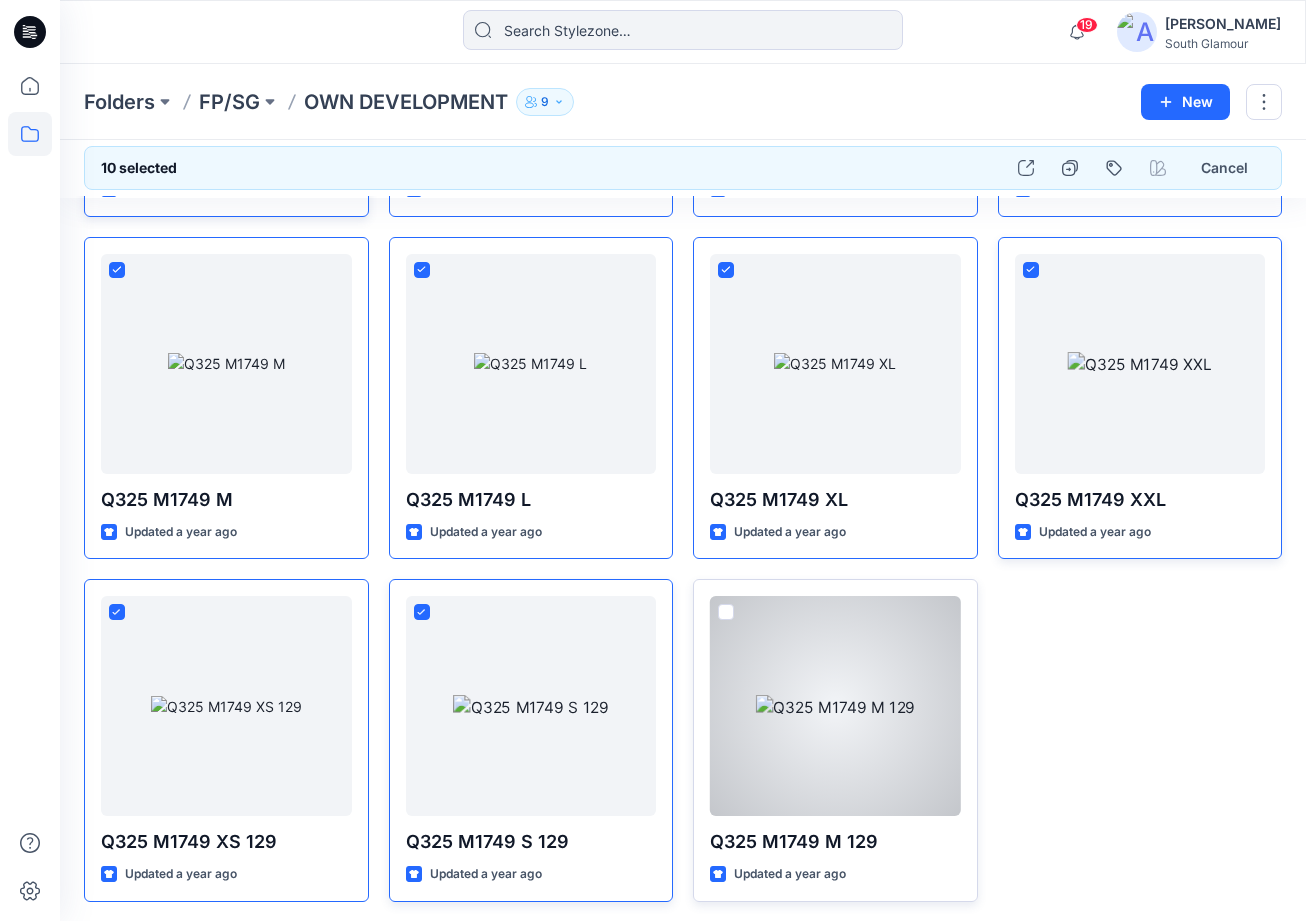 drag, startPoint x: 728, startPoint y: 611, endPoint x: 732, endPoint y: 587, distance: 24.33105 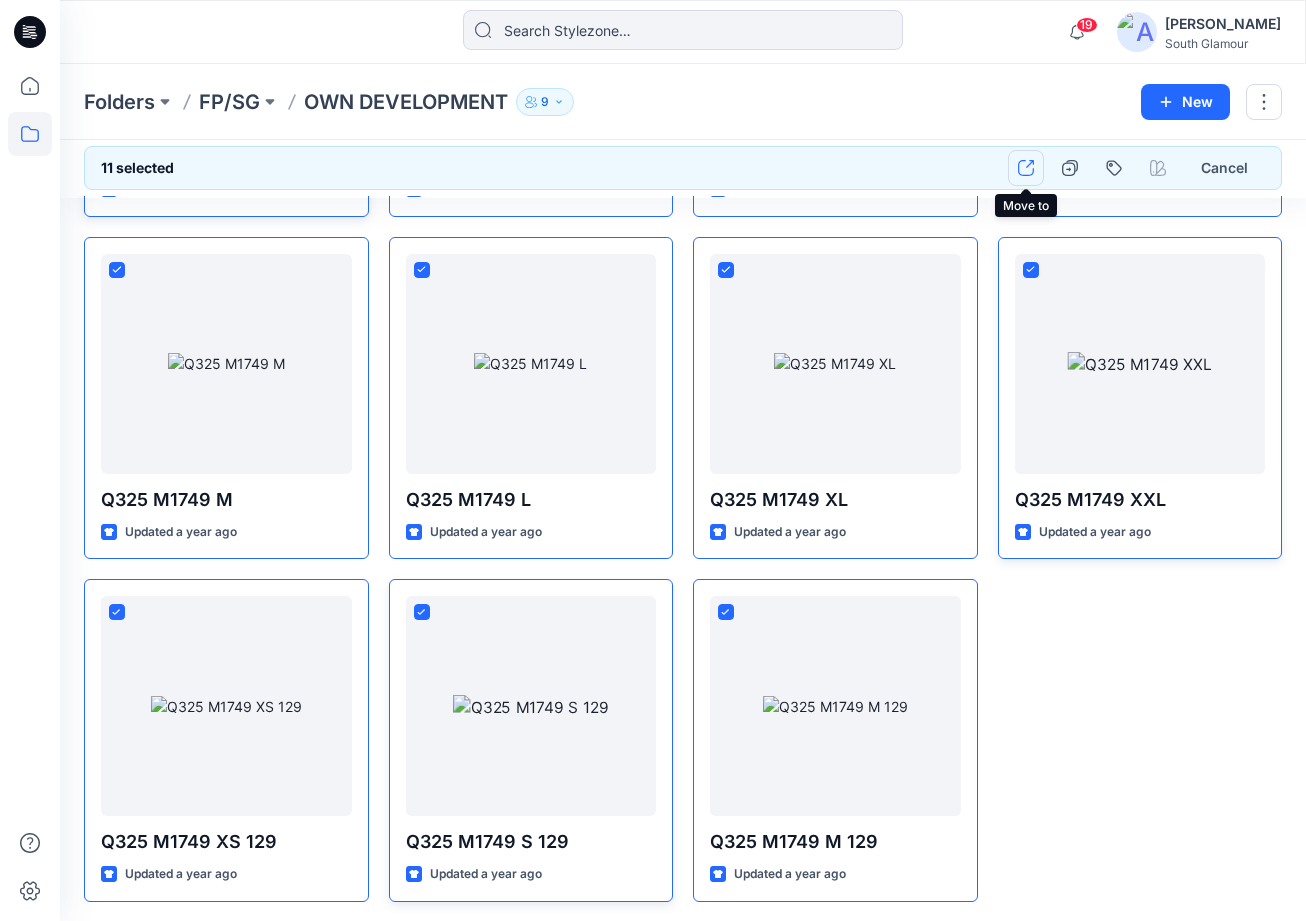 click 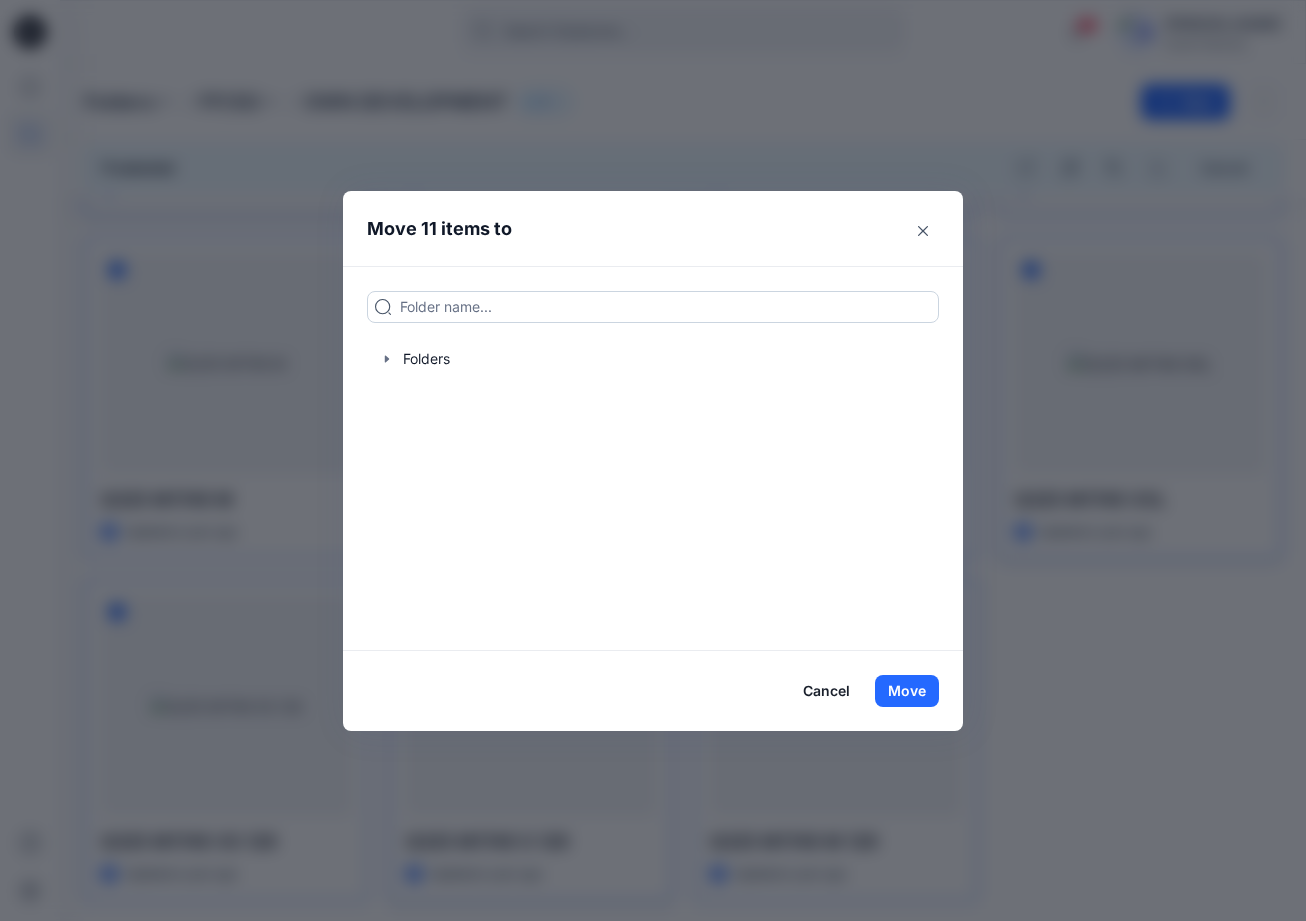 click at bounding box center [653, 307] 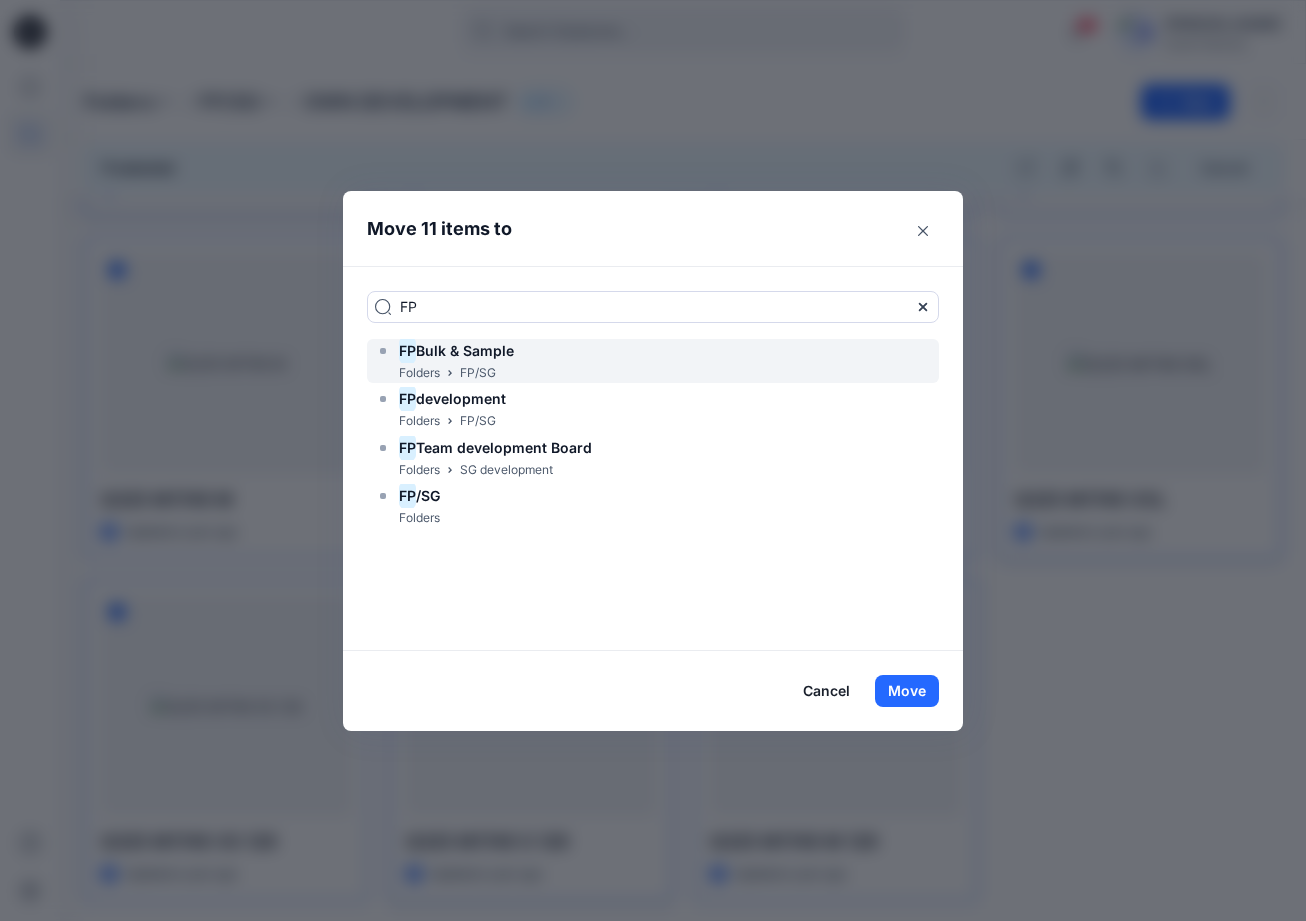 click on "Bulk & Sample" at bounding box center (465, 350) 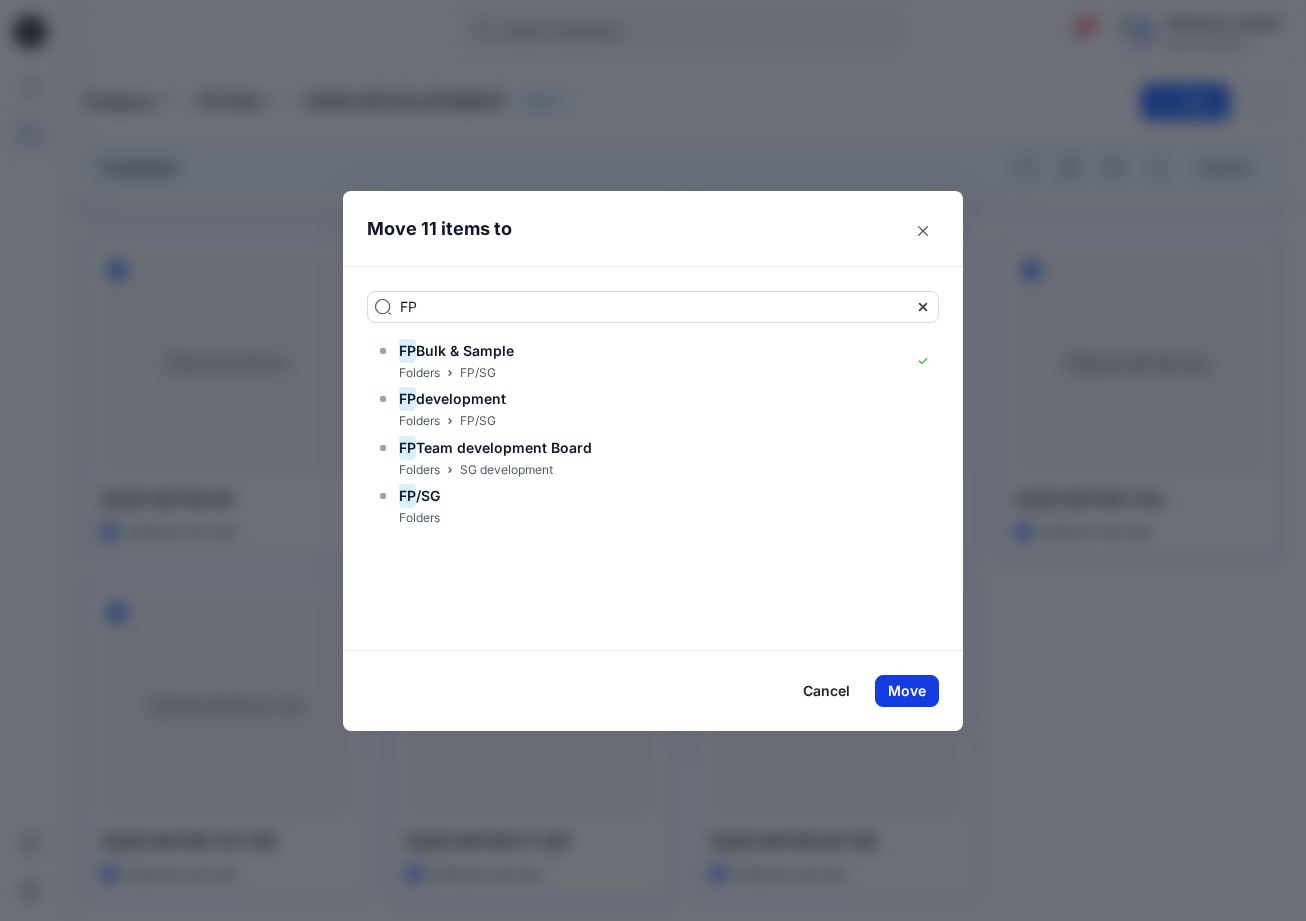 click on "Move" at bounding box center [907, 691] 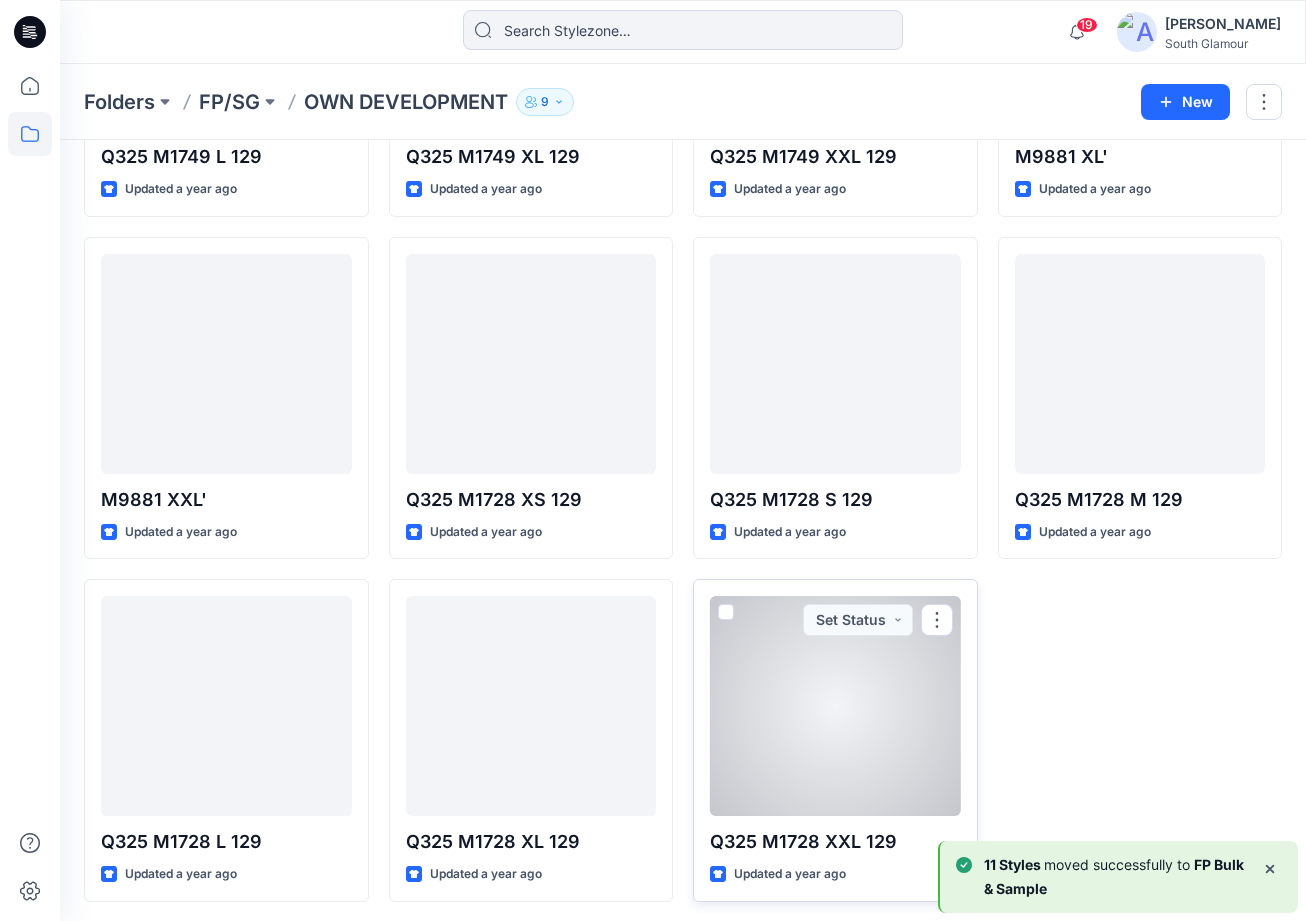 scroll, scrollTop: 0, scrollLeft: 0, axis: both 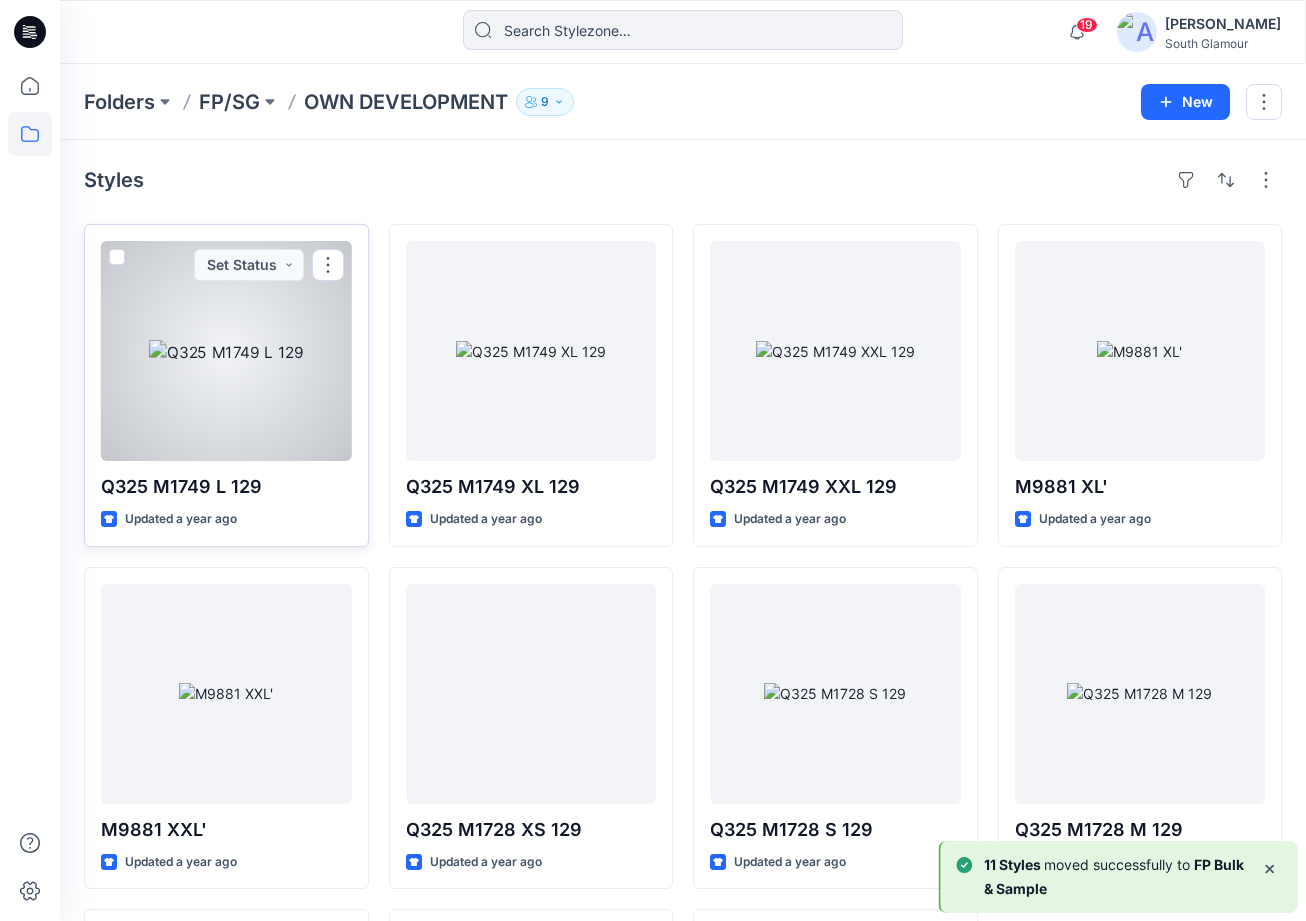click at bounding box center (117, 257) 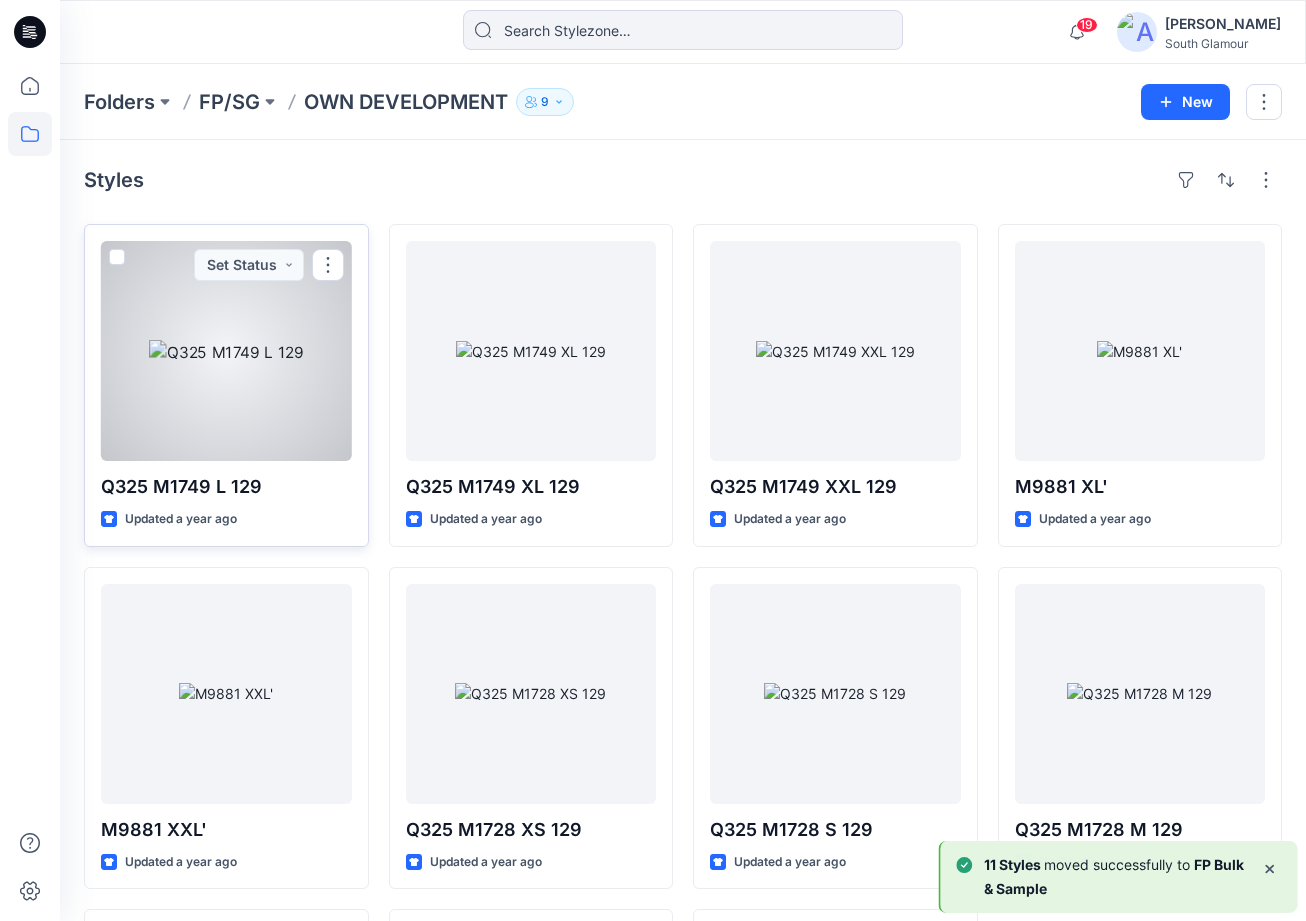 click at bounding box center [116, 258] 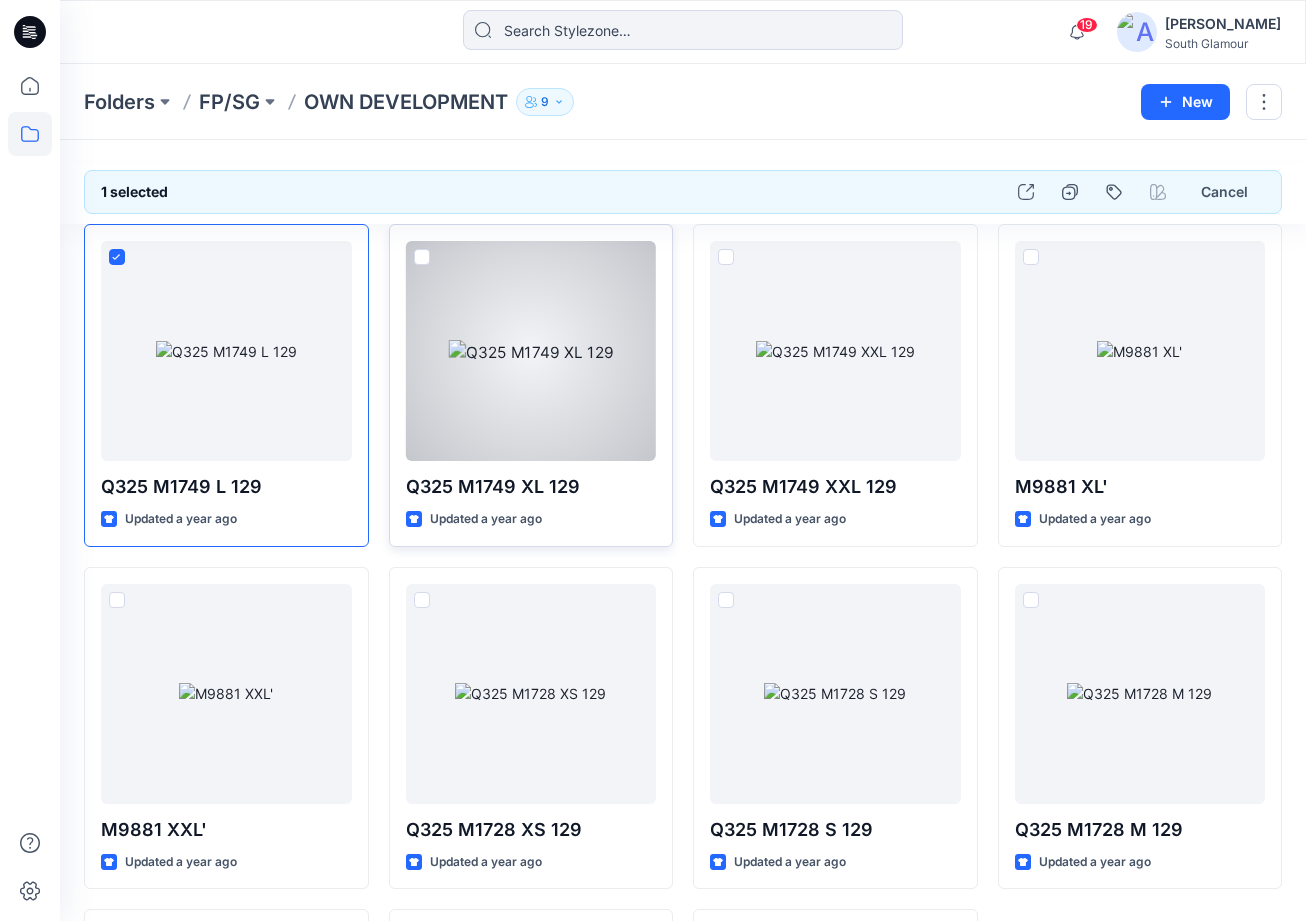 click at bounding box center [422, 257] 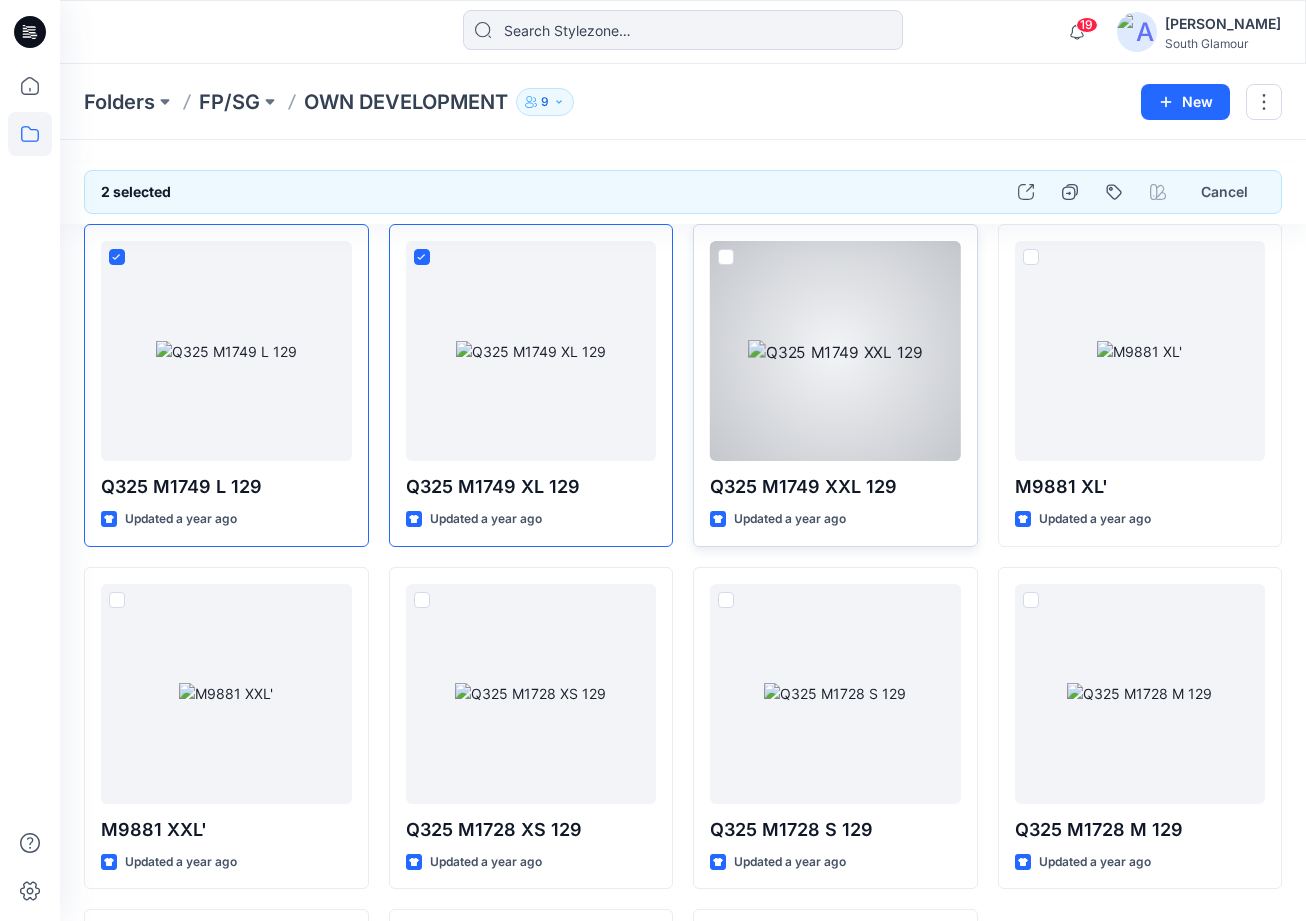 click at bounding box center (835, 351) 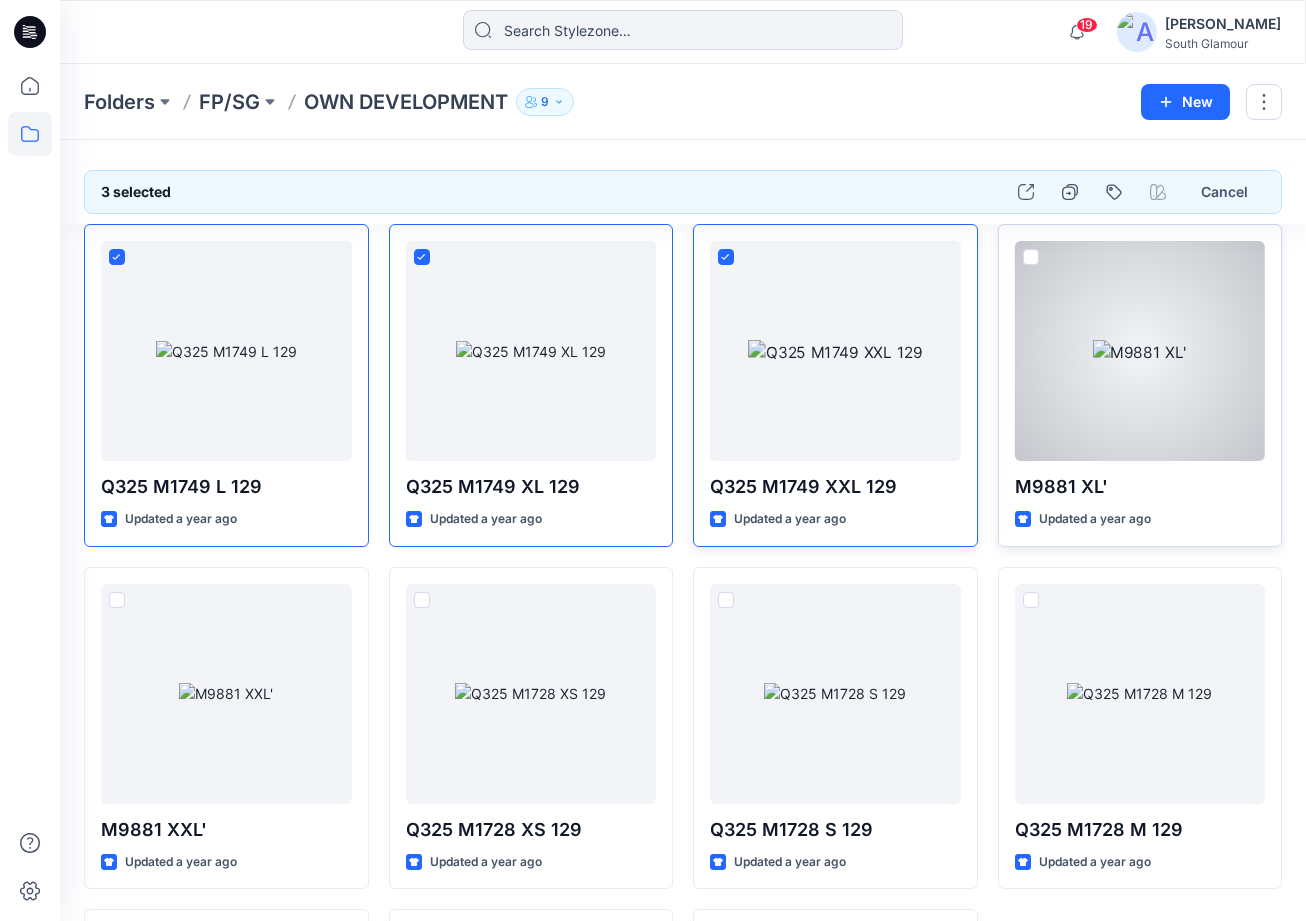 click at bounding box center (1031, 257) 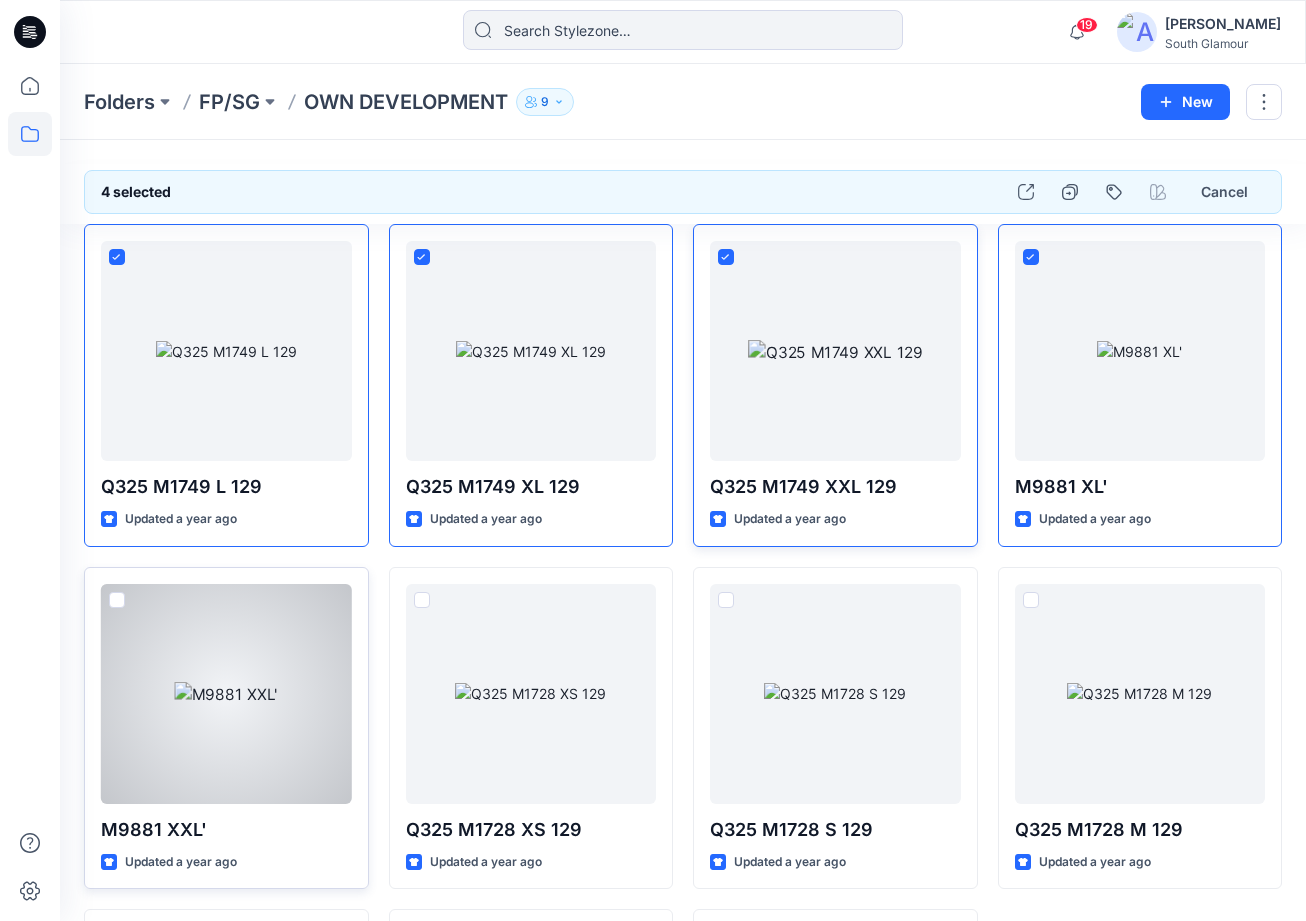drag, startPoint x: 118, startPoint y: 595, endPoint x: 148, endPoint y: 600, distance: 30.413813 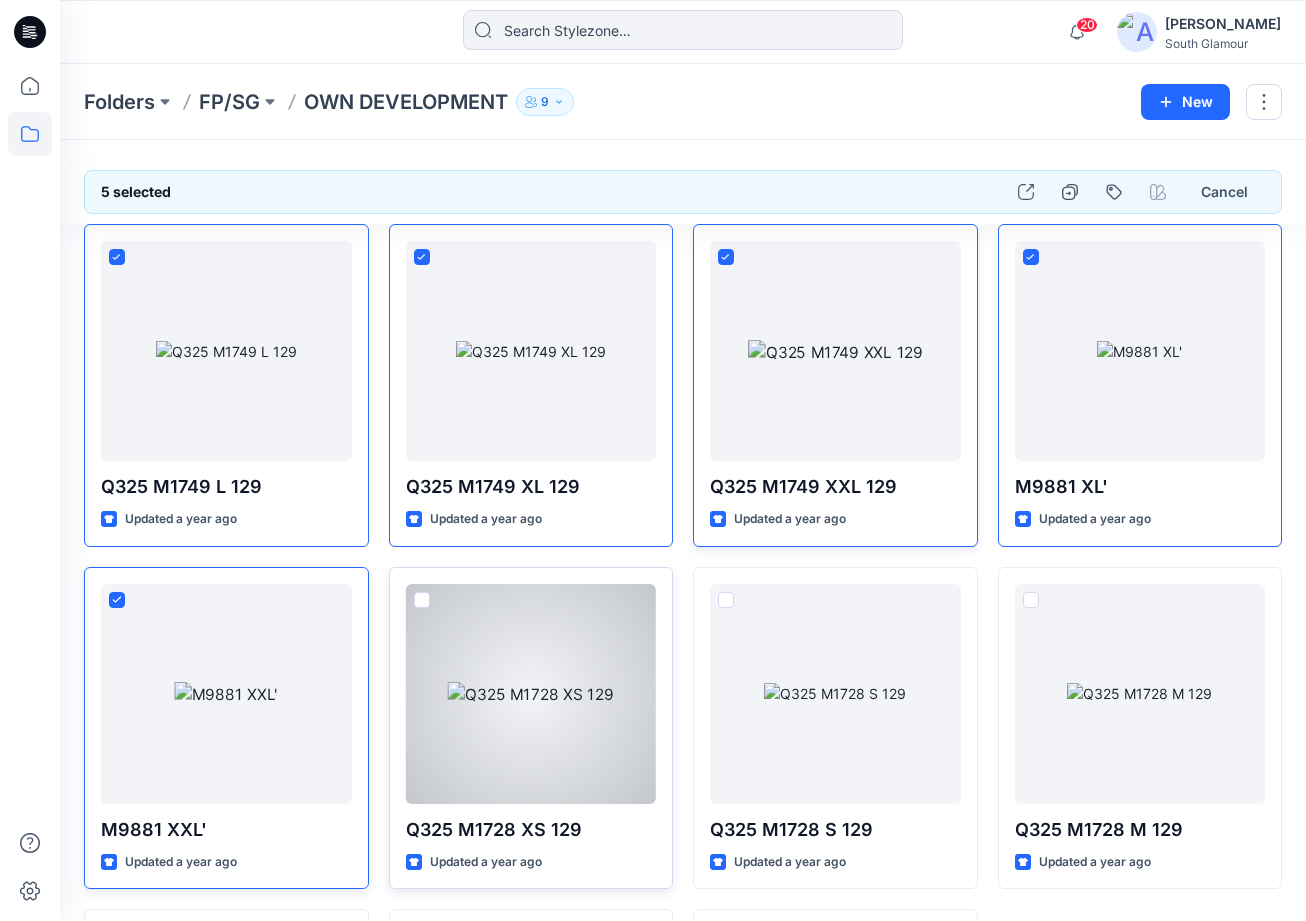 click at bounding box center (422, 600) 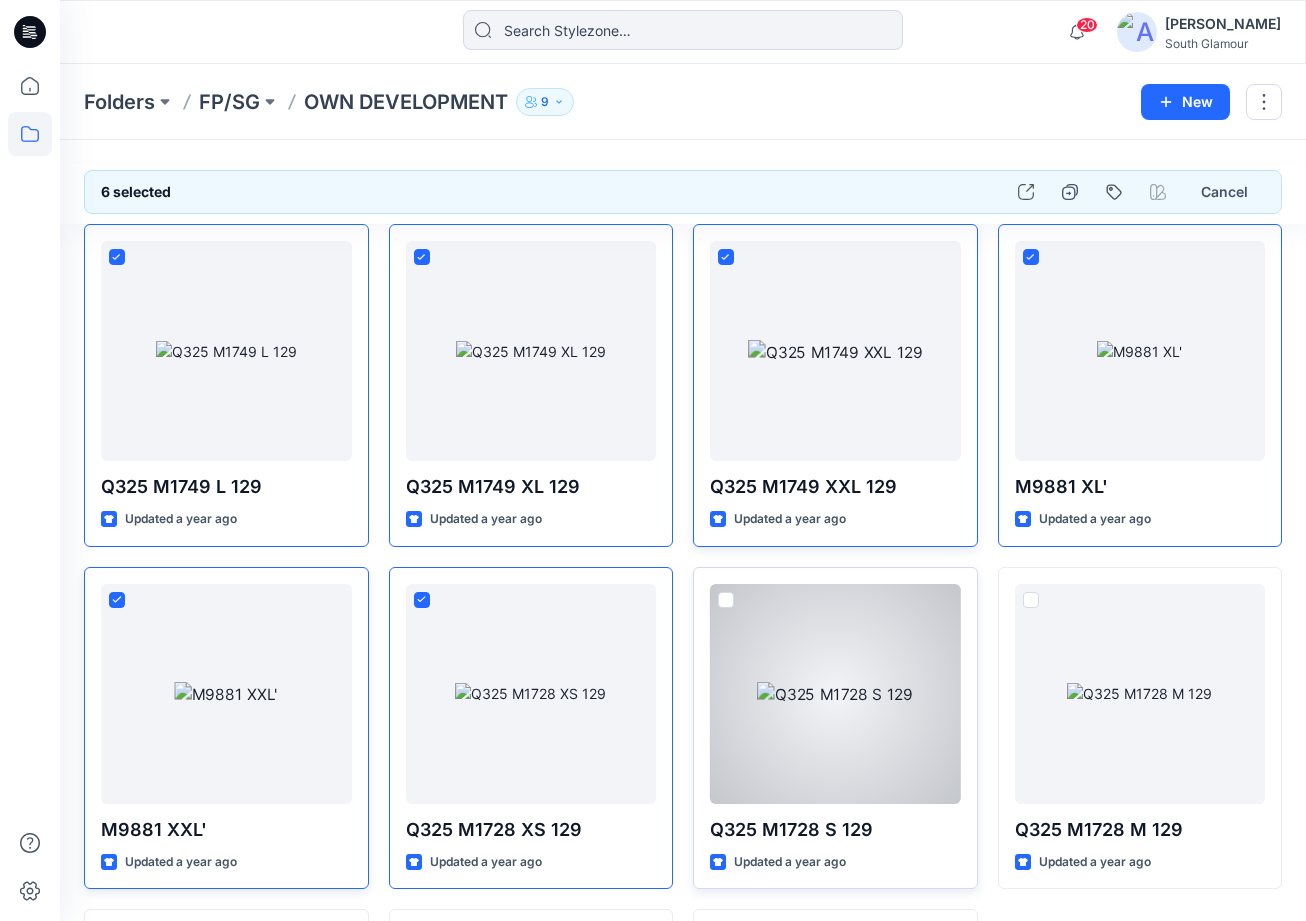 click at bounding box center [726, 600] 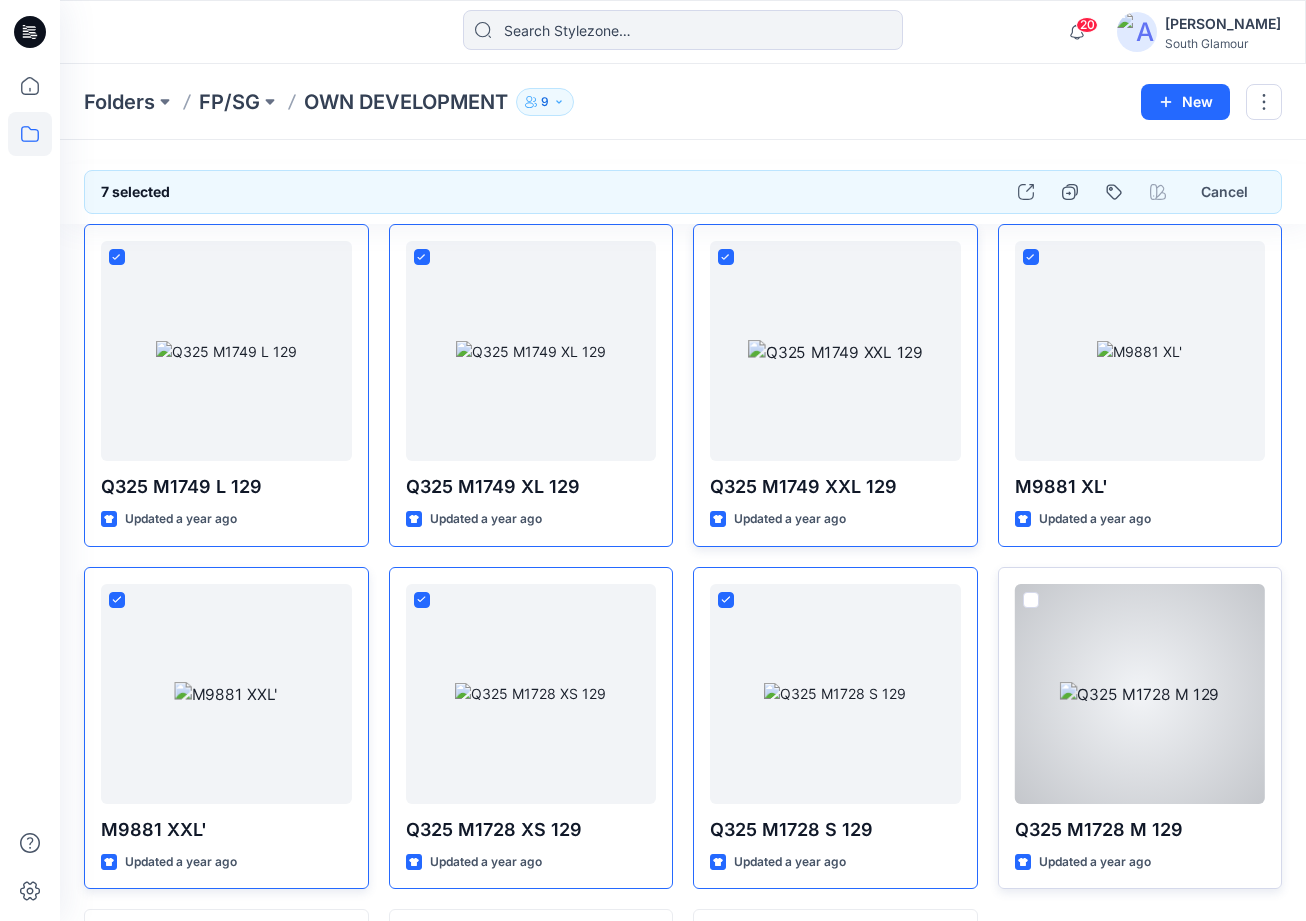 click at bounding box center (1031, 600) 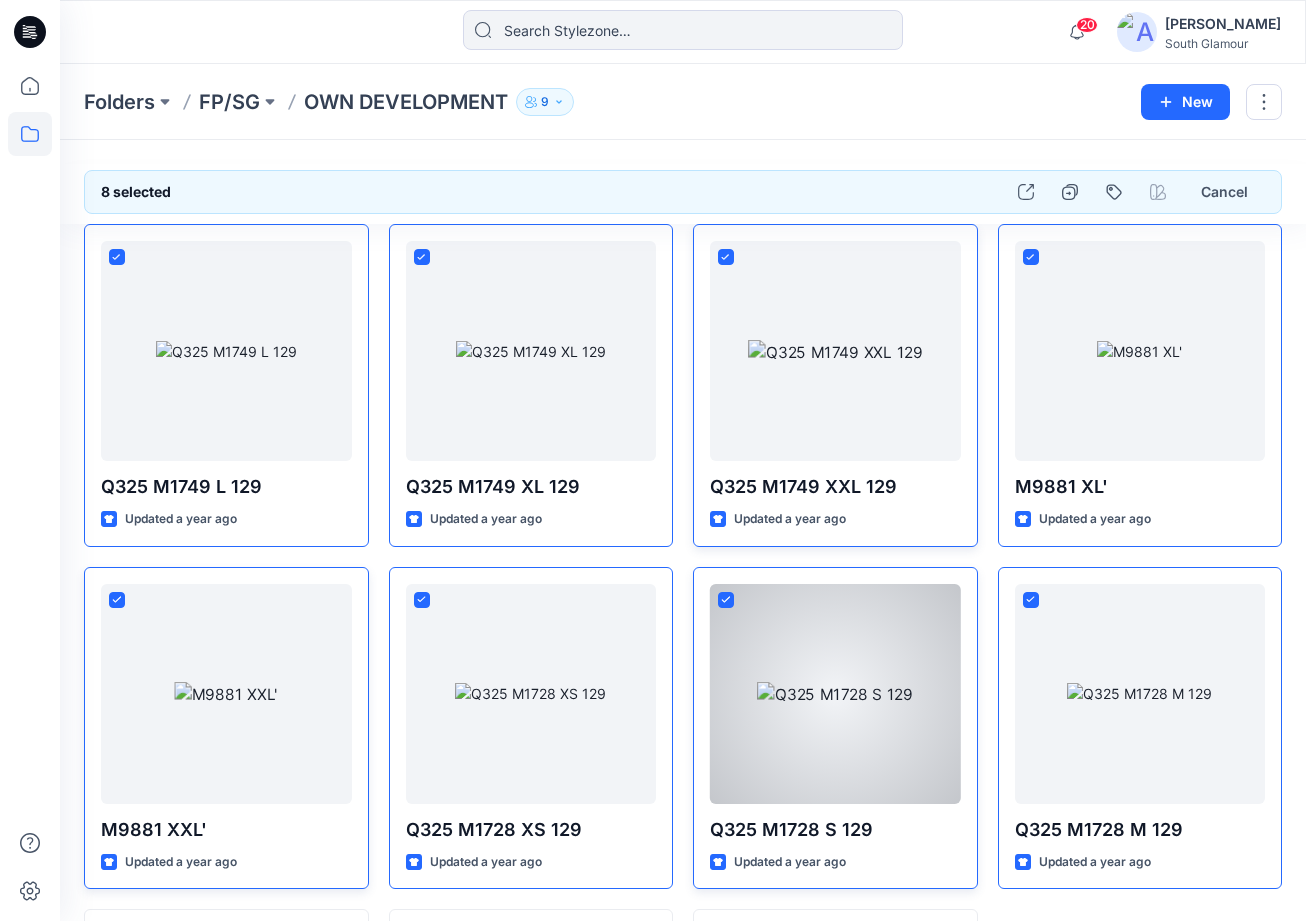 scroll, scrollTop: 330, scrollLeft: 0, axis: vertical 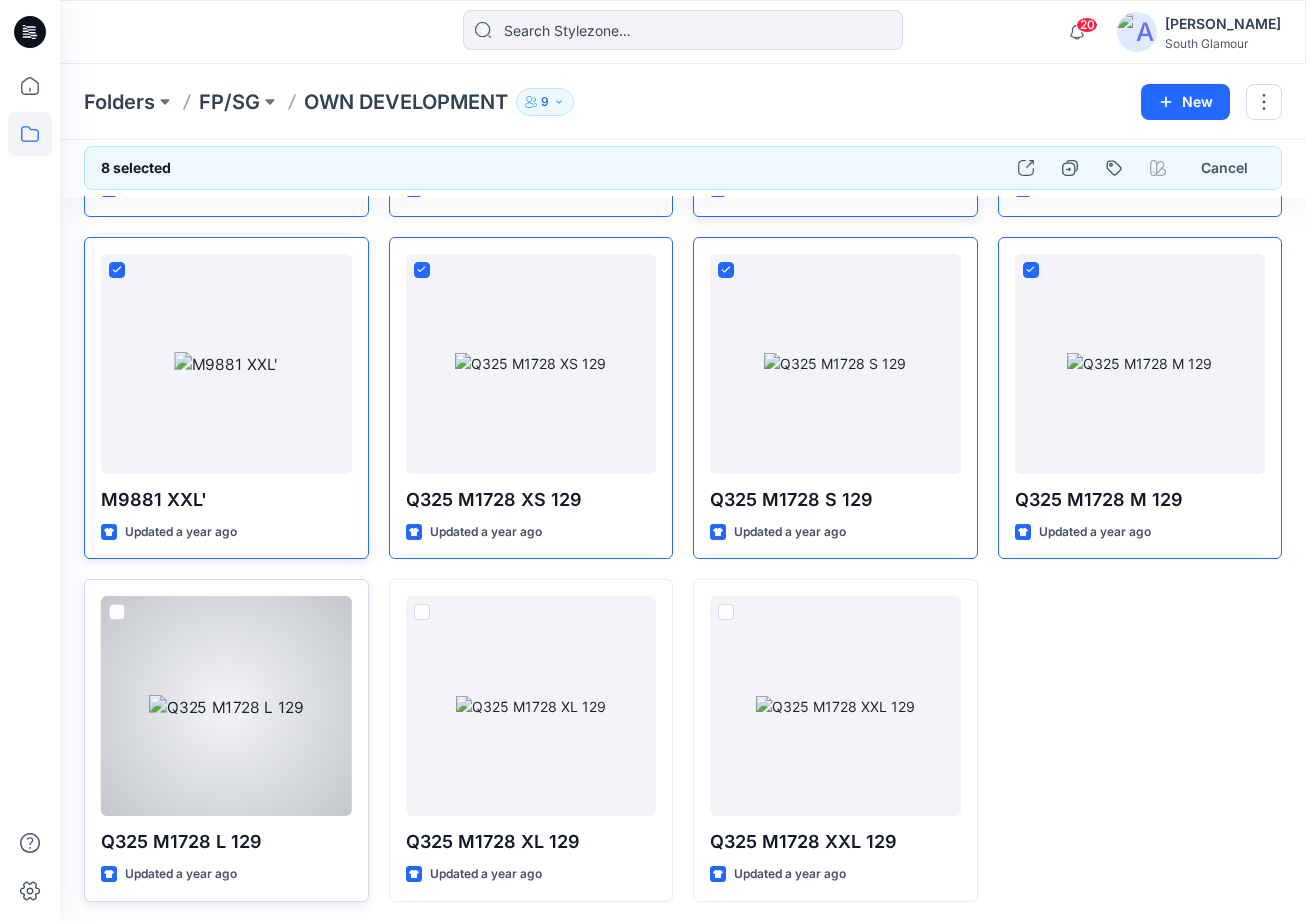 click at bounding box center (117, 612) 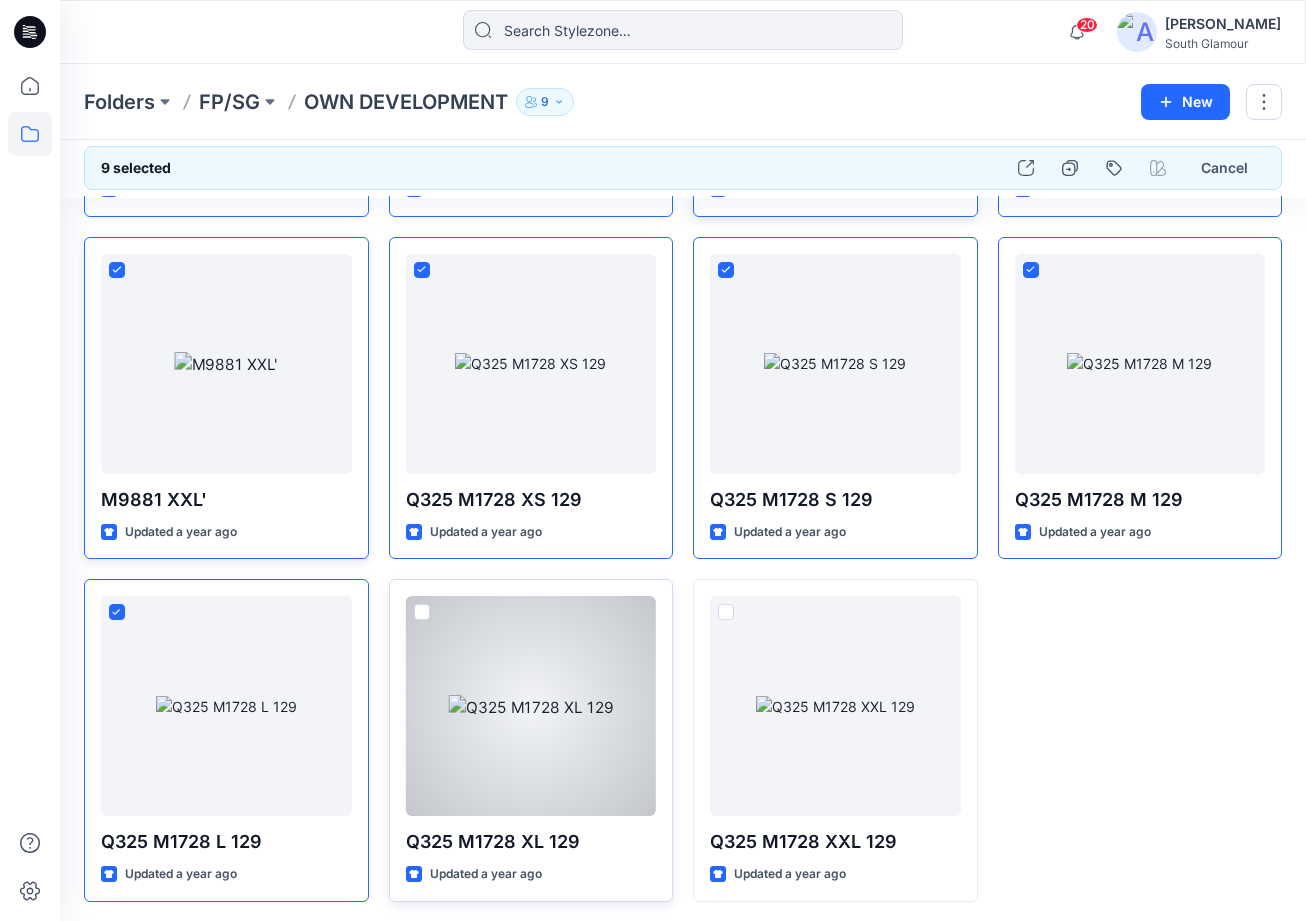 click at bounding box center (422, 612) 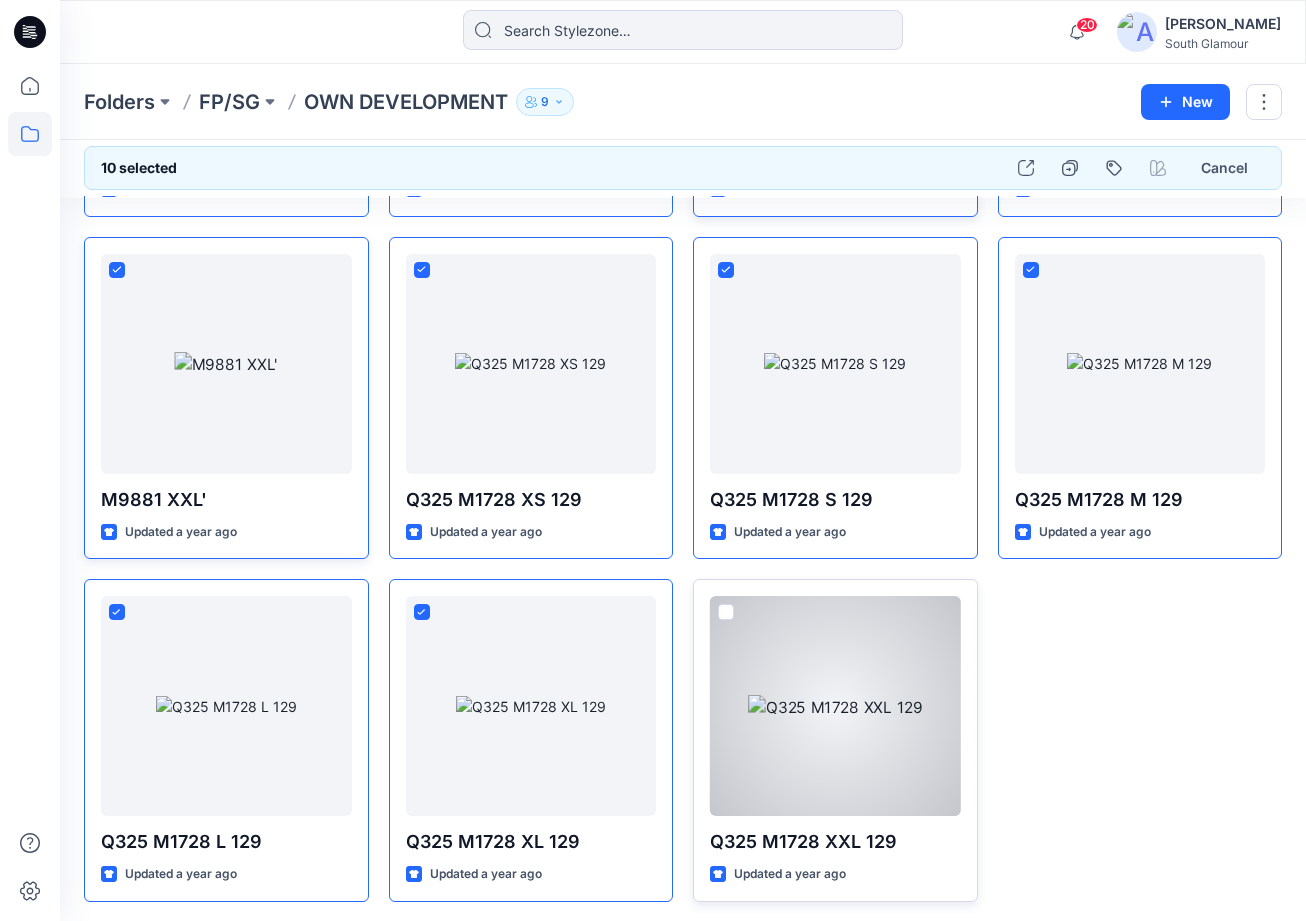click at bounding box center (726, 612) 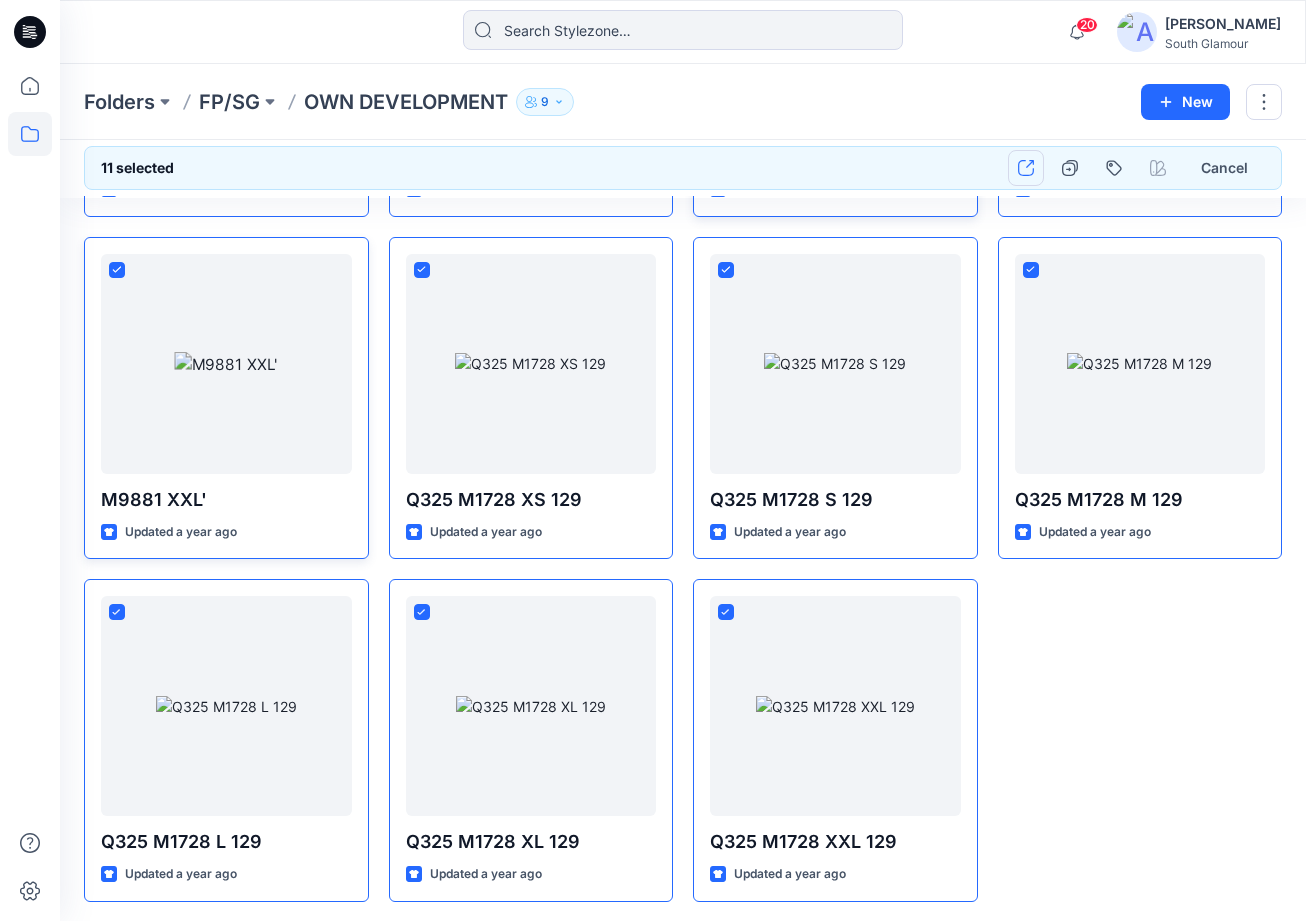 click 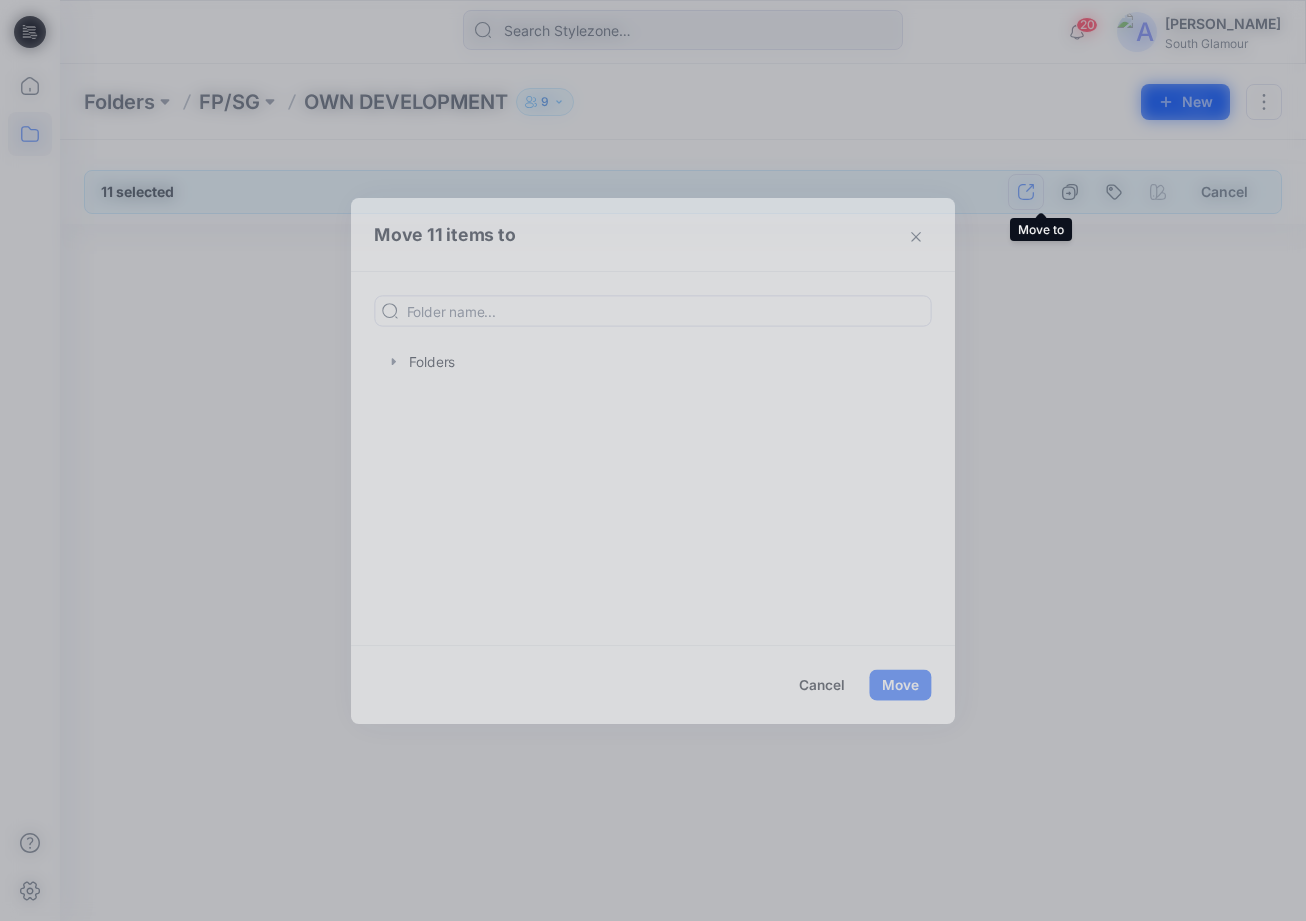 scroll, scrollTop: 0, scrollLeft: 0, axis: both 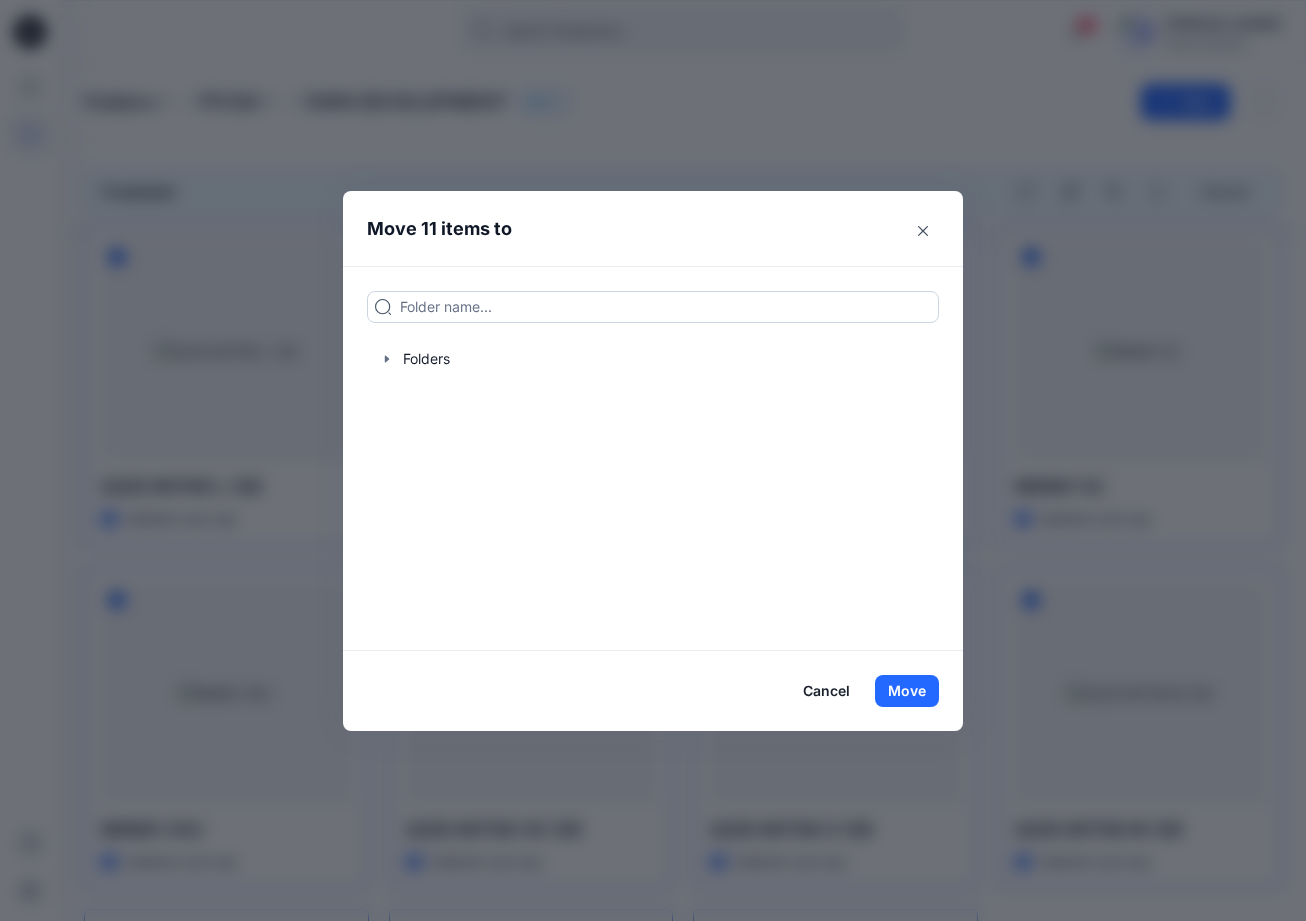 click at bounding box center (653, 307) 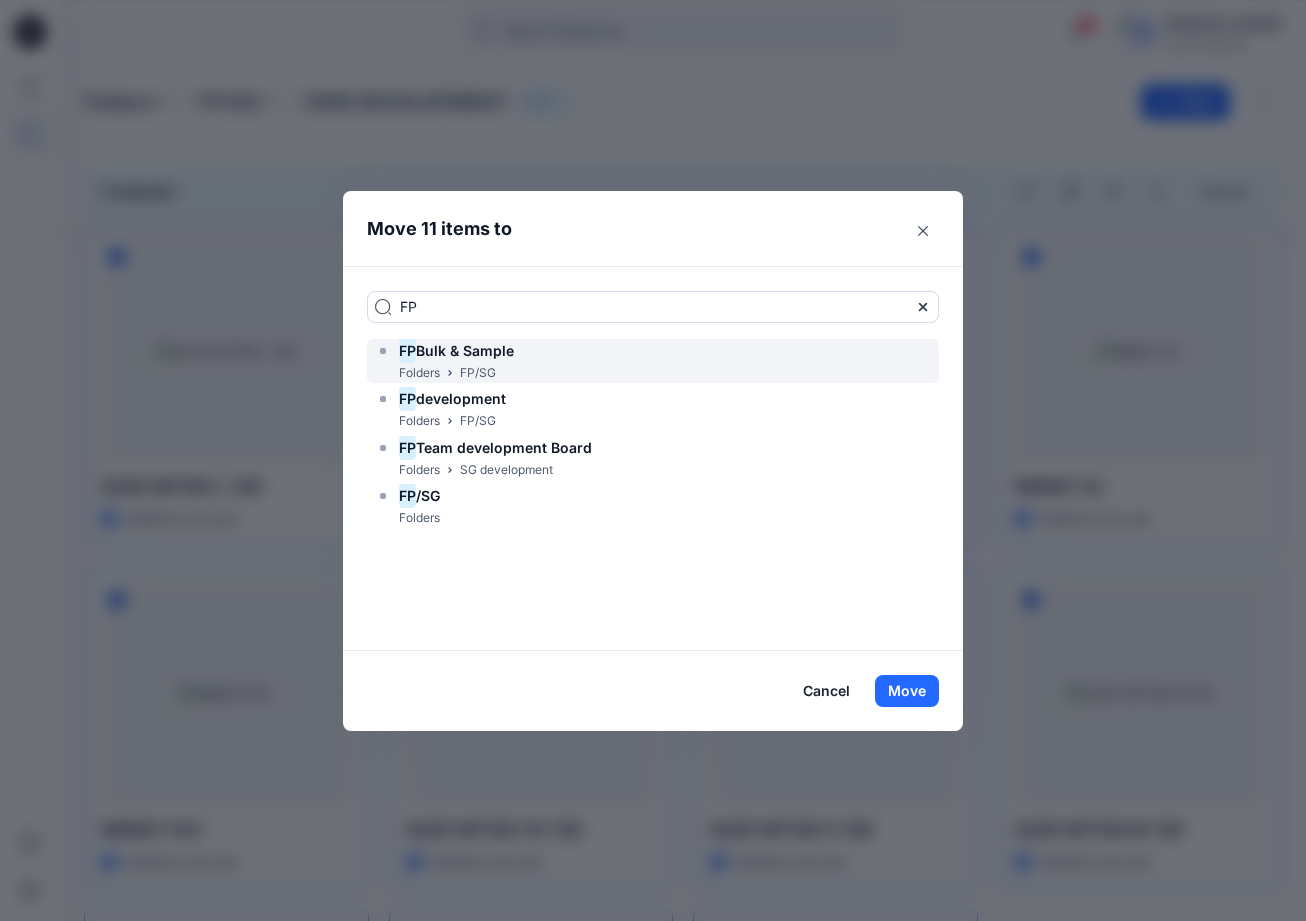 click on "Bulk & Sample" at bounding box center [465, 350] 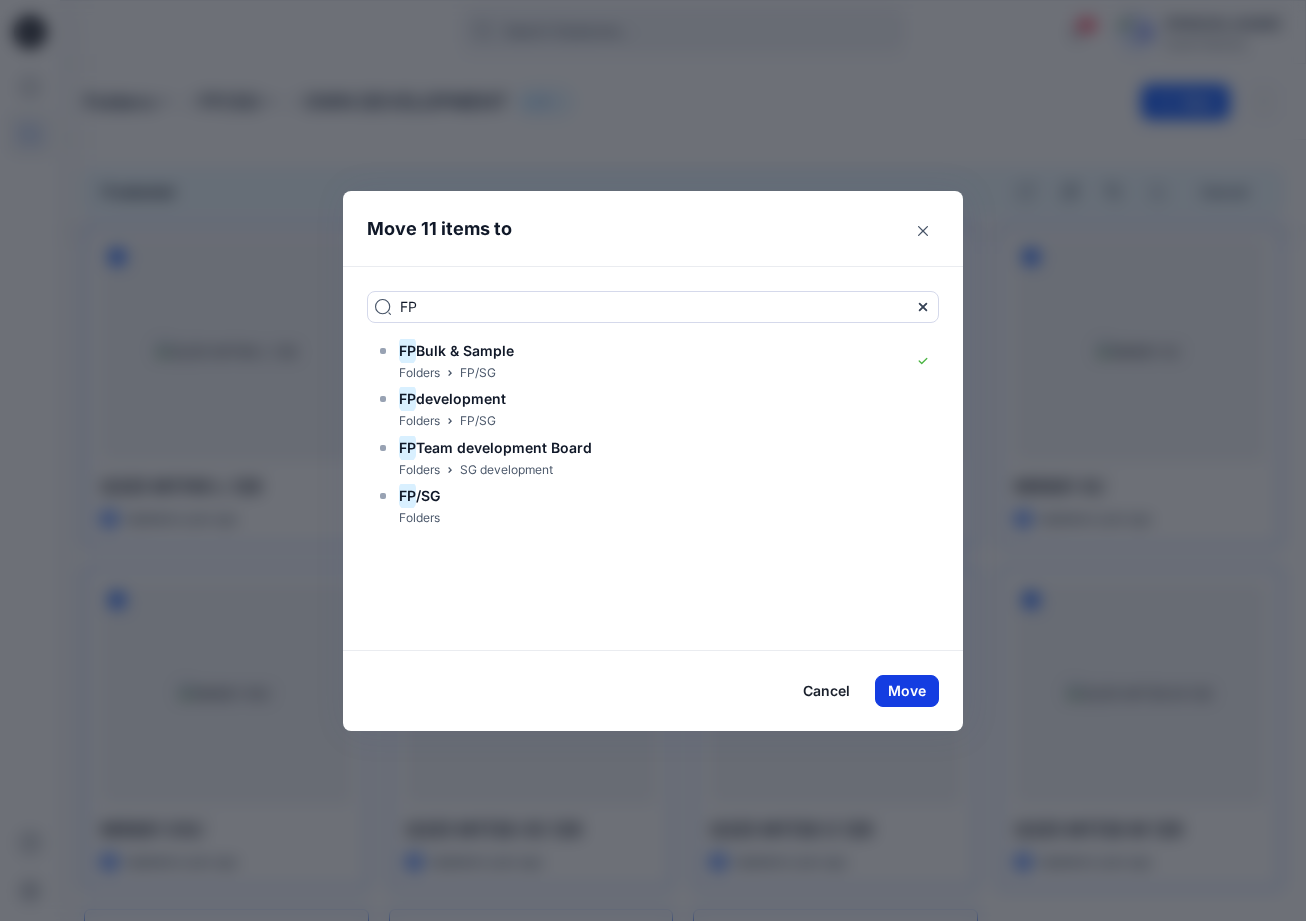 click on "Move" at bounding box center (907, 691) 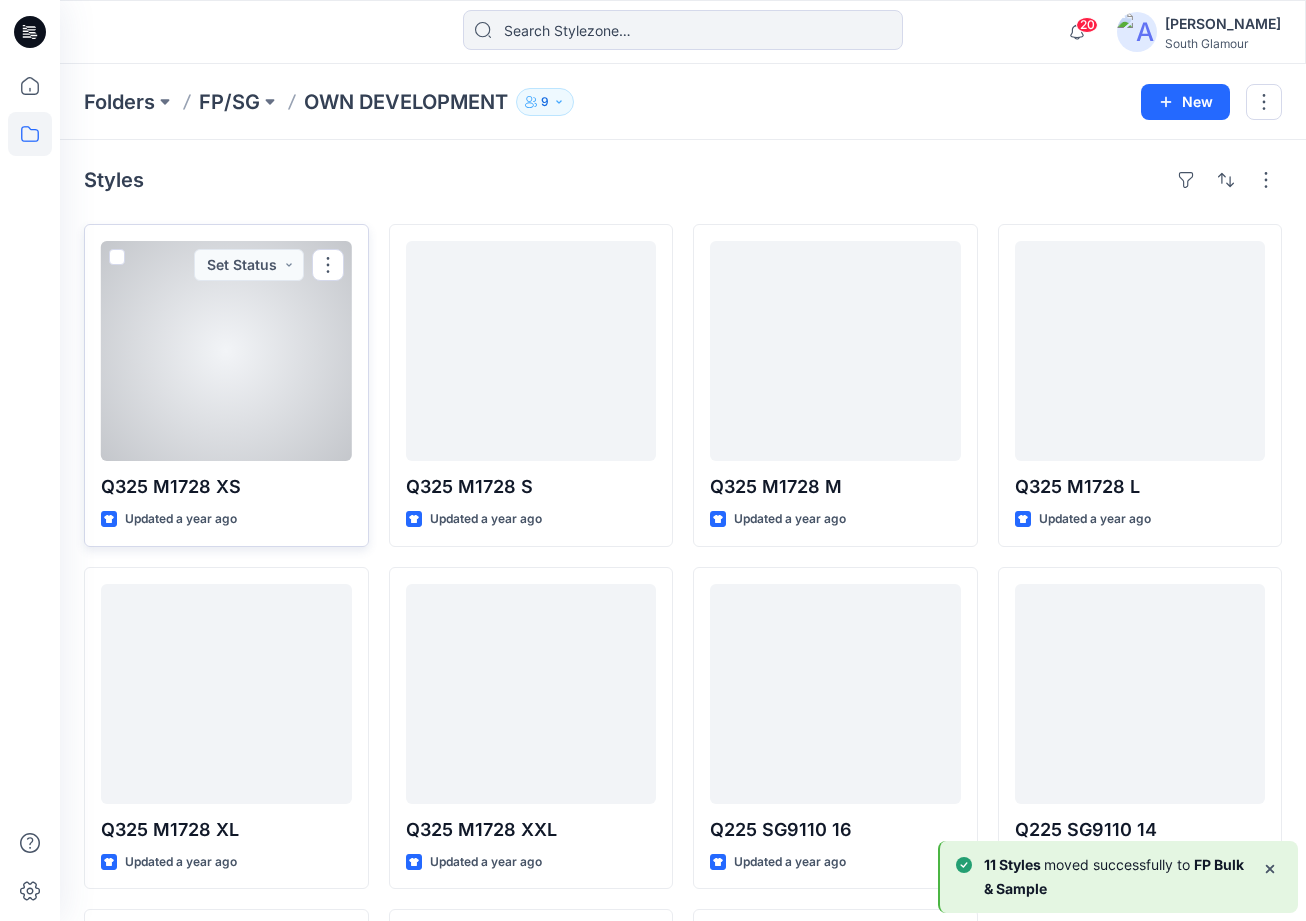 click at bounding box center [117, 257] 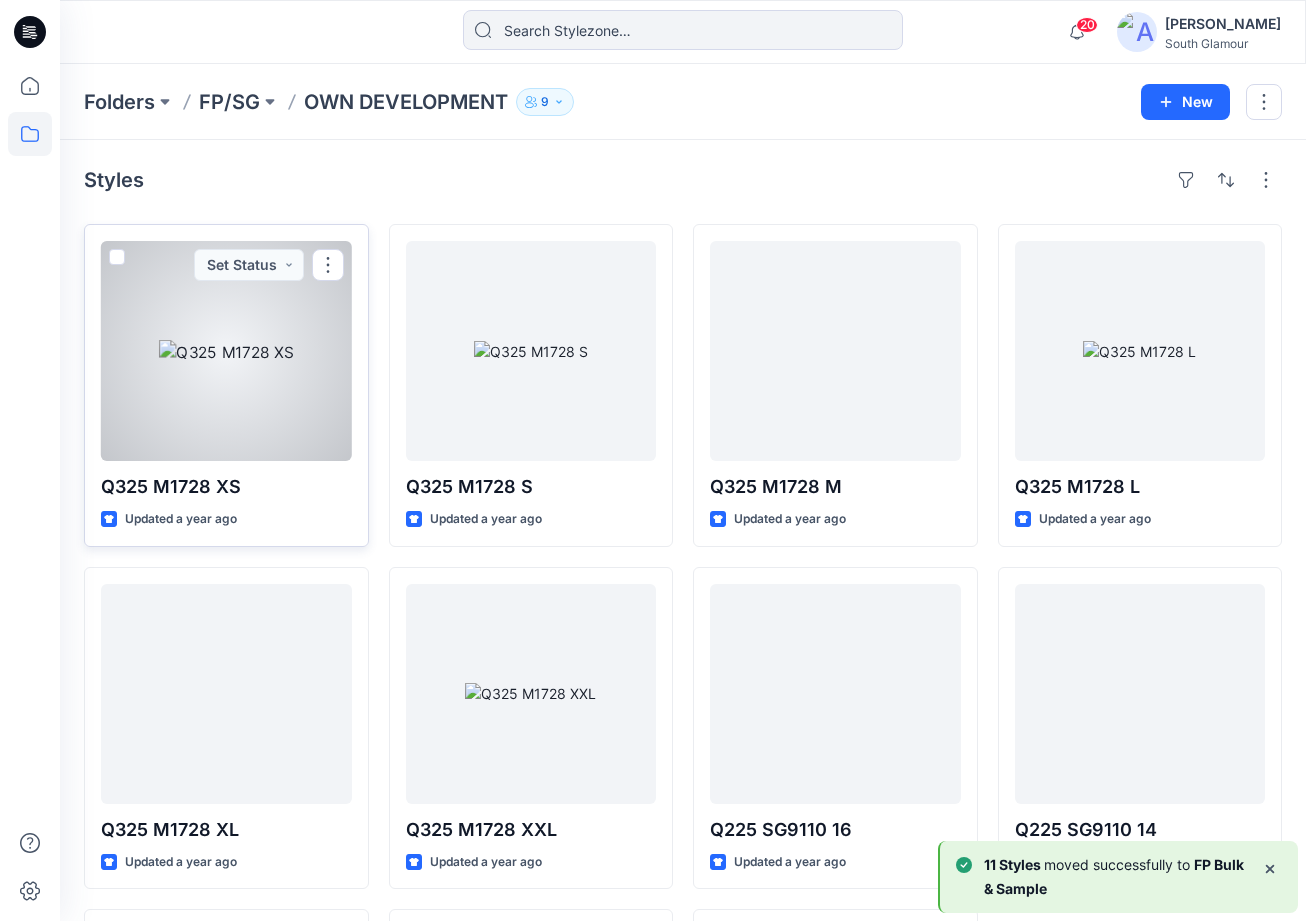 click at bounding box center (116, 258) 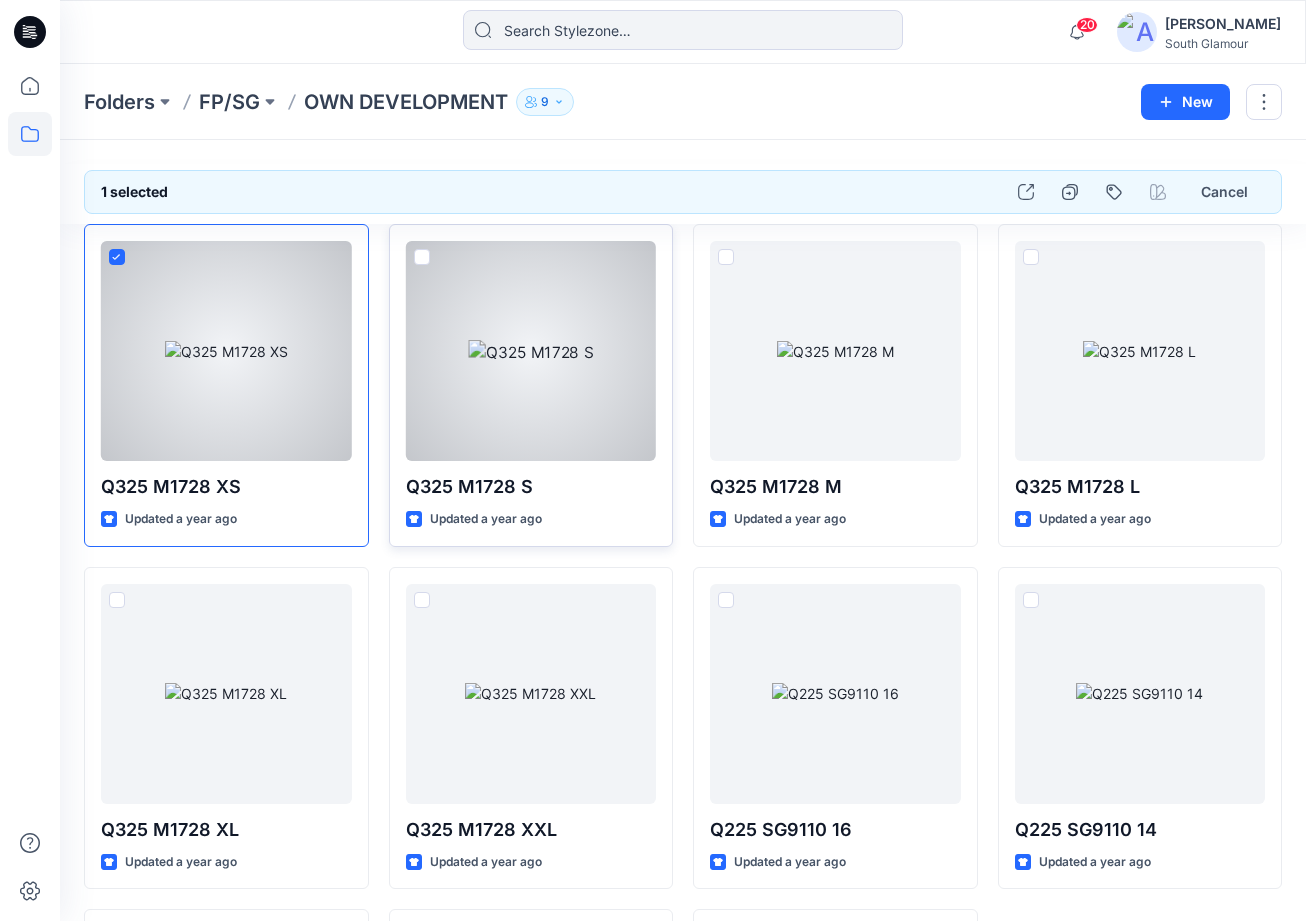 click at bounding box center [422, 257] 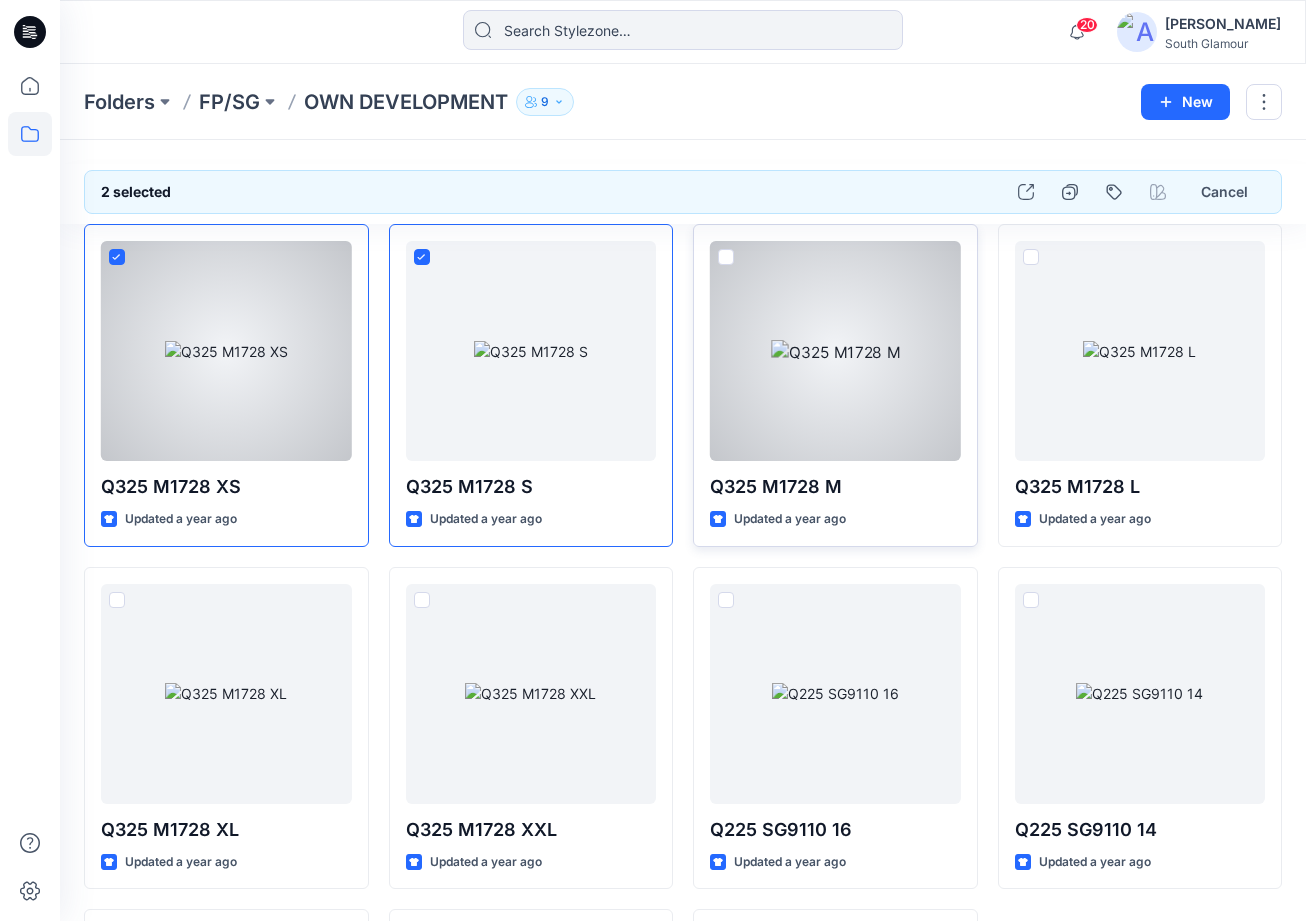 click at bounding box center (726, 257) 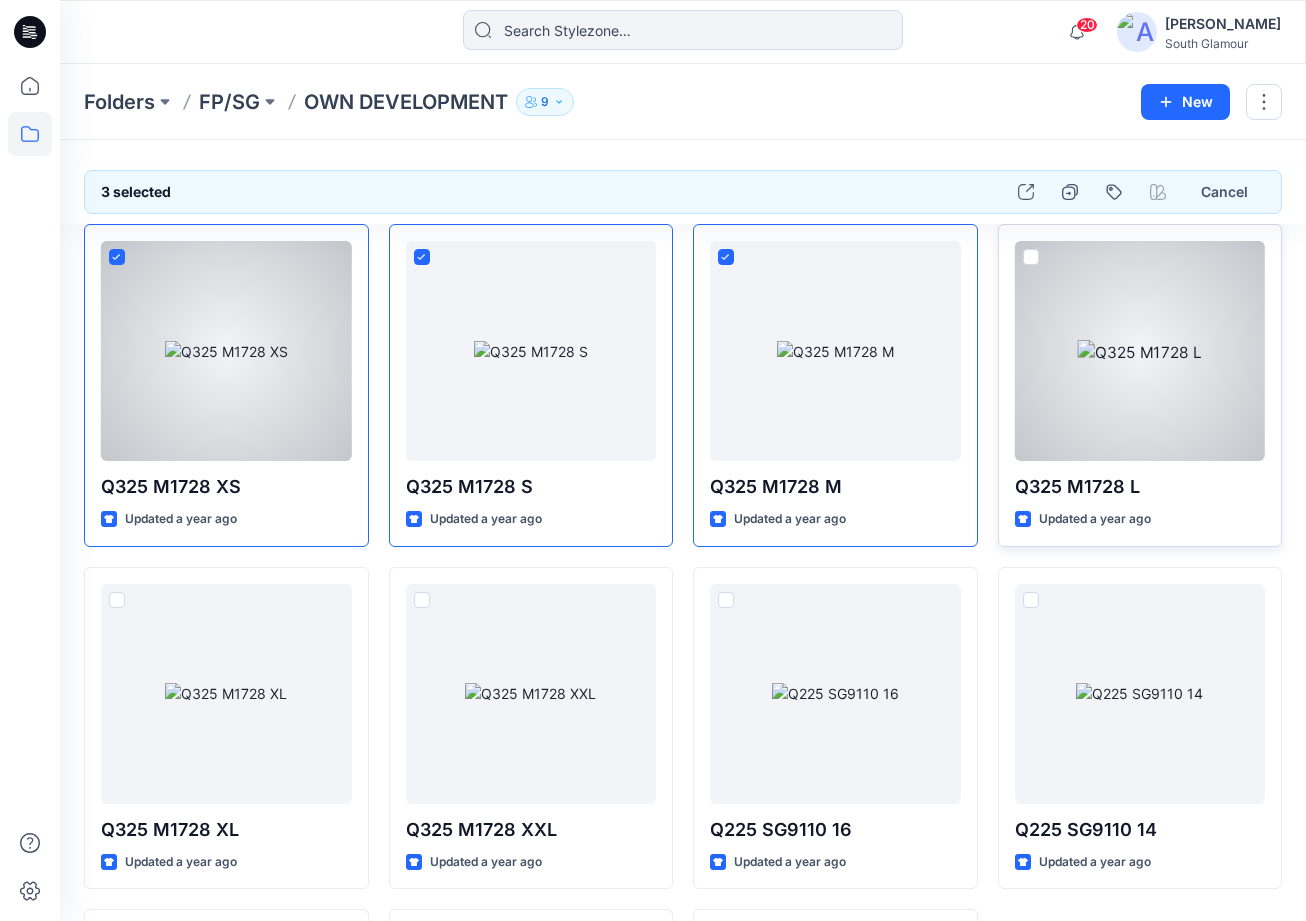 click at bounding box center (1031, 257) 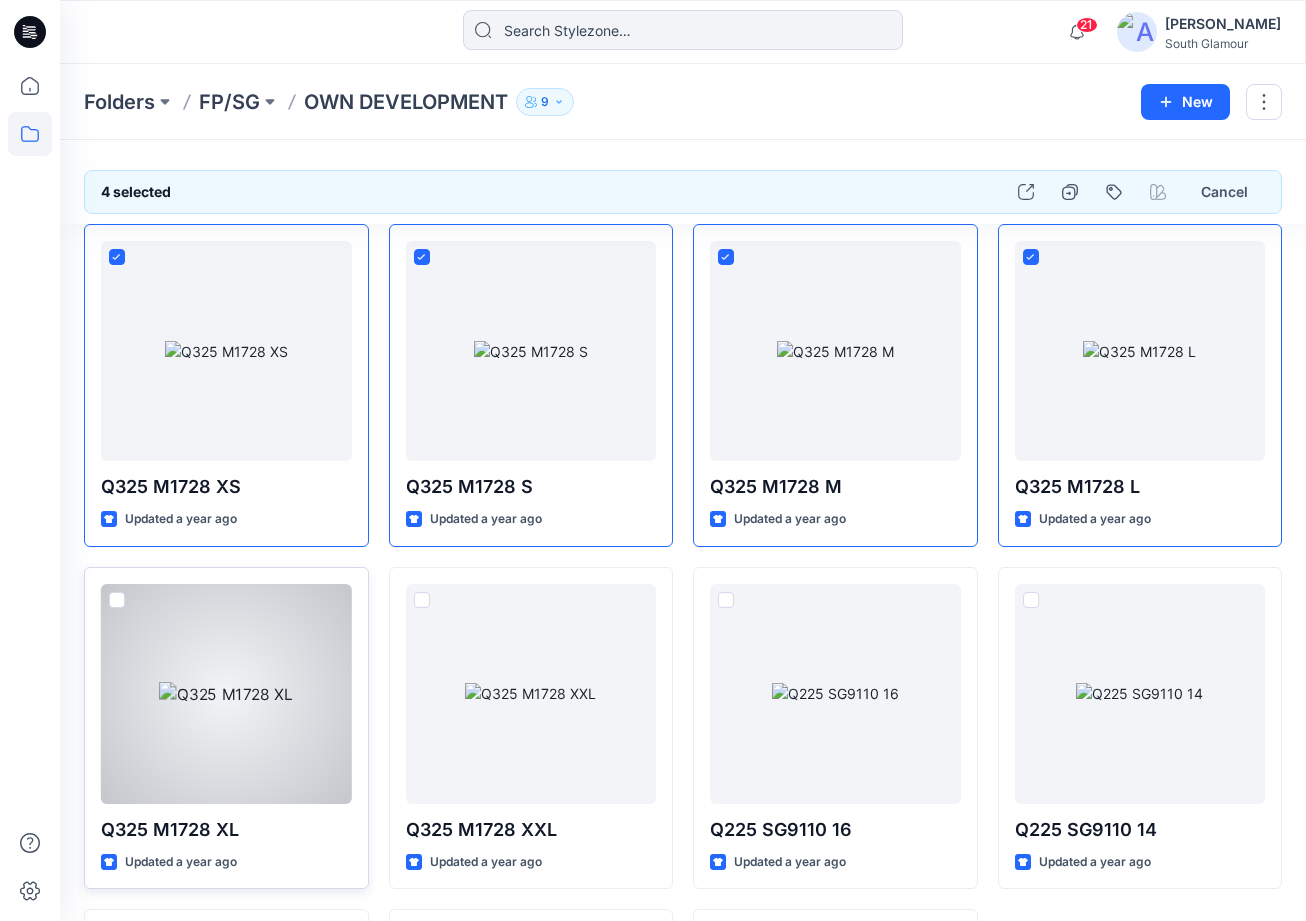 click at bounding box center (117, 600) 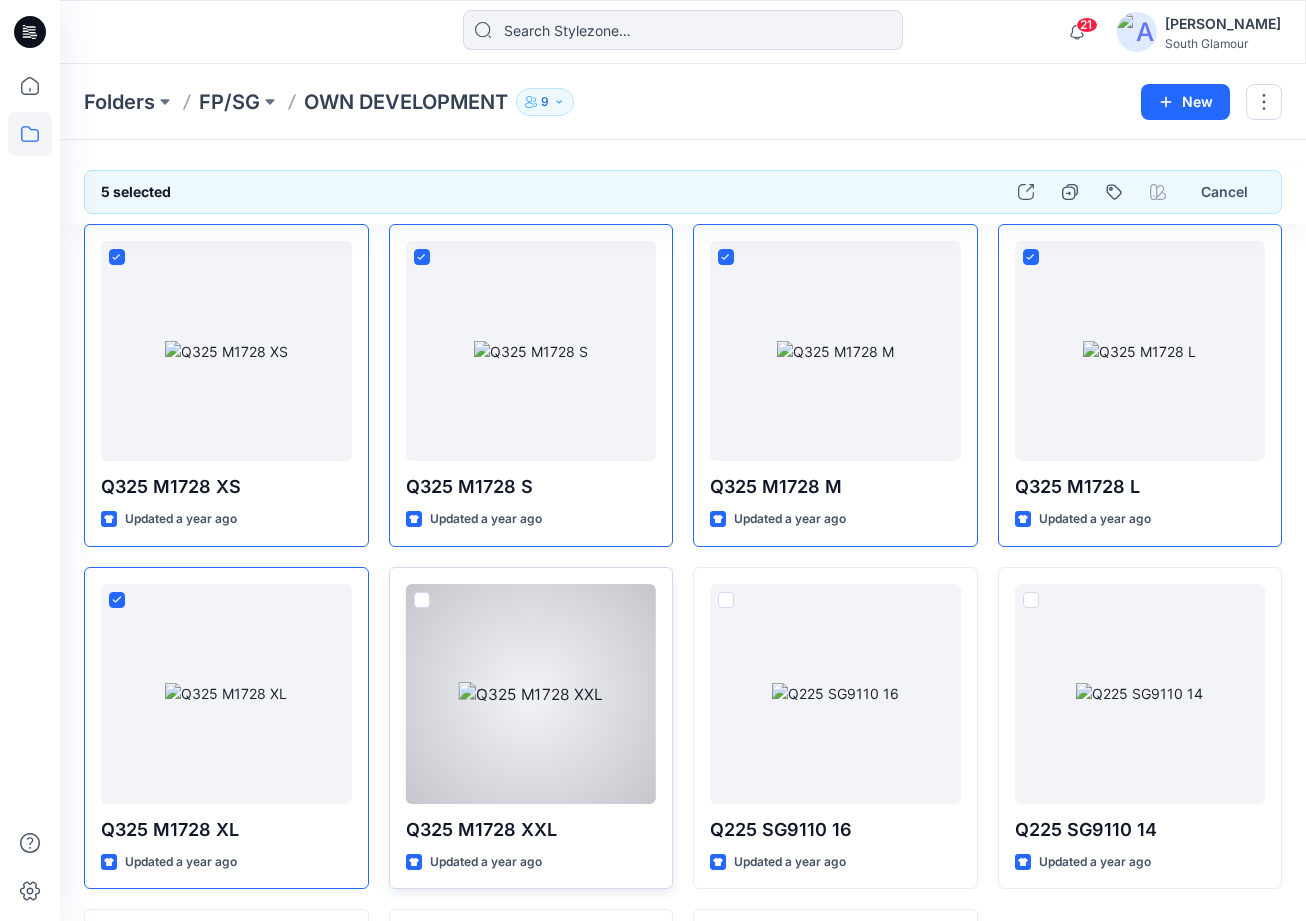click at bounding box center (422, 600) 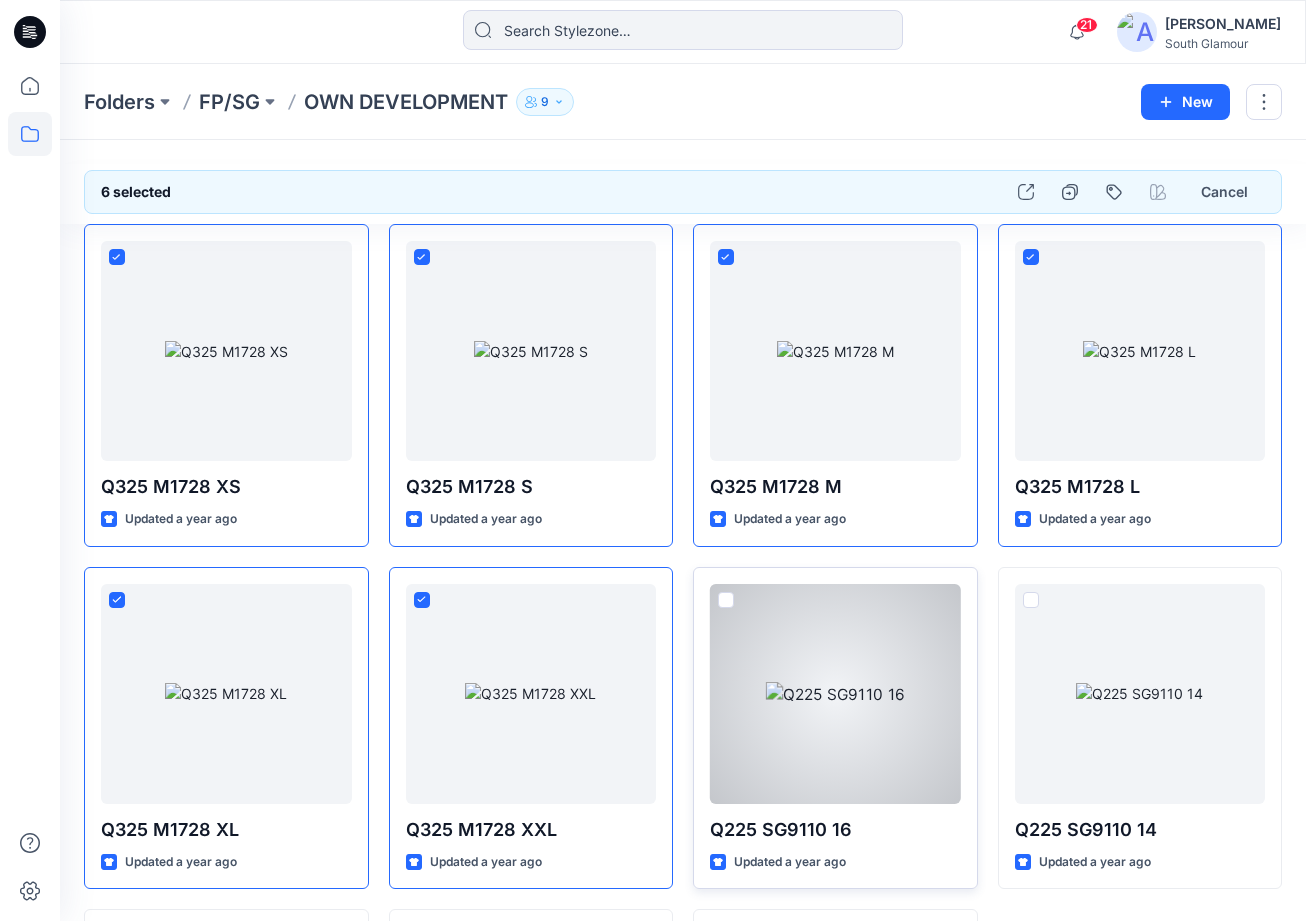 click at bounding box center (726, 600) 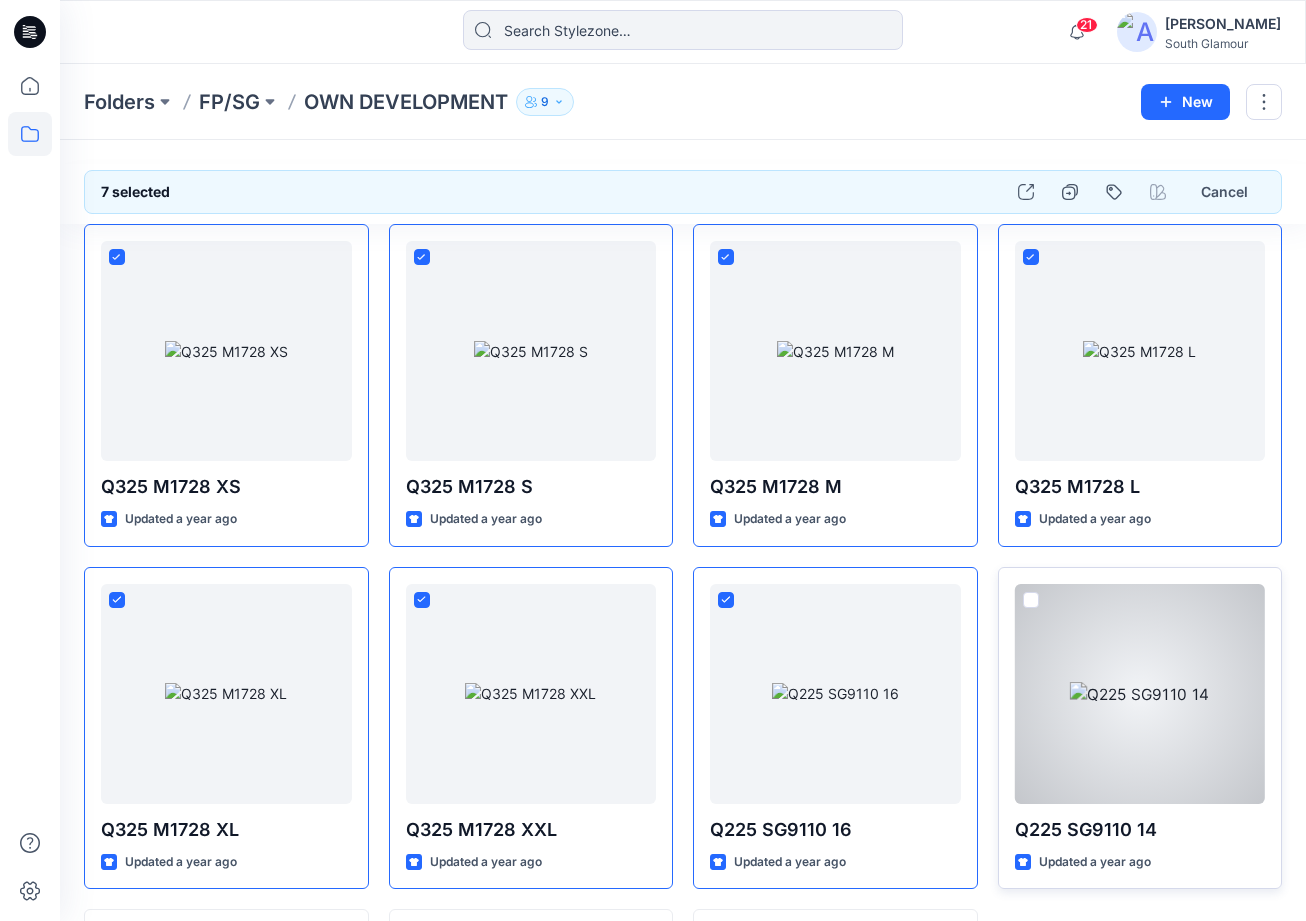 click at bounding box center (1031, 600) 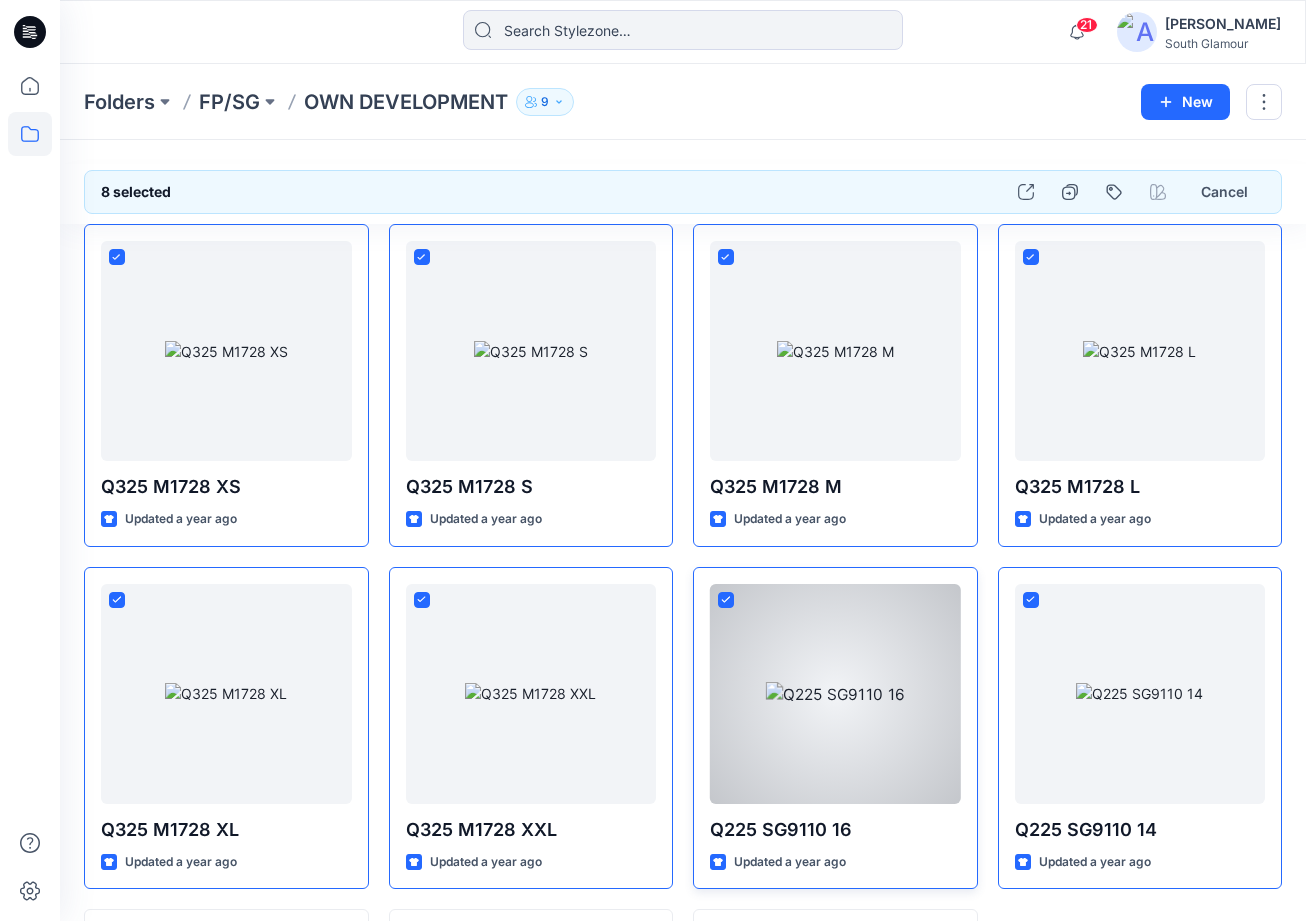 scroll, scrollTop: 330, scrollLeft: 0, axis: vertical 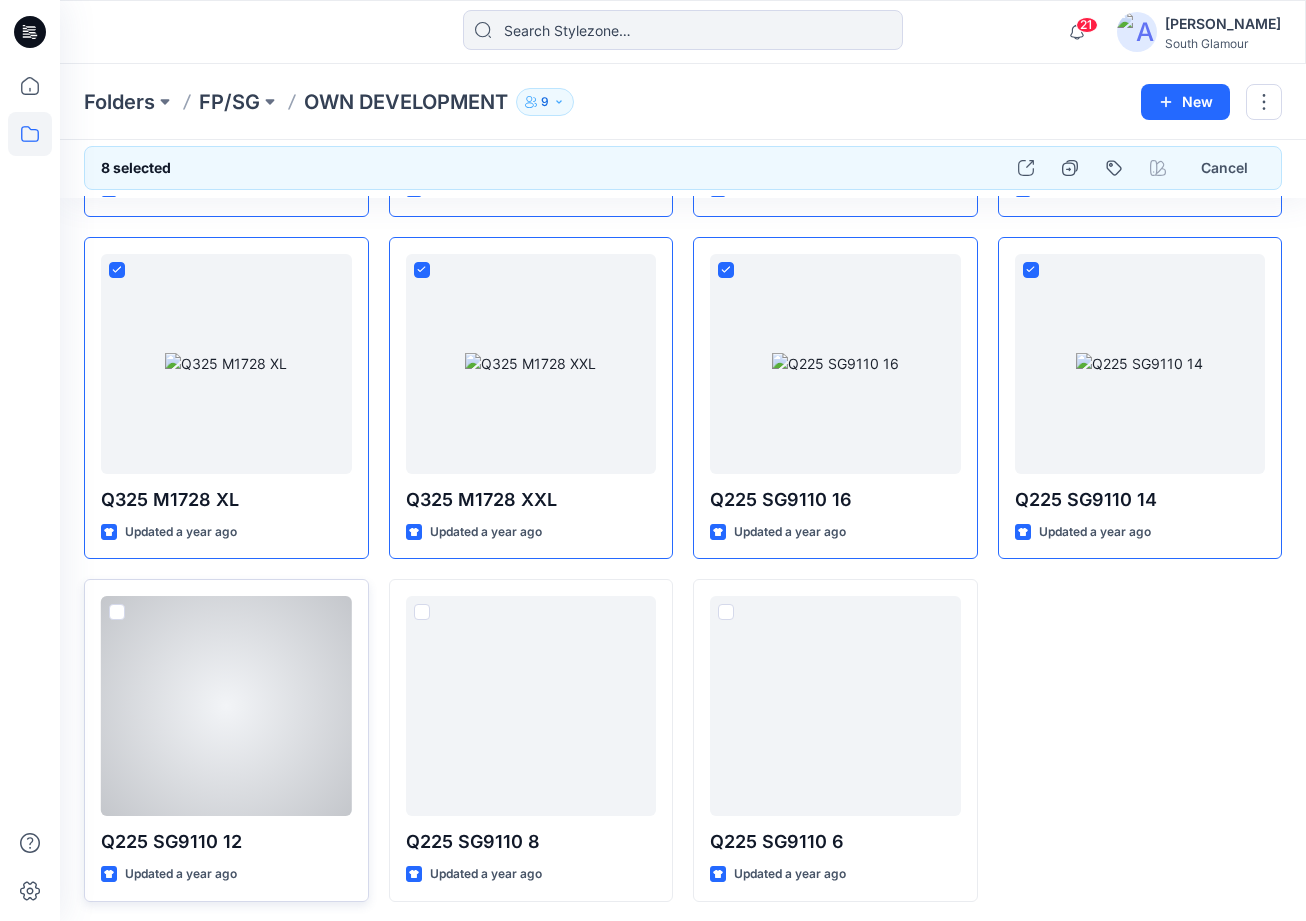click at bounding box center [117, 612] 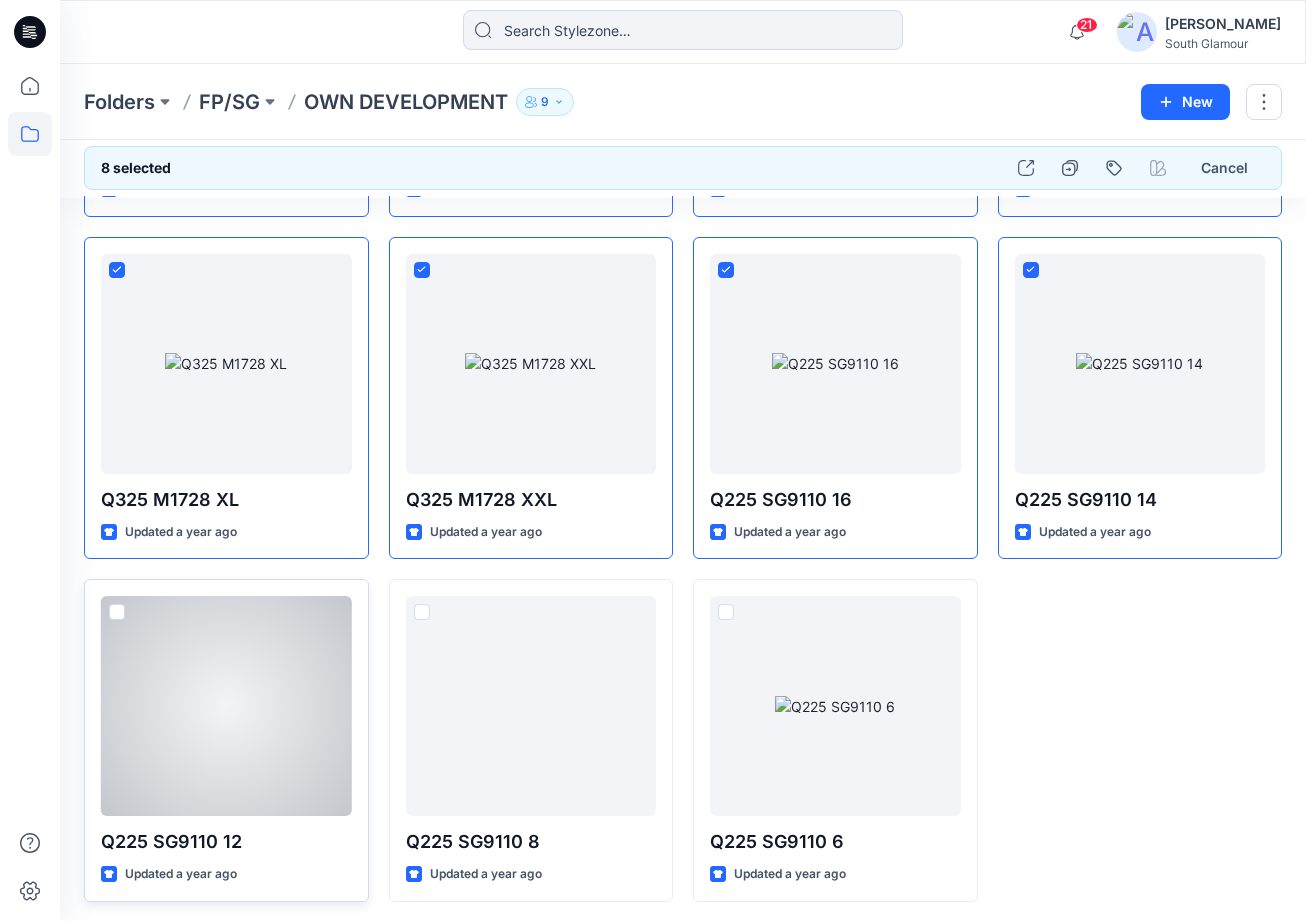click at bounding box center [116, 613] 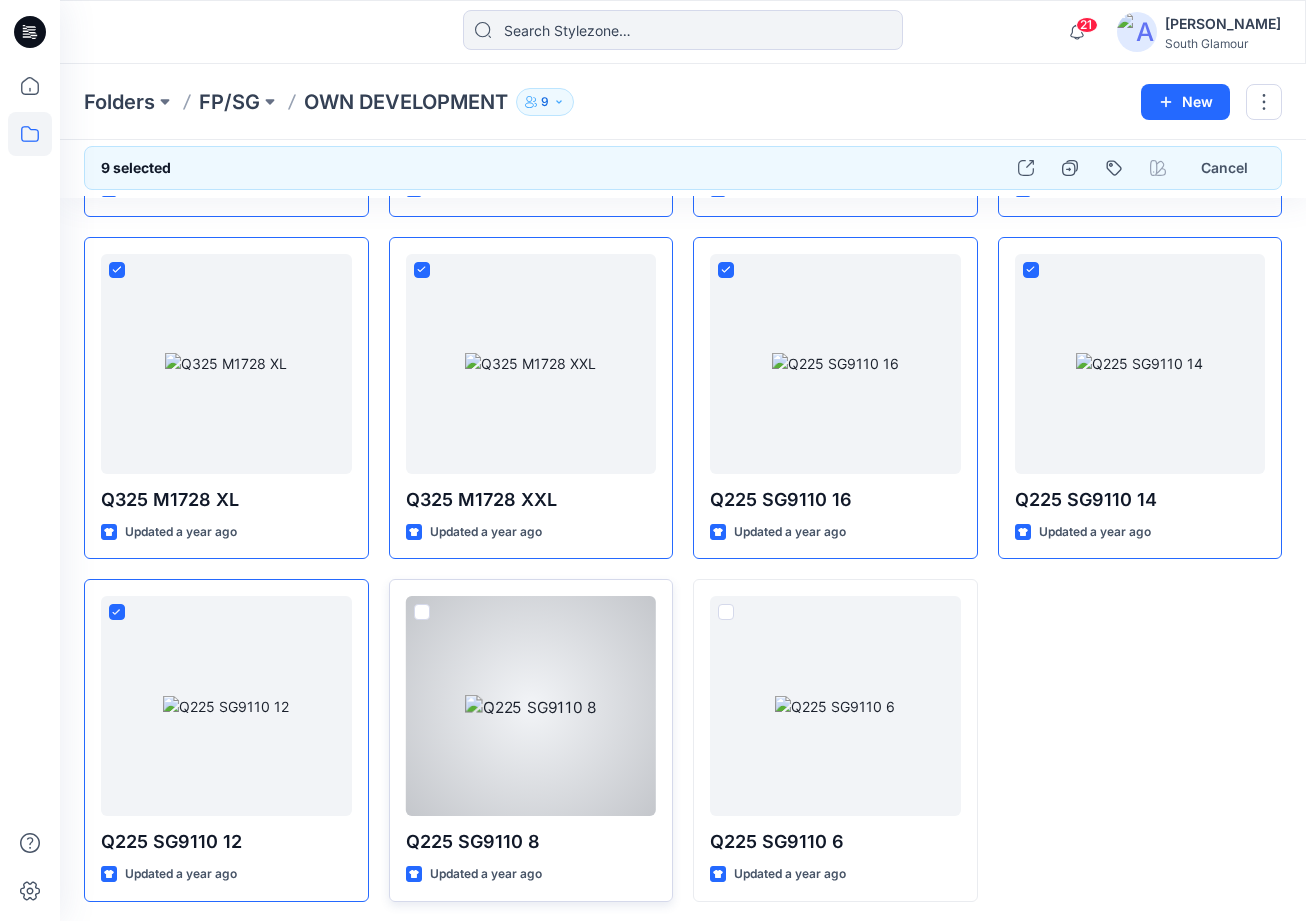 click at bounding box center (422, 612) 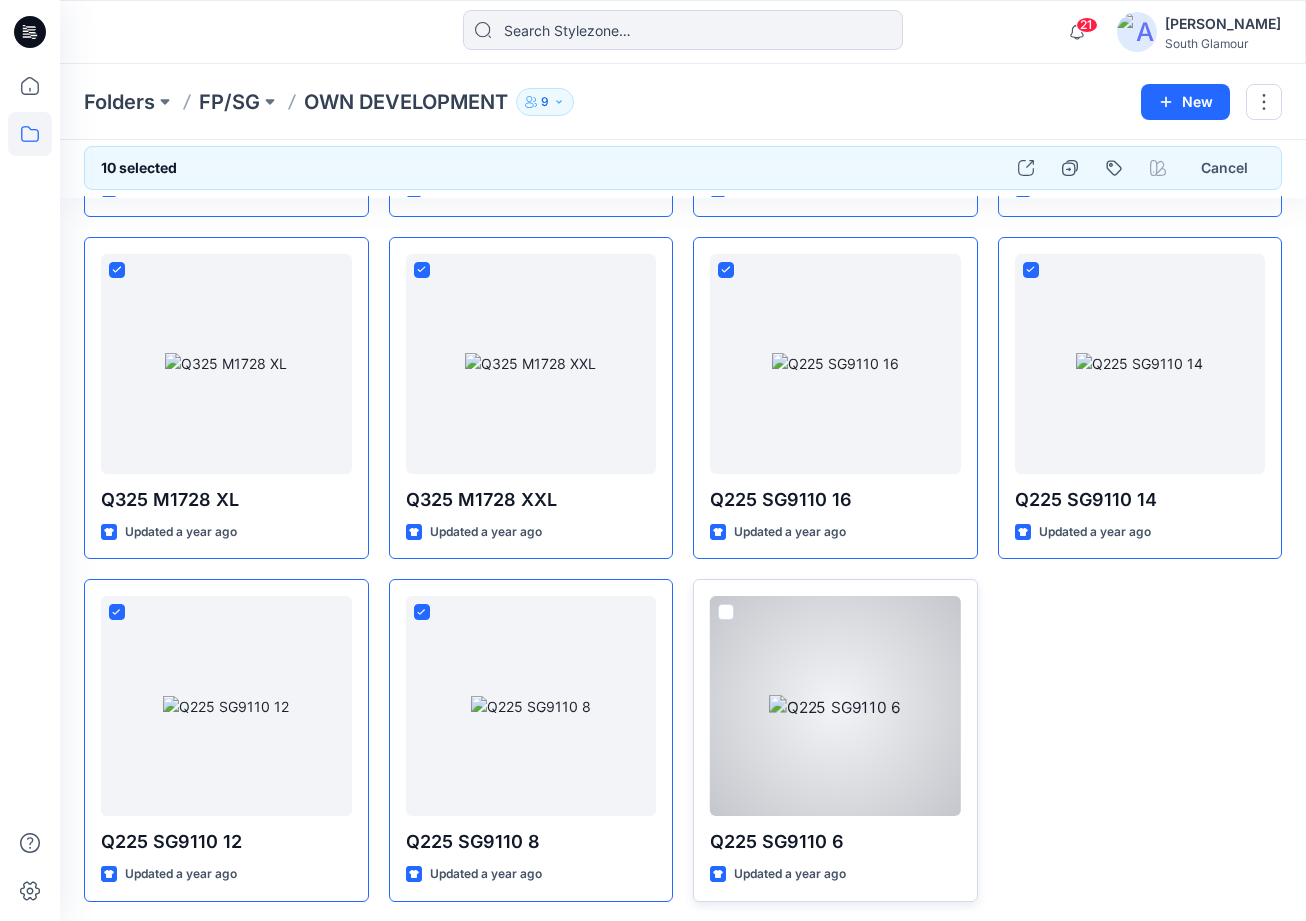 click at bounding box center [726, 612] 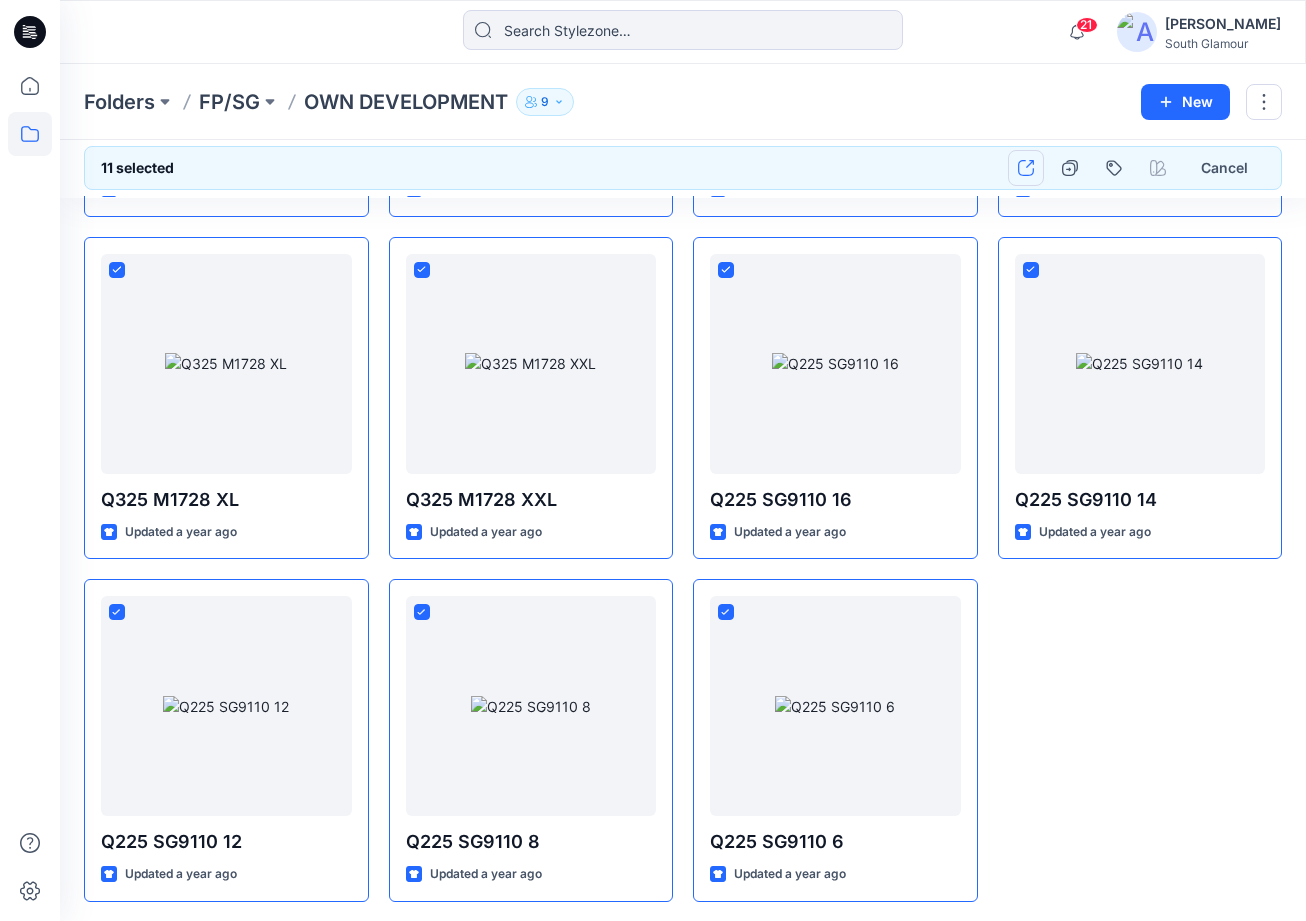 click 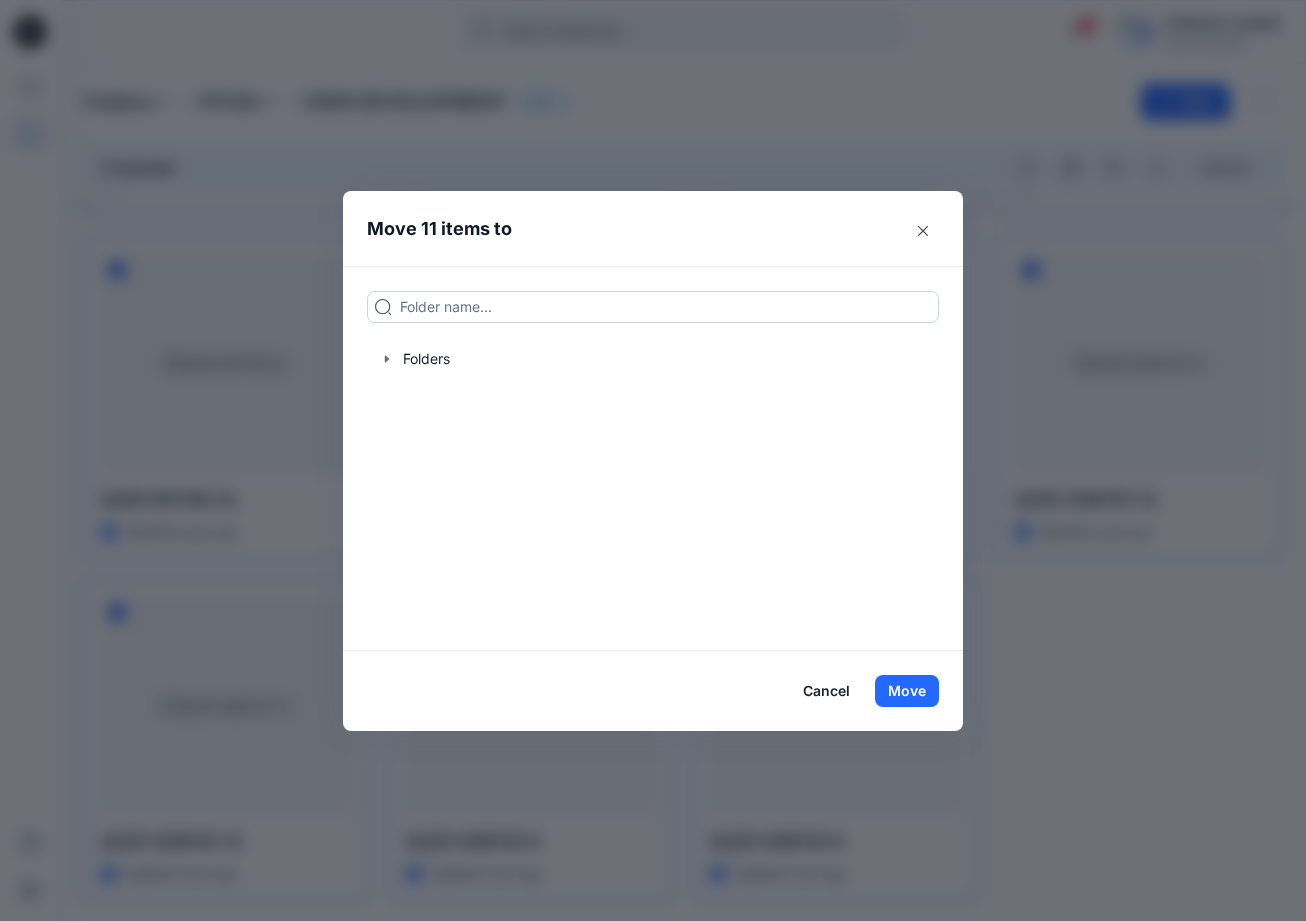 click at bounding box center (653, 307) 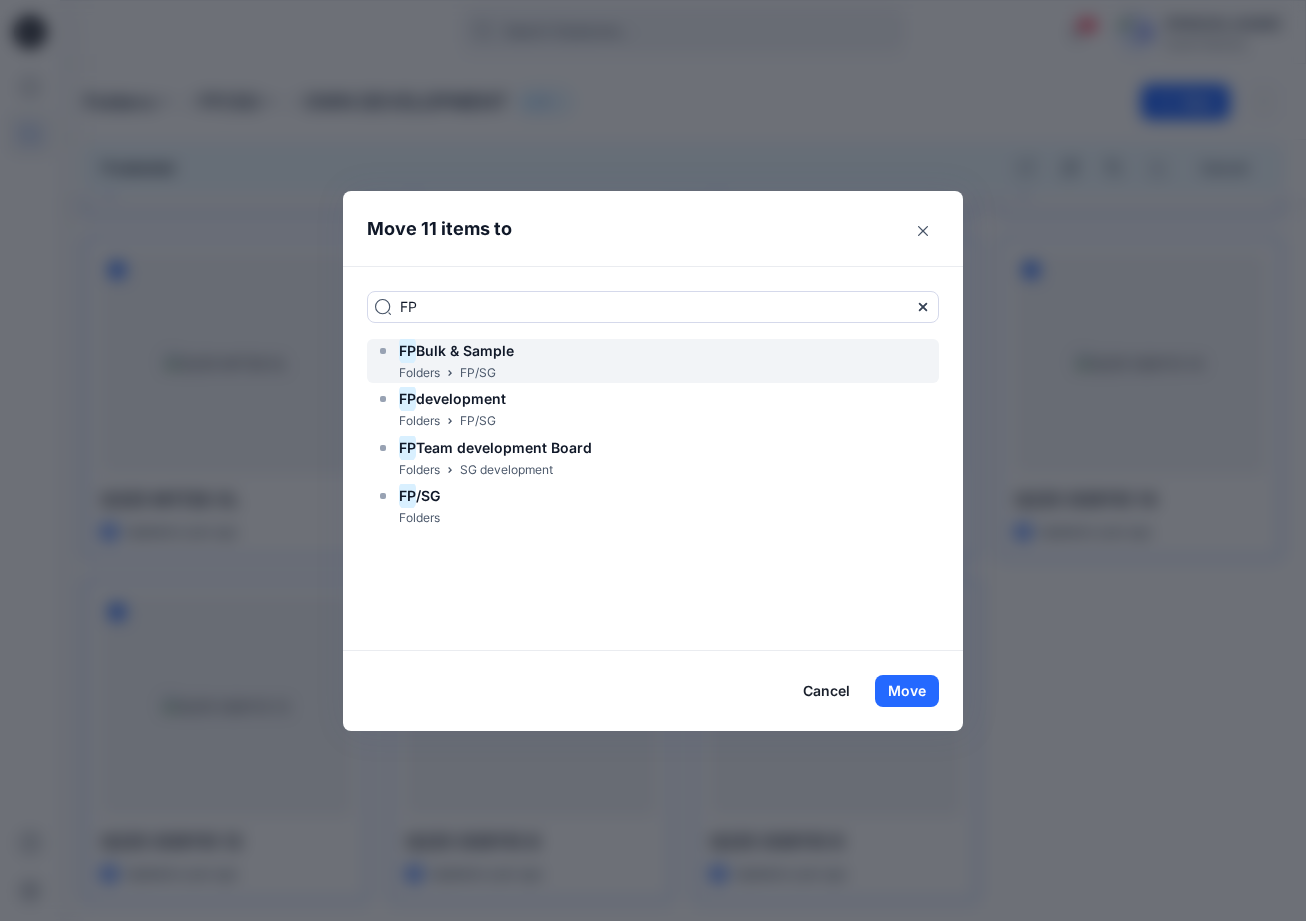 click on "Bulk & Sample" at bounding box center (465, 350) 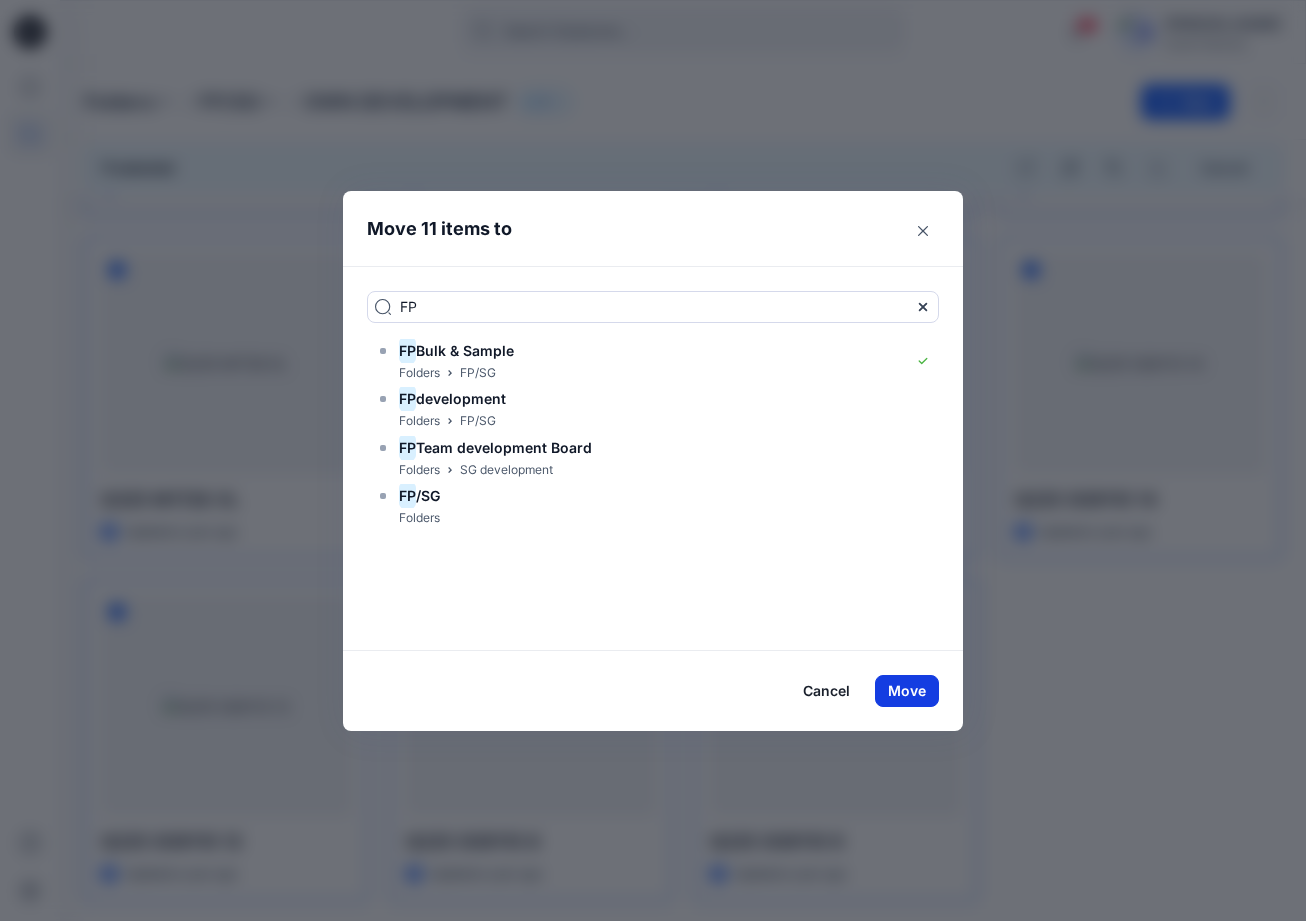 click on "Move" at bounding box center [907, 691] 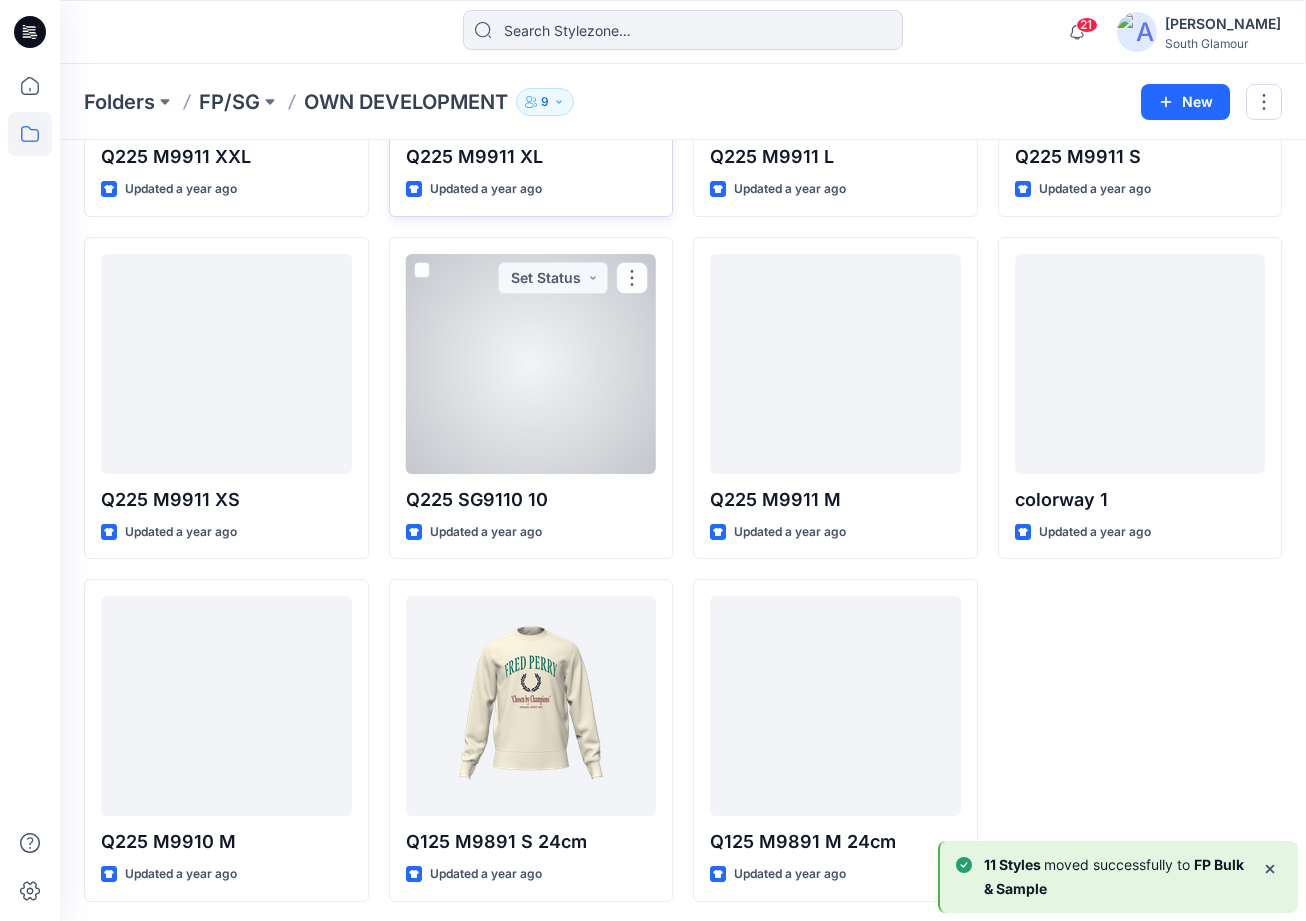 scroll, scrollTop: 0, scrollLeft: 0, axis: both 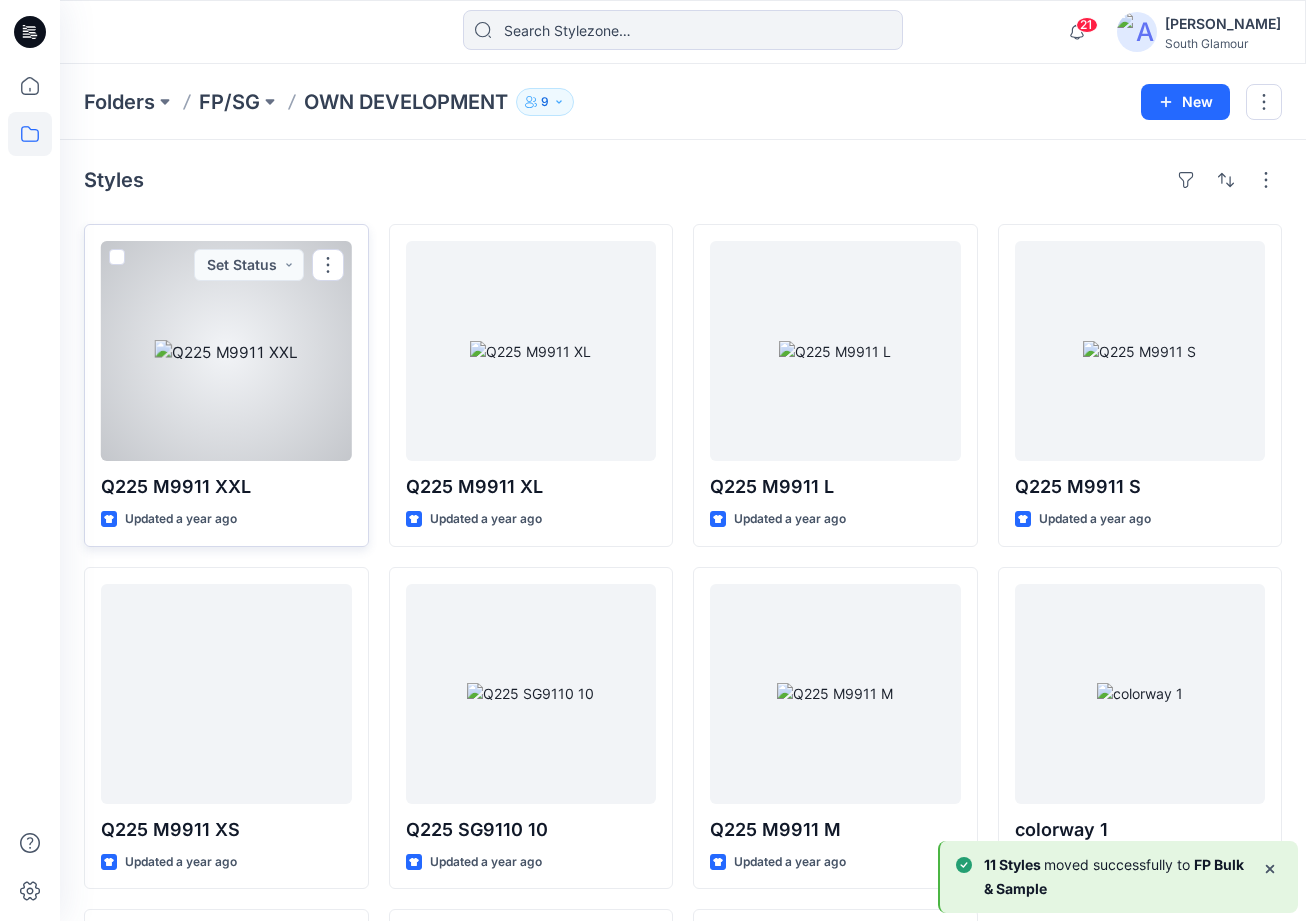 click at bounding box center (117, 257) 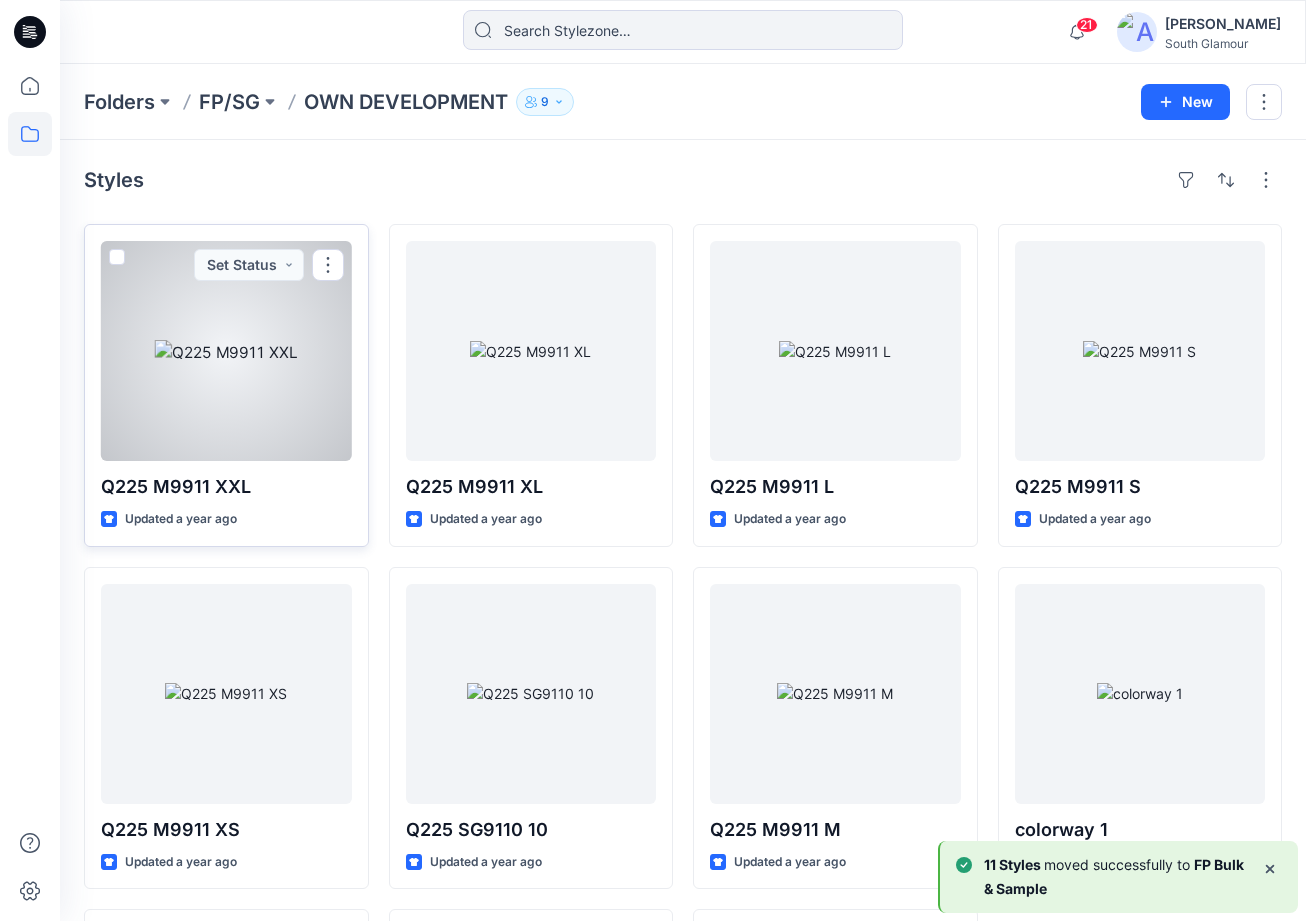 click at bounding box center (116, 258) 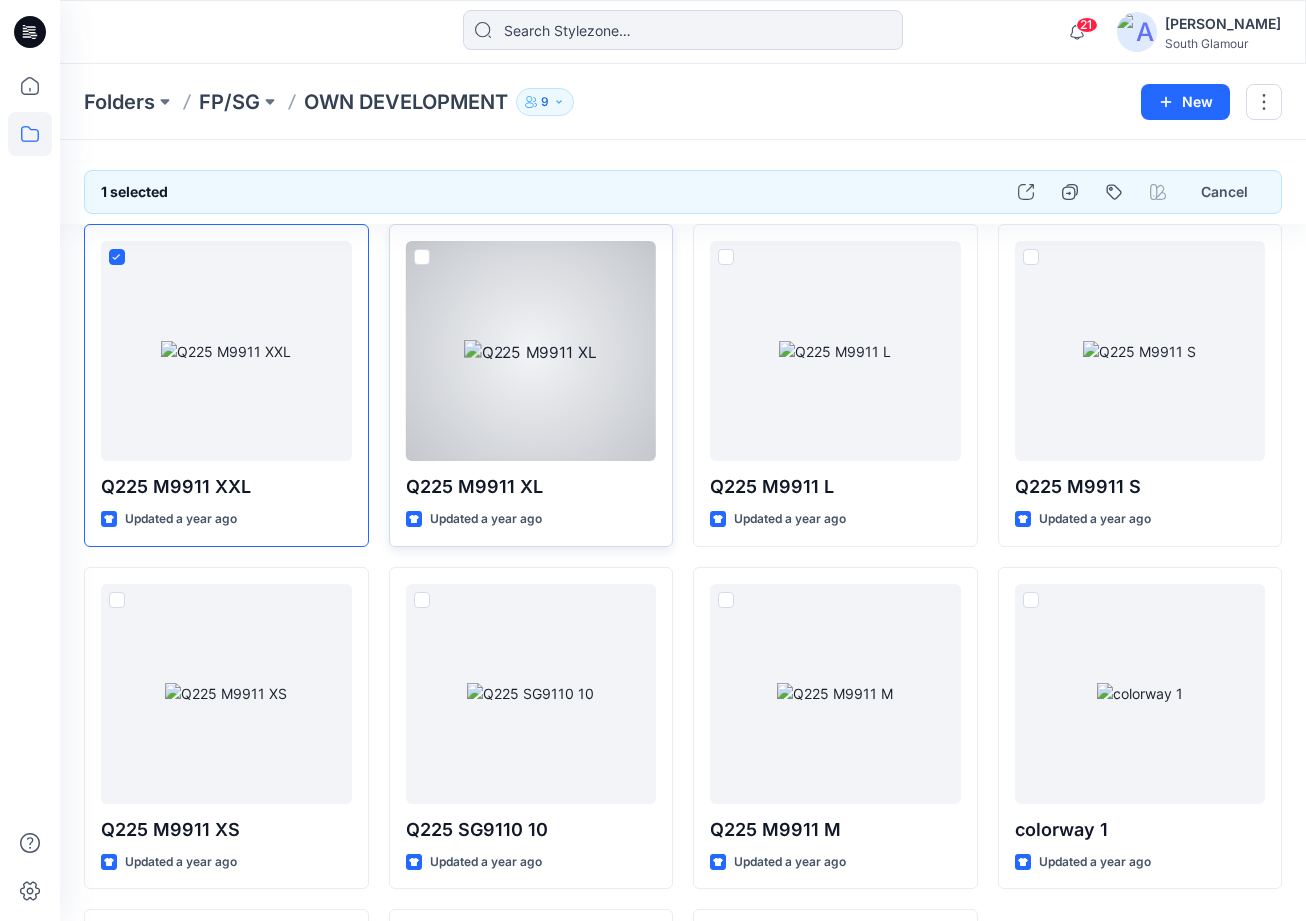 click at bounding box center (422, 257) 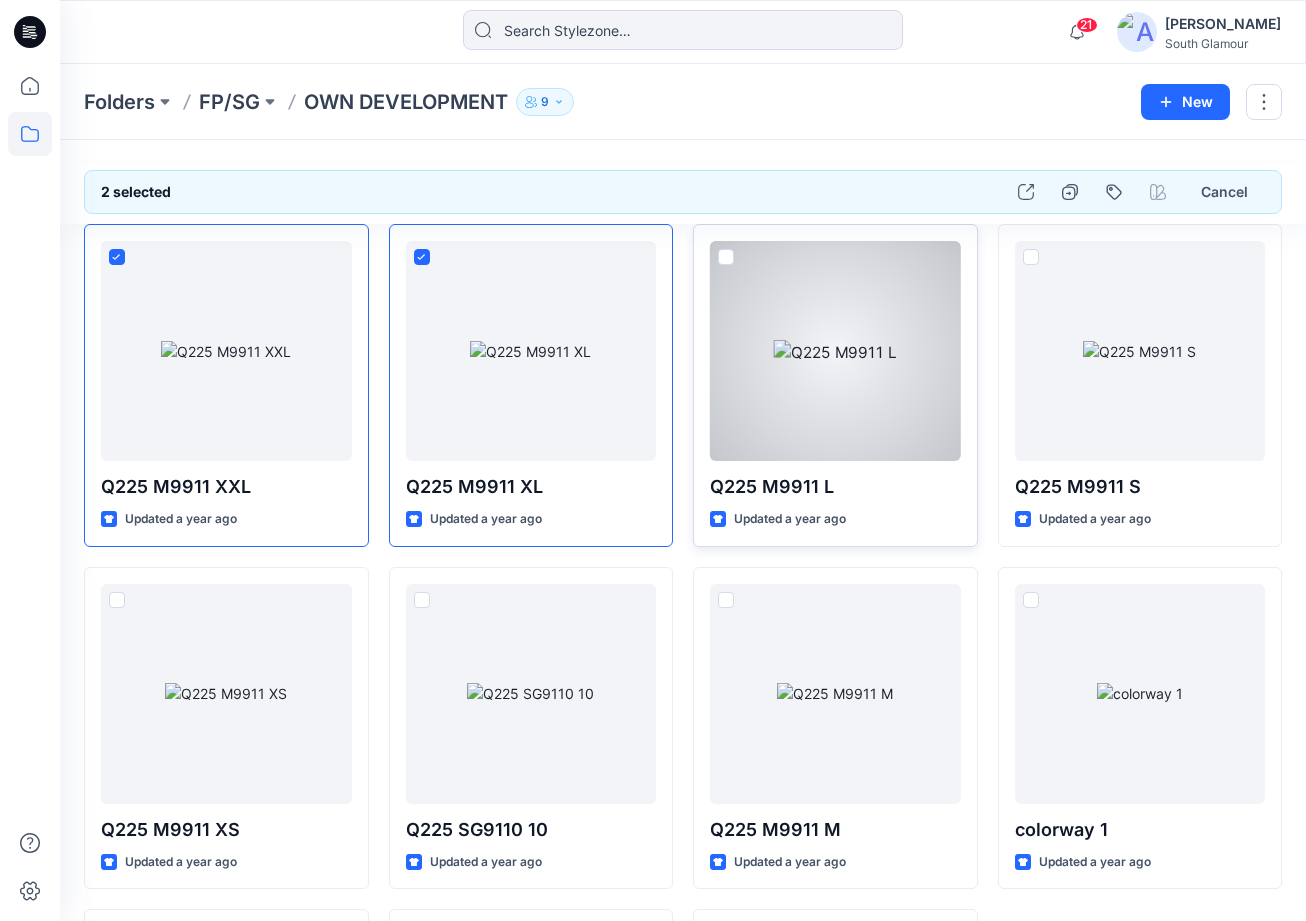 click at bounding box center [726, 257] 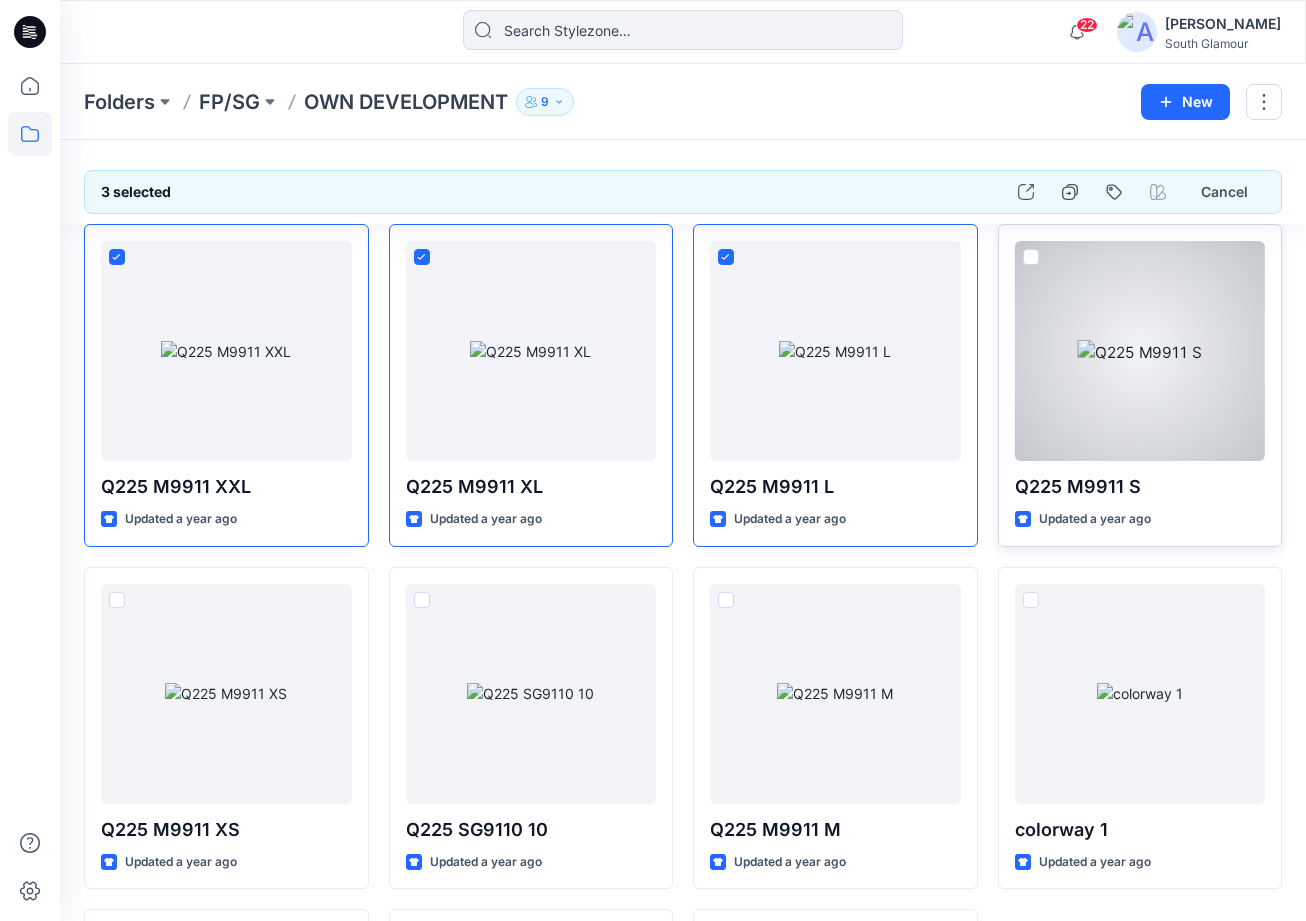 click at bounding box center [1031, 257] 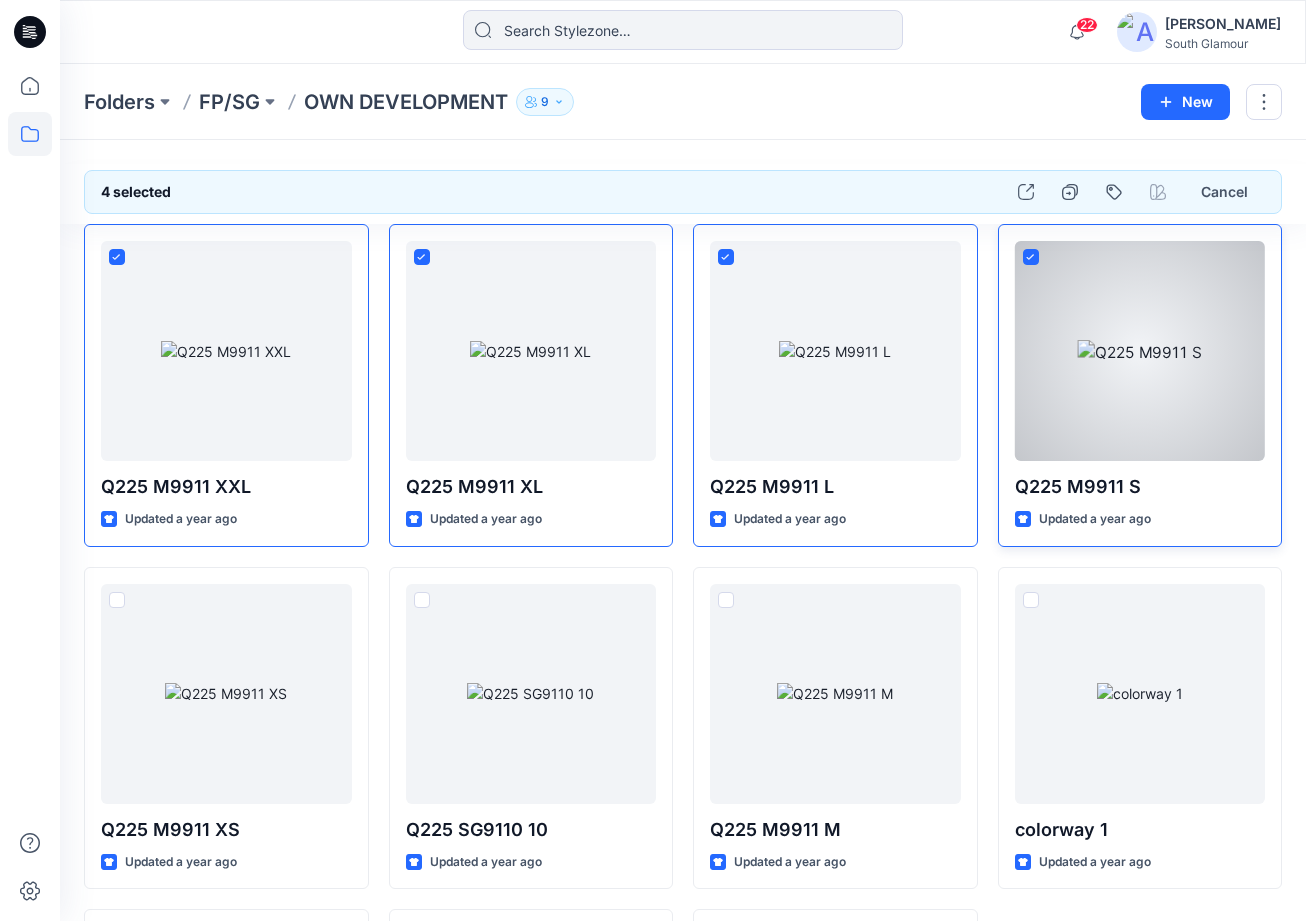 scroll, scrollTop: 330, scrollLeft: 0, axis: vertical 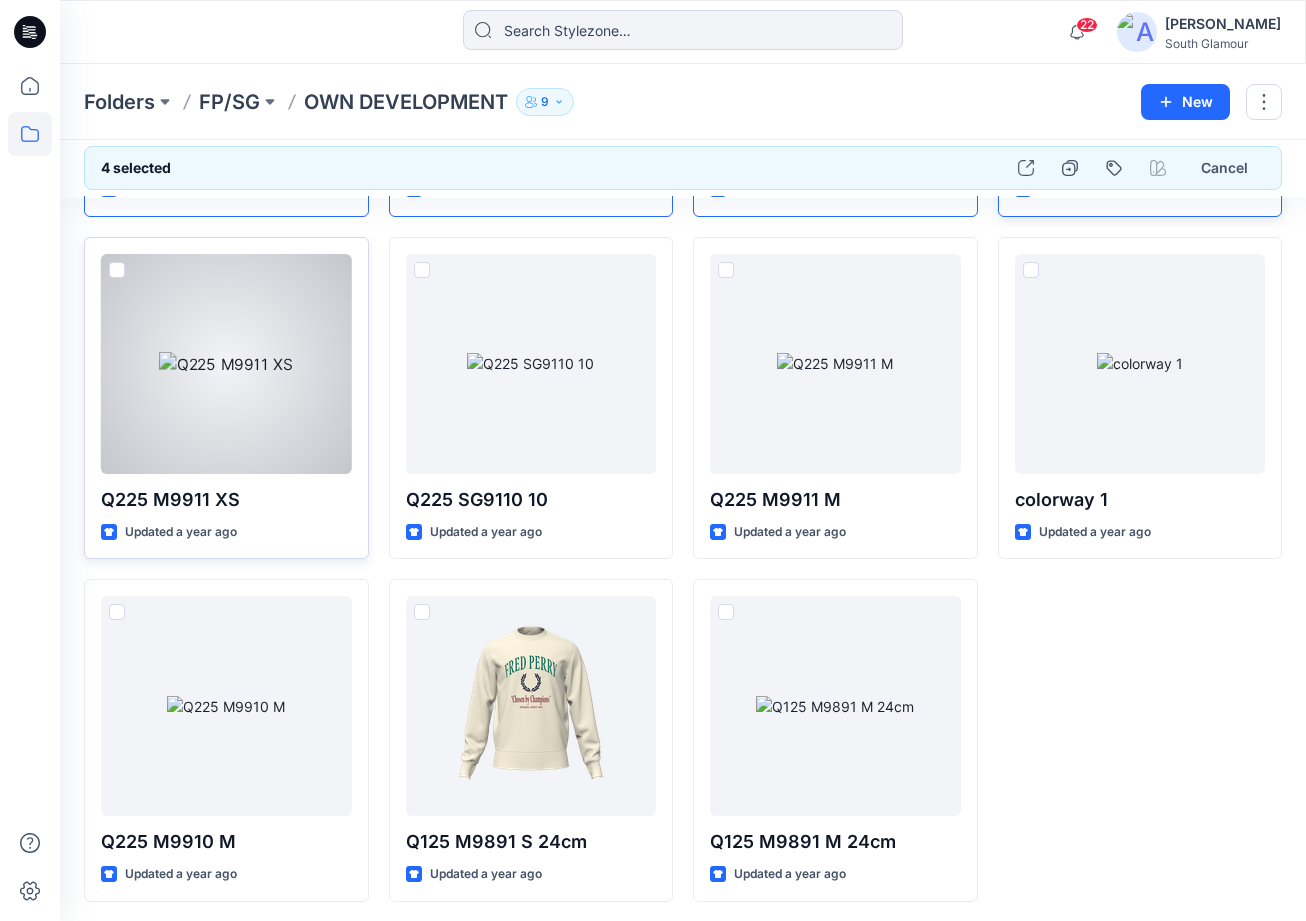 click at bounding box center [117, 270] 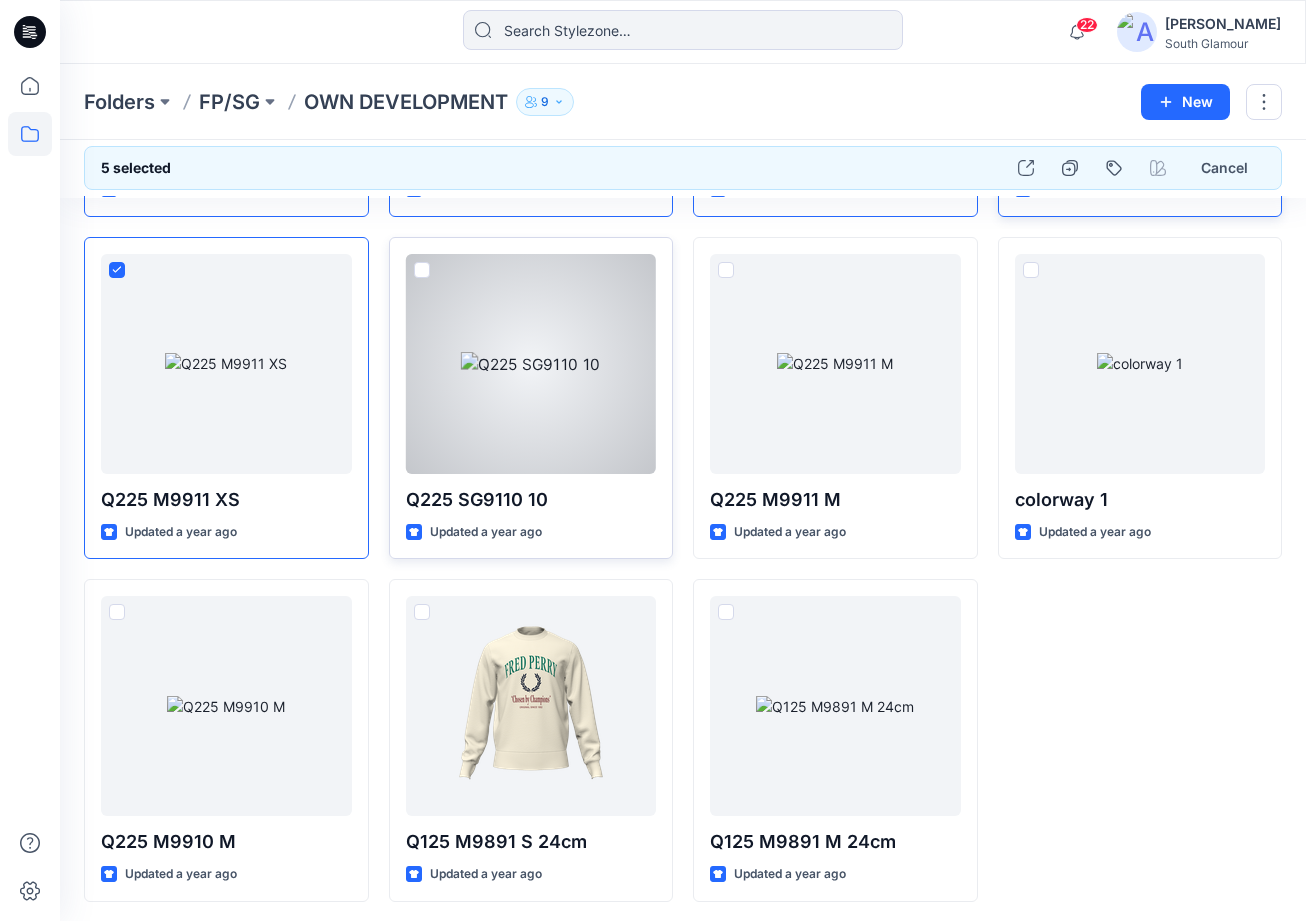 click at bounding box center [422, 270] 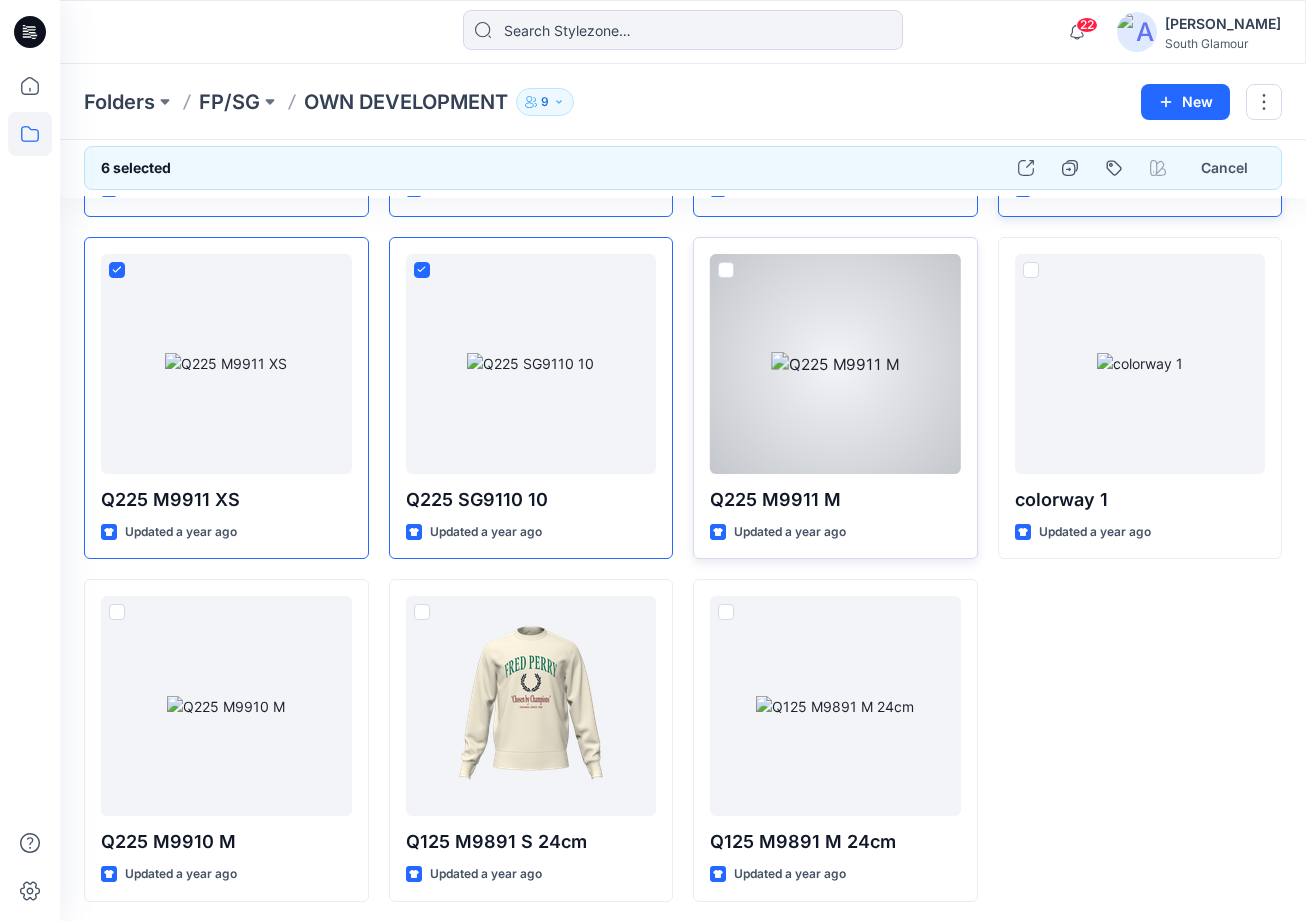 click at bounding box center (726, 270) 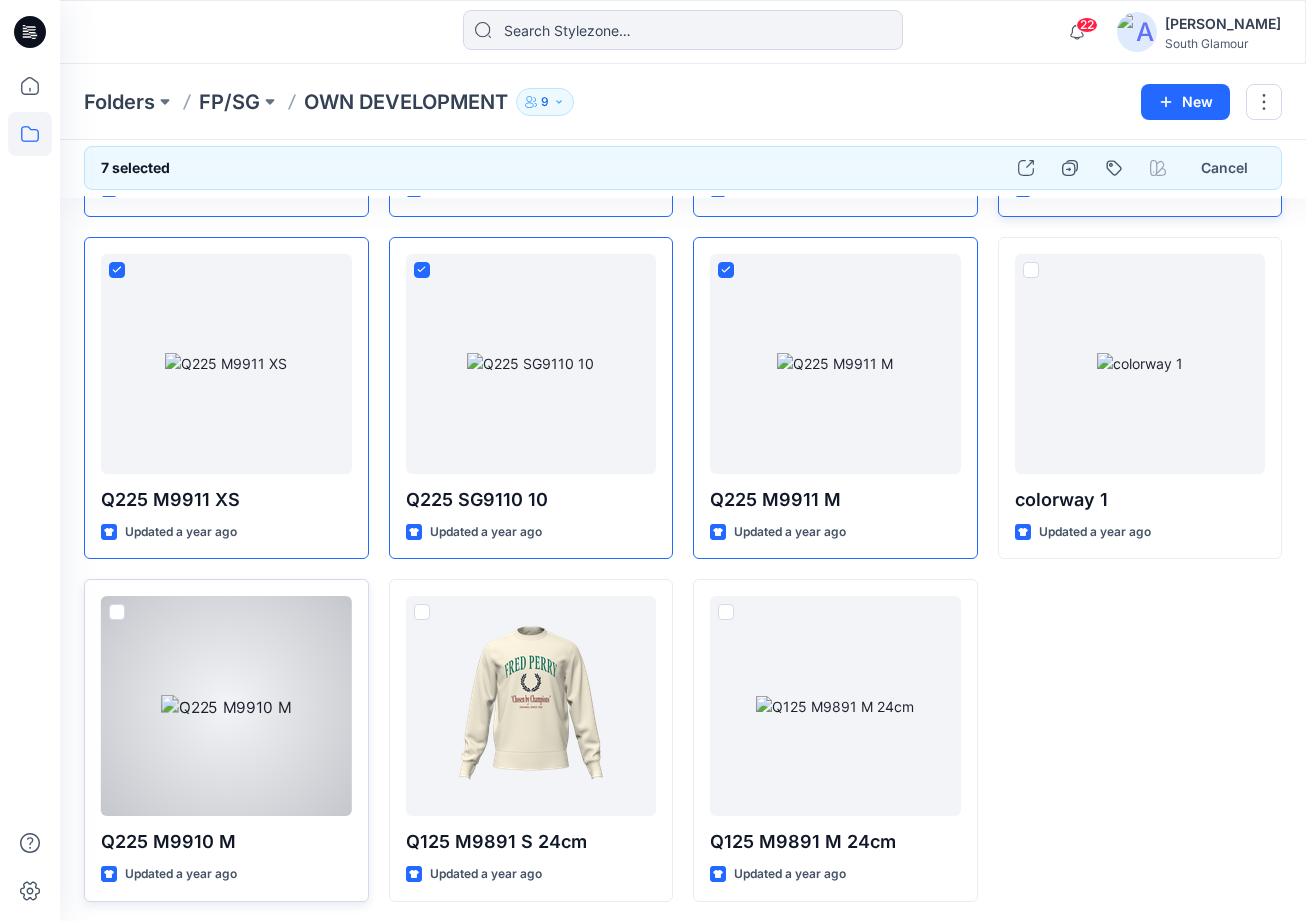 click at bounding box center (117, 612) 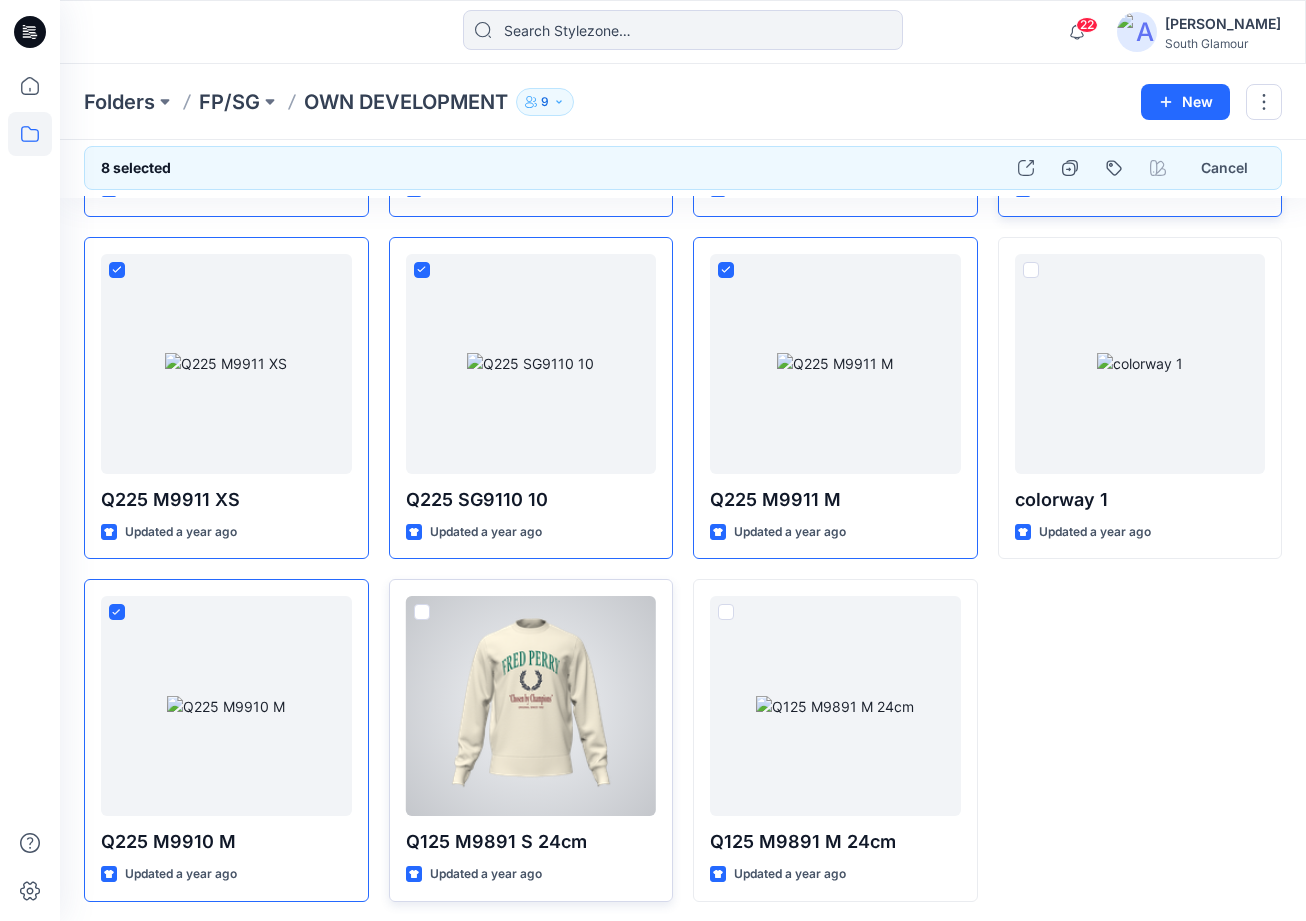 click at bounding box center [422, 612] 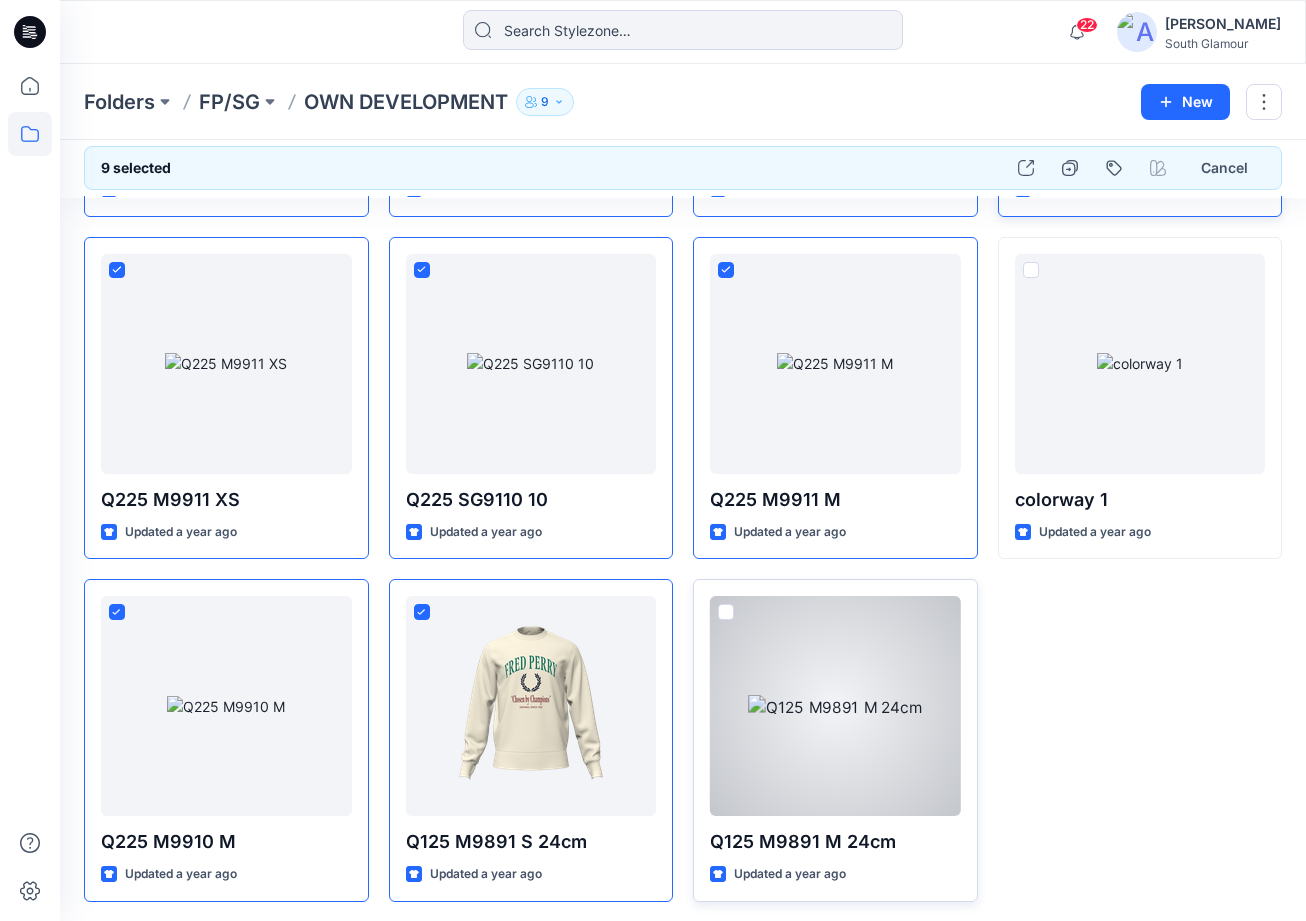 click at bounding box center (726, 612) 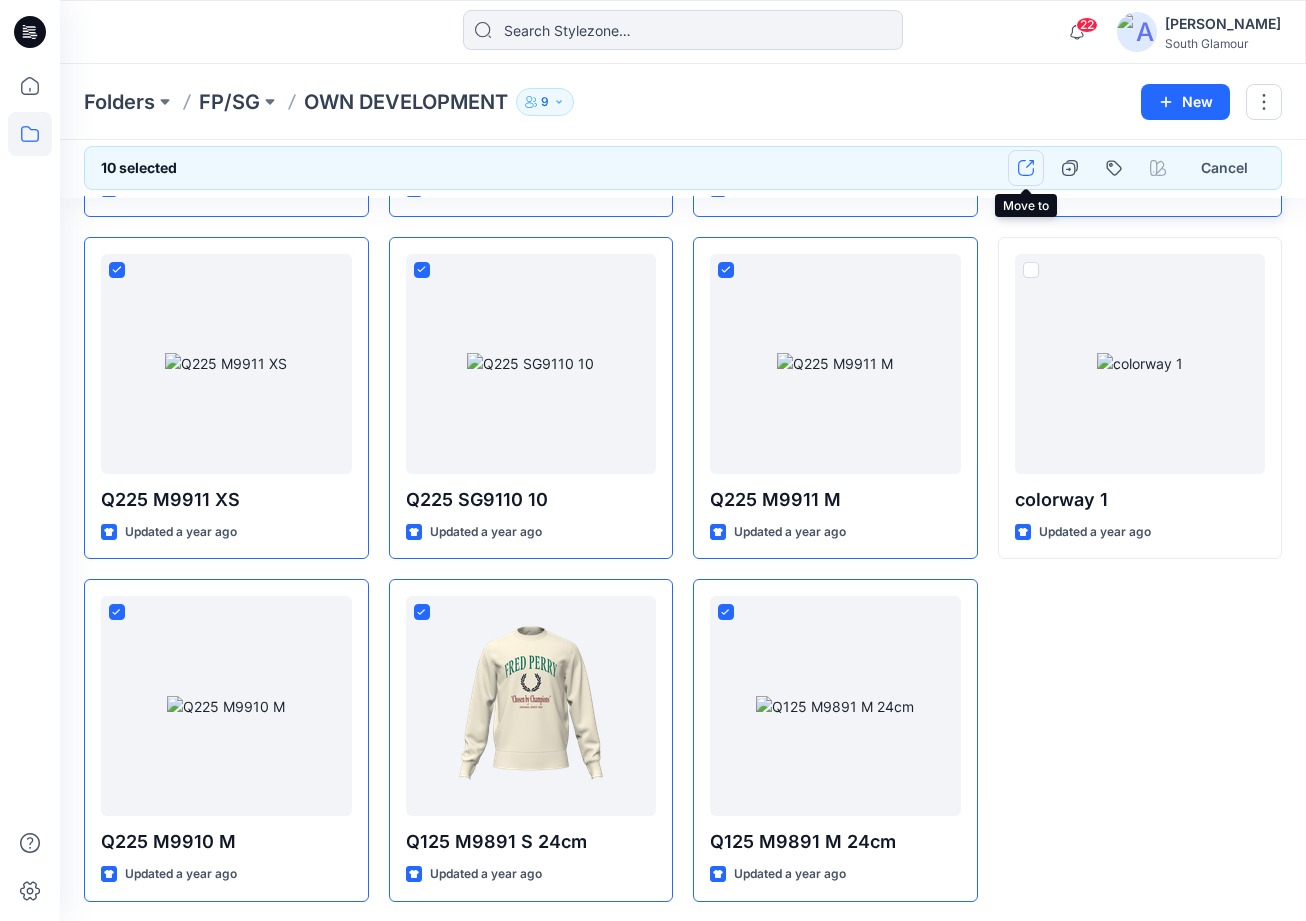 click at bounding box center (1026, 168) 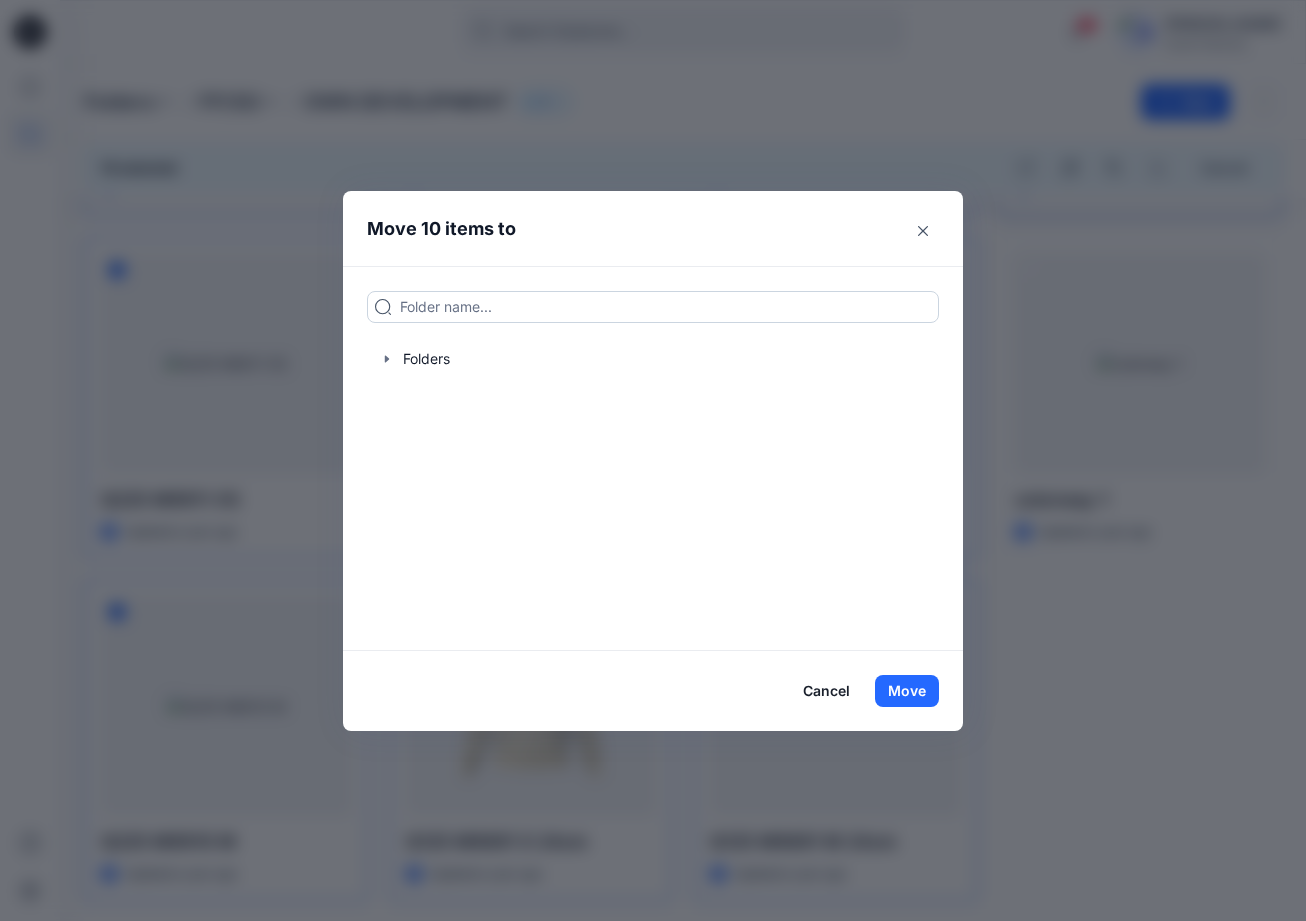 click at bounding box center [653, 307] 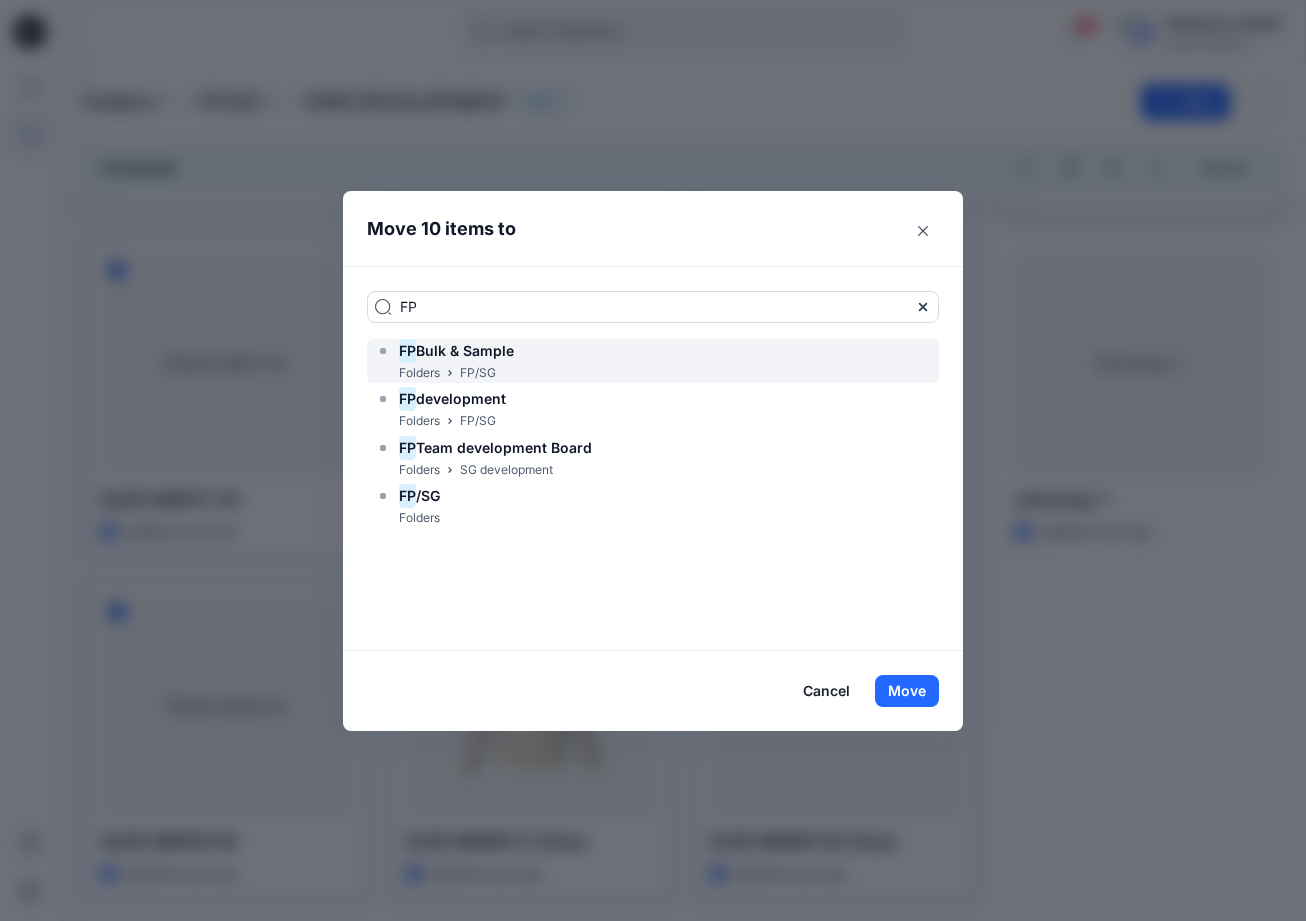 click on "Bulk & Sample" at bounding box center (465, 350) 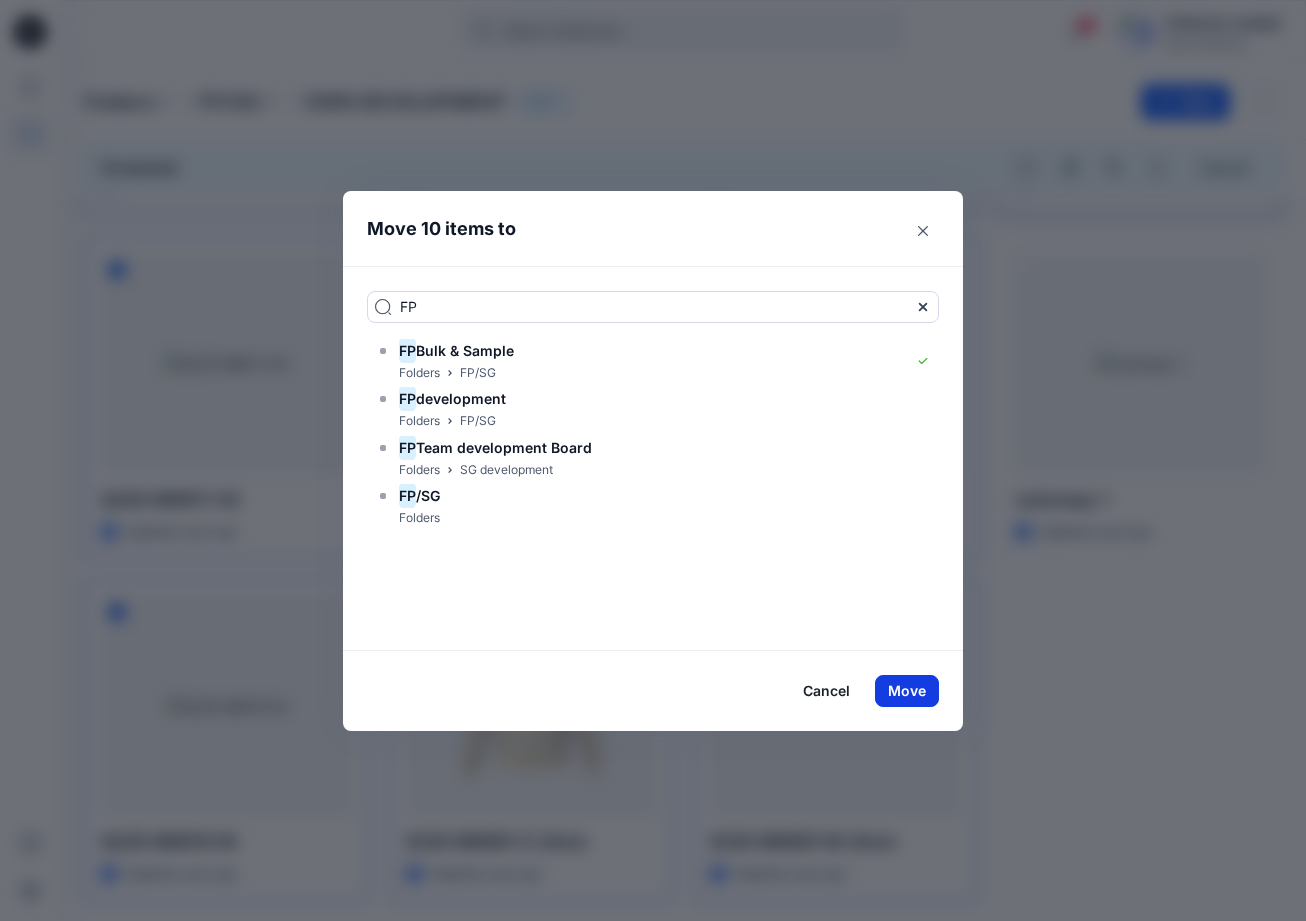 click on "Move" at bounding box center (907, 691) 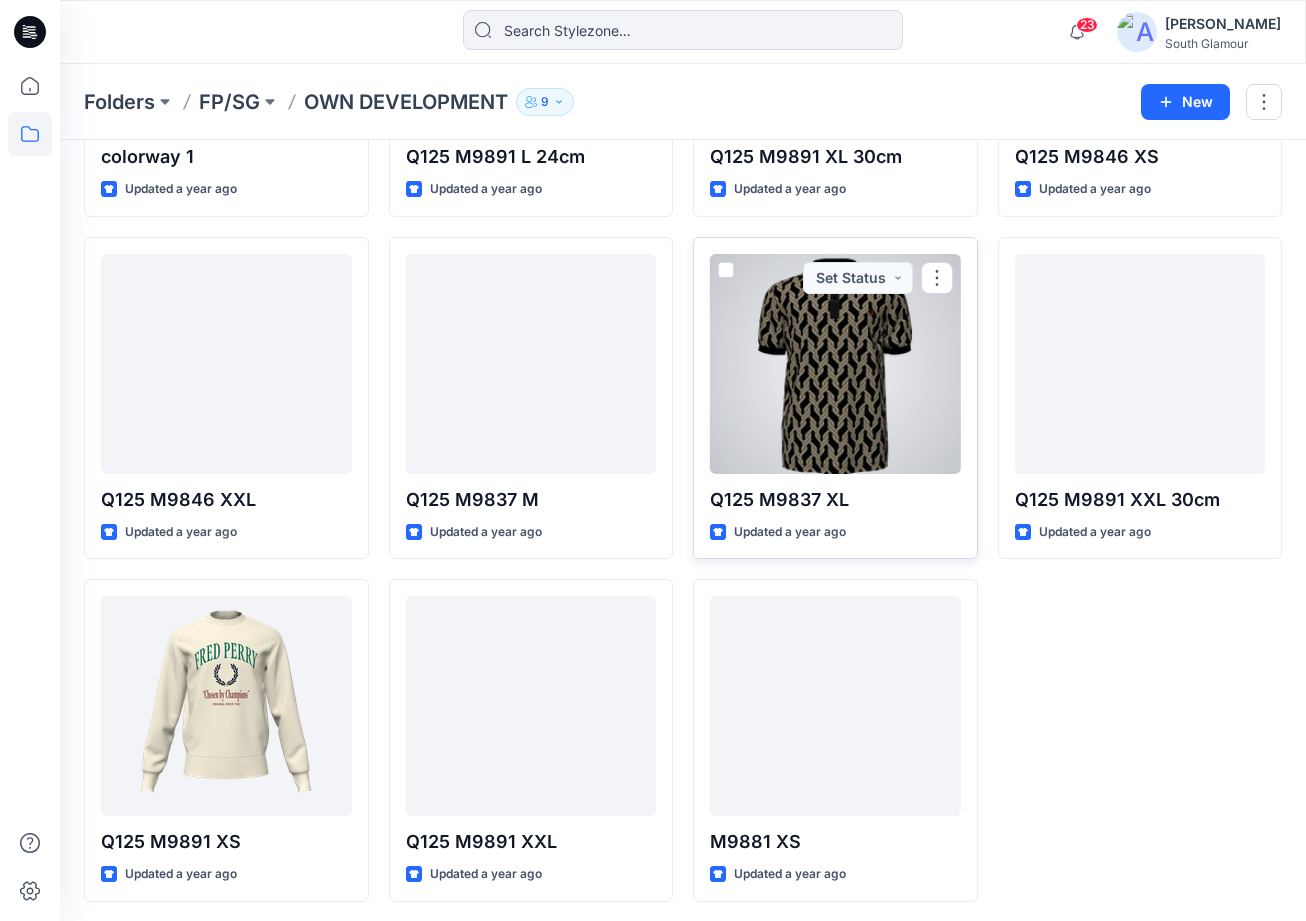 scroll, scrollTop: 0, scrollLeft: 0, axis: both 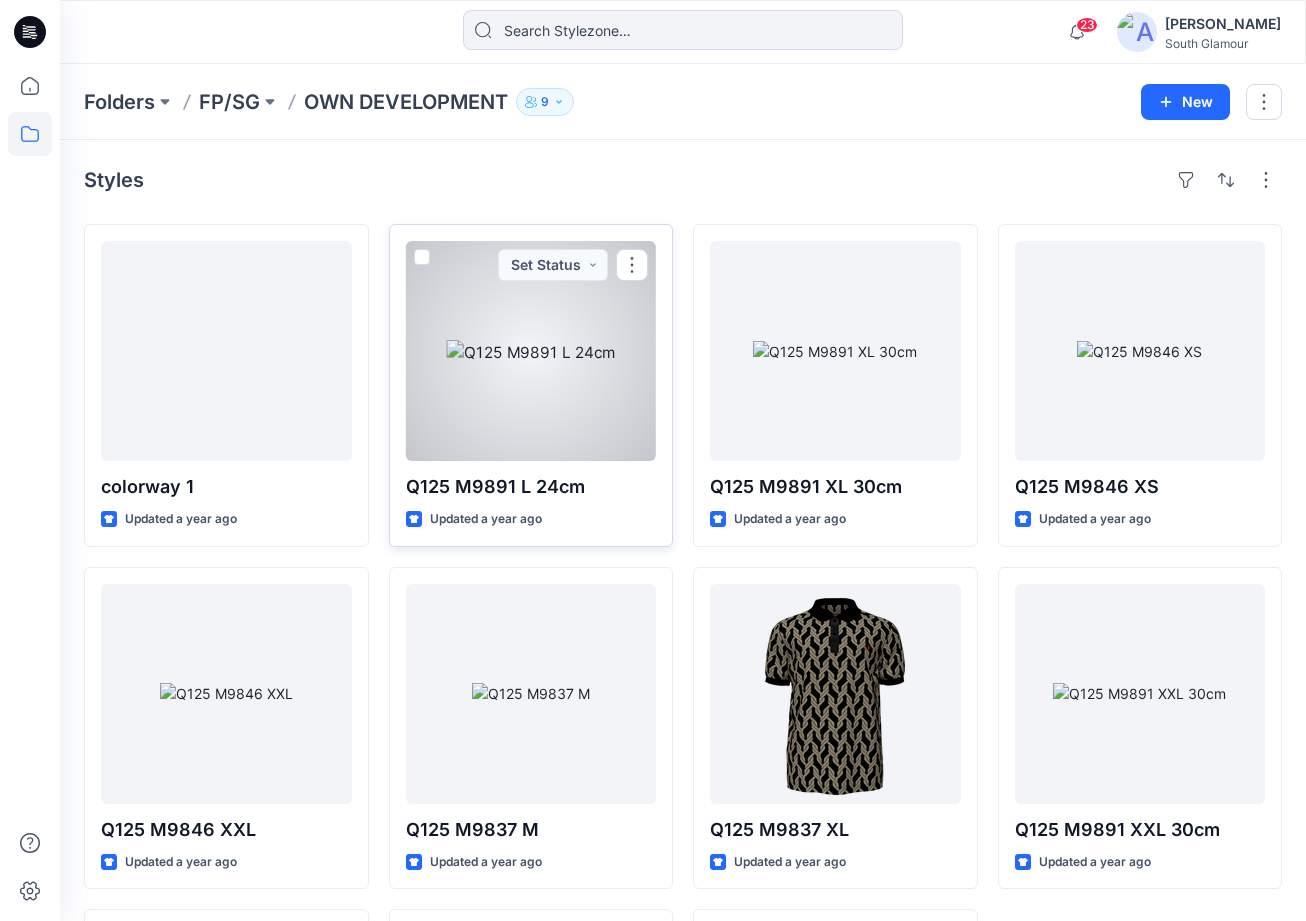 click at bounding box center (422, 257) 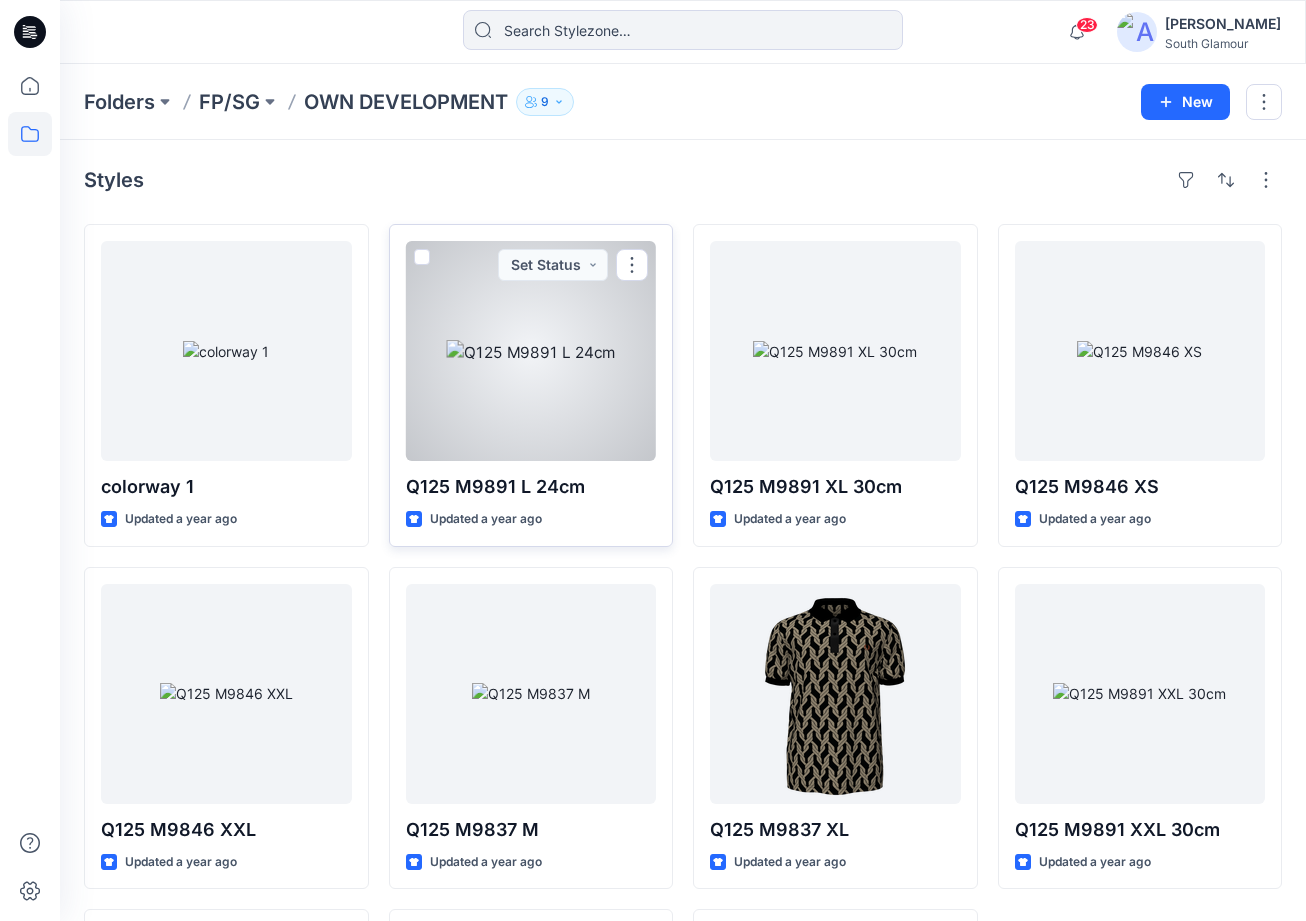 click at bounding box center [421, 258] 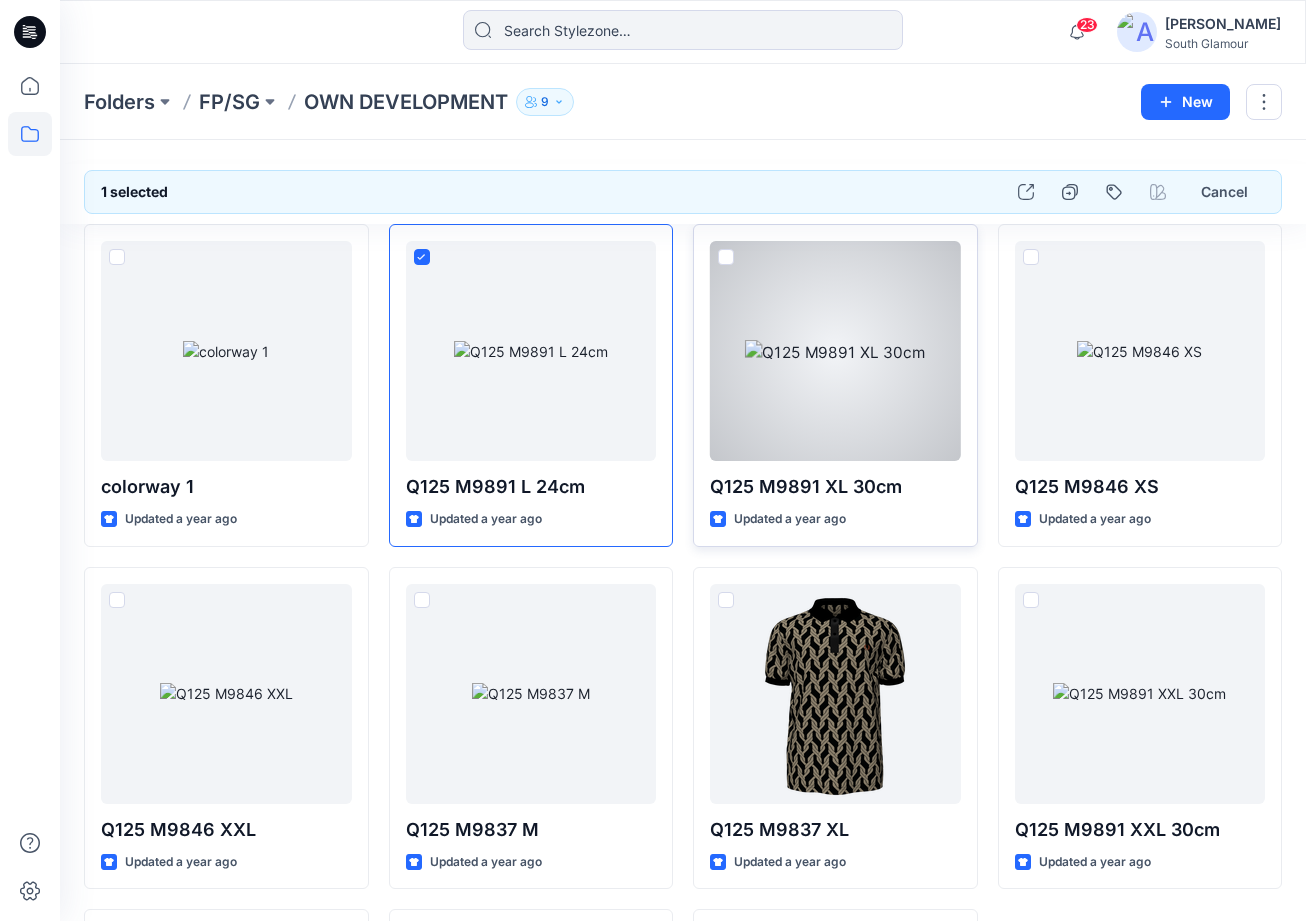 click at bounding box center (726, 257) 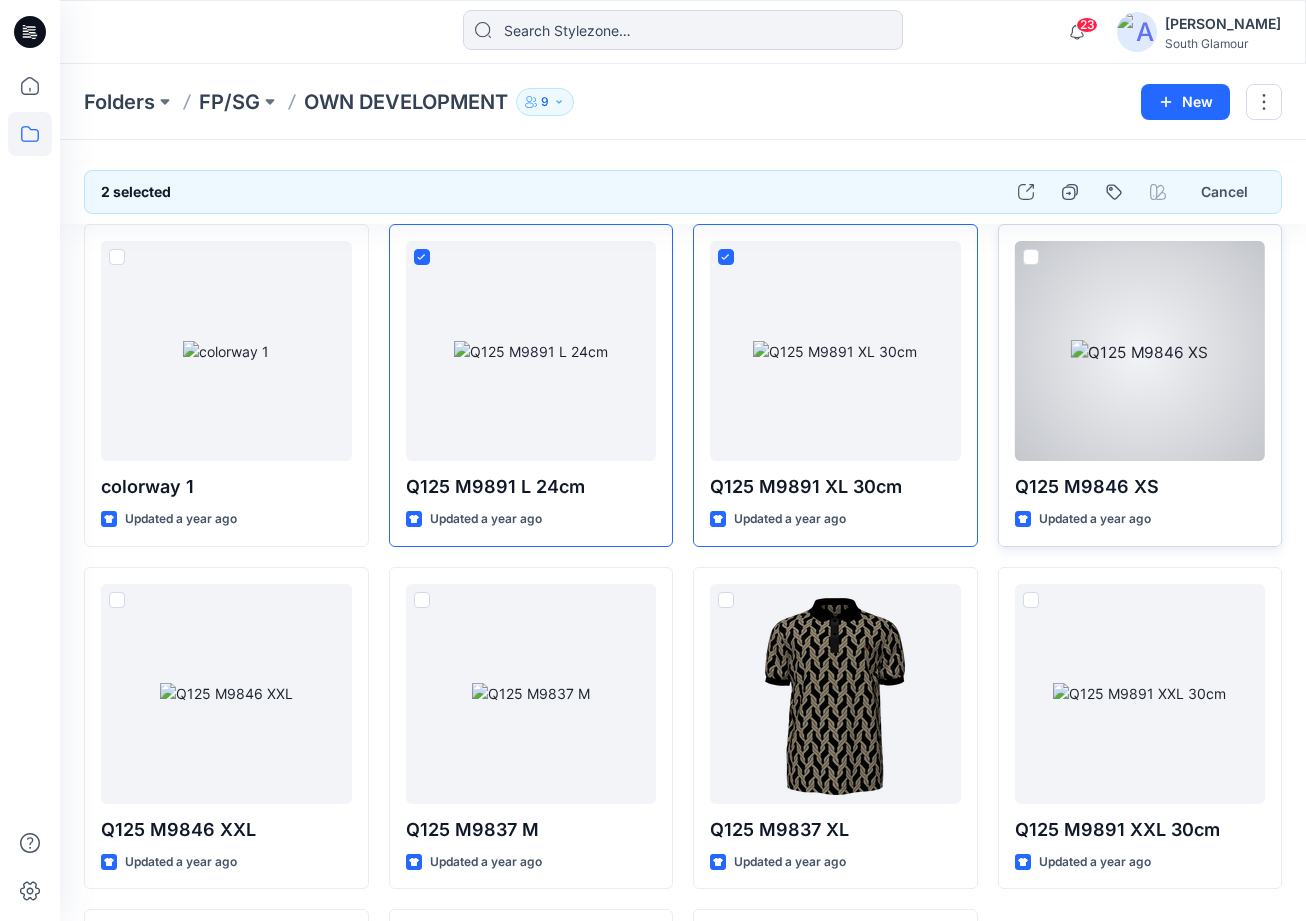 click at bounding box center (1031, 257) 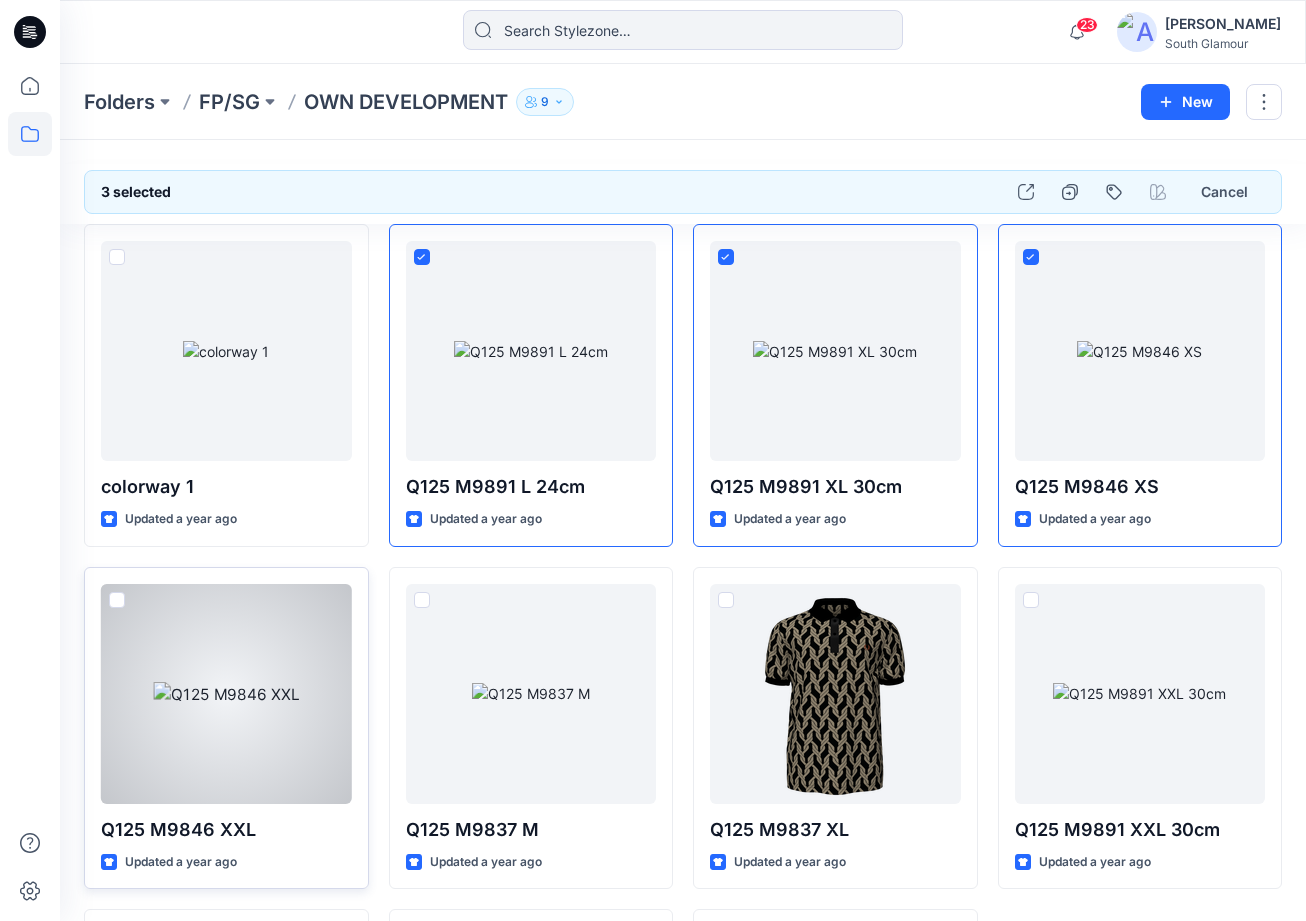 click at bounding box center [117, 600] 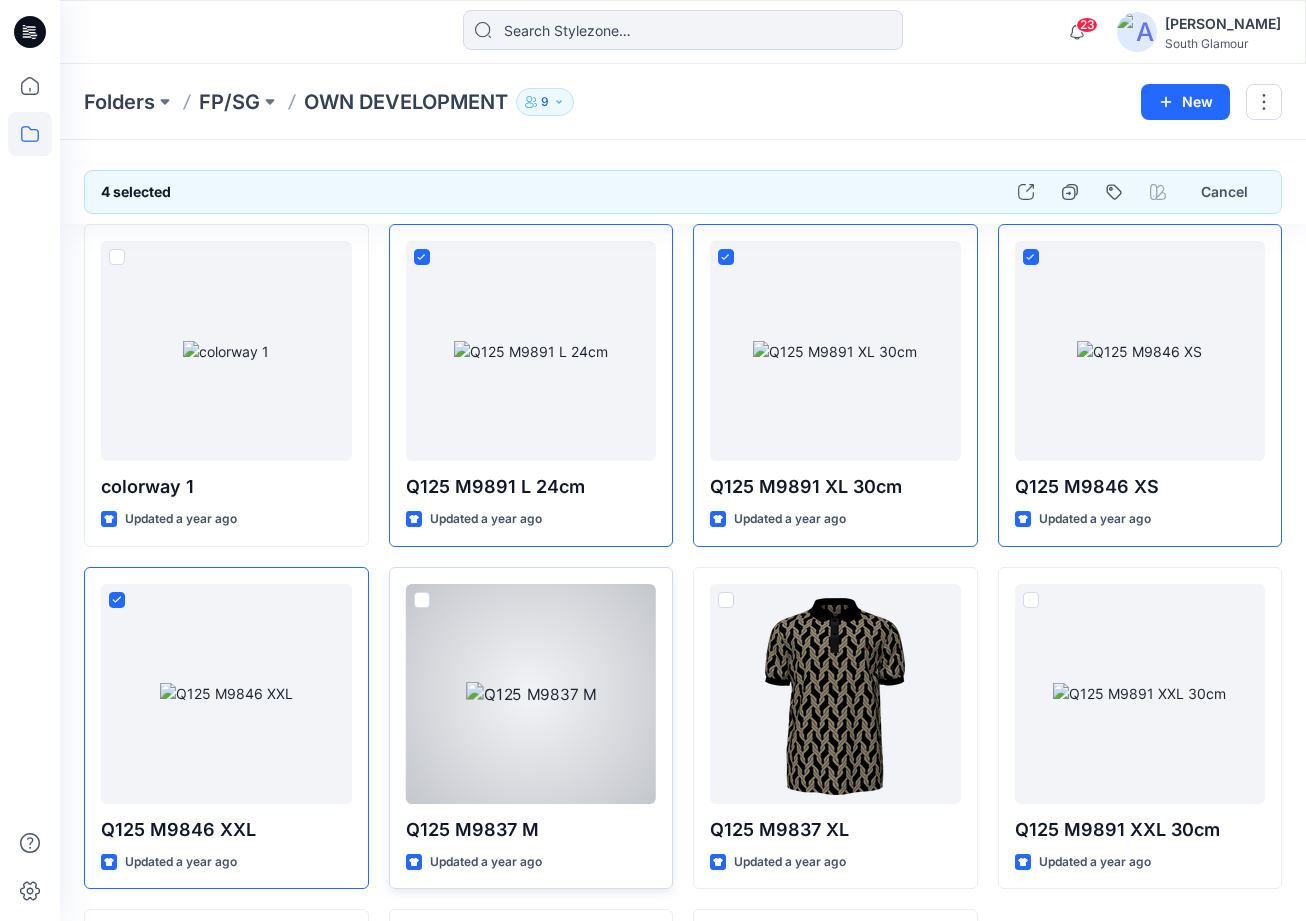 click at bounding box center [422, 600] 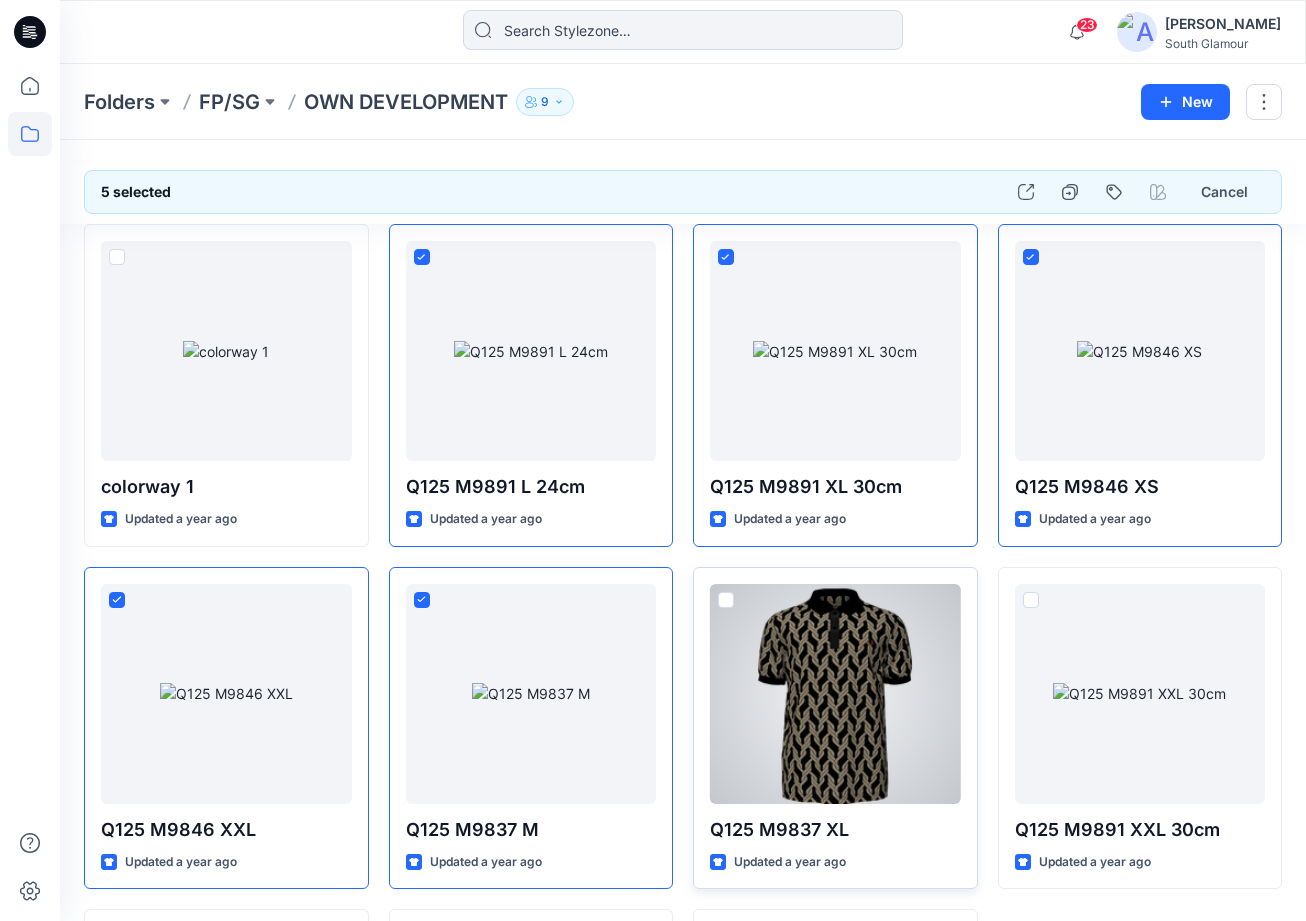 click at bounding box center [726, 600] 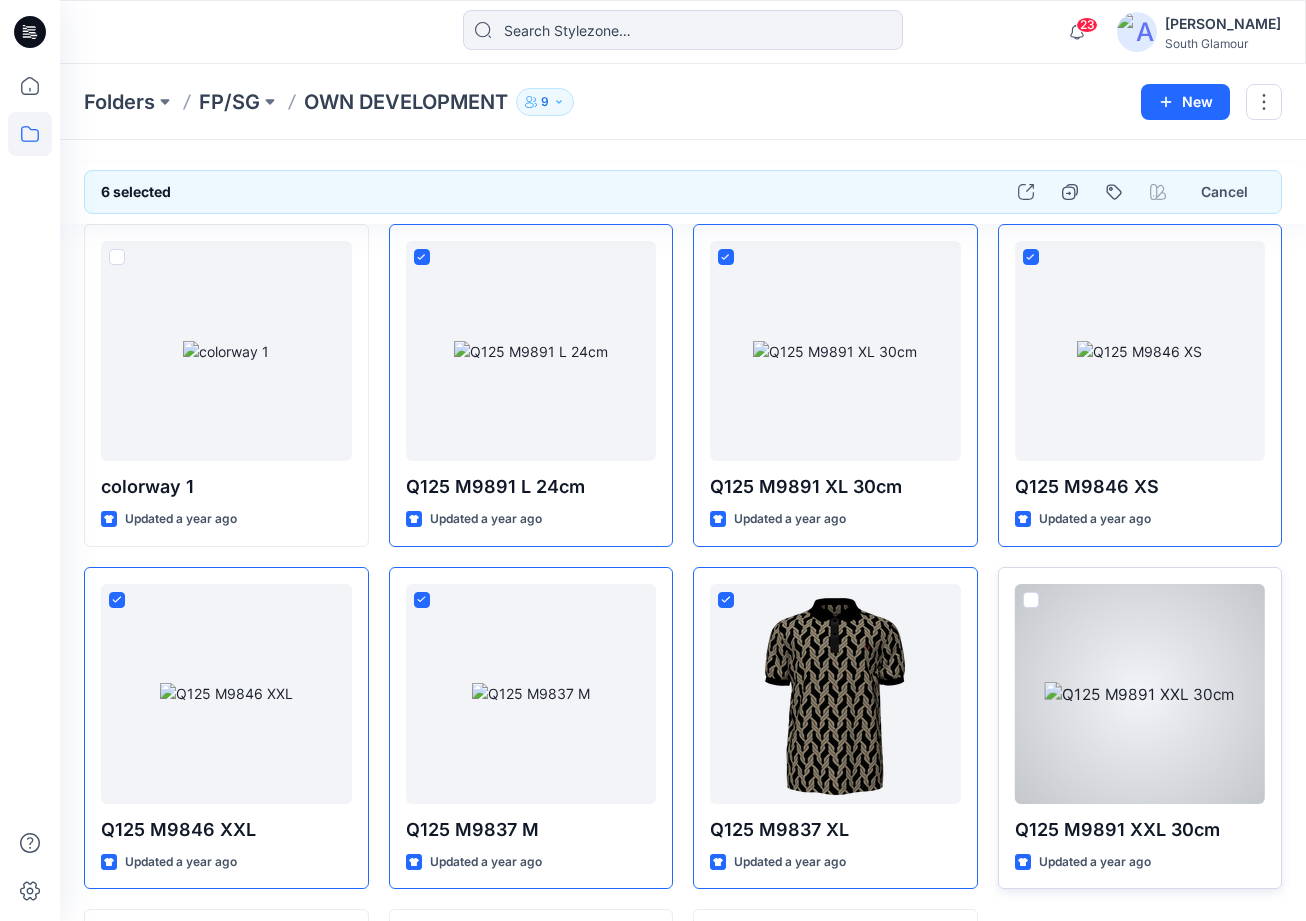 click at bounding box center [1031, 600] 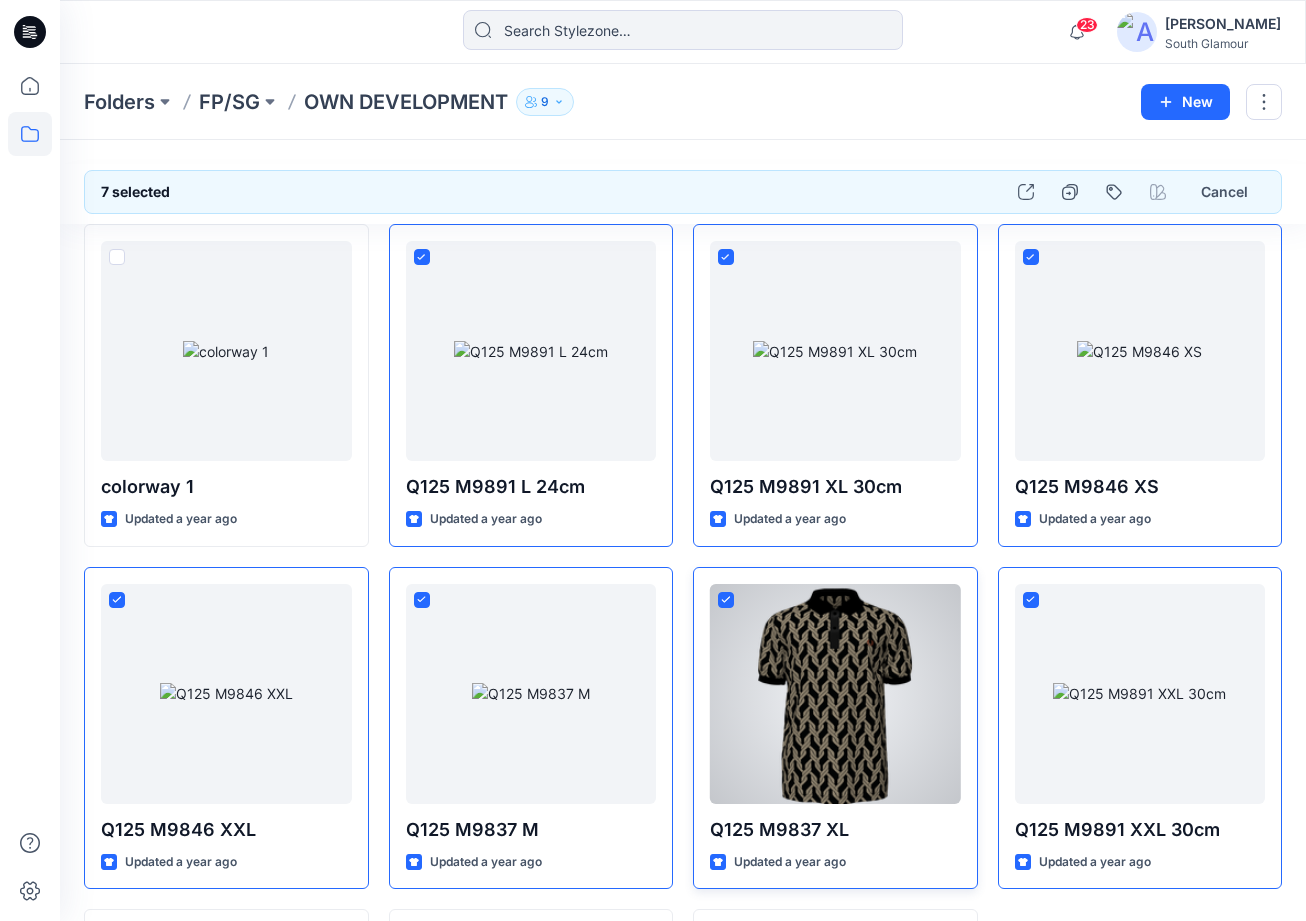 scroll, scrollTop: 330, scrollLeft: 0, axis: vertical 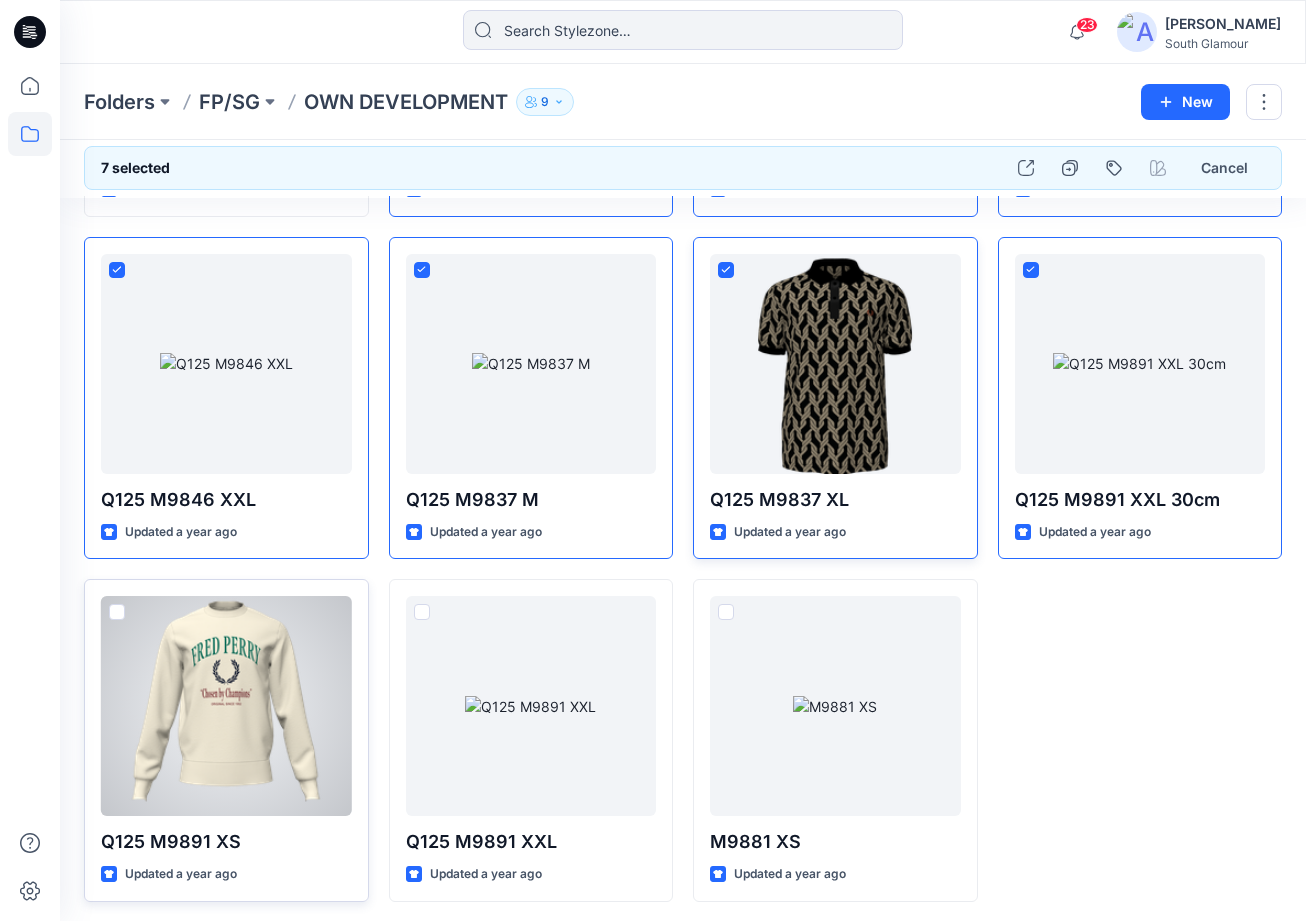 click at bounding box center (117, 612) 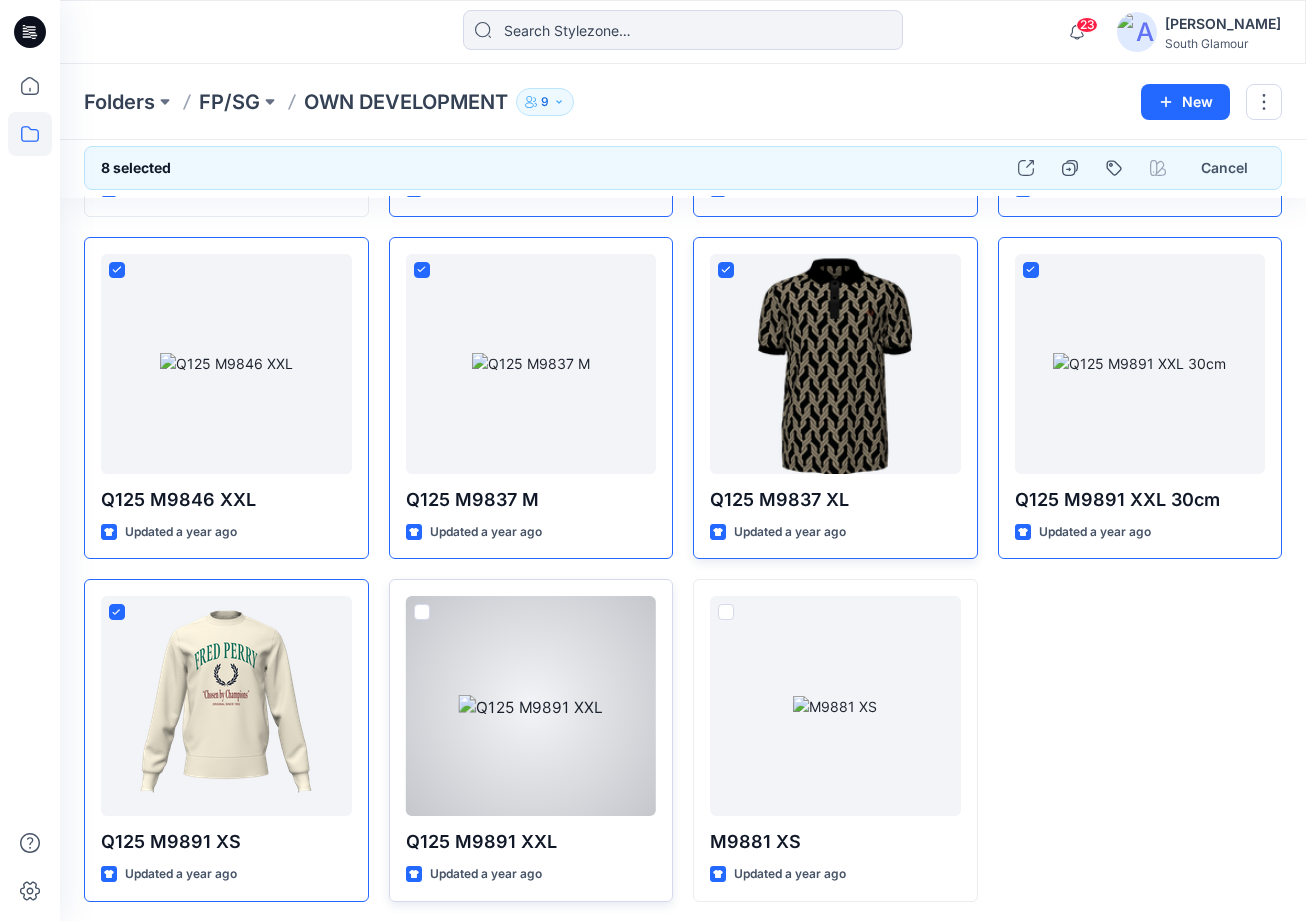 click at bounding box center [422, 612] 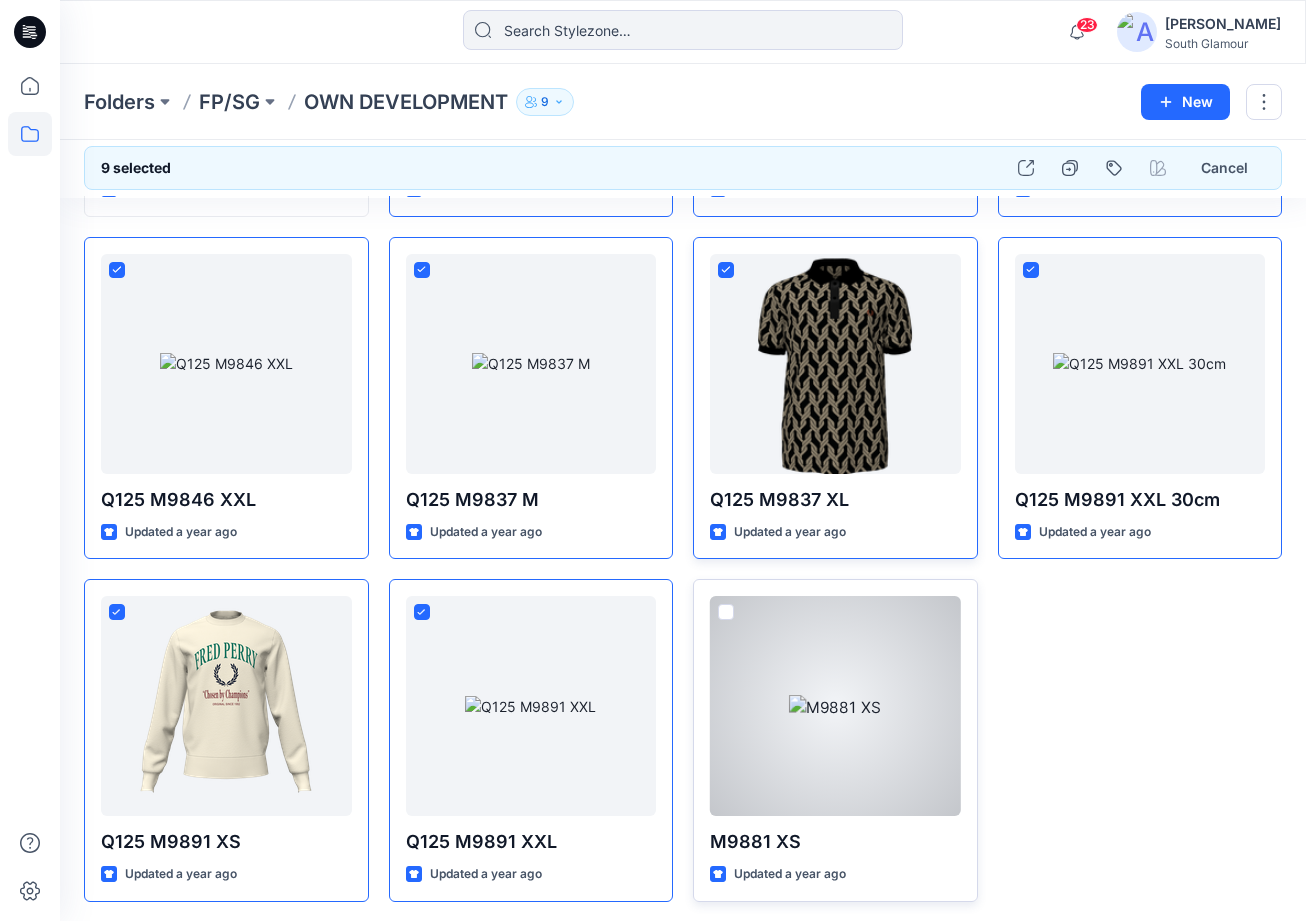 click at bounding box center (726, 612) 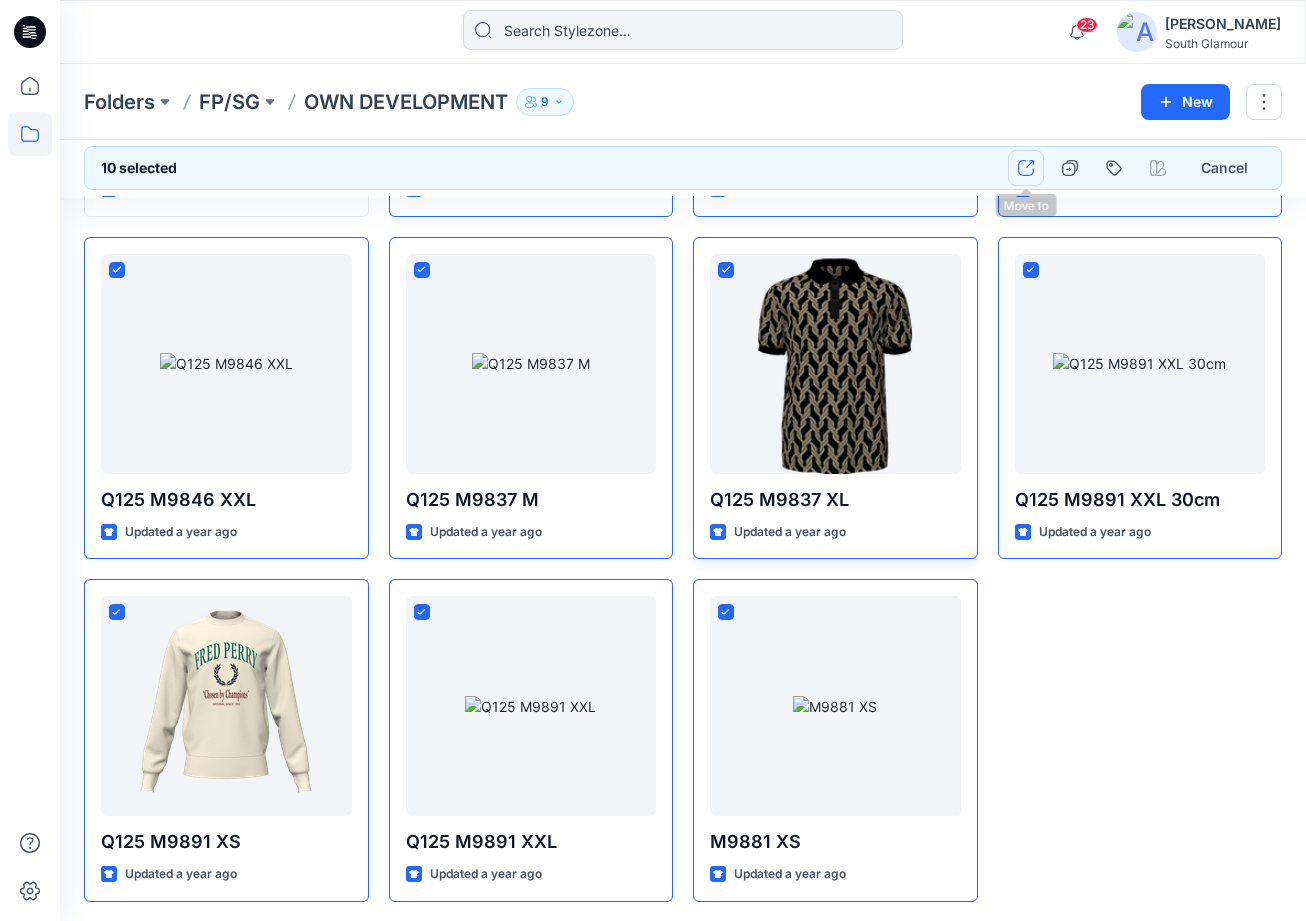 click 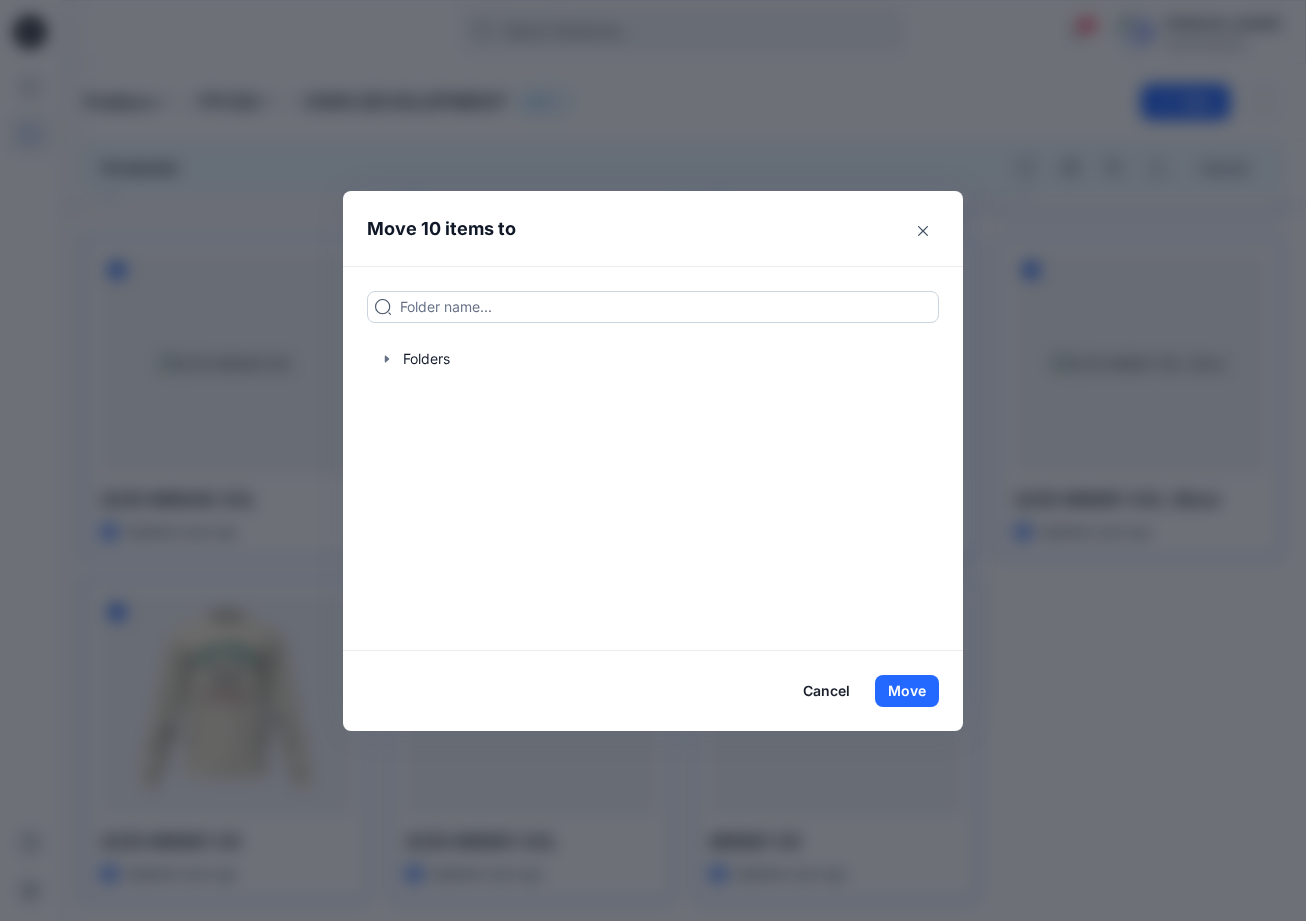 drag, startPoint x: 515, startPoint y: 321, endPoint x: 518, endPoint y: 304, distance: 17.262676 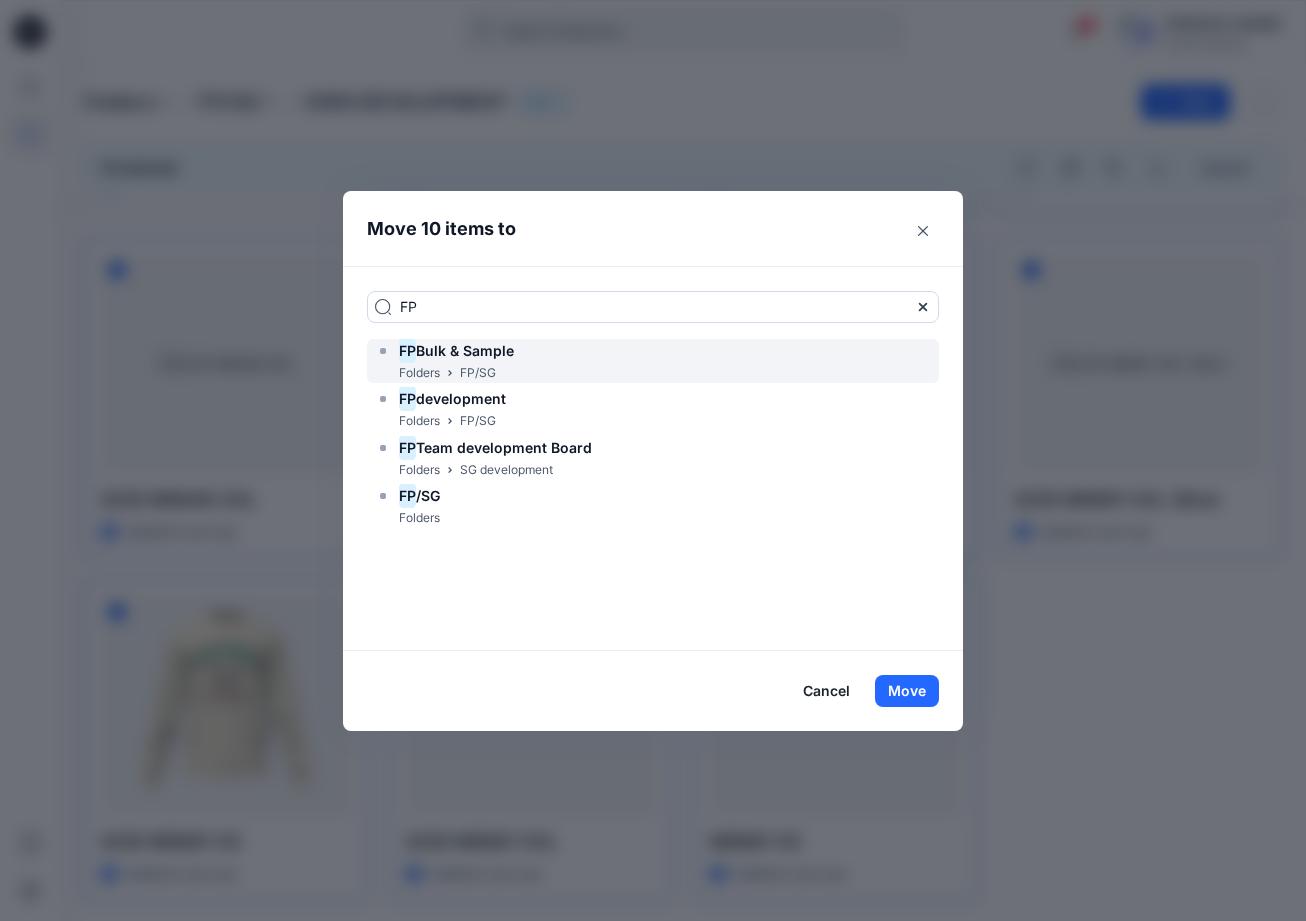 click on "Bulk & Sample" at bounding box center [465, 350] 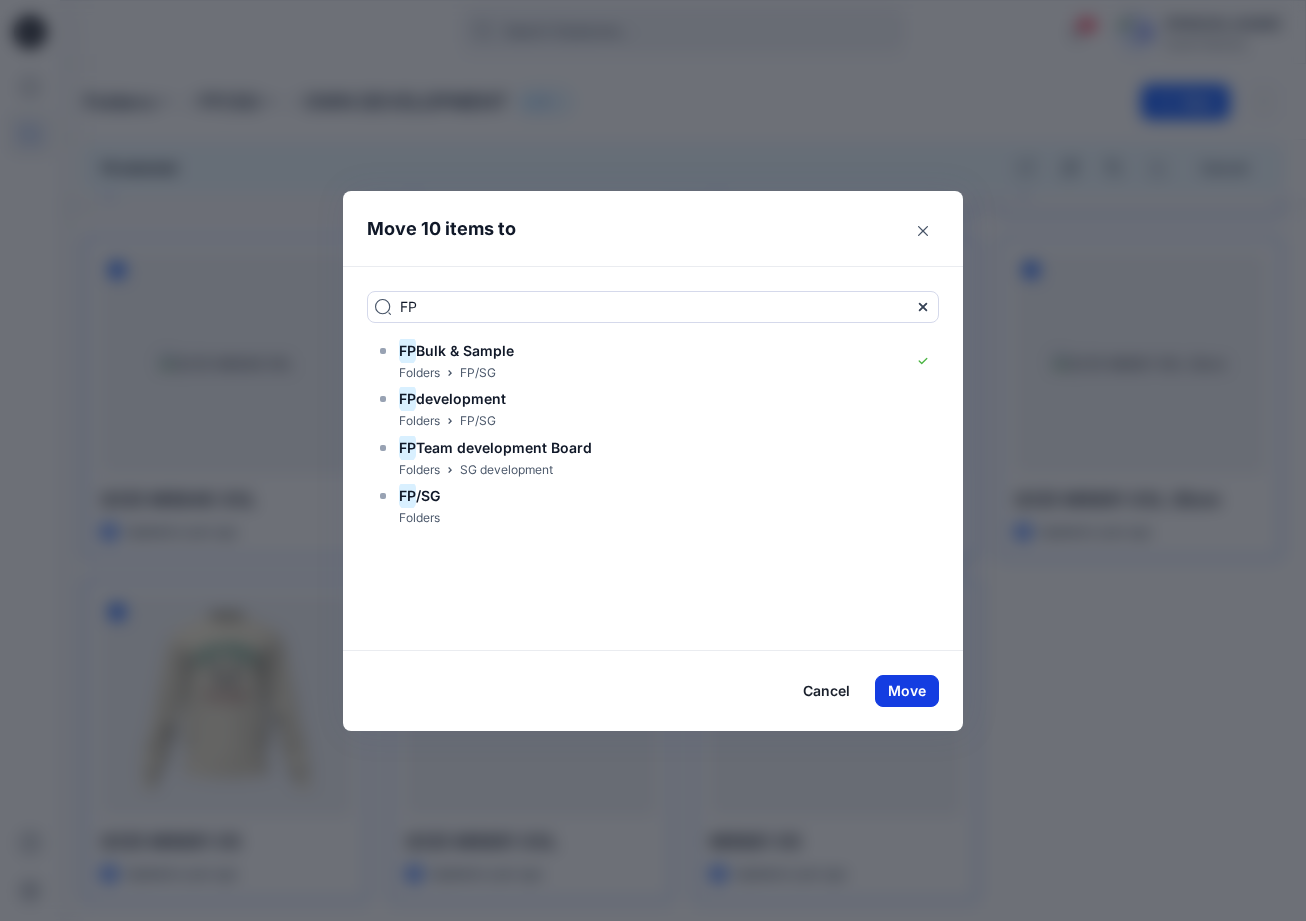 click on "Move" at bounding box center (907, 691) 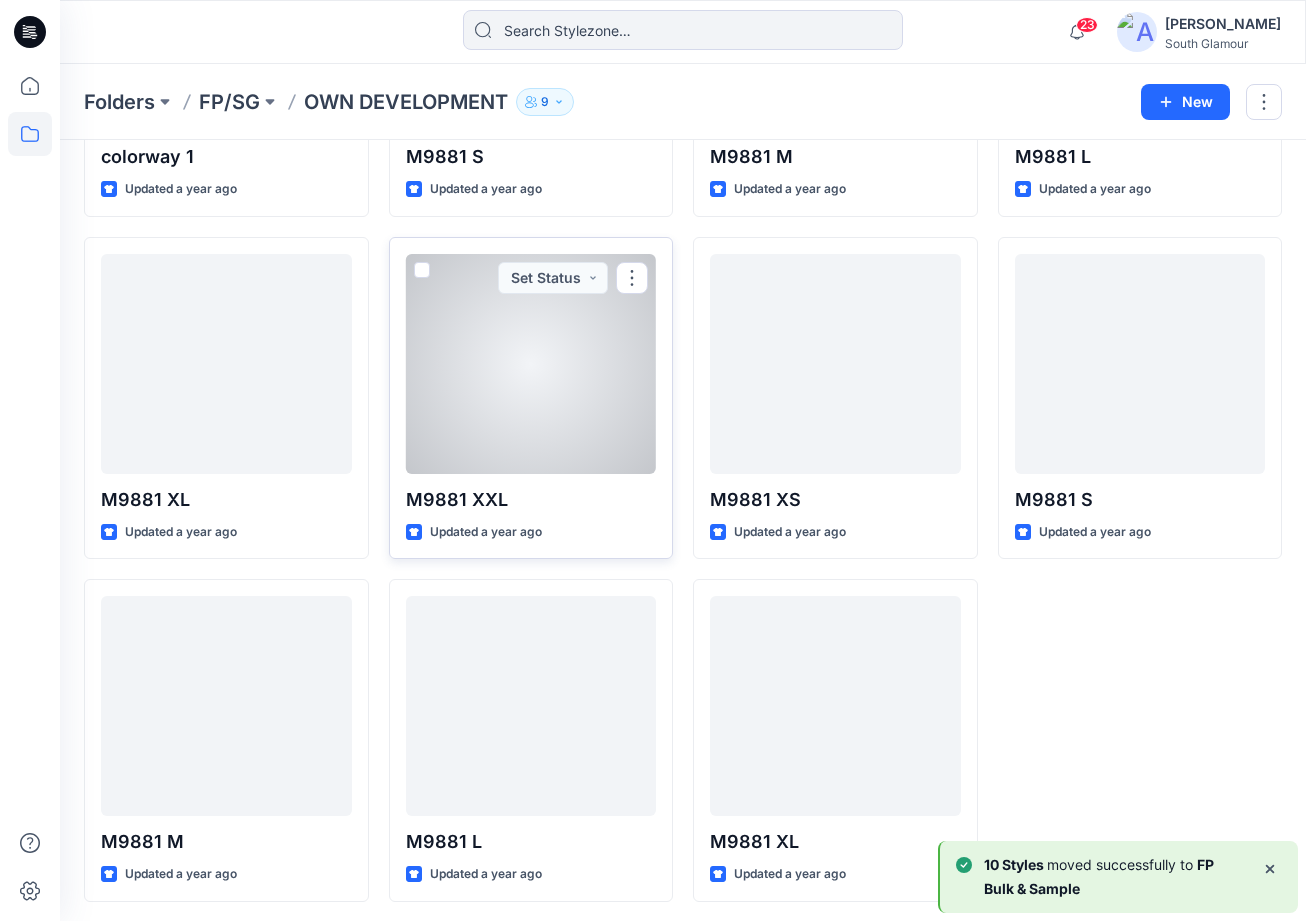 scroll, scrollTop: 0, scrollLeft: 0, axis: both 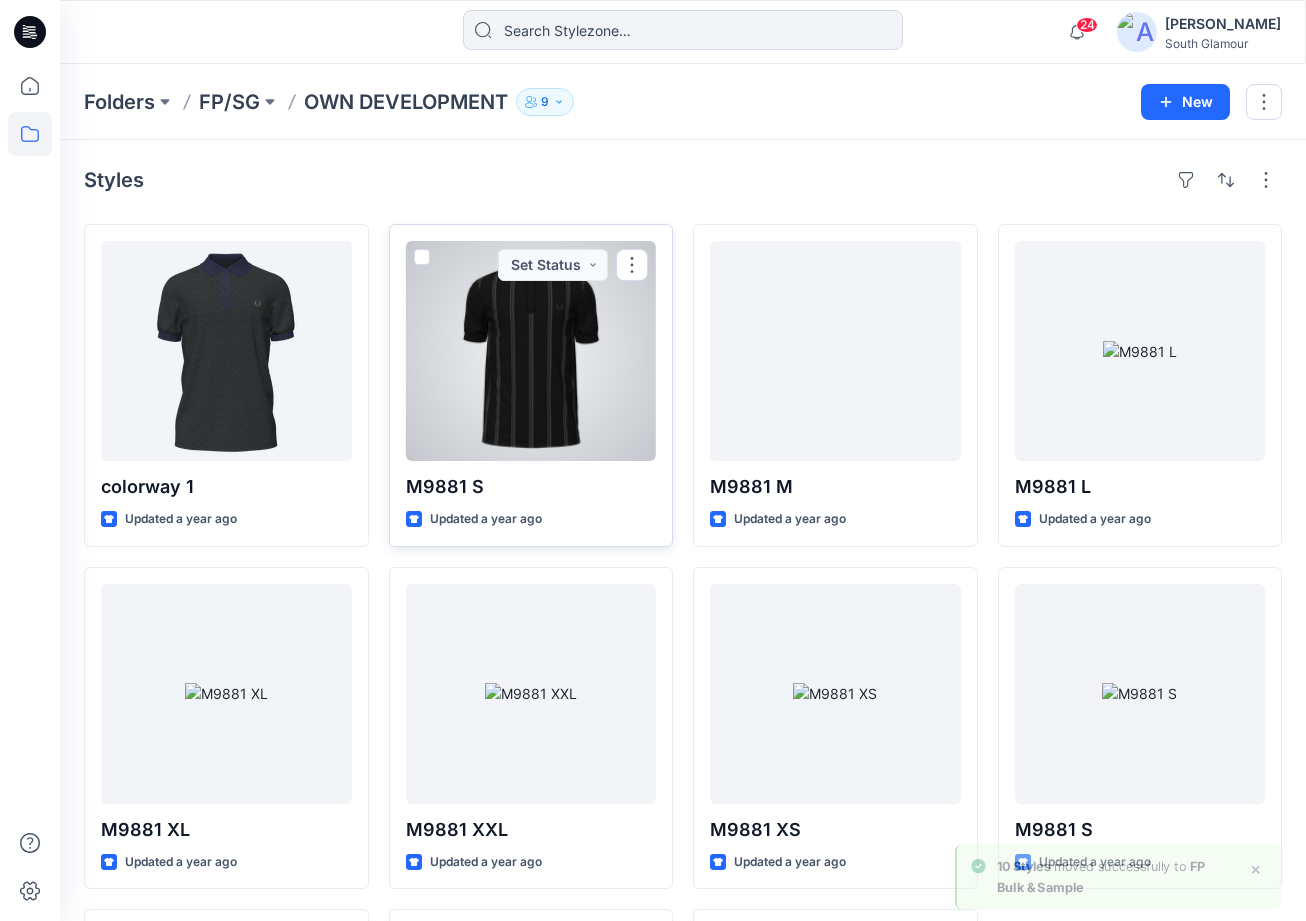 click at bounding box center (422, 257) 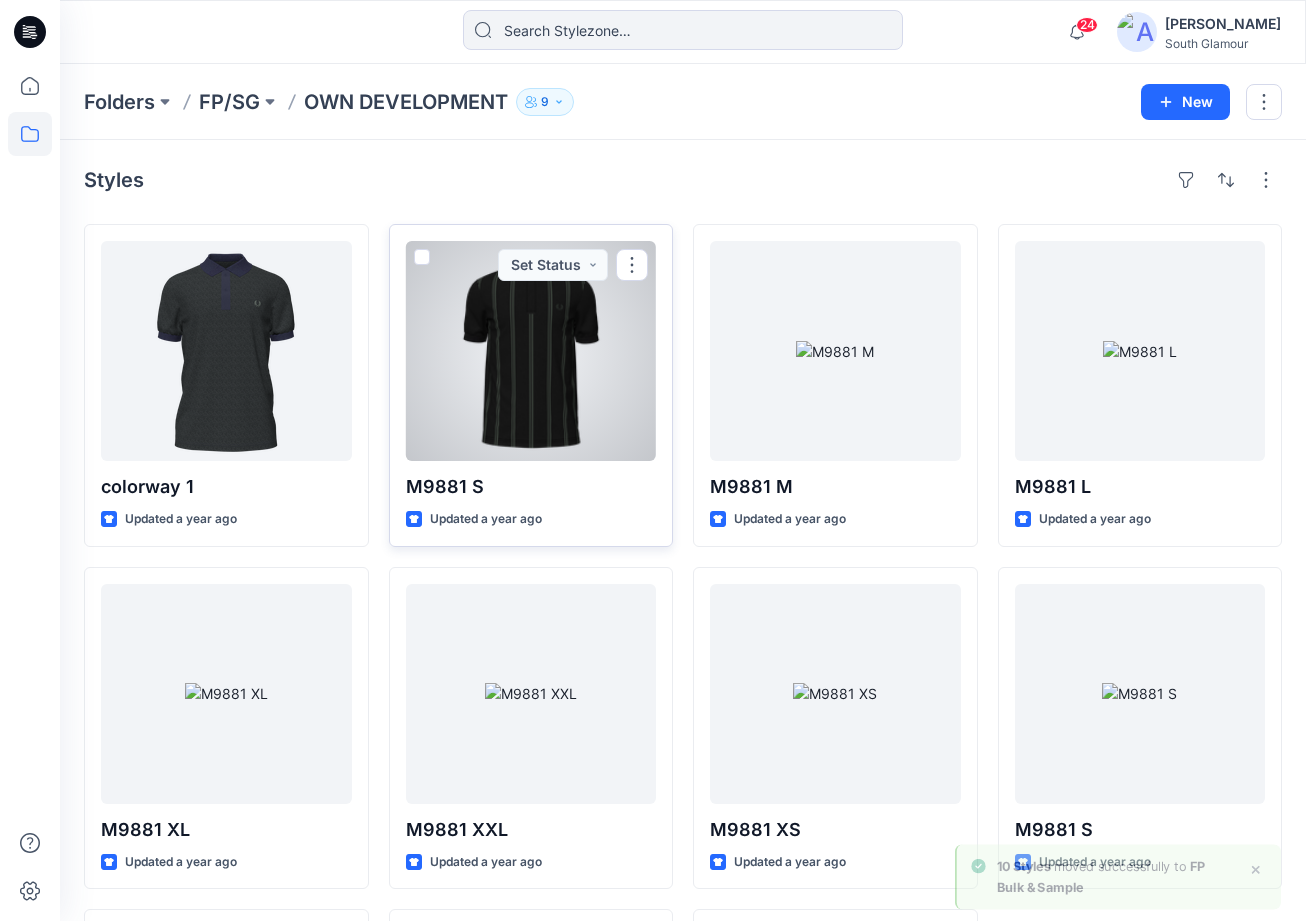 click at bounding box center (421, 258) 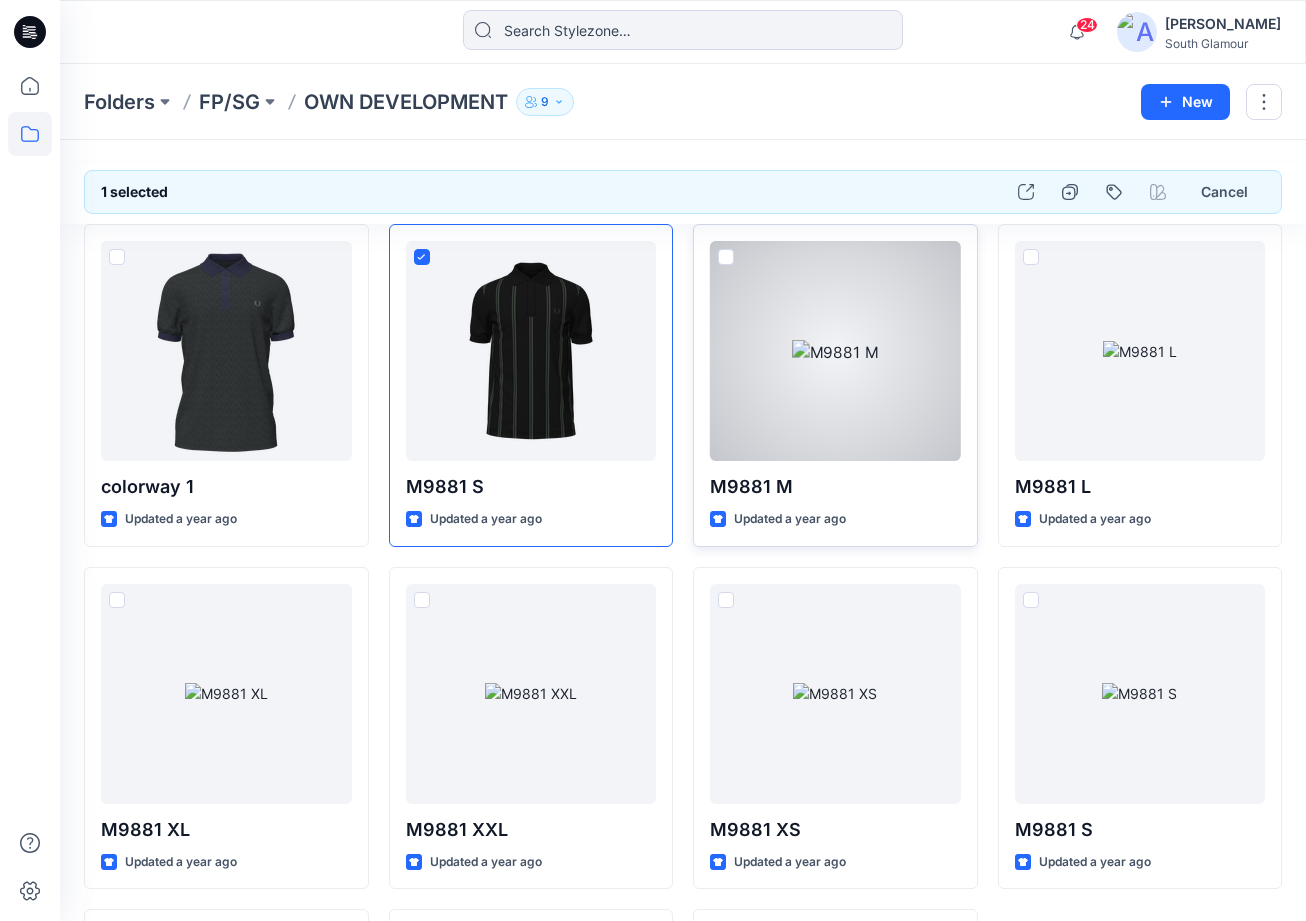 click at bounding box center (726, 257) 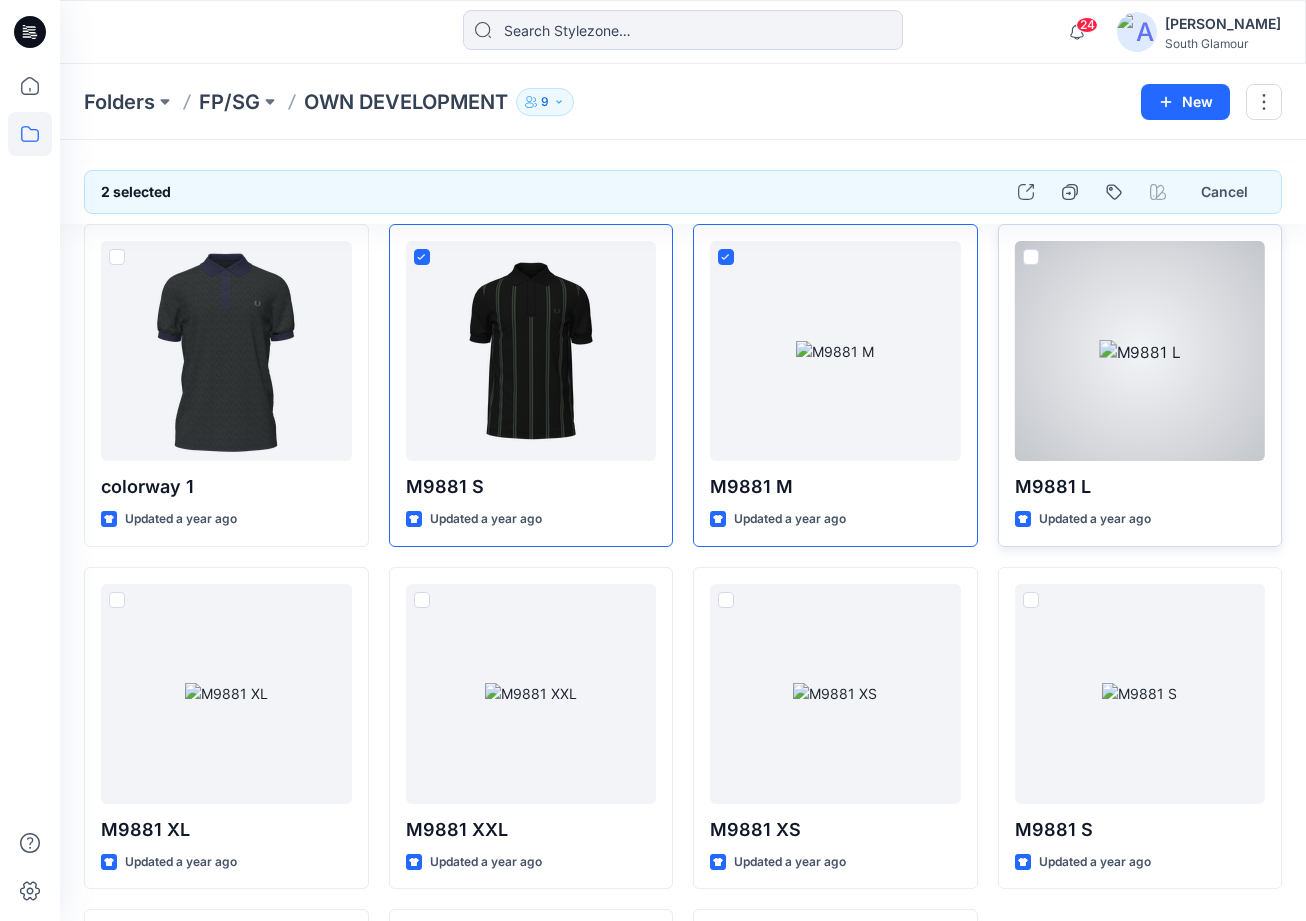 click at bounding box center [1031, 257] 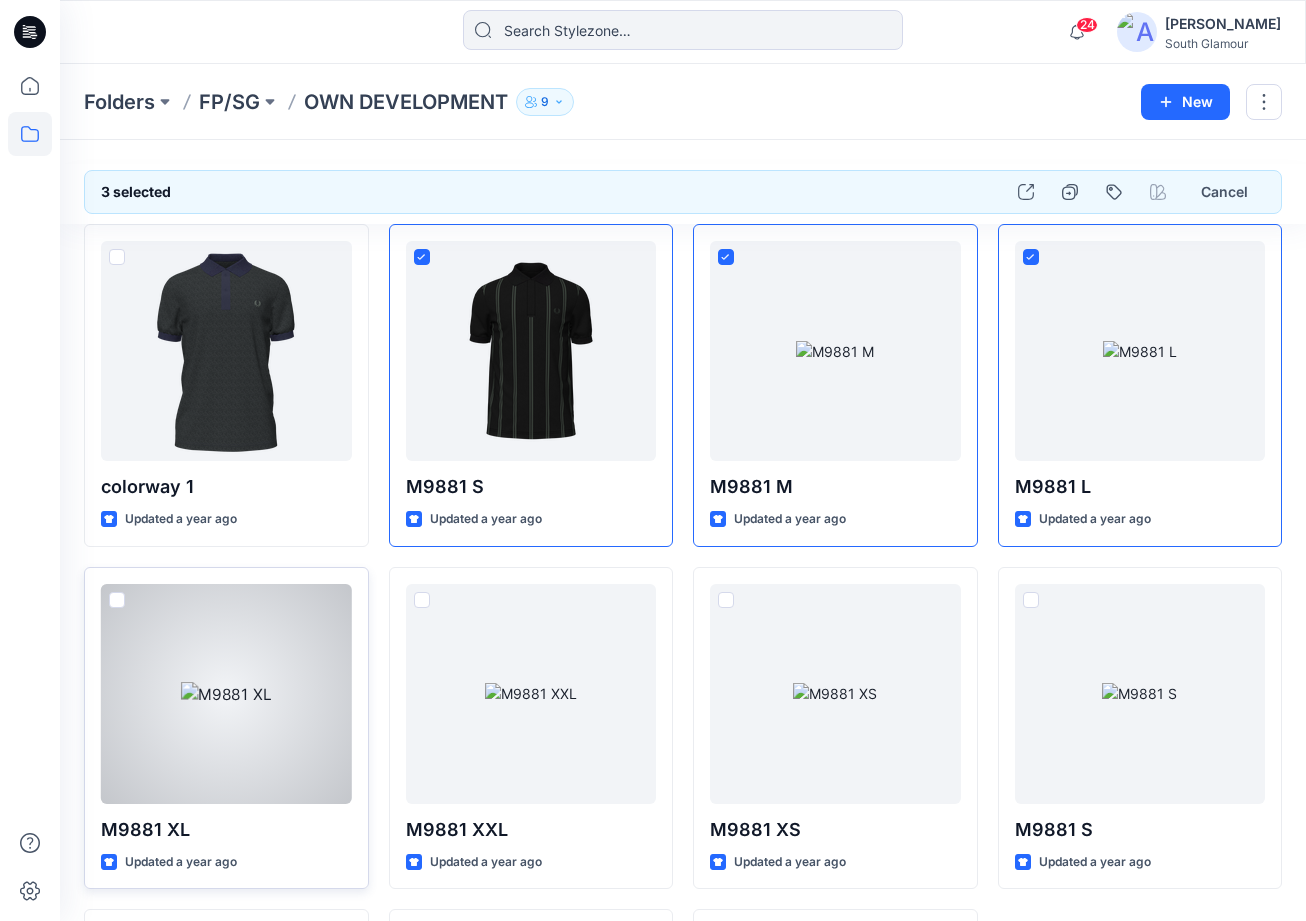 click at bounding box center (117, 600) 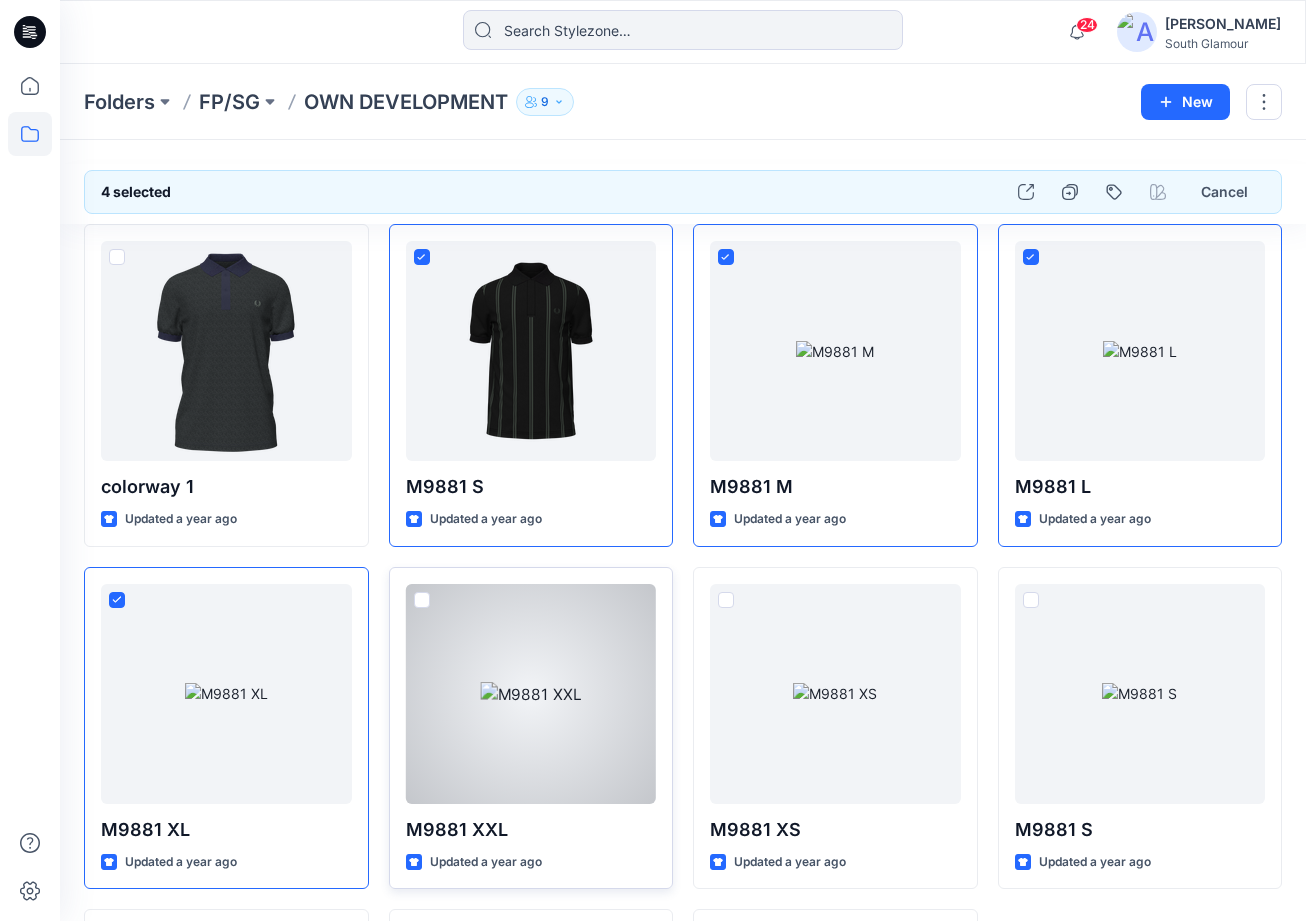drag, startPoint x: 425, startPoint y: 600, endPoint x: 419, endPoint y: 610, distance: 11.661903 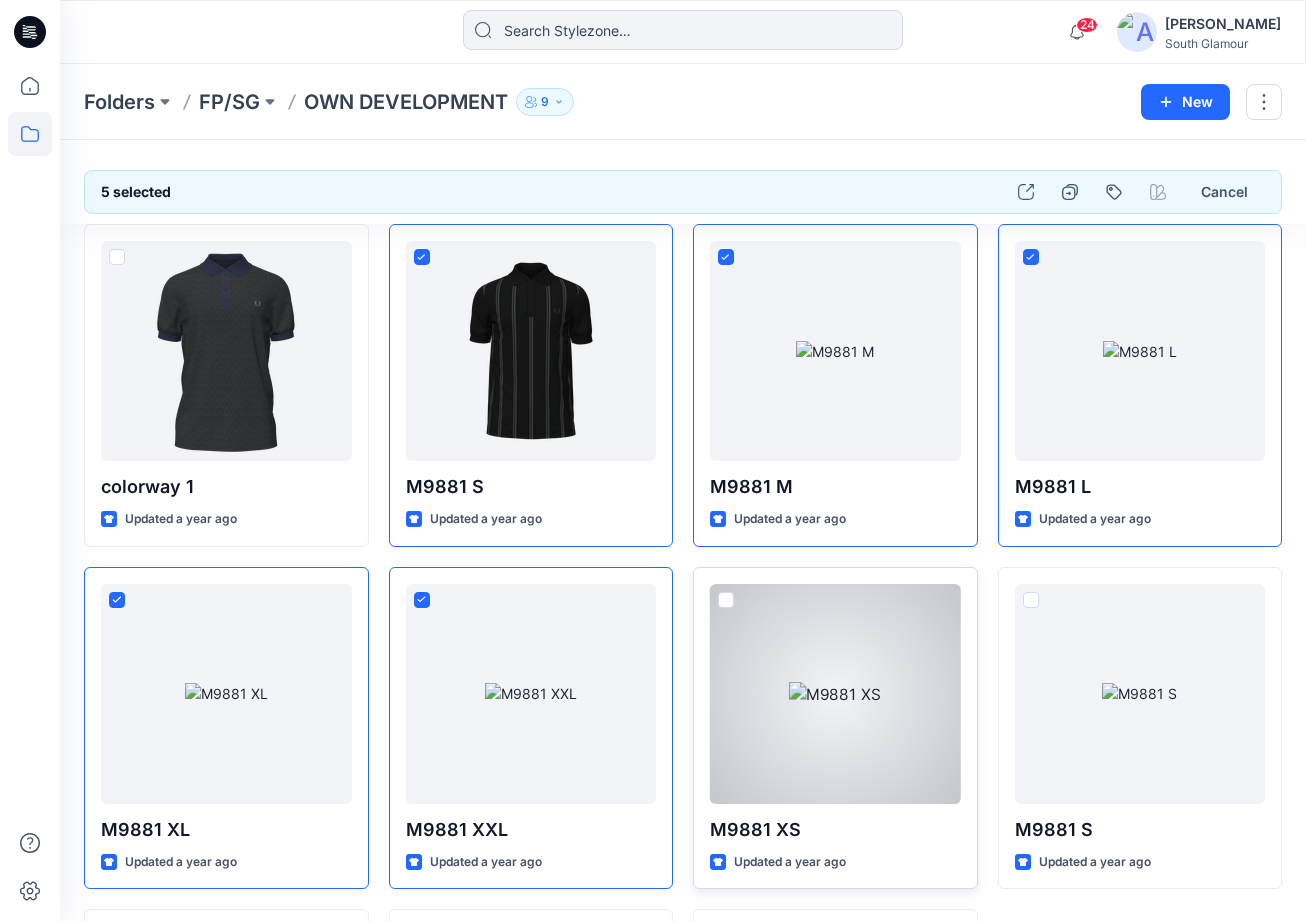 click at bounding box center [726, 600] 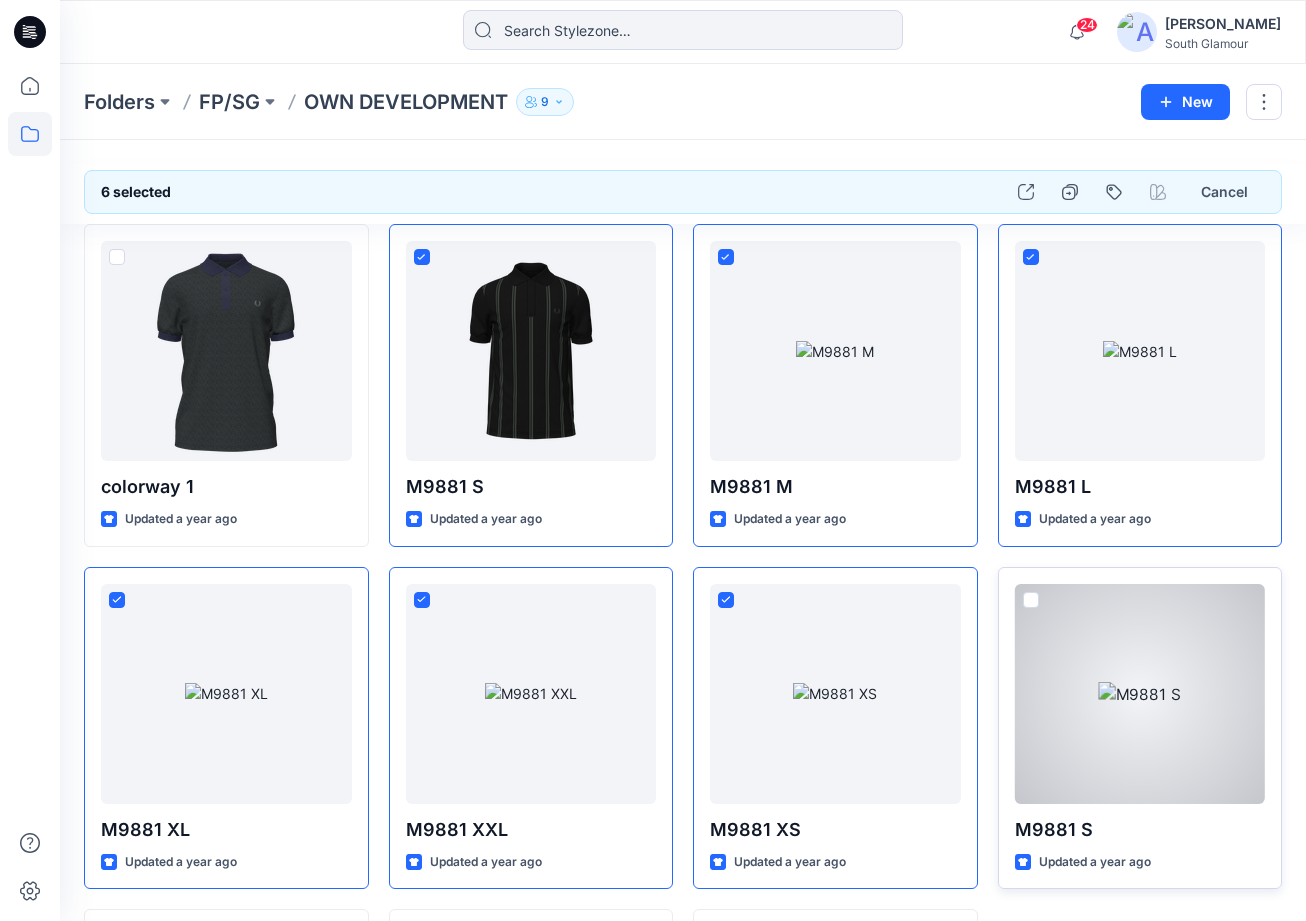 click at bounding box center (1031, 600) 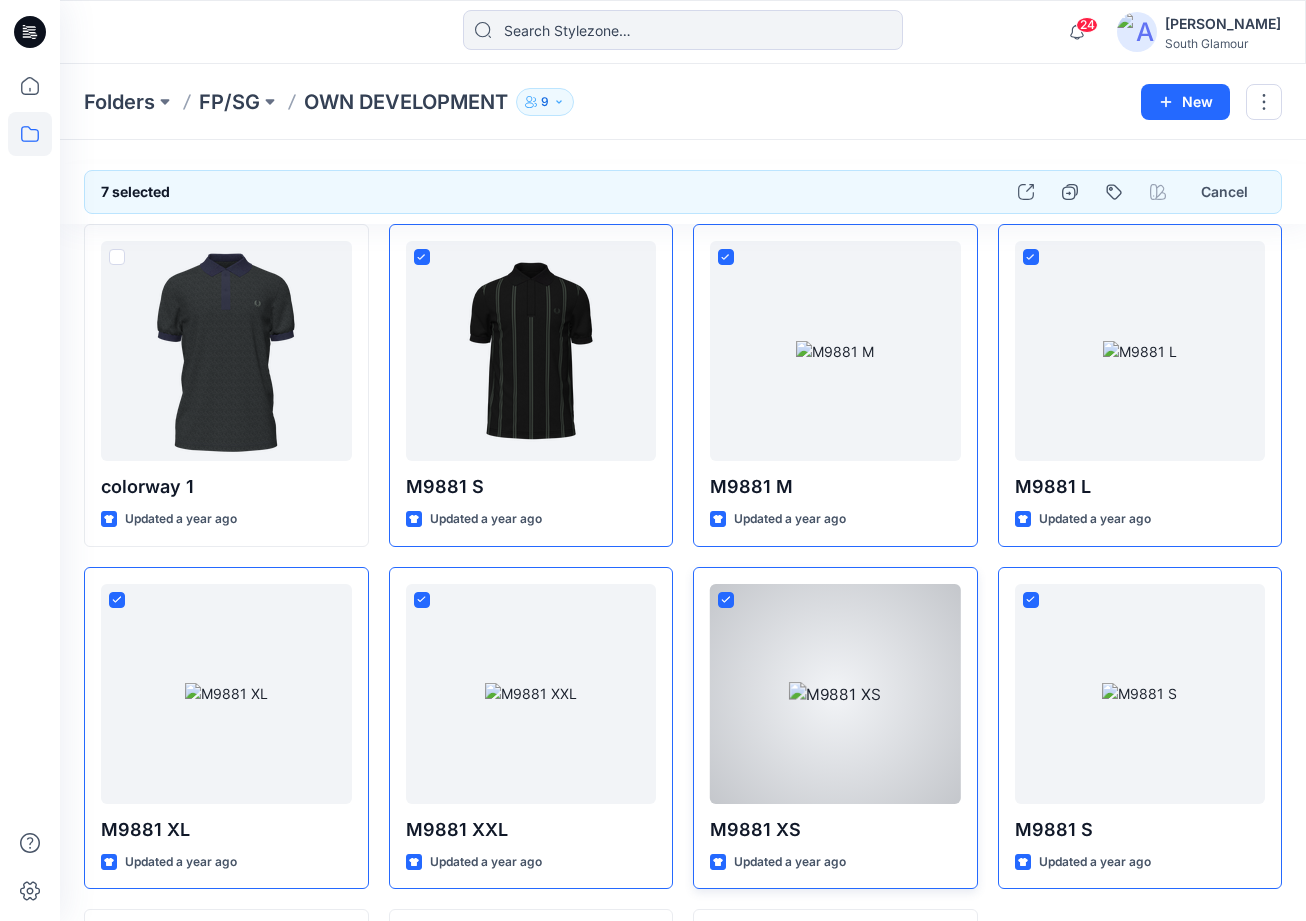 scroll, scrollTop: 330, scrollLeft: 0, axis: vertical 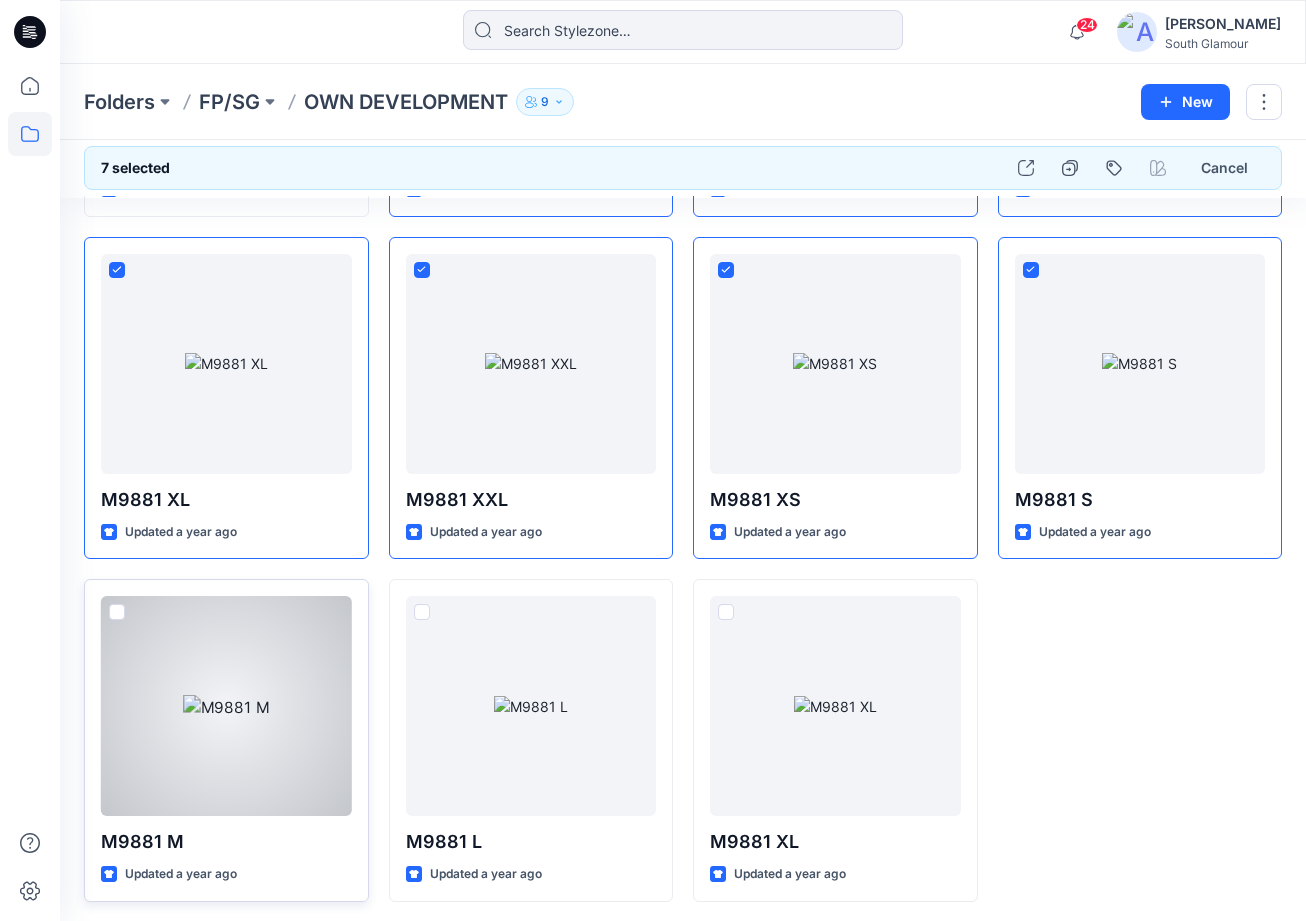 click at bounding box center (117, 612) 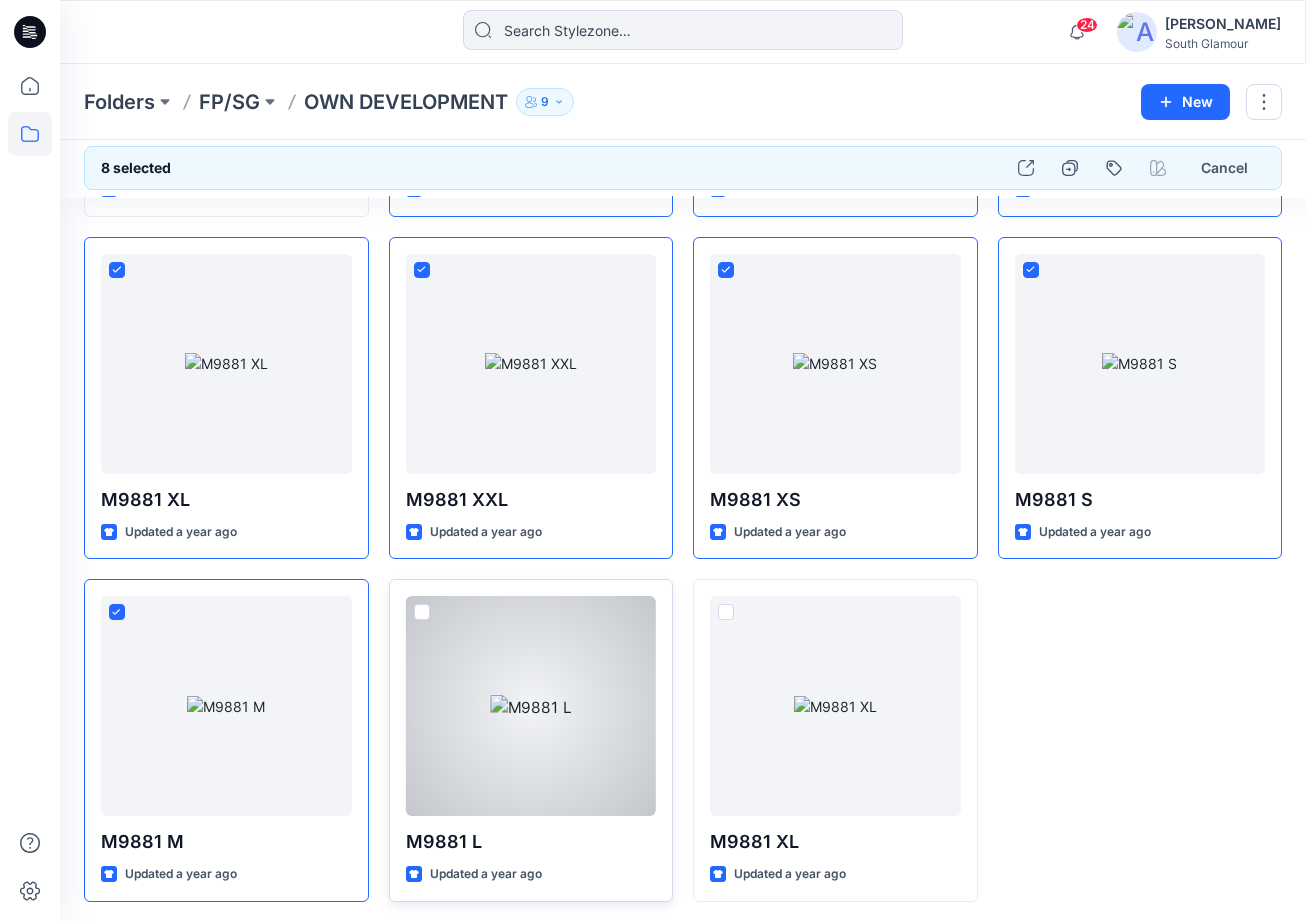 click at bounding box center (422, 612) 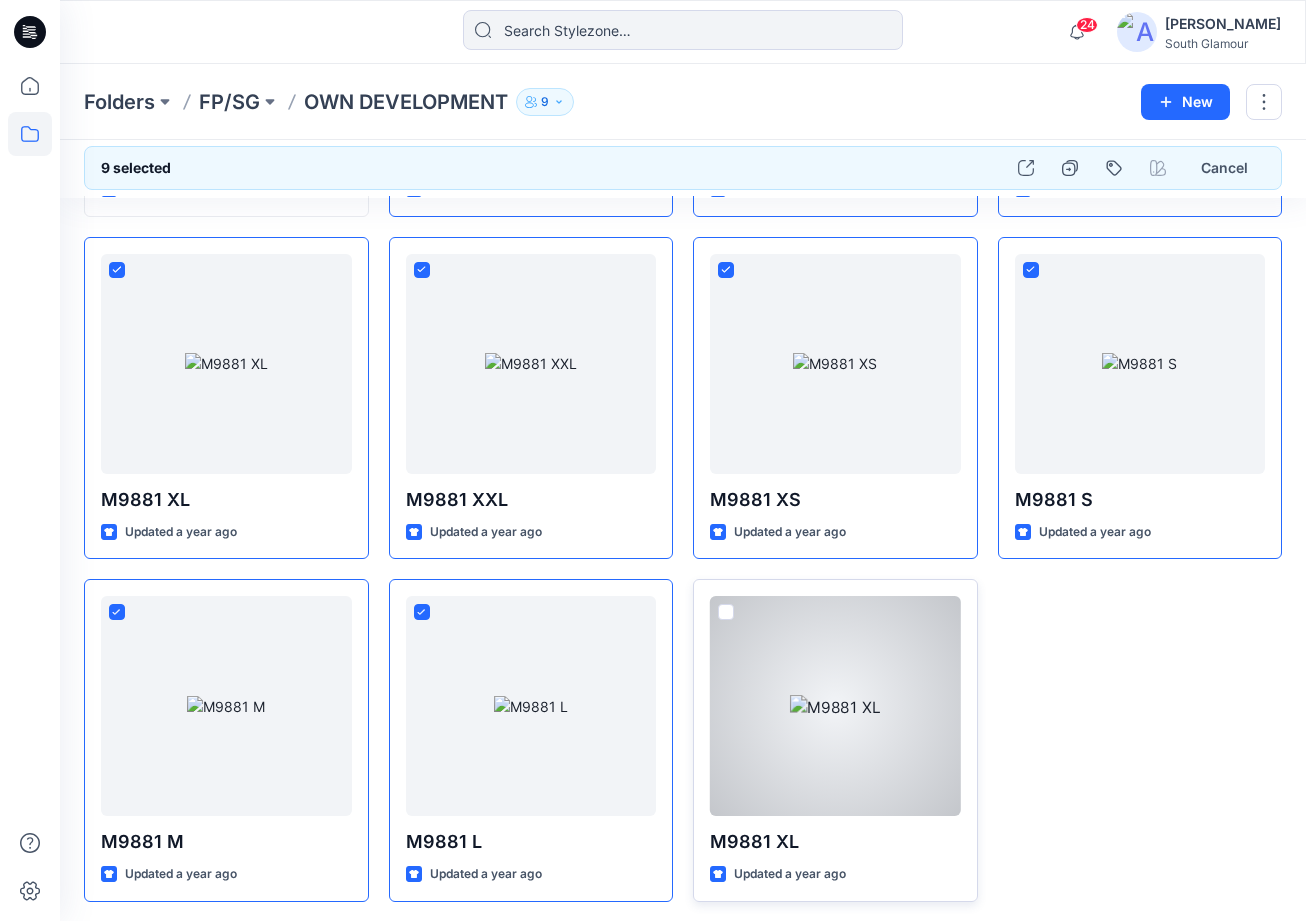 click at bounding box center (726, 612) 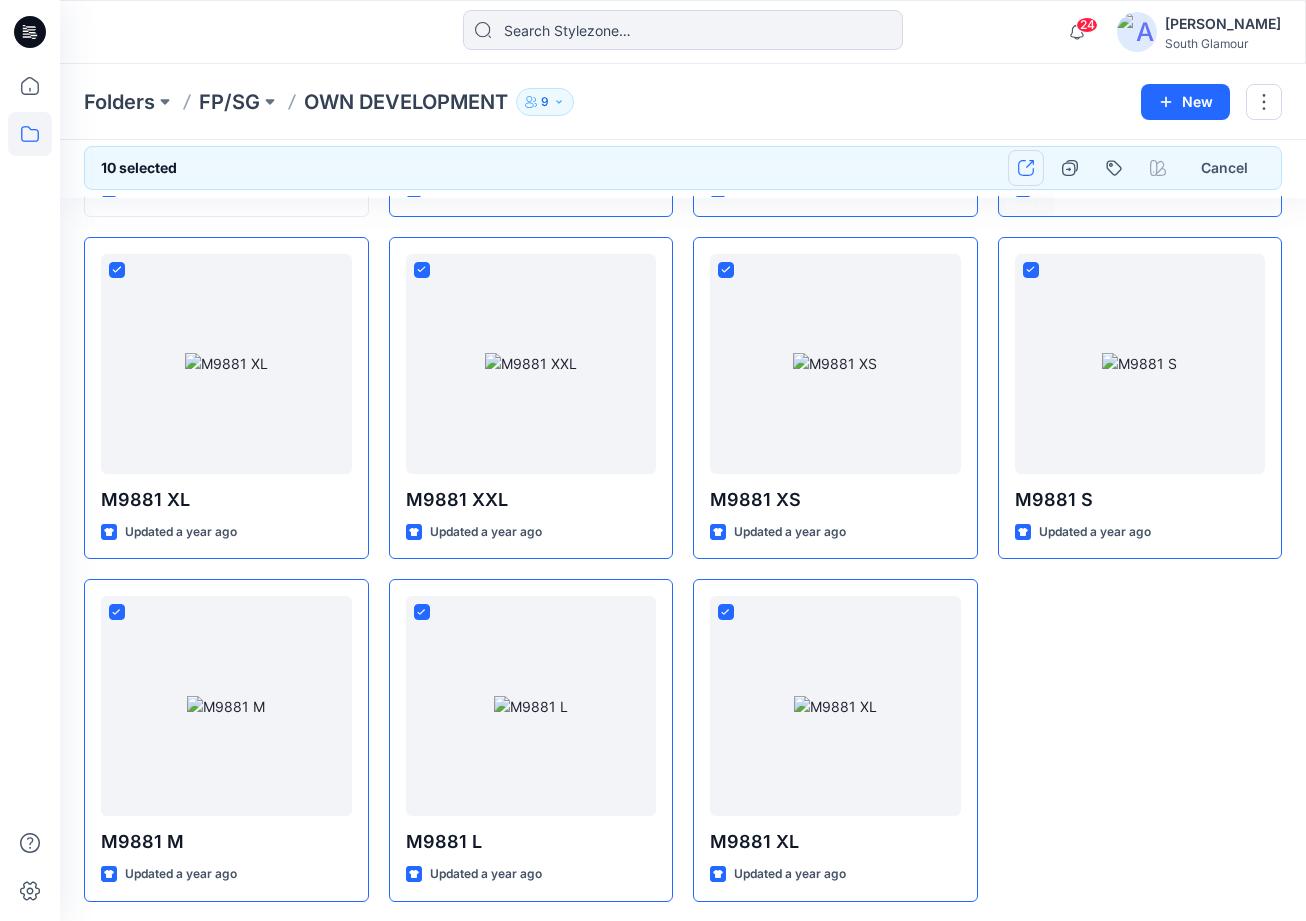click 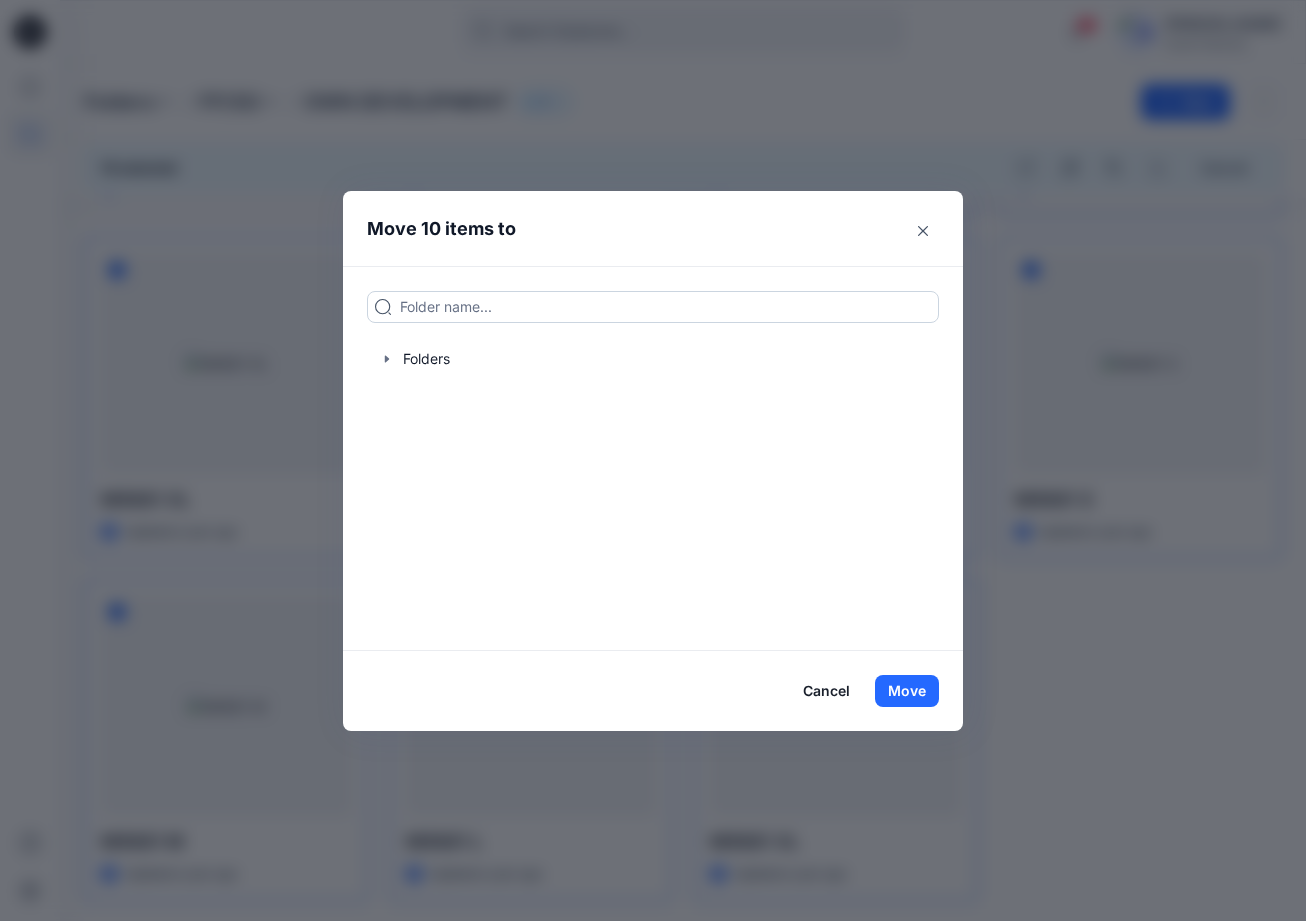 click at bounding box center [653, 307] 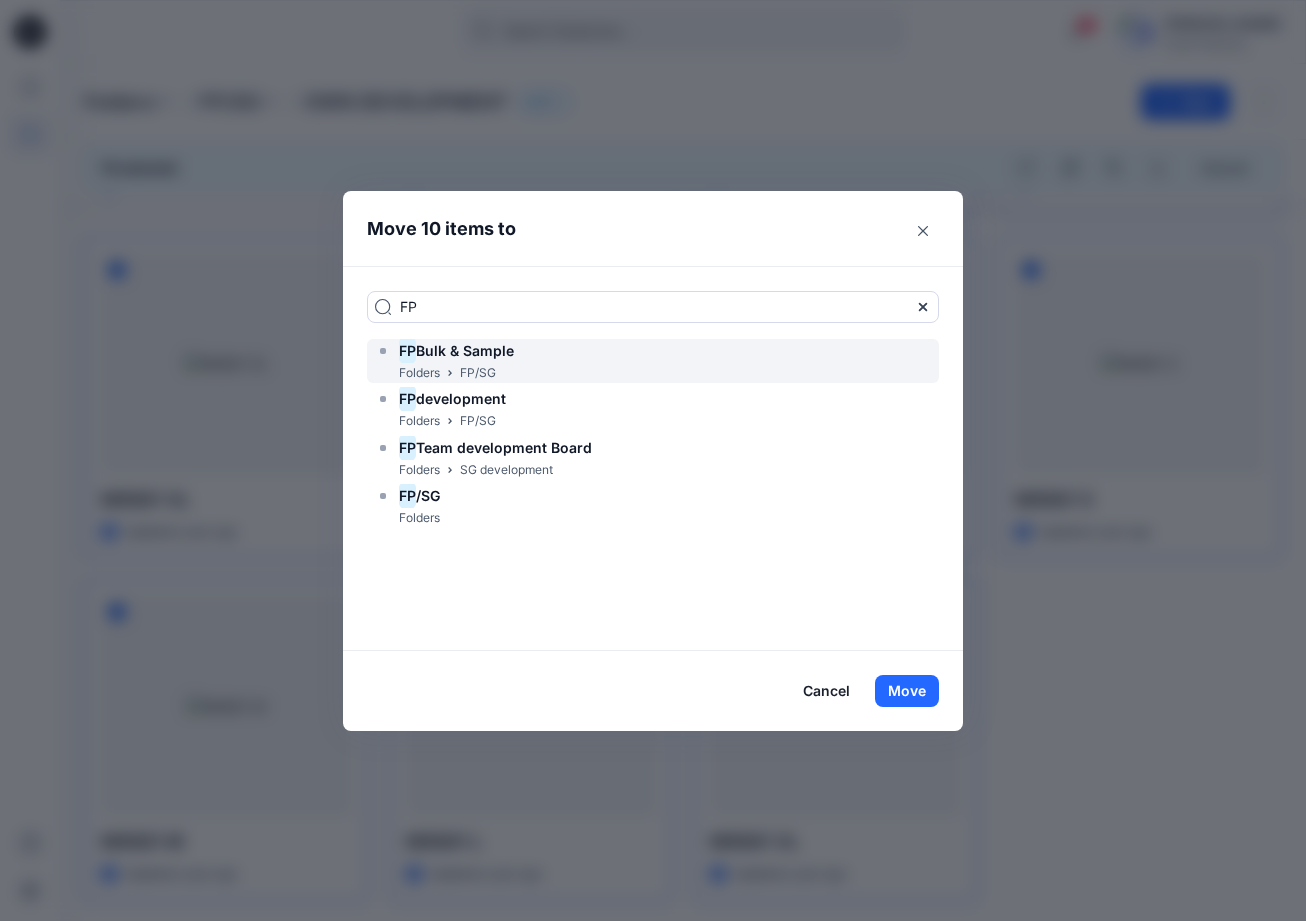 click on "FP  Bulk & Sample Folders FP/SG" at bounding box center (653, 361) 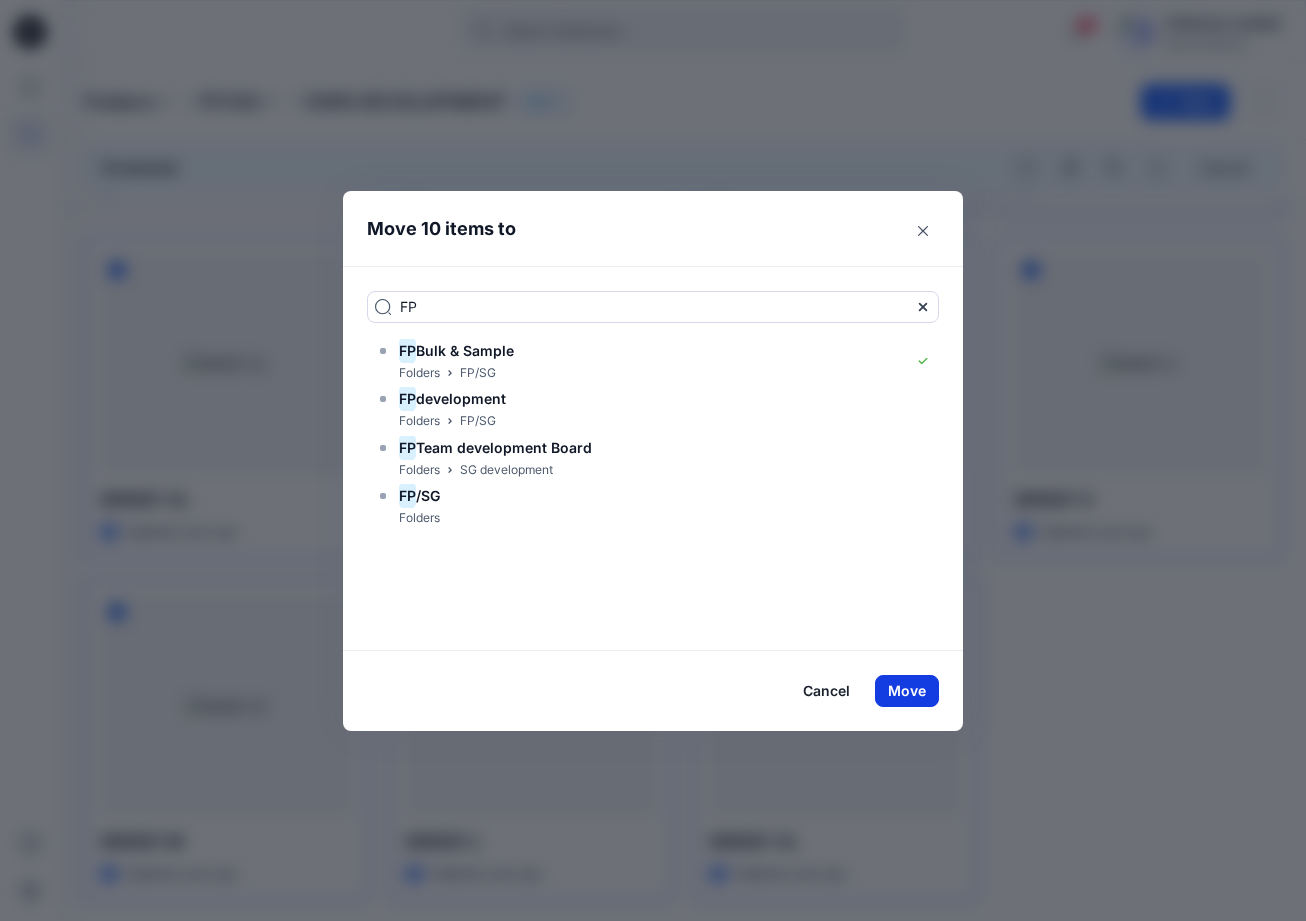 click on "Move" at bounding box center (907, 691) 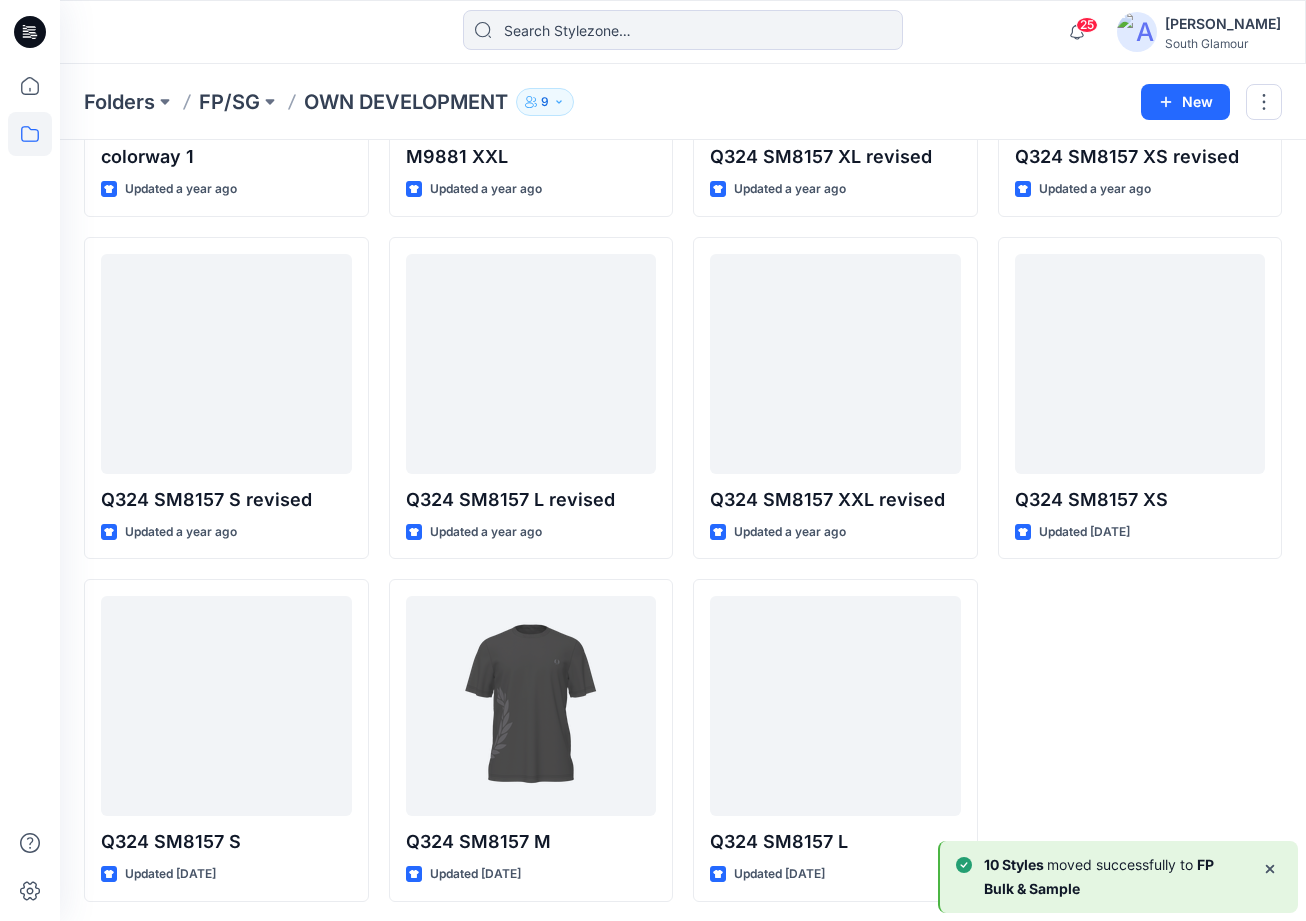 scroll, scrollTop: 0, scrollLeft: 0, axis: both 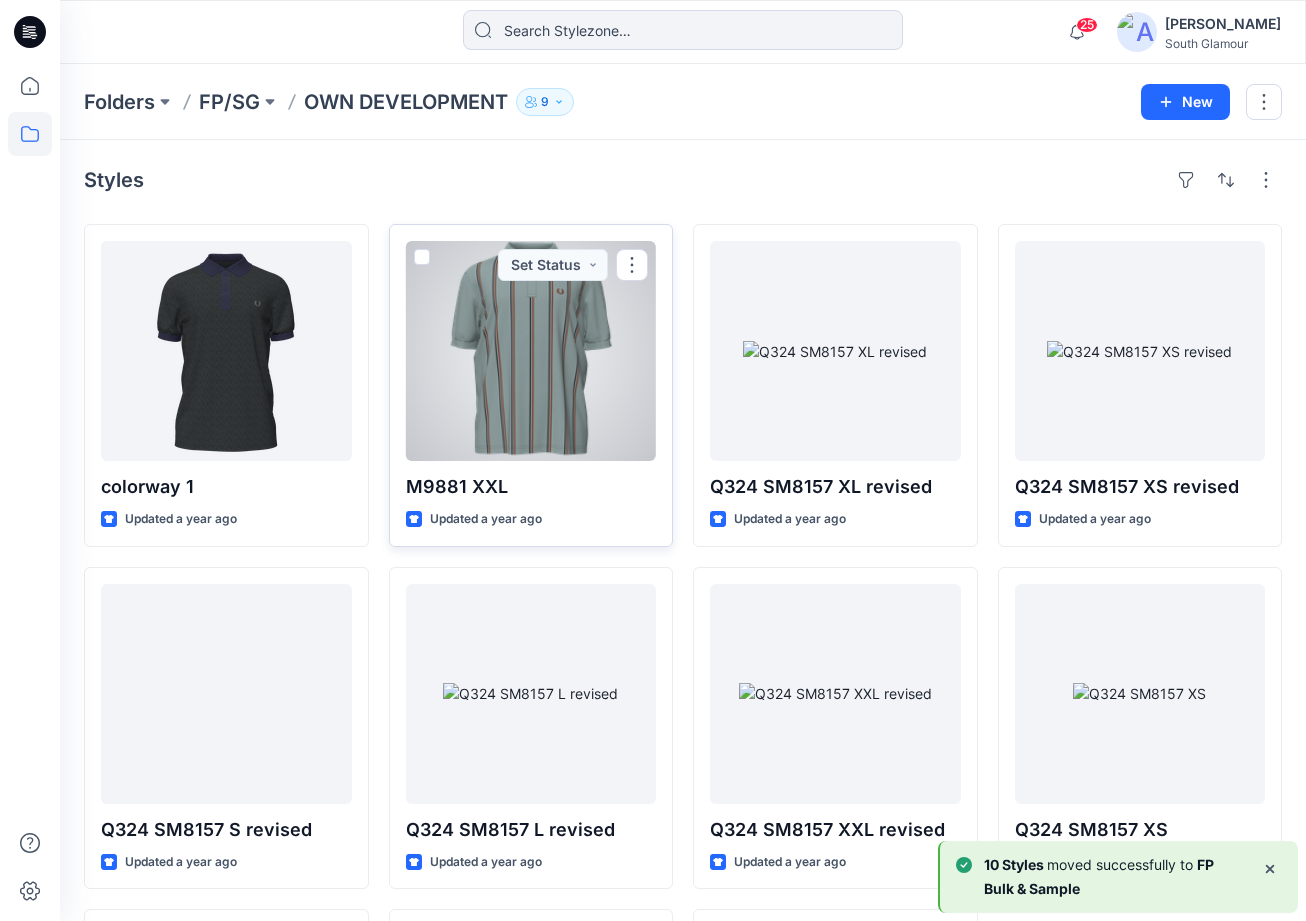 click at bounding box center (422, 257) 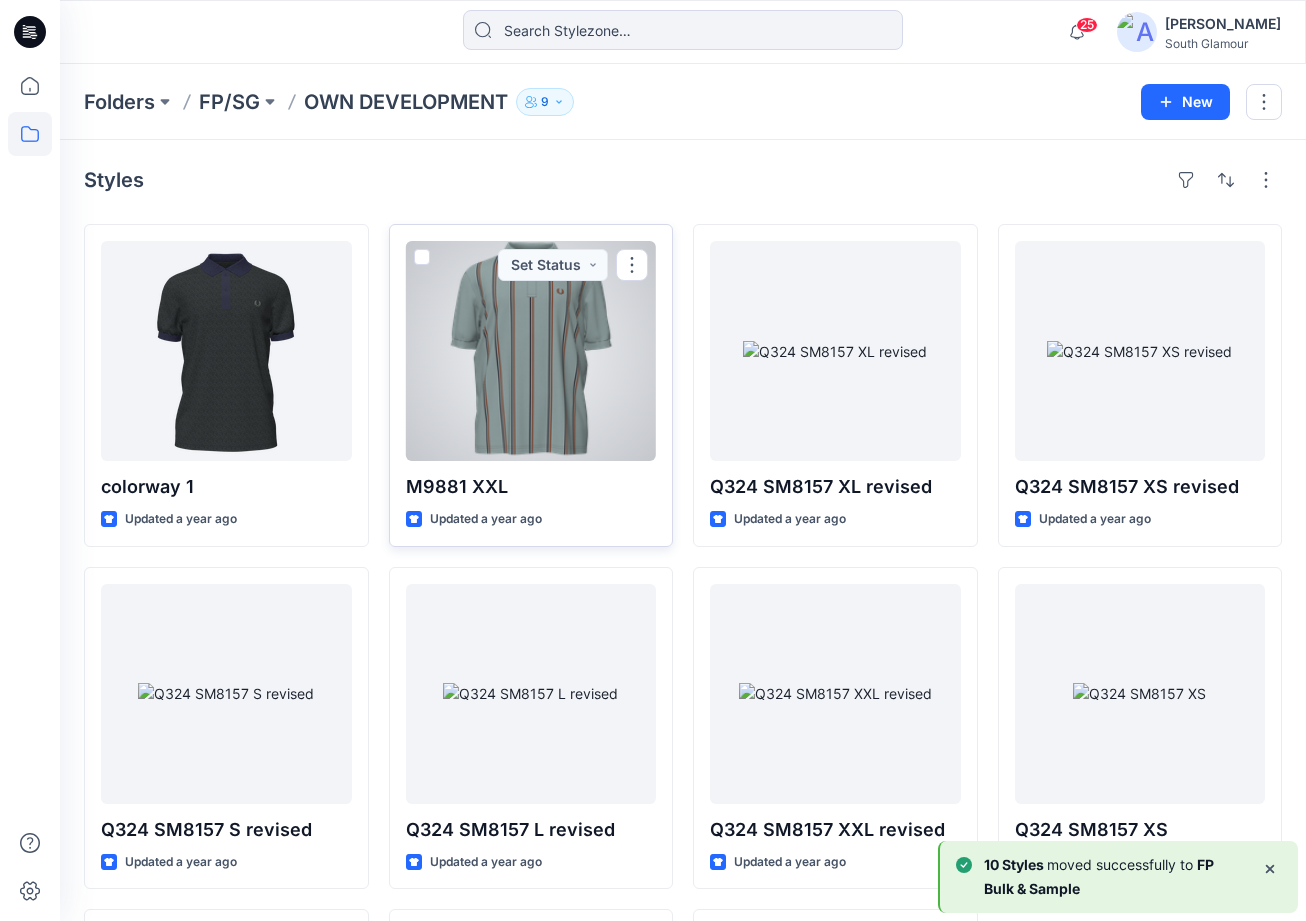 click at bounding box center [421, 258] 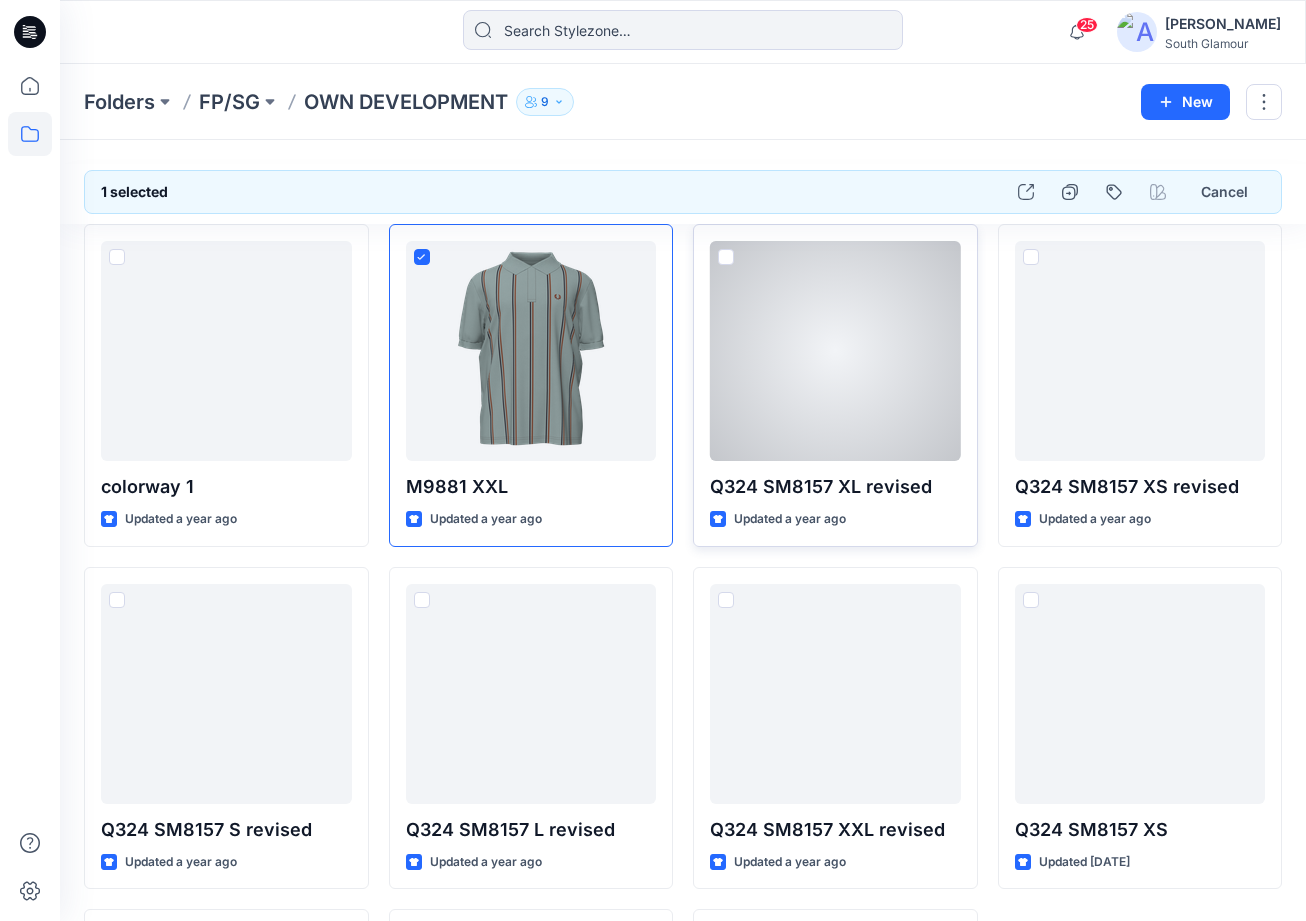 click at bounding box center (726, 257) 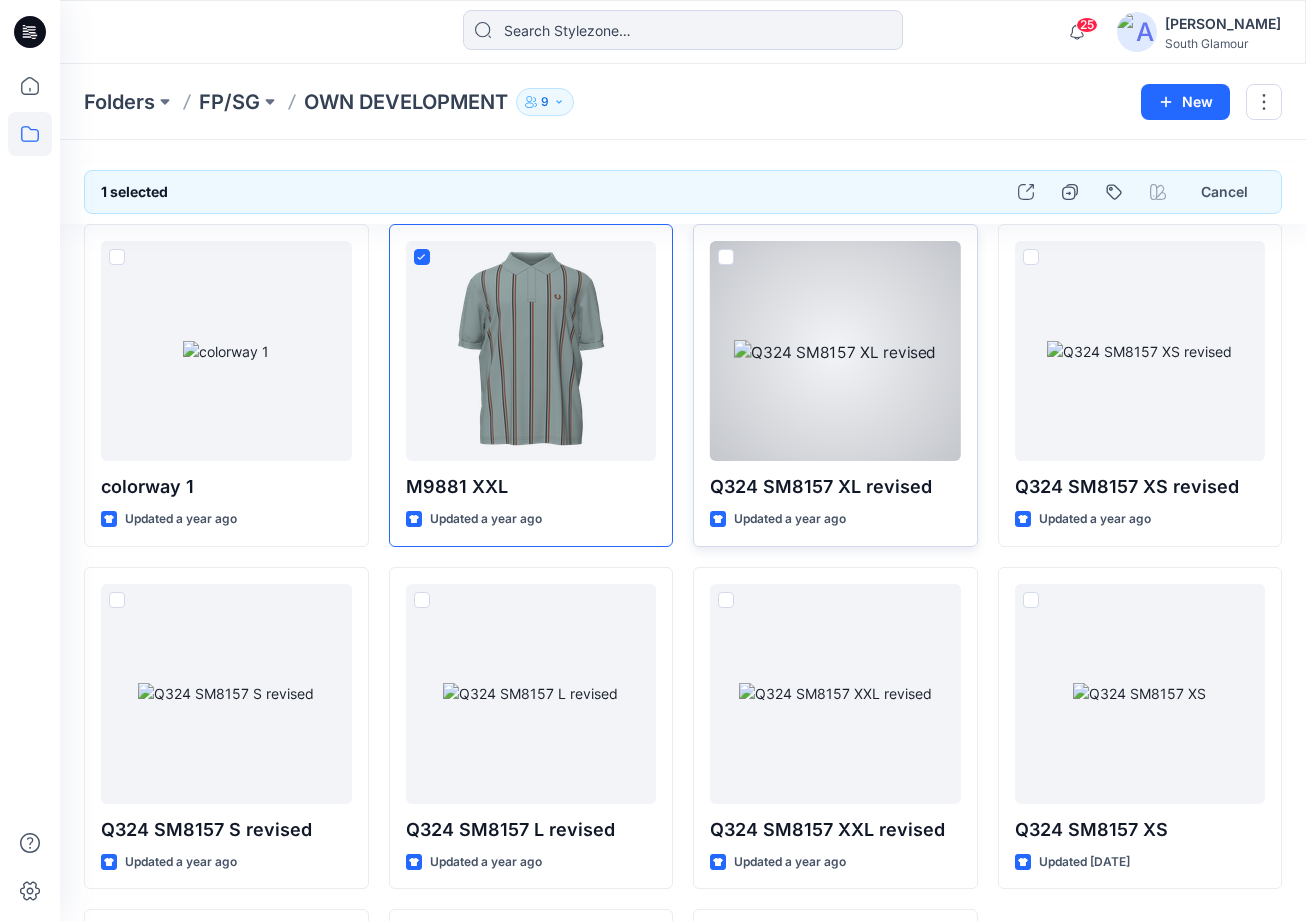click at bounding box center (725, 258) 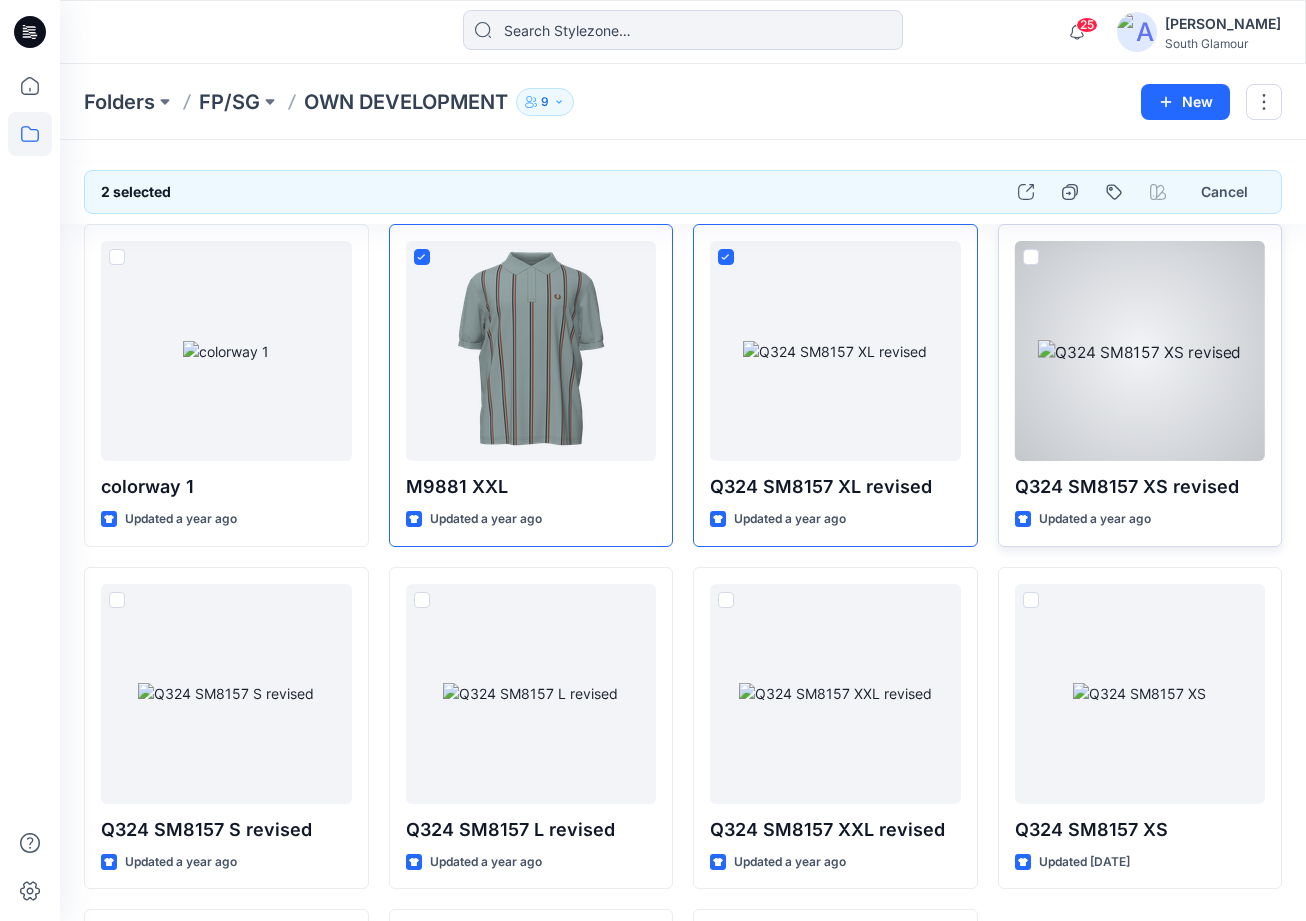 click at bounding box center (1031, 257) 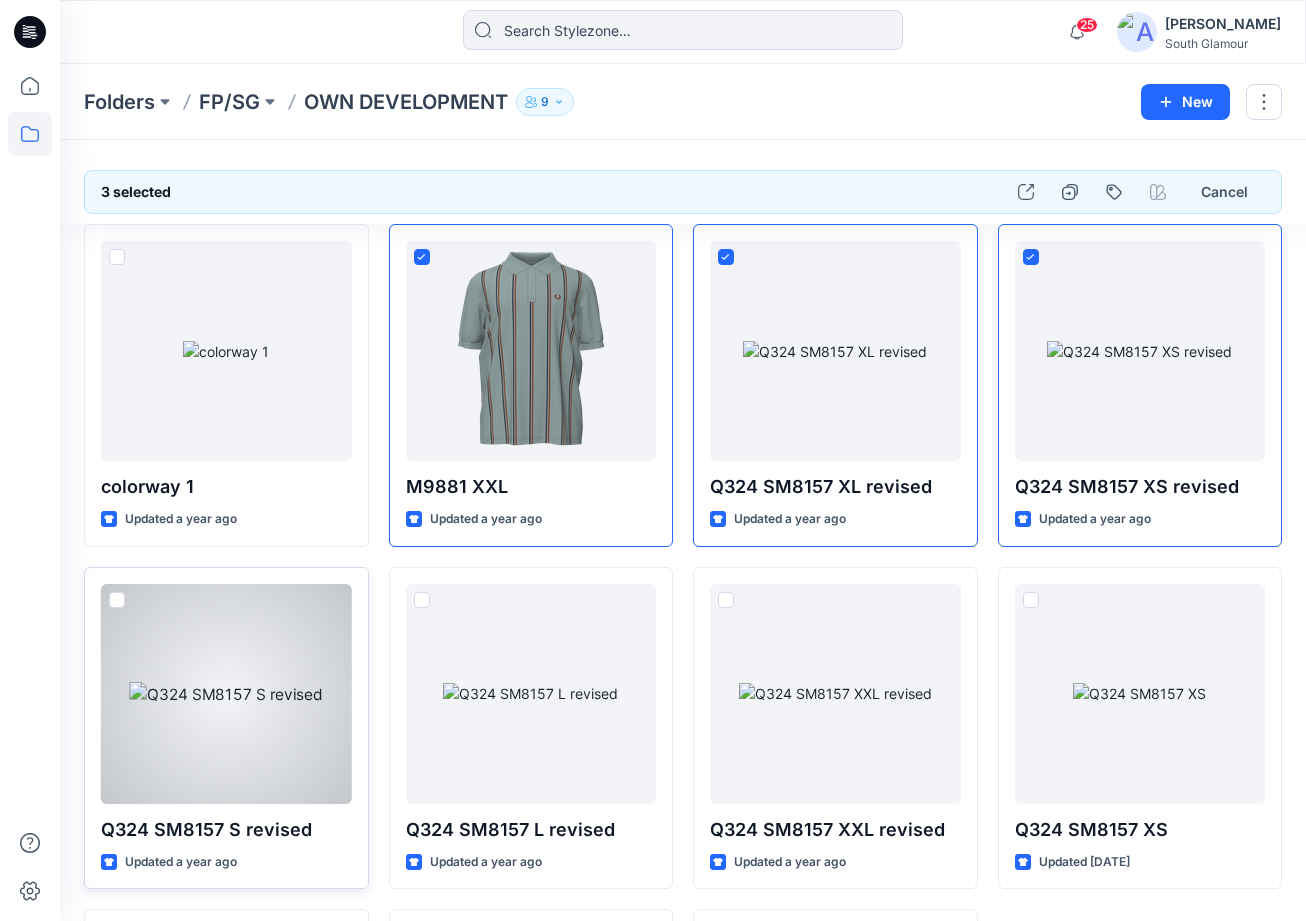 click at bounding box center [117, 600] 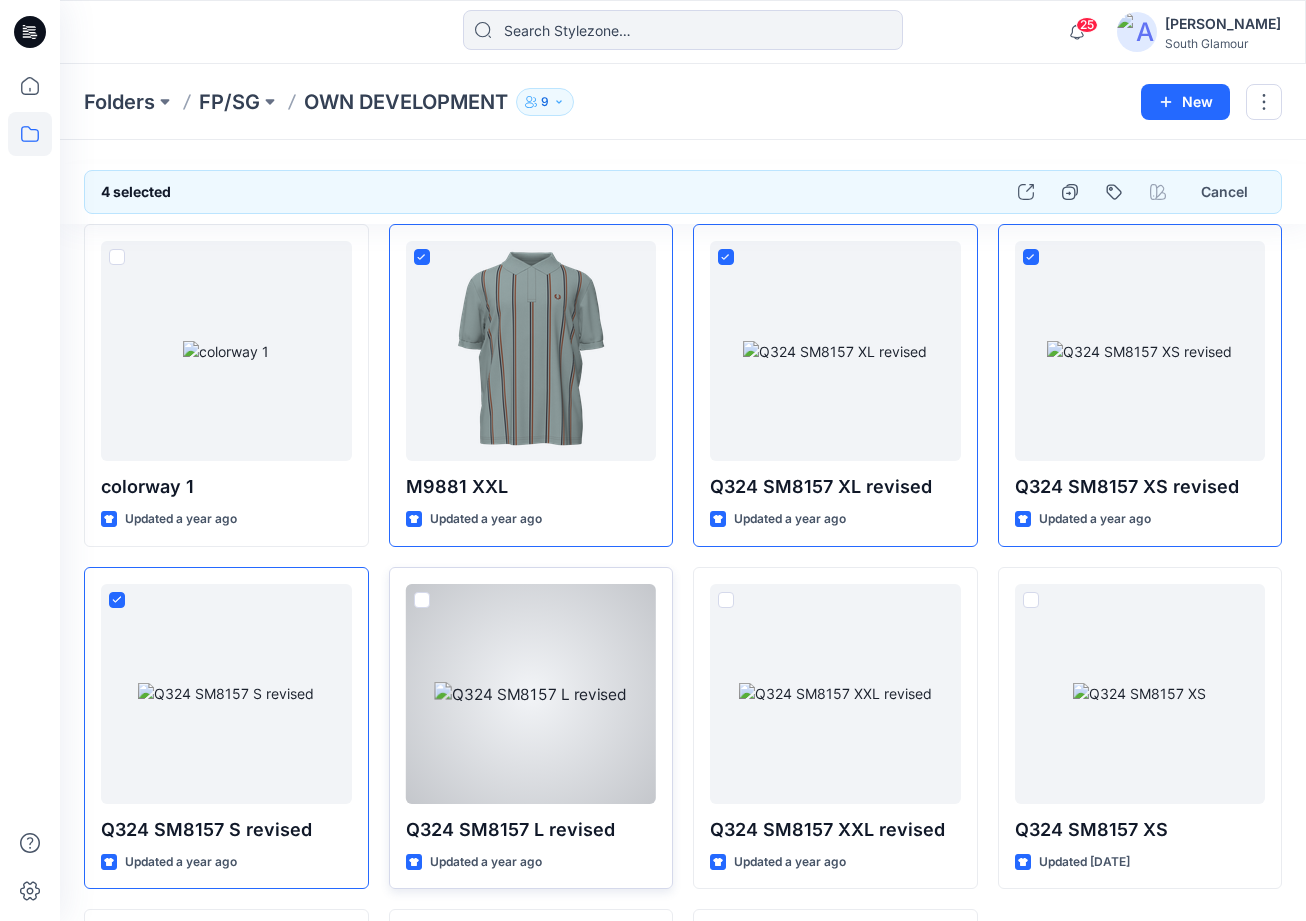 click at bounding box center (422, 600) 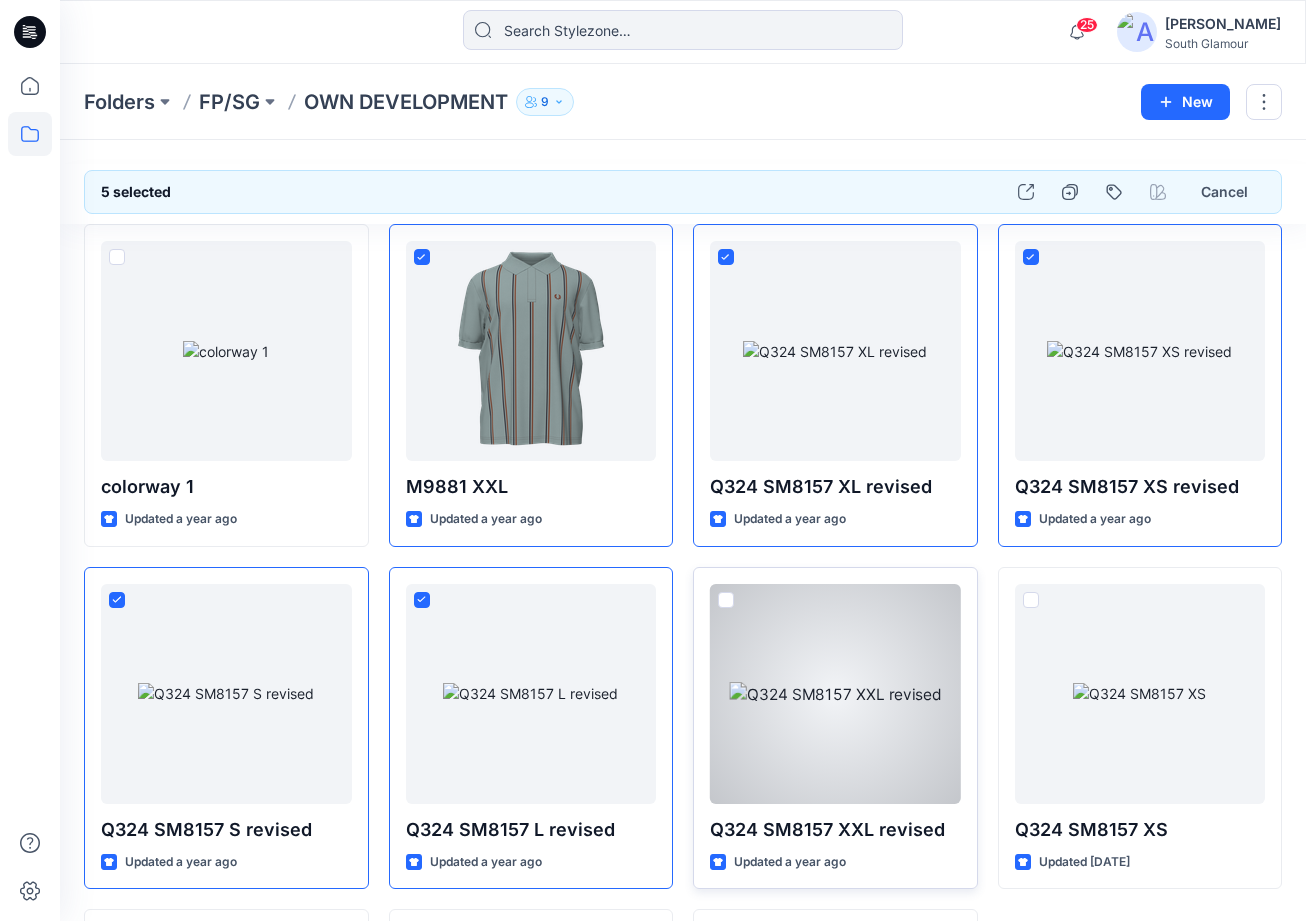 click at bounding box center (726, 600) 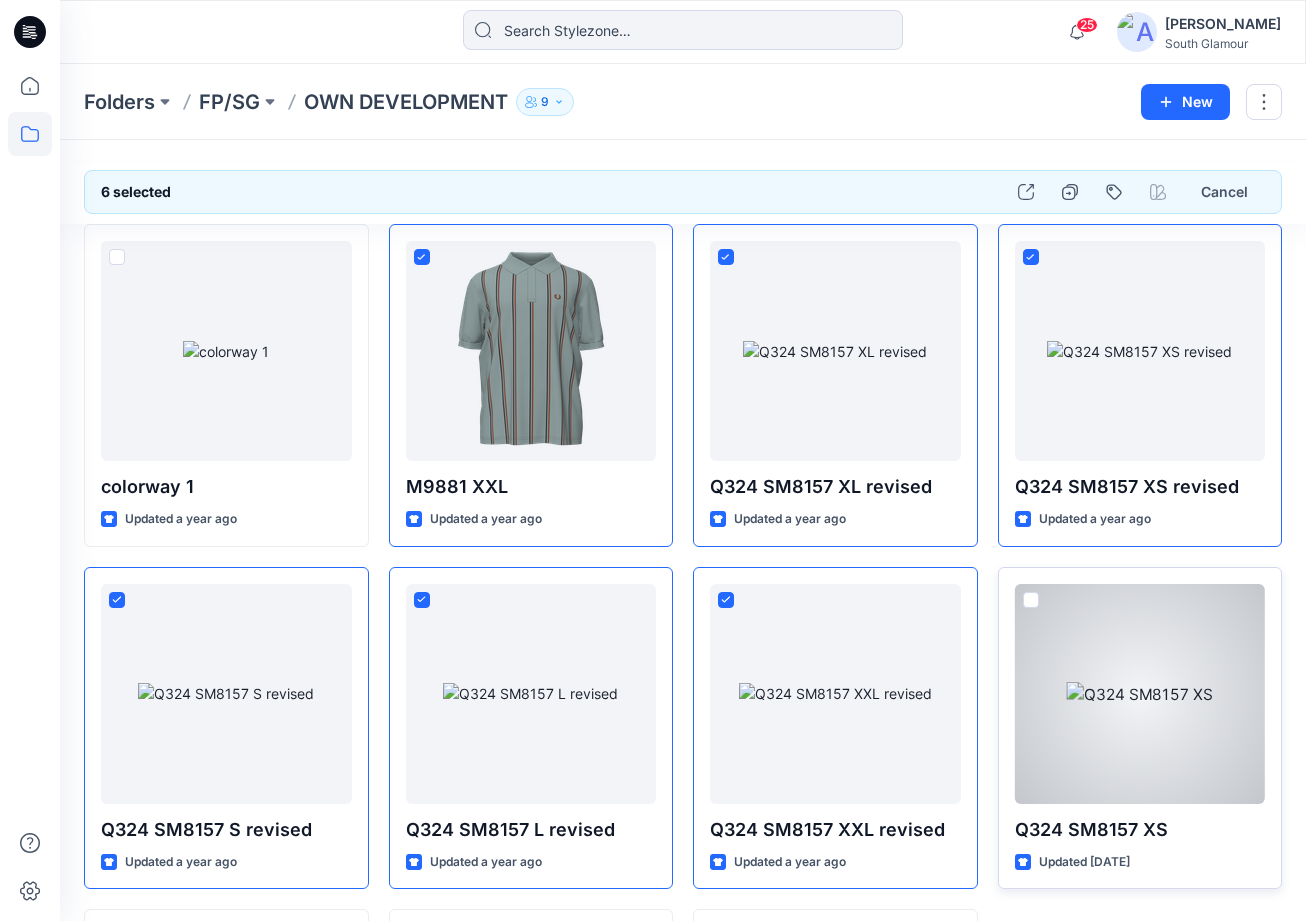 click at bounding box center [1031, 600] 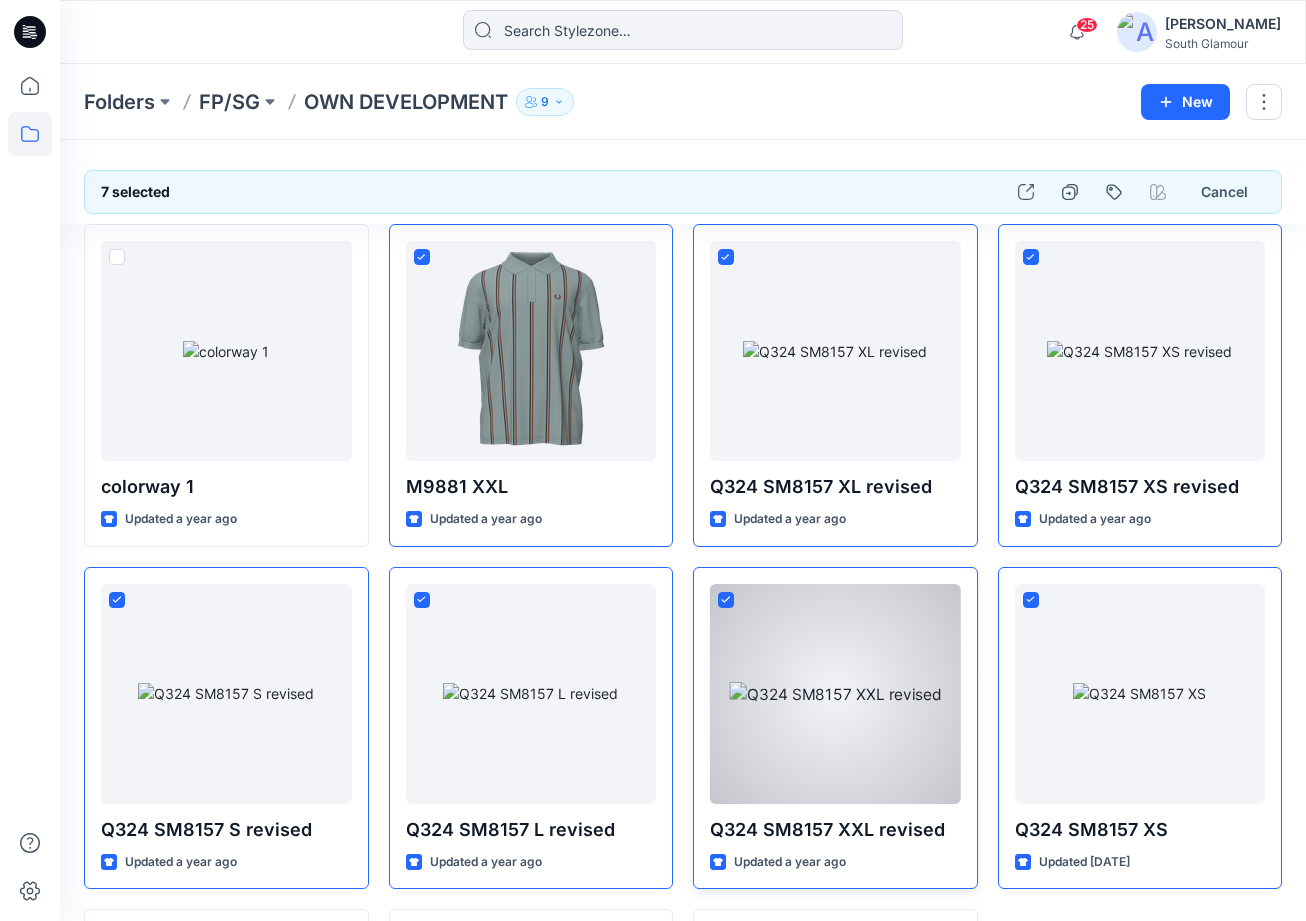 scroll, scrollTop: 330, scrollLeft: 0, axis: vertical 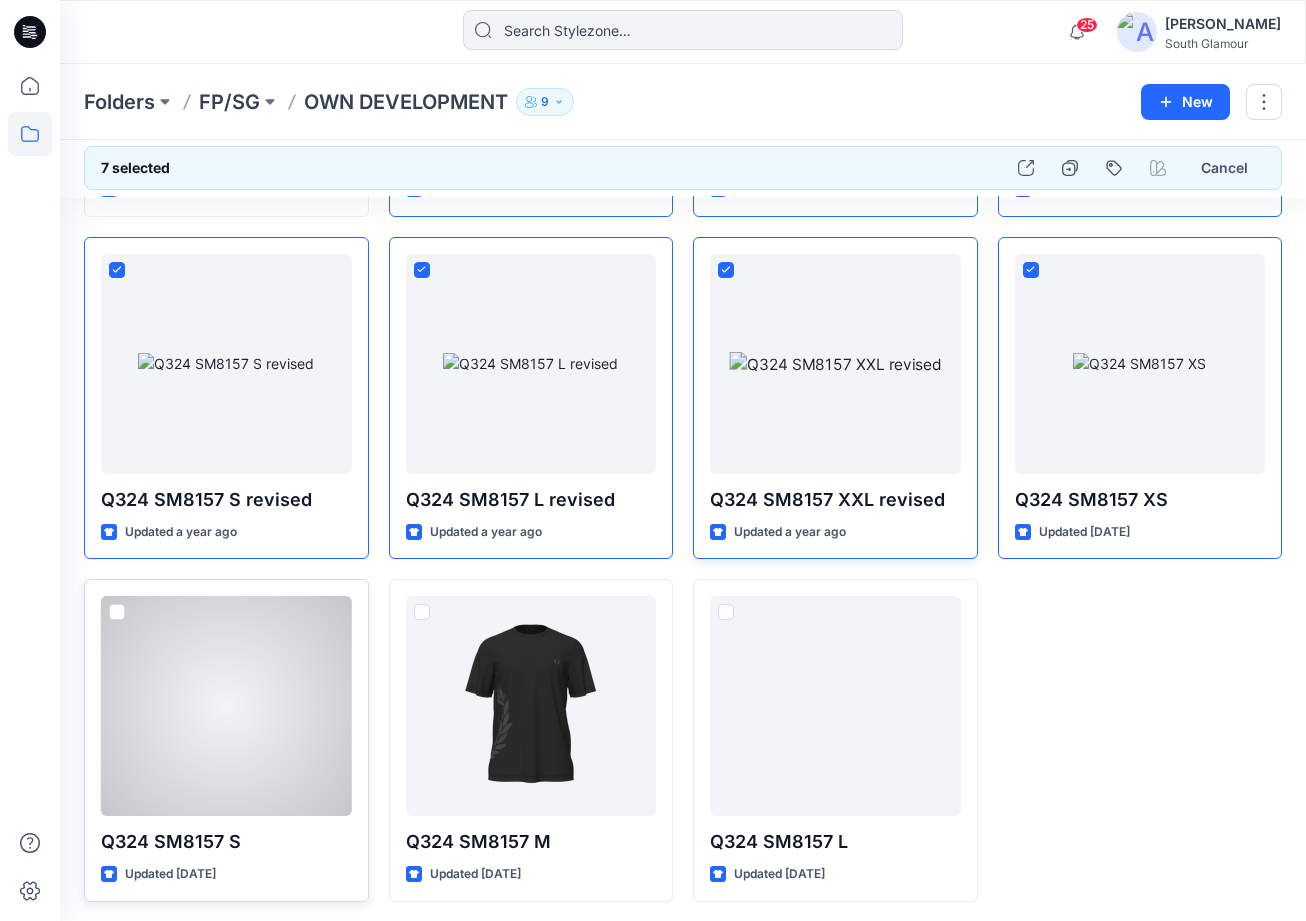 click at bounding box center [117, 612] 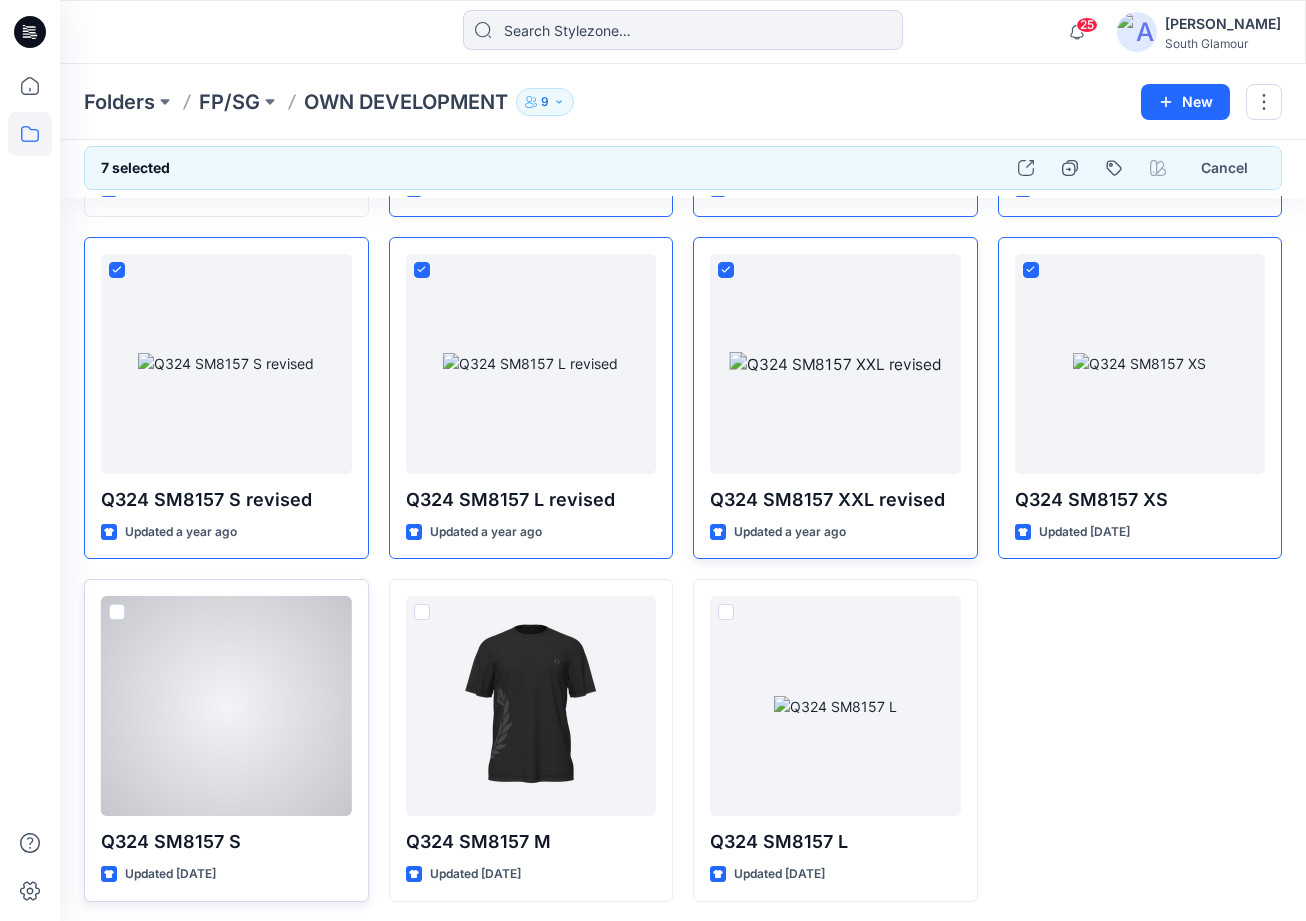 click at bounding box center (116, 613) 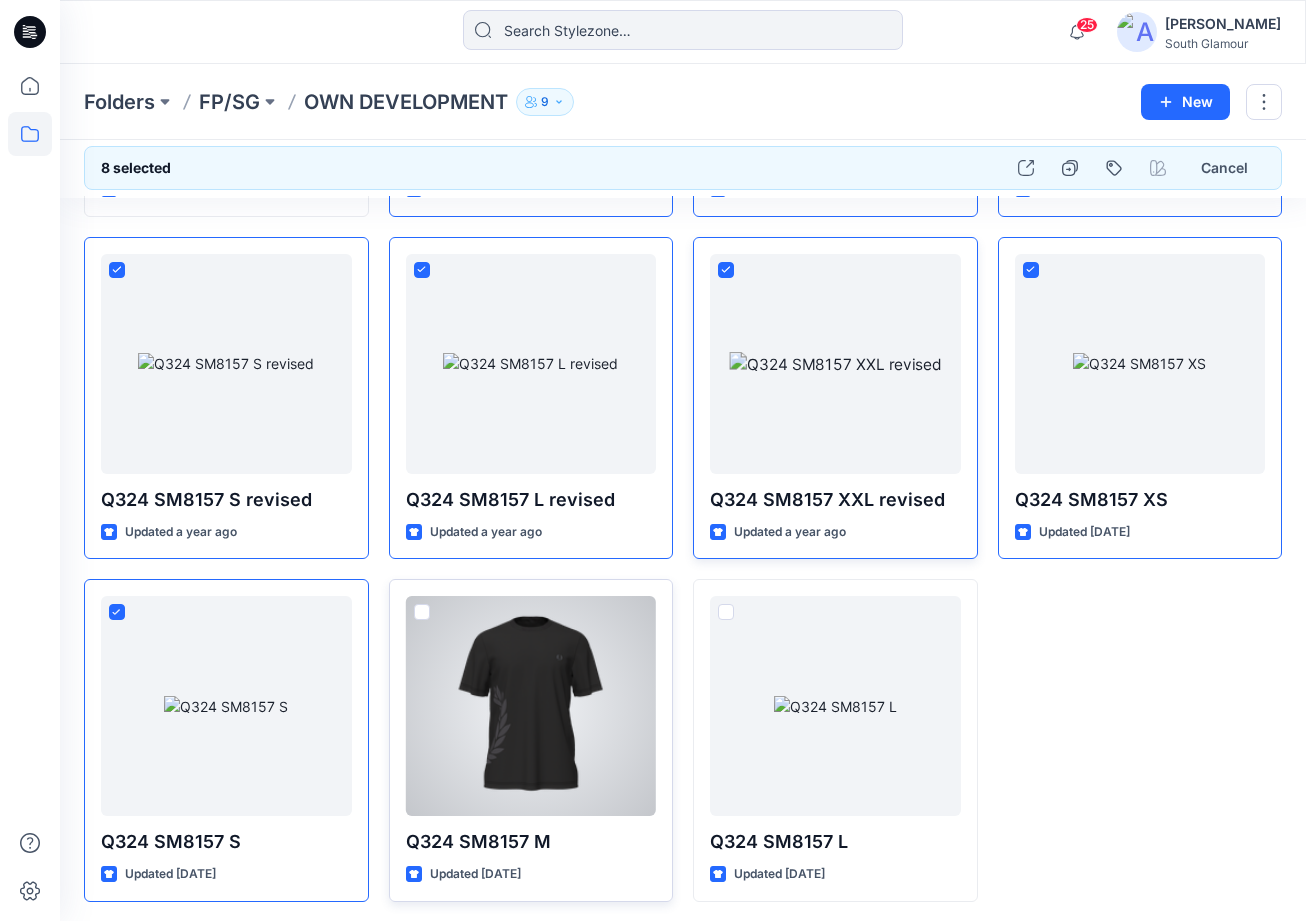 click at bounding box center [422, 612] 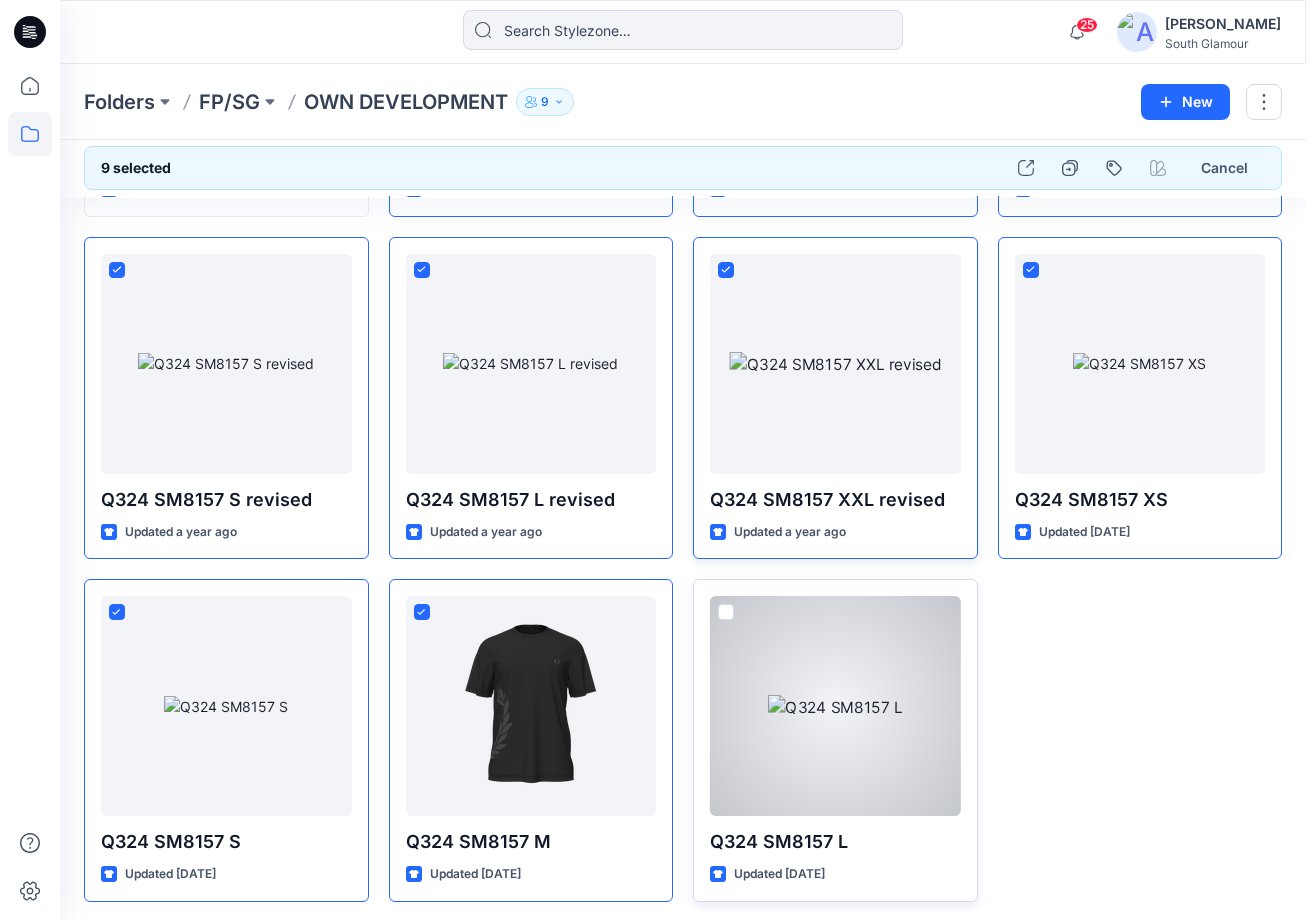 click at bounding box center [726, 612] 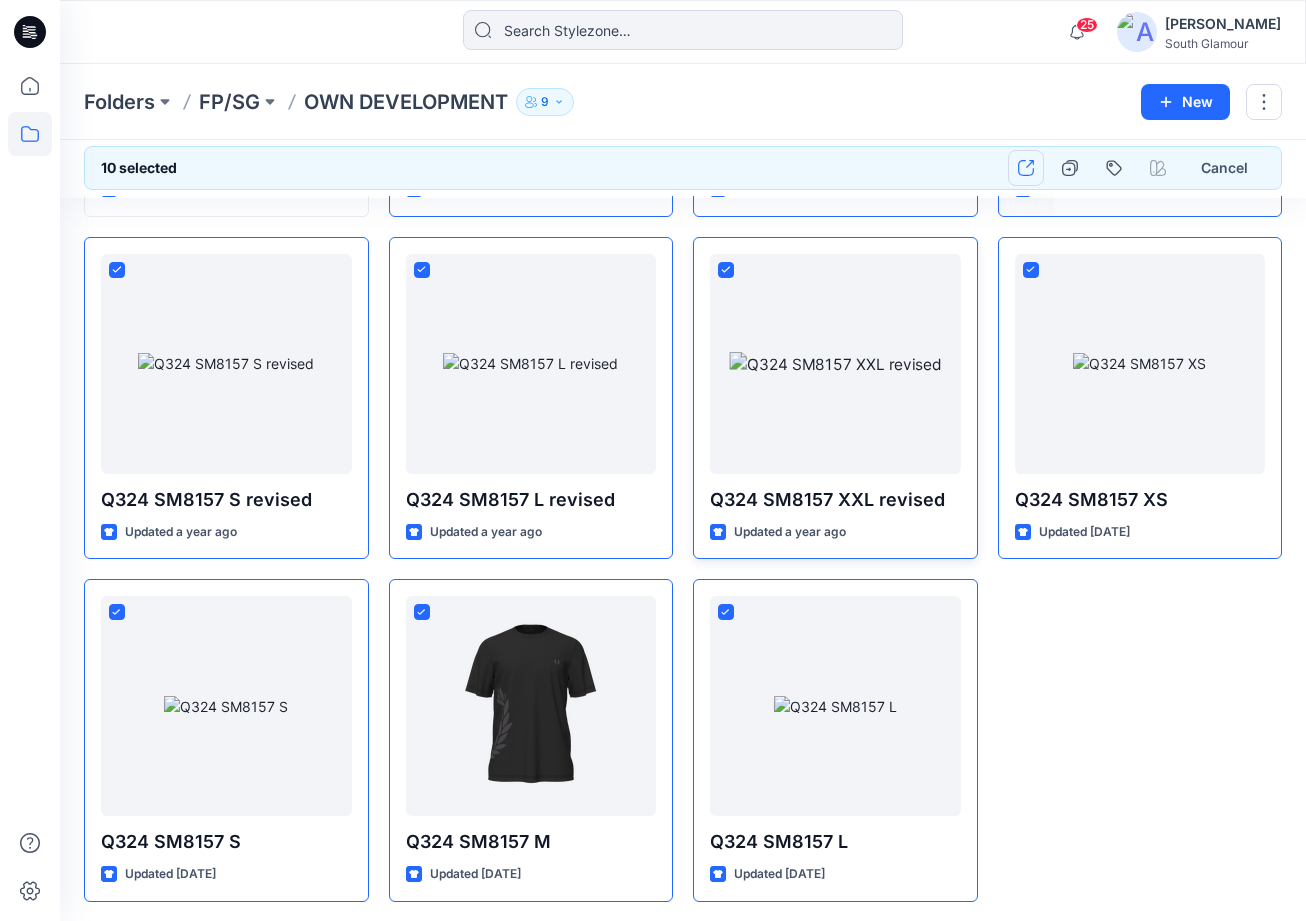 click 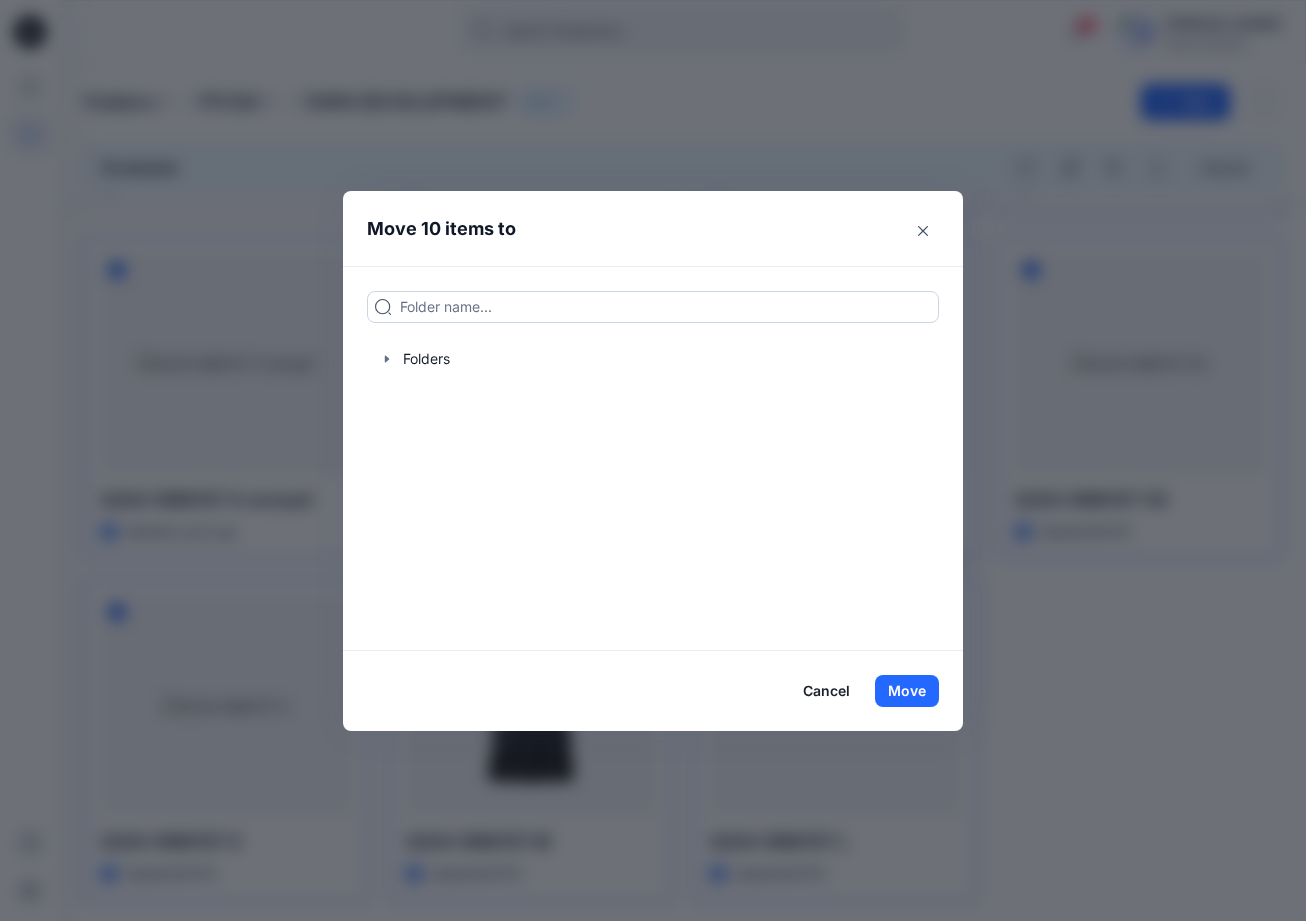 click at bounding box center (653, 307) 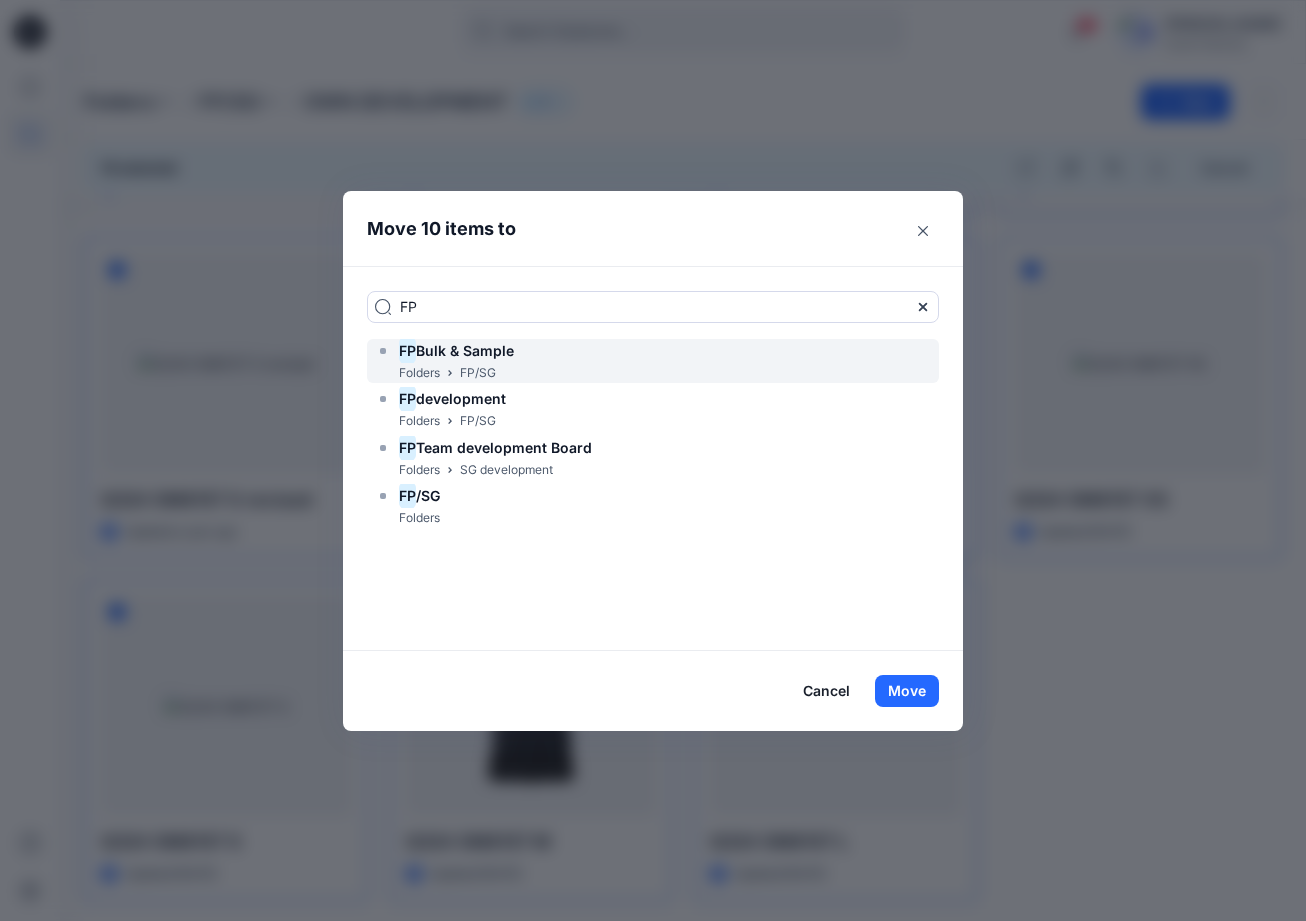 click on "Bulk & Sample" at bounding box center [465, 350] 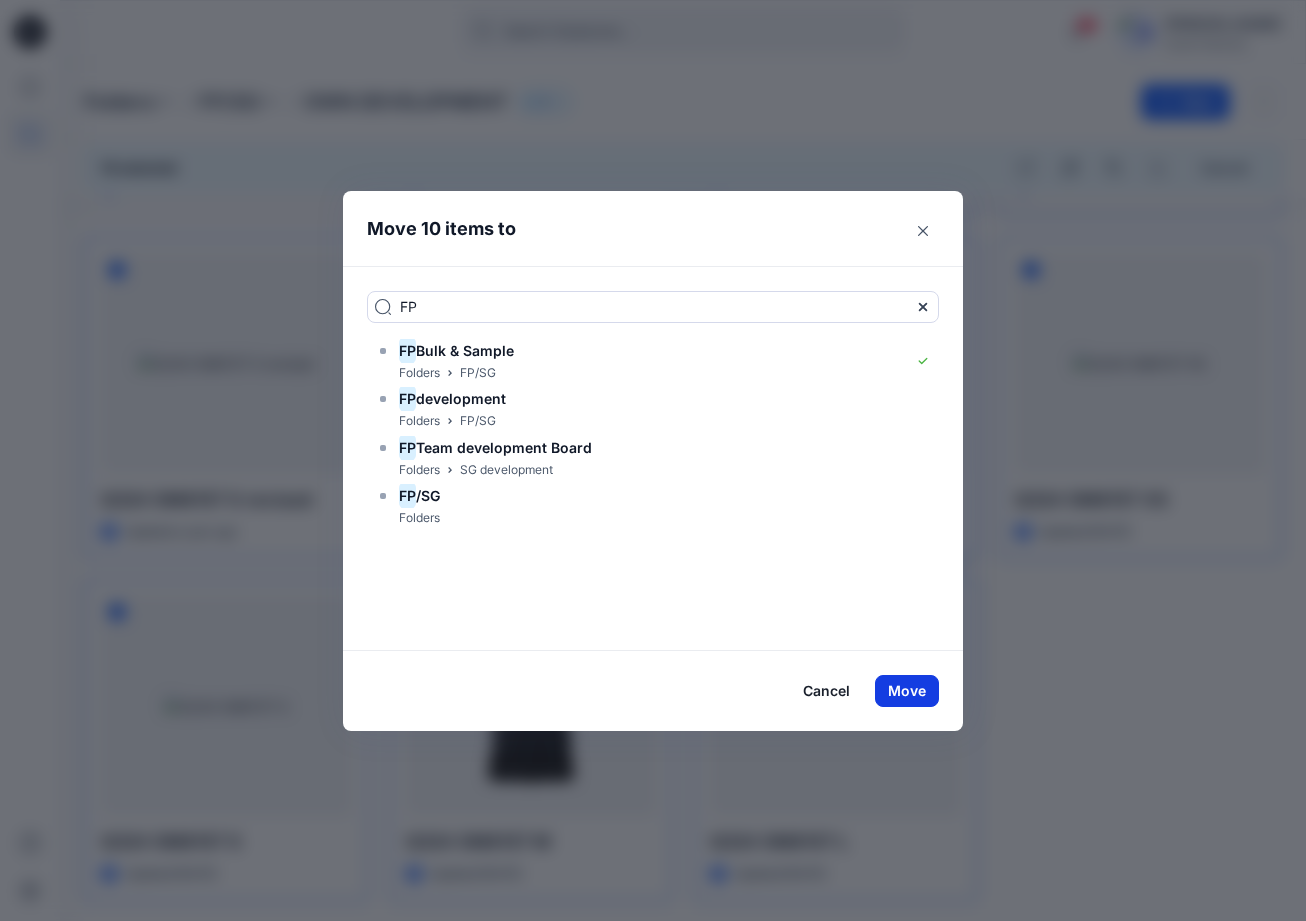 click on "Move" at bounding box center [907, 691] 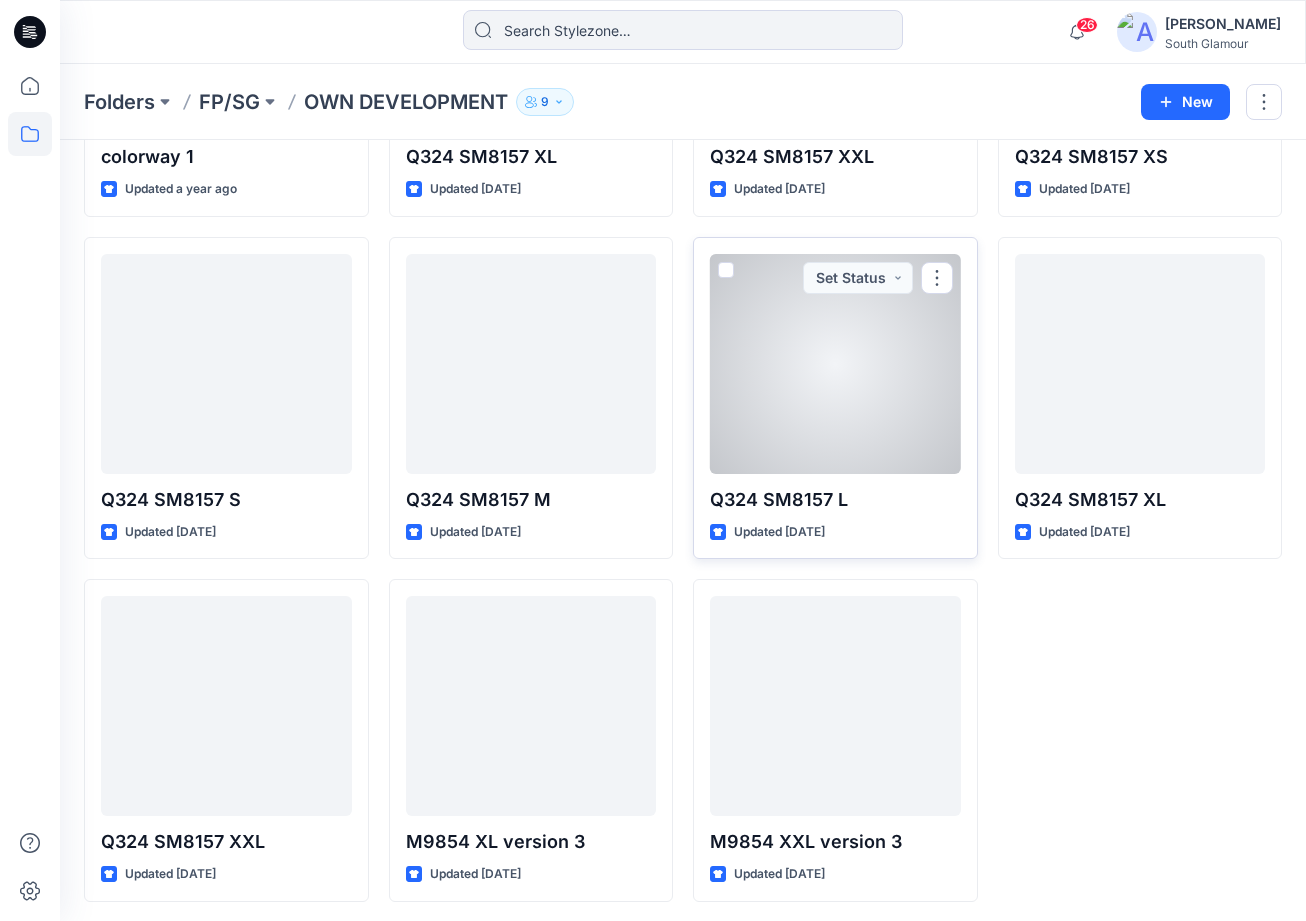 scroll, scrollTop: 0, scrollLeft: 0, axis: both 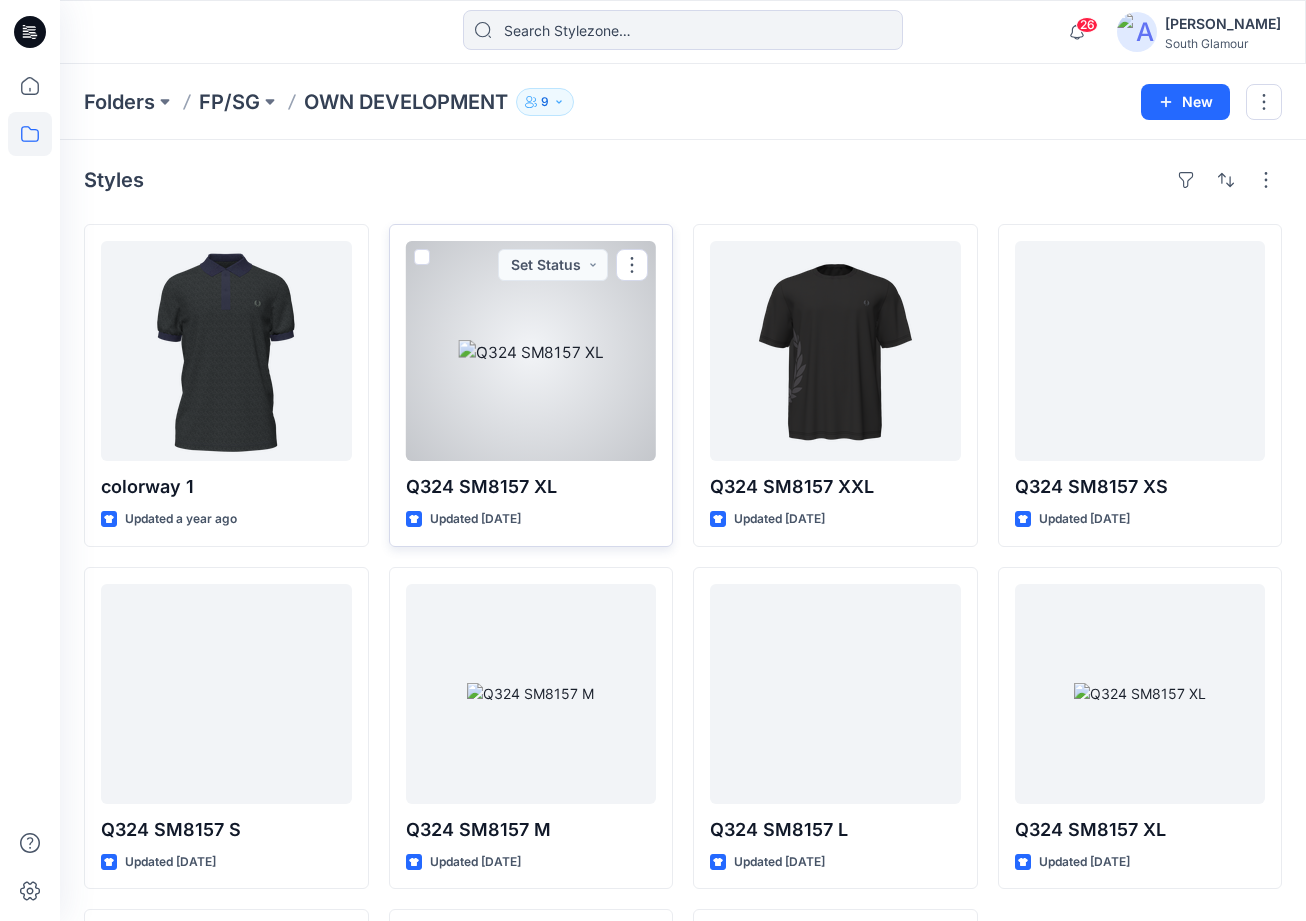 click at bounding box center [422, 257] 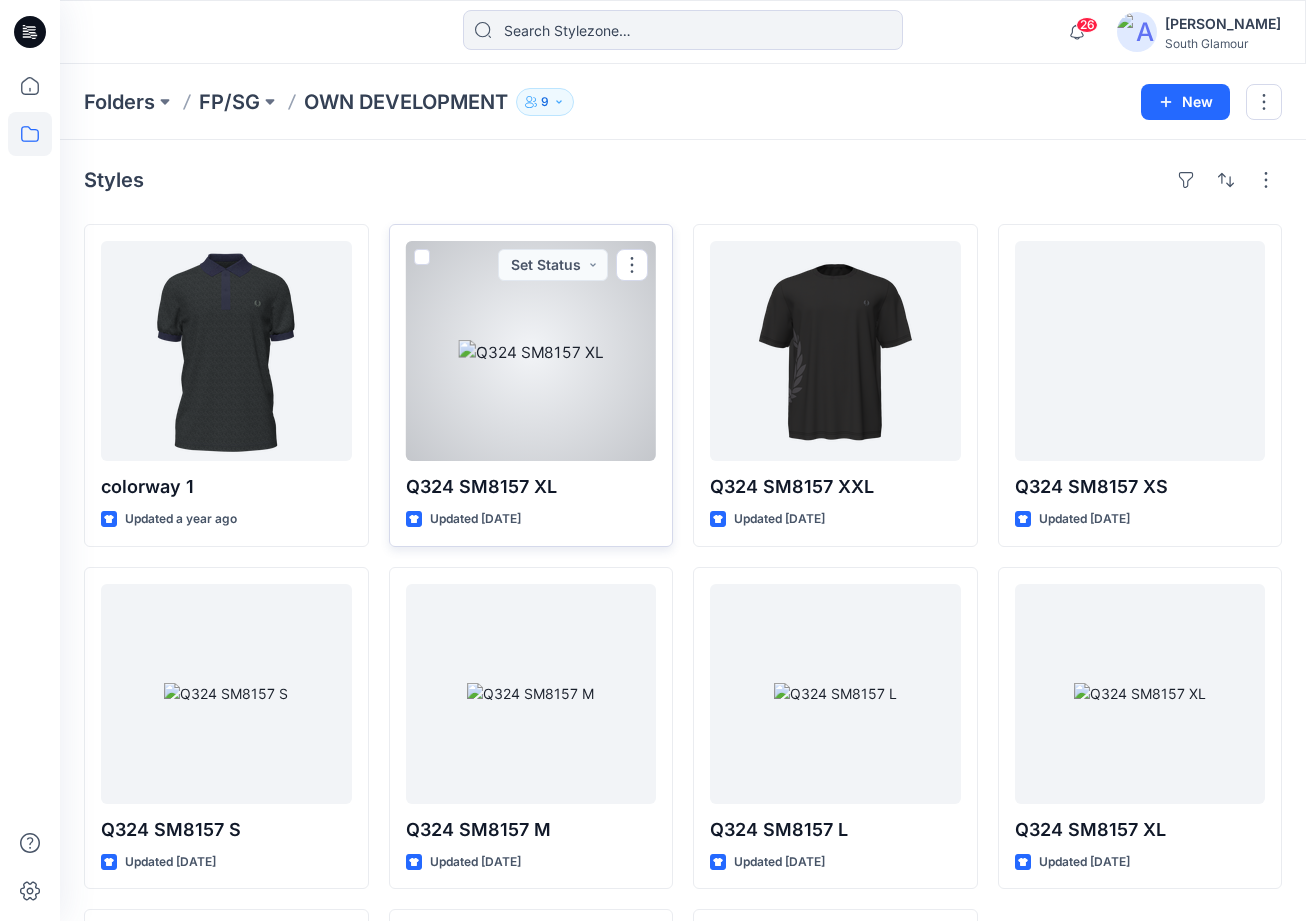 click at bounding box center (421, 258) 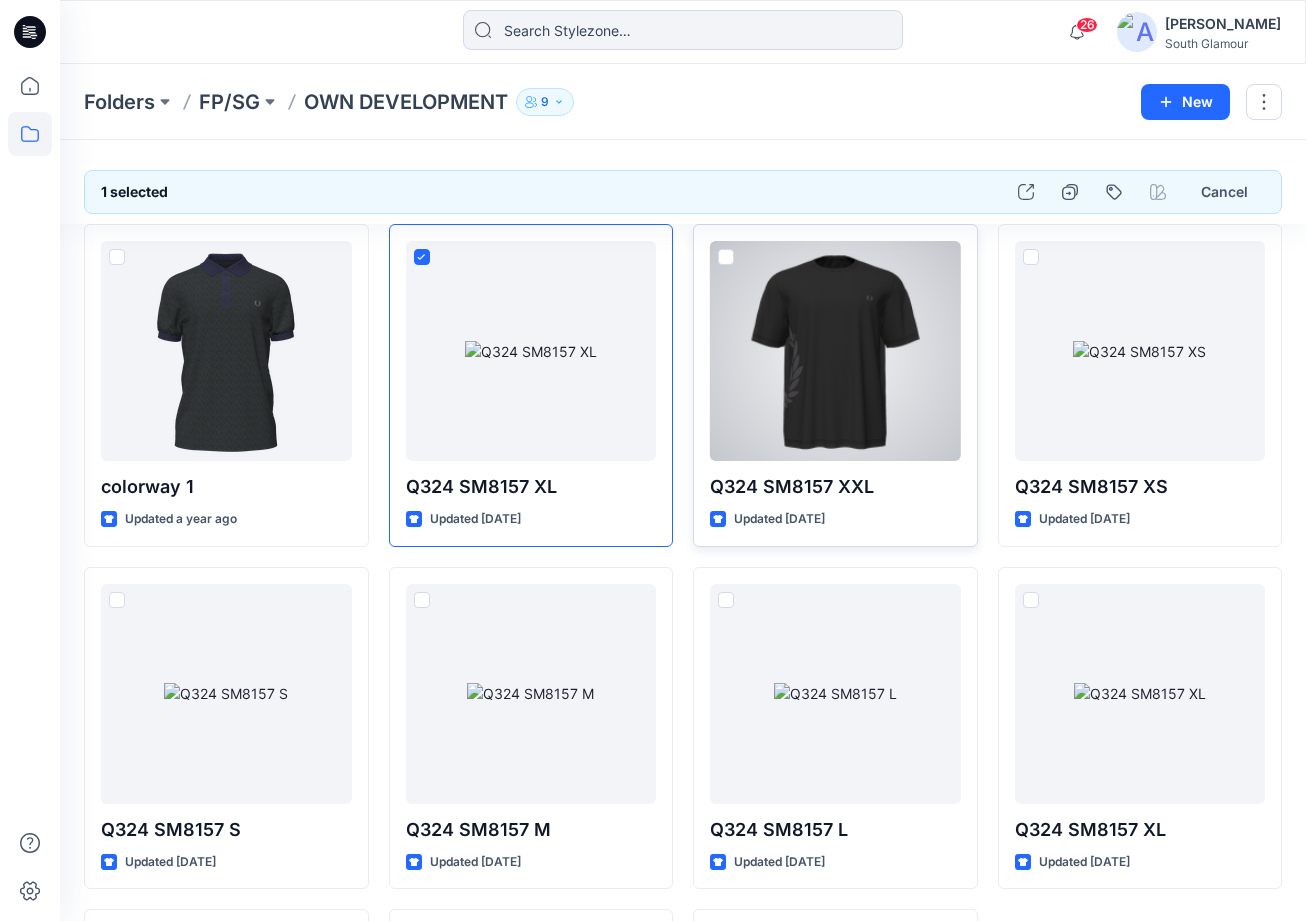 click at bounding box center [726, 257] 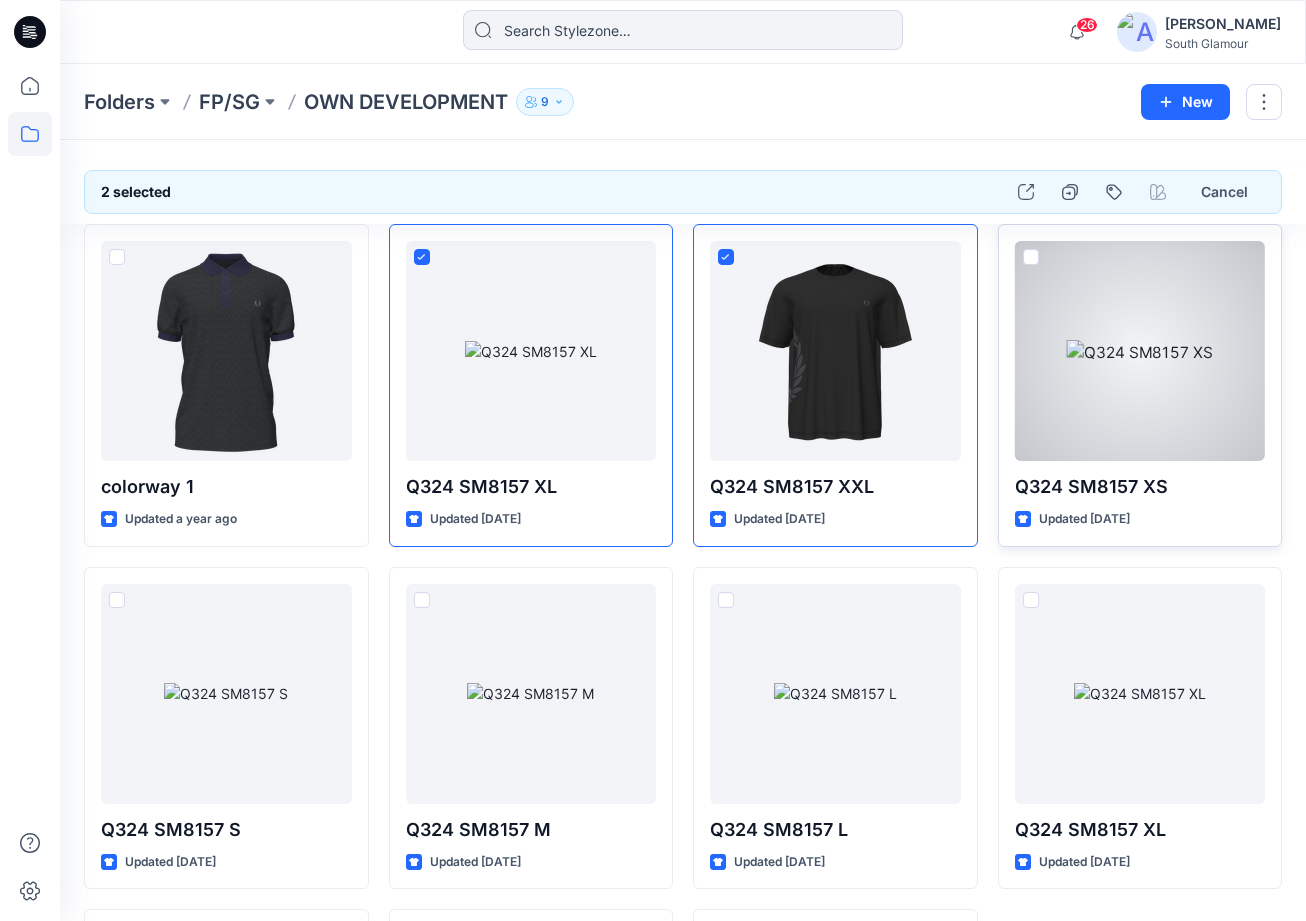 click at bounding box center [1031, 257] 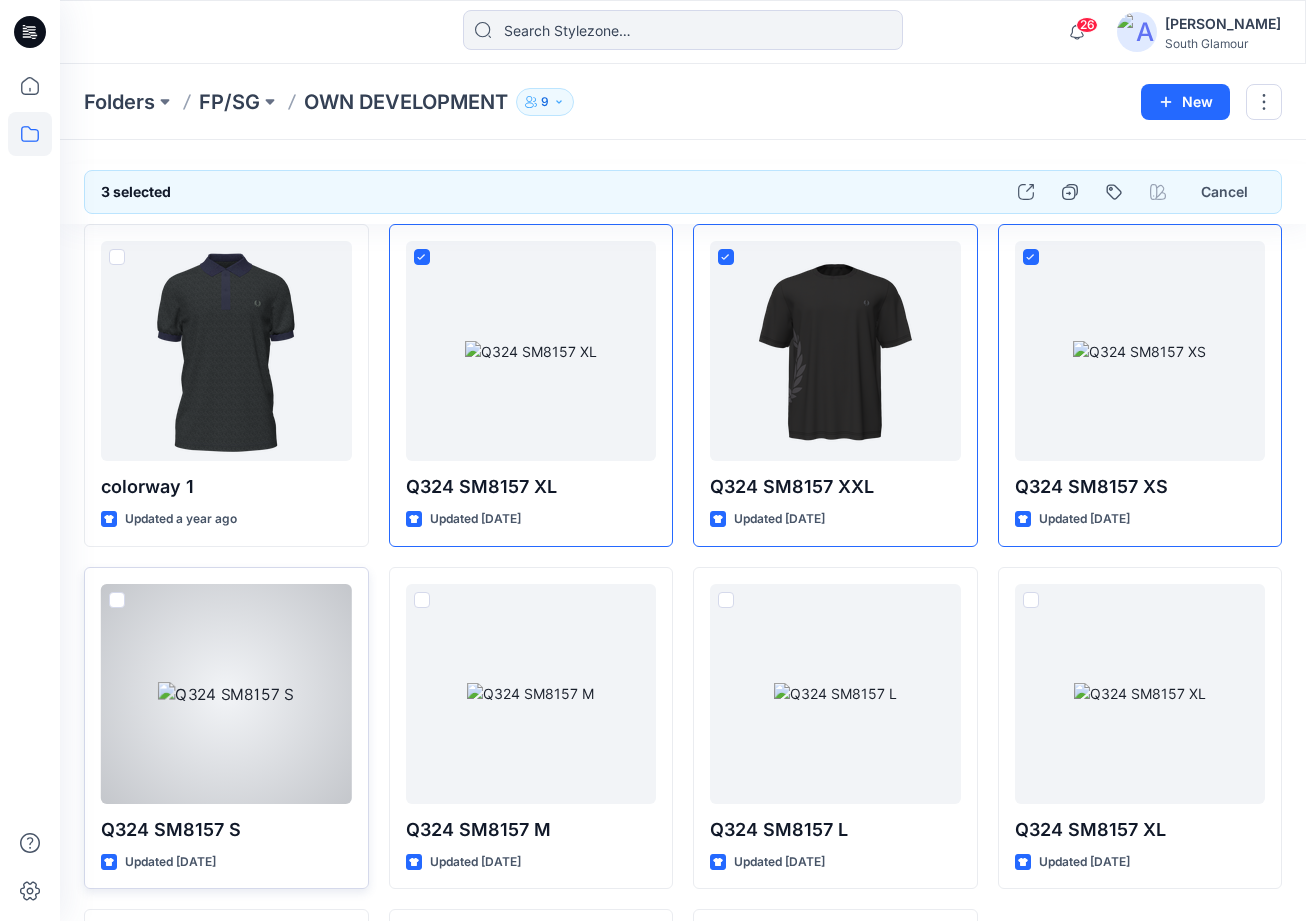 click at bounding box center [117, 600] 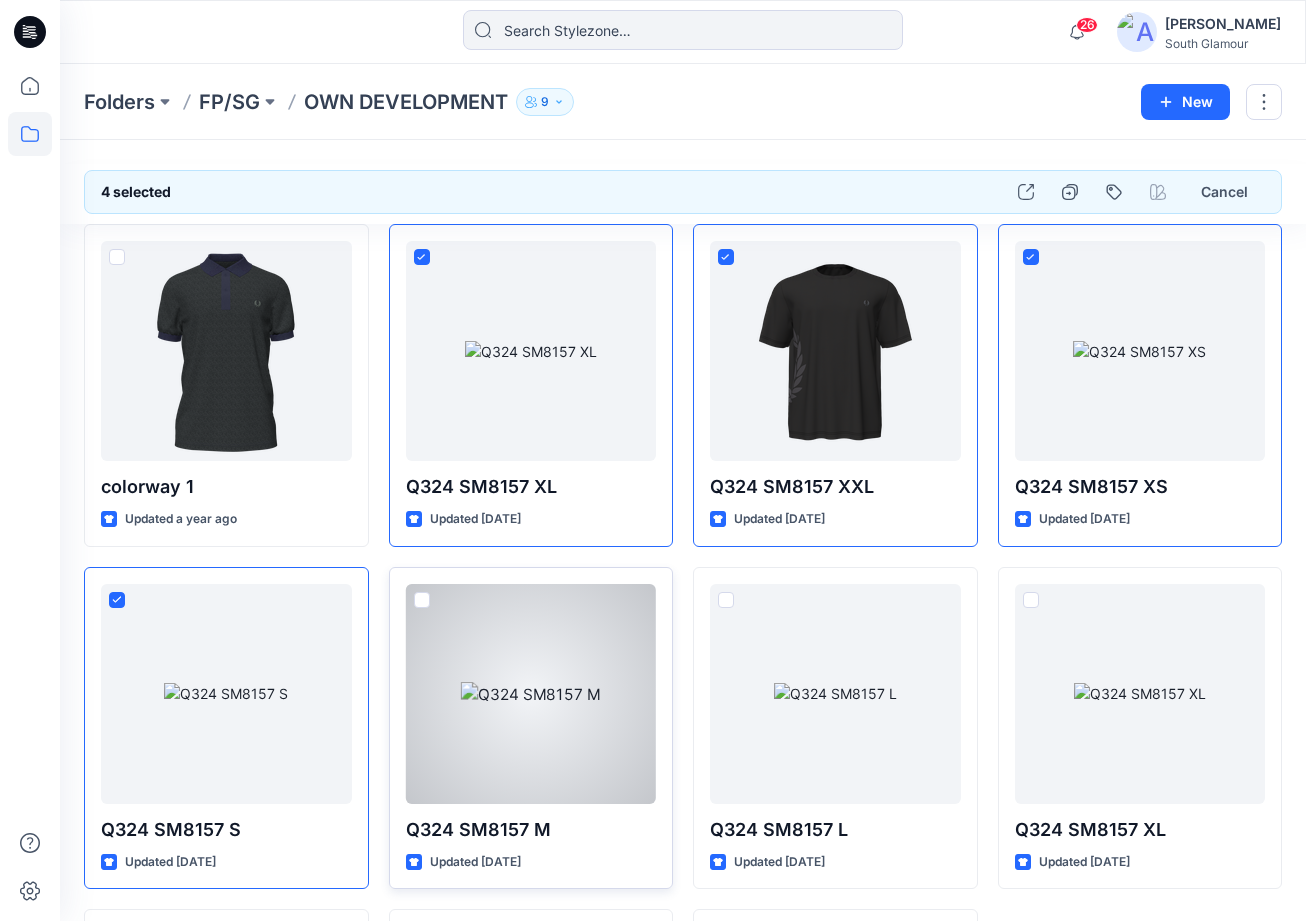 click at bounding box center (422, 600) 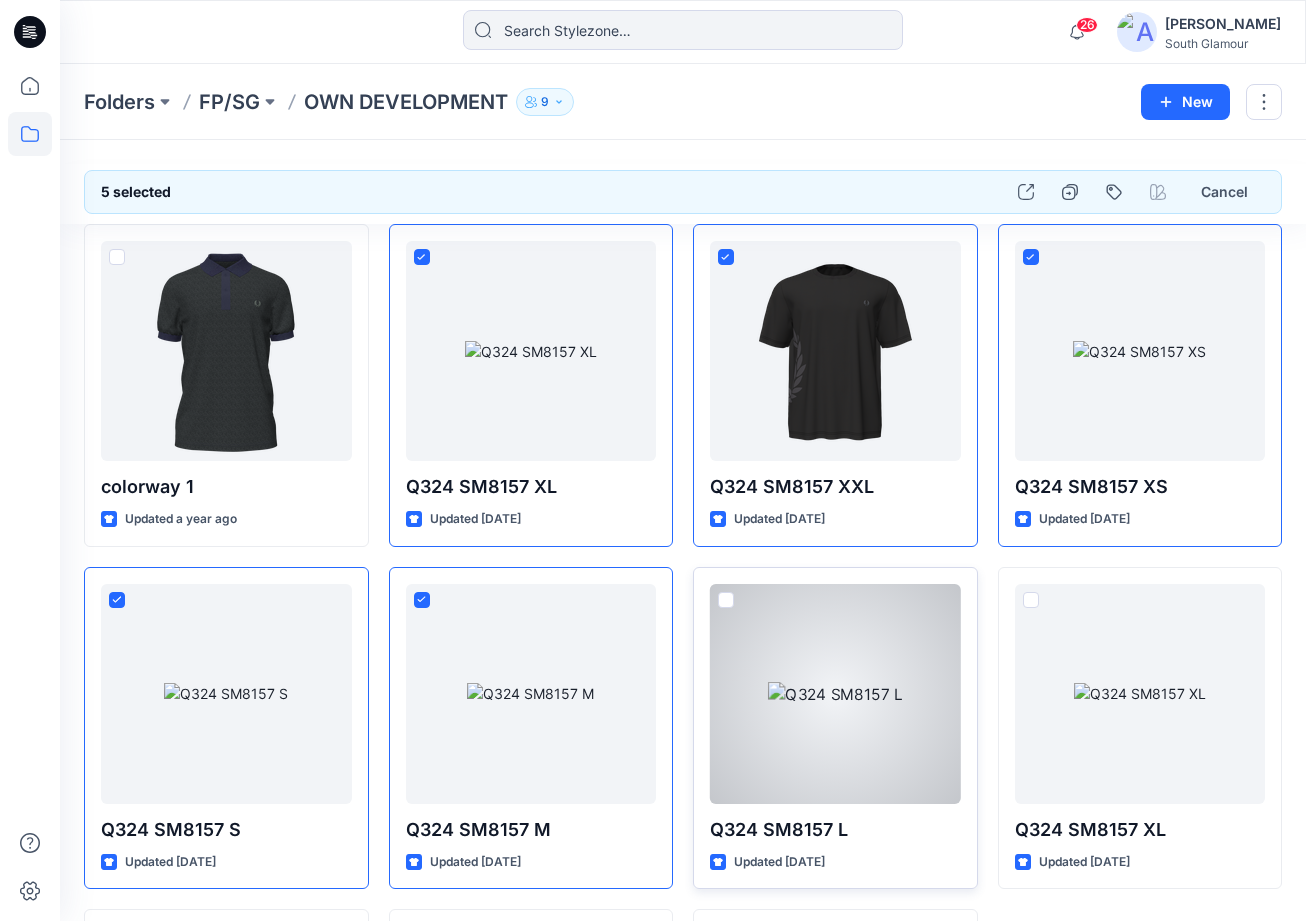 drag, startPoint x: 724, startPoint y: 600, endPoint x: 762, endPoint y: 598, distance: 38.052597 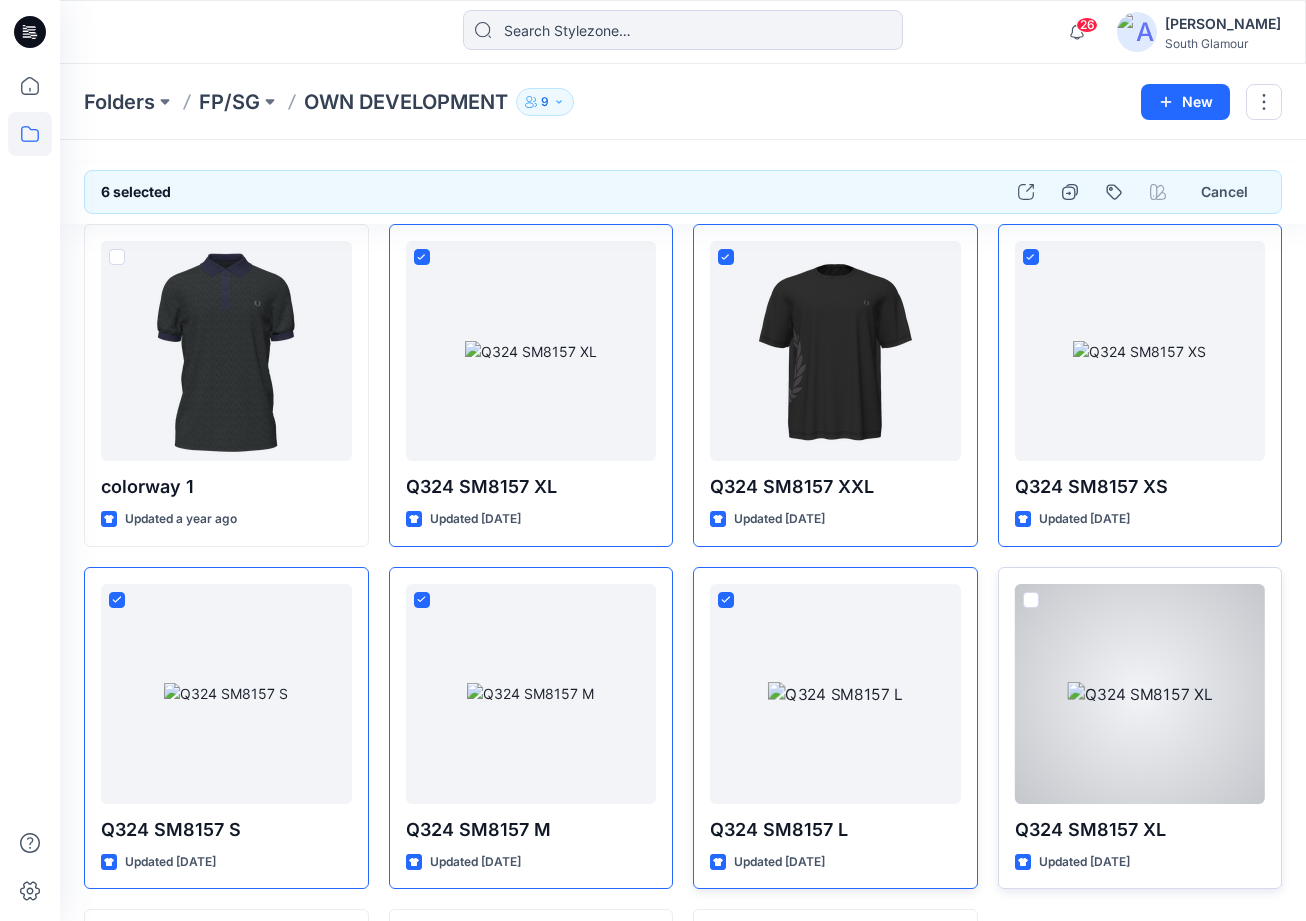 click at bounding box center (1031, 600) 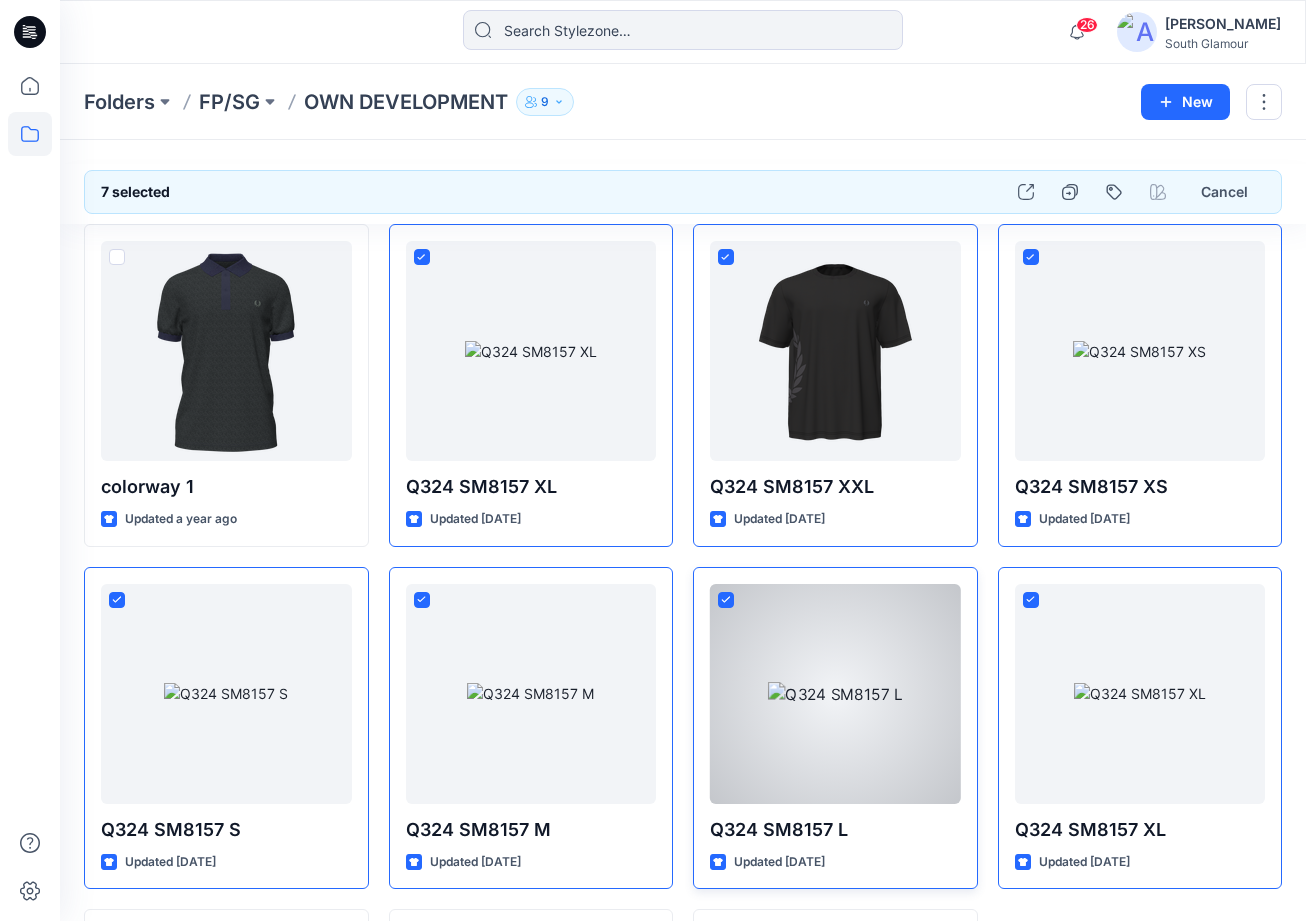 scroll, scrollTop: 330, scrollLeft: 0, axis: vertical 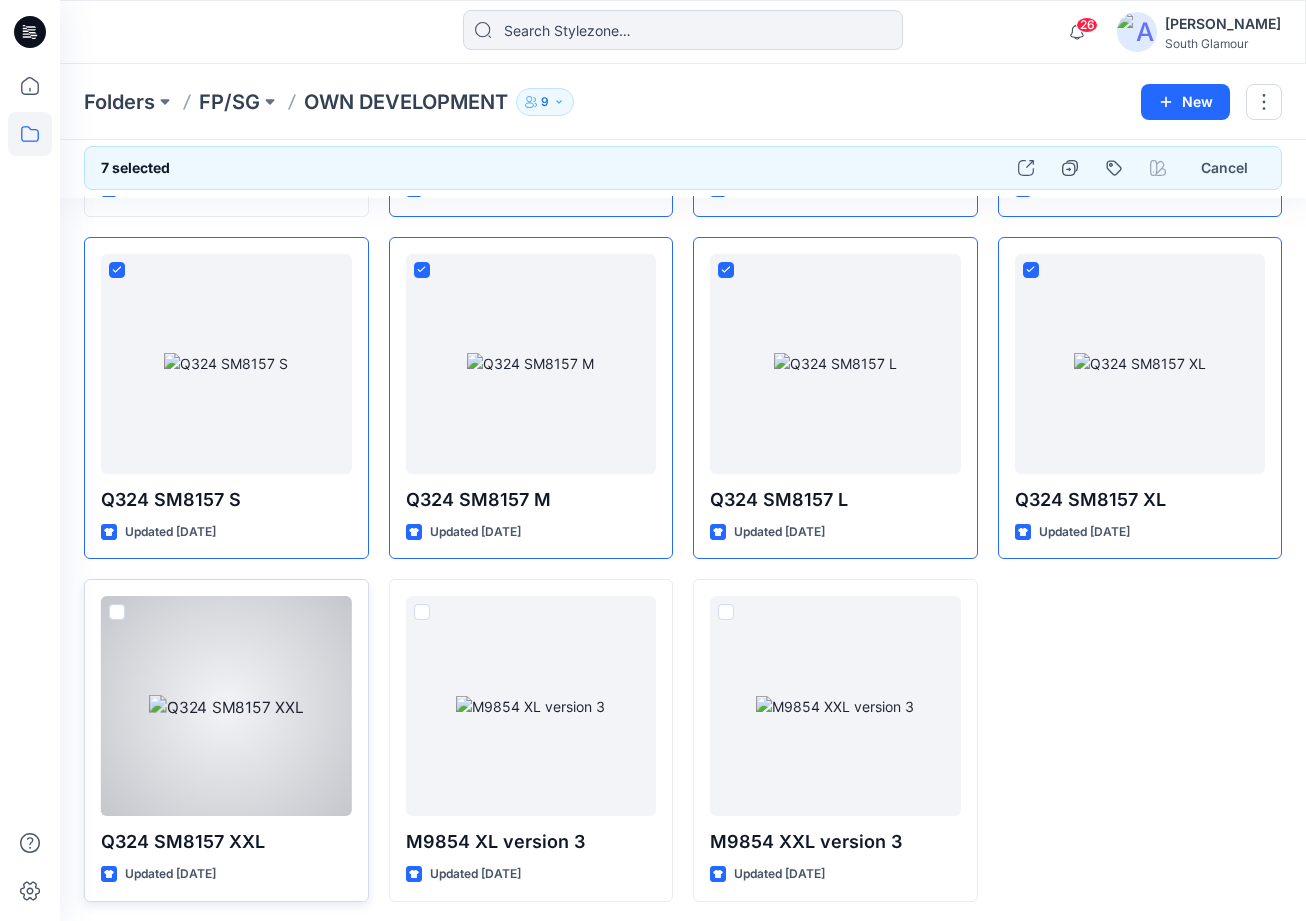 click at bounding box center [117, 612] 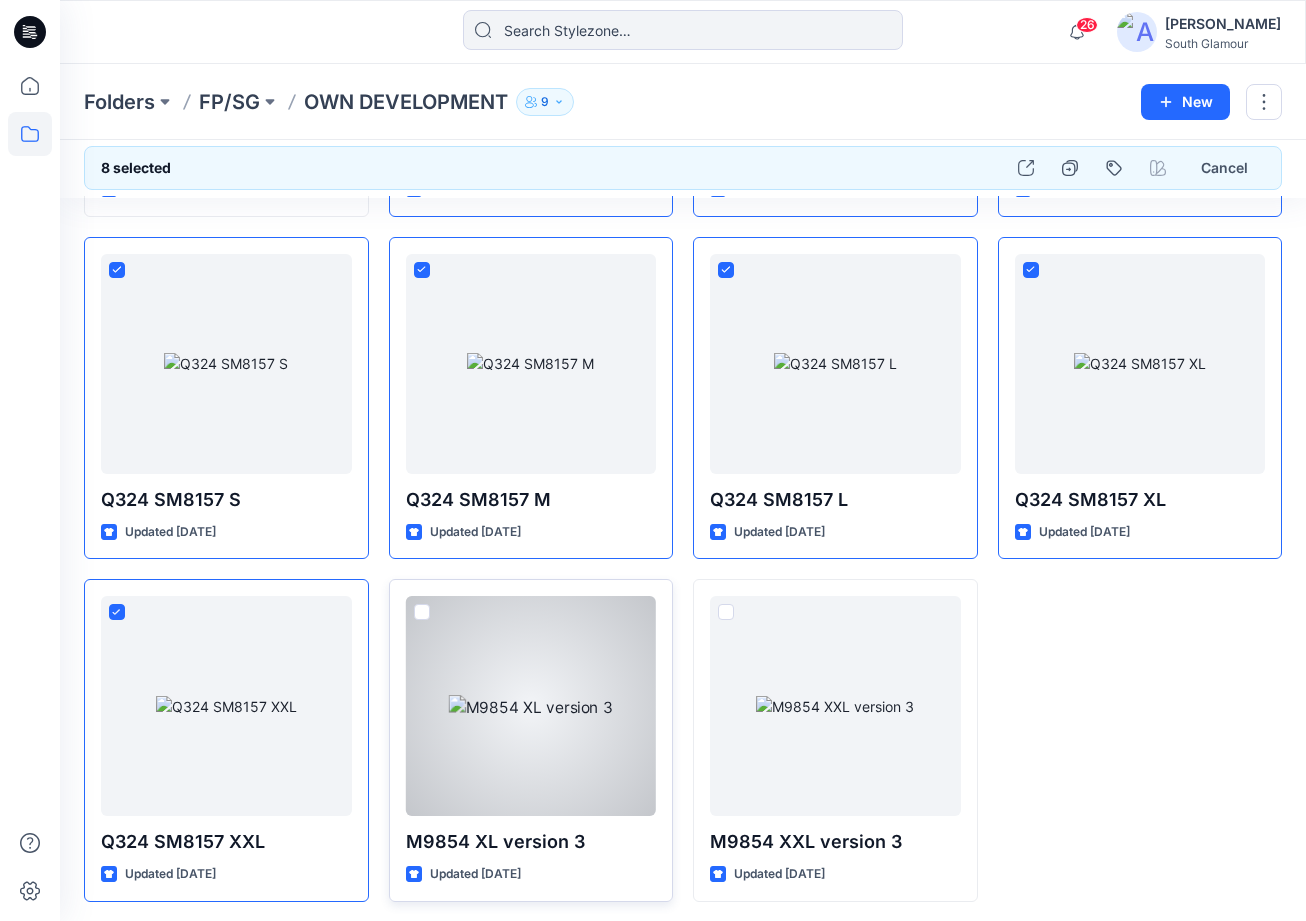 click at bounding box center [422, 612] 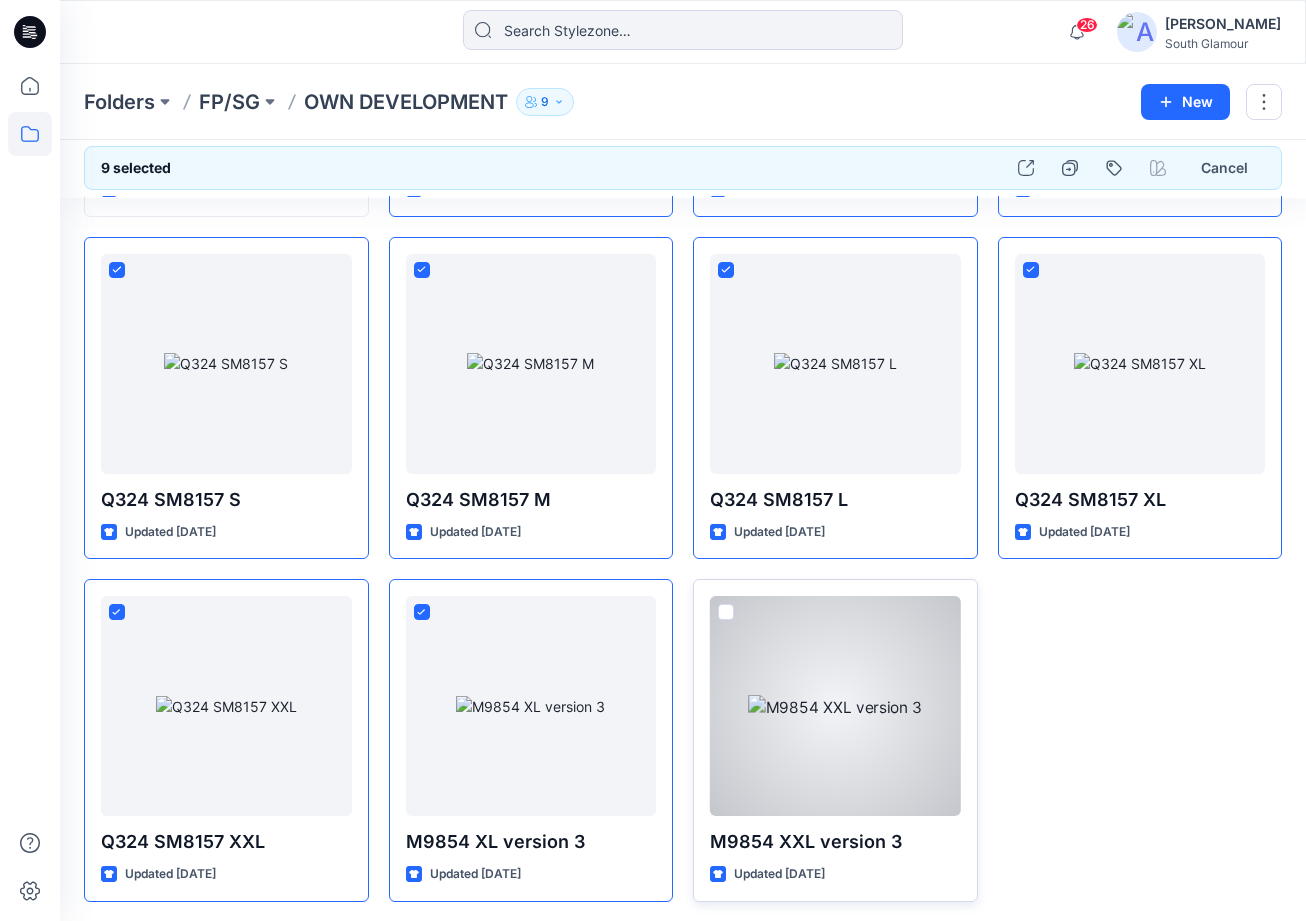 click at bounding box center (726, 612) 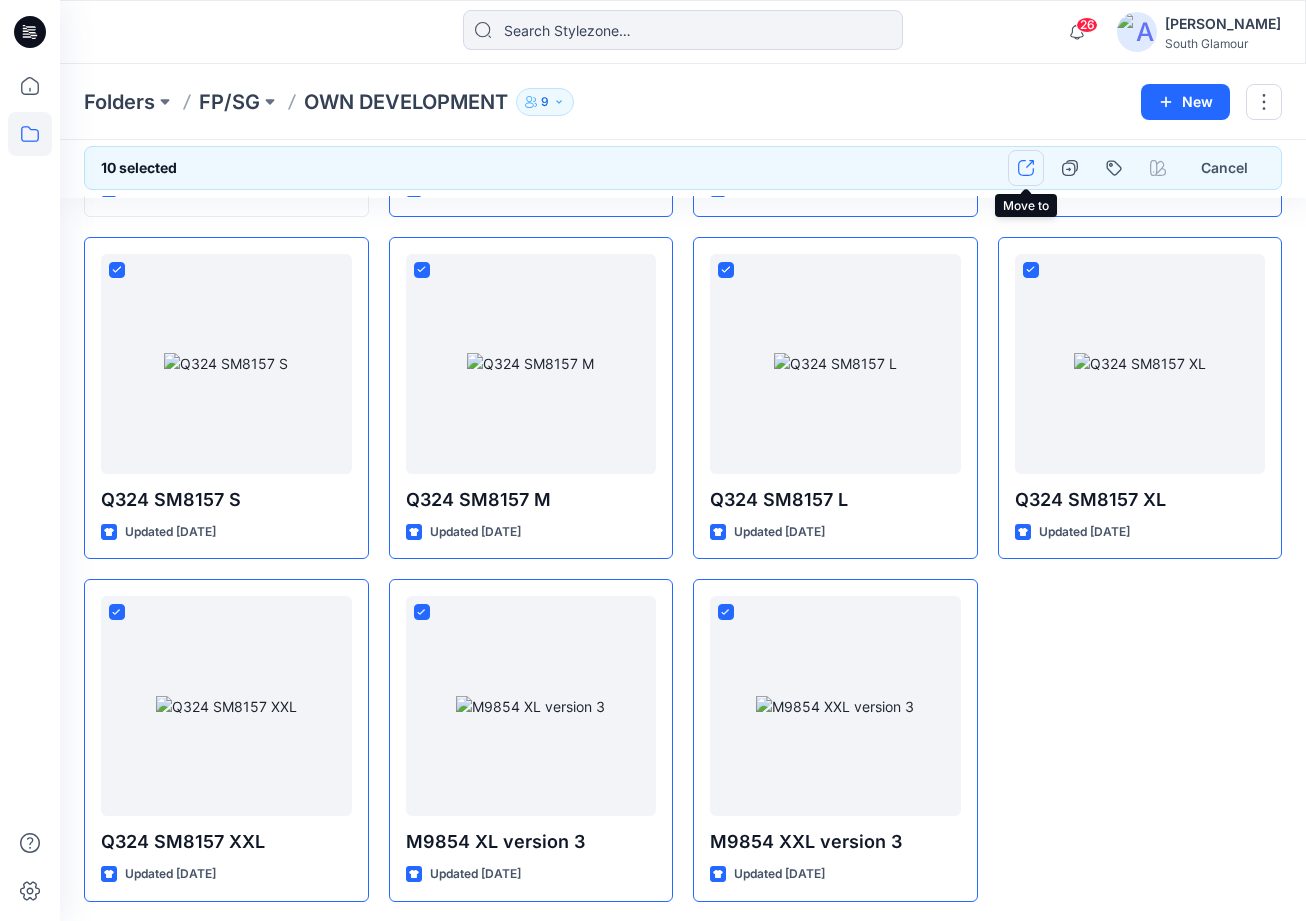 click 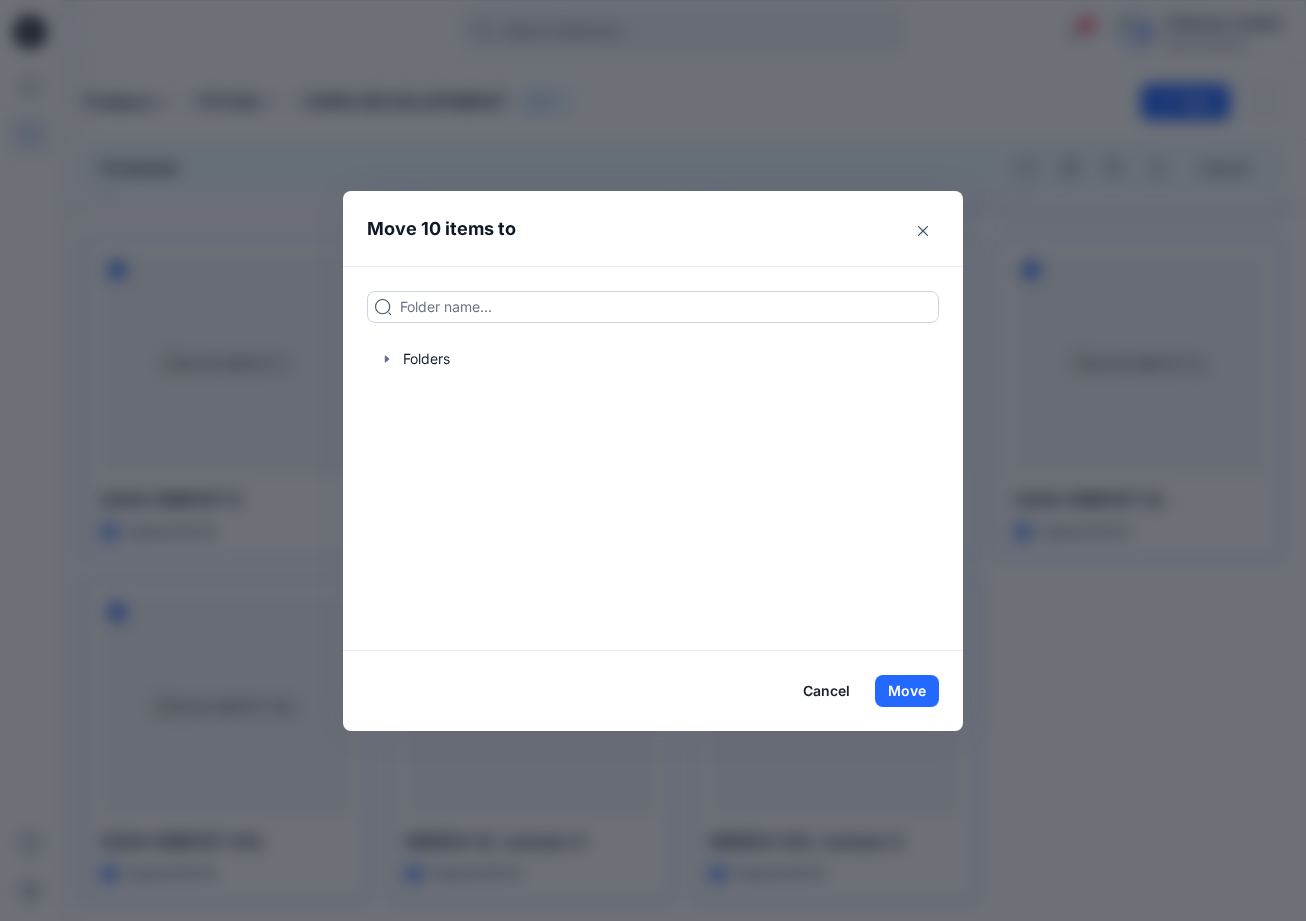 click at bounding box center (653, 307) 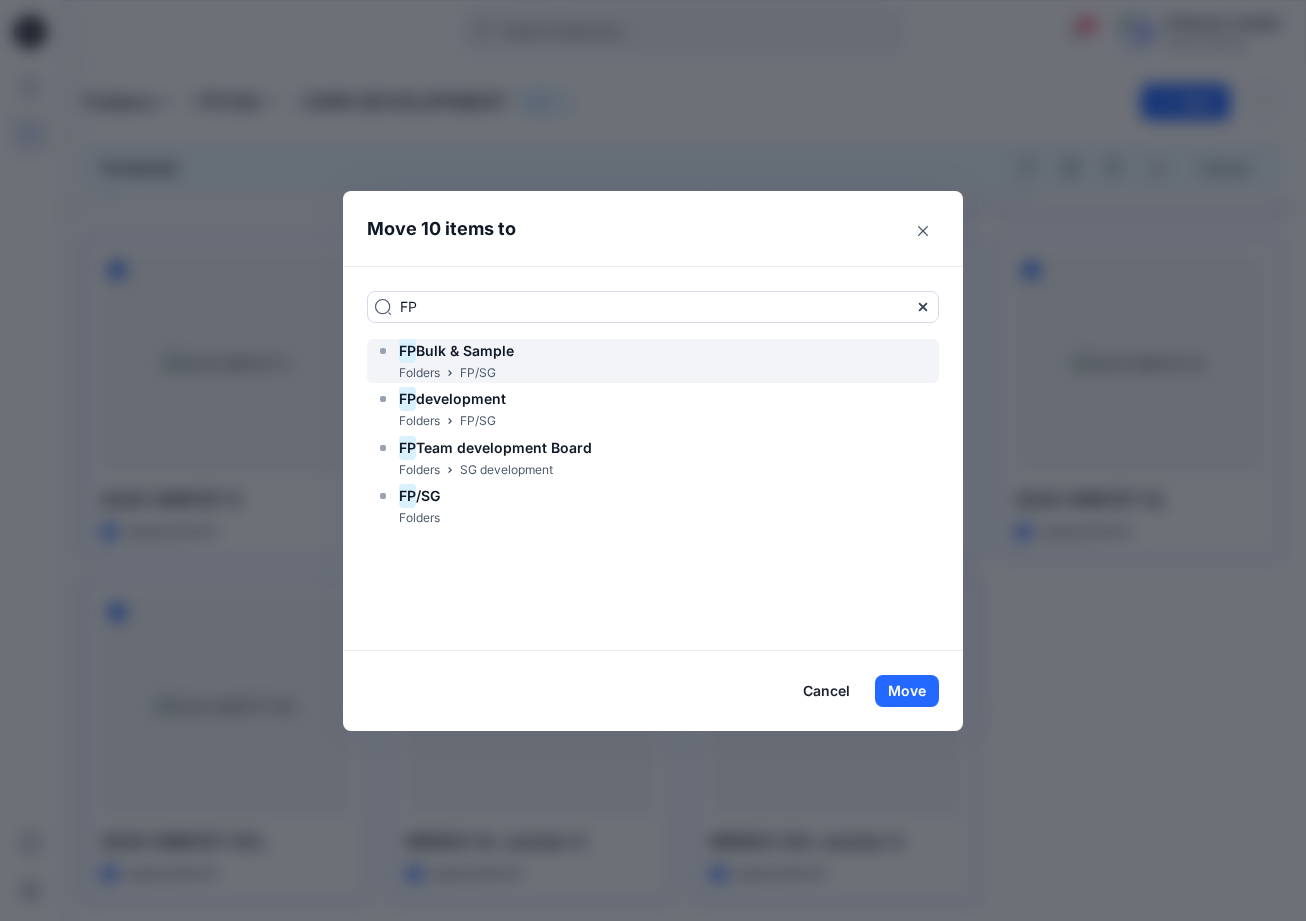 click on "Bulk & Sample" at bounding box center [465, 350] 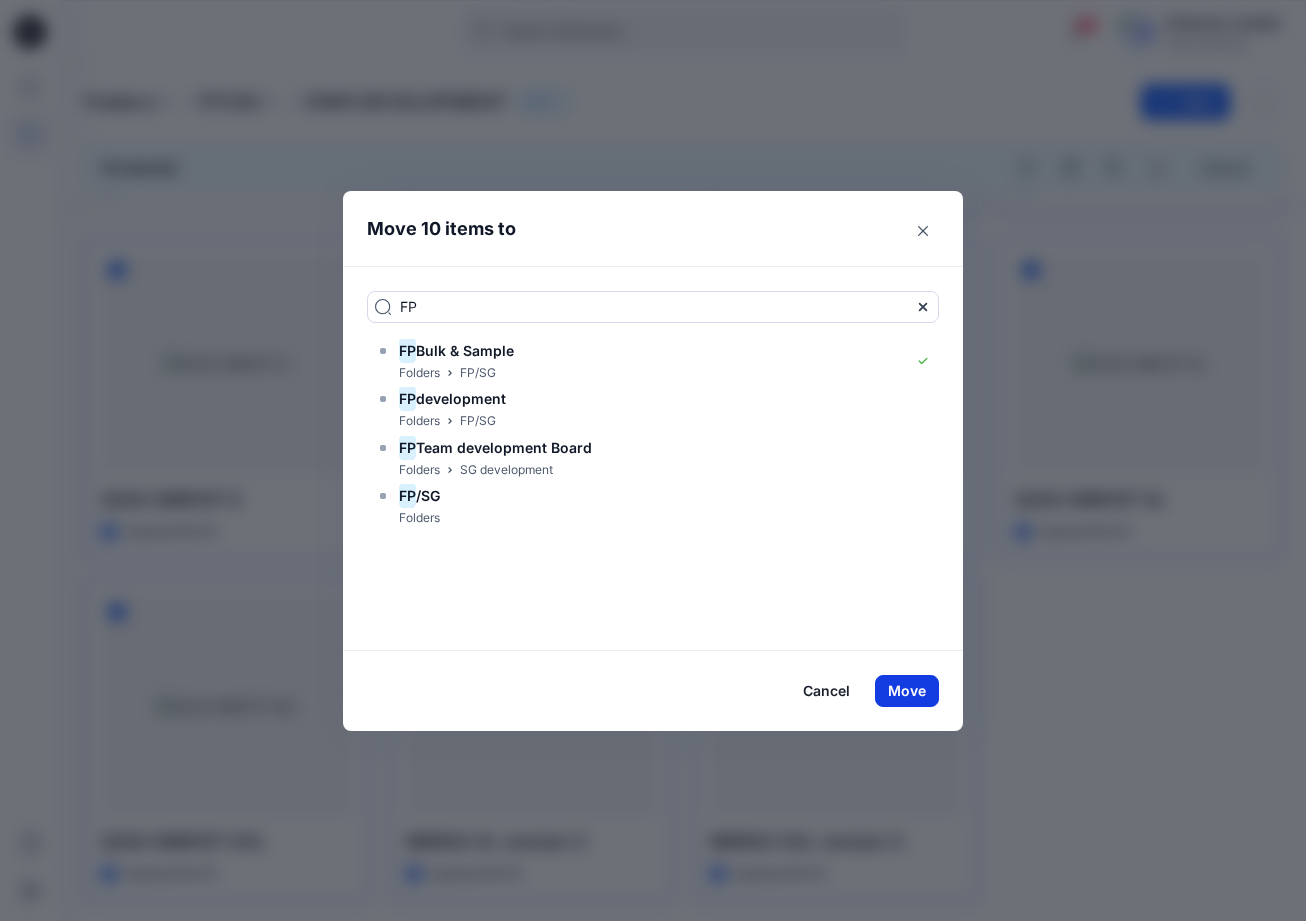 click on "Move" at bounding box center (907, 691) 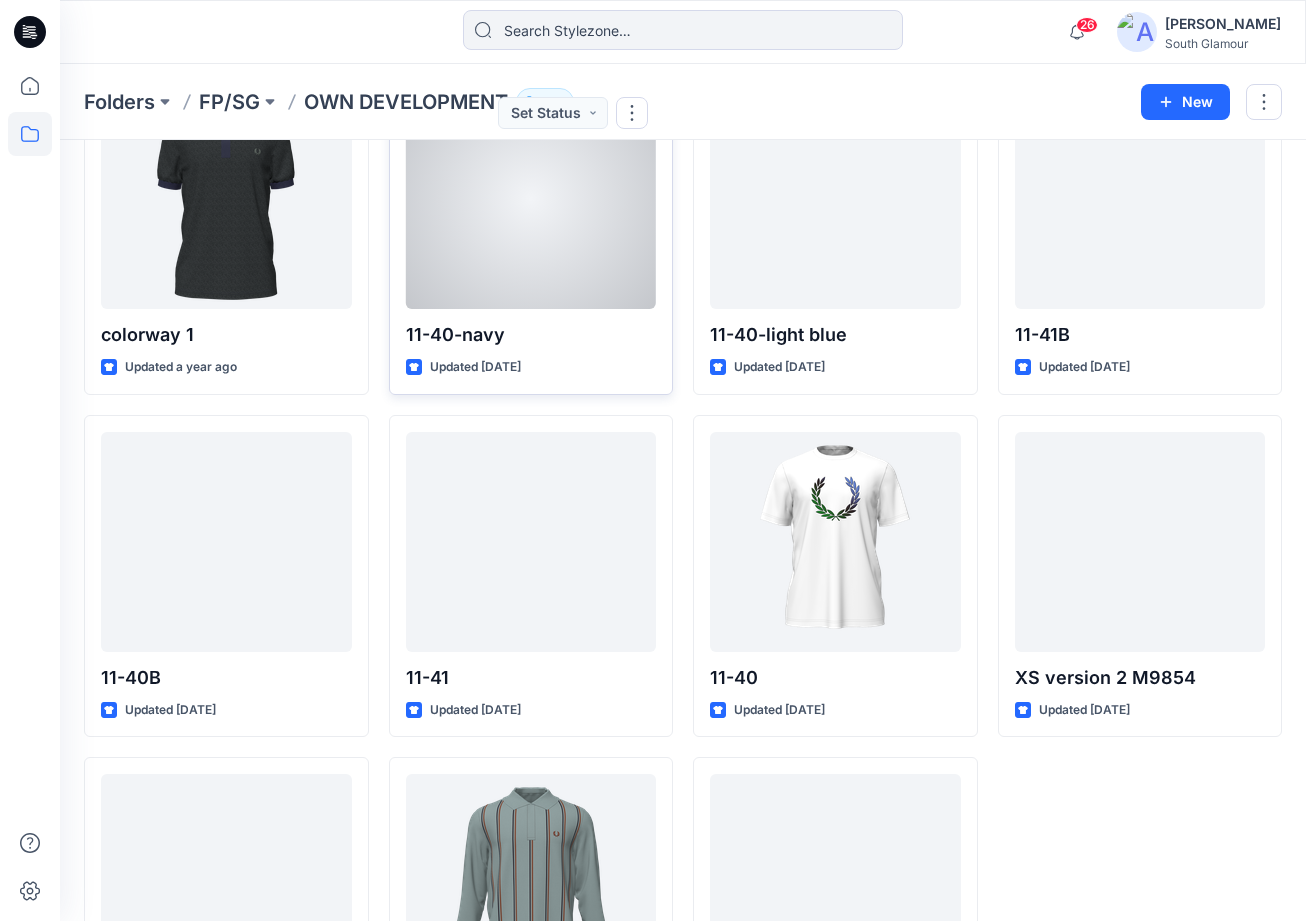 scroll, scrollTop: 216, scrollLeft: 0, axis: vertical 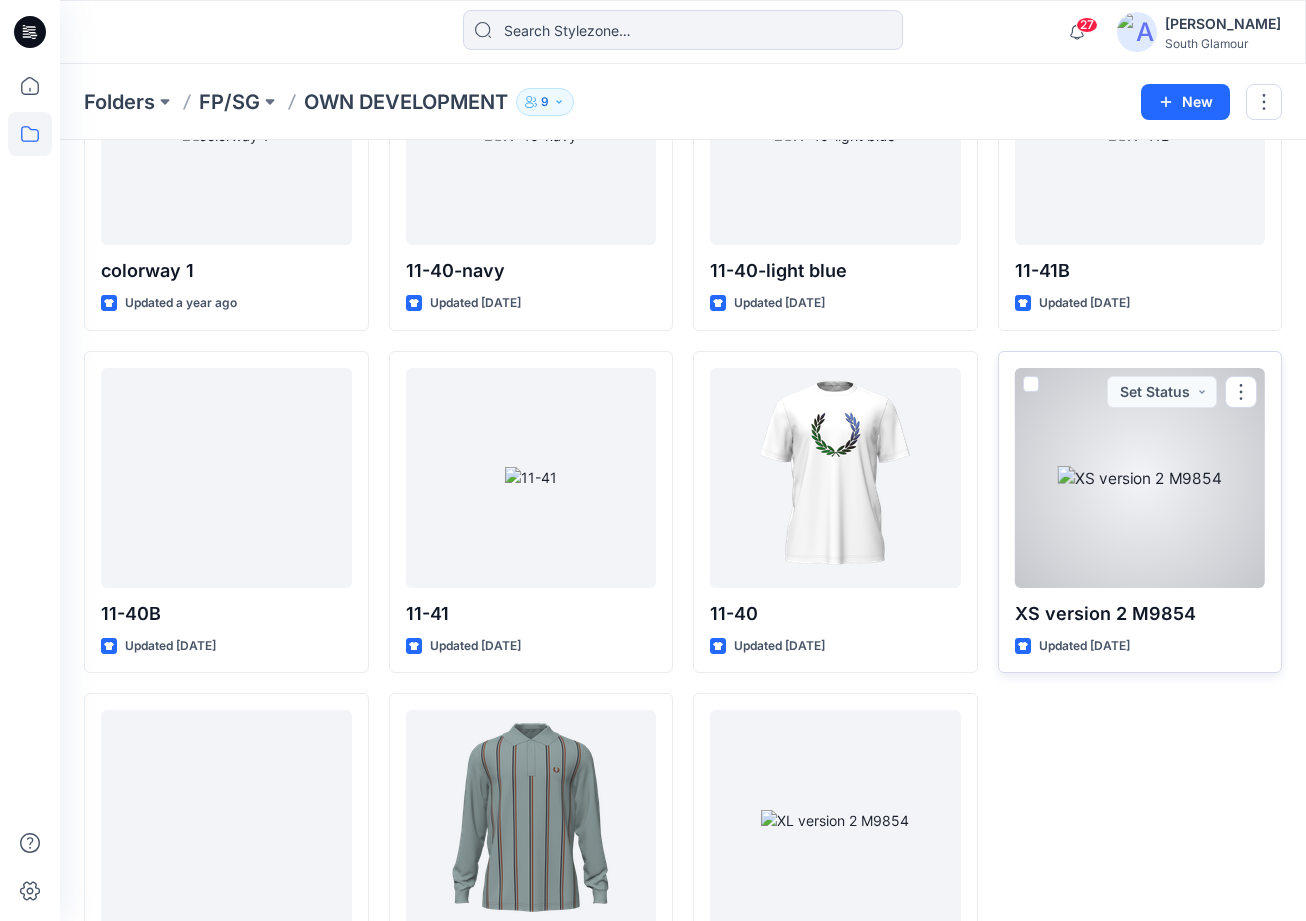 click at bounding box center [1031, 384] 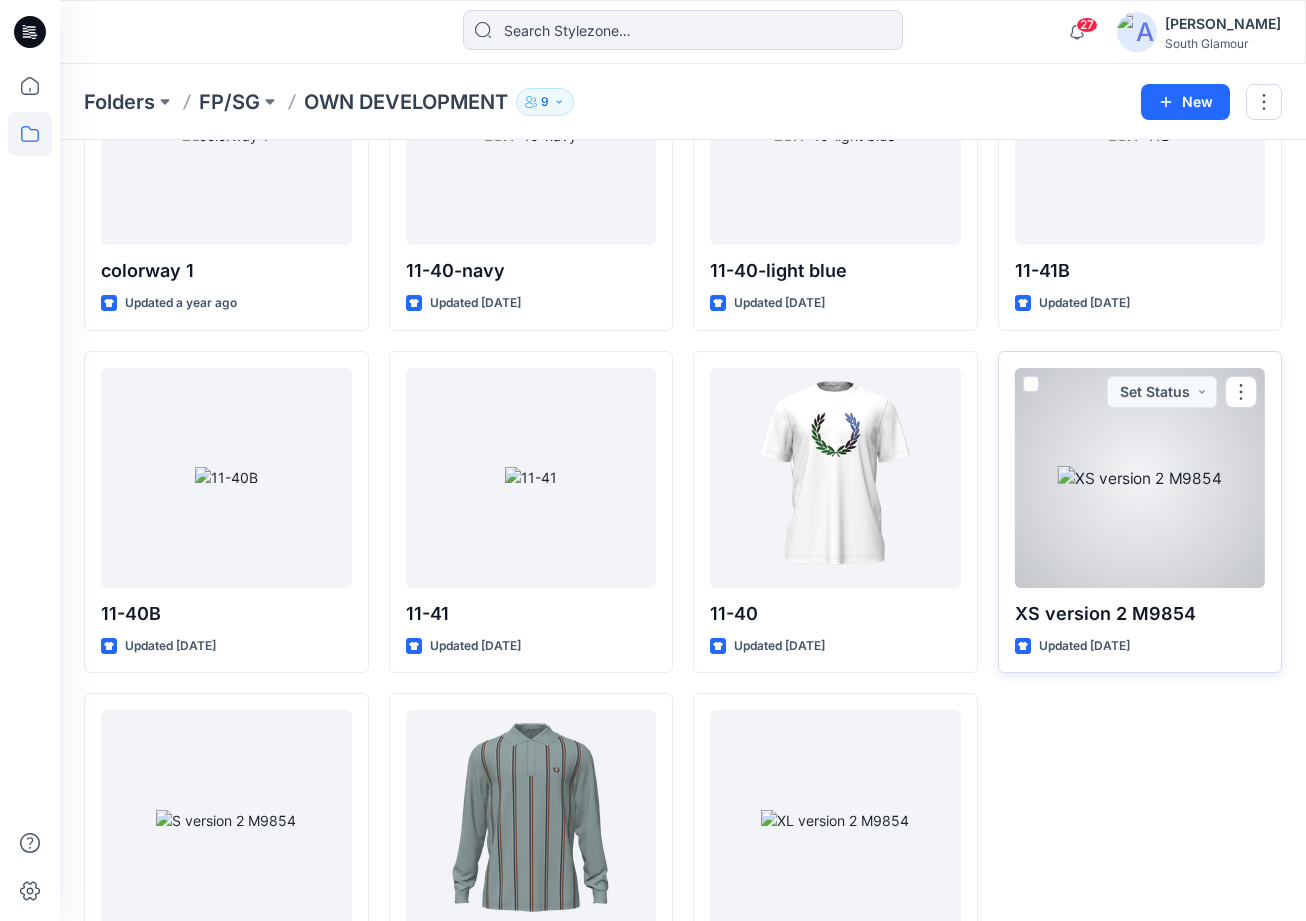 click at bounding box center [1030, 385] 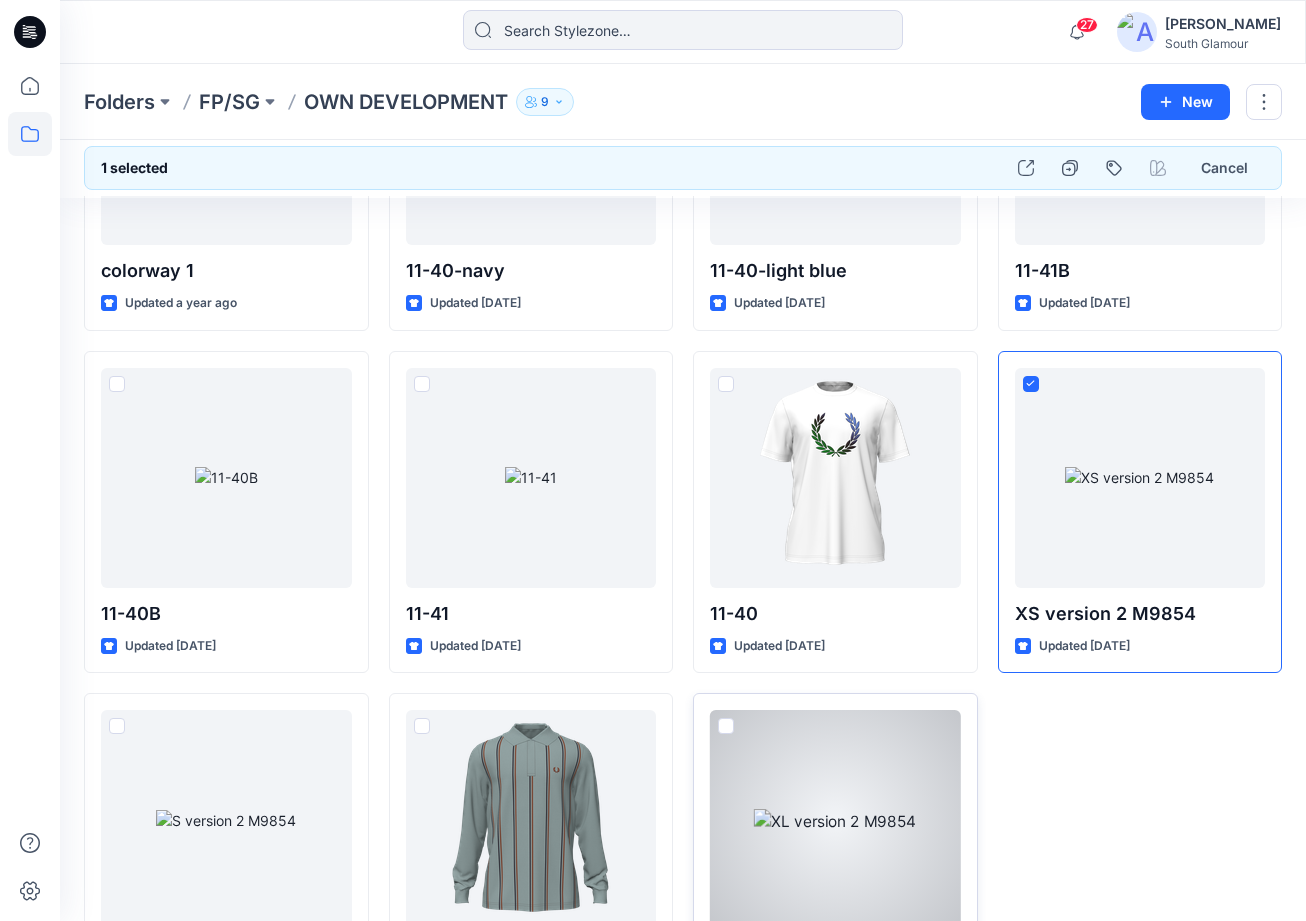 click at bounding box center [726, 726] 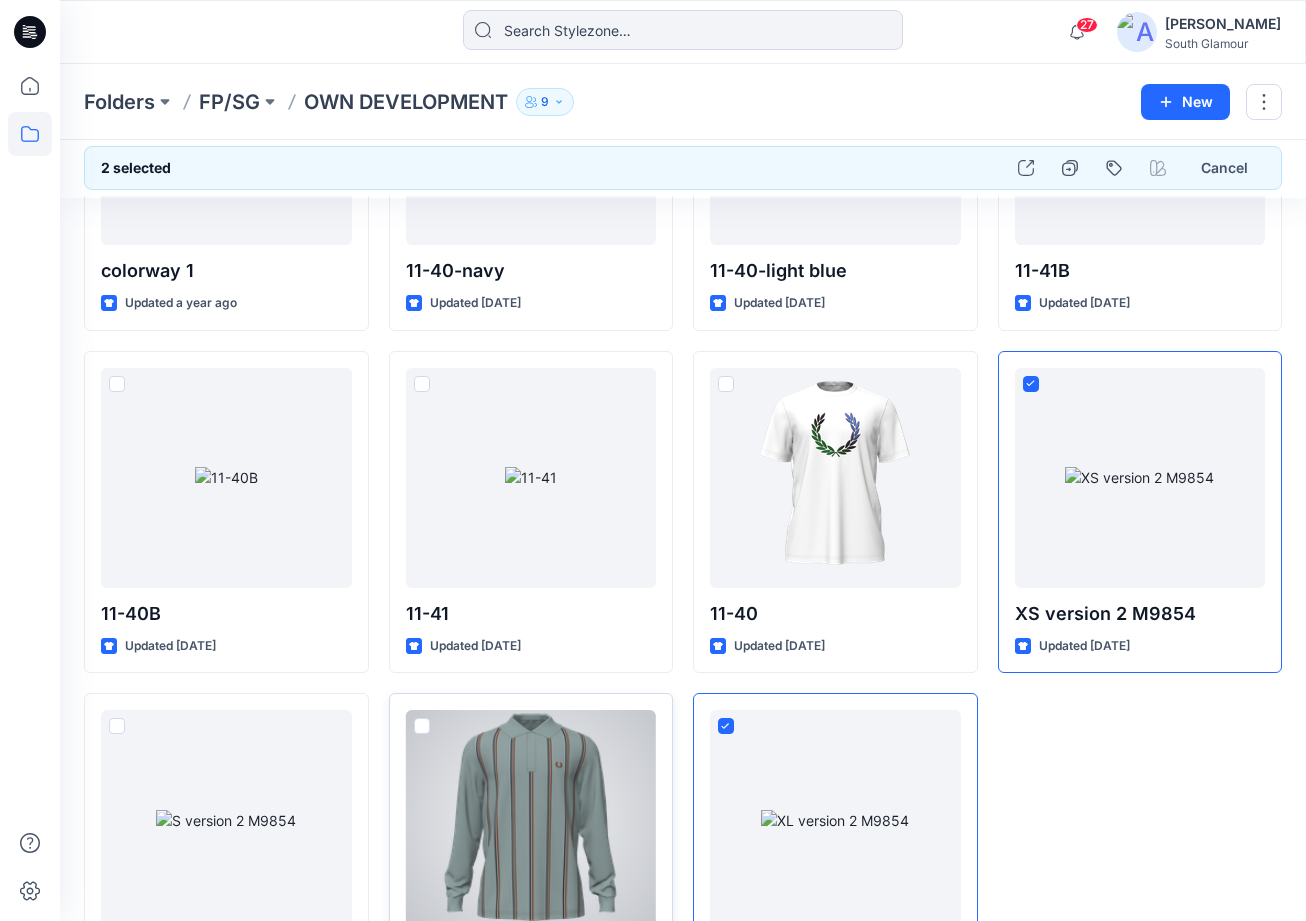 click at bounding box center [422, 726] 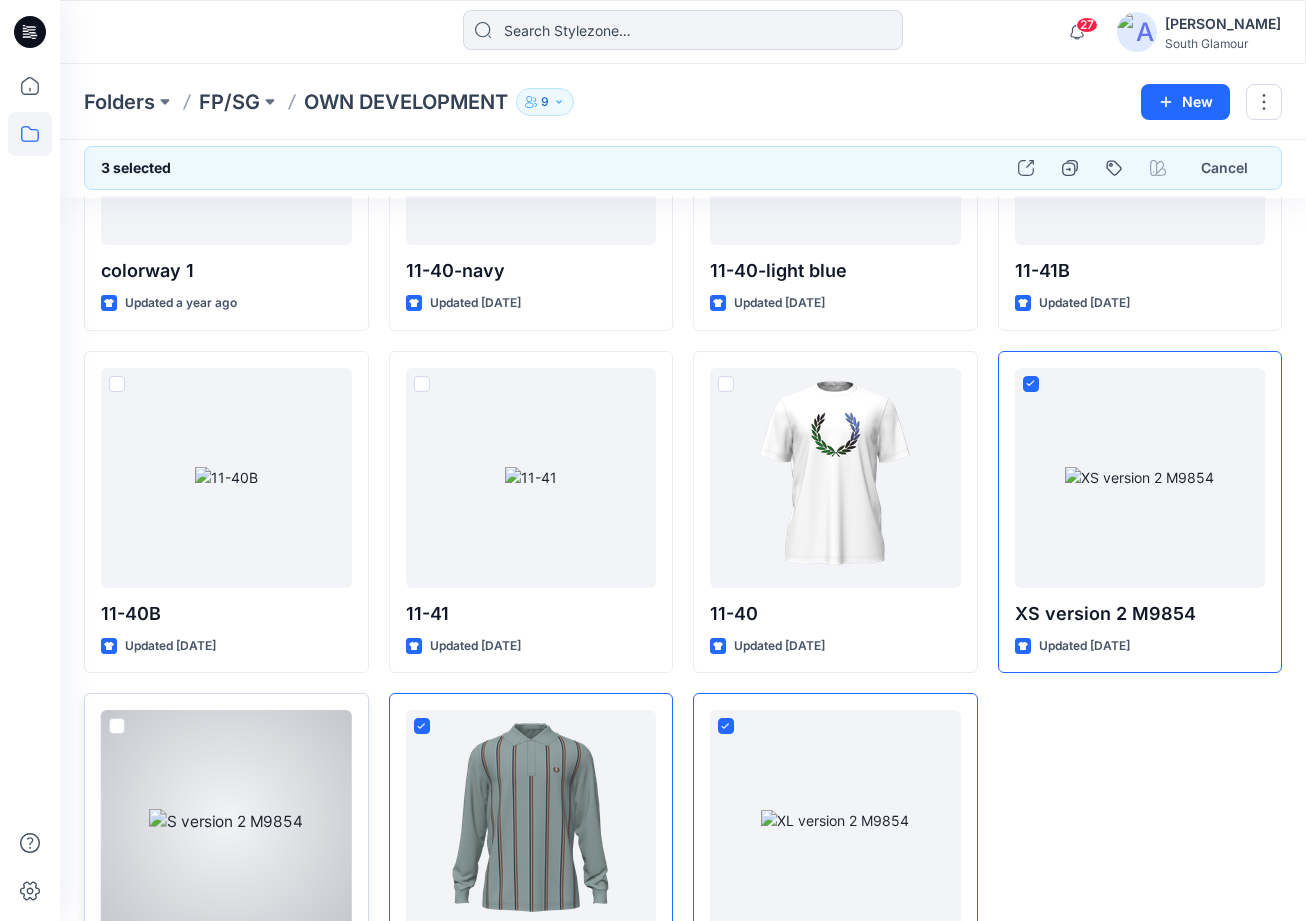 click at bounding box center (117, 726) 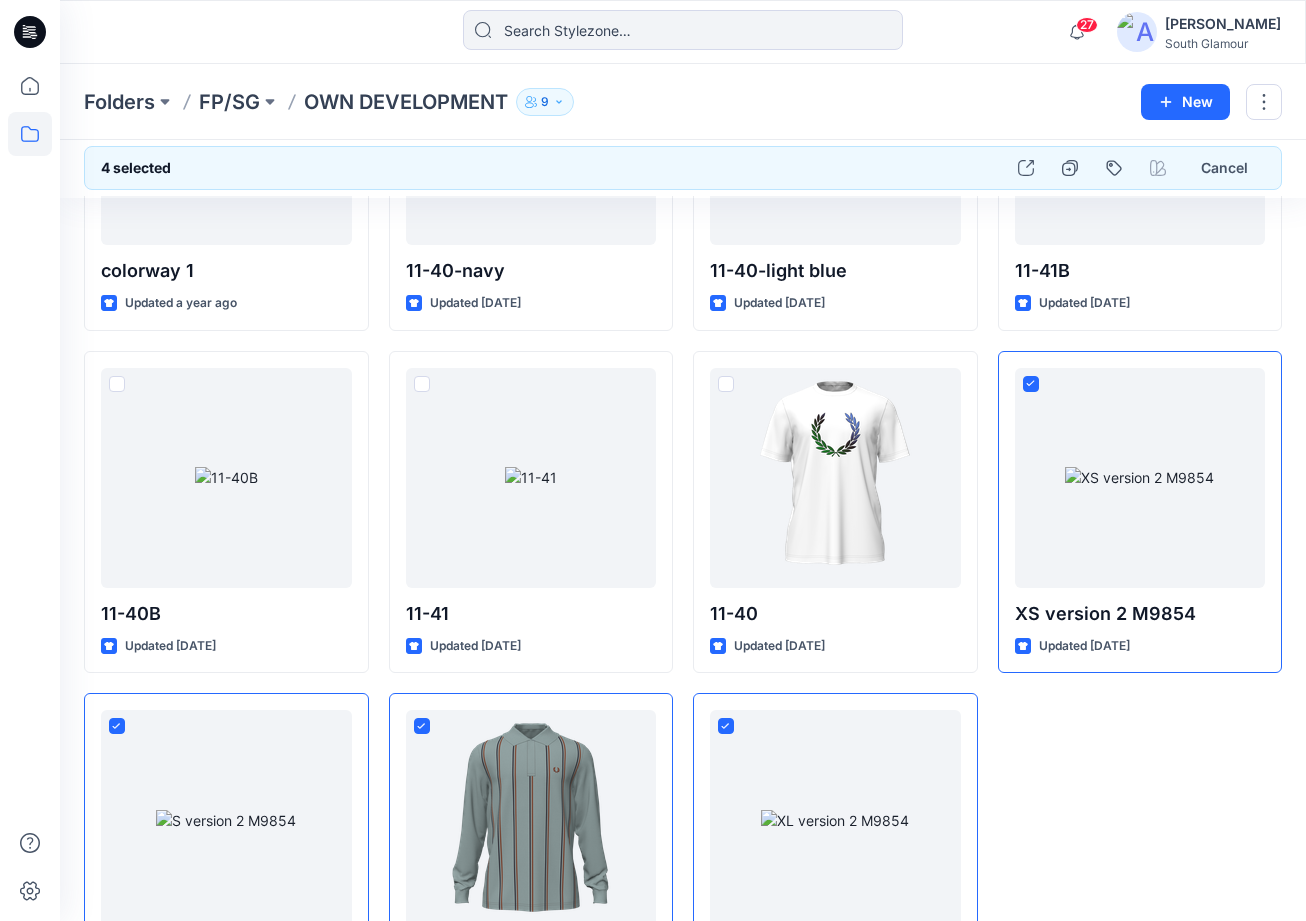 scroll, scrollTop: 330, scrollLeft: 0, axis: vertical 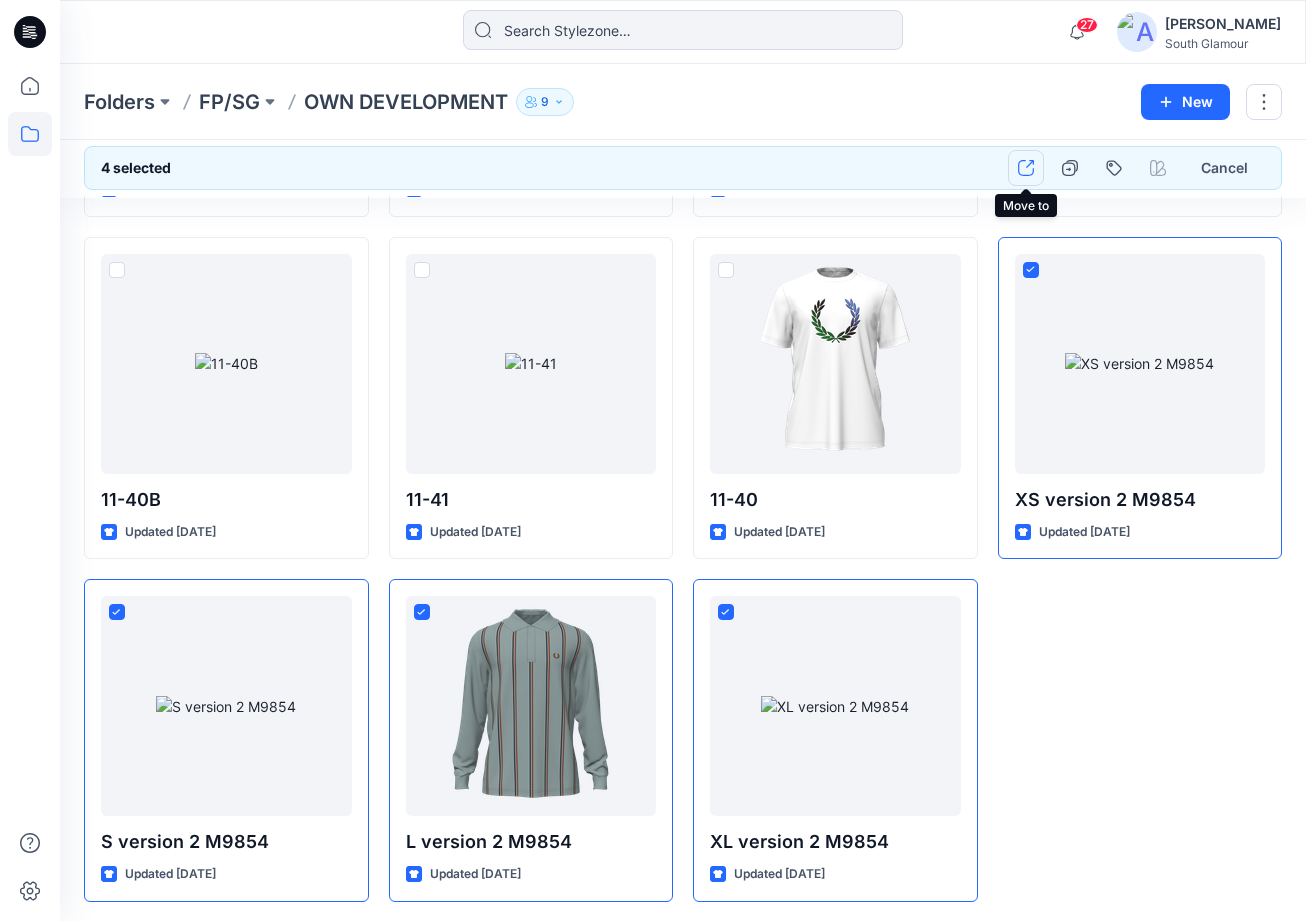 click 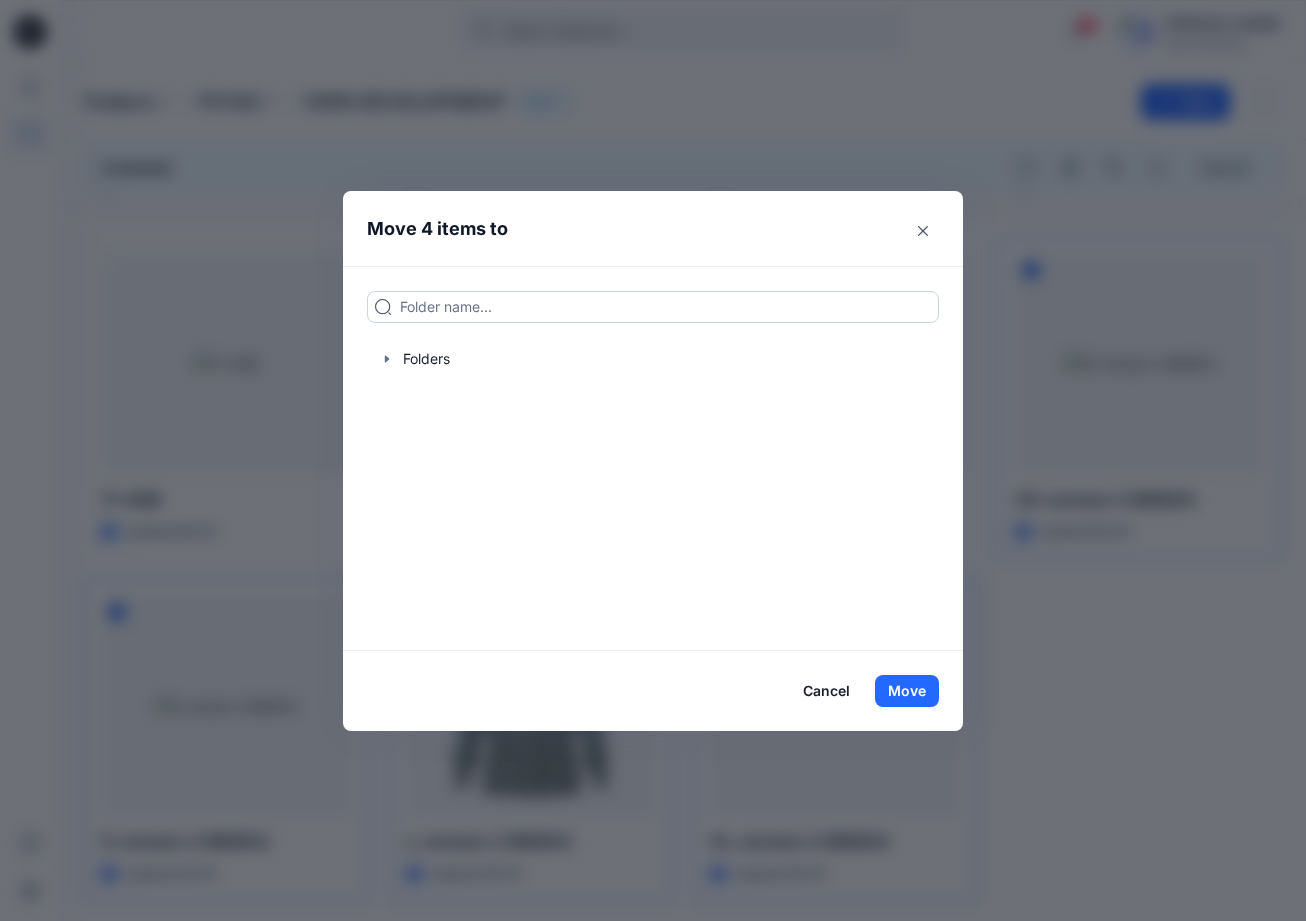 click at bounding box center [653, 307] 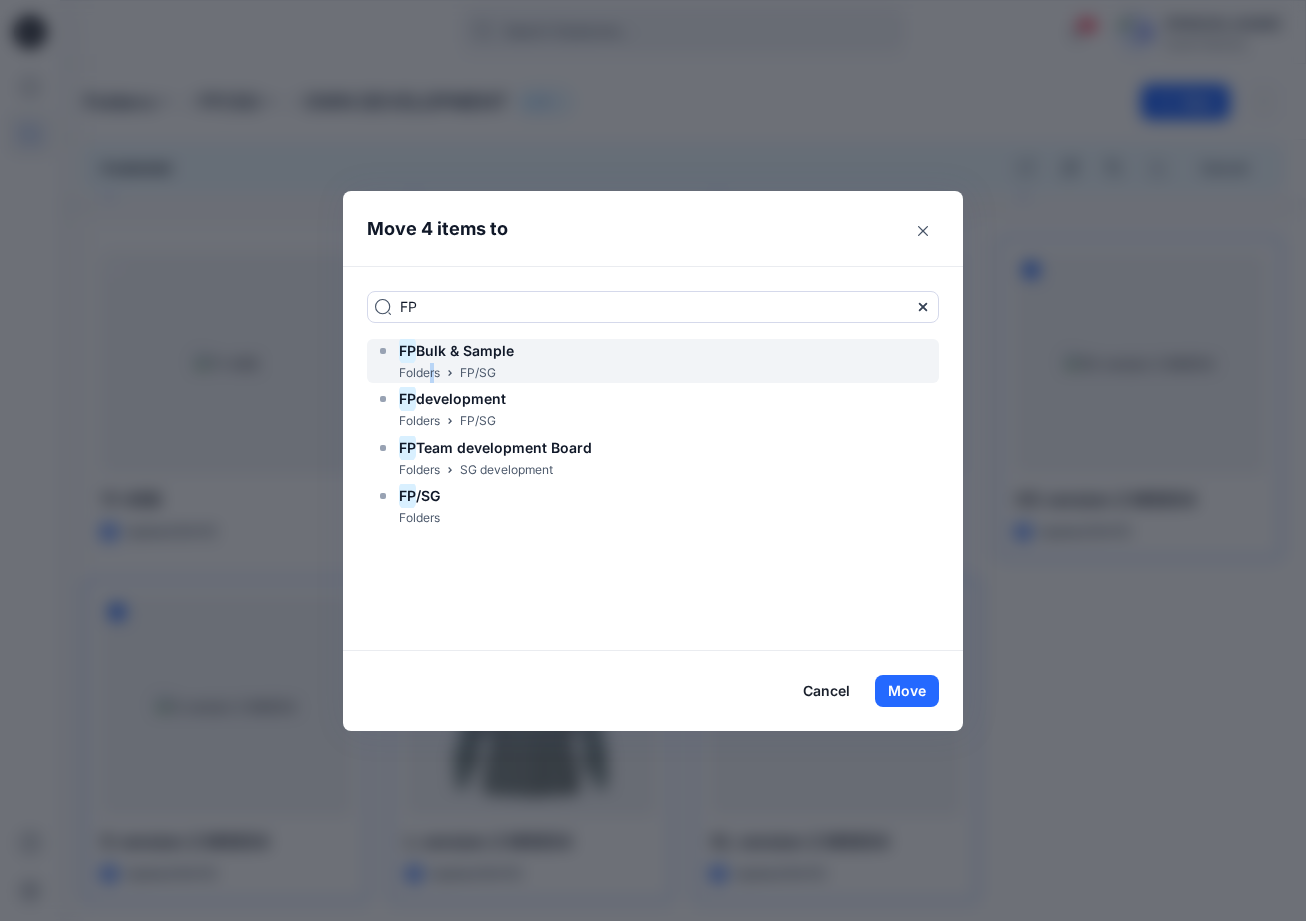click on "Folders" at bounding box center (419, 373) 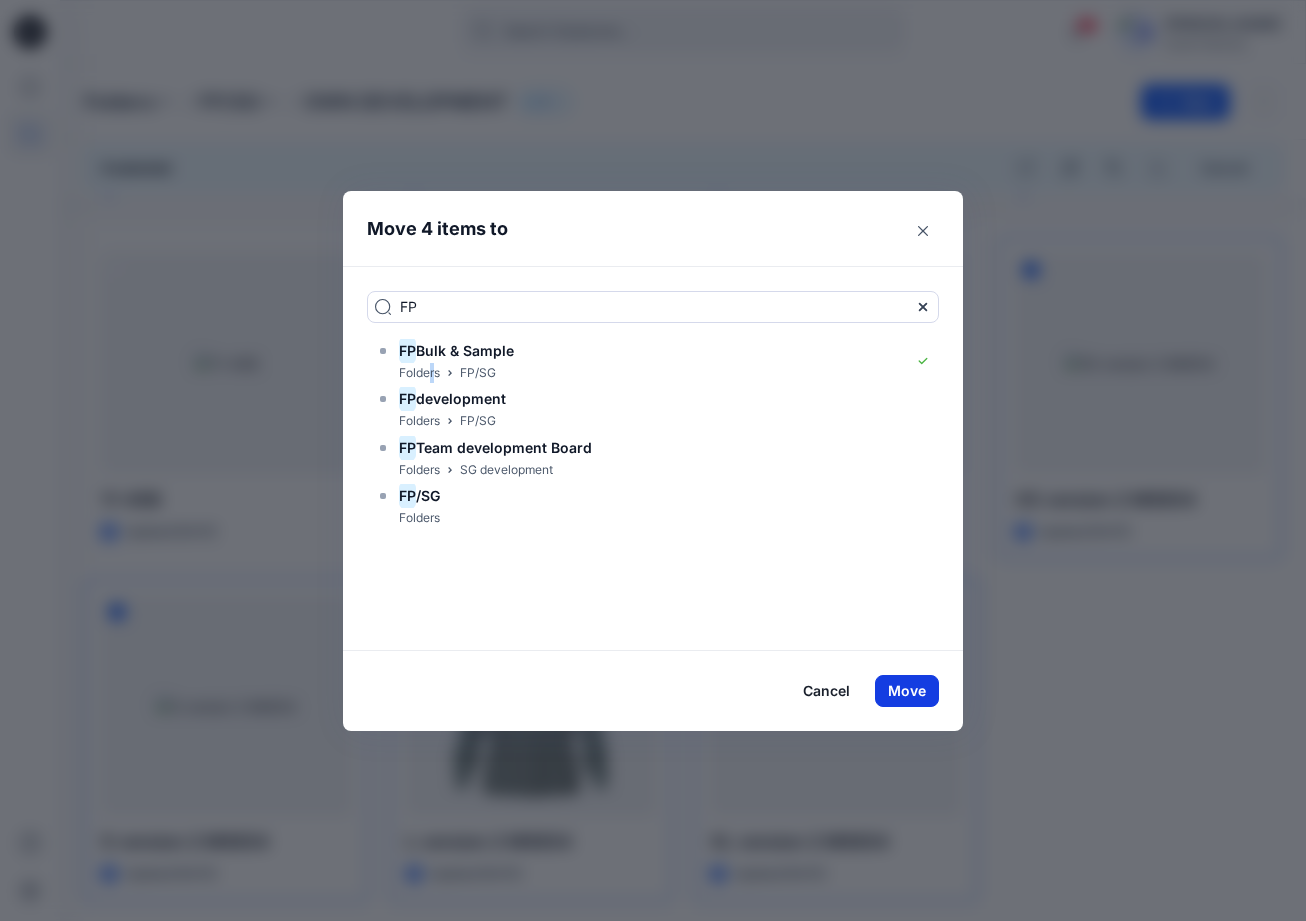 click on "Move" at bounding box center [907, 691] 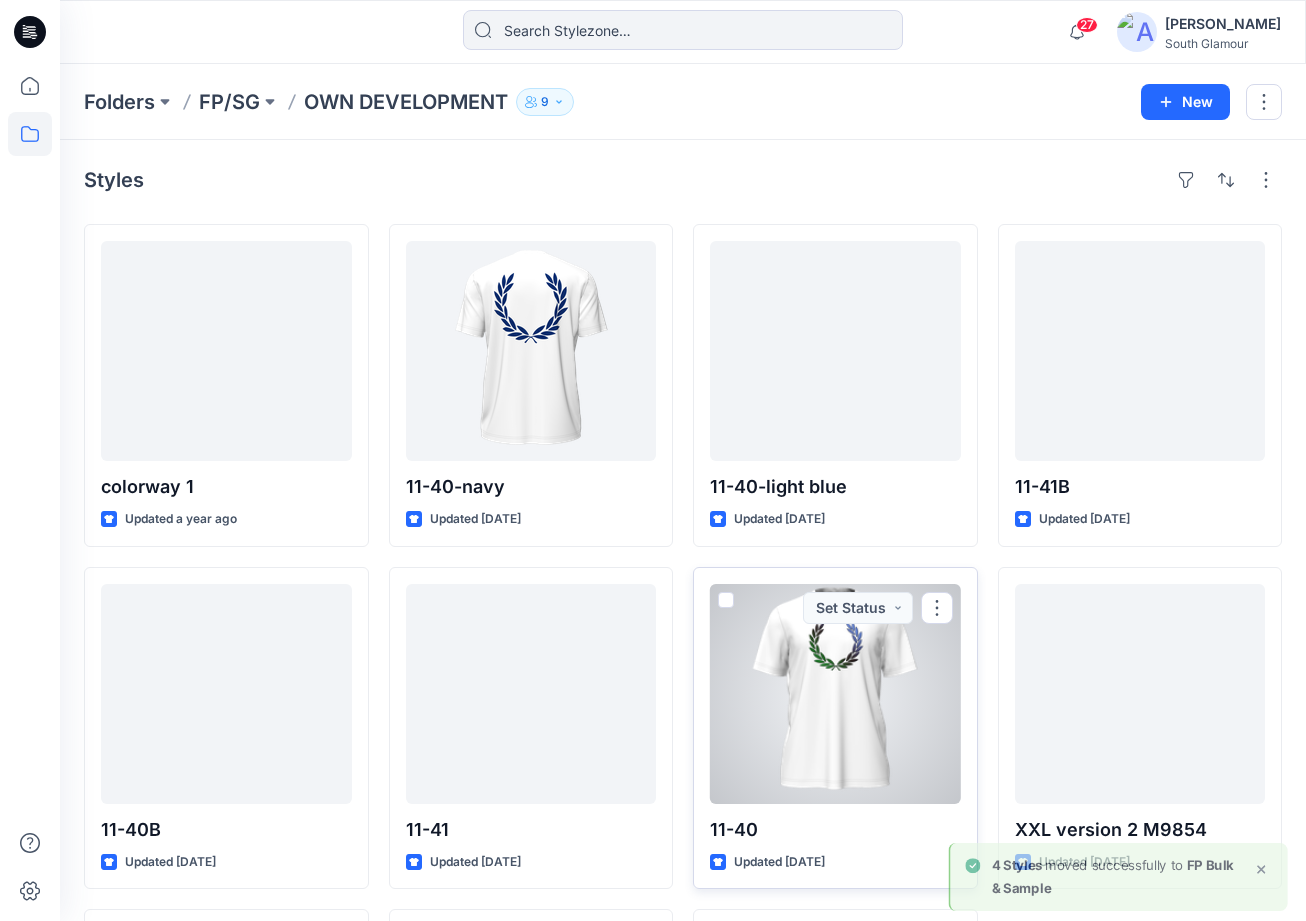 scroll, scrollTop: 330, scrollLeft: 0, axis: vertical 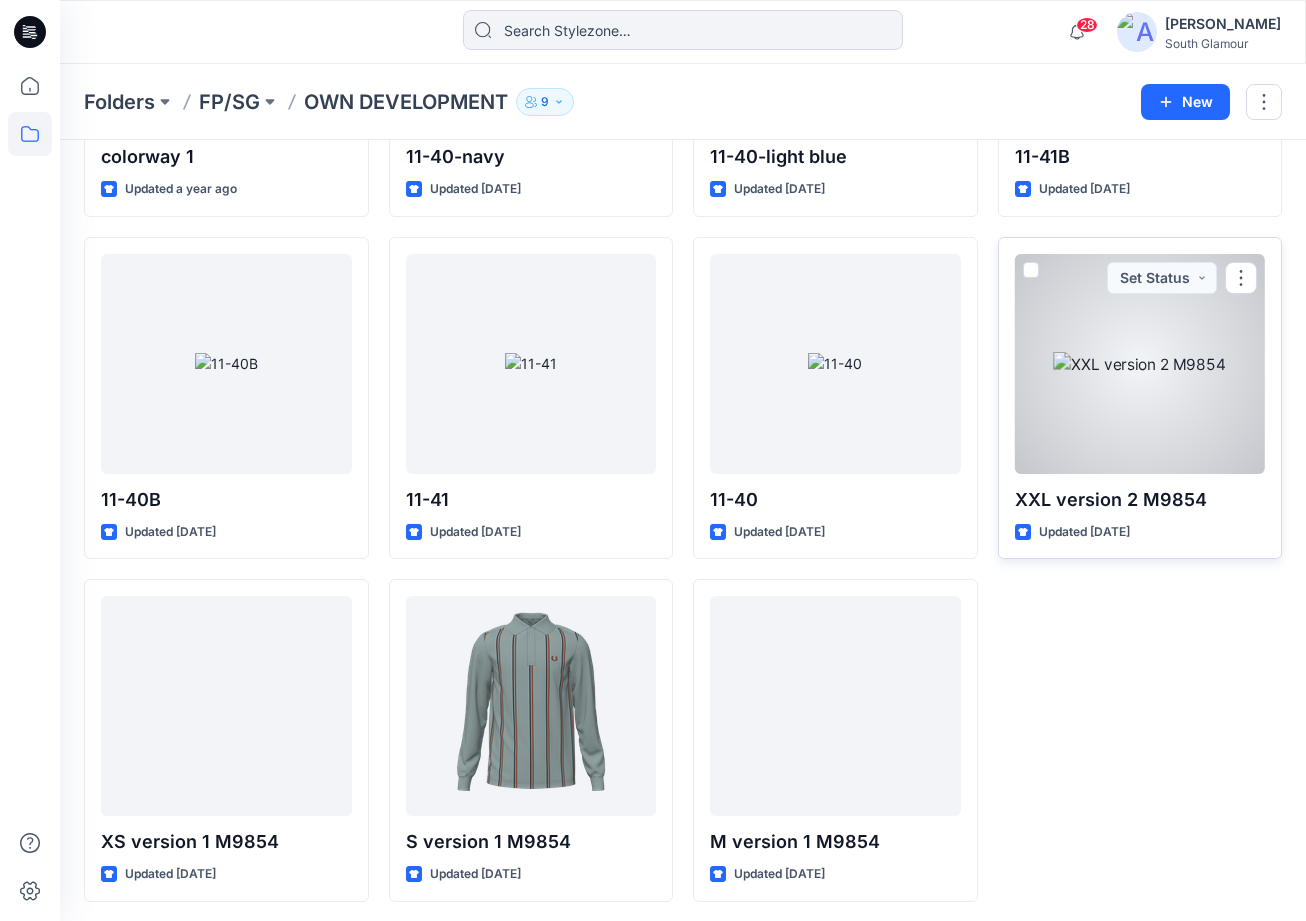 click at bounding box center [1031, 270] 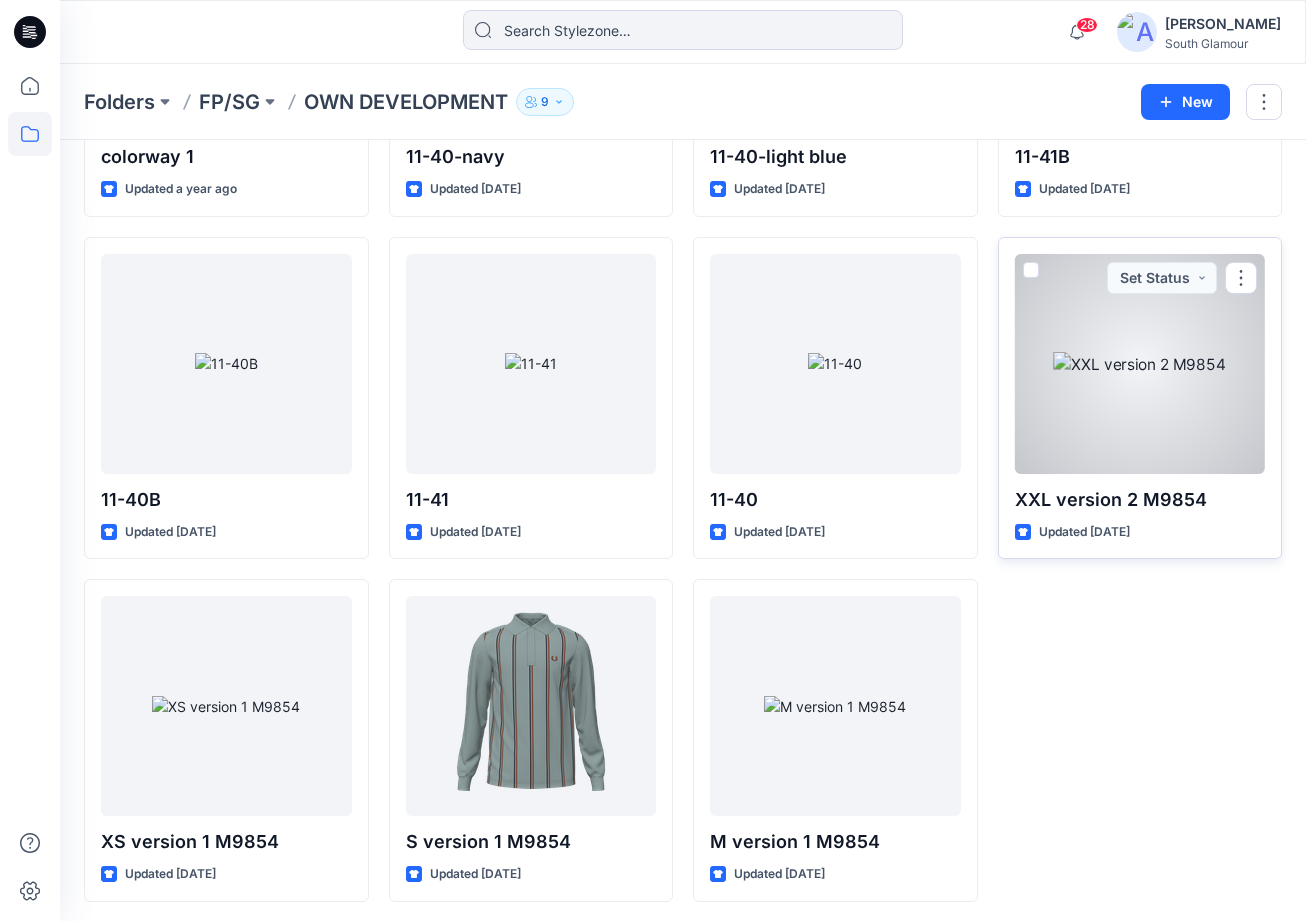 click at bounding box center (1030, 271) 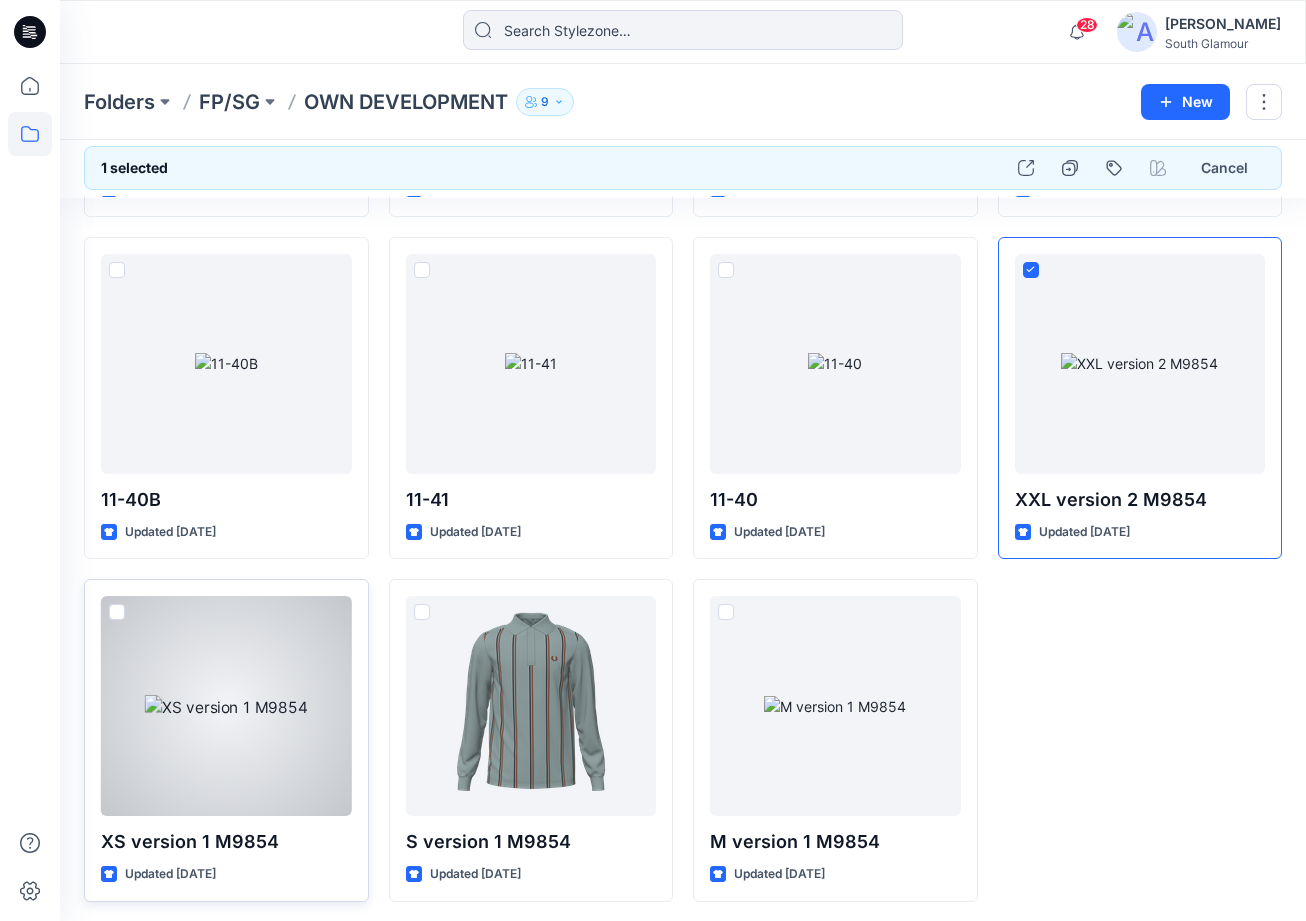 click at bounding box center [117, 612] 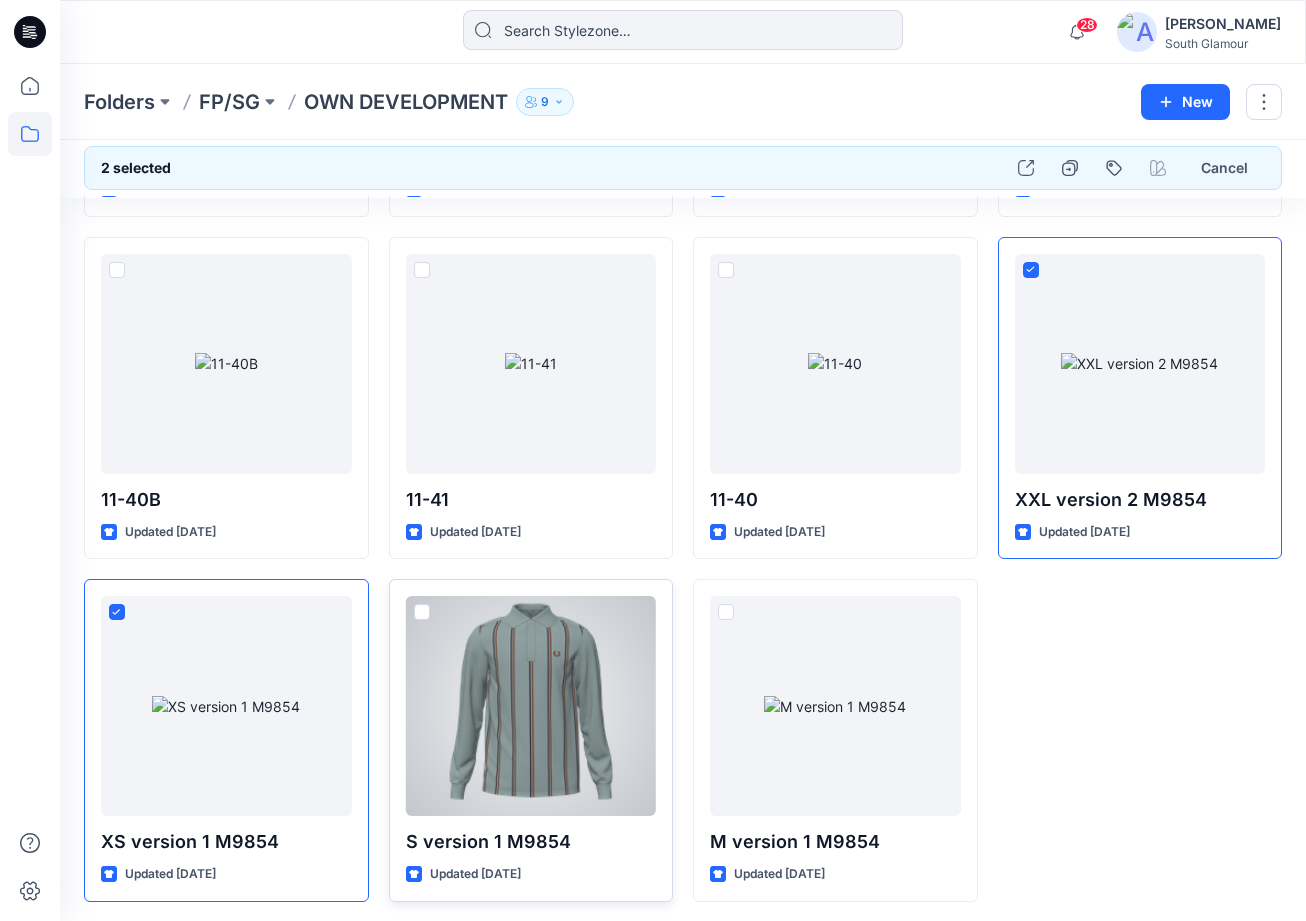 click at bounding box center [422, 612] 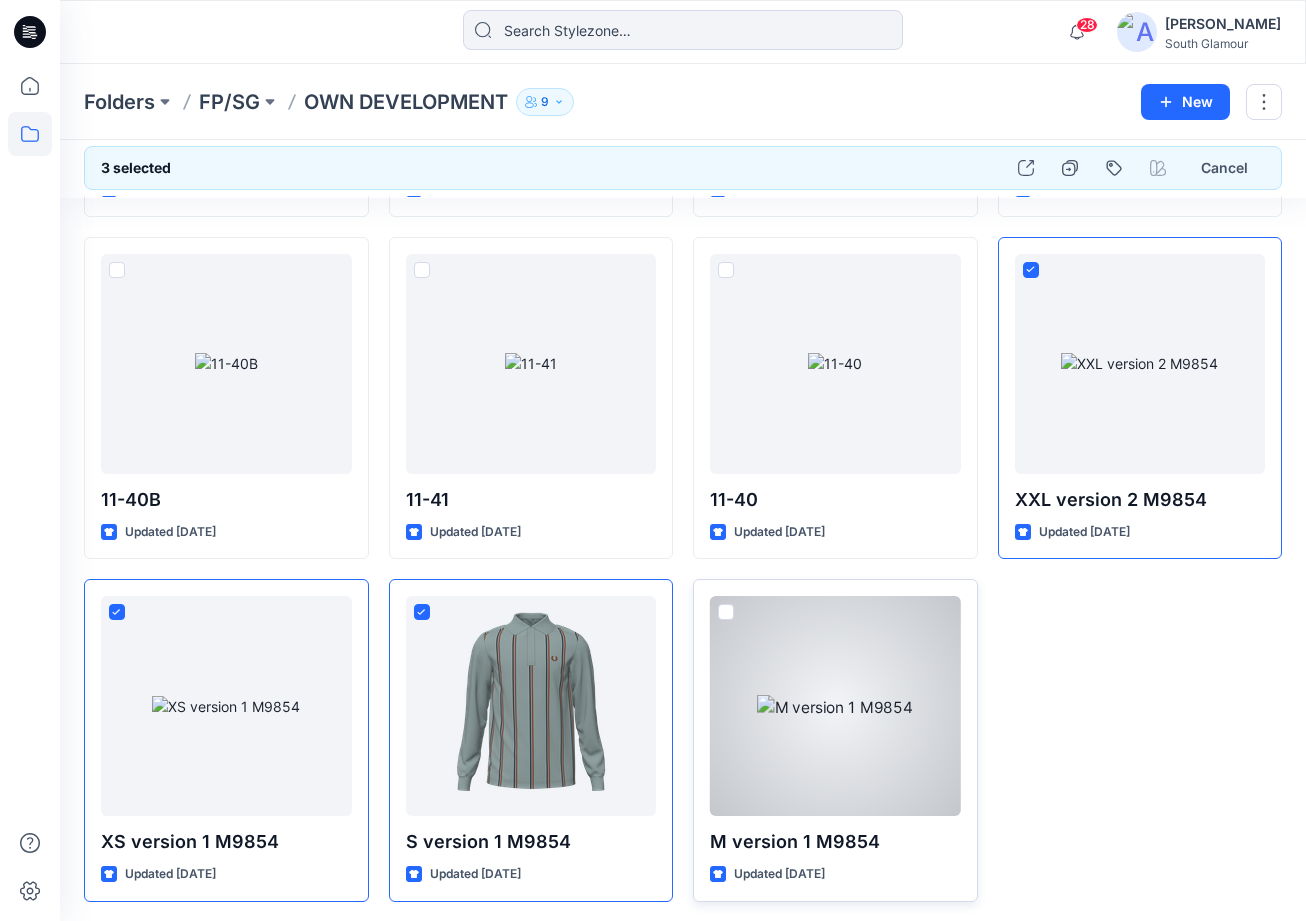 click at bounding box center [726, 612] 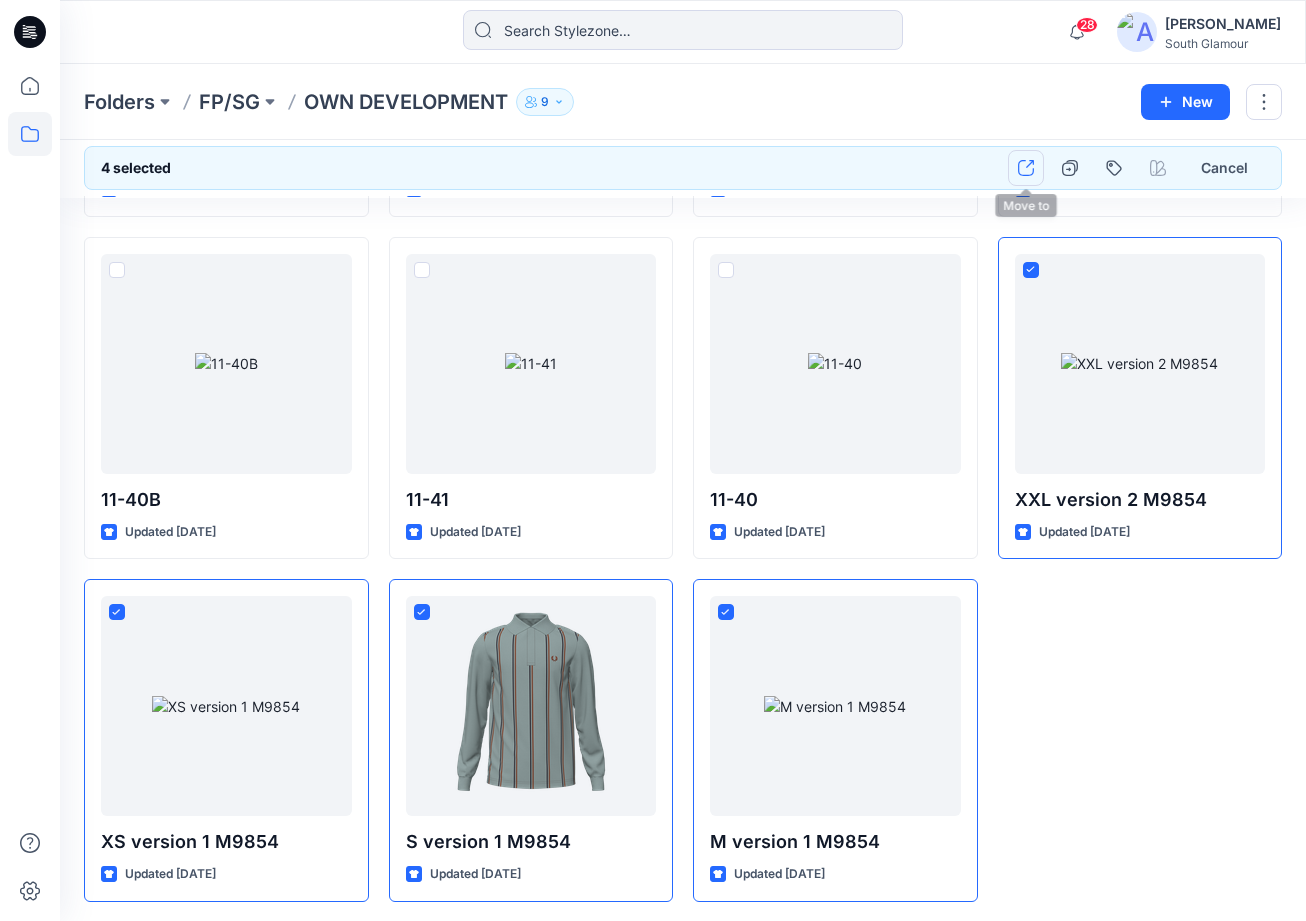 click 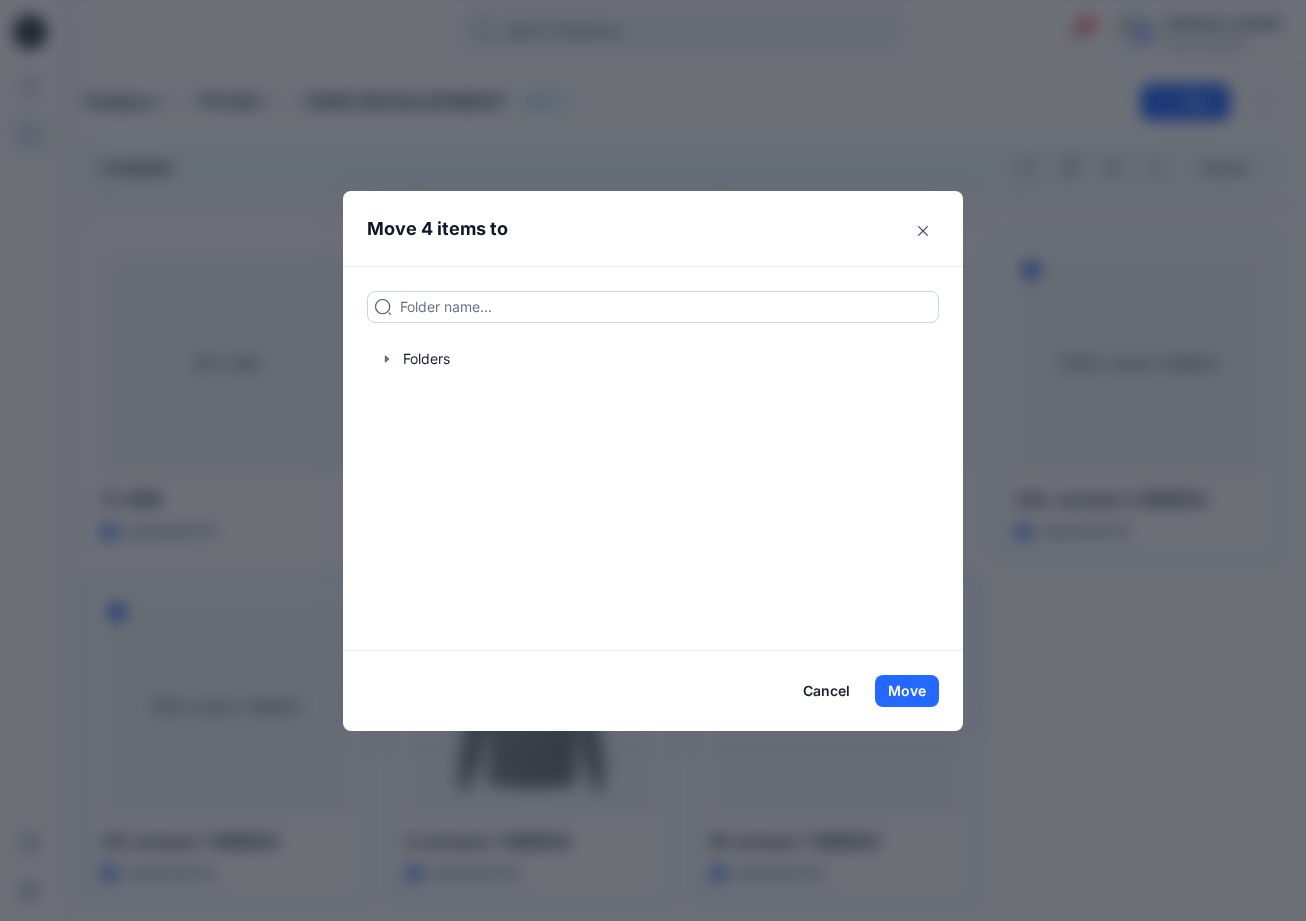 click at bounding box center [653, 307] 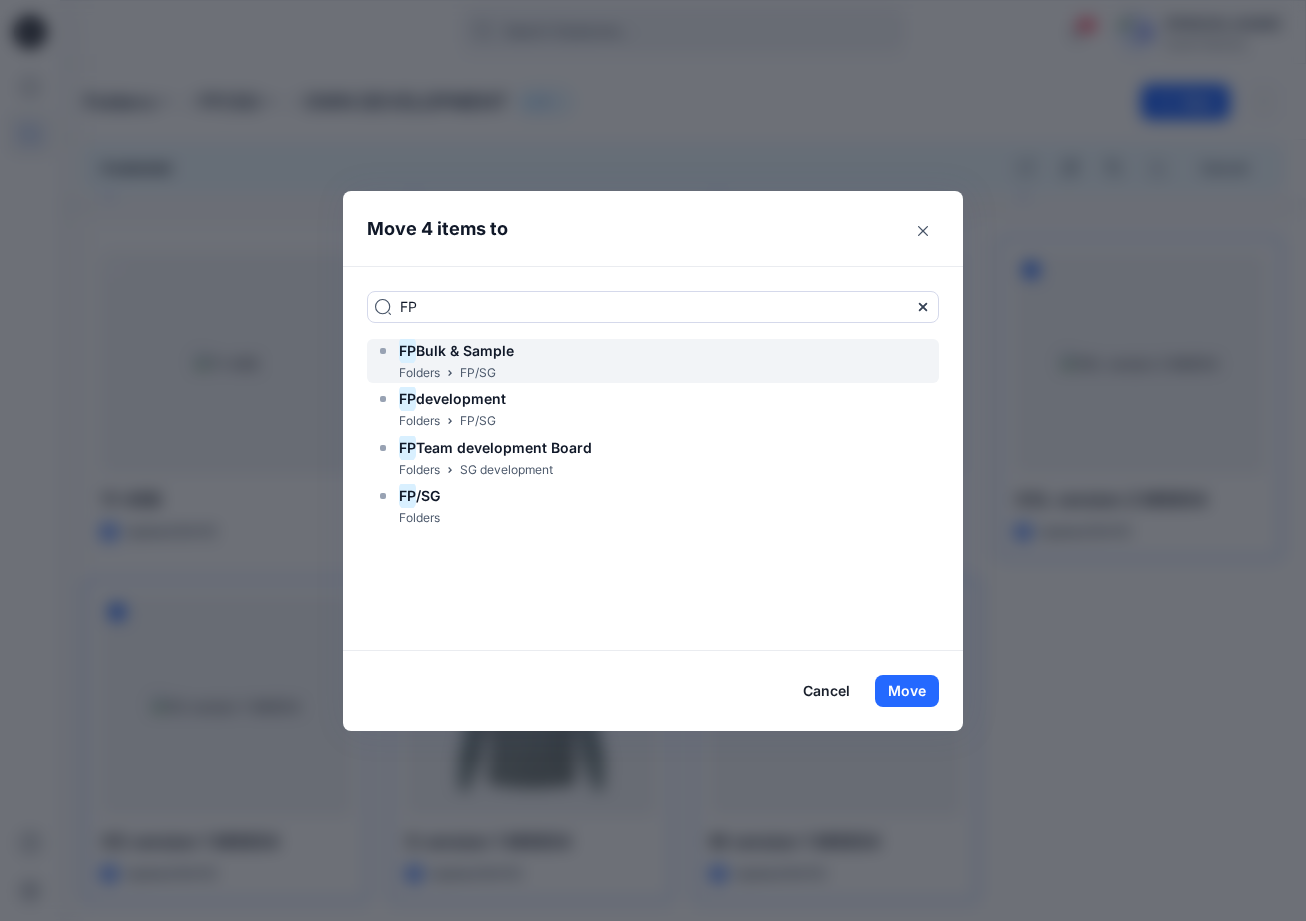click on "Bulk & Sample" at bounding box center [465, 350] 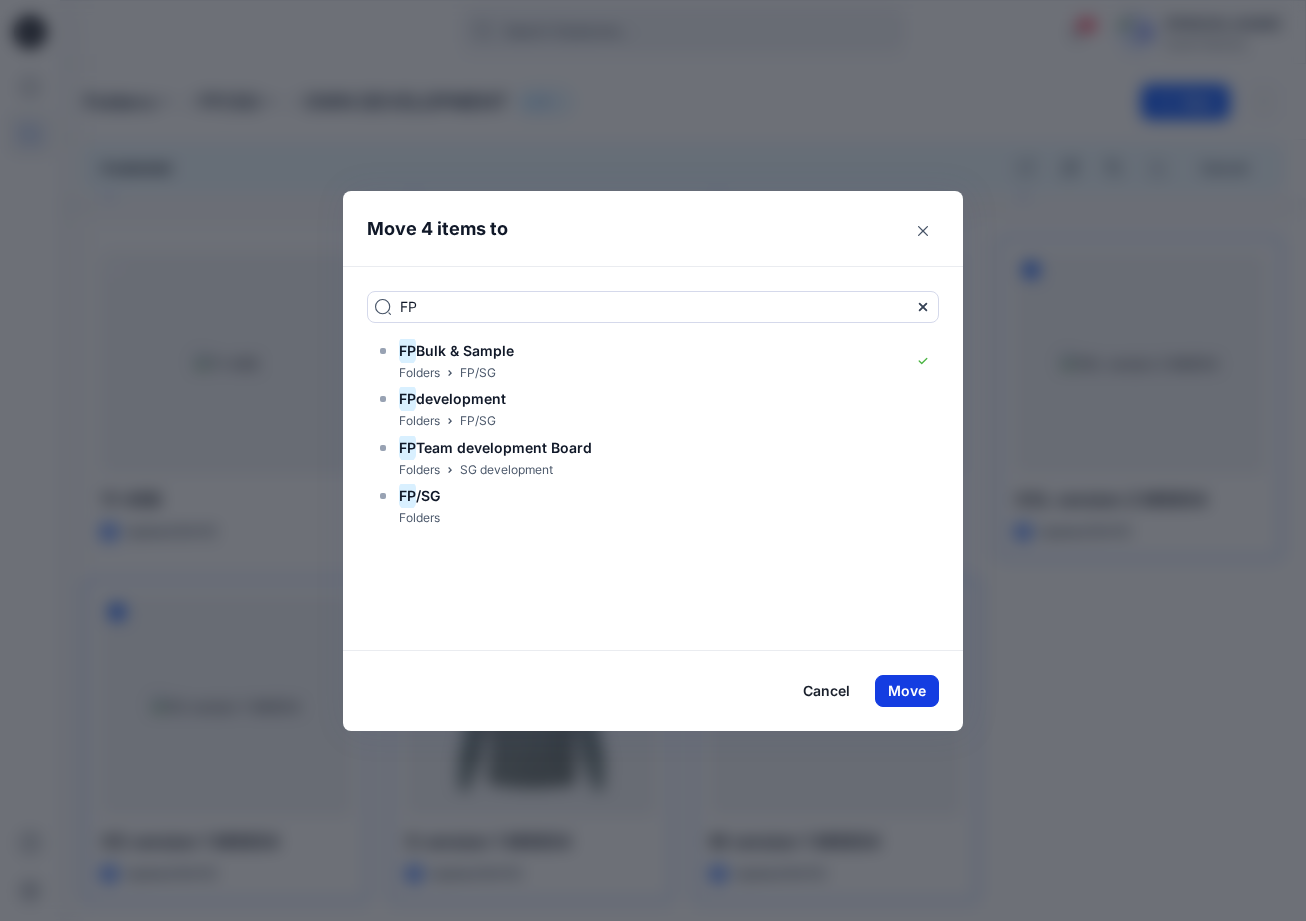 click on "Move" at bounding box center (907, 691) 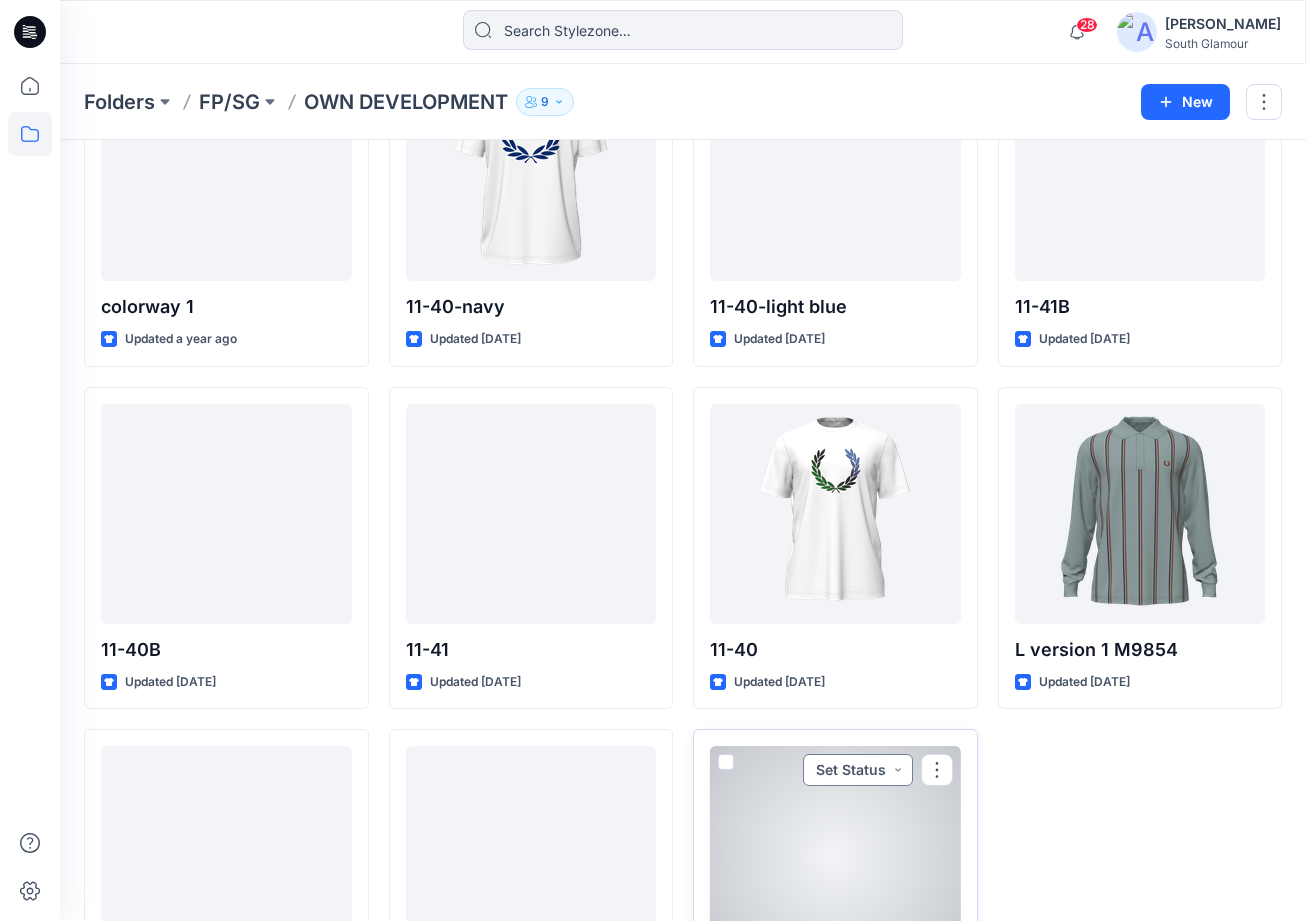 scroll, scrollTop: 0, scrollLeft: 0, axis: both 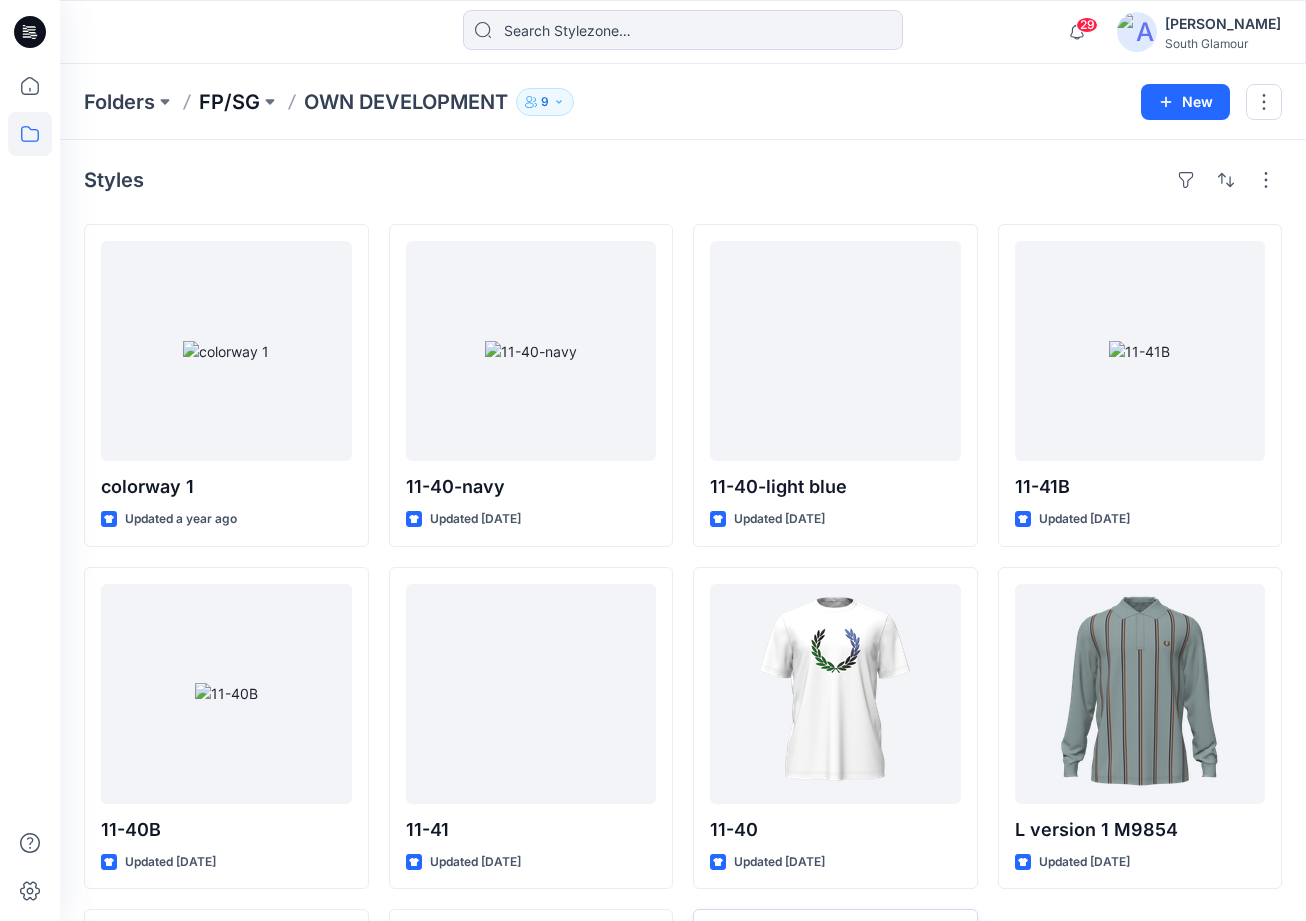 click on "FP/SG" at bounding box center (229, 102) 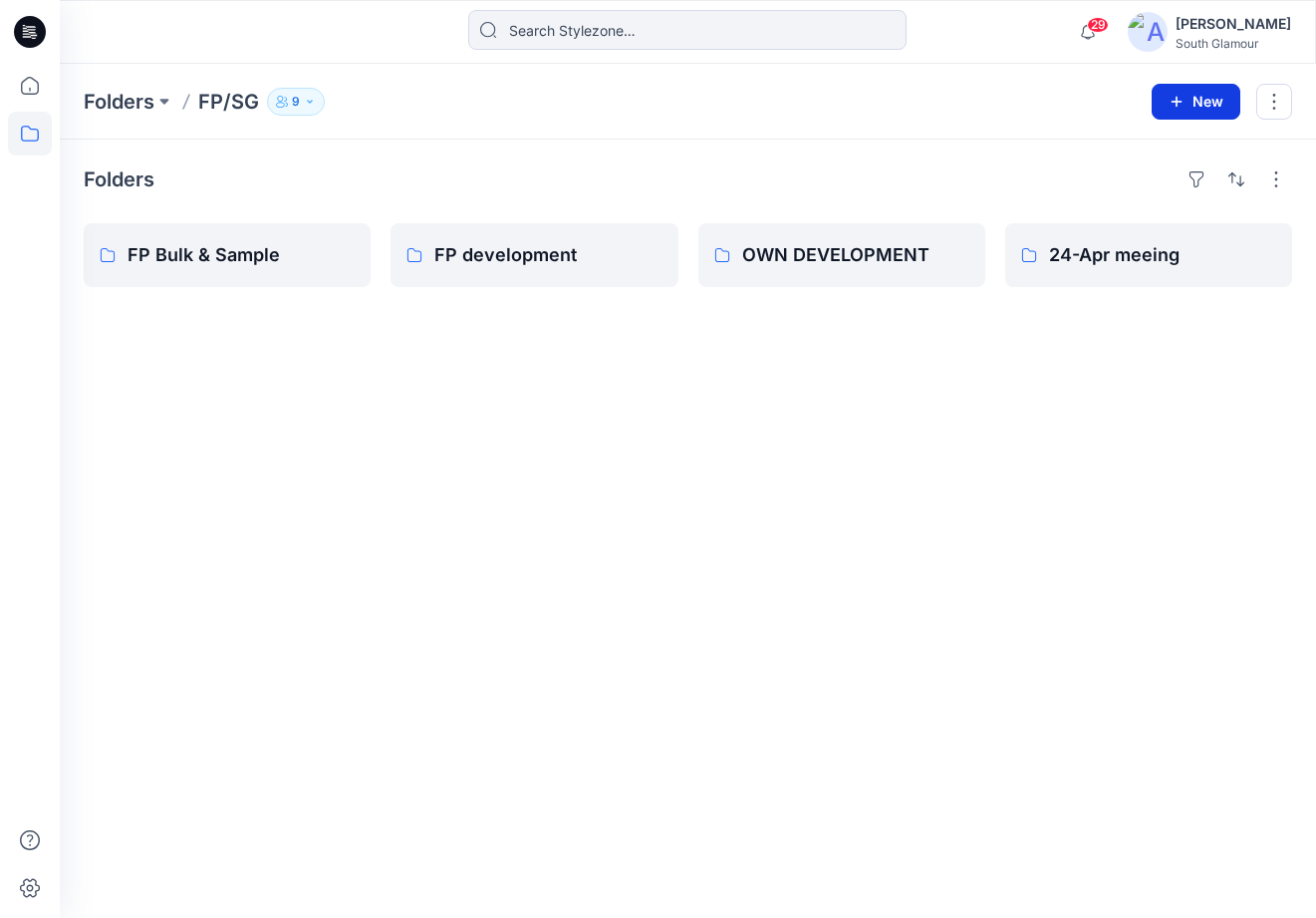 click 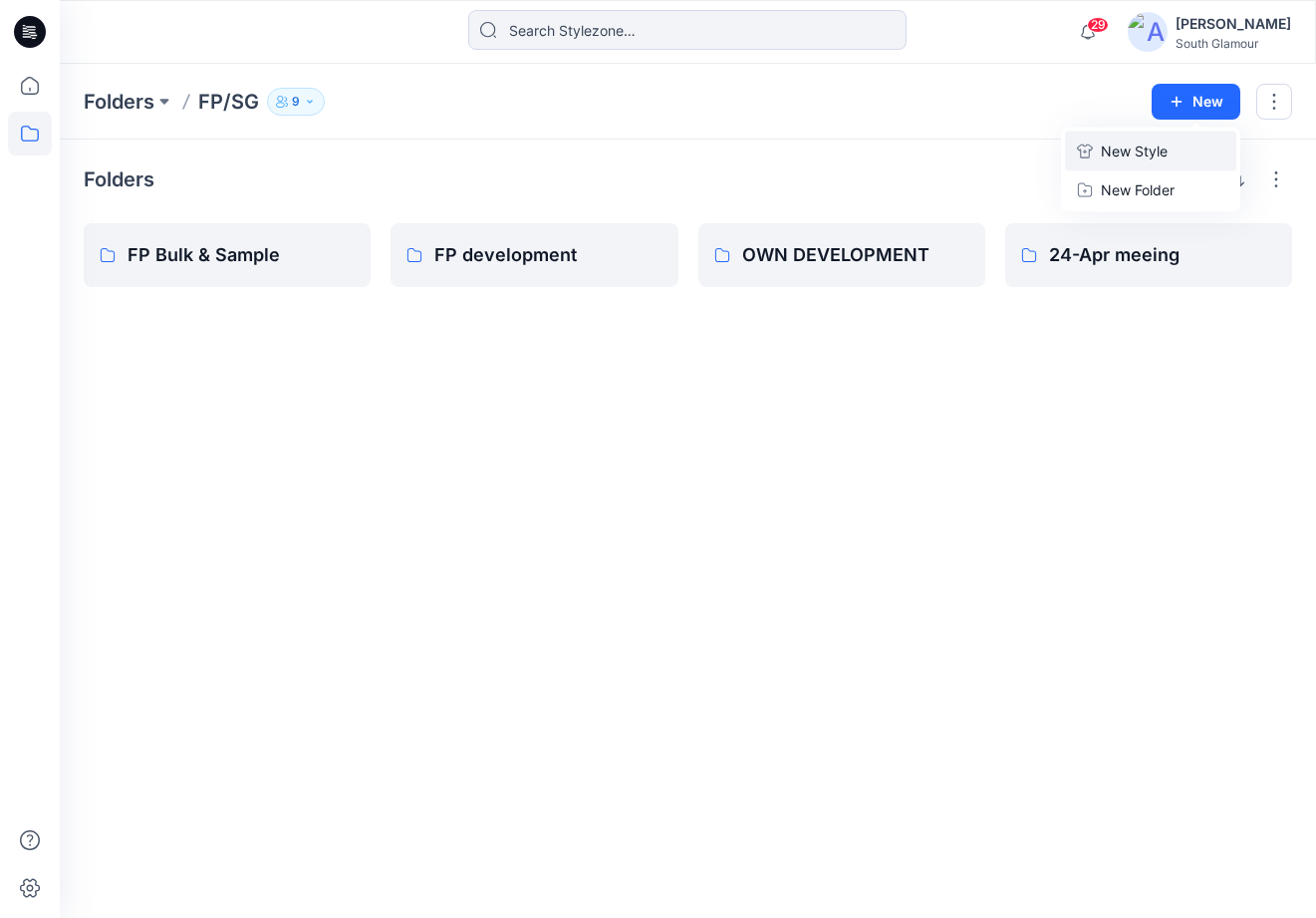click on "New Style" at bounding box center (1134, 152) 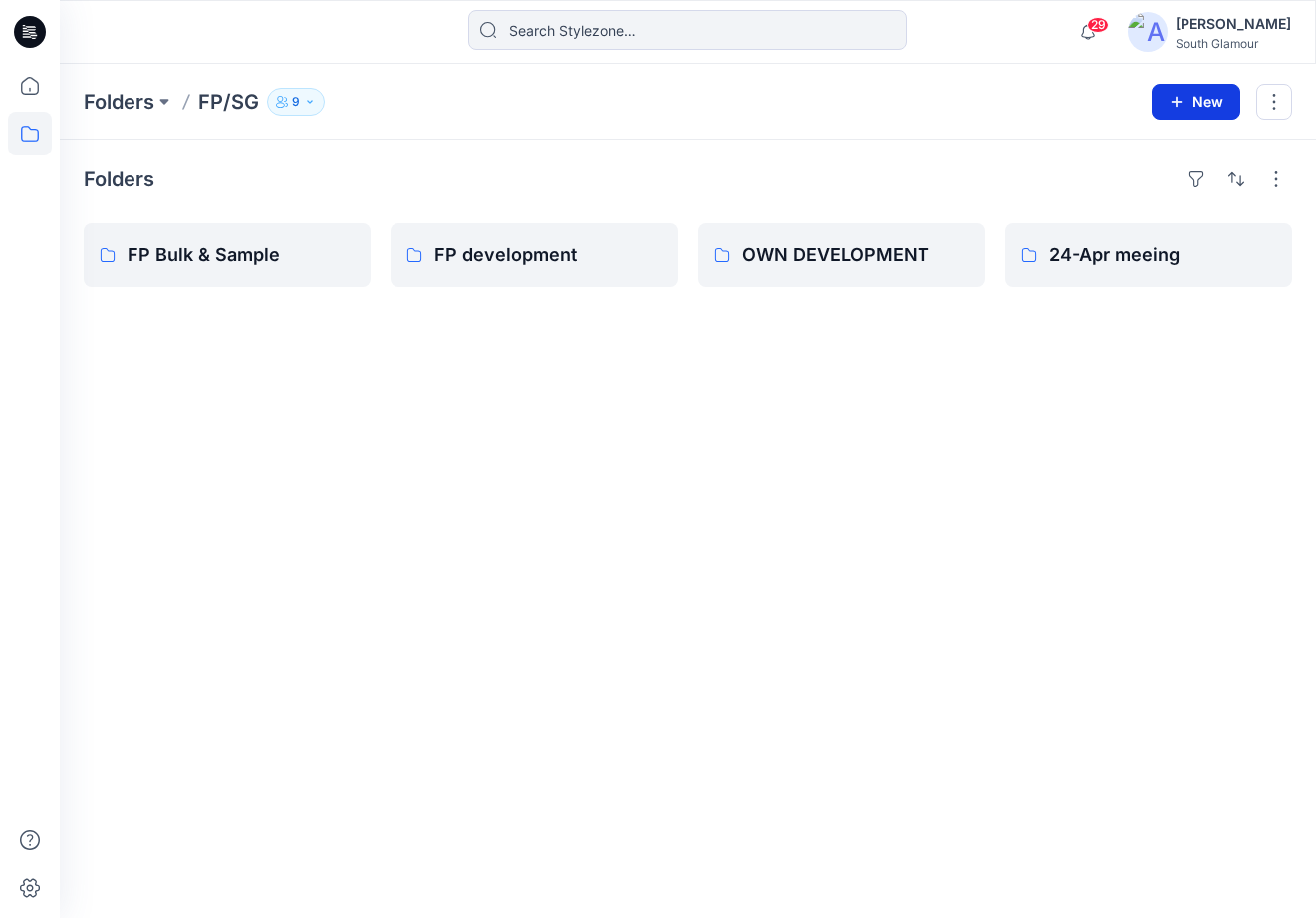 click on "New" at bounding box center (1195, 102) 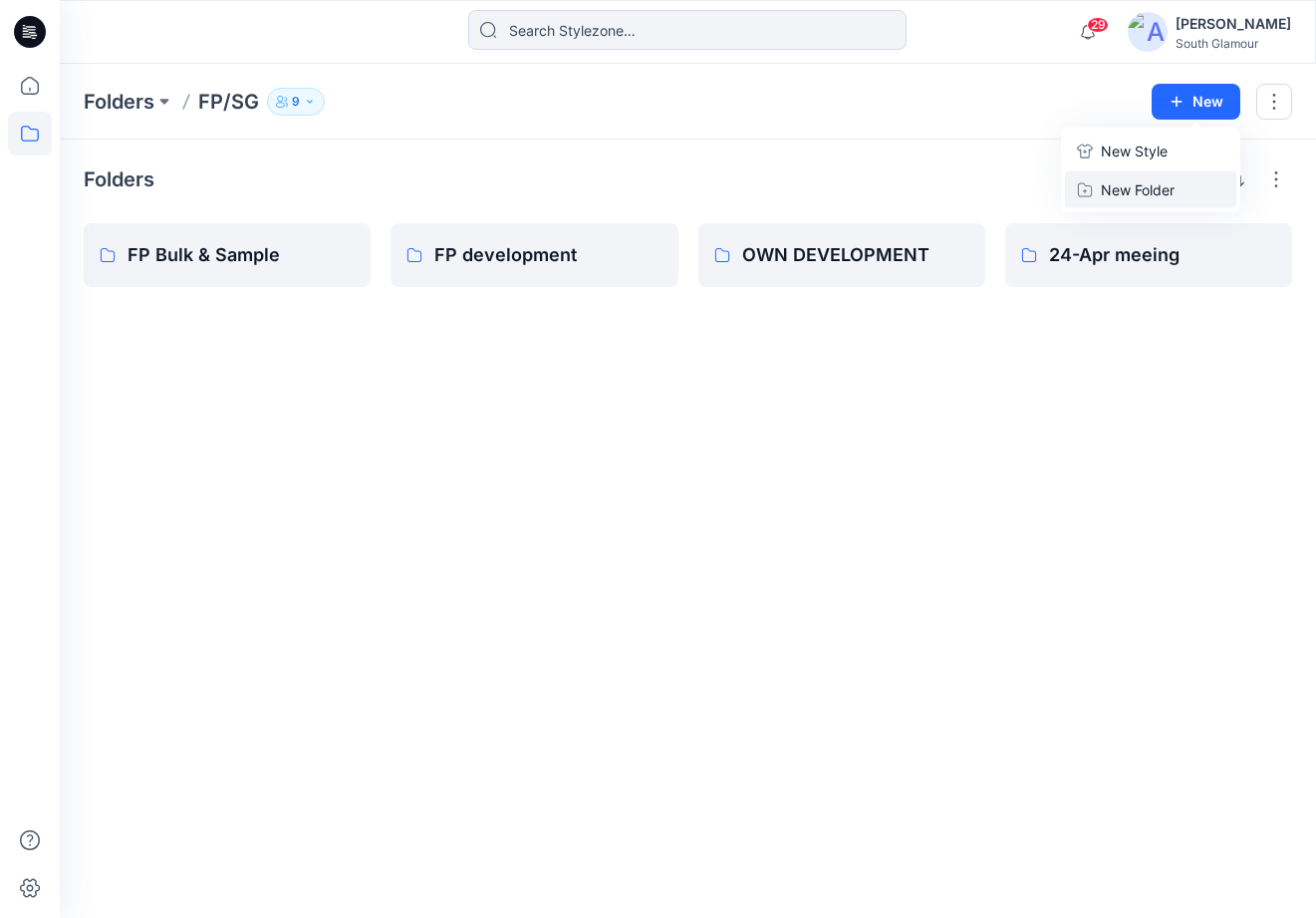 click on "New Folder" at bounding box center [1138, 189] 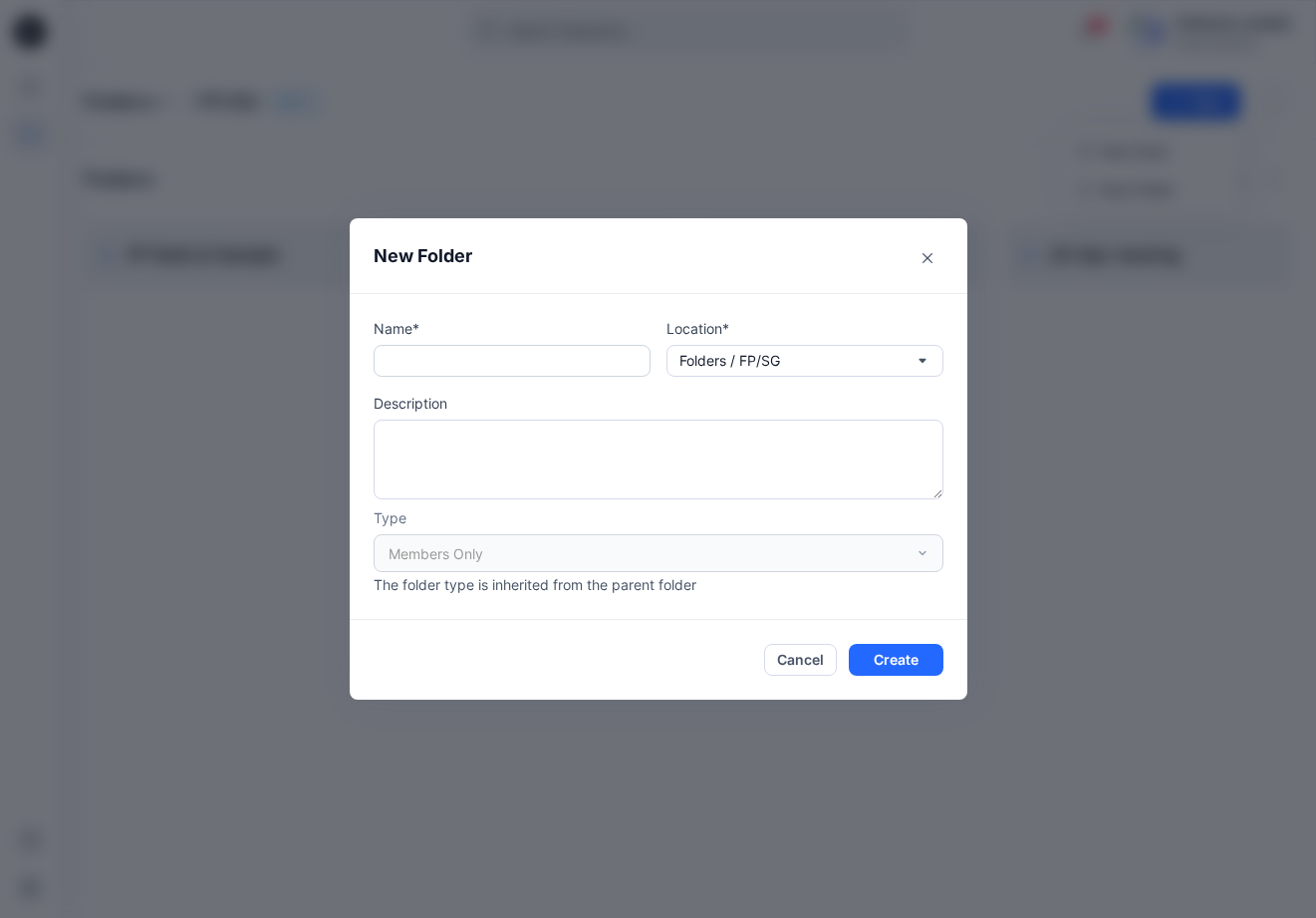 click at bounding box center (512, 361) 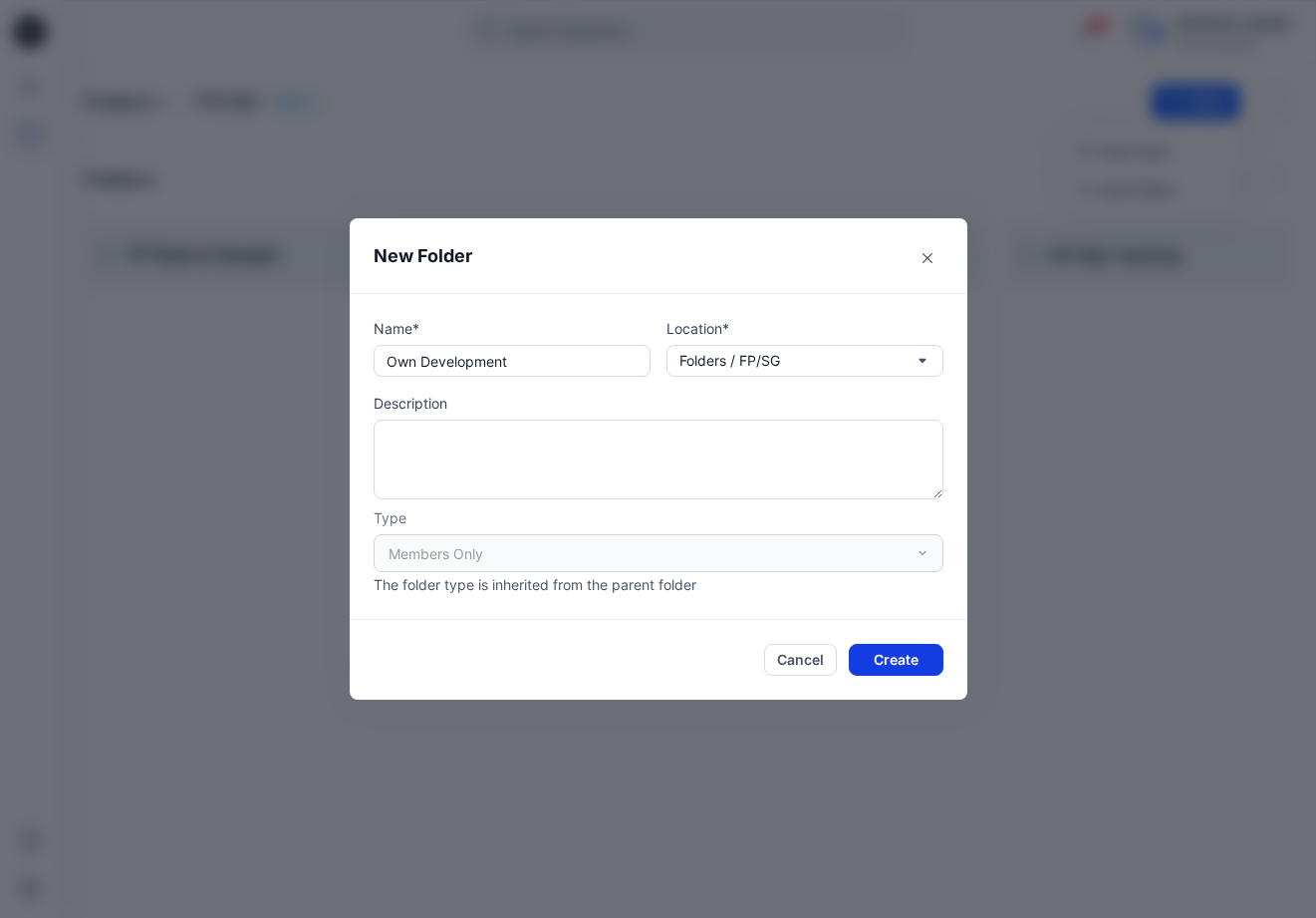 click on "Create" at bounding box center [896, 660] 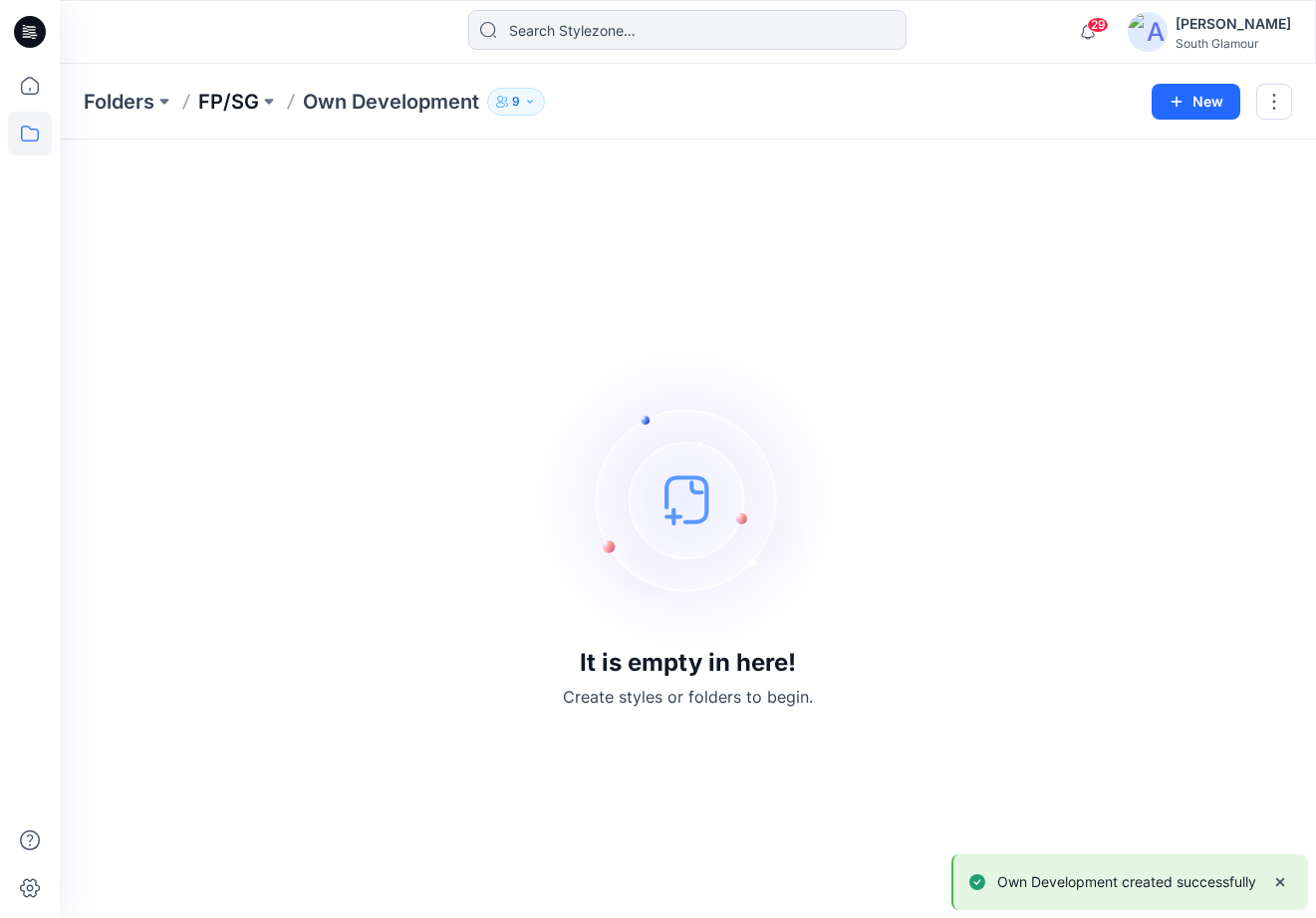 click on "FP/SG" at bounding box center (228, 102) 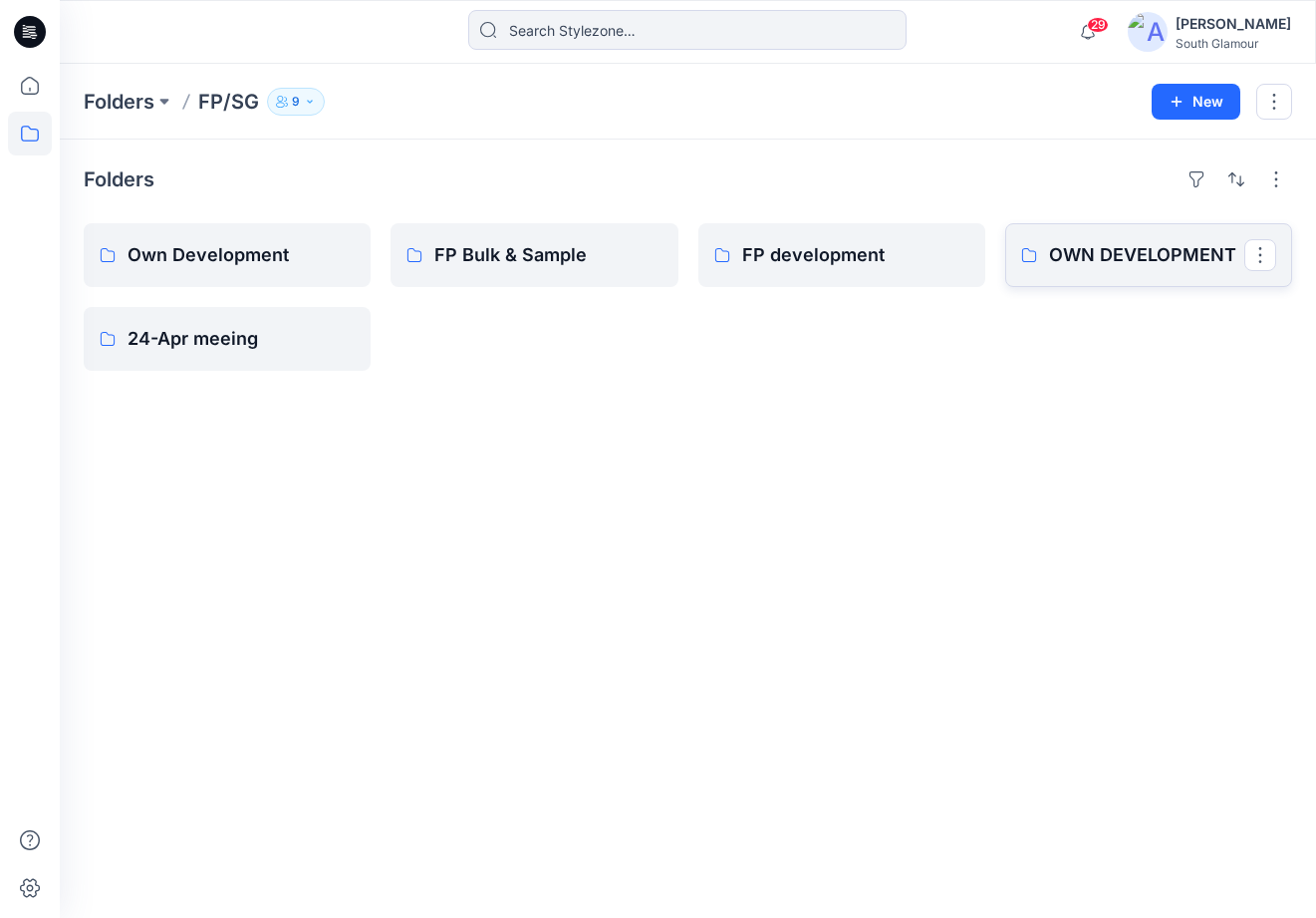 click on "OWN DEVELOPMENT" at bounding box center (1147, 255) 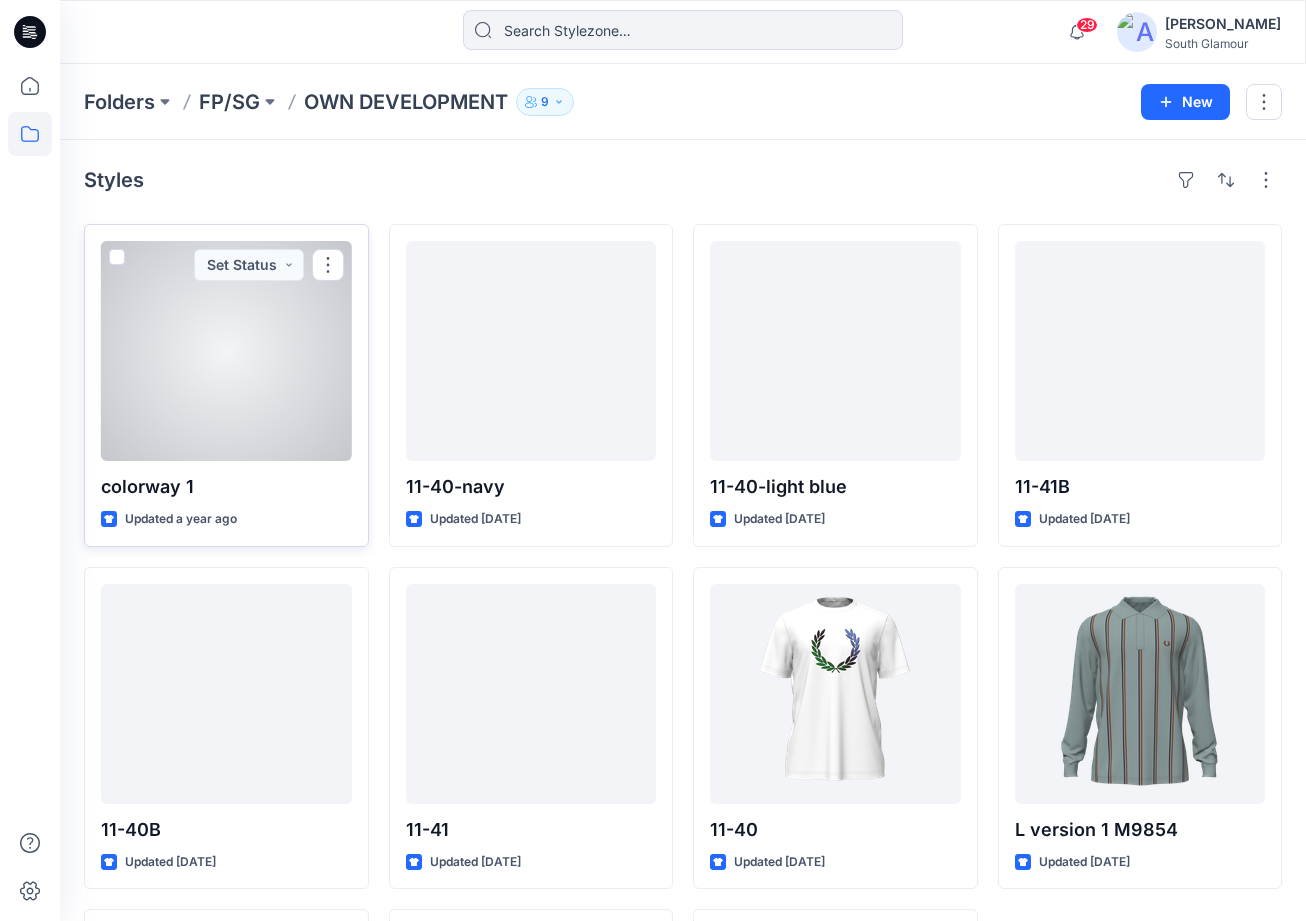 click at bounding box center [117, 257] 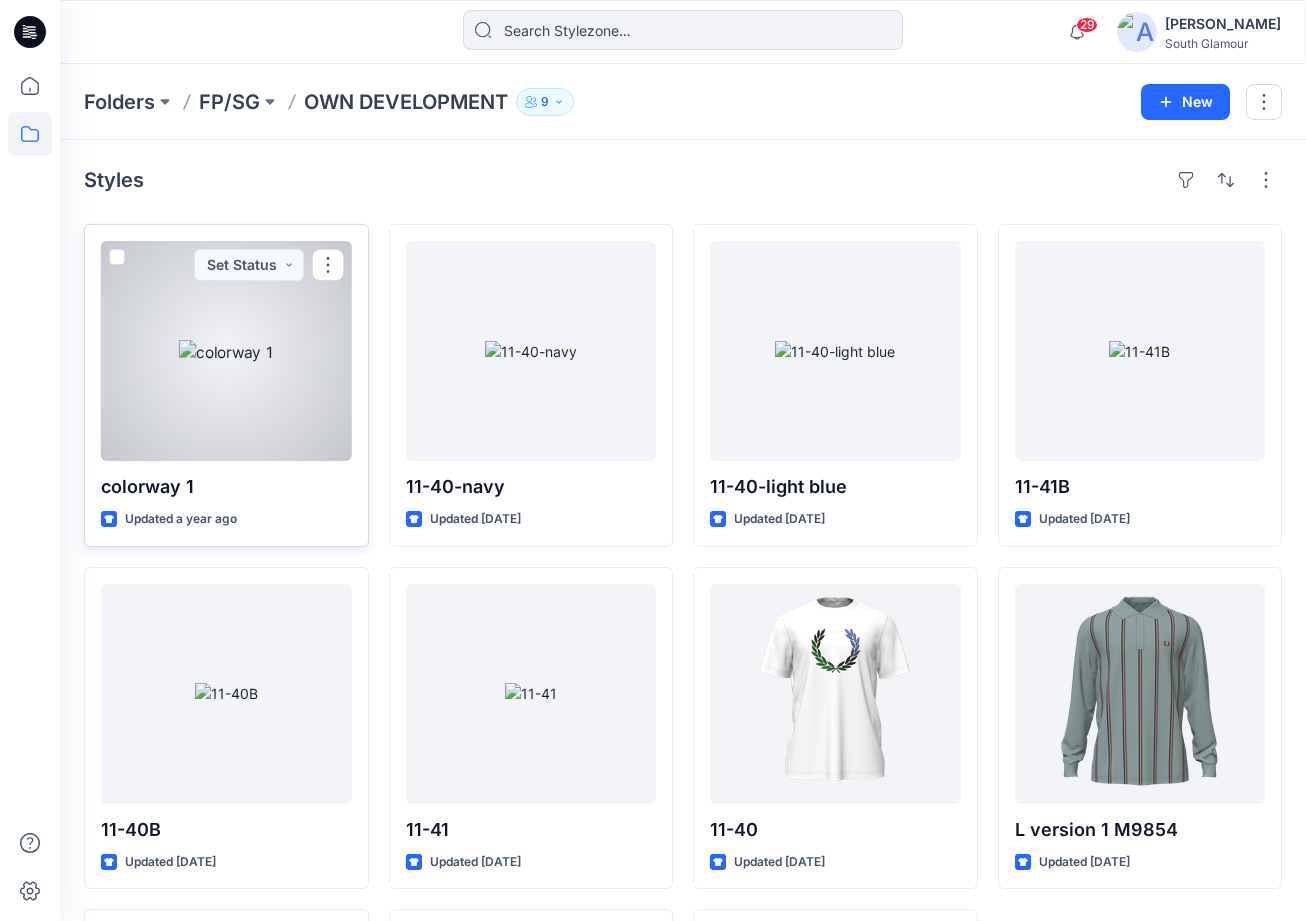 click at bounding box center (116, 258) 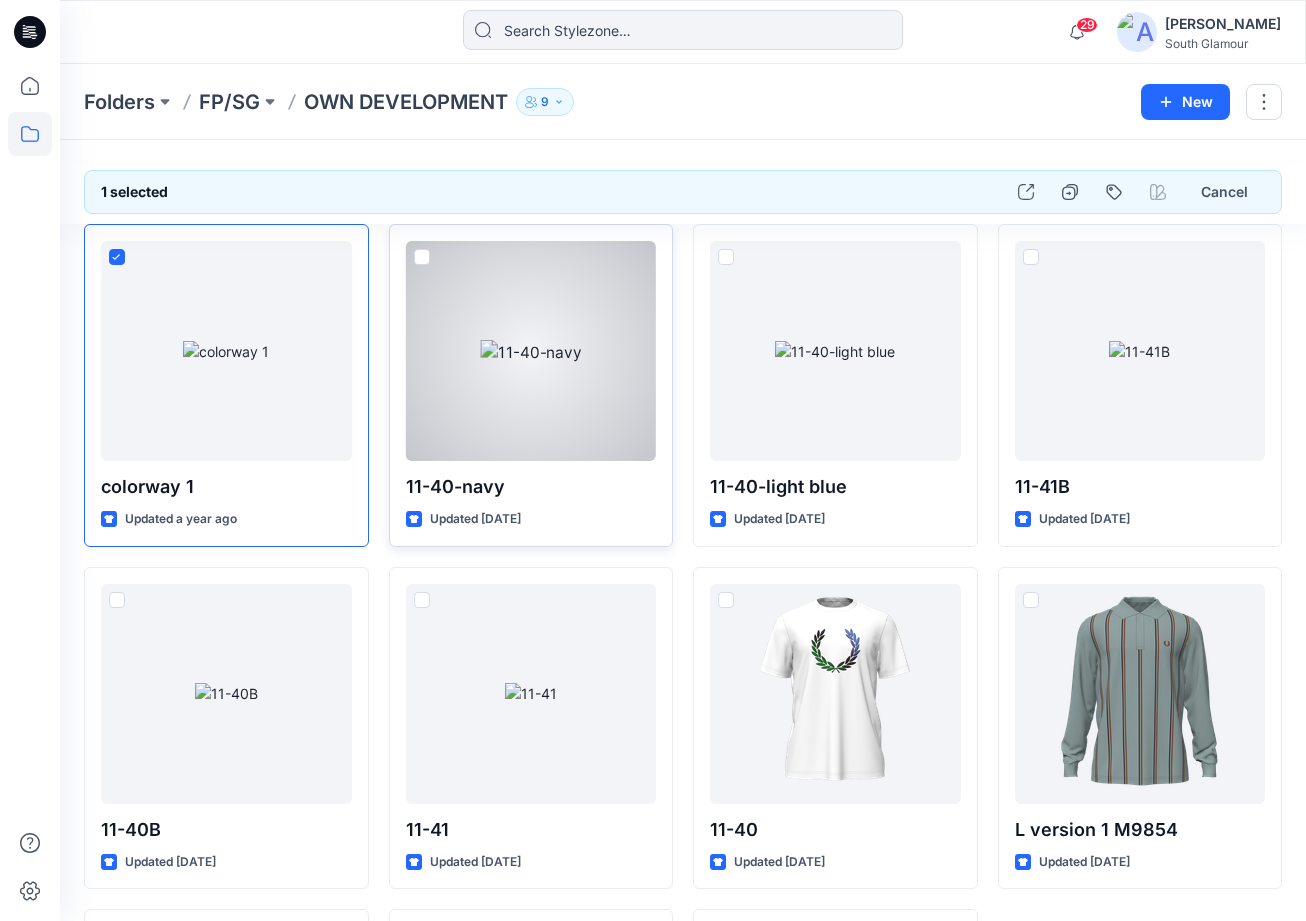 click at bounding box center (422, 257) 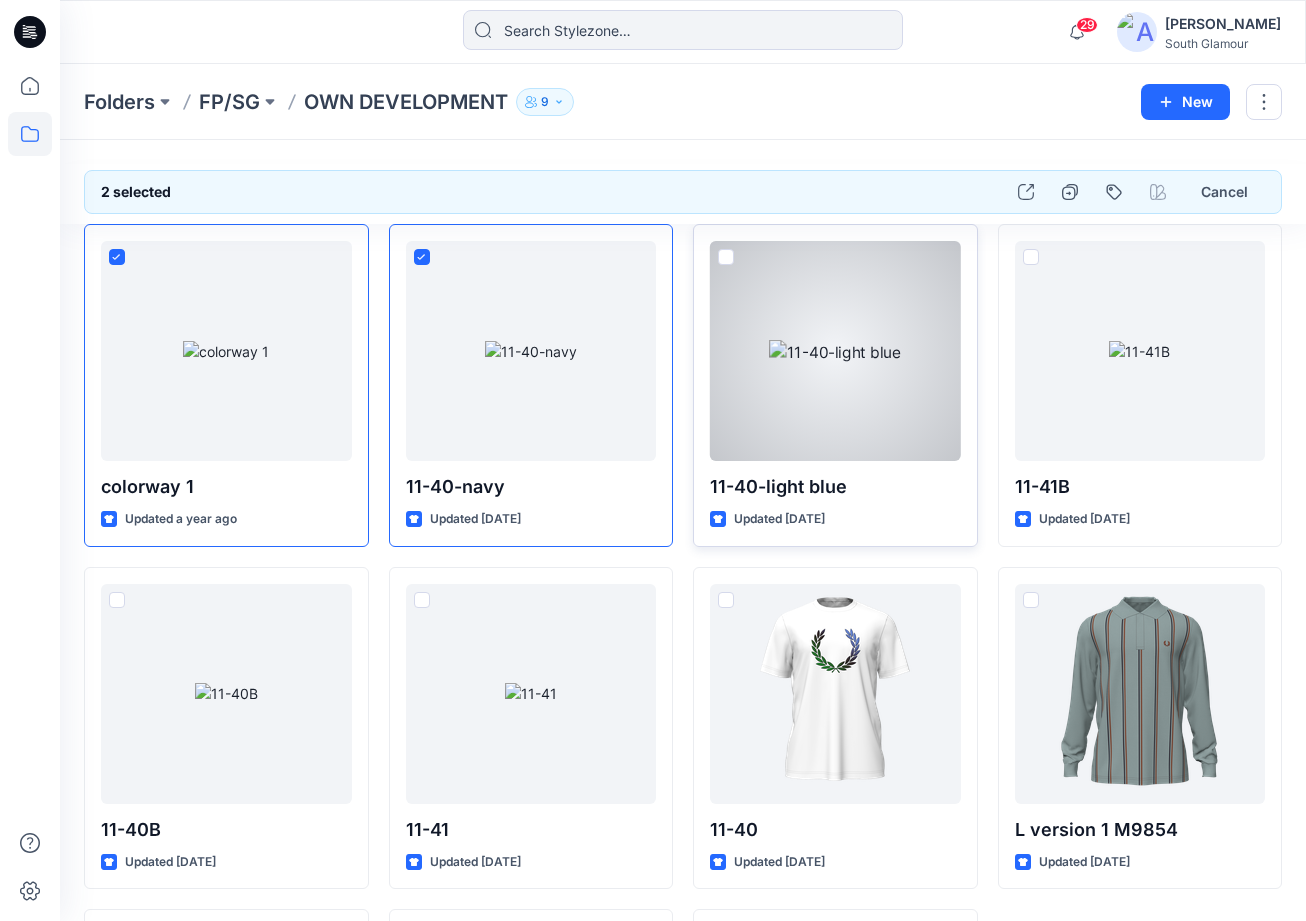 click at bounding box center [726, 257] 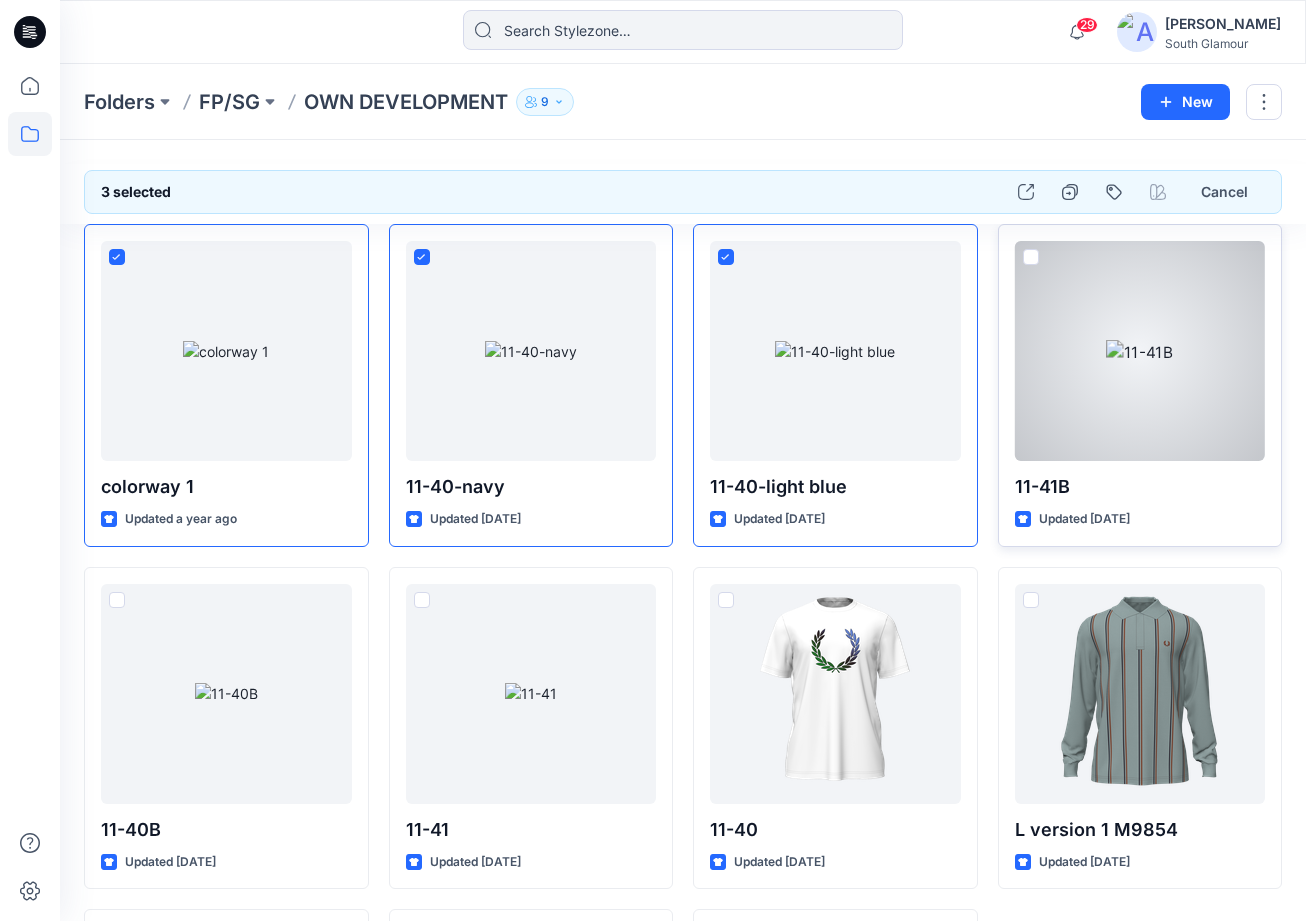 click at bounding box center [1031, 257] 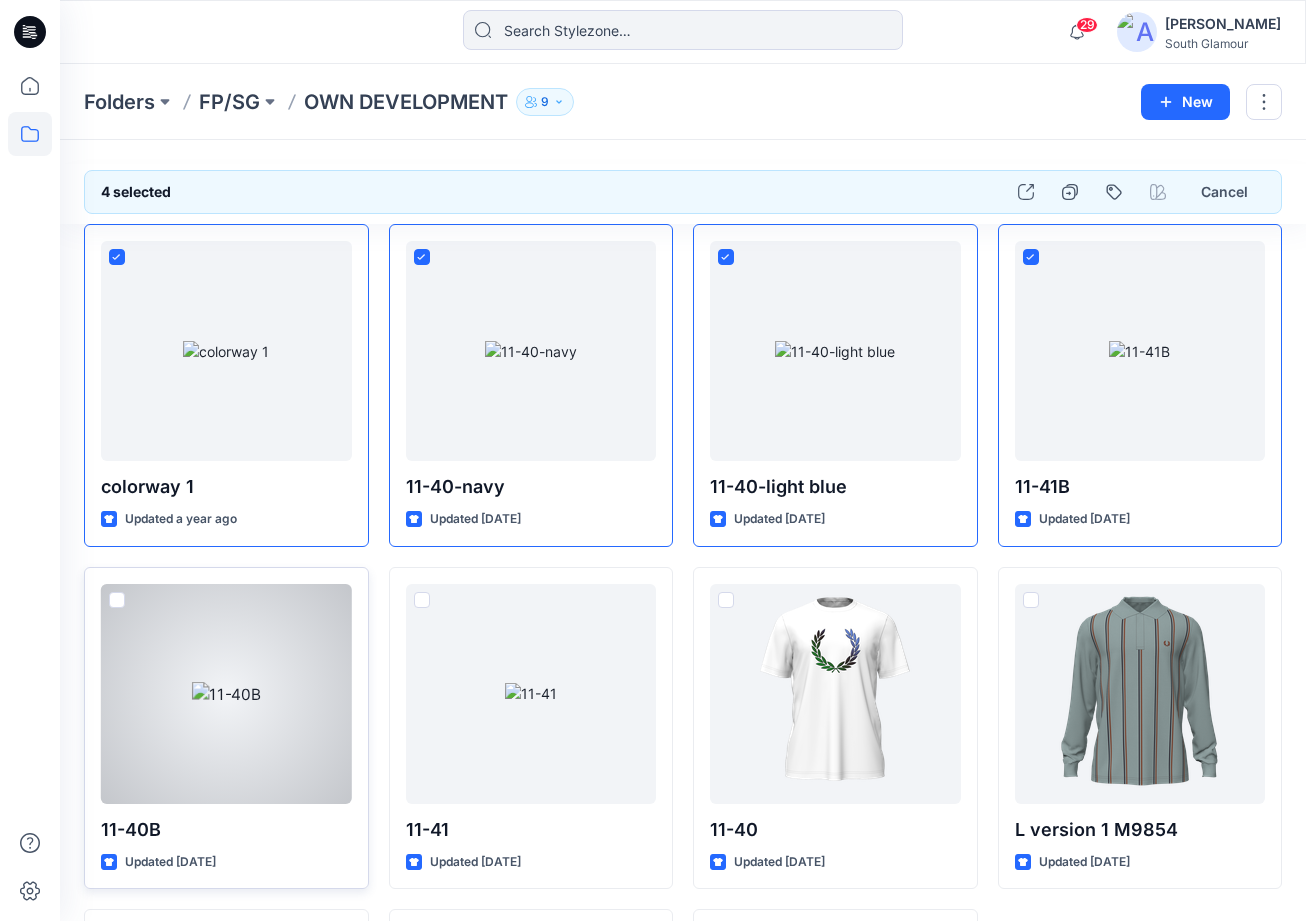 click at bounding box center [117, 600] 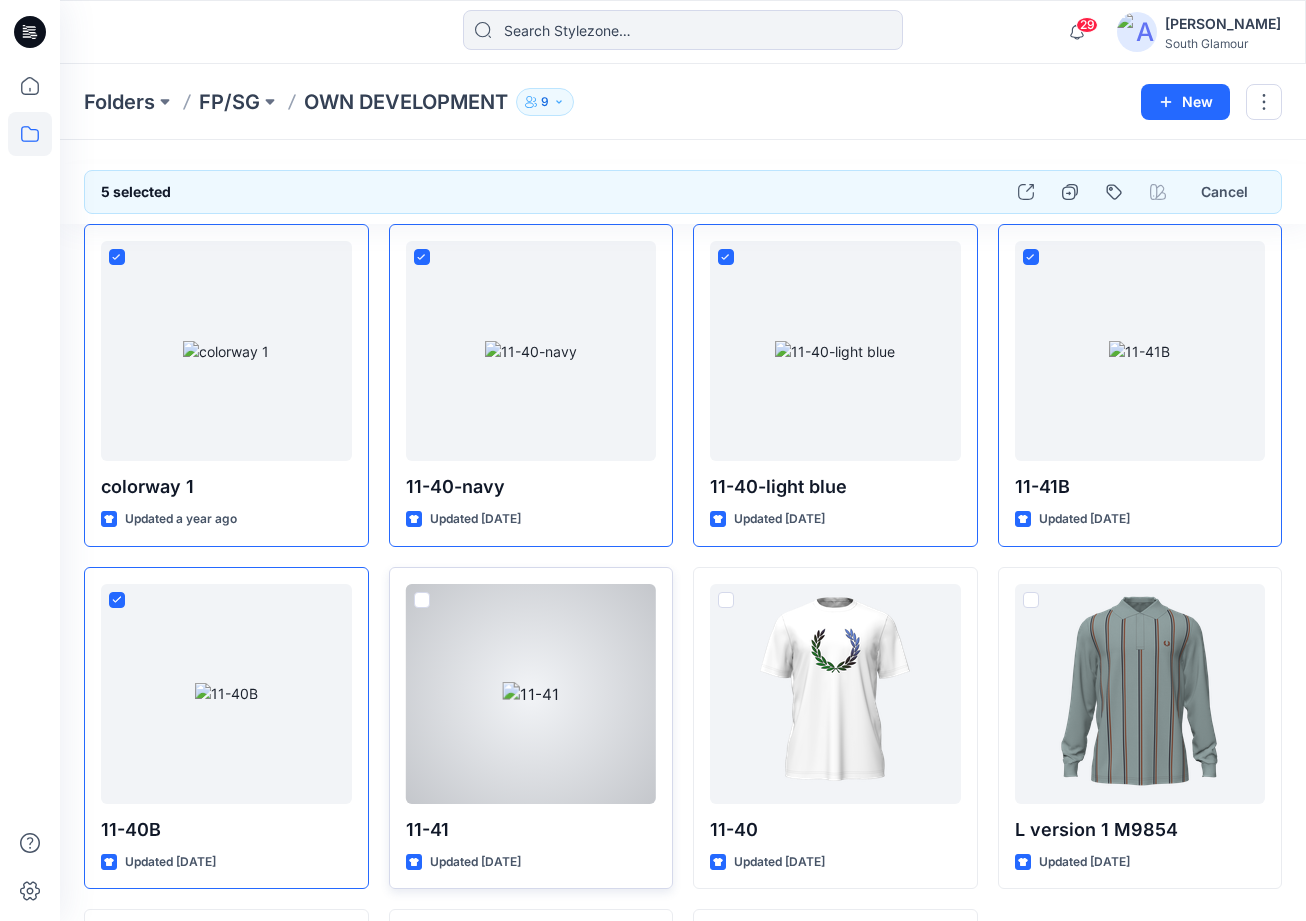 click at bounding box center [422, 600] 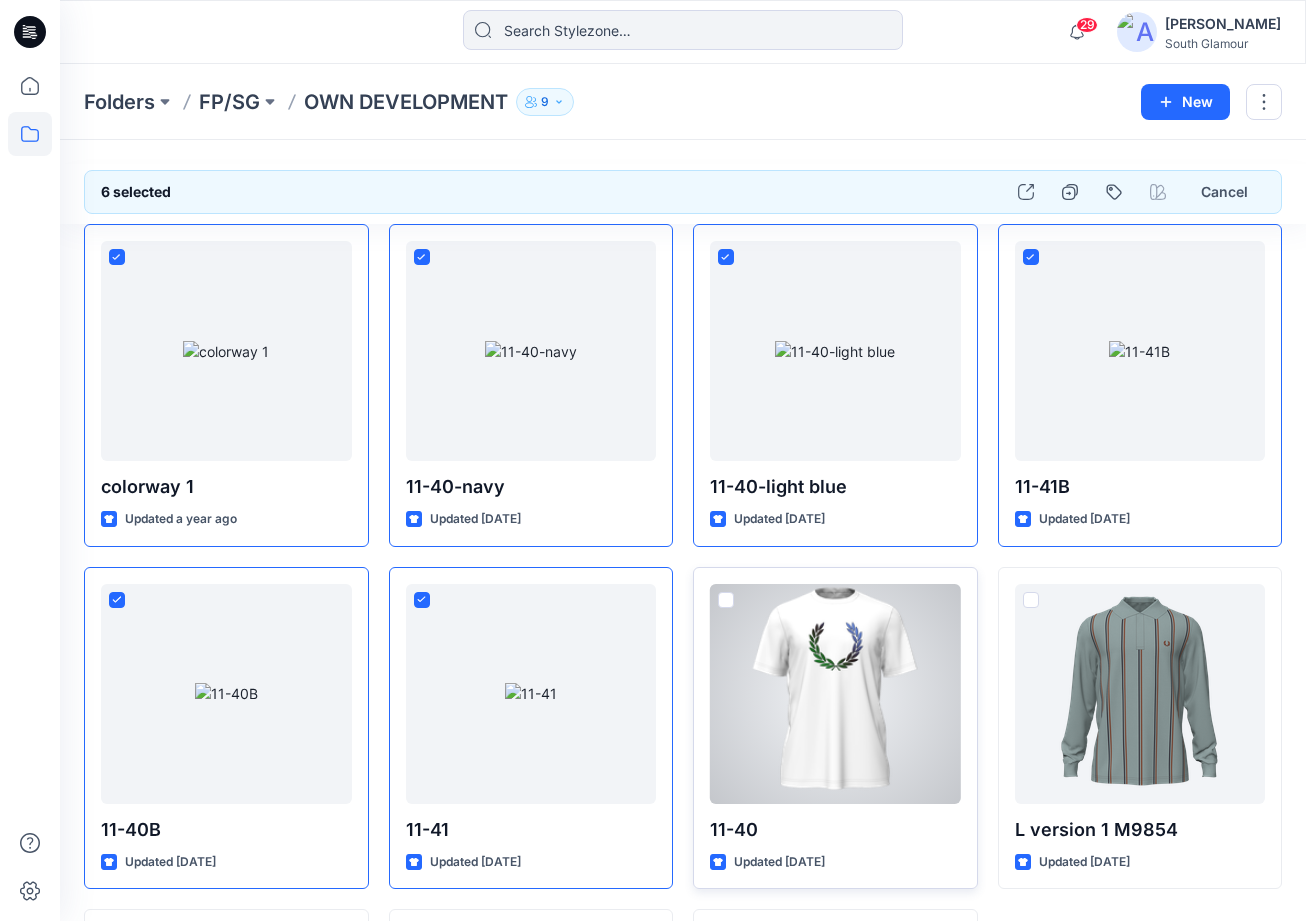 click at bounding box center [726, 600] 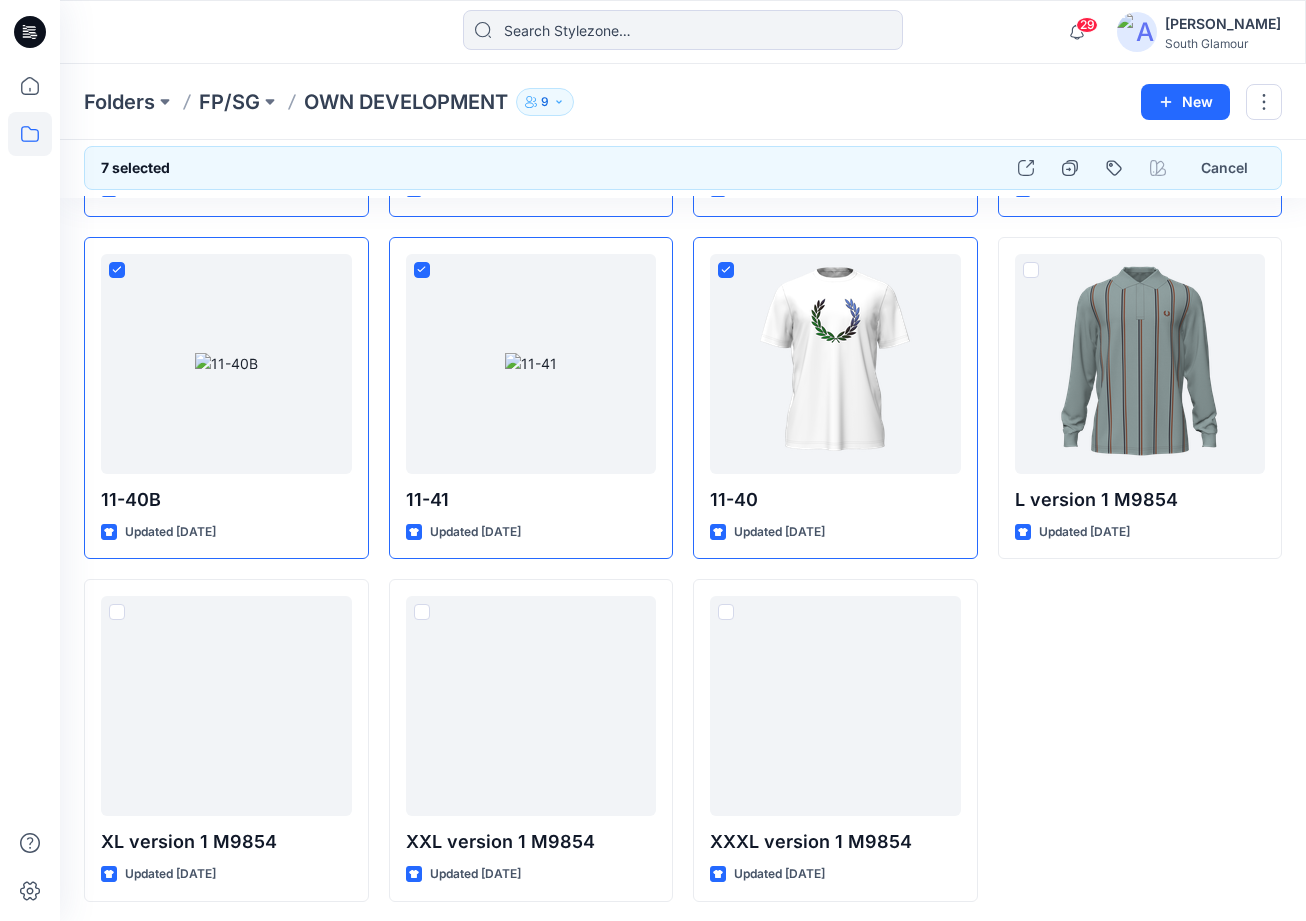 scroll, scrollTop: 0, scrollLeft: 0, axis: both 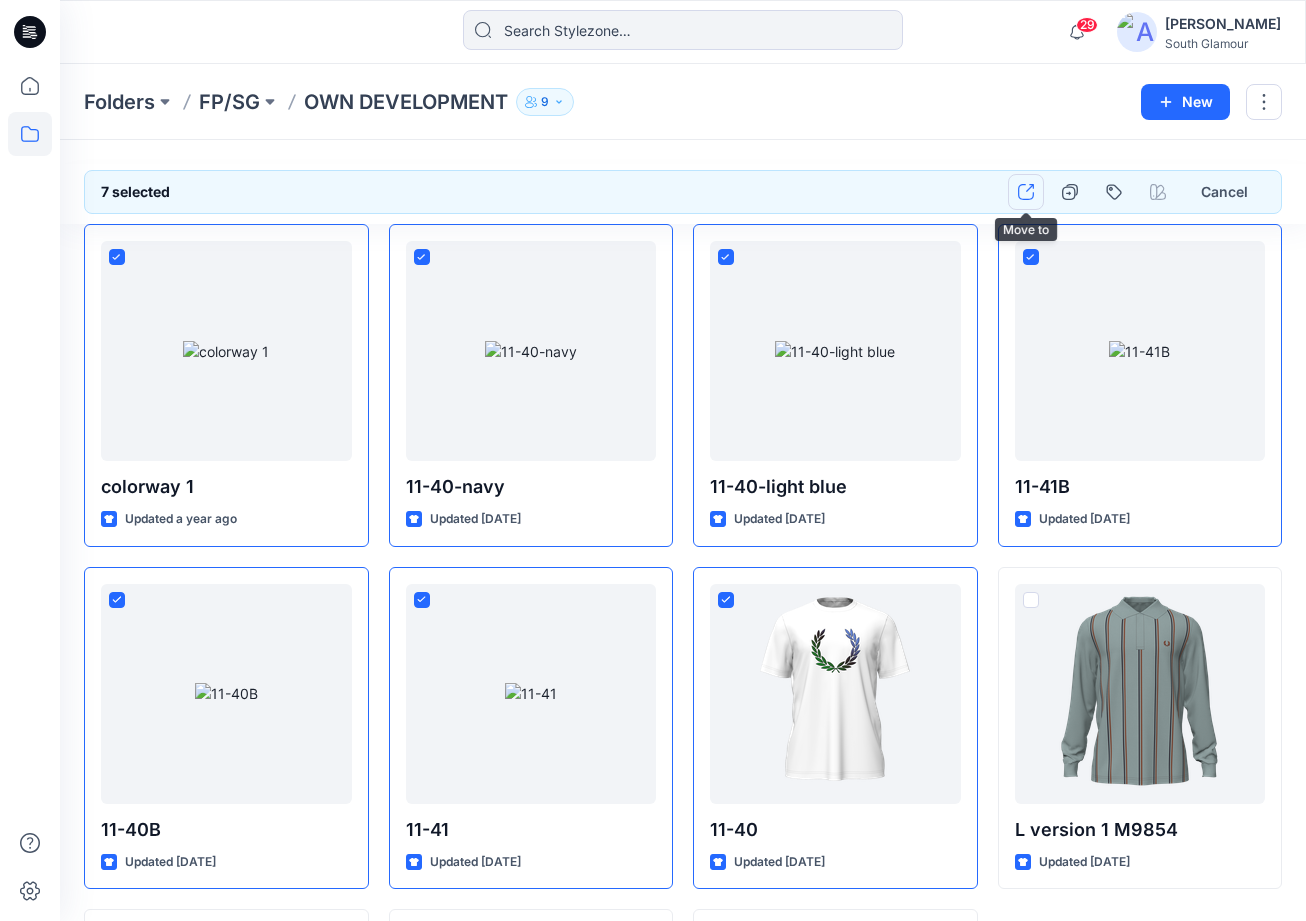 click 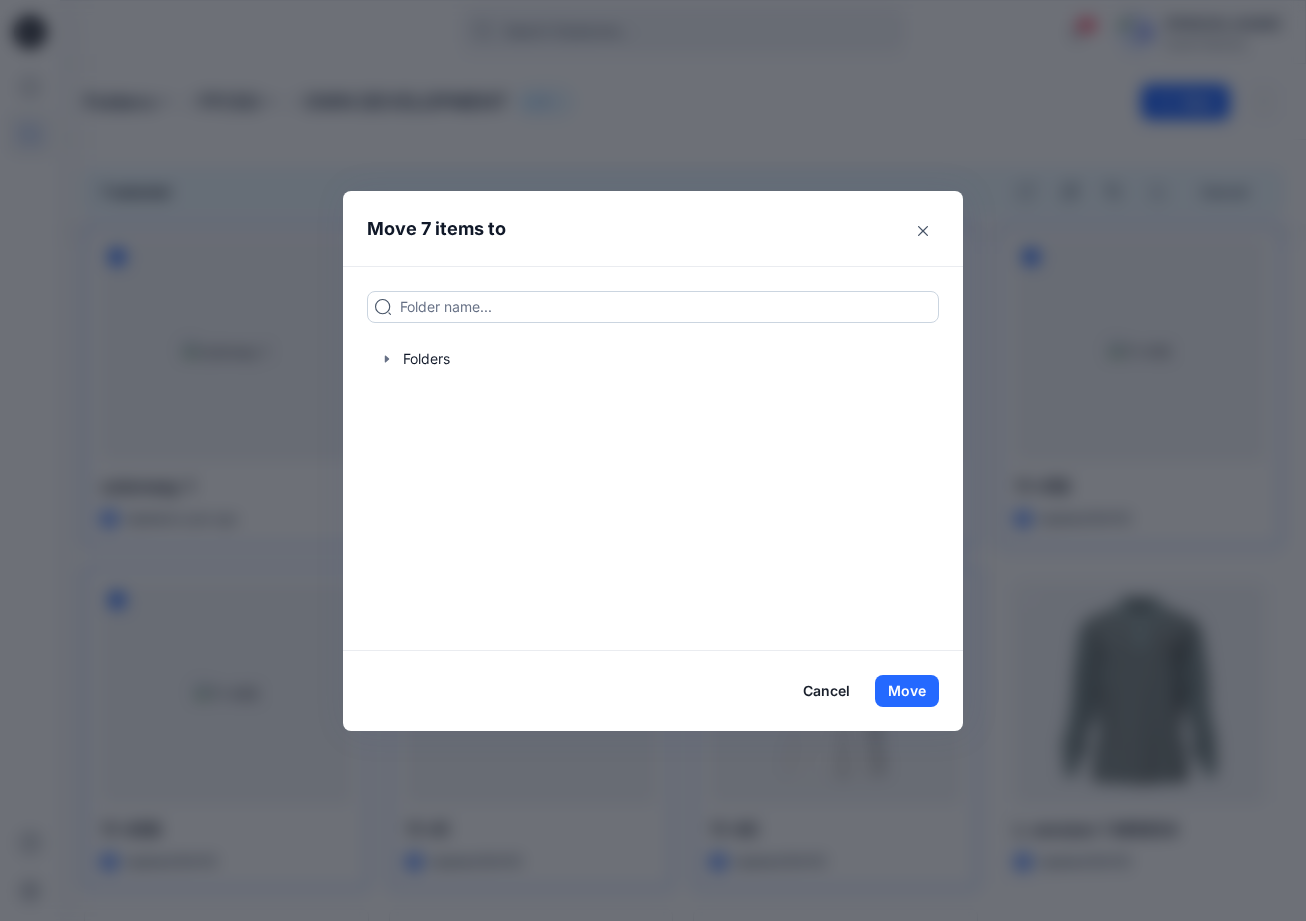 click at bounding box center (653, 307) 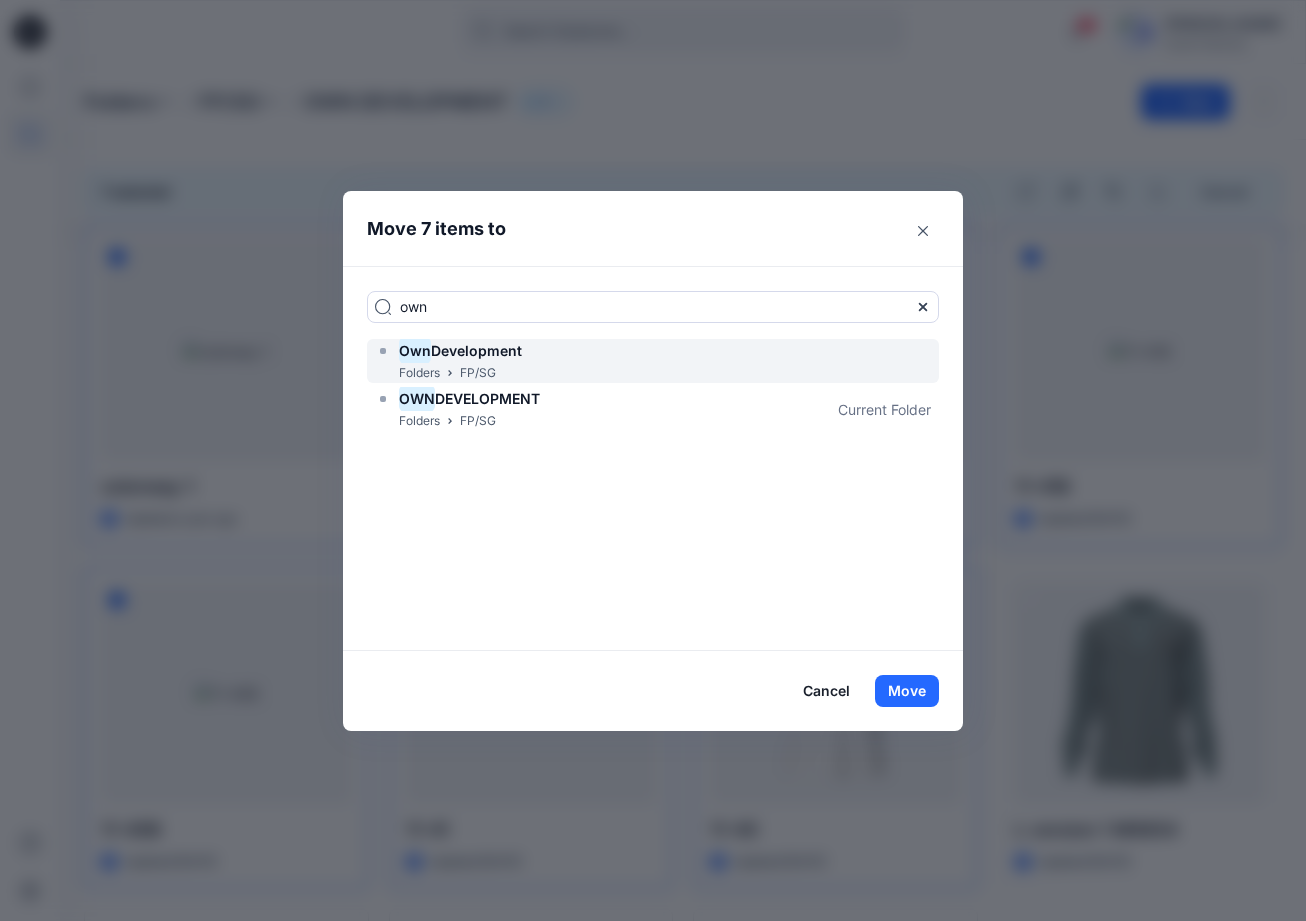 click on "Development" at bounding box center [476, 350] 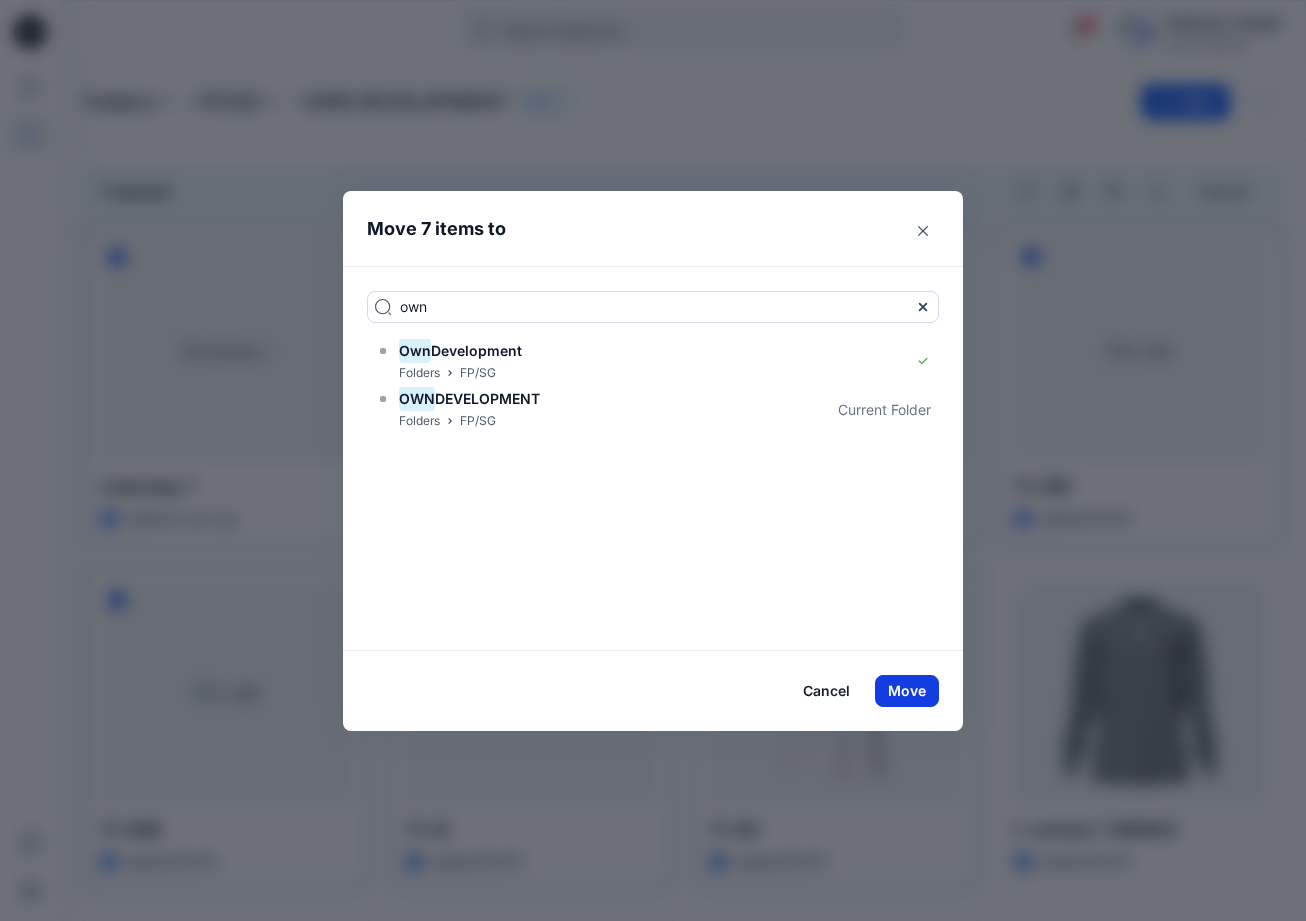 click on "Move" at bounding box center [907, 691] 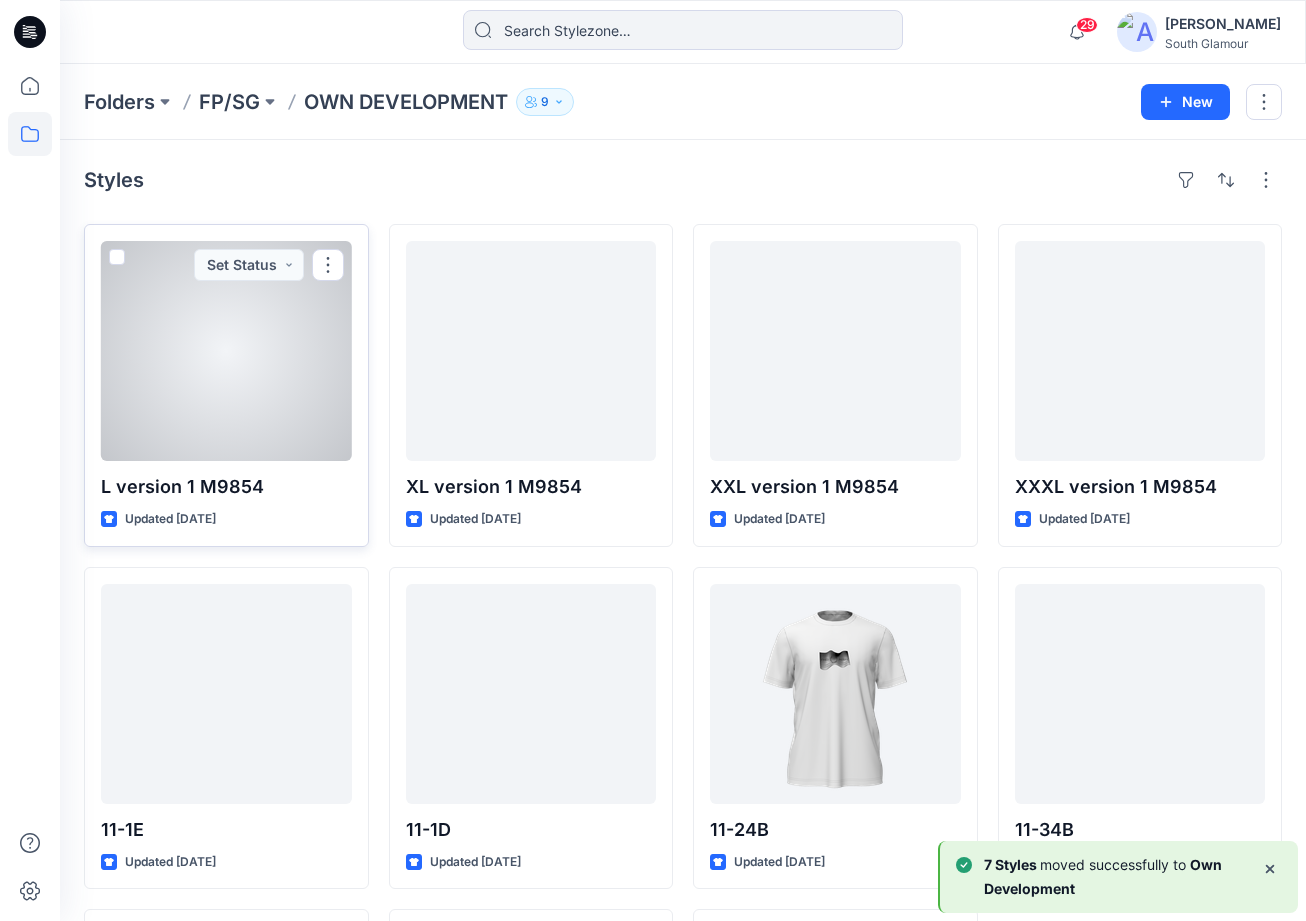 click at bounding box center [117, 257] 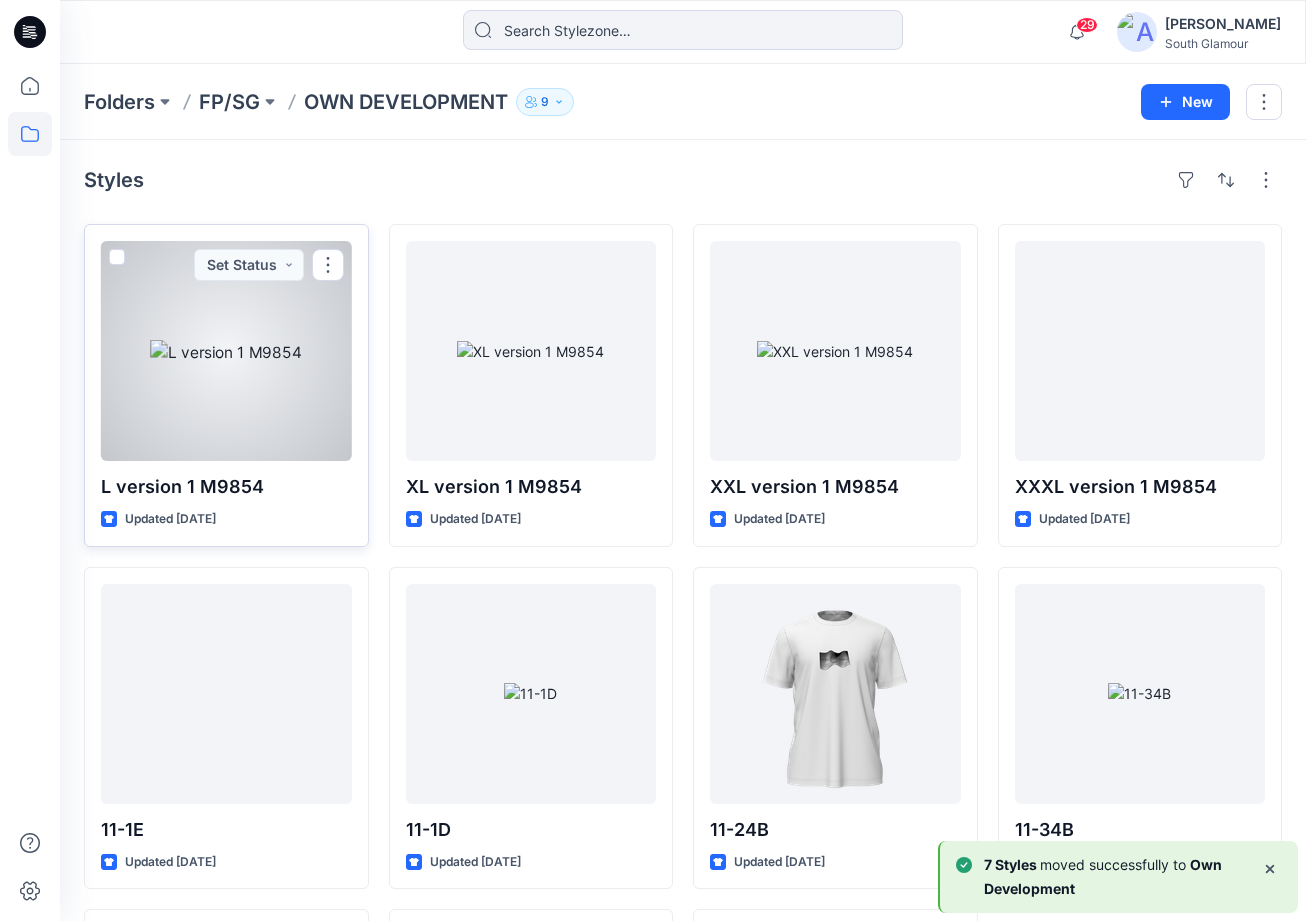 click at bounding box center [116, 258] 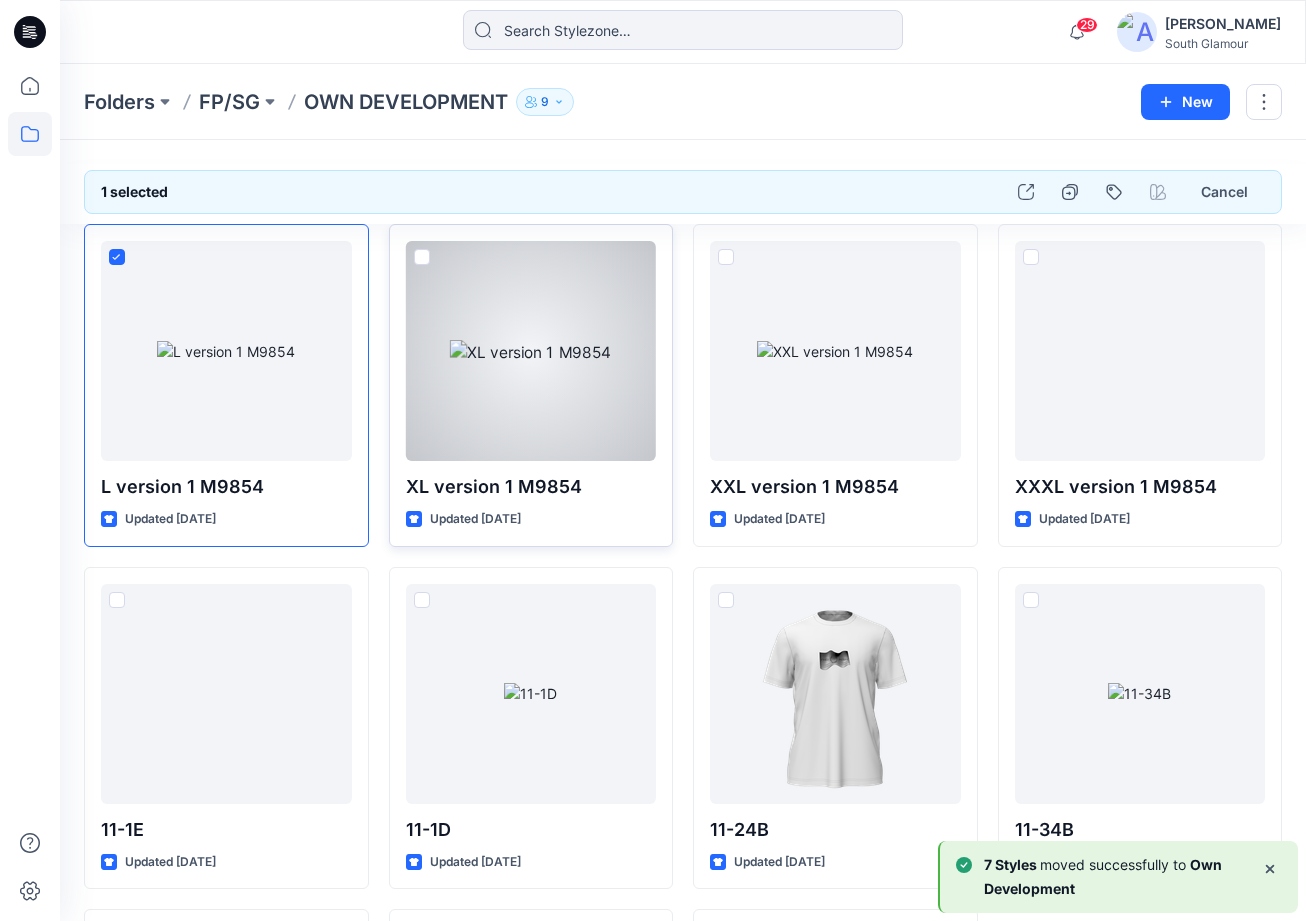 click at bounding box center [422, 257] 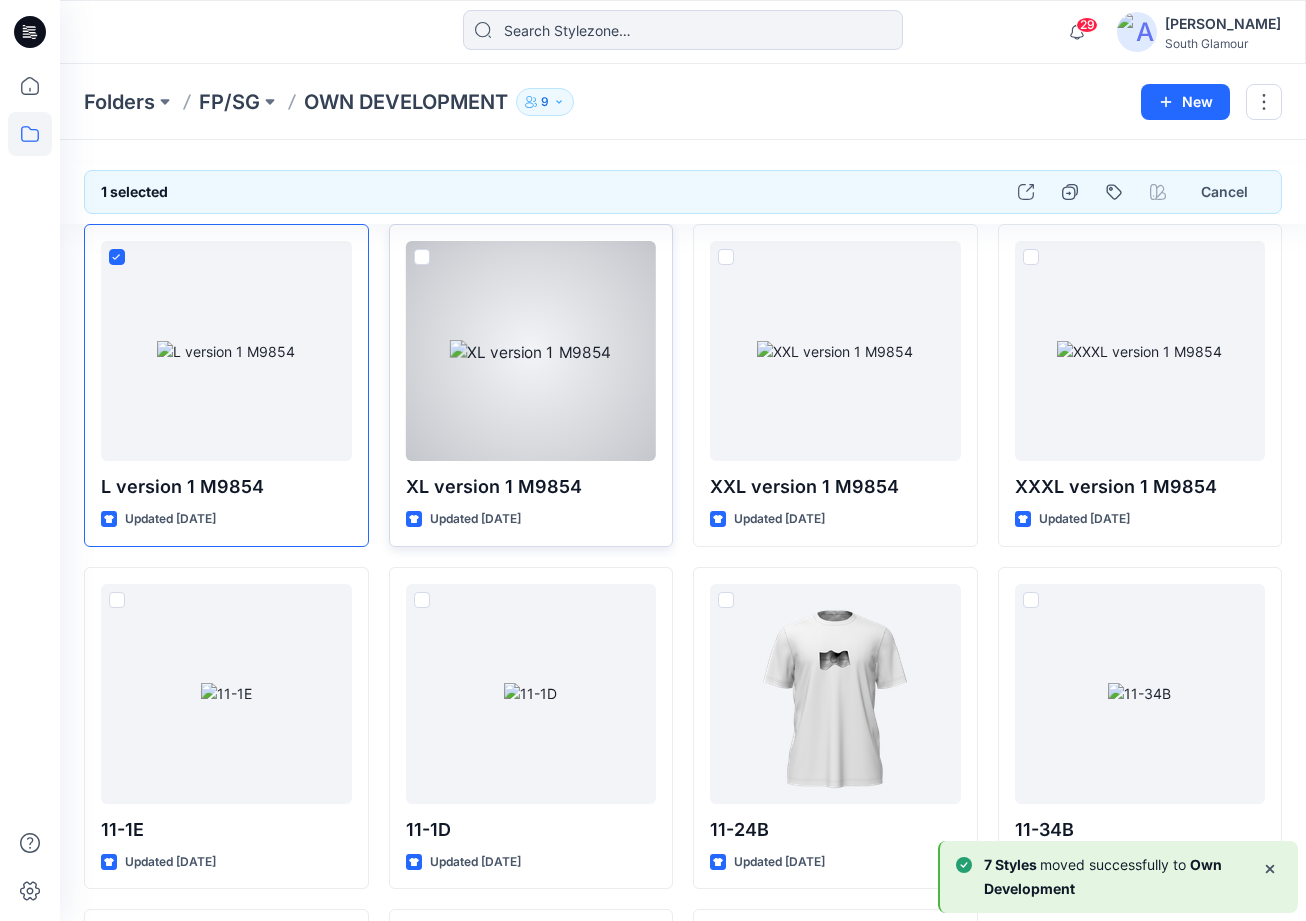 click at bounding box center (421, 258) 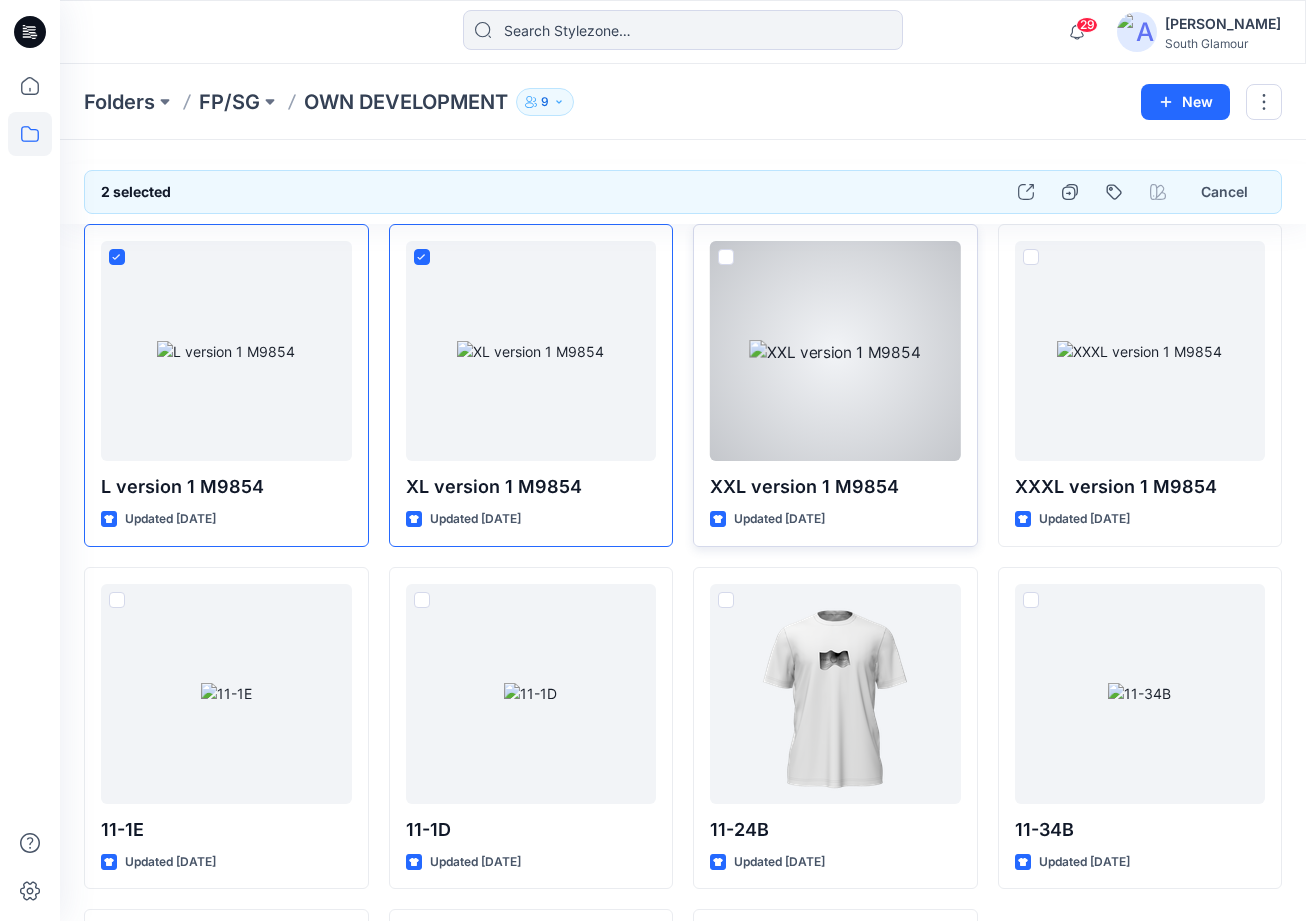 click at bounding box center (726, 257) 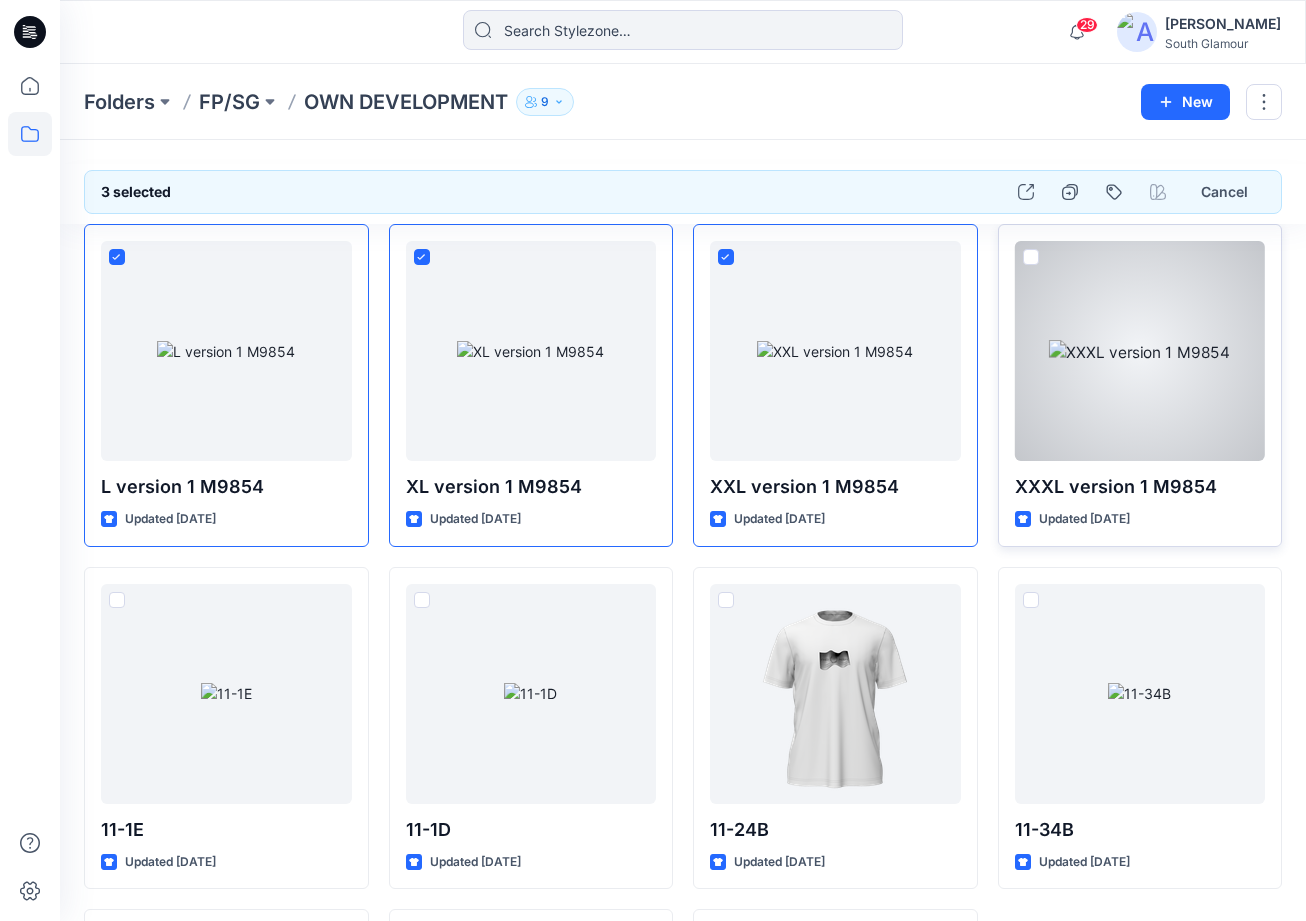 click at bounding box center (1031, 257) 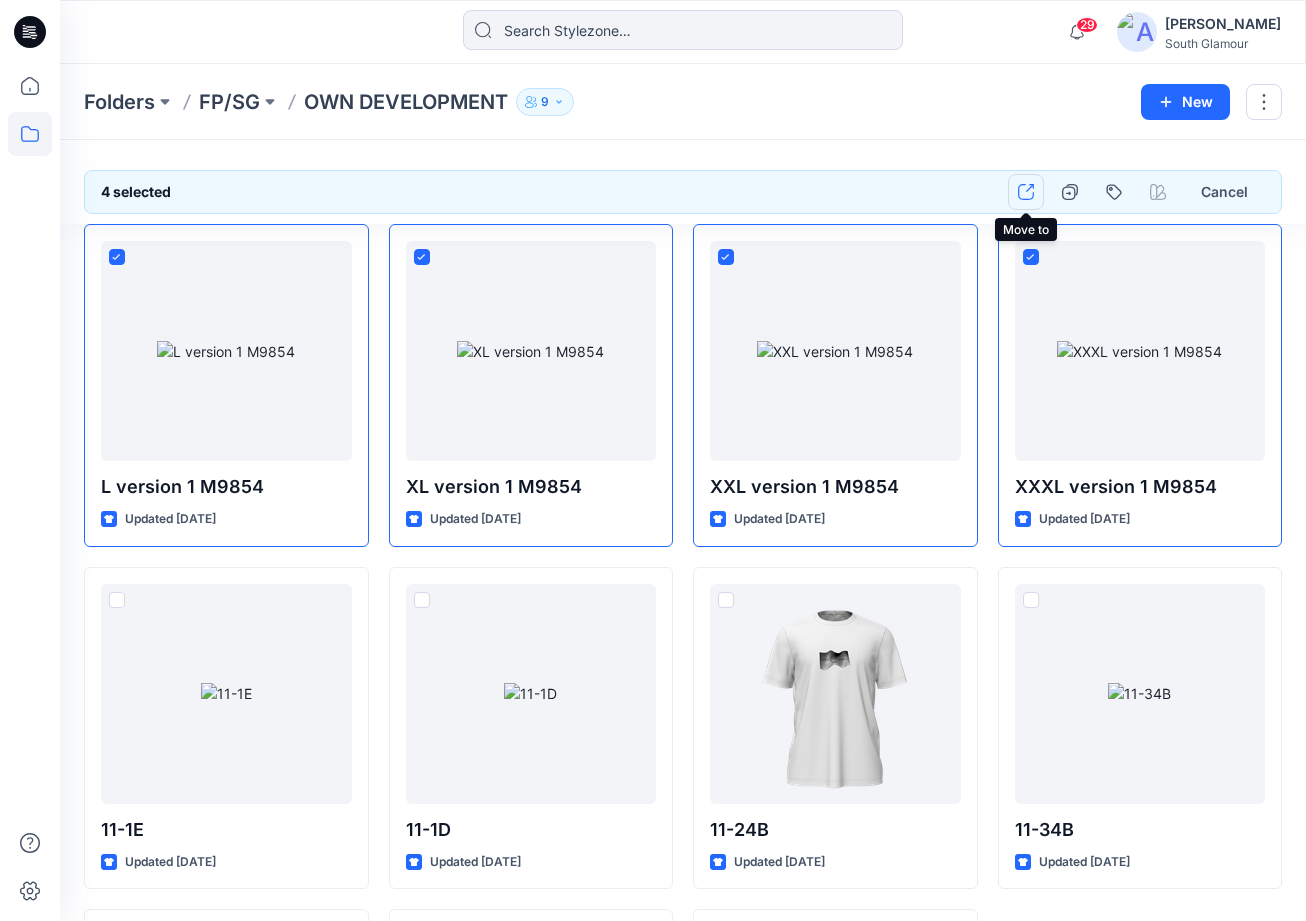 click 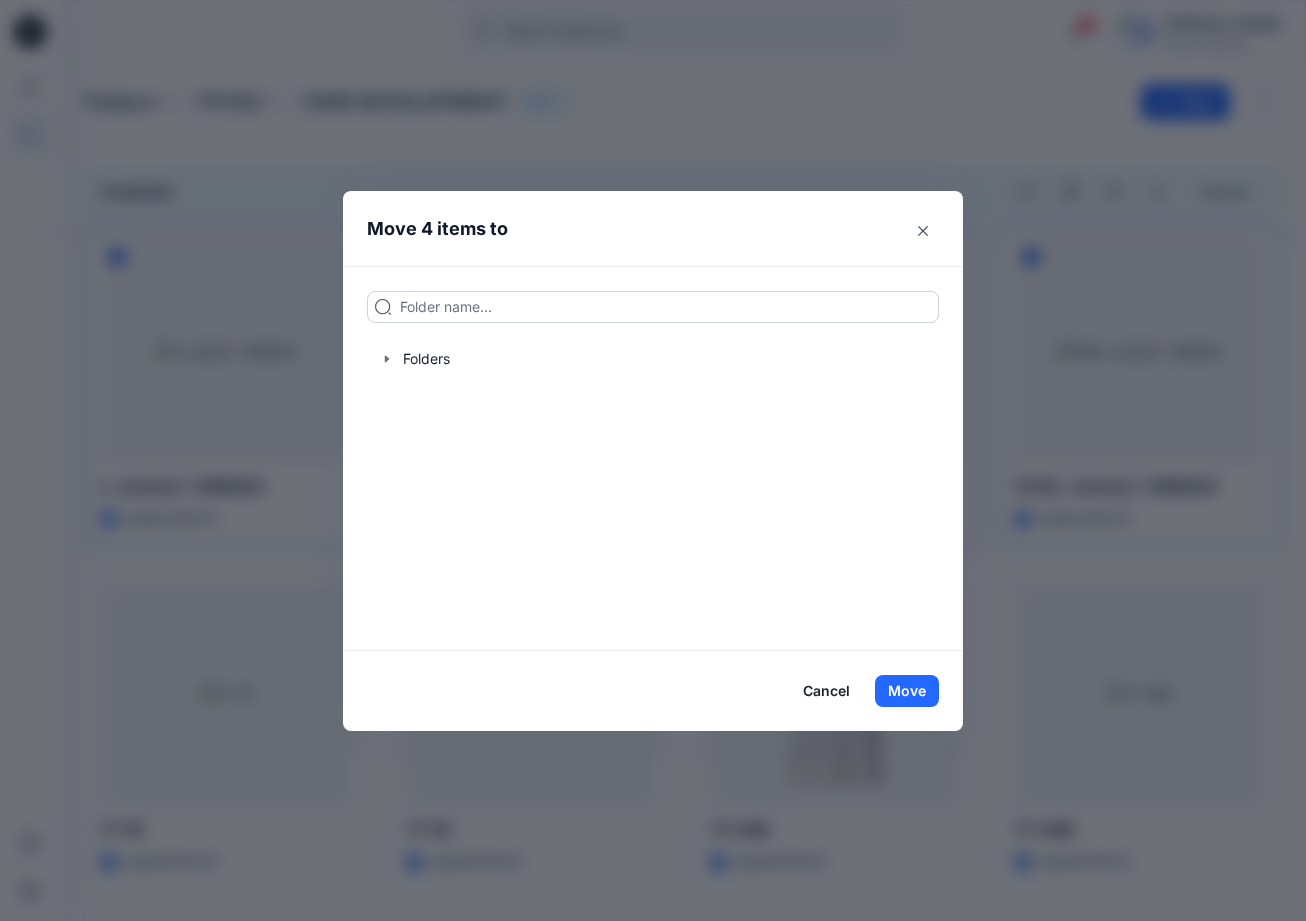 click at bounding box center (653, 307) 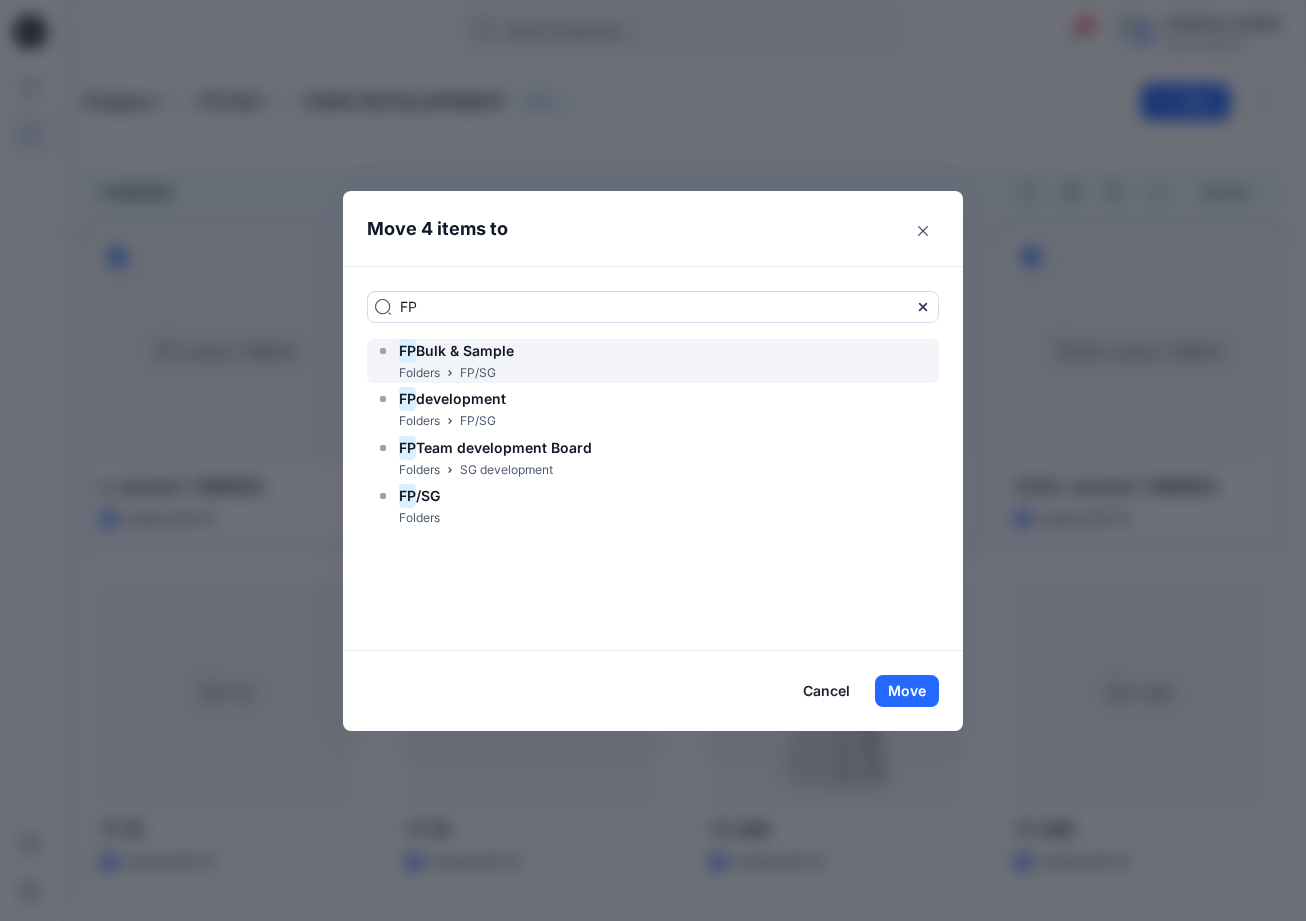 click on "Bulk & Sample" at bounding box center (465, 350) 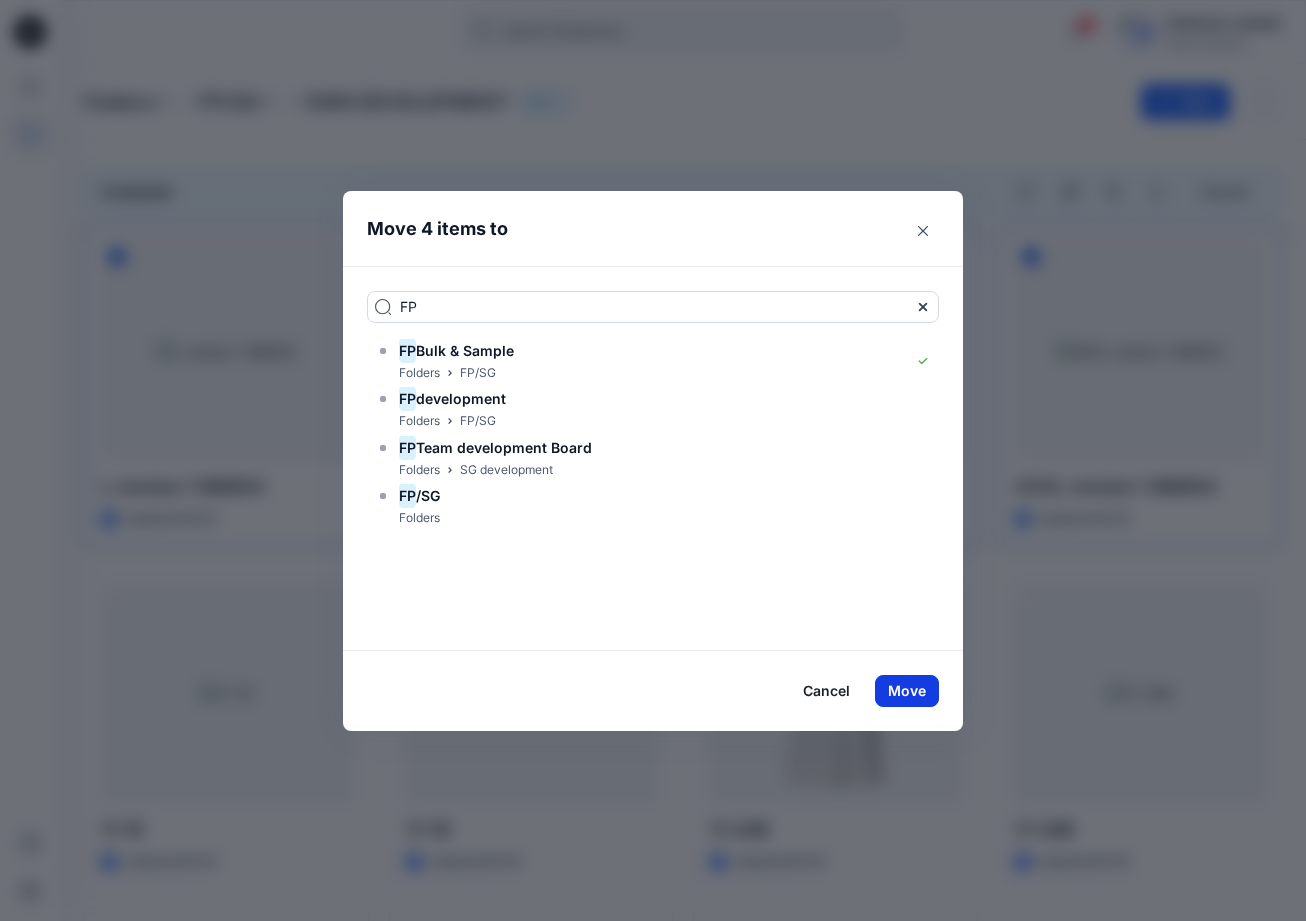 click on "Move" at bounding box center [907, 691] 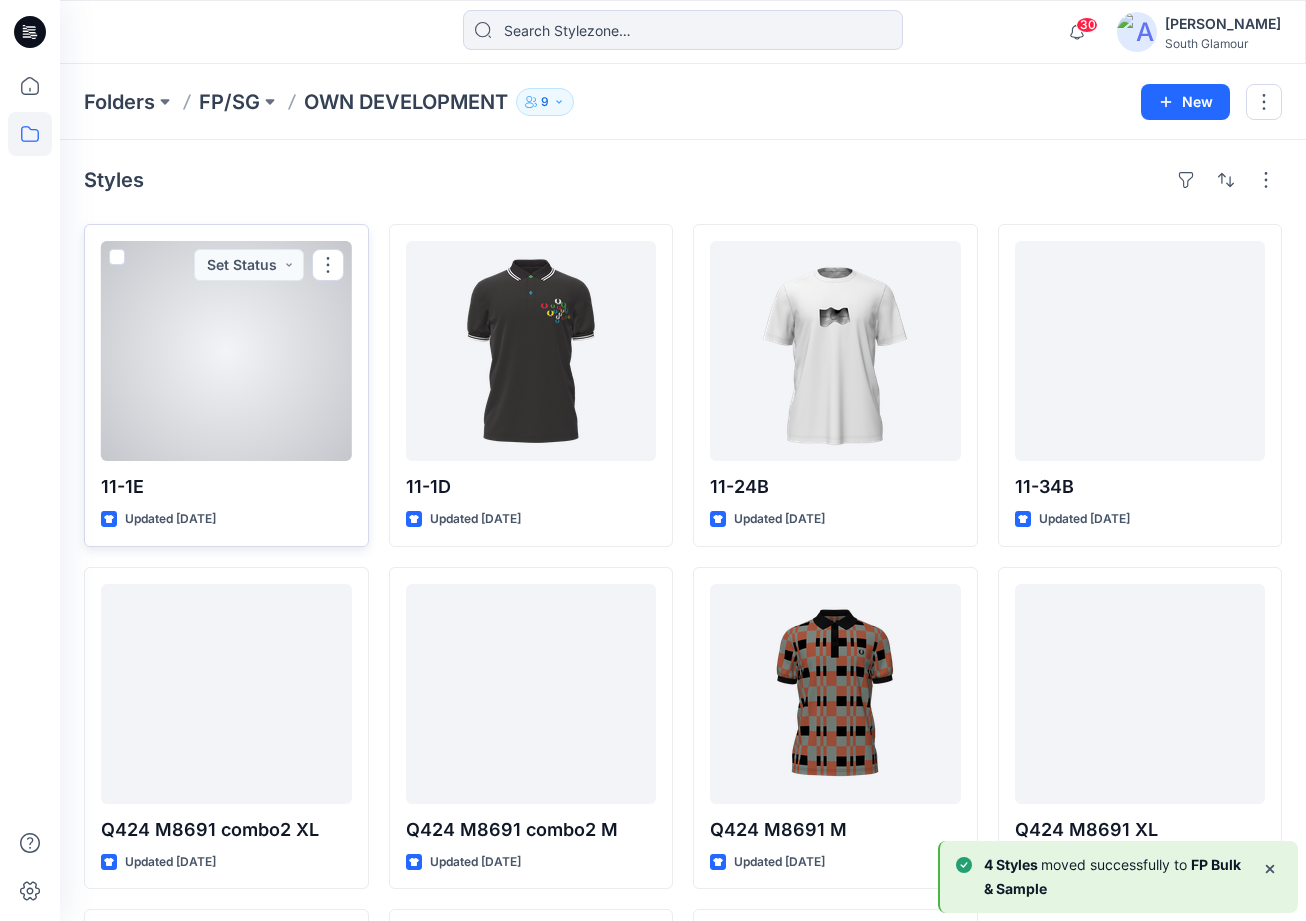 click at bounding box center (117, 257) 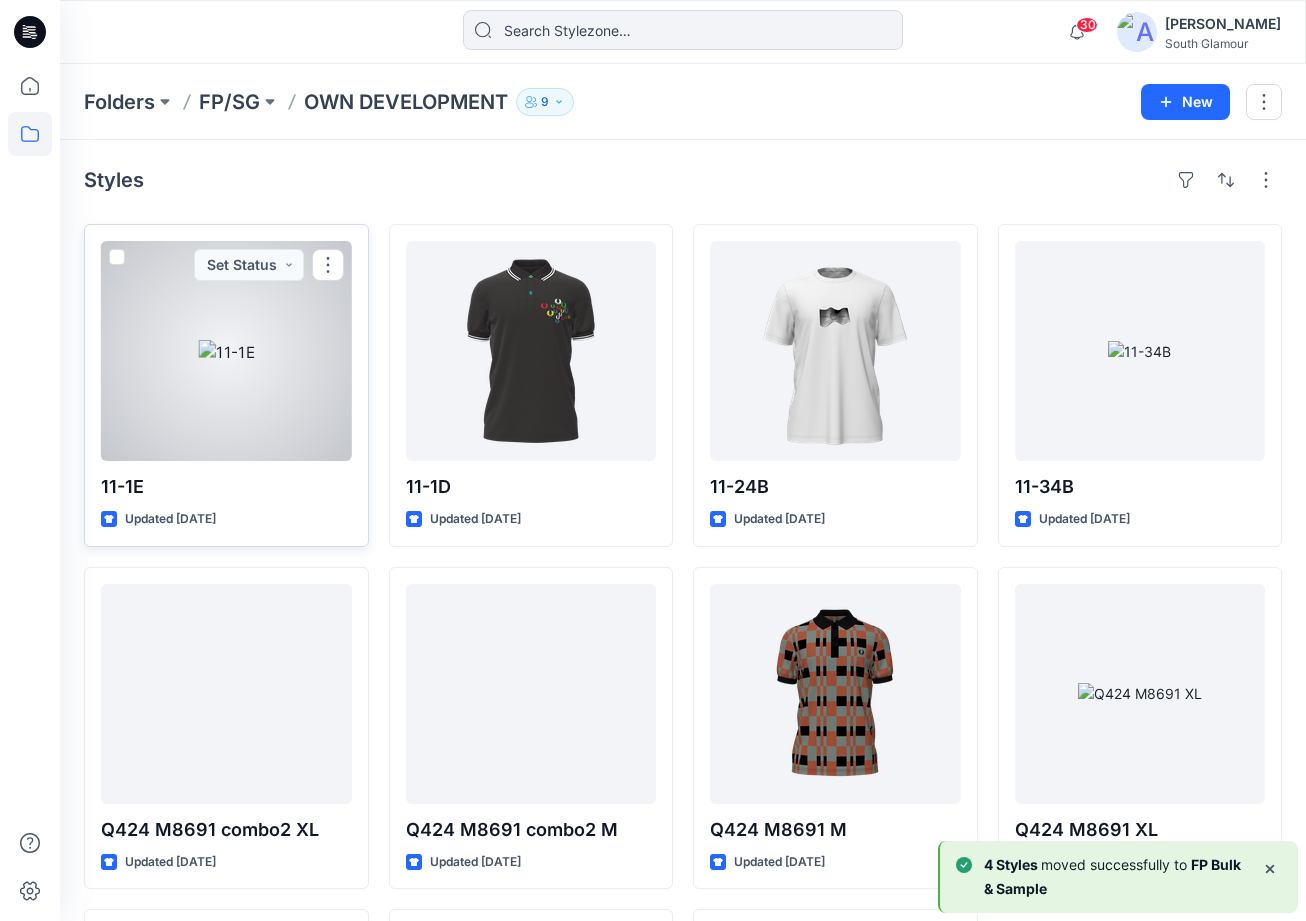 click at bounding box center [116, 258] 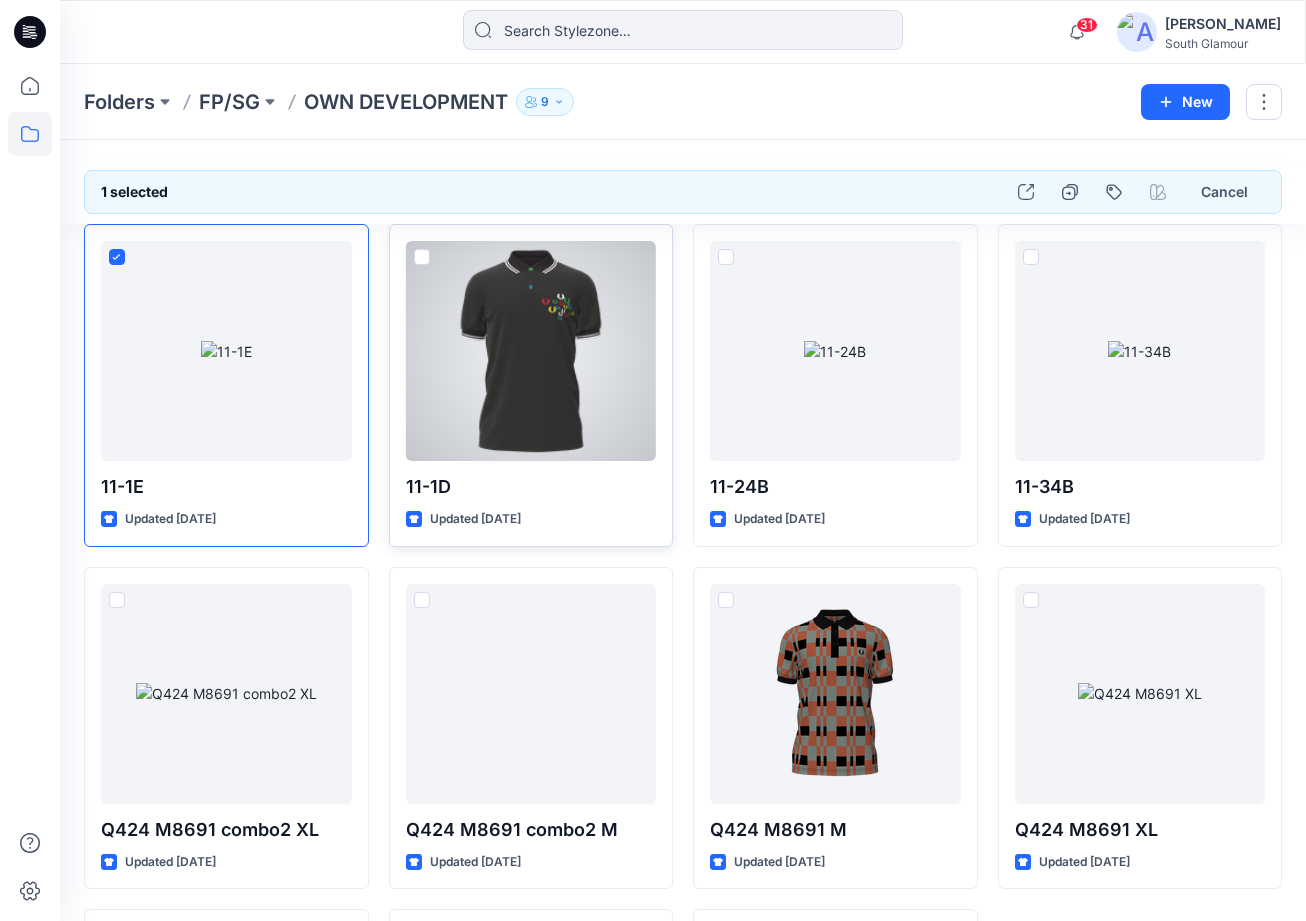 click at bounding box center [422, 257] 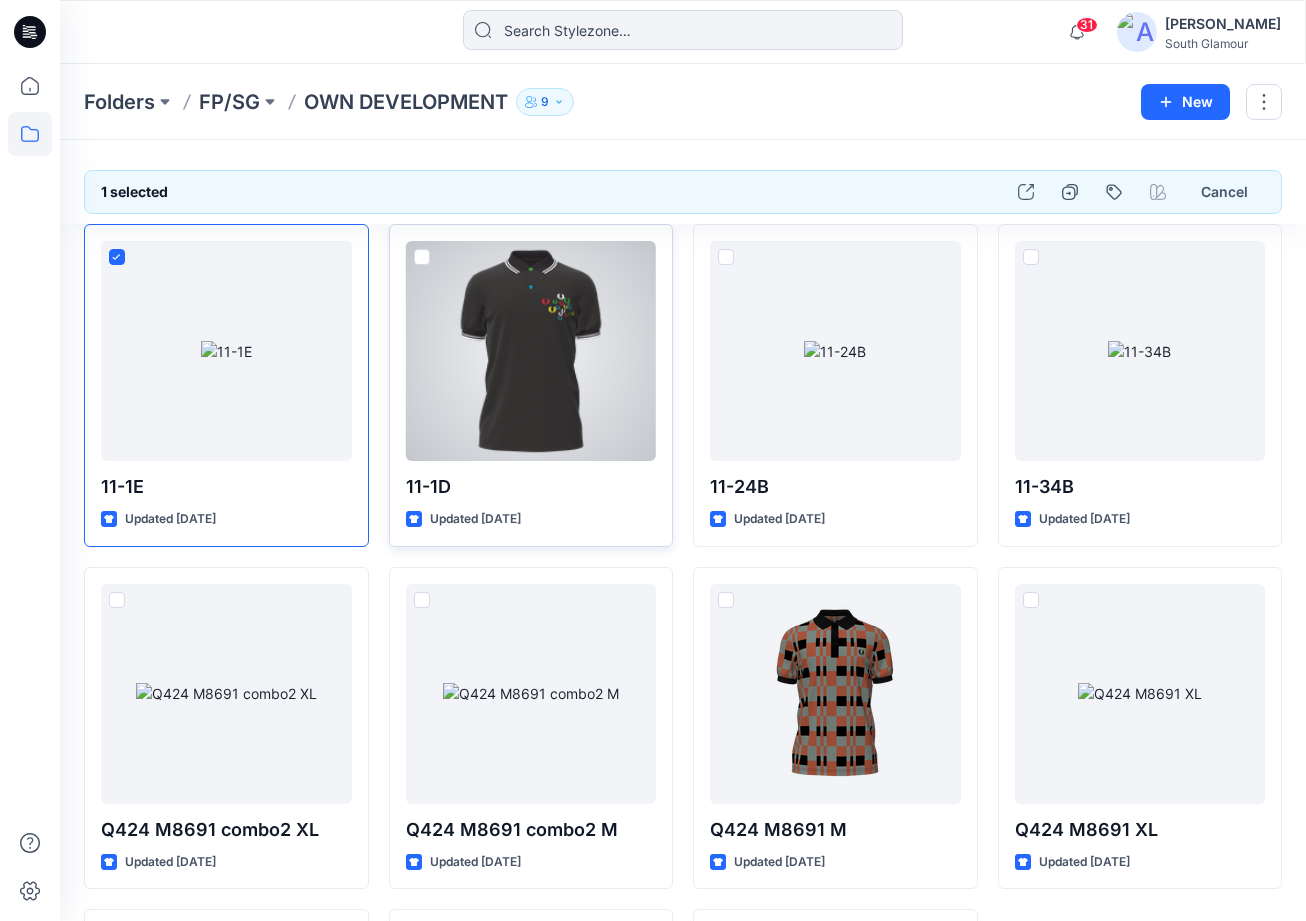 click at bounding box center [421, 258] 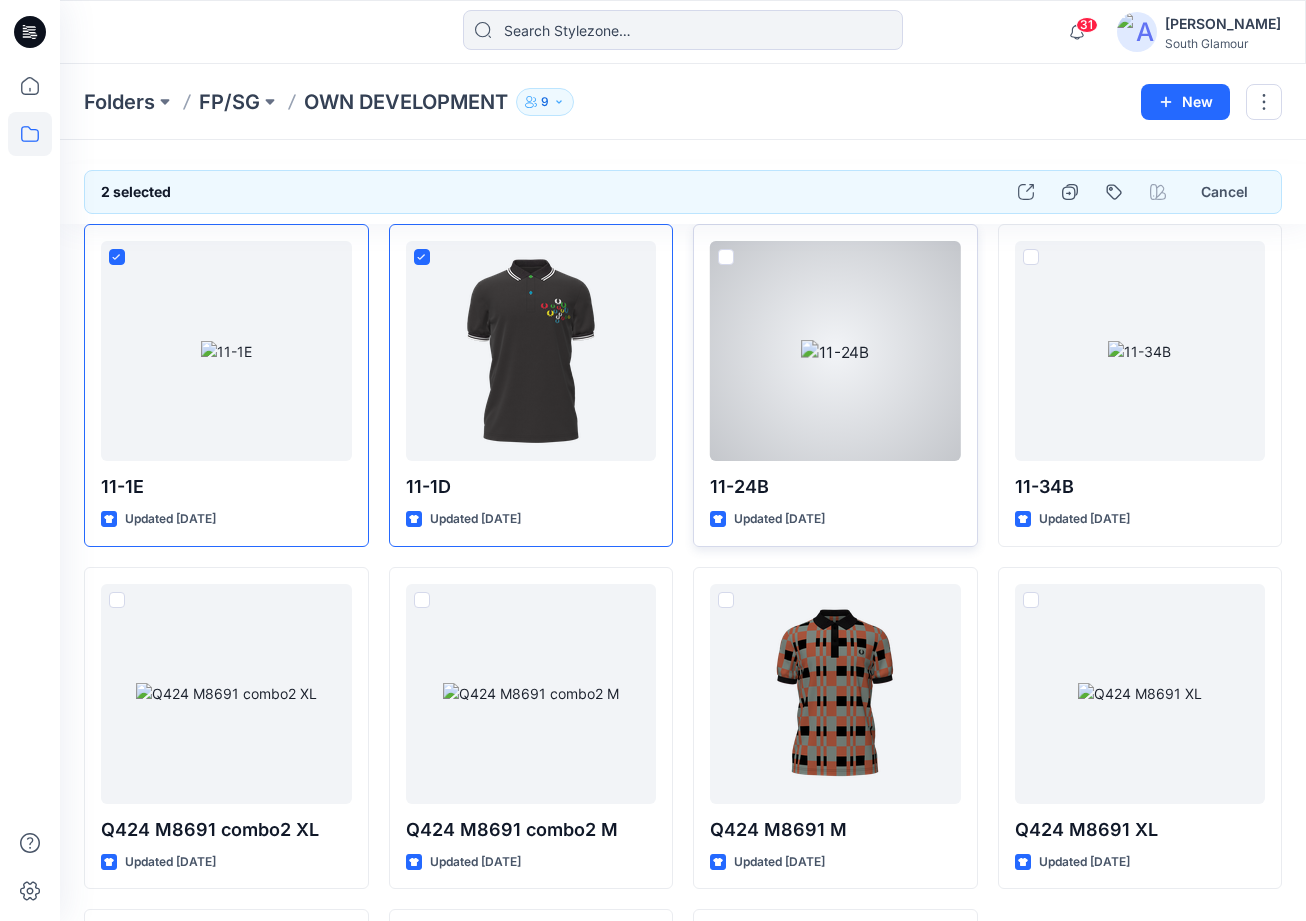 click at bounding box center [726, 257] 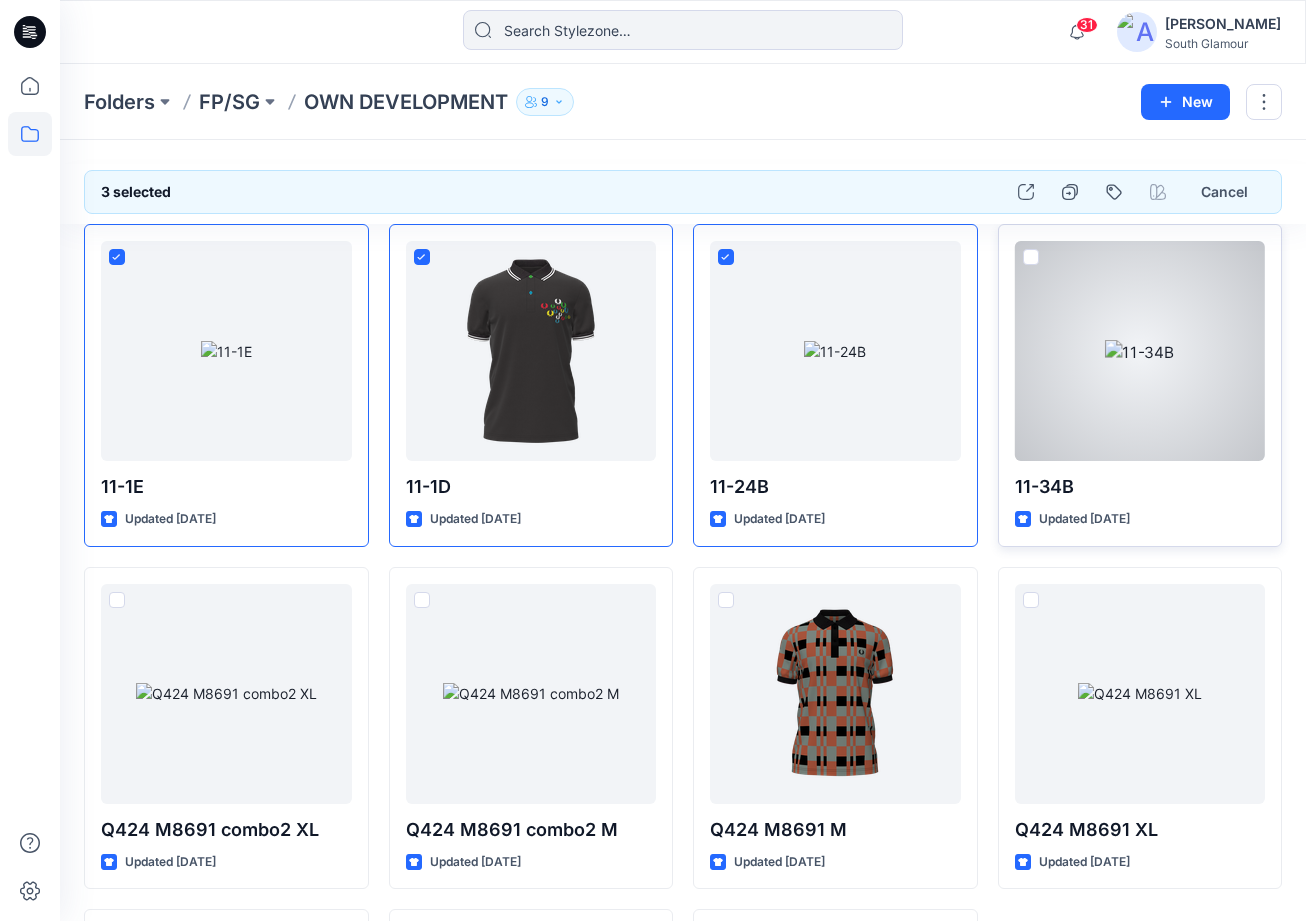 click at bounding box center [1031, 257] 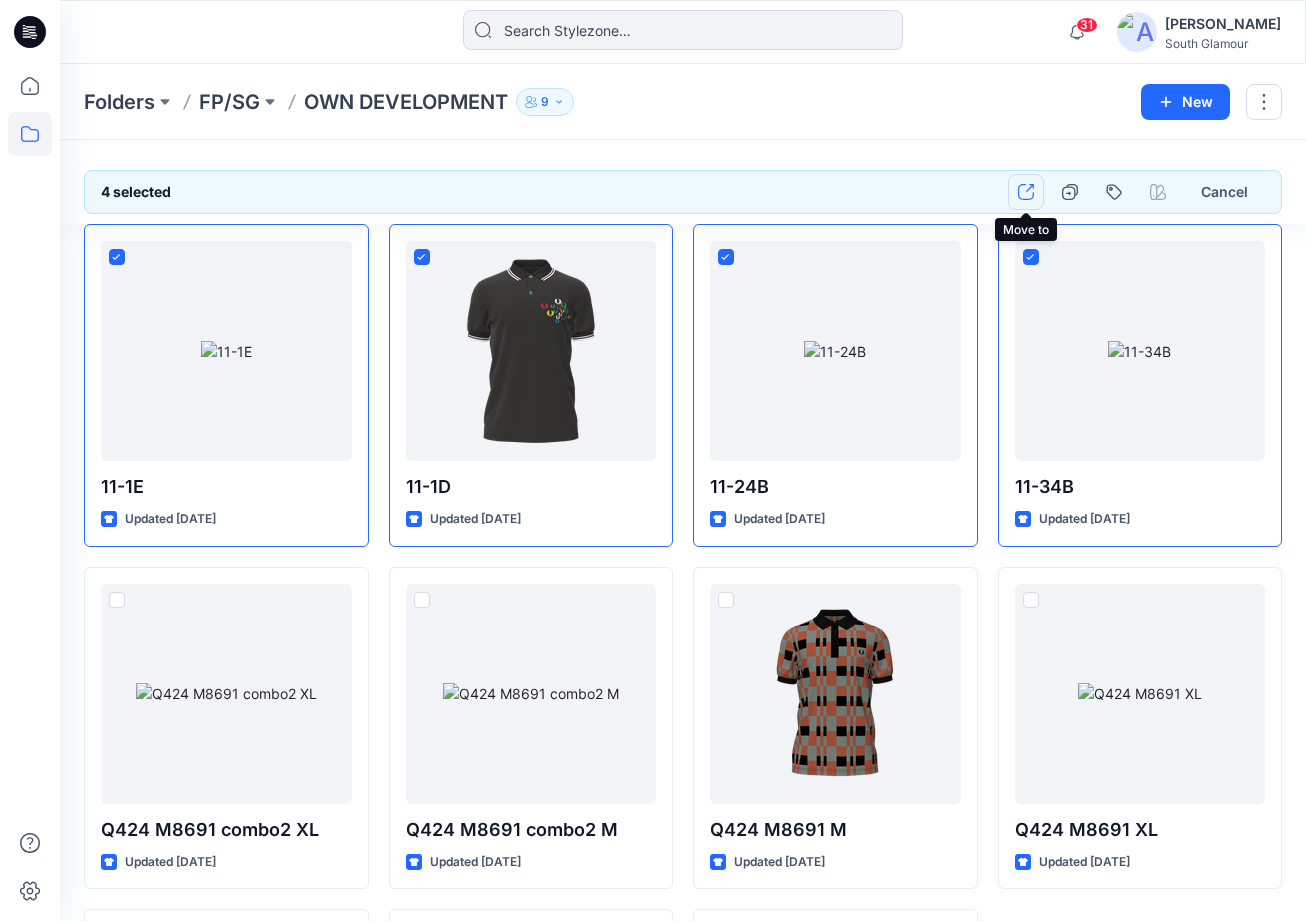 click 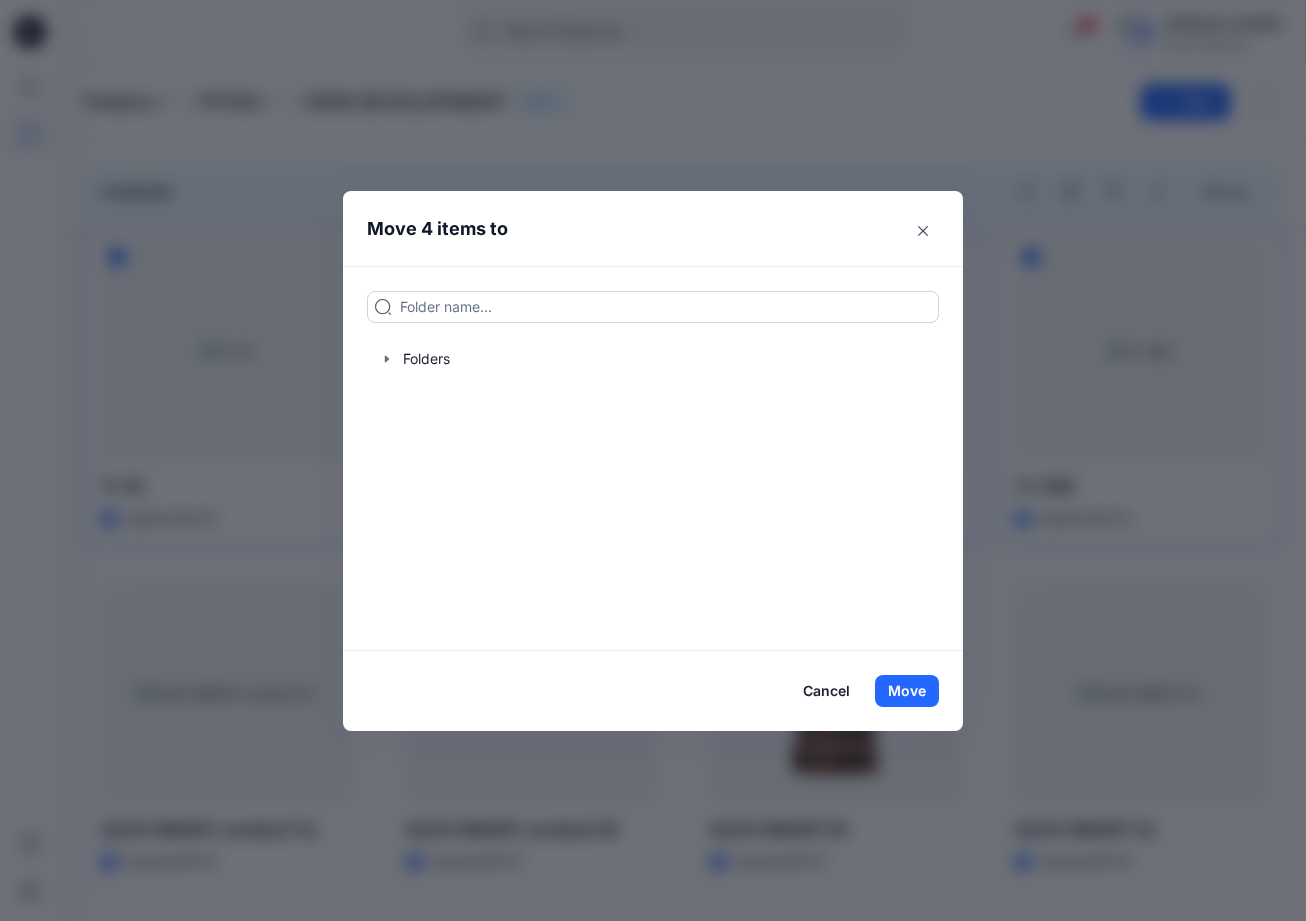 click at bounding box center (653, 307) 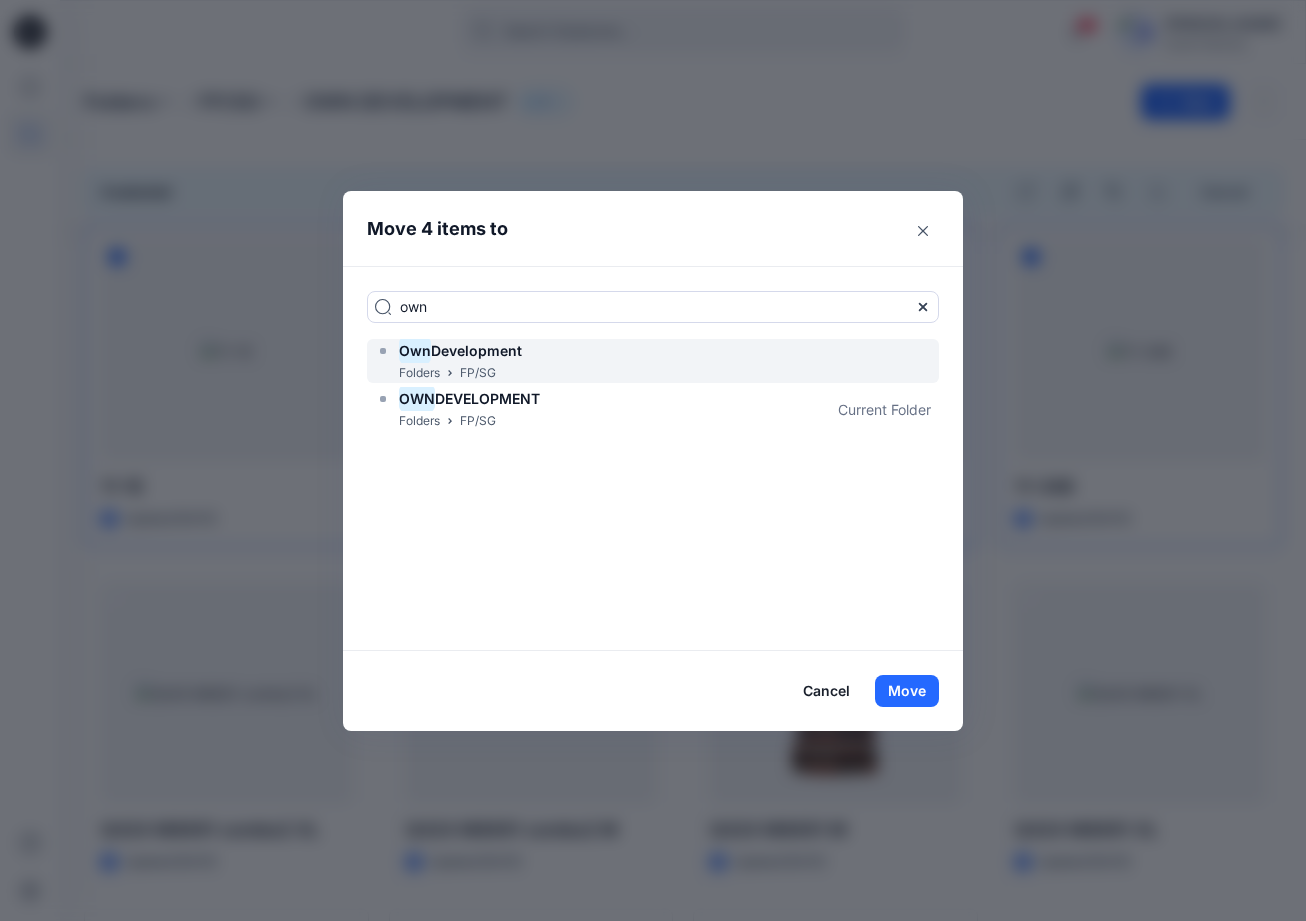 click on "Development" at bounding box center [476, 350] 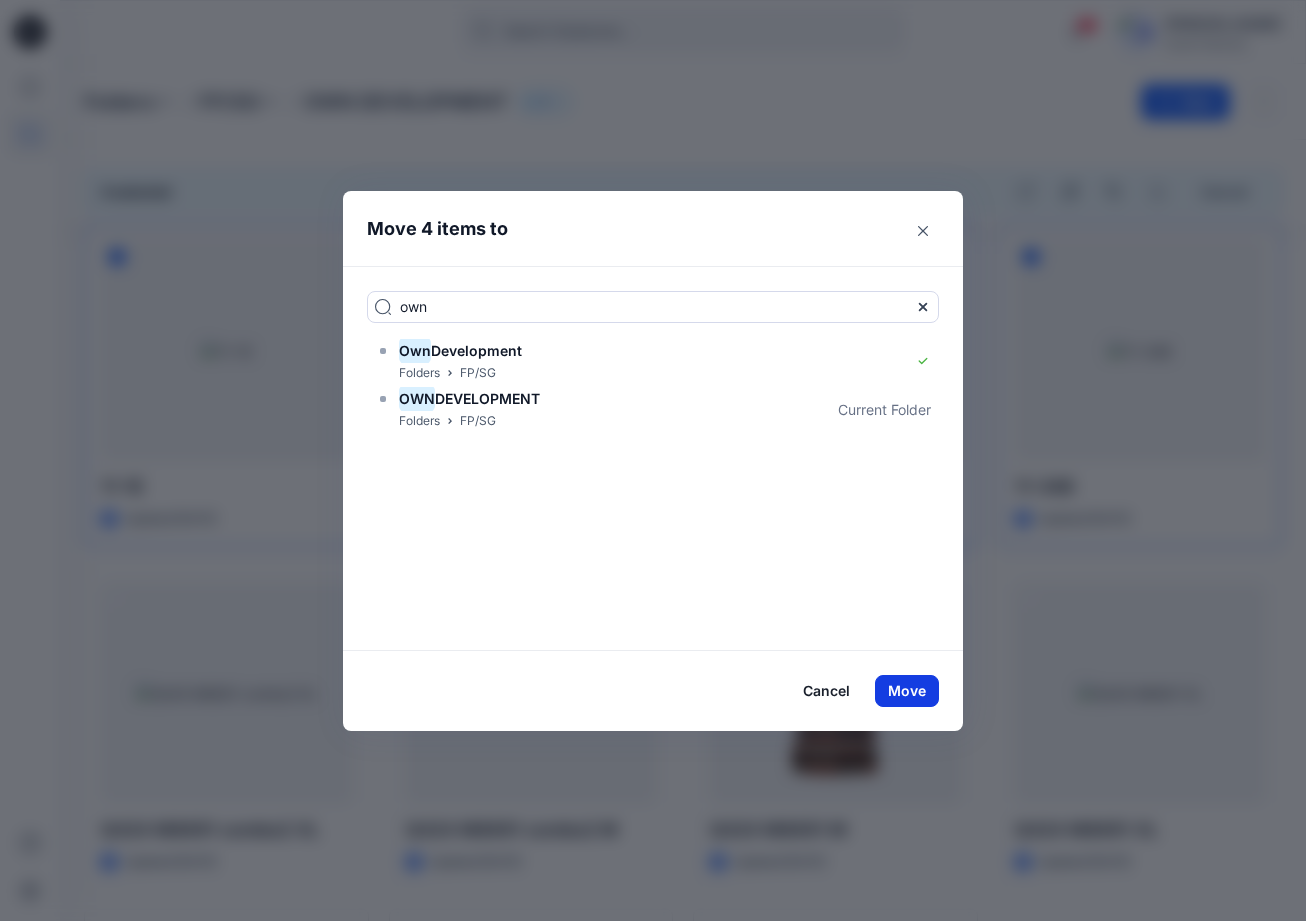 click on "Move" at bounding box center (907, 691) 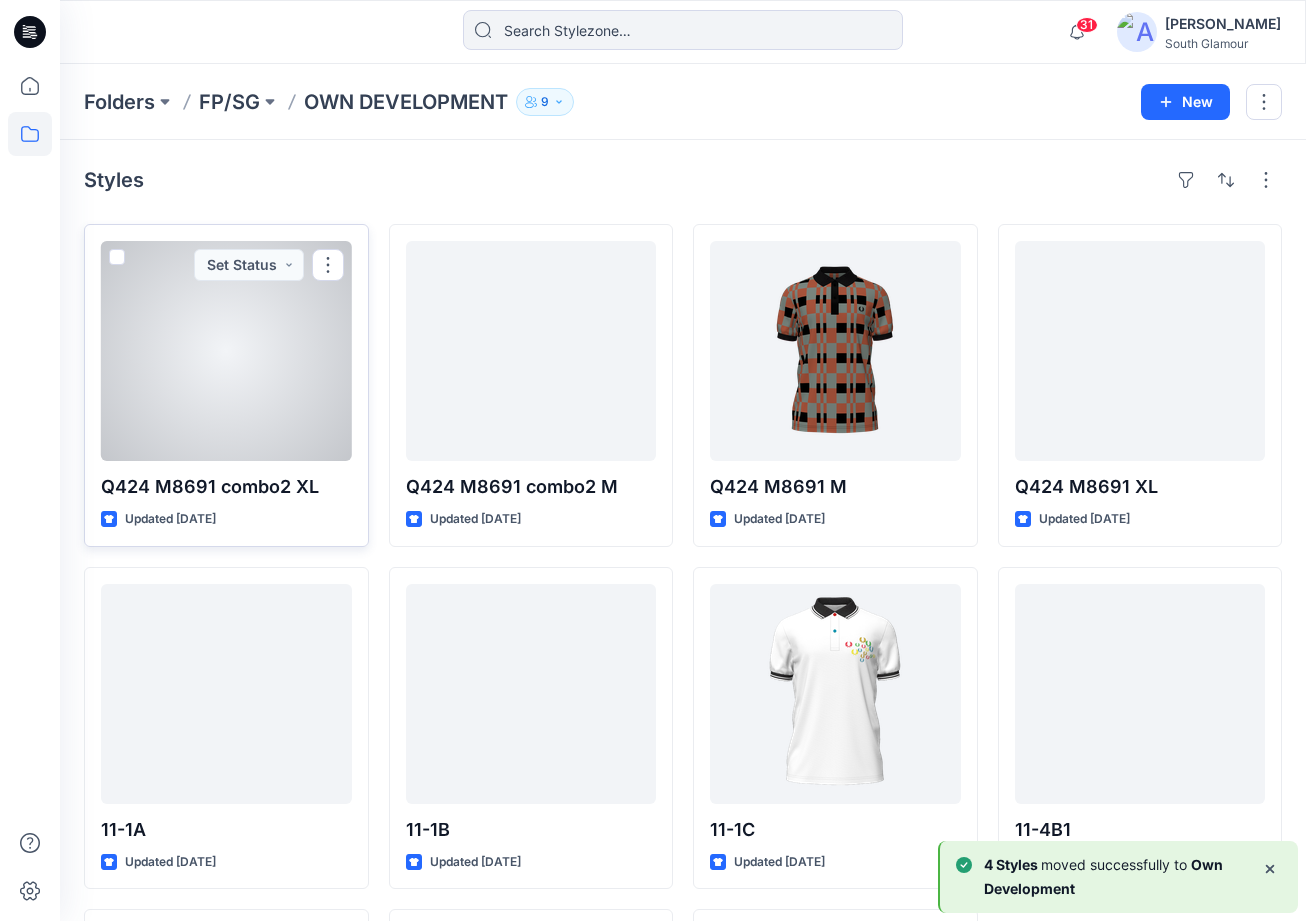 click at bounding box center [117, 257] 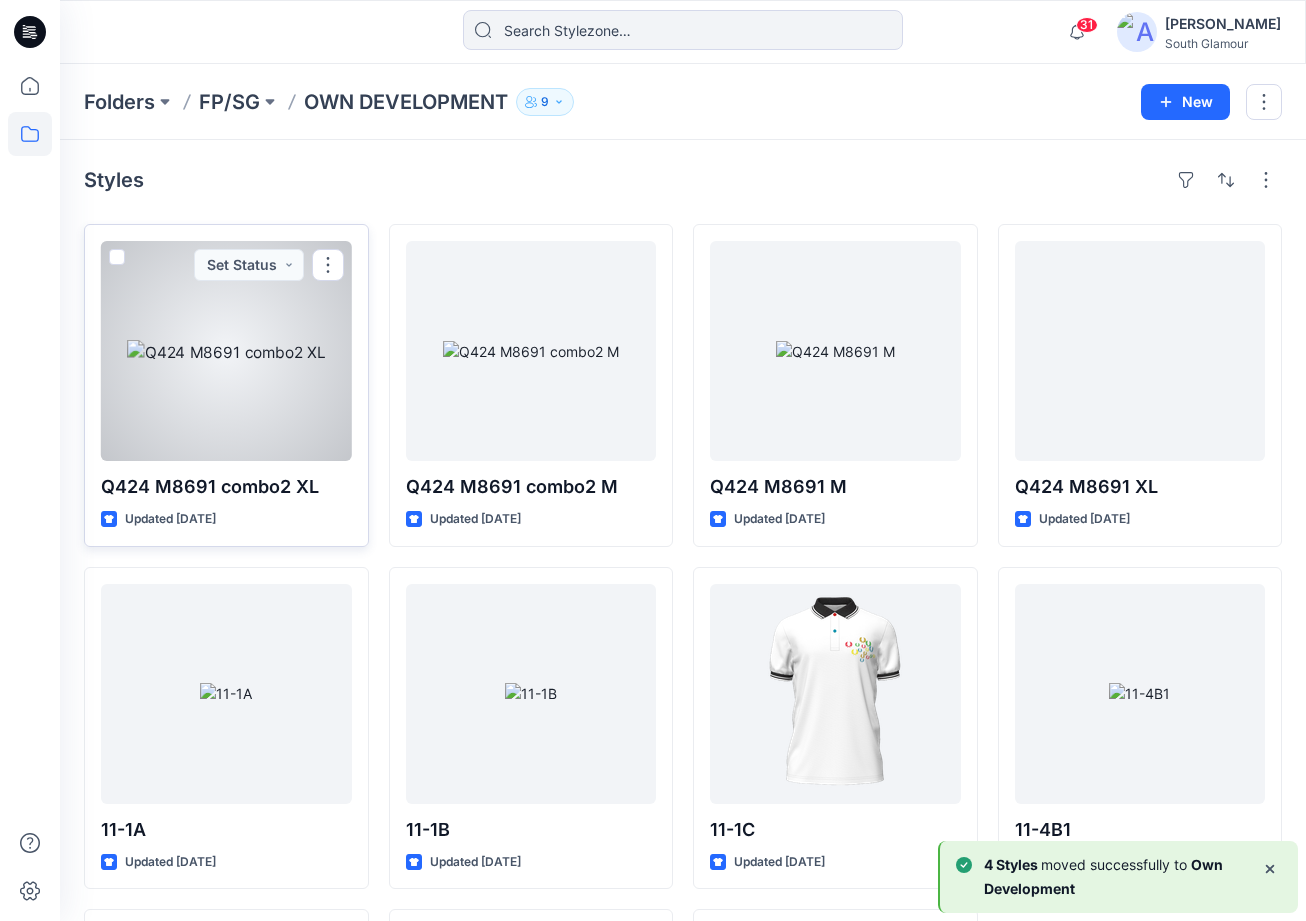 click at bounding box center [116, 258] 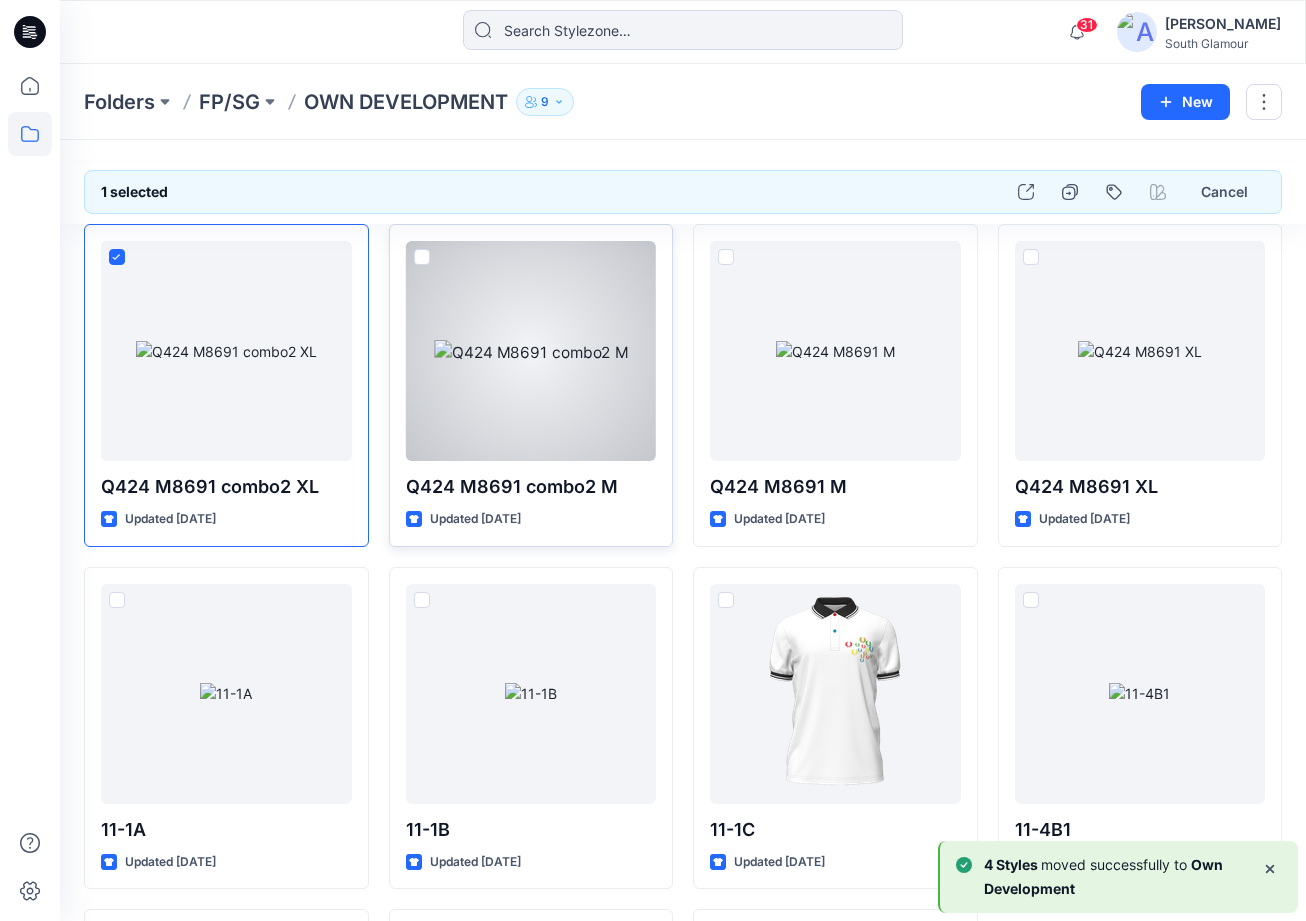 click at bounding box center (422, 257) 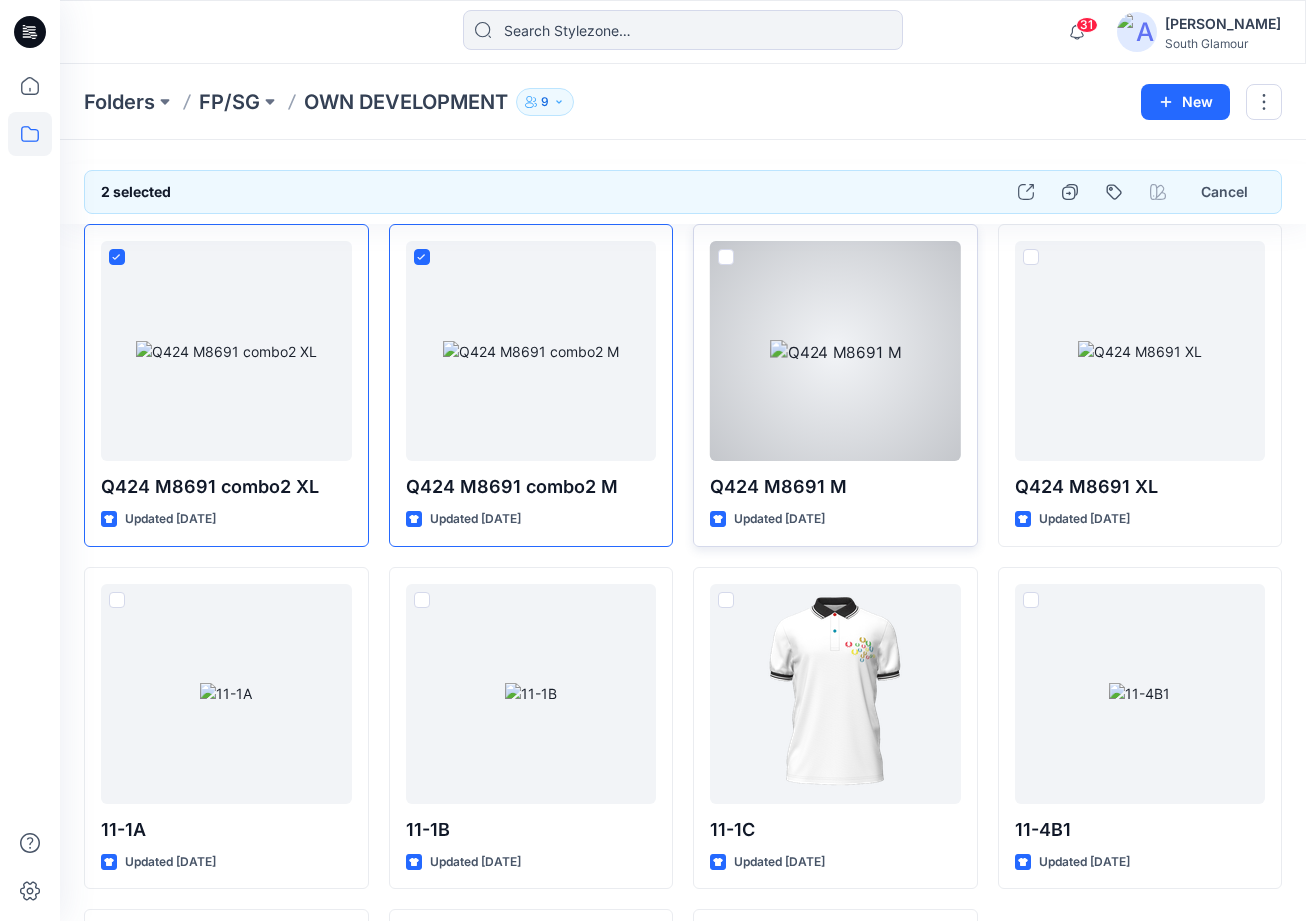 click at bounding box center (726, 257) 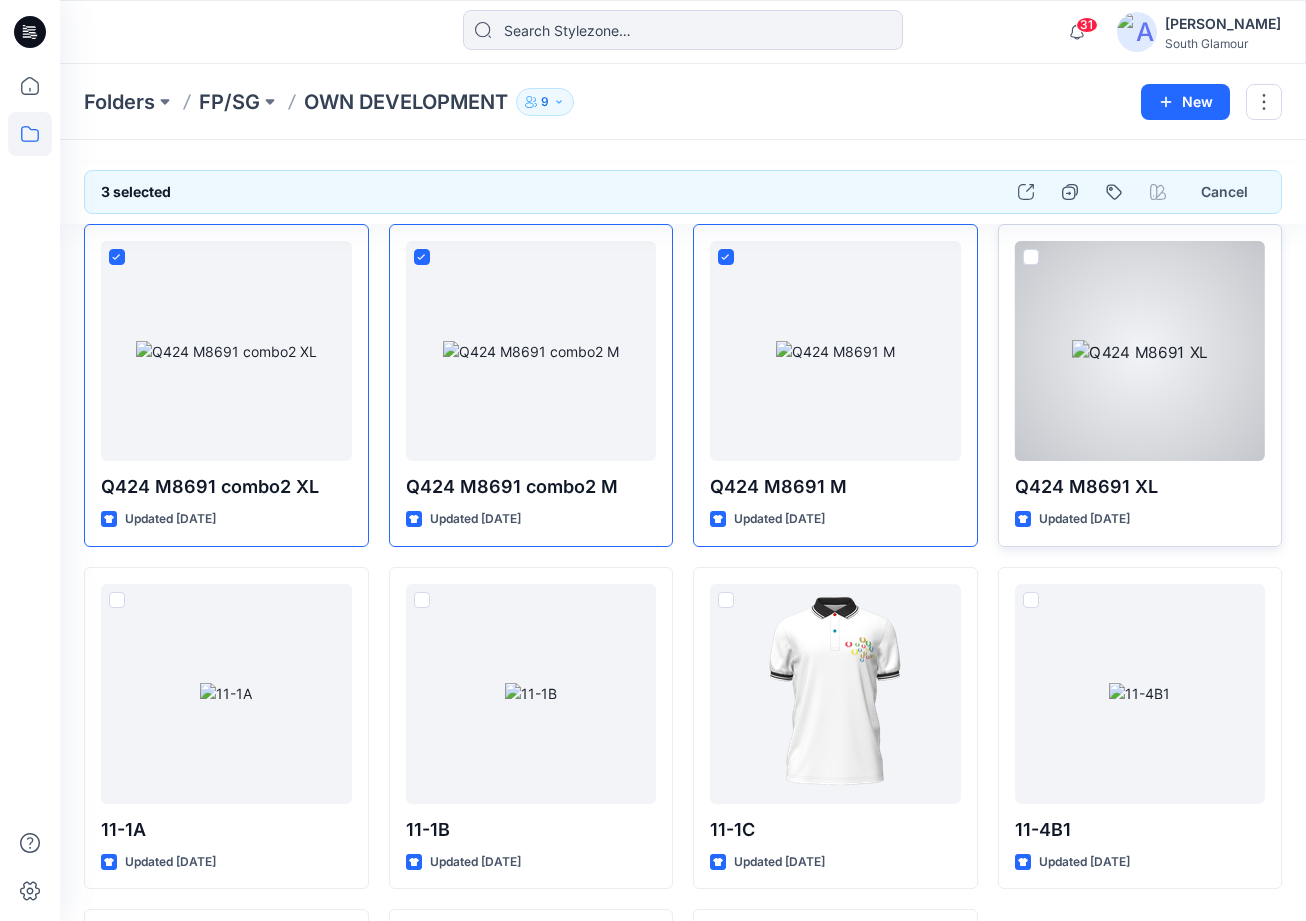 click at bounding box center (1031, 257) 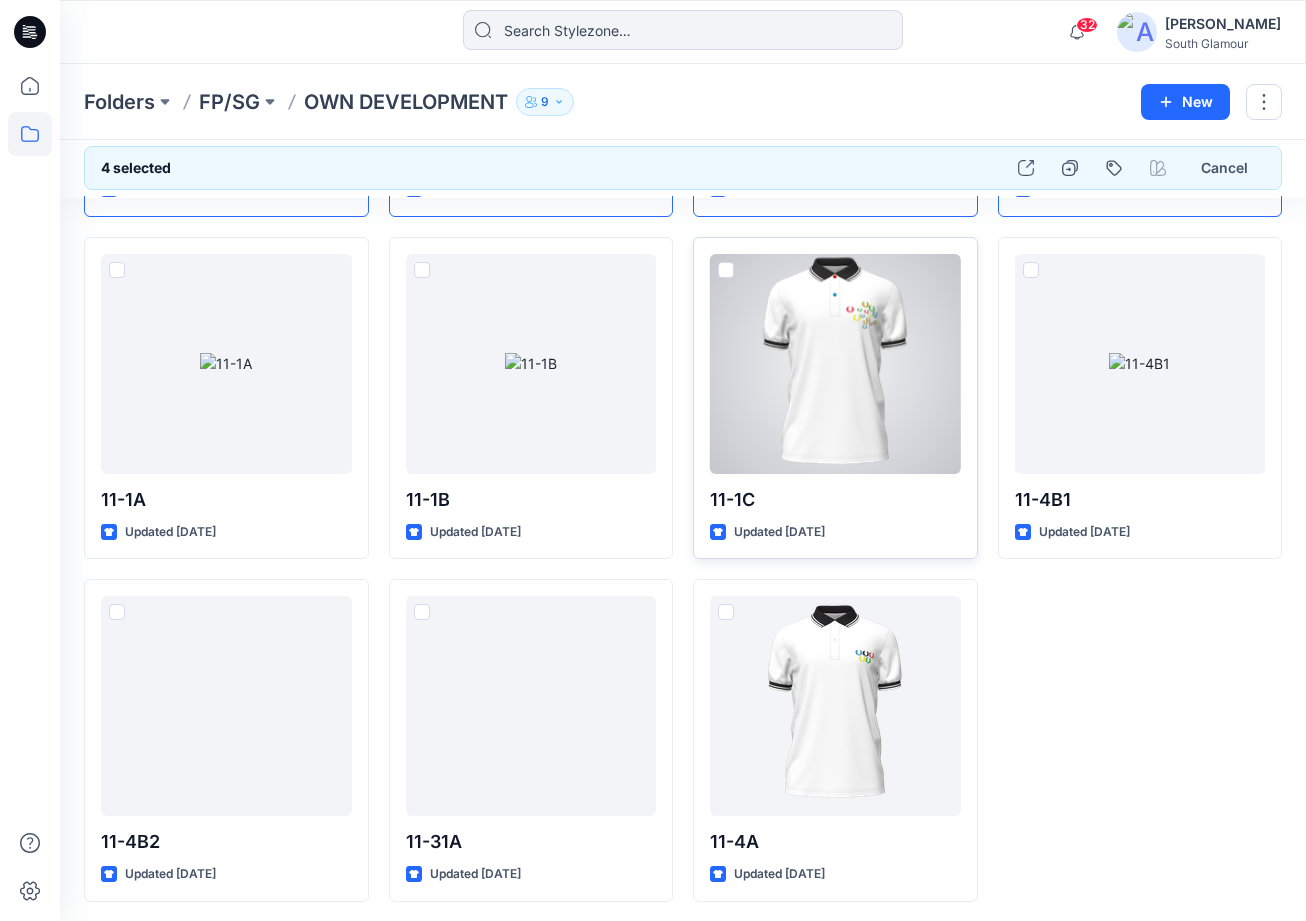 scroll, scrollTop: 0, scrollLeft: 0, axis: both 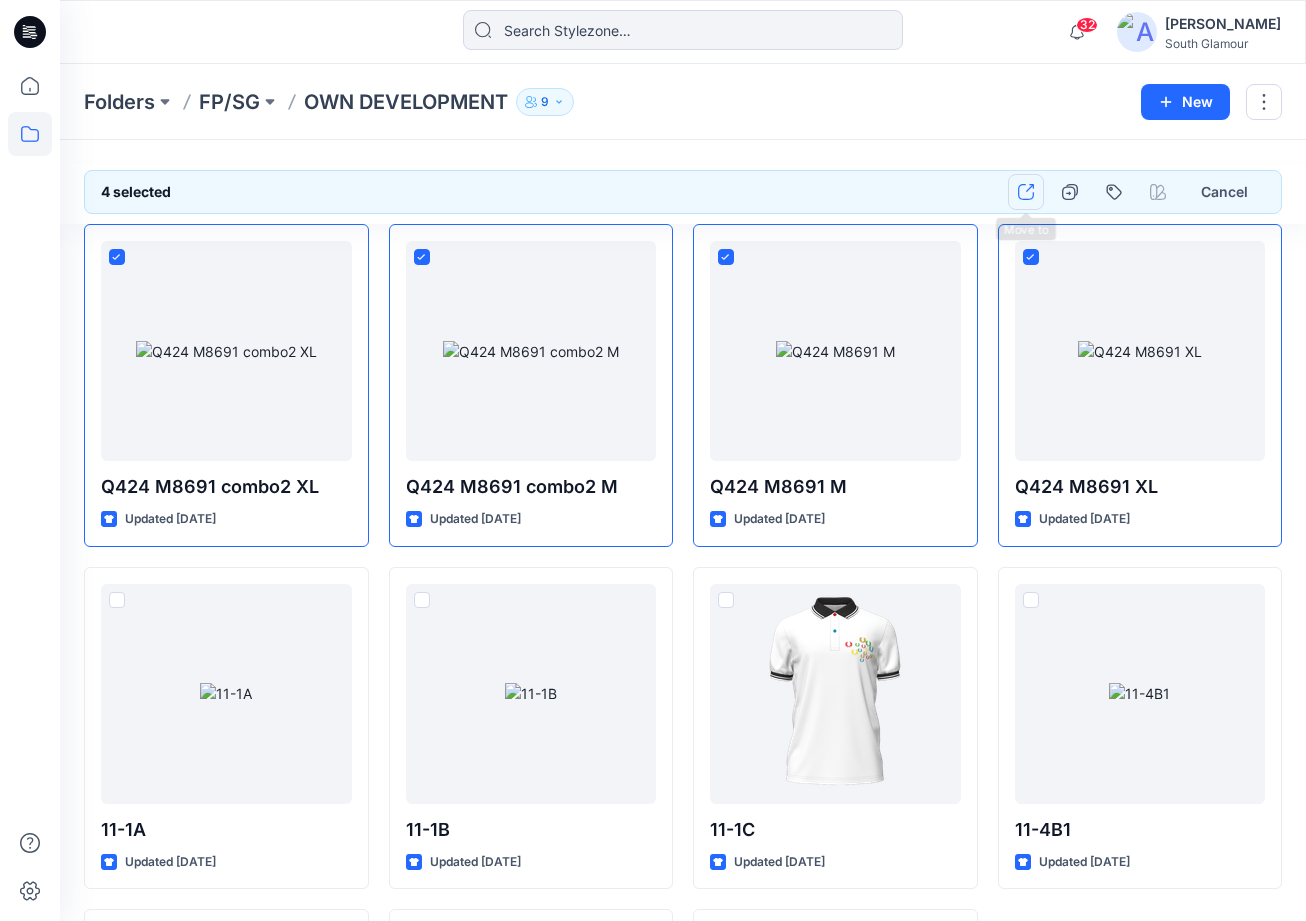 click 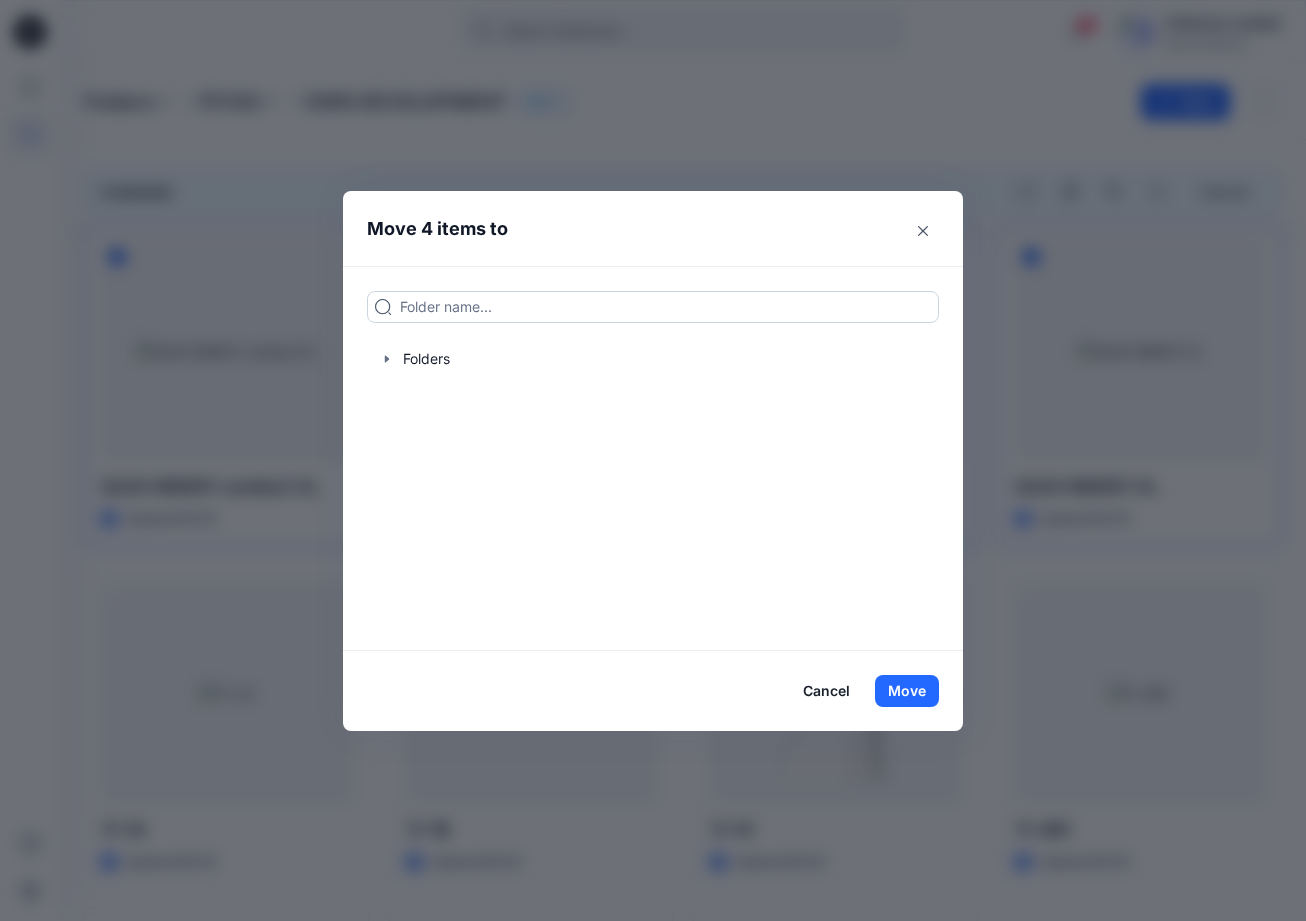 click at bounding box center [653, 307] 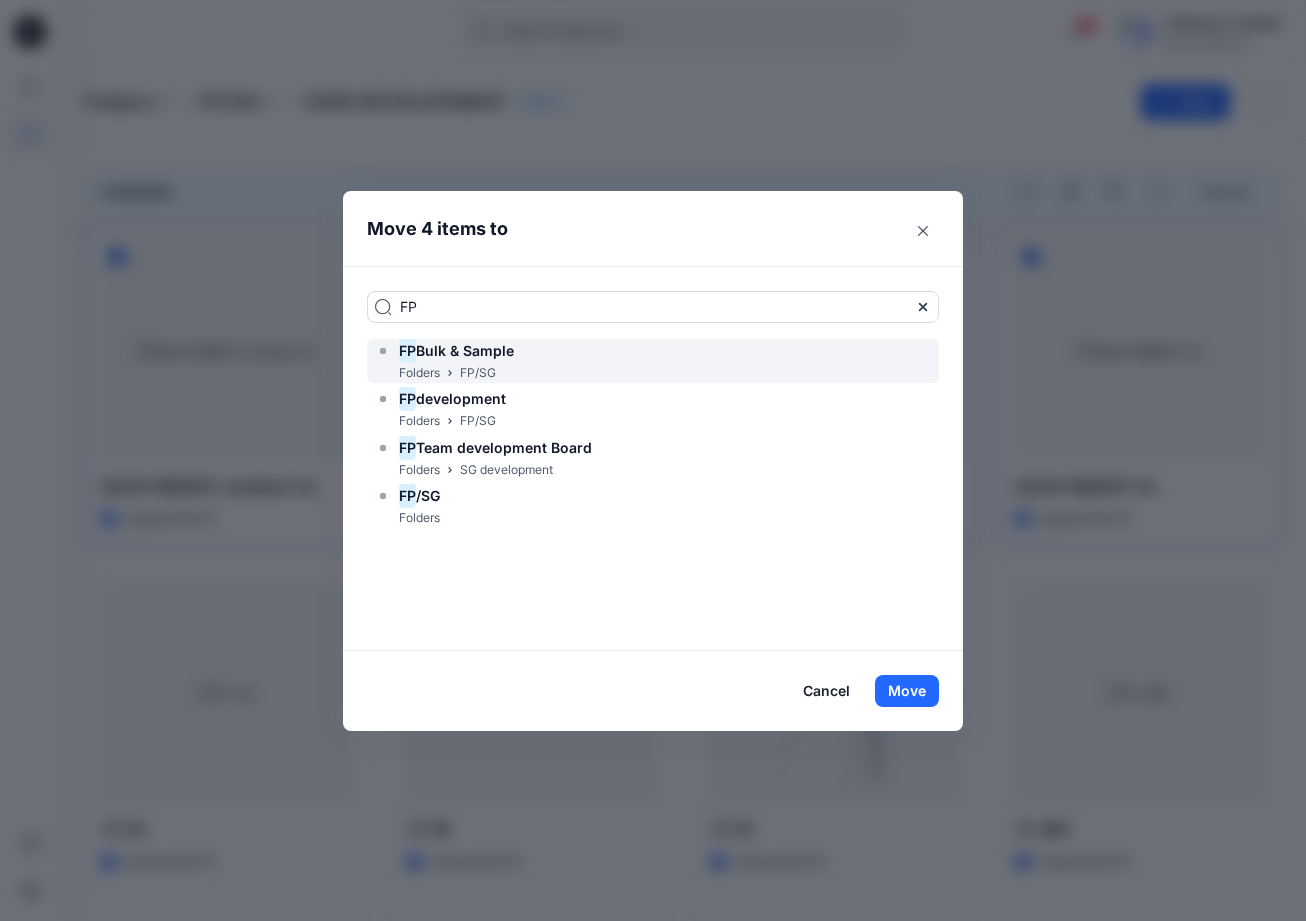 click on "Bulk & Sample" at bounding box center (465, 350) 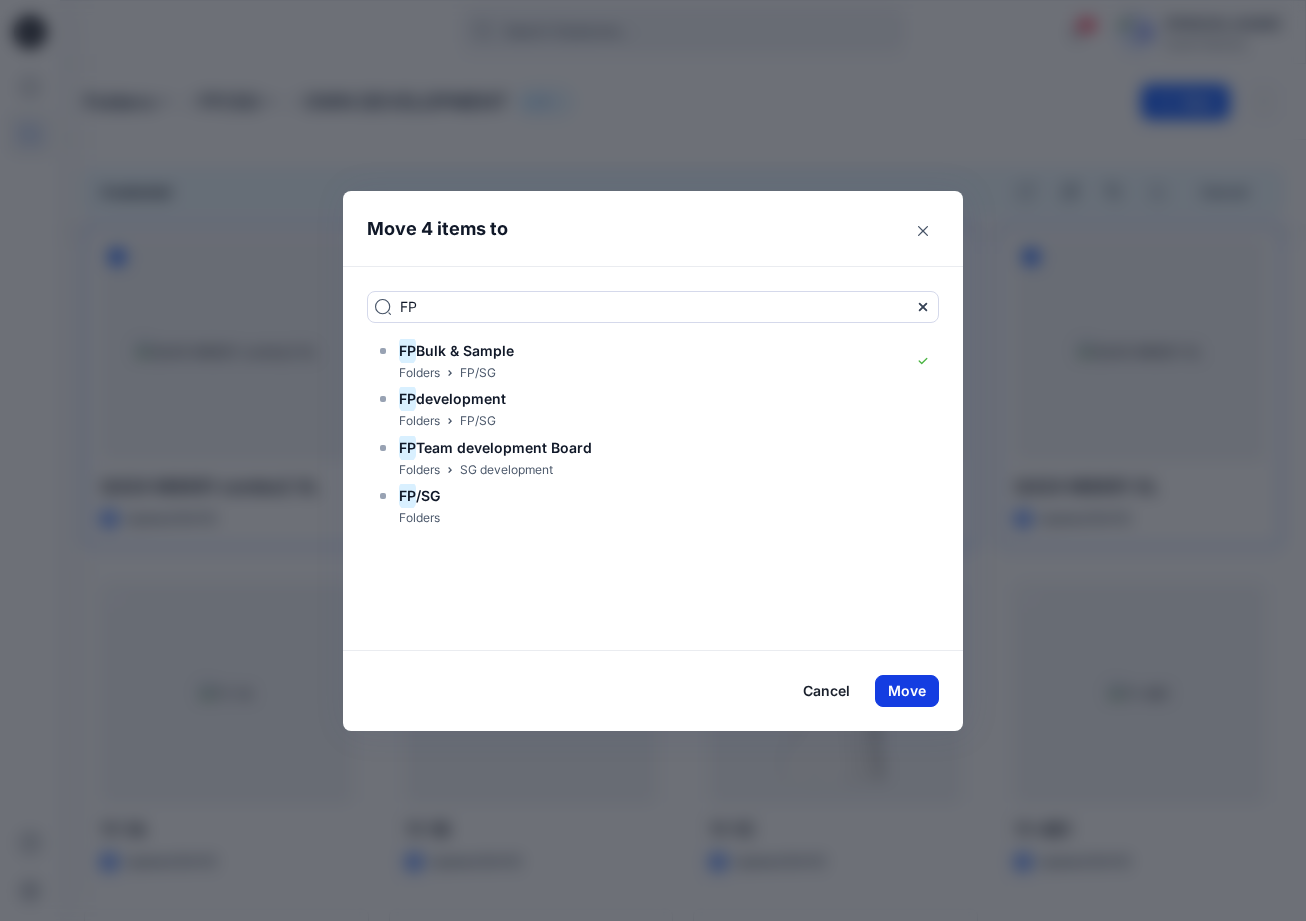 click on "Move" at bounding box center (907, 691) 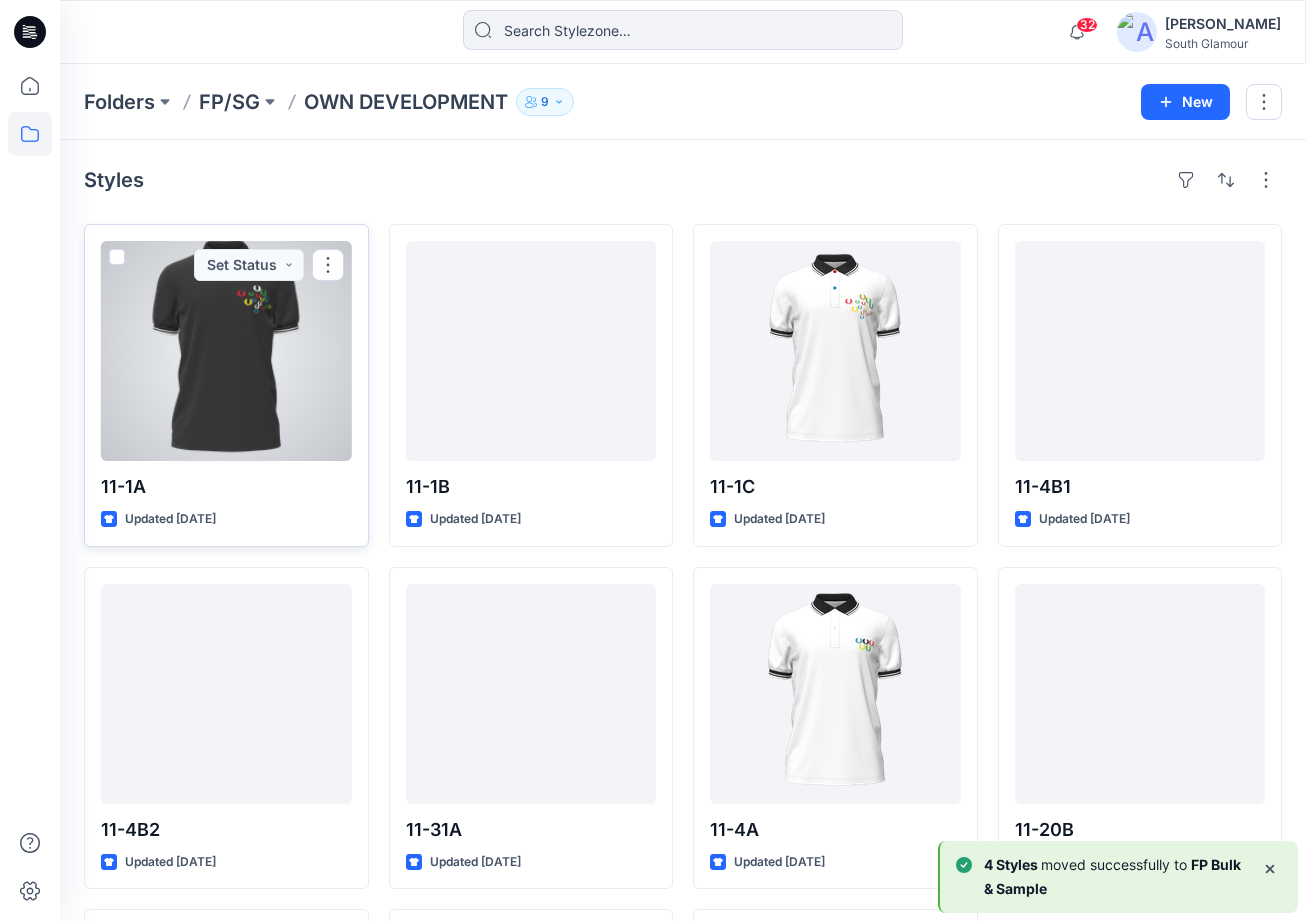 click at bounding box center [117, 257] 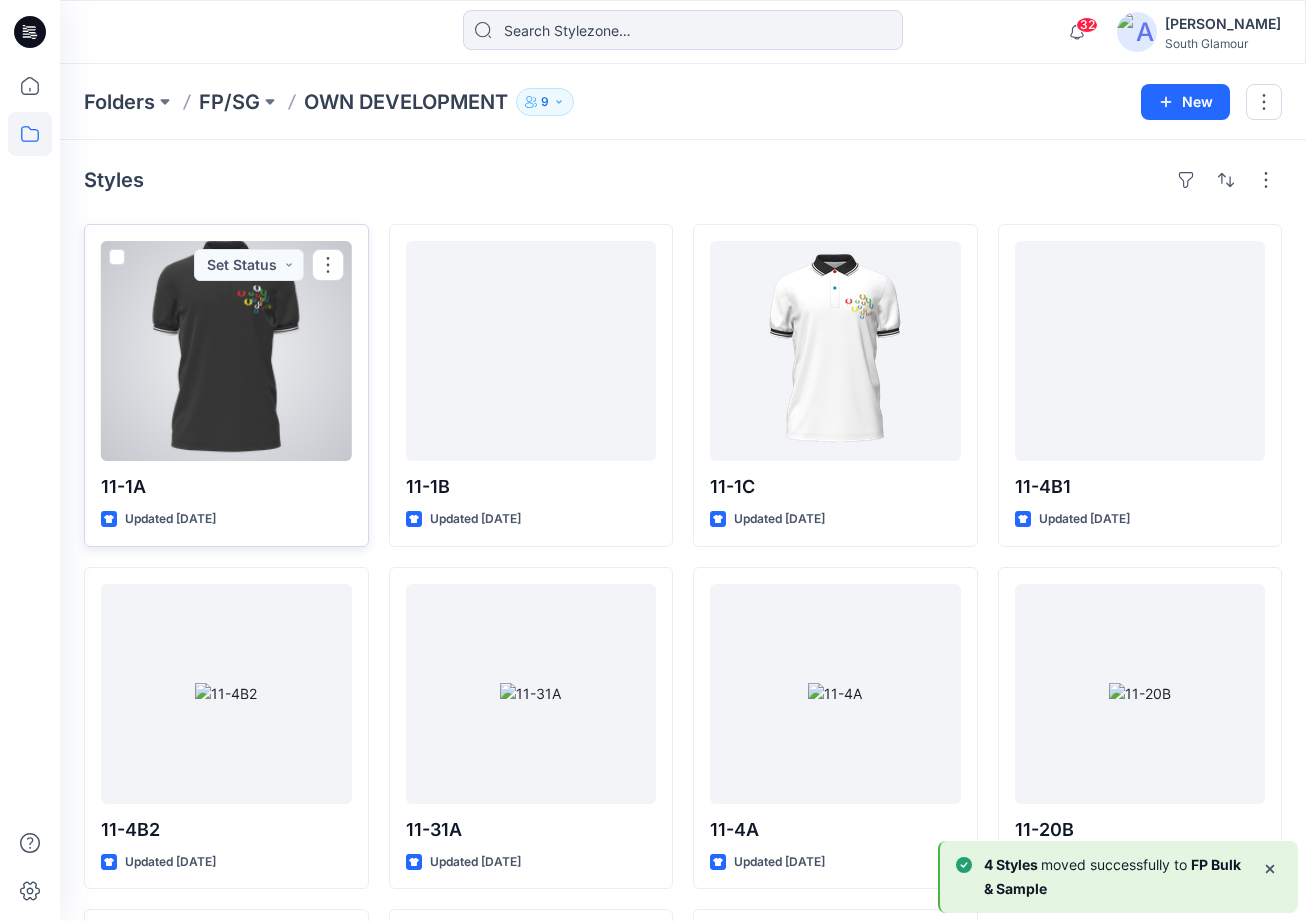 click at bounding box center (116, 258) 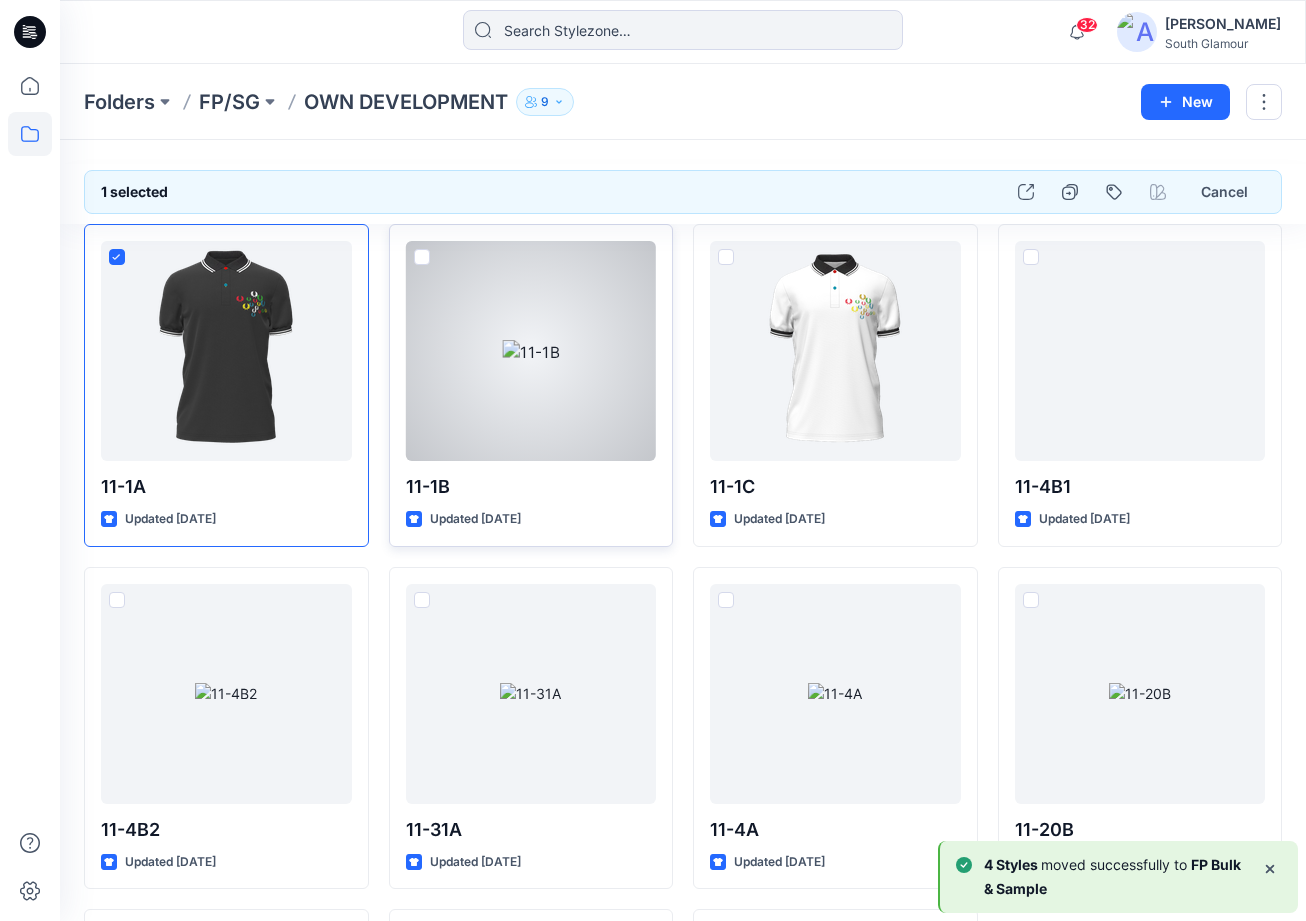 click at bounding box center [422, 257] 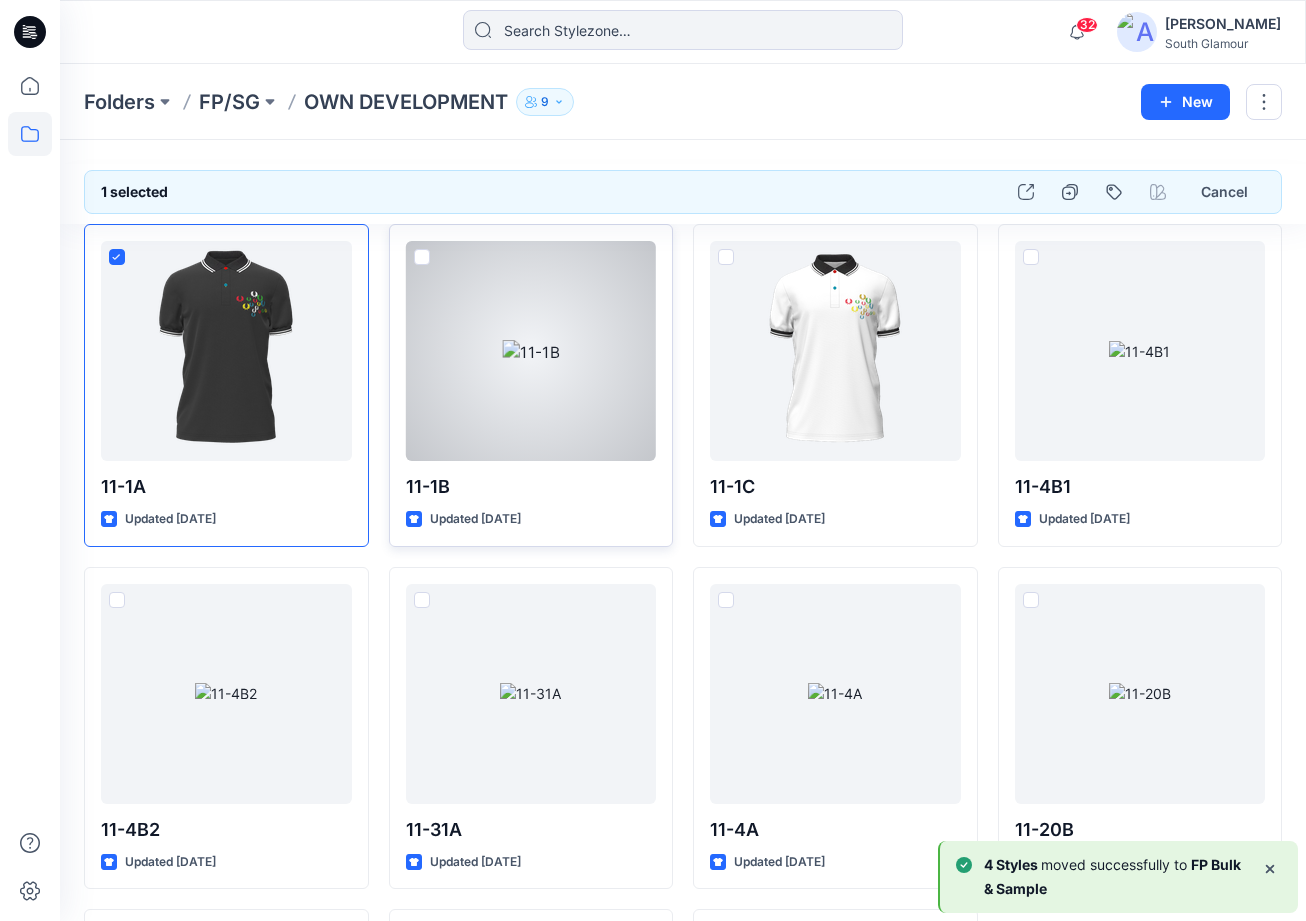 click at bounding box center (421, 258) 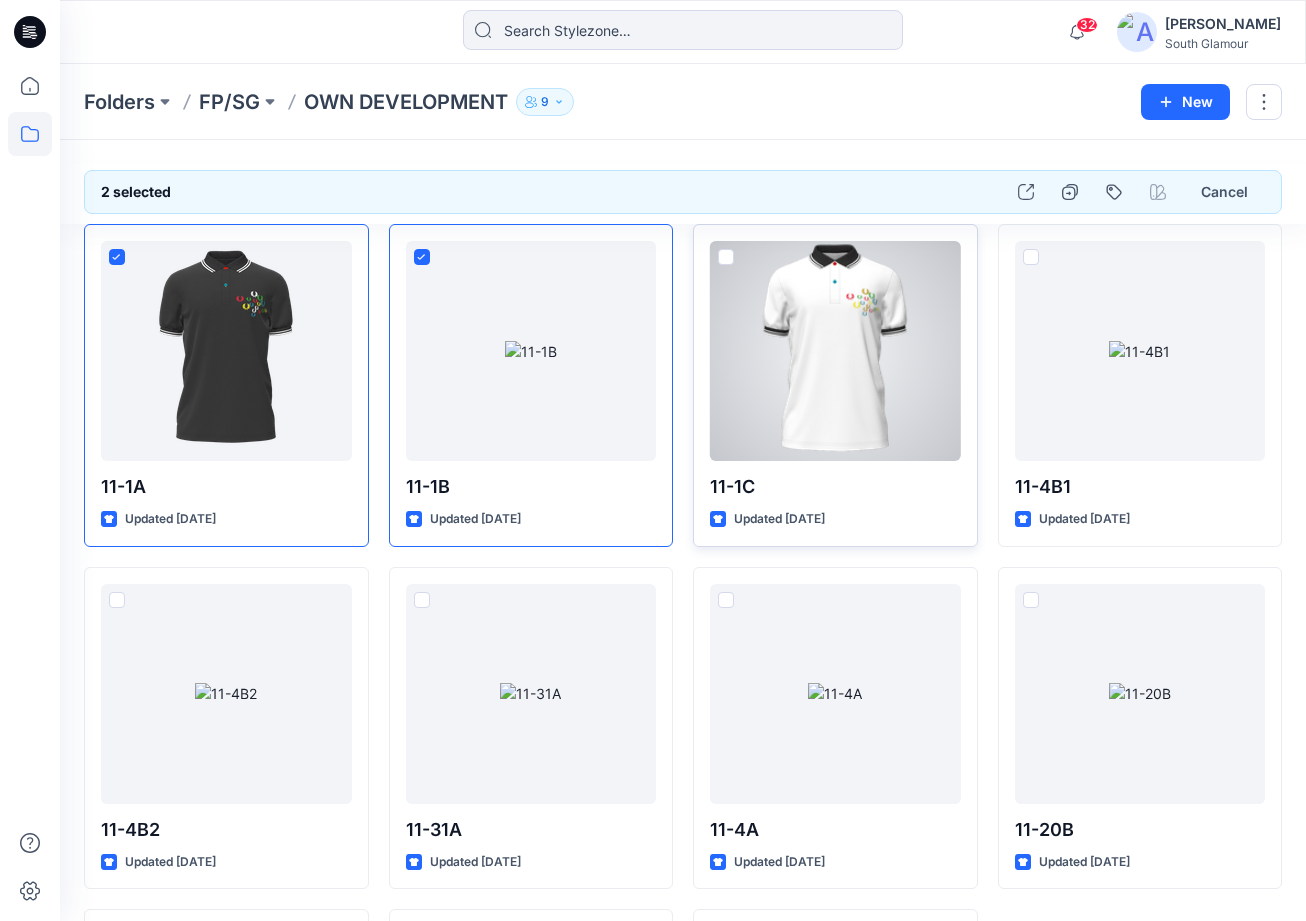 click at bounding box center [726, 257] 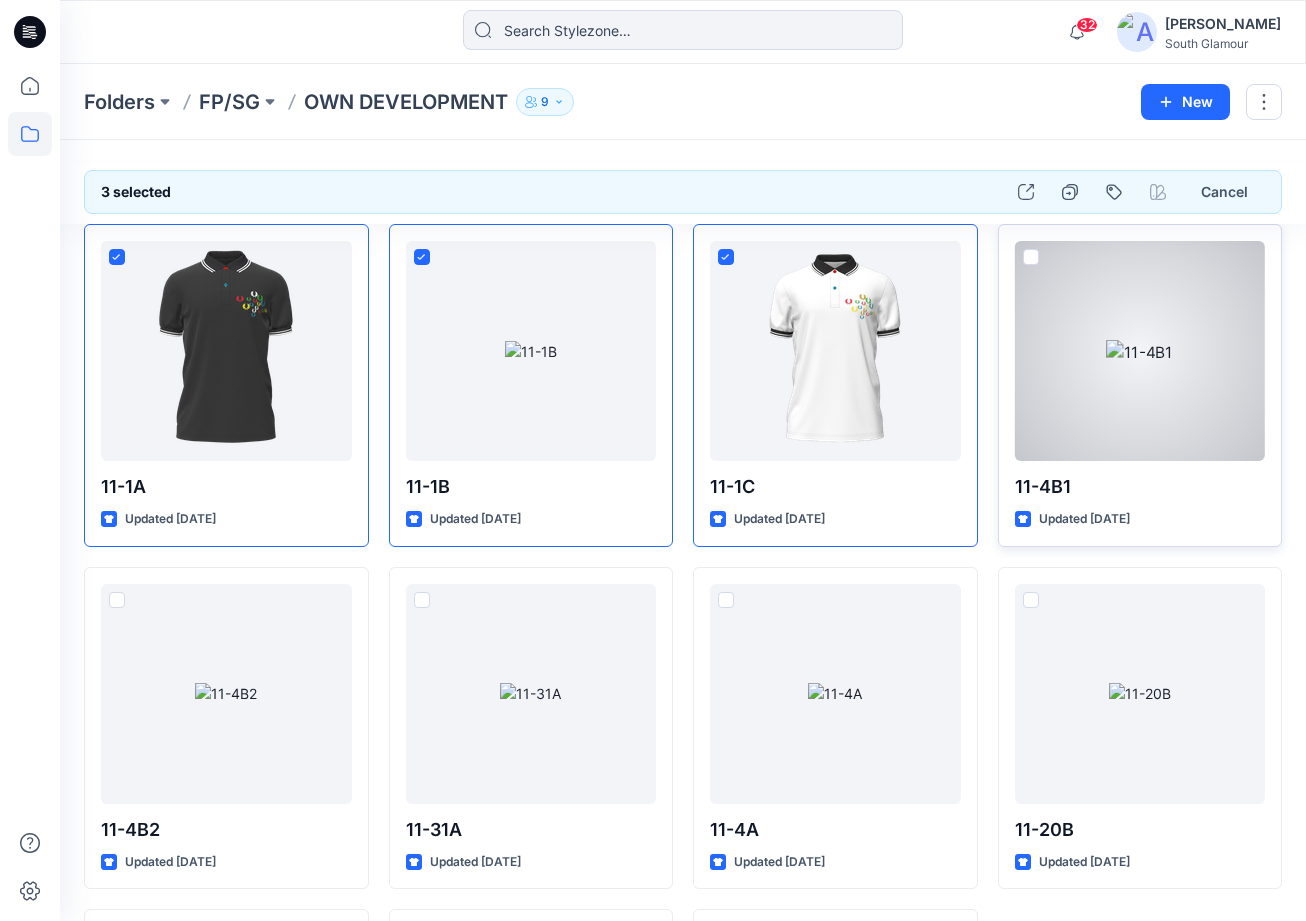 click at bounding box center [1031, 257] 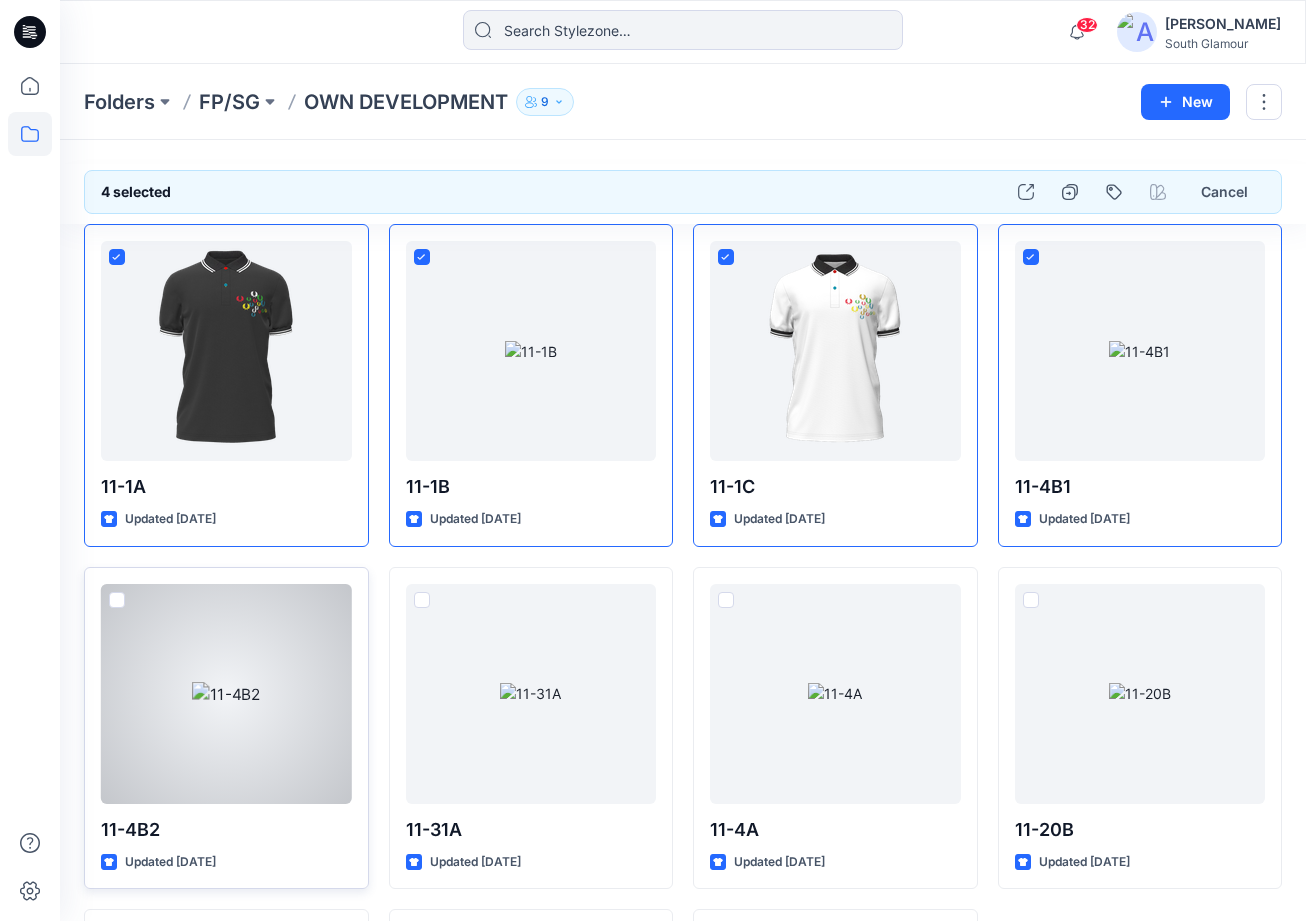 click at bounding box center (117, 600) 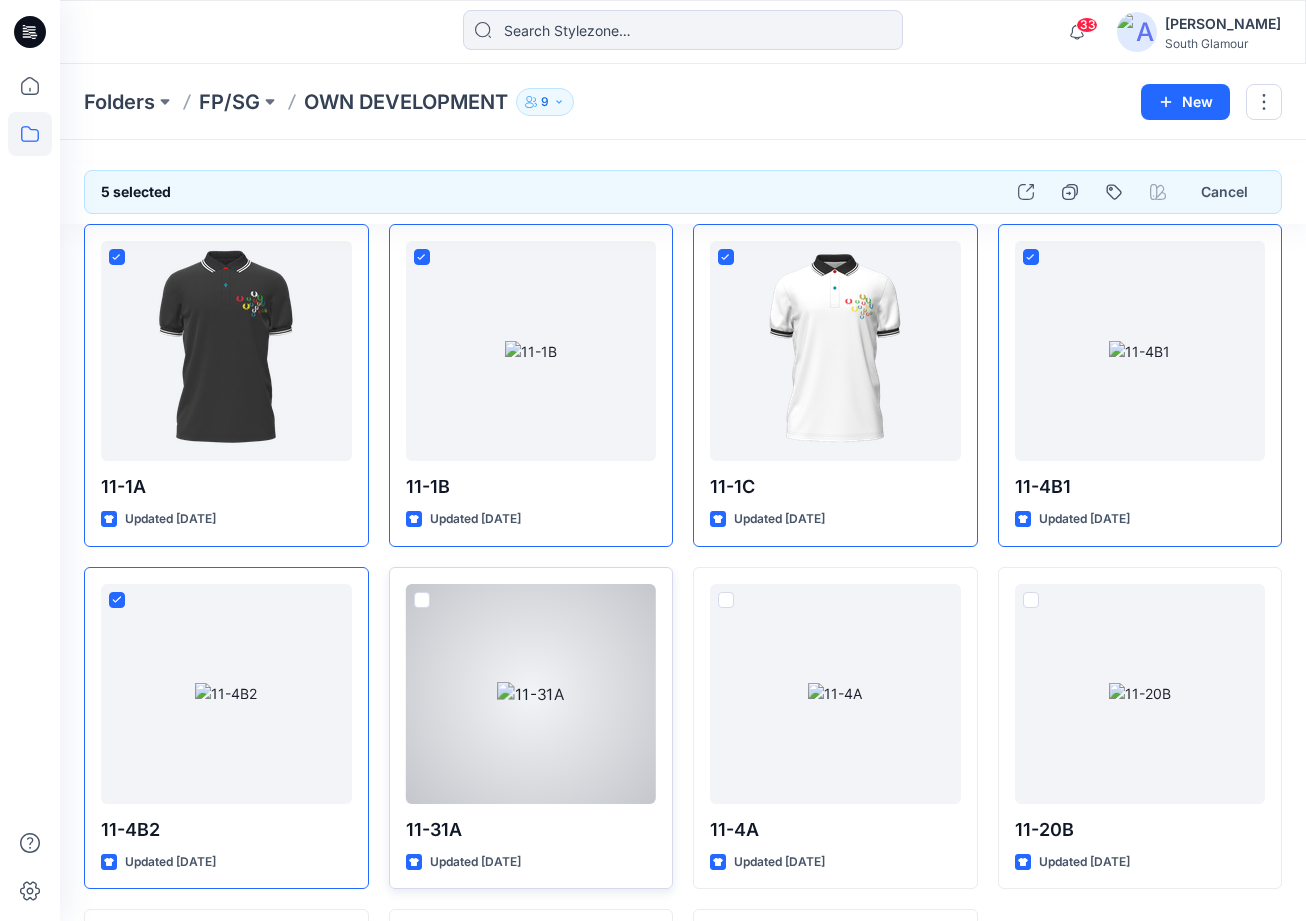 click at bounding box center [422, 600] 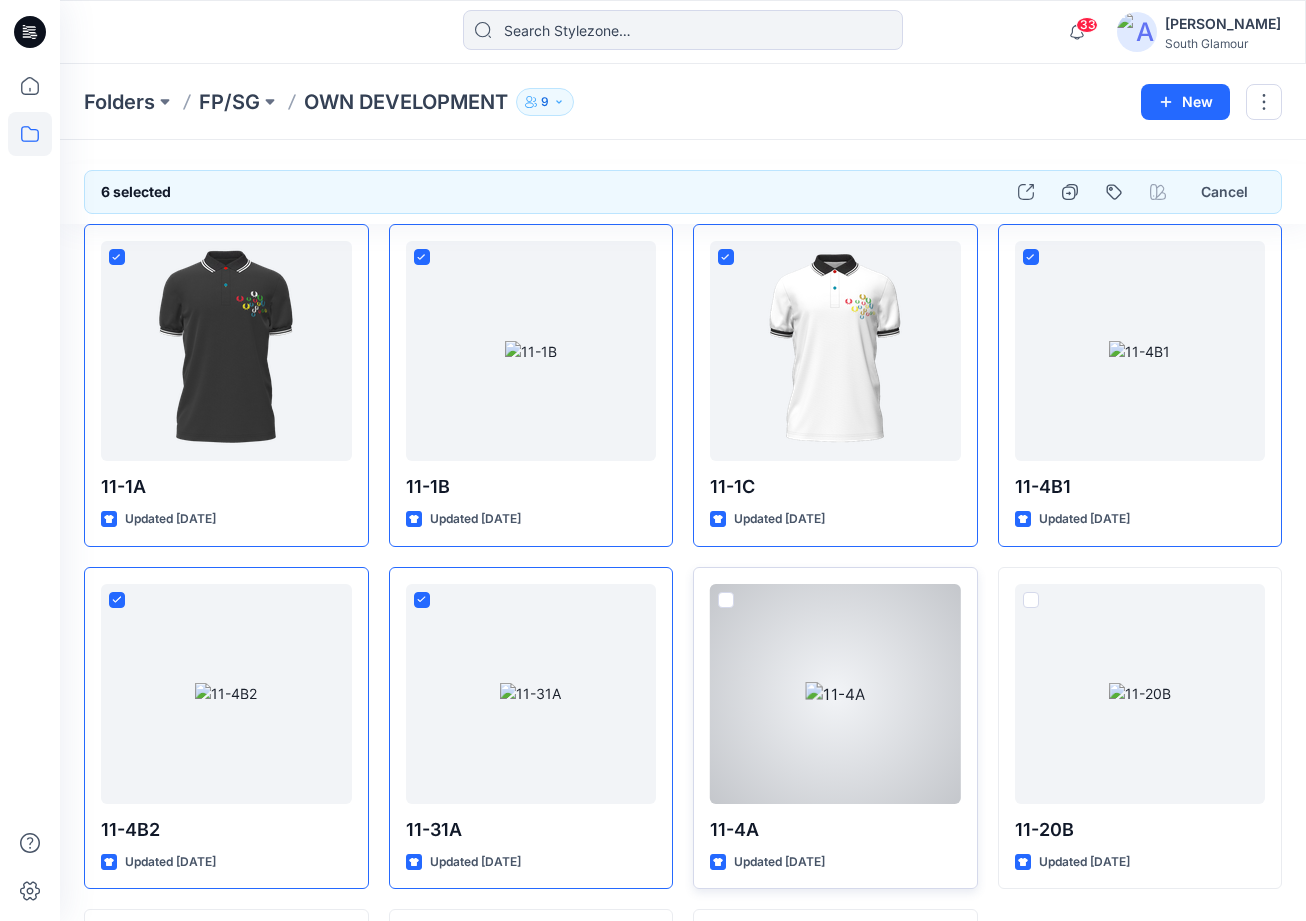 click at bounding box center (726, 600) 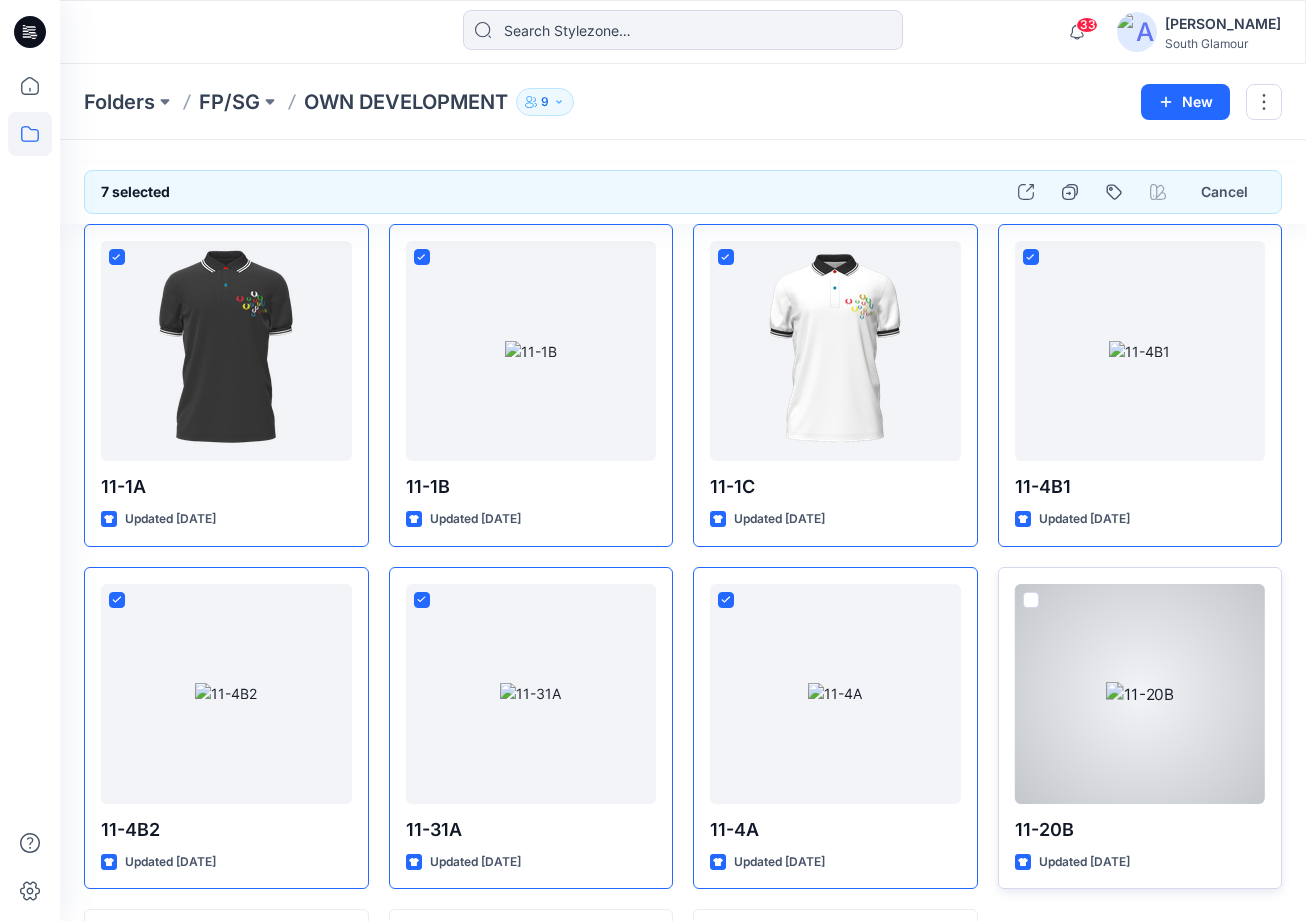 click at bounding box center [1031, 600] 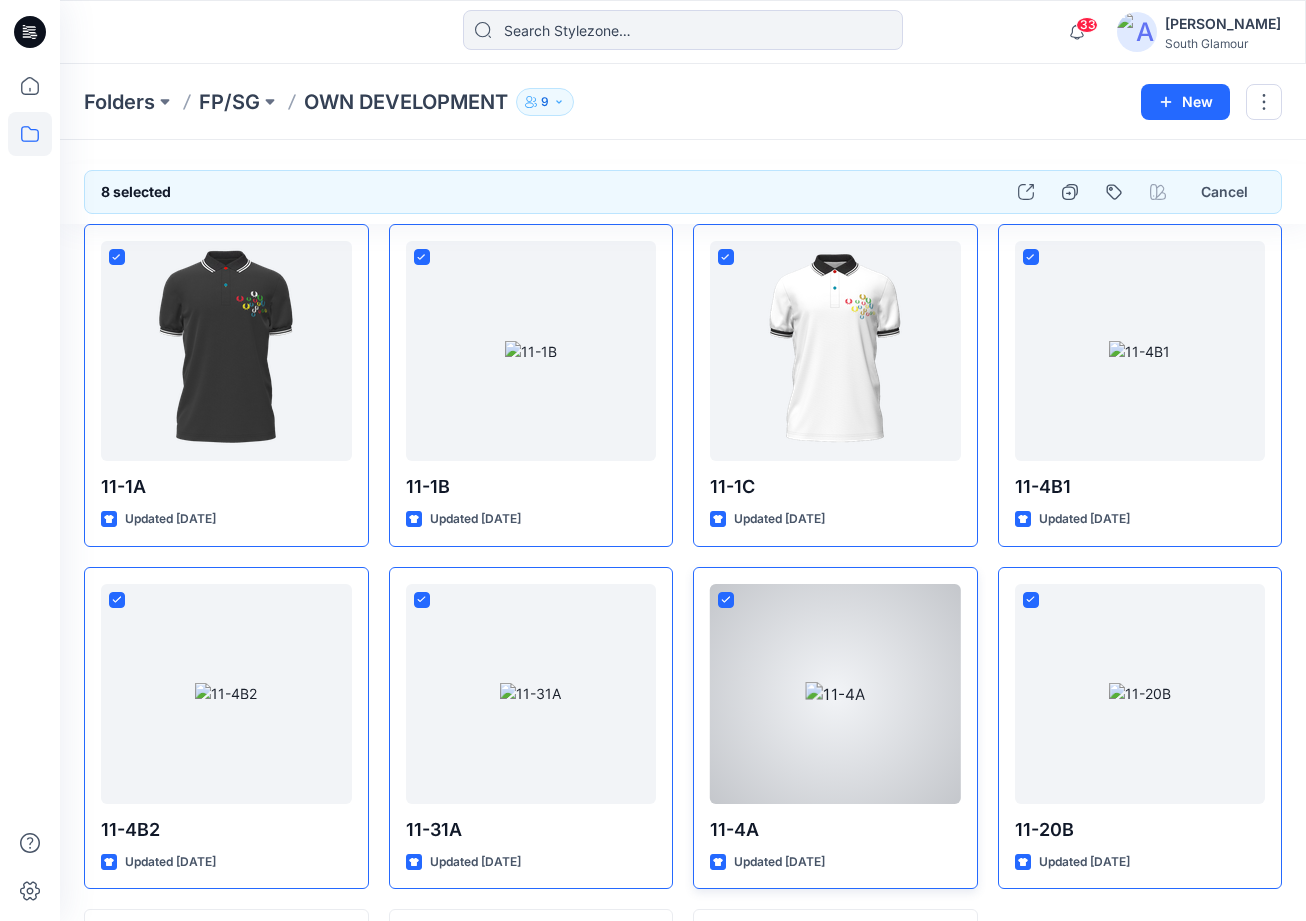 scroll, scrollTop: 330, scrollLeft: 0, axis: vertical 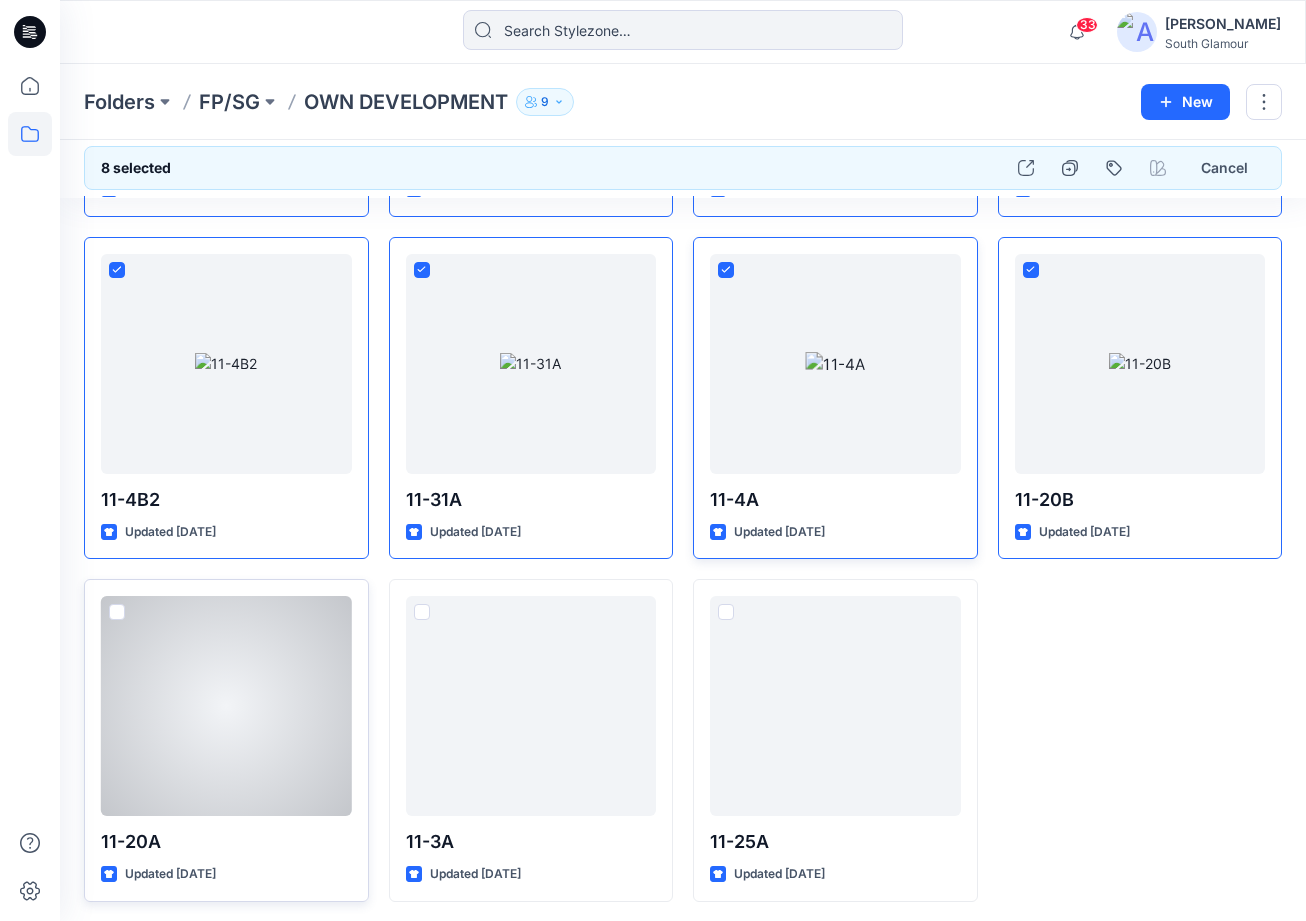 click at bounding box center [117, 612] 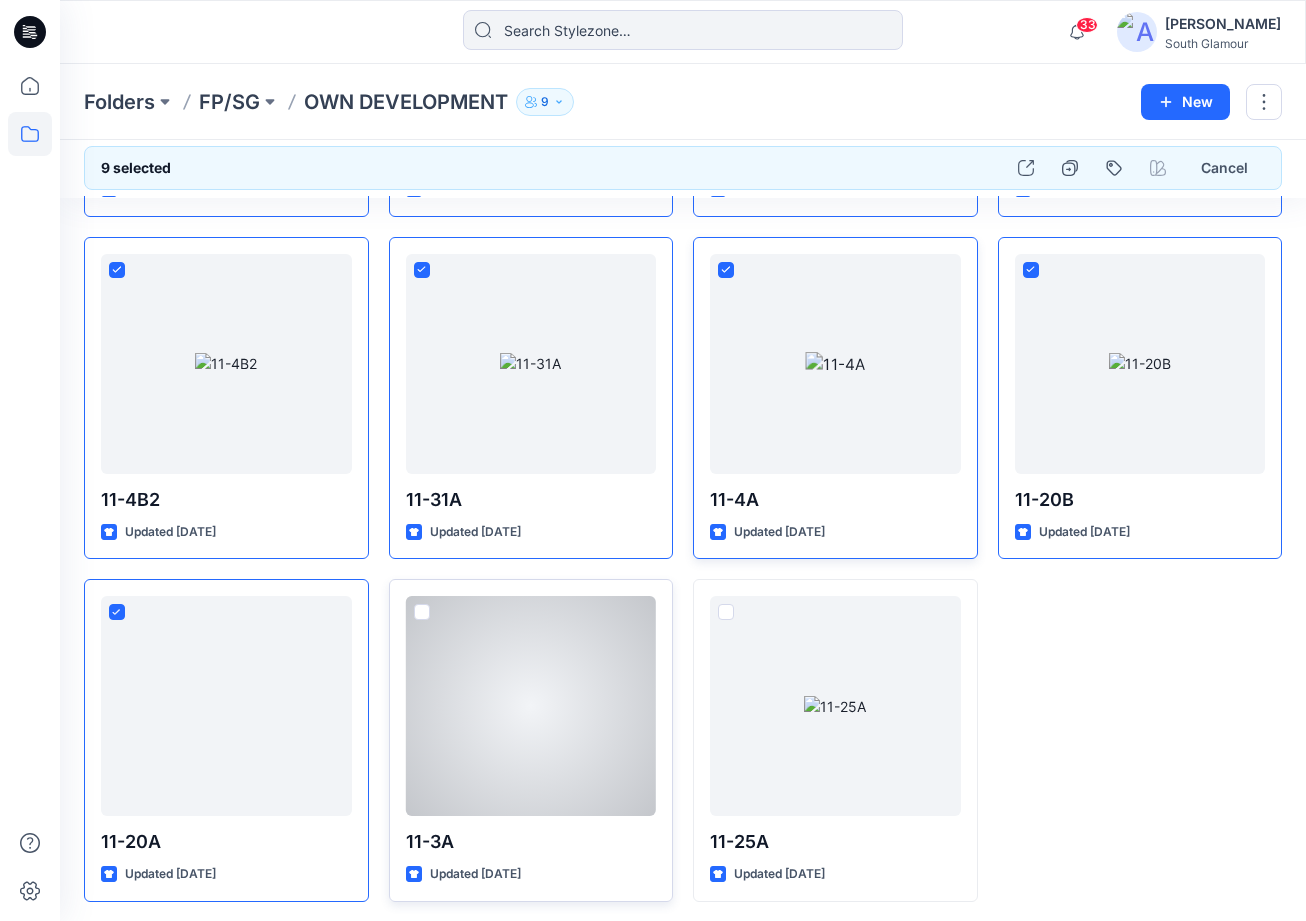 click at bounding box center [422, 612] 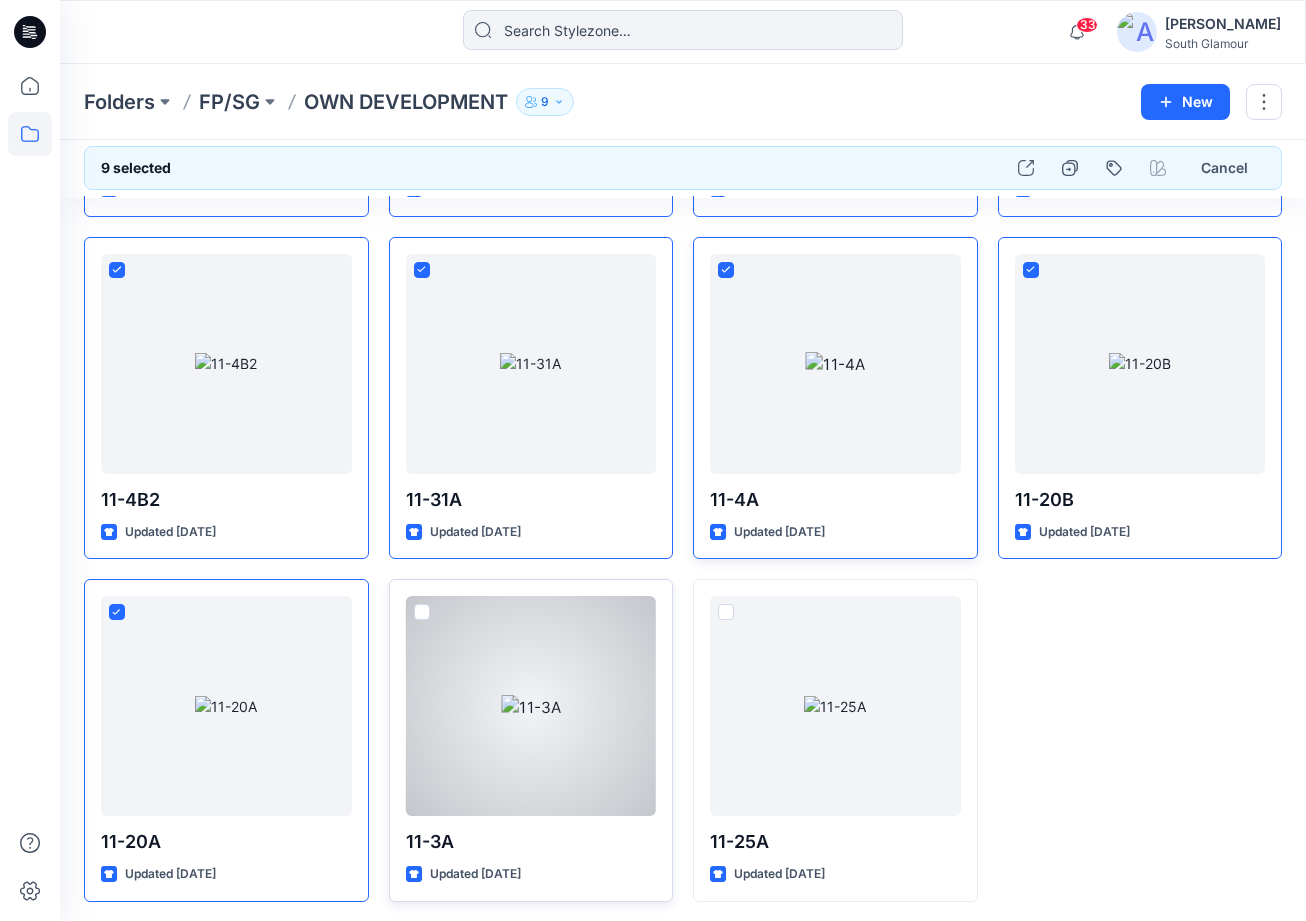 click at bounding box center (421, 613) 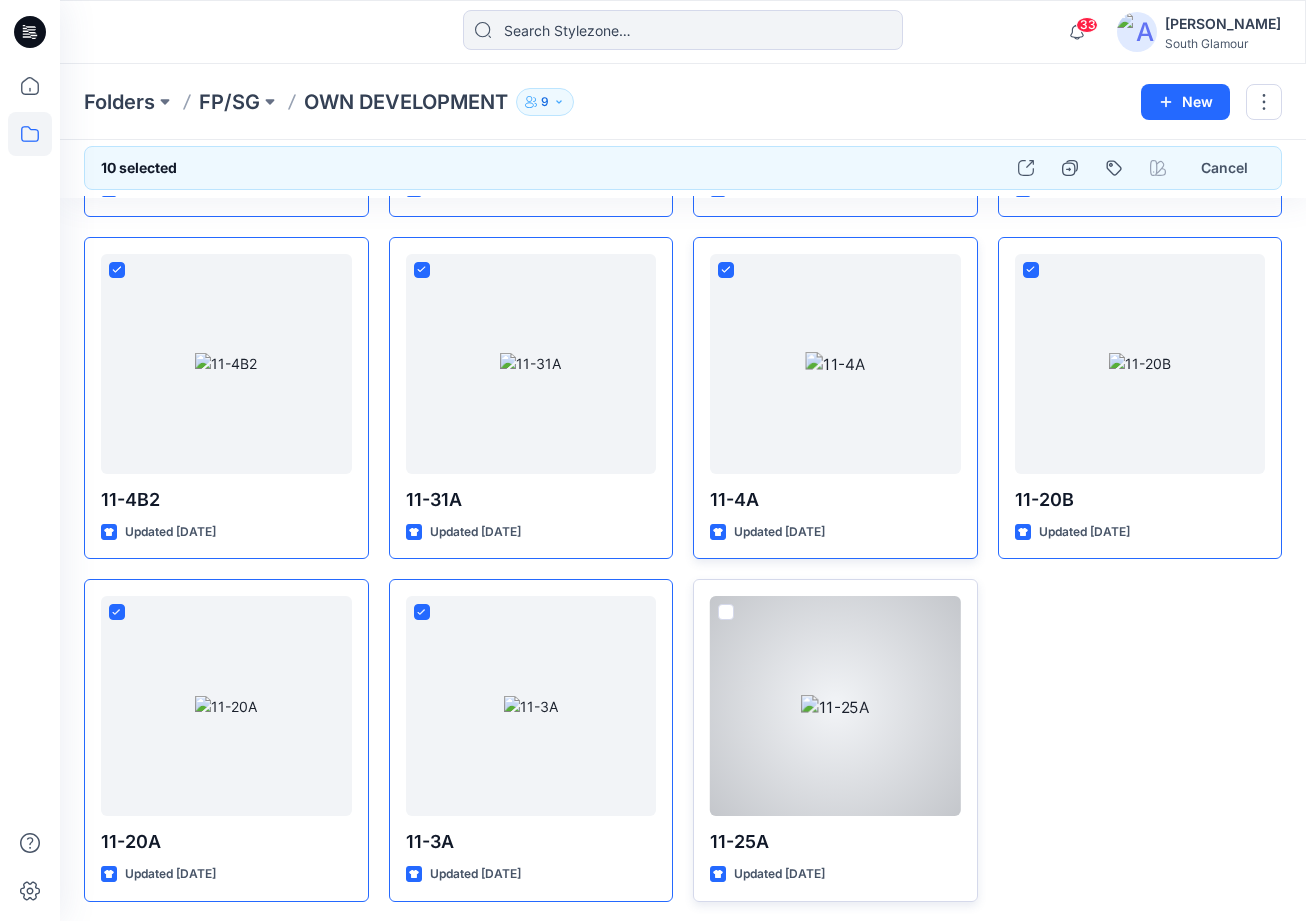 click at bounding box center [726, 612] 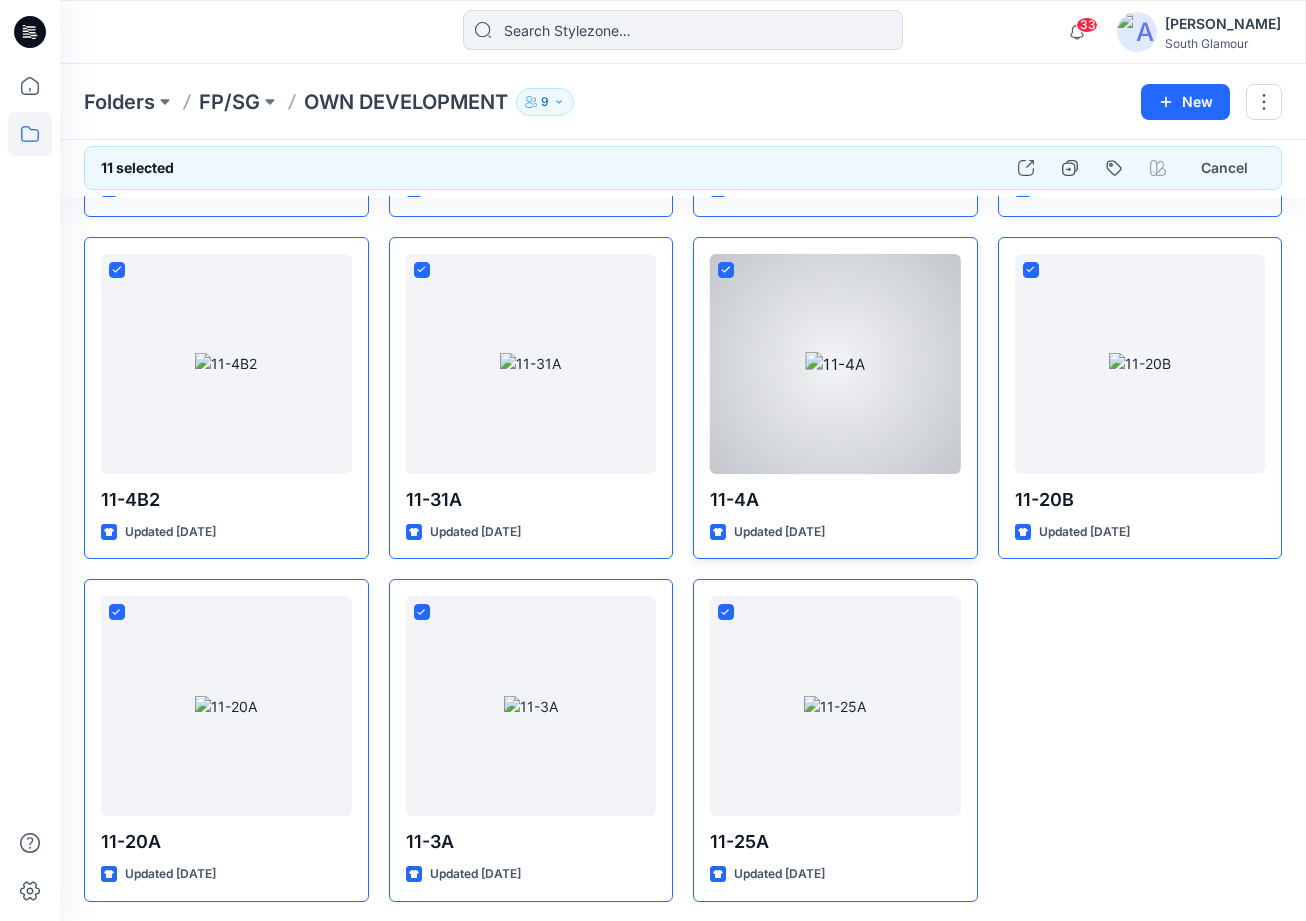 scroll, scrollTop: 0, scrollLeft: 0, axis: both 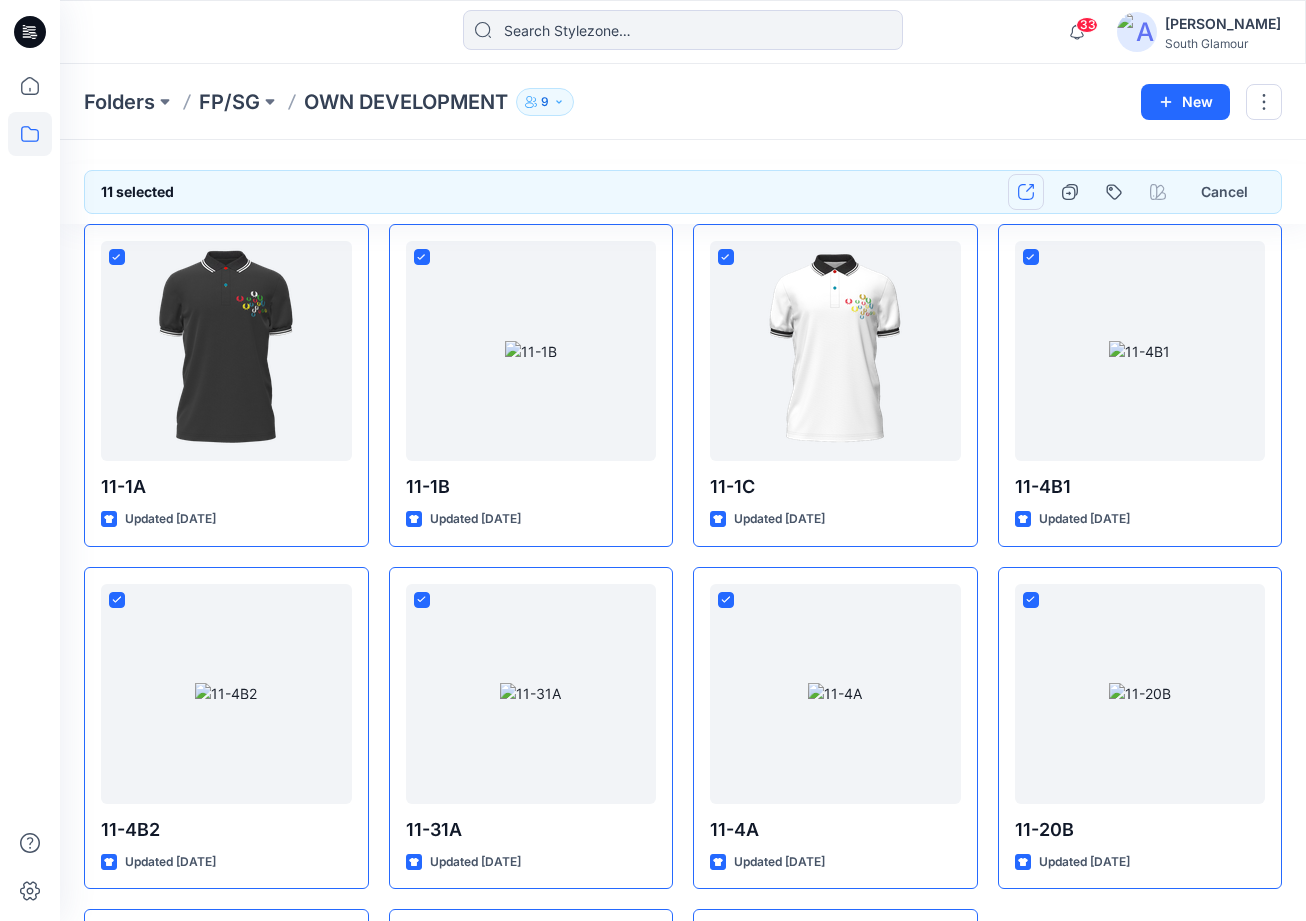 click at bounding box center (1026, 192) 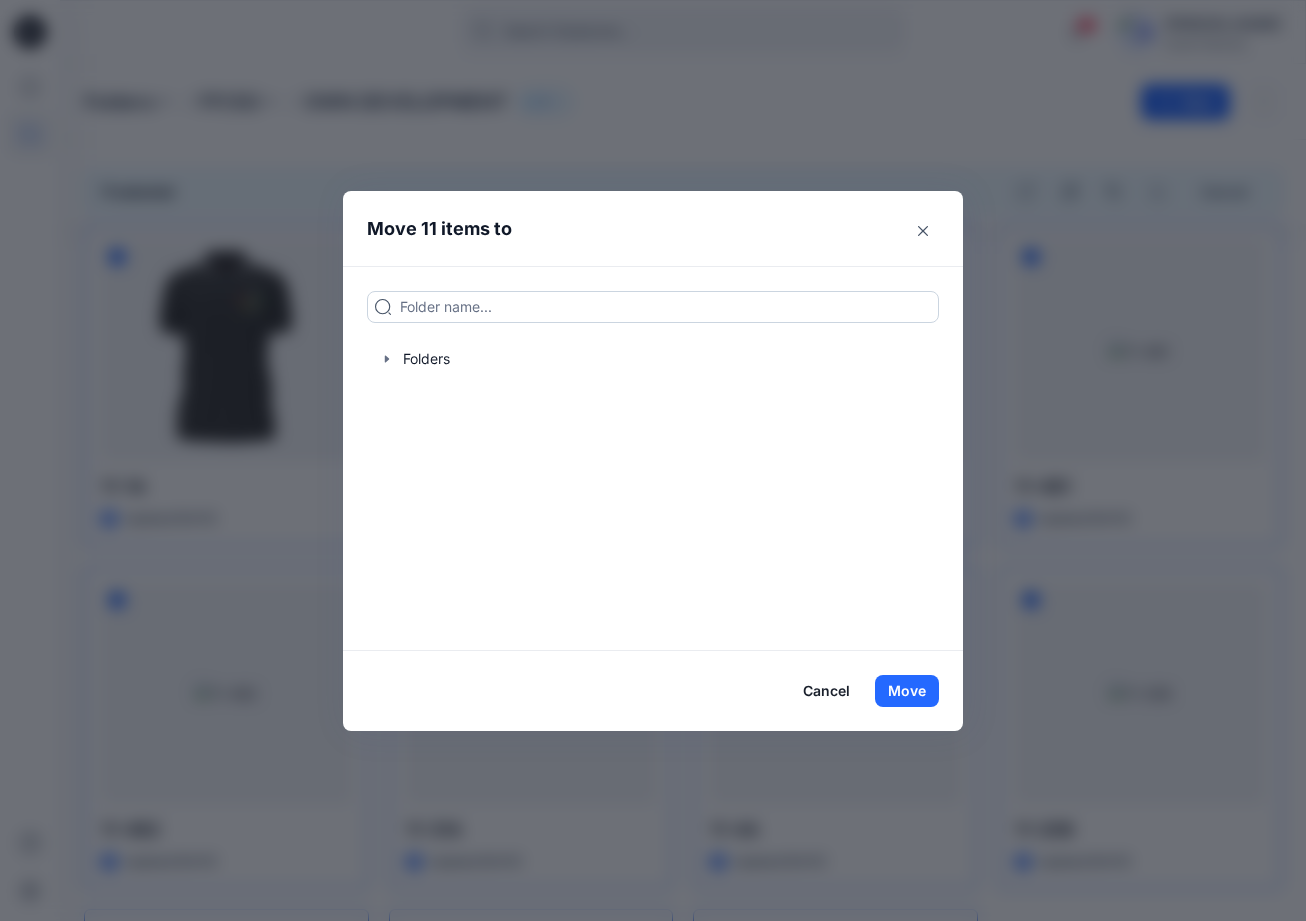 click at bounding box center [653, 307] 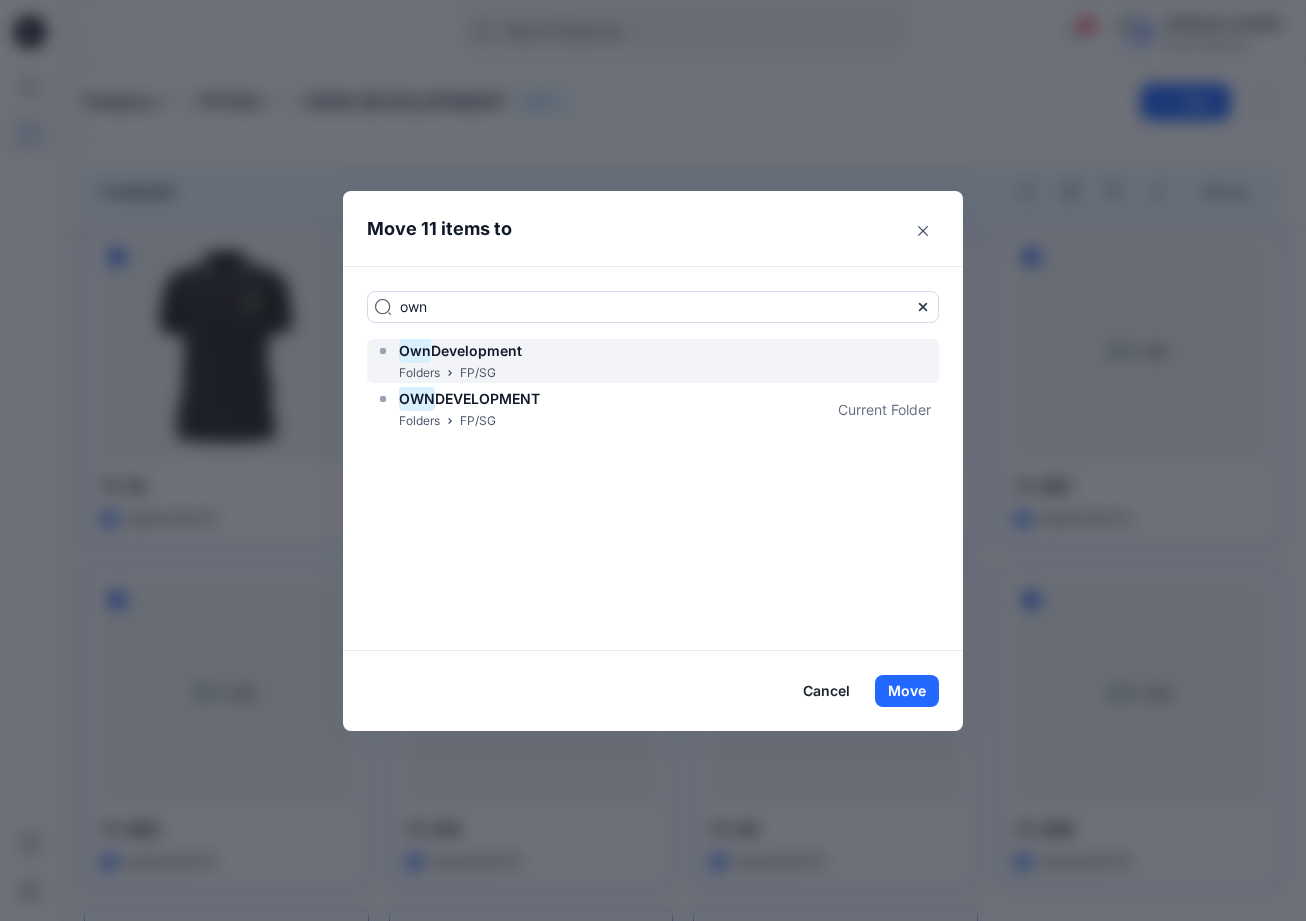 click on "FP/SG" at bounding box center (478, 373) 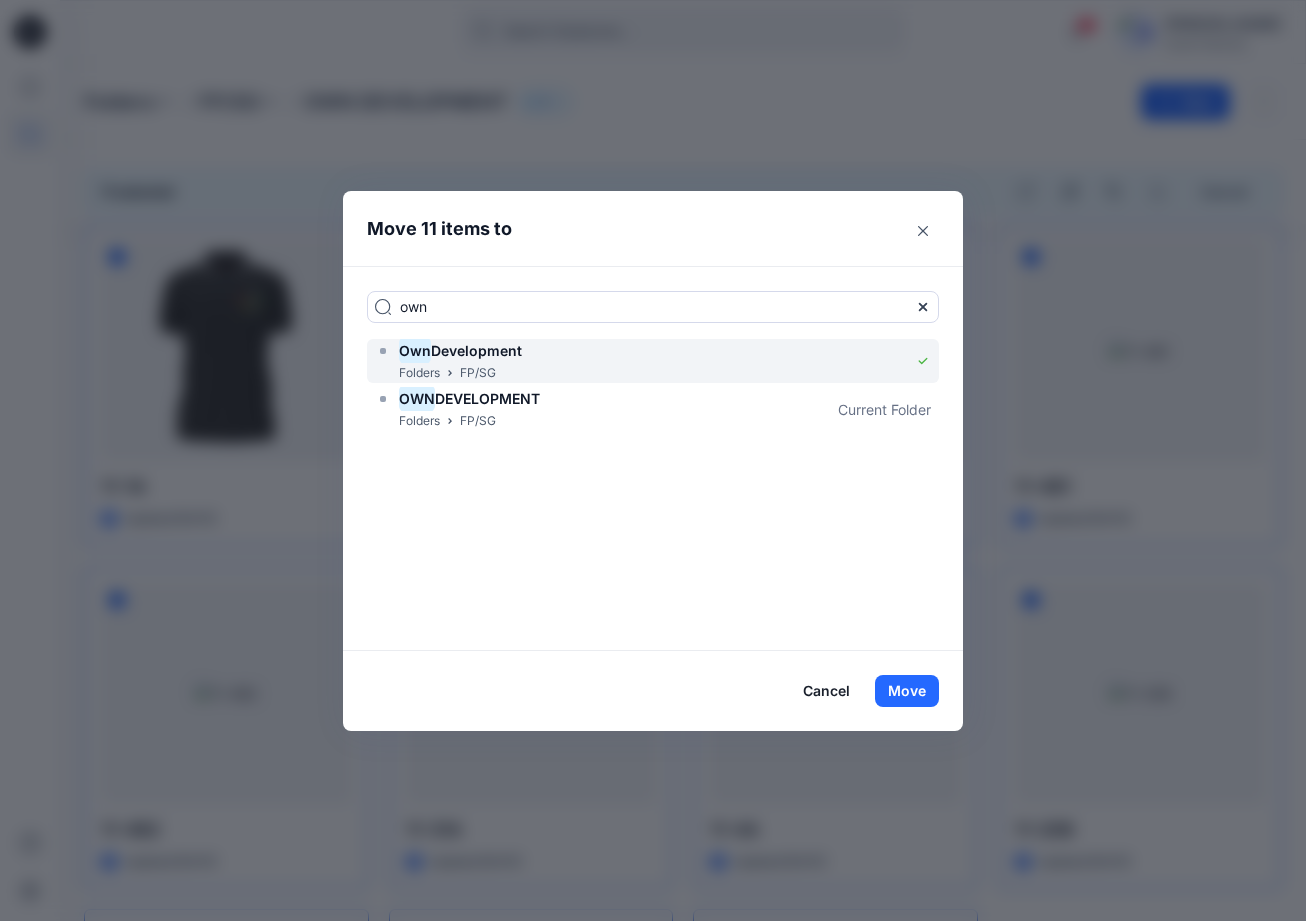 click on "Development" at bounding box center [476, 350] 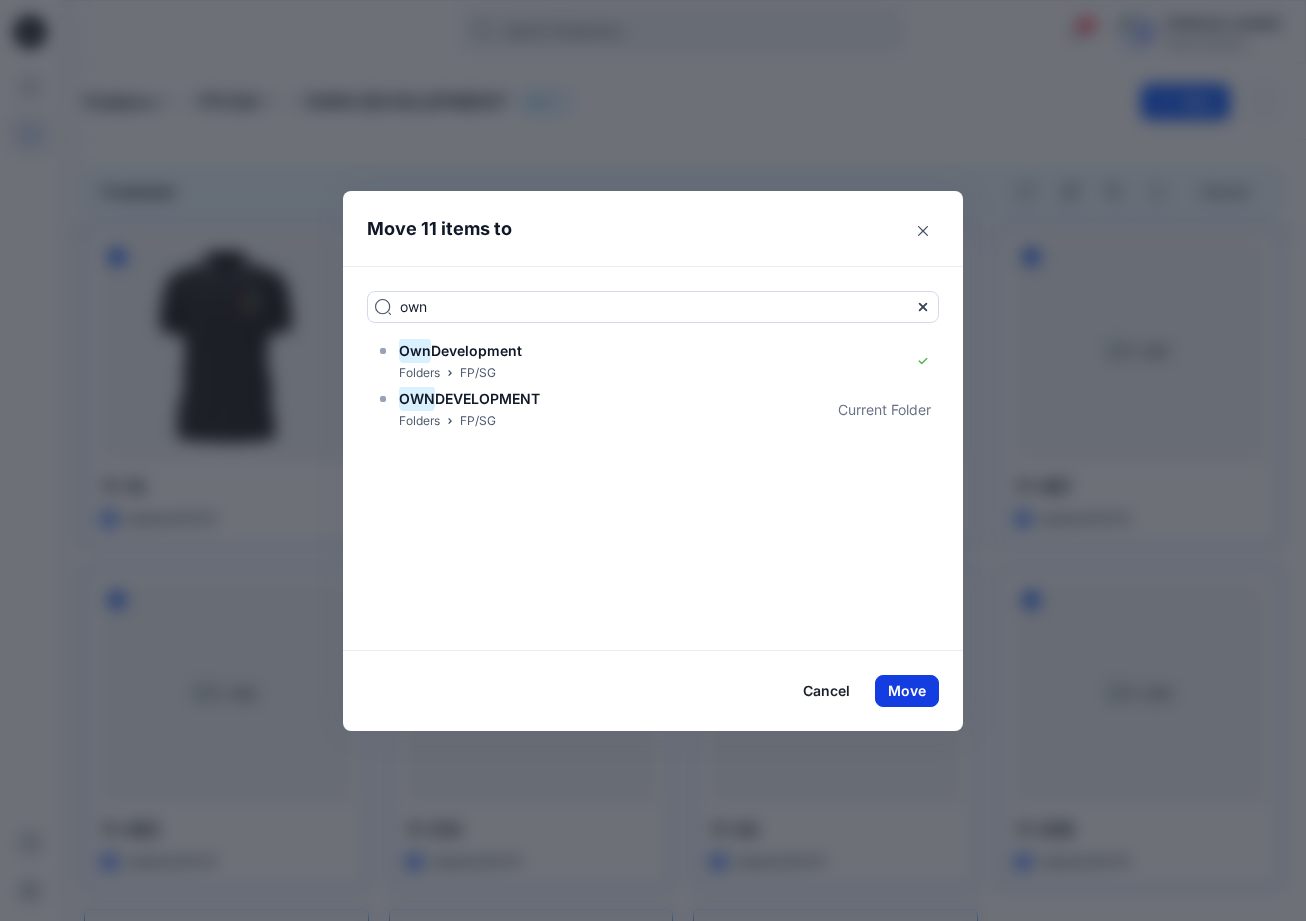 click on "Move" at bounding box center [907, 691] 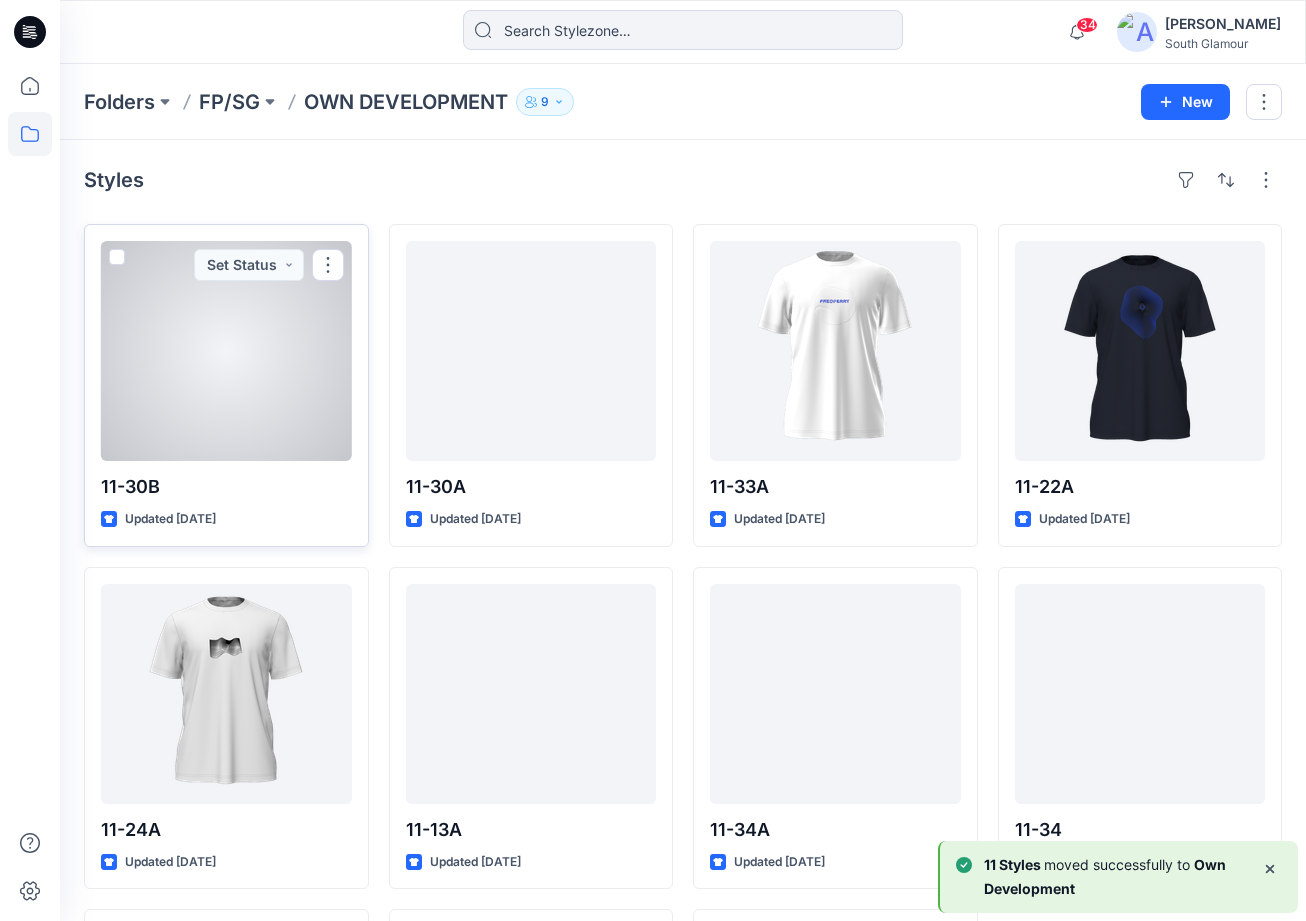 click at bounding box center (117, 257) 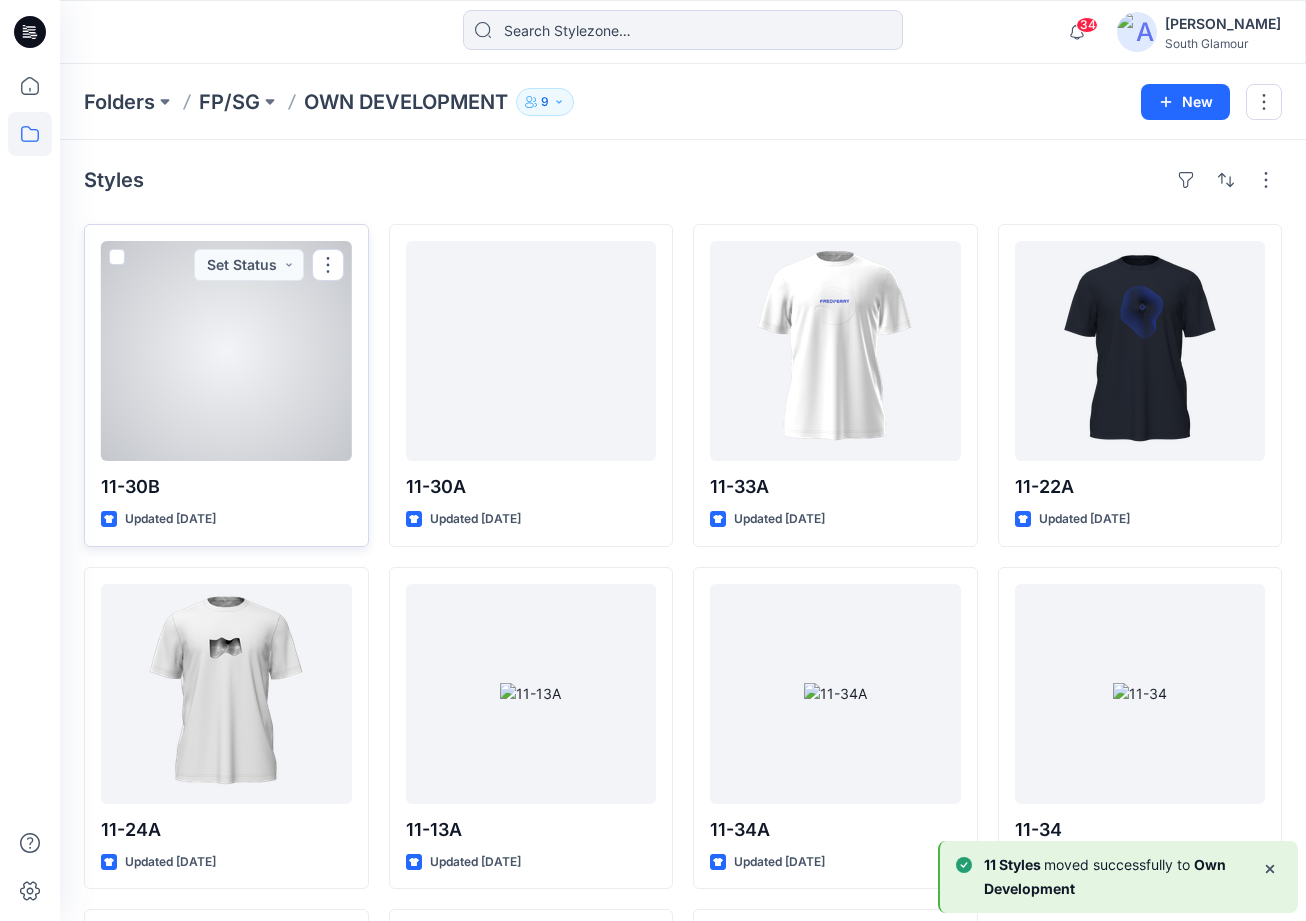 click at bounding box center (116, 258) 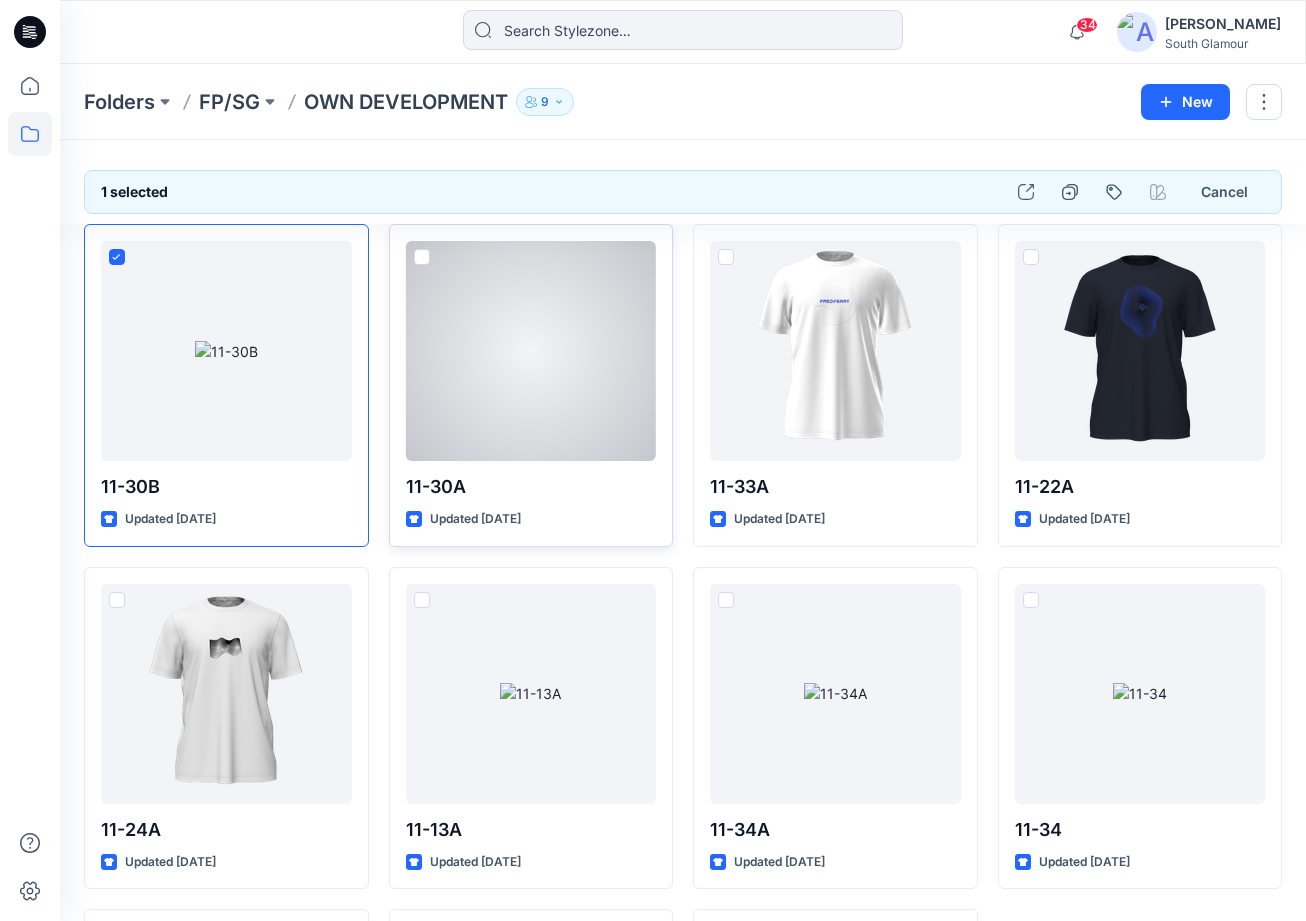 click at bounding box center [422, 257] 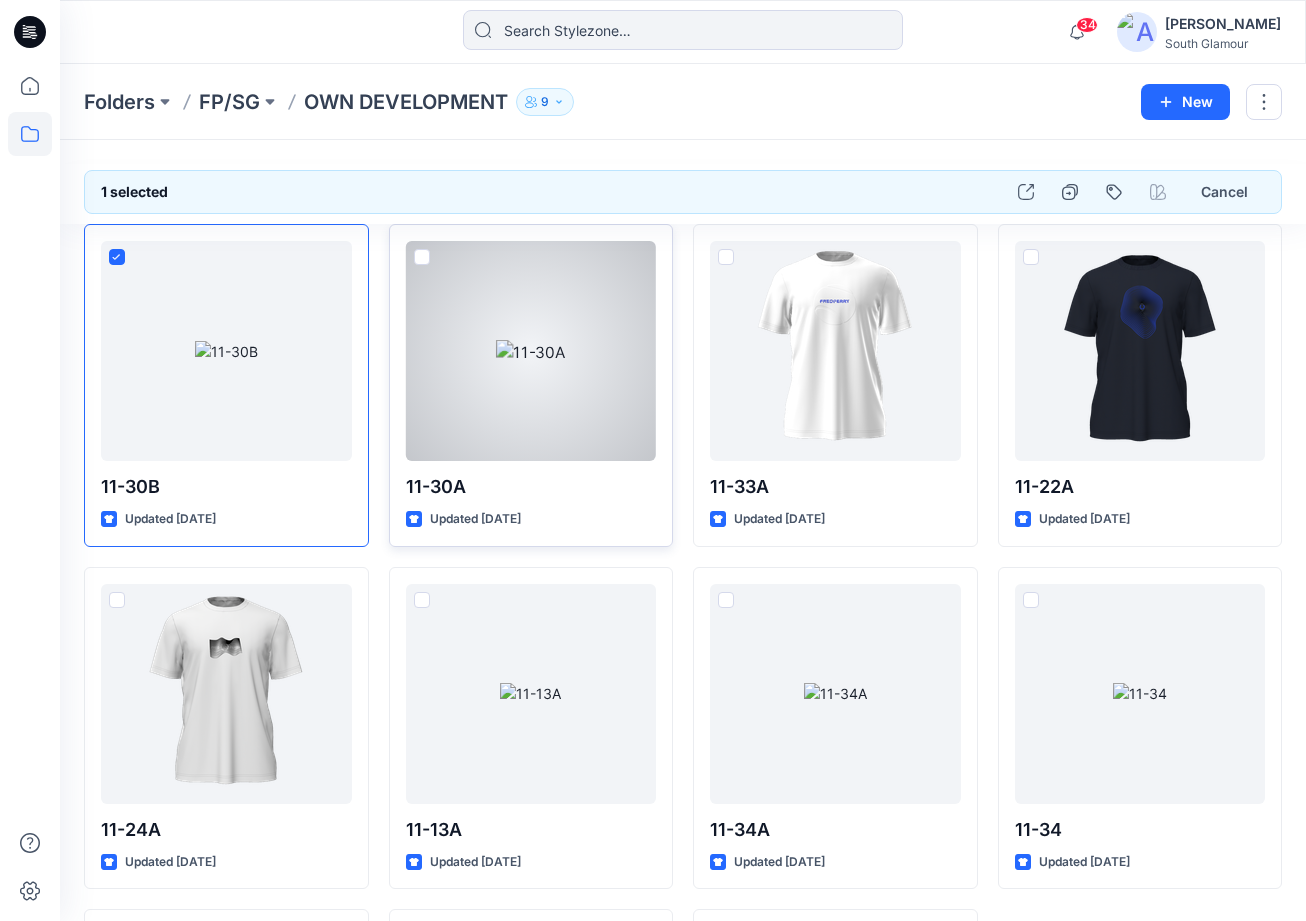 click at bounding box center [421, 258] 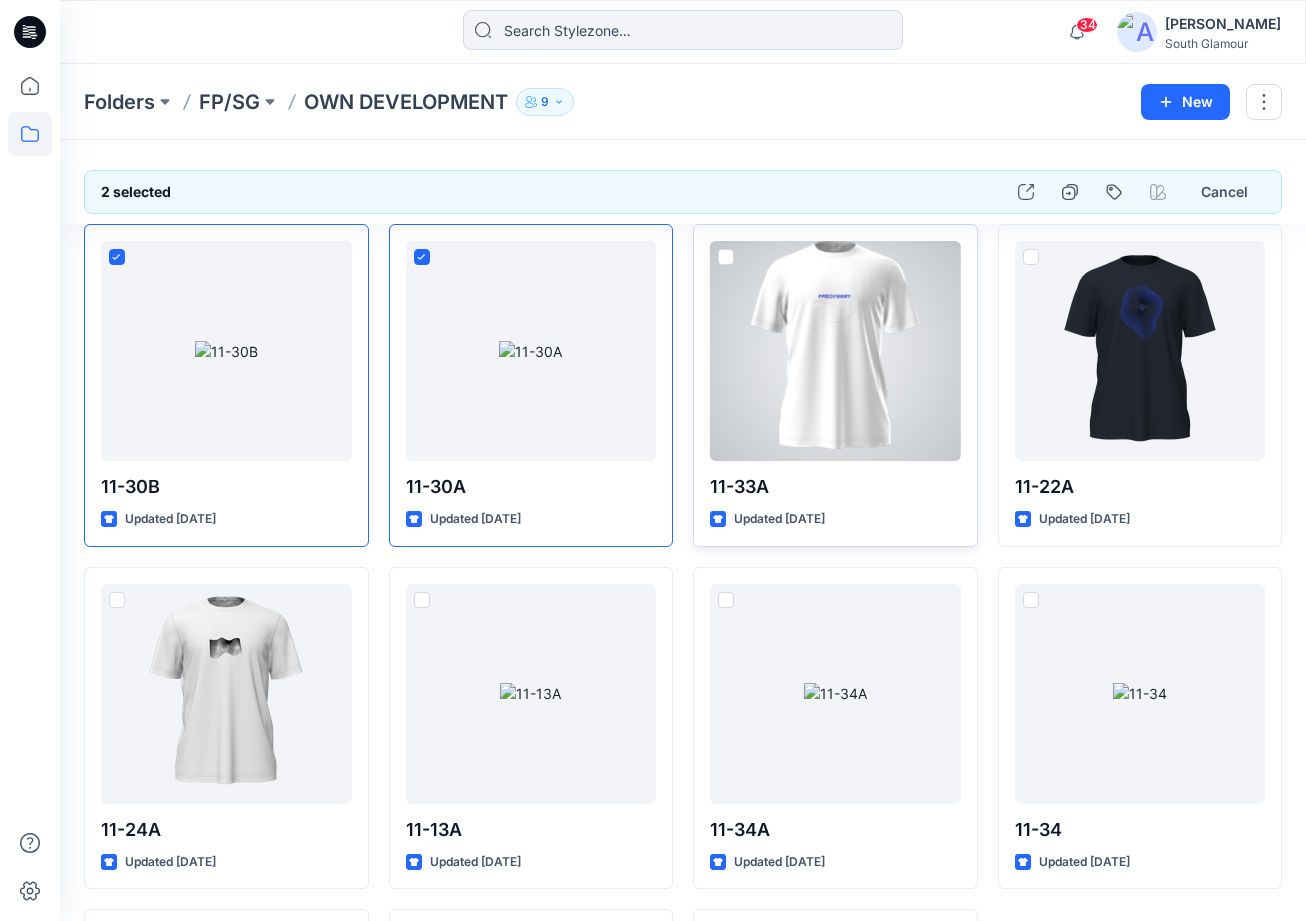 click at bounding box center [726, 257] 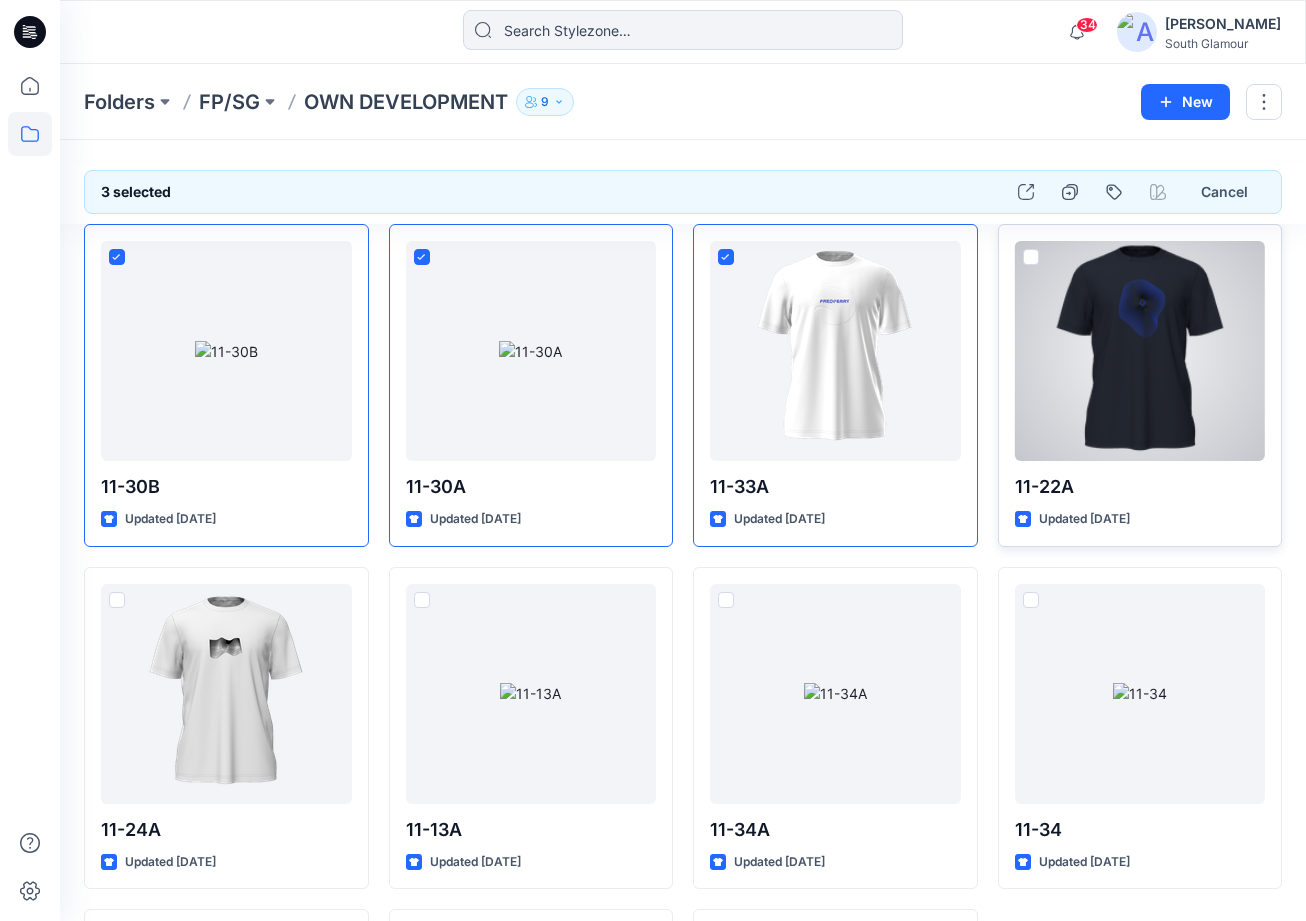 click at bounding box center [1031, 257] 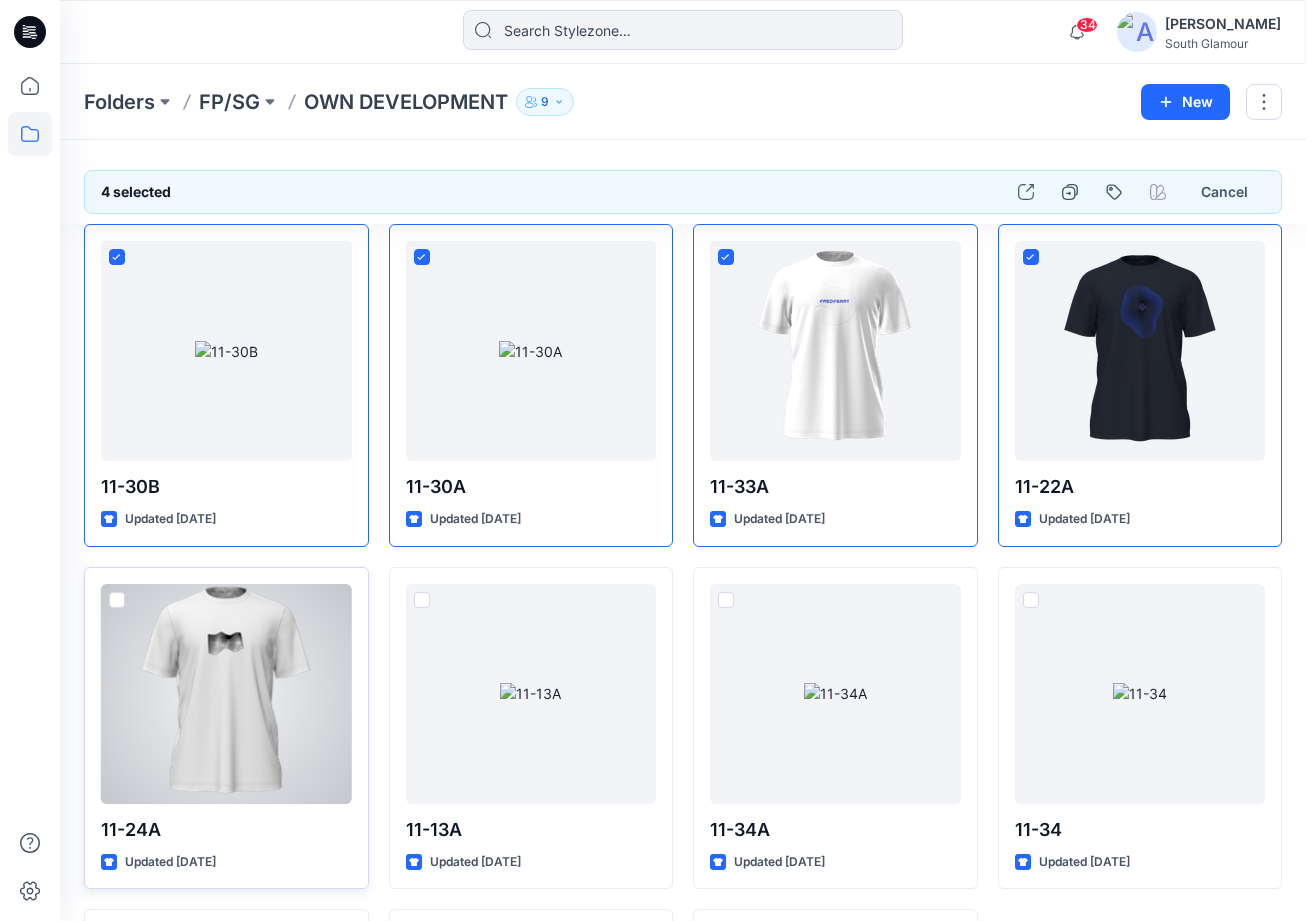 click at bounding box center (117, 600) 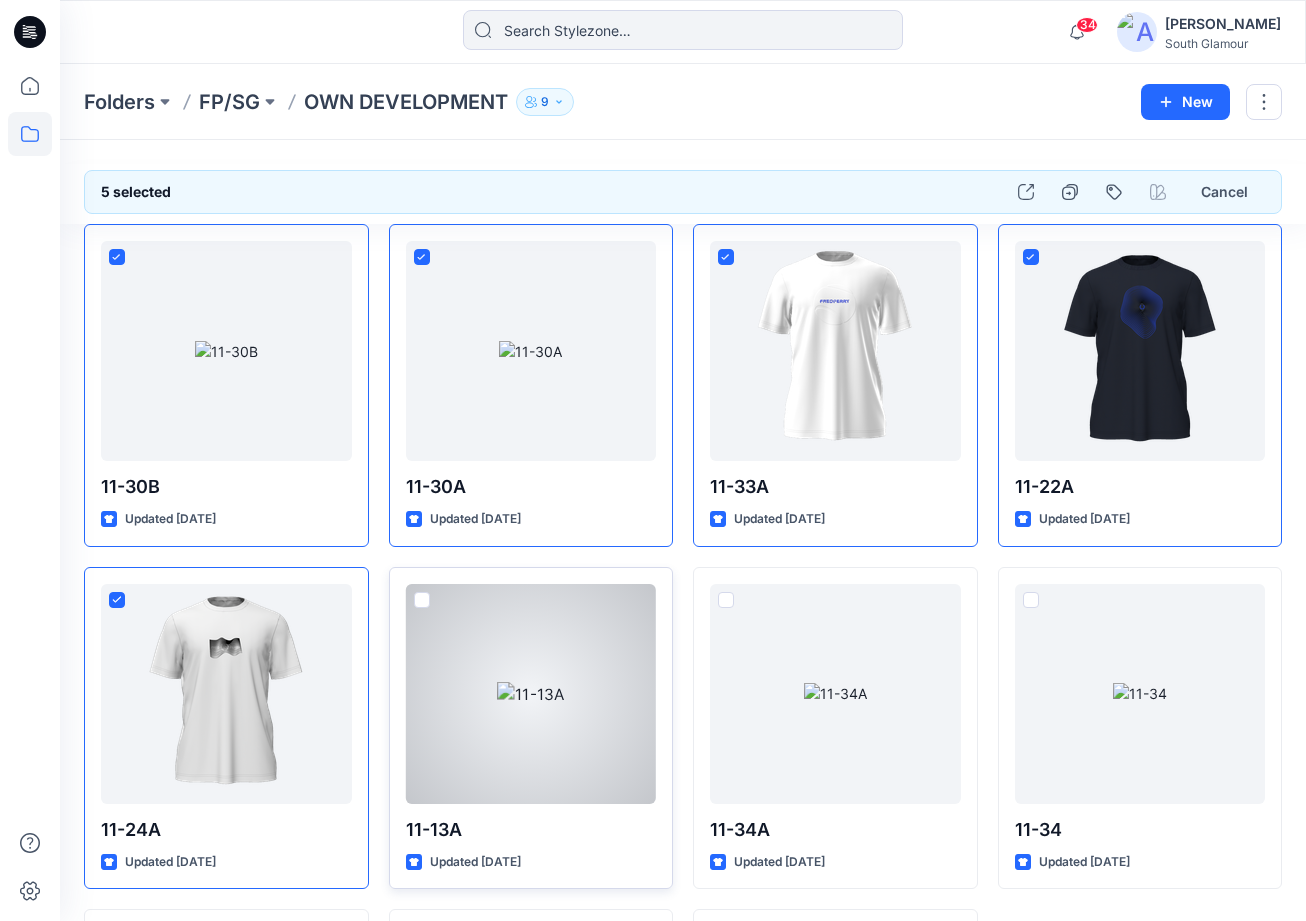 click at bounding box center (422, 600) 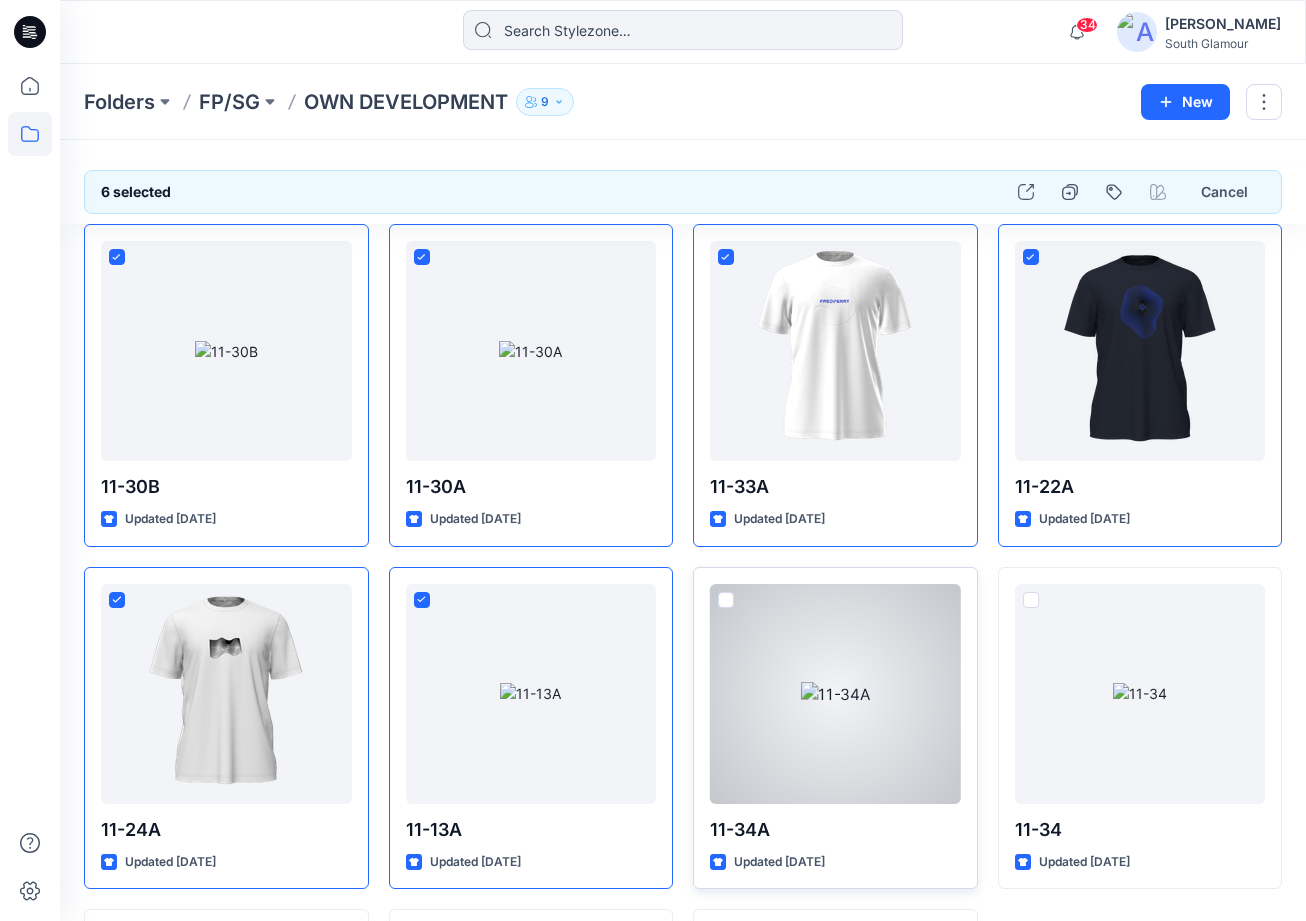 click at bounding box center (726, 600) 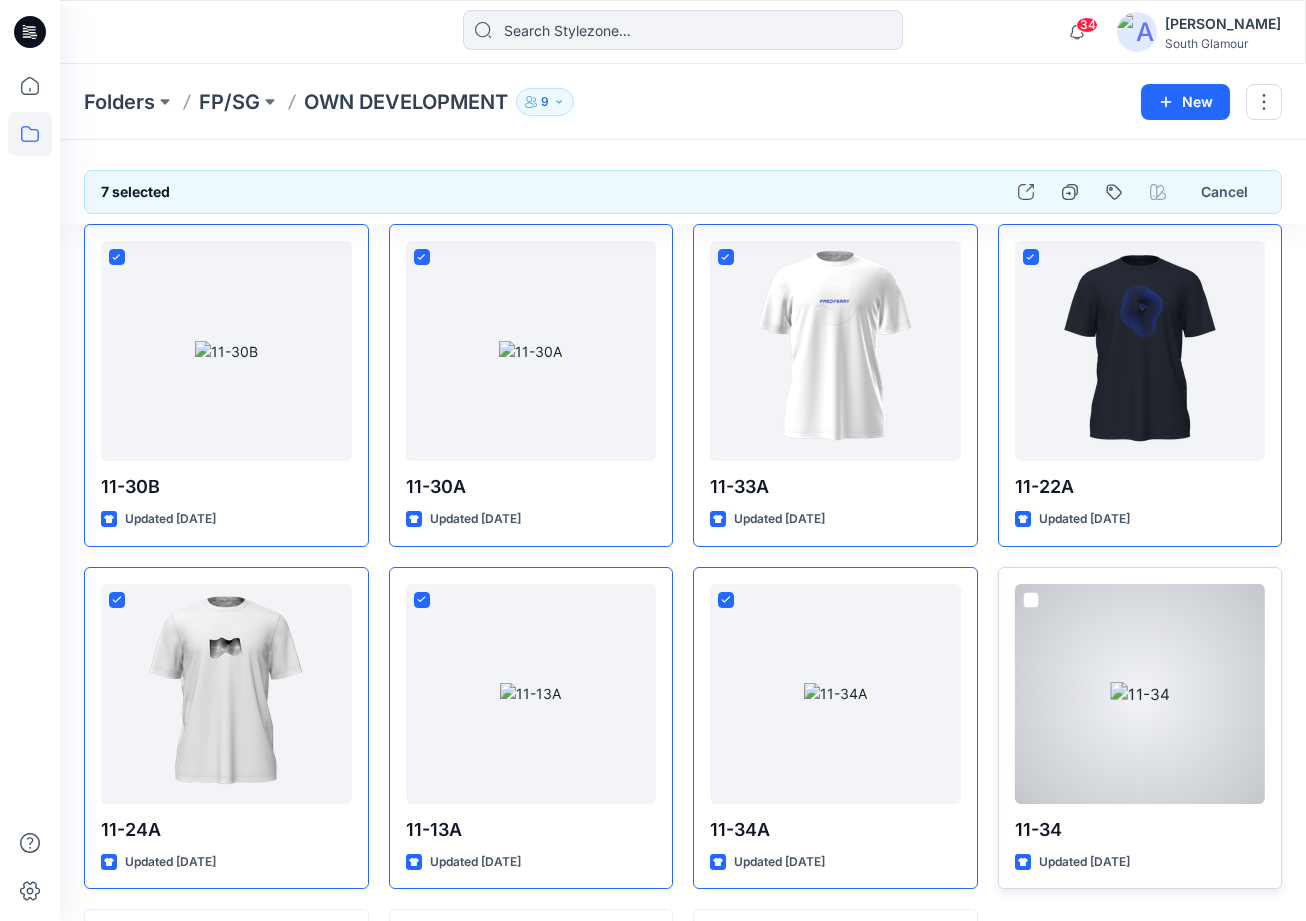 click at bounding box center (1031, 600) 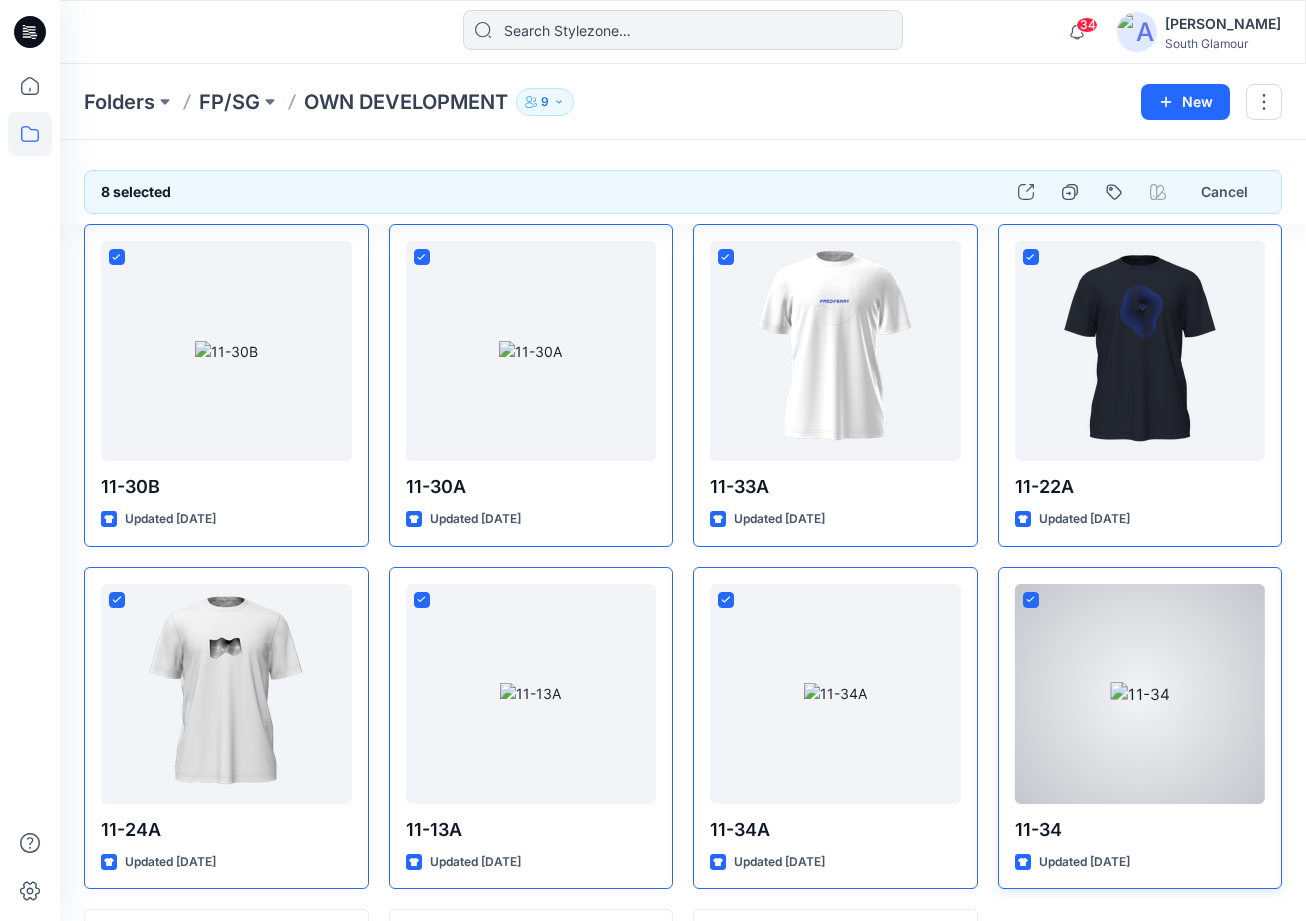 scroll, scrollTop: 330, scrollLeft: 0, axis: vertical 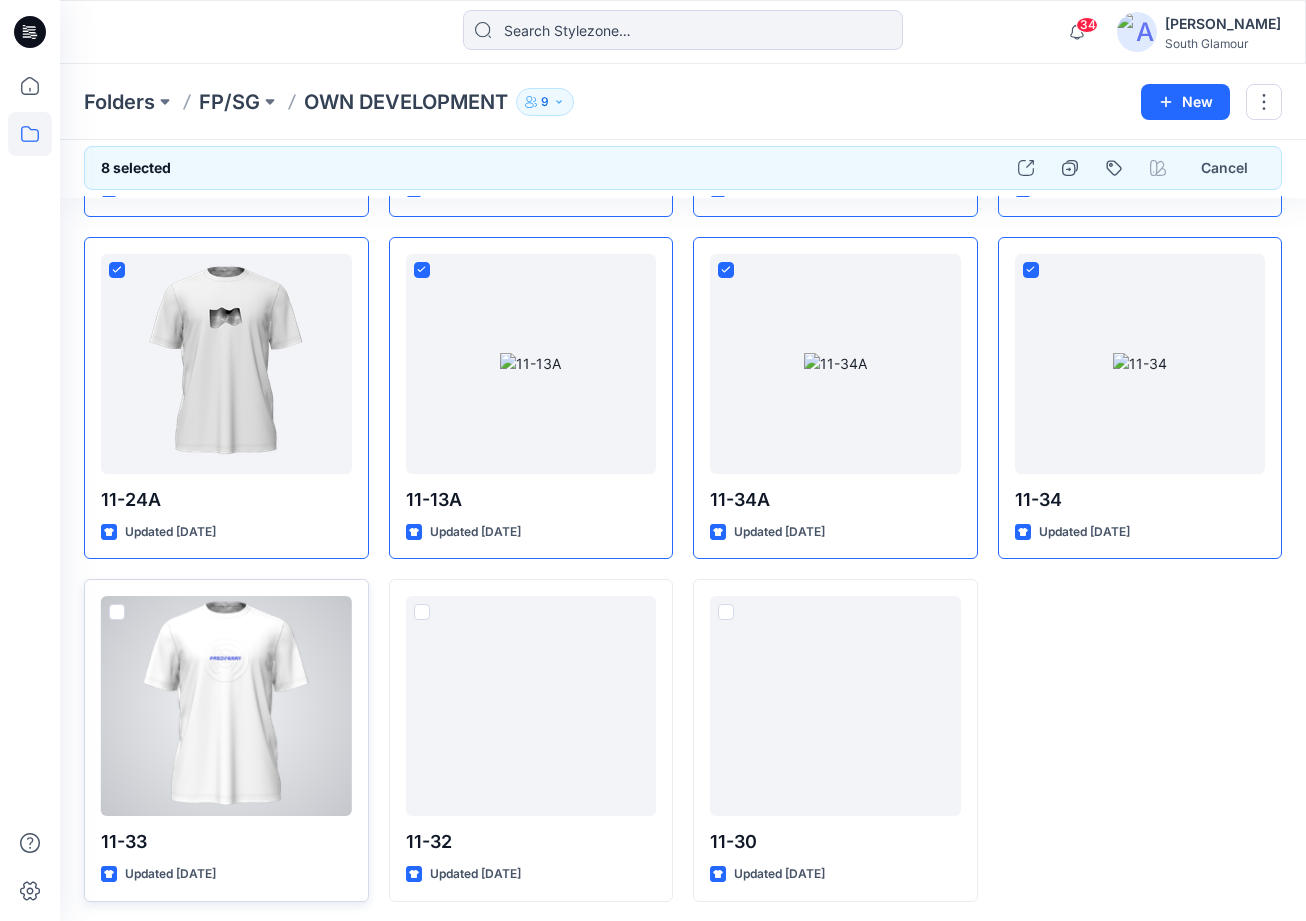 click at bounding box center [117, 612] 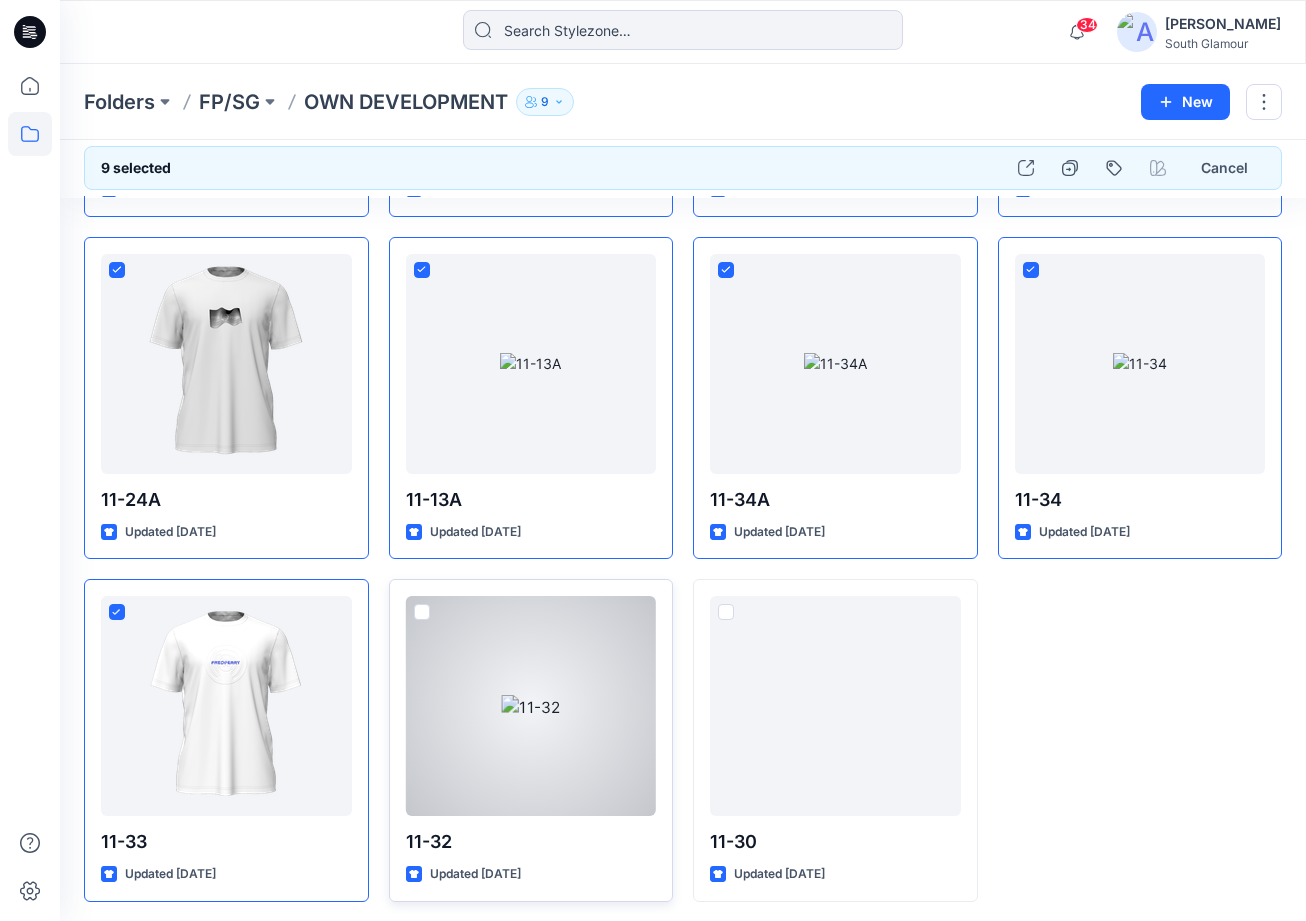 click at bounding box center (422, 612) 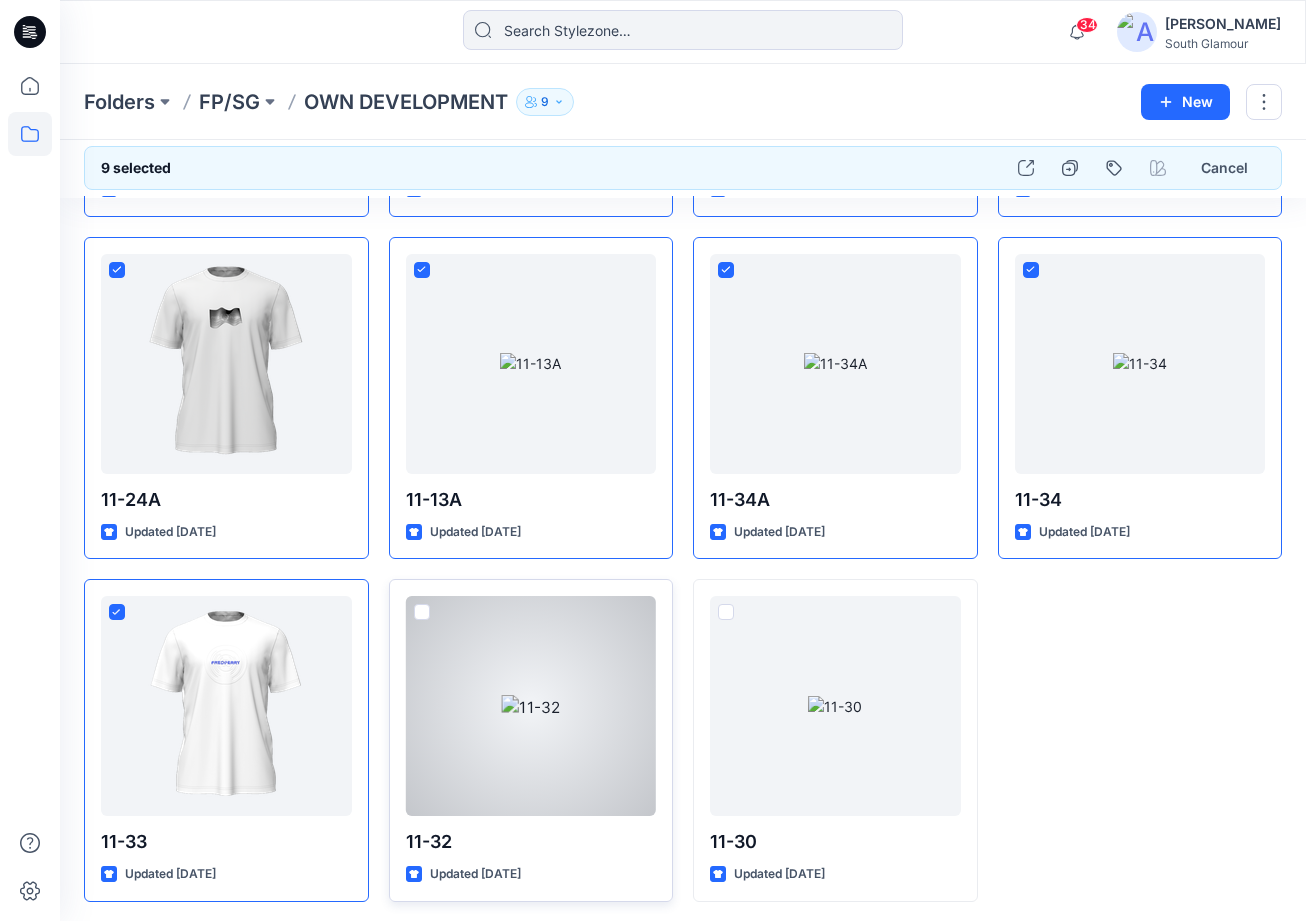 click at bounding box center (421, 613) 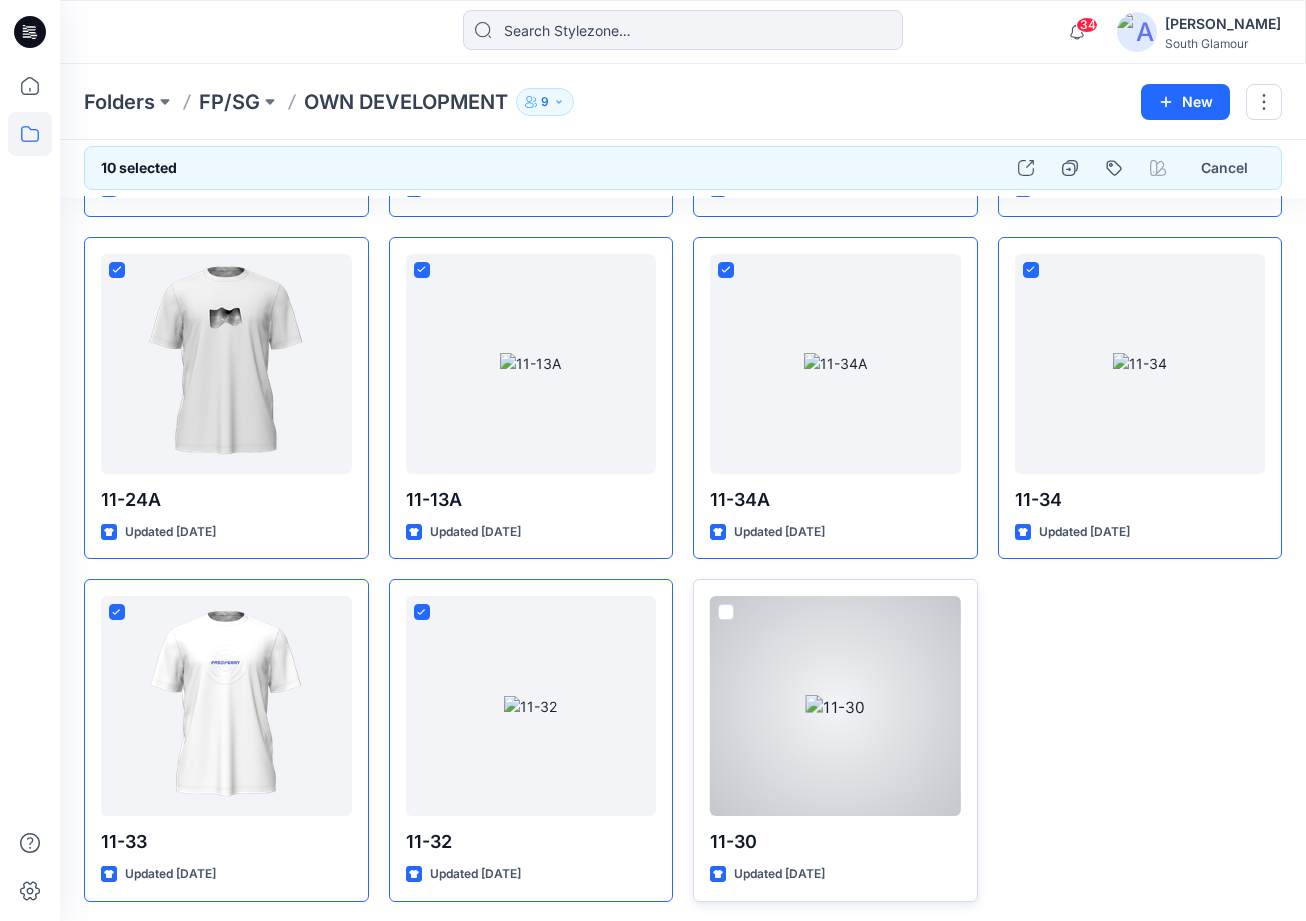 click at bounding box center (726, 612) 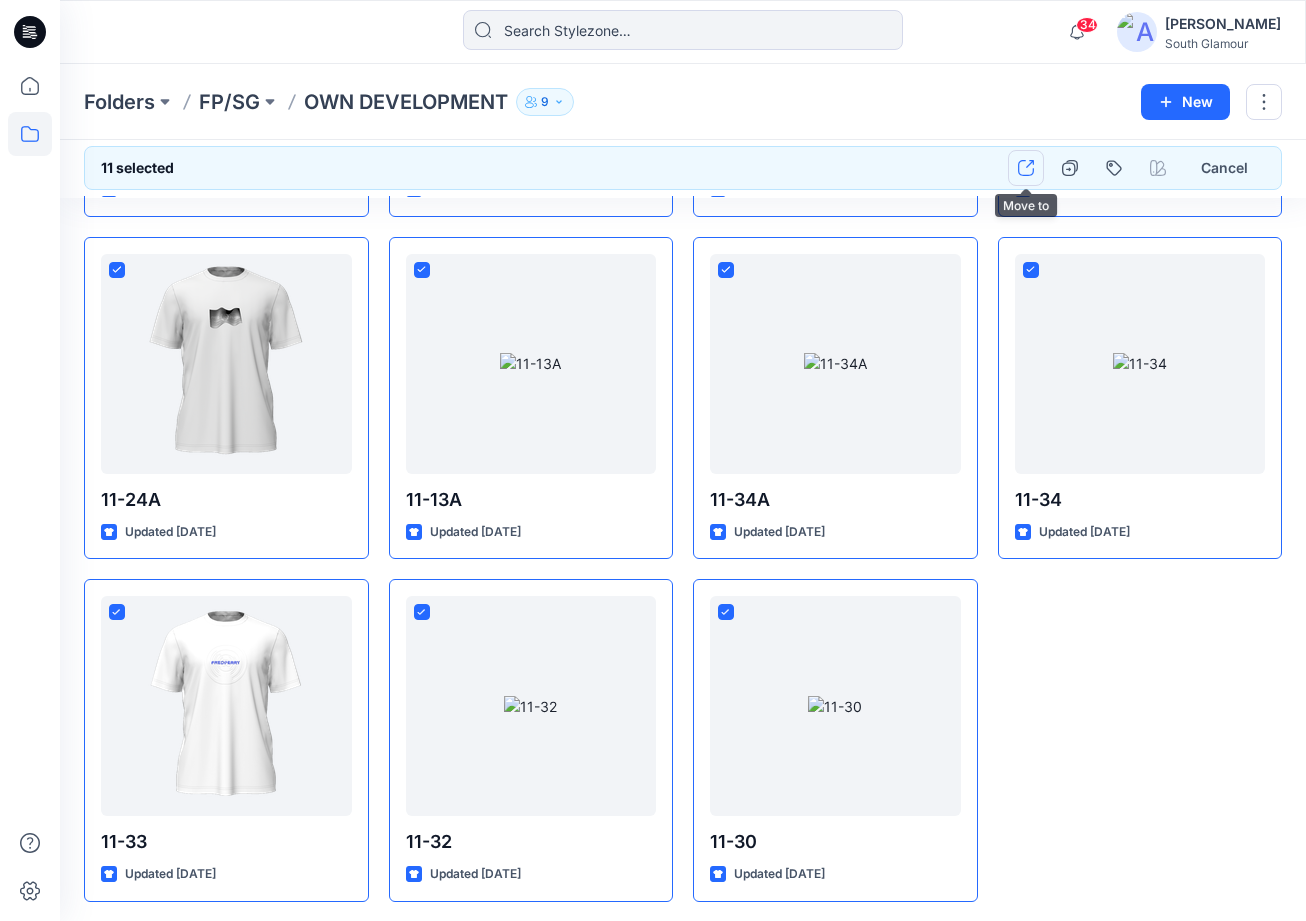 click 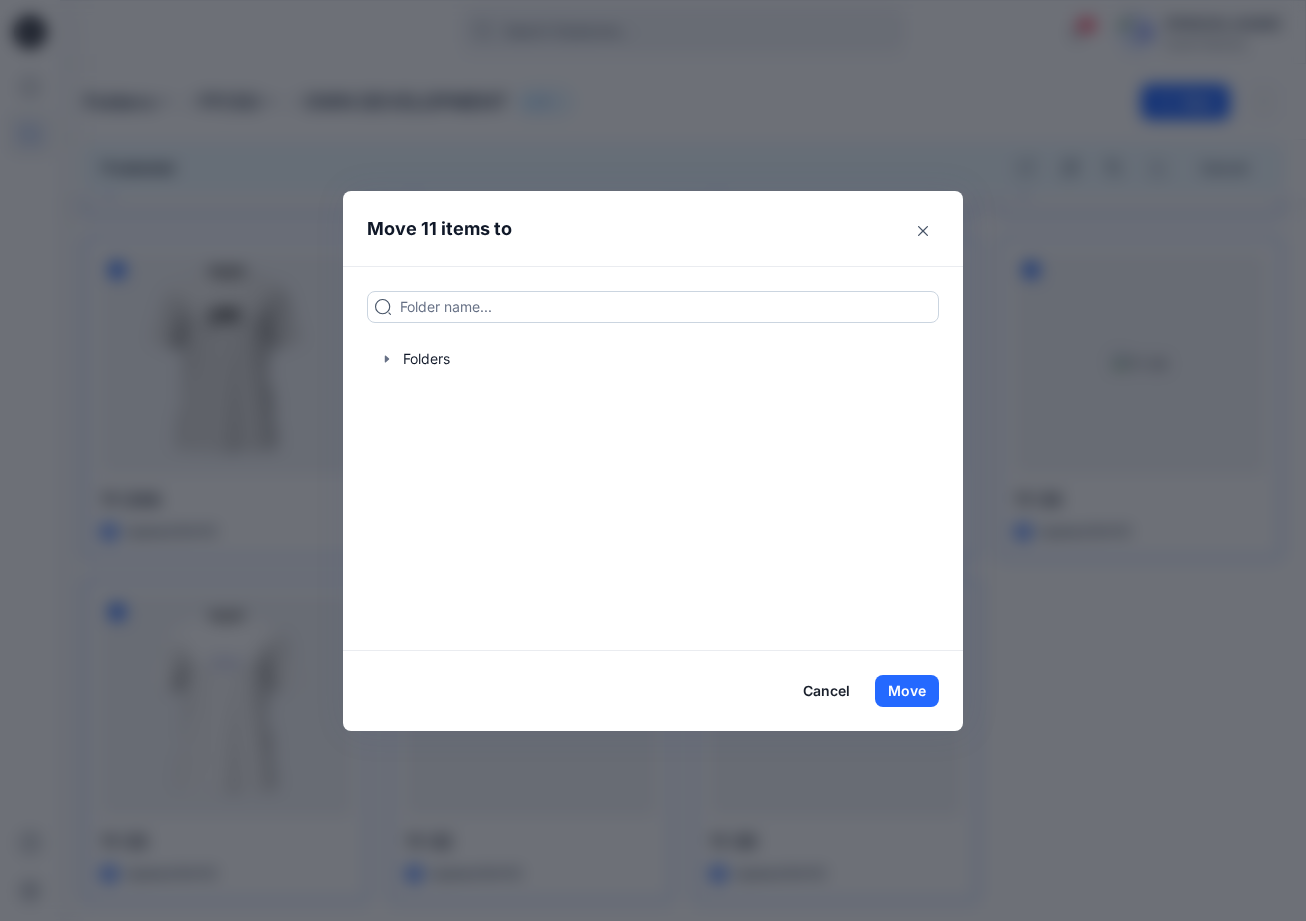 click at bounding box center [653, 307] 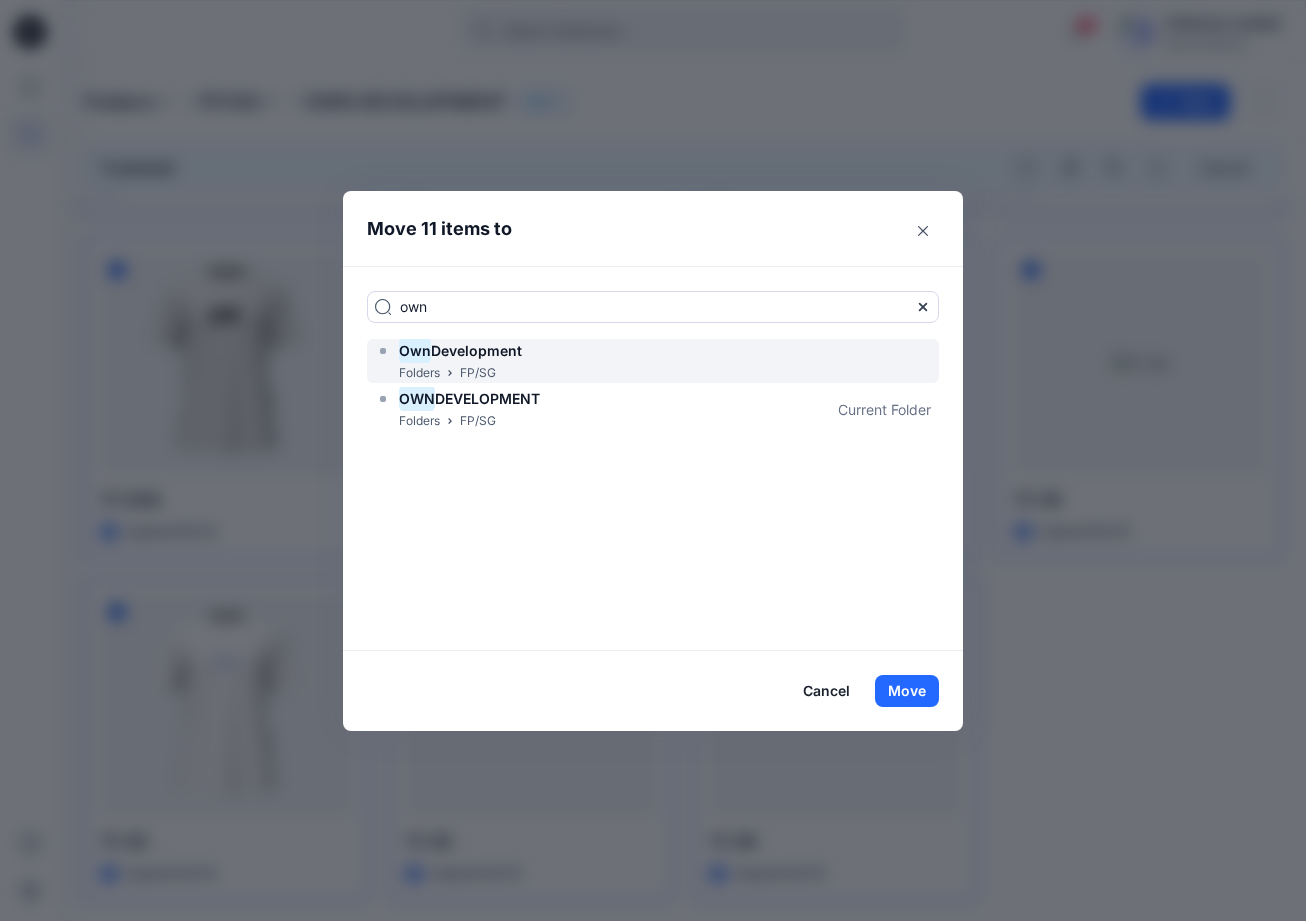 click on "Own" at bounding box center [415, 350] 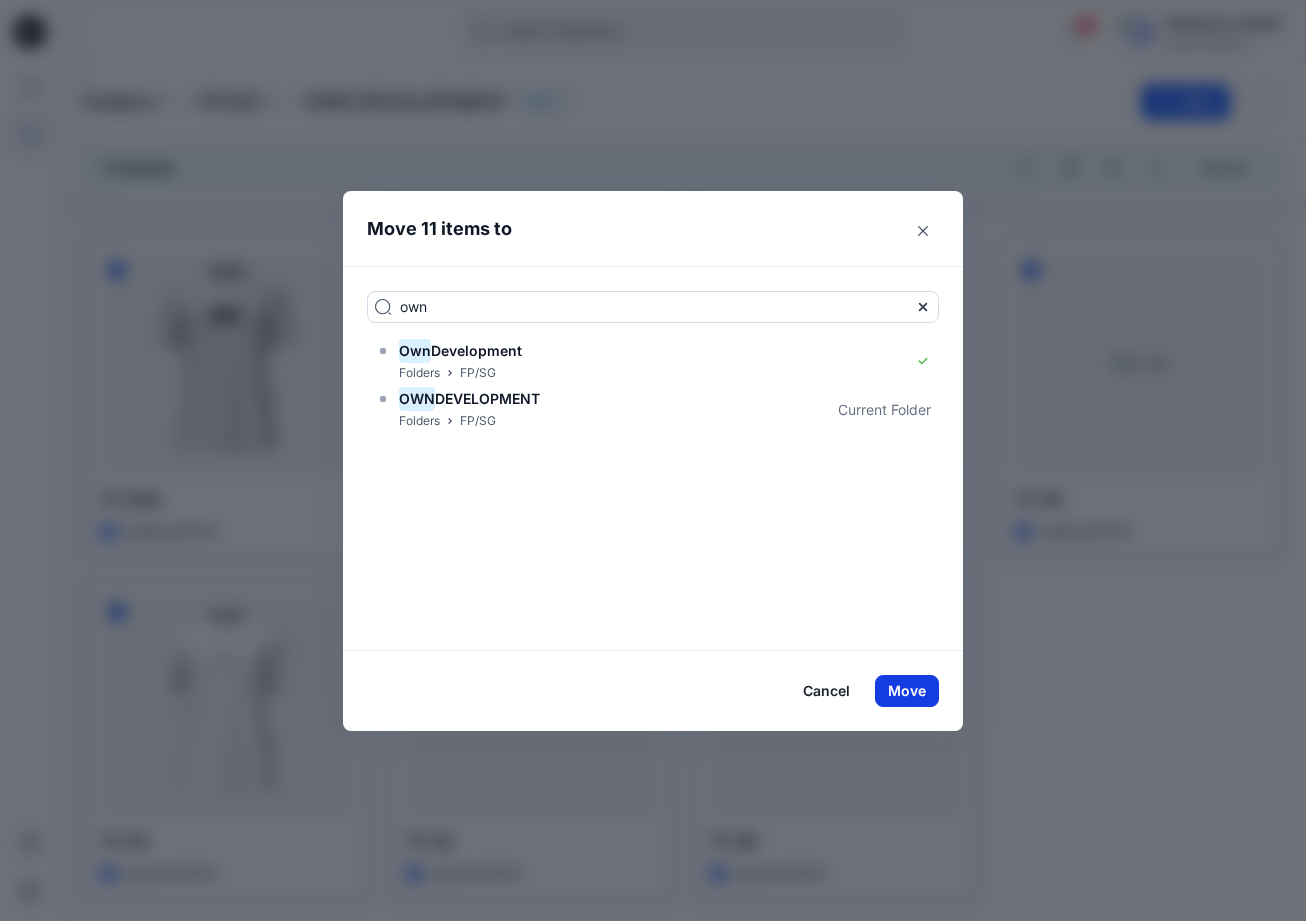 click on "Move" at bounding box center [907, 691] 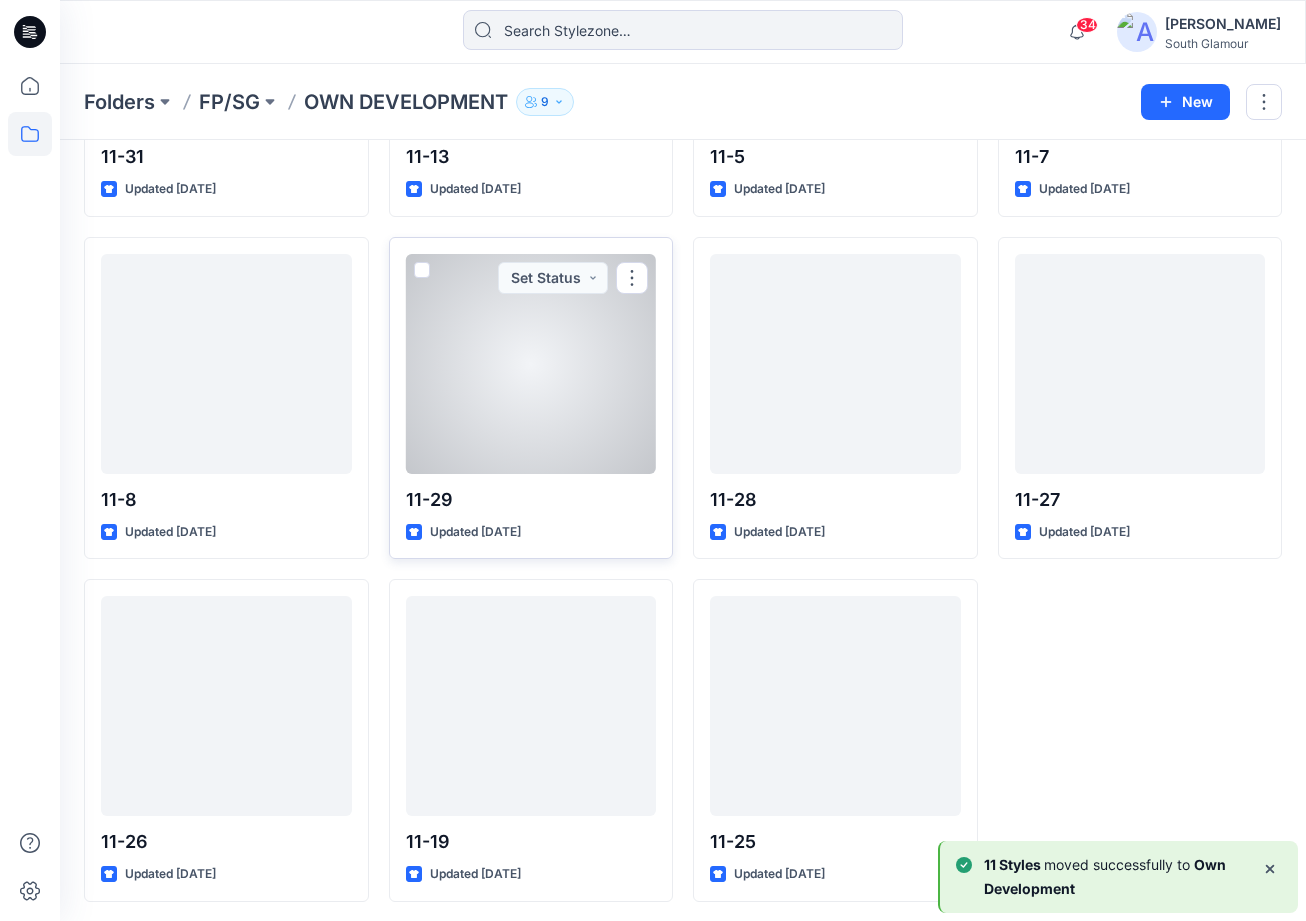 scroll, scrollTop: 0, scrollLeft: 0, axis: both 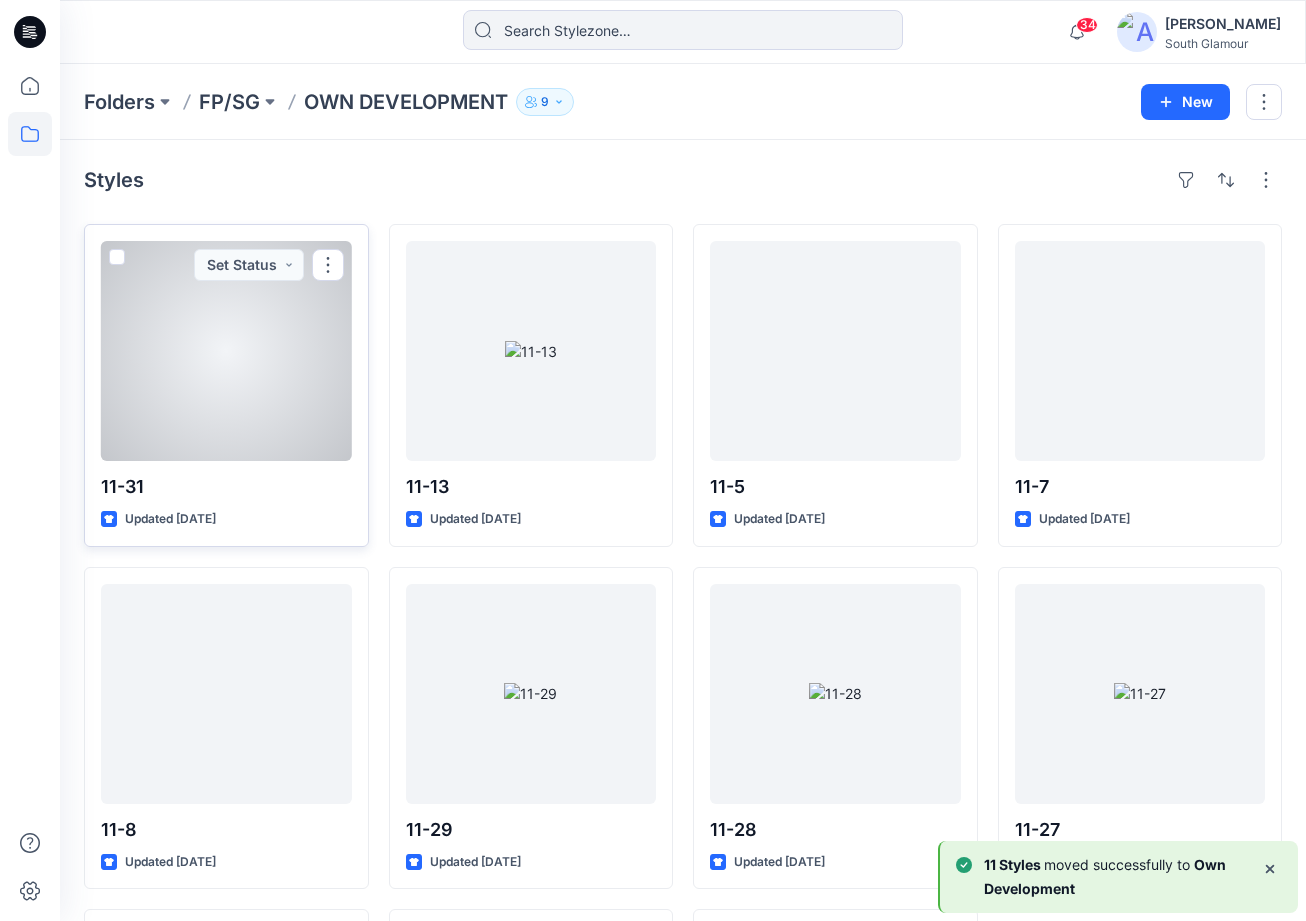 click at bounding box center (117, 257) 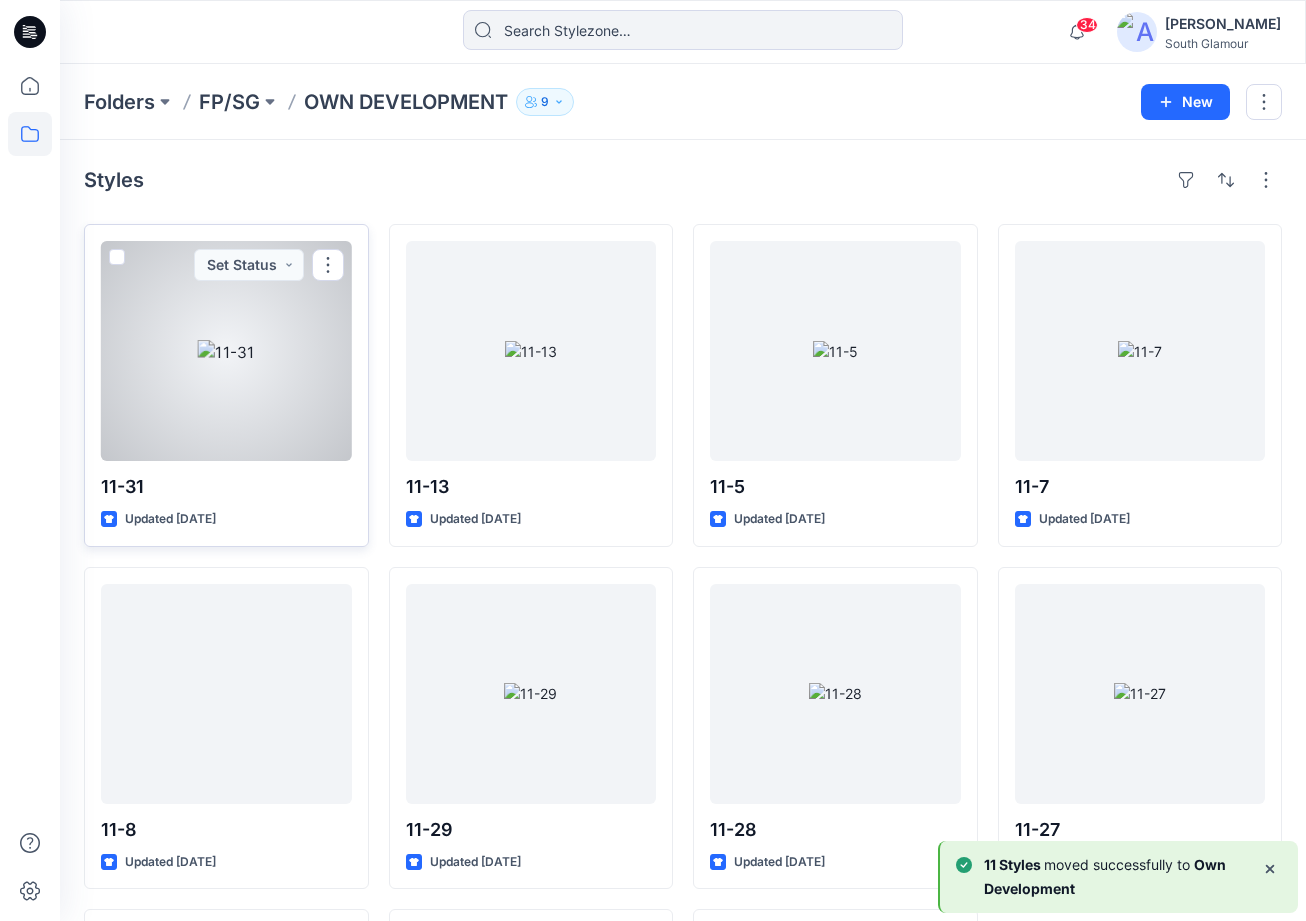 click at bounding box center (116, 258) 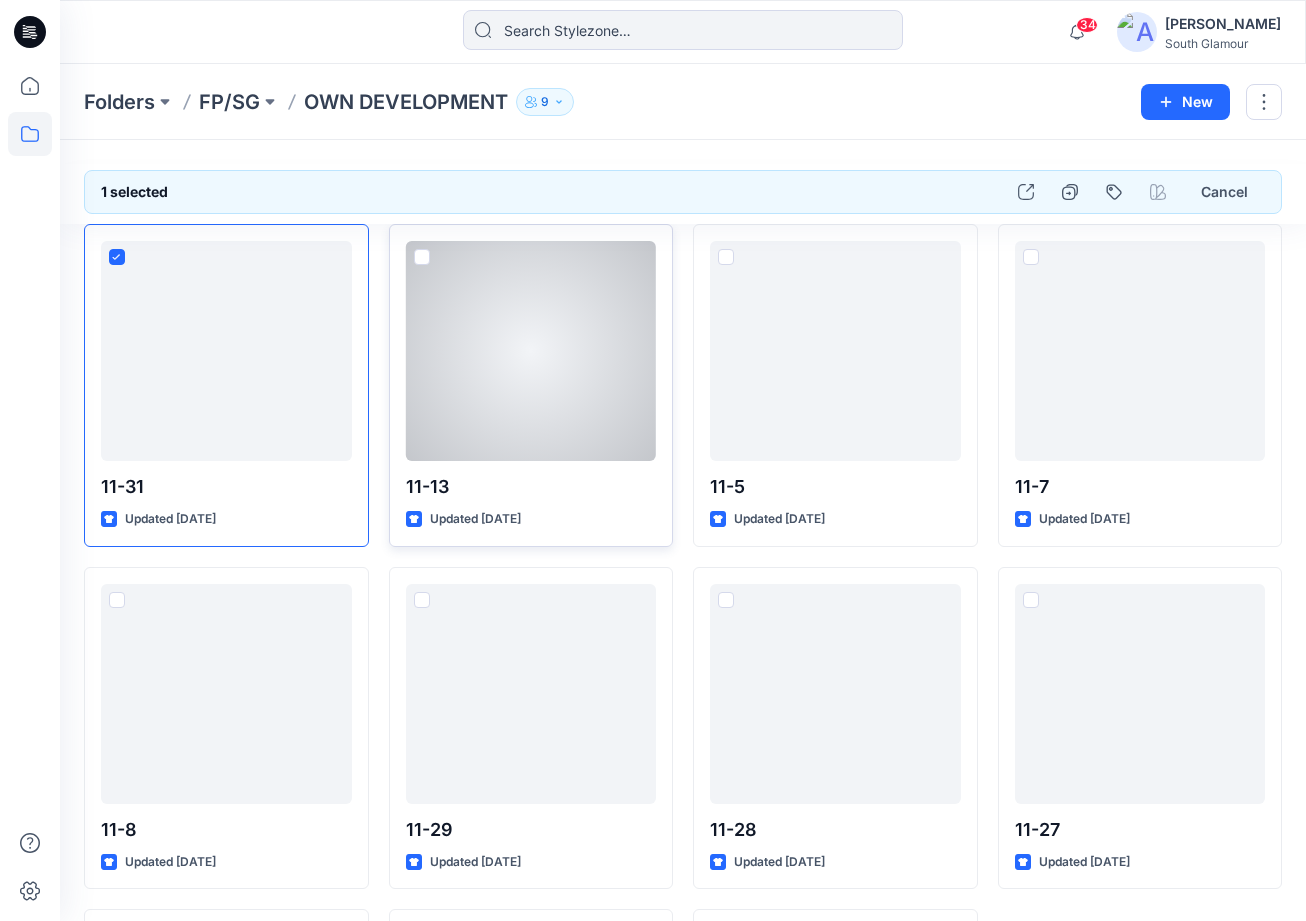 click at bounding box center (422, 257) 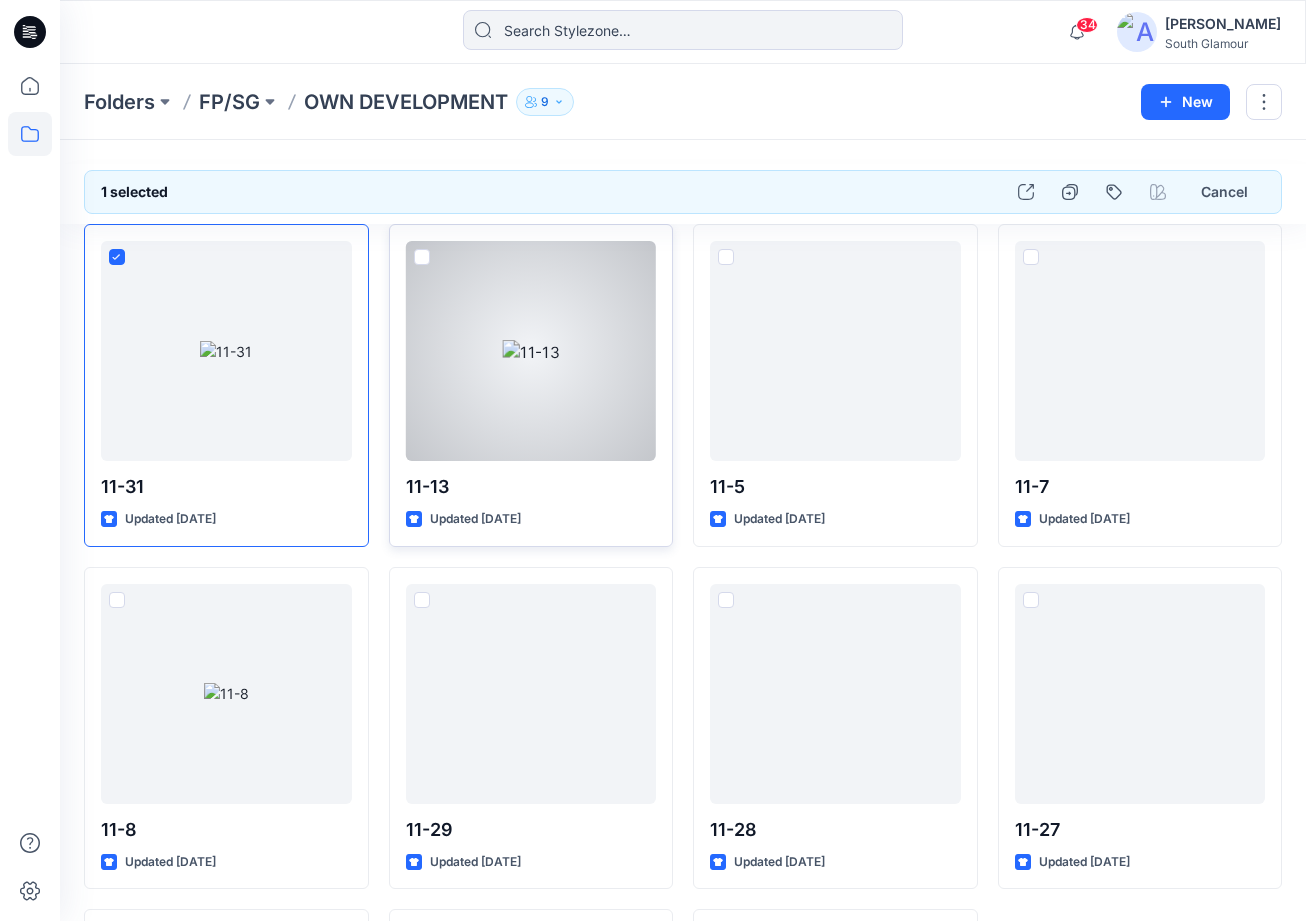 click at bounding box center (421, 258) 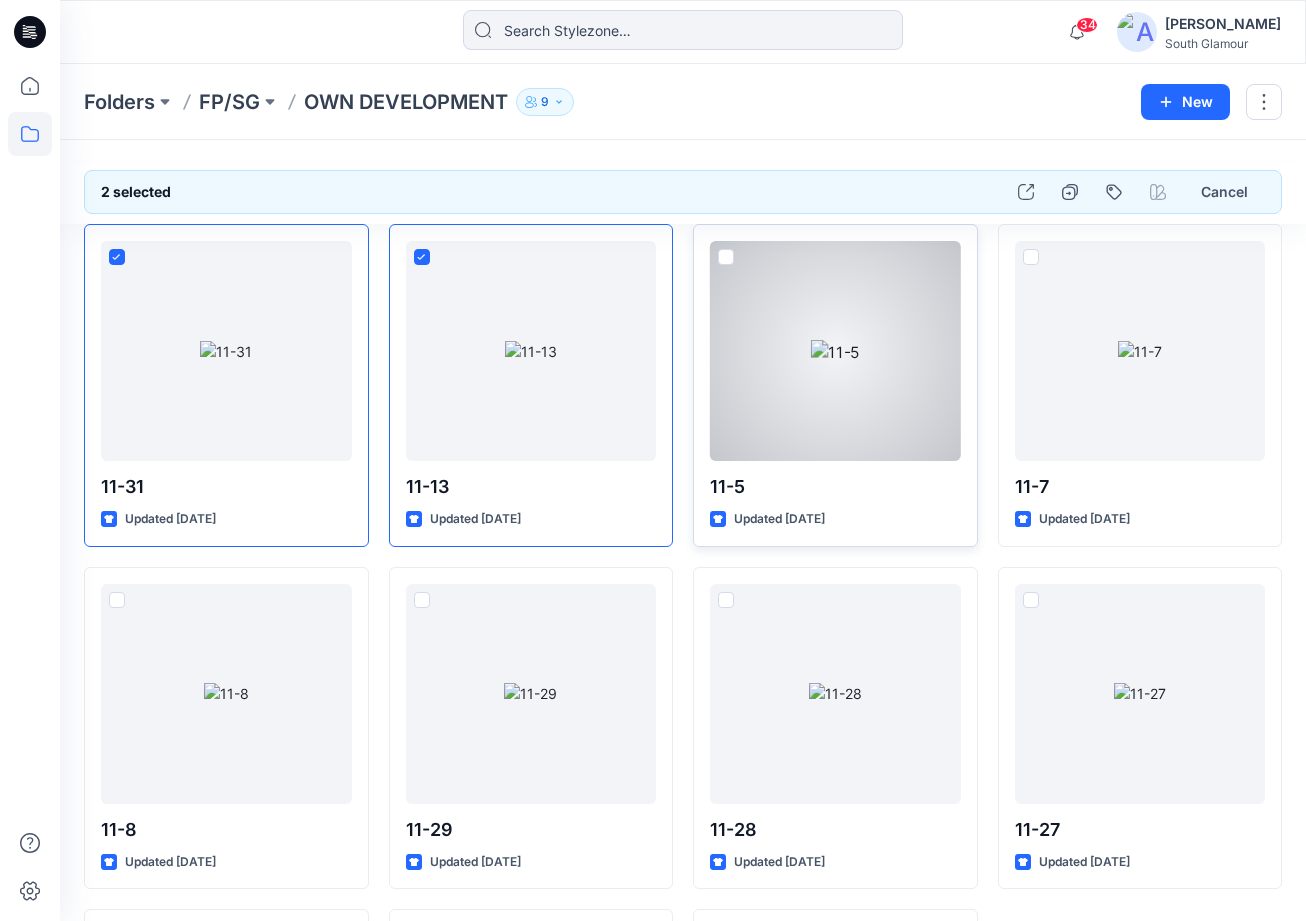 click at bounding box center (726, 257) 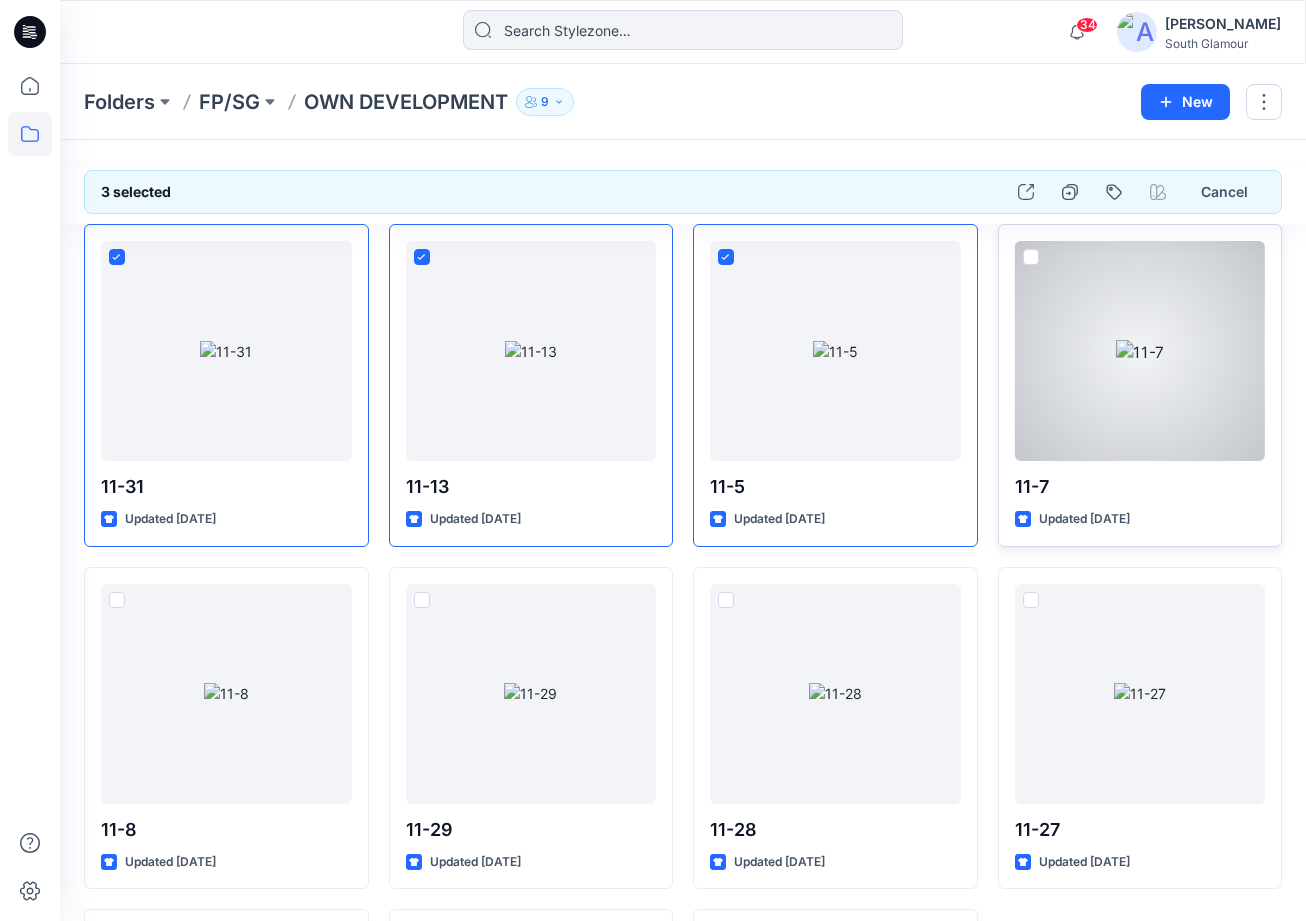 click at bounding box center (1031, 257) 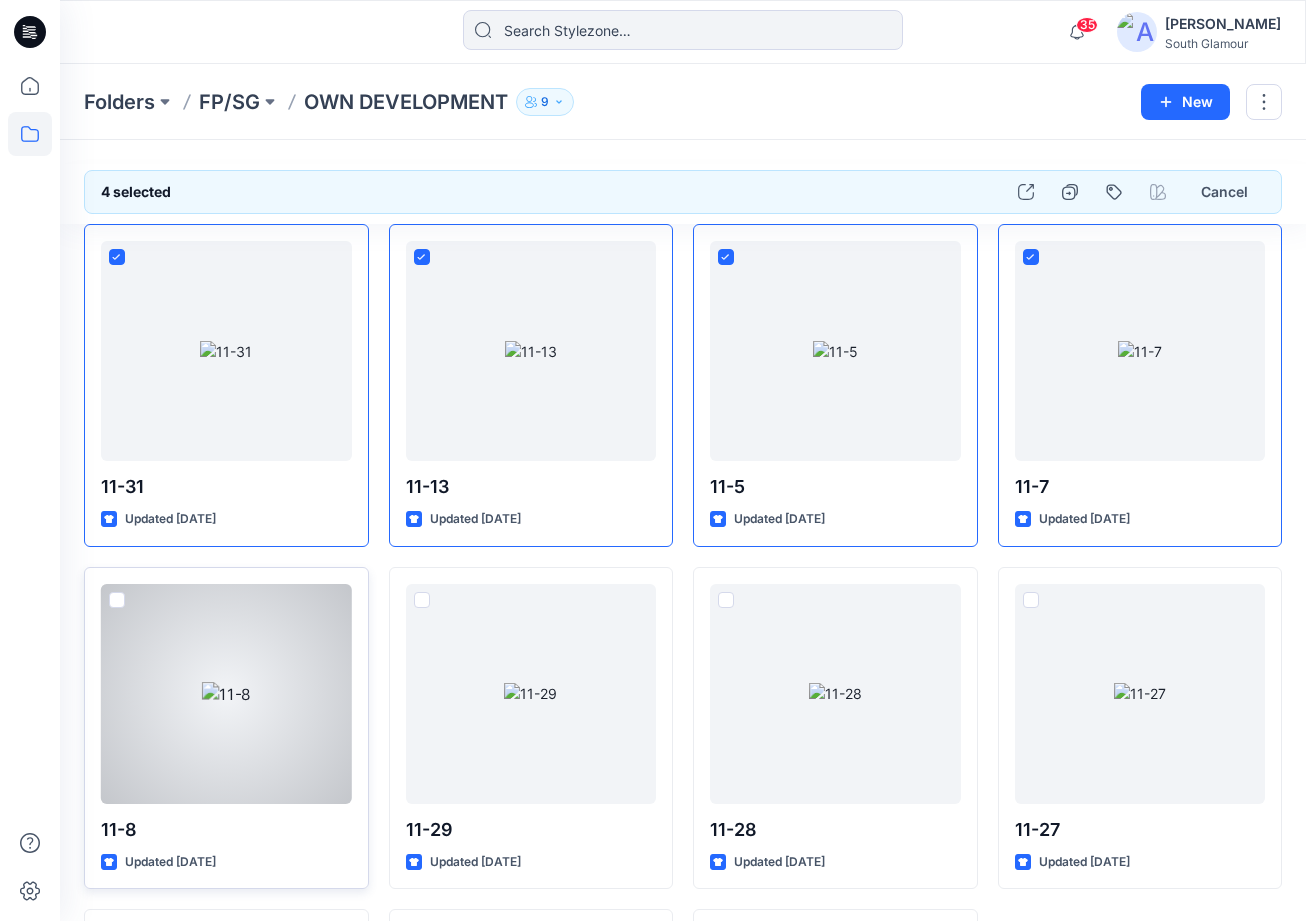 click 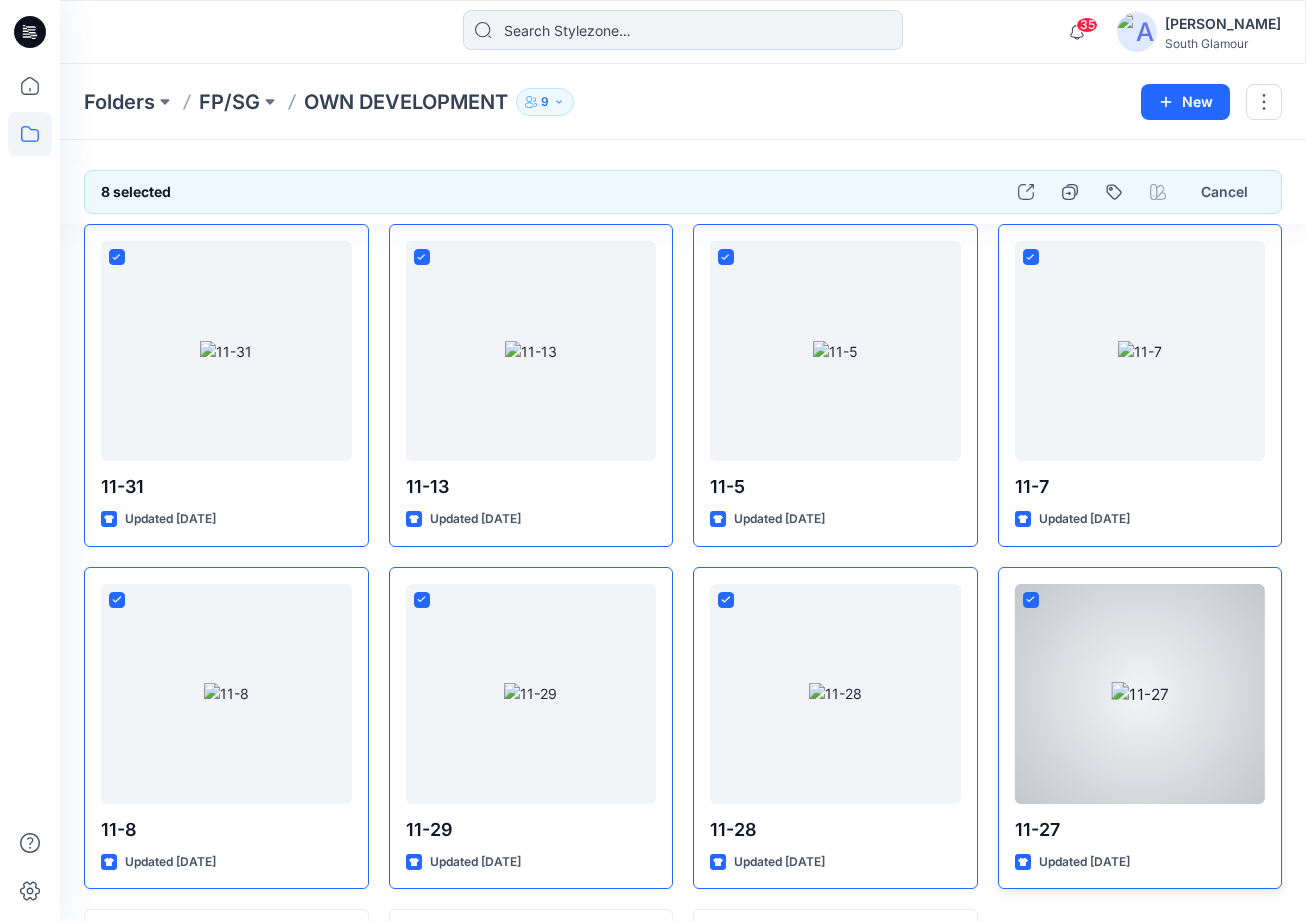 scroll, scrollTop: 330, scrollLeft: 0, axis: vertical 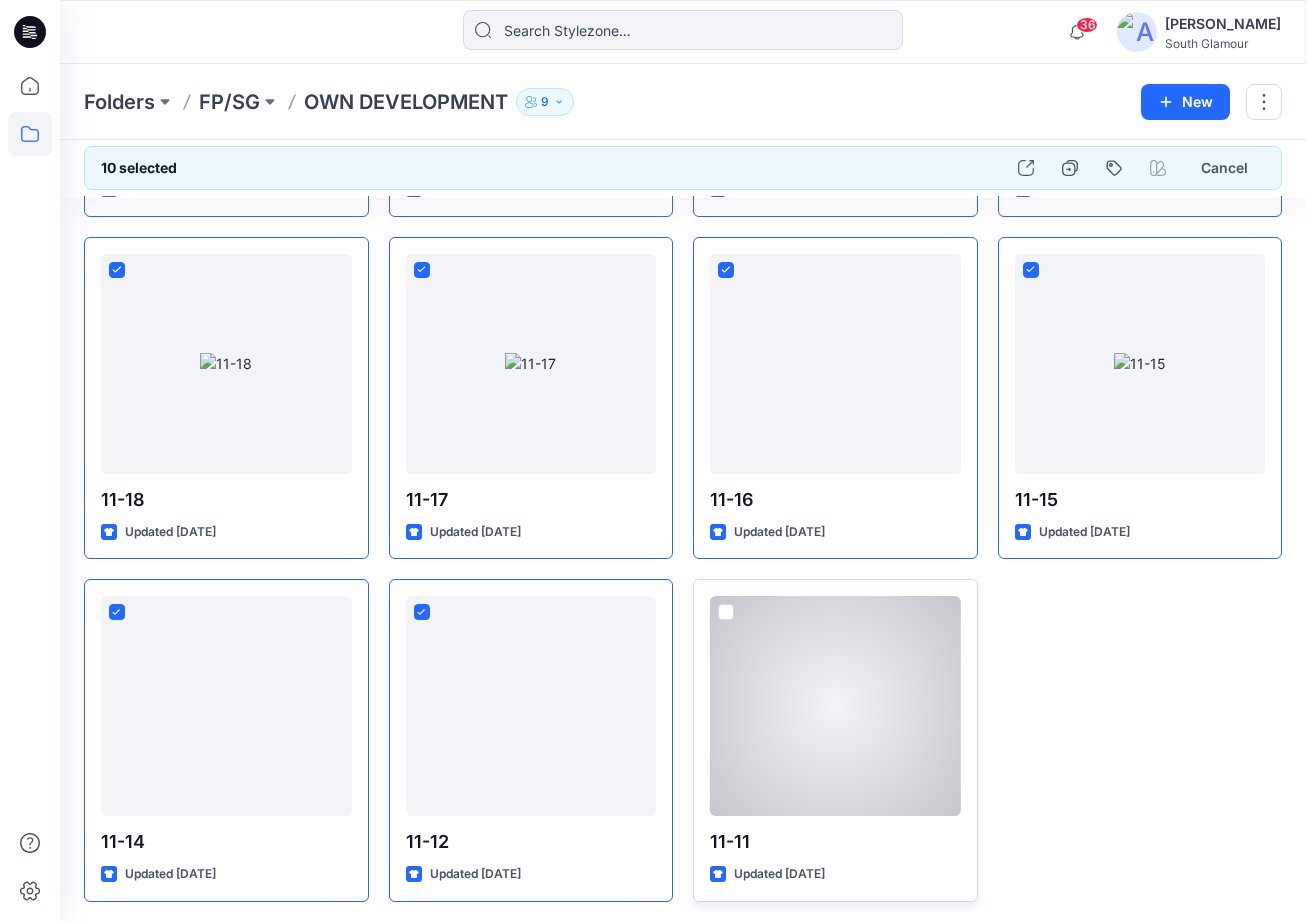 drag, startPoint x: 731, startPoint y: 609, endPoint x: 757, endPoint y: 581, distance: 38.209946 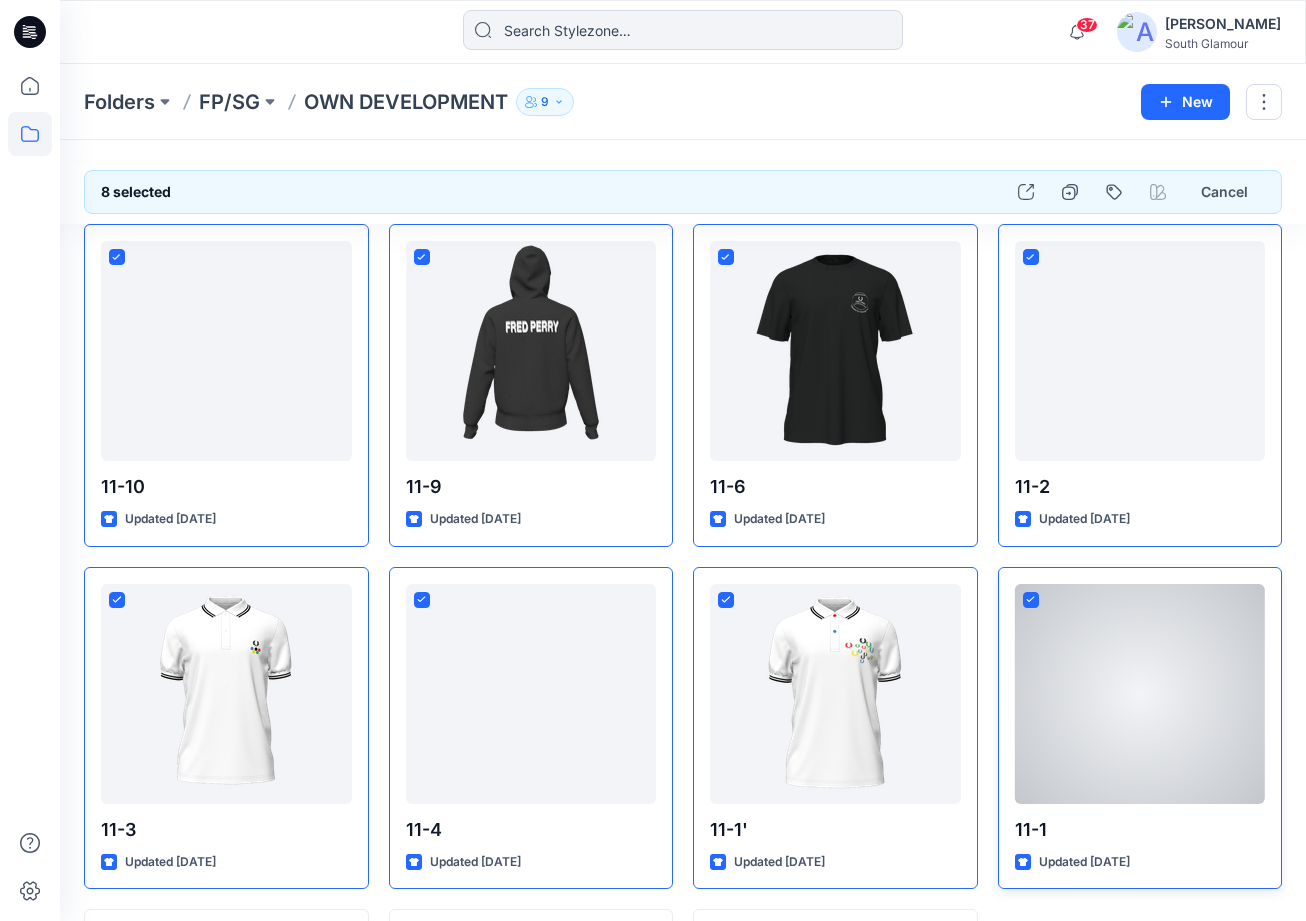 scroll, scrollTop: 330, scrollLeft: 0, axis: vertical 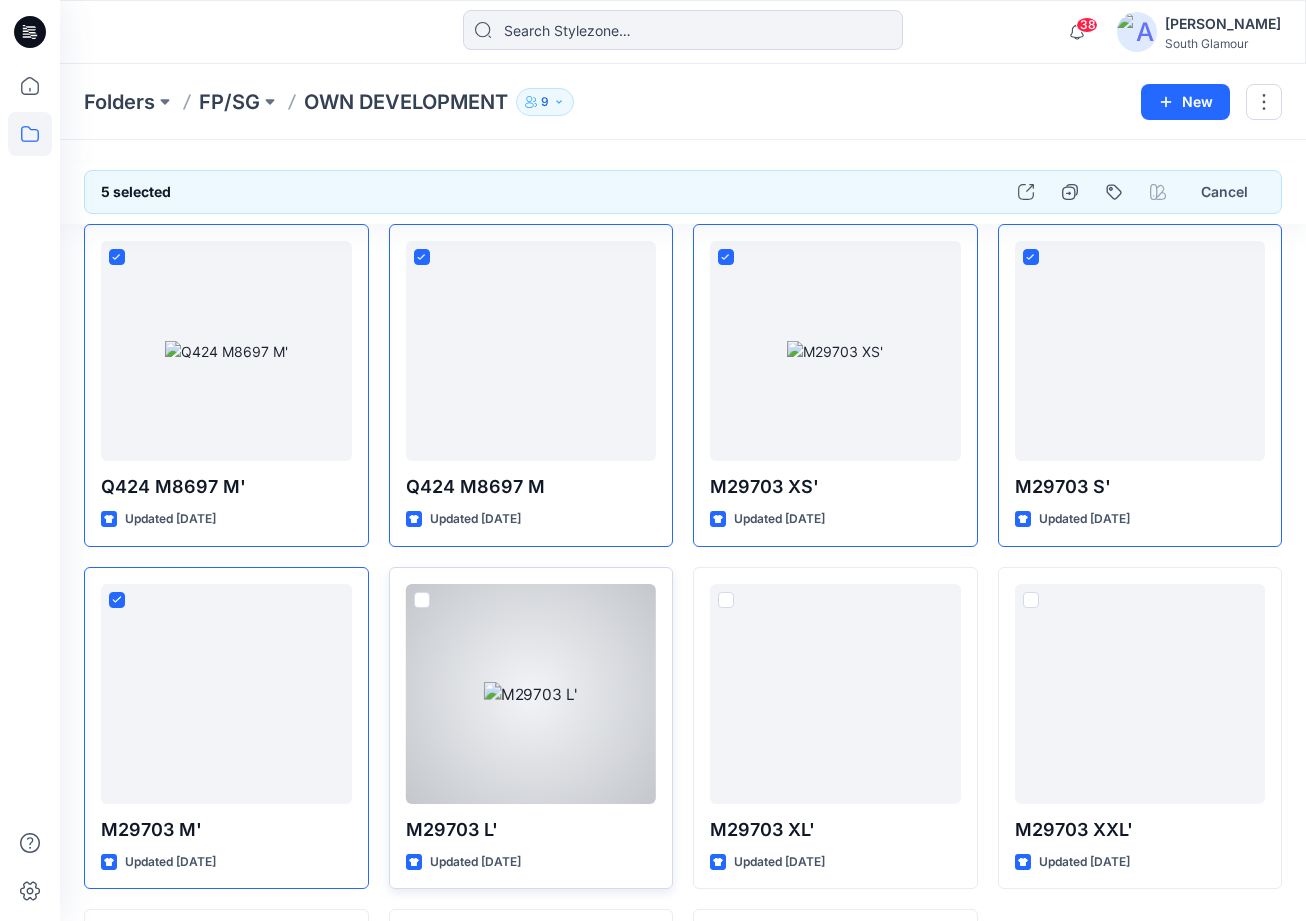 drag, startPoint x: 421, startPoint y: 600, endPoint x: 513, endPoint y: 599, distance: 92.00543 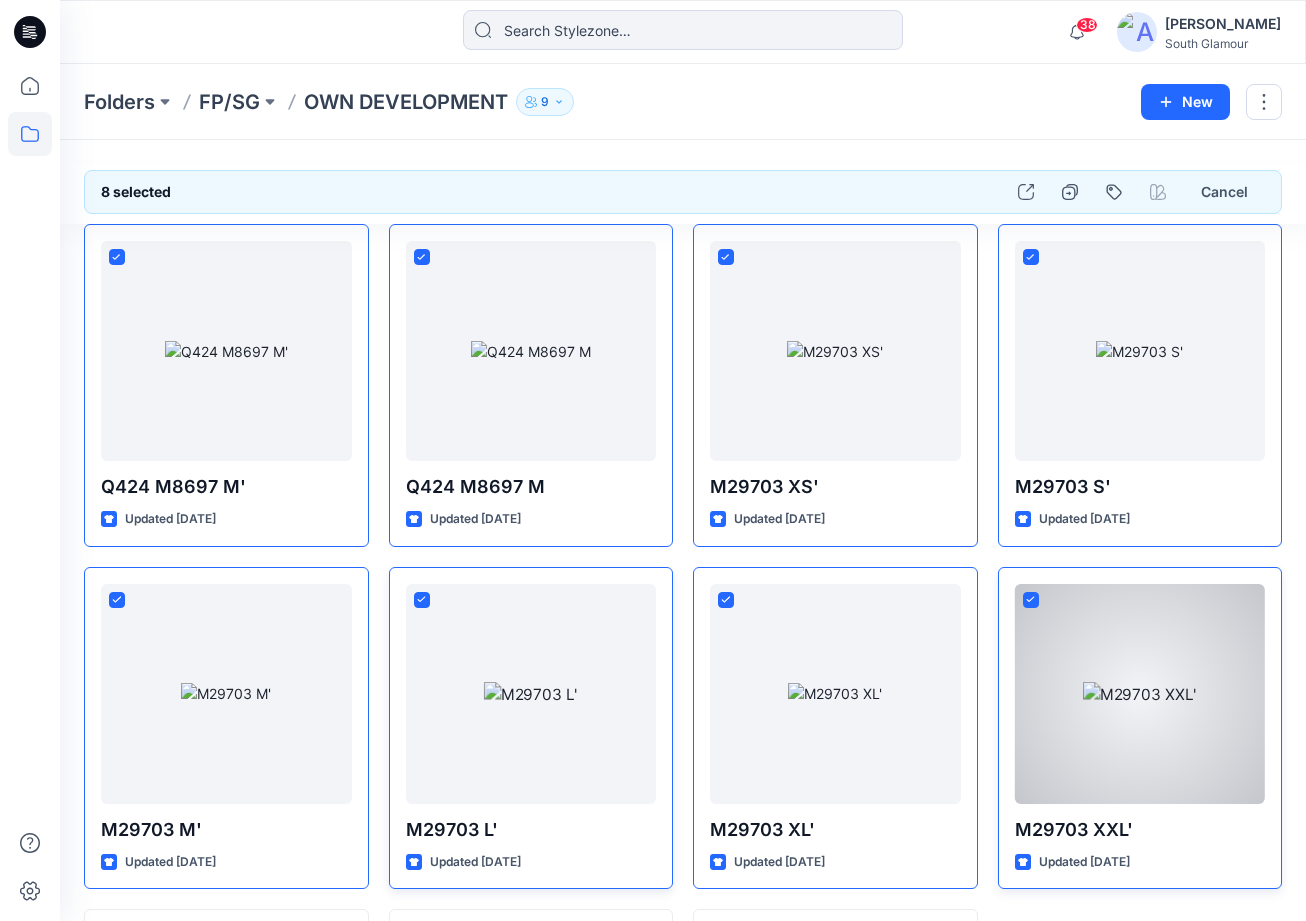 scroll, scrollTop: 330, scrollLeft: 0, axis: vertical 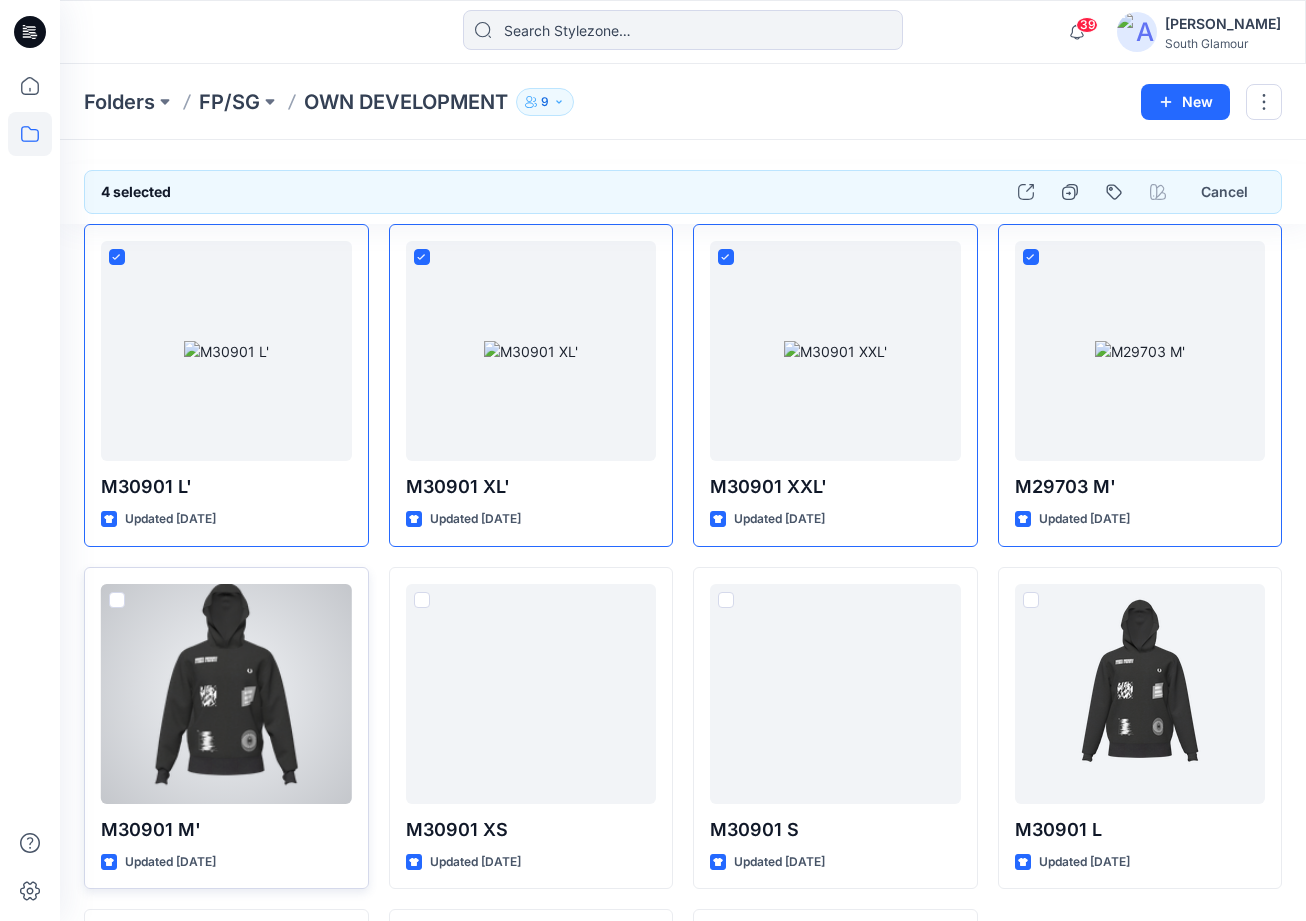 drag, startPoint x: 113, startPoint y: 603, endPoint x: 191, endPoint y: 601, distance: 78.025635 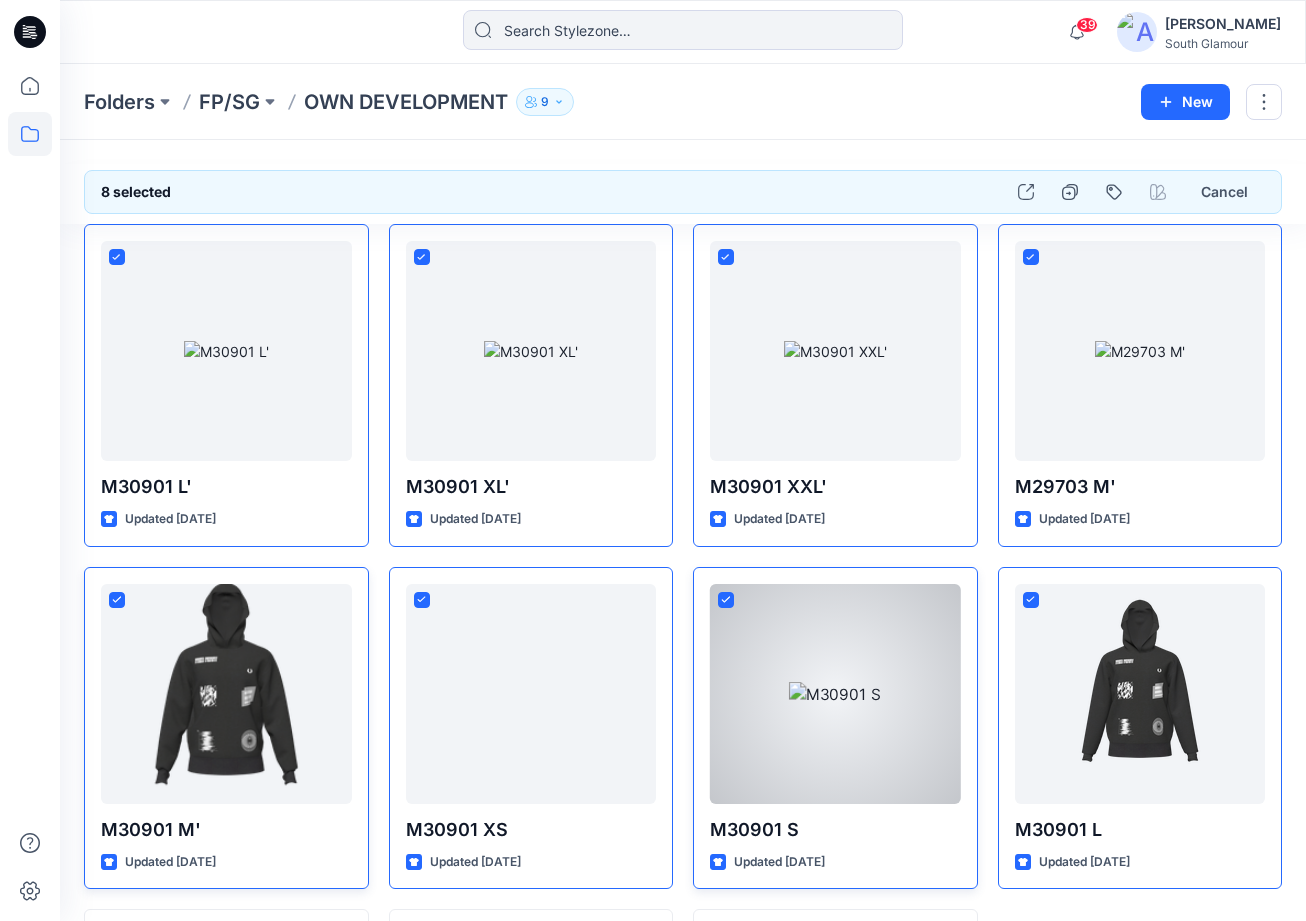 scroll, scrollTop: 330, scrollLeft: 0, axis: vertical 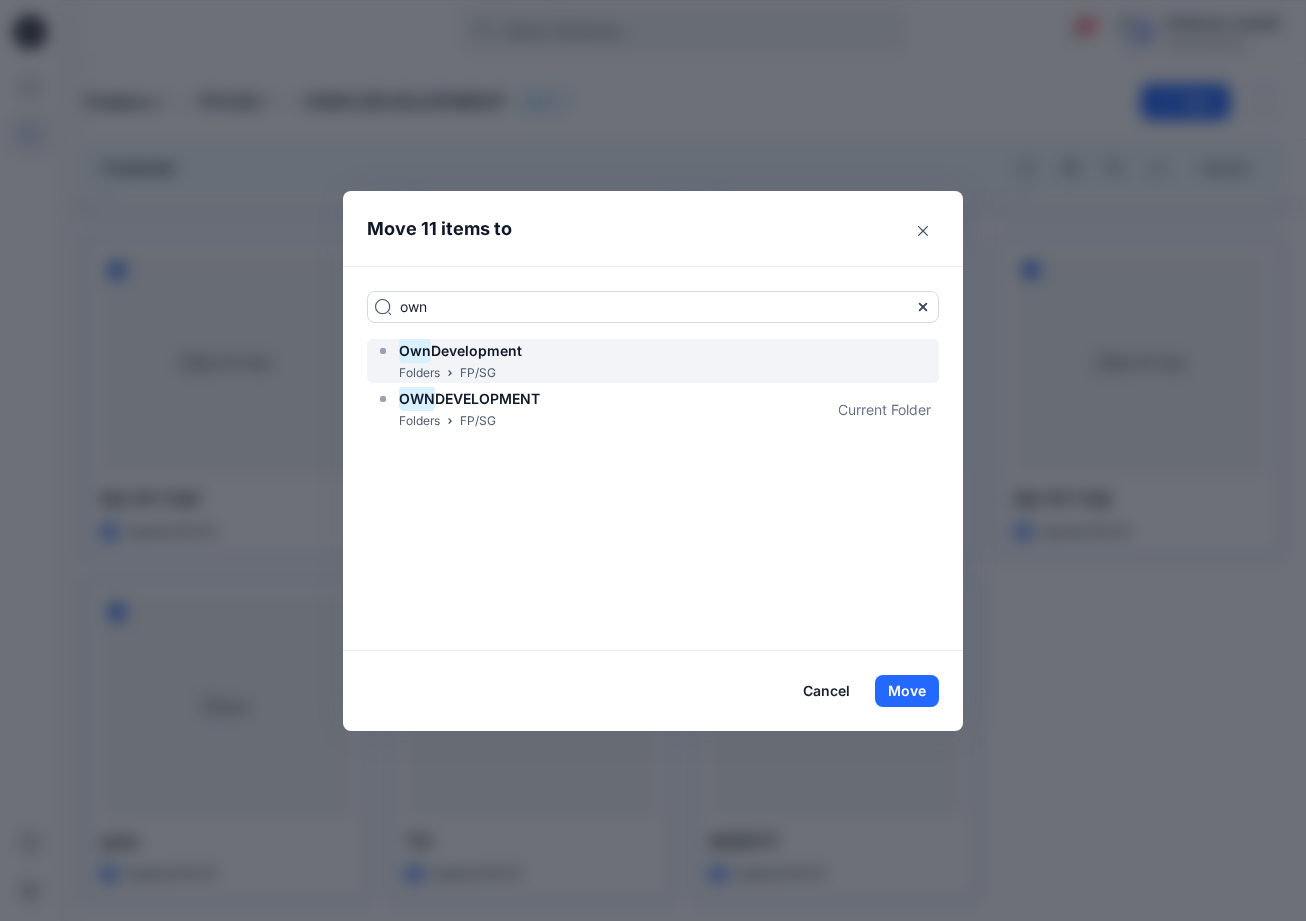 drag, startPoint x: 450, startPoint y: 355, endPoint x: 466, endPoint y: 359, distance: 16.492422 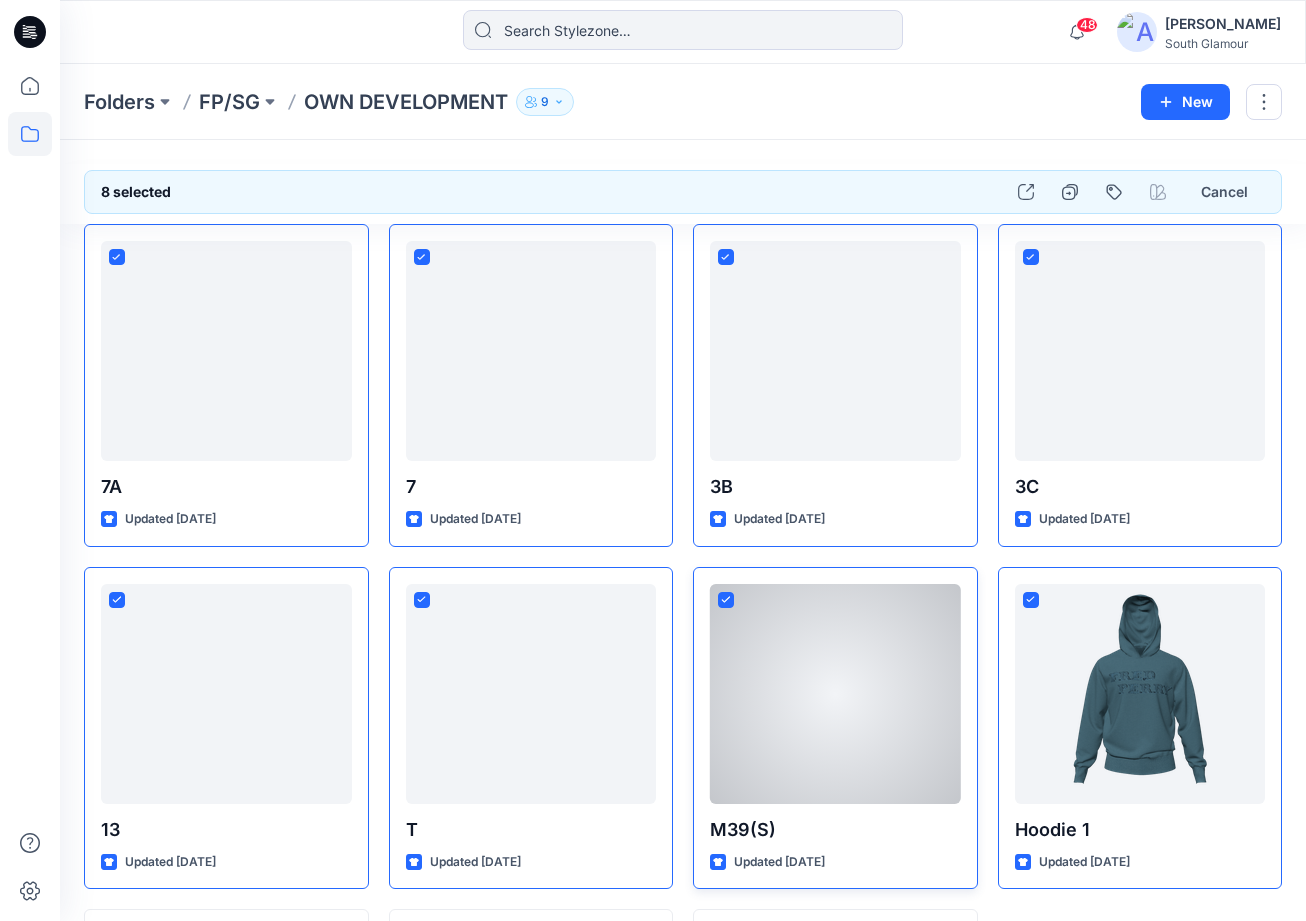 scroll, scrollTop: 330, scrollLeft: 0, axis: vertical 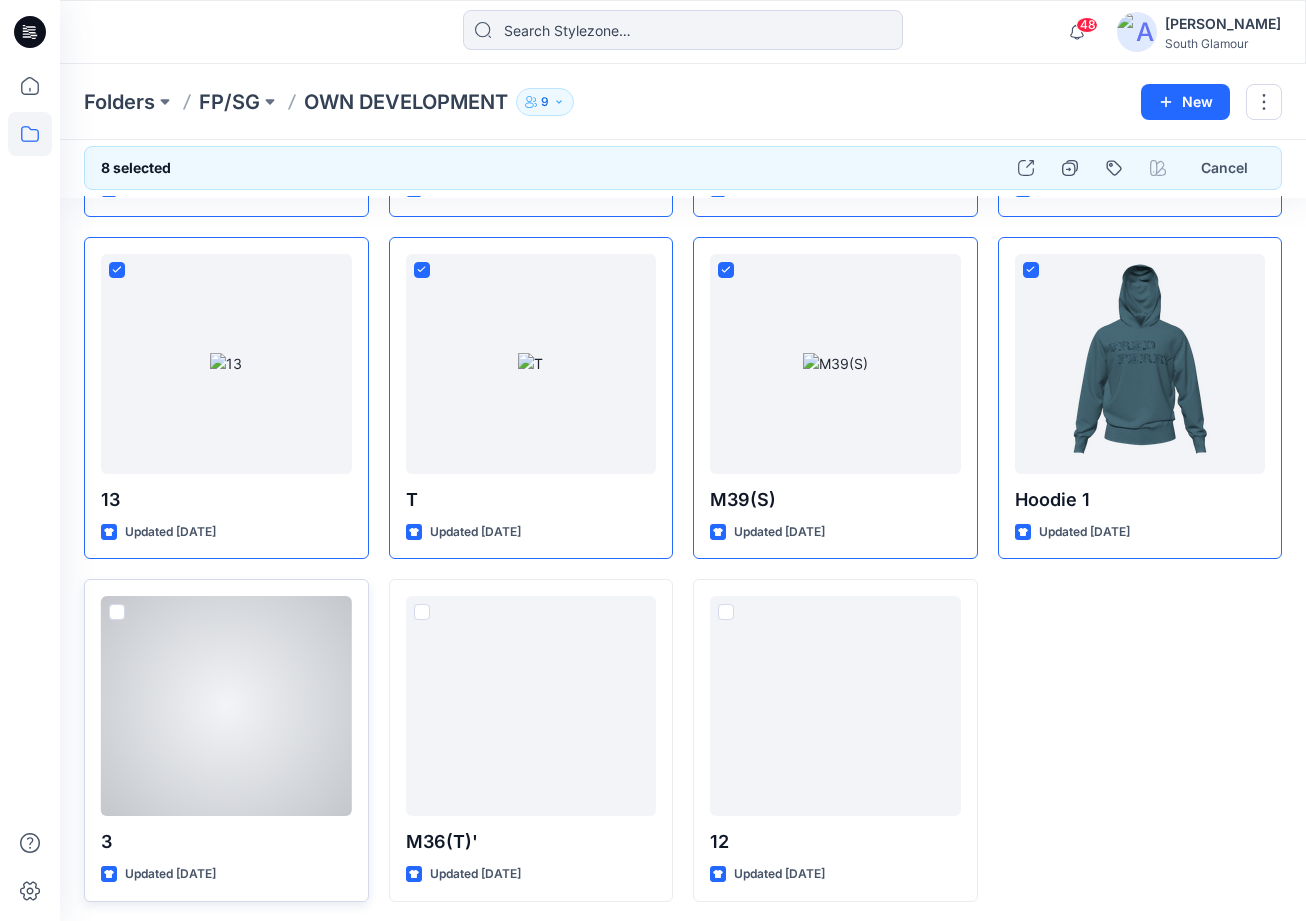 drag, startPoint x: 119, startPoint y: 613, endPoint x: 141, endPoint y: 611, distance: 22.090721 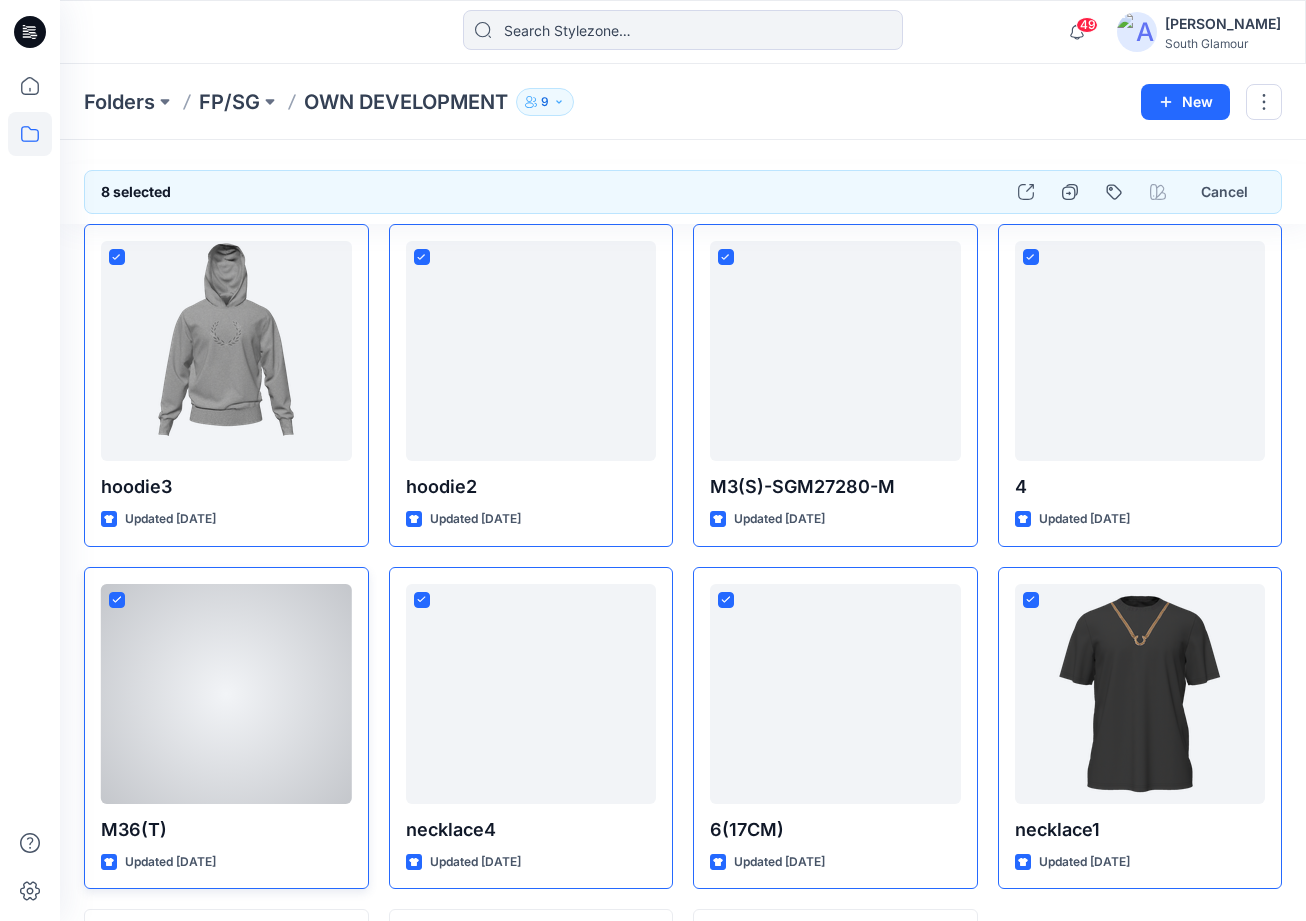 scroll, scrollTop: 330, scrollLeft: 0, axis: vertical 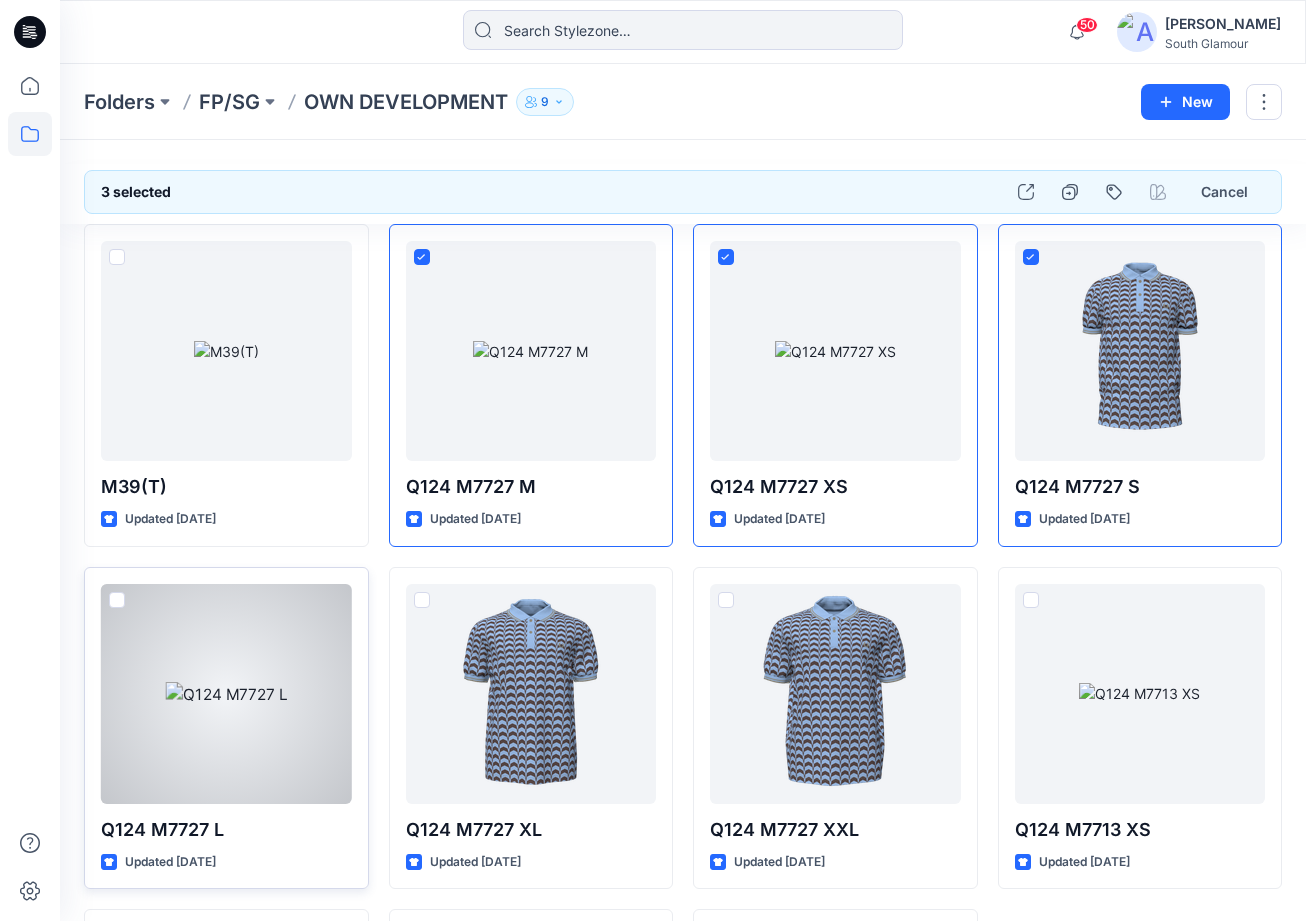 drag, startPoint x: 114, startPoint y: 592, endPoint x: 125, endPoint y: 593, distance: 11.045361 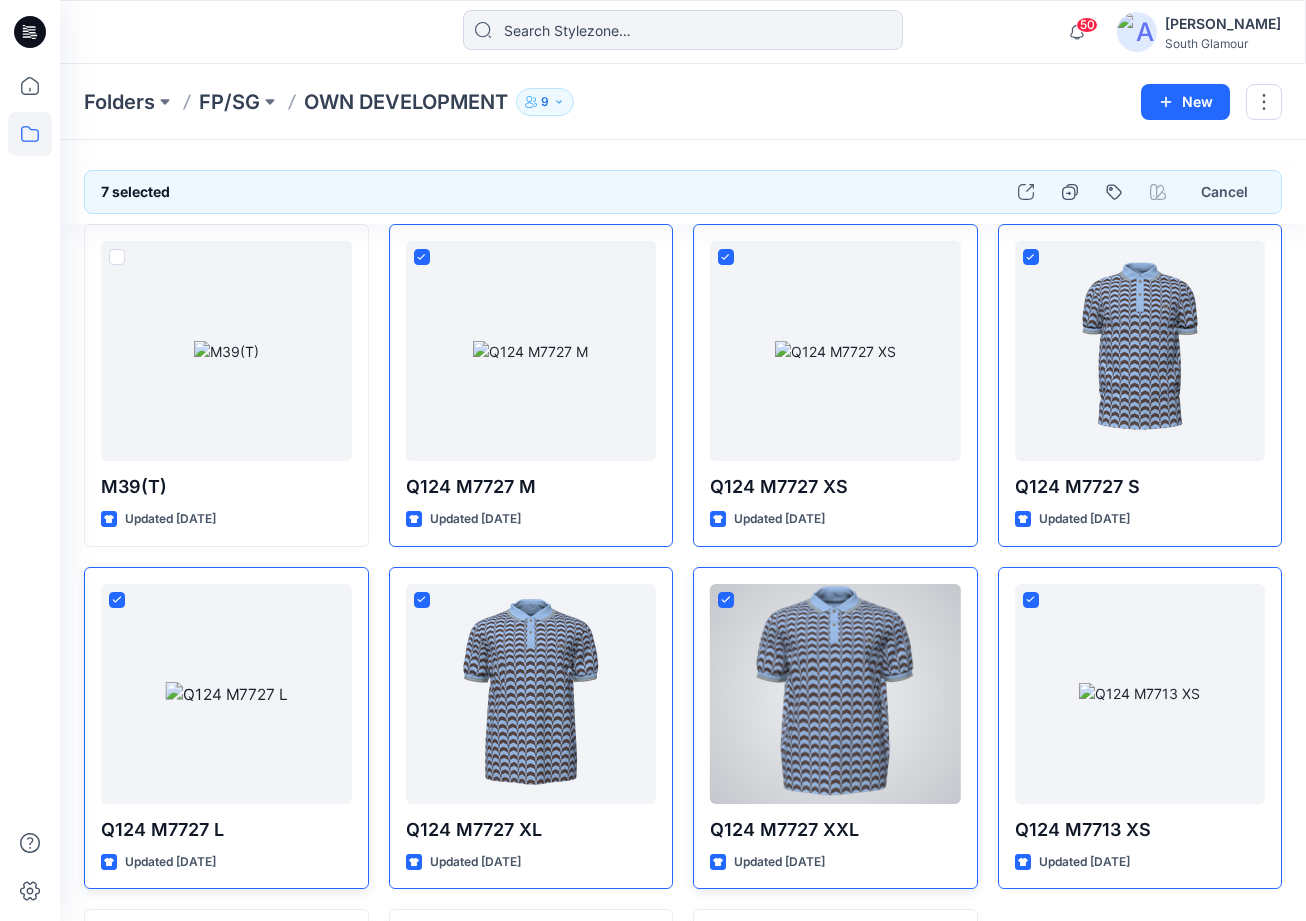 scroll, scrollTop: 330, scrollLeft: 0, axis: vertical 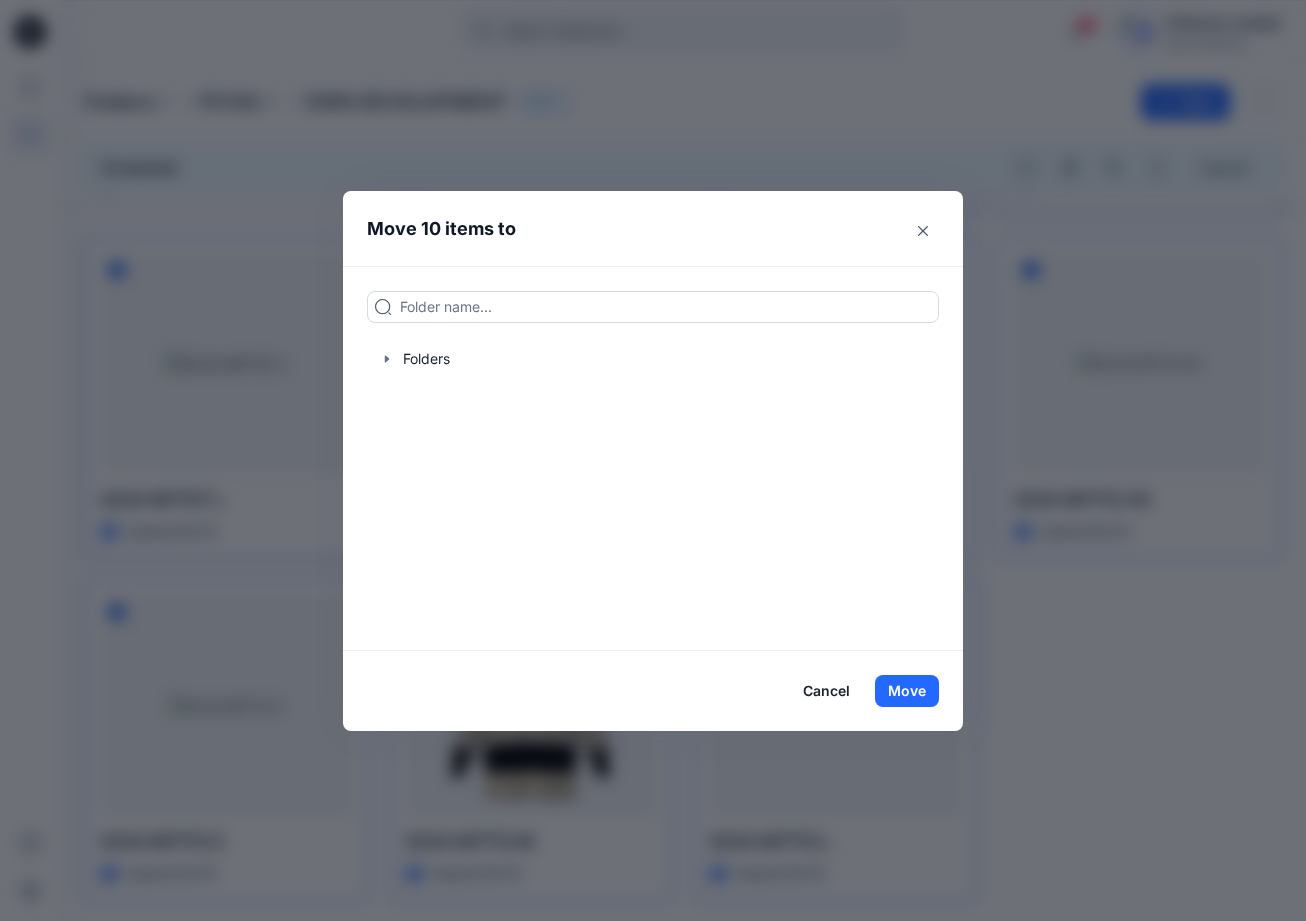 drag, startPoint x: 420, startPoint y: 306, endPoint x: 437, endPoint y: 324, distance: 24.758837 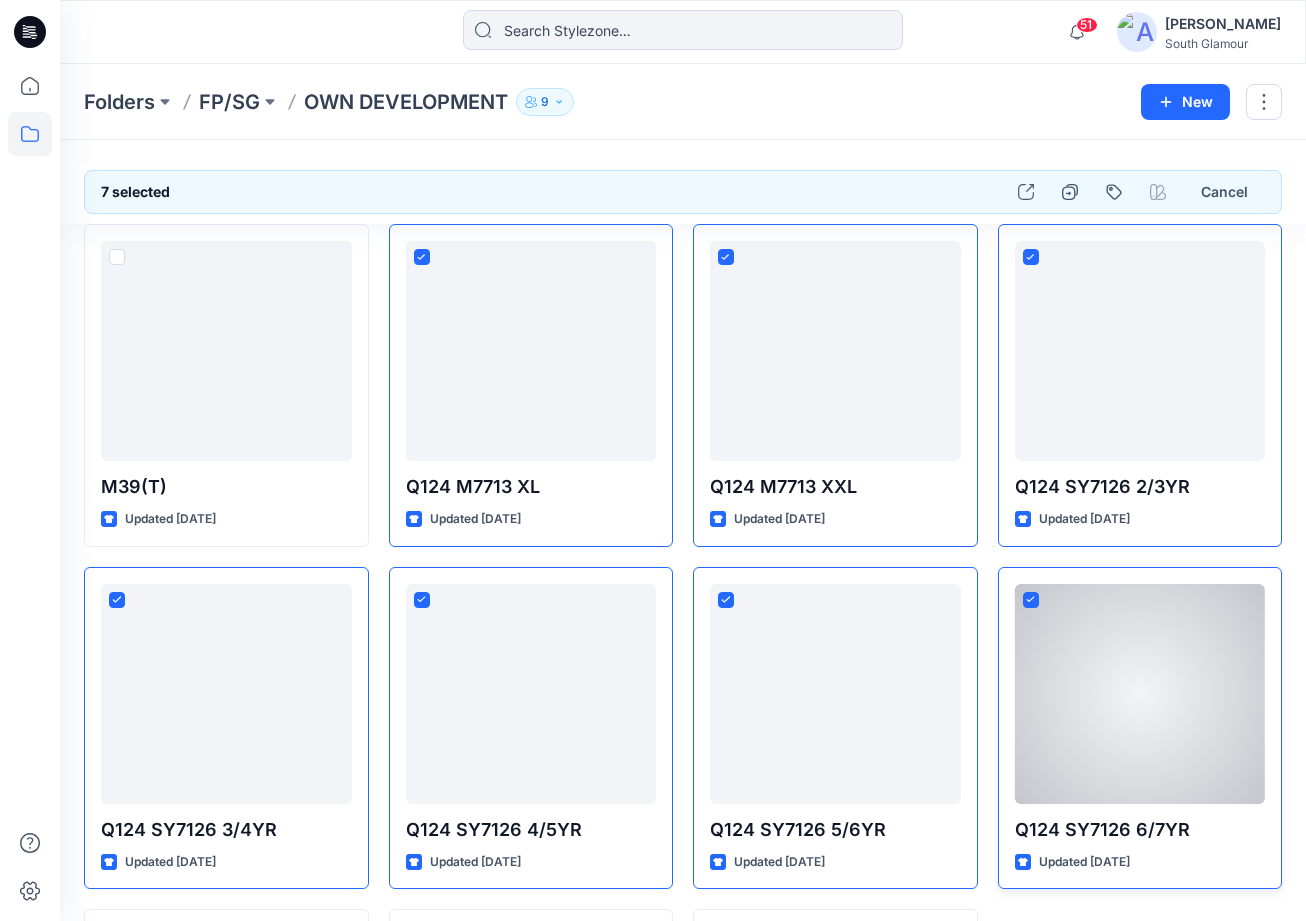 scroll, scrollTop: 330, scrollLeft: 0, axis: vertical 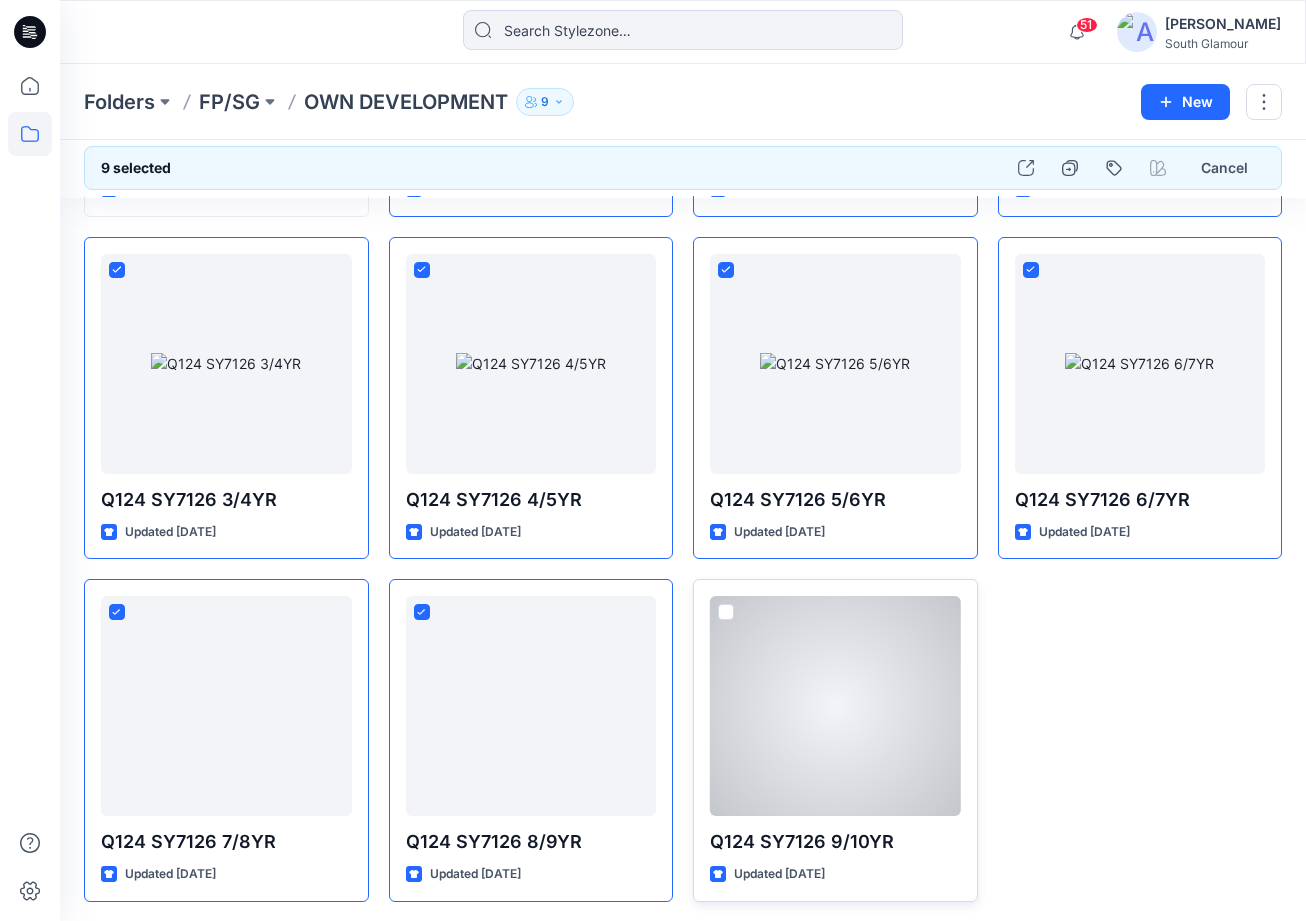 drag, startPoint x: 725, startPoint y: 611, endPoint x: 750, endPoint y: 584, distance: 36.796738 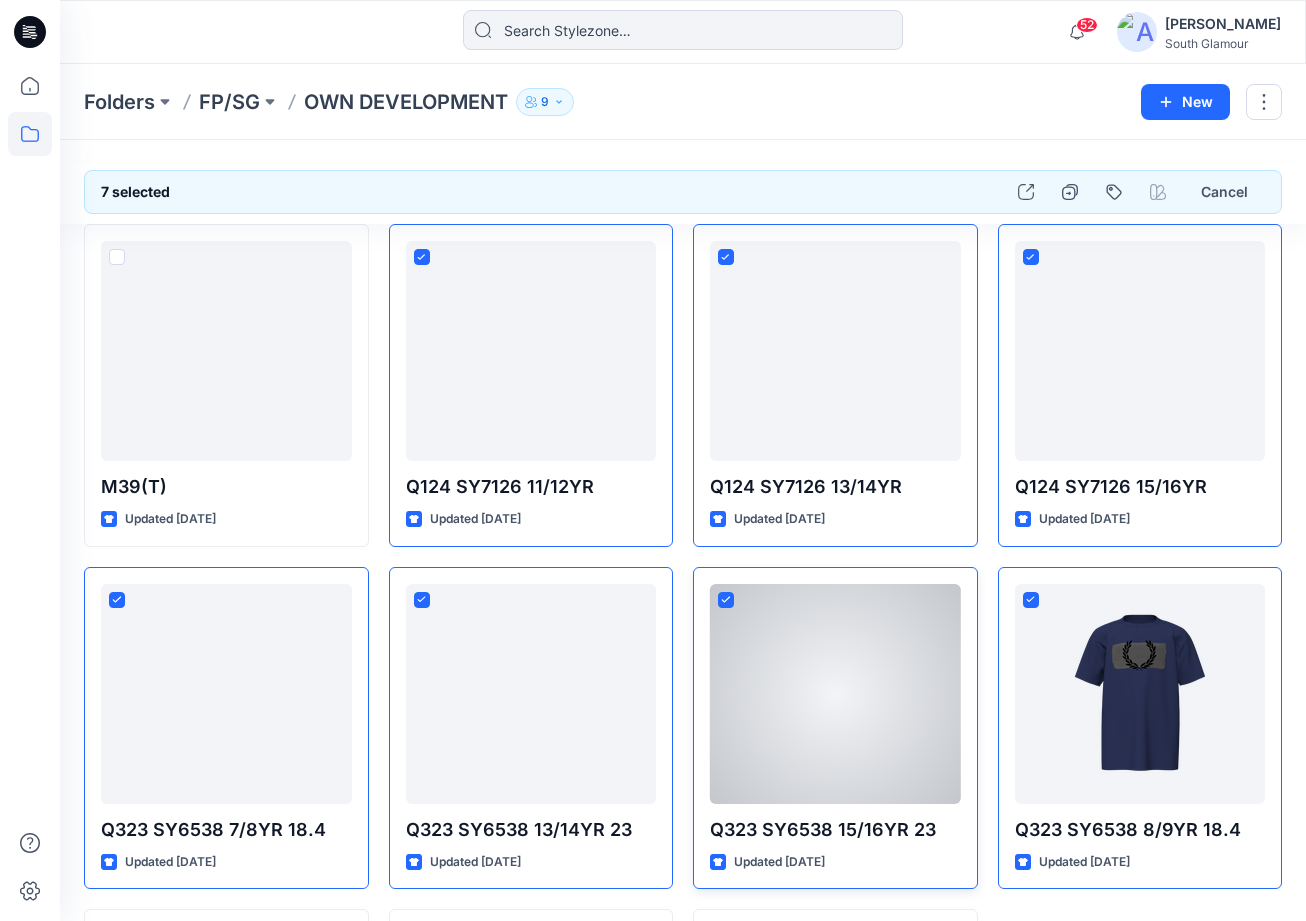 scroll, scrollTop: 330, scrollLeft: 0, axis: vertical 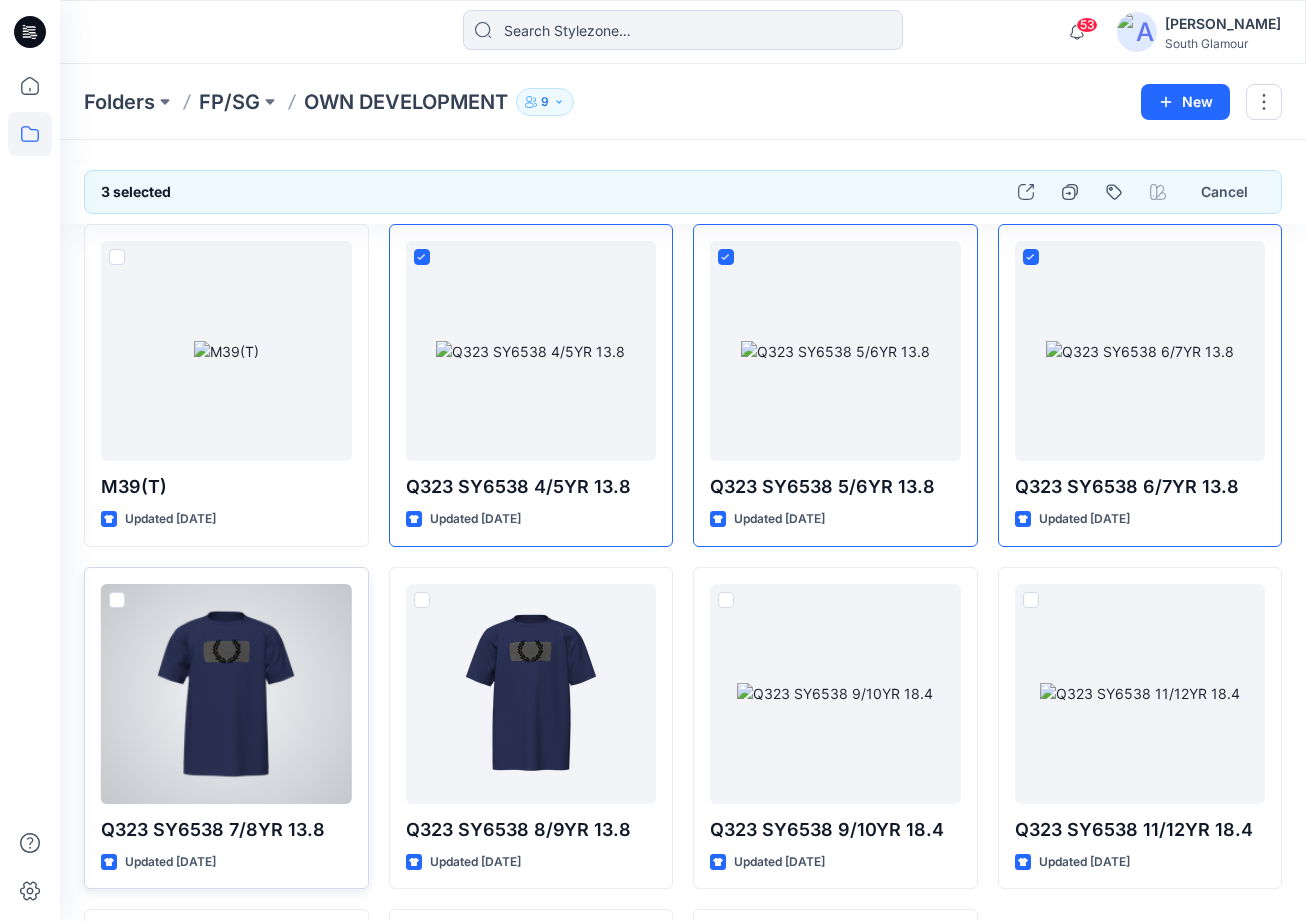 drag, startPoint x: 118, startPoint y: 599, endPoint x: 136, endPoint y: 598, distance: 18.027756 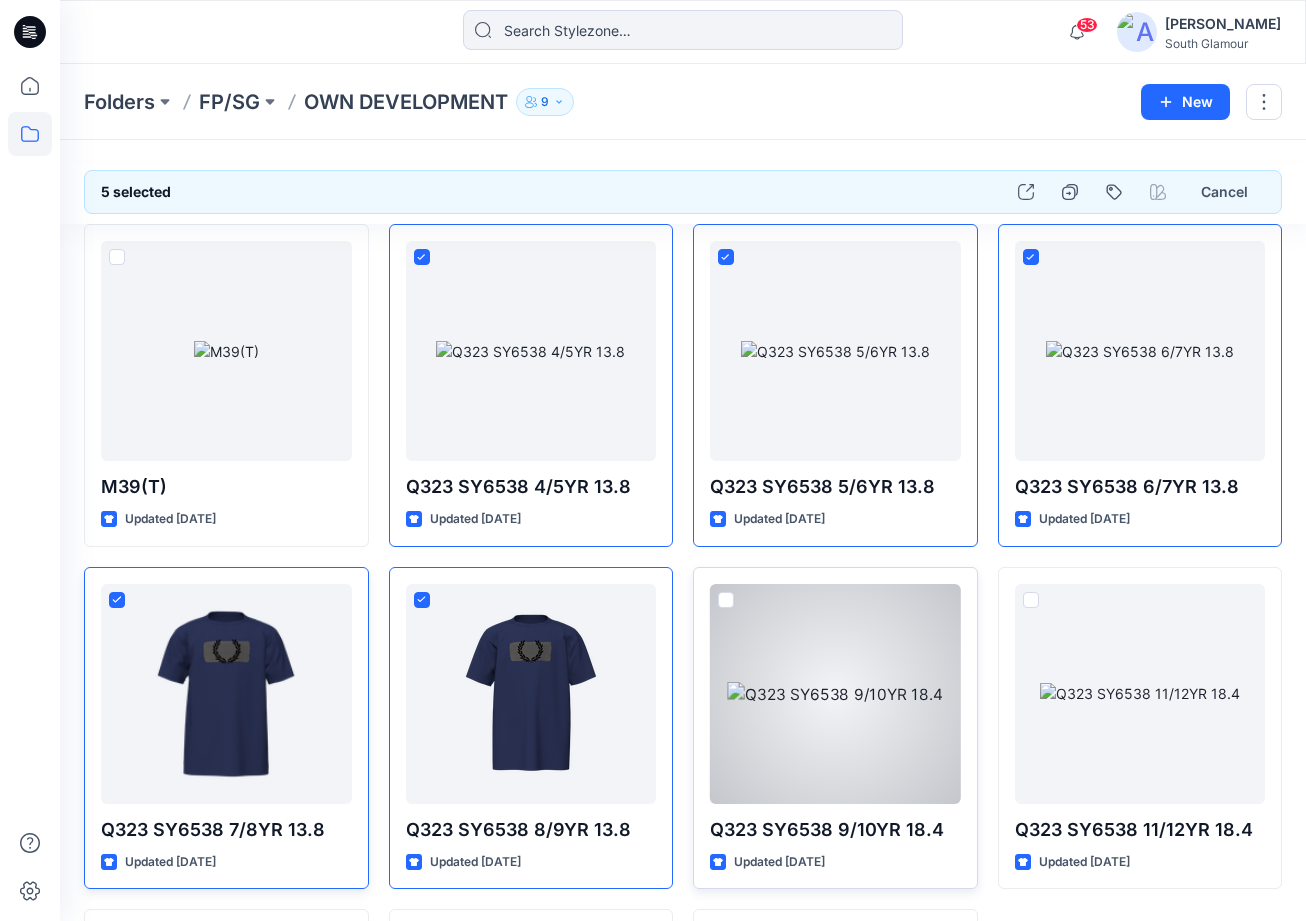 drag, startPoint x: 723, startPoint y: 593, endPoint x: 734, endPoint y: 590, distance: 11.401754 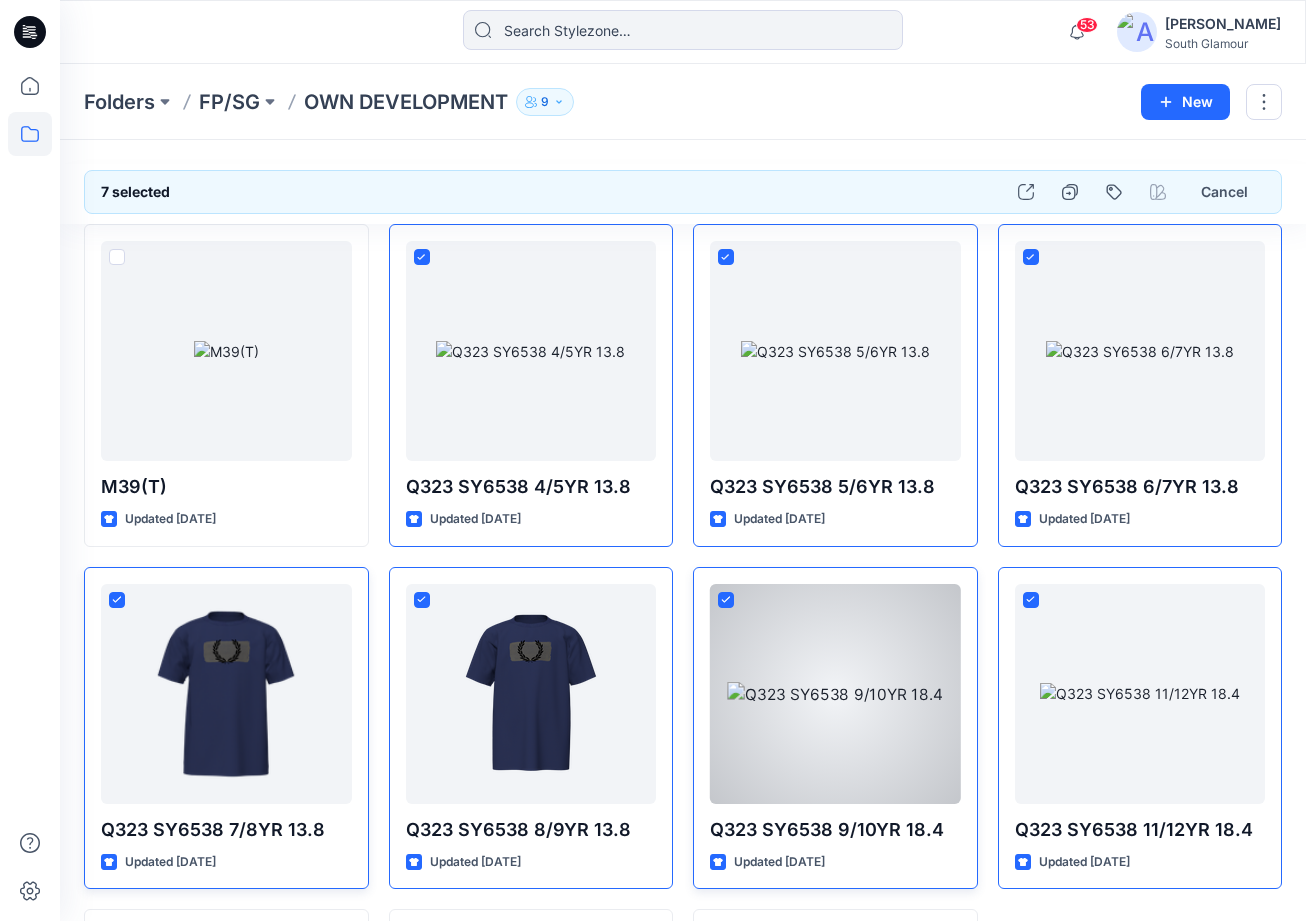 scroll, scrollTop: 330, scrollLeft: 0, axis: vertical 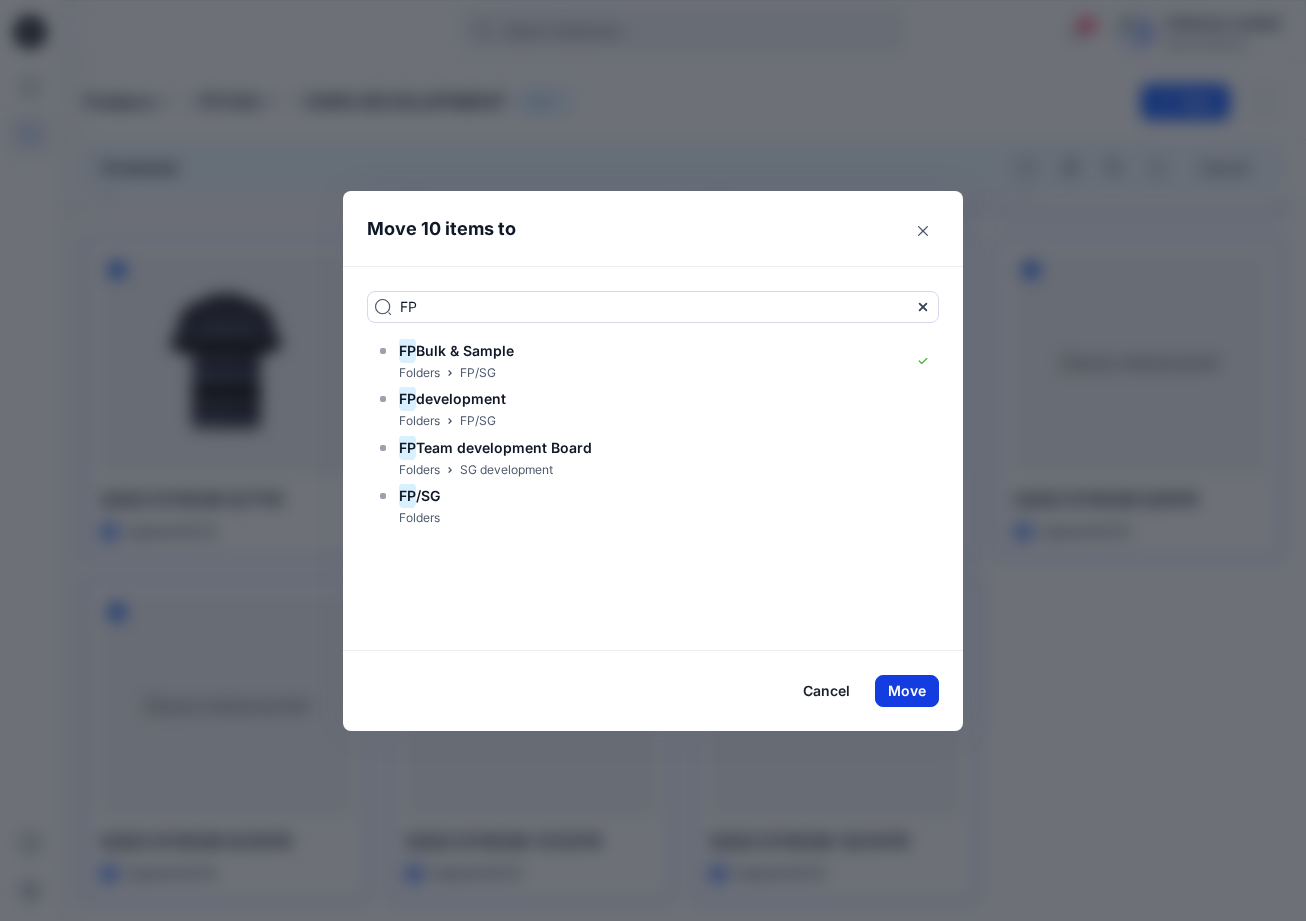 drag, startPoint x: 922, startPoint y: 688, endPoint x: 900, endPoint y: 696, distance: 23.409399 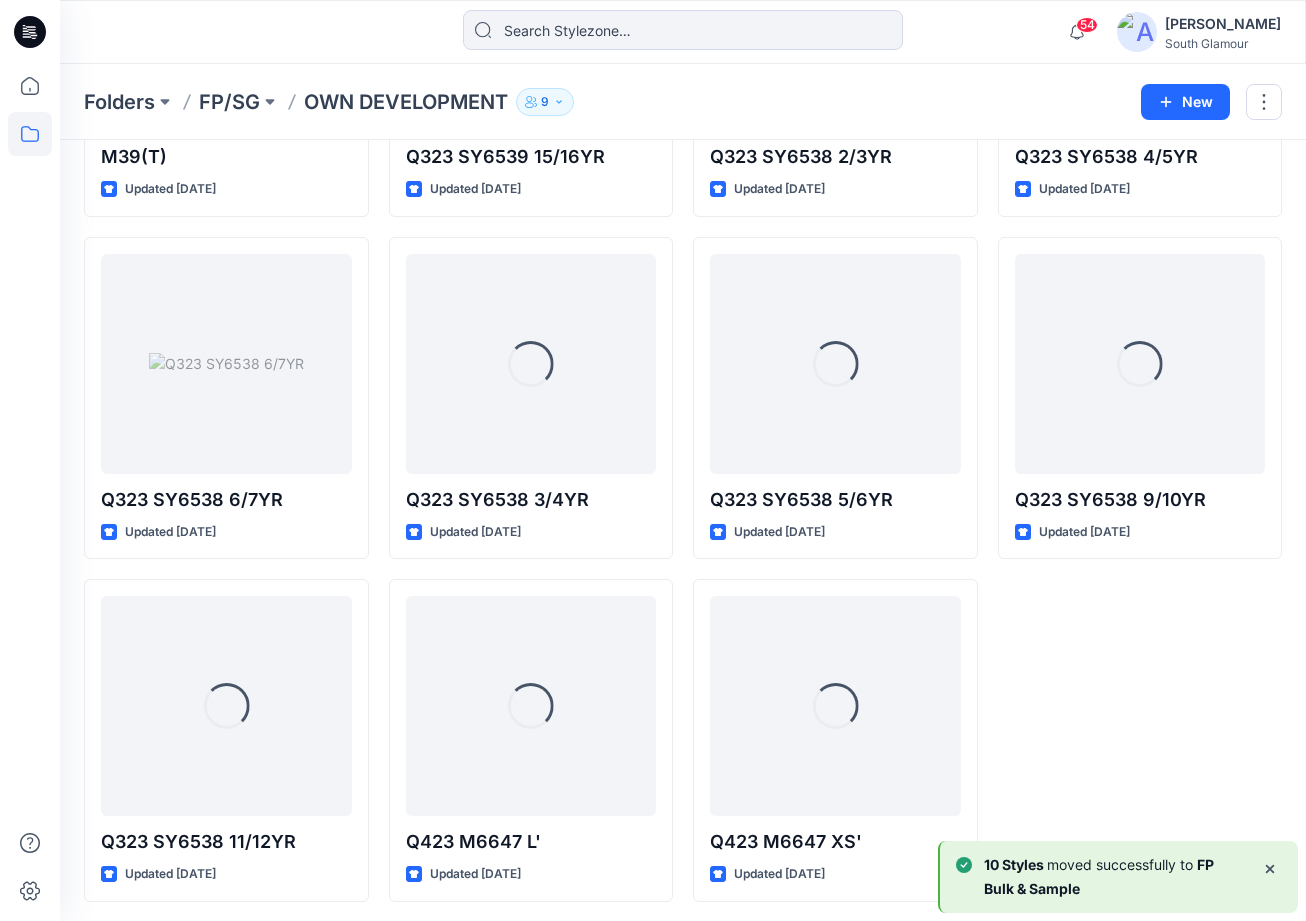 scroll, scrollTop: 0, scrollLeft: 0, axis: both 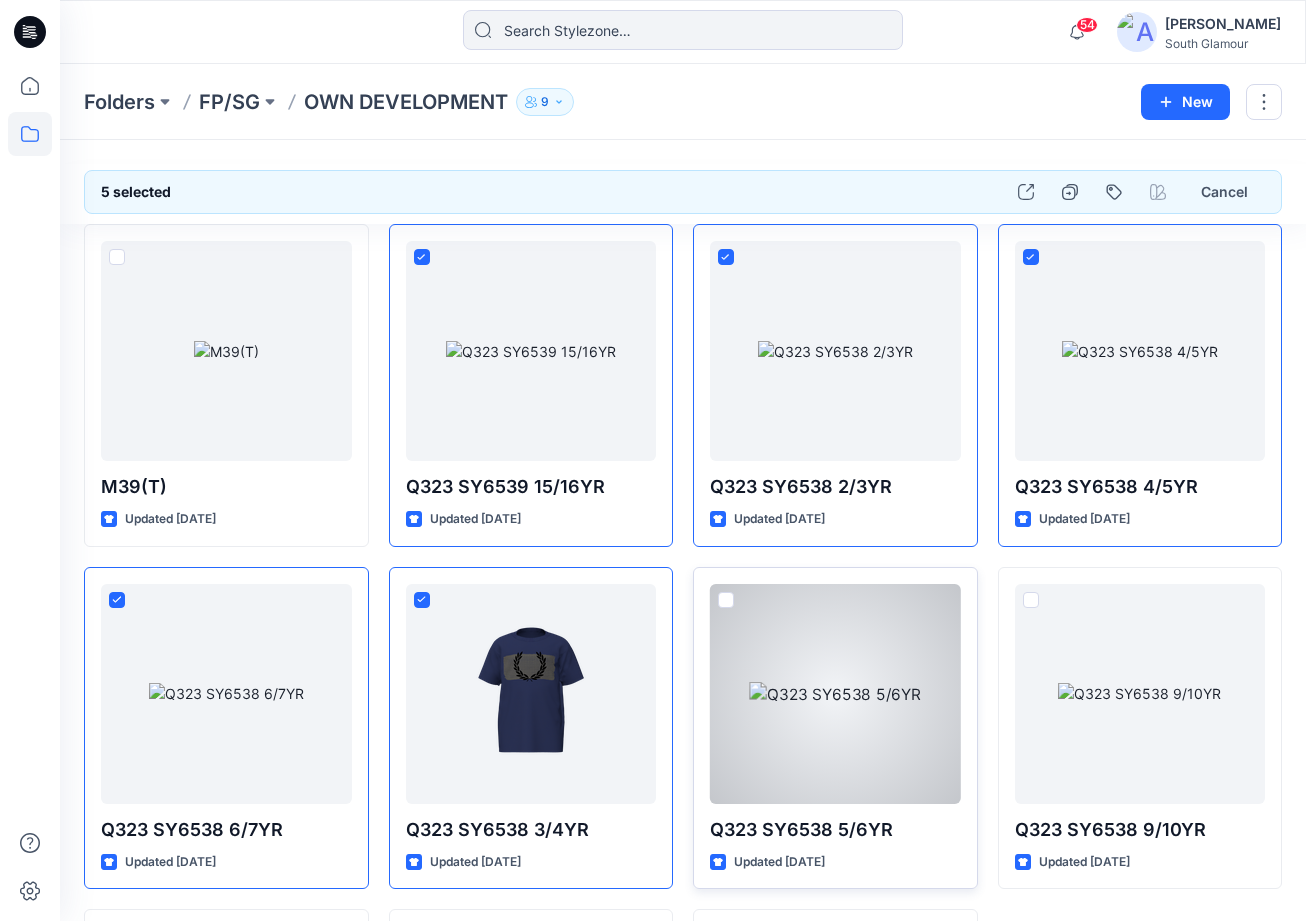 drag, startPoint x: 725, startPoint y: 597, endPoint x: 744, endPoint y: 596, distance: 19.026299 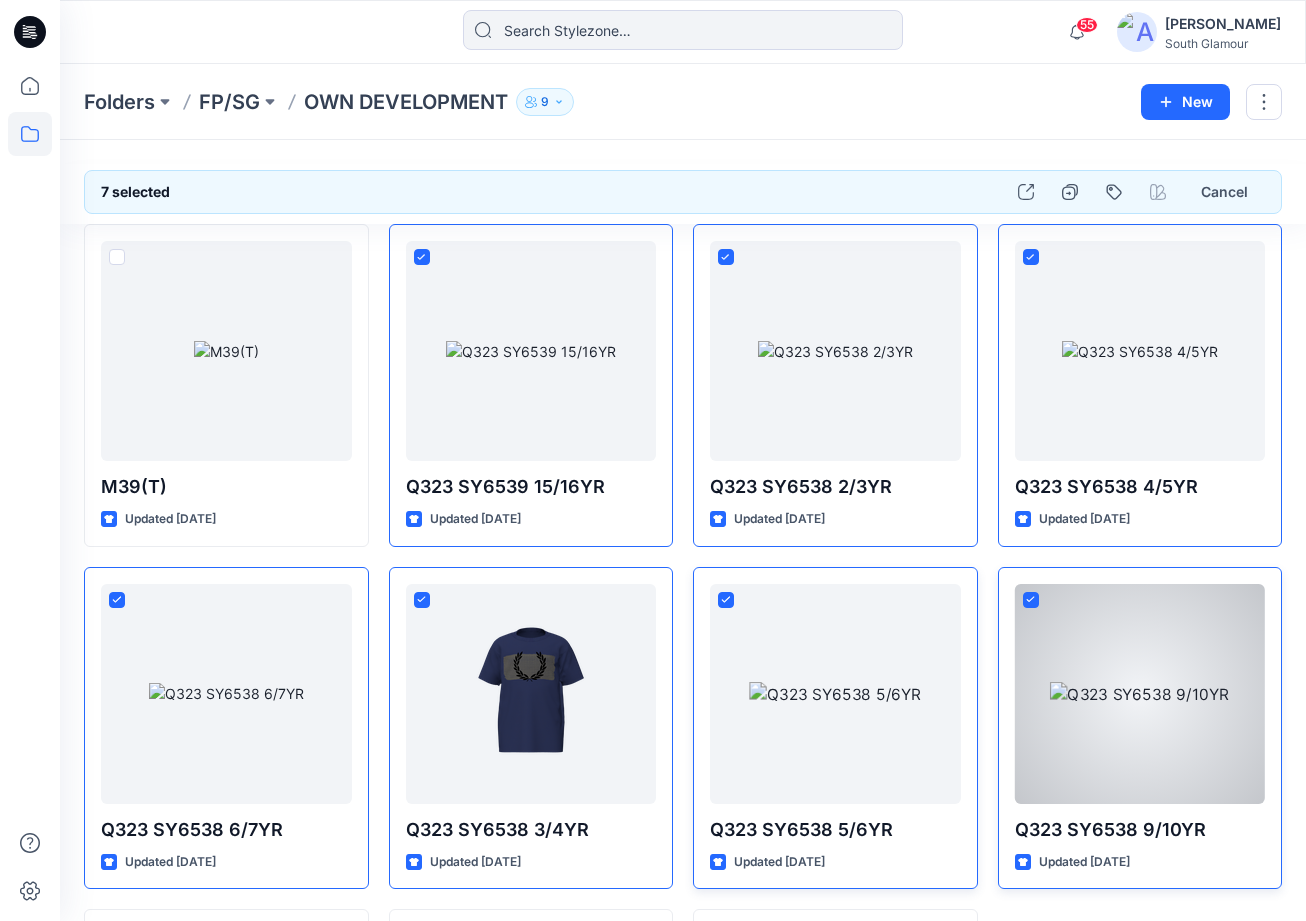 scroll, scrollTop: 330, scrollLeft: 0, axis: vertical 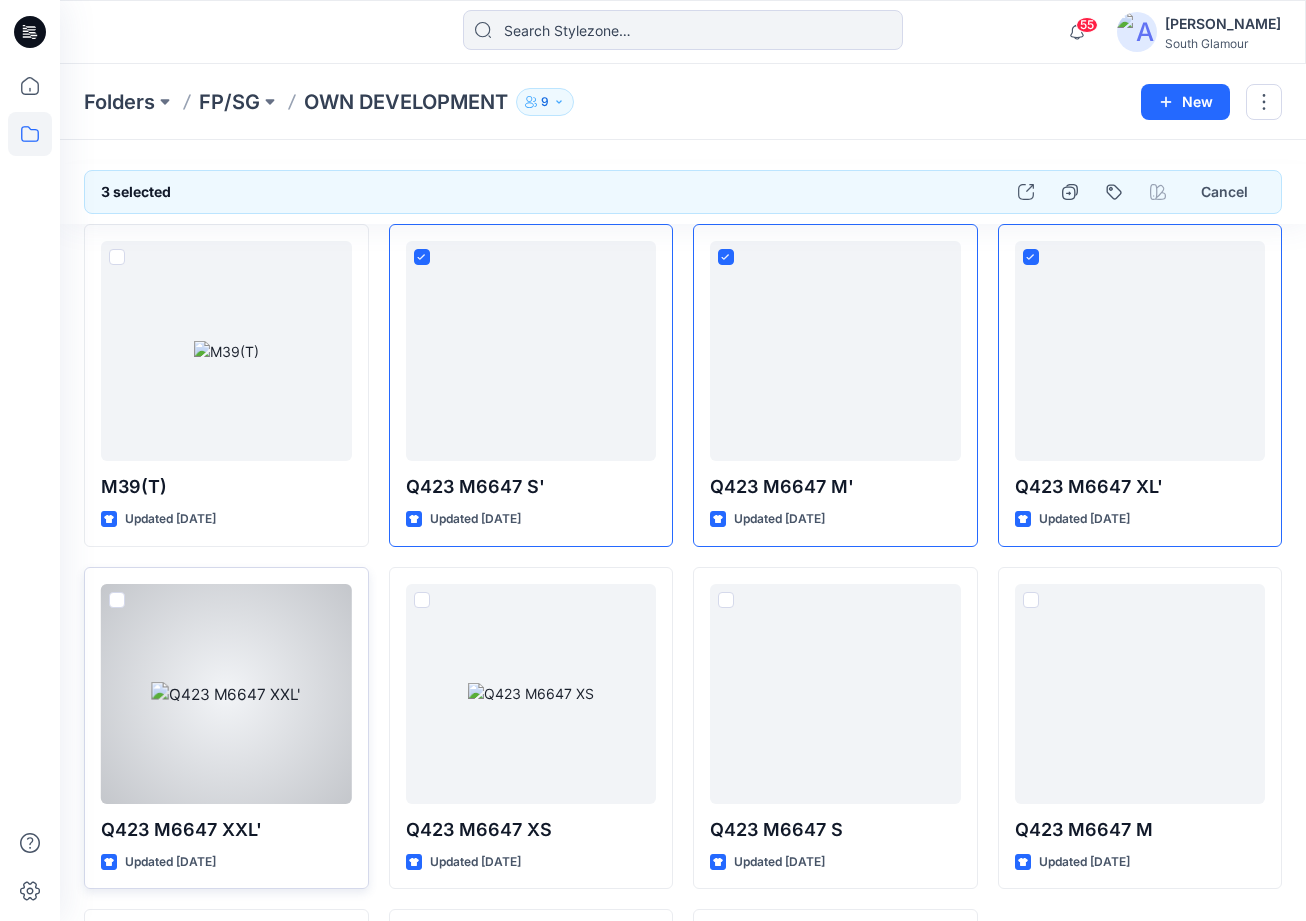 drag, startPoint x: 114, startPoint y: 594, endPoint x: 189, endPoint y: 594, distance: 75 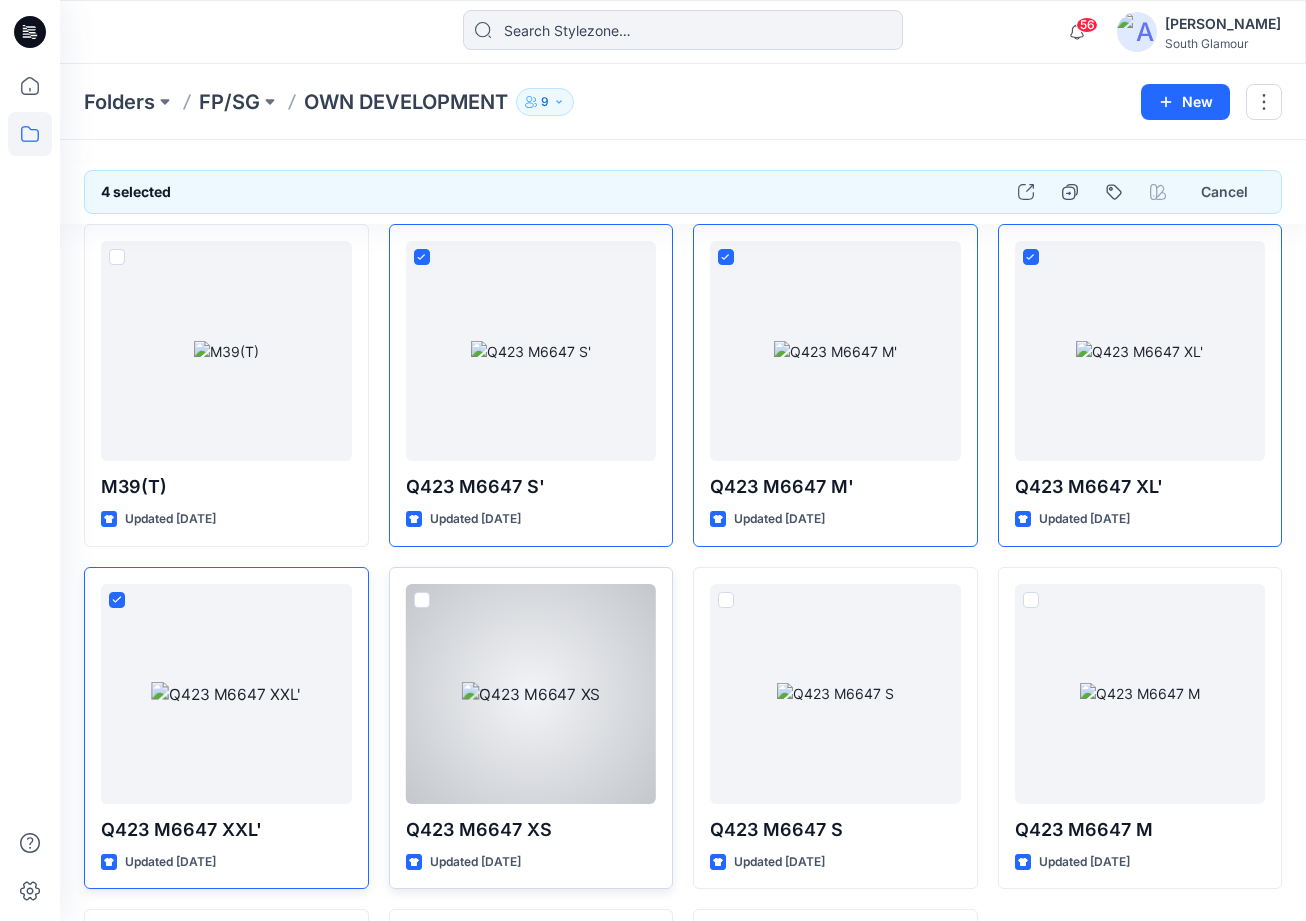 drag, startPoint x: 418, startPoint y: 594, endPoint x: 435, endPoint y: 594, distance: 17 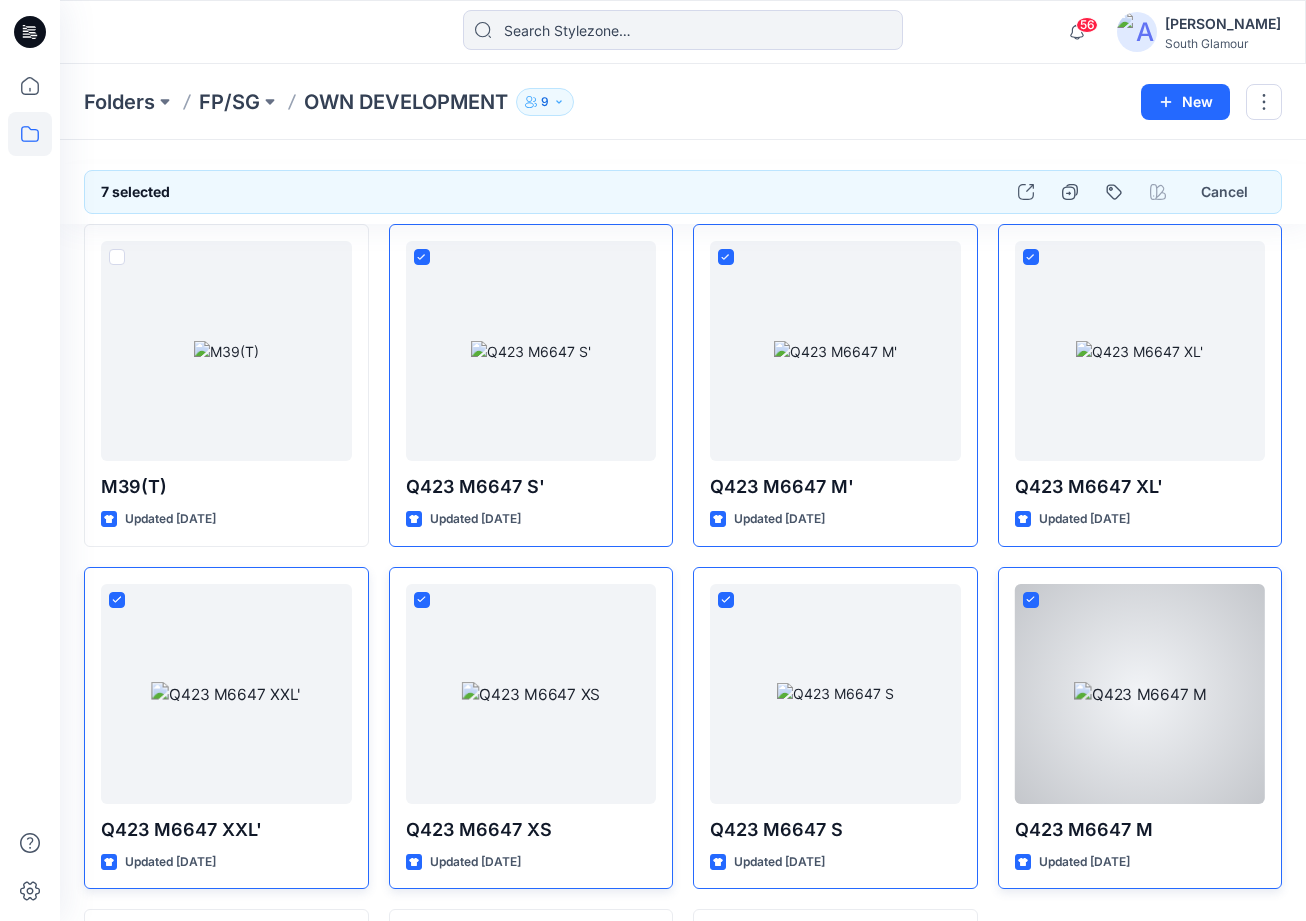 scroll, scrollTop: 330, scrollLeft: 0, axis: vertical 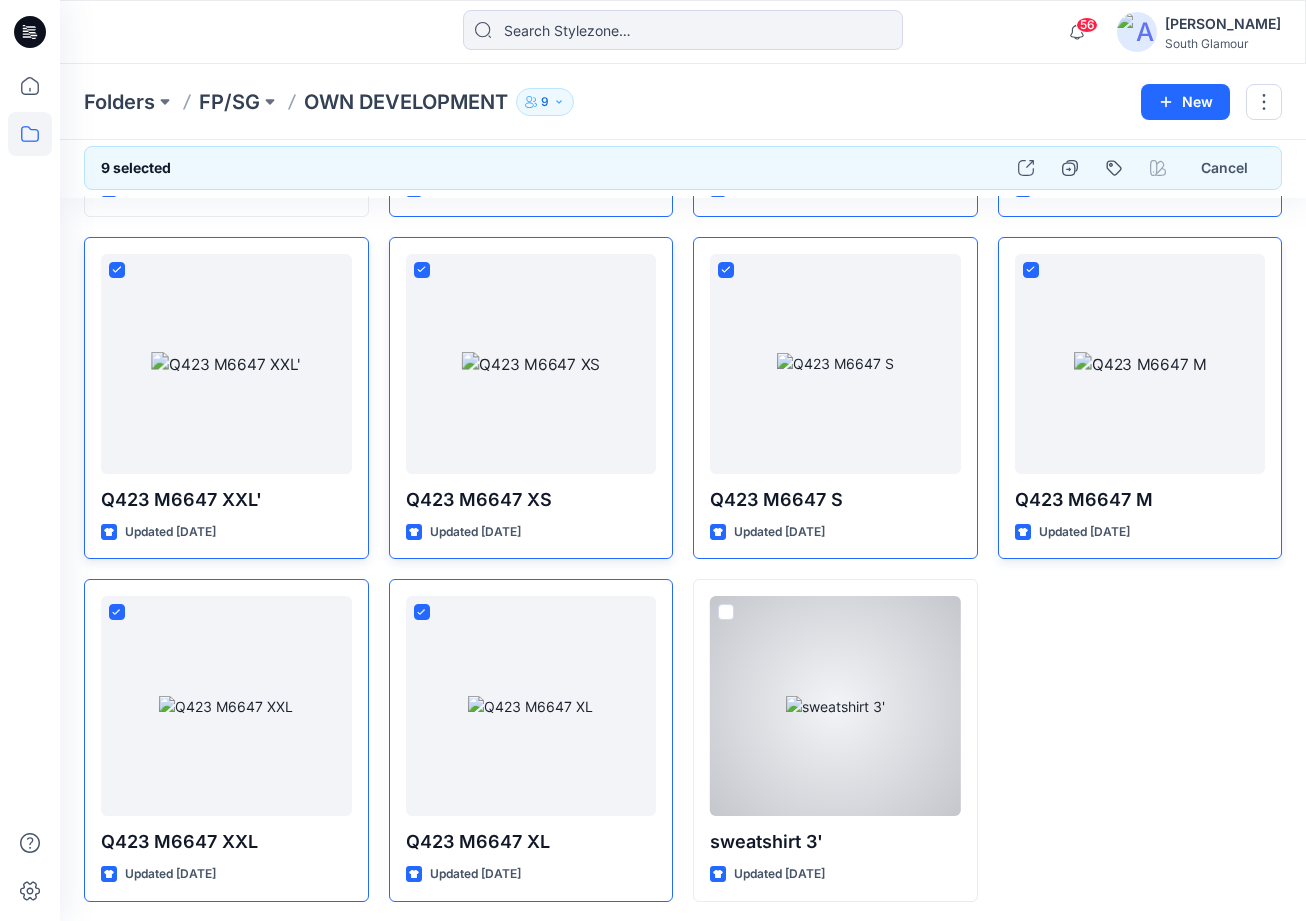 drag, startPoint x: 731, startPoint y: 604, endPoint x: 692, endPoint y: 635, distance: 49.819675 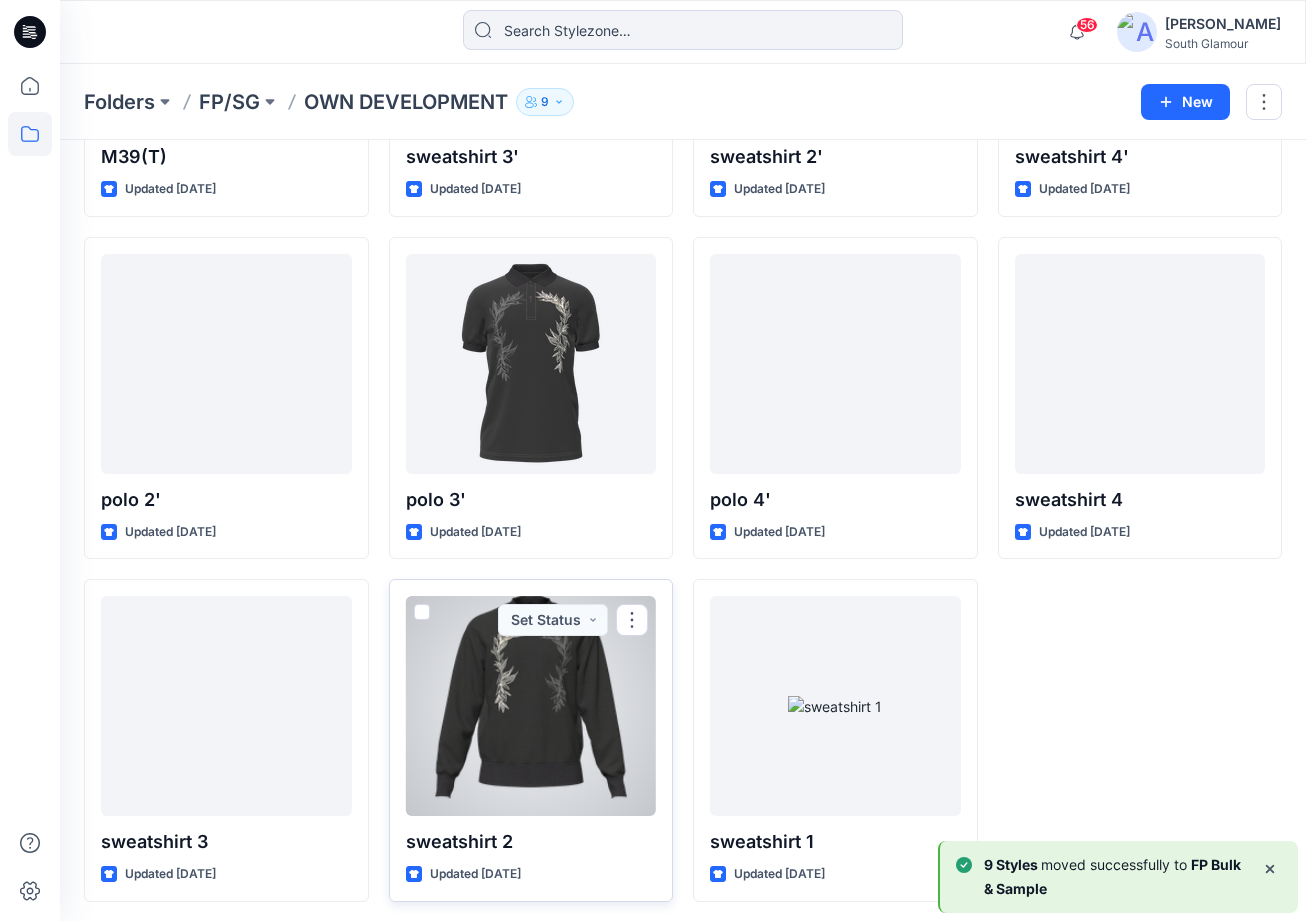scroll, scrollTop: 0, scrollLeft: 0, axis: both 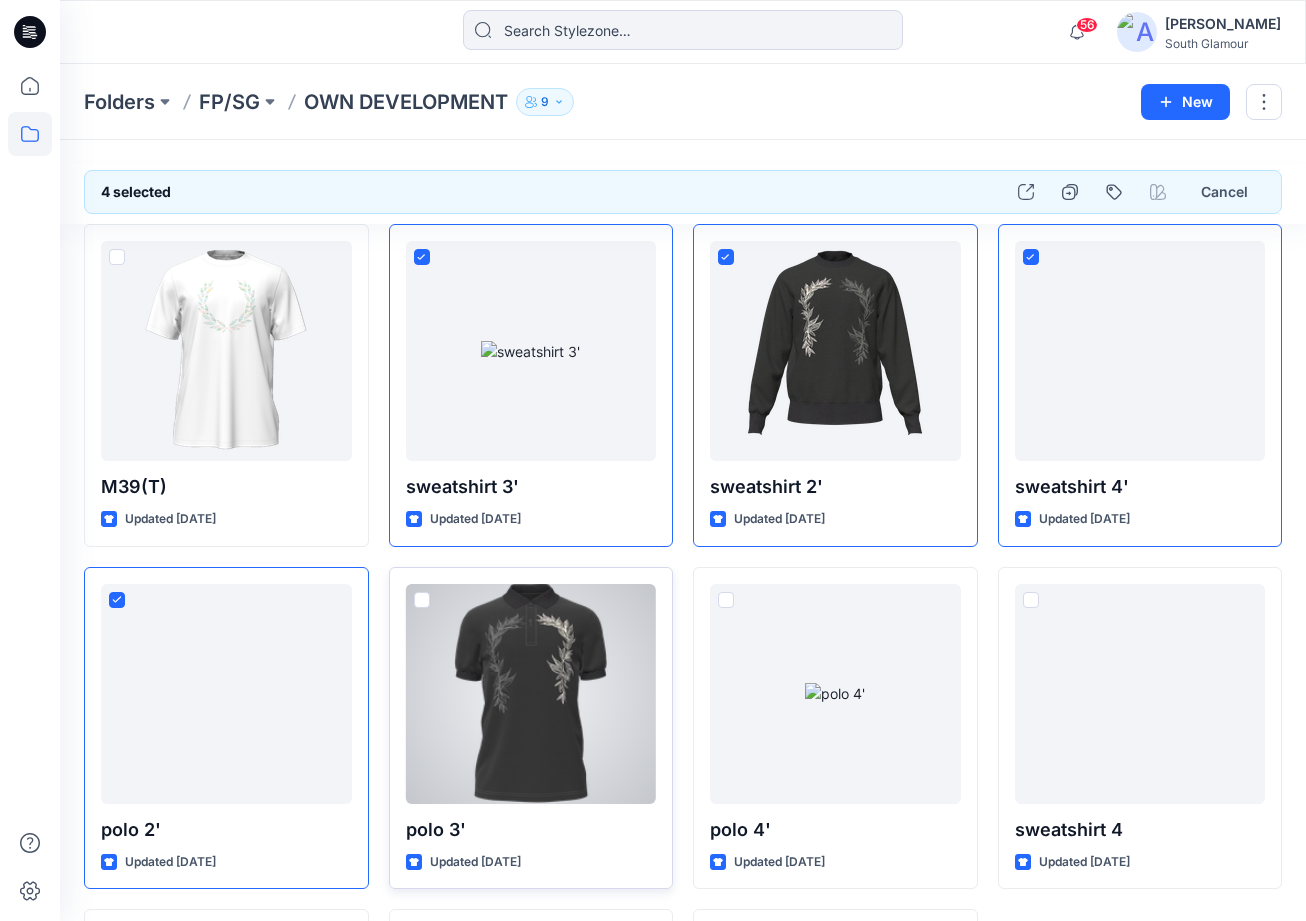 drag, startPoint x: 419, startPoint y: 599, endPoint x: 533, endPoint y: 587, distance: 114.62984 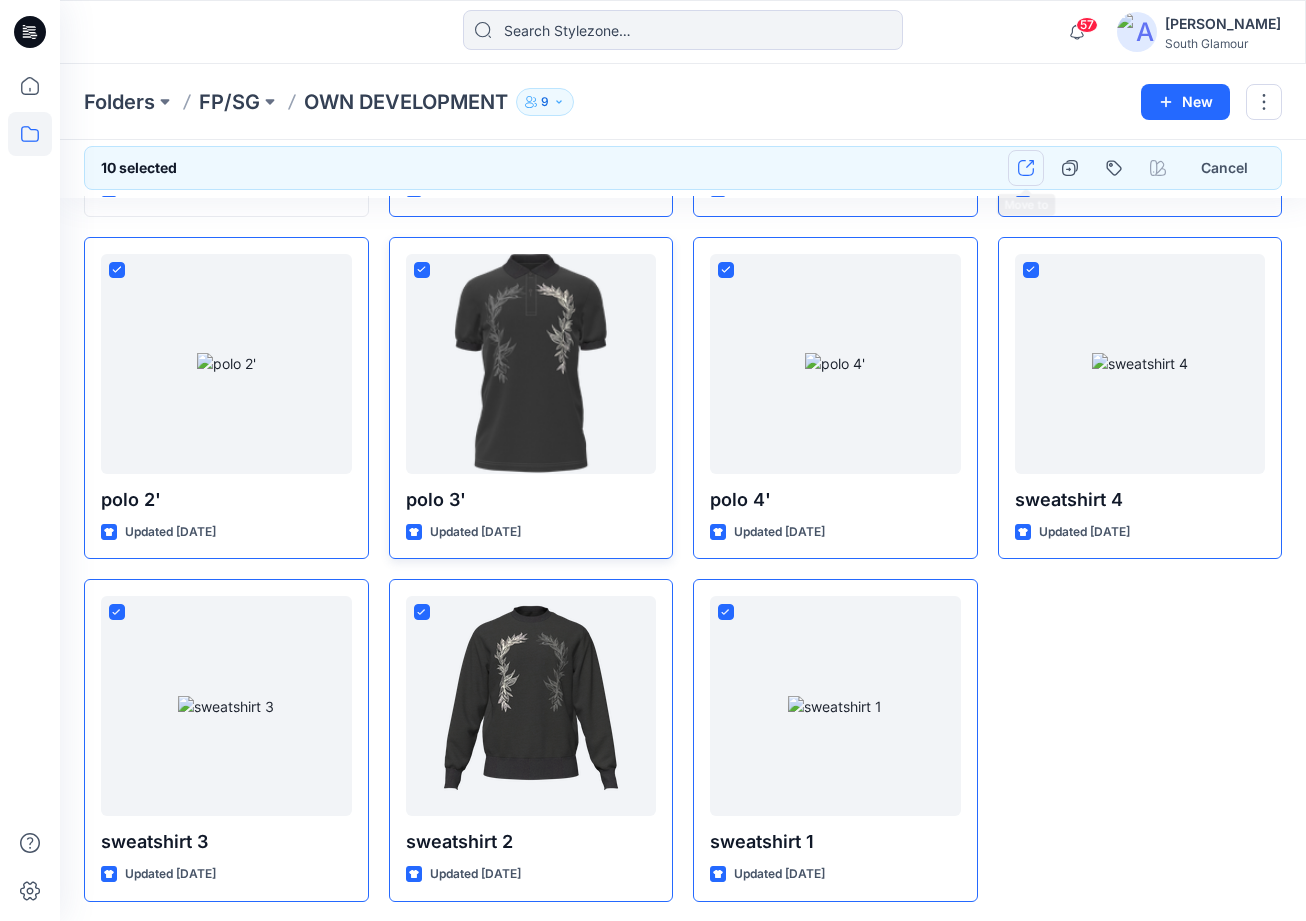 scroll, scrollTop: 0, scrollLeft: 0, axis: both 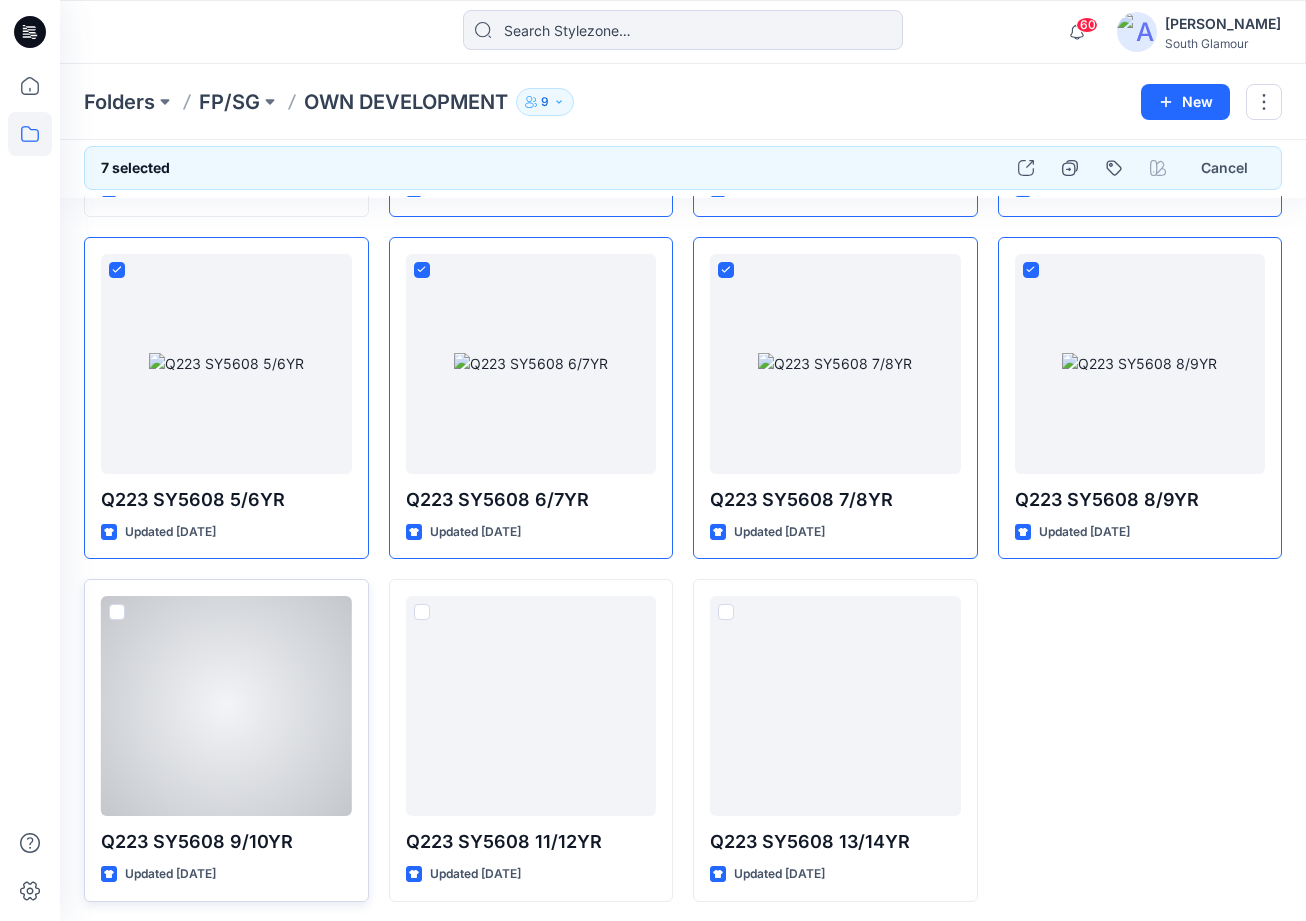 drag, startPoint x: 116, startPoint y: 608, endPoint x: 131, endPoint y: 608, distance: 15 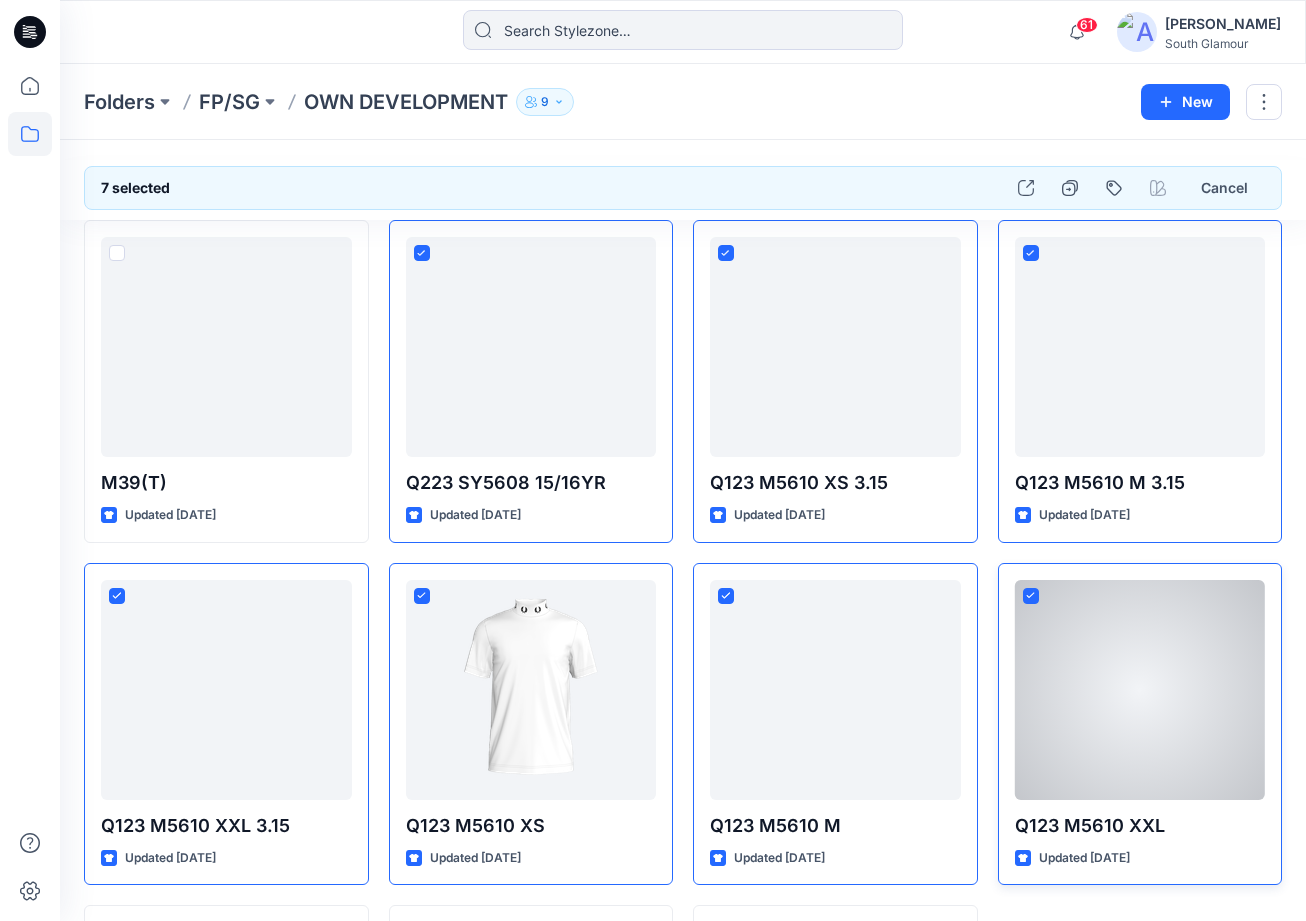 scroll, scrollTop: 330, scrollLeft: 0, axis: vertical 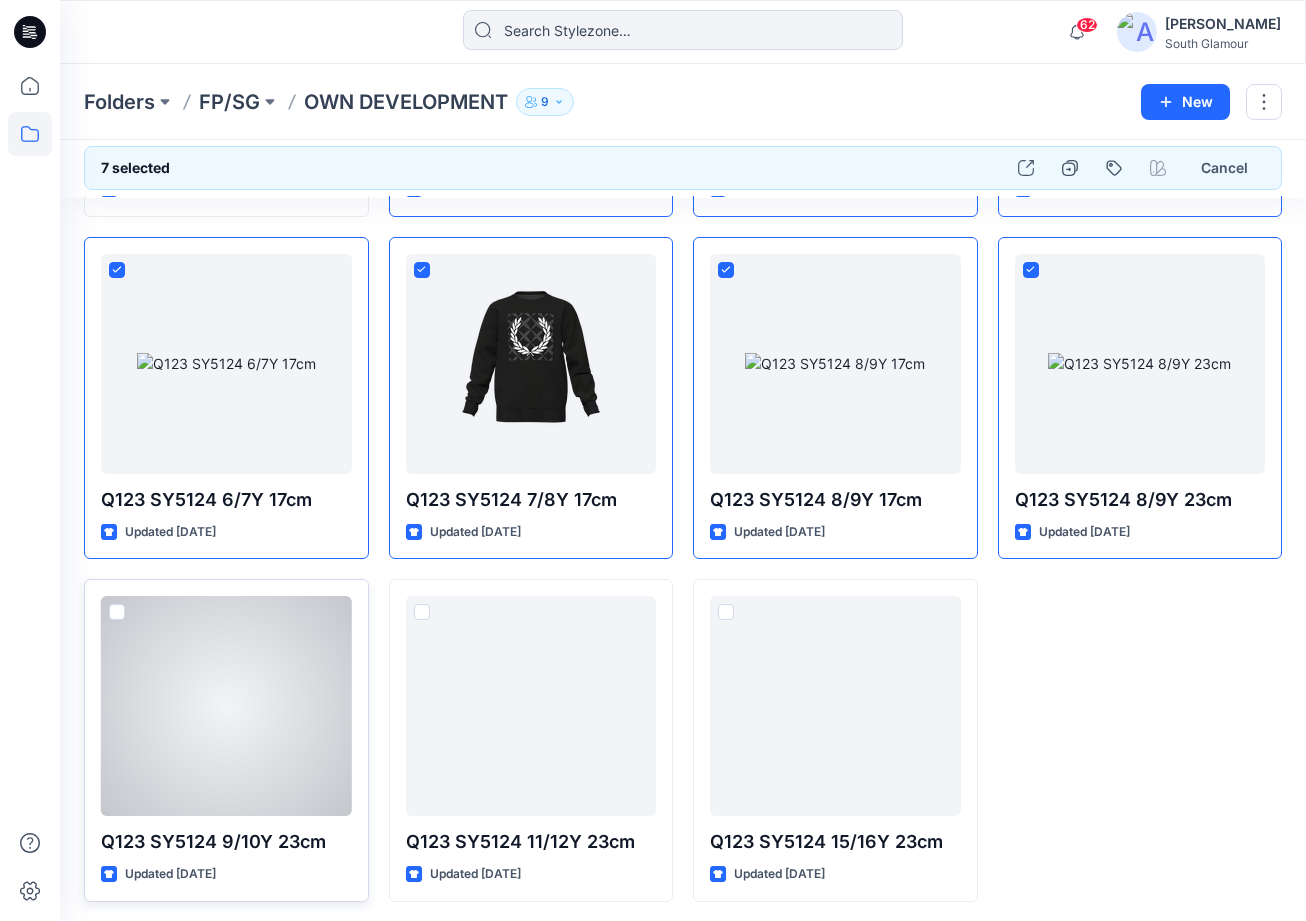 drag, startPoint x: 115, startPoint y: 614, endPoint x: 191, endPoint y: 613, distance: 76.00658 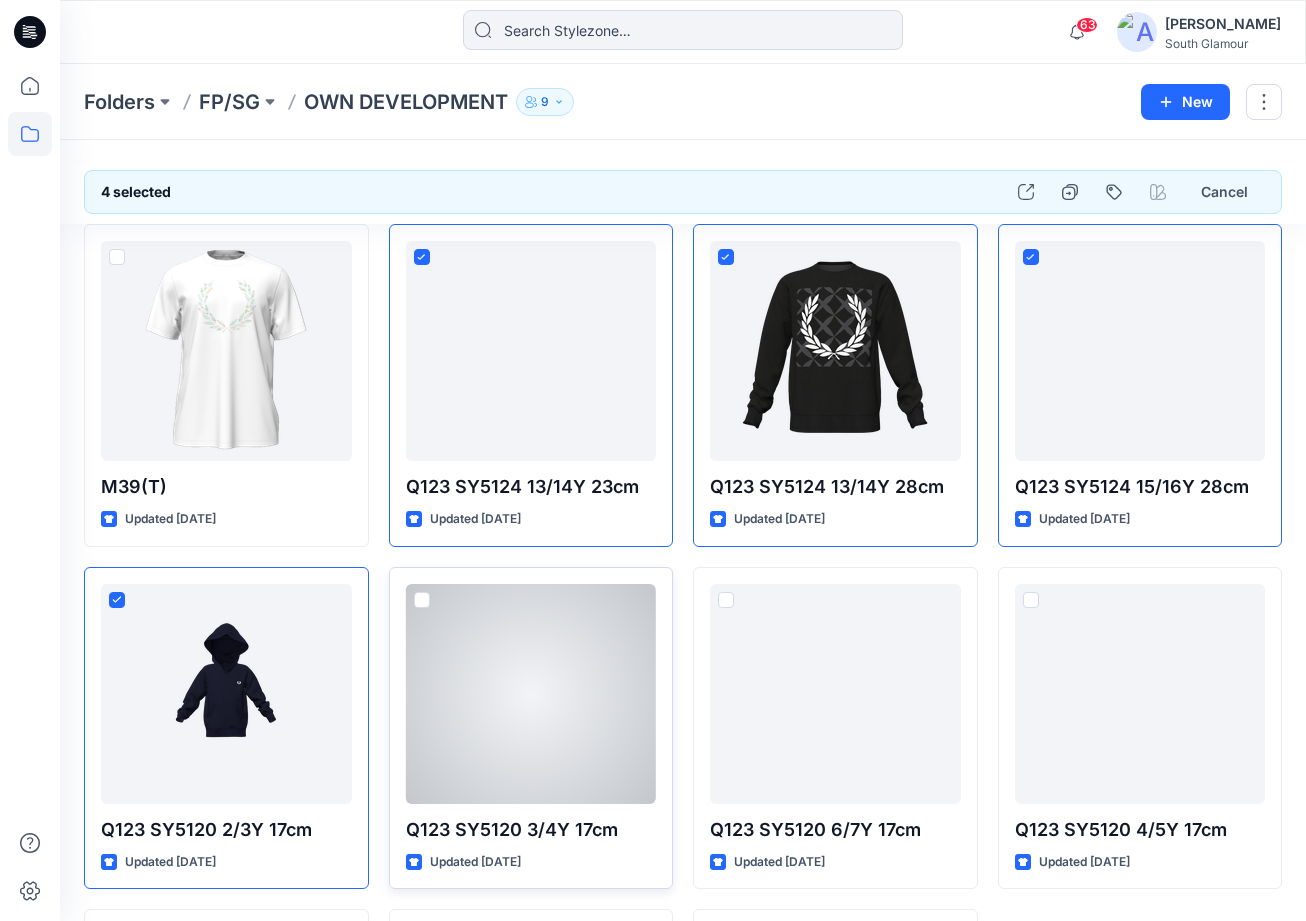 scroll, scrollTop: 143, scrollLeft: 0, axis: vertical 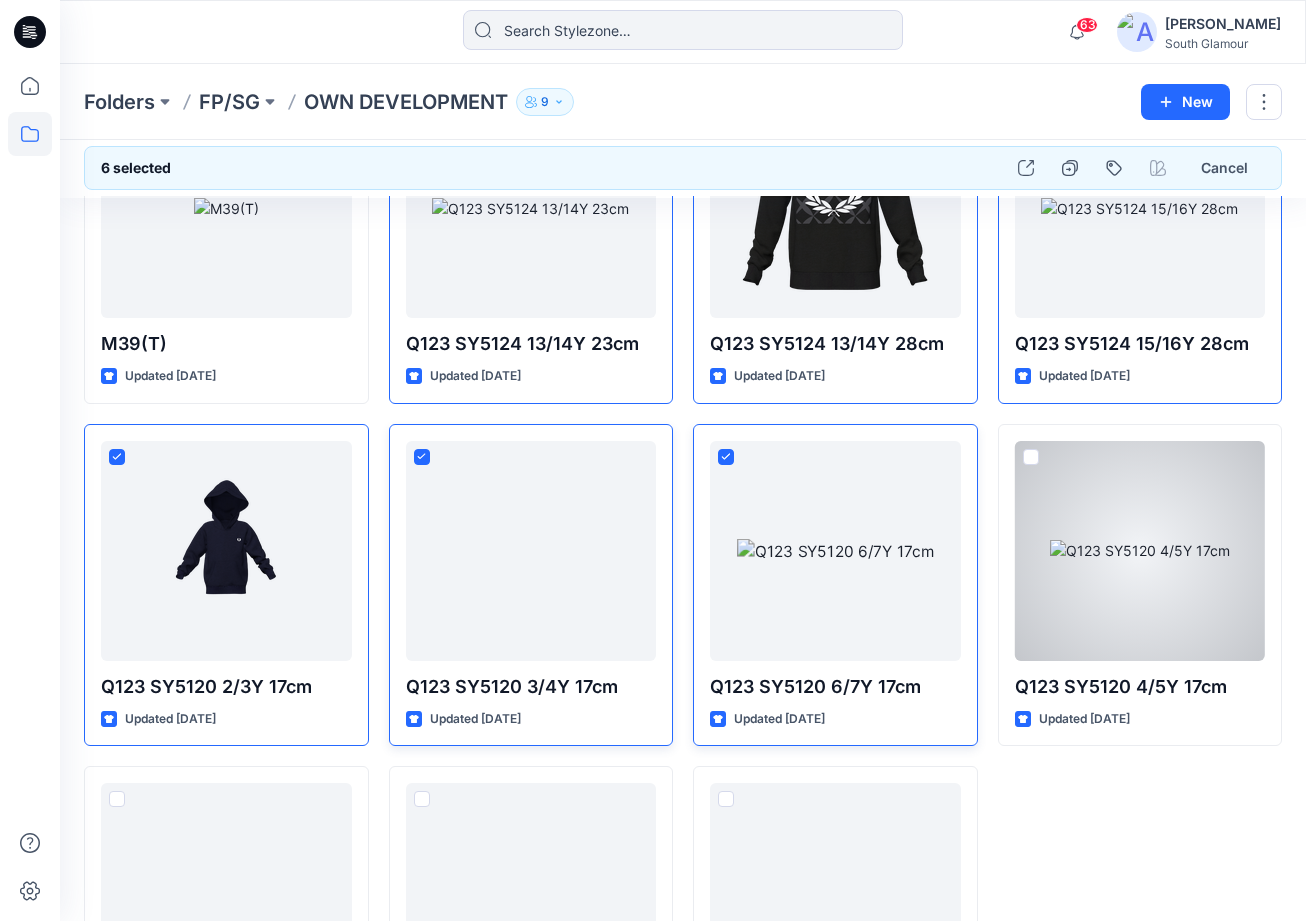 drag, startPoint x: 1031, startPoint y: 455, endPoint x: 970, endPoint y: 475, distance: 64.195015 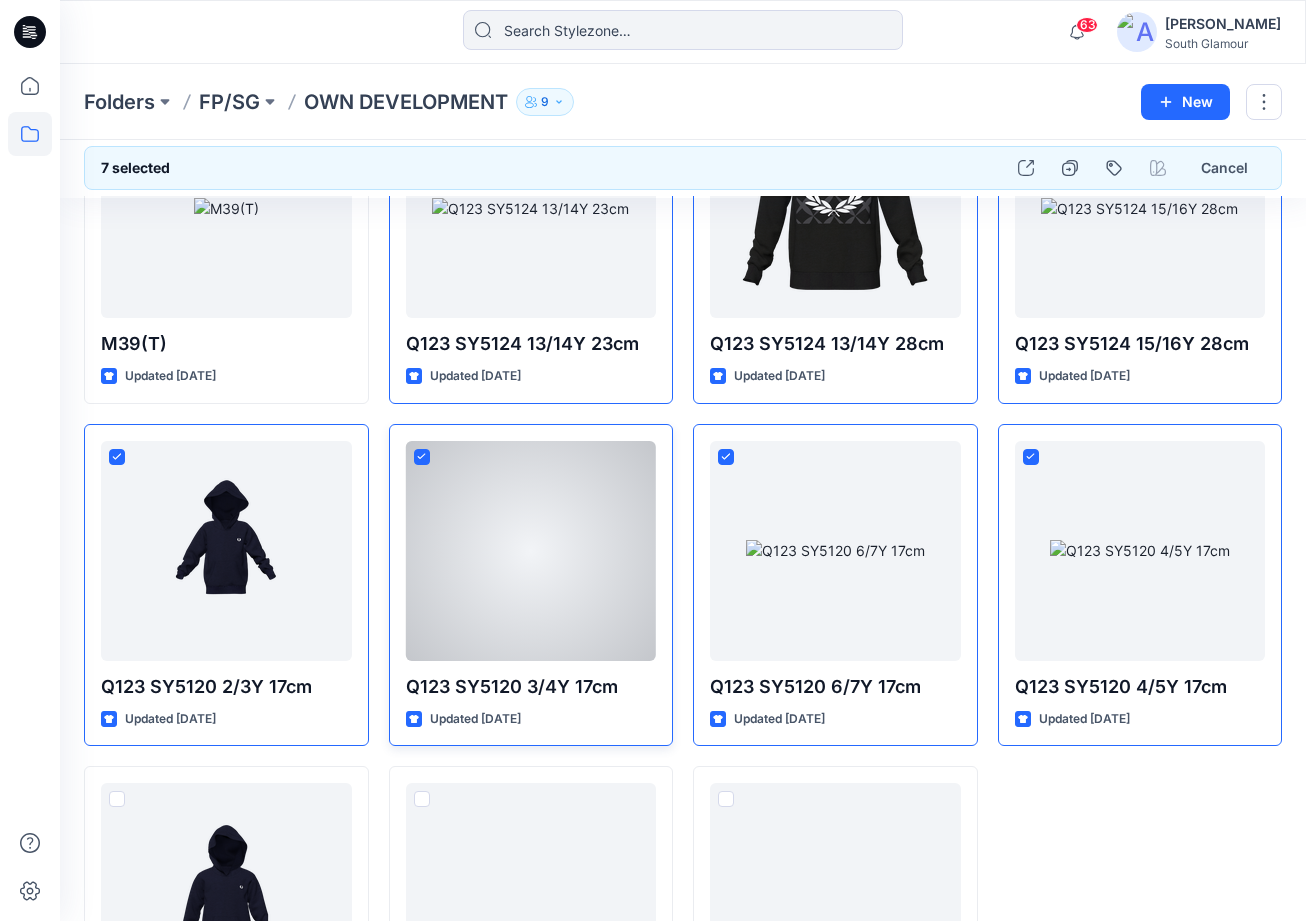 scroll, scrollTop: 330, scrollLeft: 0, axis: vertical 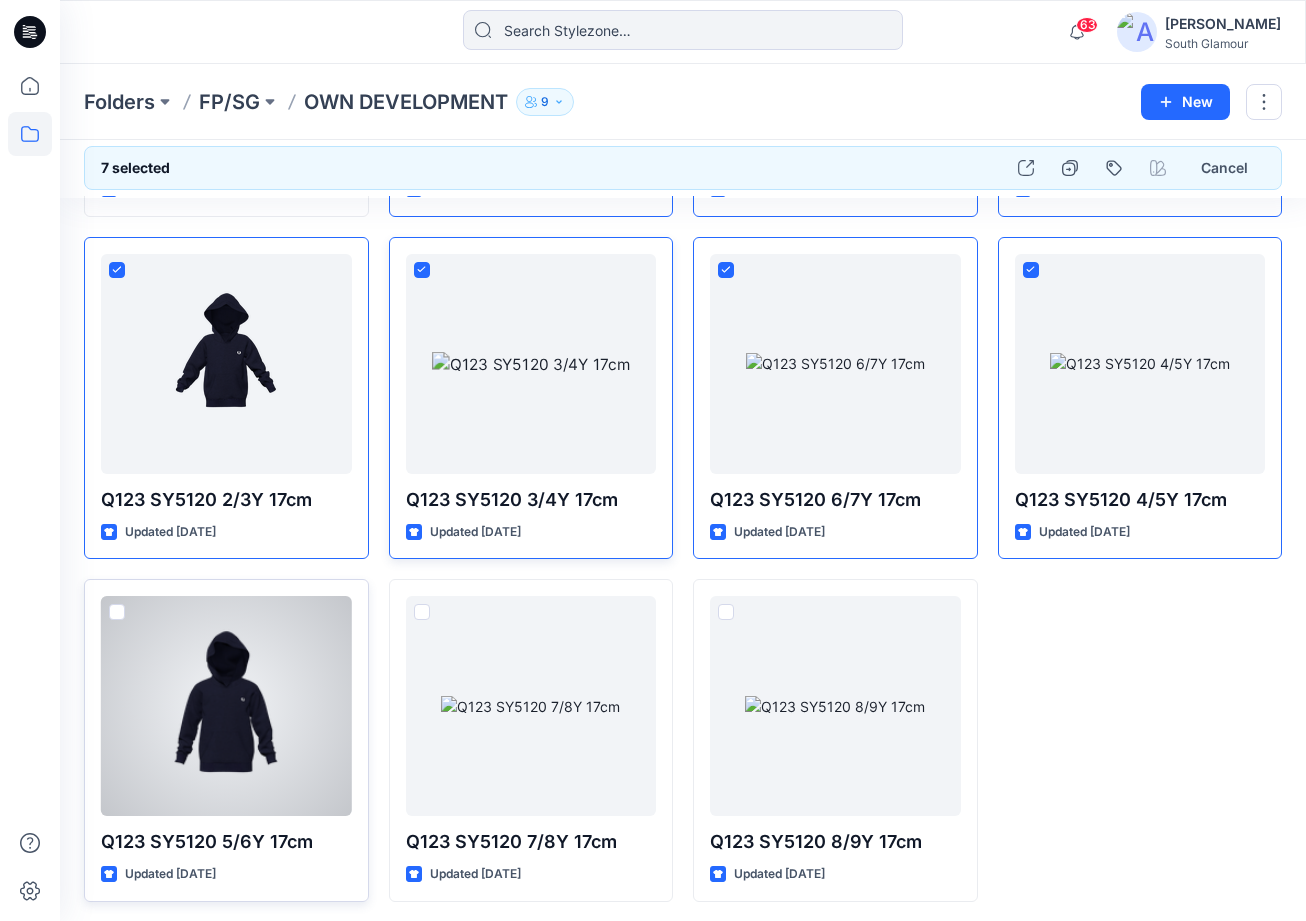 drag, startPoint x: 116, startPoint y: 610, endPoint x: 216, endPoint y: 612, distance: 100.02 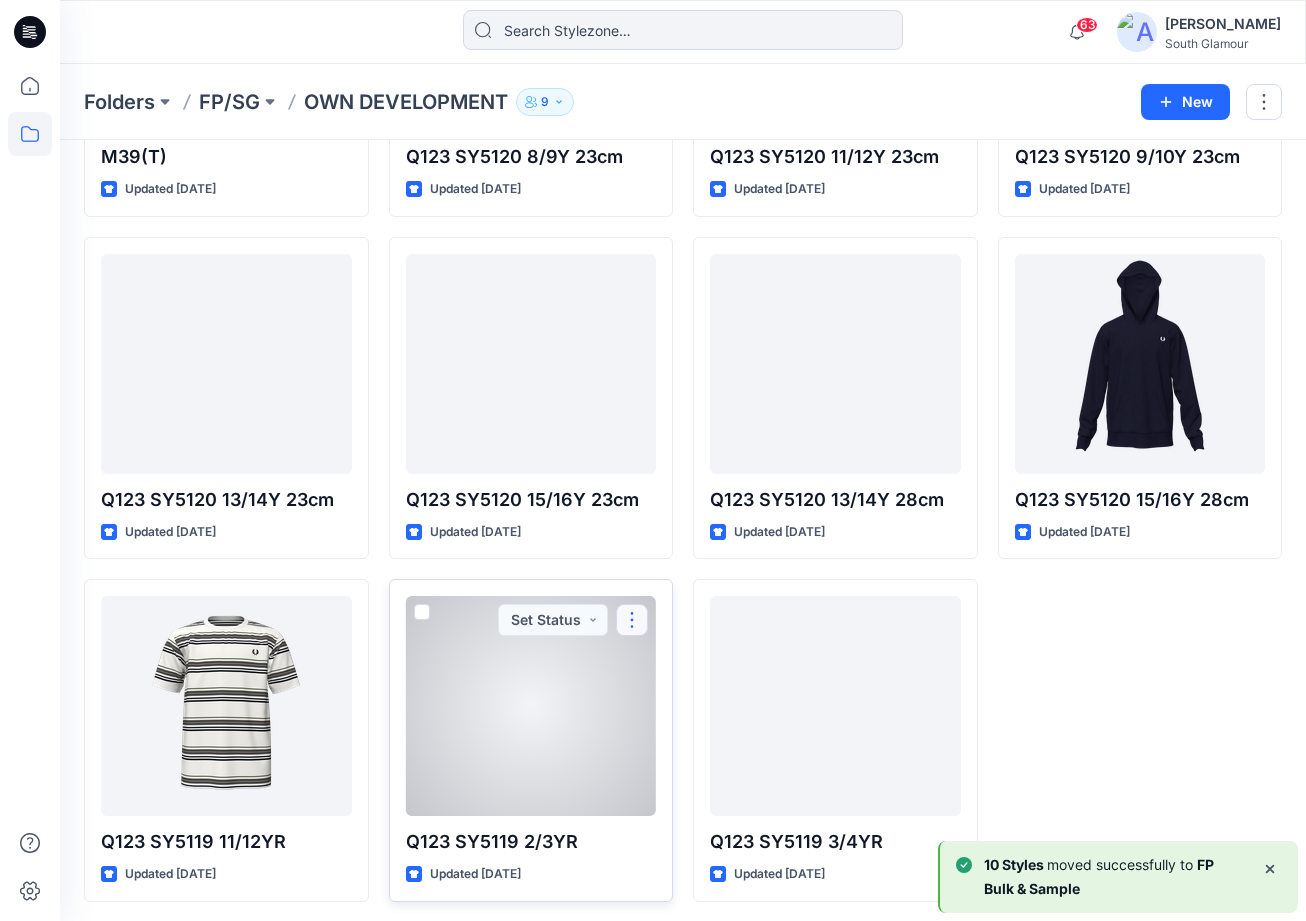 scroll, scrollTop: 0, scrollLeft: 0, axis: both 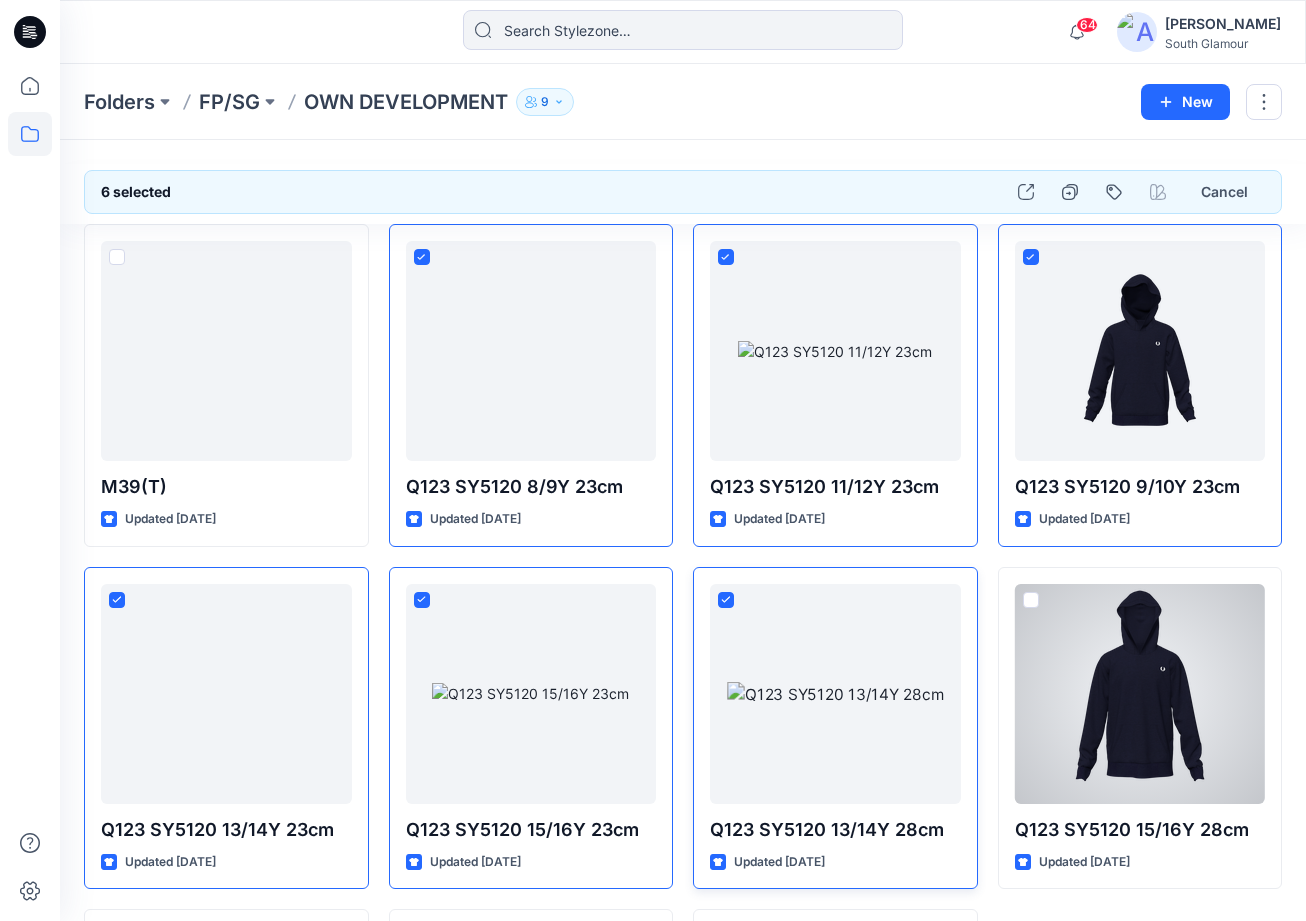 drag, startPoint x: 1032, startPoint y: 595, endPoint x: 971, endPoint y: 601, distance: 61.294373 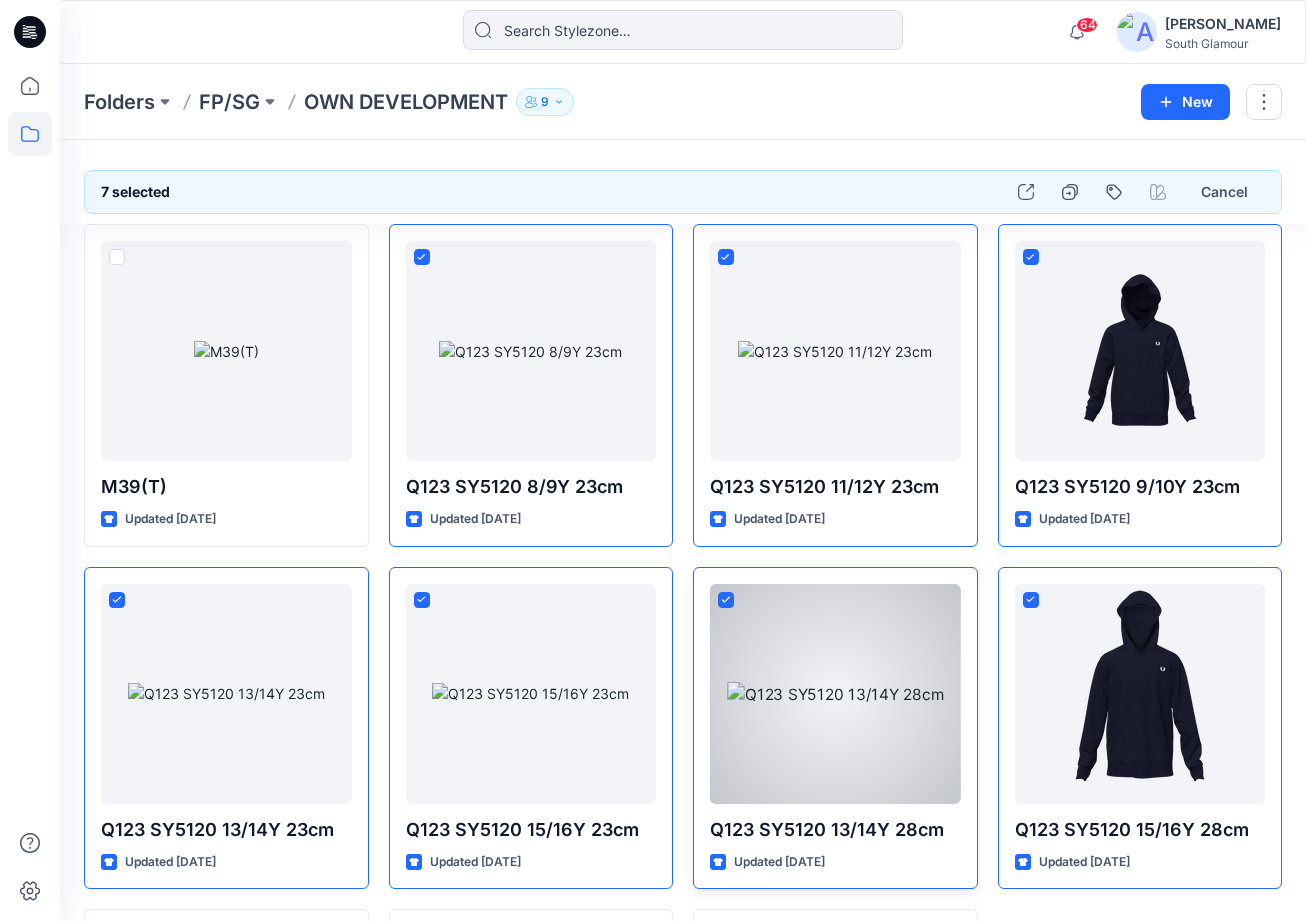 scroll, scrollTop: 330, scrollLeft: 0, axis: vertical 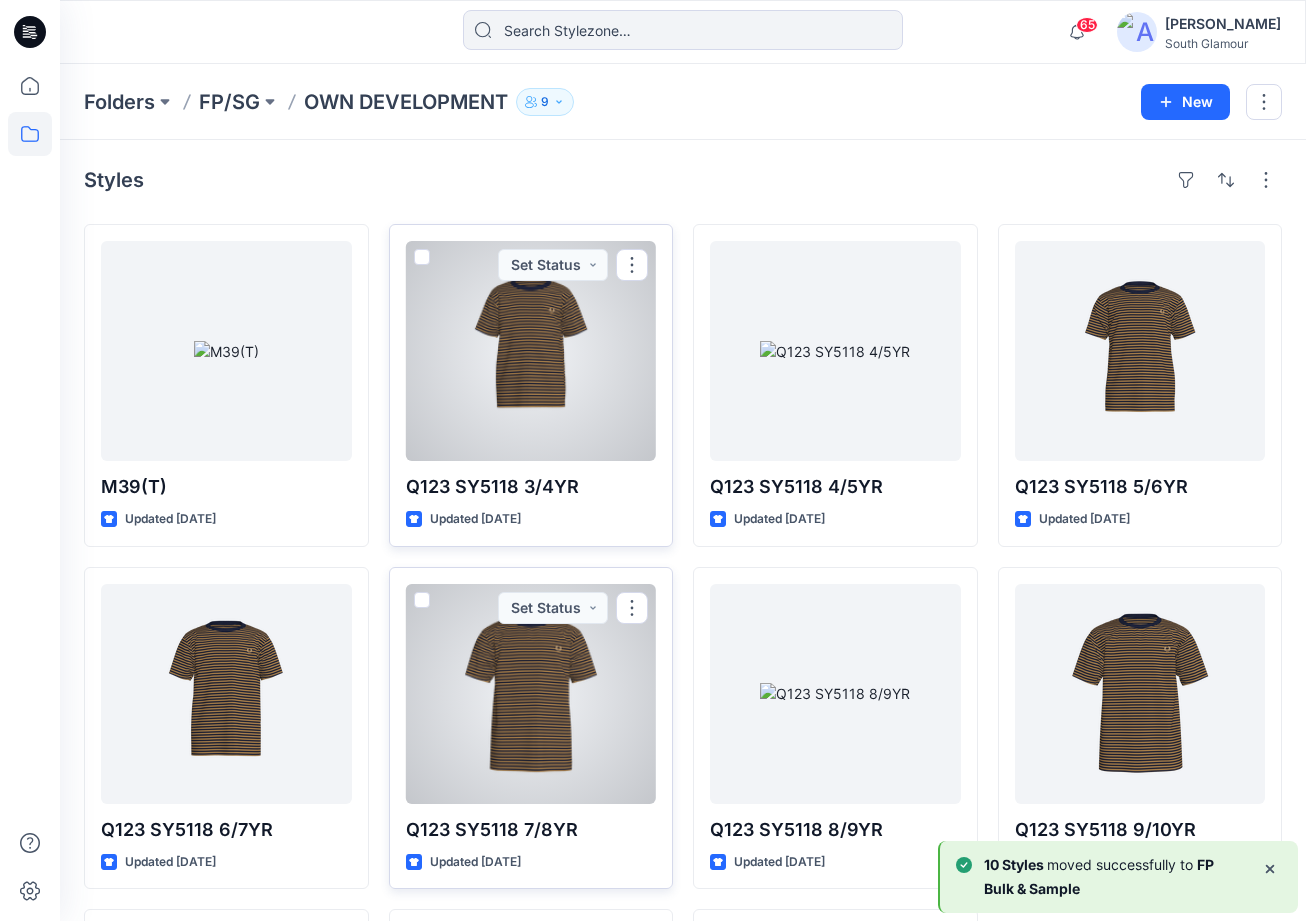 drag, startPoint x: 427, startPoint y: 256, endPoint x: 488, endPoint y: 269, distance: 62.369865 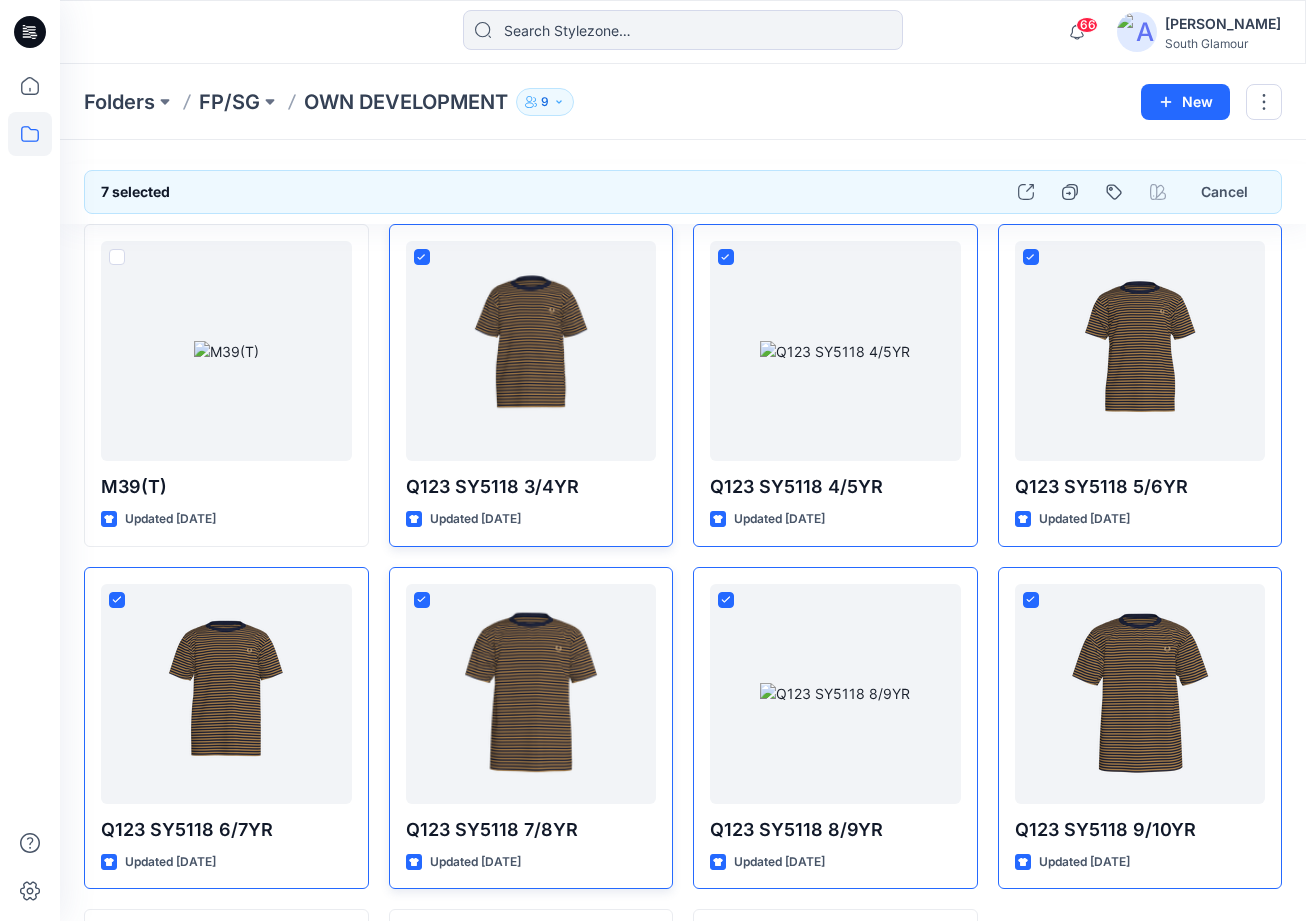 scroll, scrollTop: 330, scrollLeft: 0, axis: vertical 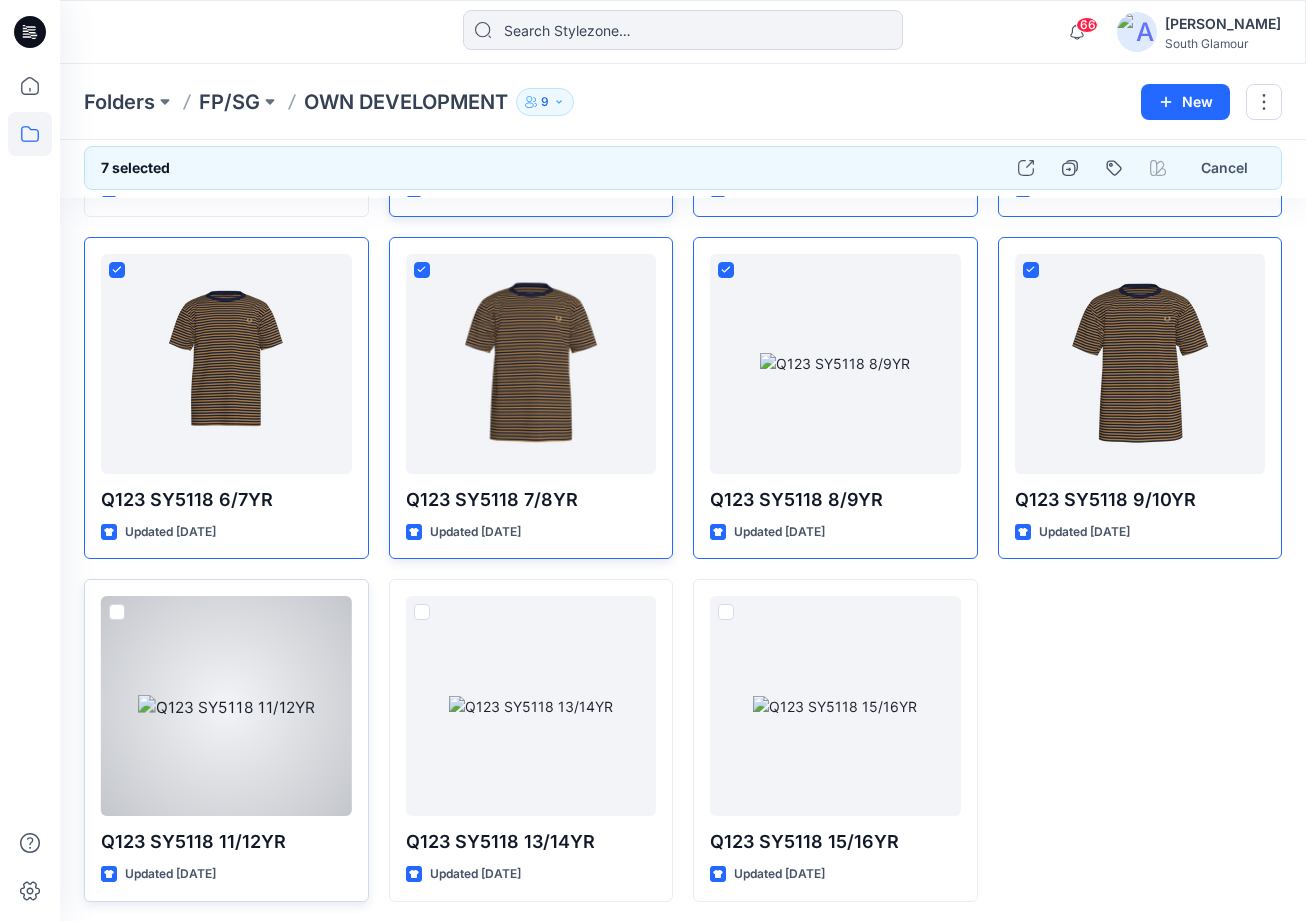drag, startPoint x: 112, startPoint y: 603, endPoint x: 125, endPoint y: 605, distance: 13.152946 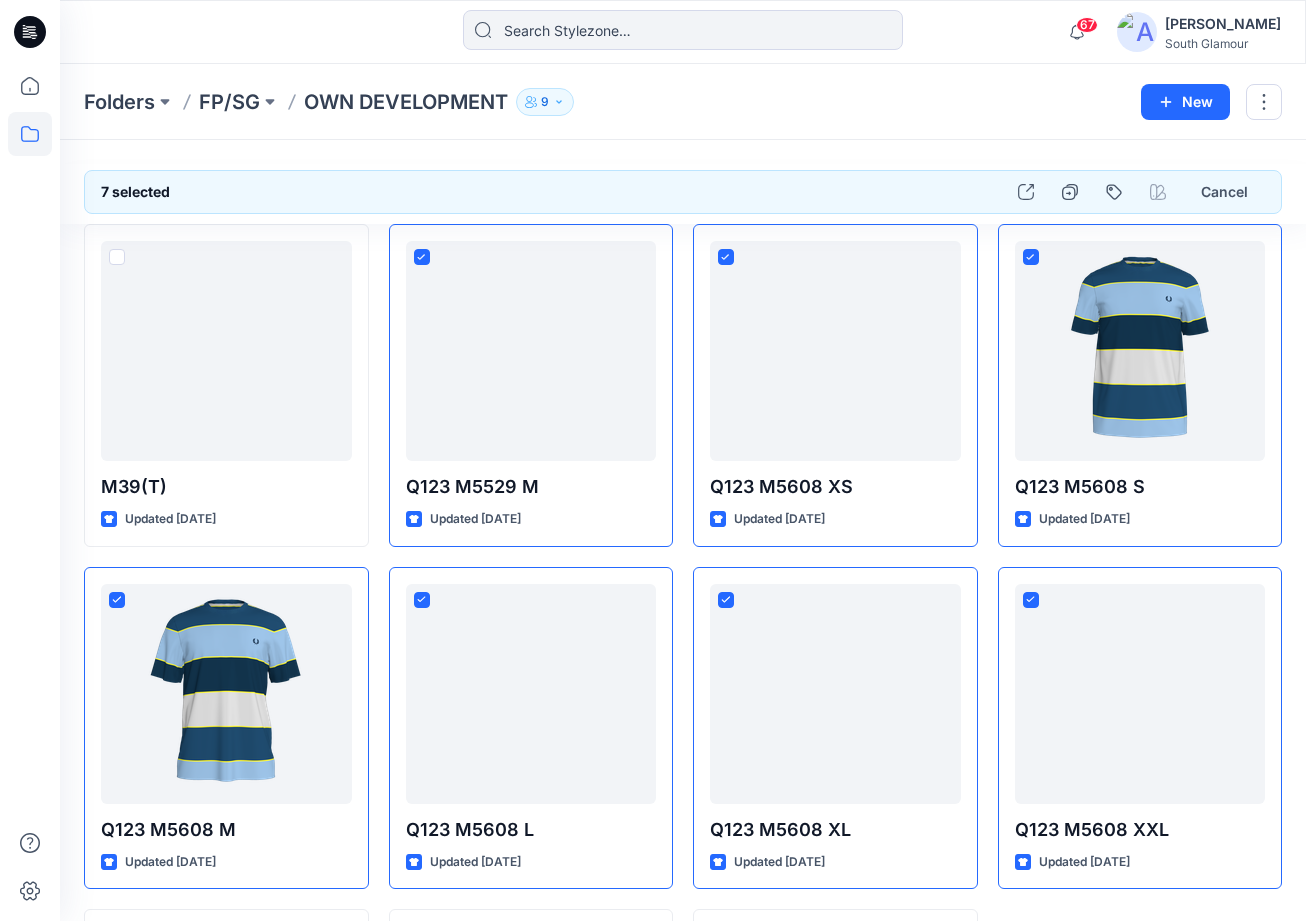 scroll, scrollTop: 330, scrollLeft: 0, axis: vertical 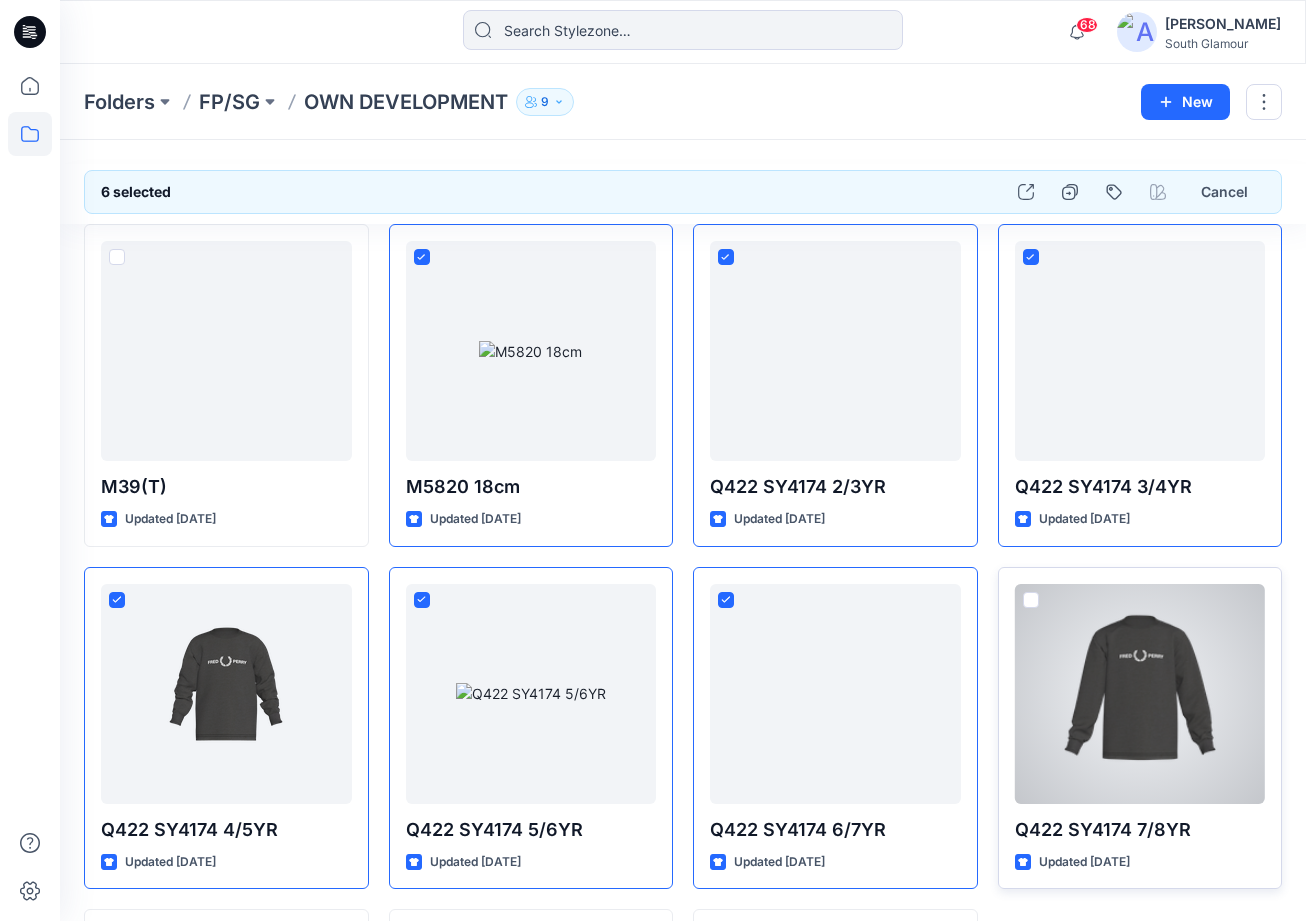 drag, startPoint x: 1032, startPoint y: 601, endPoint x: 1014, endPoint y: 594, distance: 19.313208 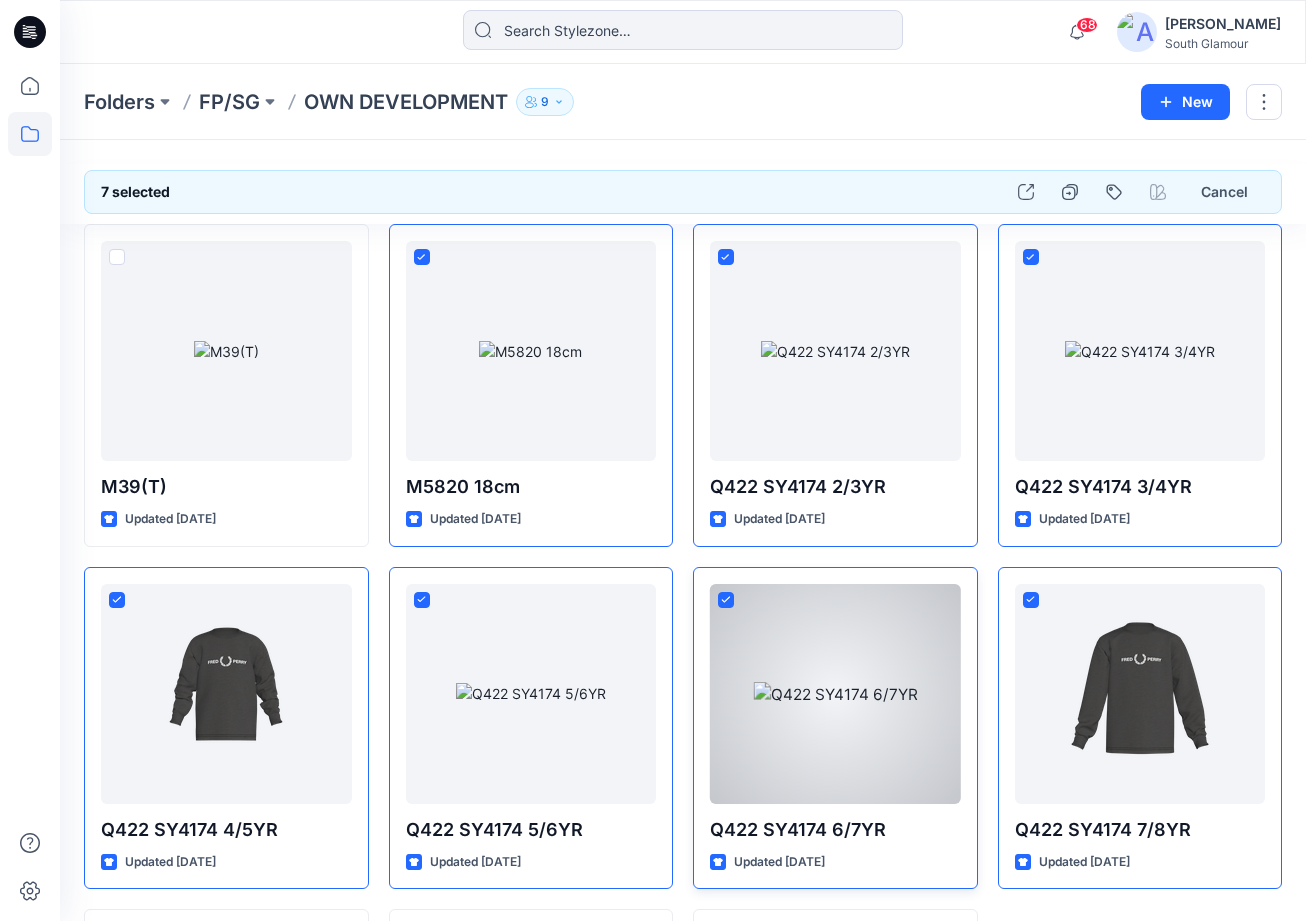 scroll, scrollTop: 330, scrollLeft: 0, axis: vertical 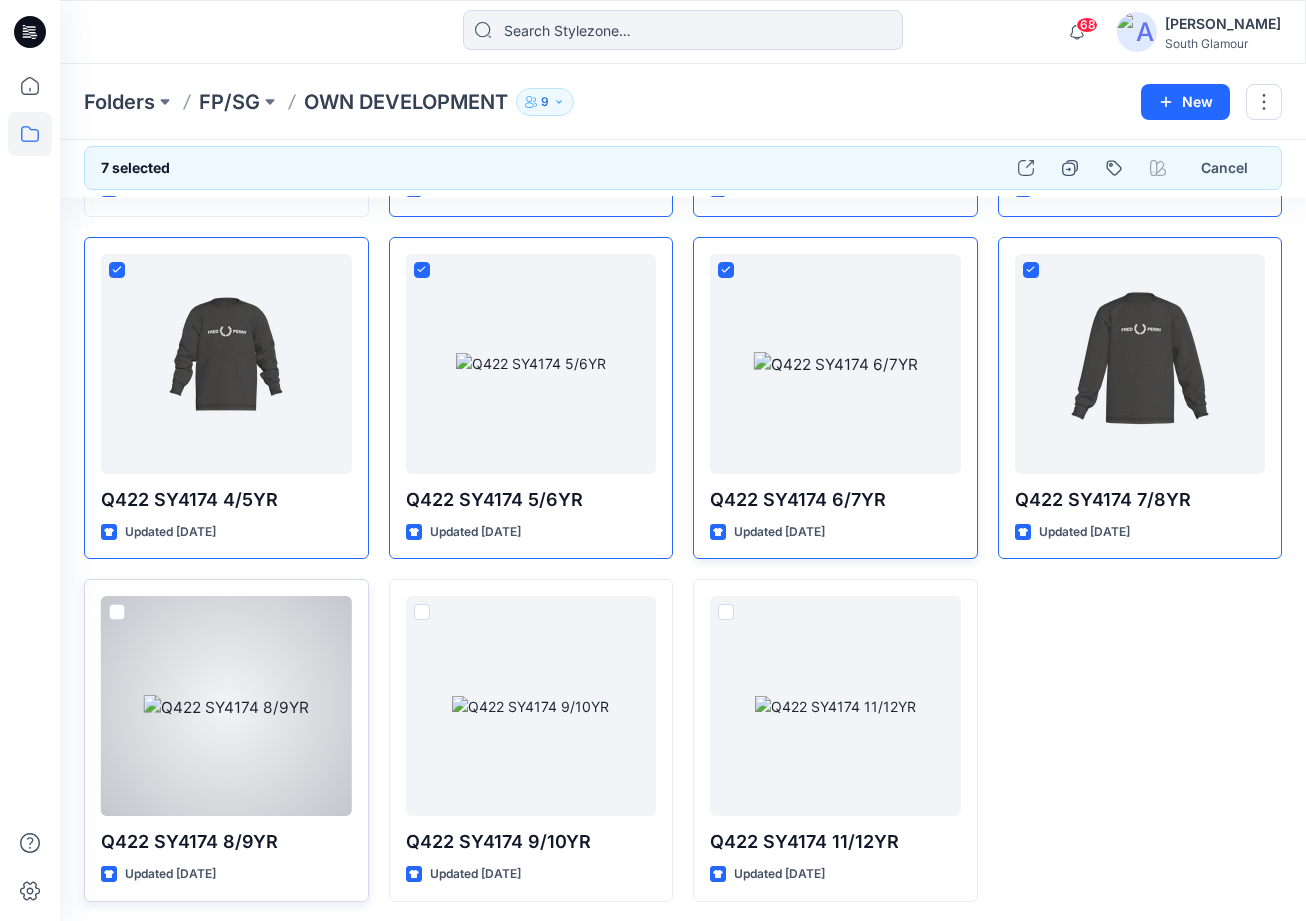 drag, startPoint x: 118, startPoint y: 612, endPoint x: 160, endPoint y: 612, distance: 42 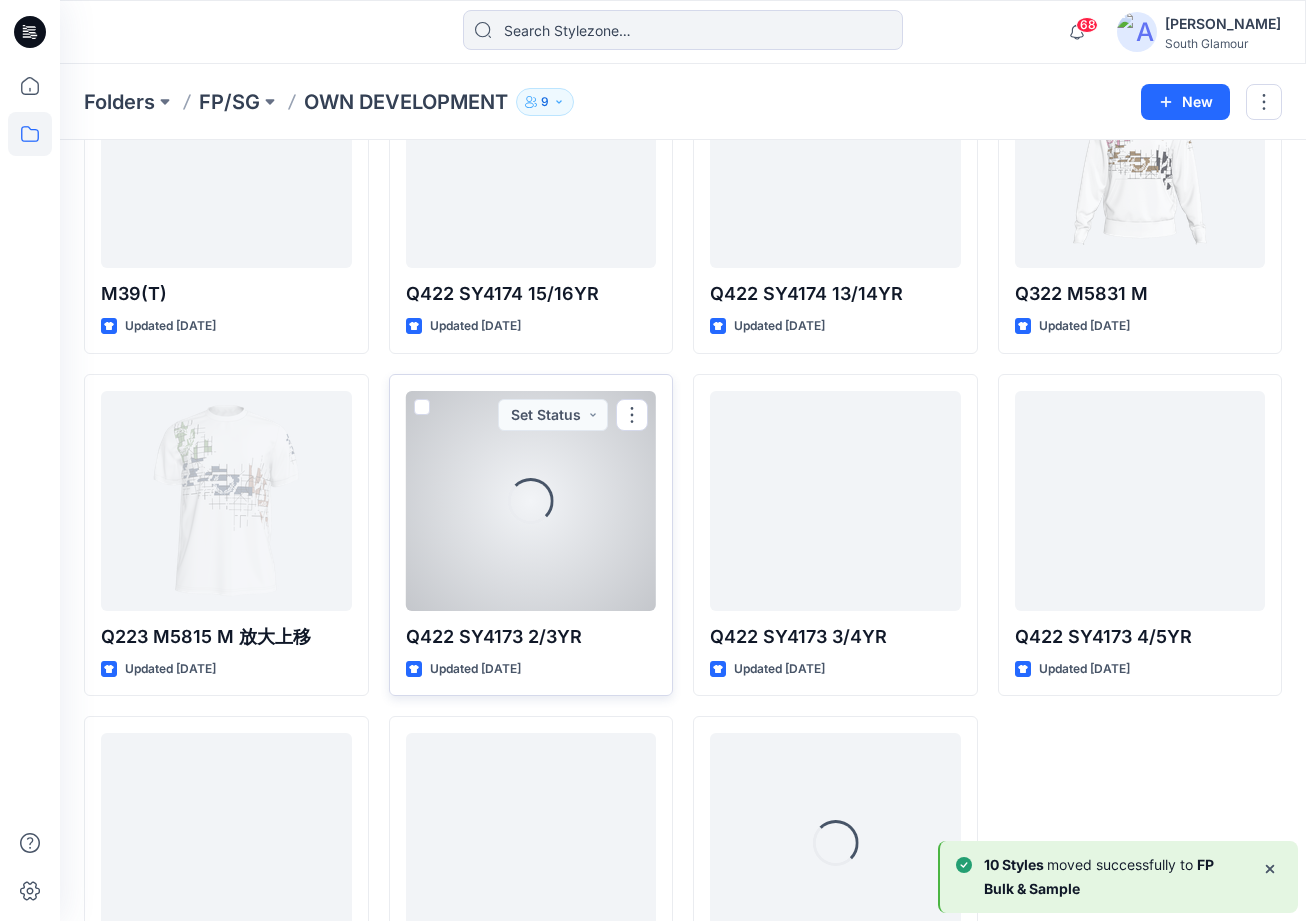 scroll, scrollTop: 0, scrollLeft: 0, axis: both 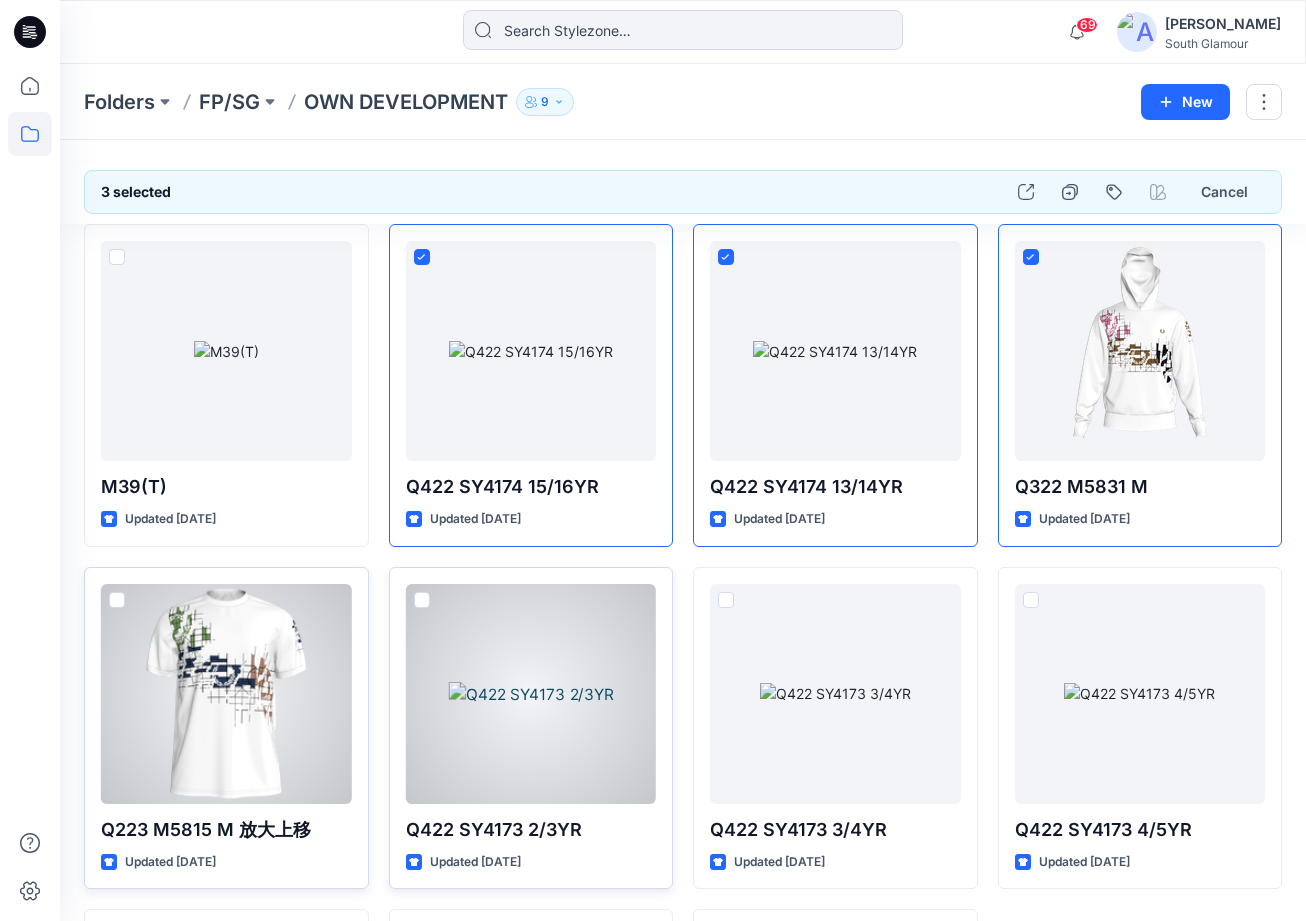 drag, startPoint x: 114, startPoint y: 592, endPoint x: 161, endPoint y: 590, distance: 47.042534 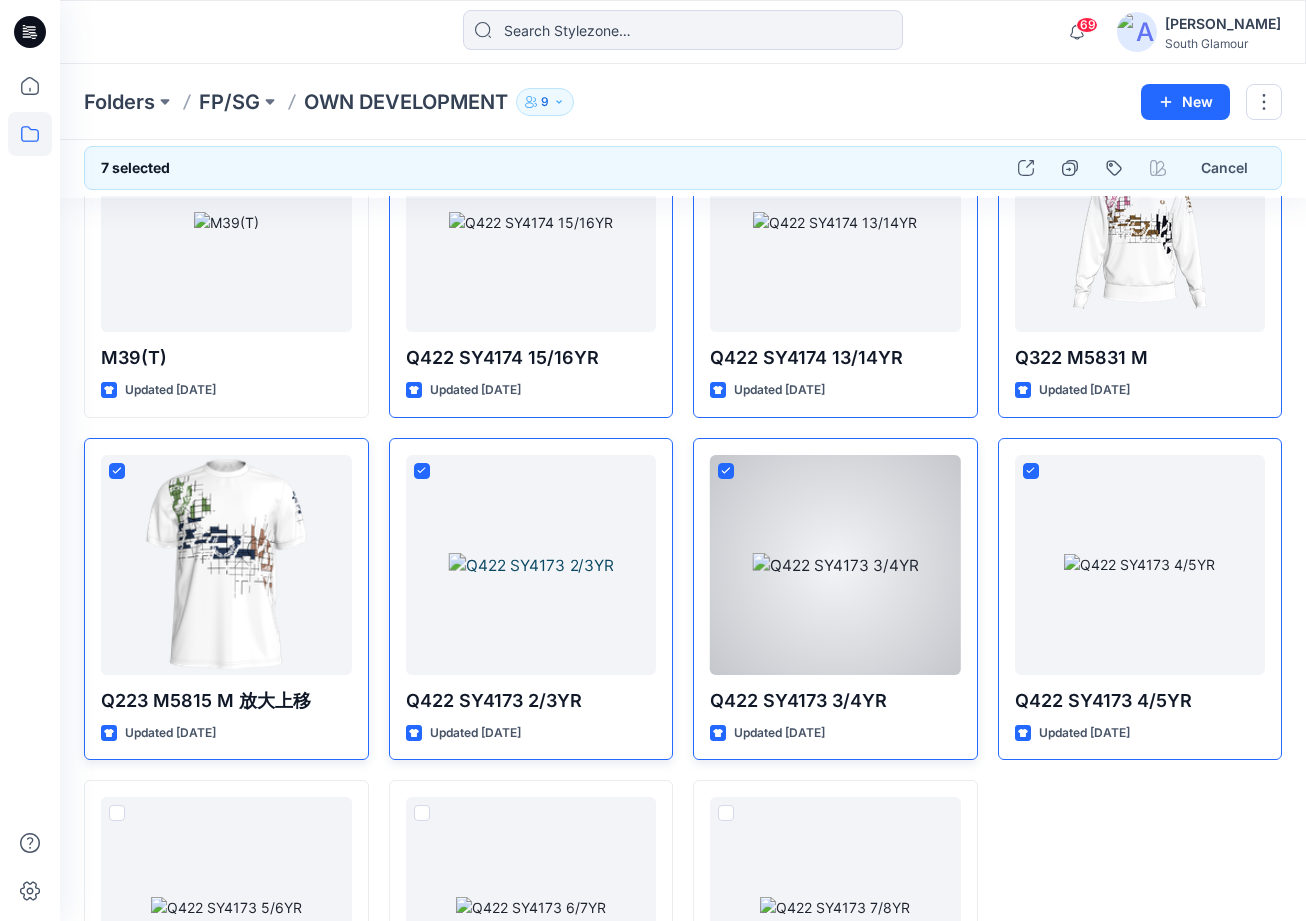 scroll, scrollTop: 330, scrollLeft: 0, axis: vertical 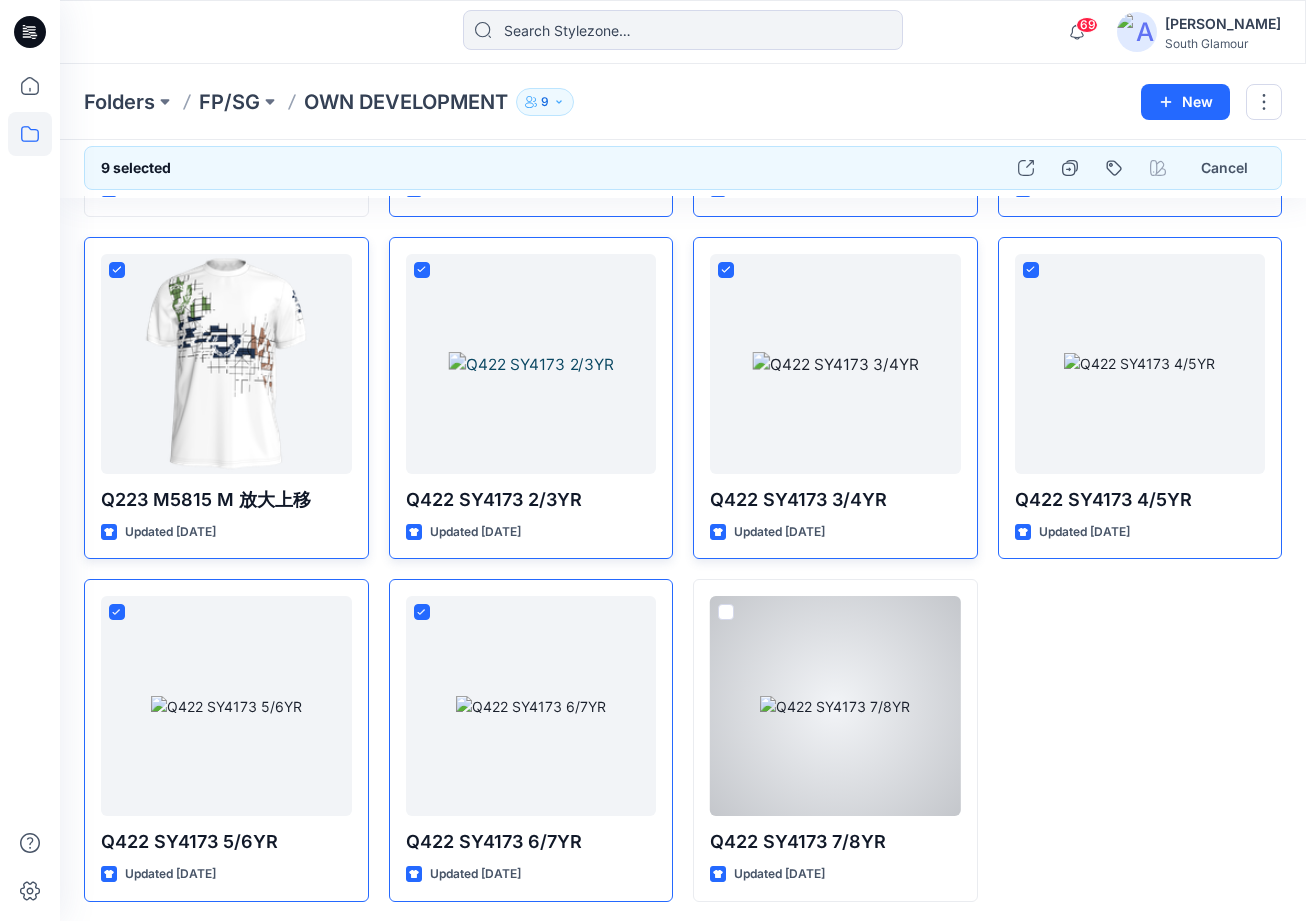 drag, startPoint x: 729, startPoint y: 609, endPoint x: 826, endPoint y: 512, distance: 137.17871 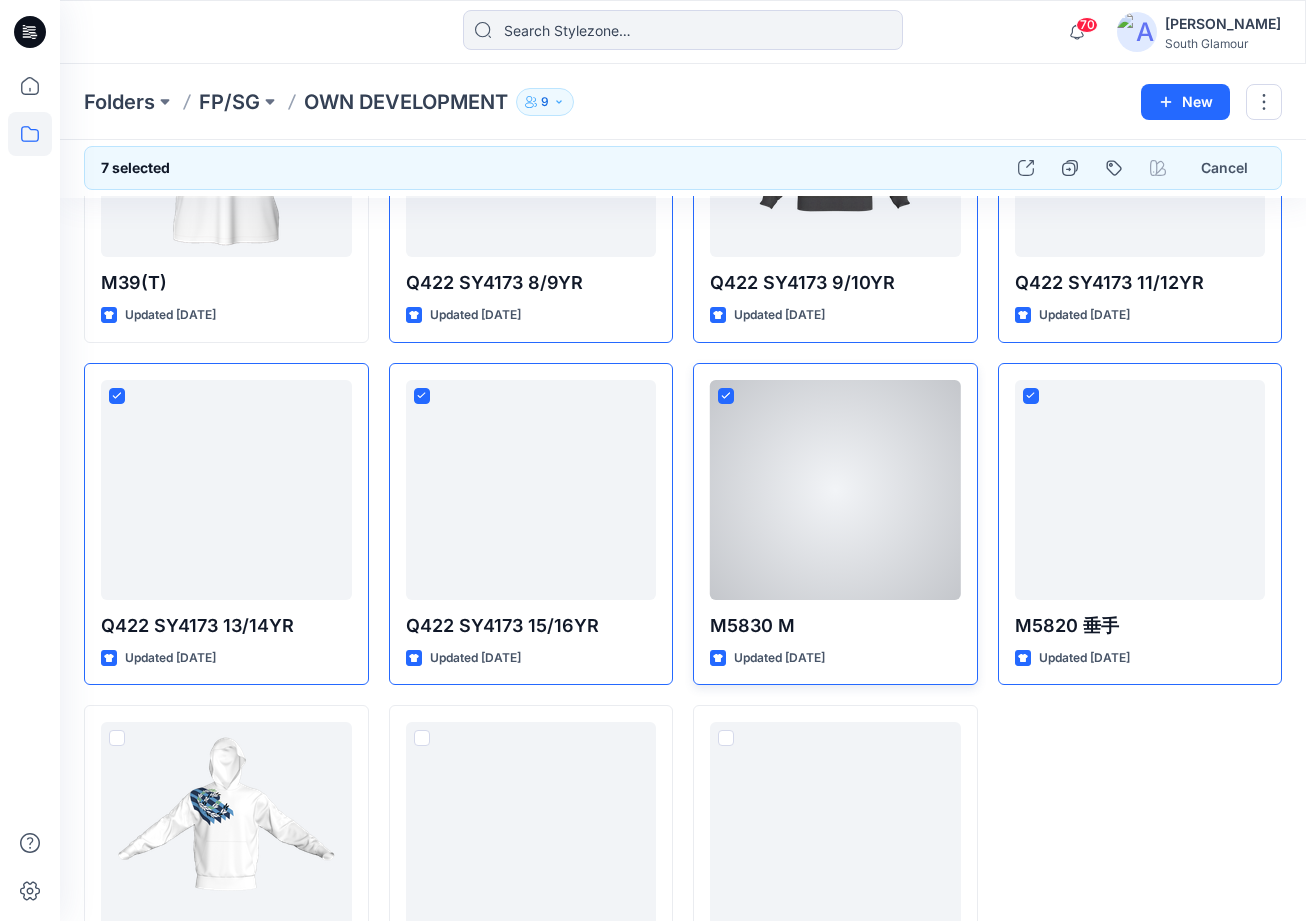 scroll, scrollTop: 330, scrollLeft: 0, axis: vertical 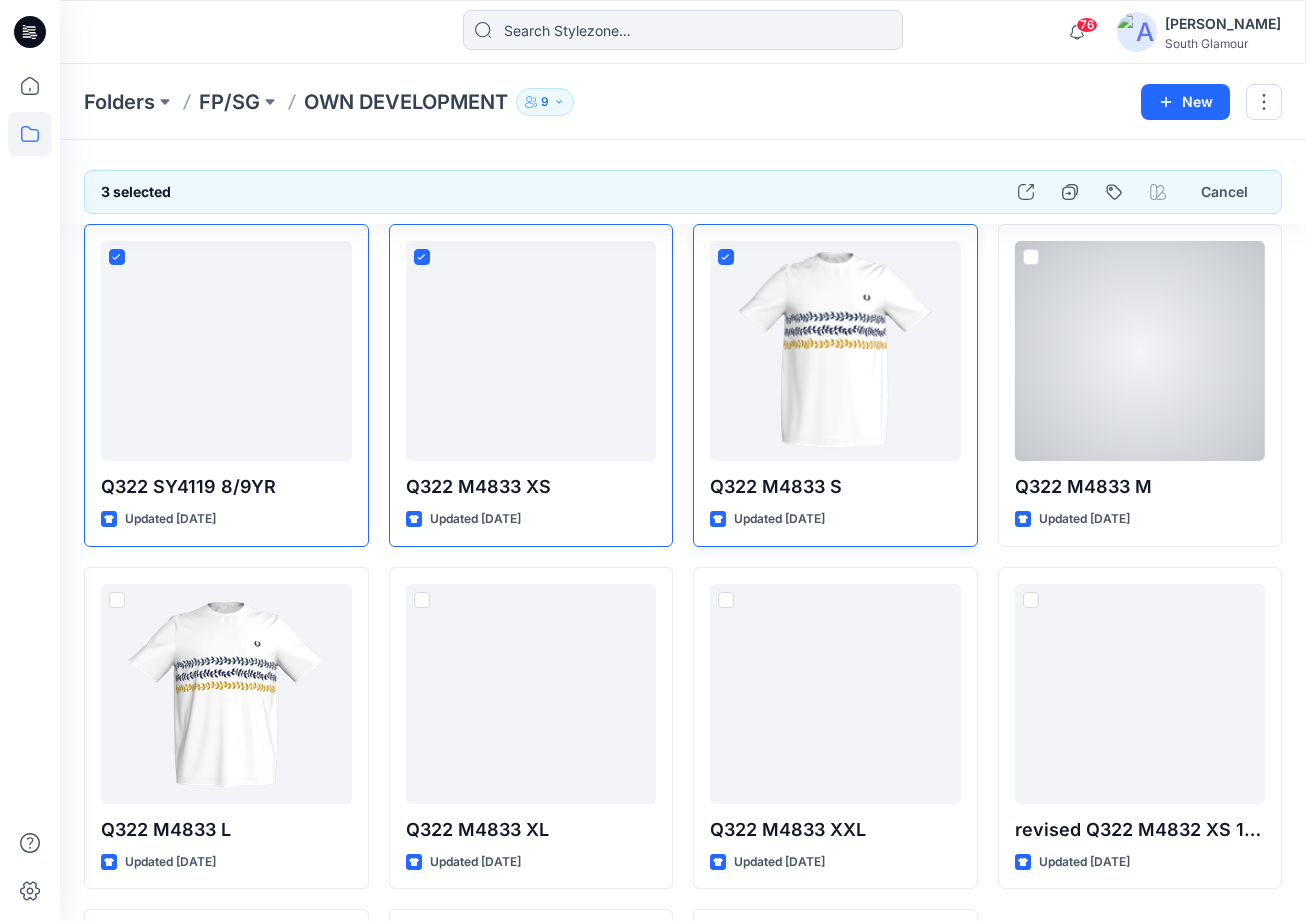 drag, startPoint x: 1029, startPoint y: 250, endPoint x: 936, endPoint y: 317, distance: 114.62112 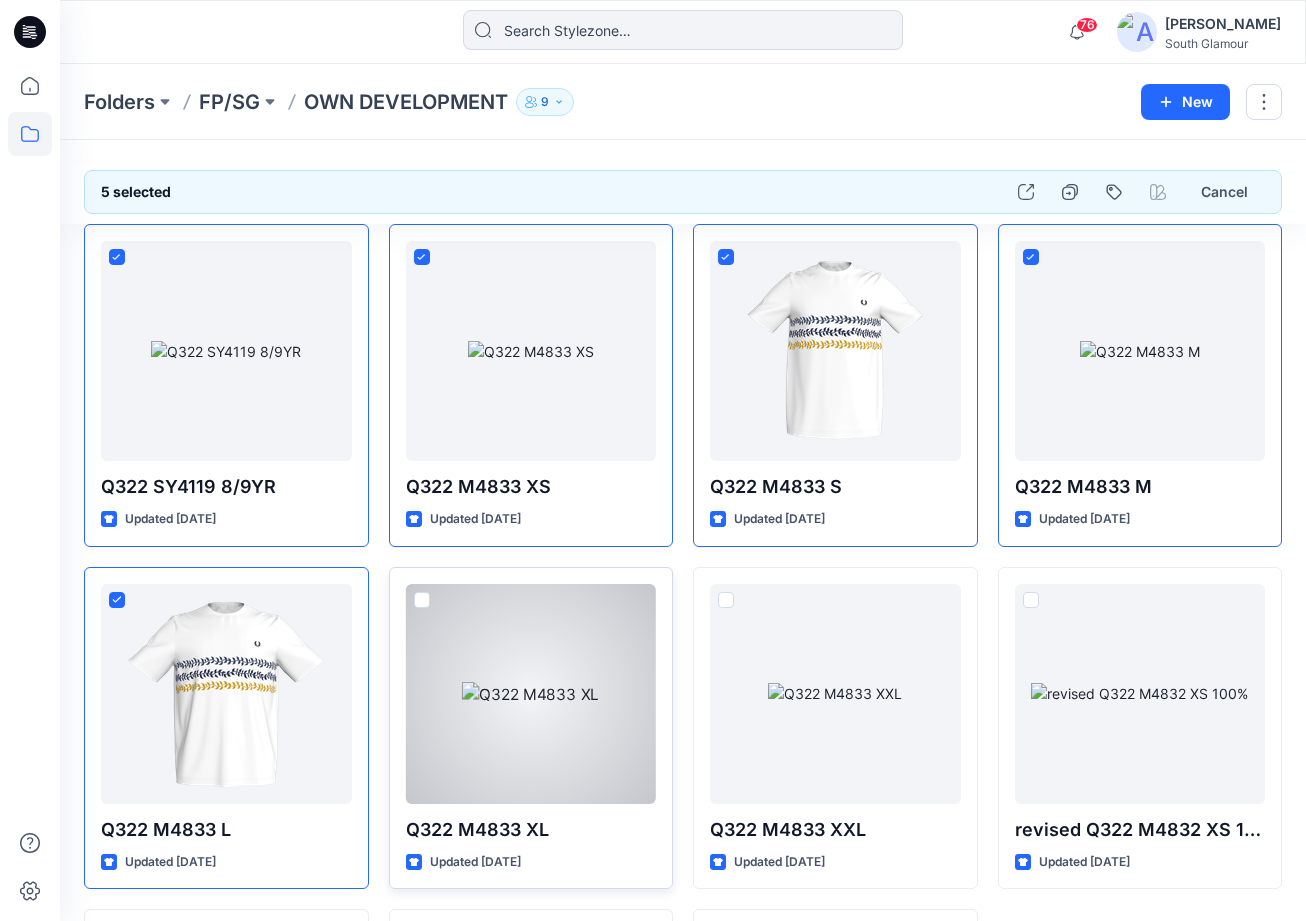 drag, startPoint x: 423, startPoint y: 596, endPoint x: 433, endPoint y: 594, distance: 10.198039 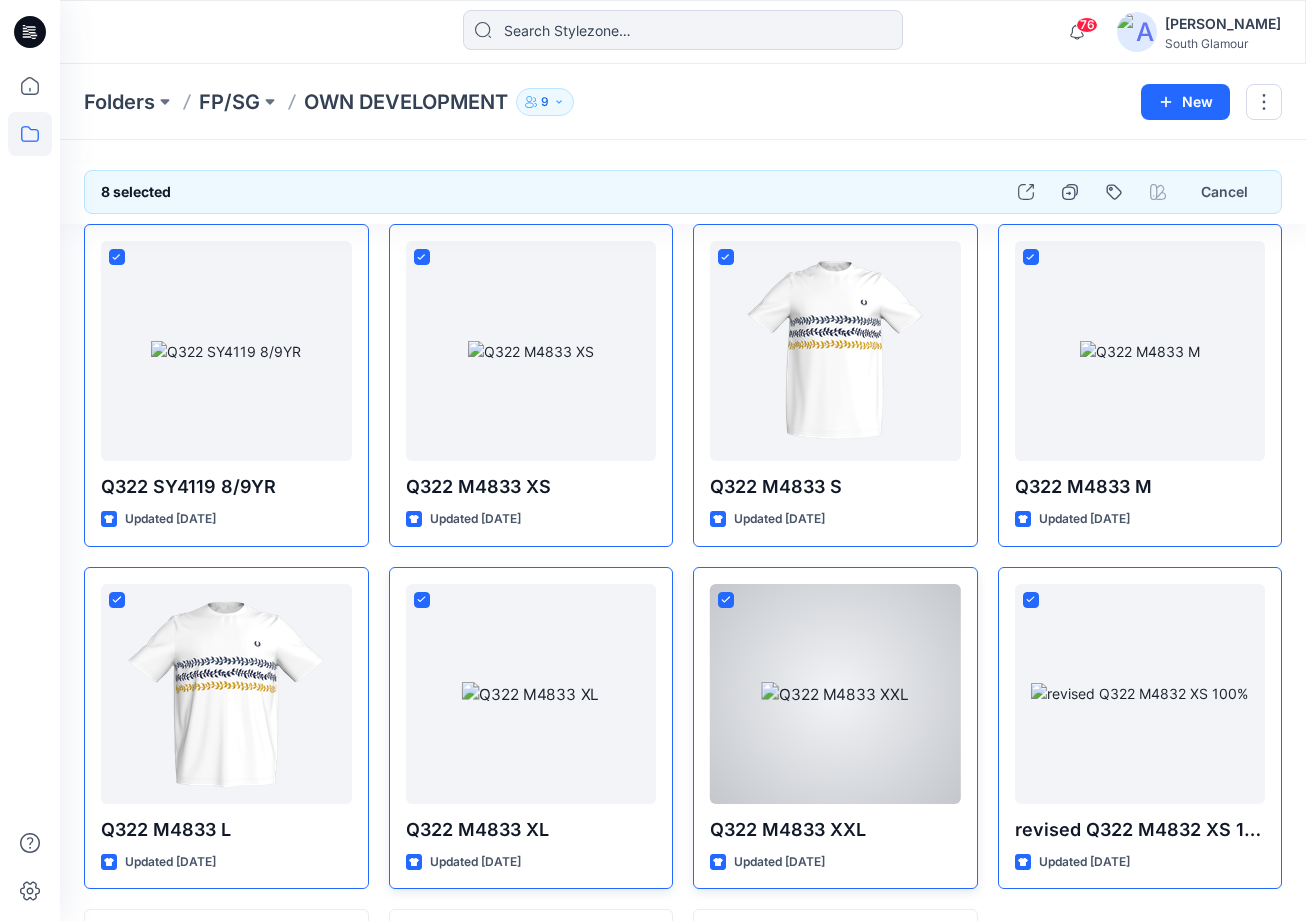 scroll, scrollTop: 330, scrollLeft: 0, axis: vertical 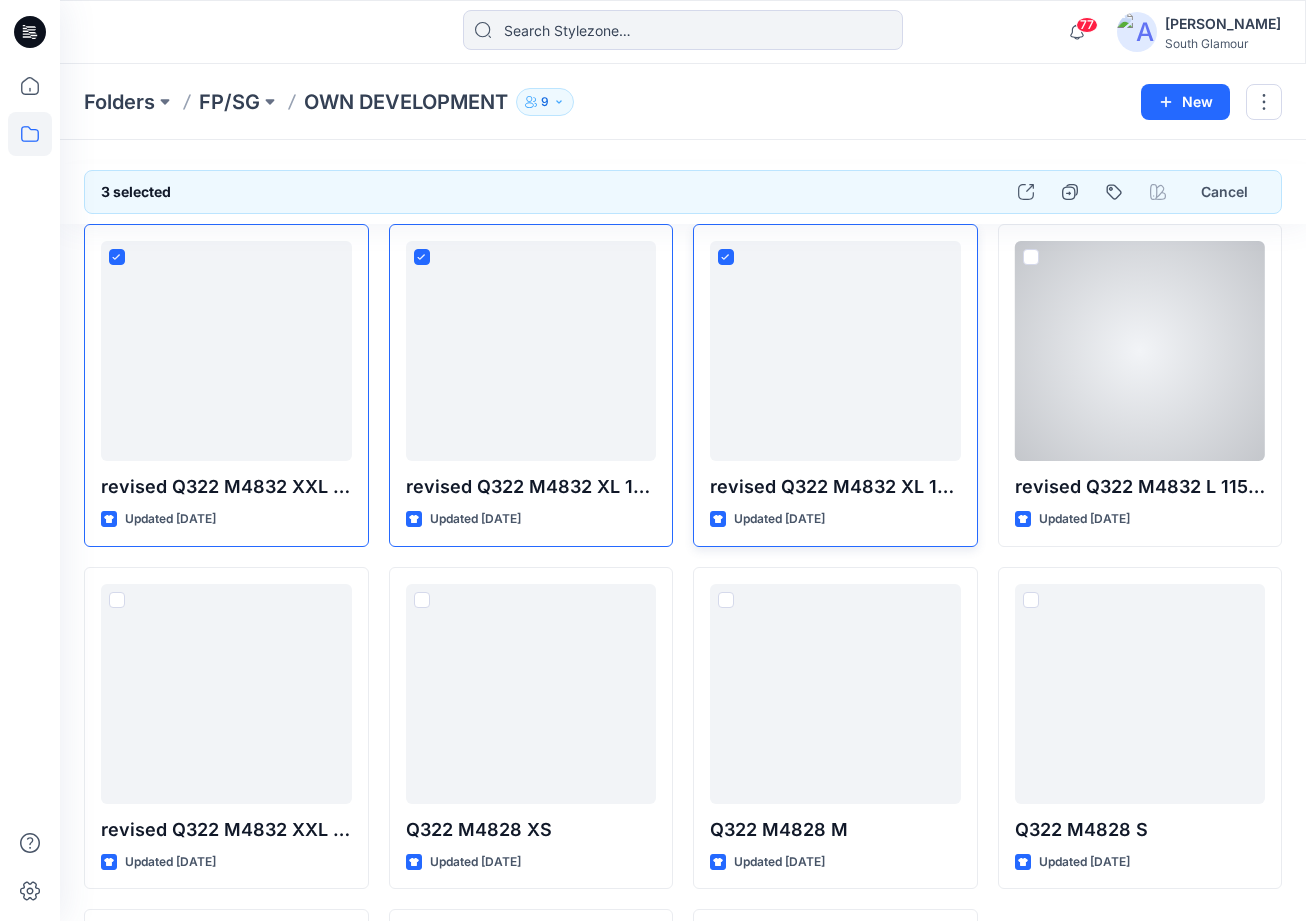 drag, startPoint x: 1027, startPoint y: 252, endPoint x: 972, endPoint y: 269, distance: 57.567352 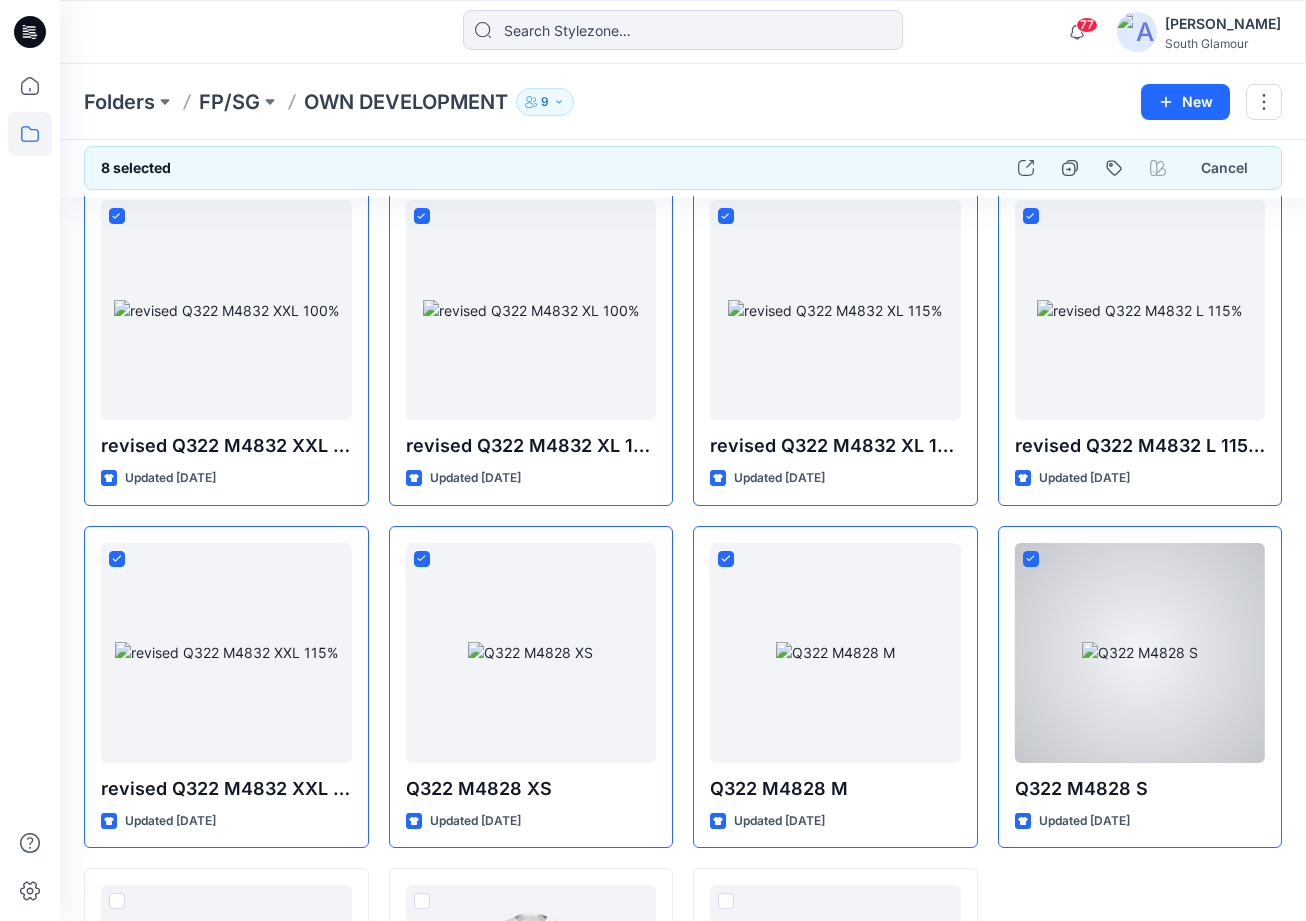 scroll, scrollTop: 330, scrollLeft: 0, axis: vertical 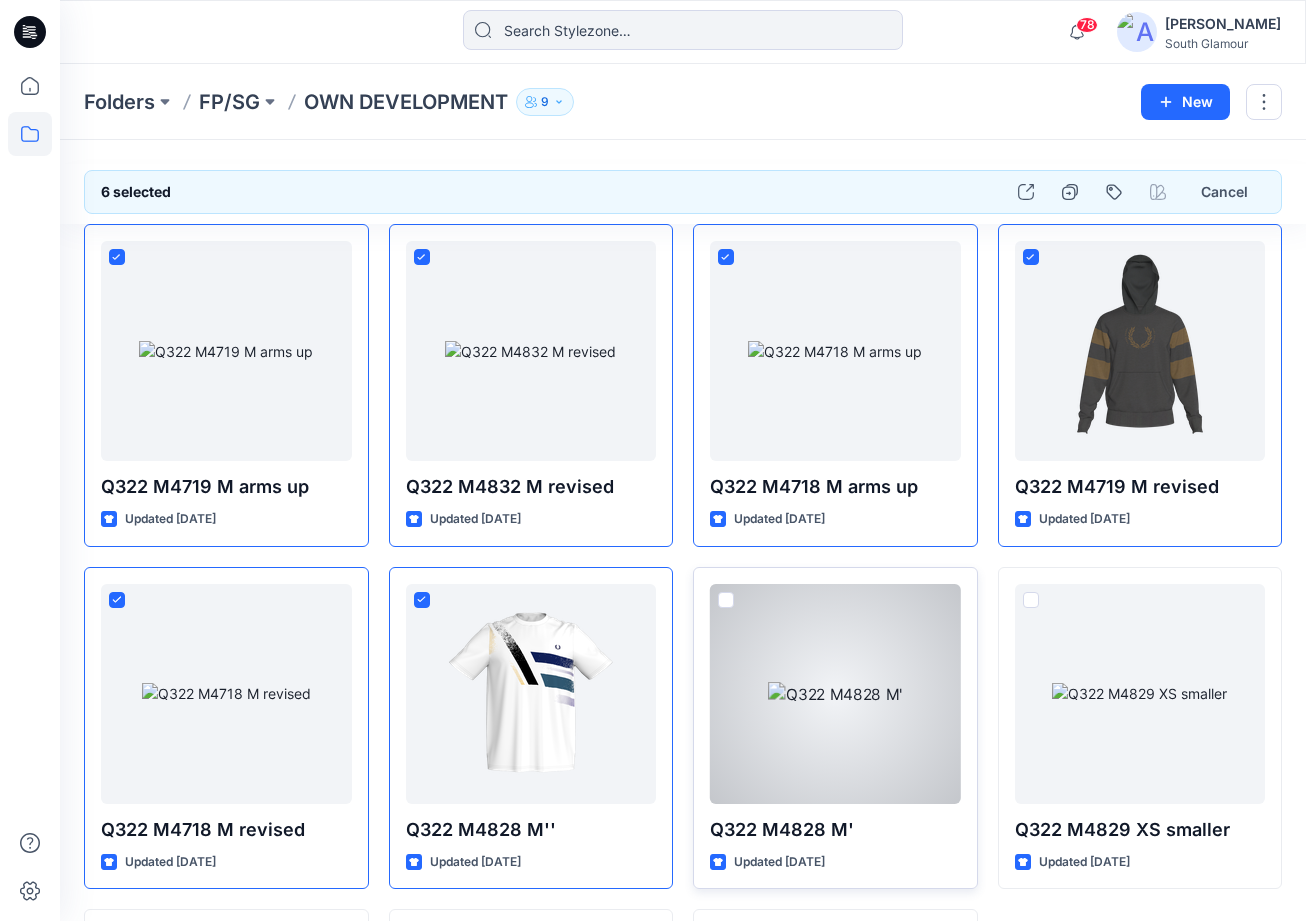 drag, startPoint x: 729, startPoint y: 596, endPoint x: 752, endPoint y: 595, distance: 23.021729 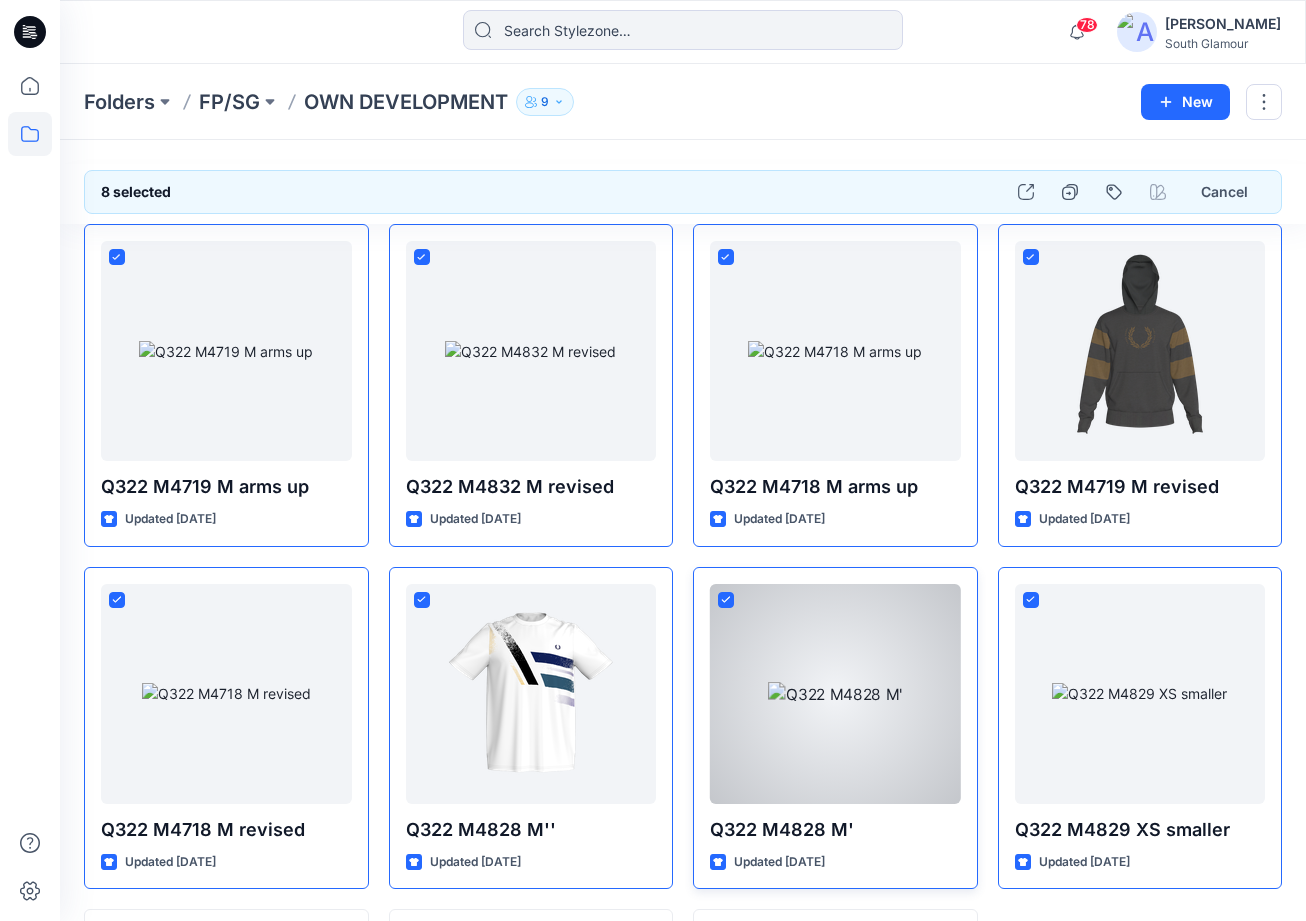 scroll, scrollTop: 330, scrollLeft: 0, axis: vertical 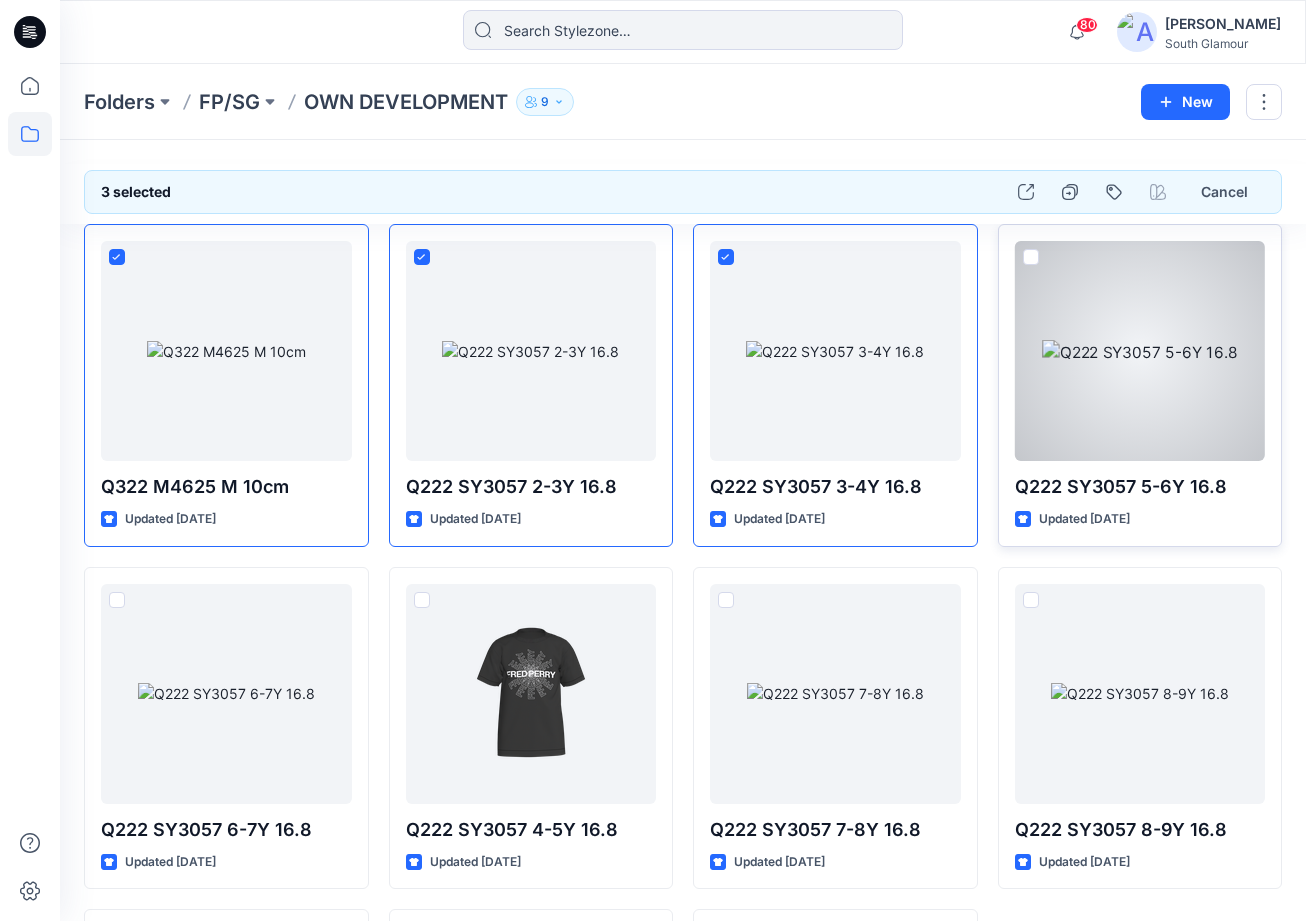 drag, startPoint x: 1030, startPoint y: 253, endPoint x: 1020, endPoint y: 260, distance: 12.206555 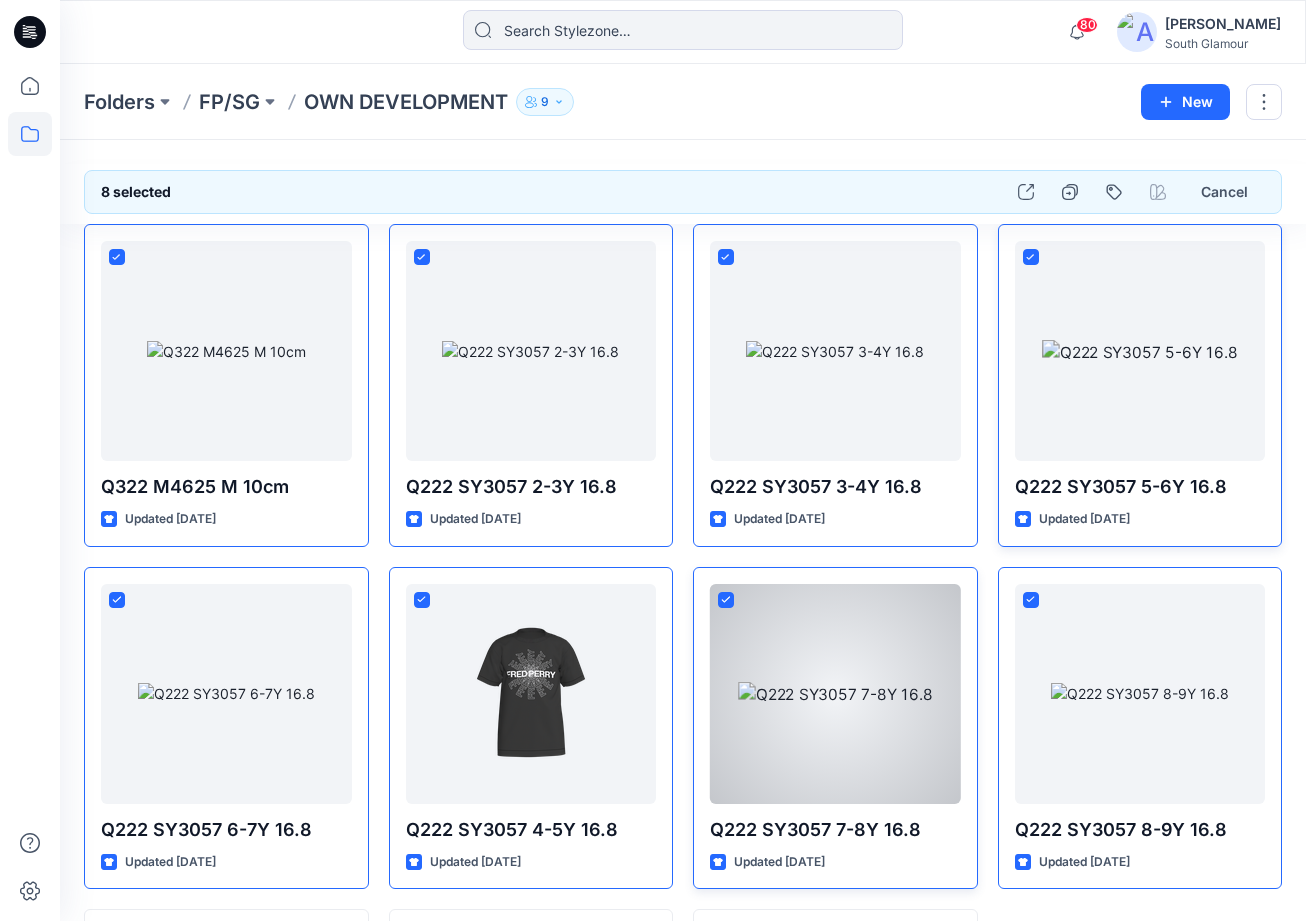 scroll, scrollTop: 330, scrollLeft: 0, axis: vertical 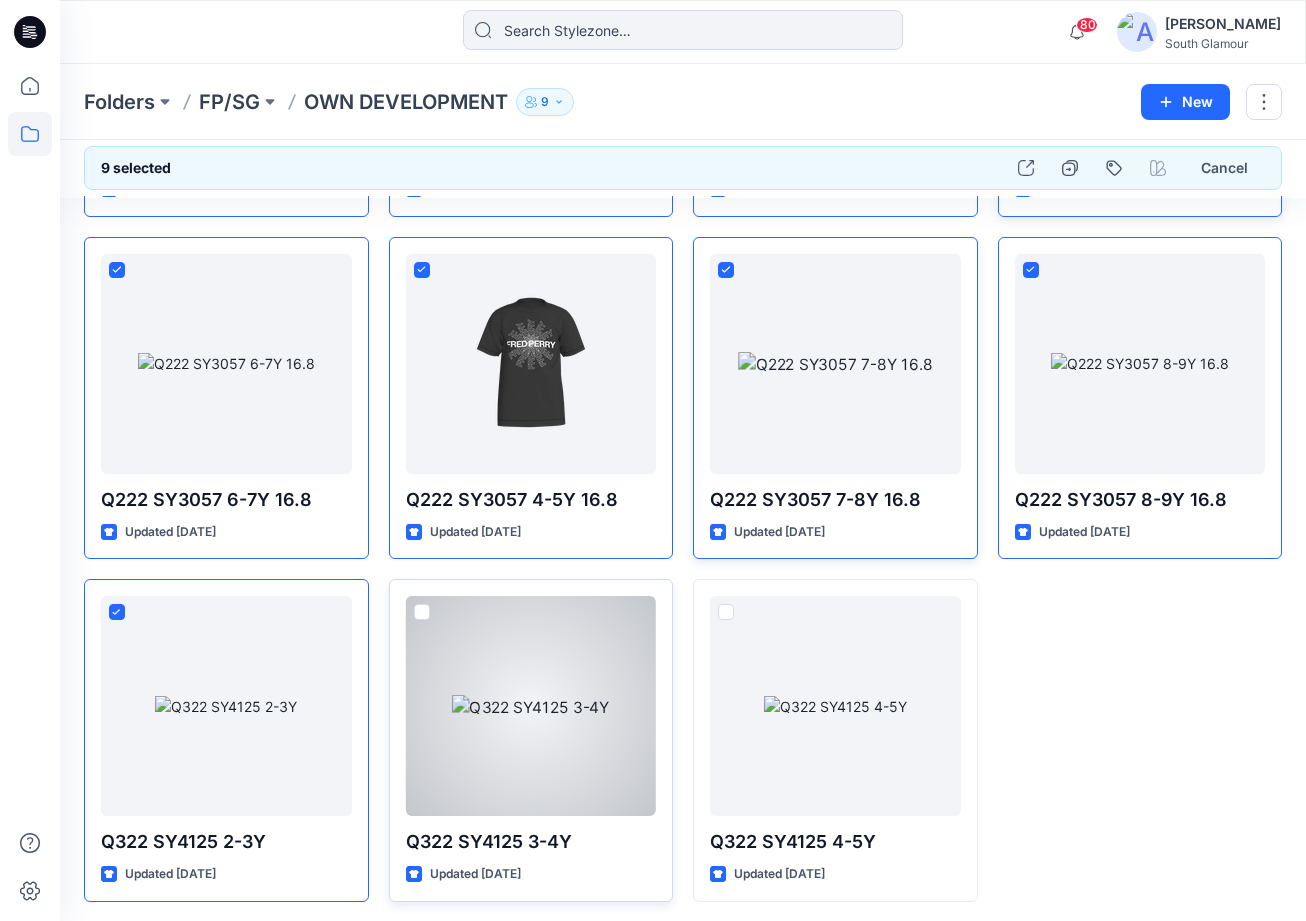 drag, startPoint x: 418, startPoint y: 608, endPoint x: 474, endPoint y: 610, distance: 56.0357 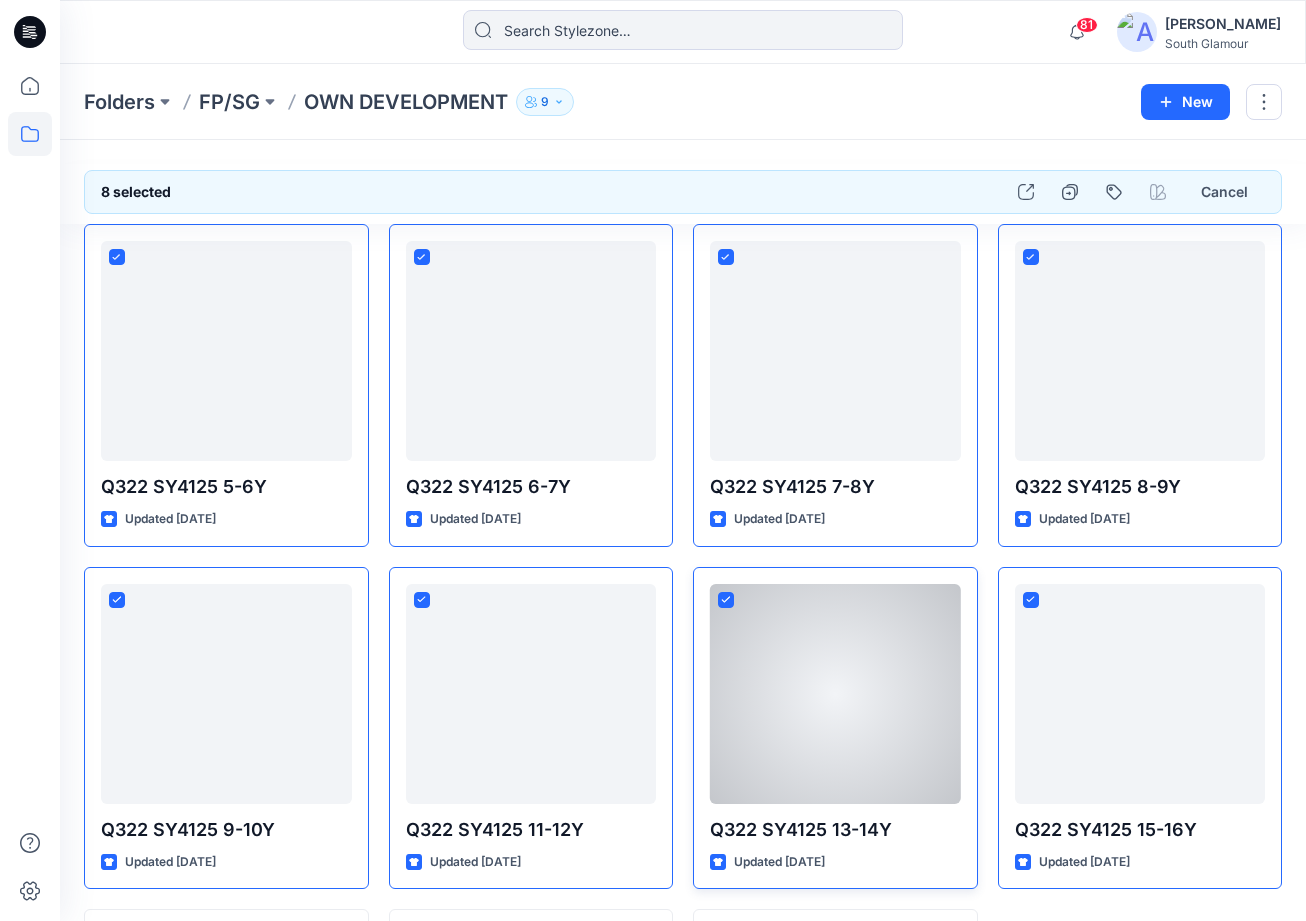 scroll, scrollTop: 330, scrollLeft: 0, axis: vertical 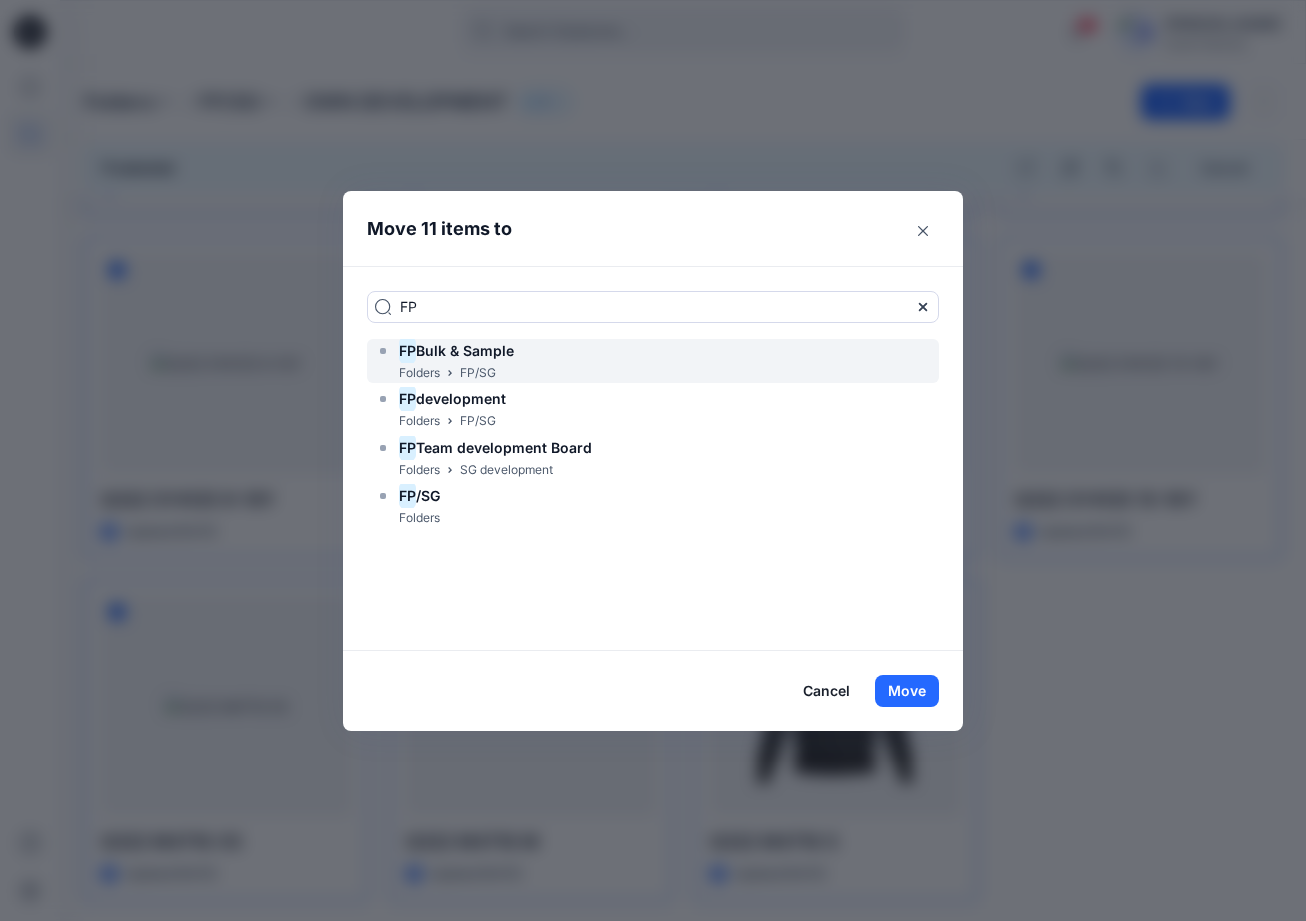 drag, startPoint x: 496, startPoint y: 354, endPoint x: 504, endPoint y: 362, distance: 11.313708 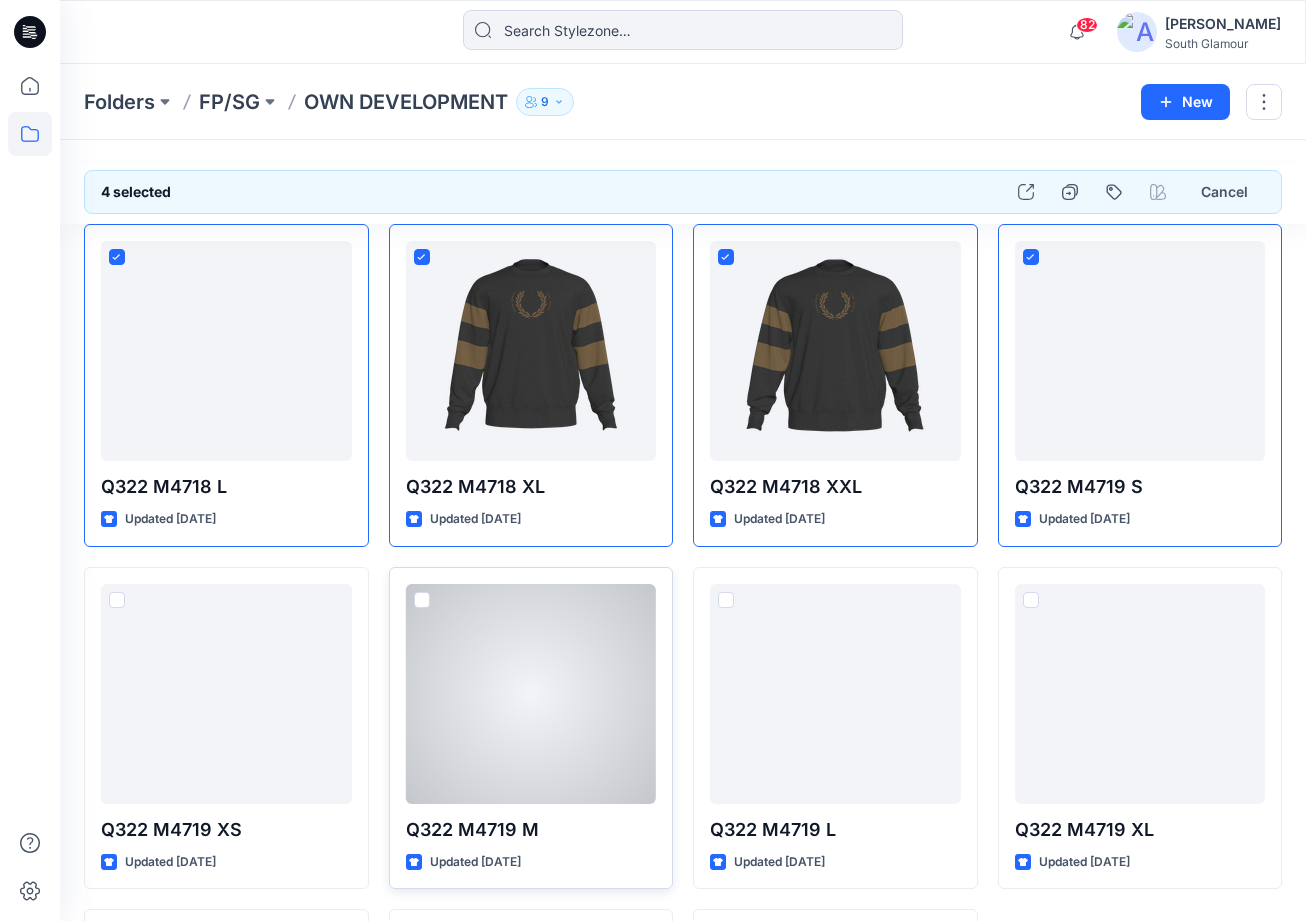 scroll, scrollTop: 330, scrollLeft: 0, axis: vertical 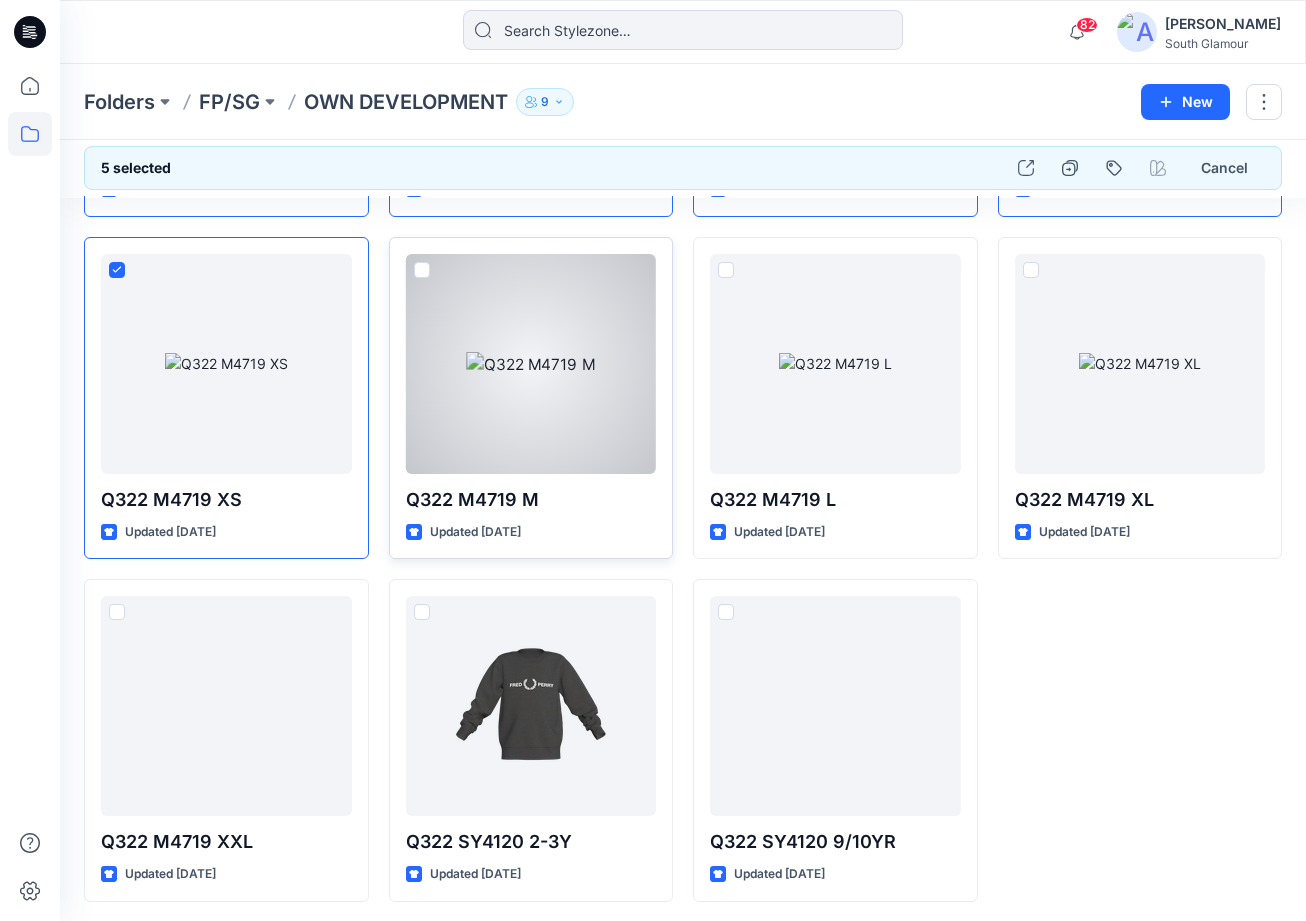 drag, startPoint x: 426, startPoint y: 269, endPoint x: 520, endPoint y: 268, distance: 94.00532 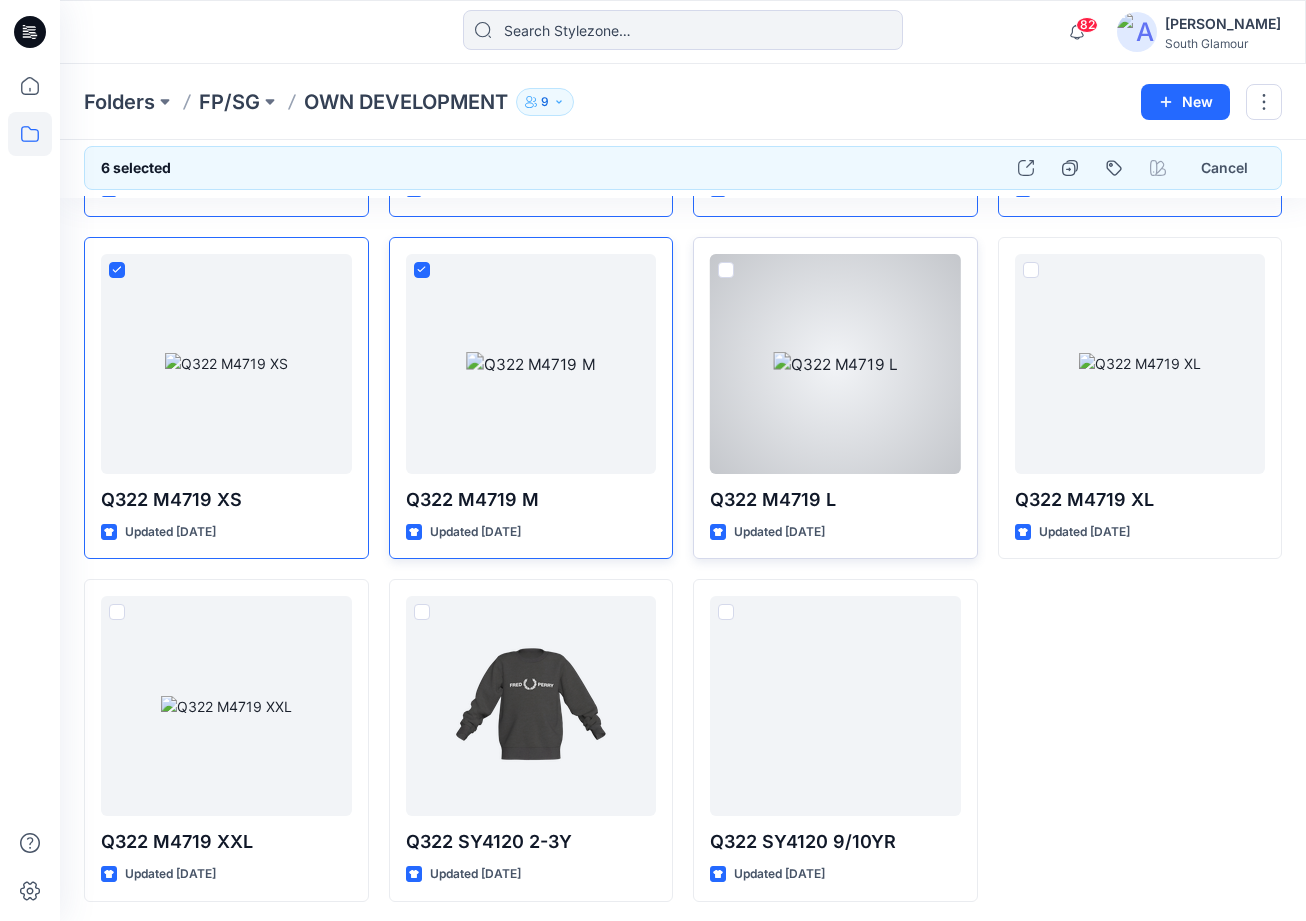 drag, startPoint x: 718, startPoint y: 265, endPoint x: 743, endPoint y: 269, distance: 25.317978 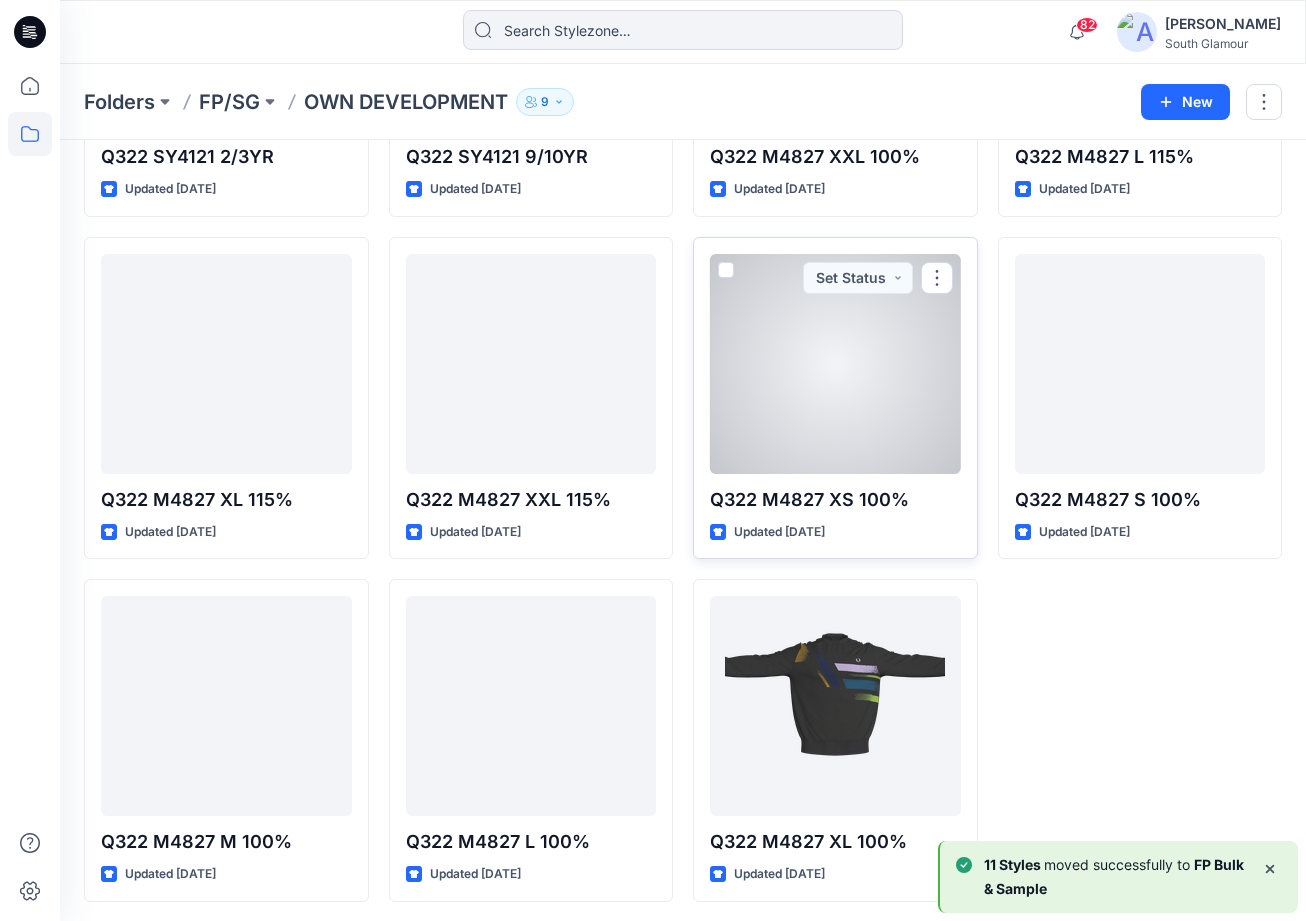 scroll, scrollTop: 0, scrollLeft: 0, axis: both 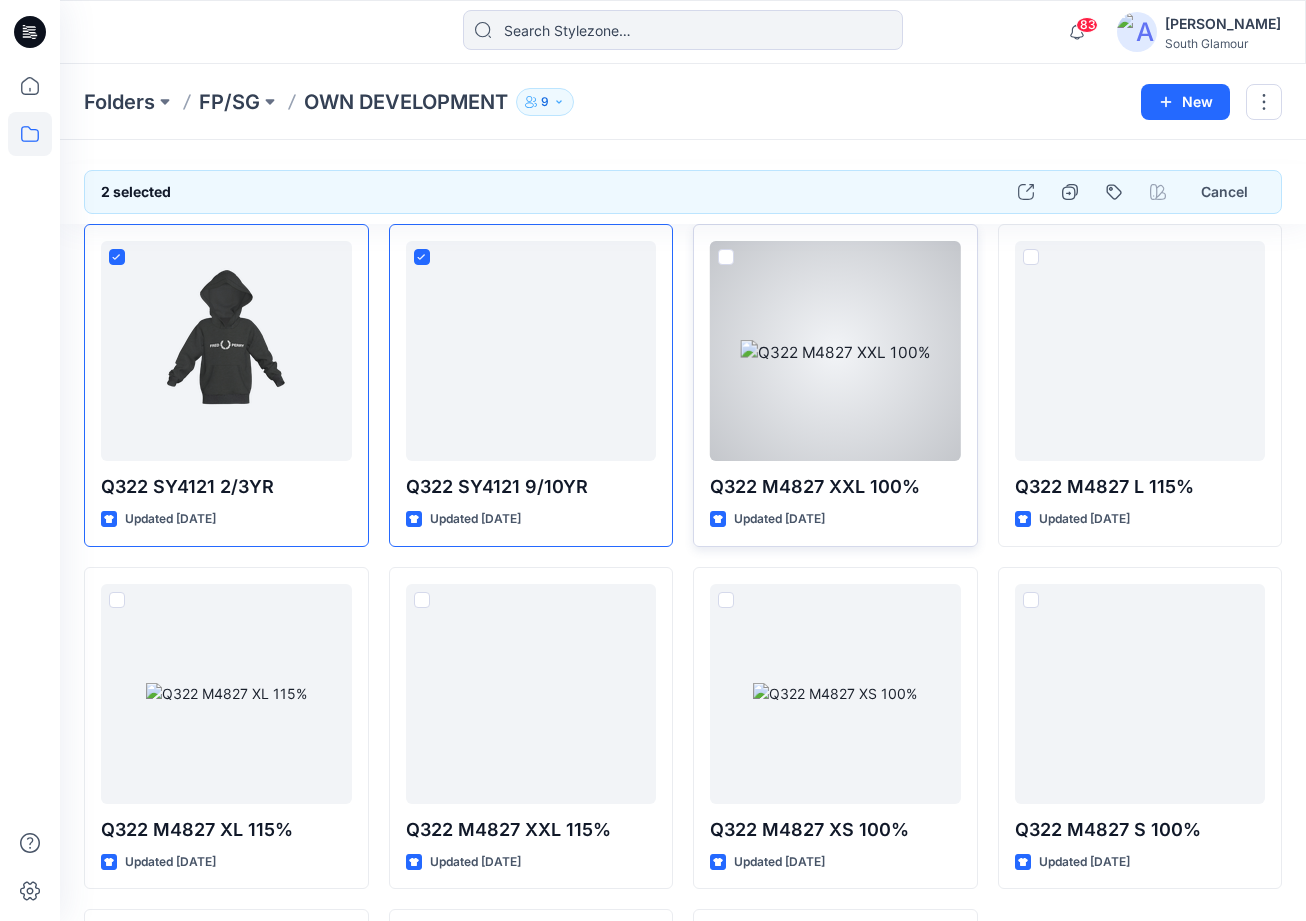 drag, startPoint x: 720, startPoint y: 256, endPoint x: 739, endPoint y: 255, distance: 19.026299 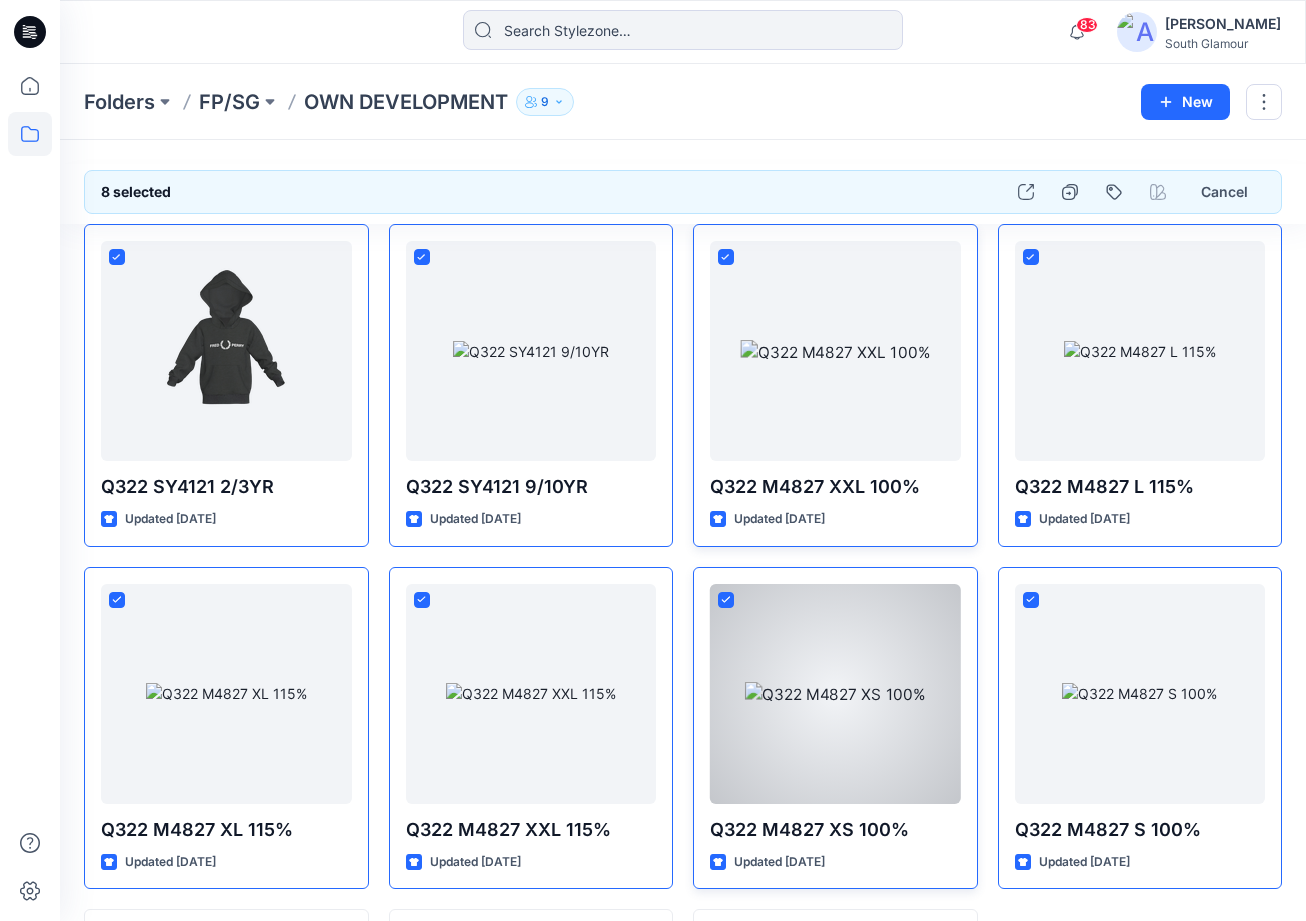 scroll, scrollTop: 330, scrollLeft: 0, axis: vertical 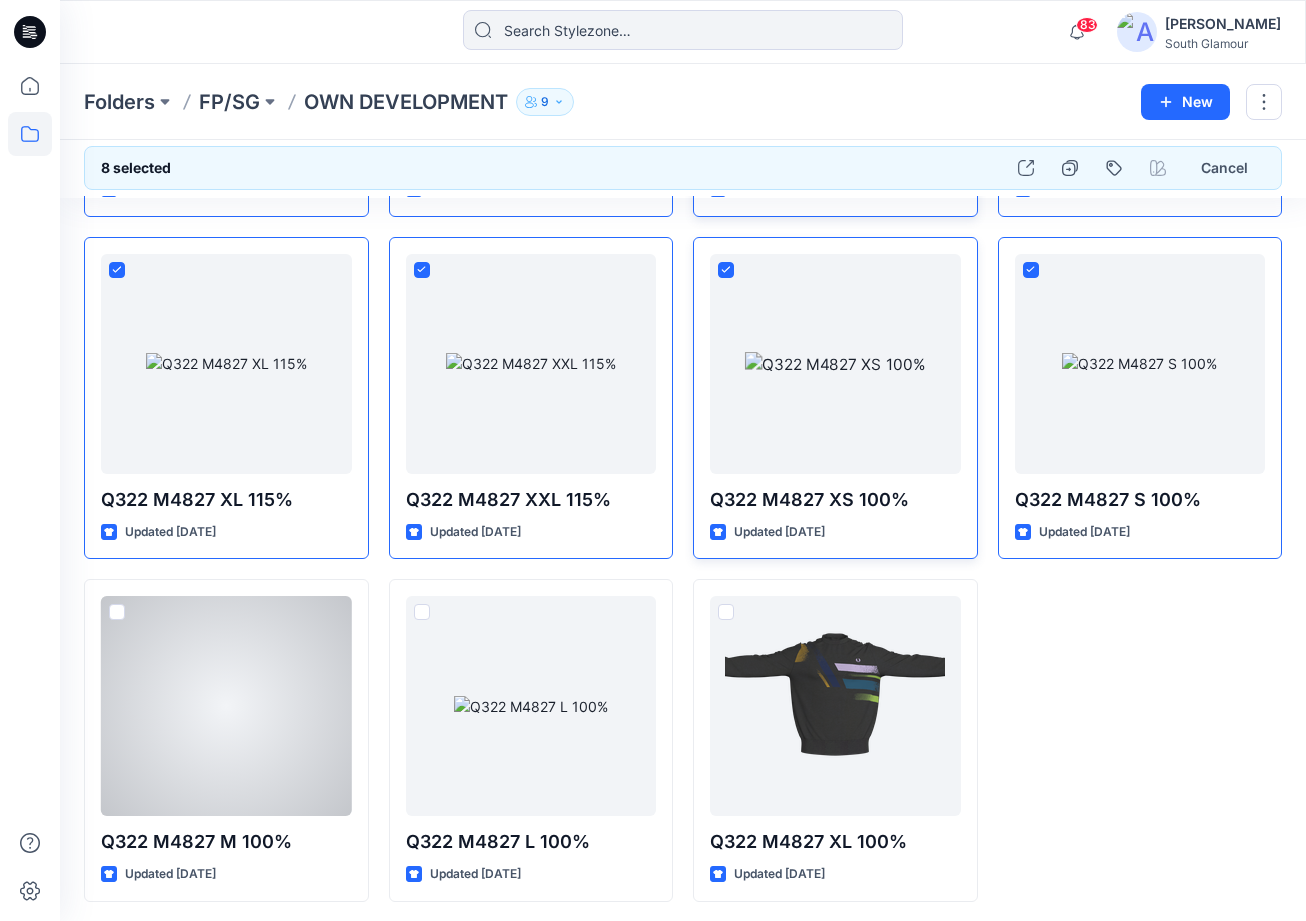 drag, startPoint x: 117, startPoint y: 604, endPoint x: 373, endPoint y: 606, distance: 256.0078 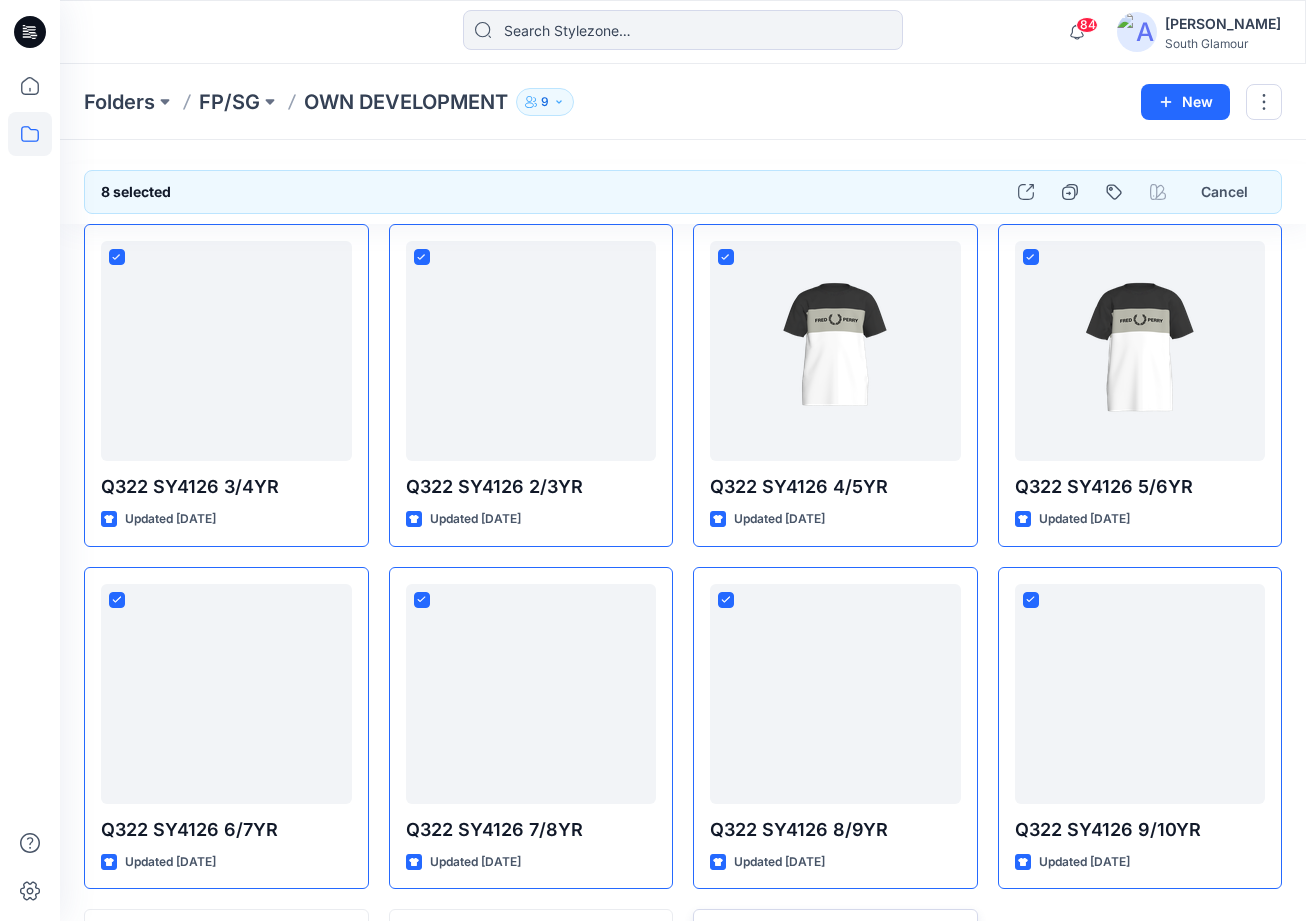 scroll, scrollTop: 330, scrollLeft: 0, axis: vertical 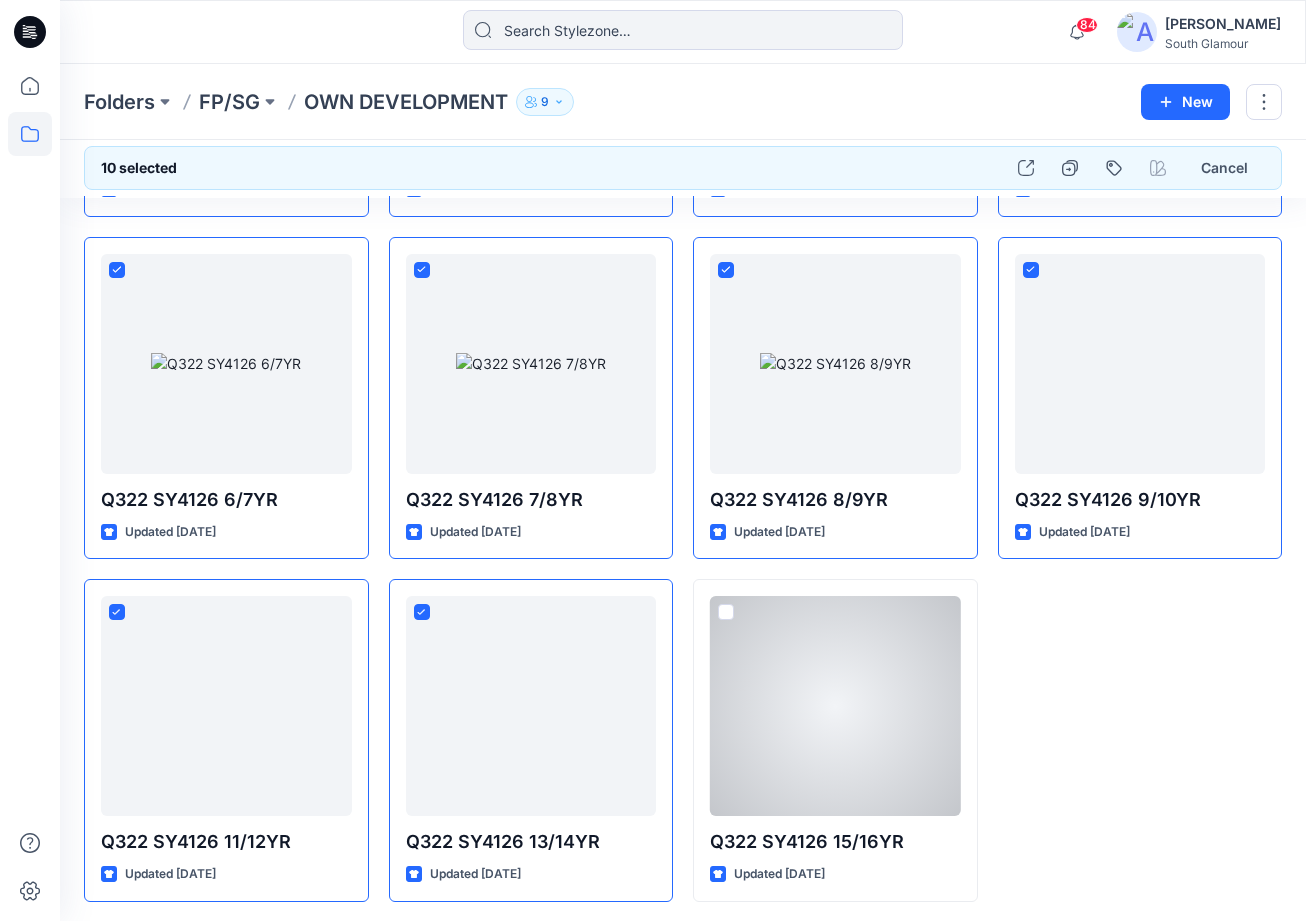 drag, startPoint x: 721, startPoint y: 603, endPoint x: 674, endPoint y: 611, distance: 47.67599 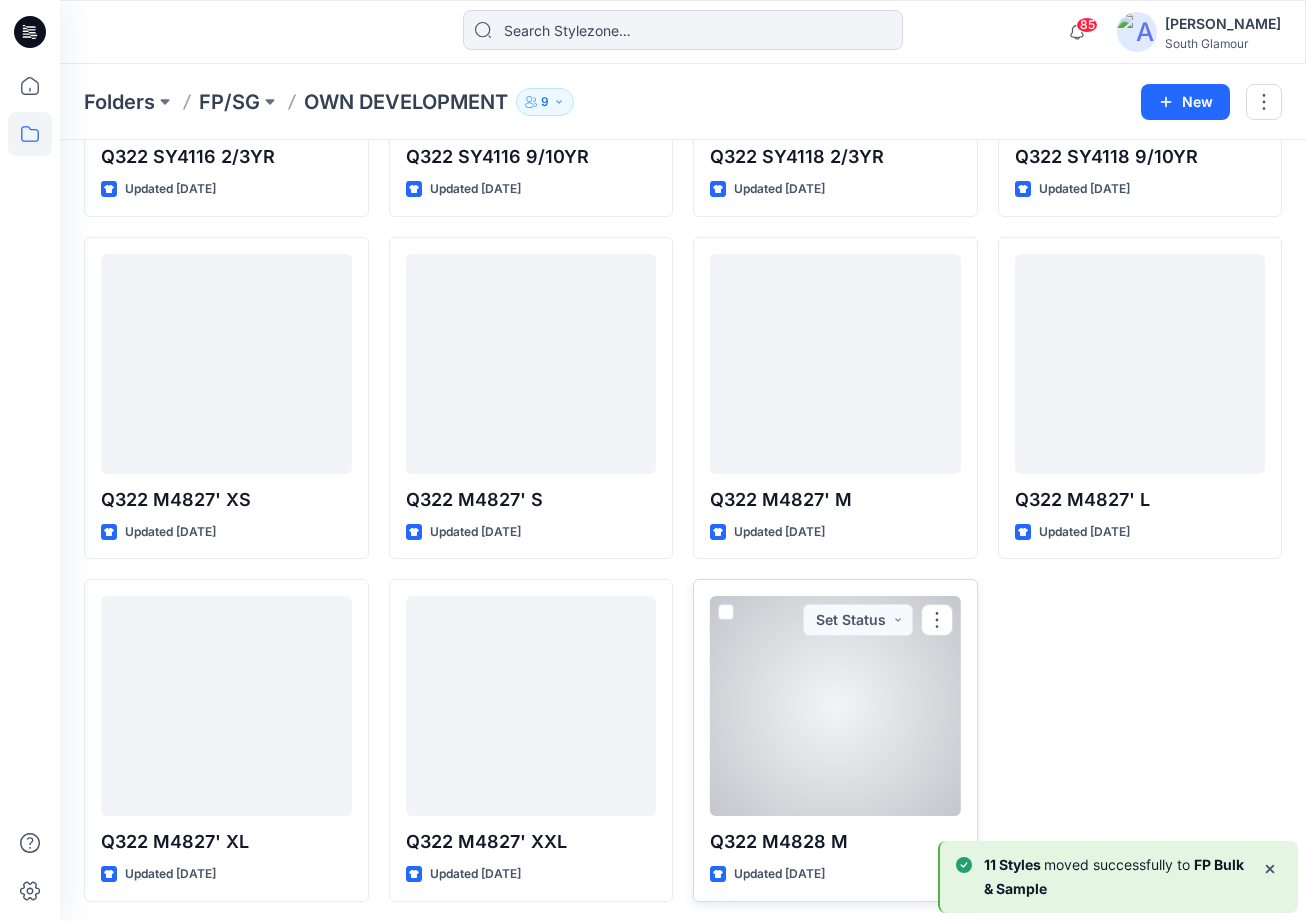 scroll, scrollTop: 0, scrollLeft: 0, axis: both 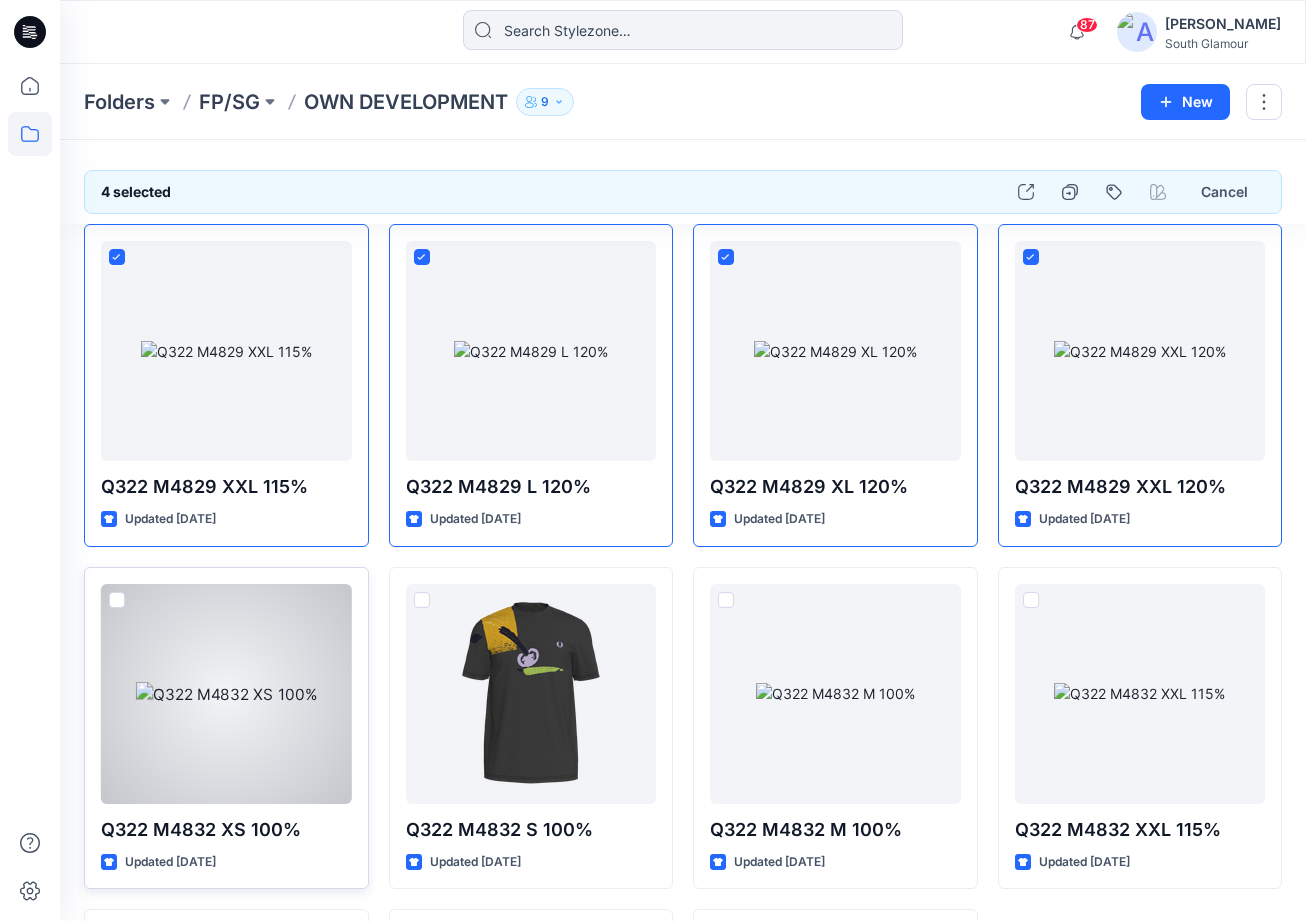 drag, startPoint x: 114, startPoint y: 595, endPoint x: 186, endPoint y: 599, distance: 72.11102 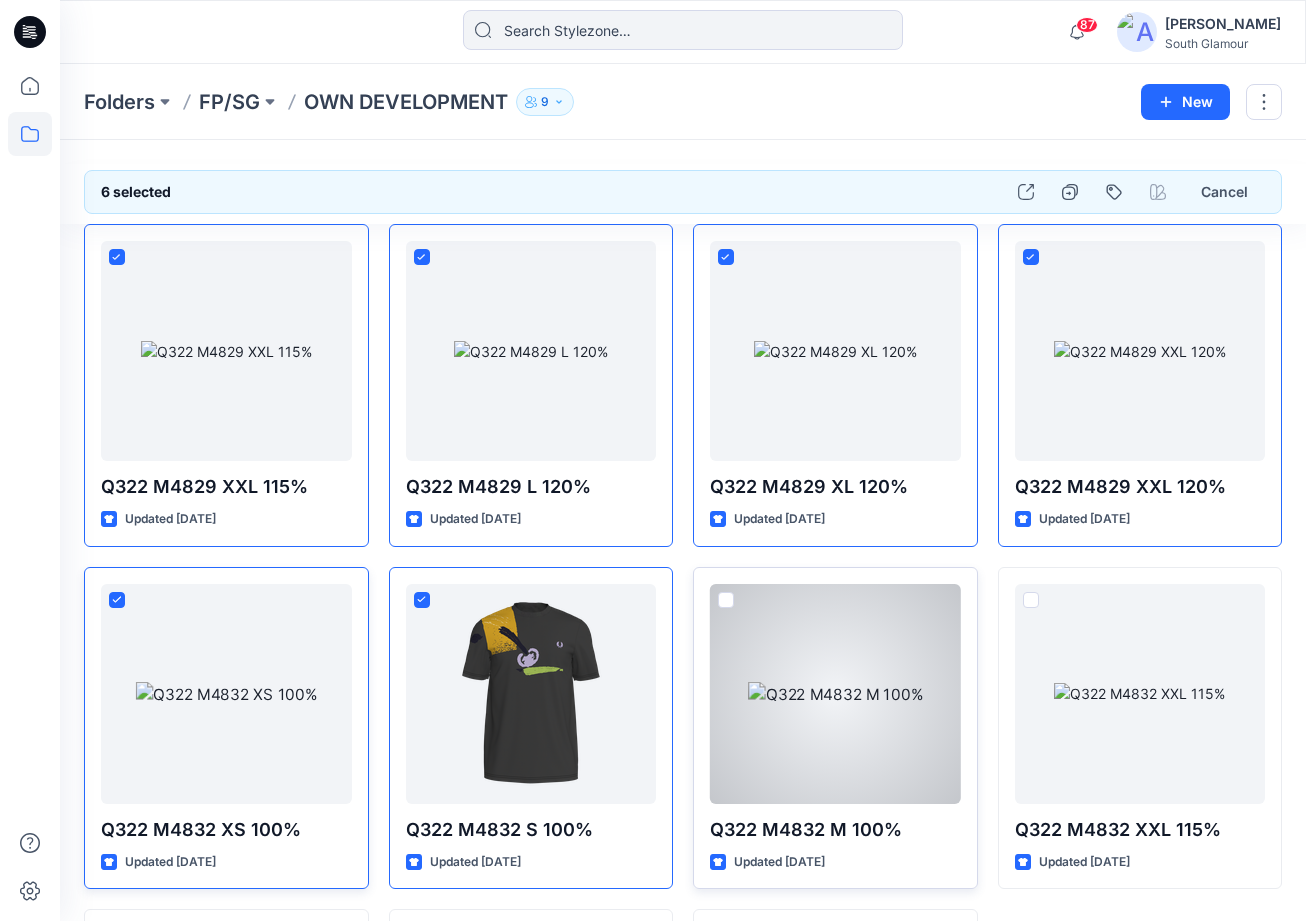 drag, startPoint x: 724, startPoint y: 598, endPoint x: 737, endPoint y: 595, distance: 13.341664 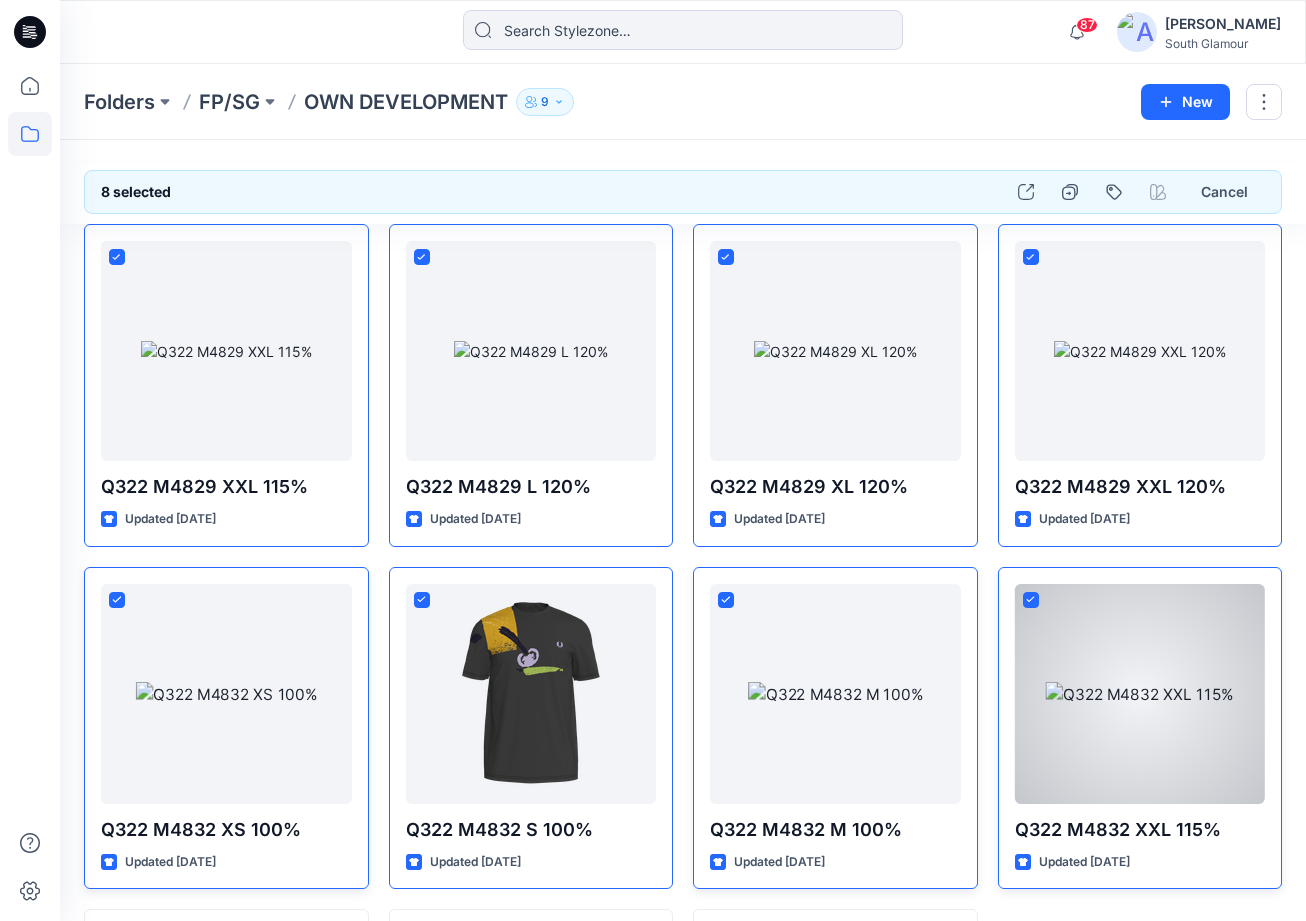 scroll, scrollTop: 330, scrollLeft: 0, axis: vertical 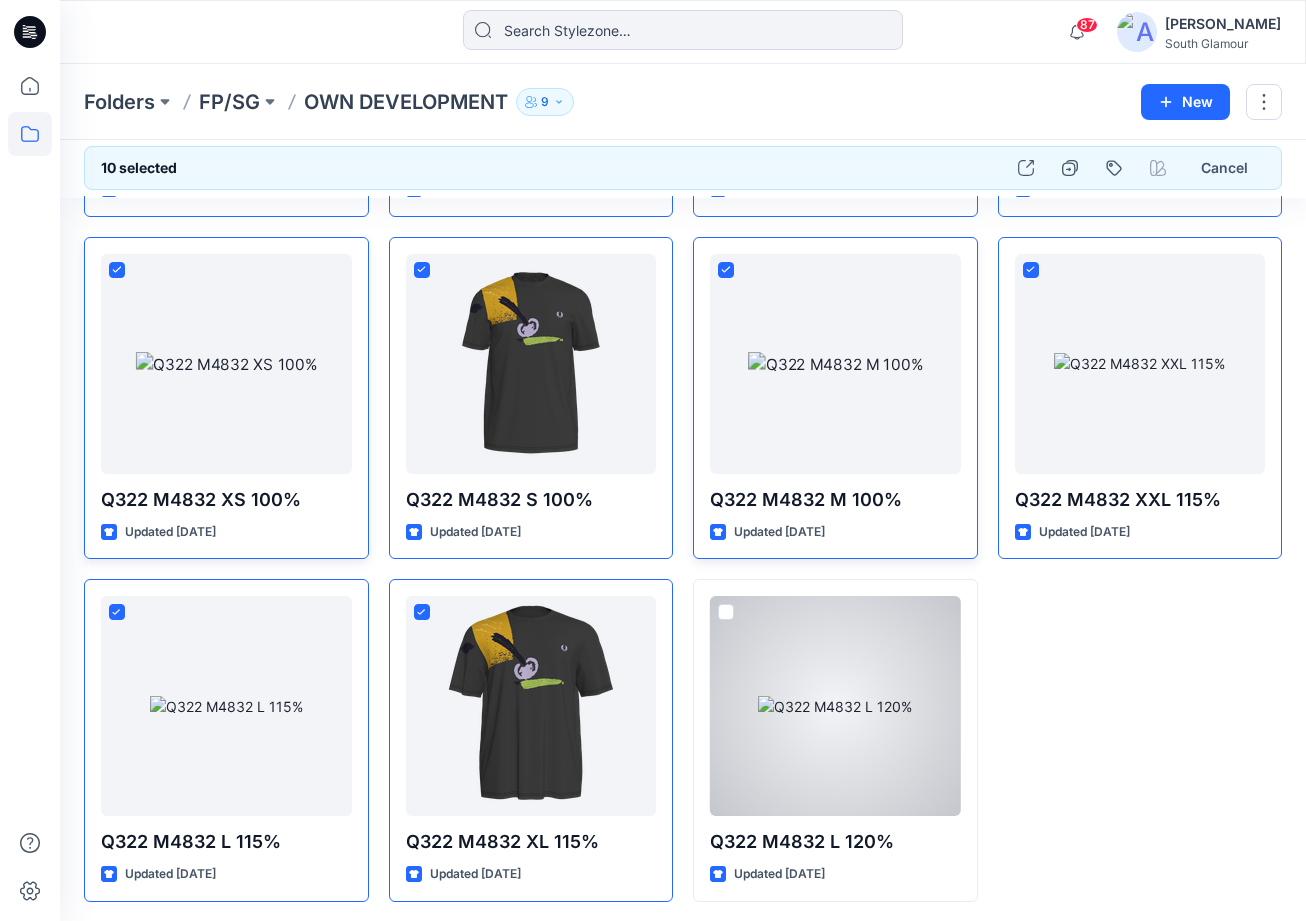 drag, startPoint x: 720, startPoint y: 612, endPoint x: 787, endPoint y: 549, distance: 91.967384 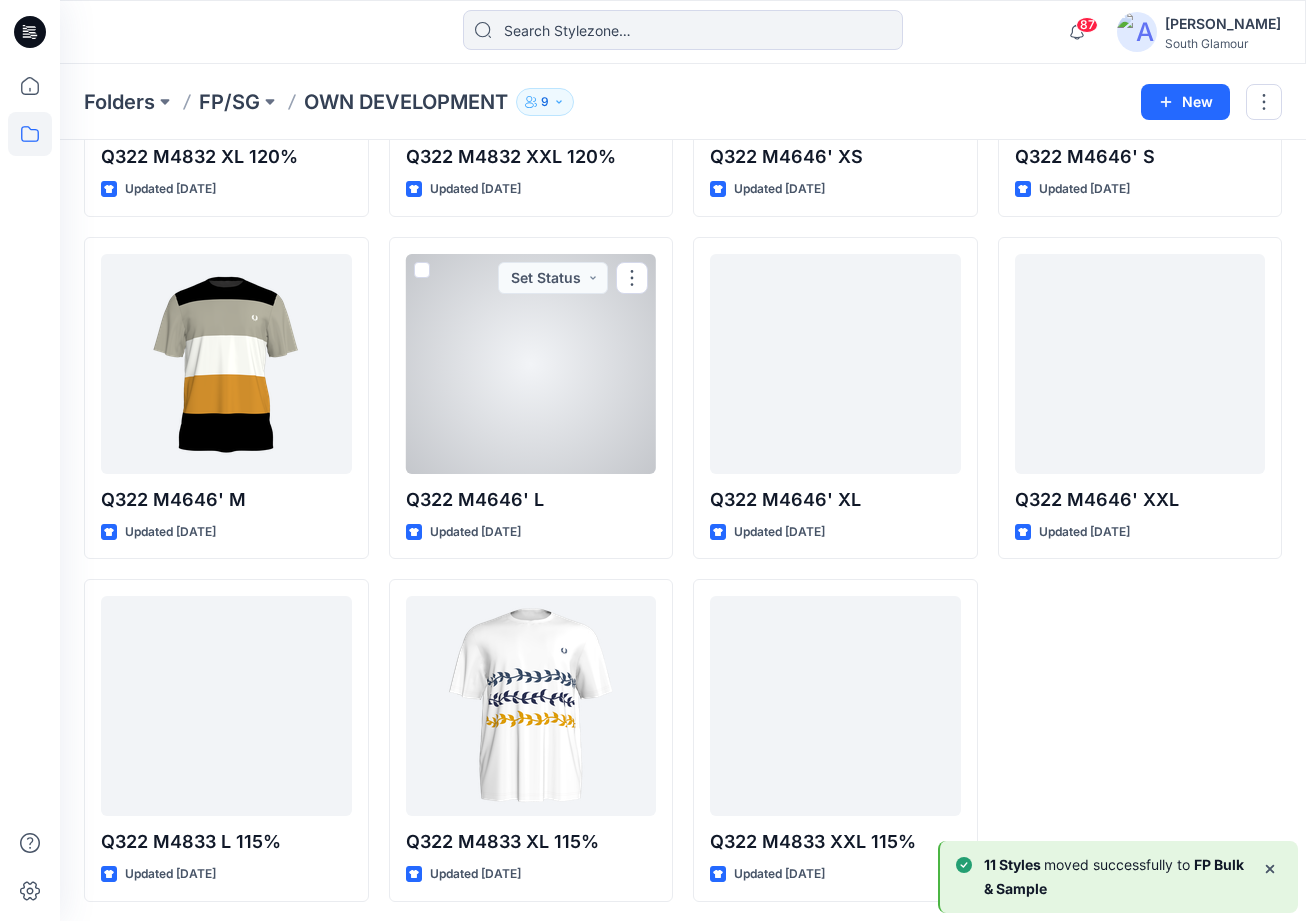 scroll, scrollTop: 0, scrollLeft: 0, axis: both 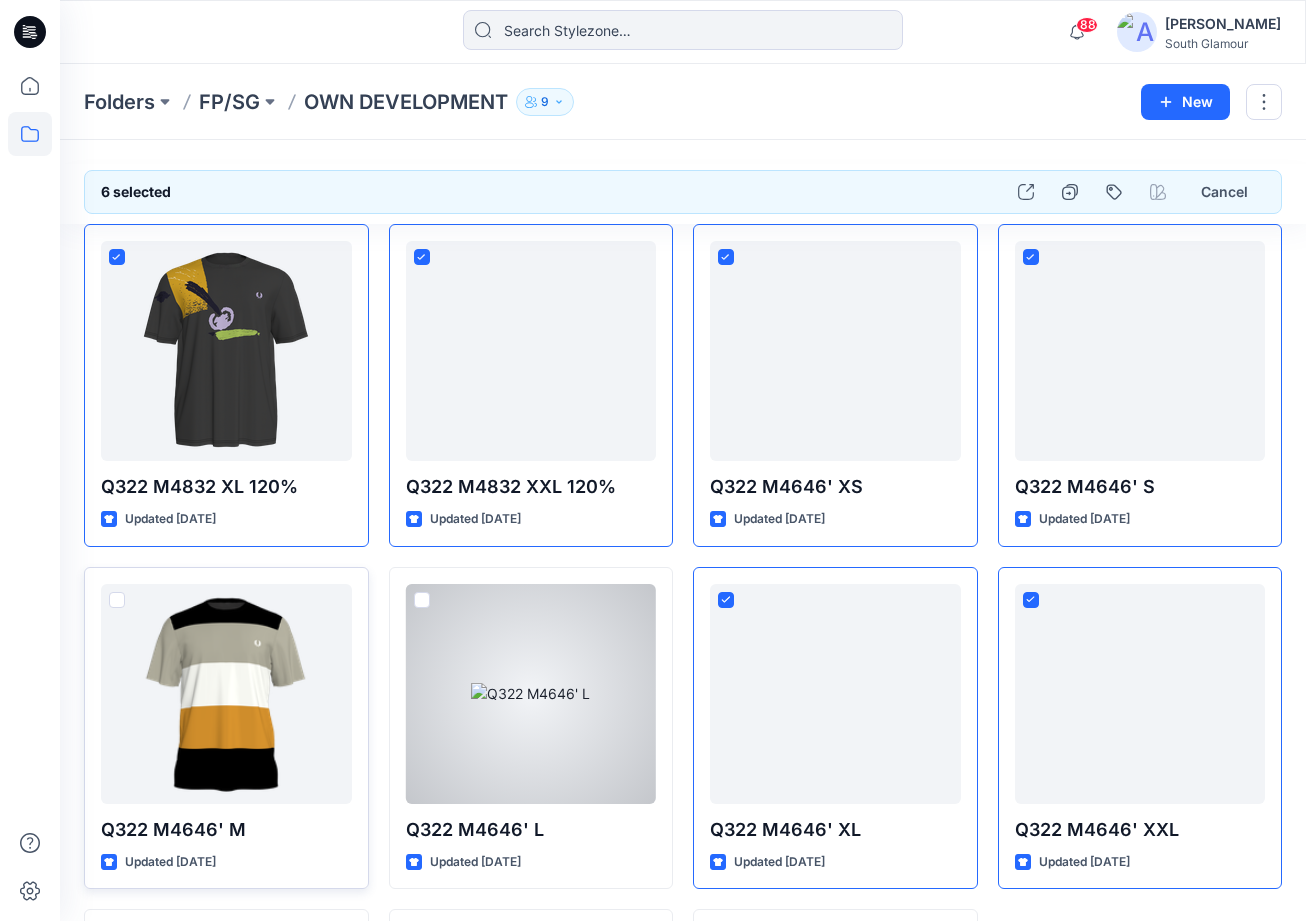 drag, startPoint x: 418, startPoint y: 599, endPoint x: 365, endPoint y: 595, distance: 53.15073 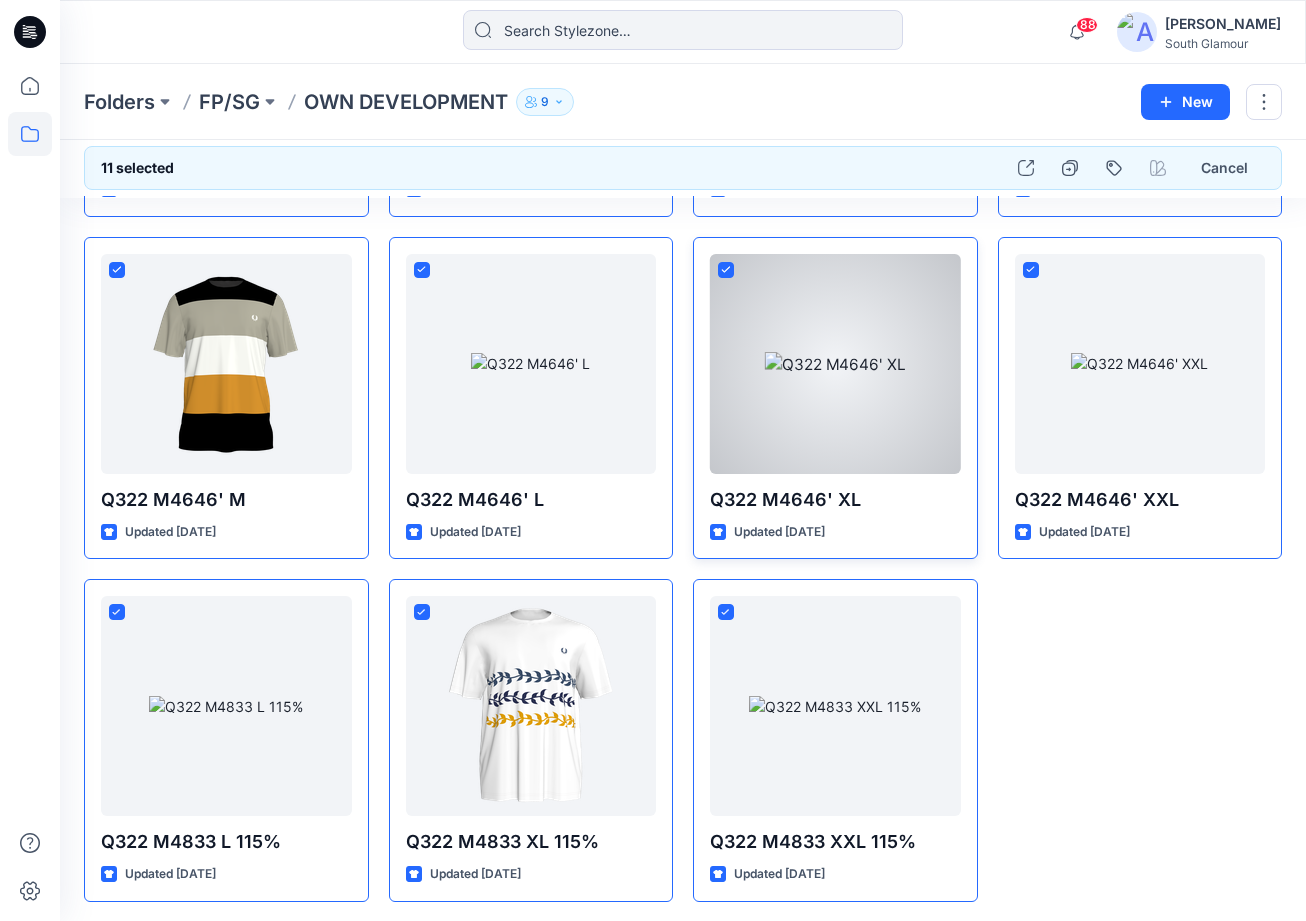 scroll, scrollTop: 0, scrollLeft: 0, axis: both 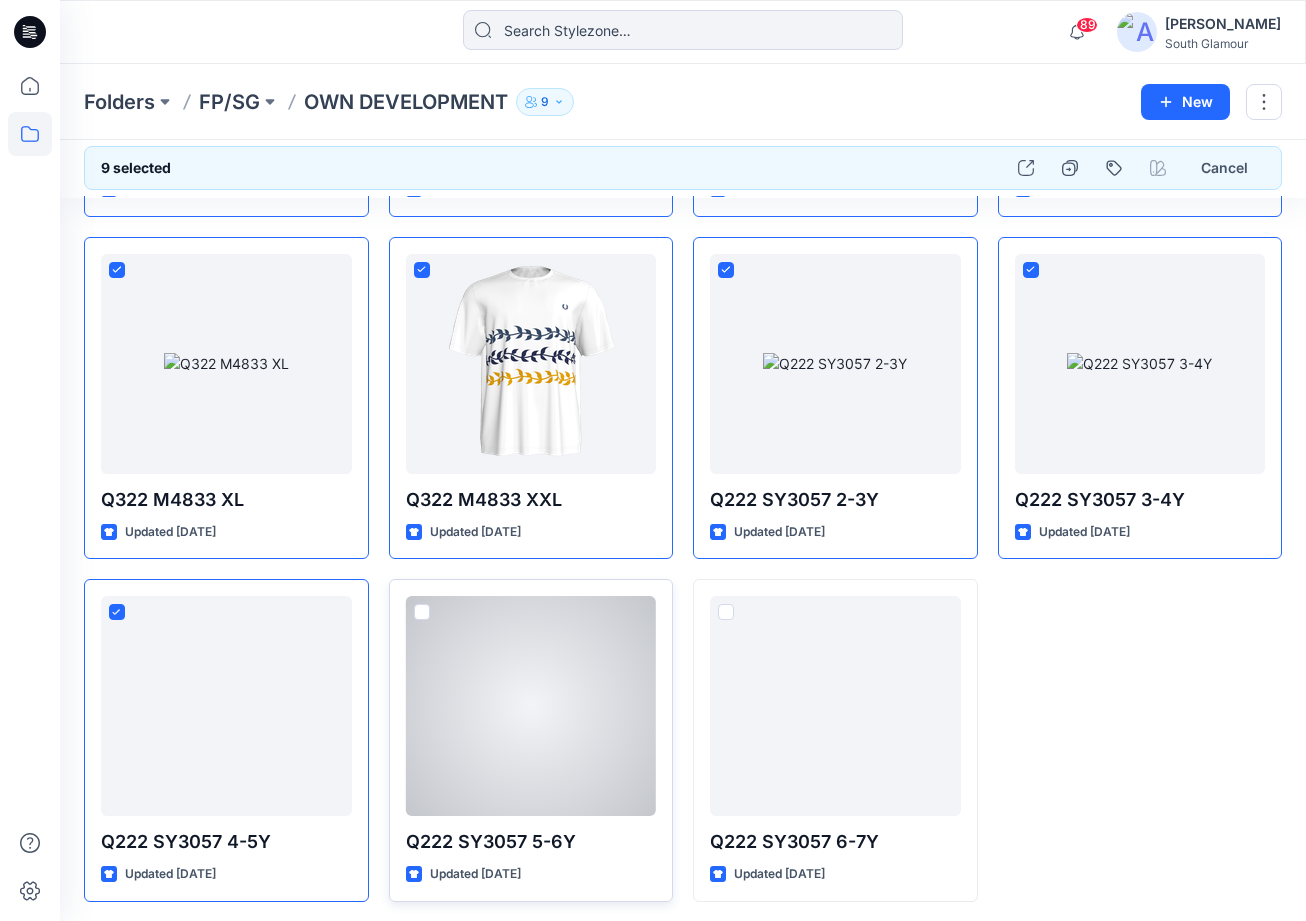 drag, startPoint x: 418, startPoint y: 612, endPoint x: 450, endPoint y: 610, distance: 32.06244 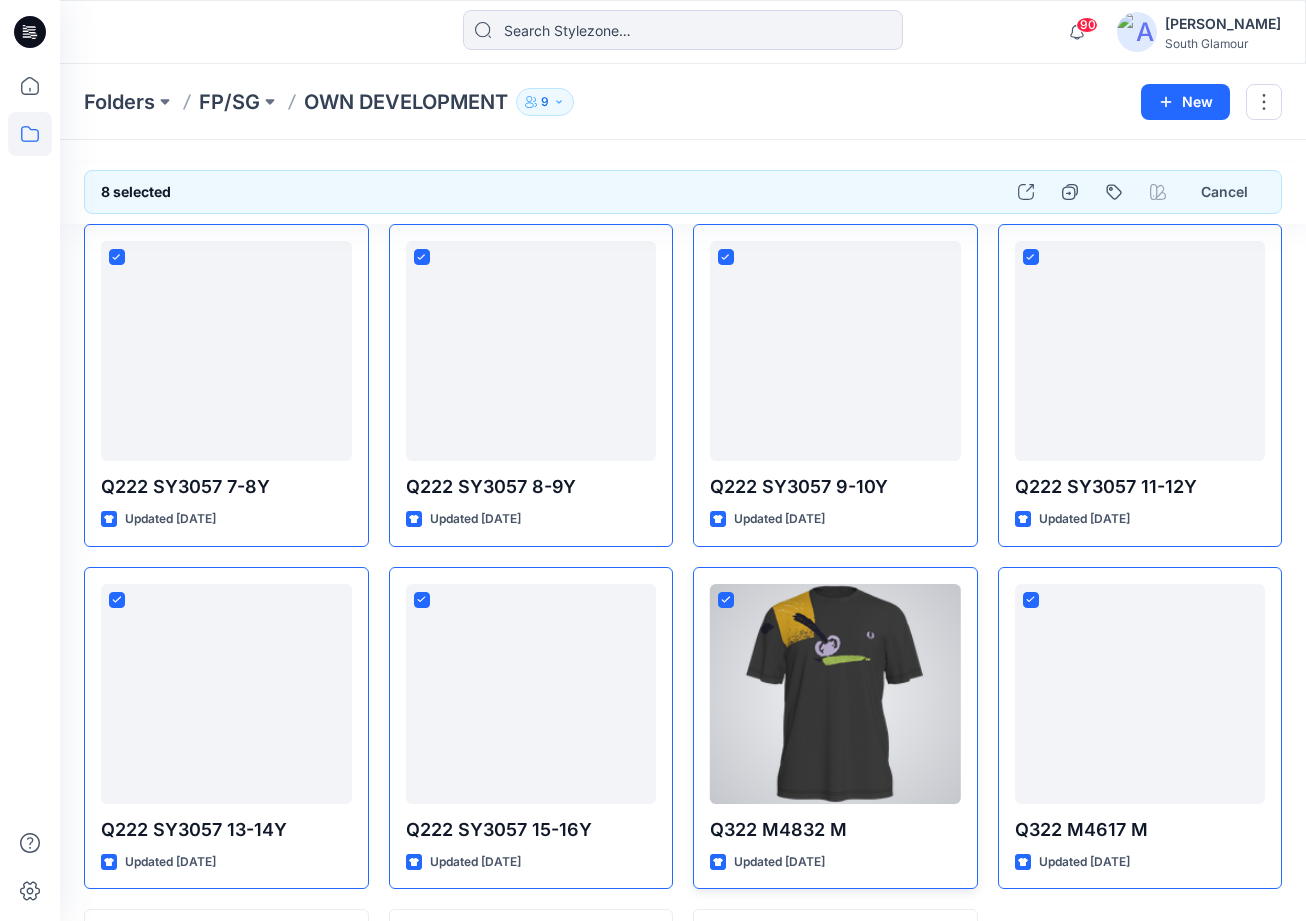 scroll, scrollTop: 330, scrollLeft: 0, axis: vertical 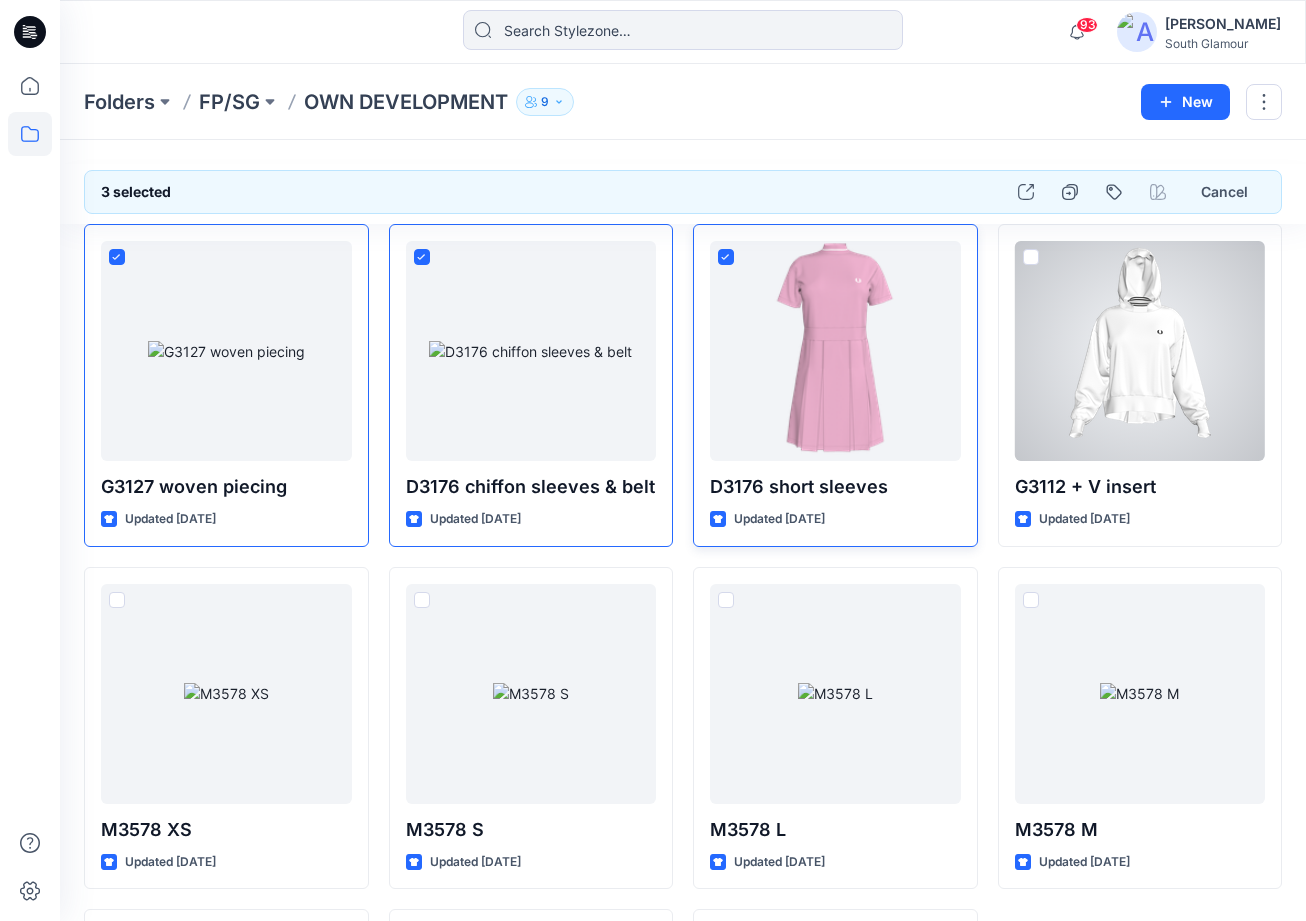 drag, startPoint x: 1029, startPoint y: 254, endPoint x: 966, endPoint y: 289, distance: 72.06941 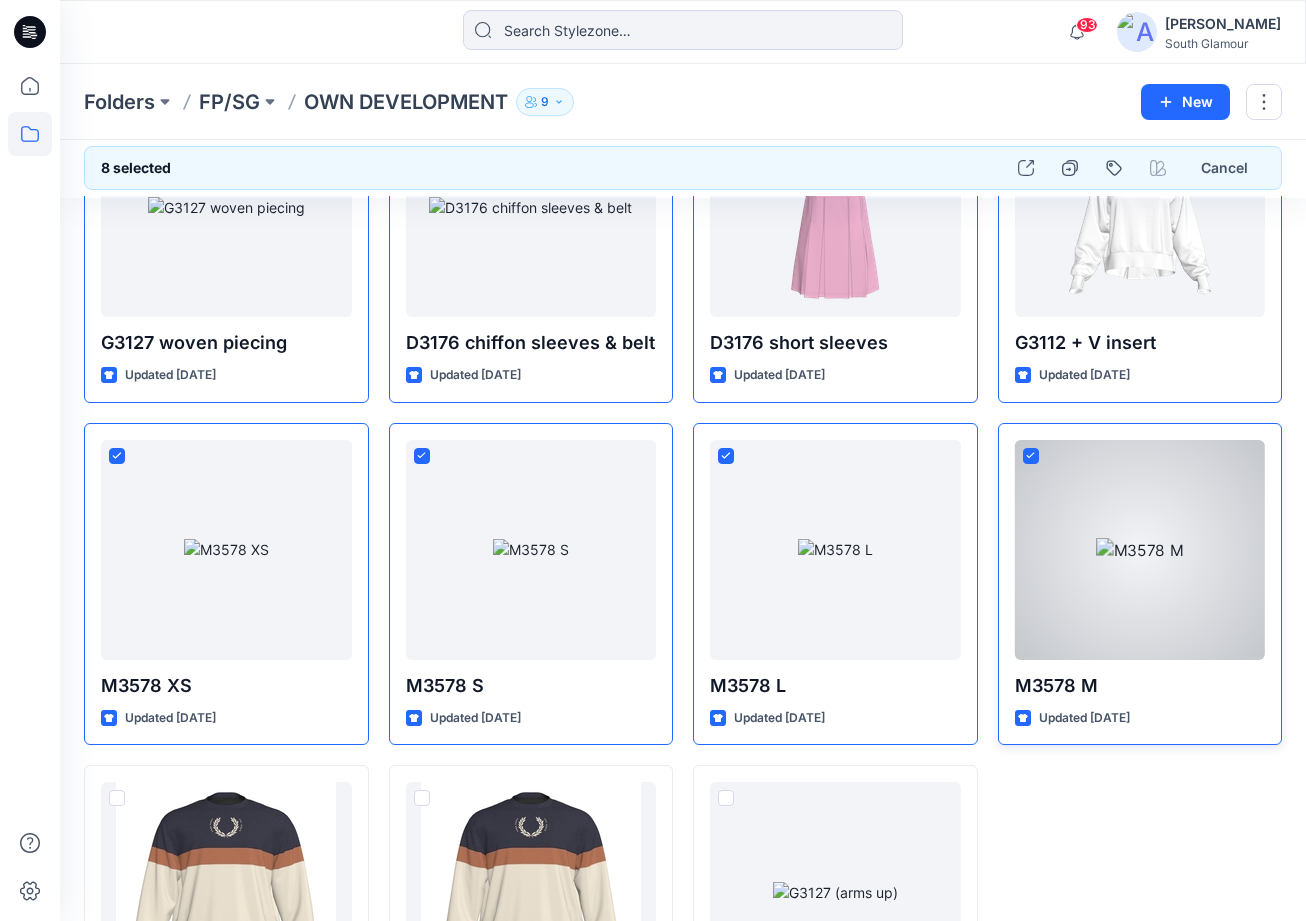 scroll, scrollTop: 330, scrollLeft: 0, axis: vertical 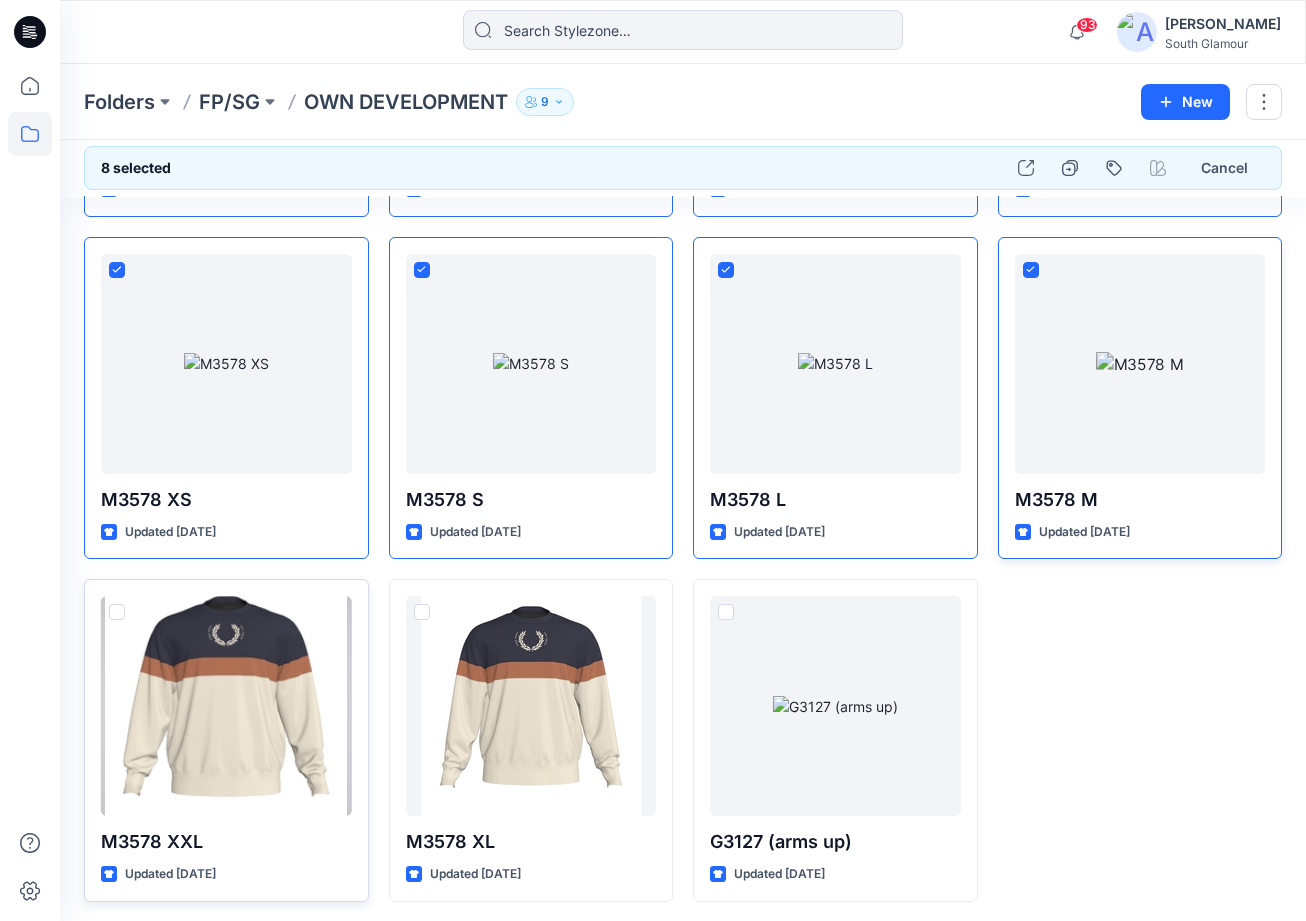 drag, startPoint x: 119, startPoint y: 605, endPoint x: 139, endPoint y: 603, distance: 20.09975 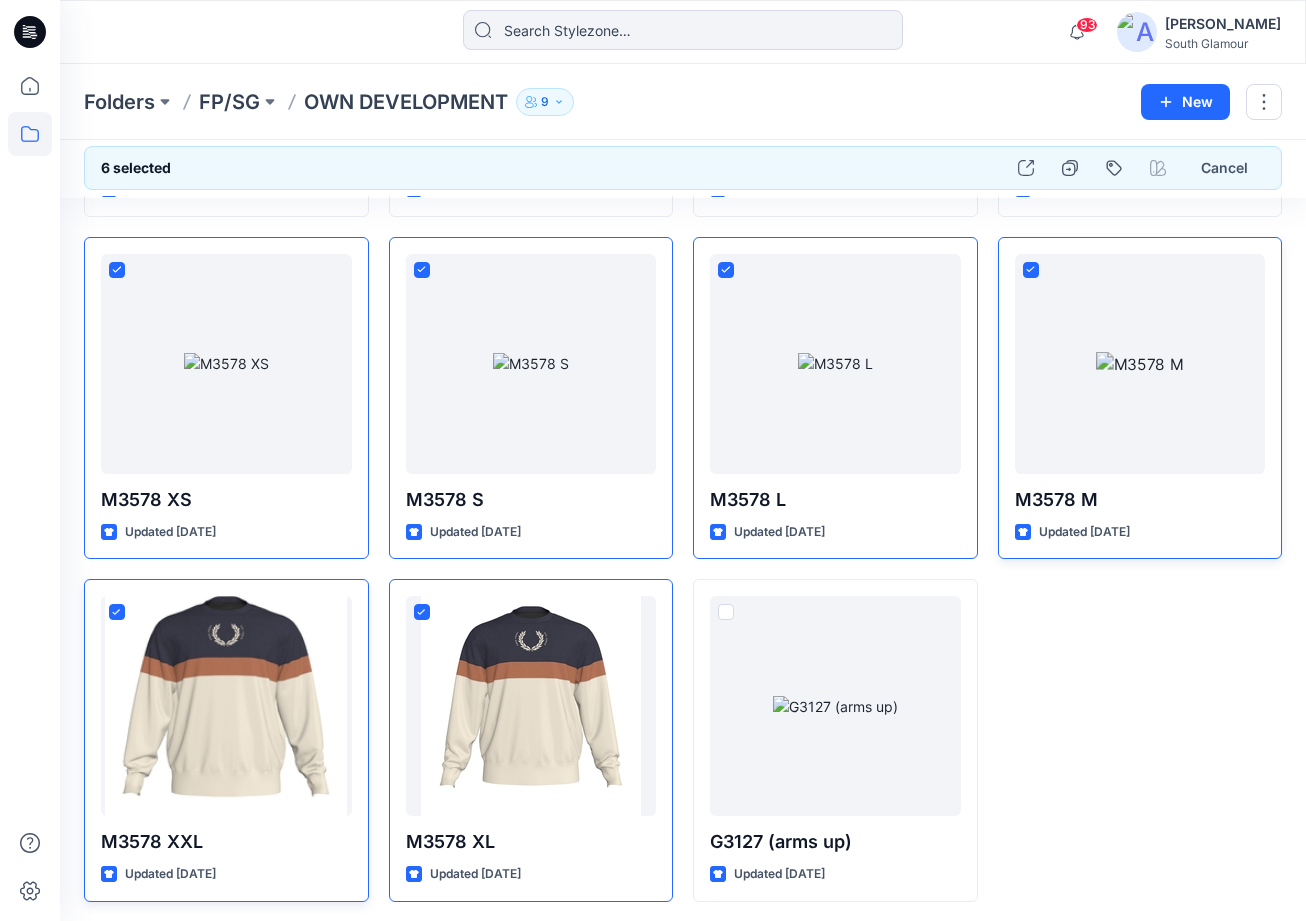 scroll, scrollTop: 0, scrollLeft: 0, axis: both 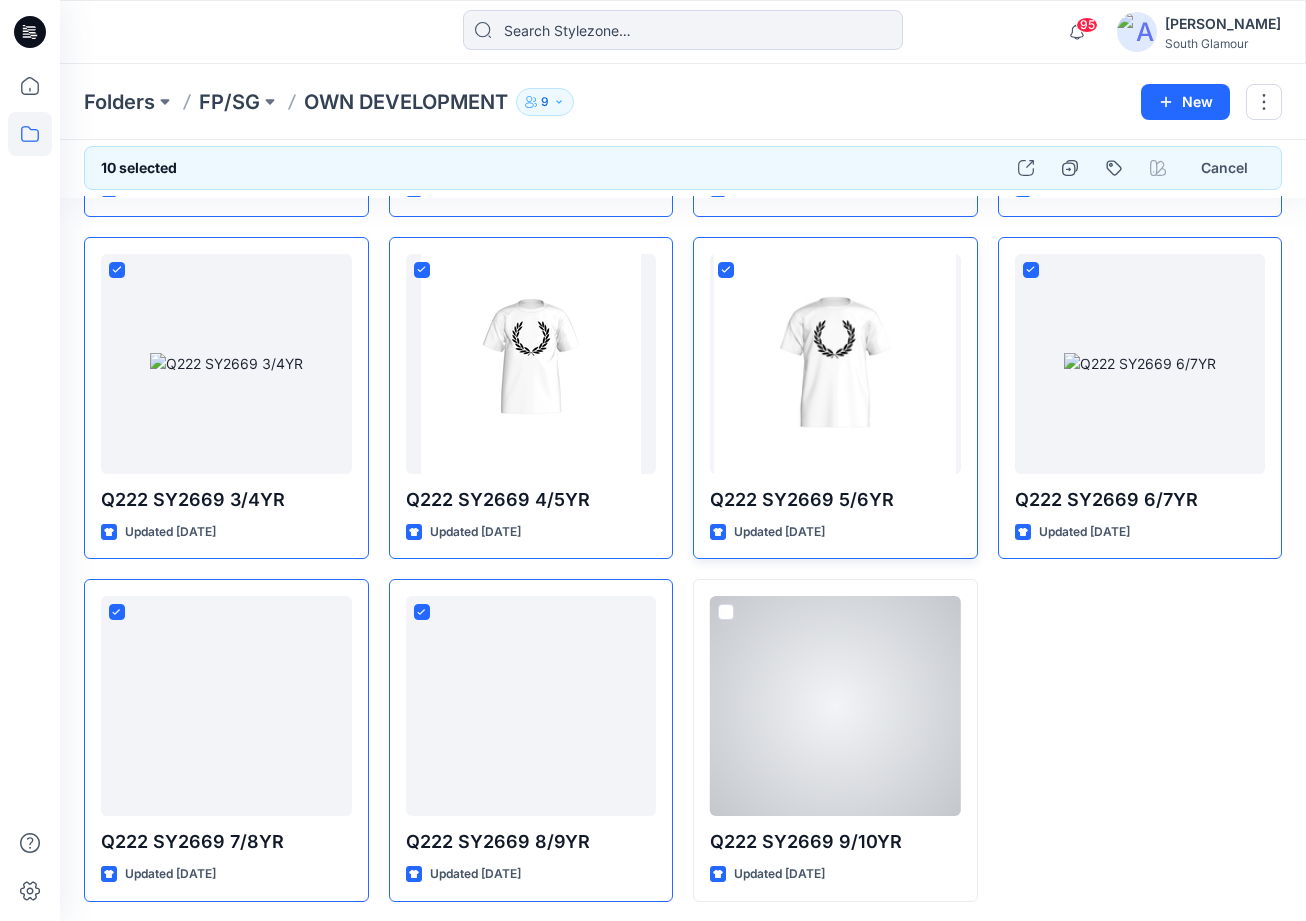drag, startPoint x: 730, startPoint y: 604, endPoint x: 757, endPoint y: 527, distance: 81.596565 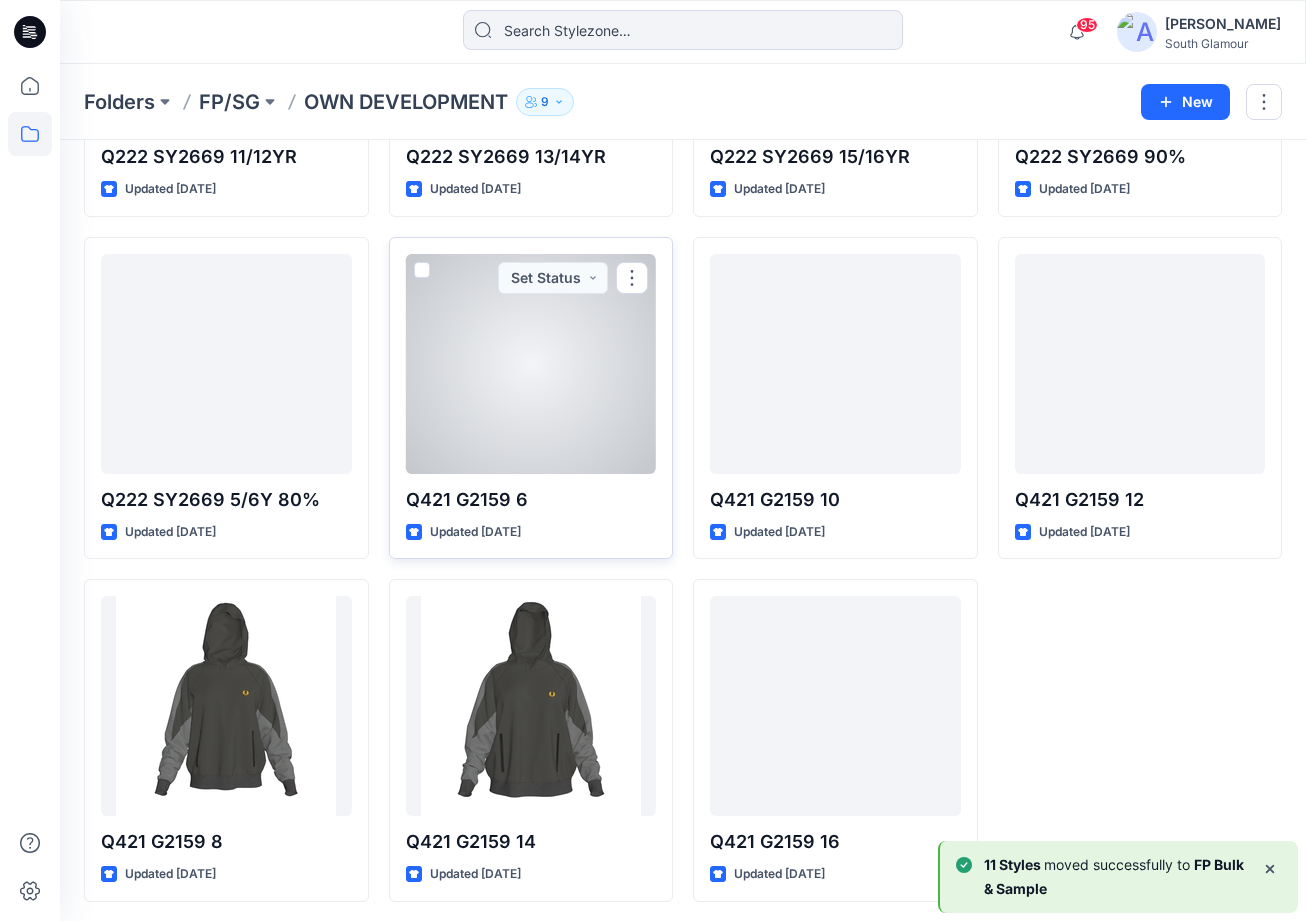 scroll, scrollTop: 0, scrollLeft: 0, axis: both 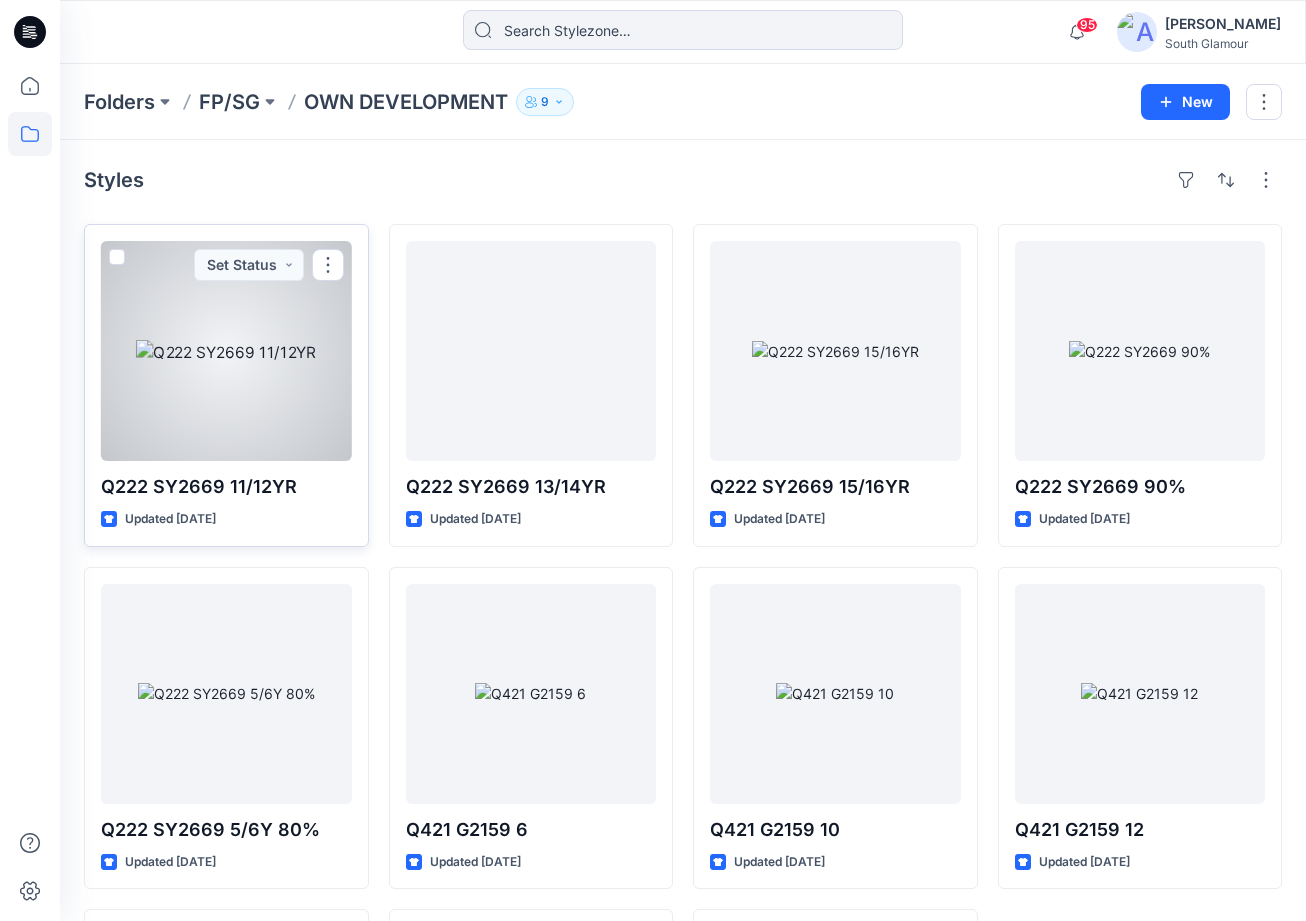 drag, startPoint x: 117, startPoint y: 253, endPoint x: 161, endPoint y: 247, distance: 44.407207 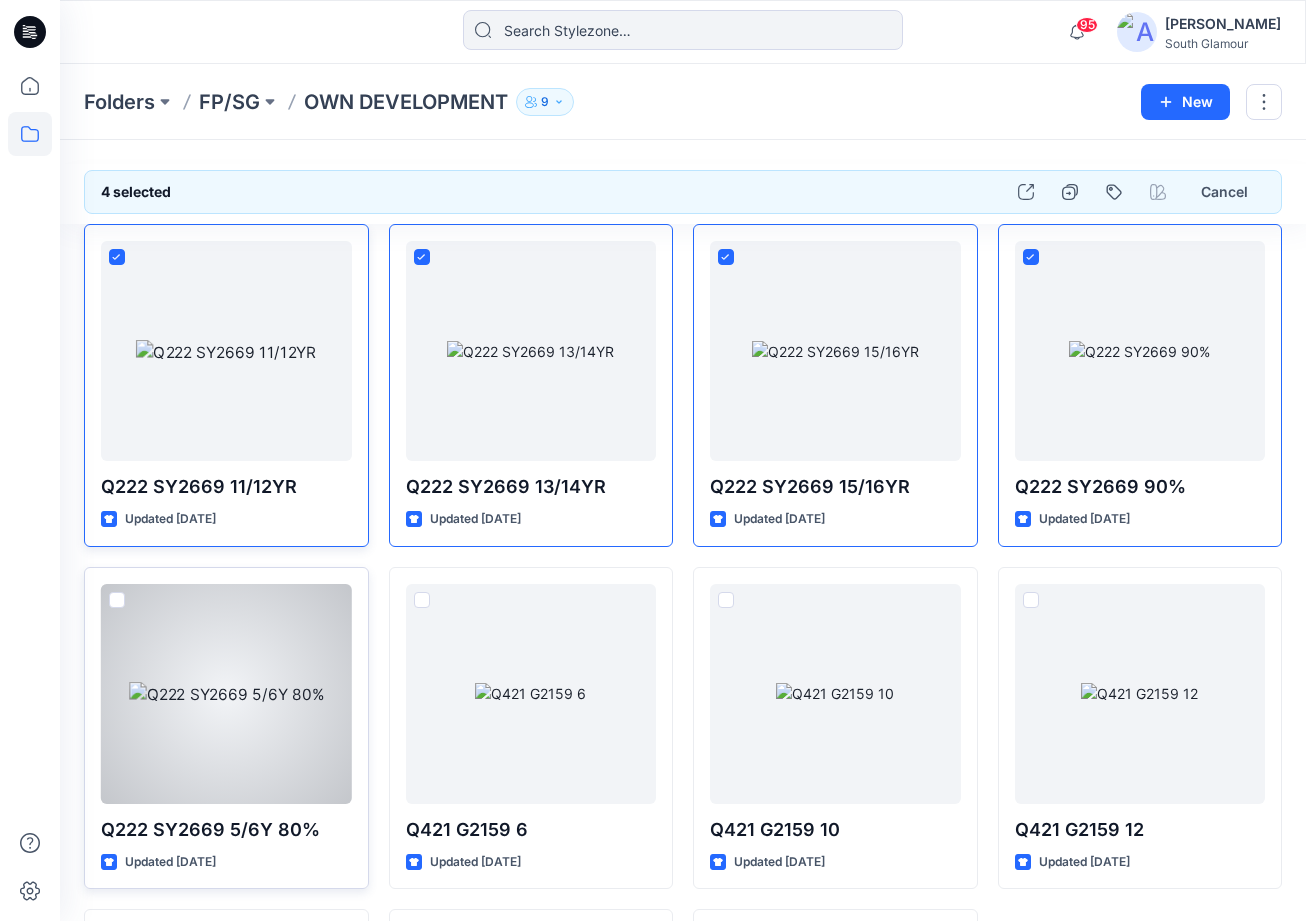drag, startPoint x: 118, startPoint y: 597, endPoint x: 163, endPoint y: 594, distance: 45.099888 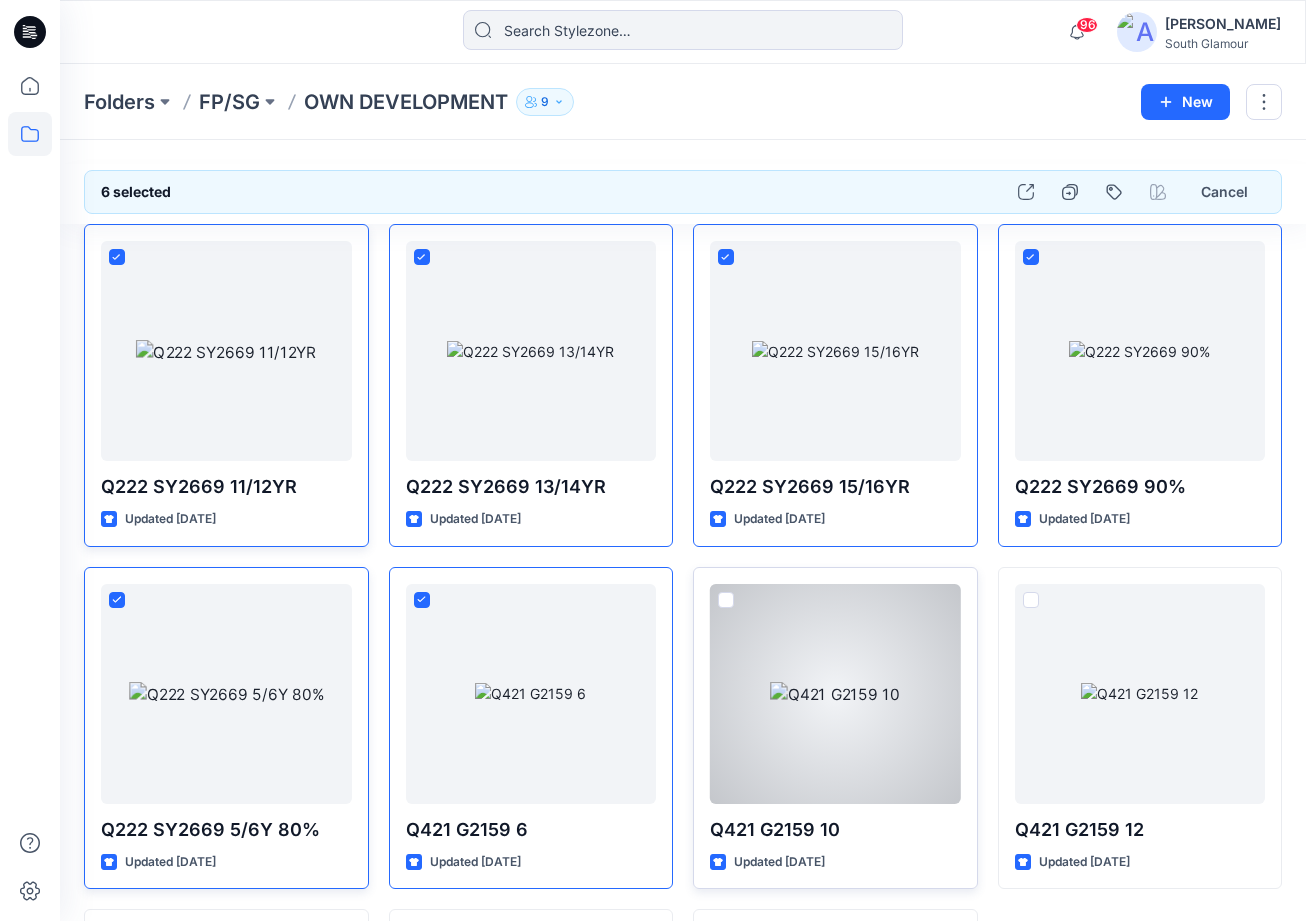 drag, startPoint x: 727, startPoint y: 598, endPoint x: 824, endPoint y: 595, distance: 97.04638 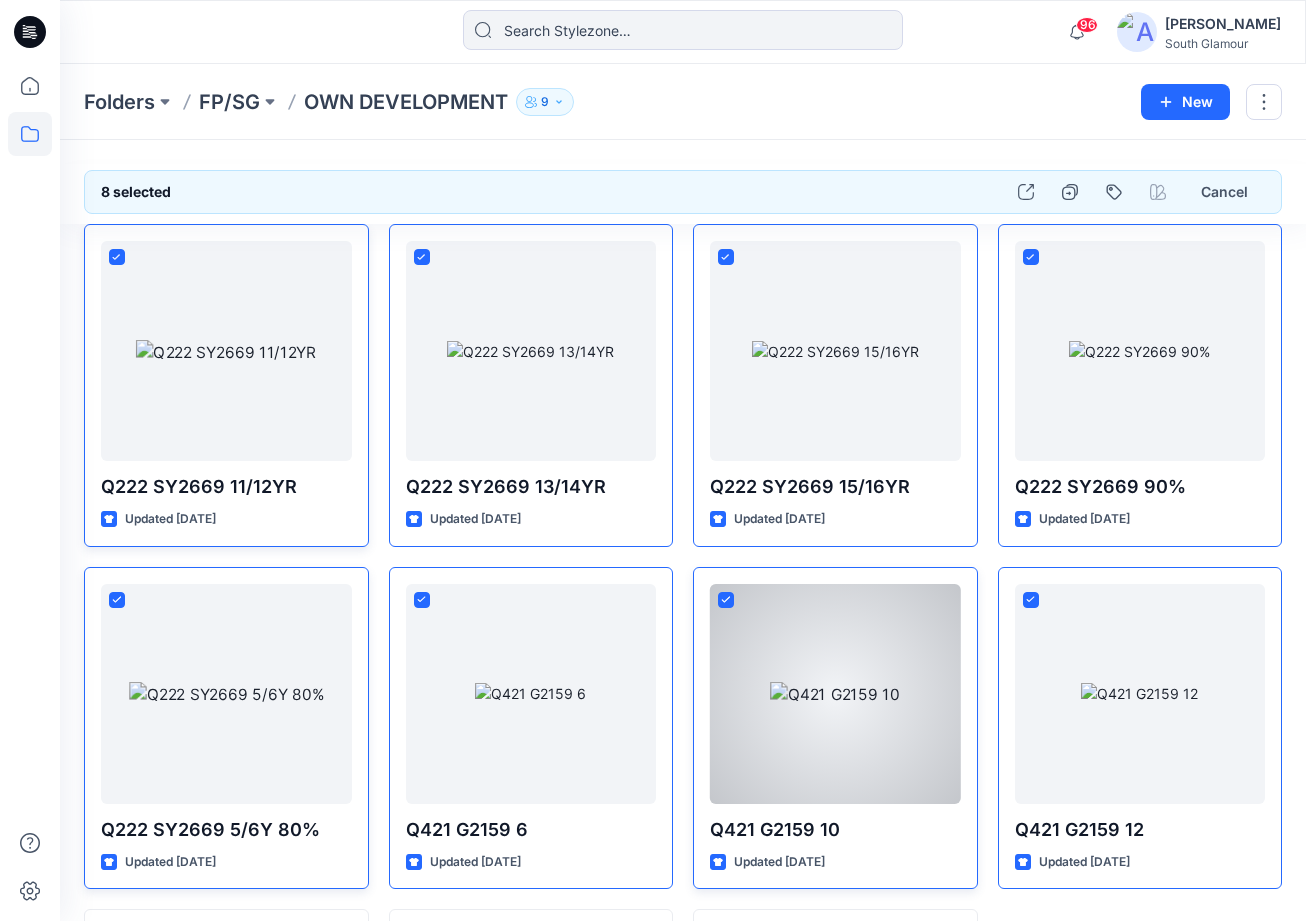 scroll, scrollTop: 330, scrollLeft: 0, axis: vertical 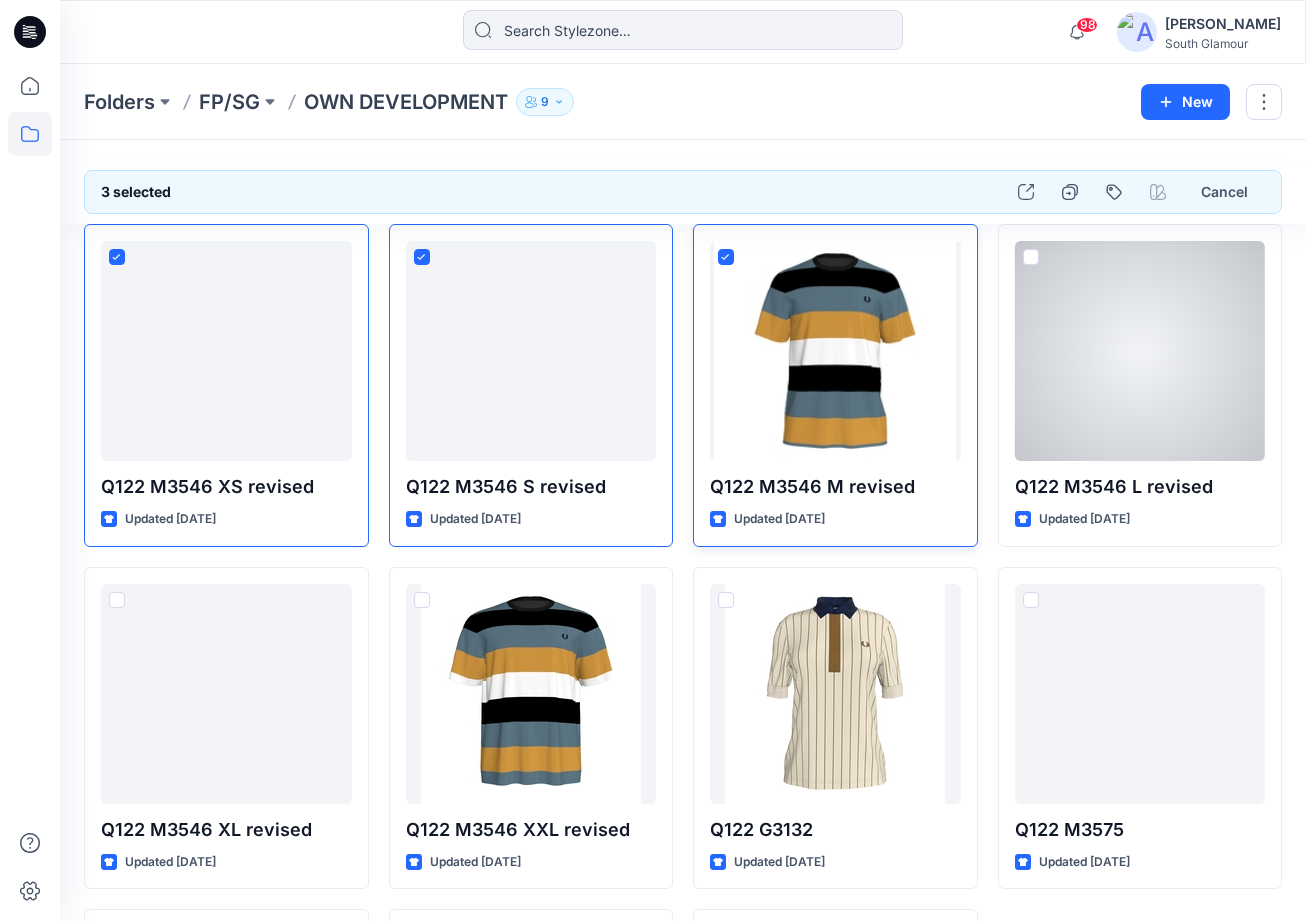 drag, startPoint x: 1036, startPoint y: 255, endPoint x: 926, endPoint y: 309, distance: 122.53979 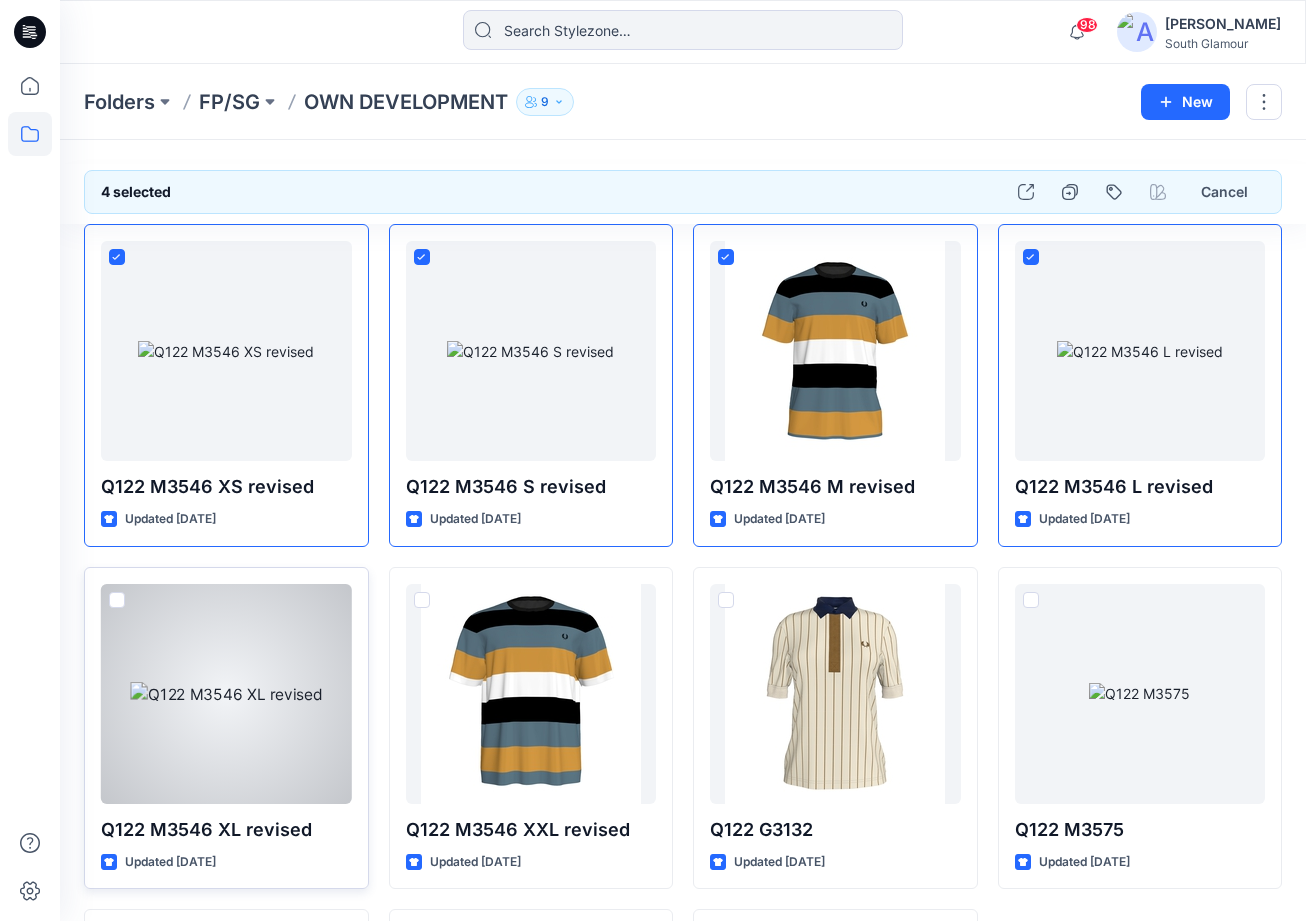 drag, startPoint x: 122, startPoint y: 590, endPoint x: 162, endPoint y: 592, distance: 40.04997 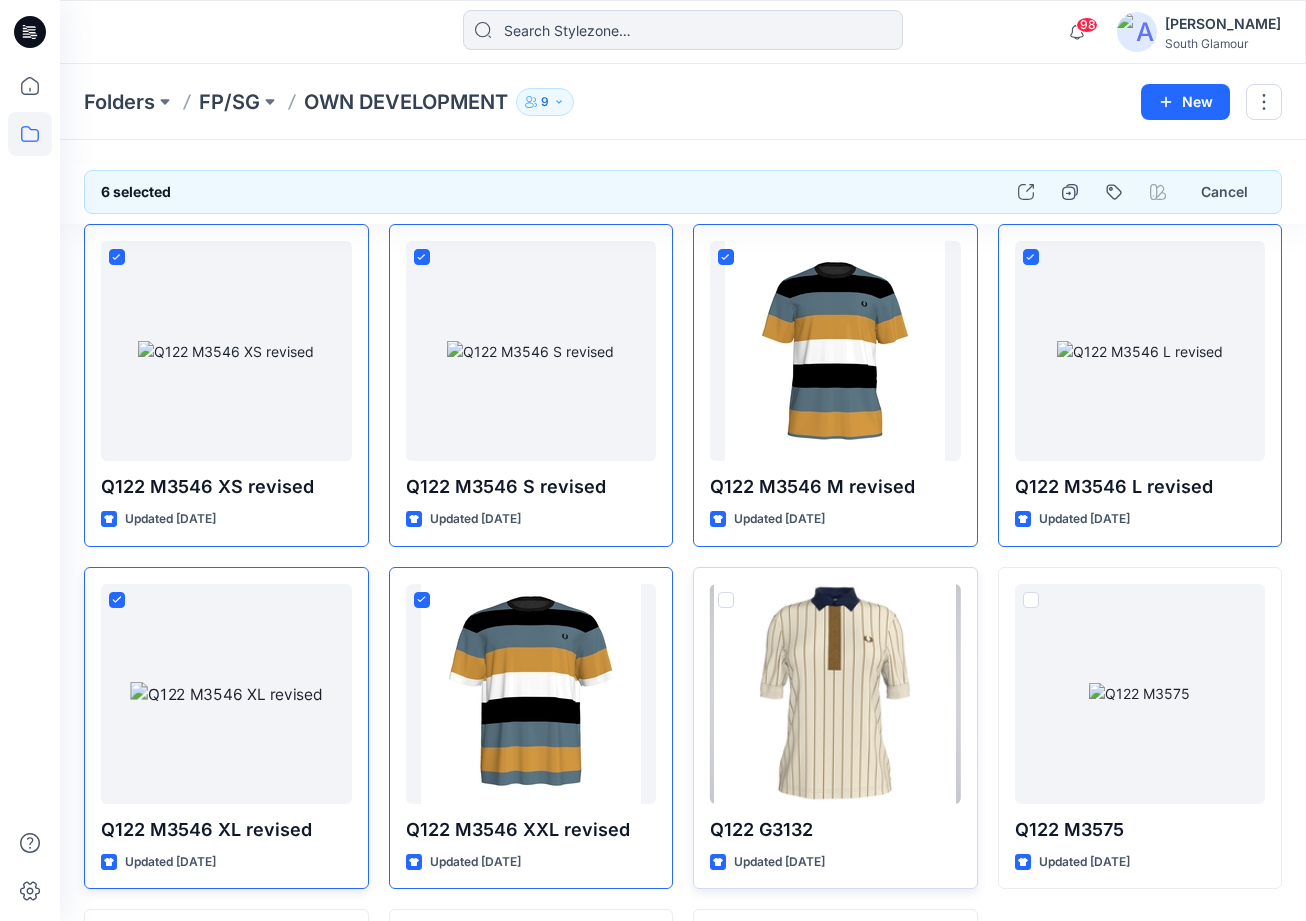 drag, startPoint x: 727, startPoint y: 594, endPoint x: 744, endPoint y: 591, distance: 17.262676 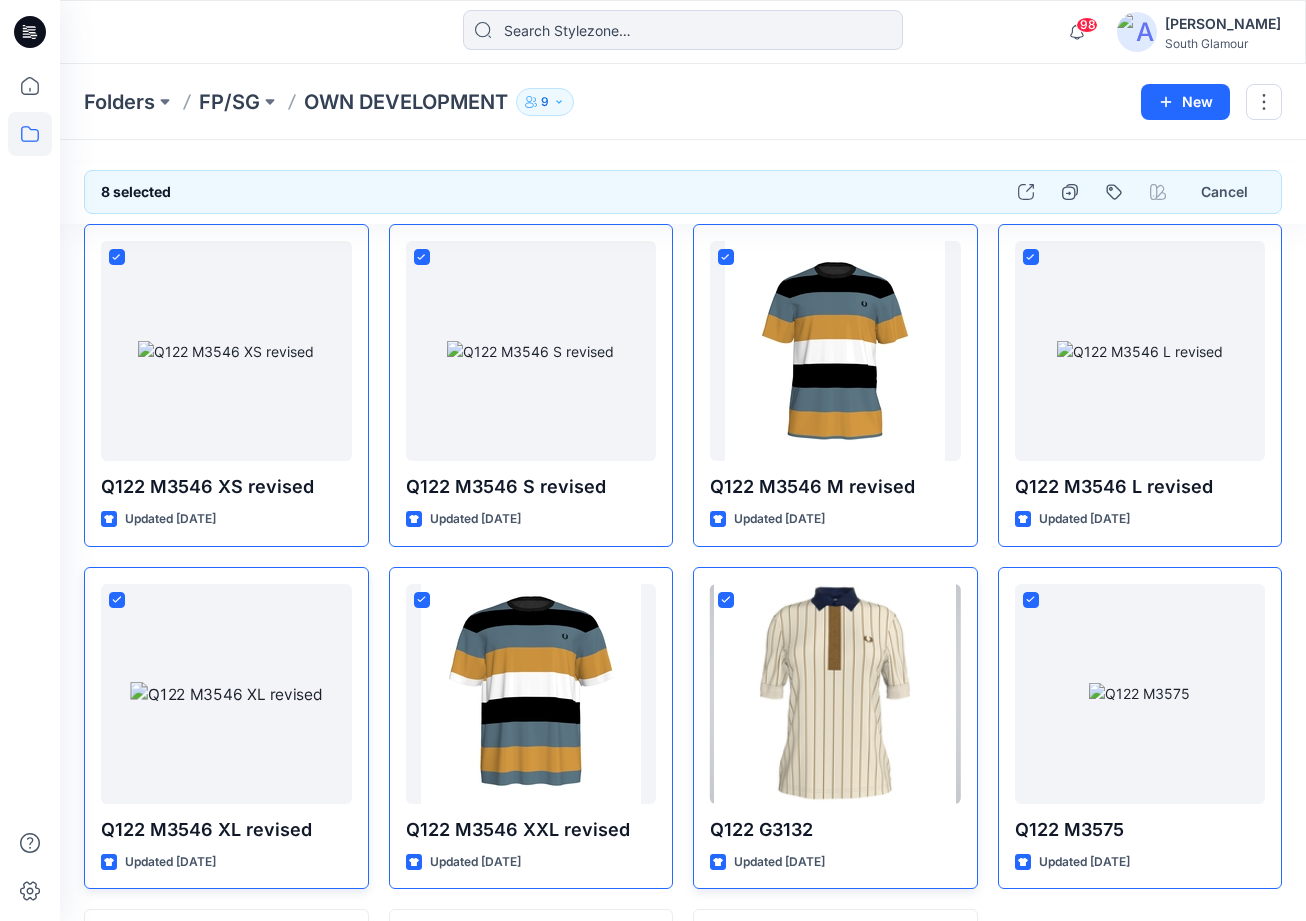 scroll, scrollTop: 330, scrollLeft: 0, axis: vertical 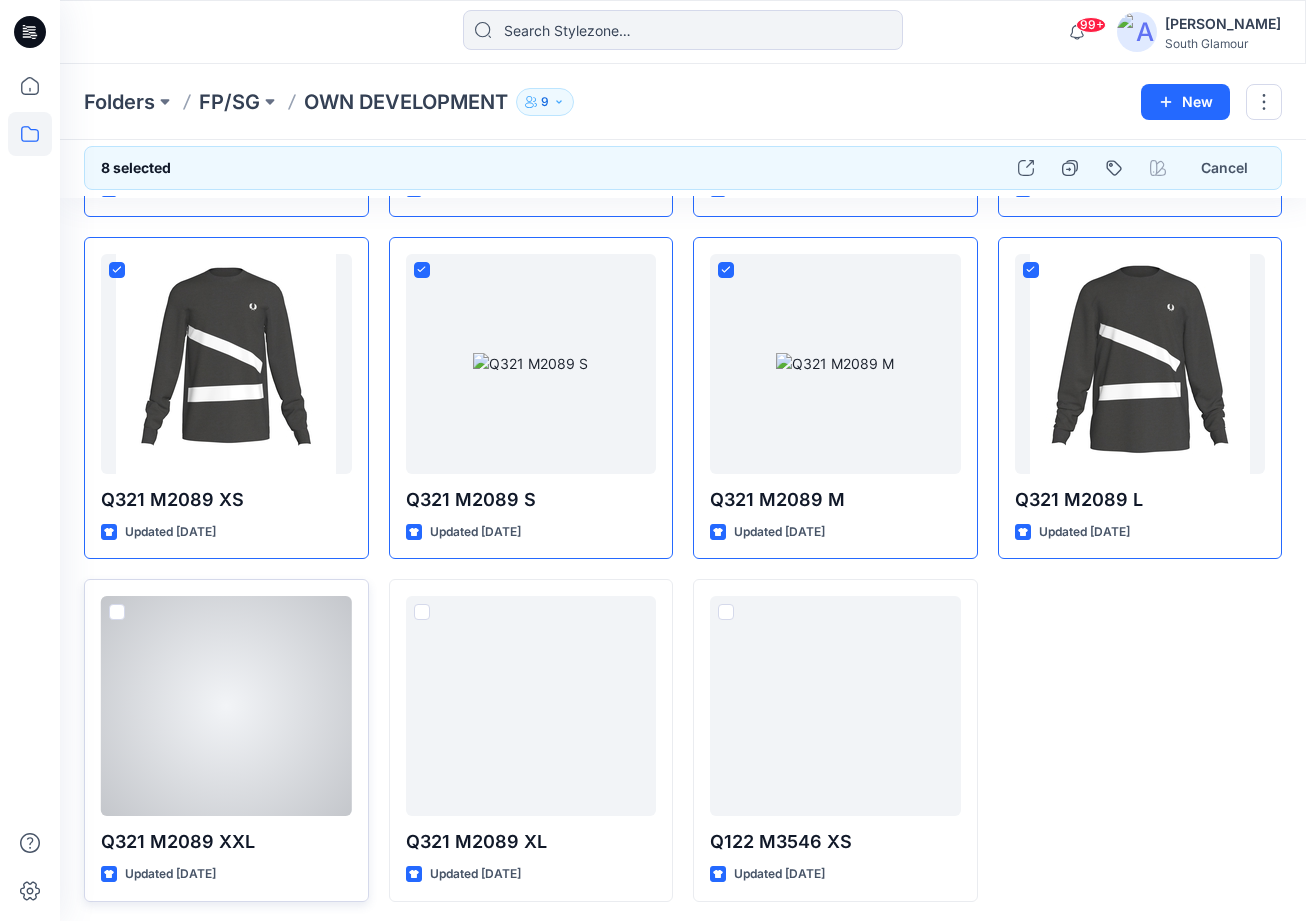 drag, startPoint x: 118, startPoint y: 607, endPoint x: 152, endPoint y: 605, distance: 34.058773 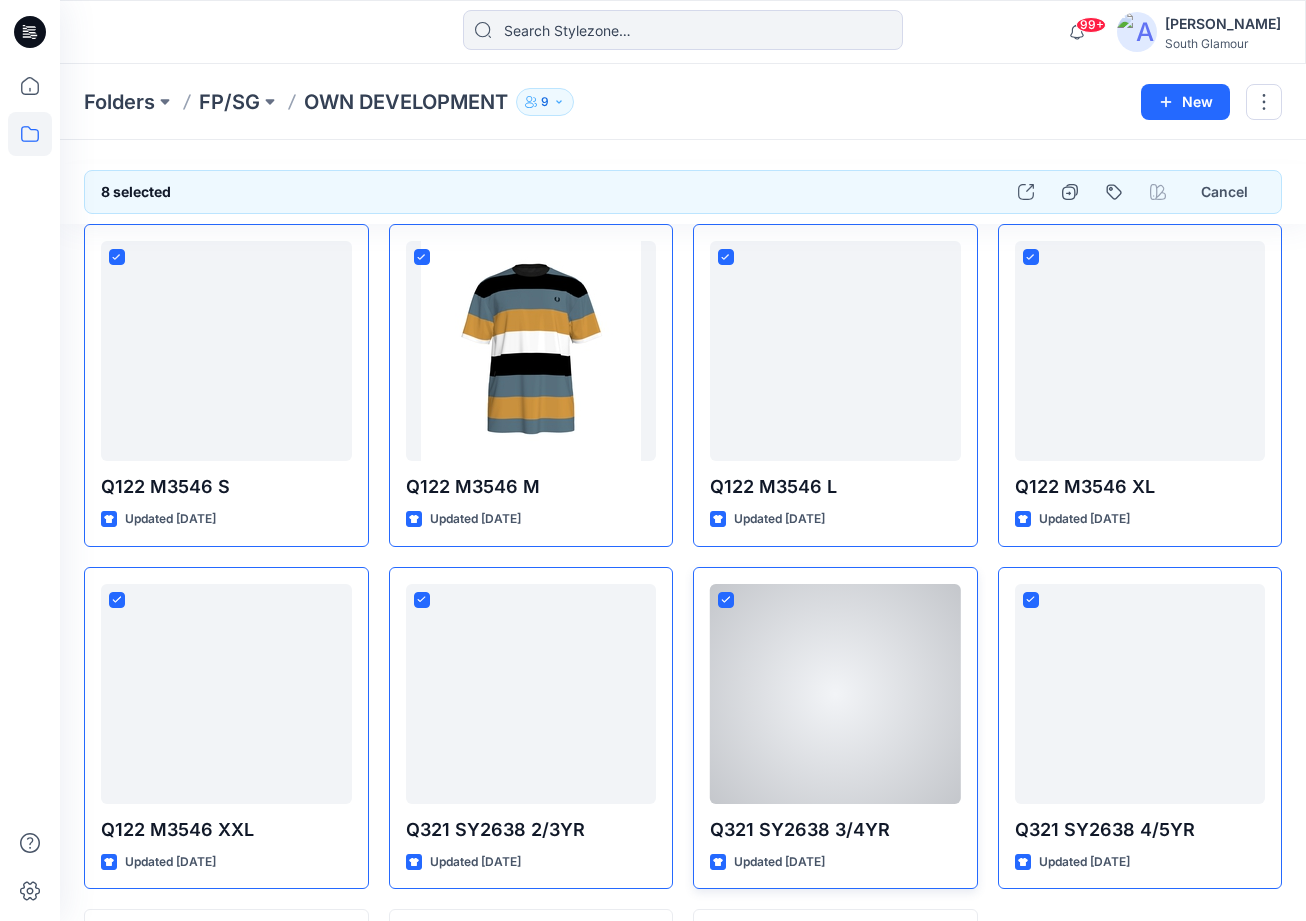 scroll, scrollTop: 330, scrollLeft: 0, axis: vertical 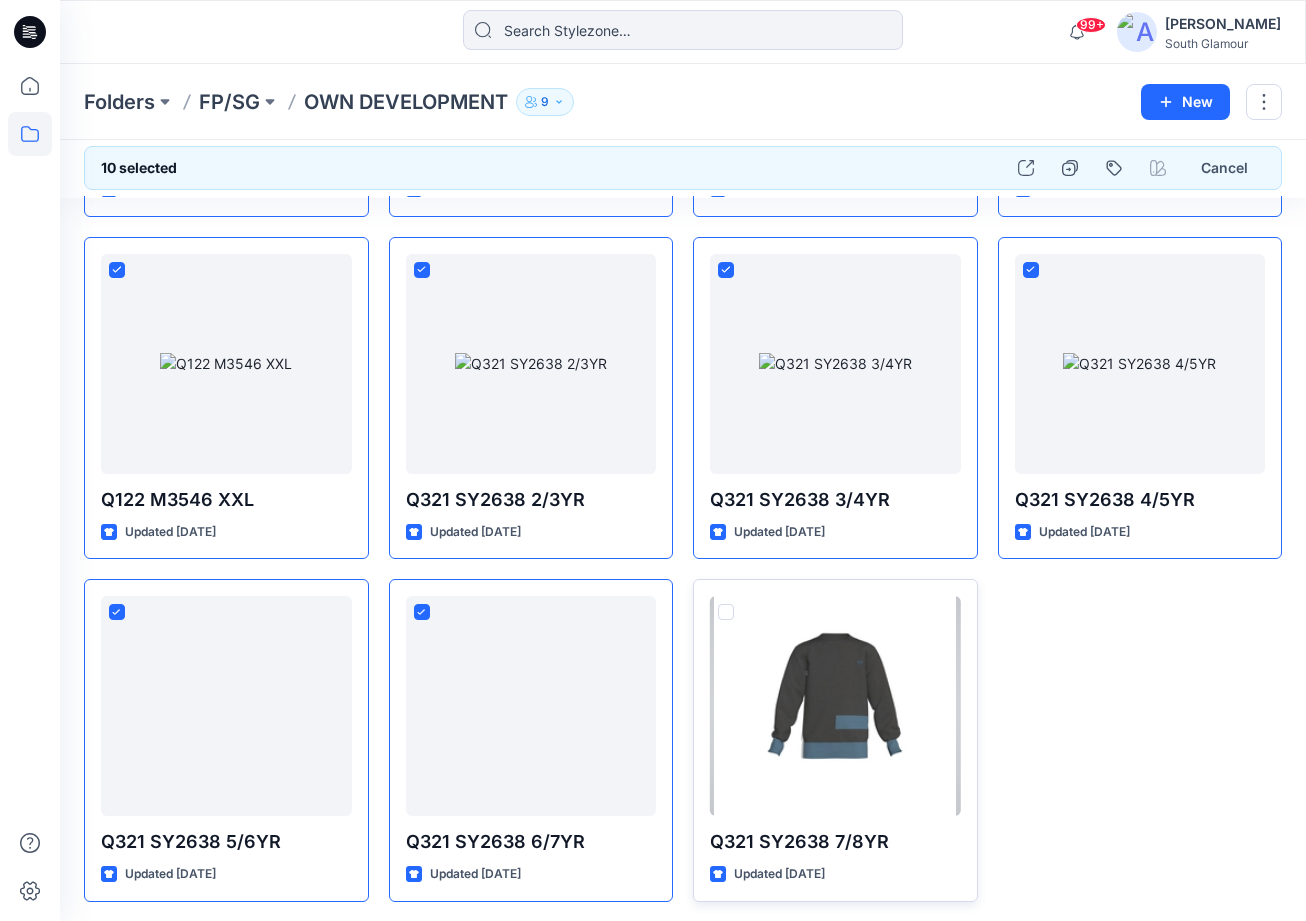 drag, startPoint x: 724, startPoint y: 611, endPoint x: 714, endPoint y: 621, distance: 14.142136 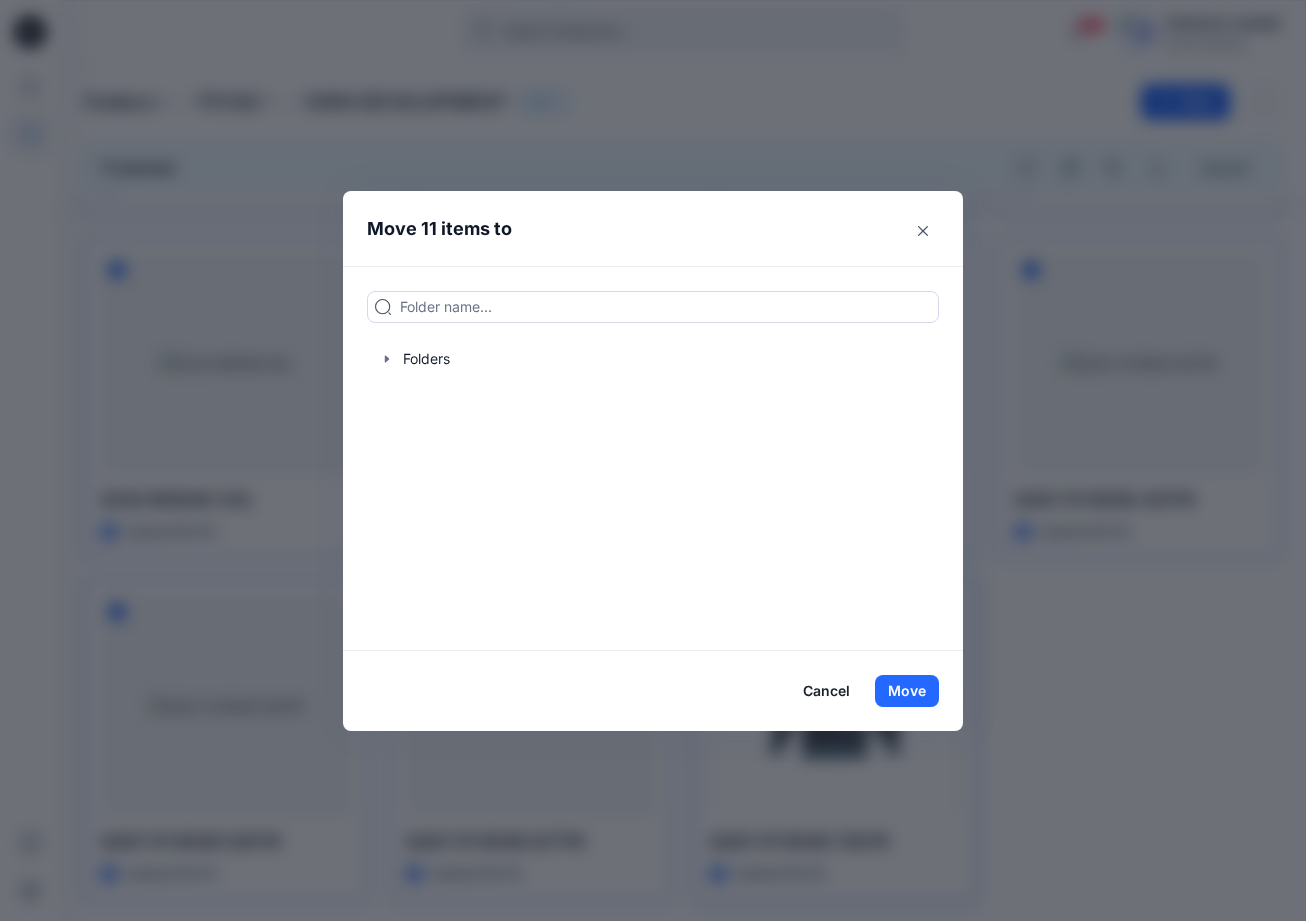 drag, startPoint x: 557, startPoint y: 297, endPoint x: 510, endPoint y: 334, distance: 59.816387 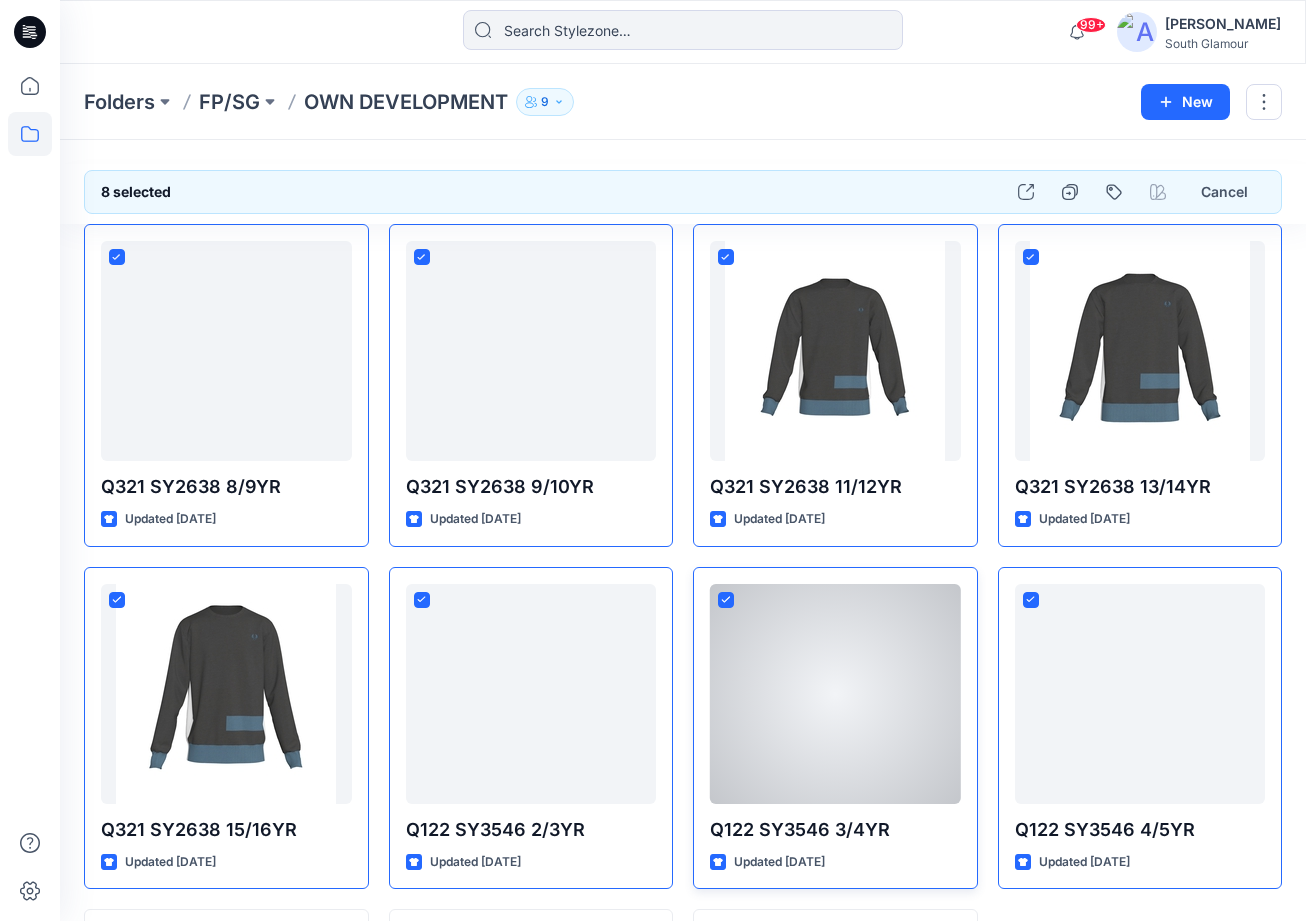 scroll, scrollTop: 330, scrollLeft: 0, axis: vertical 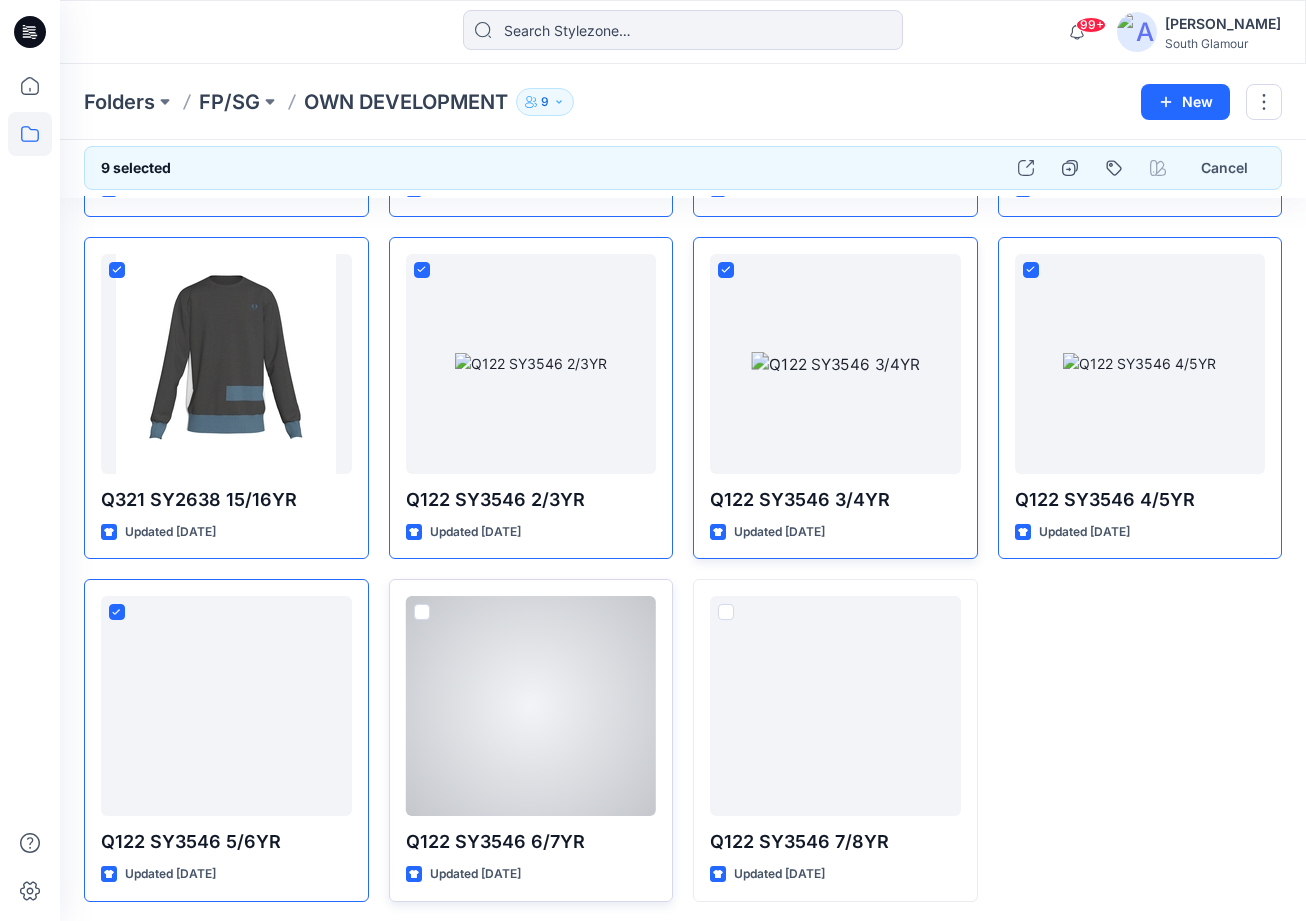 drag, startPoint x: 424, startPoint y: 611, endPoint x: 442, endPoint y: 610, distance: 18.027756 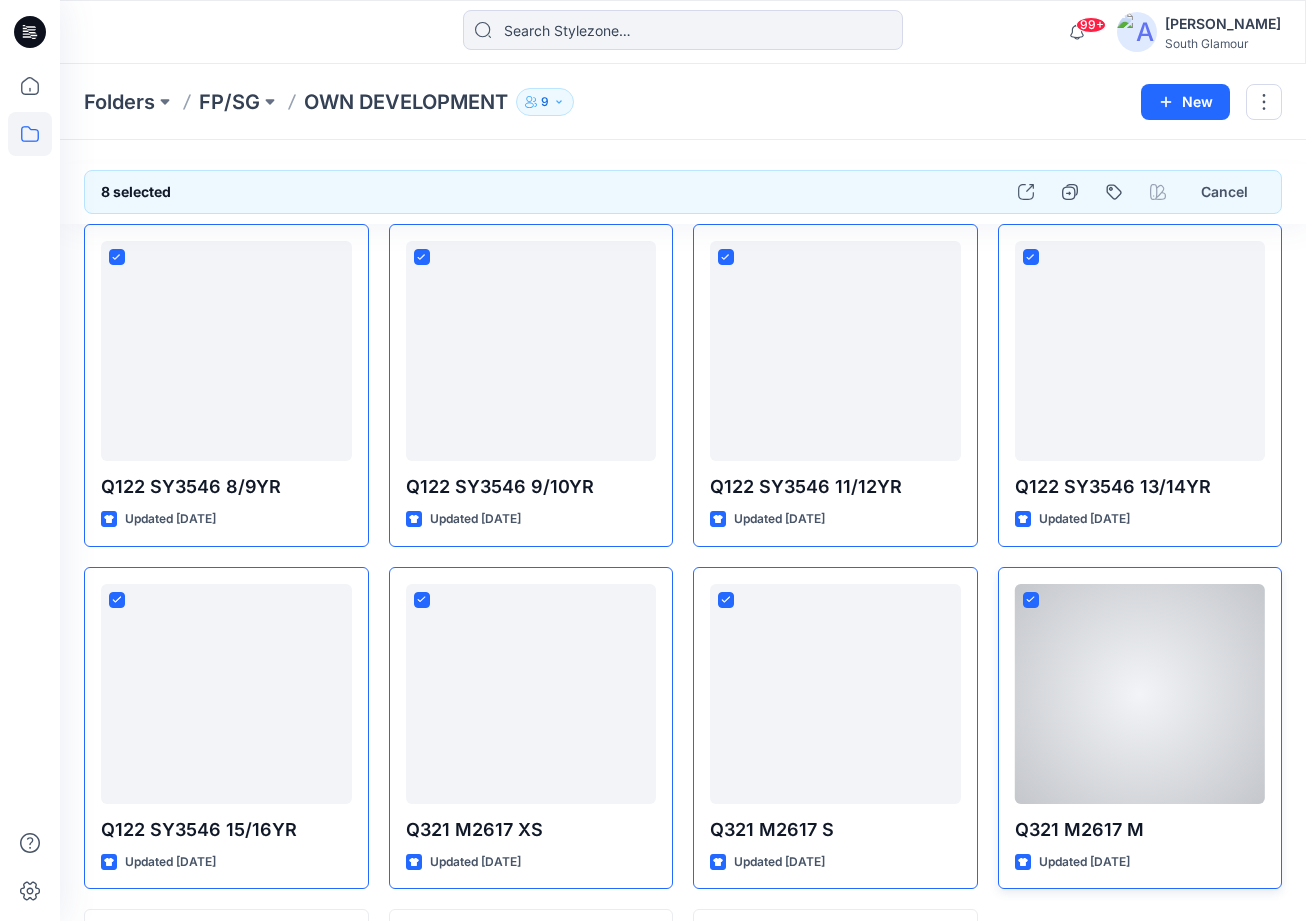 scroll, scrollTop: 330, scrollLeft: 0, axis: vertical 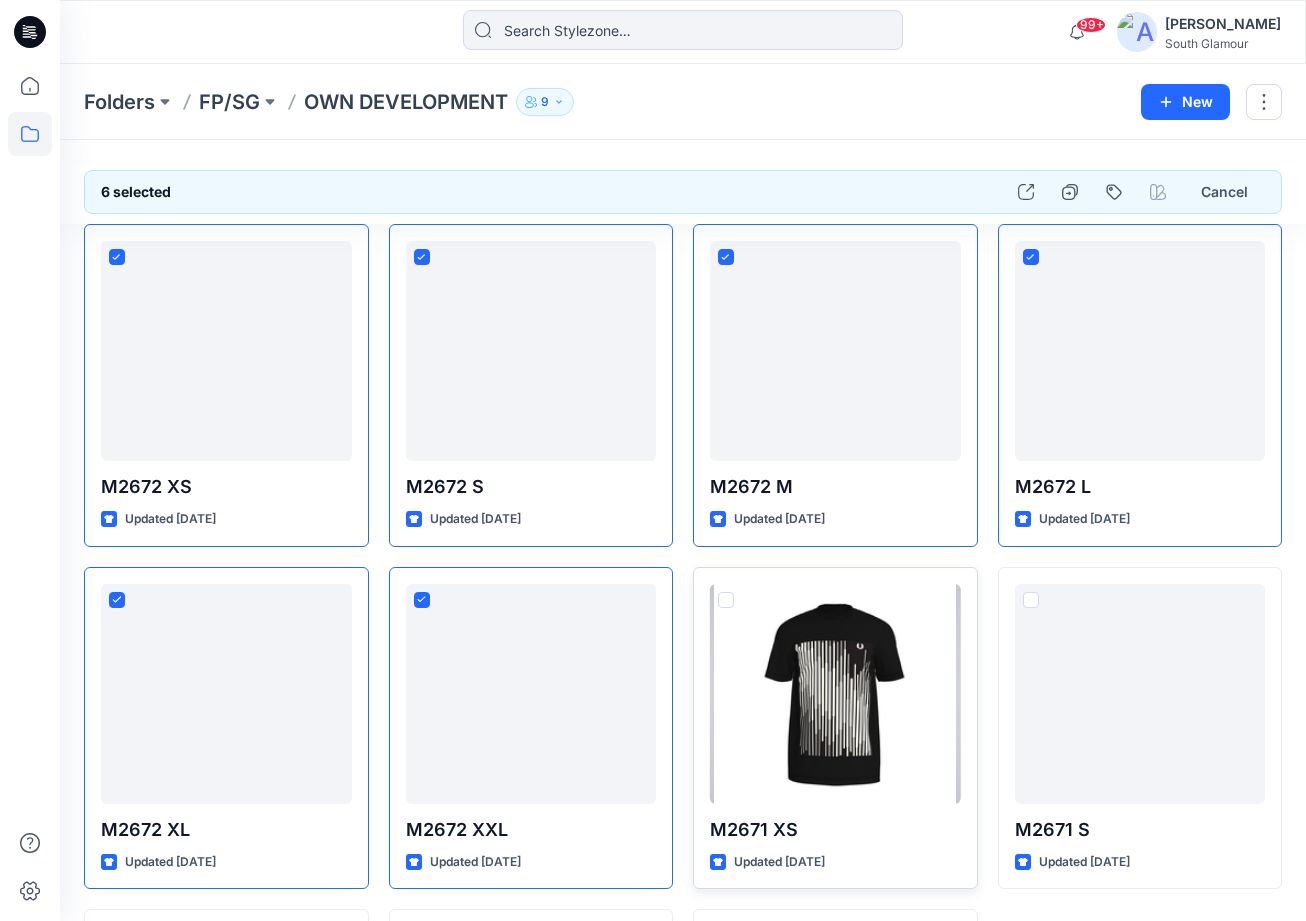 drag, startPoint x: 728, startPoint y: 598, endPoint x: 789, endPoint y: 593, distance: 61.204575 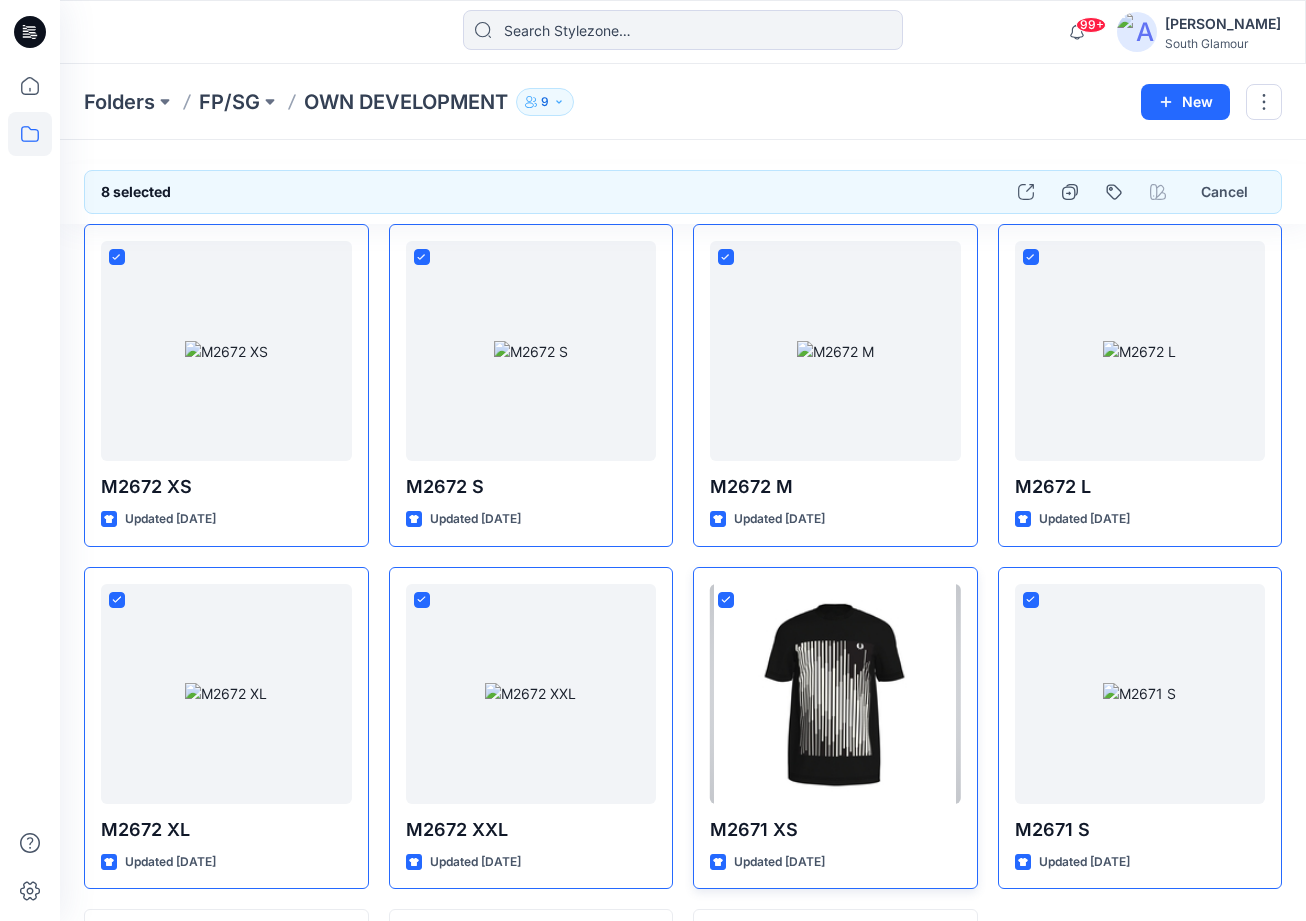 scroll, scrollTop: 330, scrollLeft: 0, axis: vertical 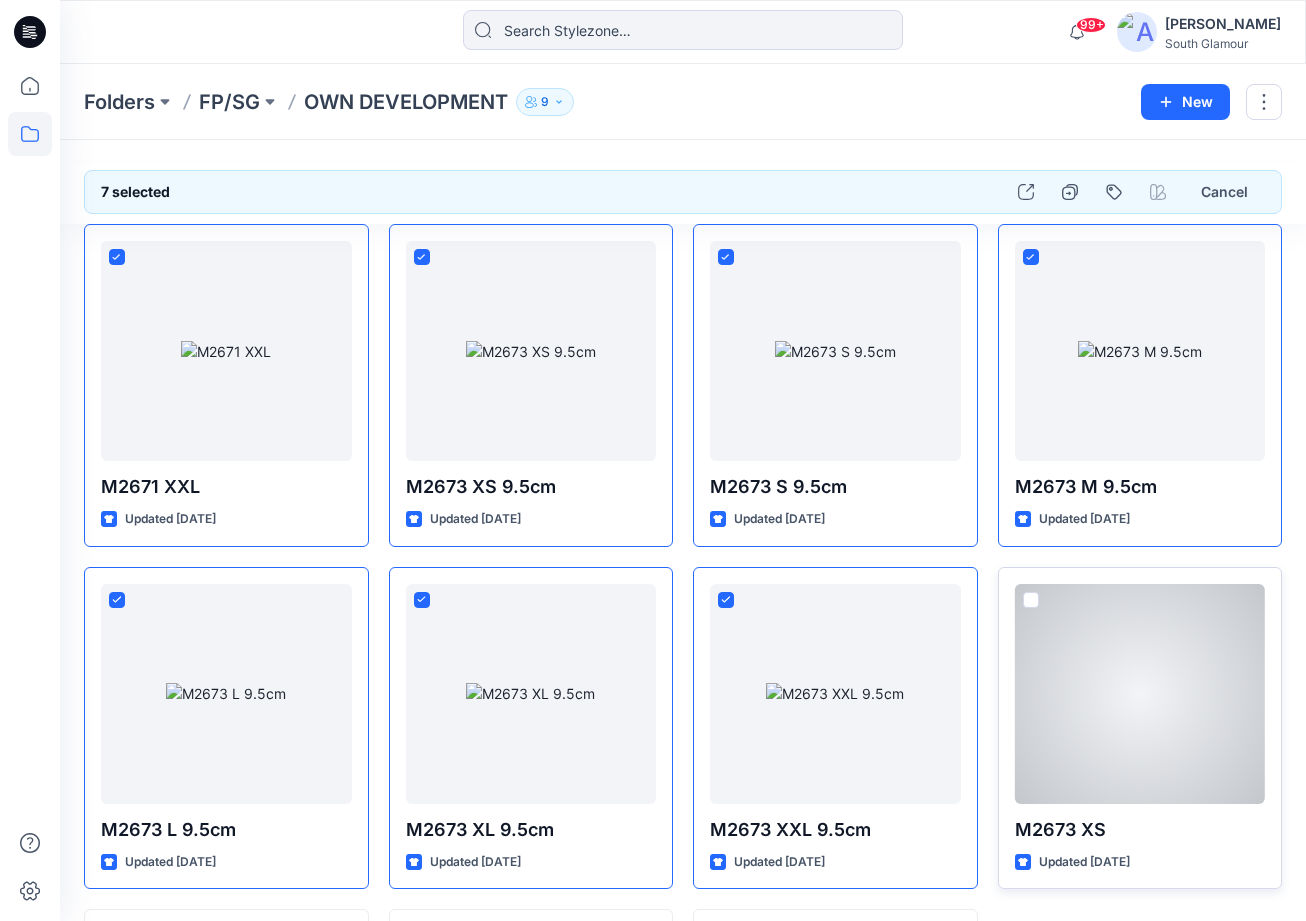drag, startPoint x: 1033, startPoint y: 595, endPoint x: 1020, endPoint y: 593, distance: 13.152946 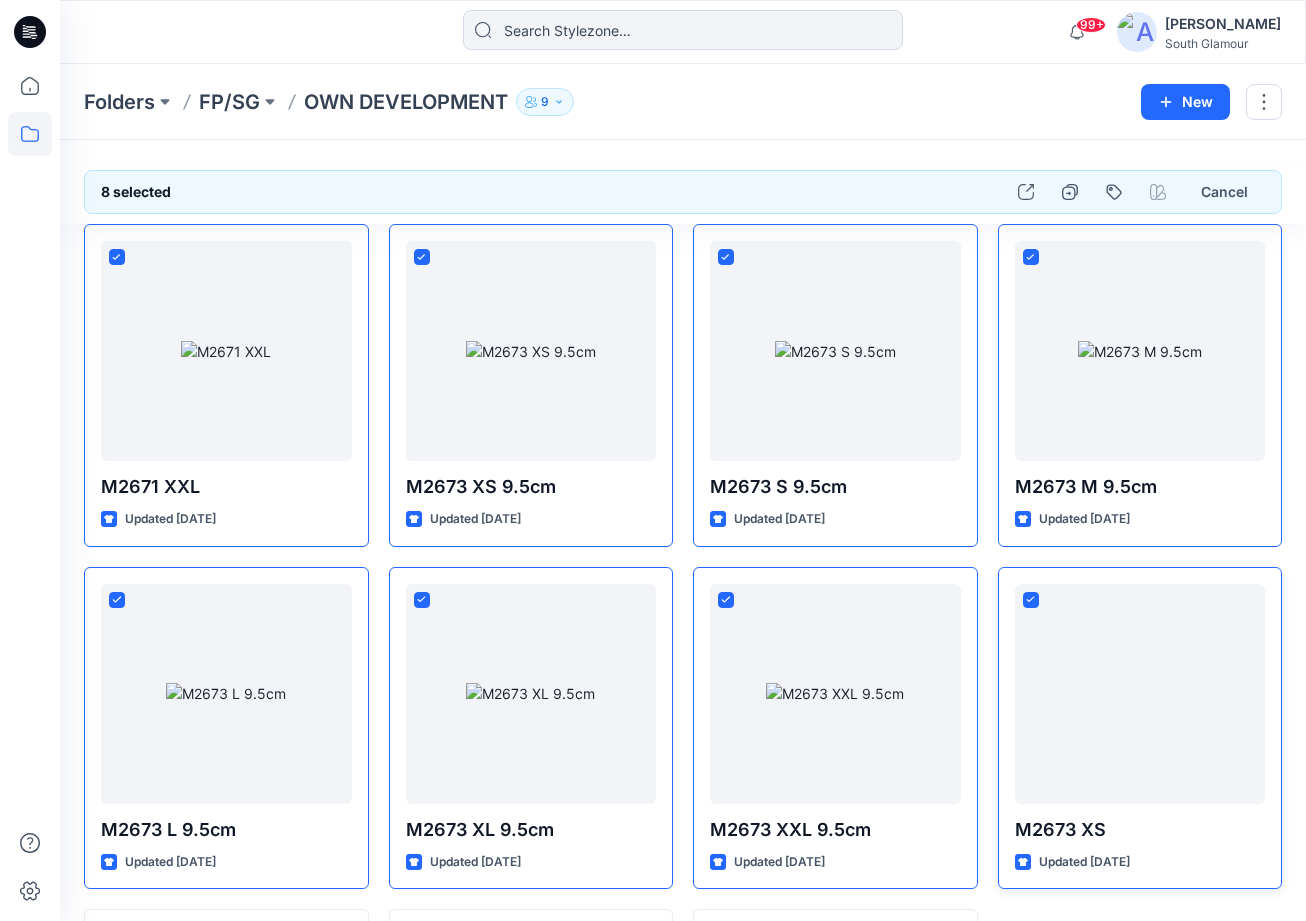 scroll, scrollTop: 330, scrollLeft: 0, axis: vertical 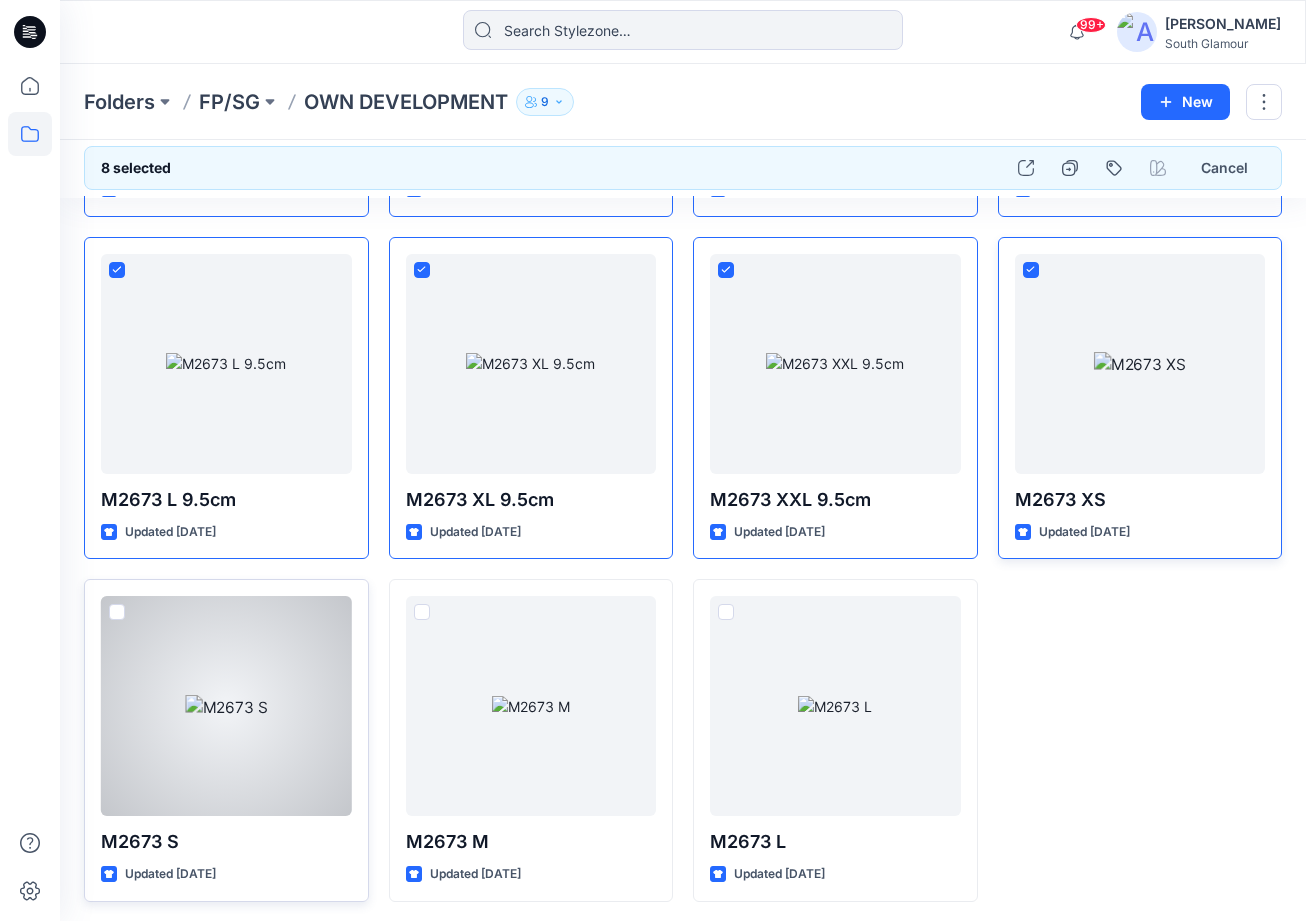 drag, startPoint x: 118, startPoint y: 607, endPoint x: 162, endPoint y: 608, distance: 44.011364 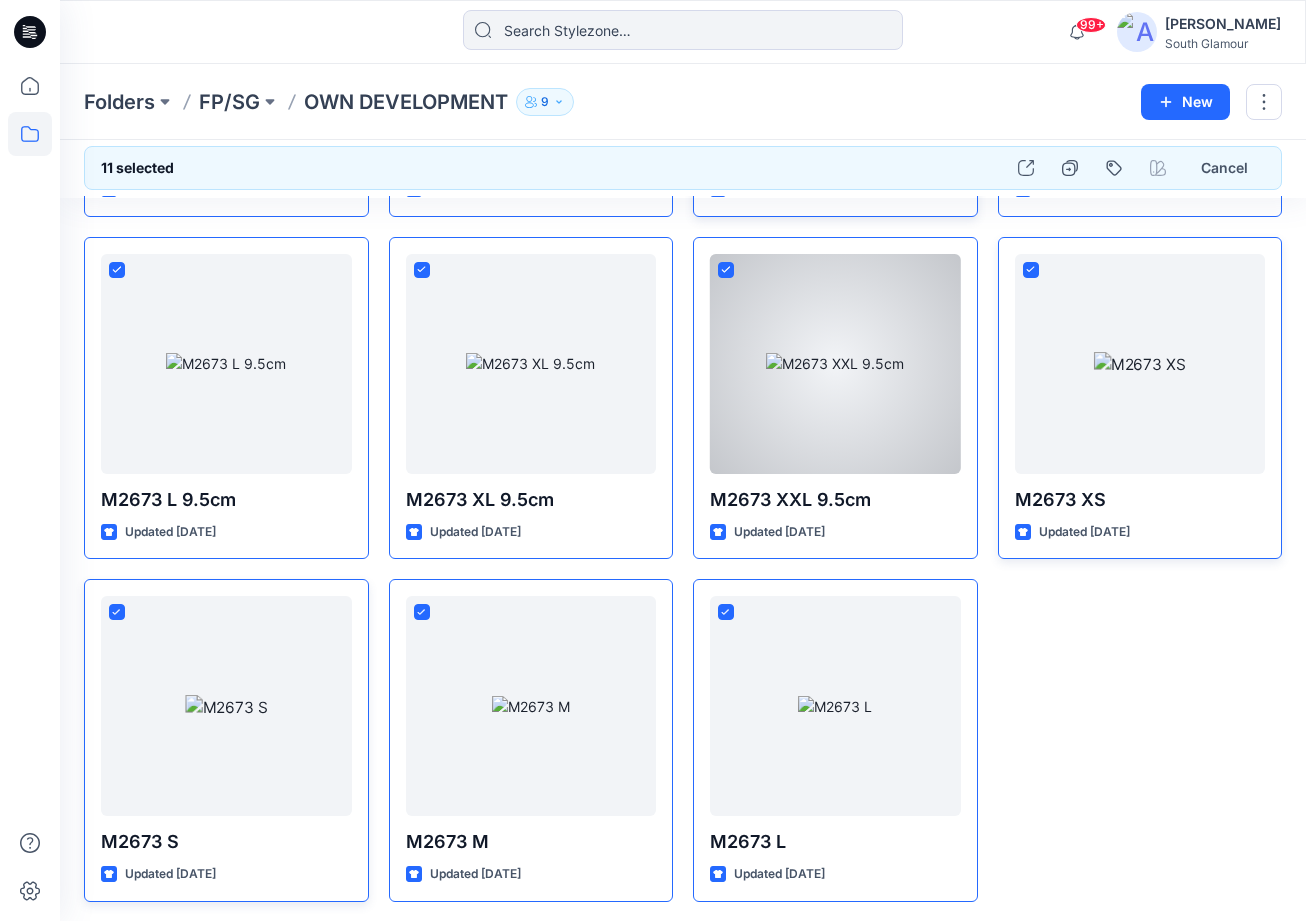 scroll, scrollTop: 0, scrollLeft: 0, axis: both 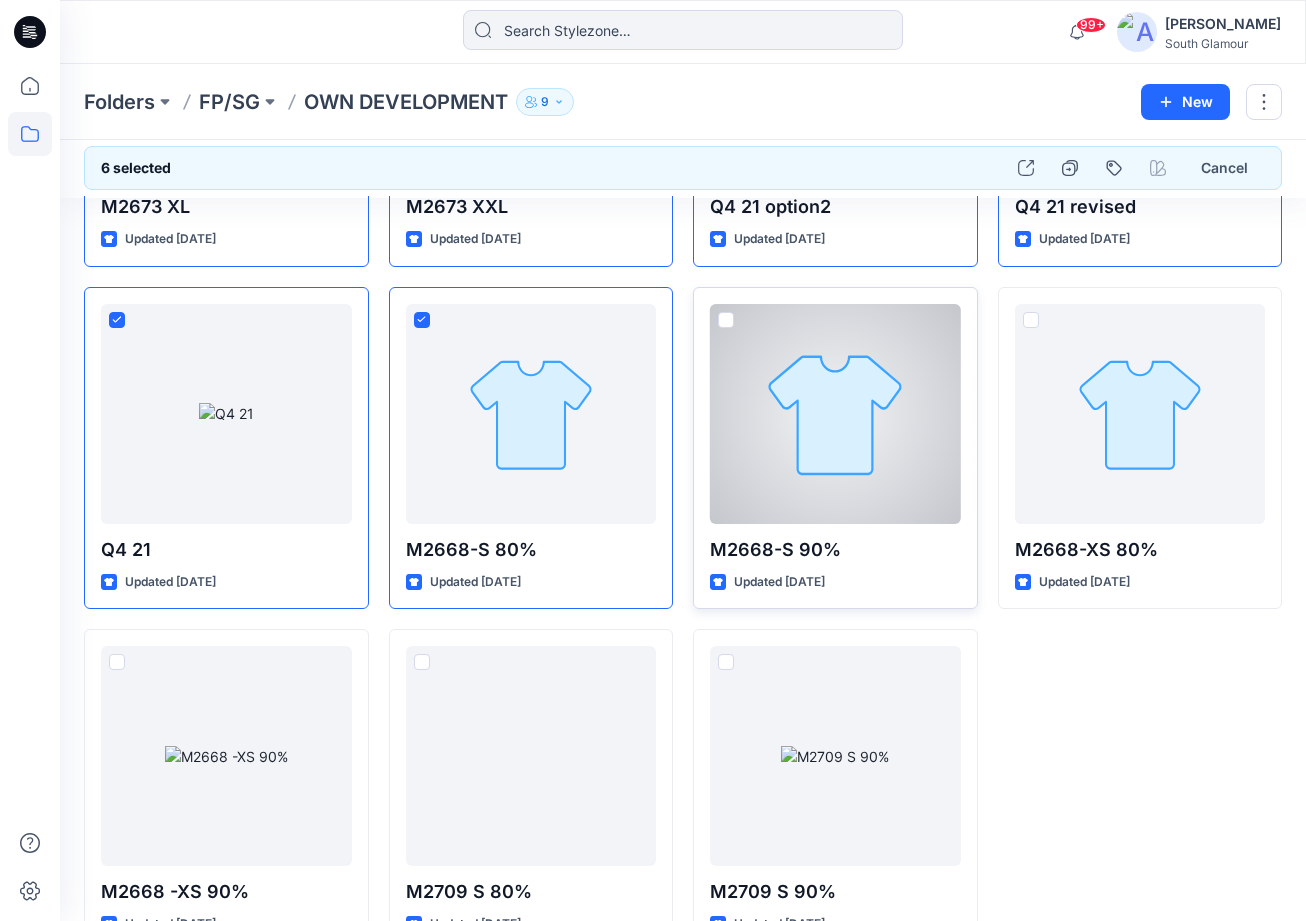drag, startPoint x: 722, startPoint y: 315, endPoint x: 818, endPoint y: 310, distance: 96.13012 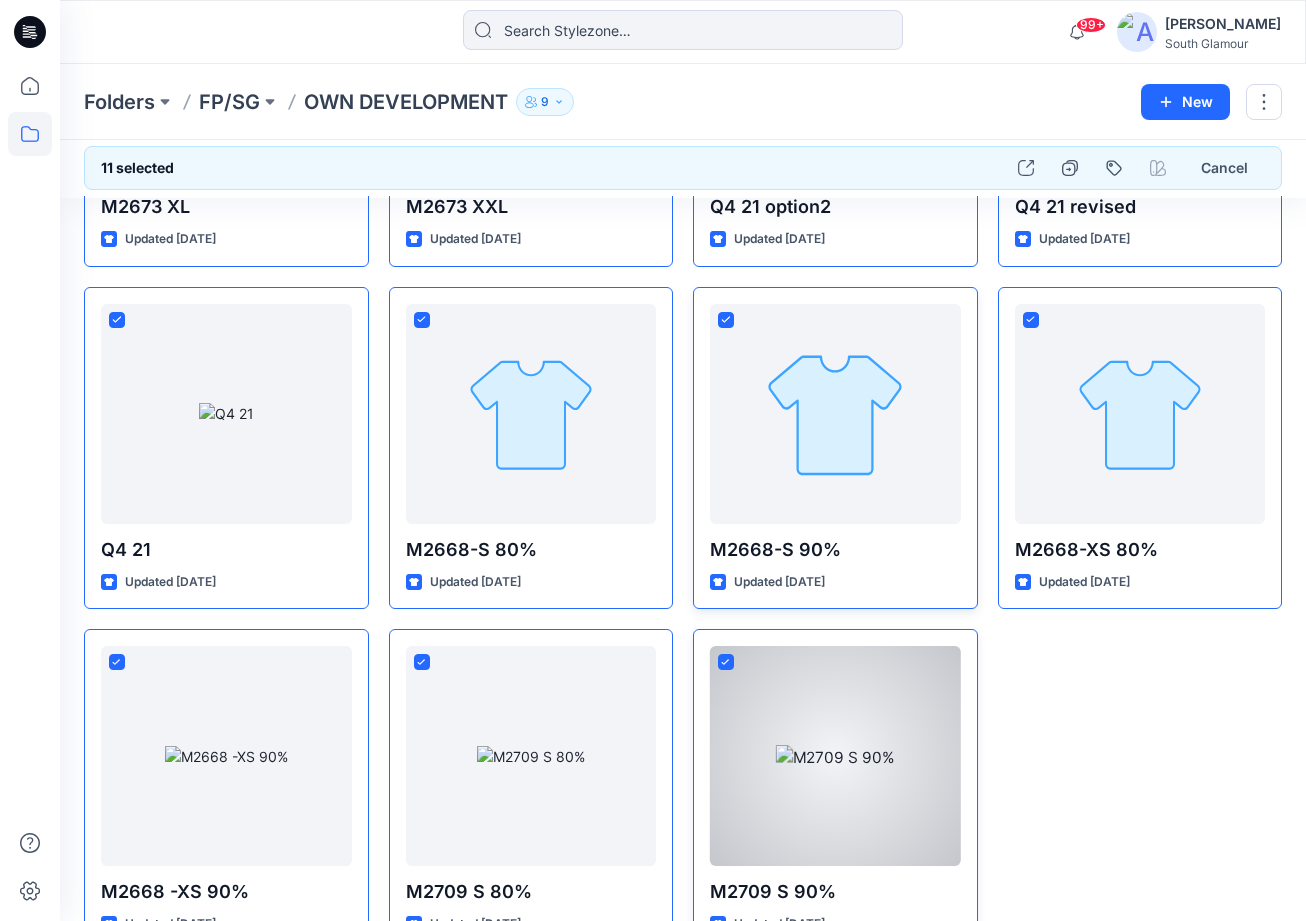 scroll, scrollTop: 330, scrollLeft: 0, axis: vertical 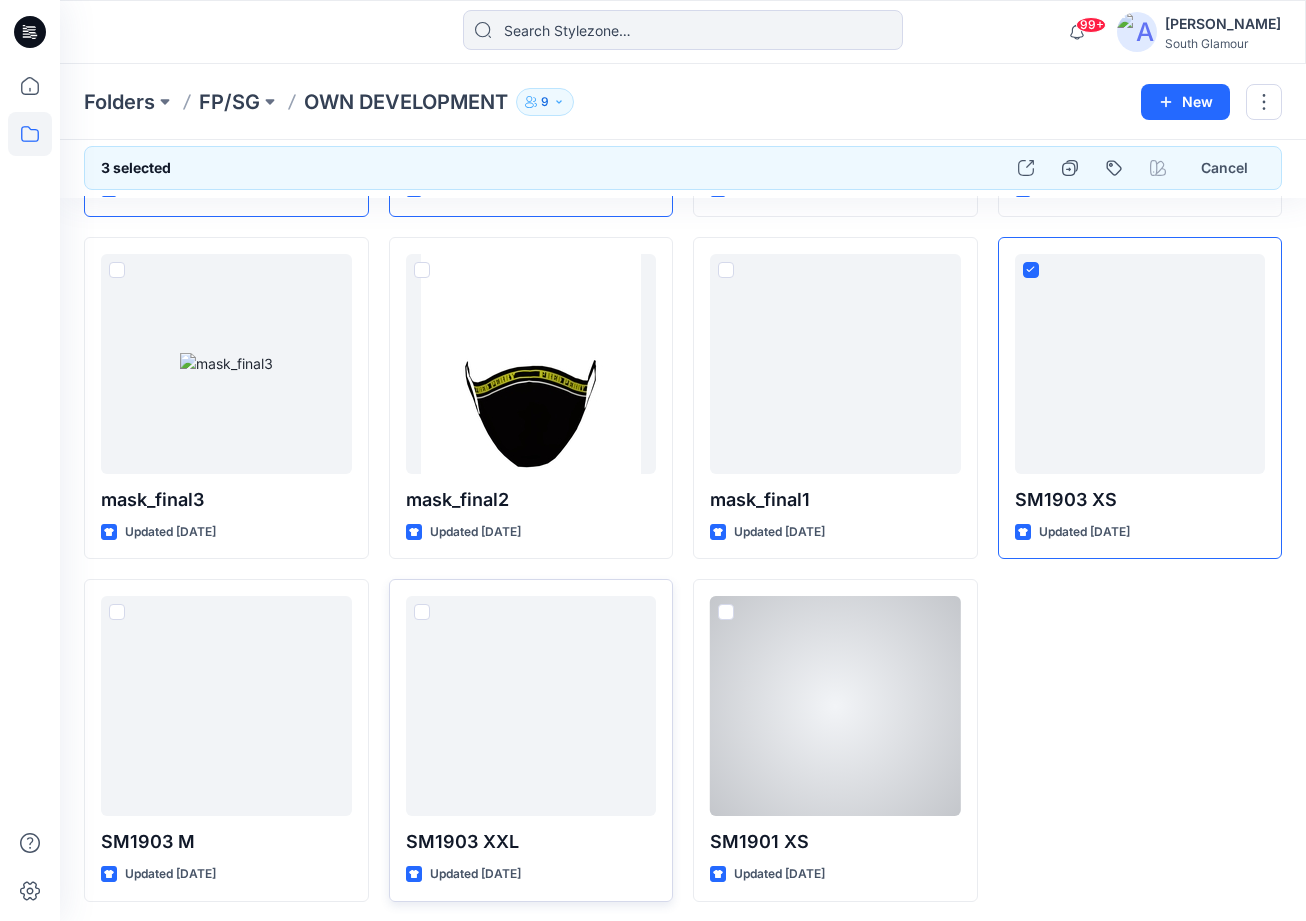 drag, startPoint x: 733, startPoint y: 607, endPoint x: 625, endPoint y: 615, distance: 108.29589 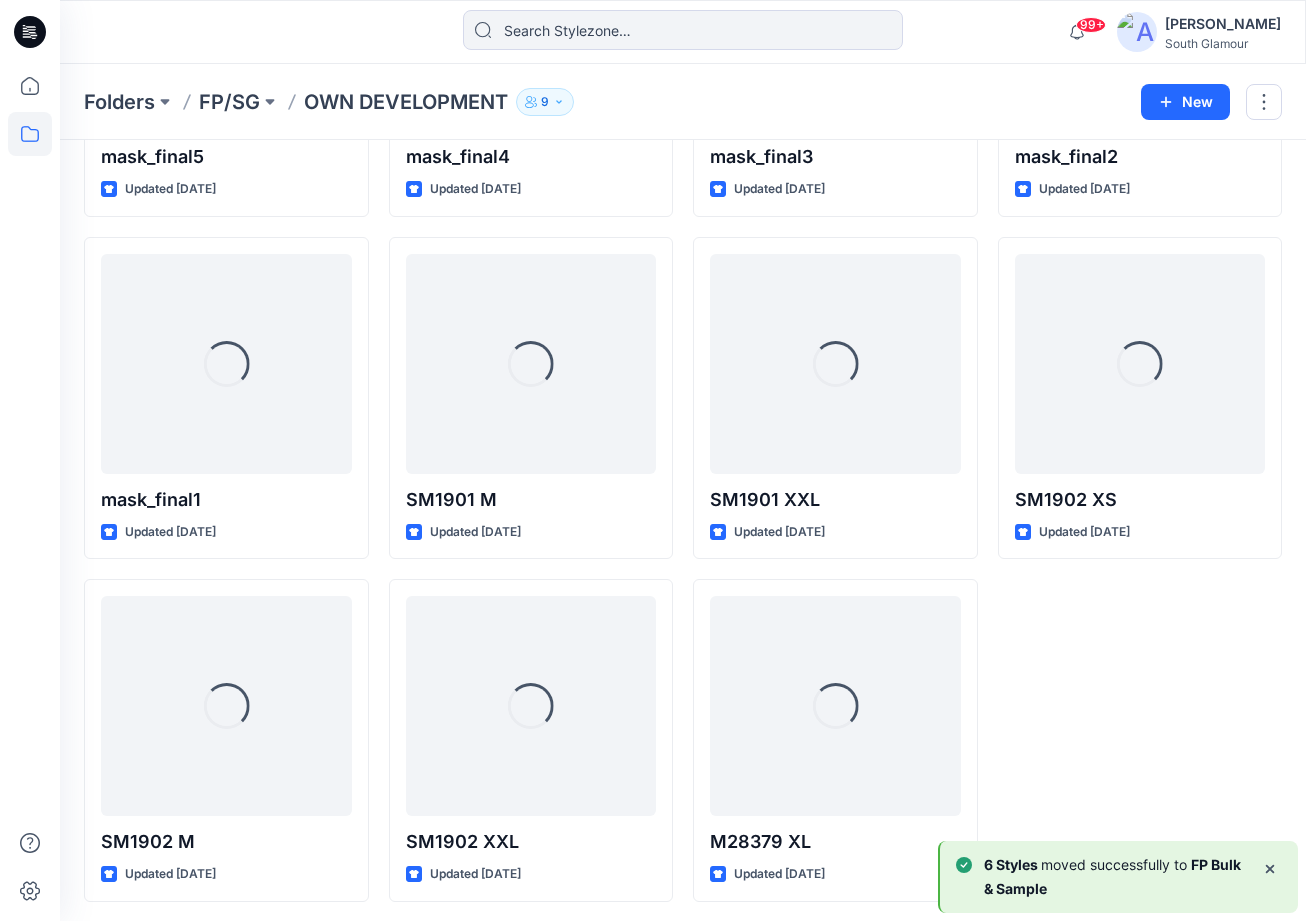 scroll, scrollTop: 0, scrollLeft: 0, axis: both 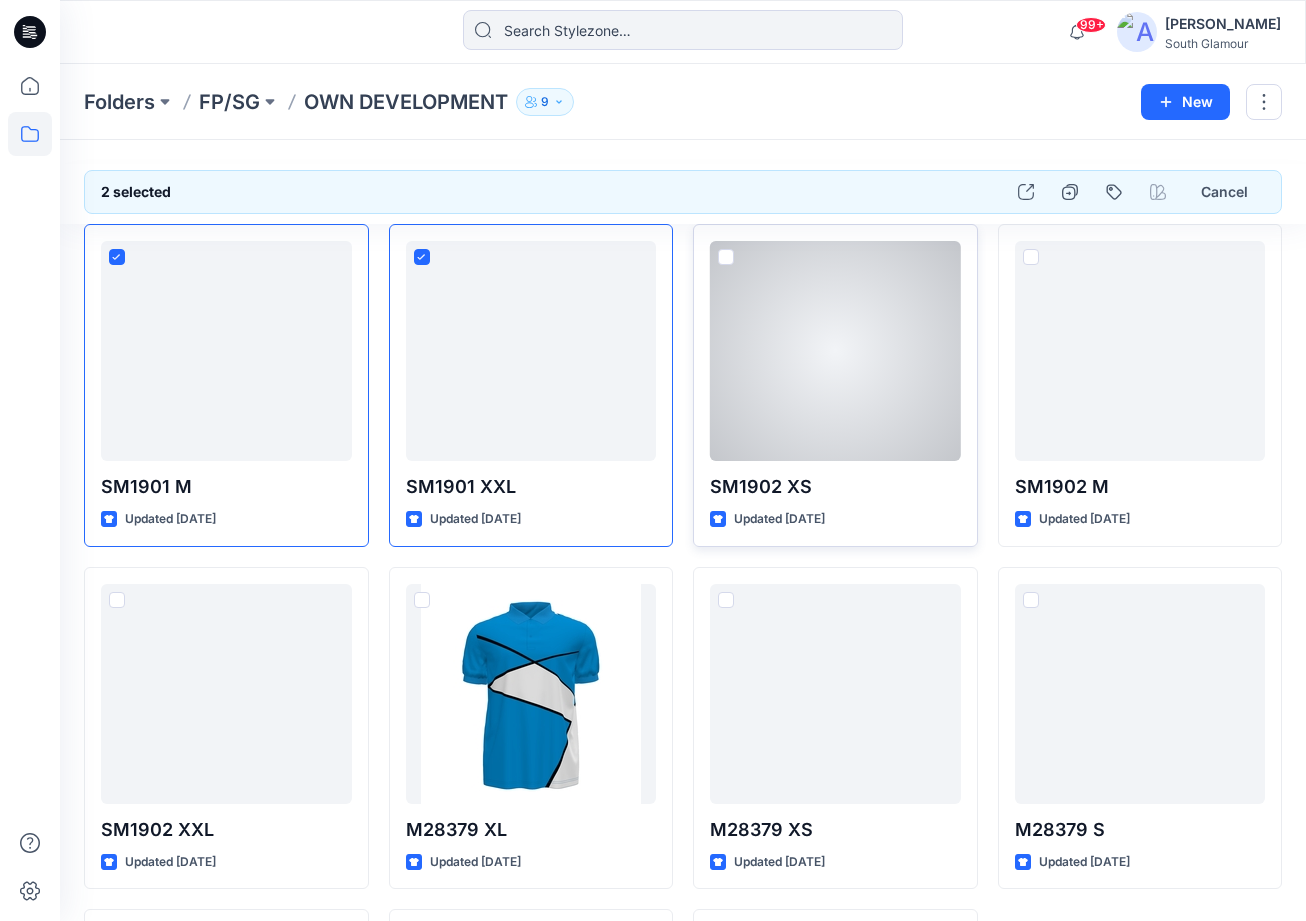 drag, startPoint x: 724, startPoint y: 252, endPoint x: 736, endPoint y: 252, distance: 12 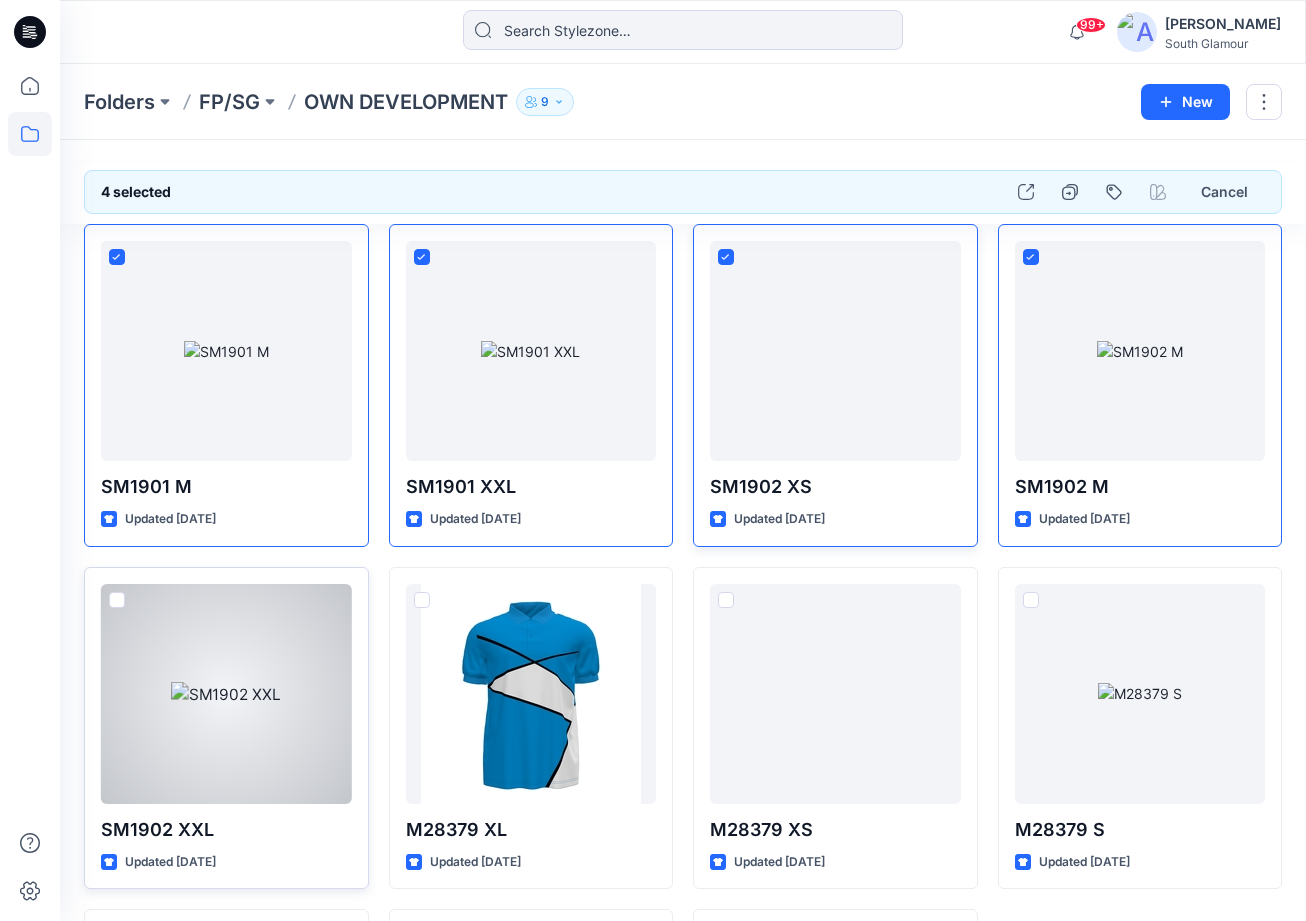 drag, startPoint x: 120, startPoint y: 600, endPoint x: 137, endPoint y: 600, distance: 17 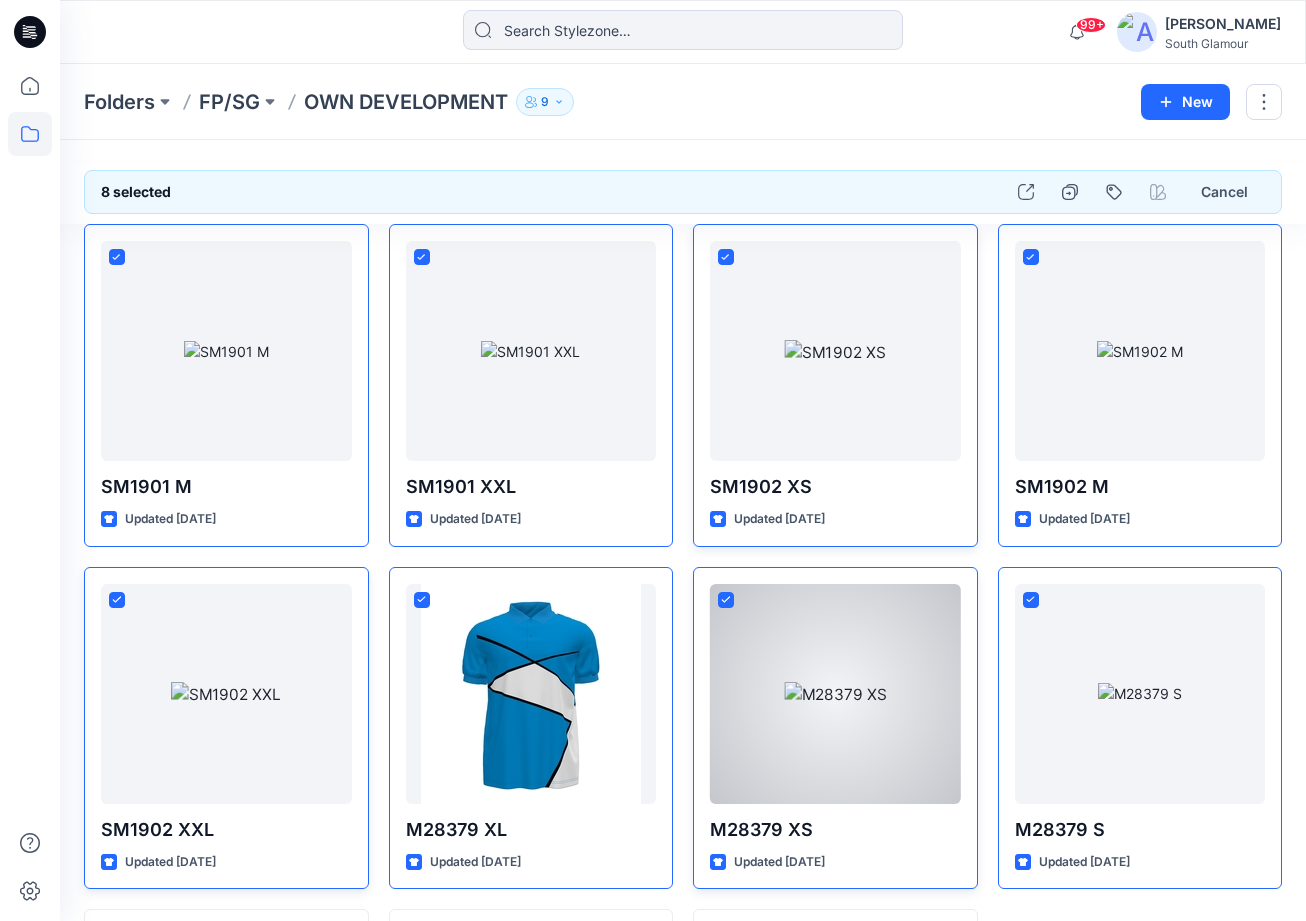 scroll, scrollTop: 330, scrollLeft: 0, axis: vertical 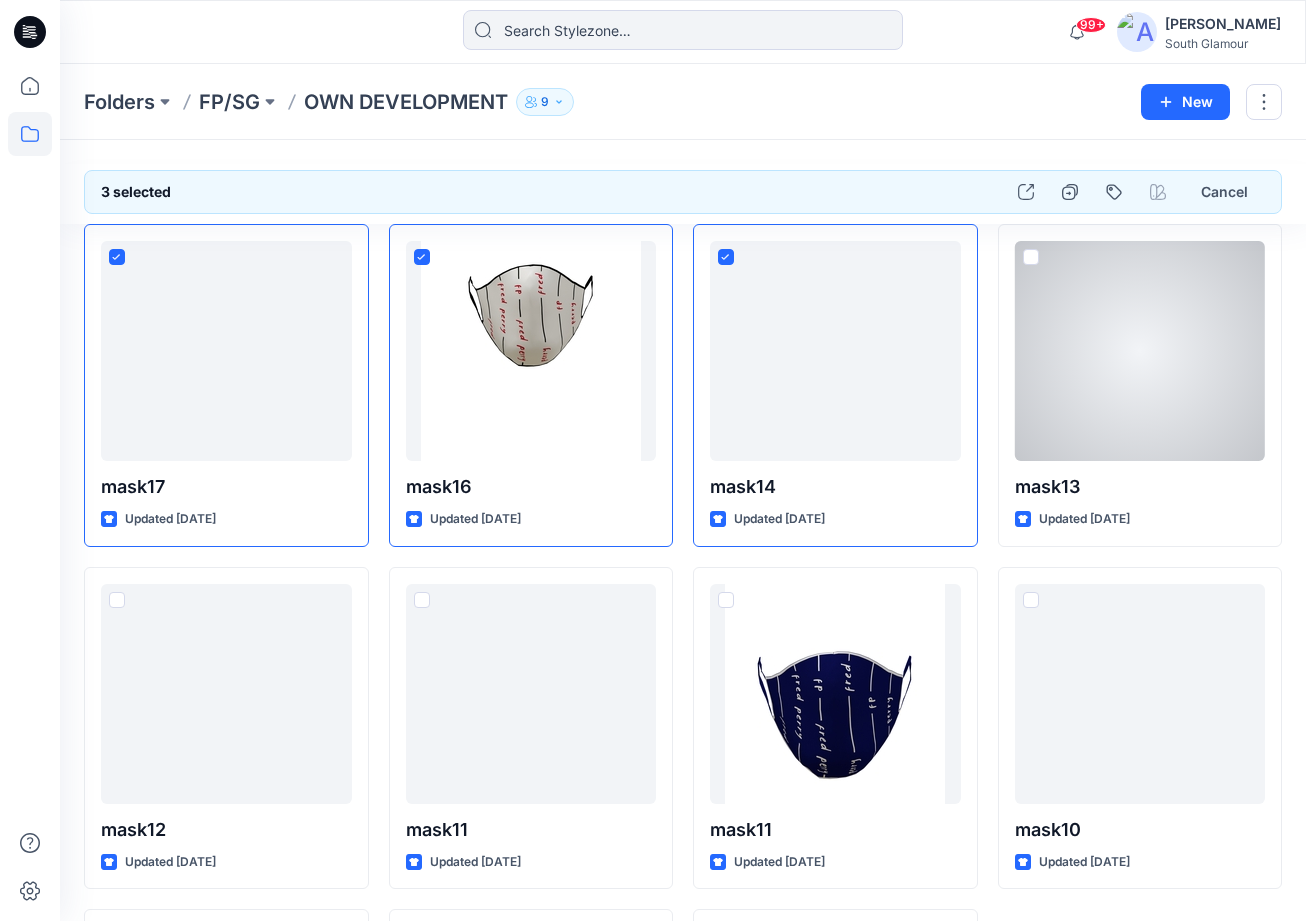 drag, startPoint x: 1032, startPoint y: 256, endPoint x: 981, endPoint y: 280, distance: 56.364883 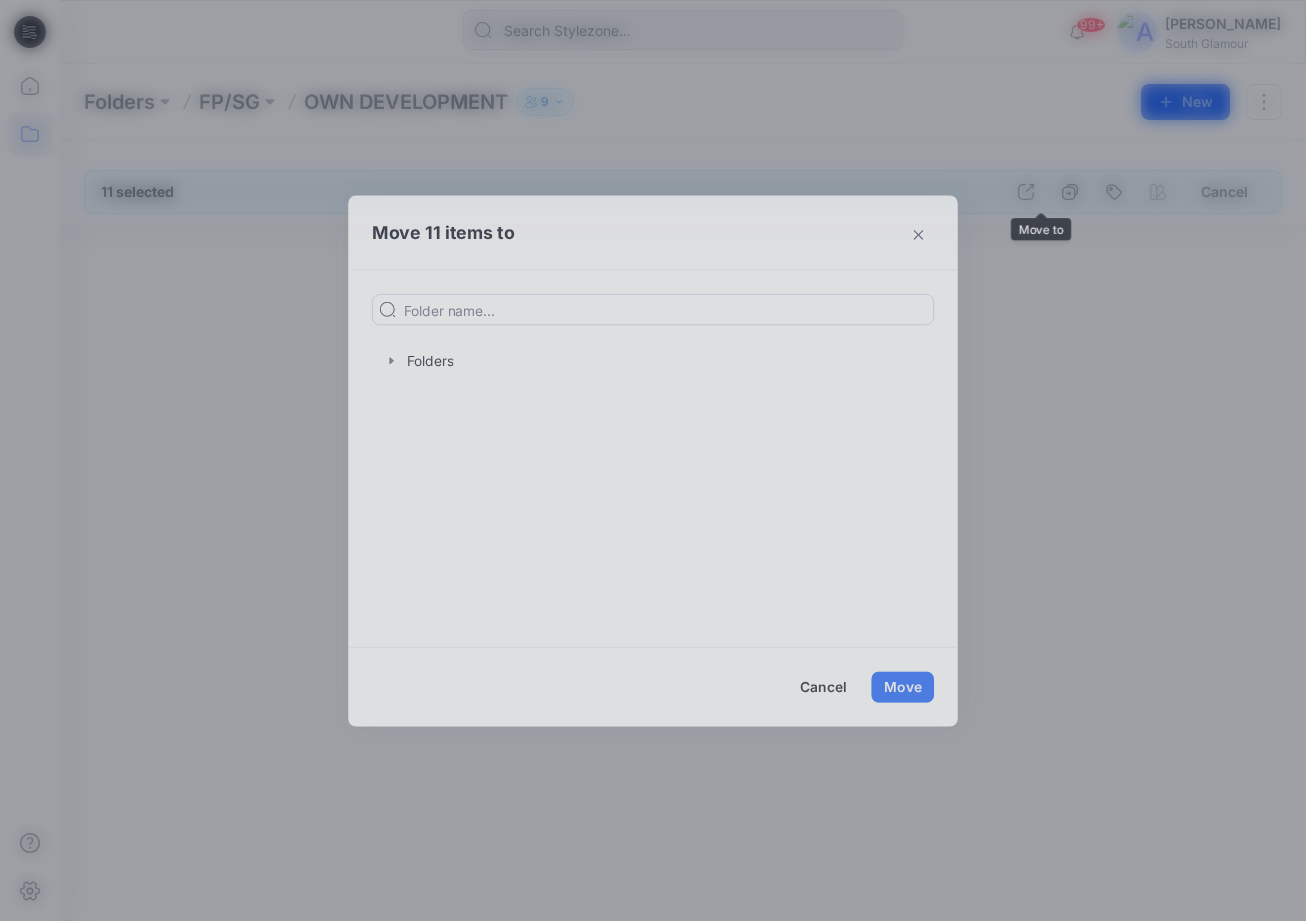 scroll, scrollTop: 0, scrollLeft: 0, axis: both 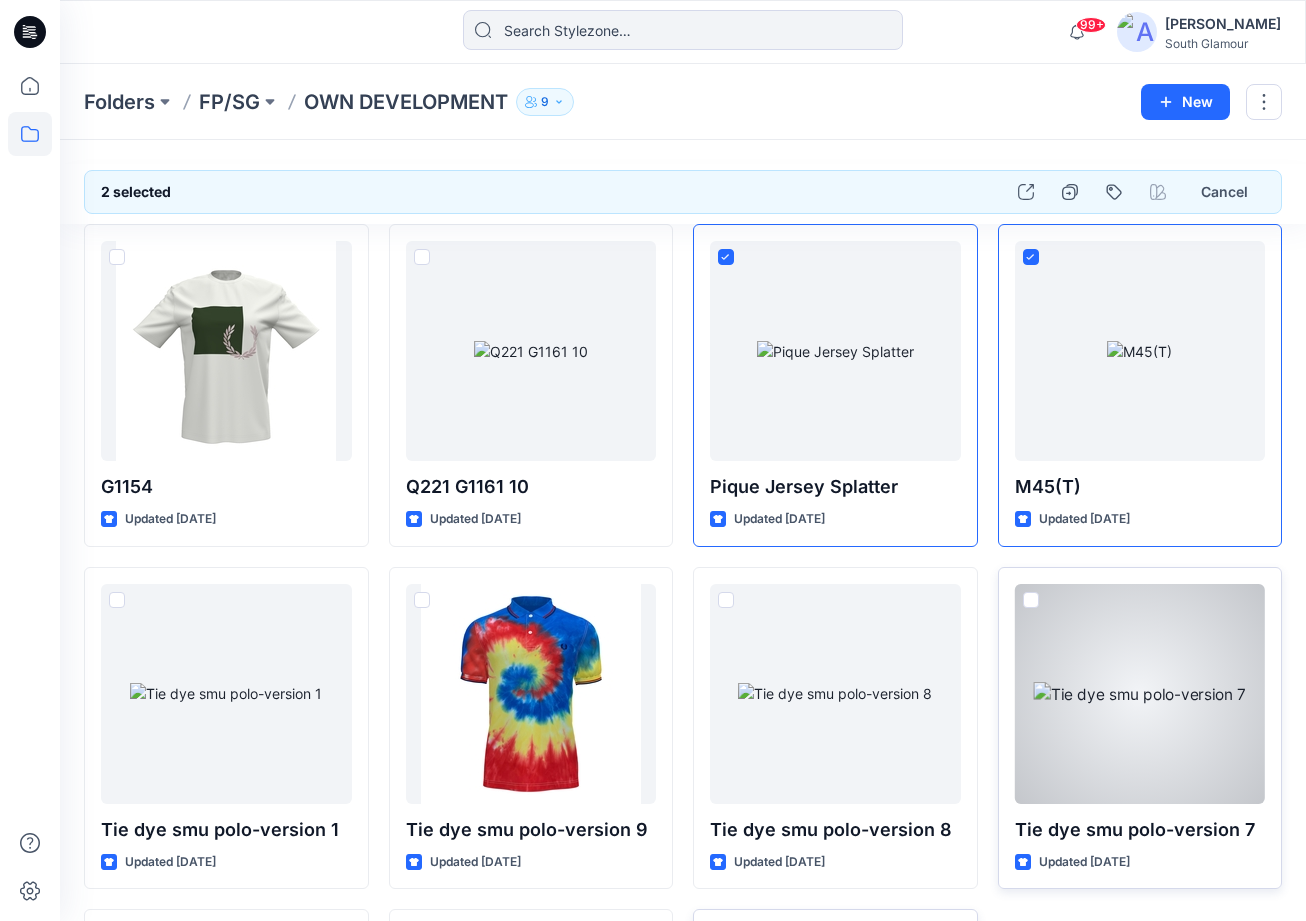 drag, startPoint x: 1032, startPoint y: 593, endPoint x: 1021, endPoint y: 594, distance: 11.045361 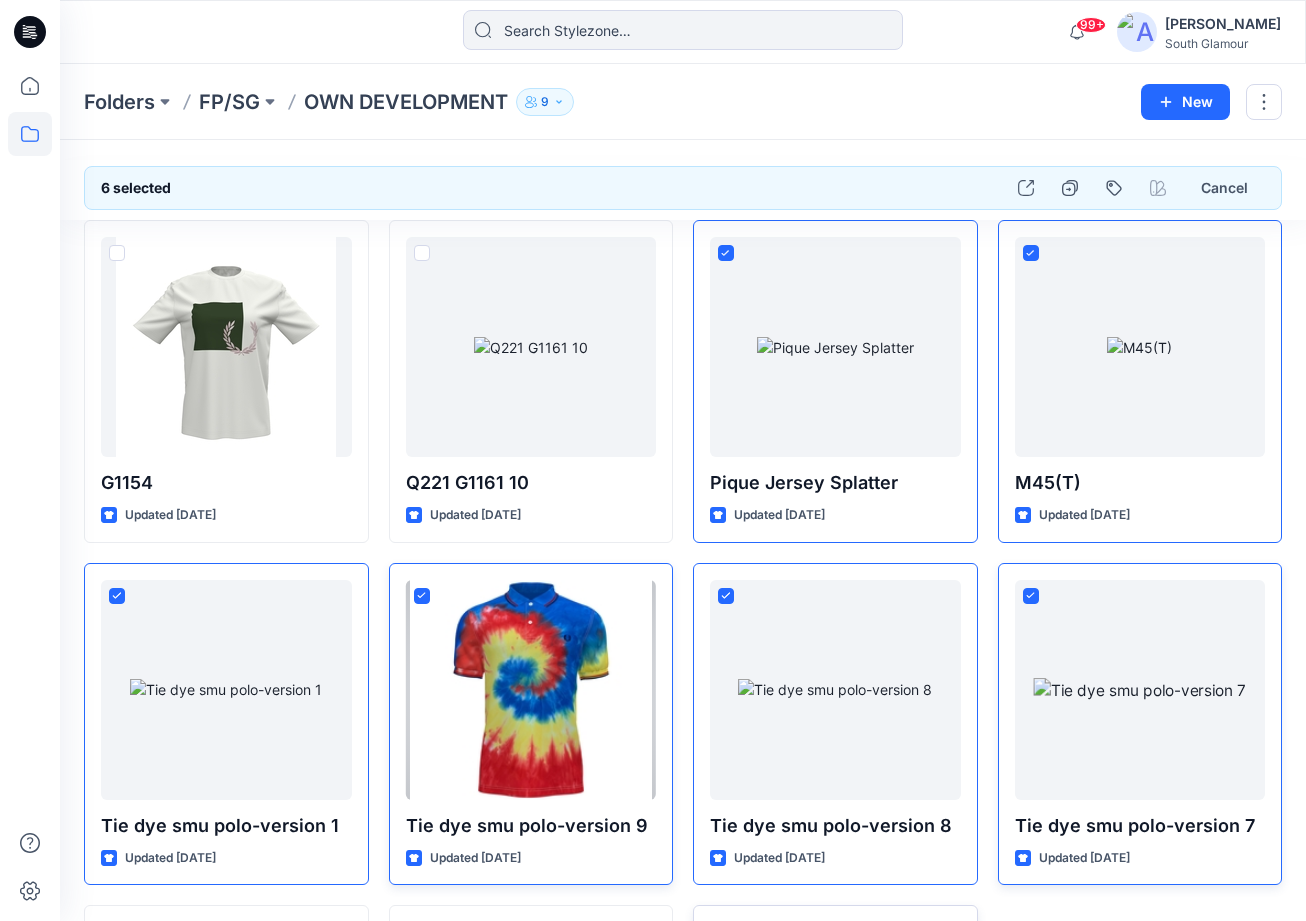 scroll, scrollTop: 330, scrollLeft: 0, axis: vertical 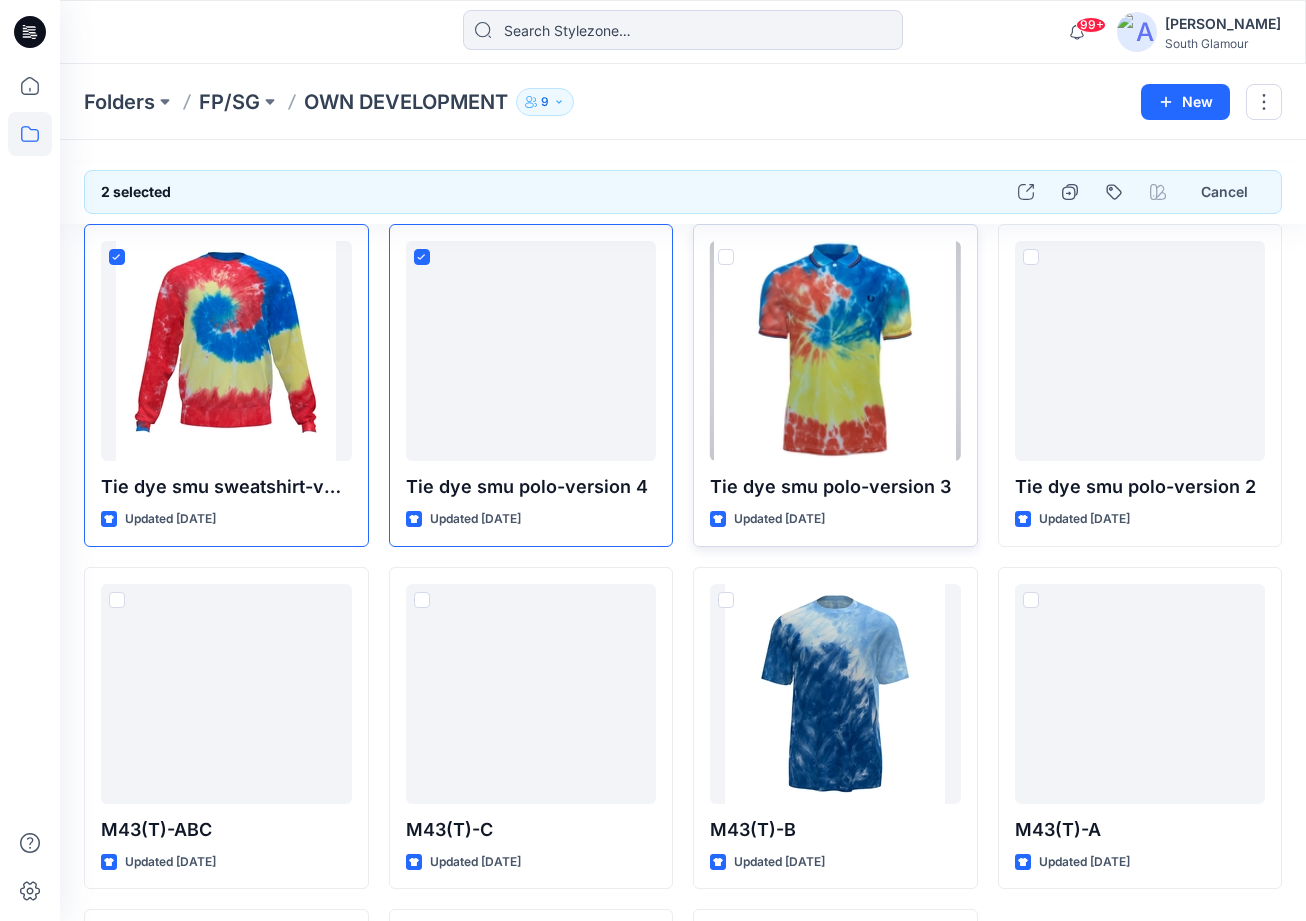 drag, startPoint x: 723, startPoint y: 259, endPoint x: 762, endPoint y: 253, distance: 39.45884 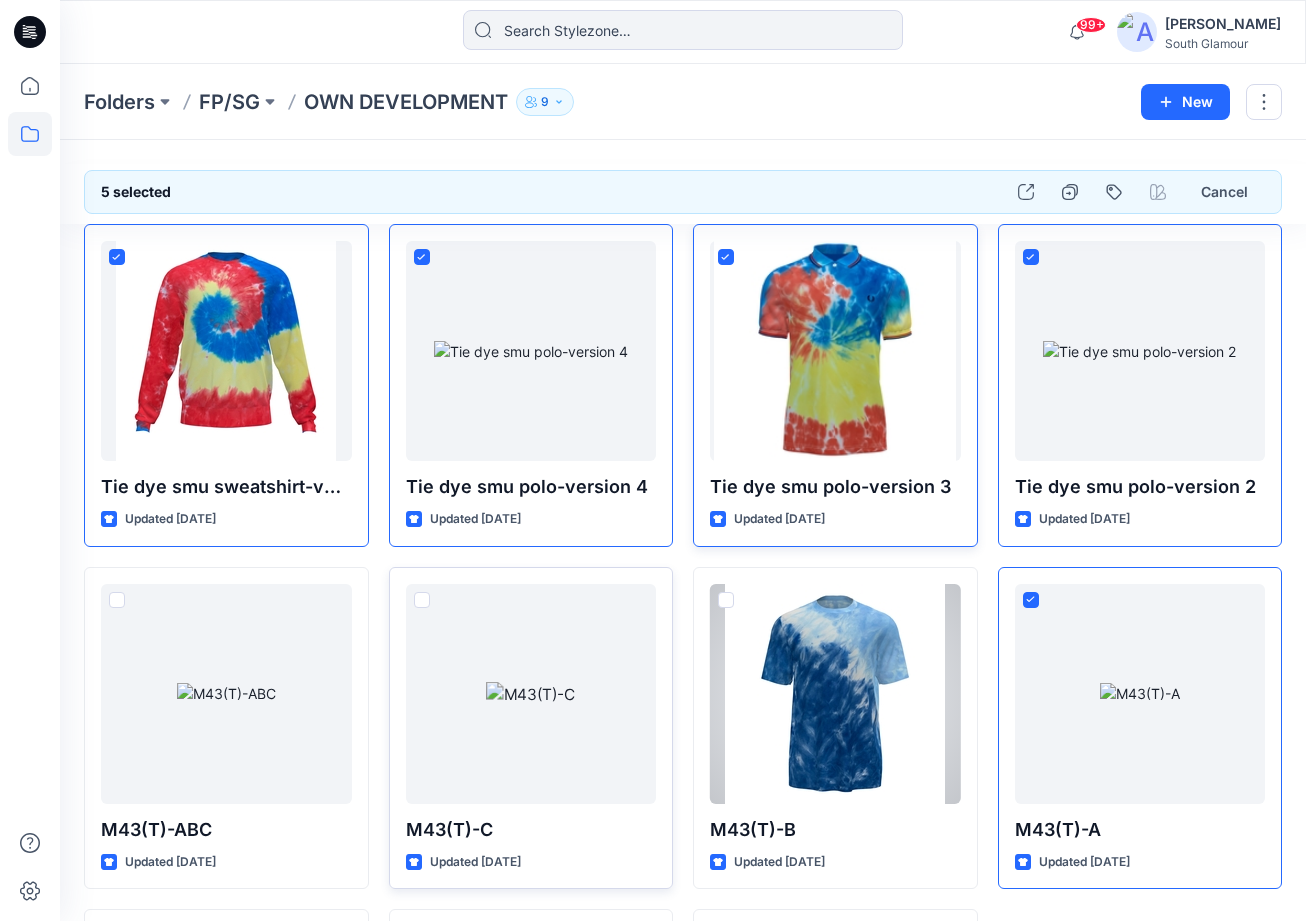 drag, startPoint x: 724, startPoint y: 599, endPoint x: 669, endPoint y: 600, distance: 55.00909 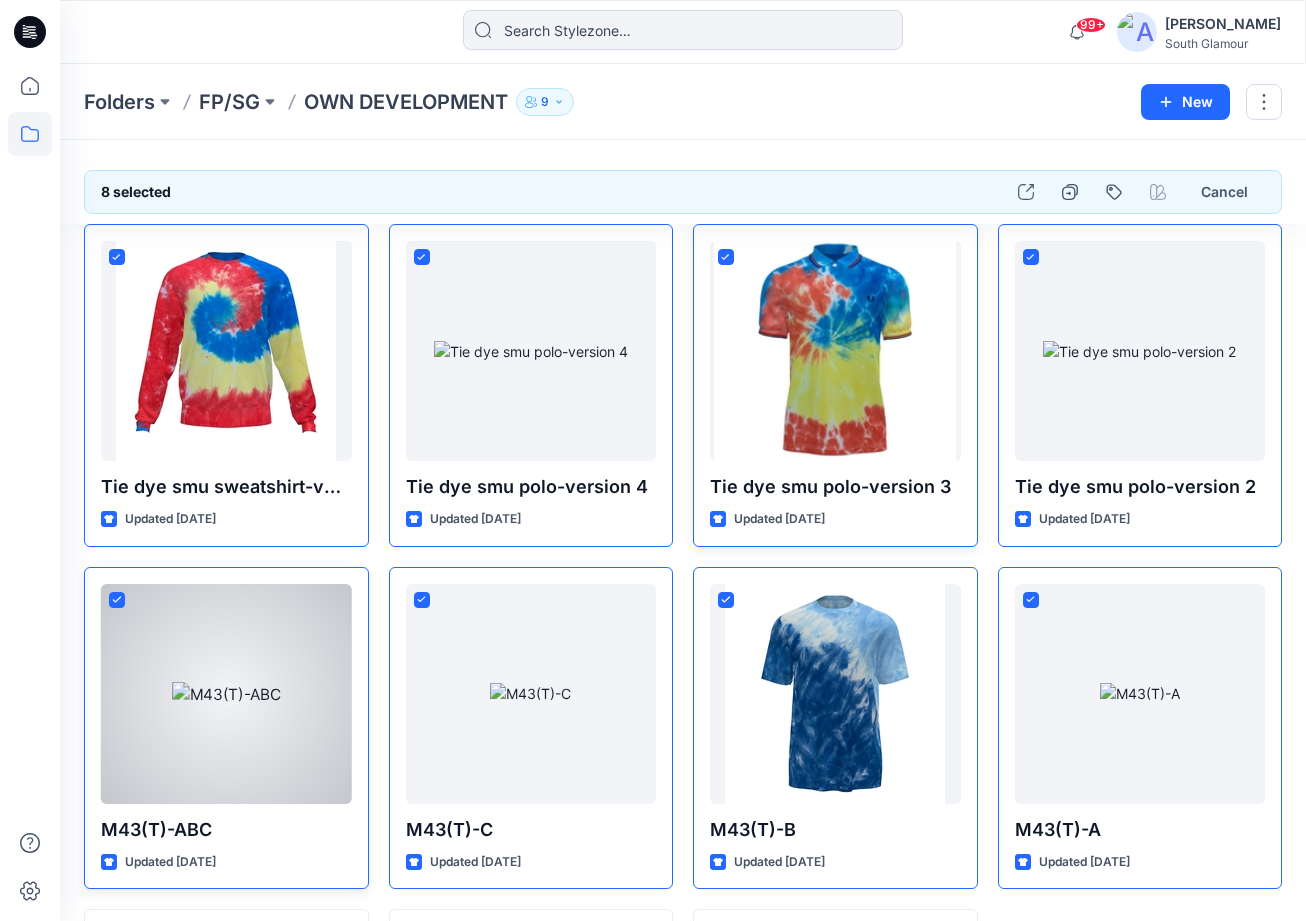 scroll, scrollTop: 330, scrollLeft: 0, axis: vertical 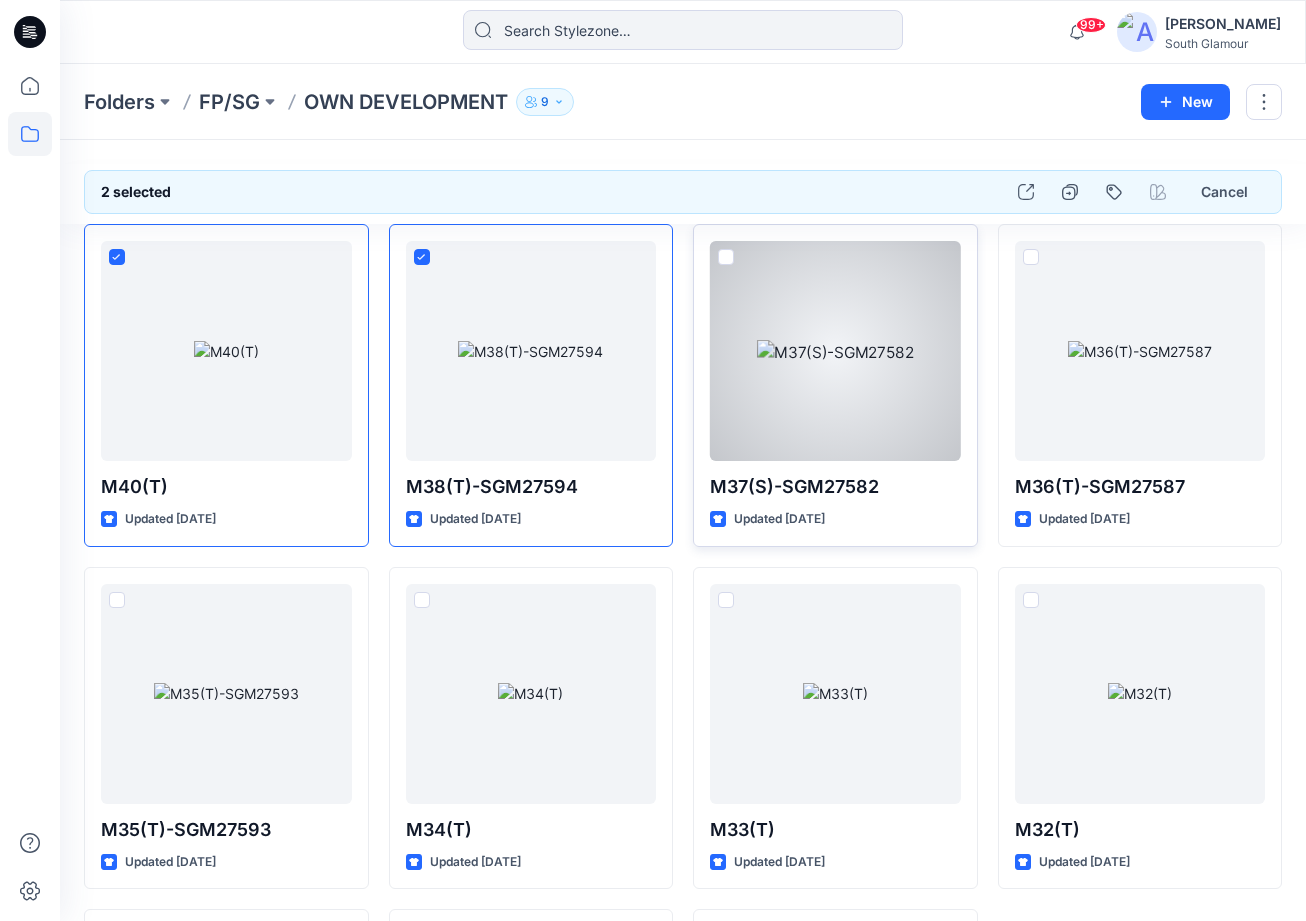 drag, startPoint x: 729, startPoint y: 256, endPoint x: 807, endPoint y: 260, distance: 78.10249 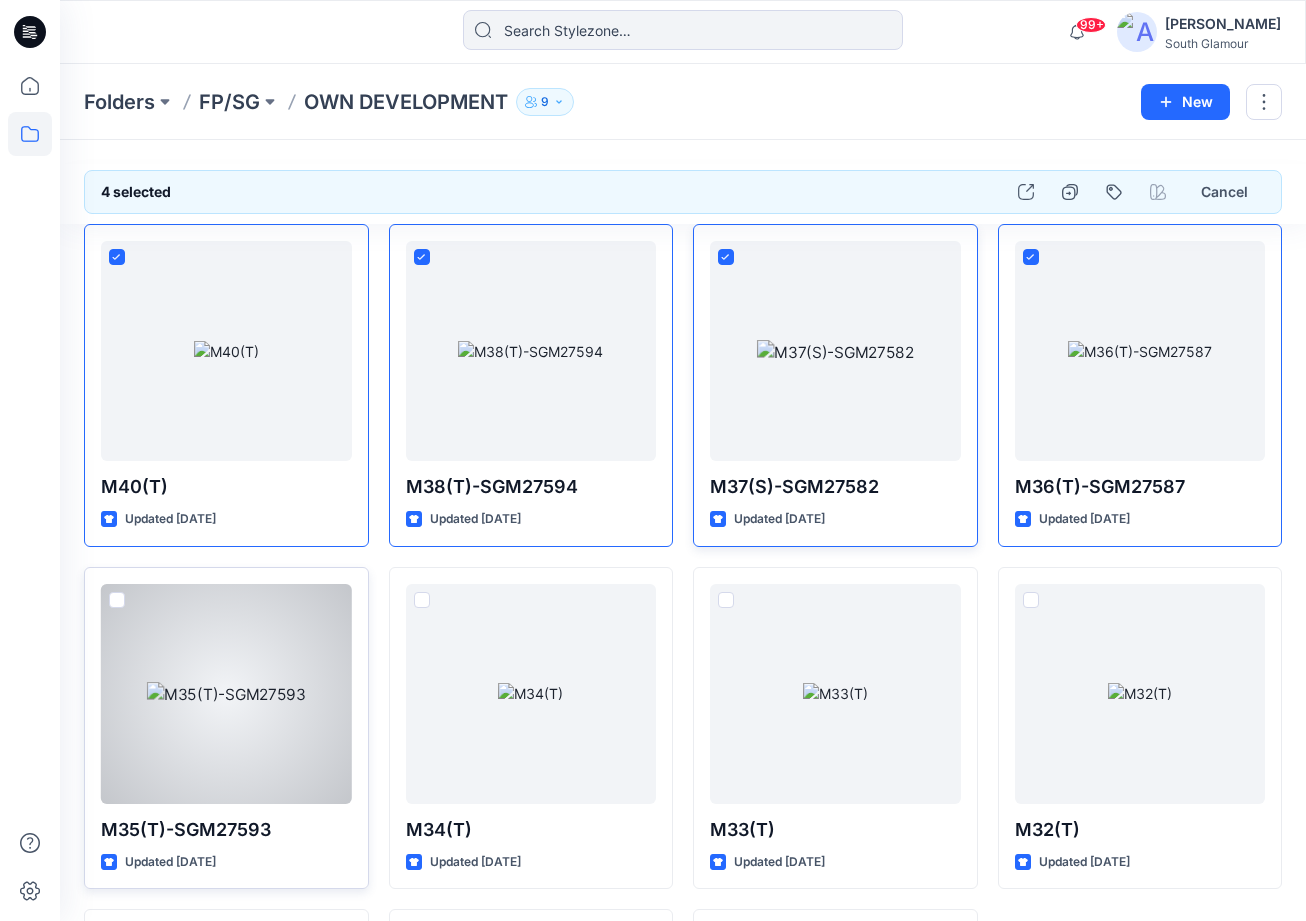 drag, startPoint x: 114, startPoint y: 595, endPoint x: 163, endPoint y: 595, distance: 49 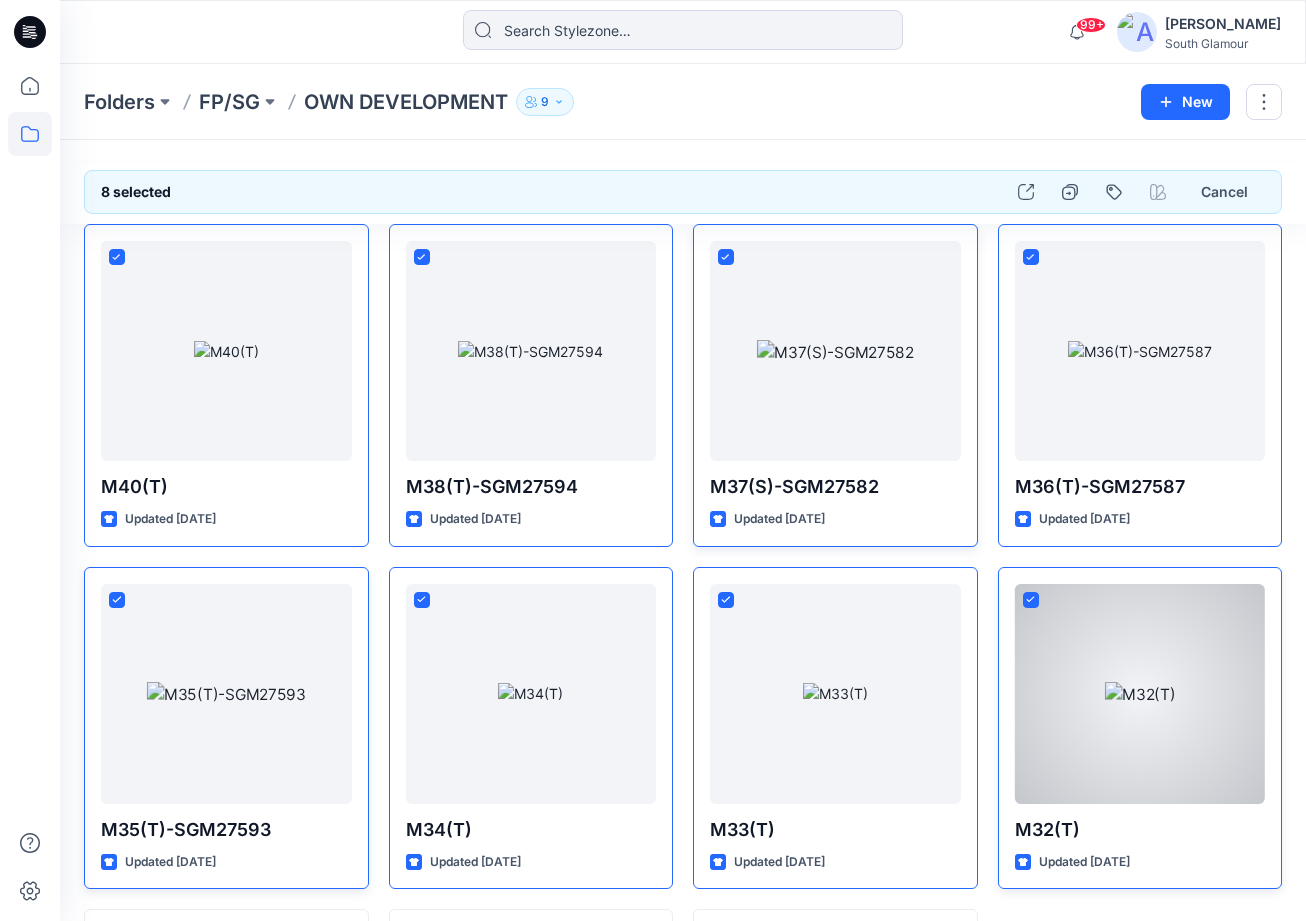 scroll, scrollTop: 330, scrollLeft: 0, axis: vertical 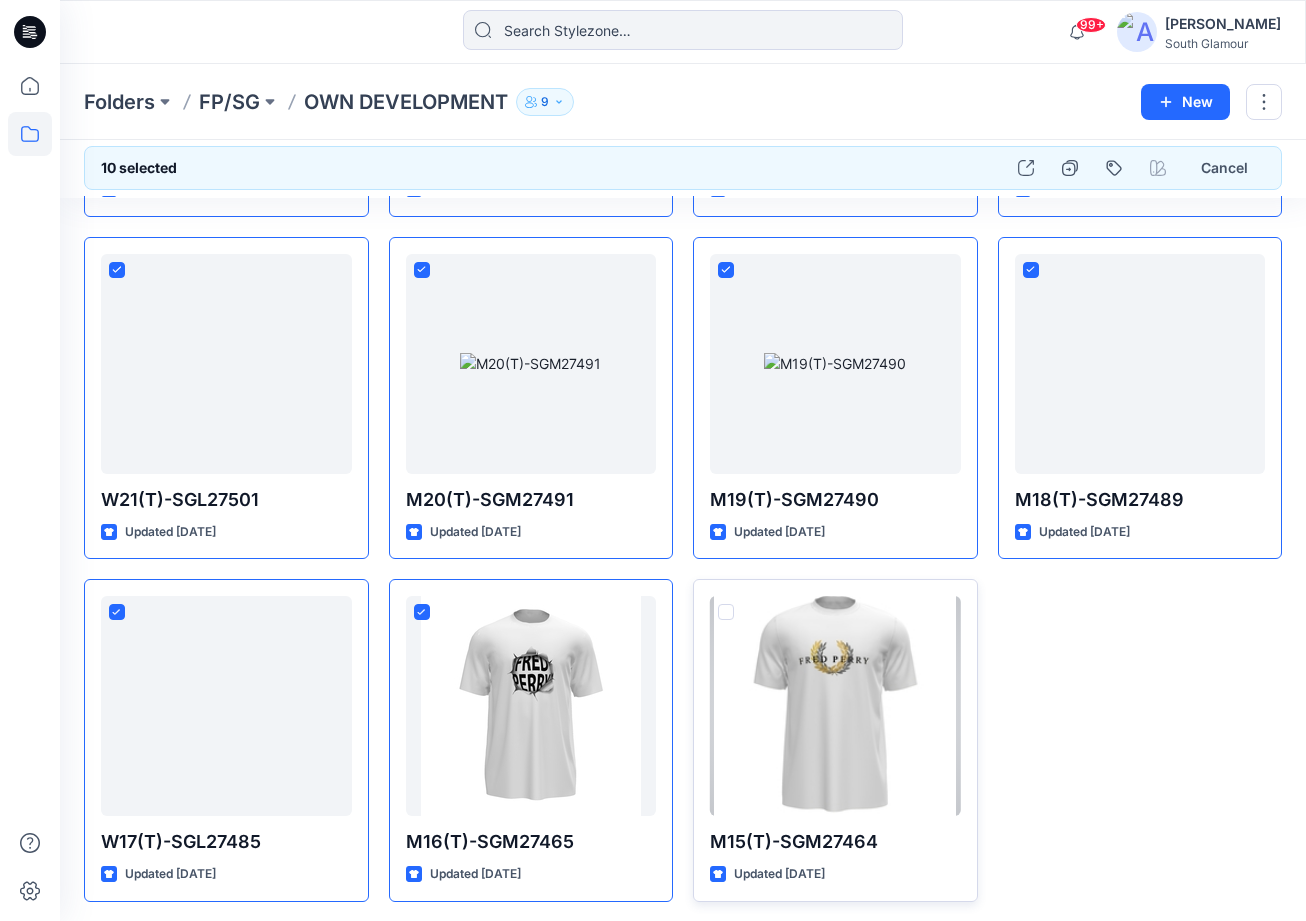 drag, startPoint x: 720, startPoint y: 608, endPoint x: 704, endPoint y: 619, distance: 19.416489 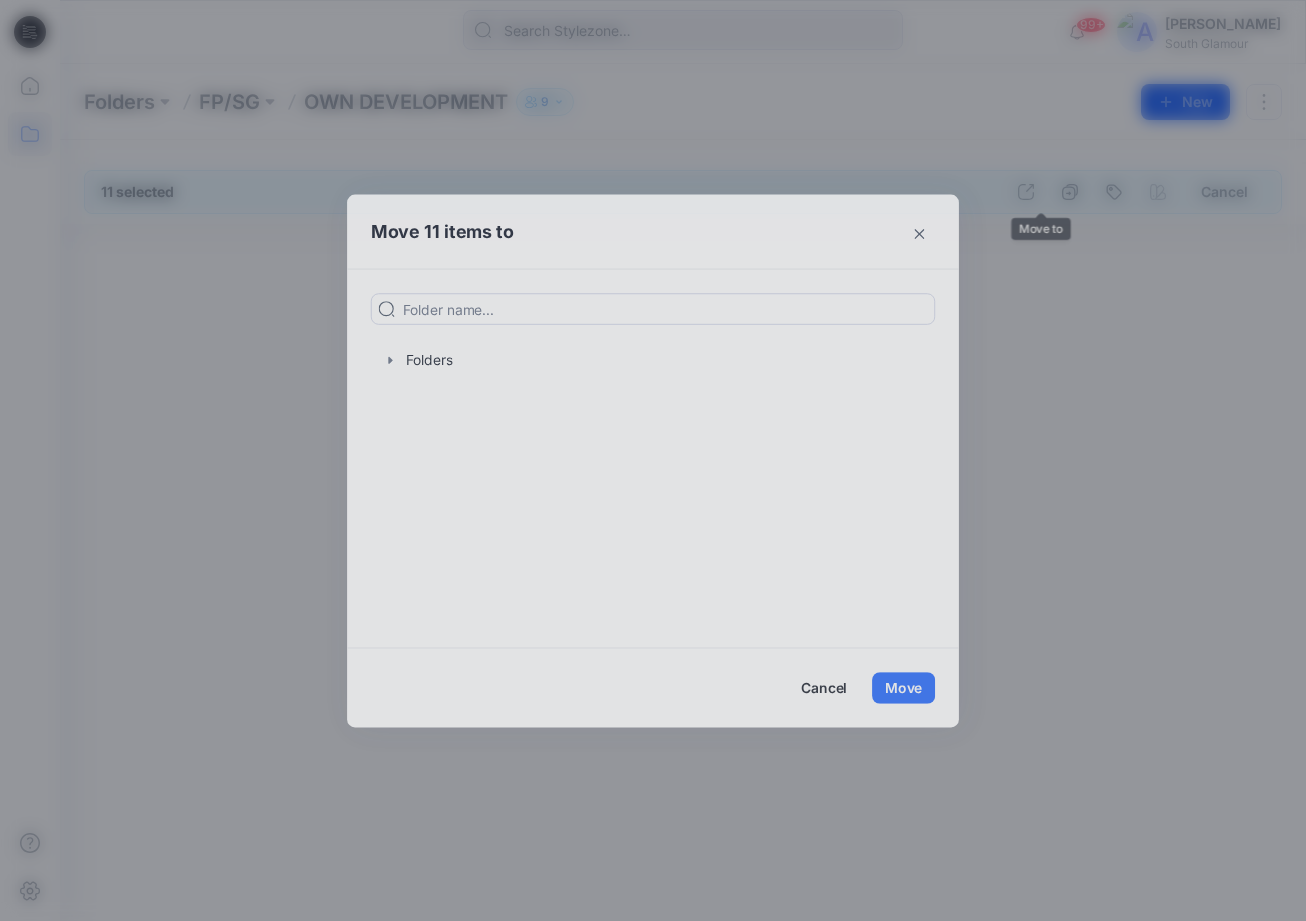 scroll, scrollTop: 0, scrollLeft: 0, axis: both 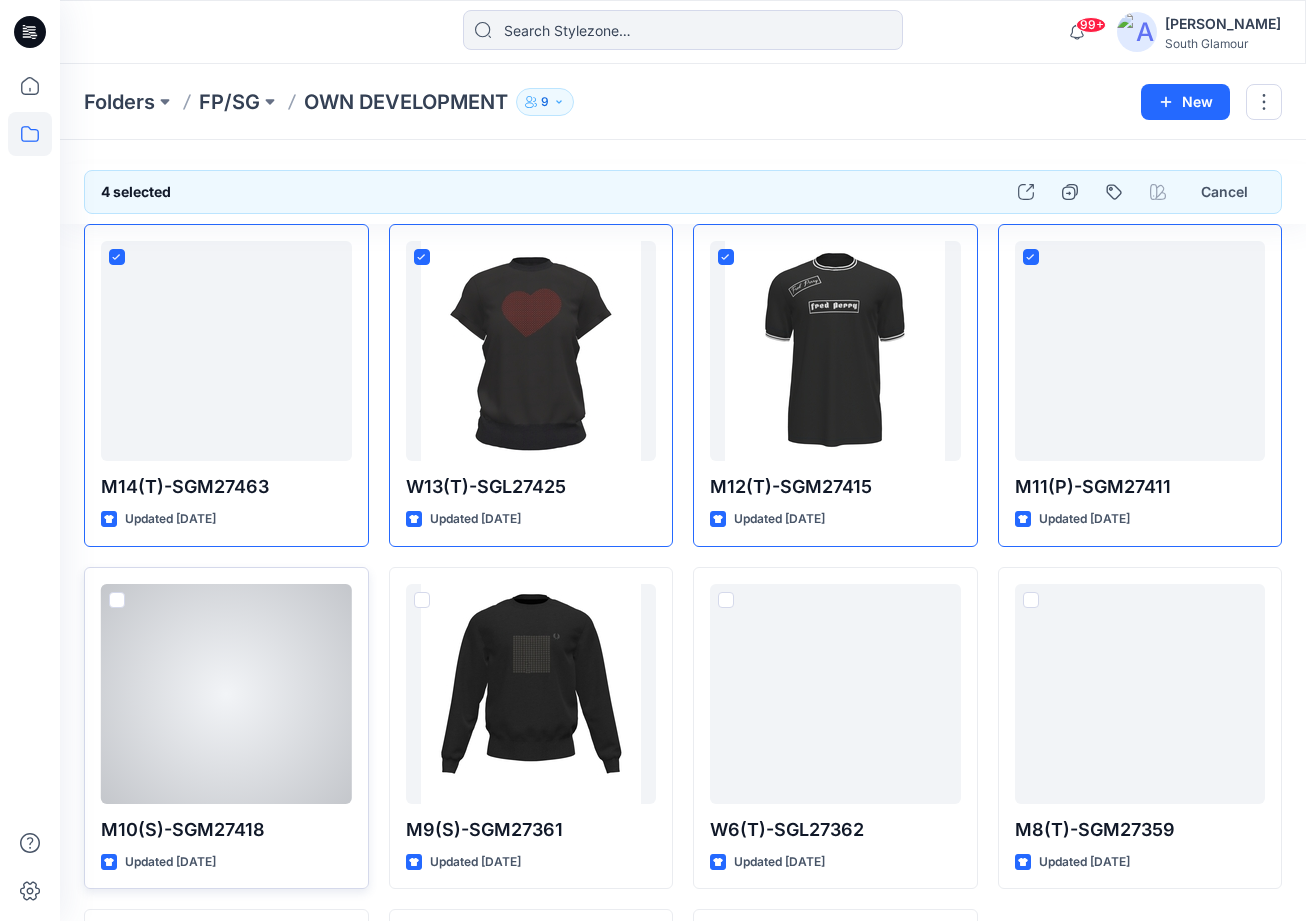 drag, startPoint x: 122, startPoint y: 598, endPoint x: 173, endPoint y: 608, distance: 51.971146 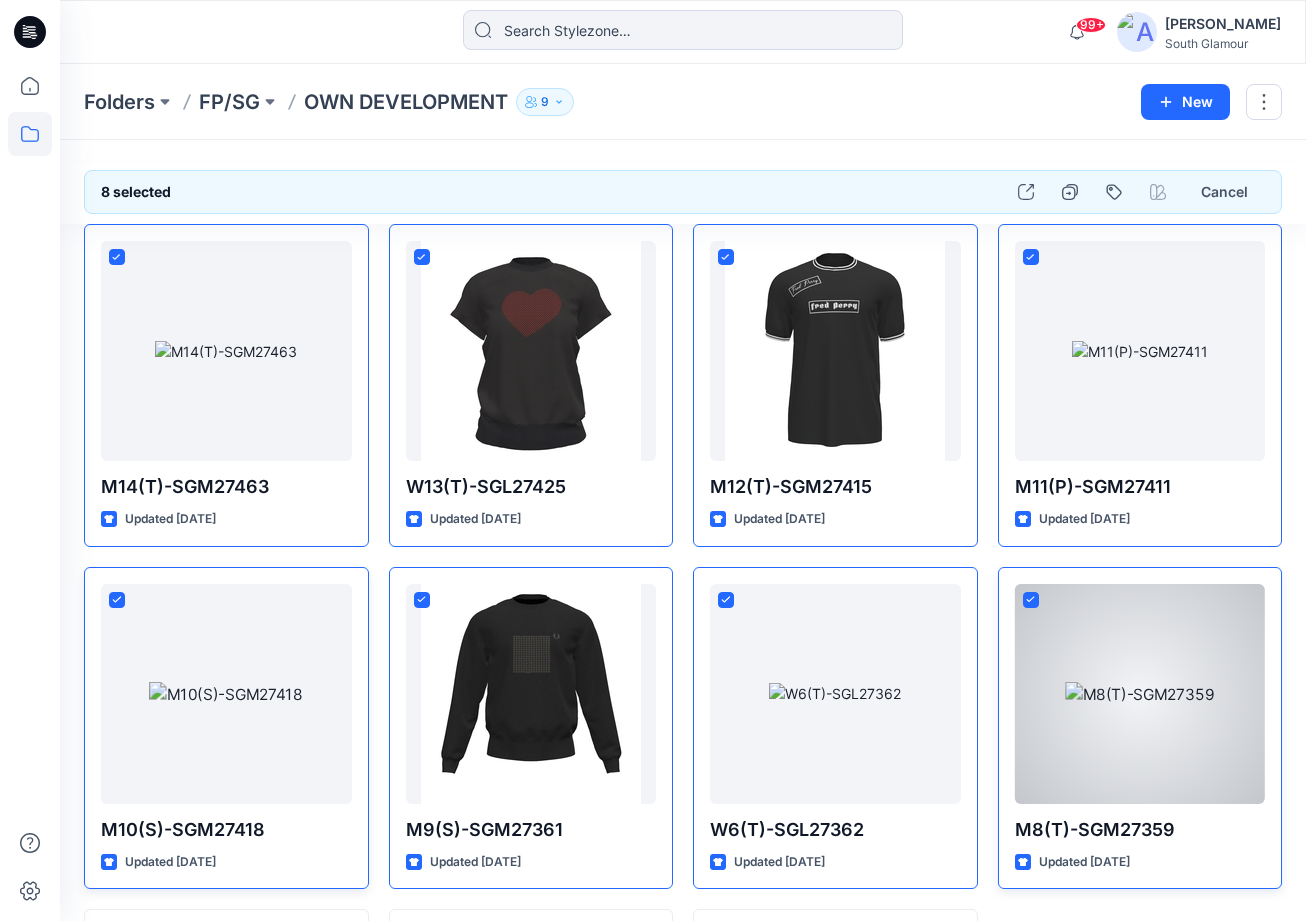 scroll, scrollTop: 330, scrollLeft: 0, axis: vertical 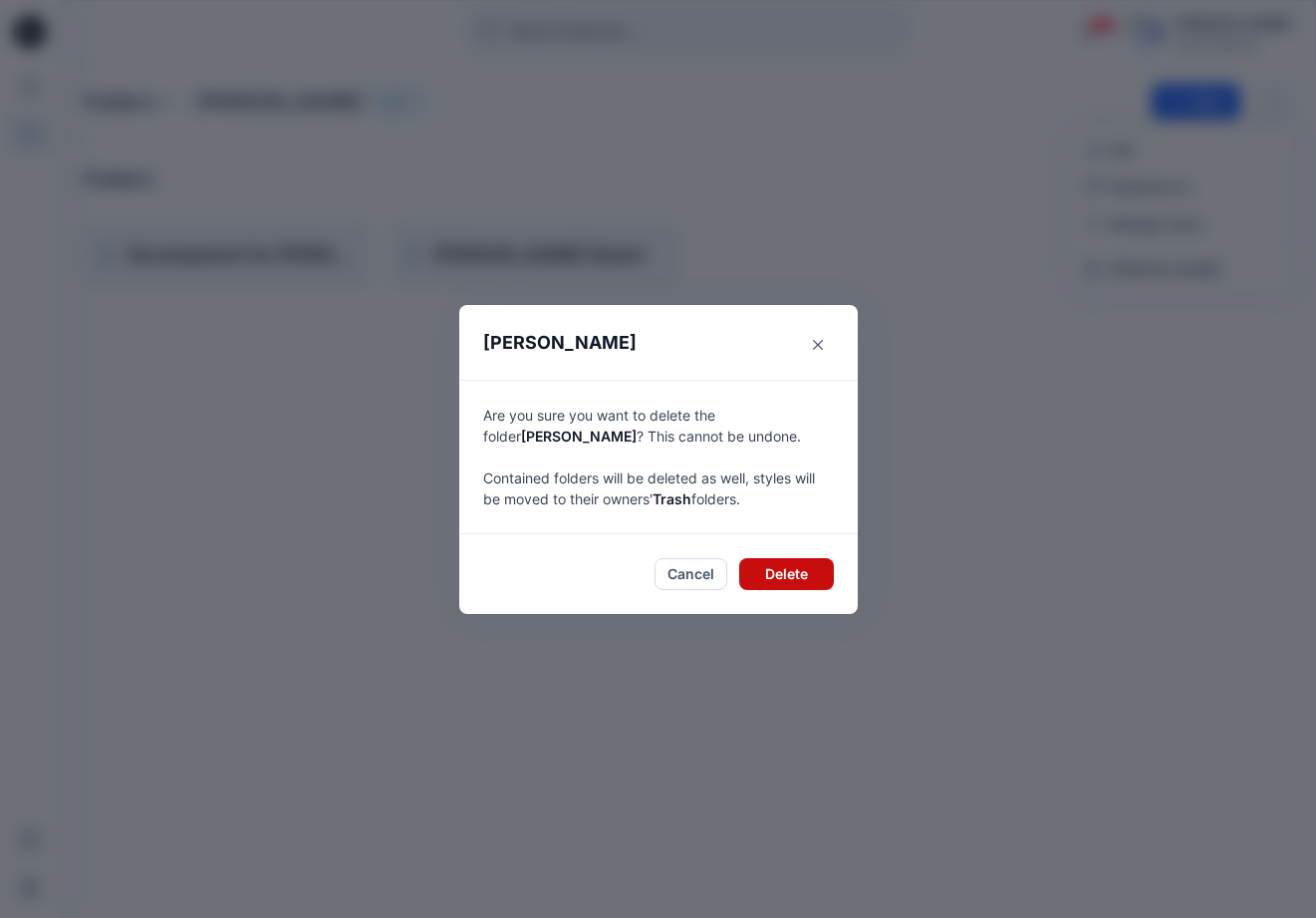 drag, startPoint x: 781, startPoint y: 573, endPoint x: 776, endPoint y: 563, distance: 11.18034 